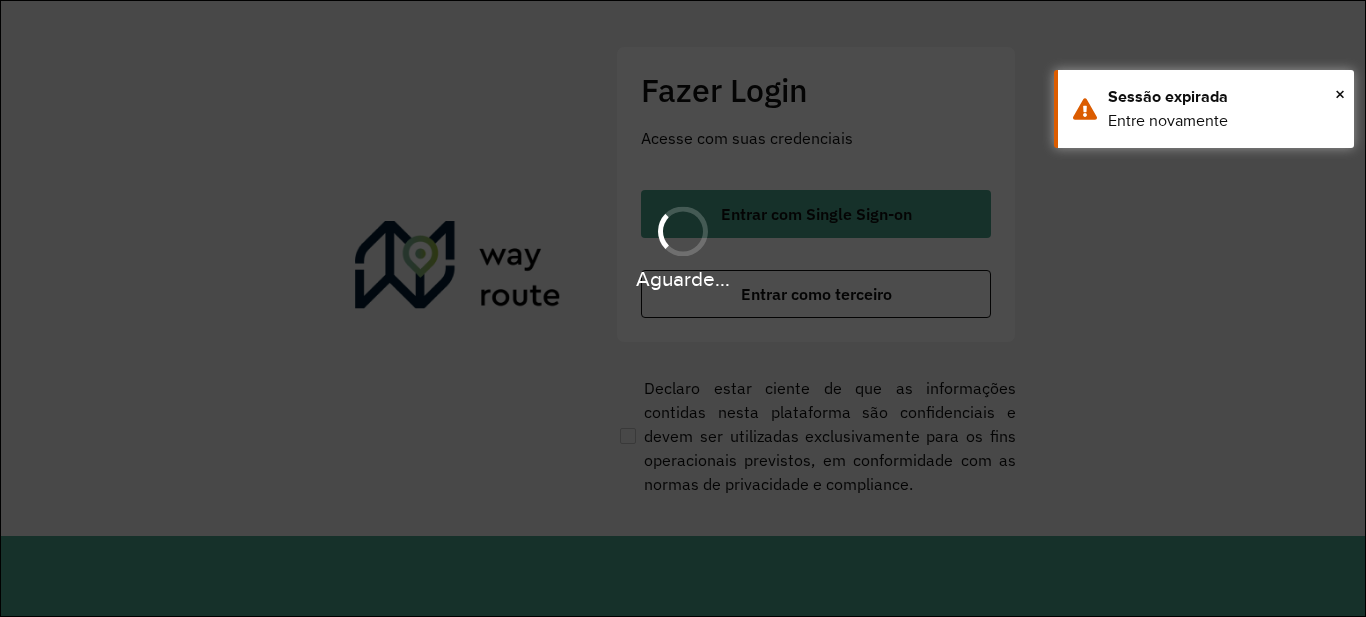 scroll, scrollTop: 0, scrollLeft: 0, axis: both 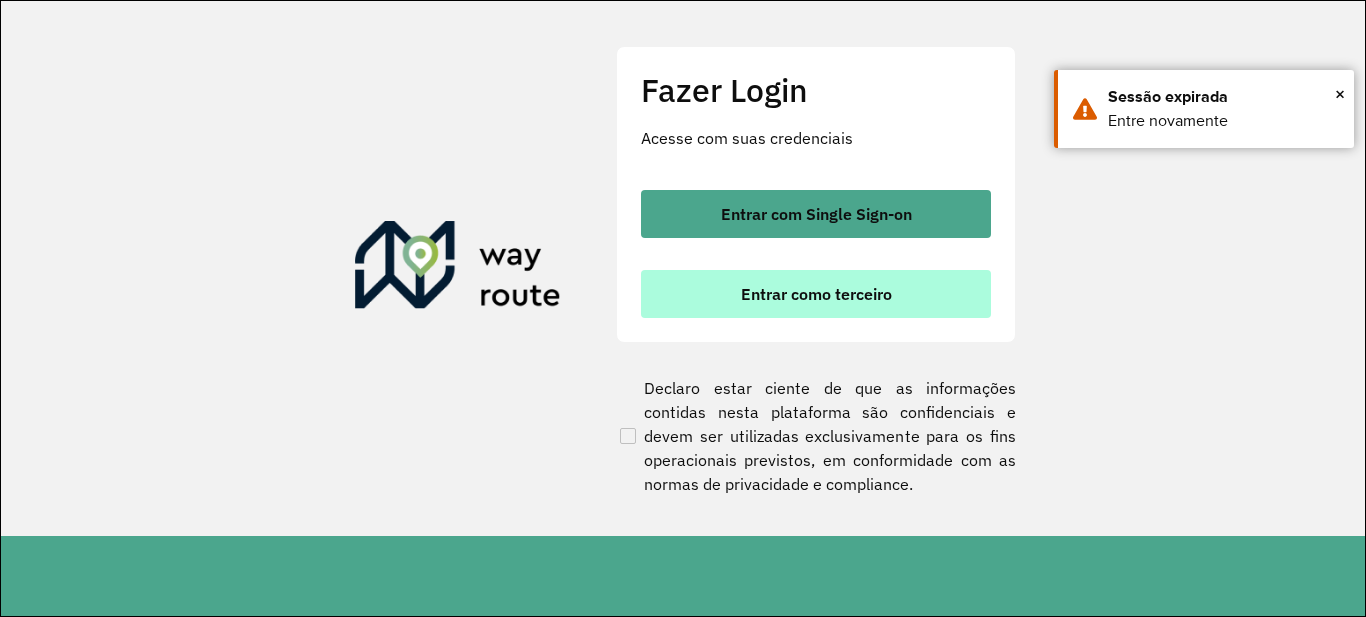 click on "Entrar como terceiro" at bounding box center (816, 294) 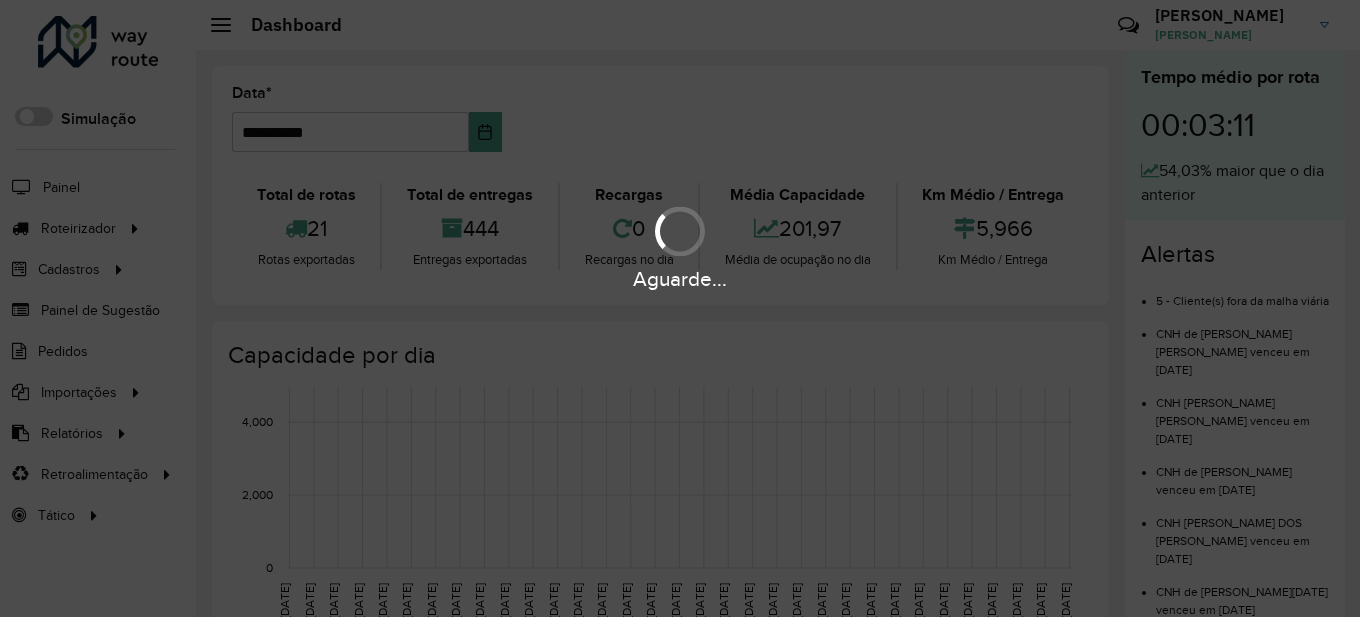 scroll, scrollTop: 0, scrollLeft: 0, axis: both 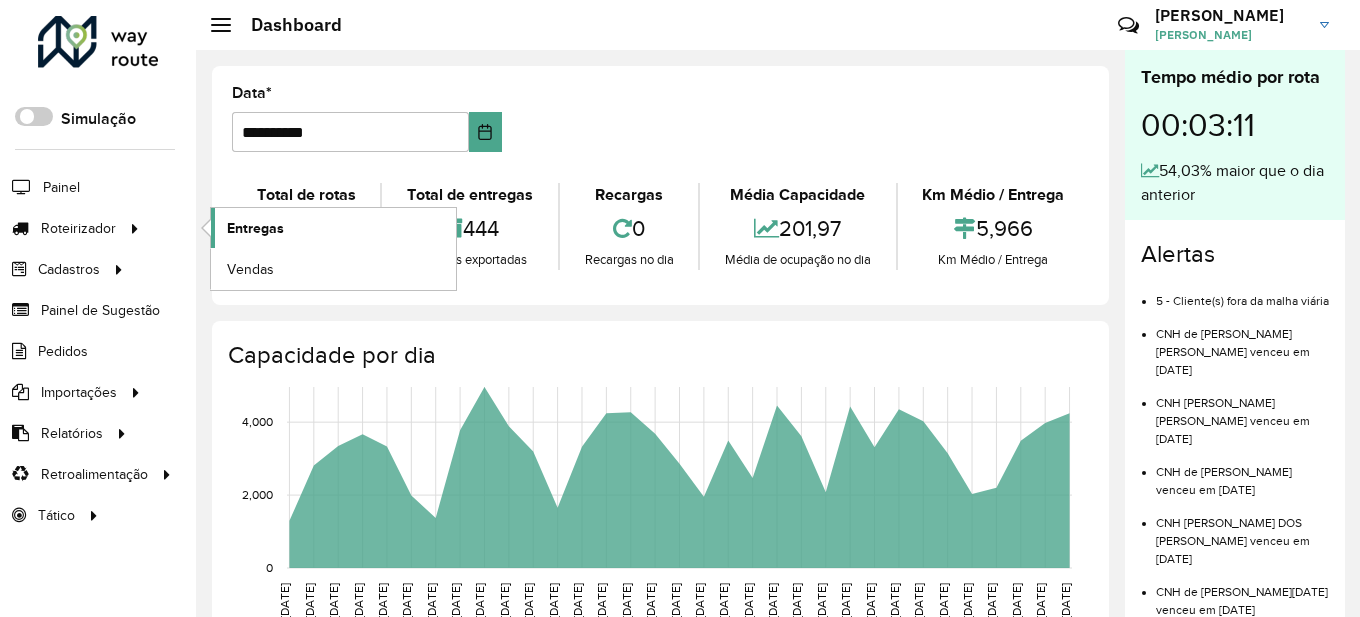 click on "Entregas" 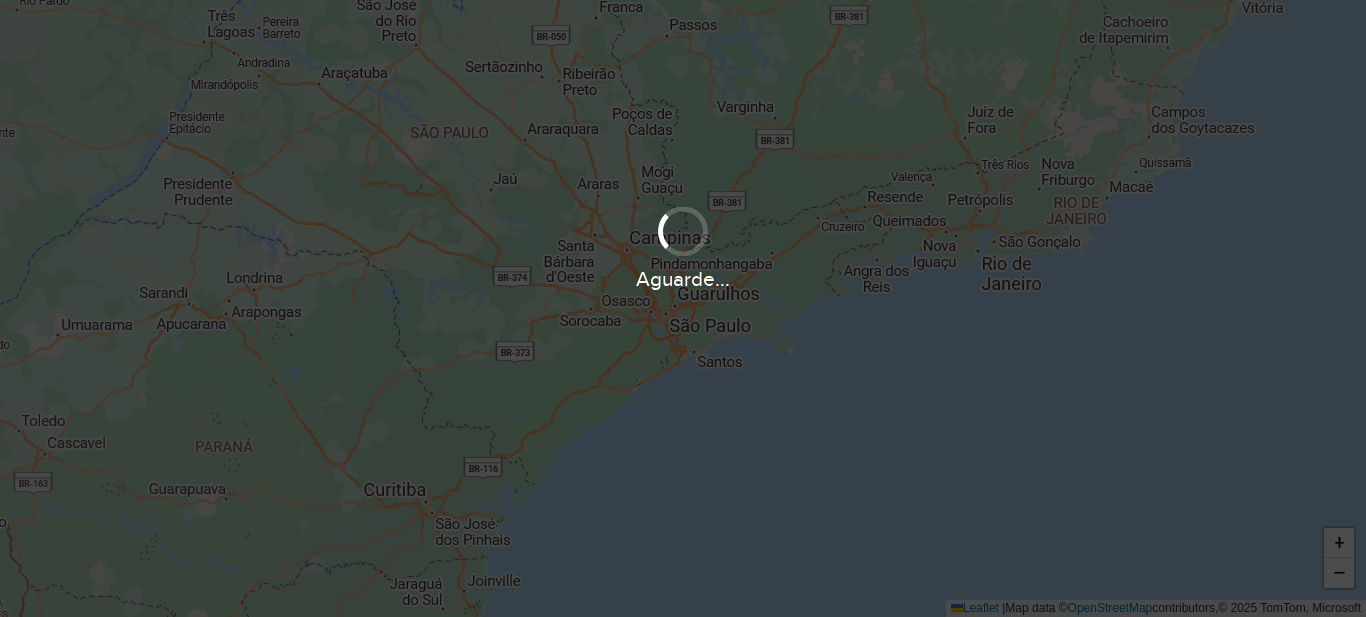 scroll, scrollTop: 0, scrollLeft: 0, axis: both 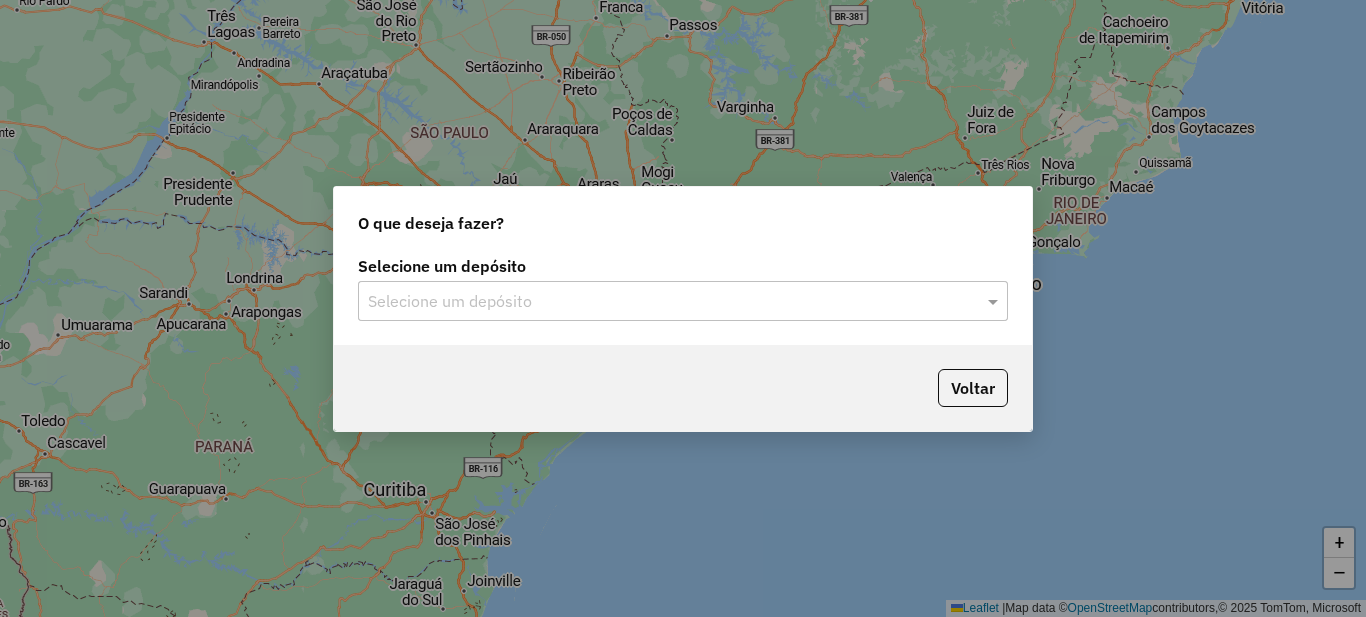 click 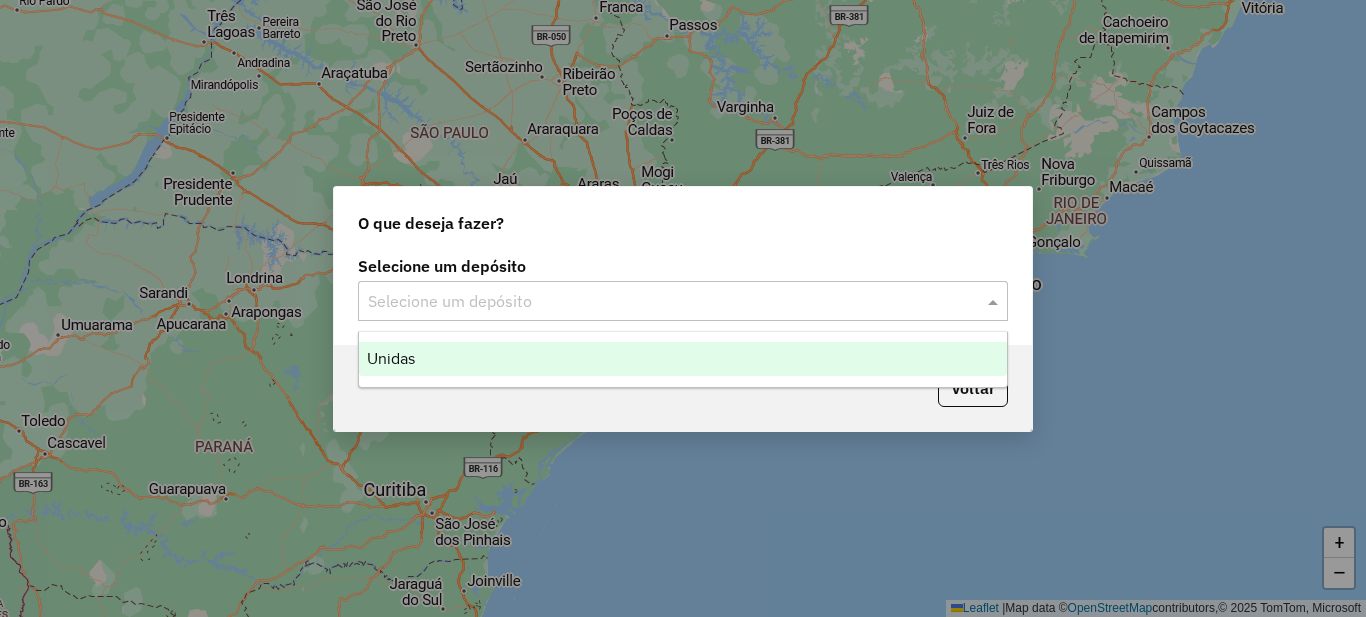 click on "Unidas" at bounding box center (683, 359) 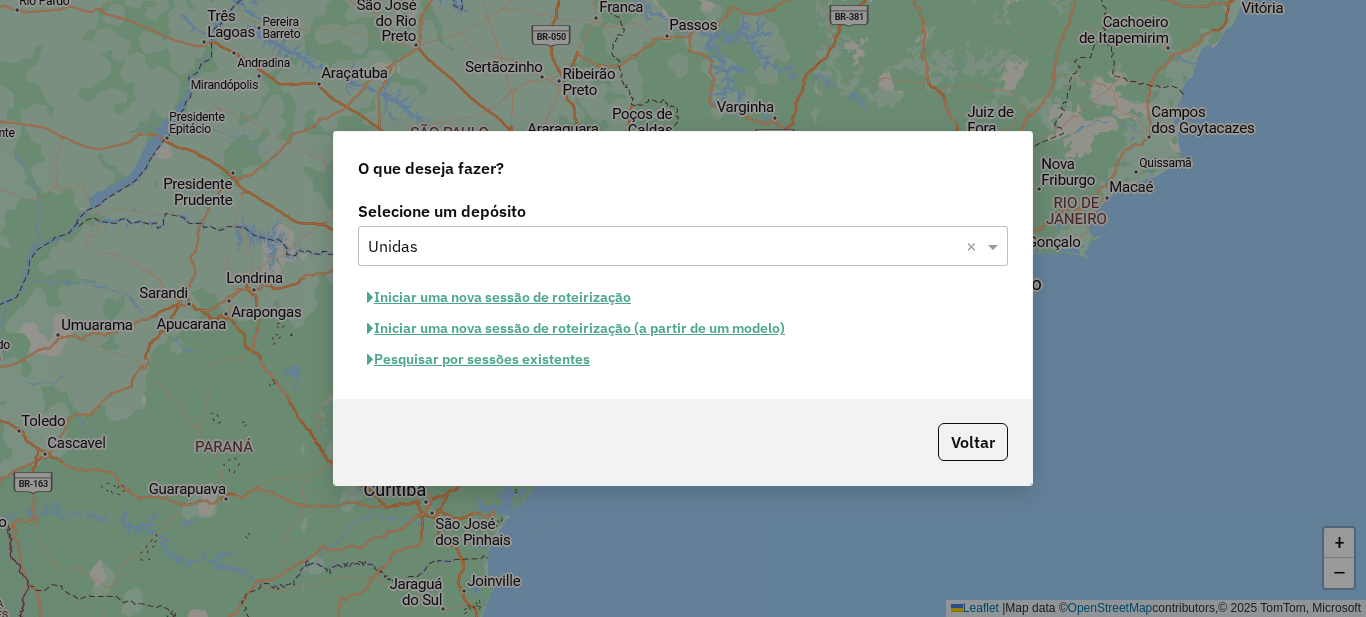 click 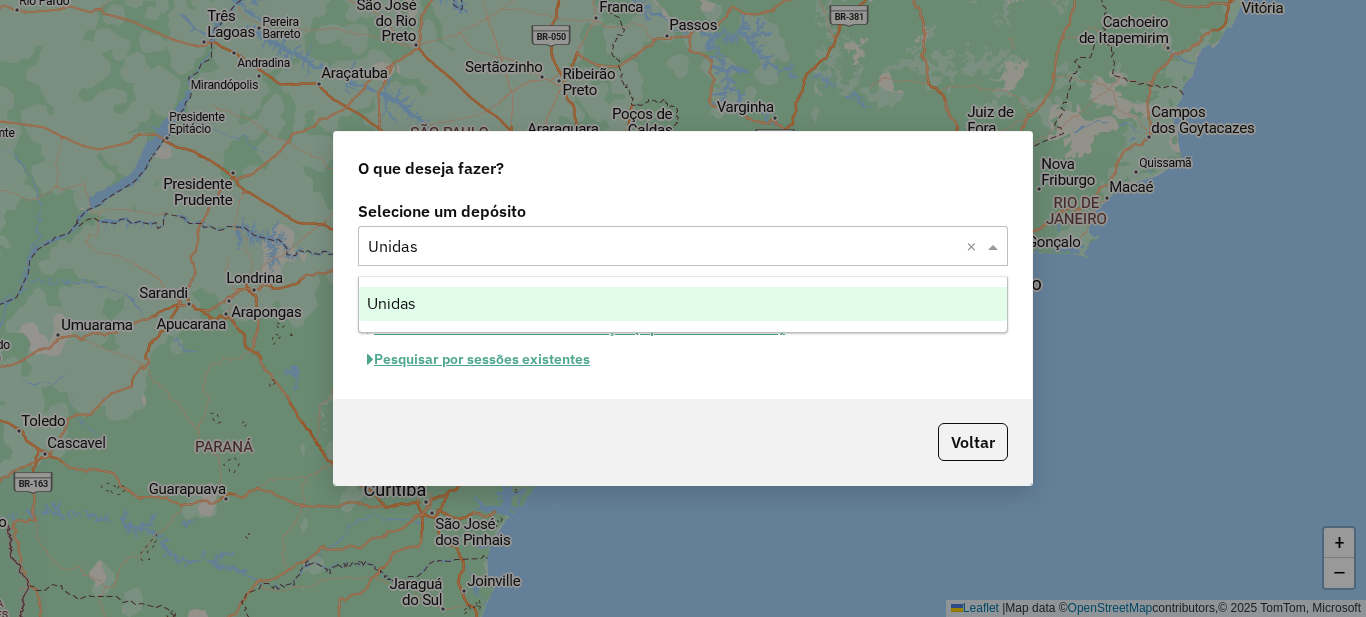 click 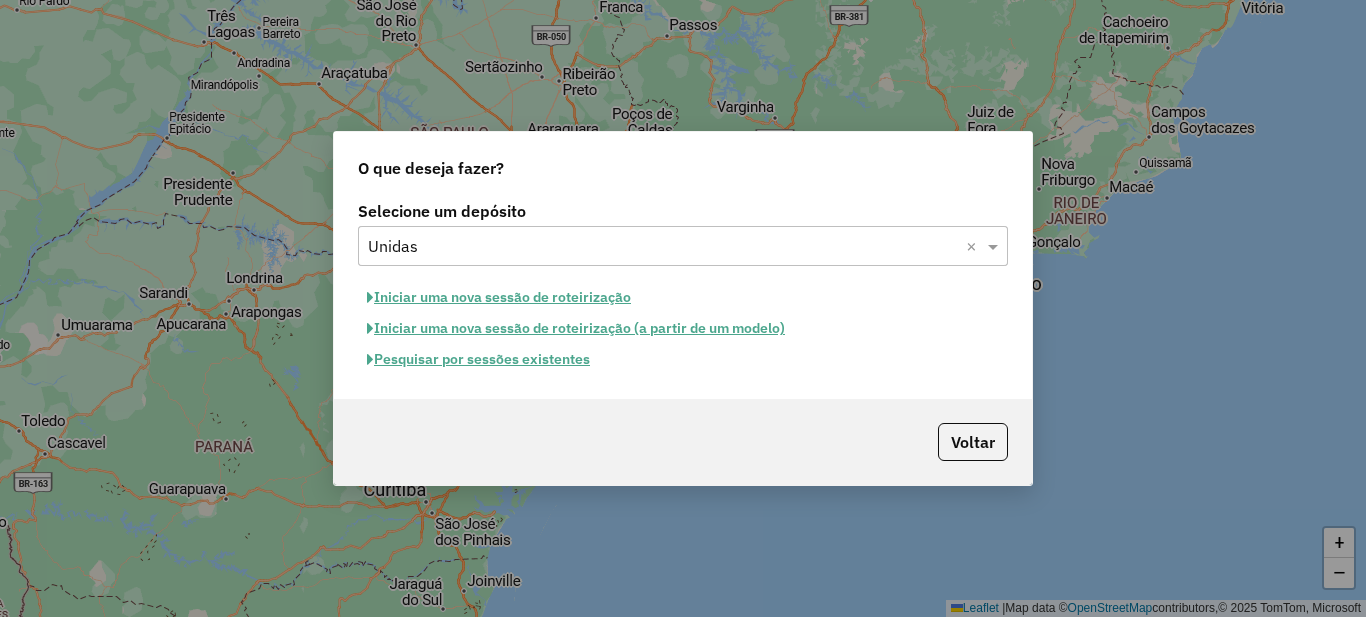 click on "Iniciar uma nova sessão de roteirização" 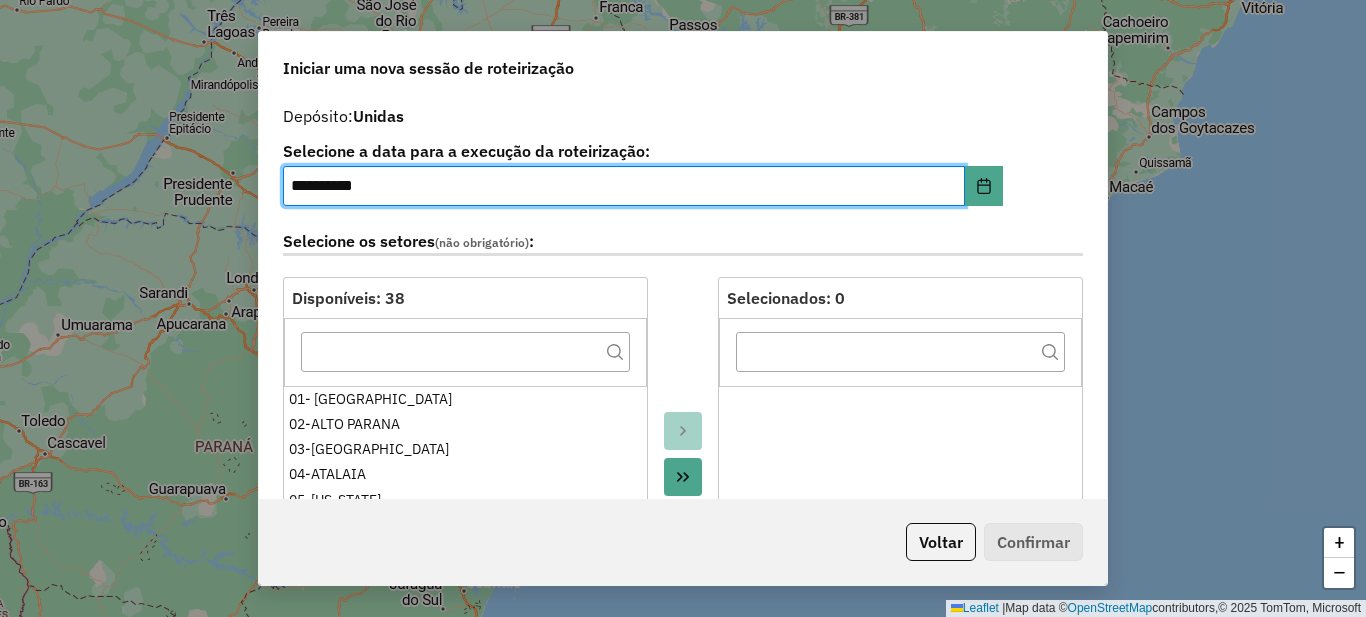 click 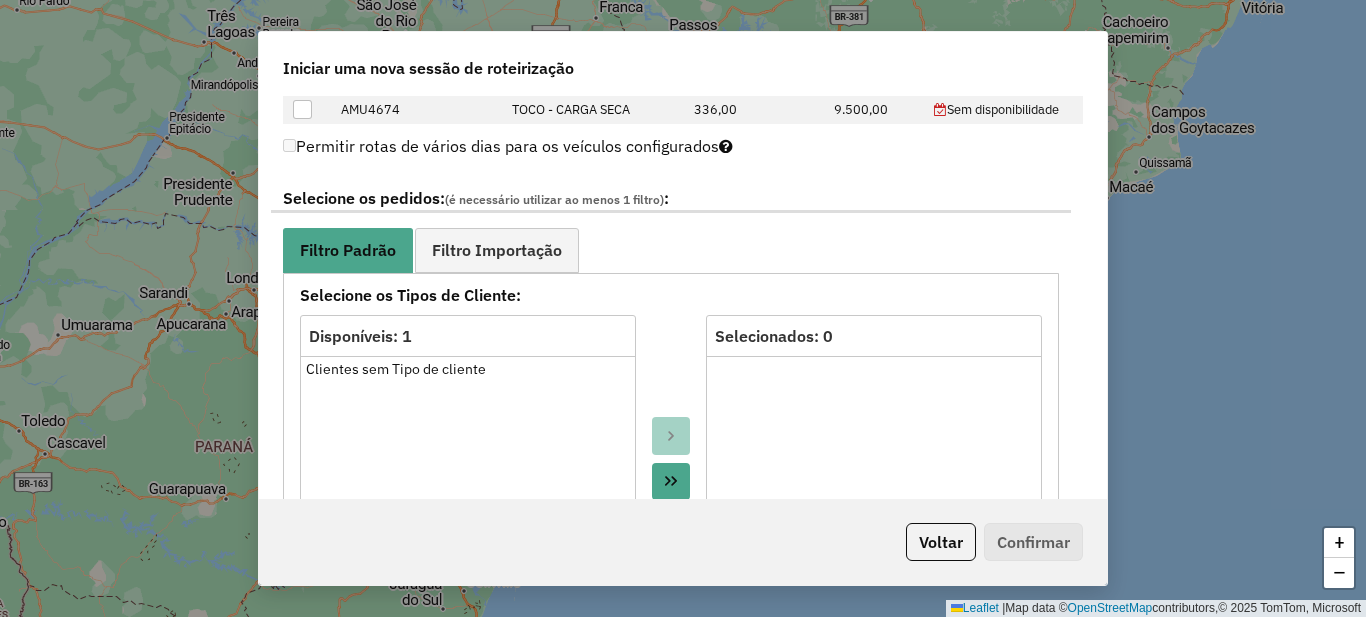 scroll, scrollTop: 1100, scrollLeft: 0, axis: vertical 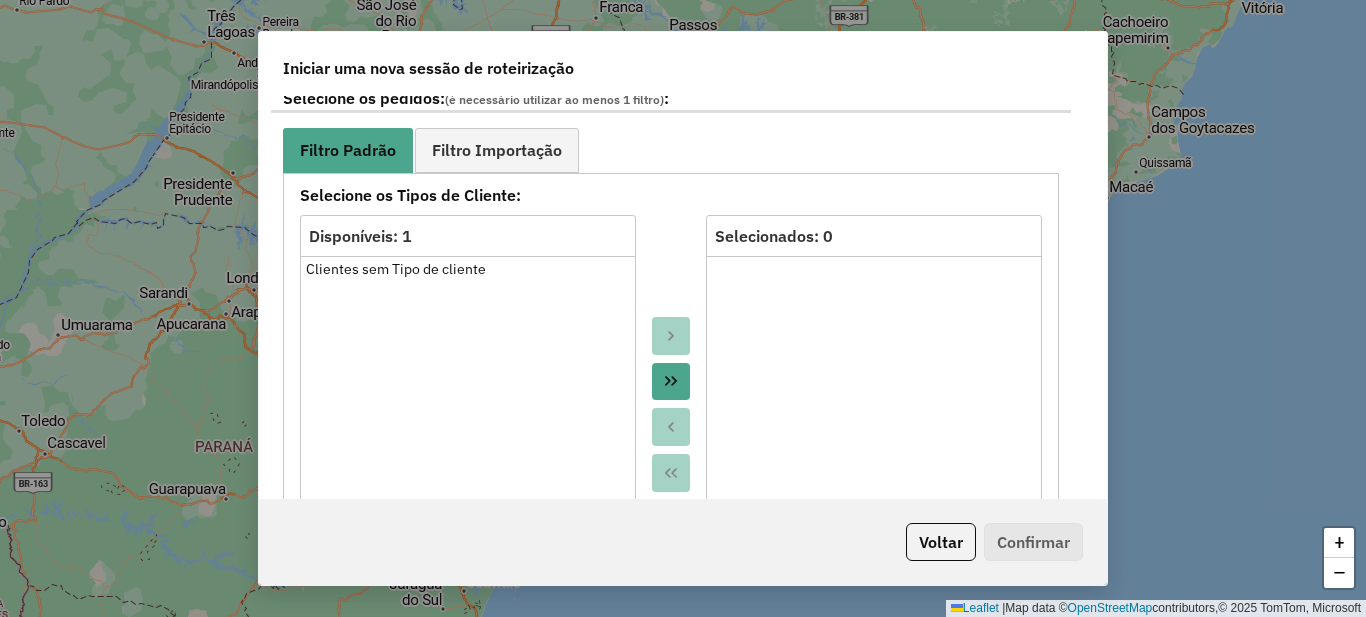 click 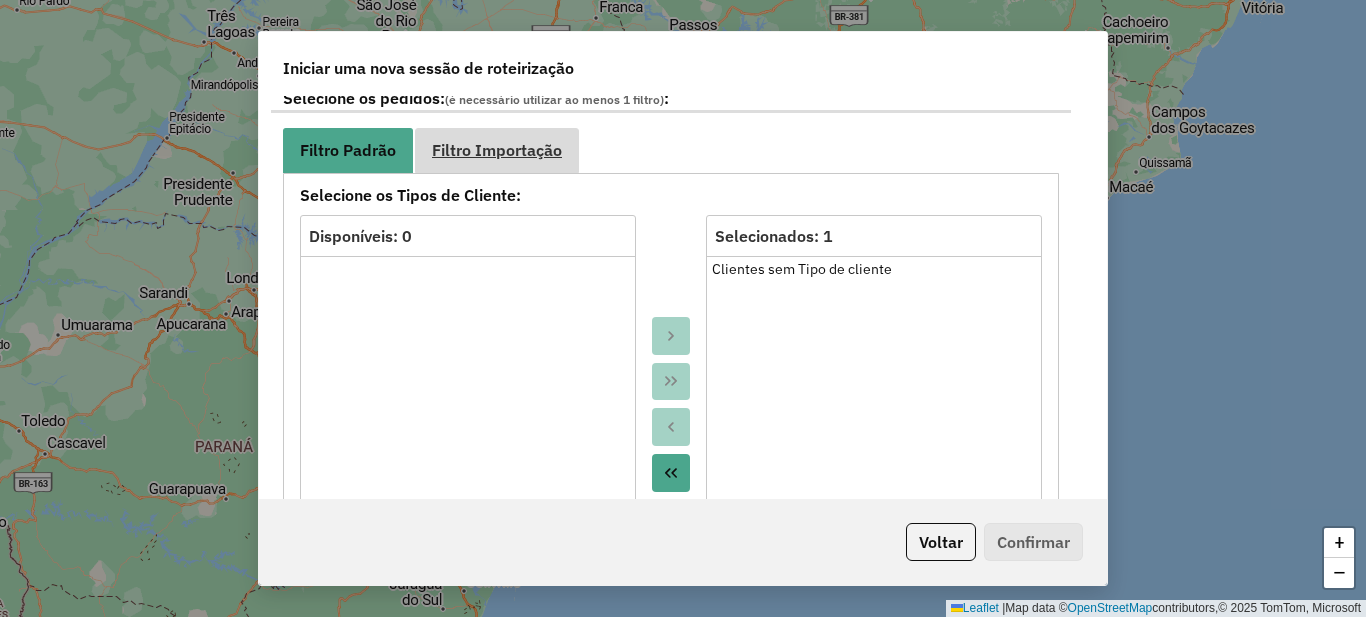 click on "Filtro Importação" at bounding box center (497, 150) 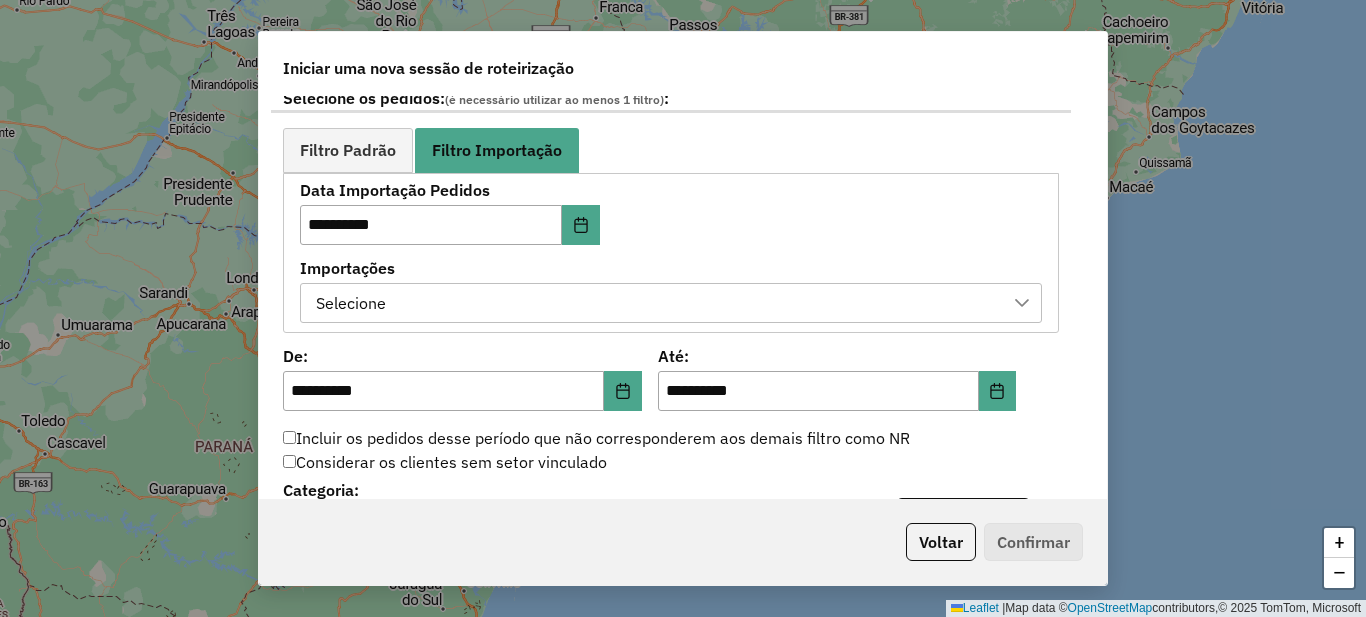 click on "Selecione" at bounding box center (656, 303) 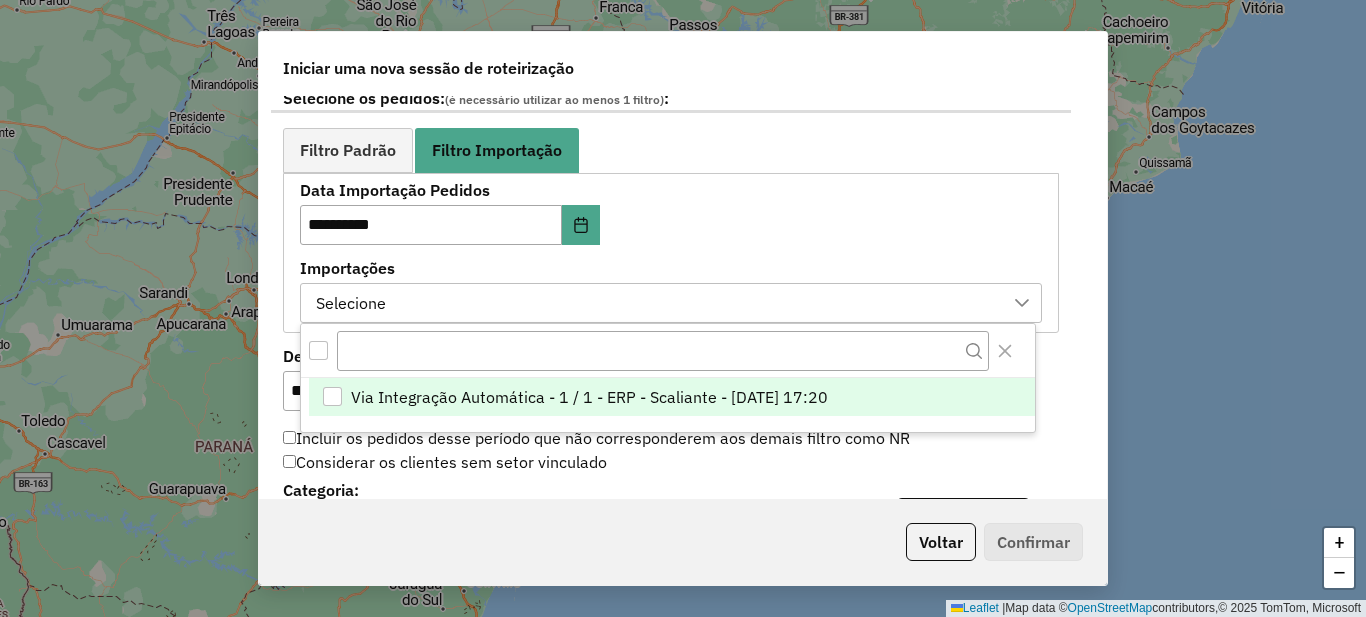 click on "Via Integração Automática - 1 / 1 - ERP - Scaliante - 10/07/2025 17:20" at bounding box center [589, 397] 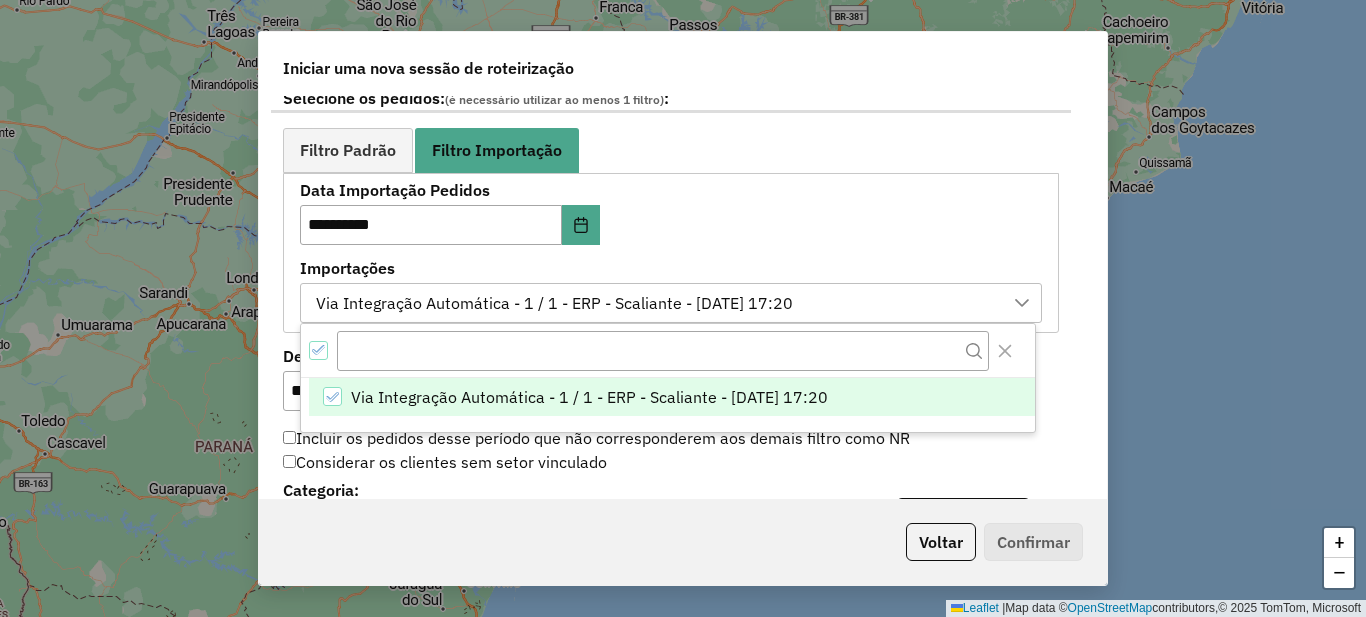 click on "**********" 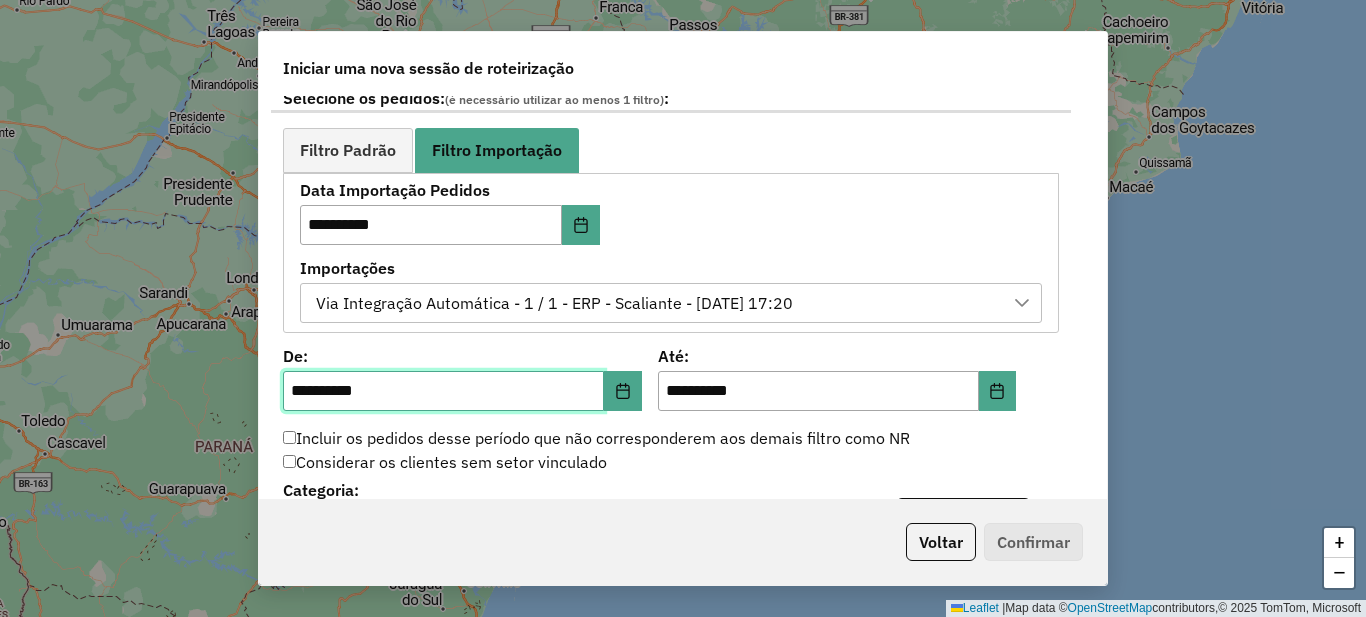 click on "**********" at bounding box center (443, 391) 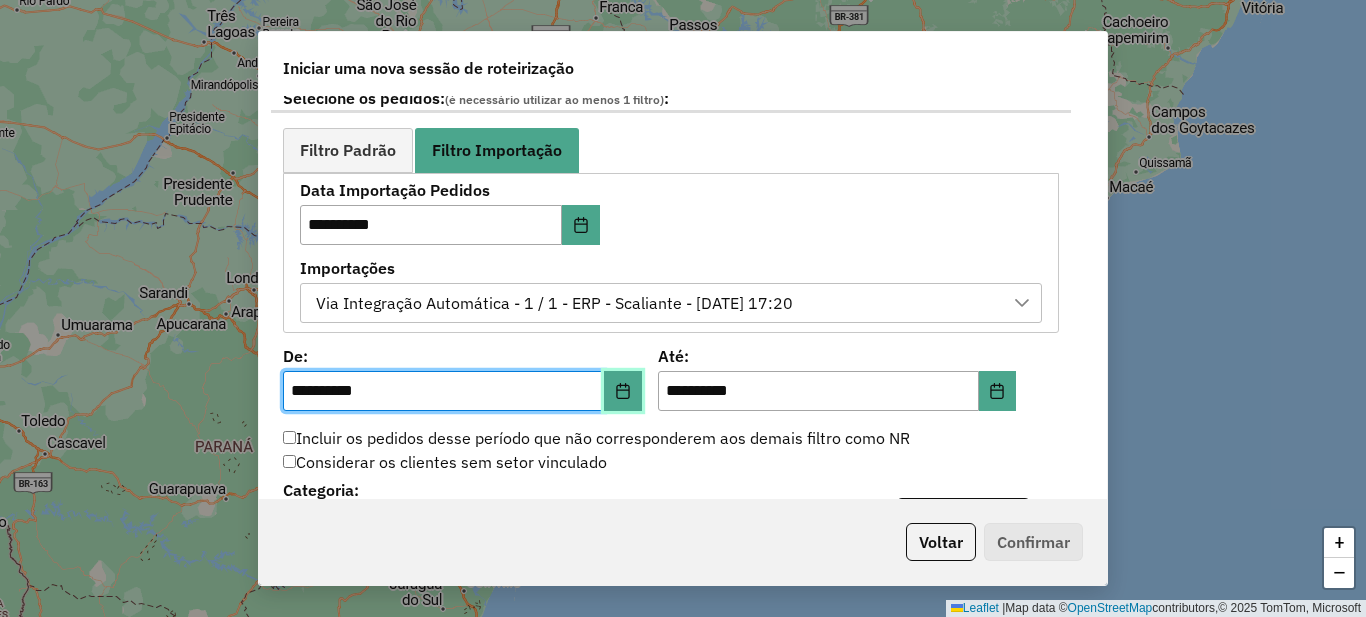type 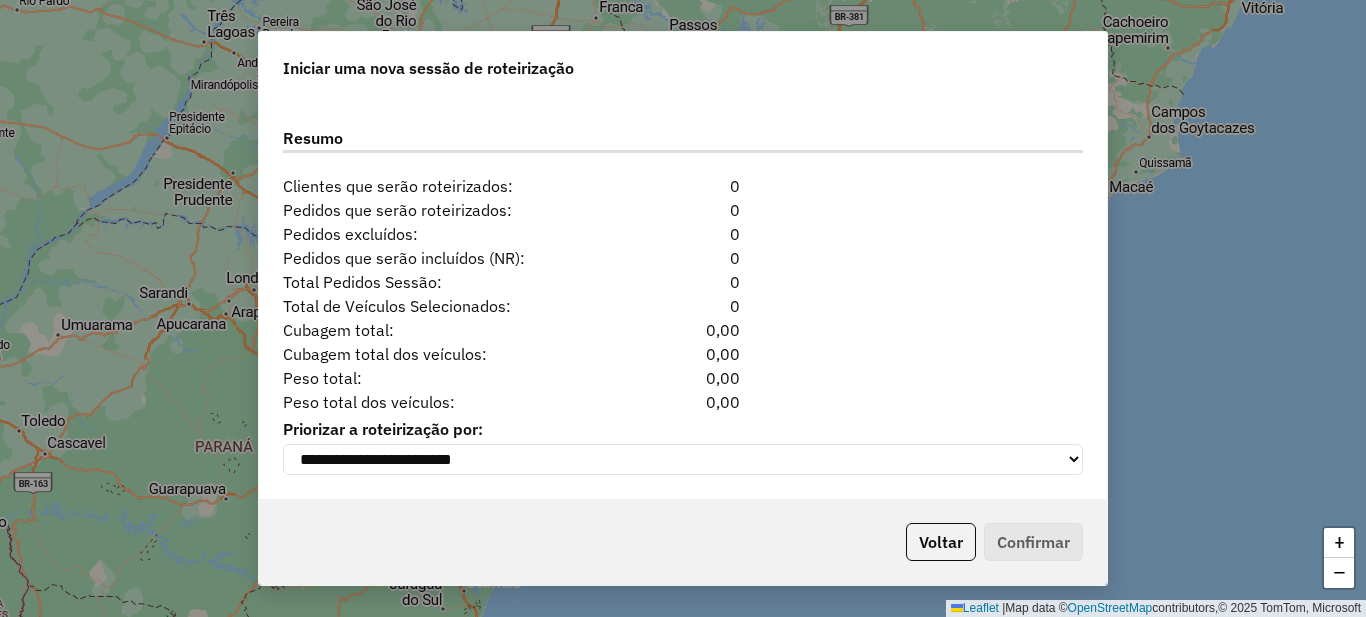 scroll, scrollTop: 1251, scrollLeft: 0, axis: vertical 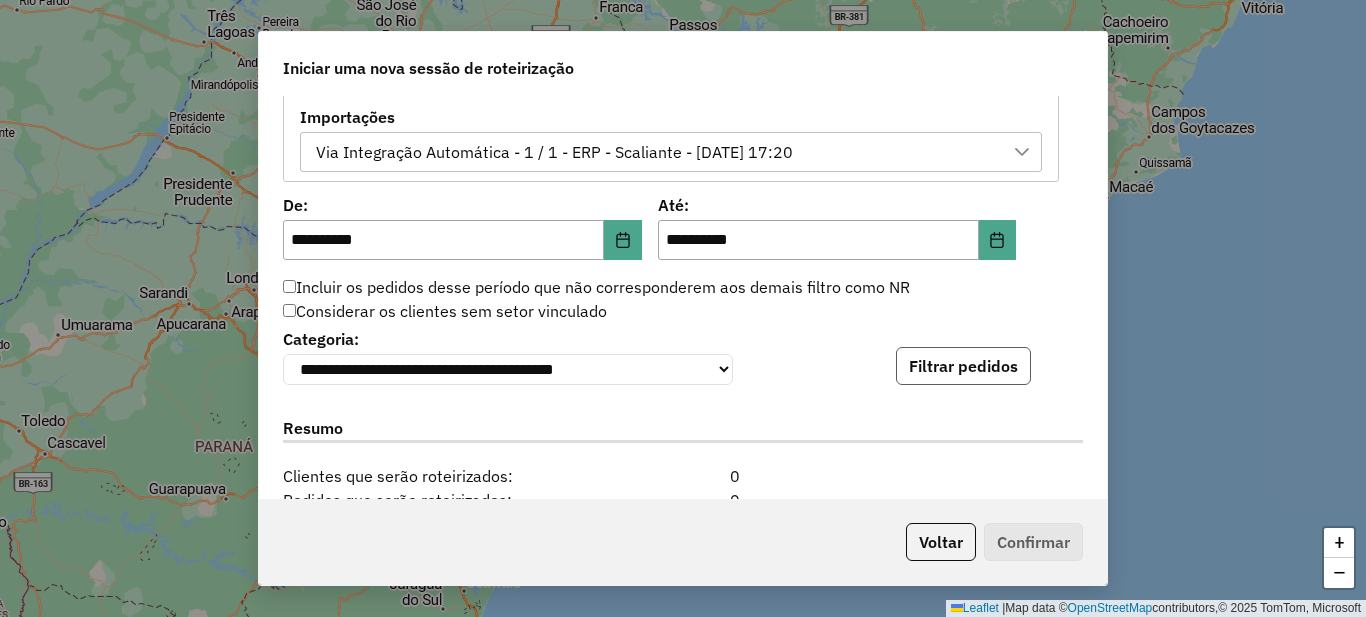 click on "Filtrar pedidos" 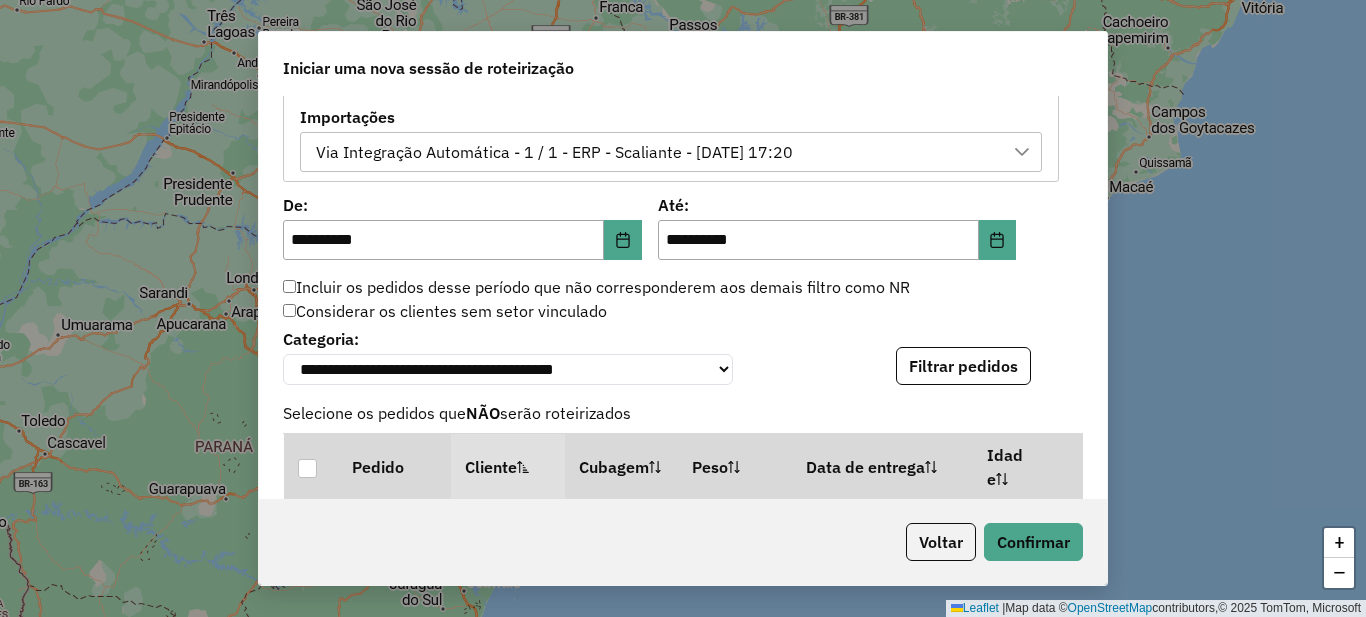 scroll, scrollTop: 1963, scrollLeft: 0, axis: vertical 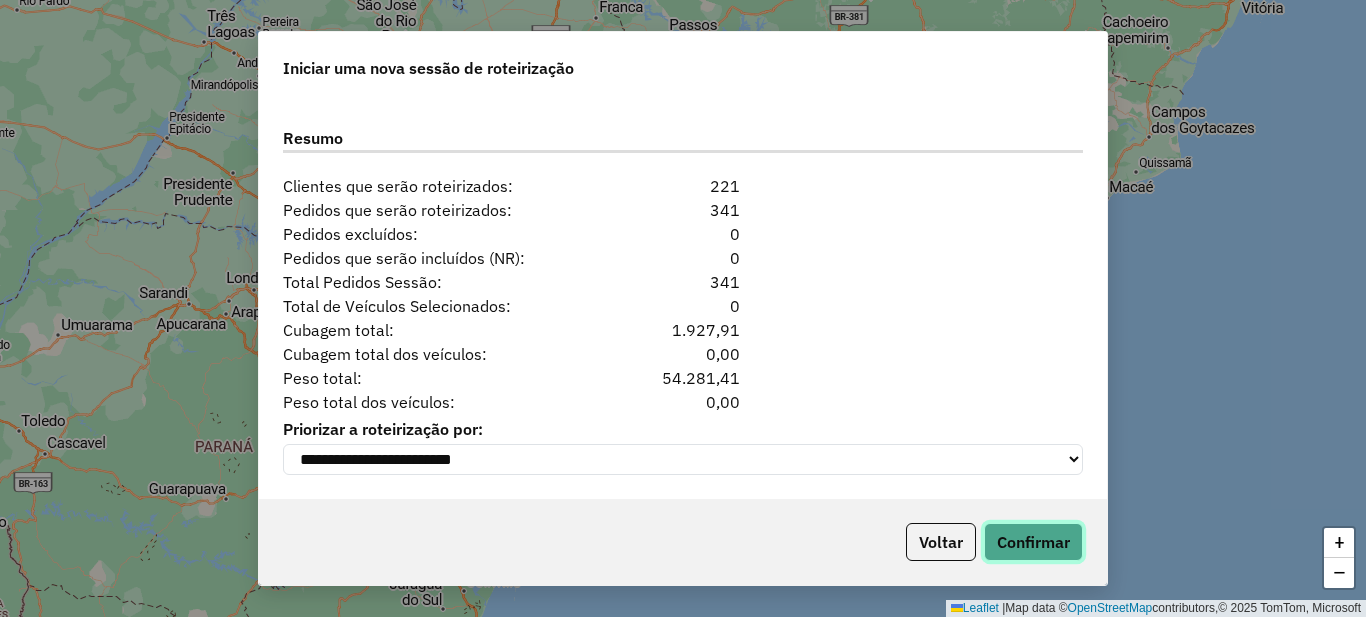 click on "Confirmar" 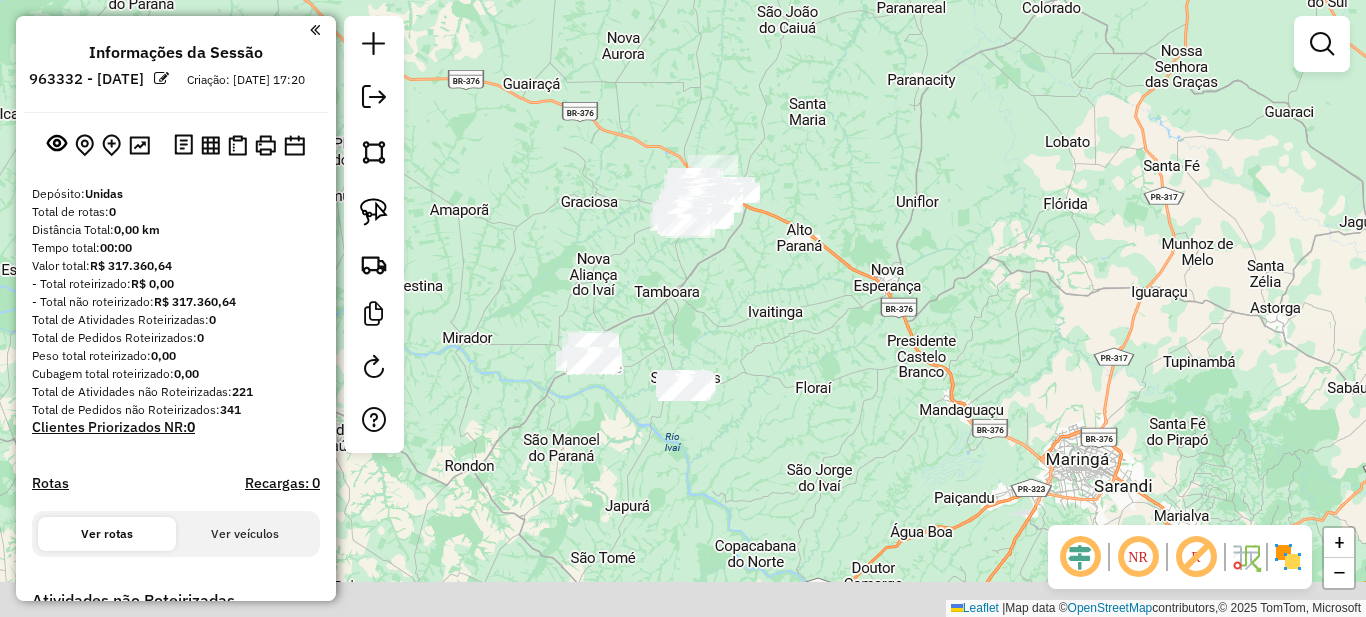 drag, startPoint x: 664, startPoint y: 421, endPoint x: 704, endPoint y: 307, distance: 120.8139 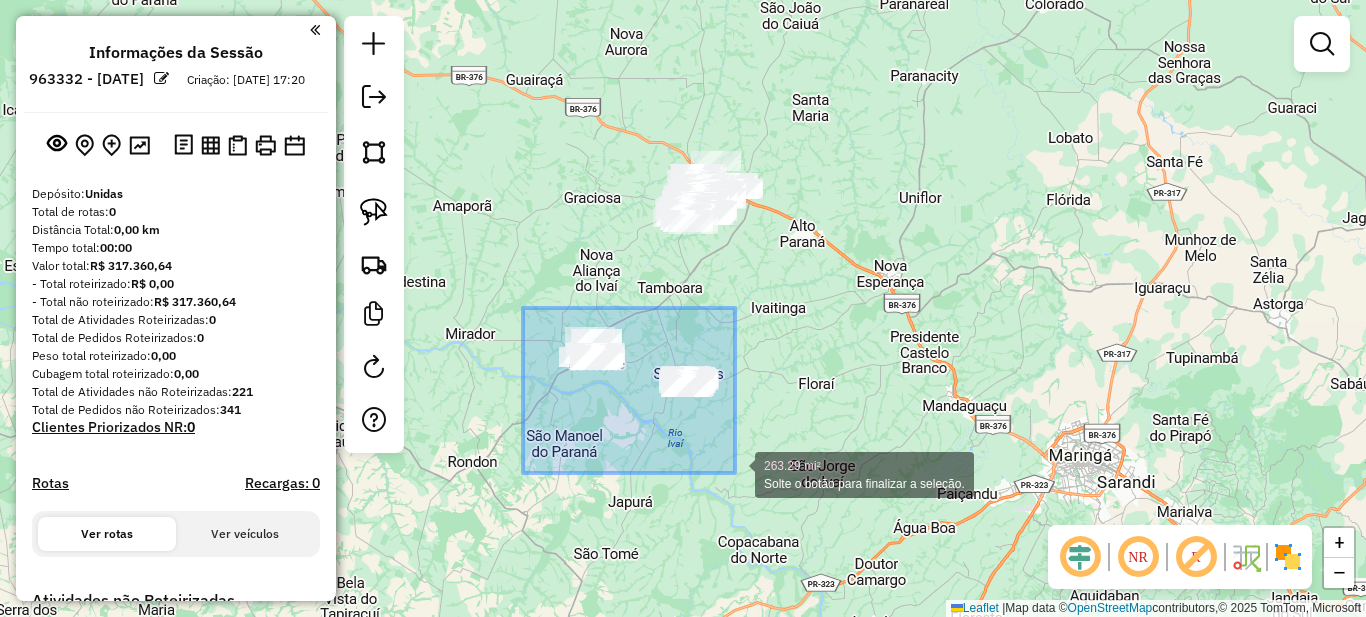 drag, startPoint x: 523, startPoint y: 308, endPoint x: 735, endPoint y: 473, distance: 268.64288 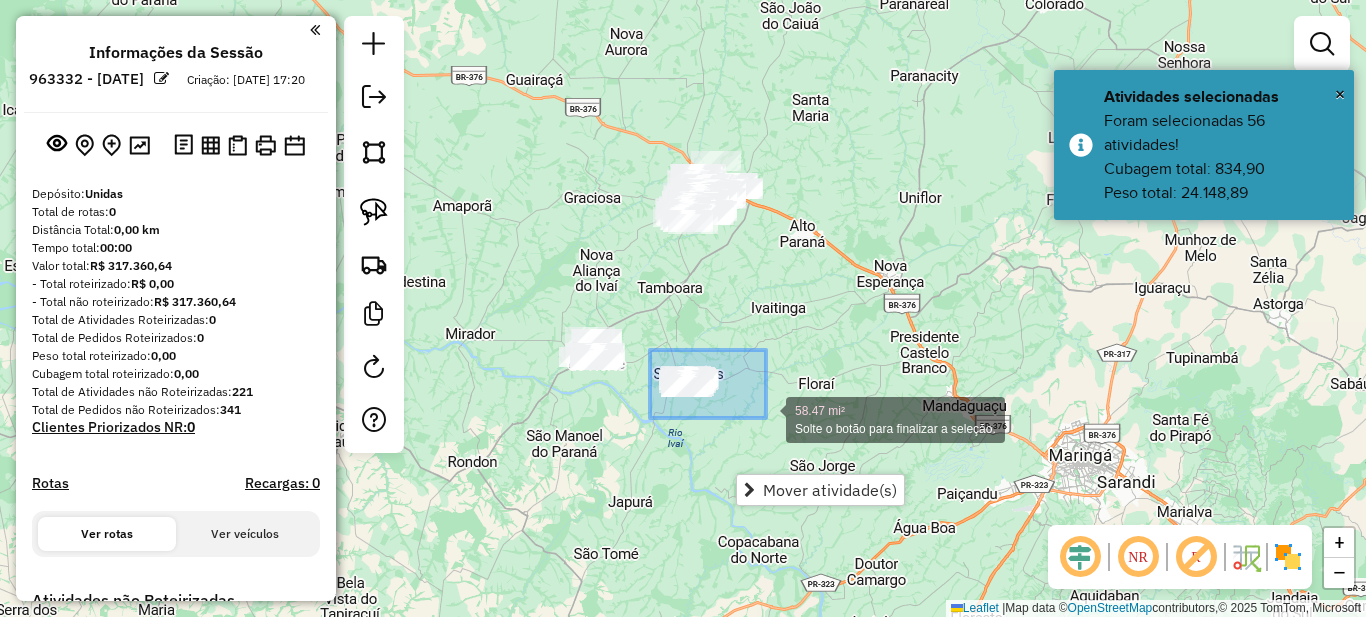 drag, startPoint x: 650, startPoint y: 350, endPoint x: 766, endPoint y: 418, distance: 134.46188 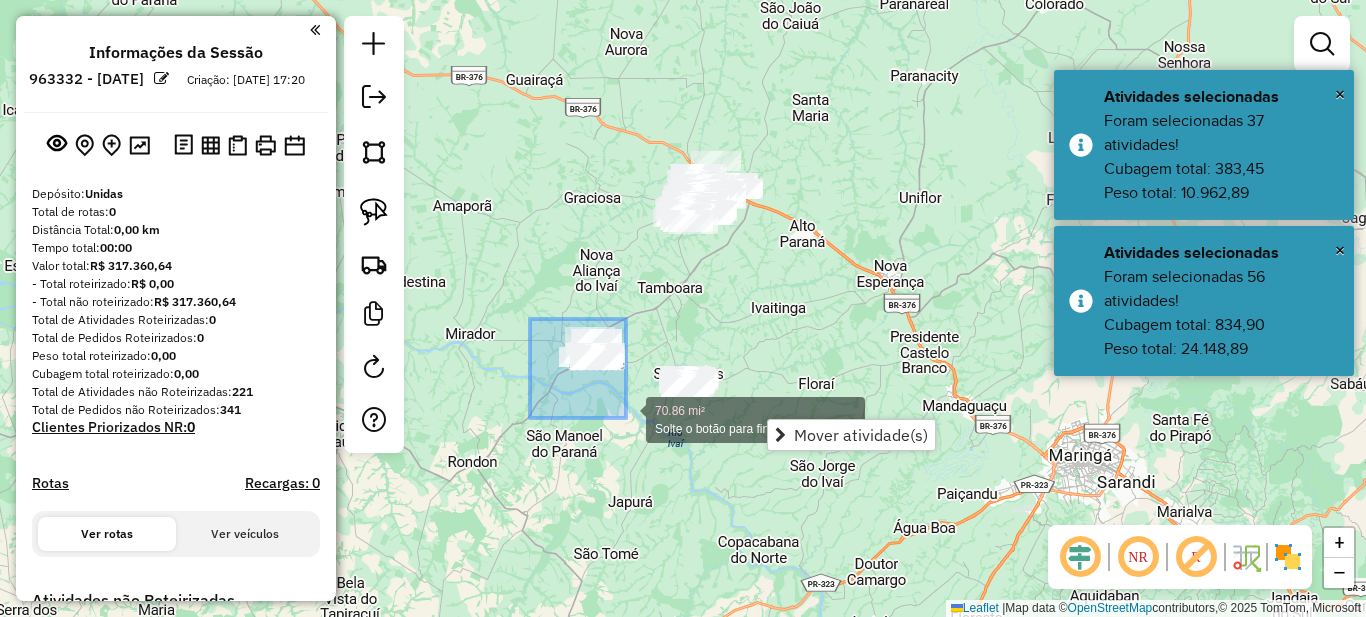 drag, startPoint x: 531, startPoint y: 319, endPoint x: 626, endPoint y: 418, distance: 137.20787 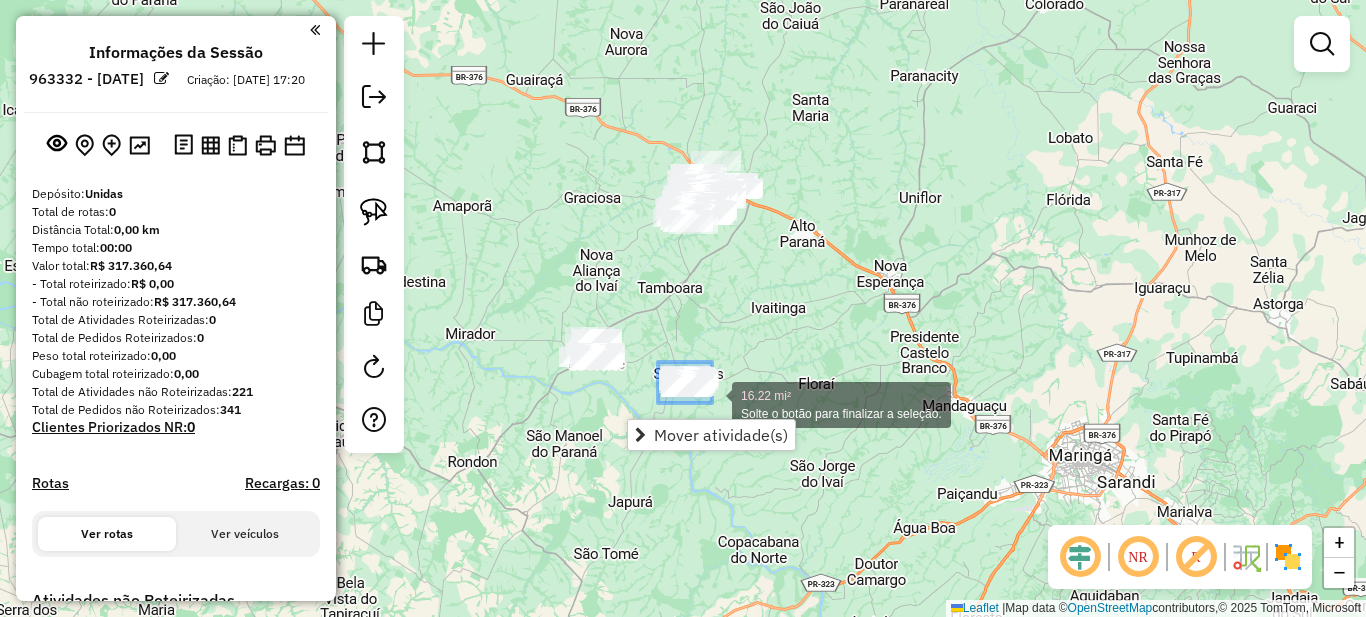 drag, startPoint x: 658, startPoint y: 362, endPoint x: 718, endPoint y: 406, distance: 74.404305 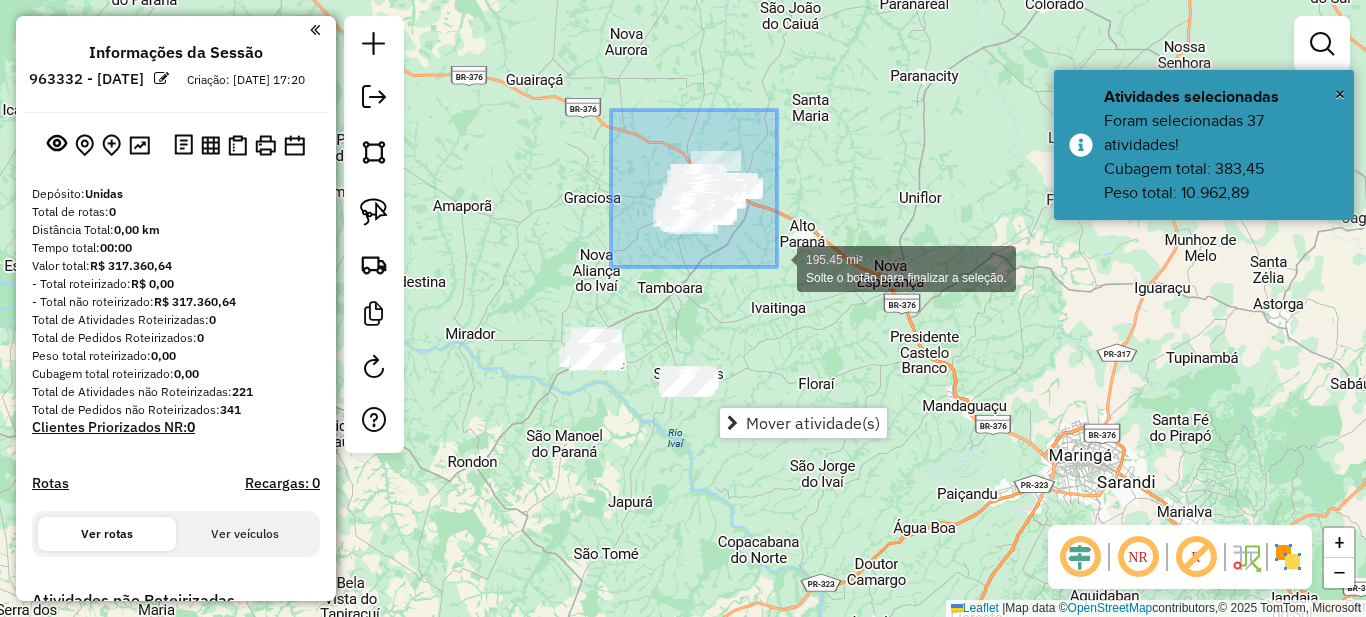 drag, startPoint x: 611, startPoint y: 110, endPoint x: 777, endPoint y: 267, distance: 228.48413 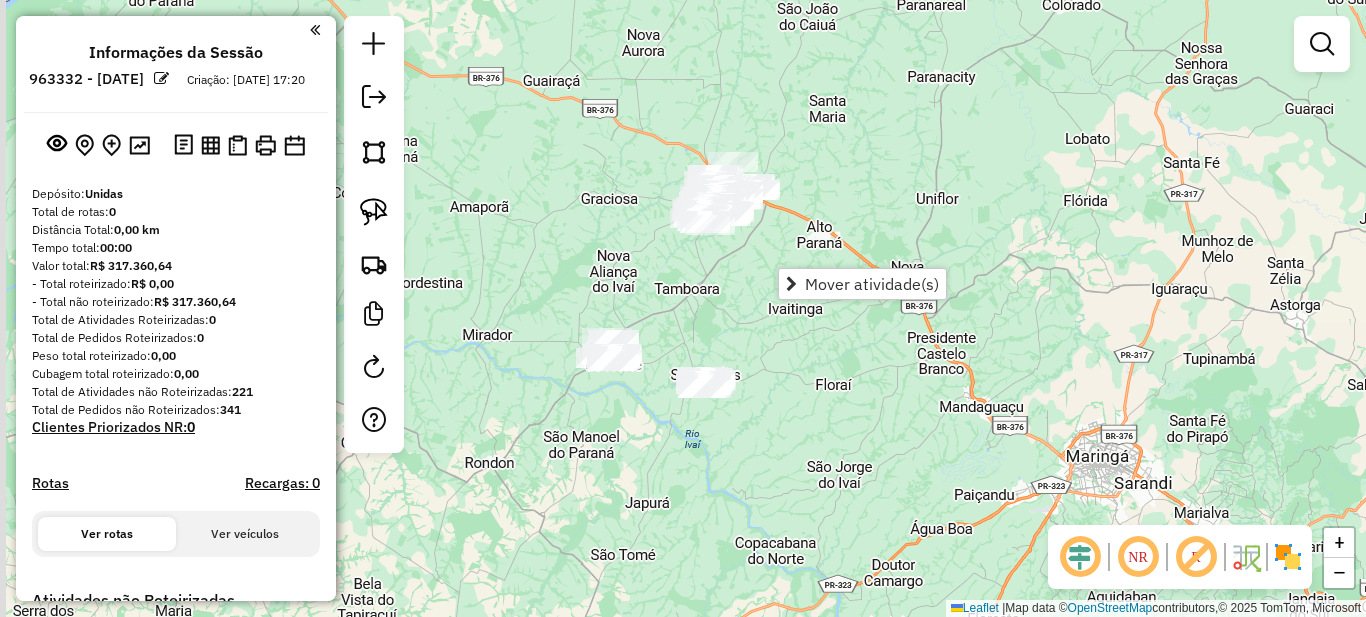 drag, startPoint x: 750, startPoint y: 435, endPoint x: 844, endPoint y: 435, distance: 94 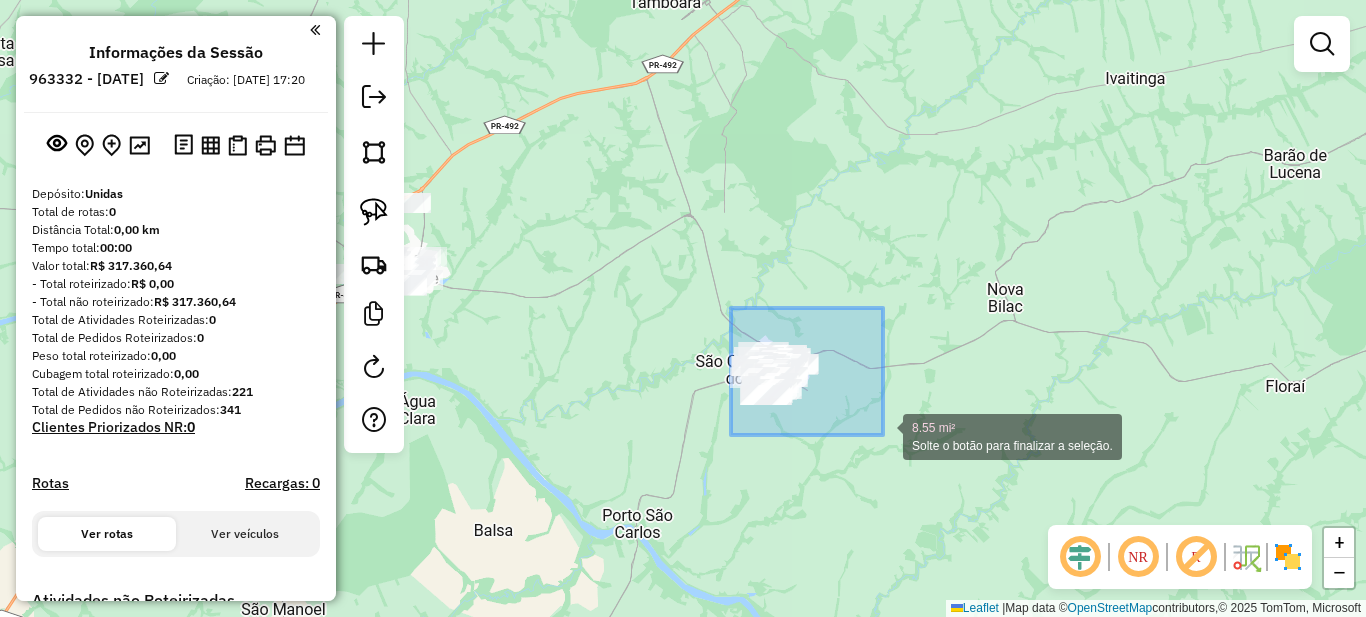 drag, startPoint x: 731, startPoint y: 310, endPoint x: 883, endPoint y: 435, distance: 196.79684 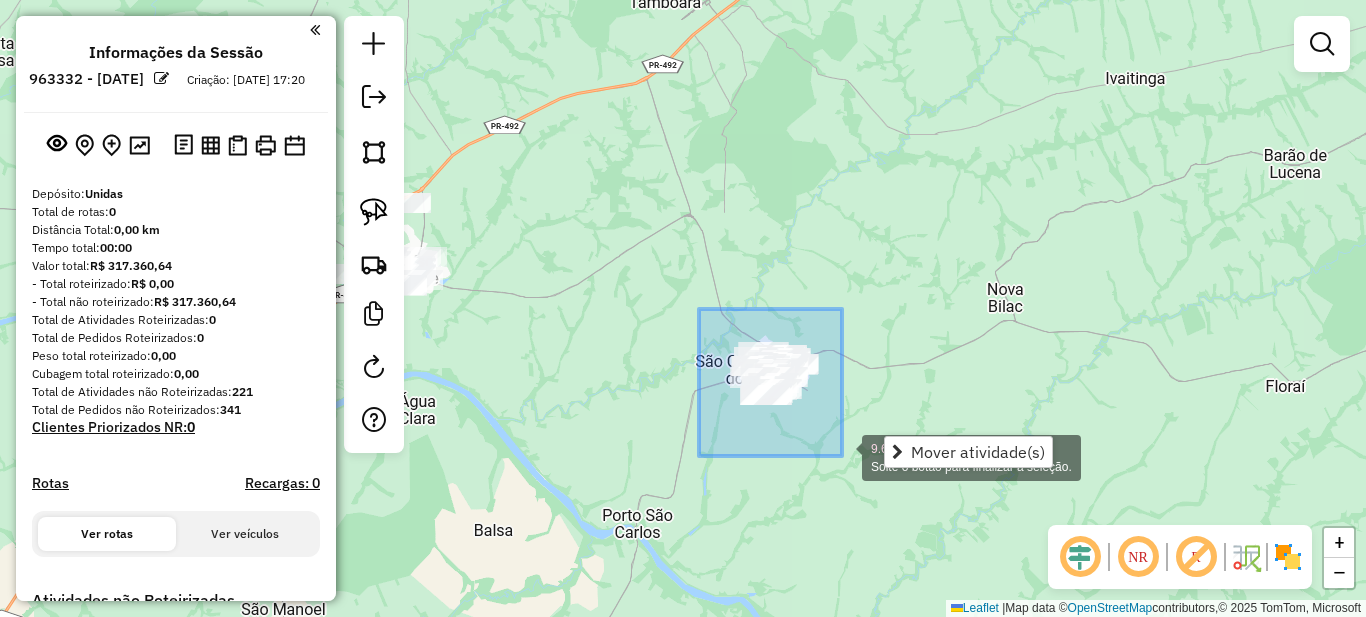 drag, startPoint x: 699, startPoint y: 309, endPoint x: 842, endPoint y: 456, distance: 205.08047 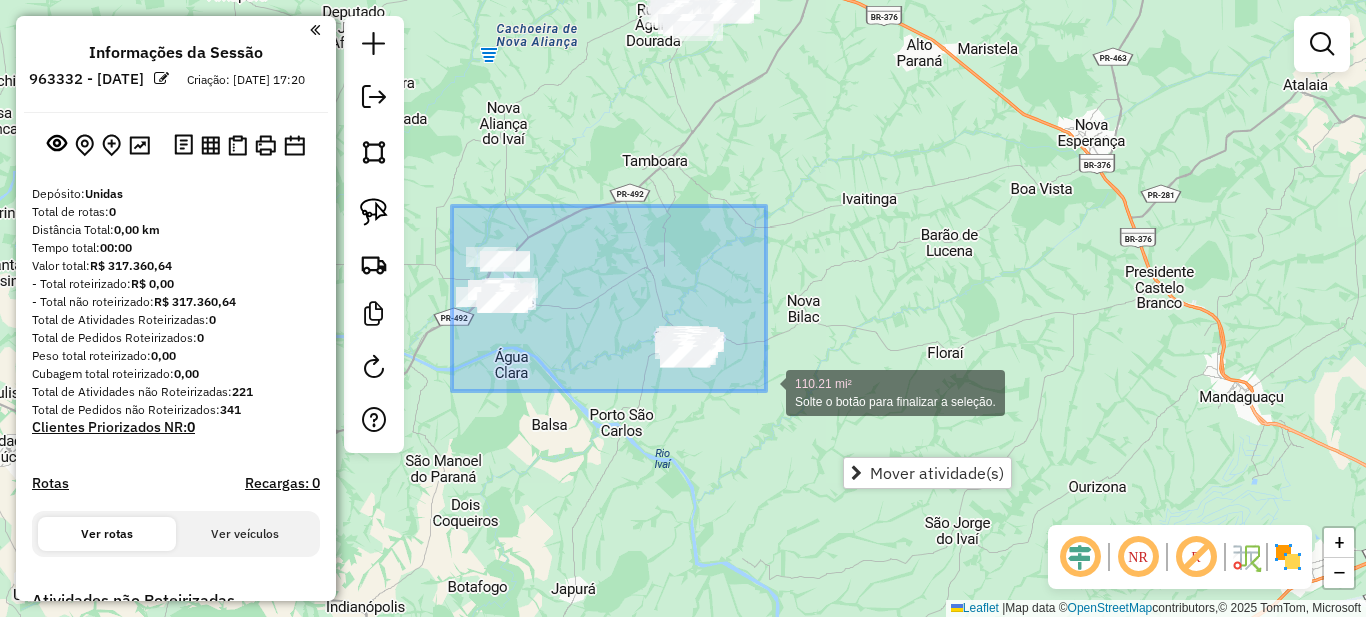drag, startPoint x: 452, startPoint y: 206, endPoint x: 766, endPoint y: 391, distance: 364.44617 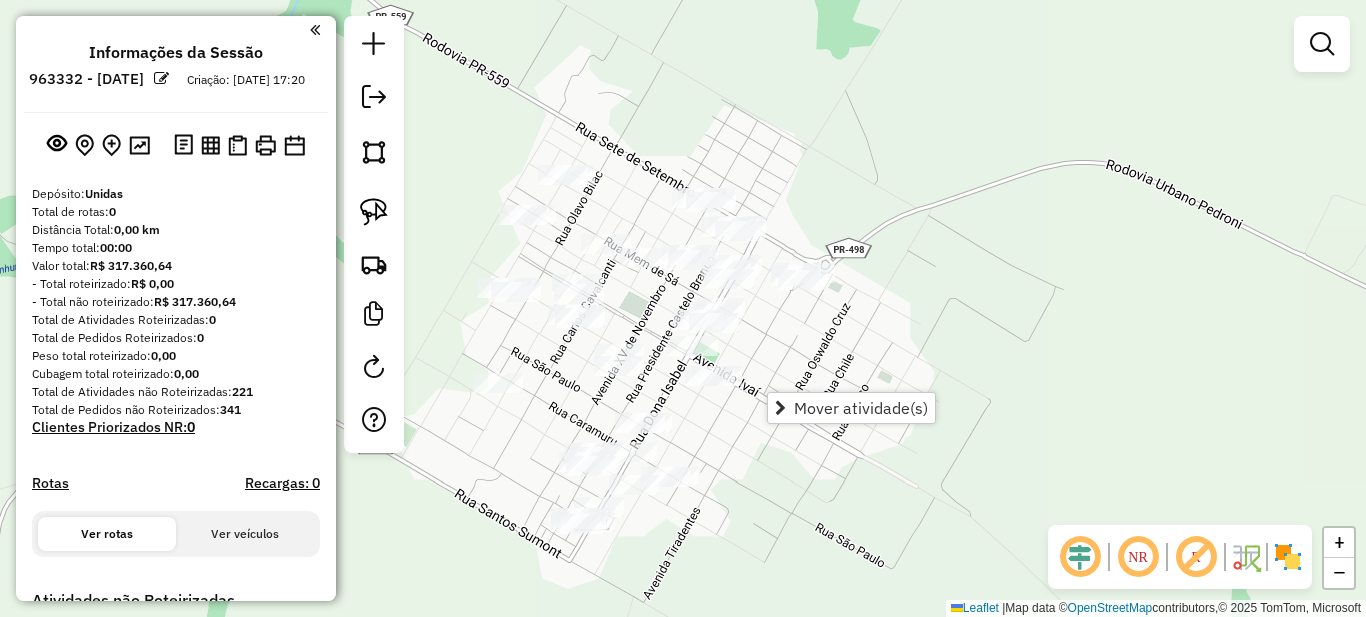 click on "Janela de atendimento Grade de atendimento Capacidade Transportadoras Veículos Cliente Pedidos  Rotas Selecione os dias de semana para filtrar as janelas de atendimento  Seg   Ter   Qua   Qui   Sex   Sáb   Dom  Informe o período da janela de atendimento: De: Até:  Filtrar exatamente a janela do cliente  Considerar janela de atendimento padrão  Selecione os dias de semana para filtrar as grades de atendimento  Seg   Ter   Qua   Qui   Sex   Sáb   Dom   Considerar clientes sem dia de atendimento cadastrado  Clientes fora do dia de atendimento selecionado Filtrar as atividades entre os valores definidos abaixo:  Peso mínimo:   Peso máximo:   Cubagem mínima:   Cubagem máxima:   De:   Até:  Filtrar as atividades entre o tempo de atendimento definido abaixo:  De:   Até:   Considerar capacidade total dos clientes não roteirizados Transportadora: Selecione um ou mais itens Tipo de veículo: Selecione um ou mais itens Veículo: Selecione um ou mais itens Motorista: Selecione um ou mais itens Nome: Rótulo:" 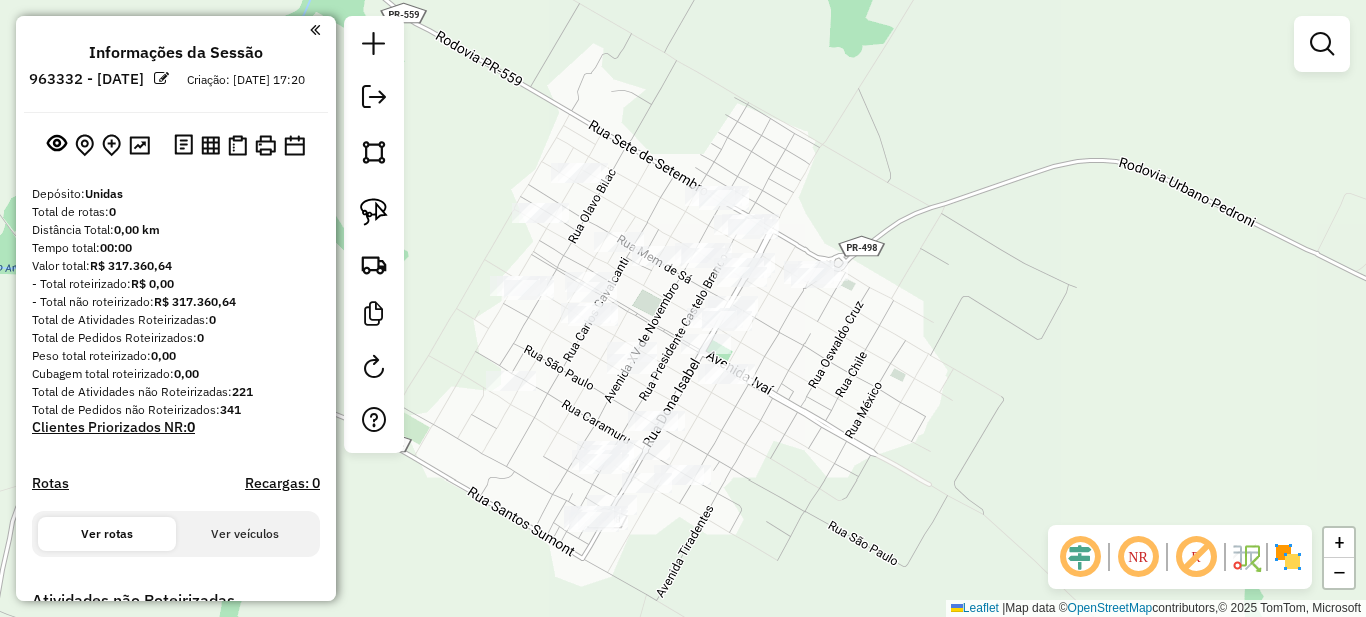 drag, startPoint x: 653, startPoint y: 308, endPoint x: 724, endPoint y: 254, distance: 89.20202 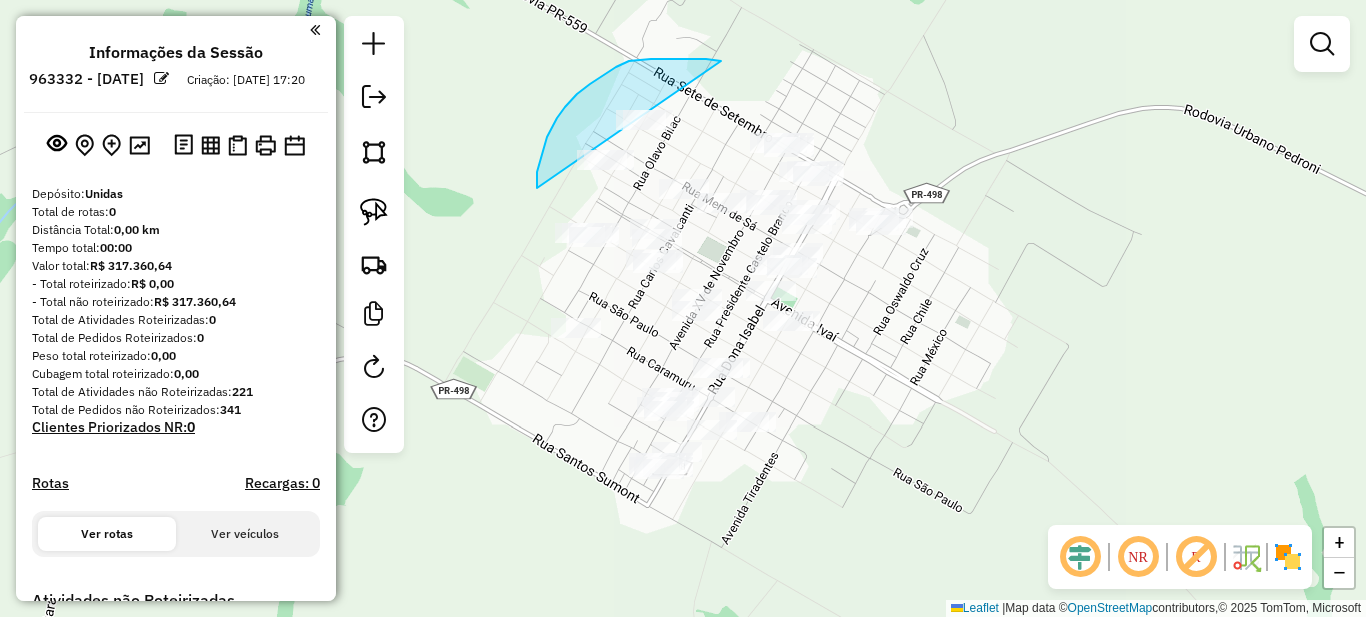 drag, startPoint x: 692, startPoint y: 59, endPoint x: 537, endPoint y: 188, distance: 201.65813 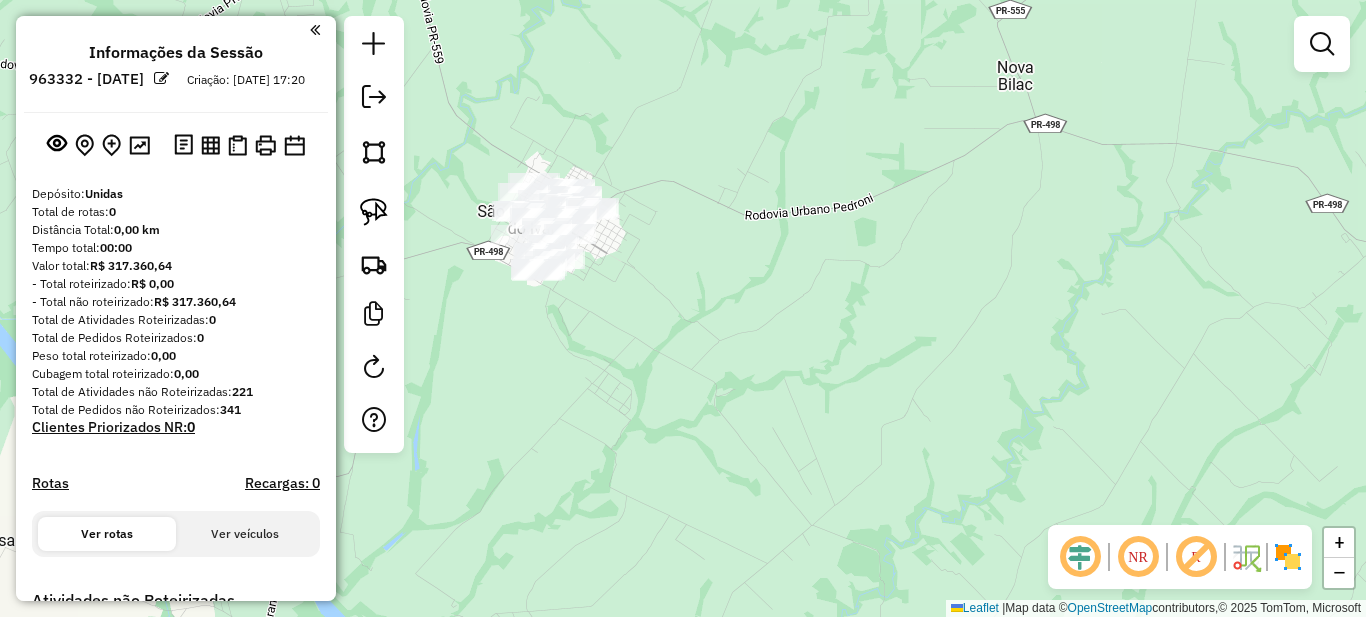 drag, startPoint x: 448, startPoint y: 178, endPoint x: 876, endPoint y: 274, distance: 438.63425 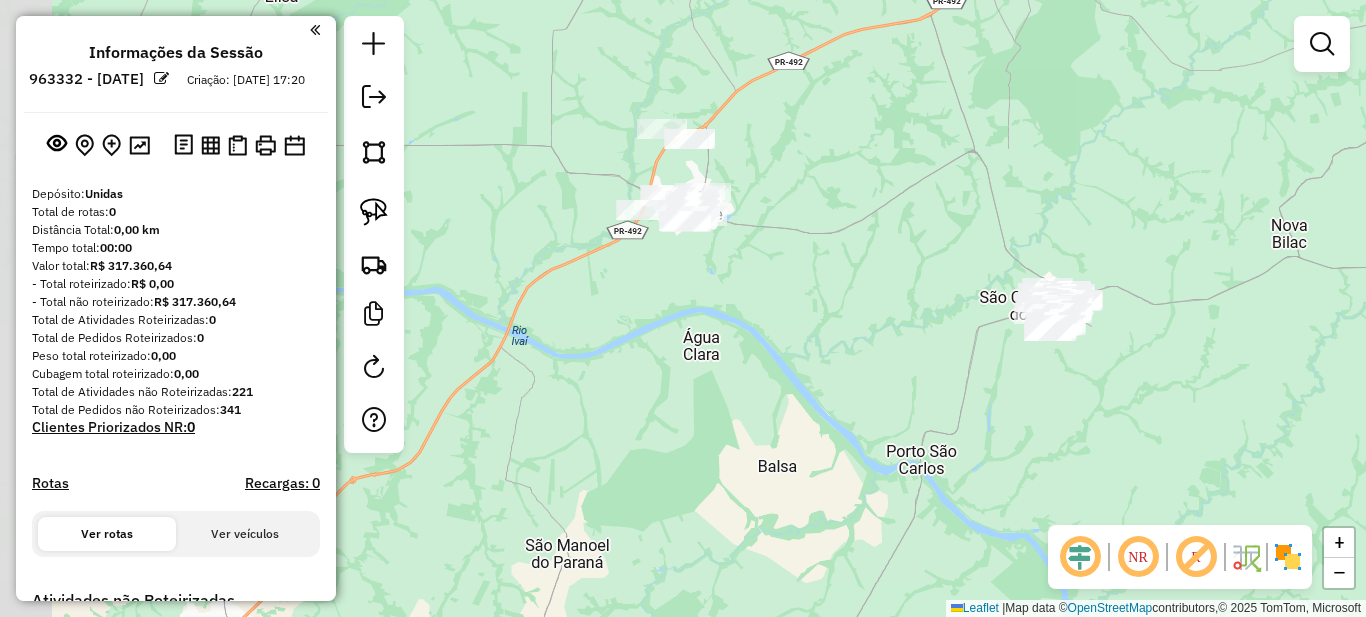 drag, startPoint x: 603, startPoint y: 249, endPoint x: 827, endPoint y: 267, distance: 224.72205 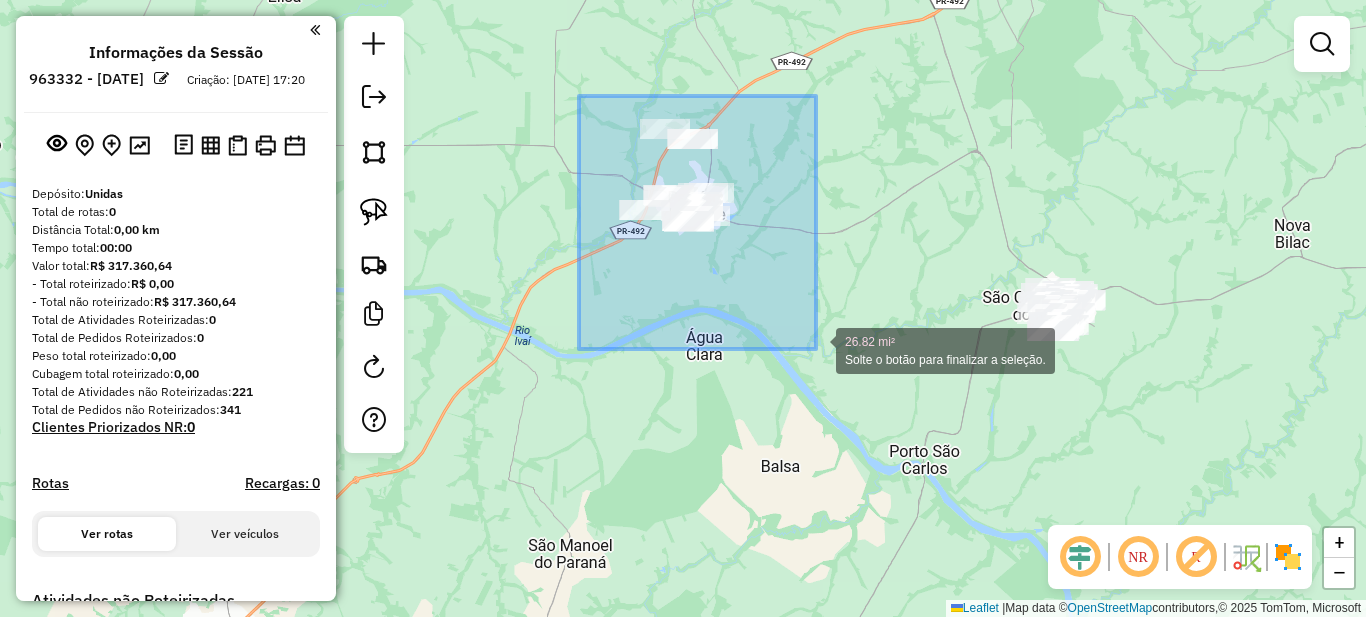 drag, startPoint x: 597, startPoint y: 120, endPoint x: 821, endPoint y: 354, distance: 323.9321 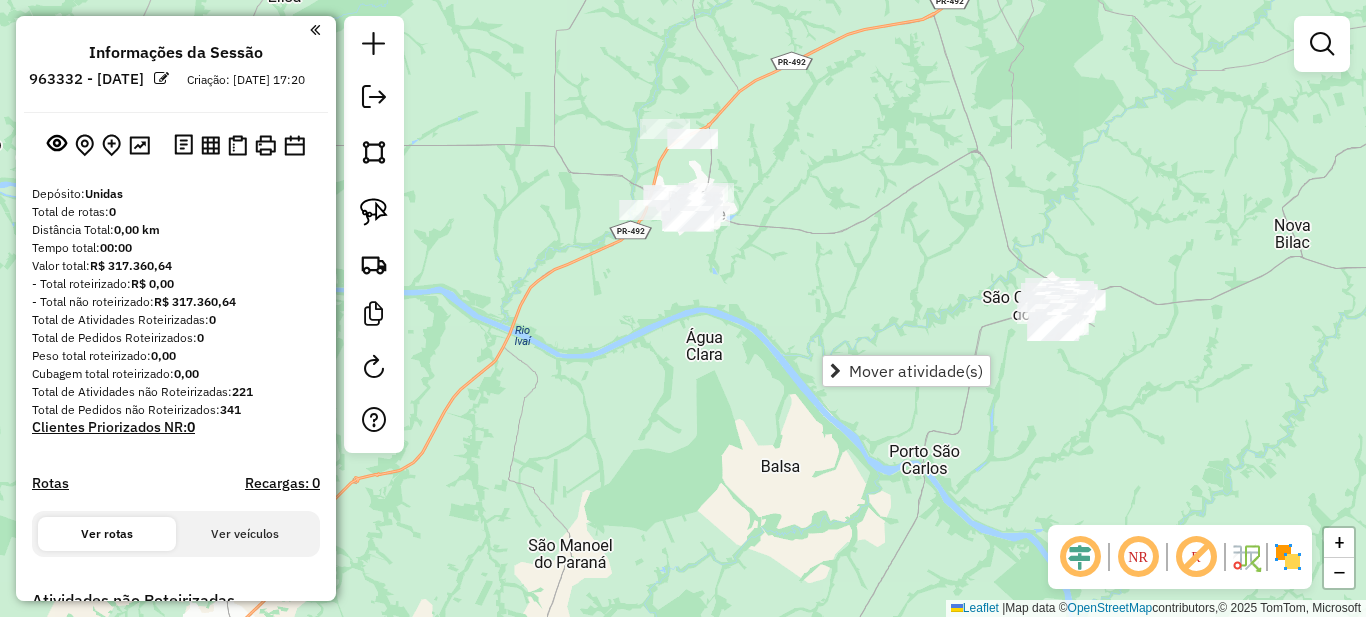 drag, startPoint x: 1020, startPoint y: 258, endPoint x: 680, endPoint y: 233, distance: 340.91788 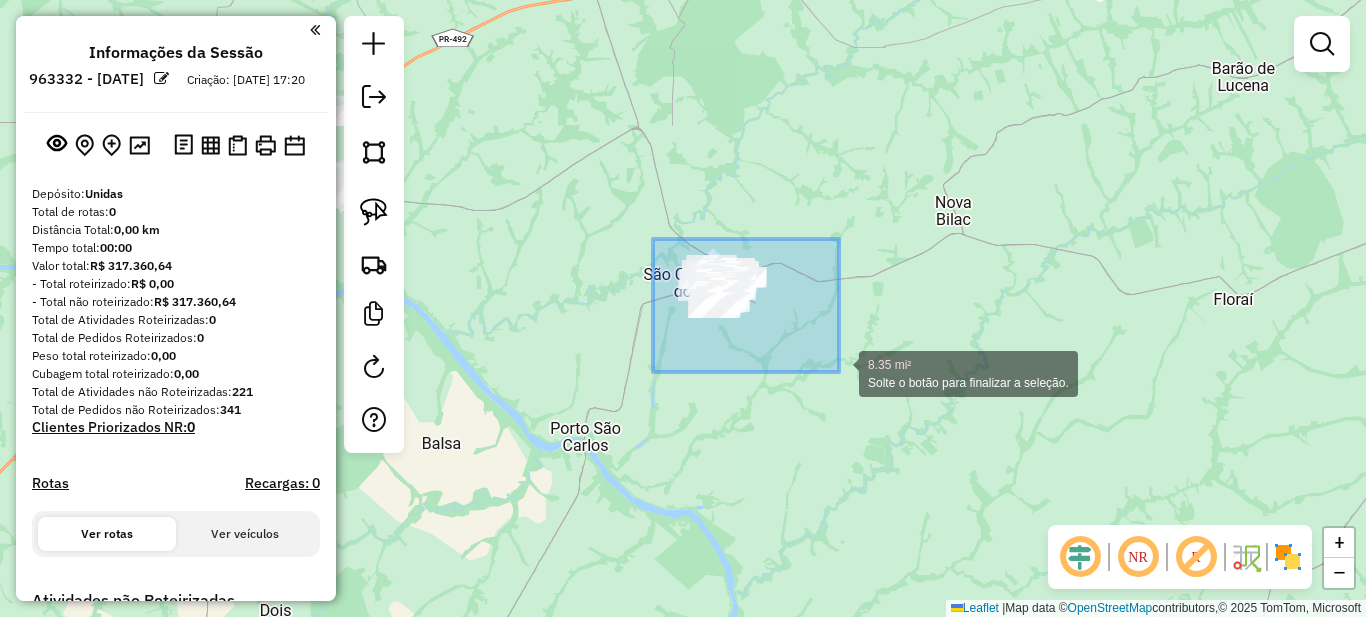drag, startPoint x: 661, startPoint y: 239, endPoint x: 839, endPoint y: 372, distance: 222.20036 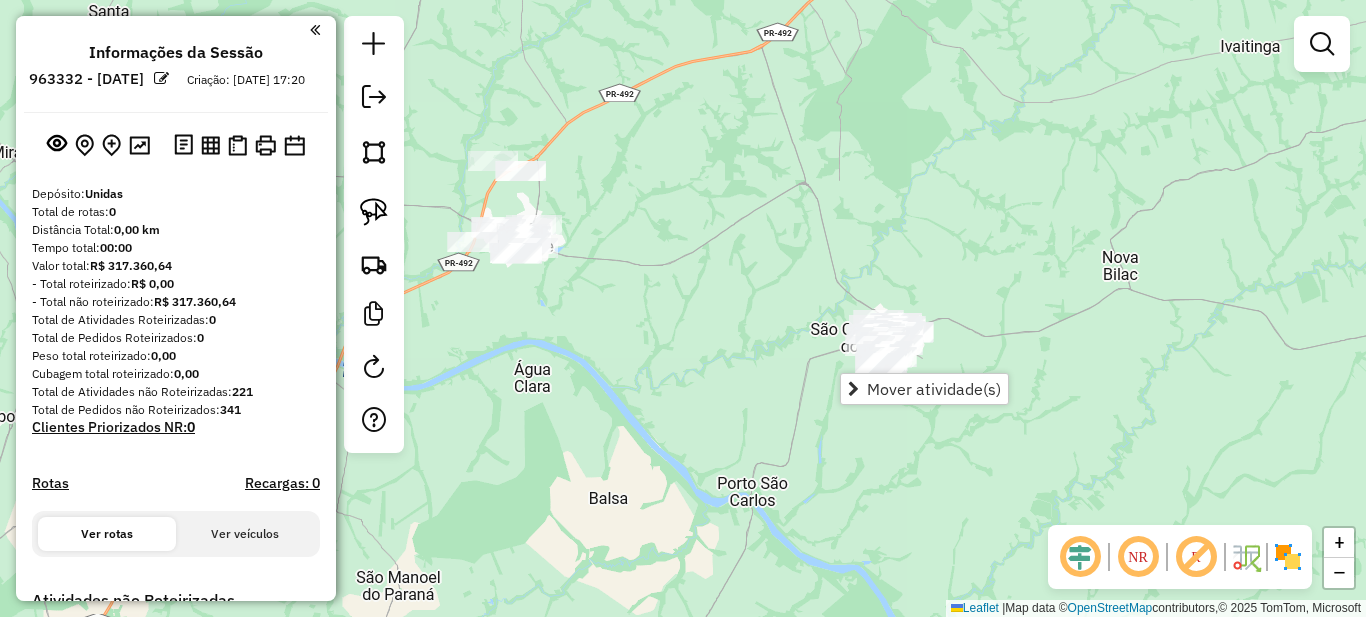 drag, startPoint x: 591, startPoint y: 323, endPoint x: 759, endPoint y: 378, distance: 176.77386 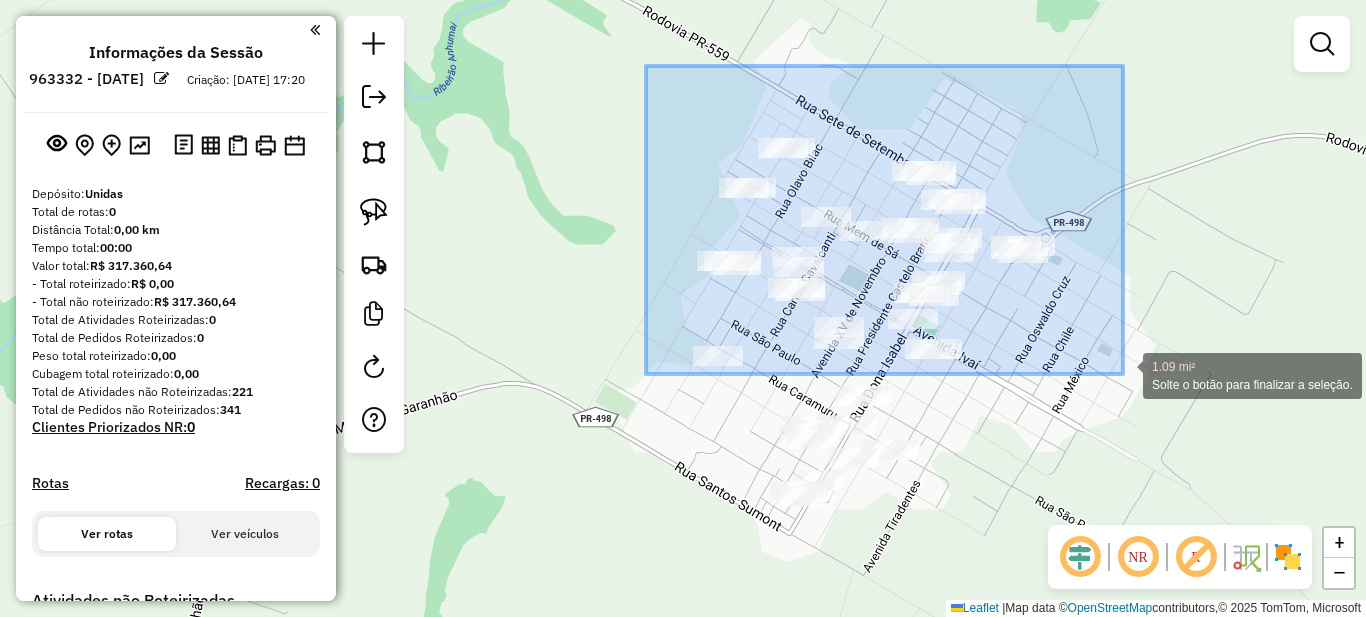 drag, startPoint x: 646, startPoint y: 81, endPoint x: 1123, endPoint y: 374, distance: 559.80176 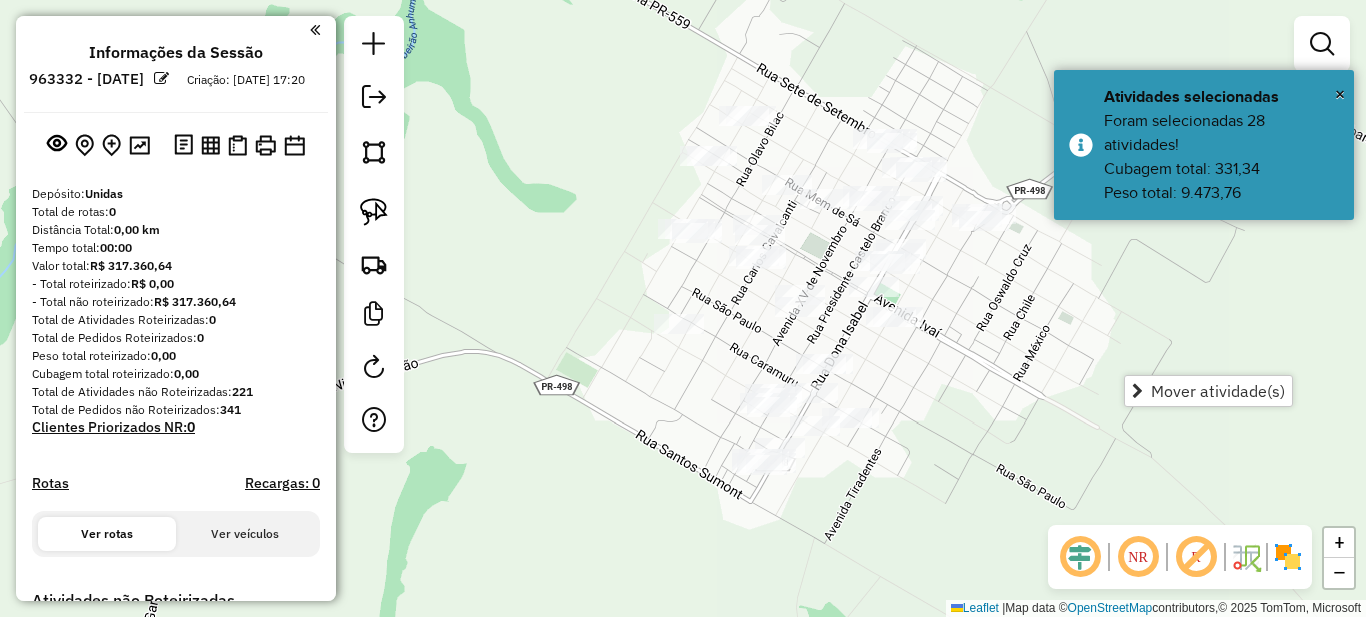 drag, startPoint x: 1010, startPoint y: 421, endPoint x: 957, endPoint y: 380, distance: 67.00746 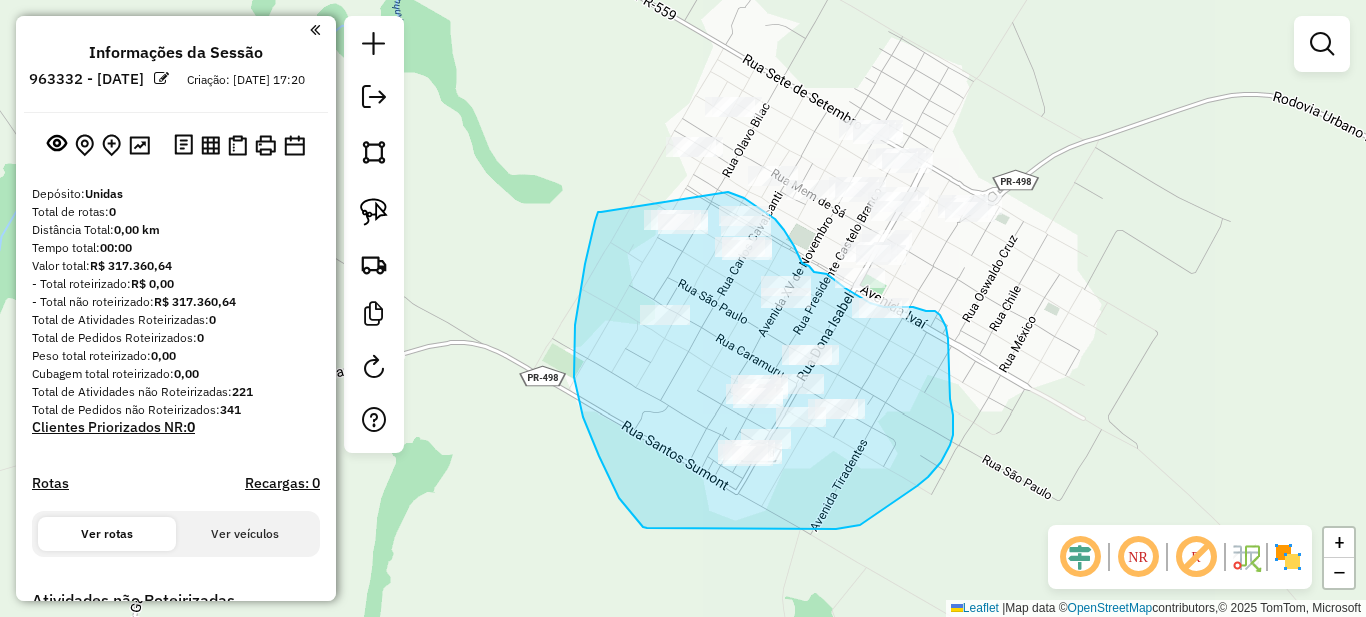 drag, startPoint x: 601, startPoint y: 212, endPoint x: 726, endPoint y: 192, distance: 126.58989 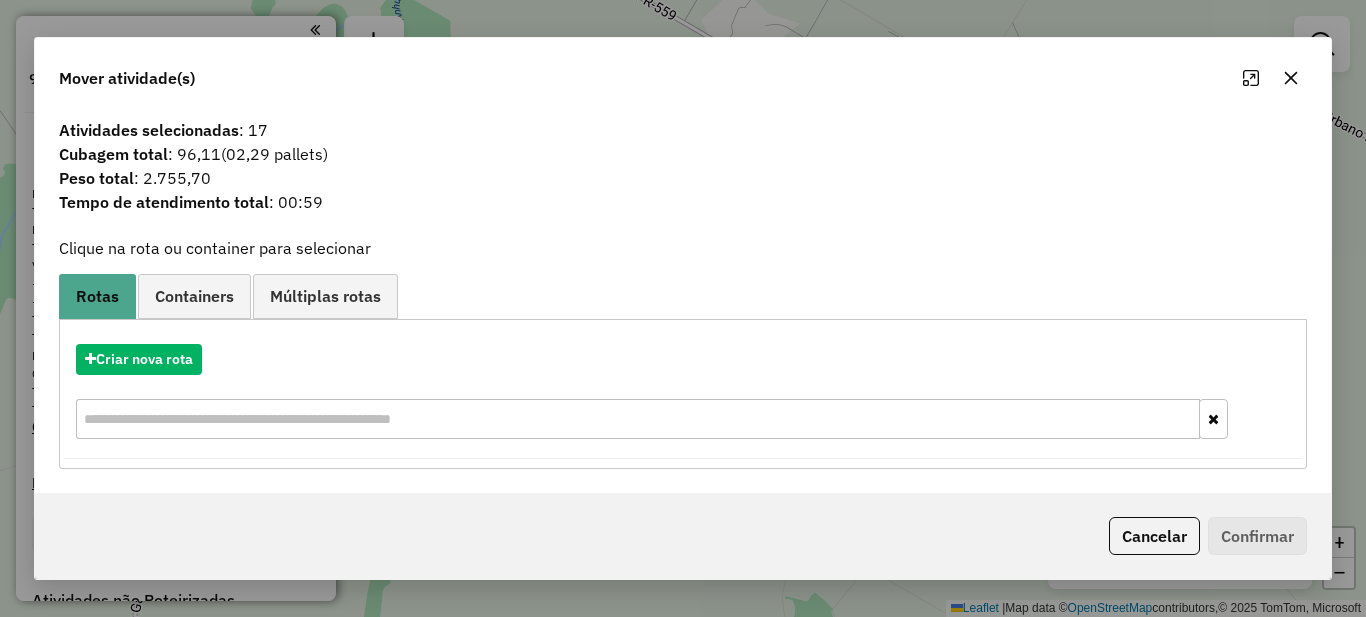 drag, startPoint x: 158, startPoint y: 382, endPoint x: 158, endPoint y: 362, distance: 20 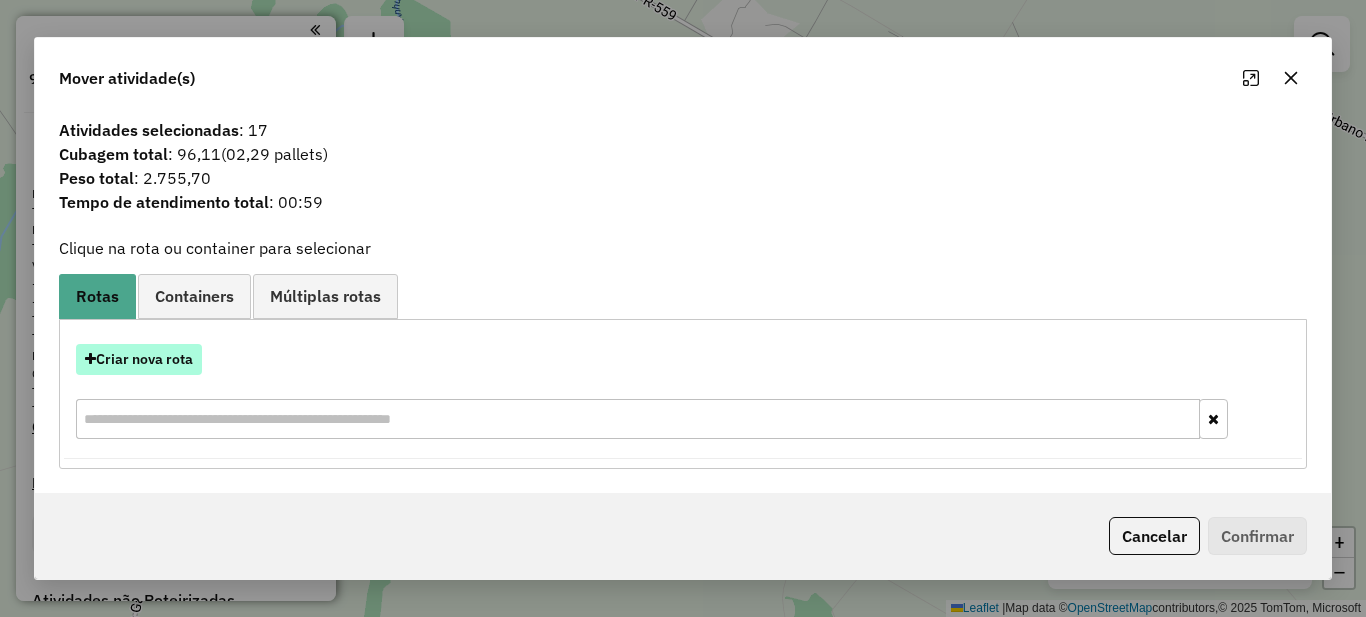click on "Criar nova rota" at bounding box center (683, 394) 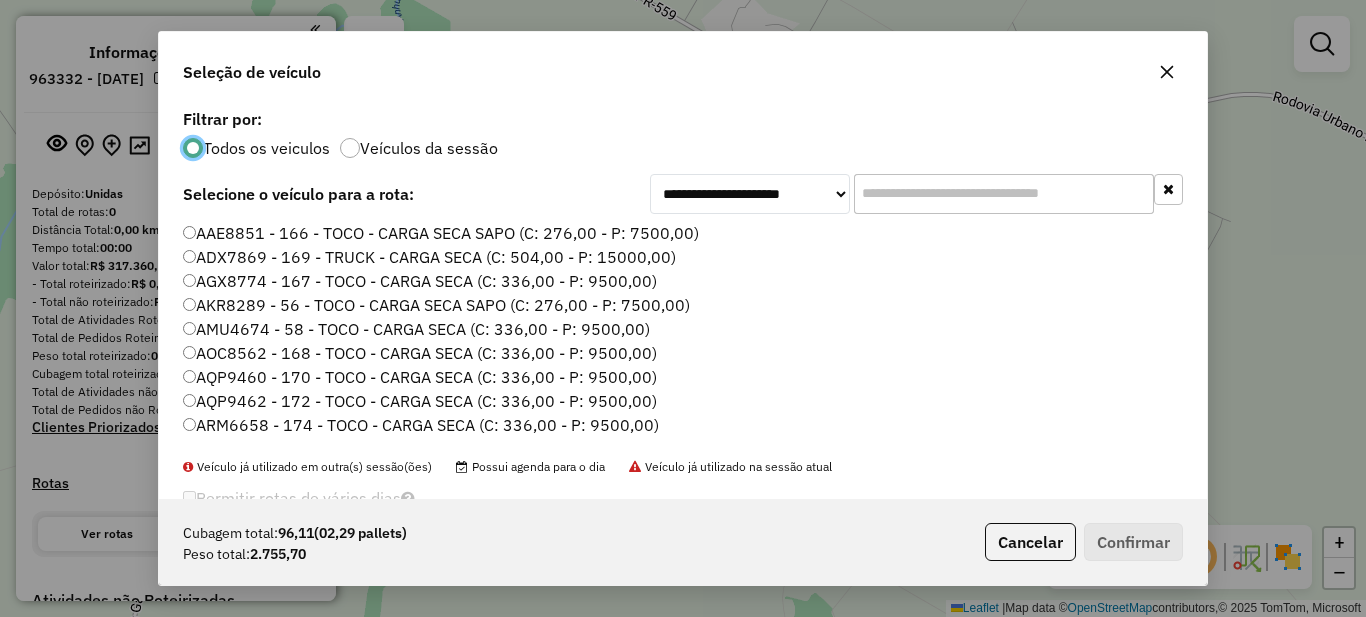 scroll, scrollTop: 11, scrollLeft: 6, axis: both 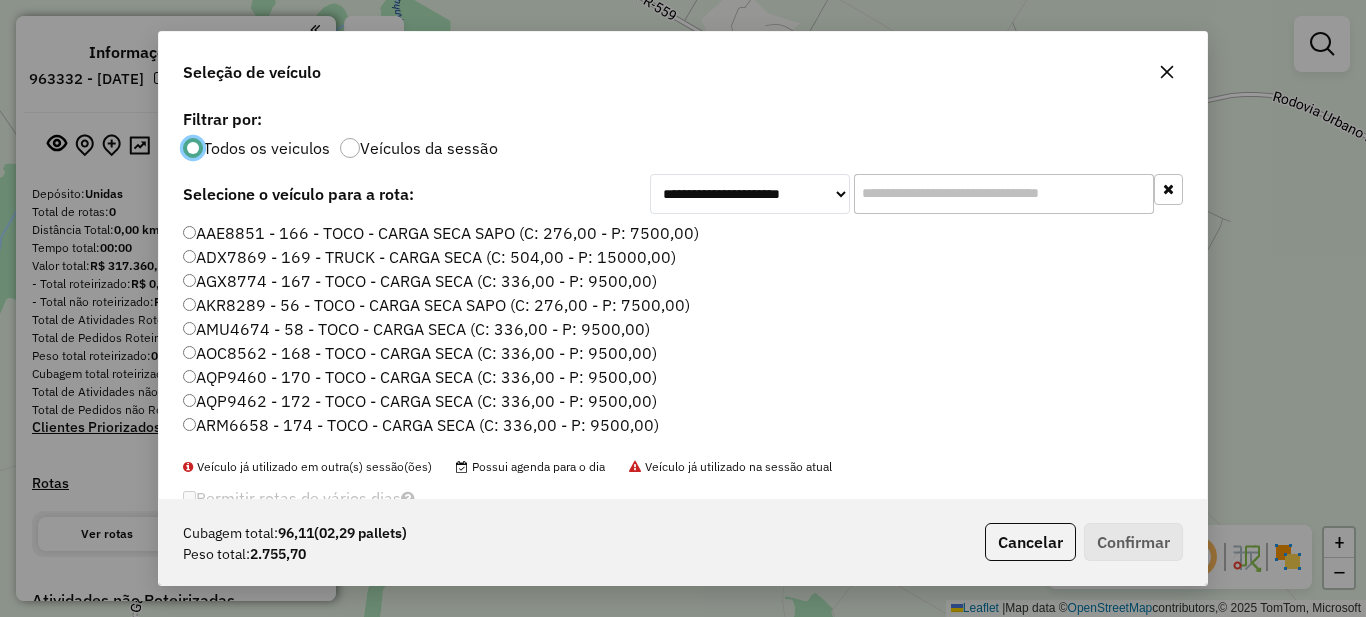 click 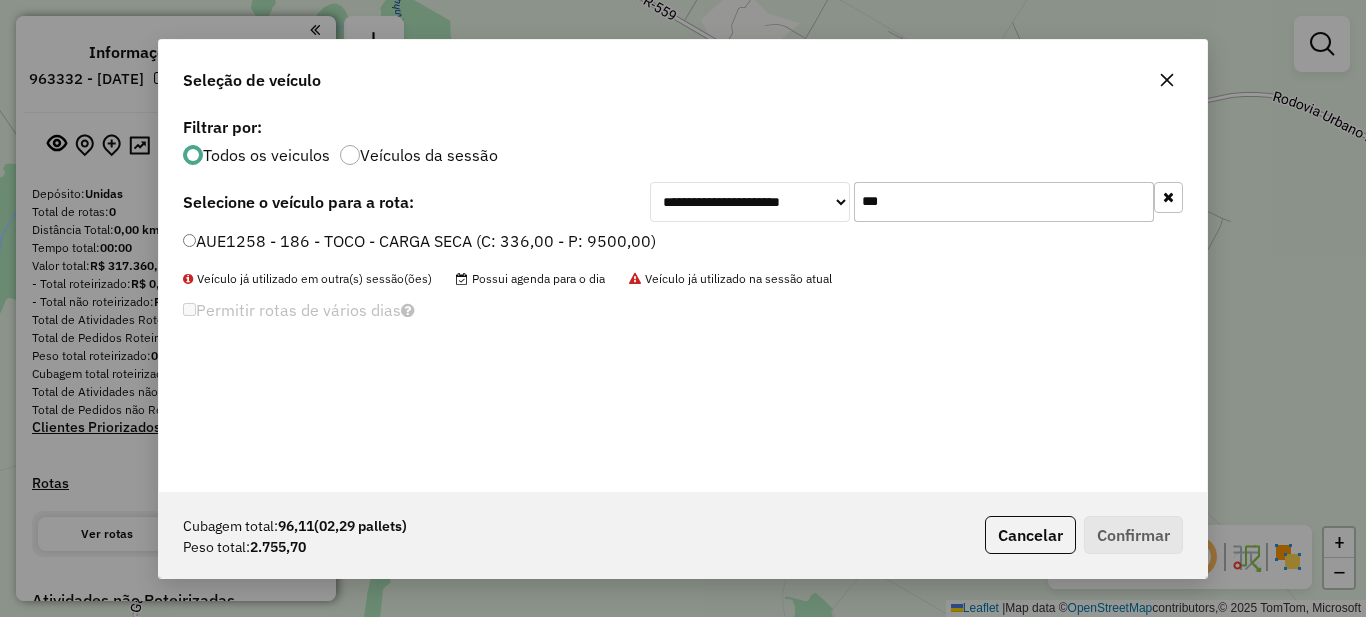 type on "***" 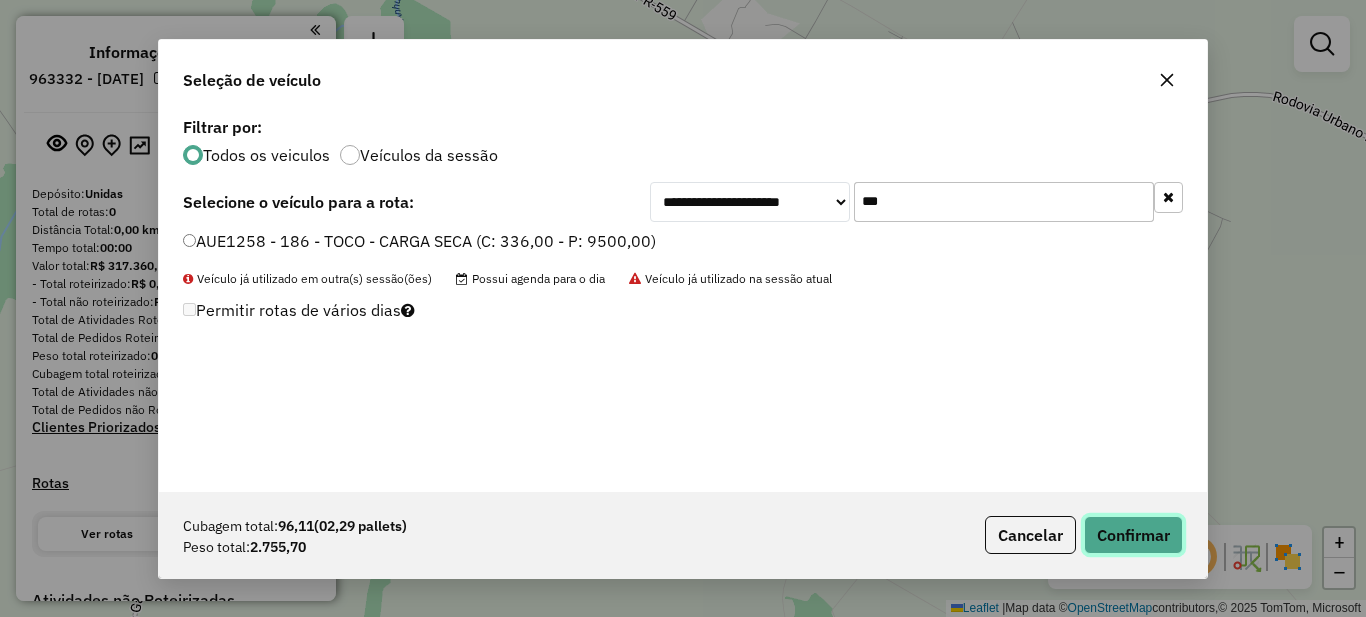 click on "Confirmar" 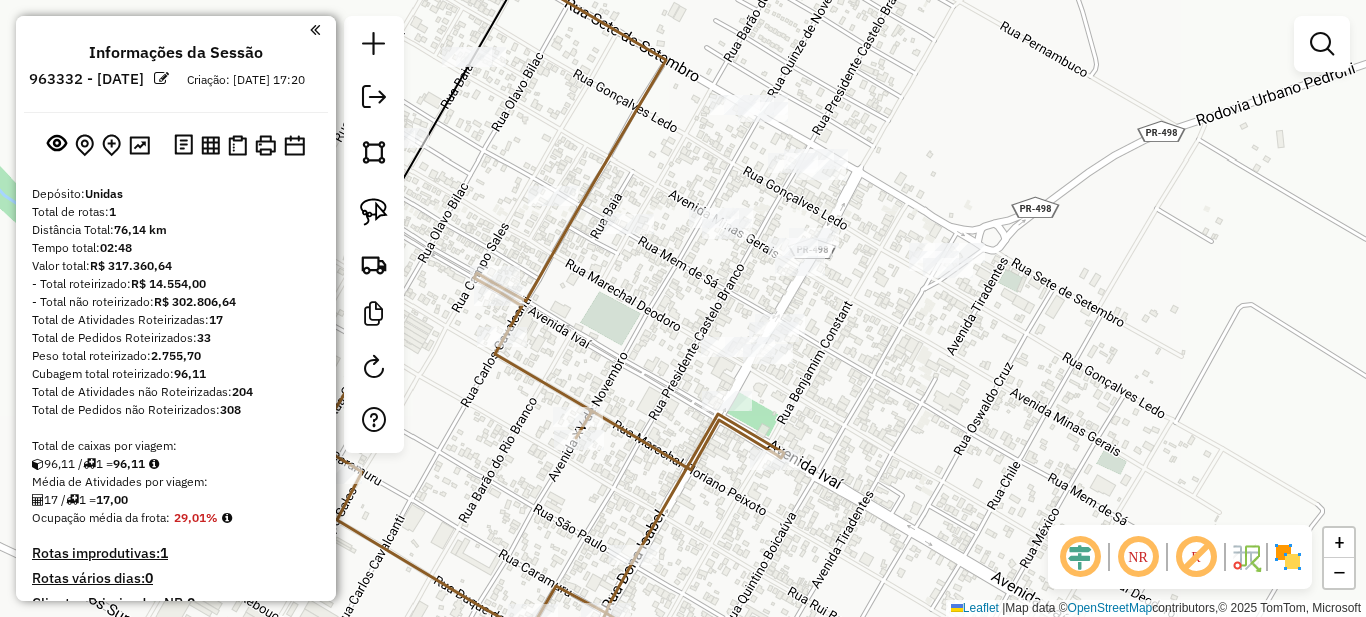 drag, startPoint x: 895, startPoint y: 322, endPoint x: 841, endPoint y: 370, distance: 72.249565 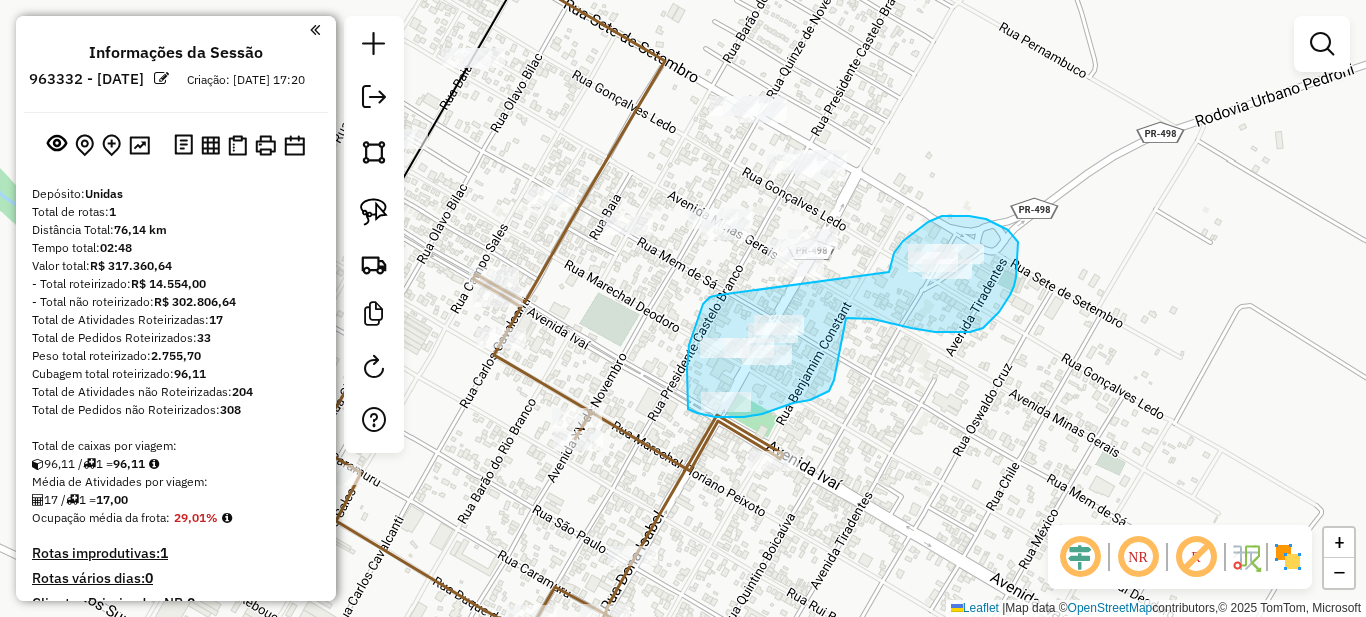 drag, startPoint x: 693, startPoint y: 333, endPoint x: 889, endPoint y: 273, distance: 204.97804 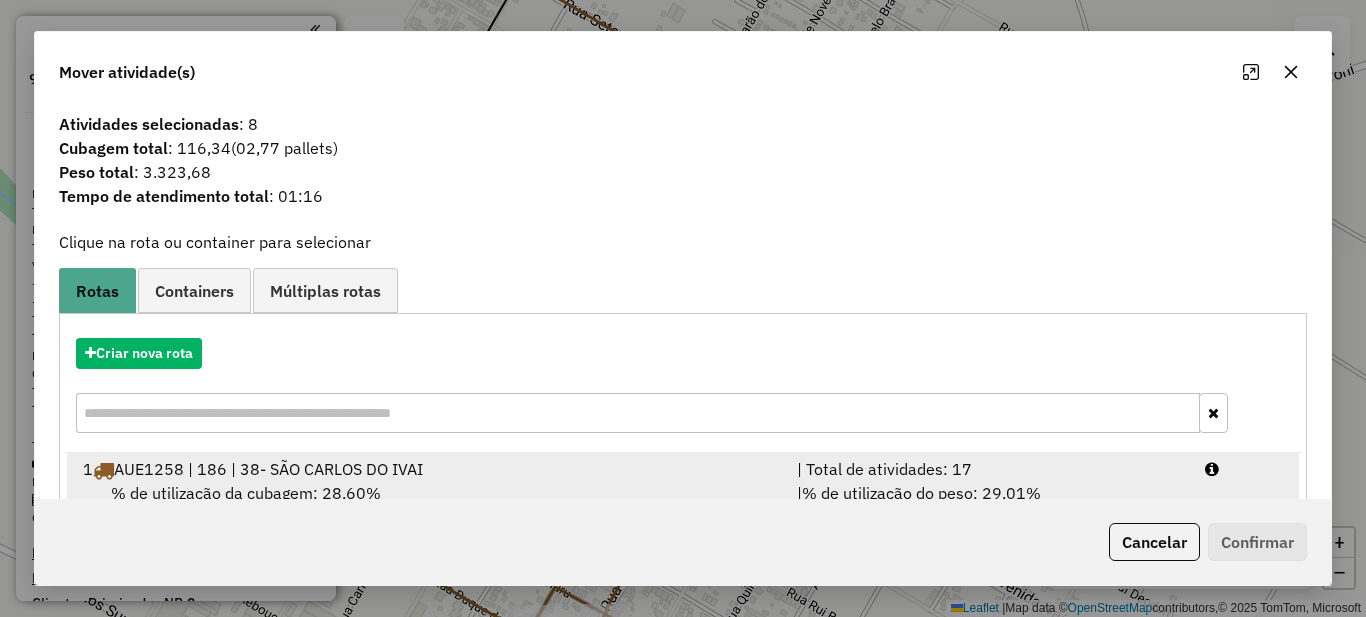 scroll, scrollTop: 70, scrollLeft: 0, axis: vertical 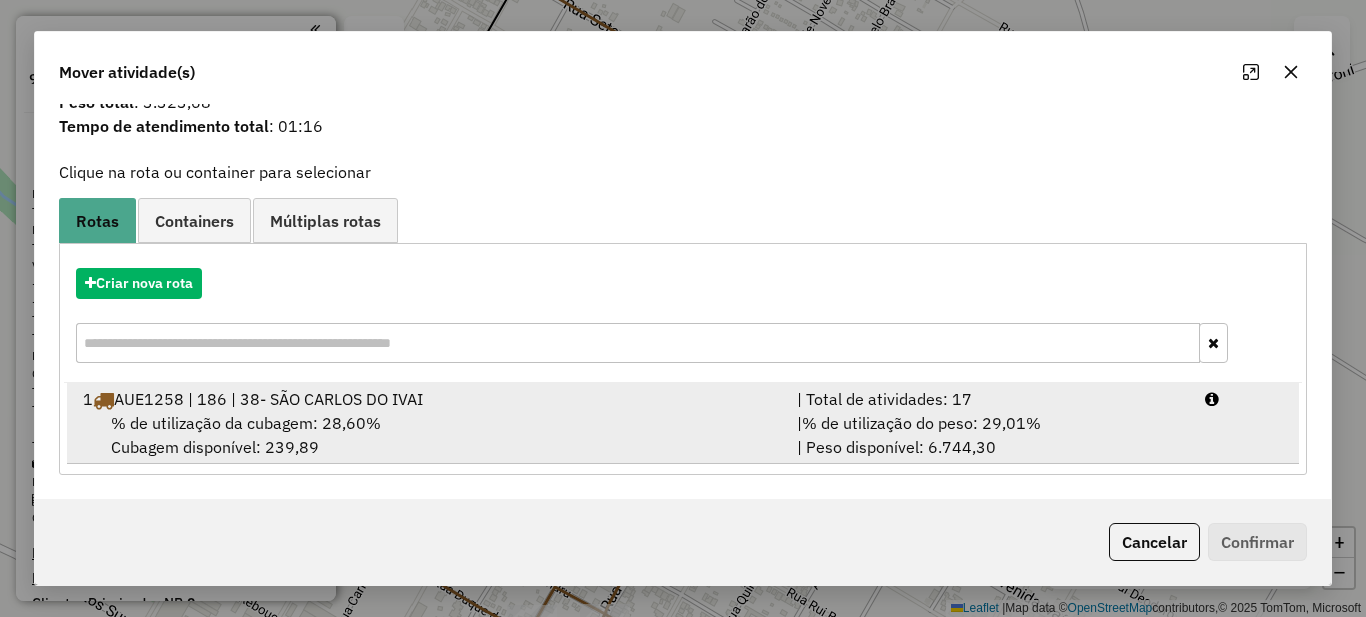 click on "% de utilização do peso: 29,01%" at bounding box center (921, 423) 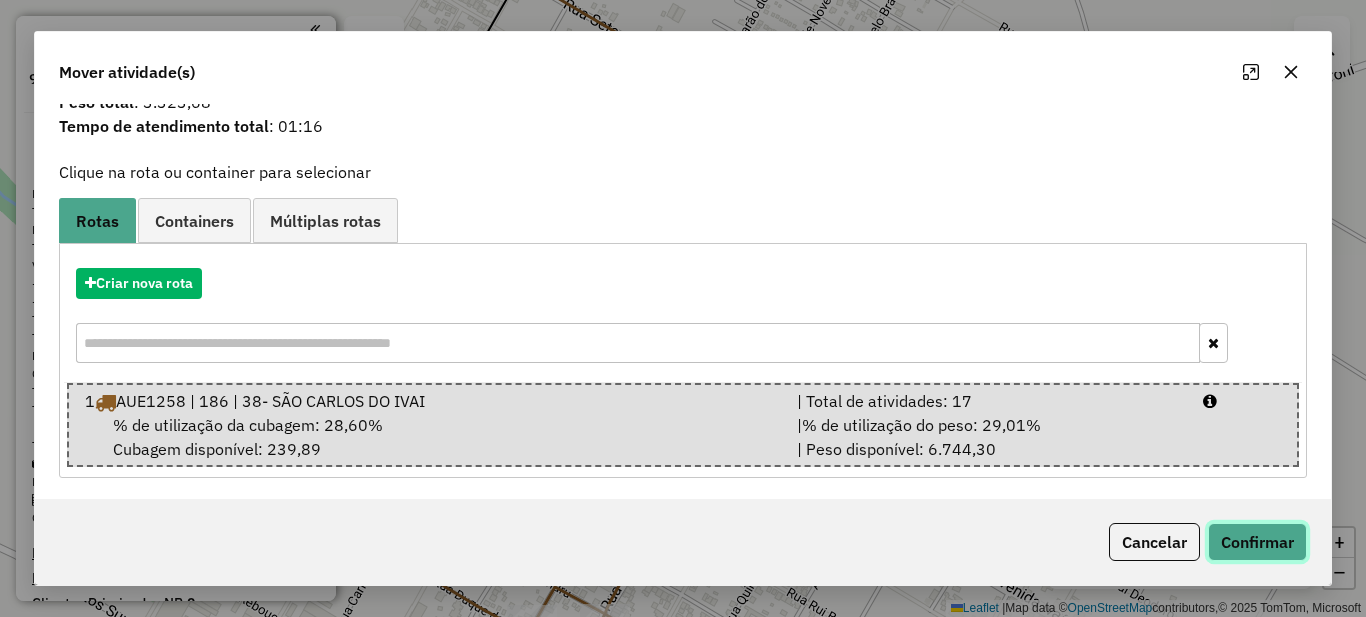 click on "Confirmar" 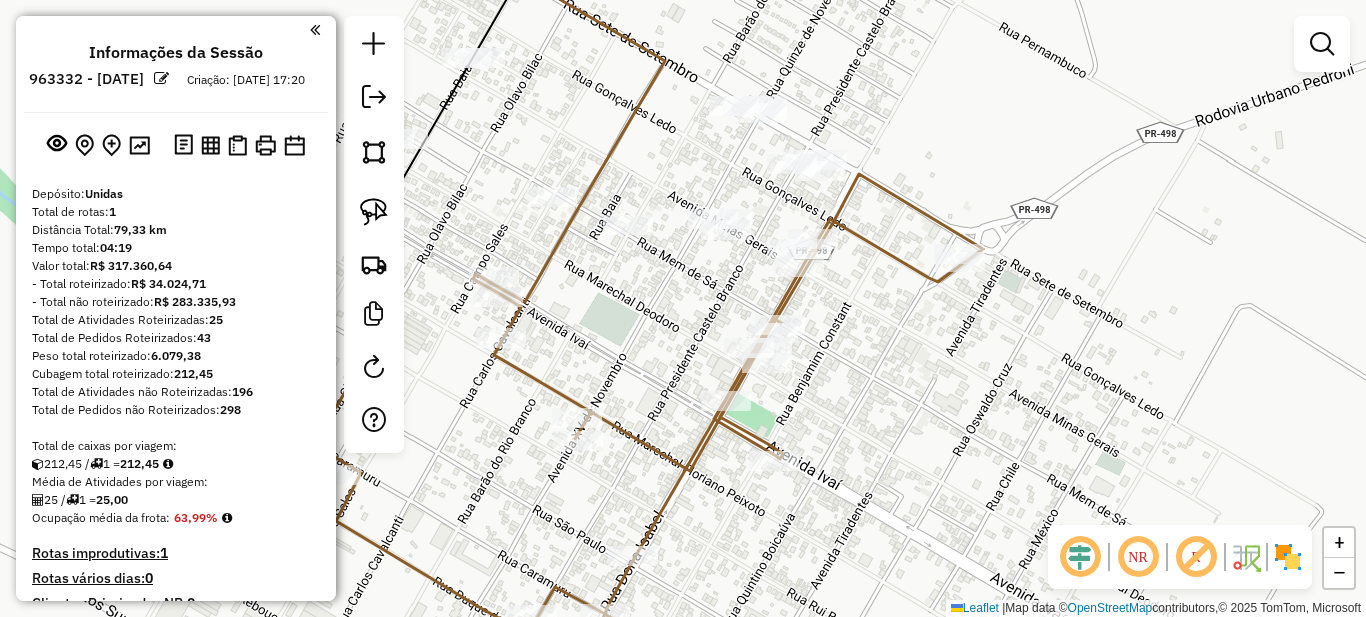 scroll, scrollTop: 0, scrollLeft: 0, axis: both 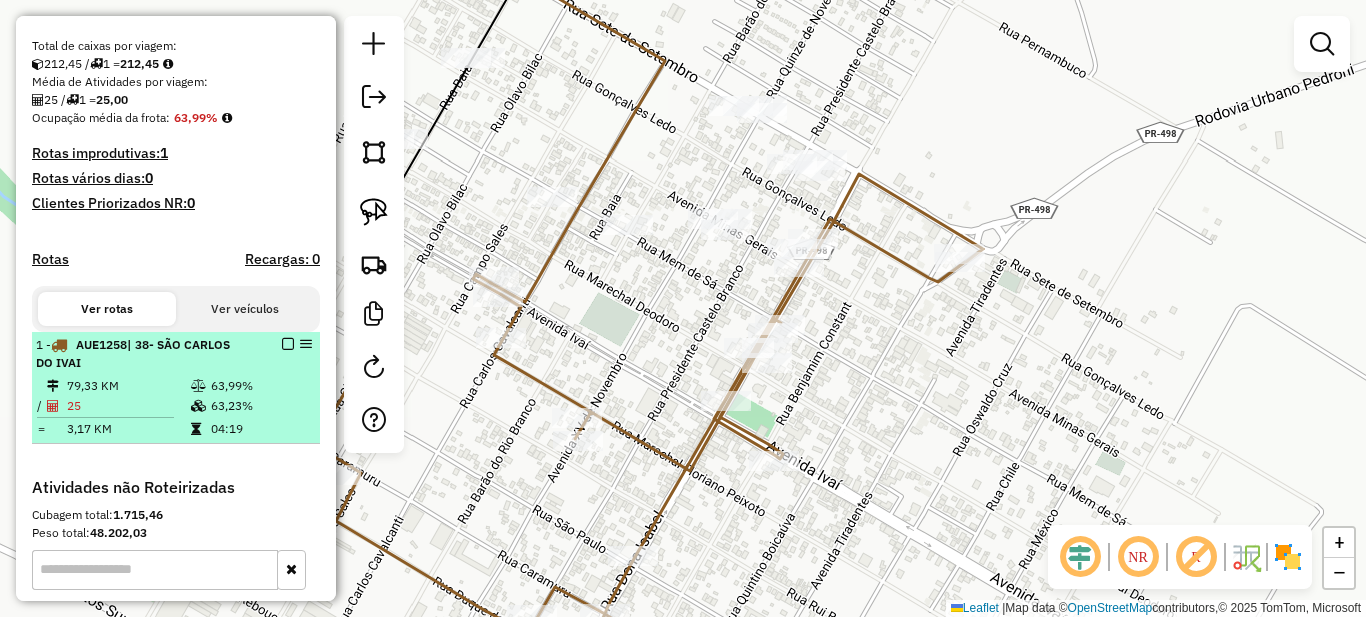 click on "1 -       AUE1258   | 38- SÃO CARLOS DO IVAI" at bounding box center (142, 354) 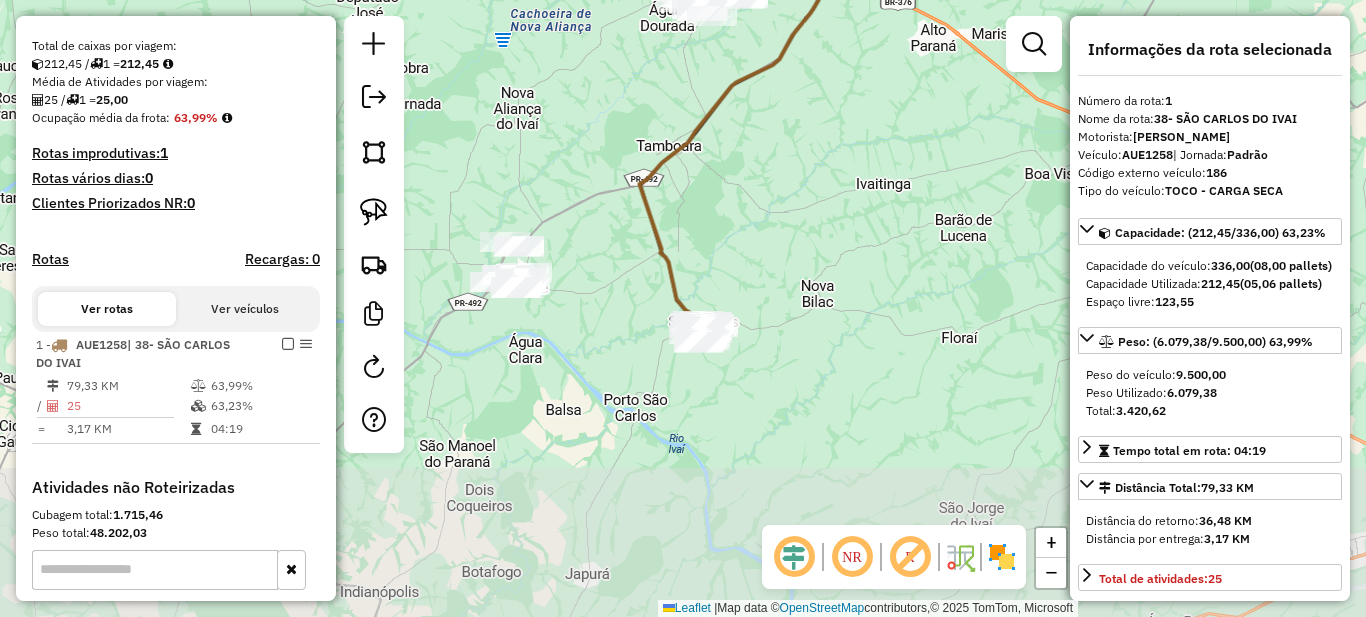 drag, startPoint x: 657, startPoint y: 450, endPoint x: 713, endPoint y: 281, distance: 178.03651 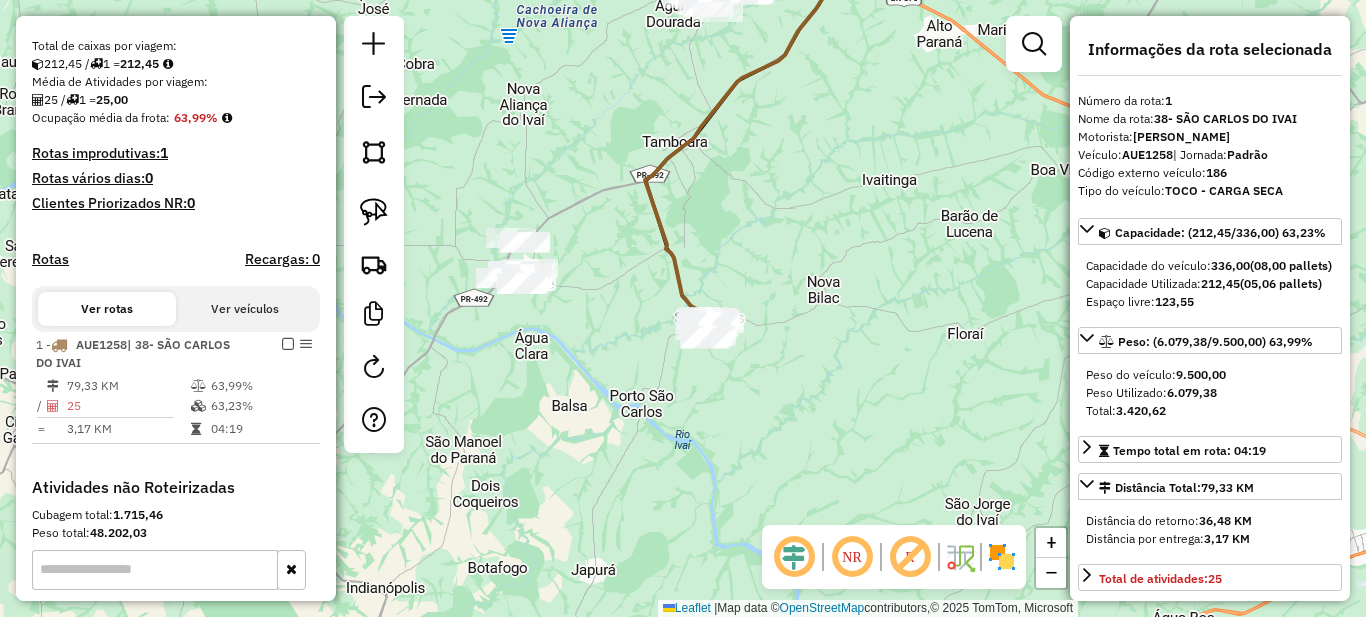 scroll, scrollTop: 200, scrollLeft: 0, axis: vertical 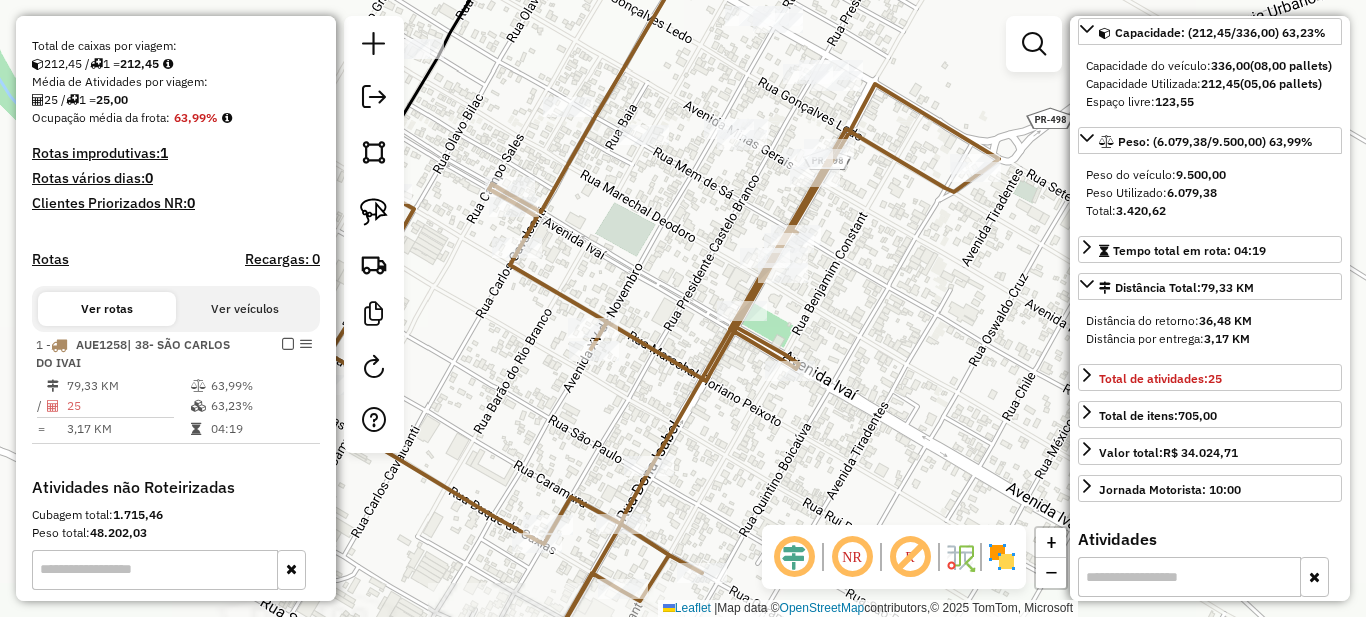 drag, startPoint x: 732, startPoint y: 197, endPoint x: 678, endPoint y: 295, distance: 111.89281 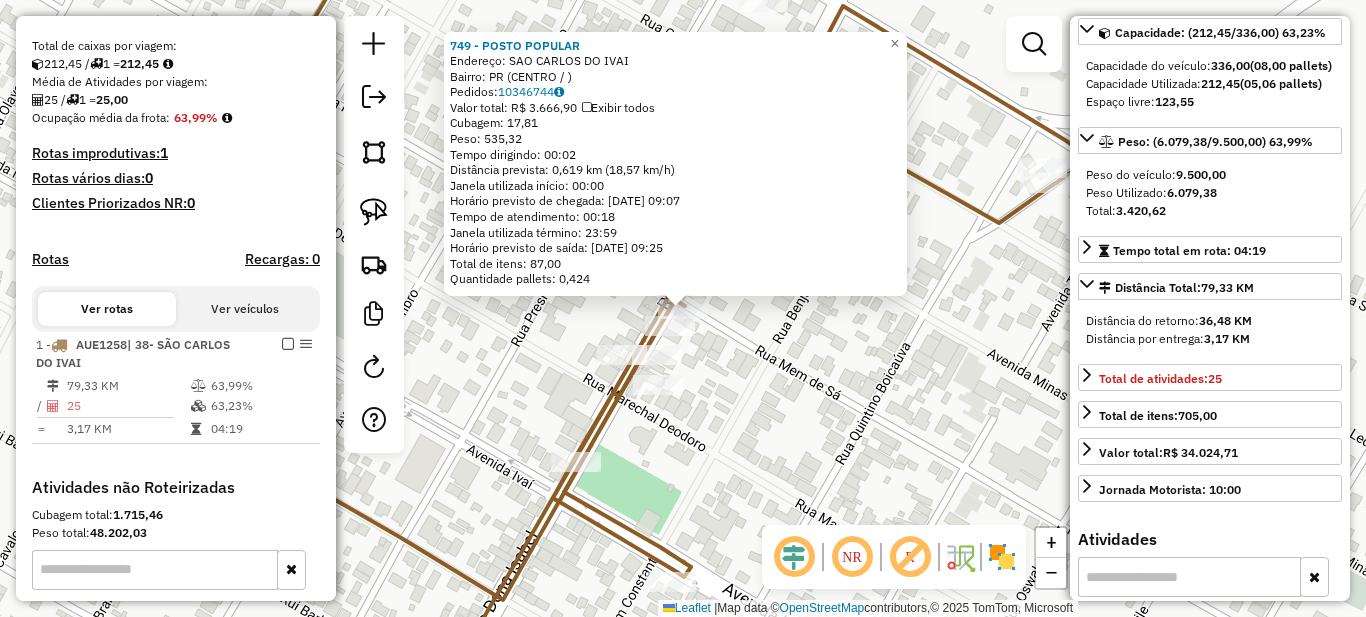 scroll, scrollTop: 655, scrollLeft: 0, axis: vertical 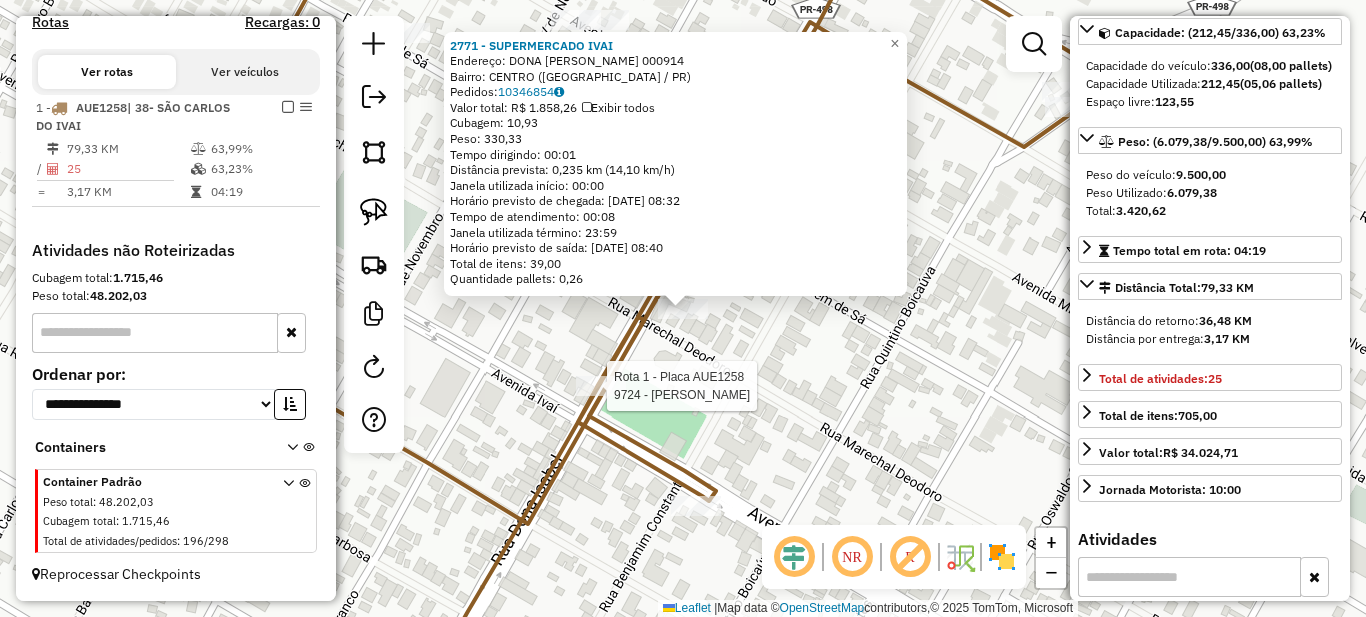 click 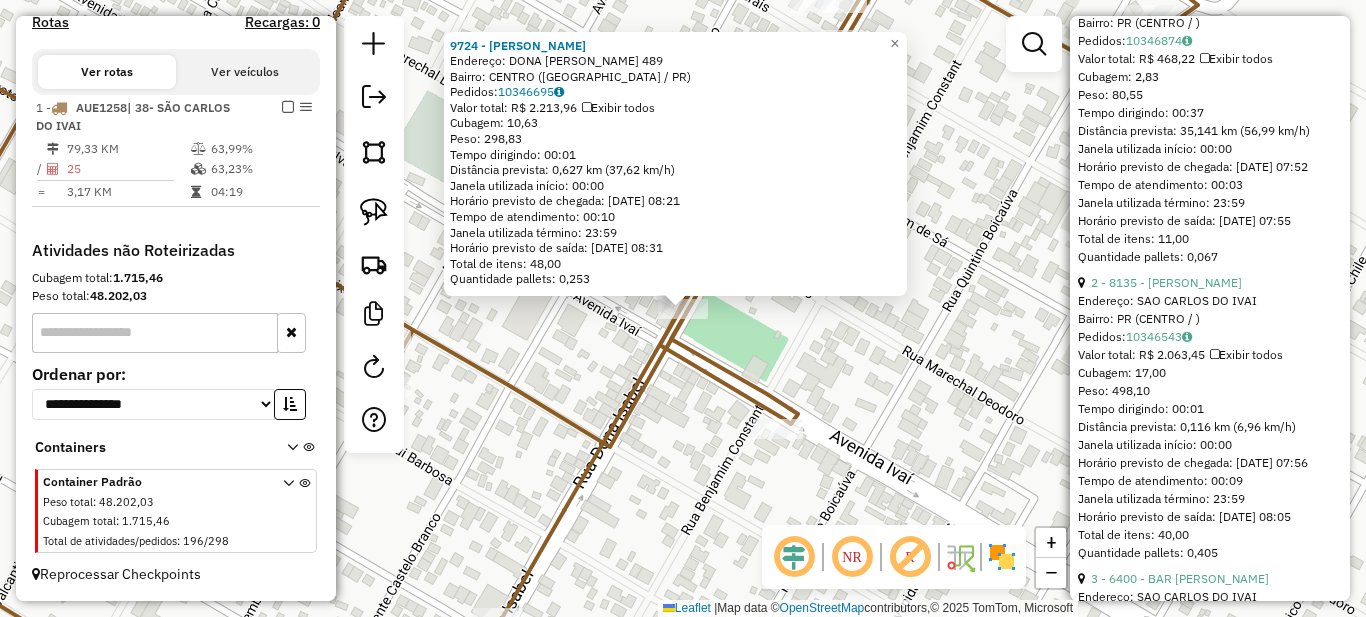 scroll, scrollTop: 800, scrollLeft: 0, axis: vertical 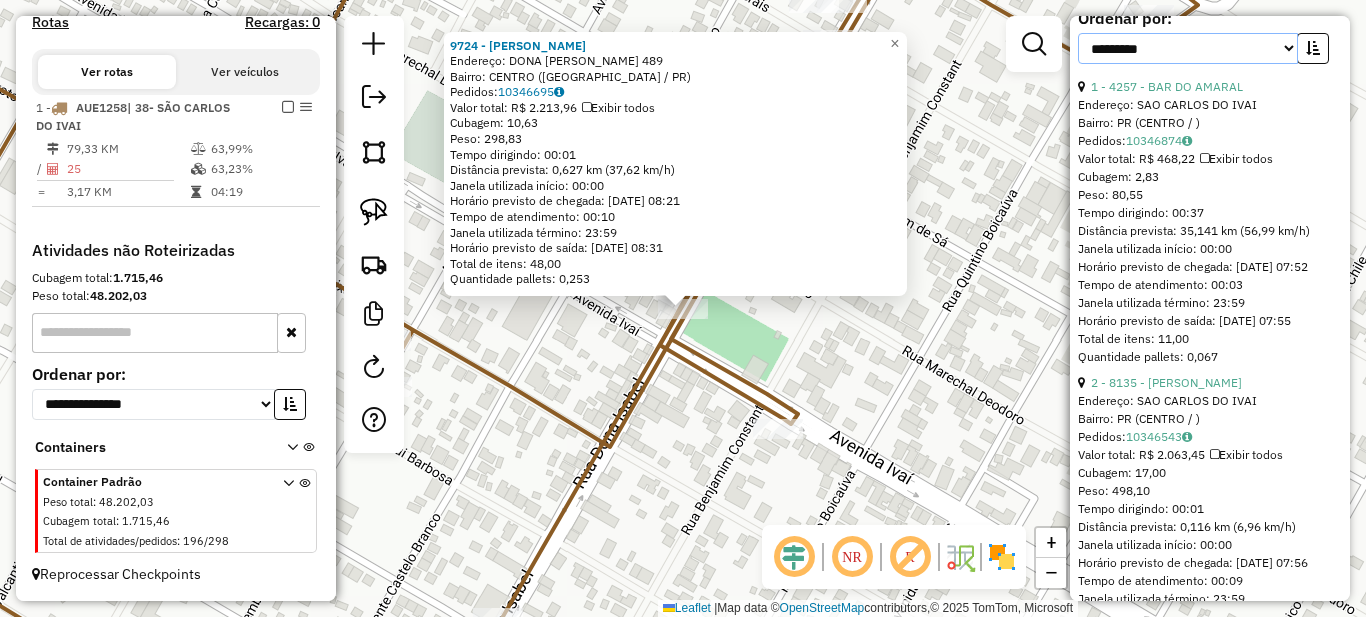 click on "**********" at bounding box center [1188, 48] 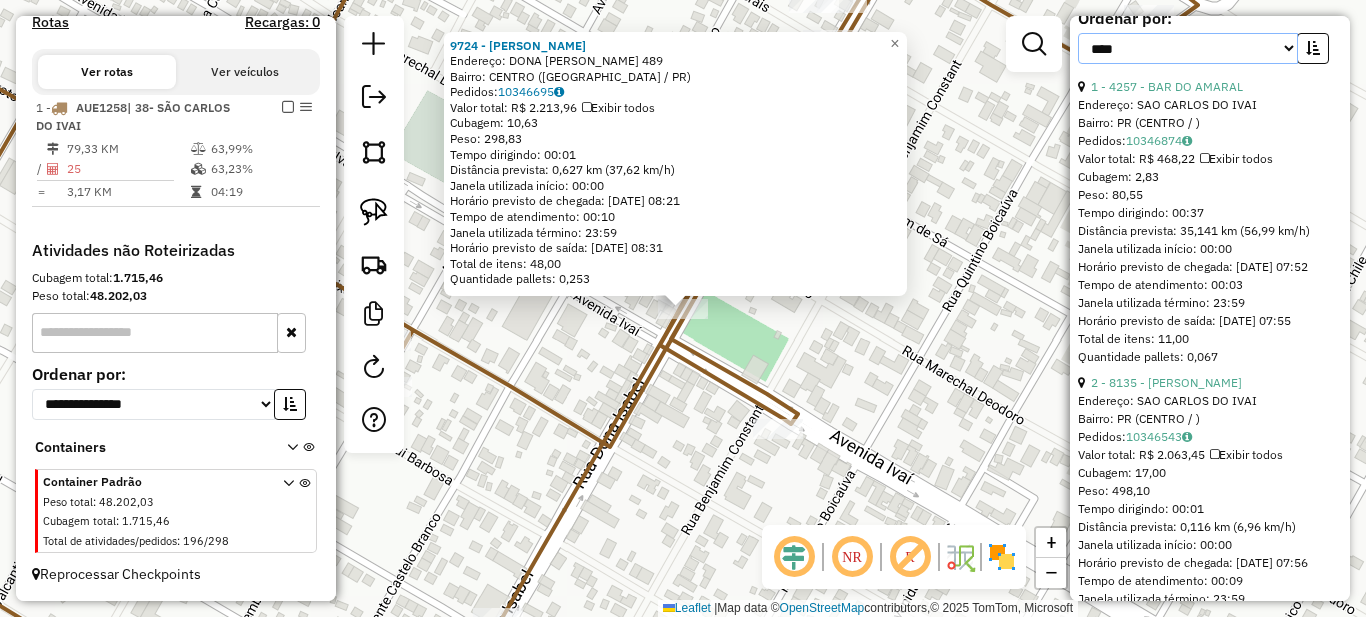 click on "**********" at bounding box center [1188, 48] 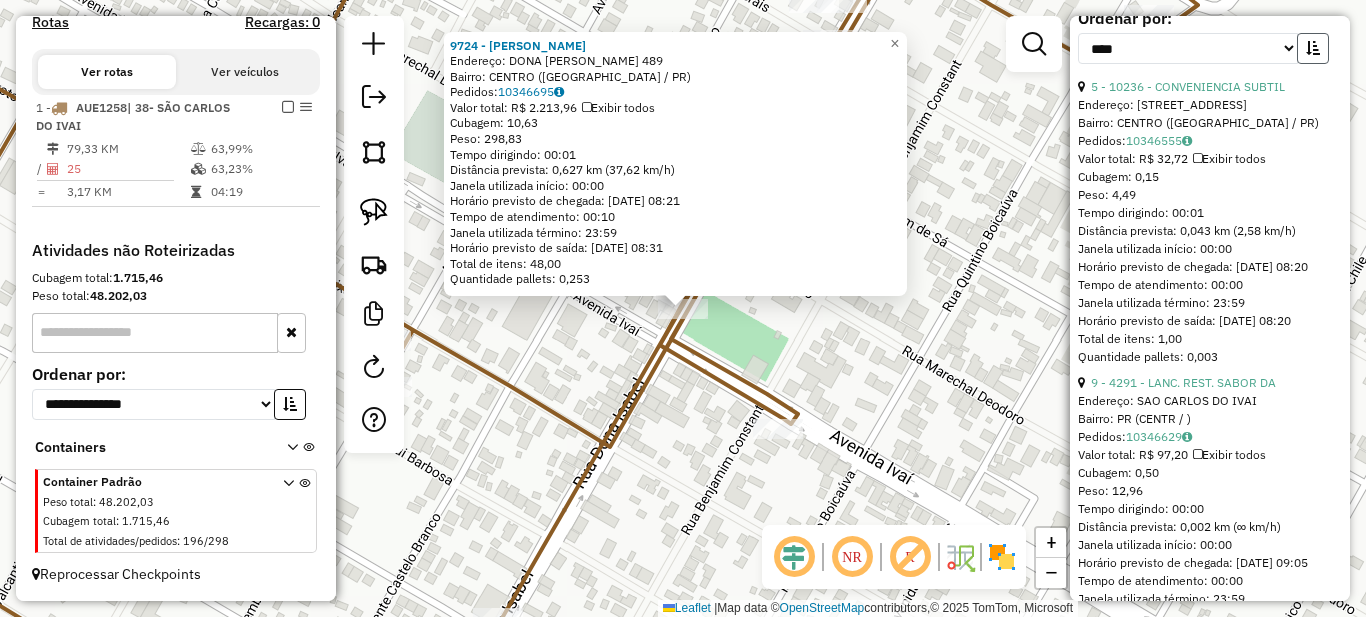 click at bounding box center (1313, 48) 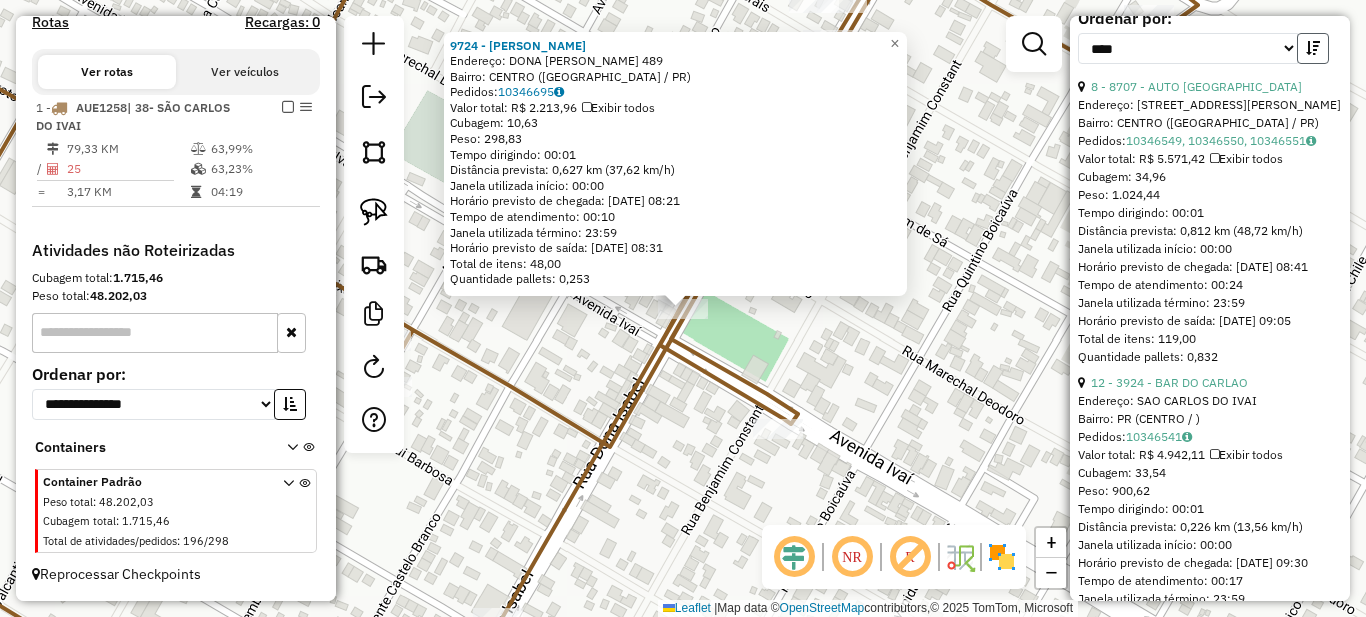 click at bounding box center [1313, 48] 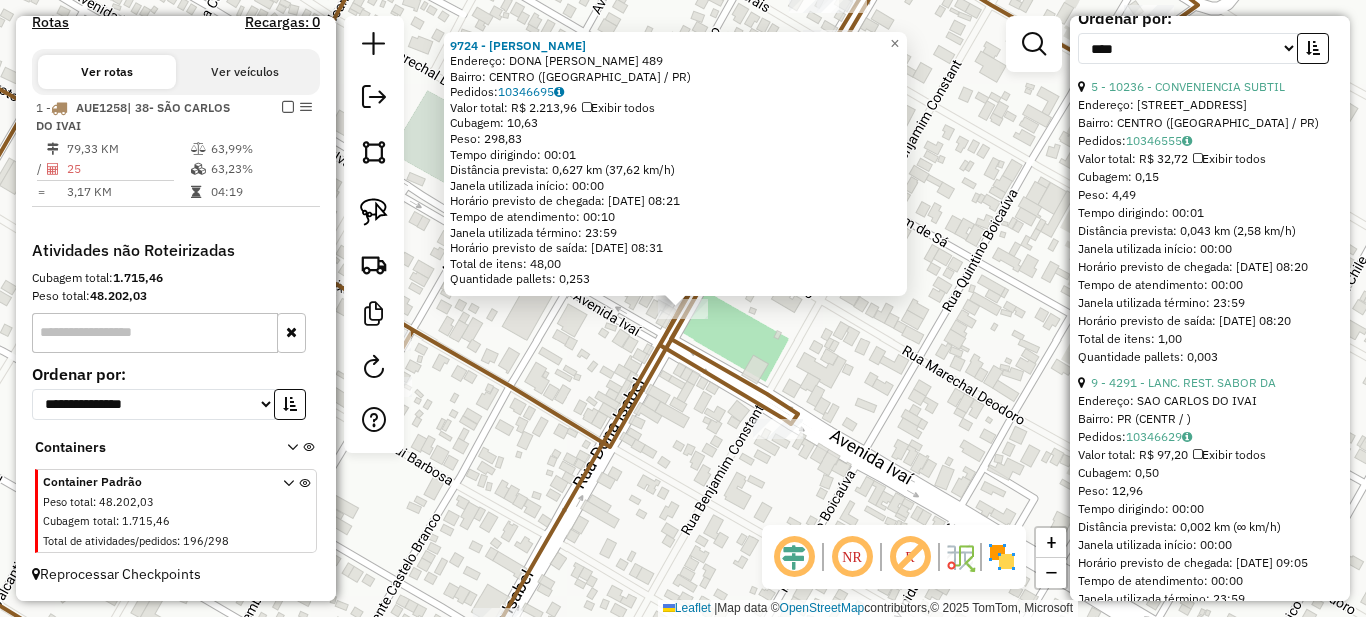 click on "Endereço:  Avenida Quinze de Novembro 643" at bounding box center [1210, 105] 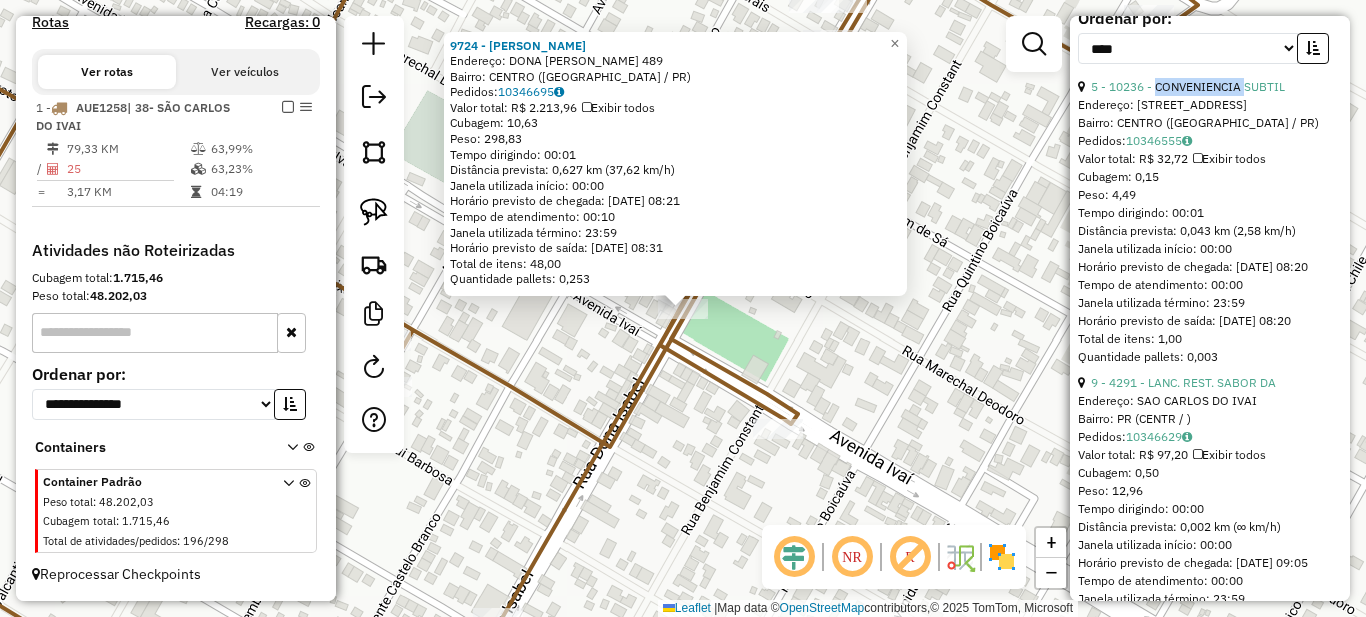 click on "5 - 10236 - CONVENIENCIA SUBTIL" at bounding box center [1210, 87] 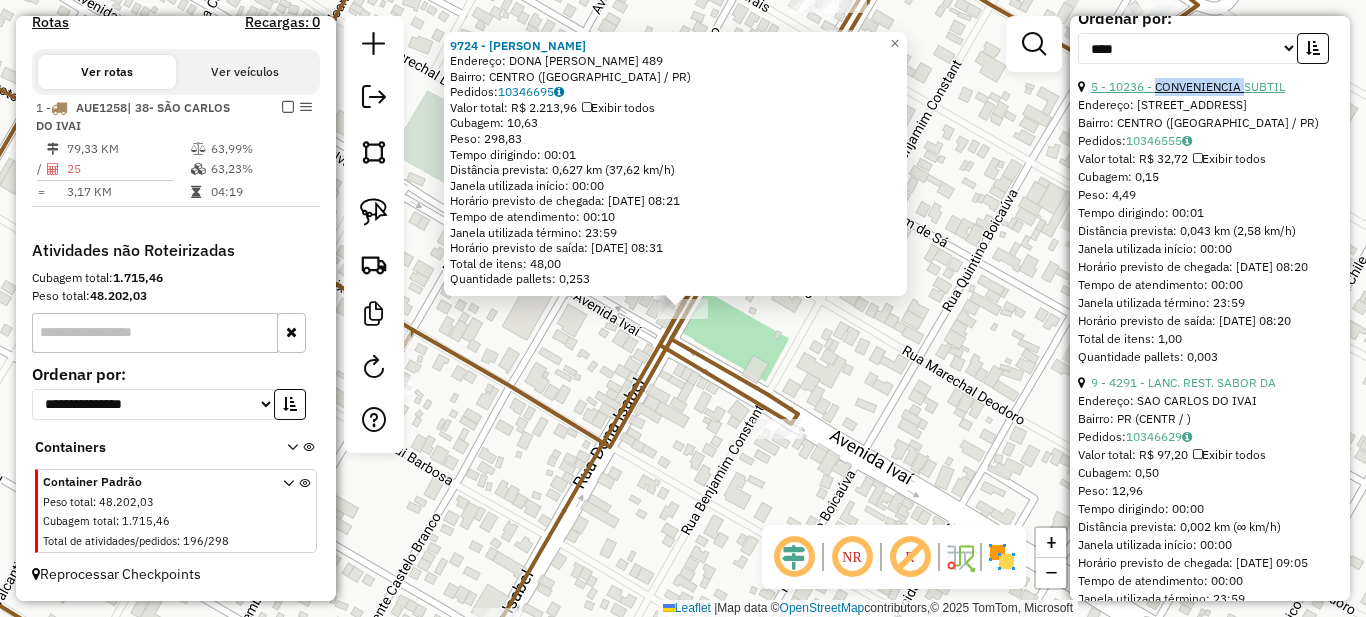 click on "5 - 10236 - CONVENIENCIA SUBTIL" at bounding box center [1188, 86] 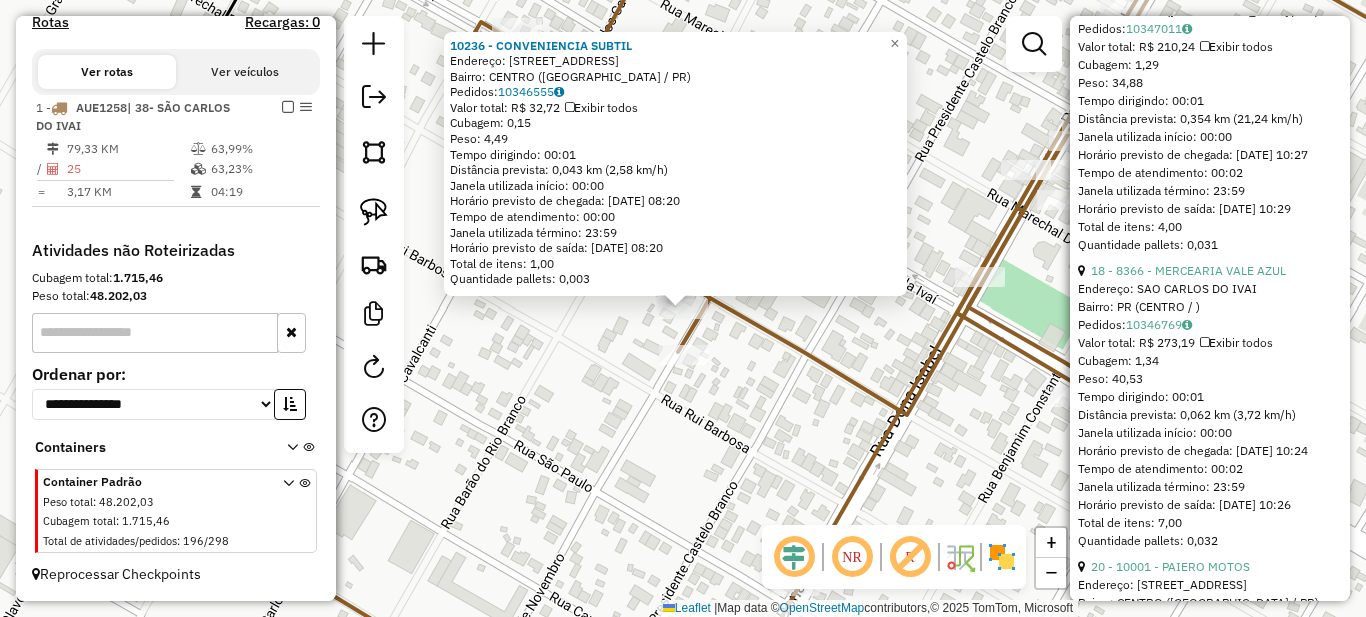scroll, scrollTop: 1700, scrollLeft: 0, axis: vertical 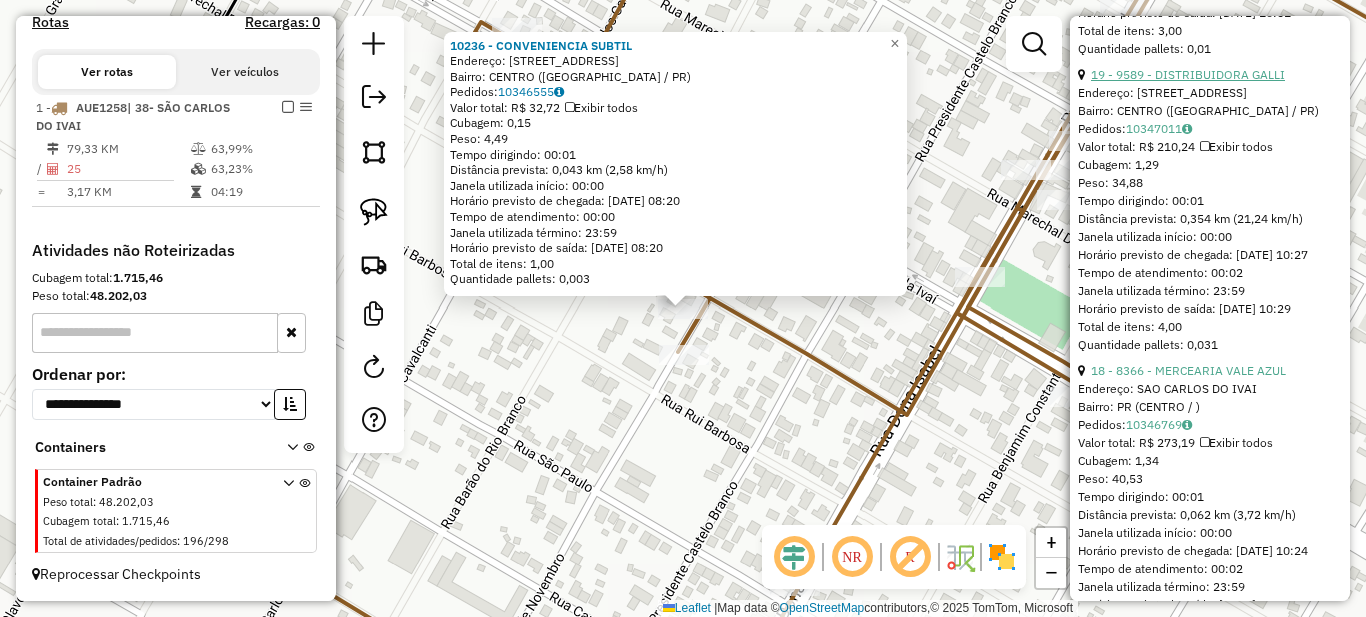 click on "19 - 9589 - DISTRIBUIDORA GALLI" at bounding box center [1188, 74] 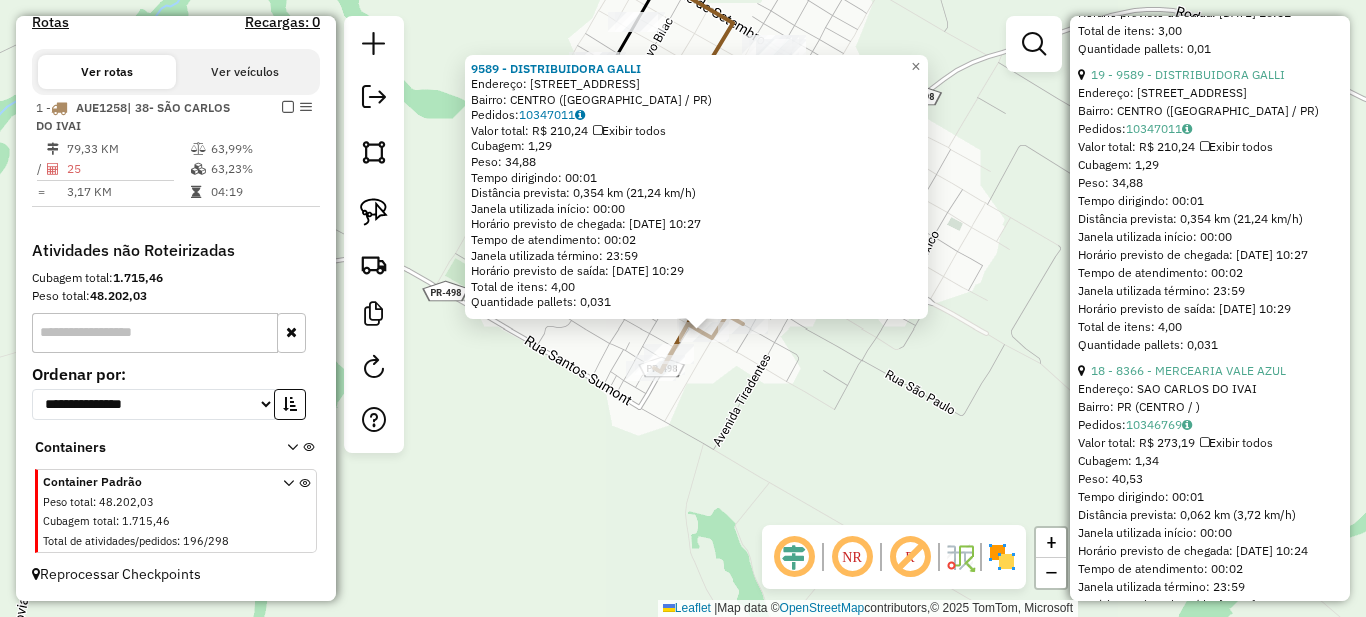 scroll, scrollTop: 1800, scrollLeft: 0, axis: vertical 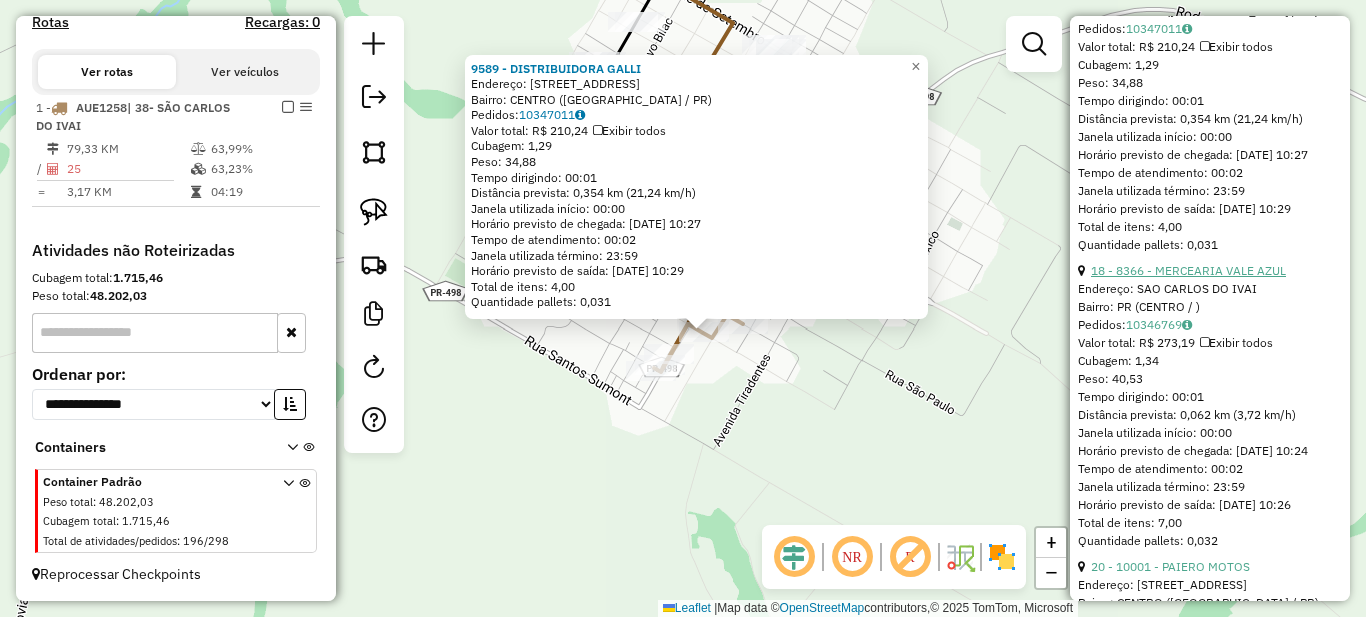 click on "18 - 8366 - MERCEARIA VALE AZUL" at bounding box center [1188, 270] 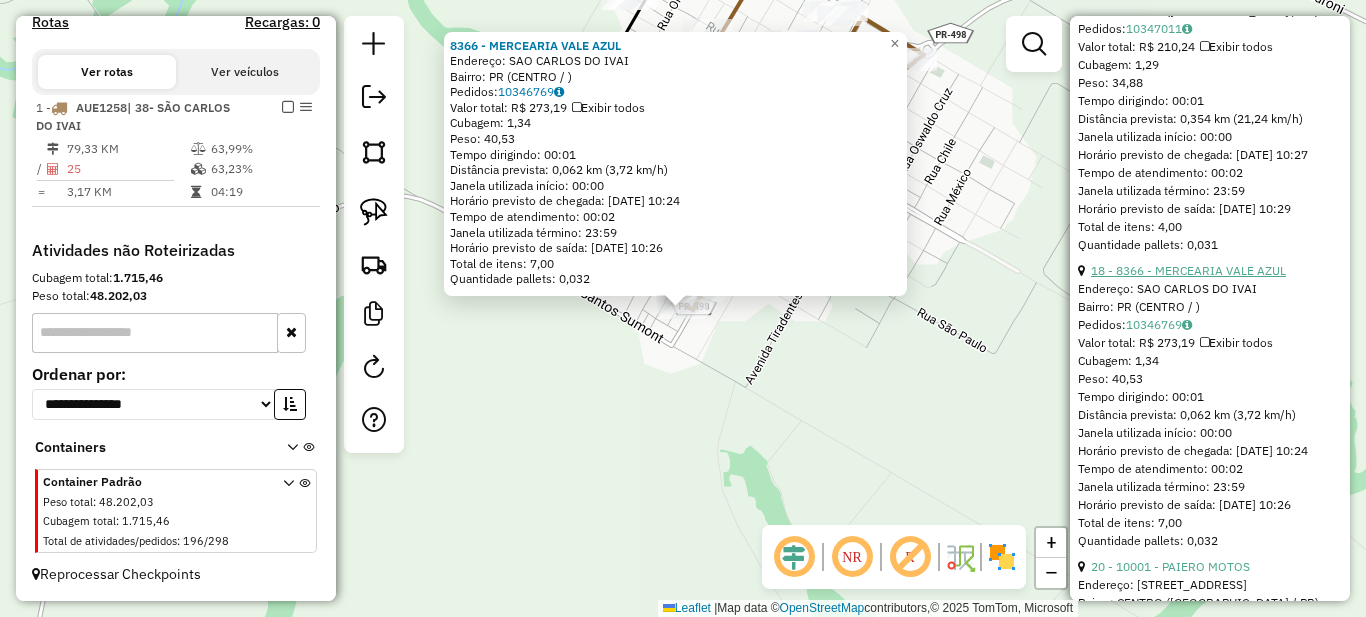 scroll, scrollTop: 2100, scrollLeft: 0, axis: vertical 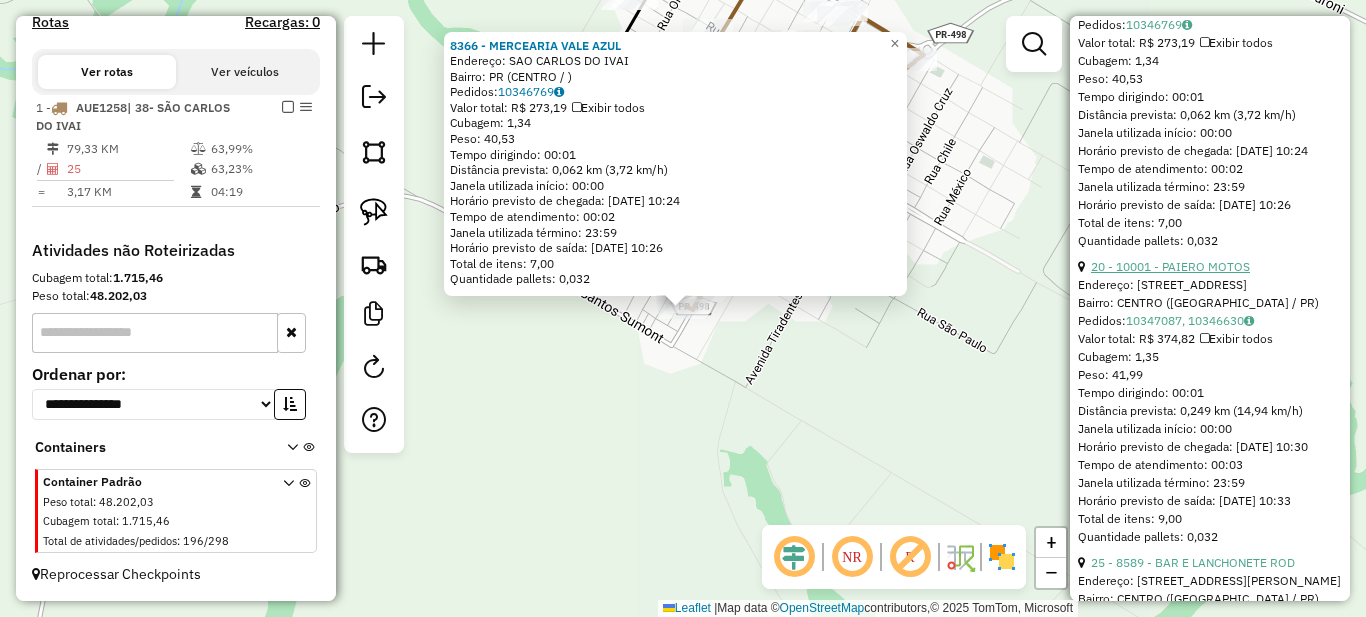 click on "20 - 10001 - PAIERO MOTOS" at bounding box center (1170, 266) 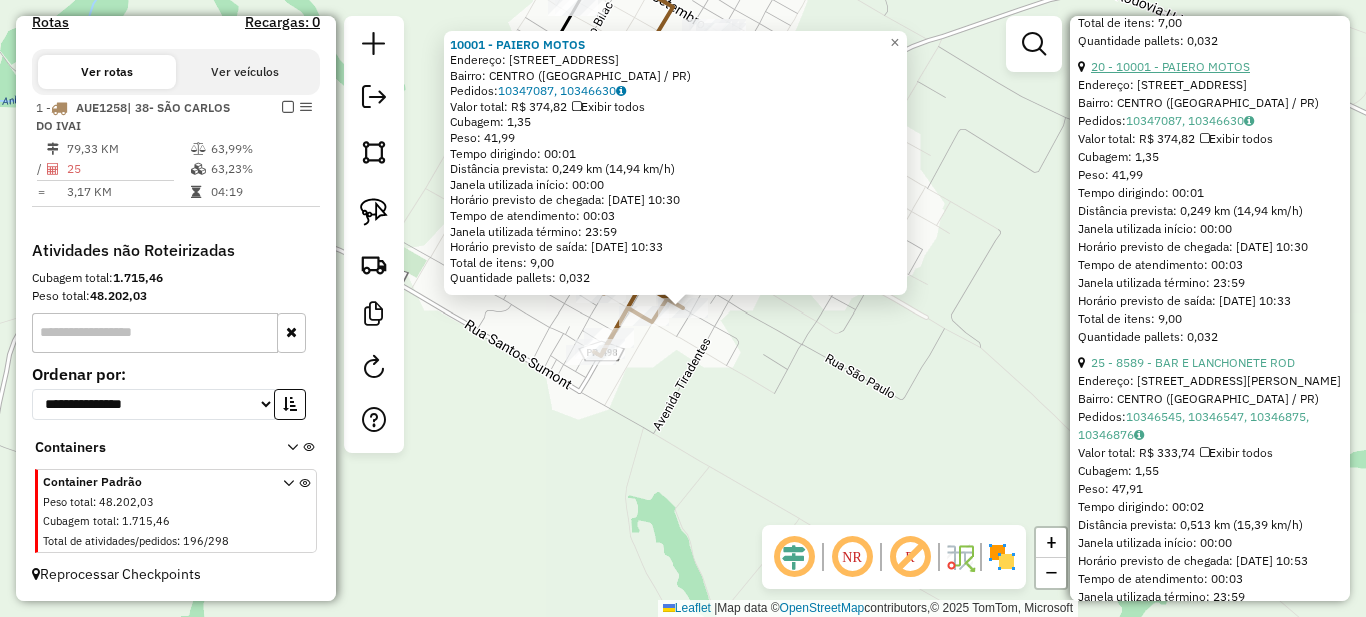 scroll, scrollTop: 2500, scrollLeft: 0, axis: vertical 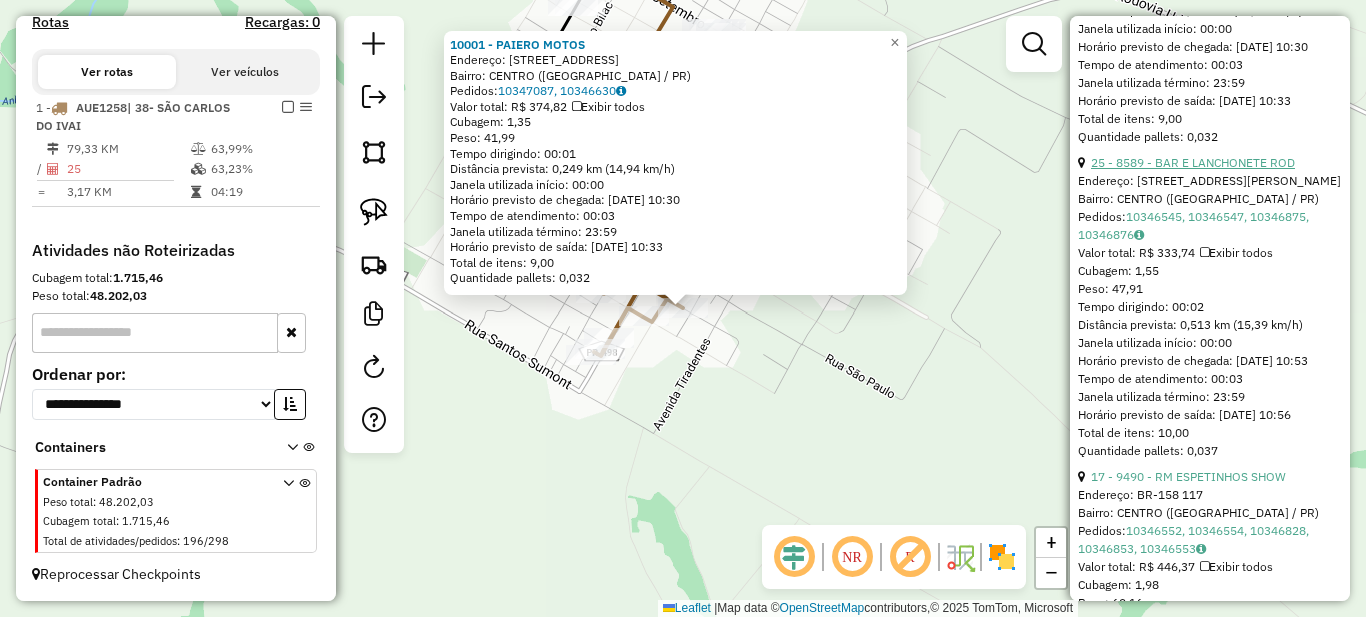 click on "25 - 8589 - BAR E LANCHONETE ROD" at bounding box center [1193, 162] 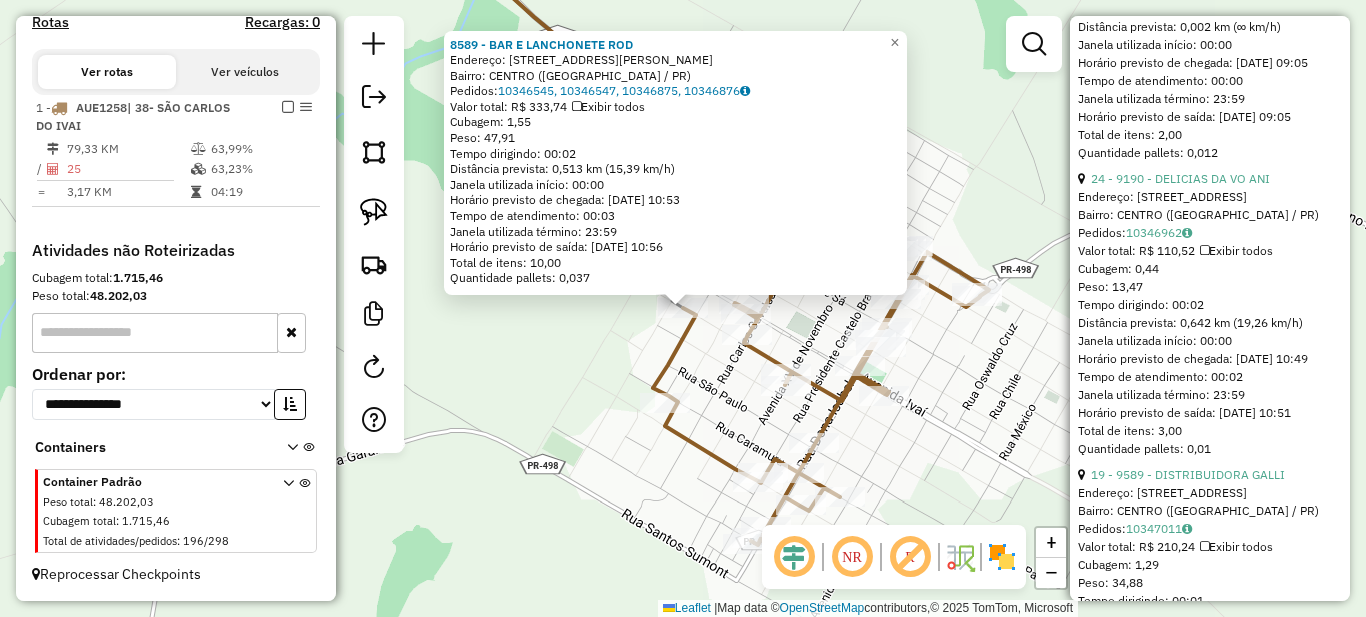 scroll, scrollTop: 1400, scrollLeft: 0, axis: vertical 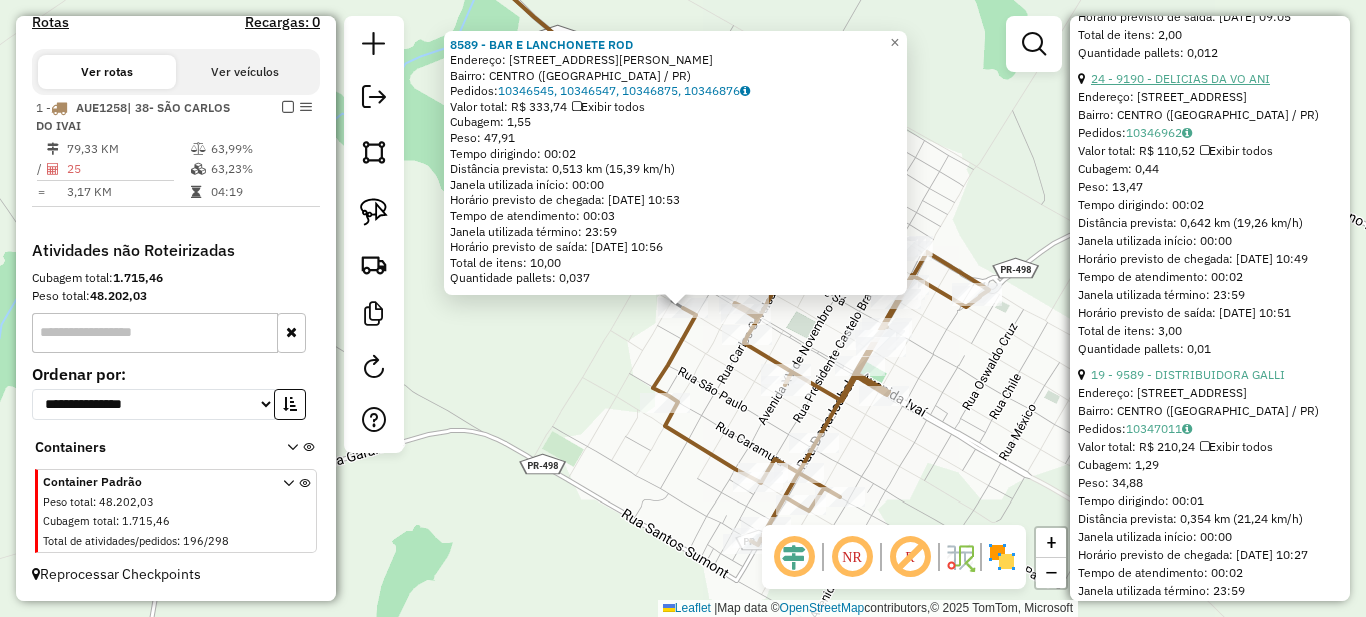 click on "24 - 9190 - DELICIAS DA VO ANI" at bounding box center (1180, 78) 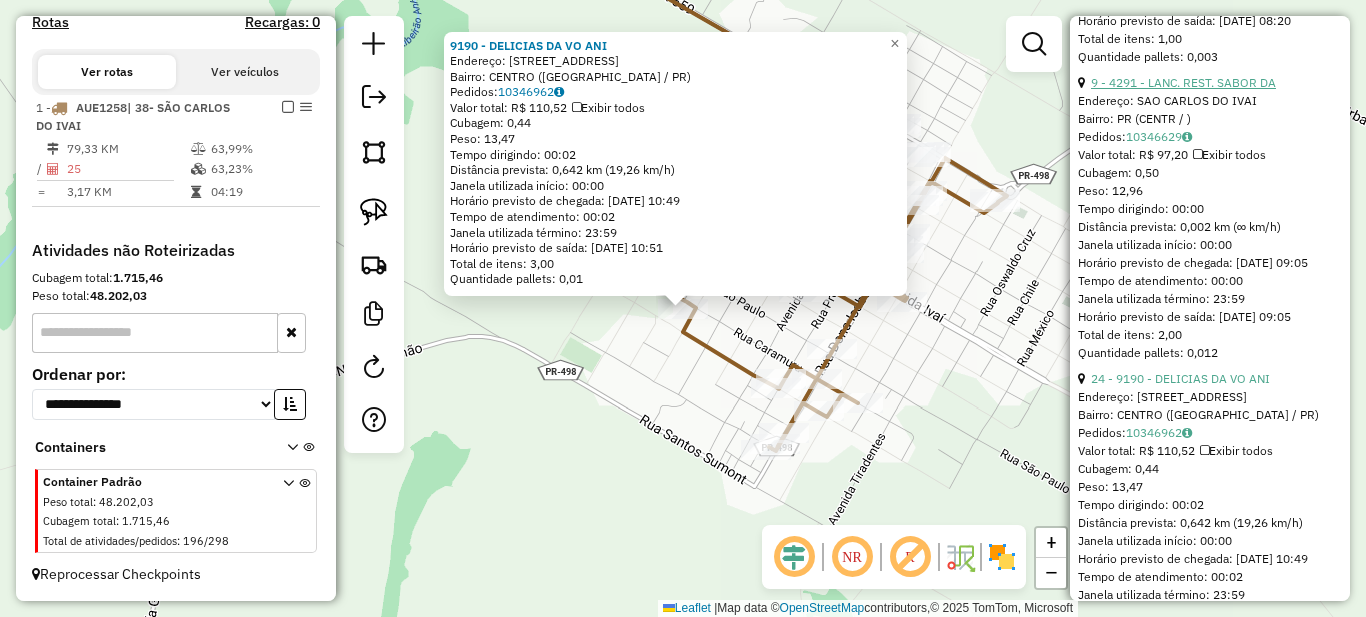 scroll, scrollTop: 1000, scrollLeft: 0, axis: vertical 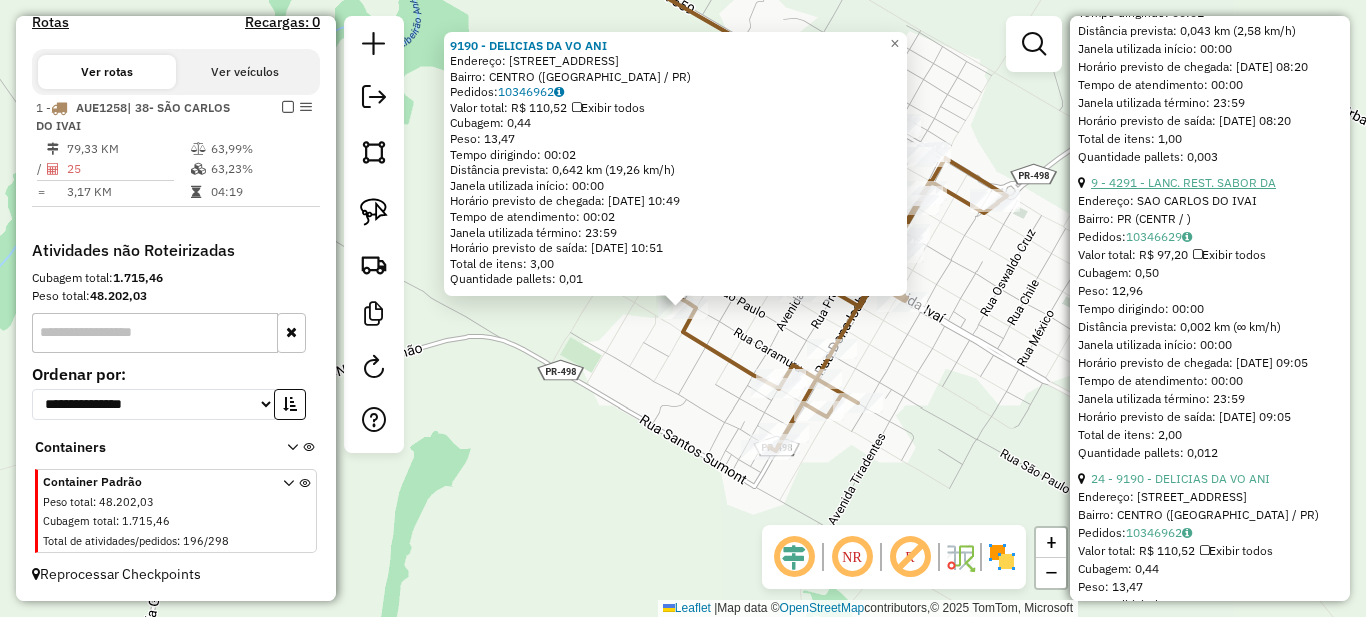 click on "9 - 4291 - LANC. REST. SABOR DA" at bounding box center [1183, 182] 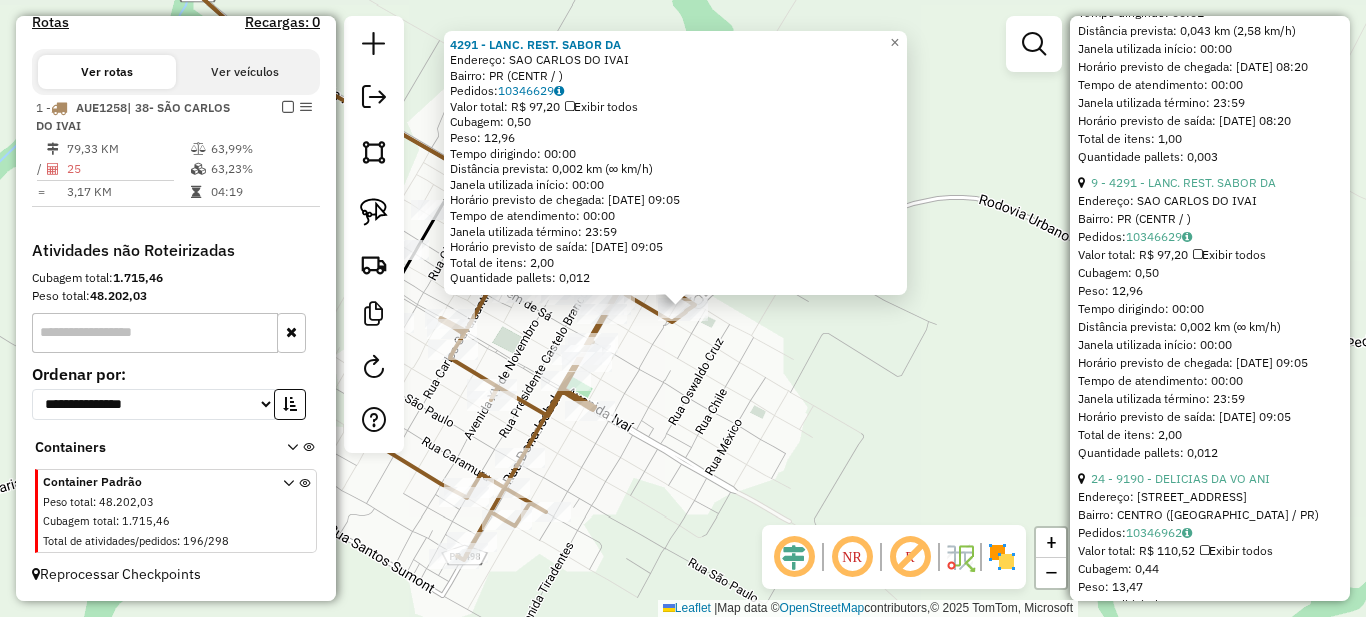 drag, startPoint x: 659, startPoint y: 344, endPoint x: 734, endPoint y: 411, distance: 100.56838 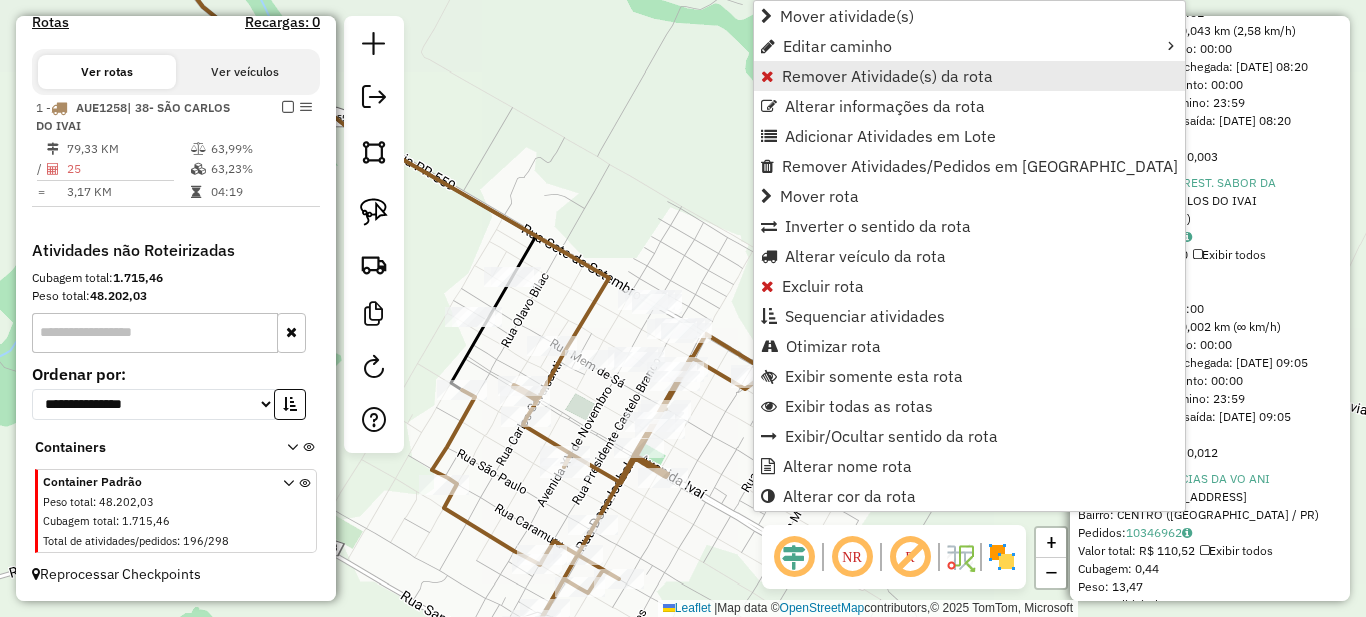 click on "Remover Atividade(s) da rota" at bounding box center (887, 76) 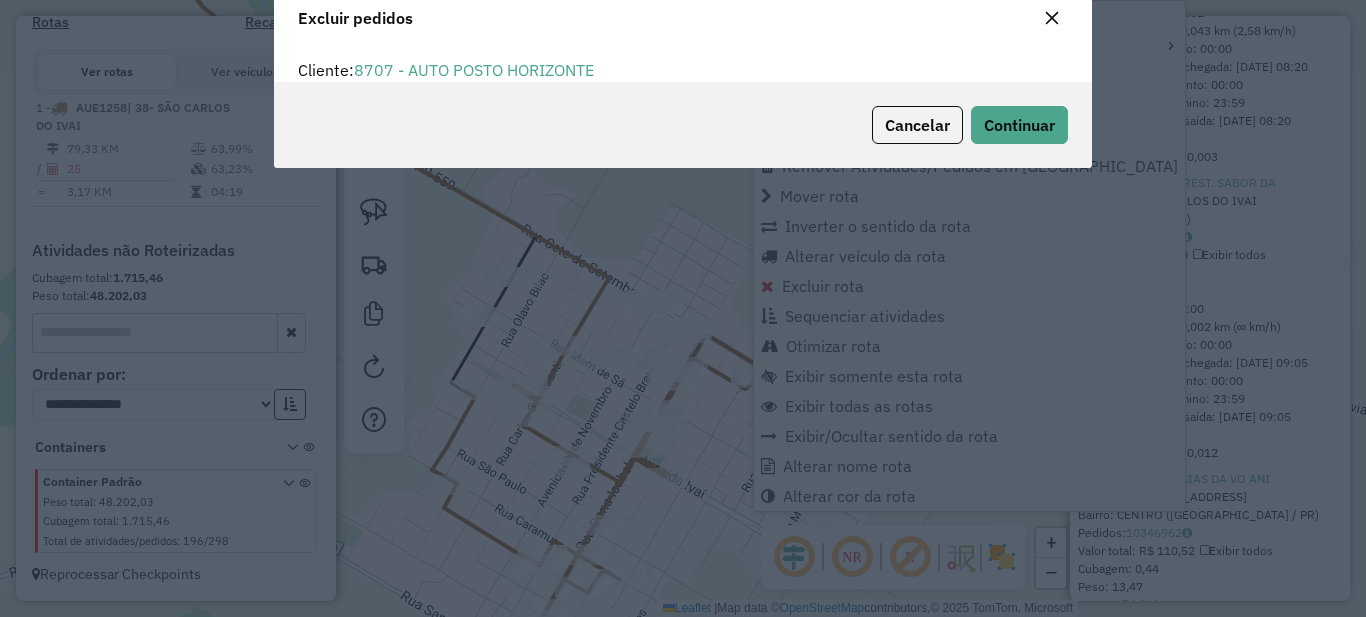 scroll, scrollTop: 0, scrollLeft: 0, axis: both 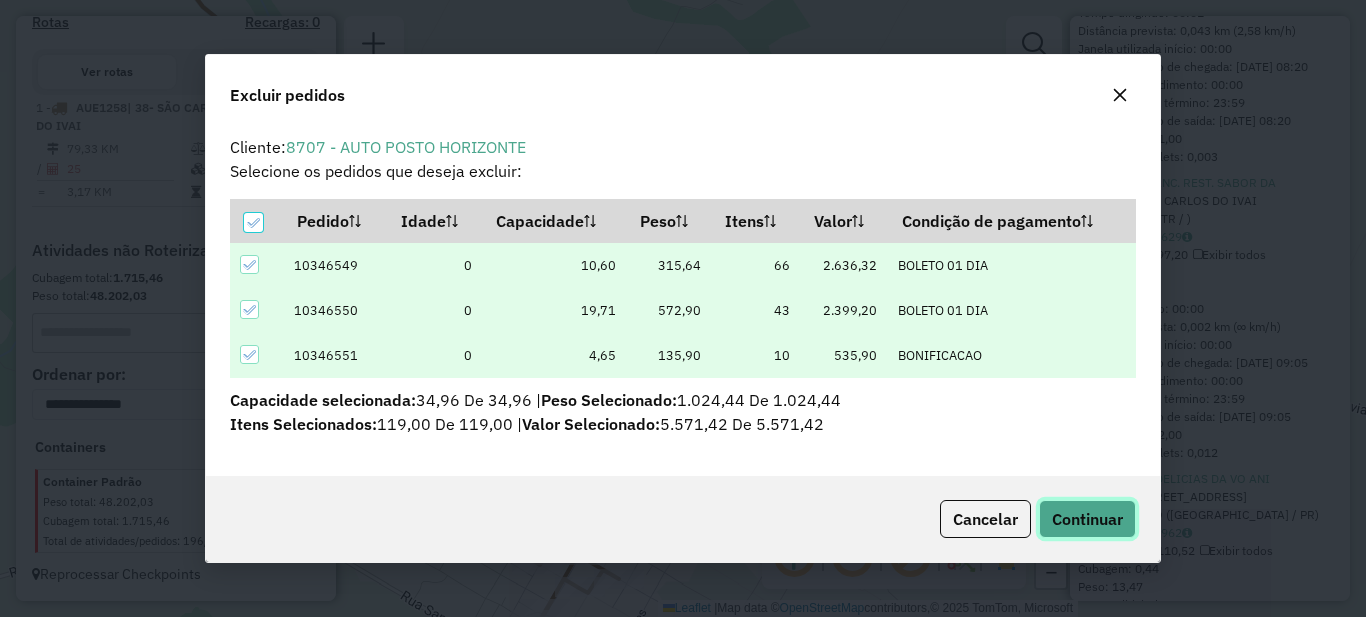 click on "Continuar" 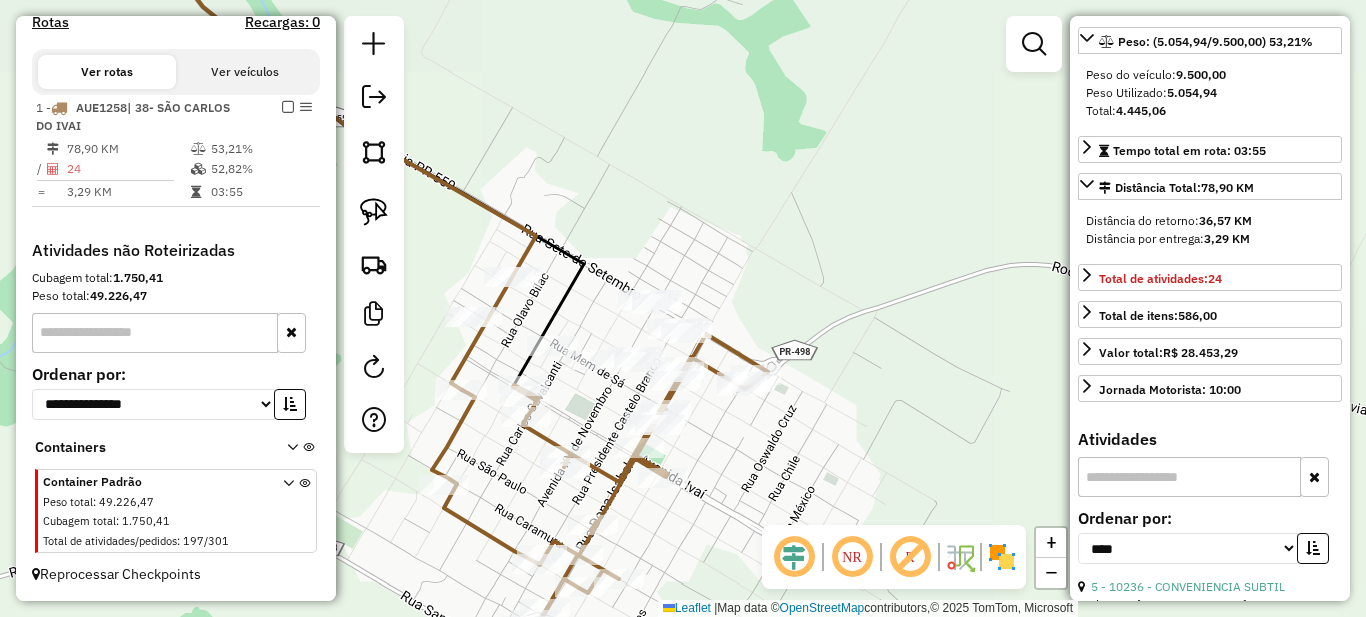 scroll, scrollTop: 0, scrollLeft: 0, axis: both 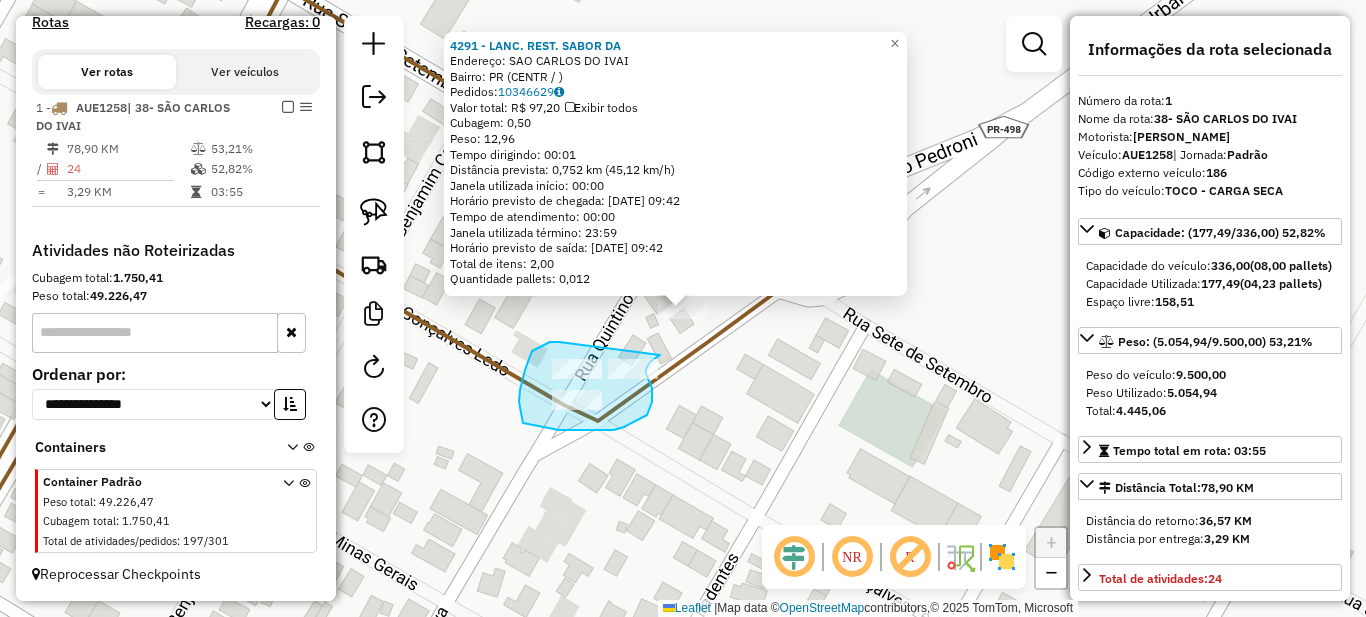 drag, startPoint x: 550, startPoint y: 342, endPoint x: 660, endPoint y: 355, distance: 110.76552 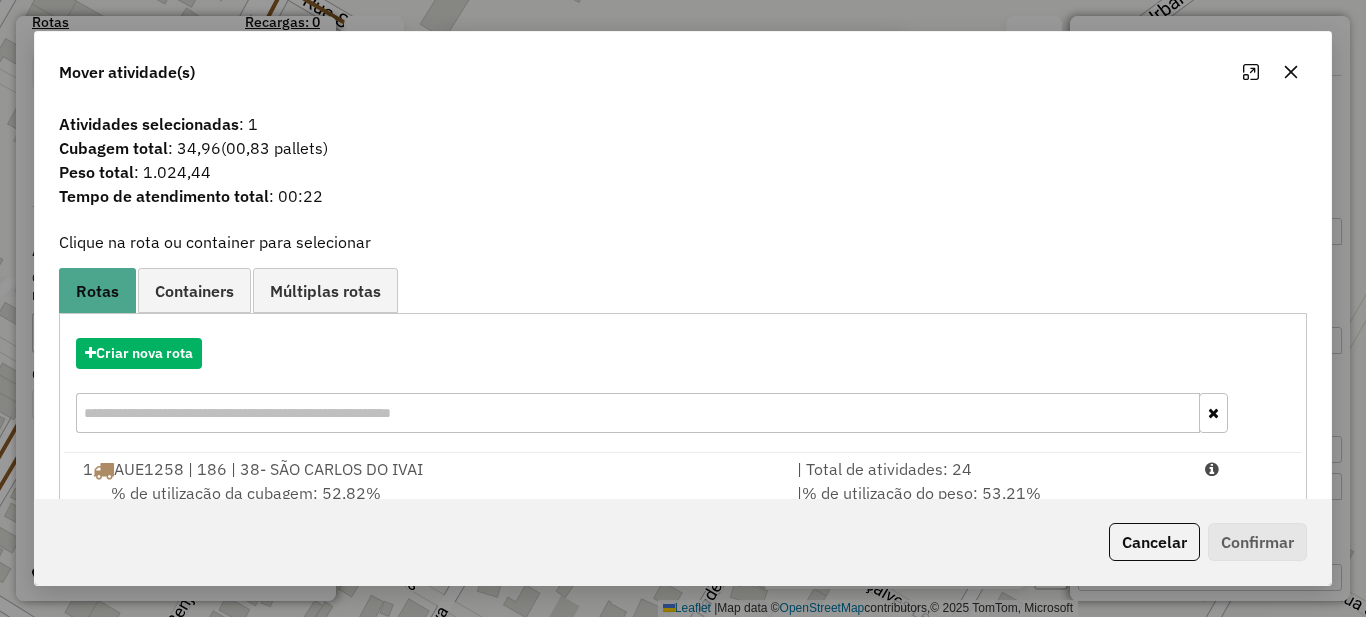 scroll, scrollTop: 70, scrollLeft: 0, axis: vertical 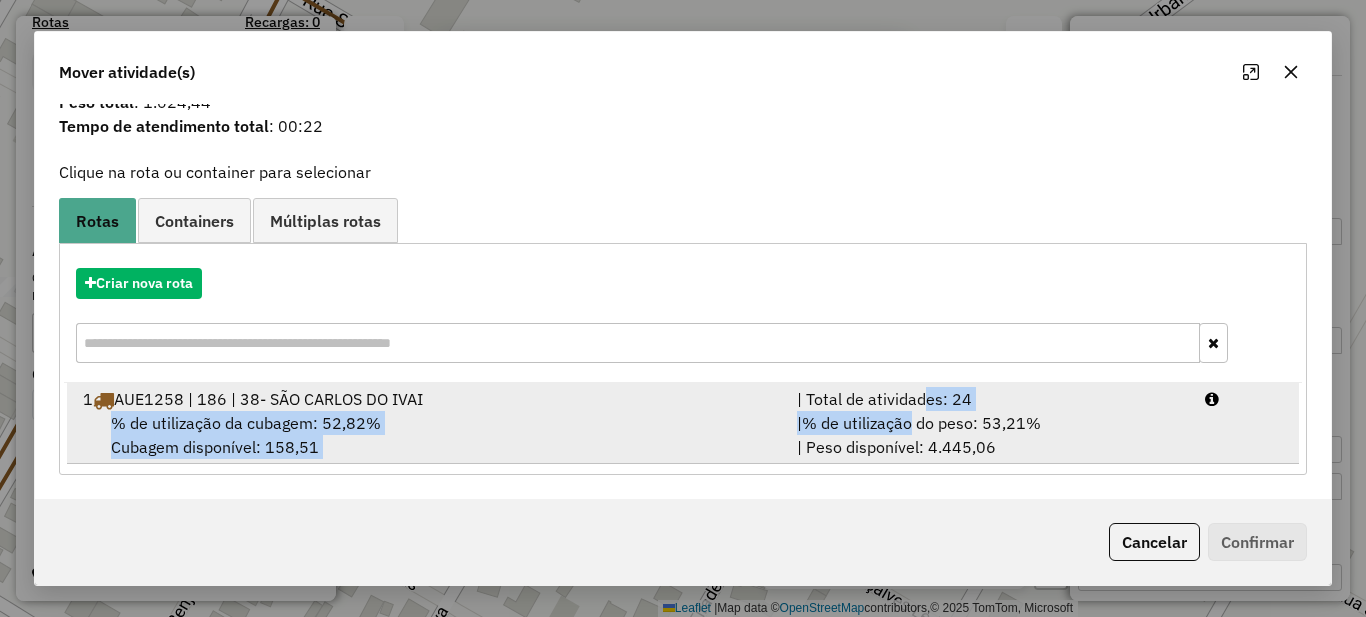 click on "1   AUE1258 | 186 | 38- SÃO CARLOS DO IVAI   | Total de atividades: 24  % de utilização da cubagem: 52,82%  Cubagem disponível: 158,51   |  % de utilização do peso: 53,21%  | Peso disponível: 4.445,06" at bounding box center [683, 423] 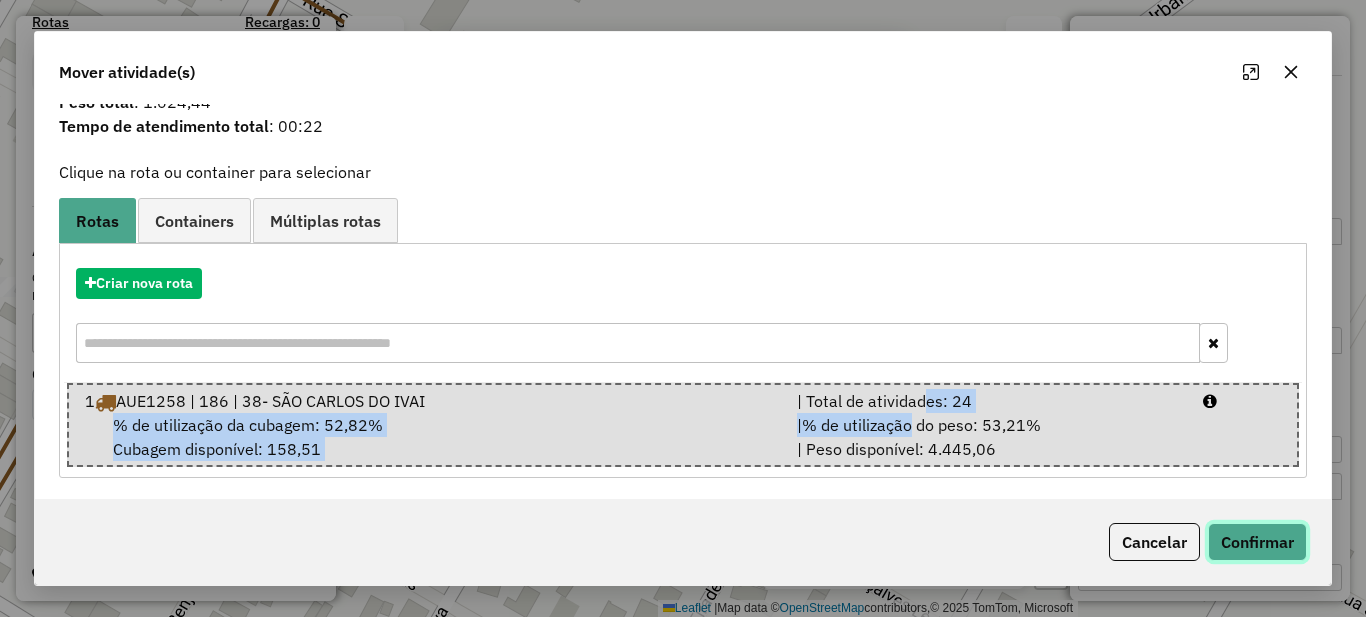 click on "Confirmar" 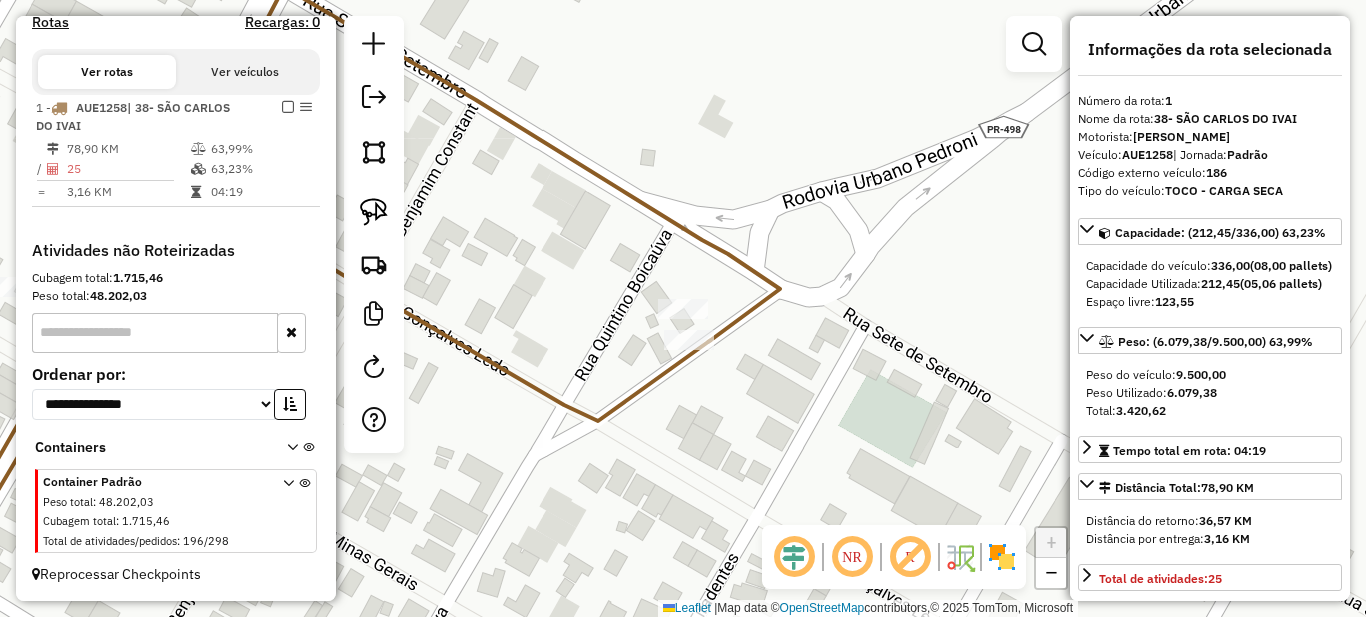 scroll, scrollTop: 0, scrollLeft: 0, axis: both 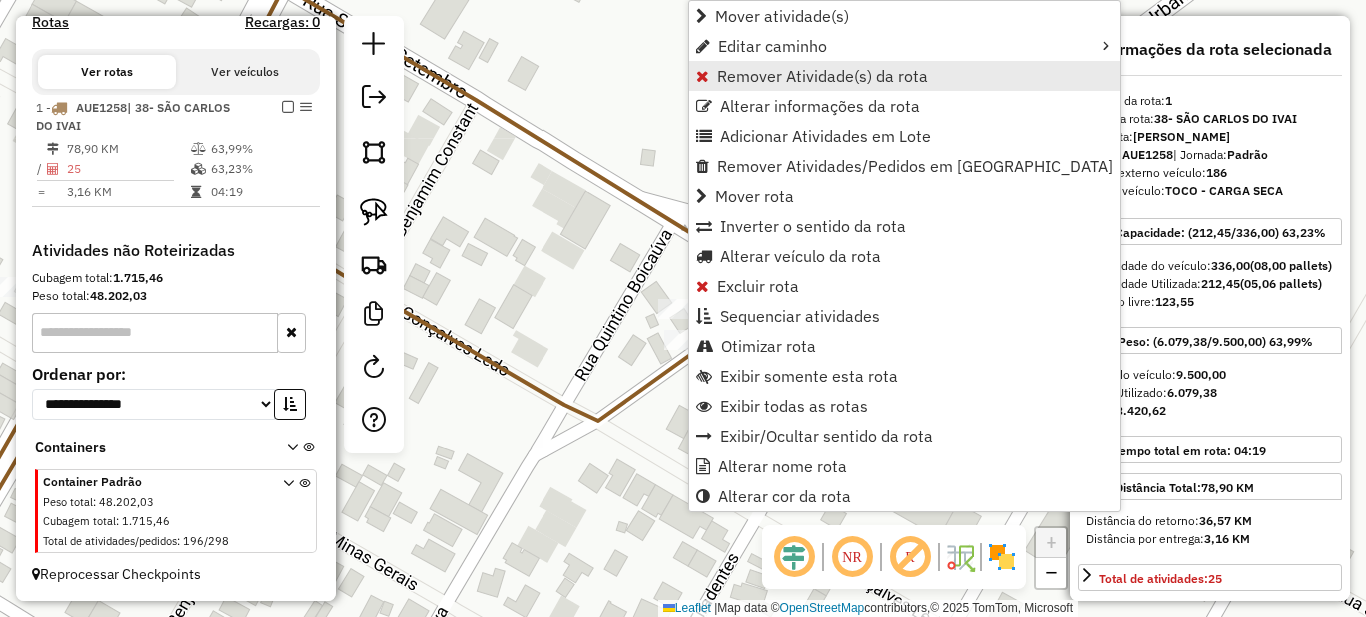 click on "Remover Atividade(s) da rota" at bounding box center [822, 76] 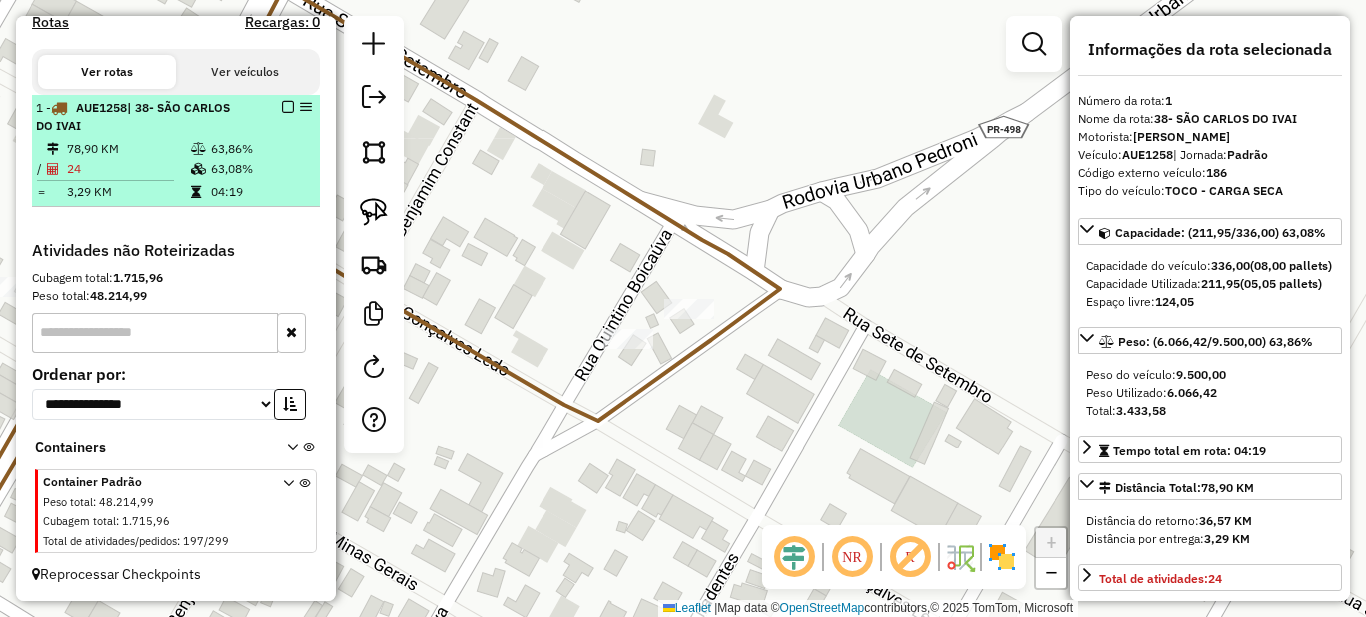 click at bounding box center (288, 107) 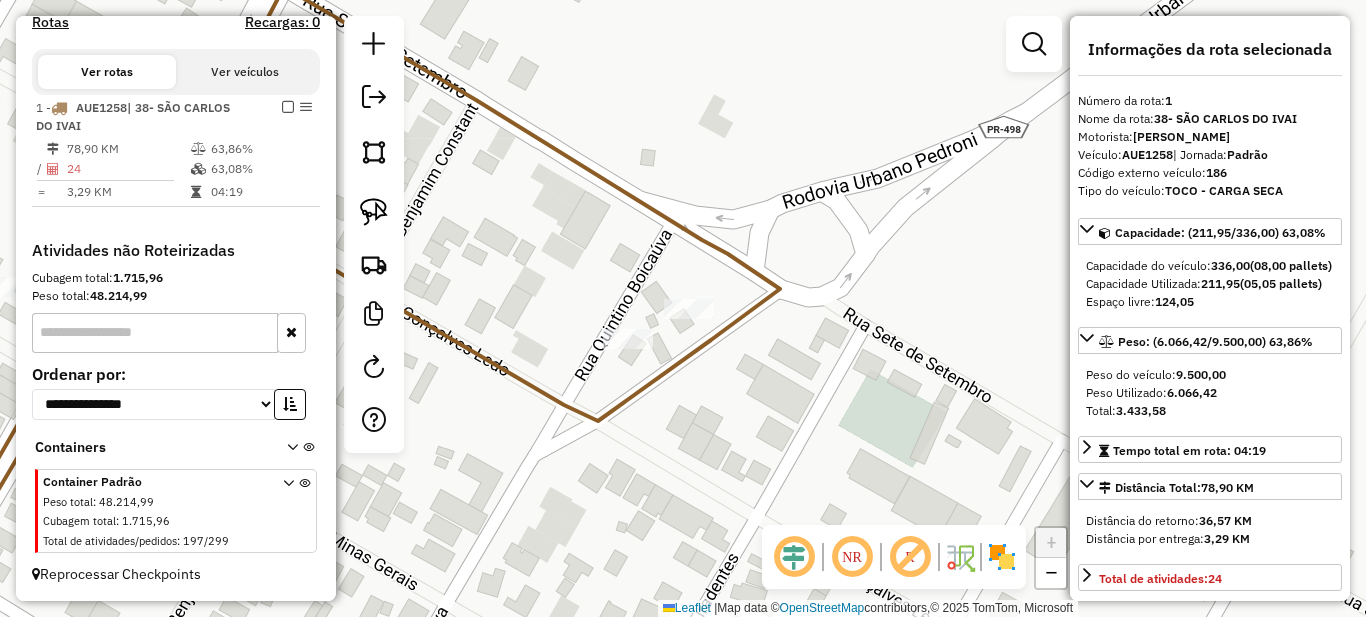 scroll, scrollTop: 570, scrollLeft: 0, axis: vertical 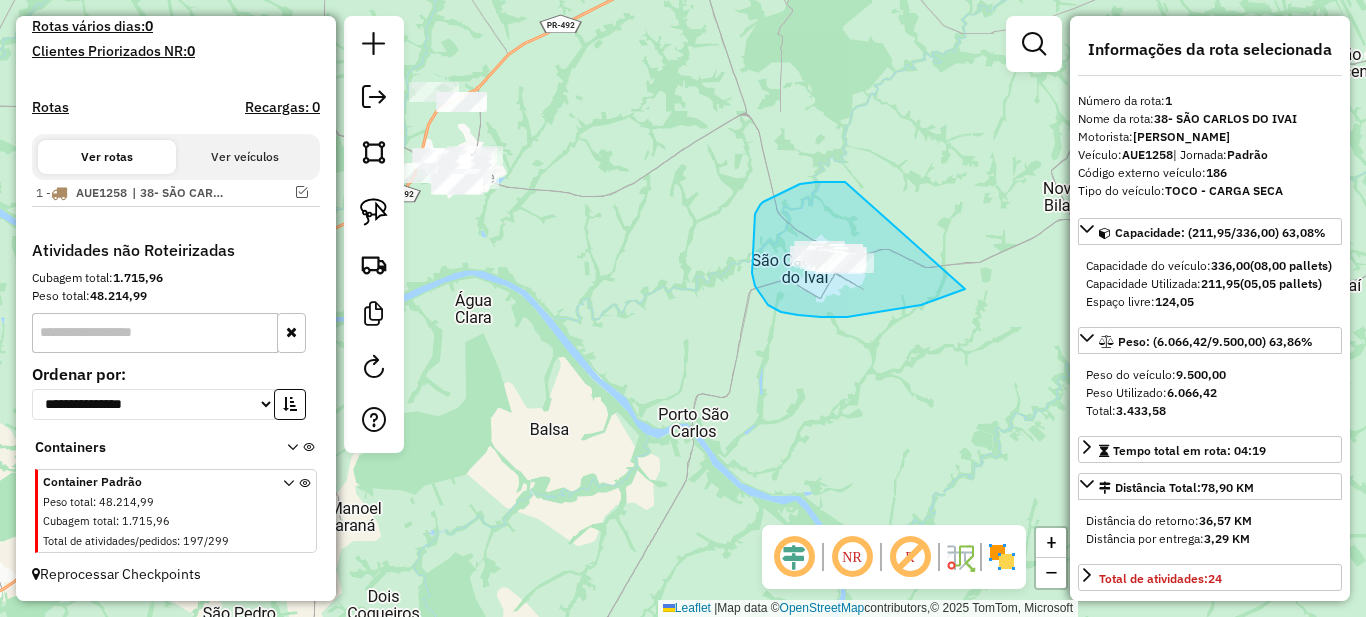 drag, startPoint x: 792, startPoint y: 187, endPoint x: 984, endPoint y: 257, distance: 204.36243 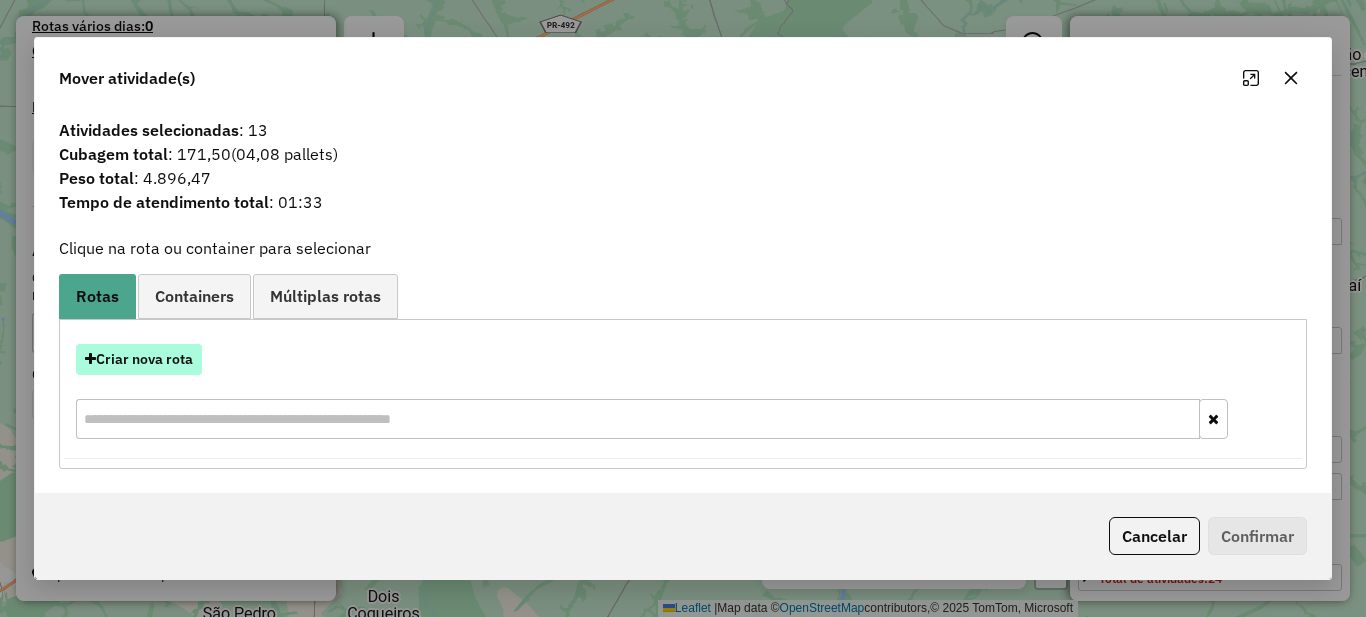 click on "Criar nova rota" at bounding box center (139, 359) 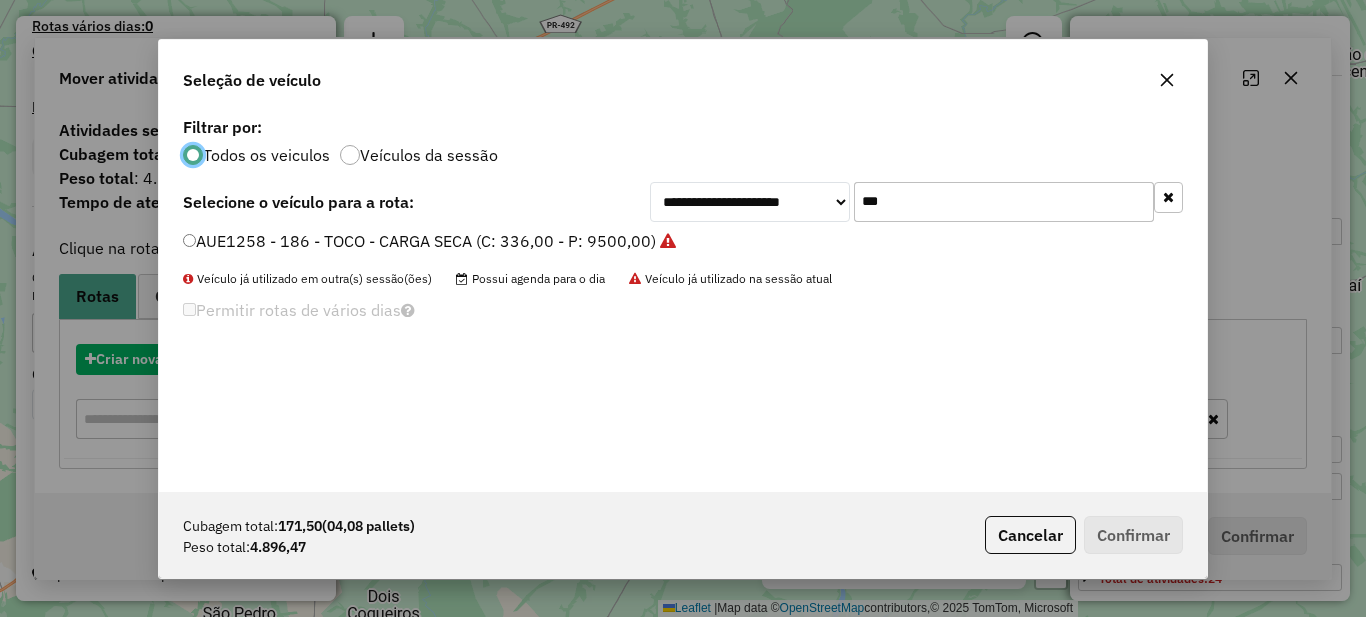 scroll, scrollTop: 11, scrollLeft: 6, axis: both 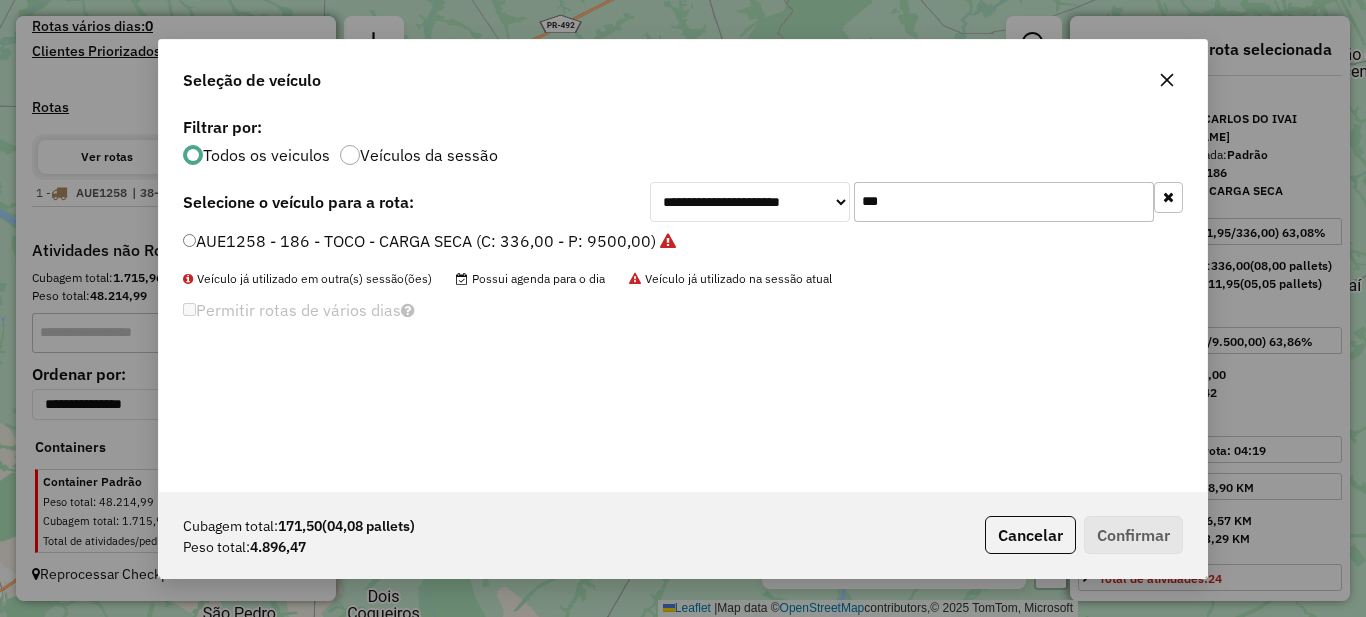 click on "***" 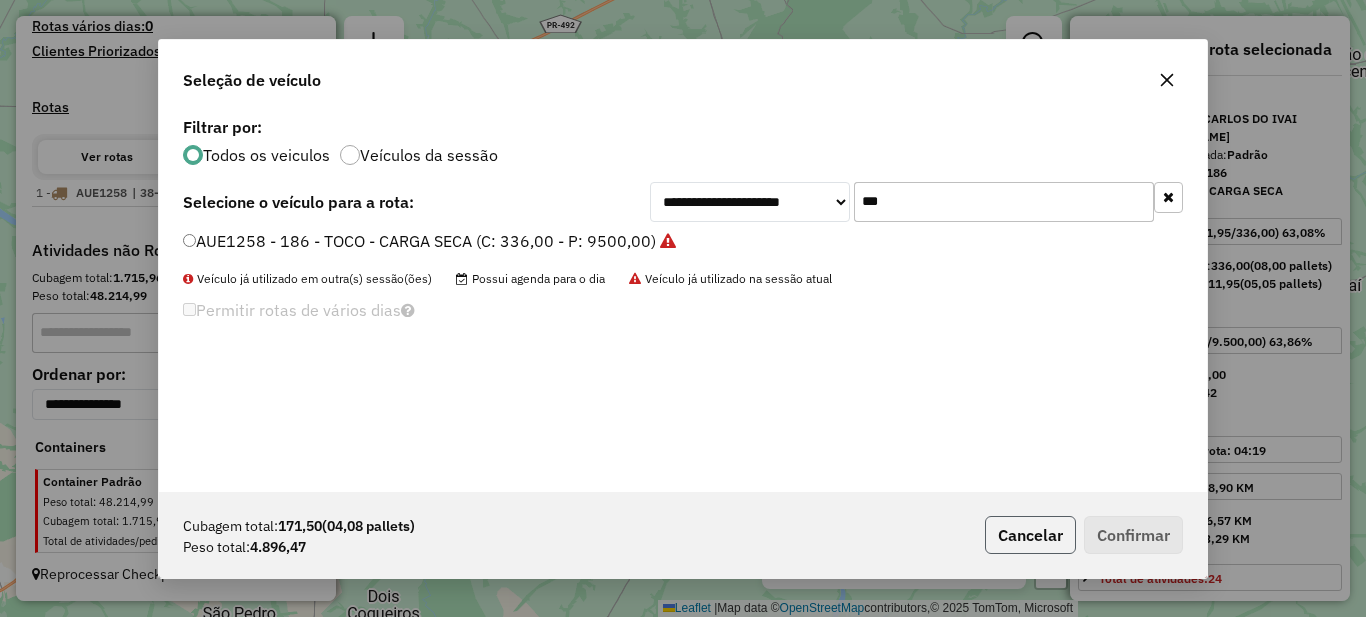 click on "Cancelar" 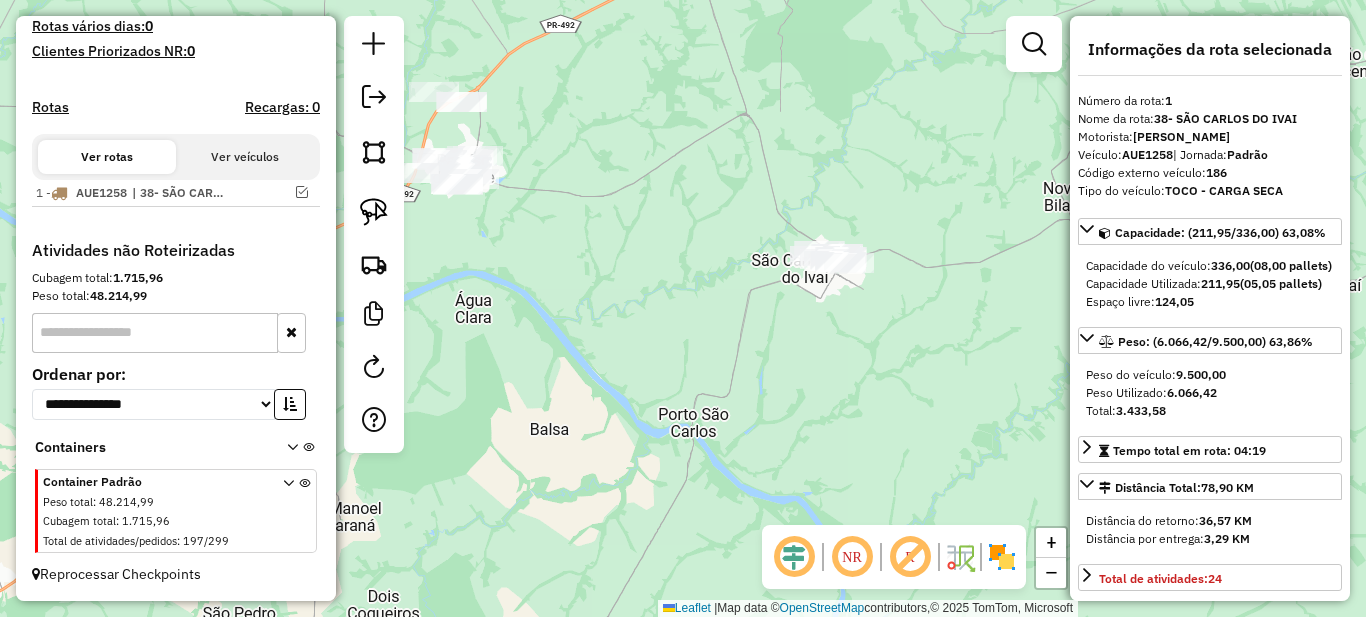 drag, startPoint x: 660, startPoint y: 385, endPoint x: 800, endPoint y: 417, distance: 143.61058 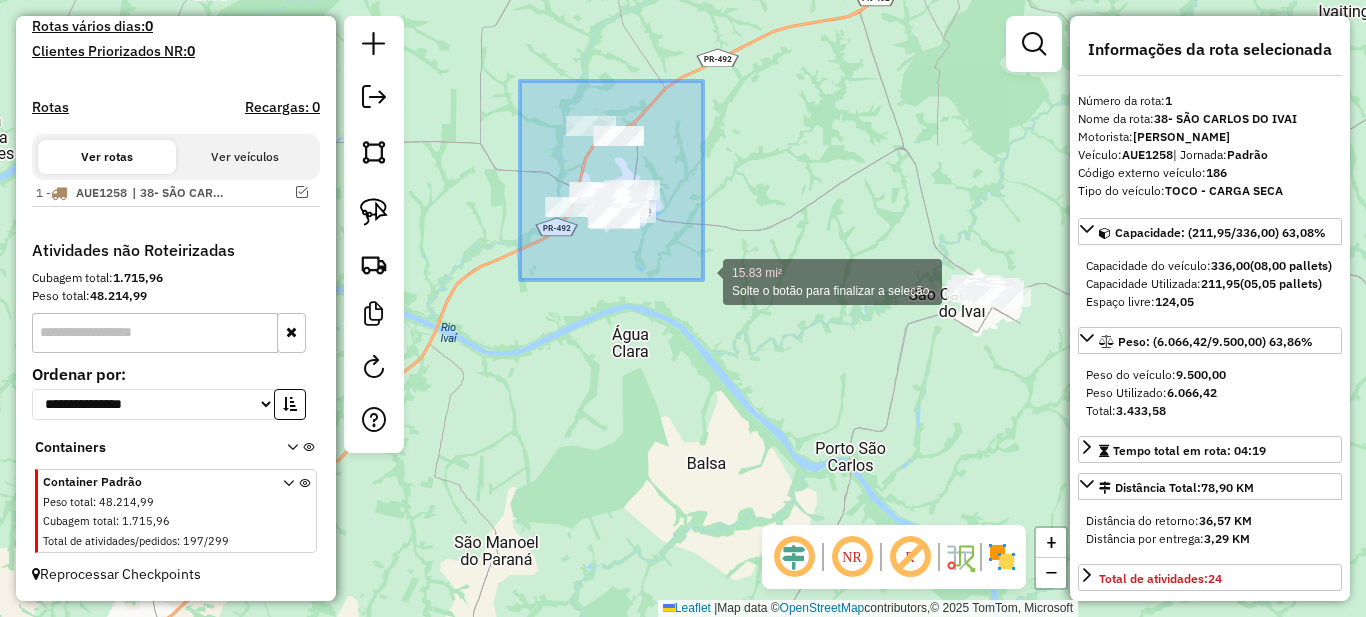 drag, startPoint x: 520, startPoint y: 81, endPoint x: 709, endPoint y: 289, distance: 281.0427 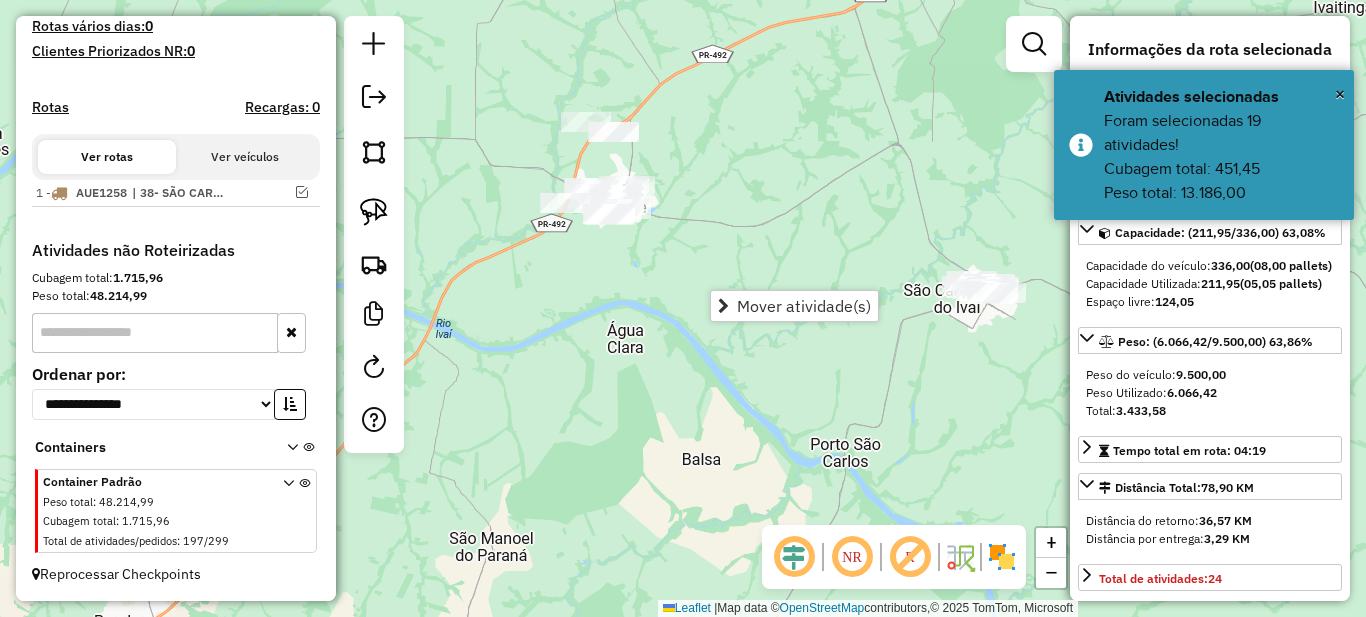 drag, startPoint x: 755, startPoint y: 209, endPoint x: 590, endPoint y: 188, distance: 166.331 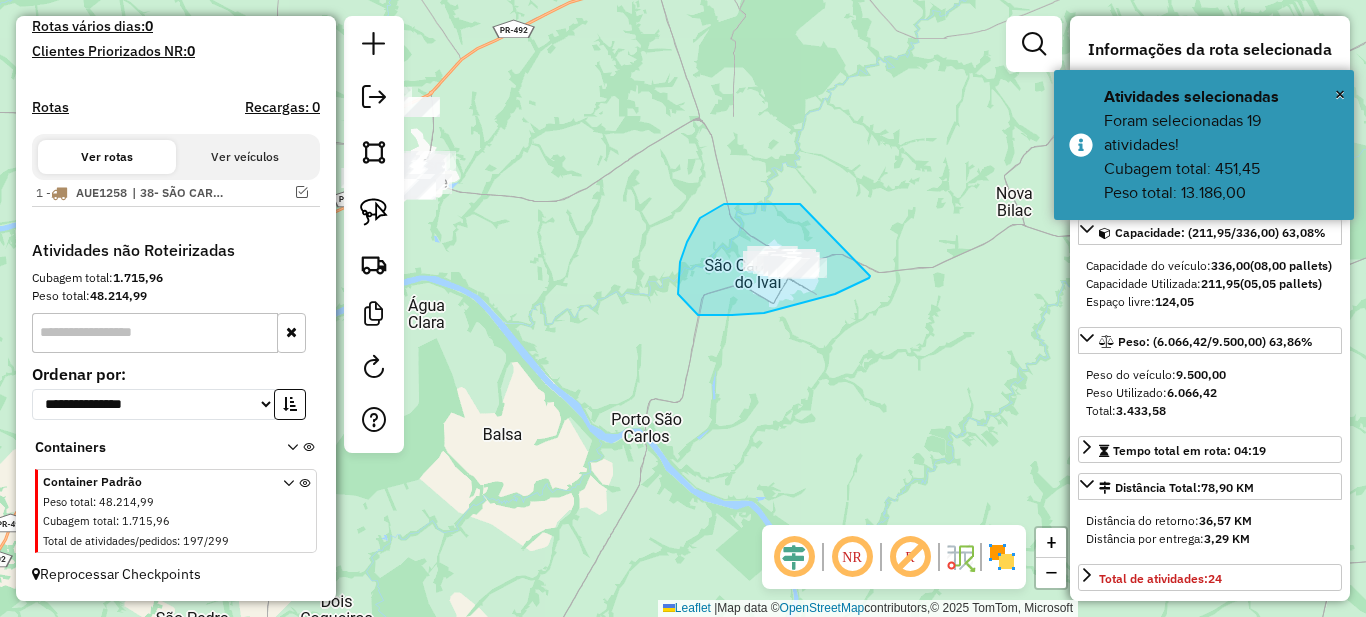 drag, startPoint x: 782, startPoint y: 204, endPoint x: 870, endPoint y: 276, distance: 113.70136 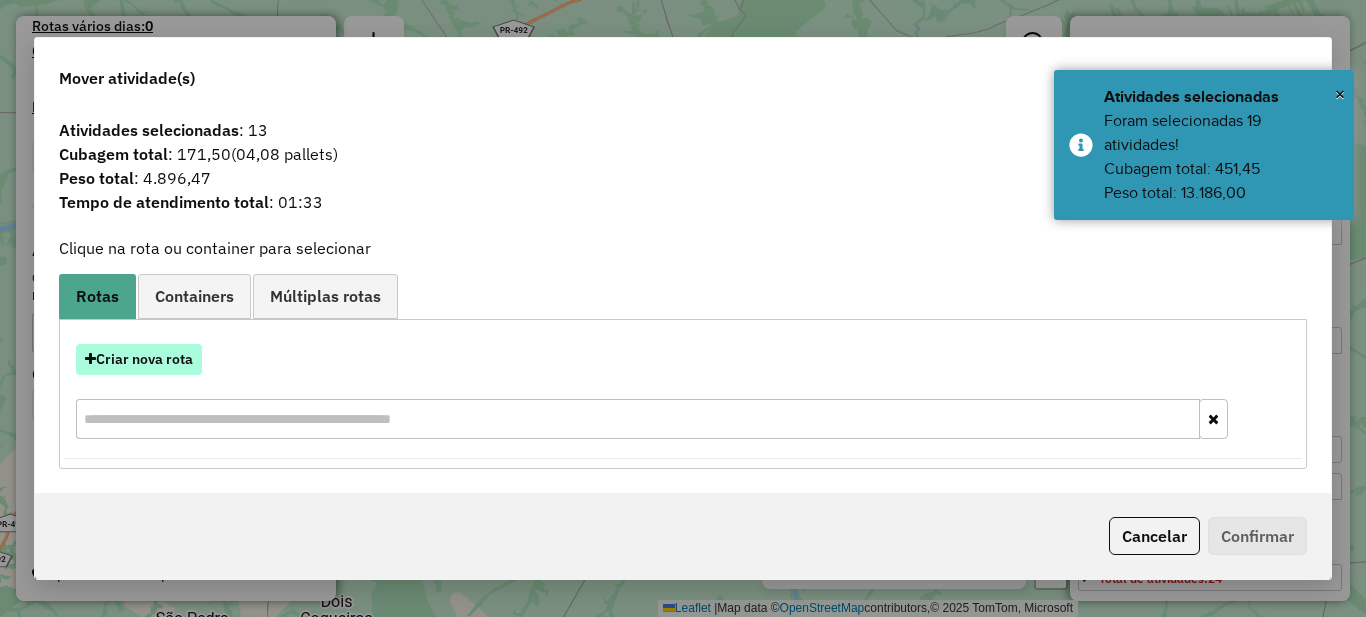 click on "Criar nova rota" at bounding box center [139, 359] 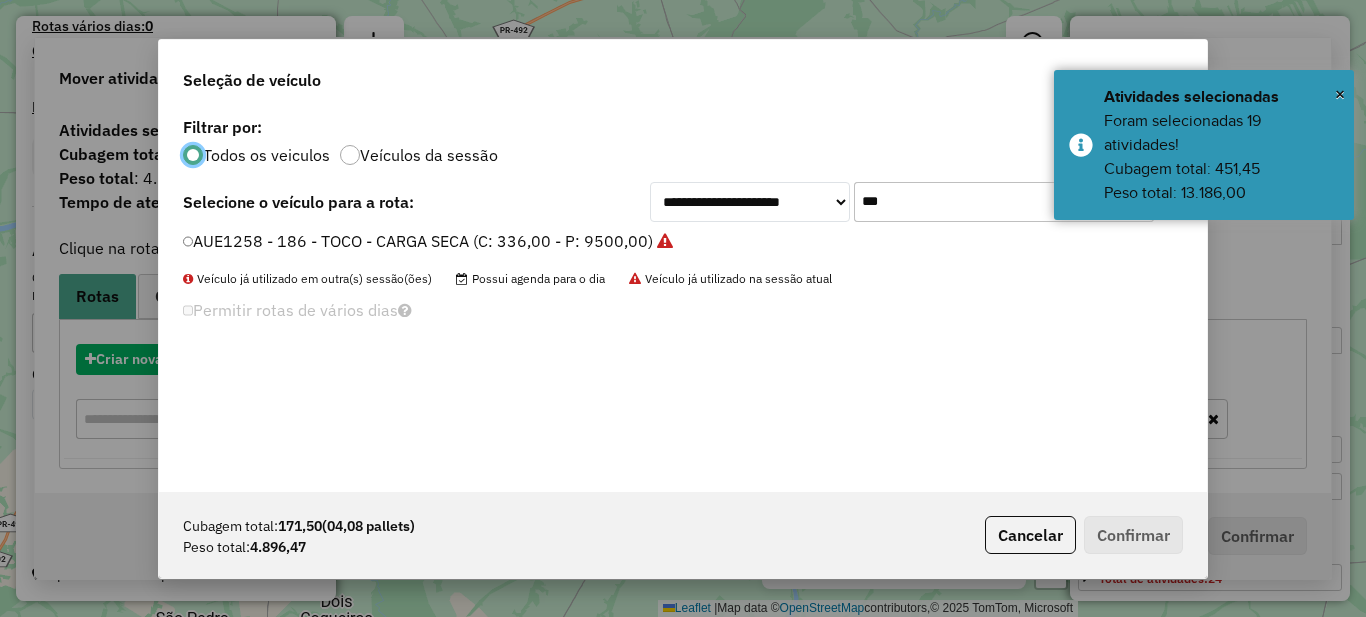 scroll, scrollTop: 11, scrollLeft: 6, axis: both 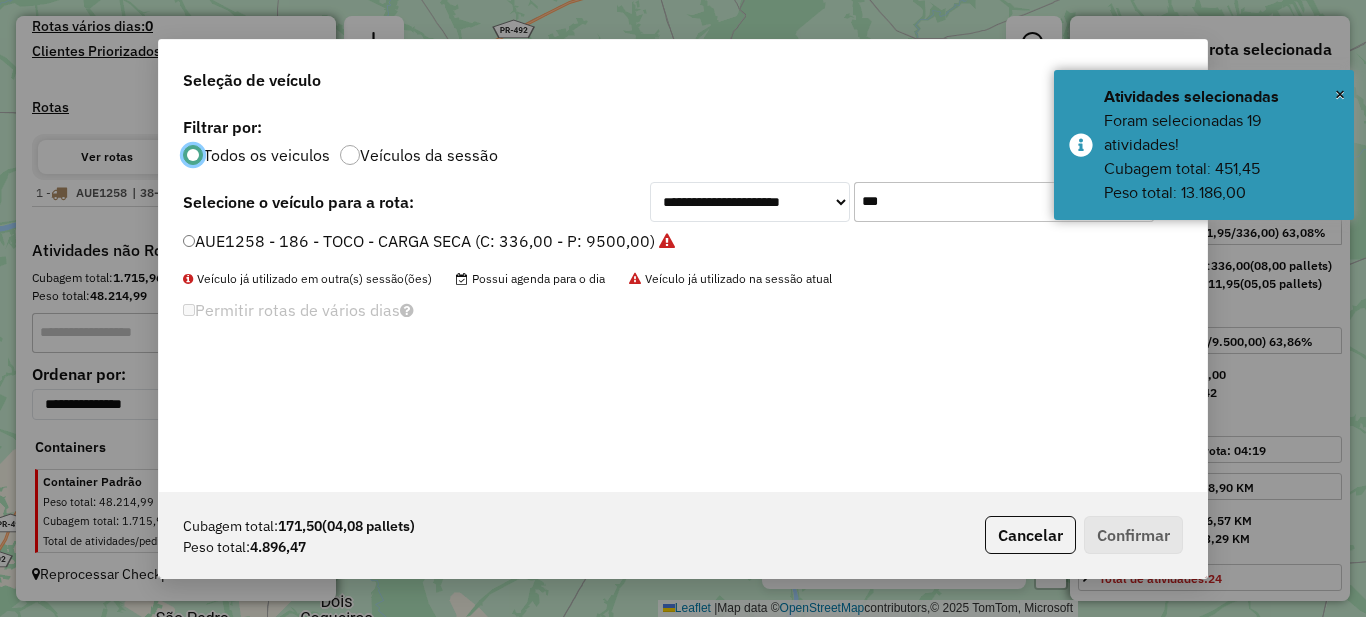 click on "***" 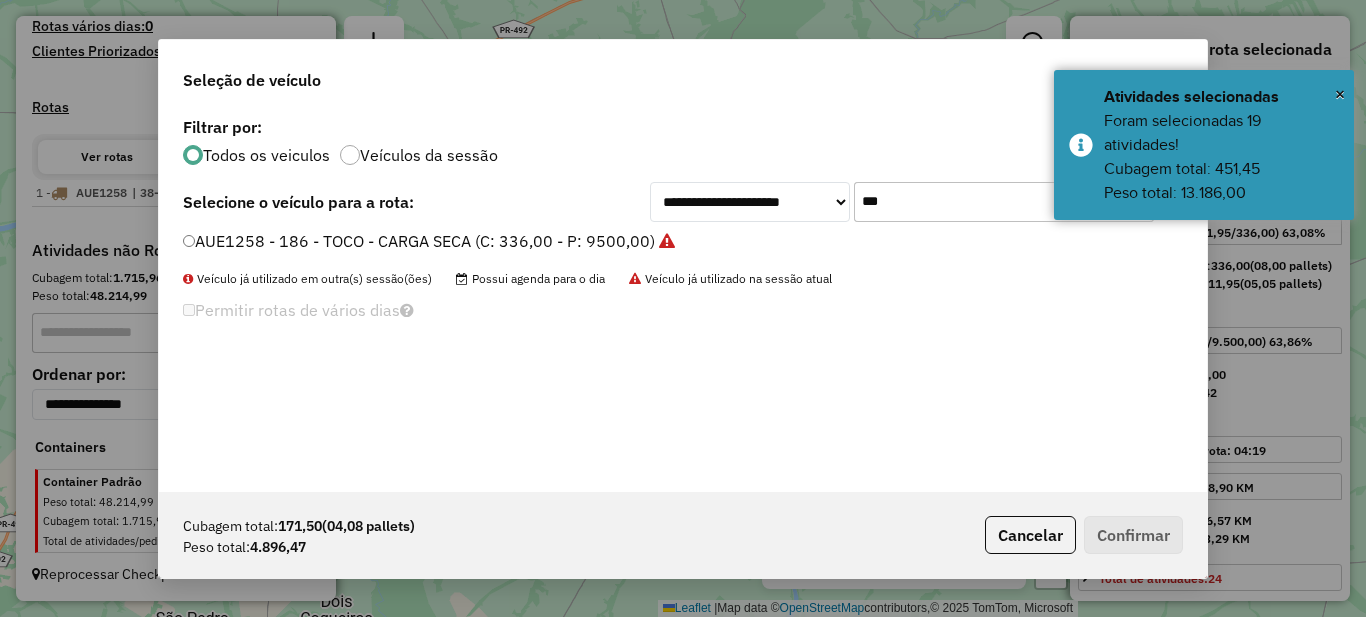 click on "***" 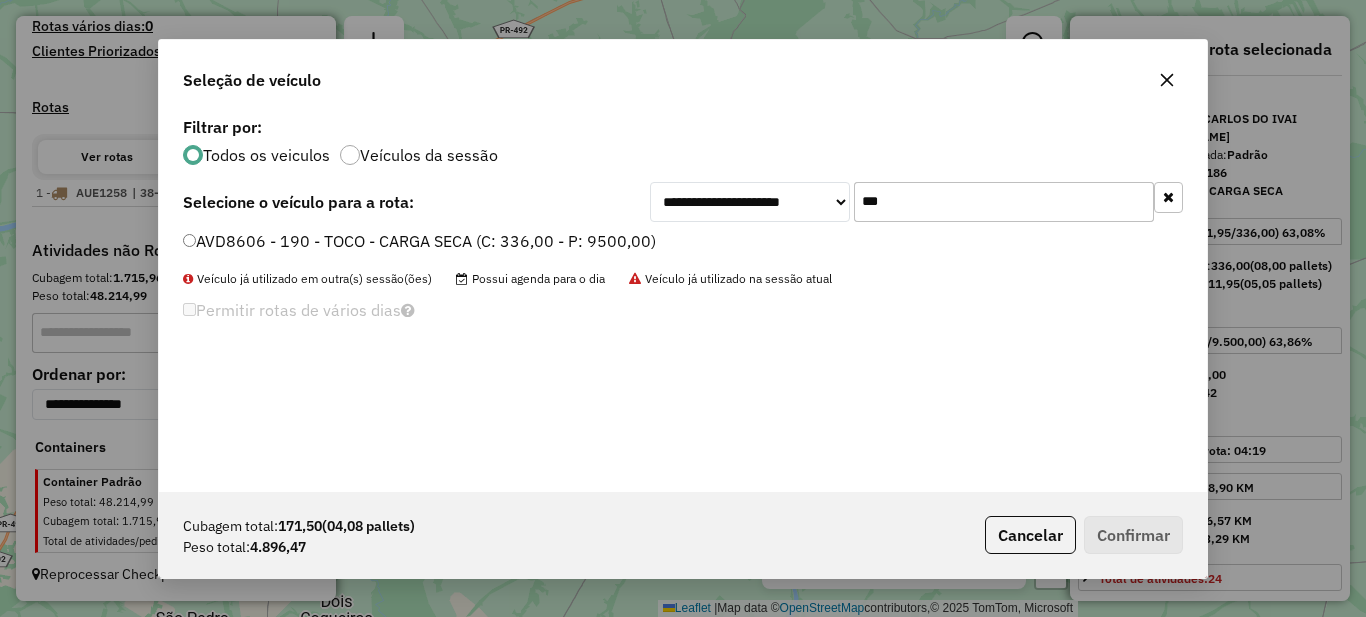 type on "***" 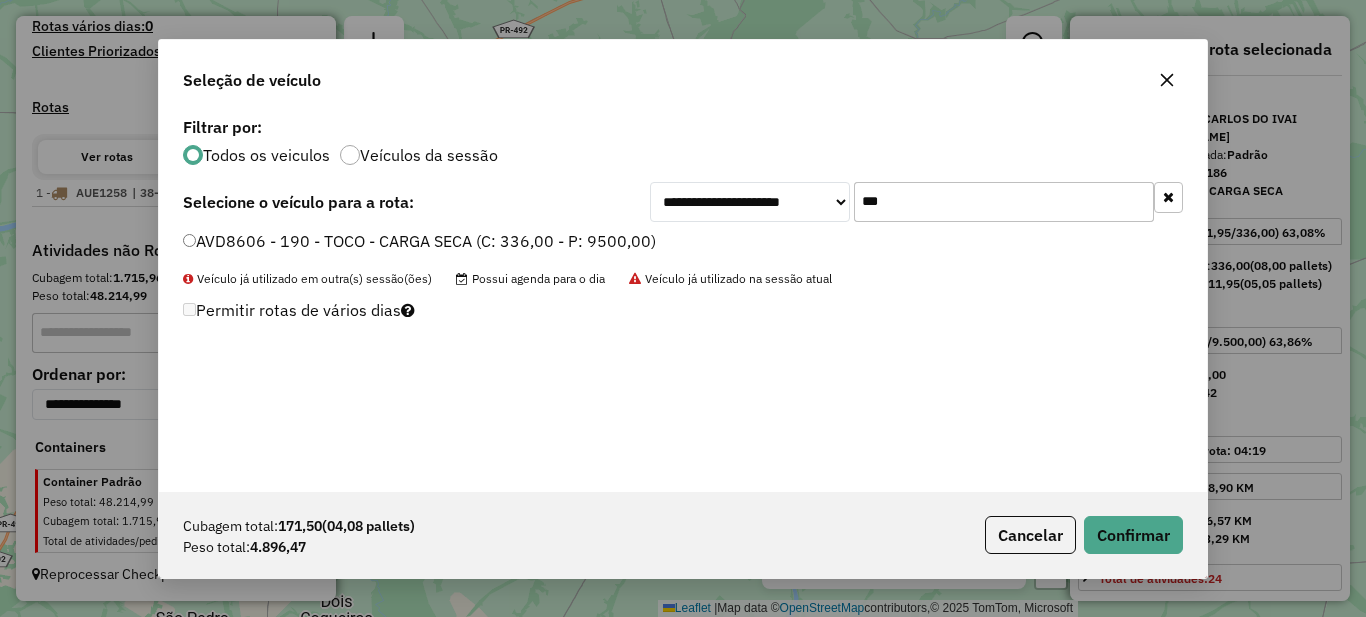 click on "AVD8606 - 190 - TOCO - CARGA SECA (C: 336,00 - P: 9500,00)" 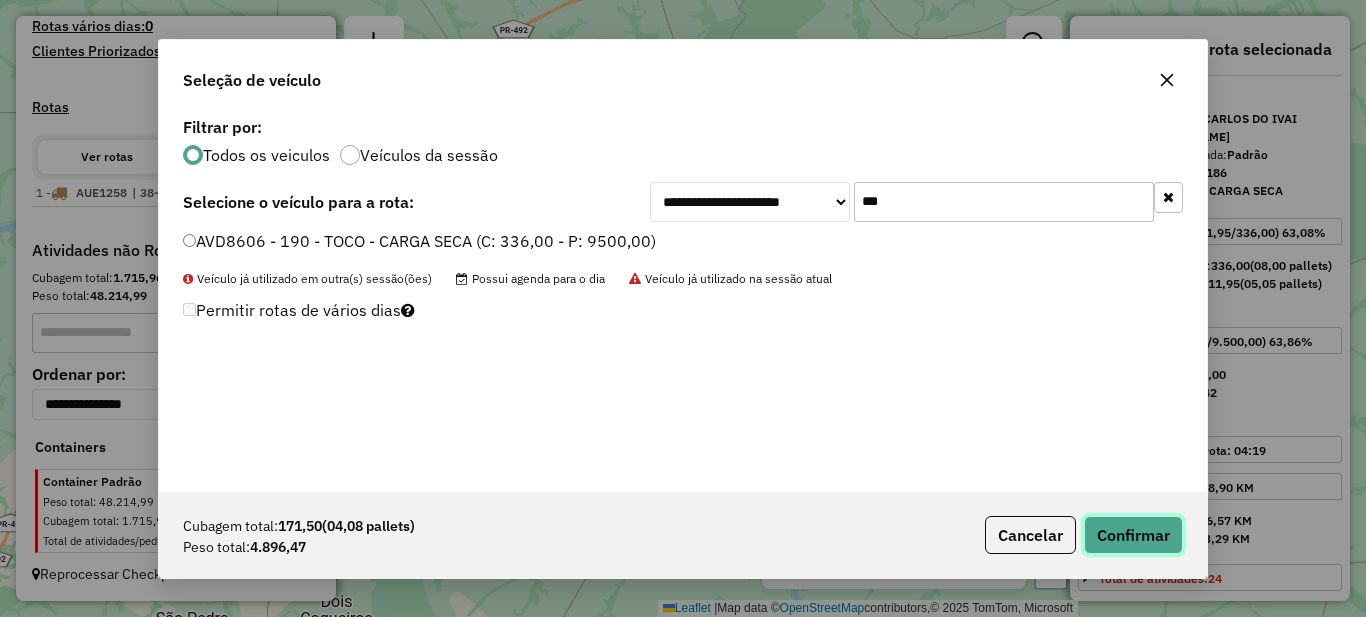 click on "Confirmar" 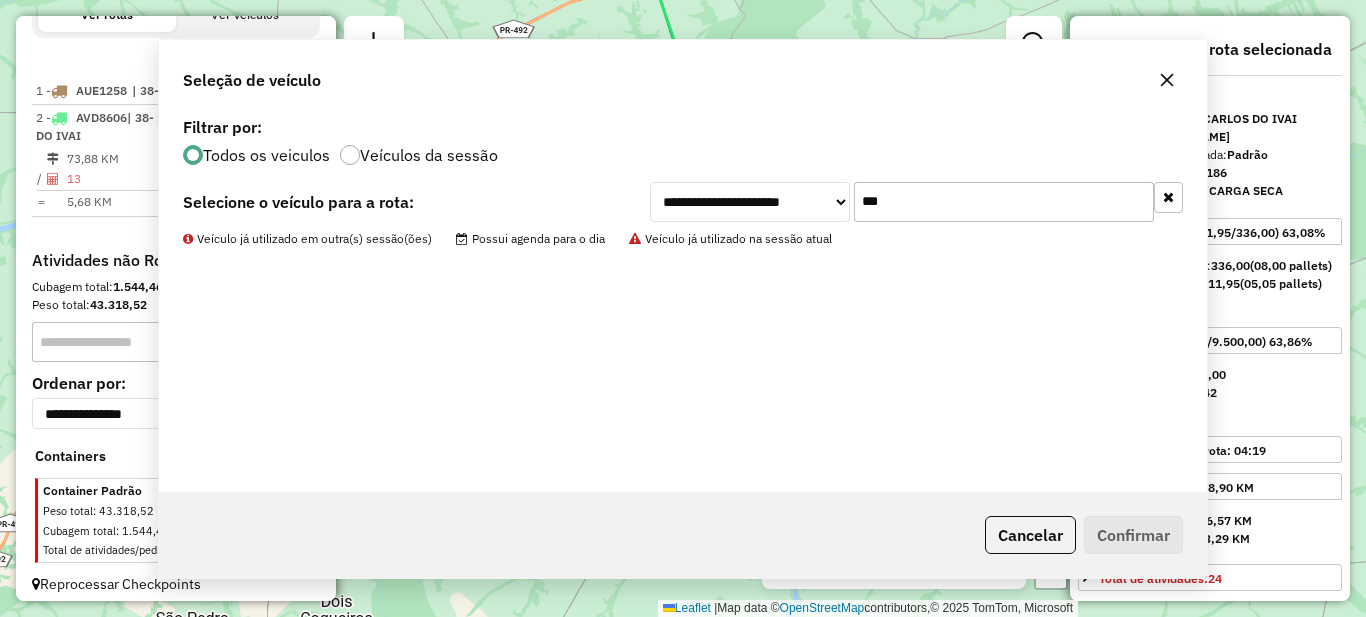 scroll, scrollTop: 734, scrollLeft: 0, axis: vertical 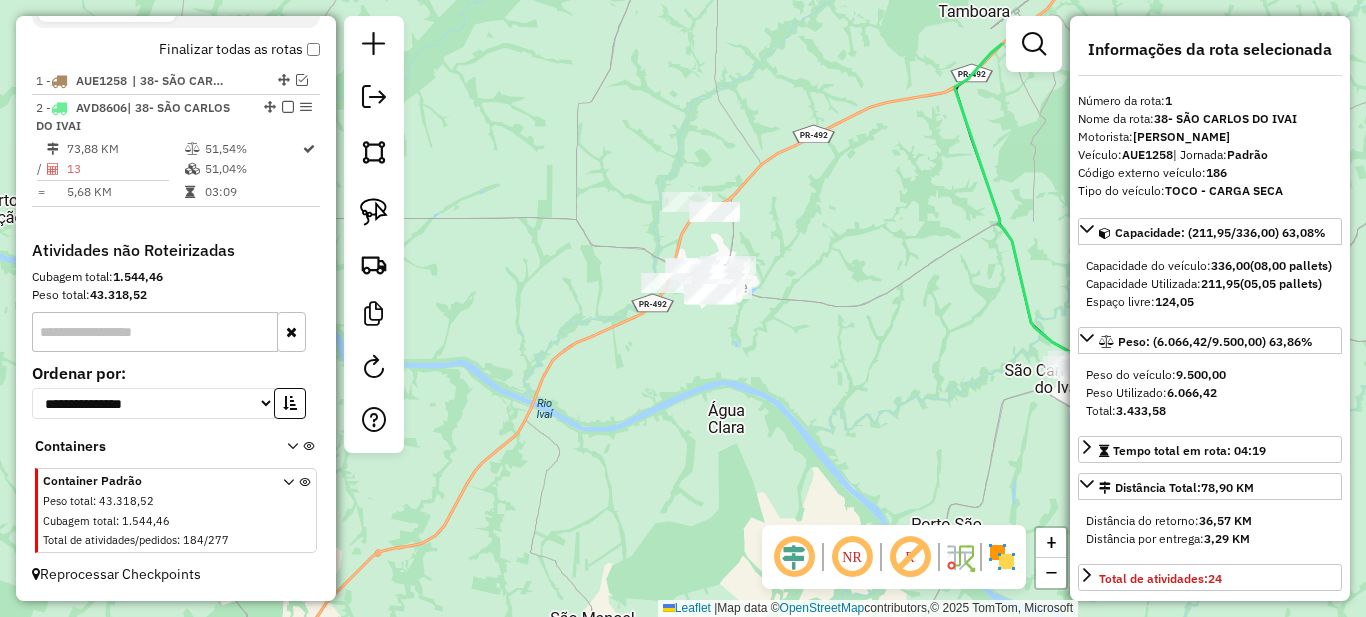 drag, startPoint x: 726, startPoint y: 356, endPoint x: 885, endPoint y: 394, distance: 163.47783 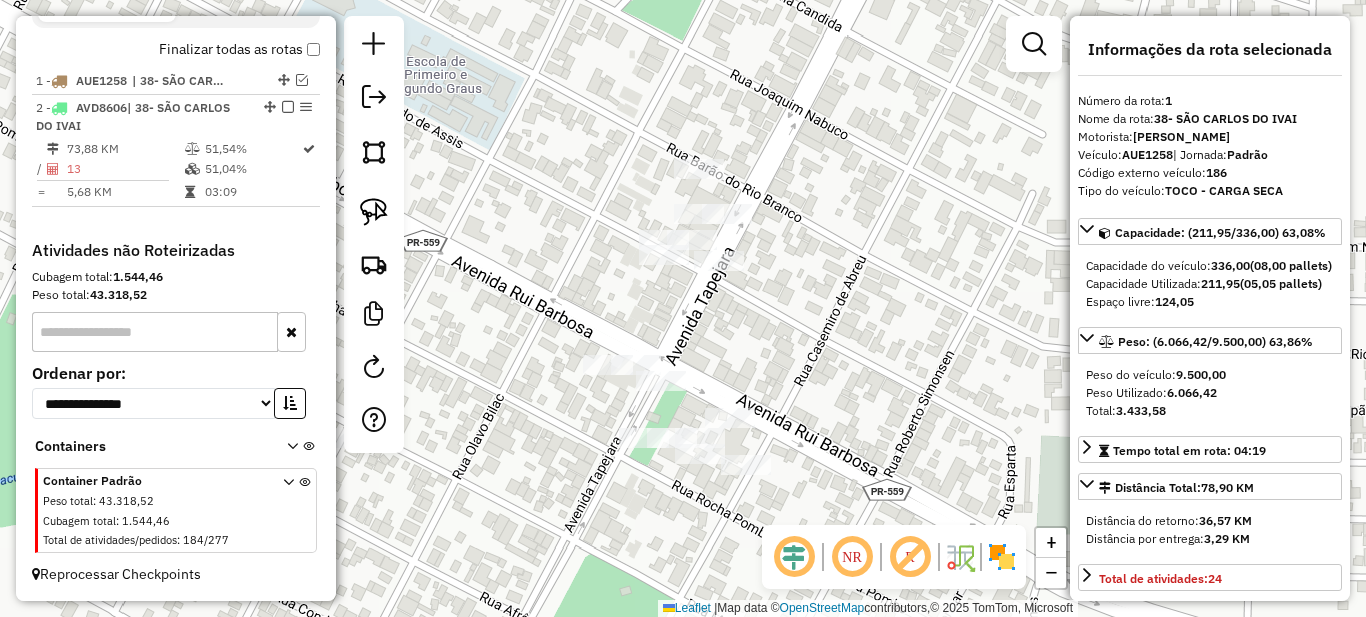 drag, startPoint x: 698, startPoint y: 344, endPoint x: 753, endPoint y: 309, distance: 65.192024 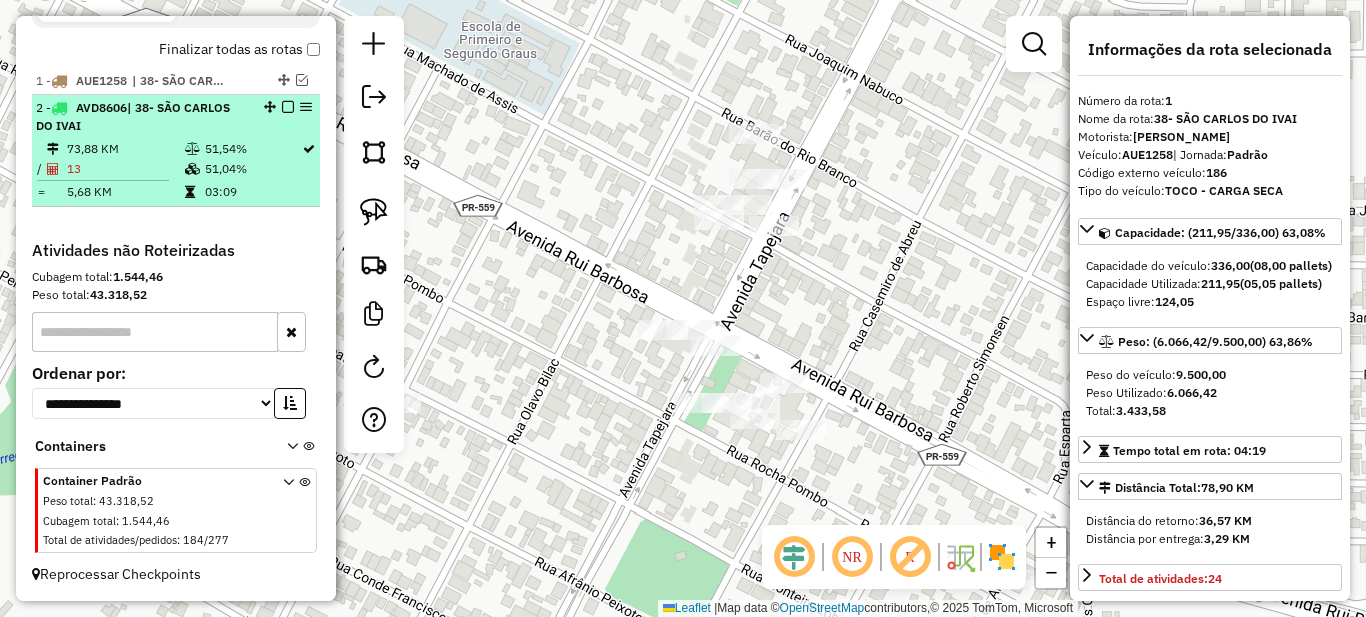 click at bounding box center (309, 149) 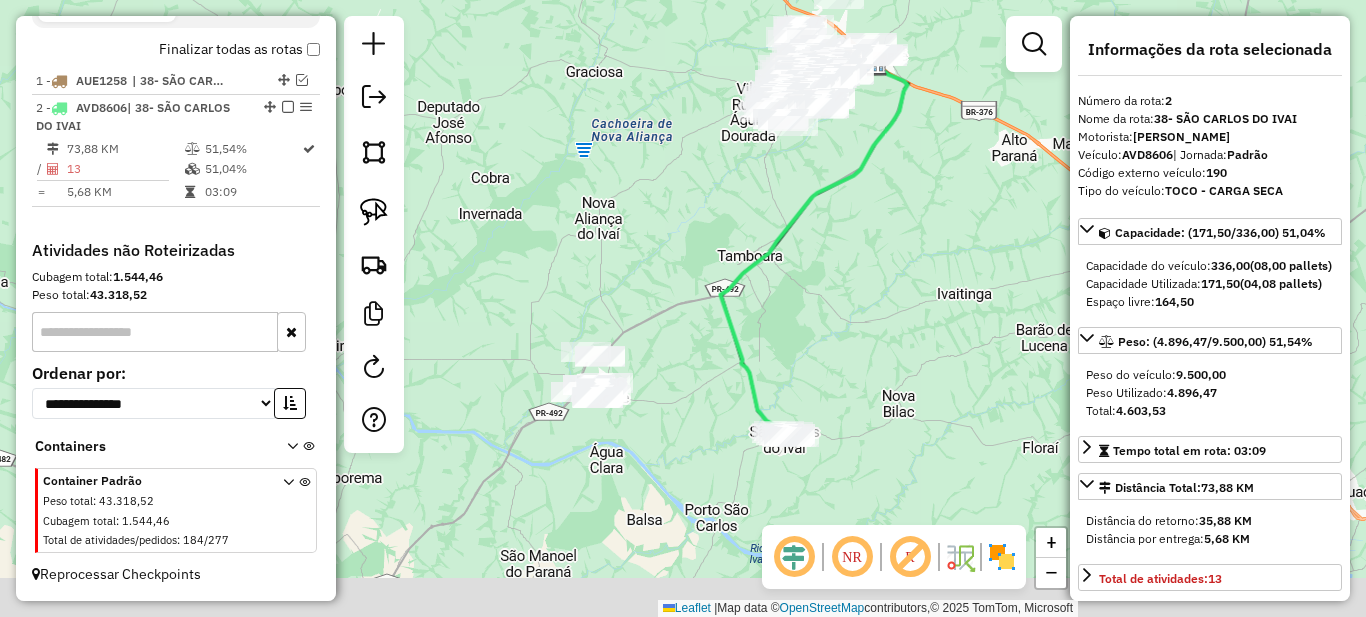 drag, startPoint x: 577, startPoint y: 485, endPoint x: 783, endPoint y: 405, distance: 220.9887 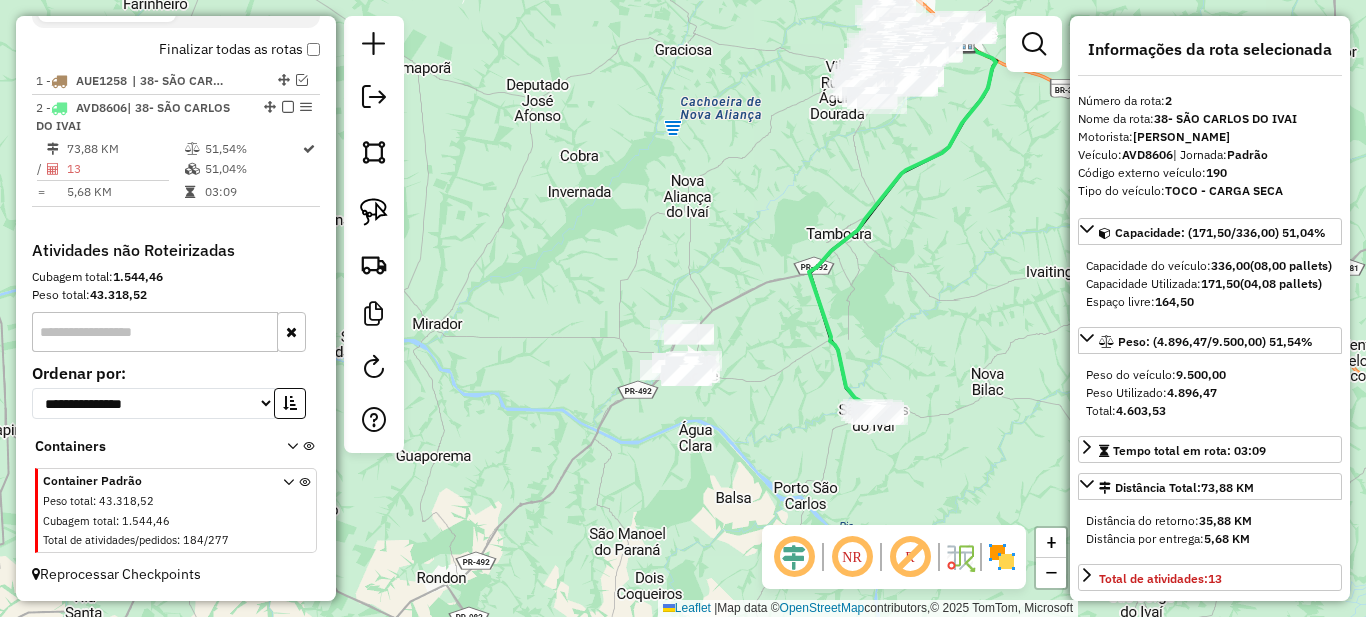 click 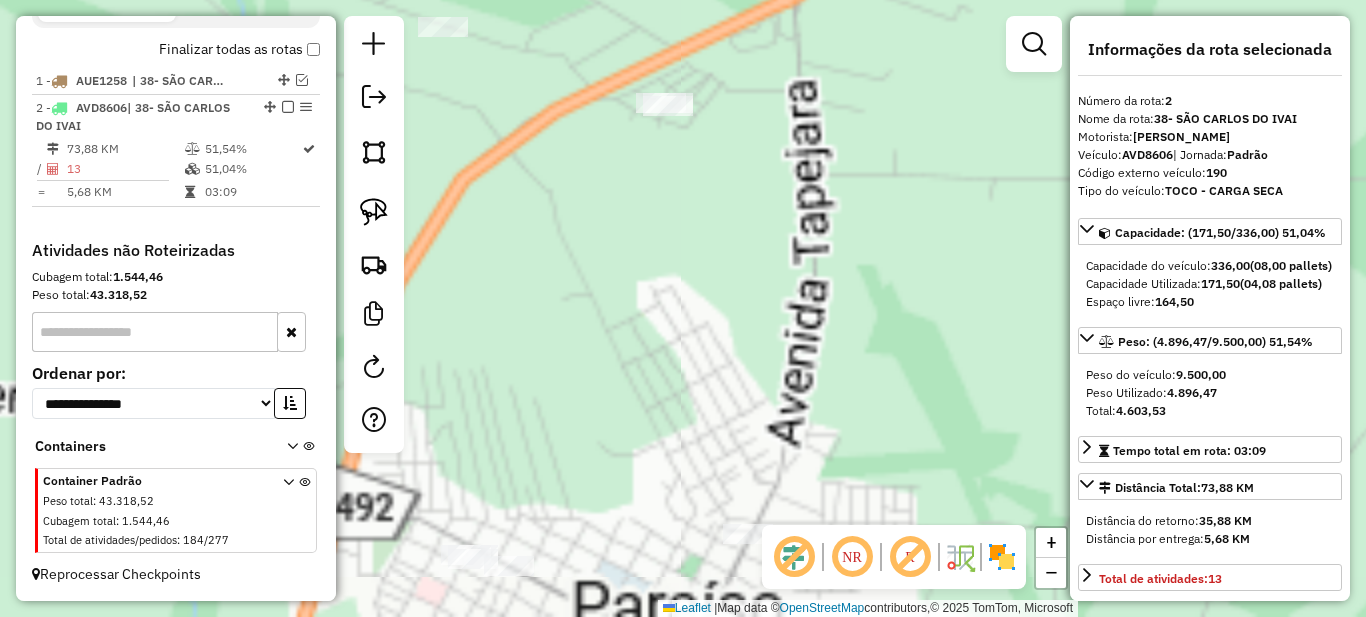 drag, startPoint x: 714, startPoint y: 442, endPoint x: 671, endPoint y: 162, distance: 283.28253 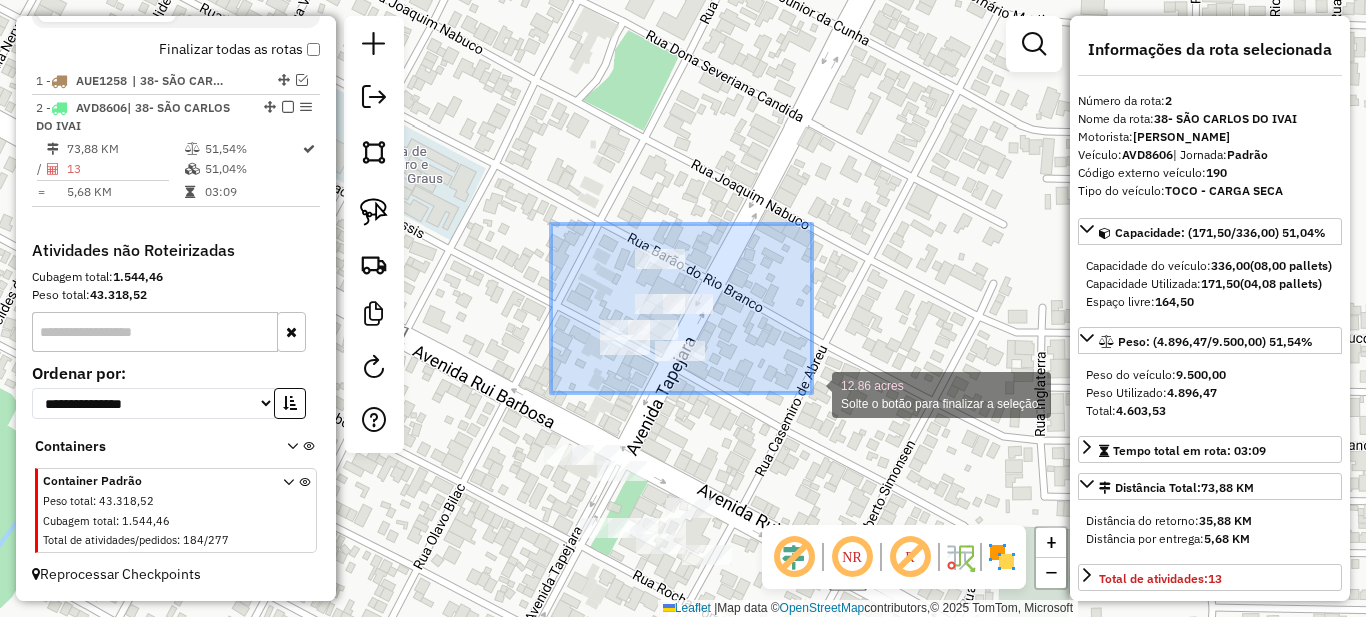 drag, startPoint x: 551, startPoint y: 224, endPoint x: 812, endPoint y: 393, distance: 310.9373 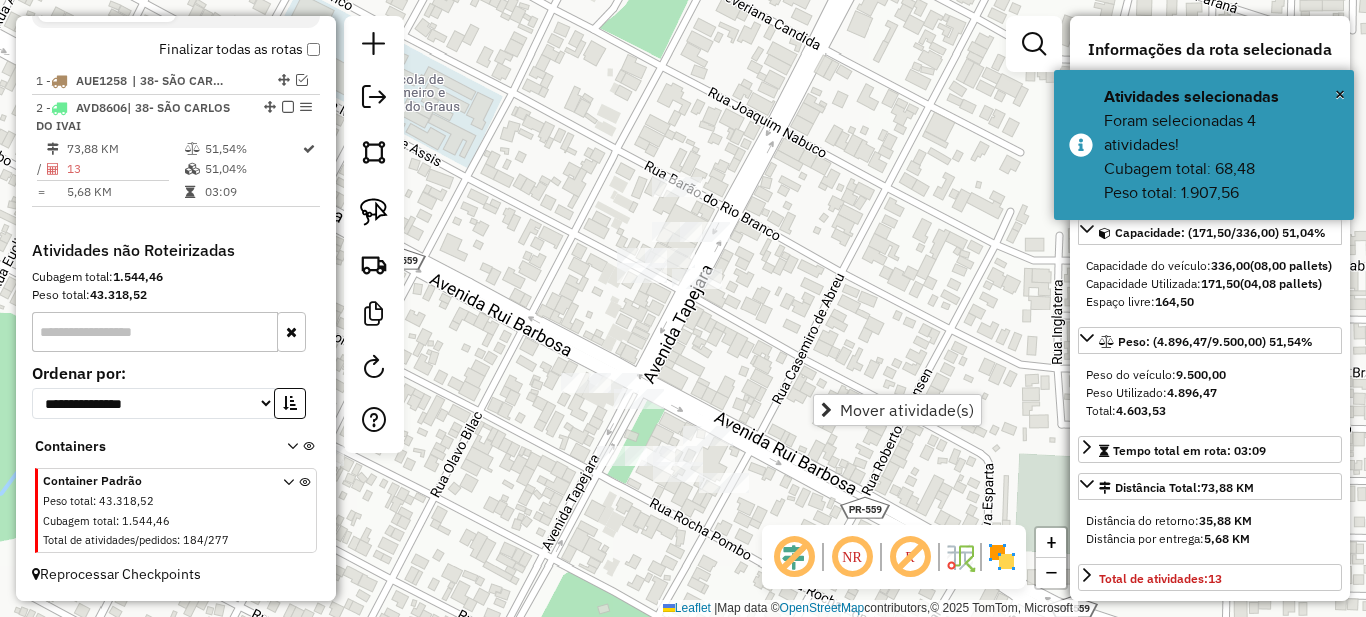 drag, startPoint x: 671, startPoint y: 432, endPoint x: 702, endPoint y: 335, distance: 101.8332 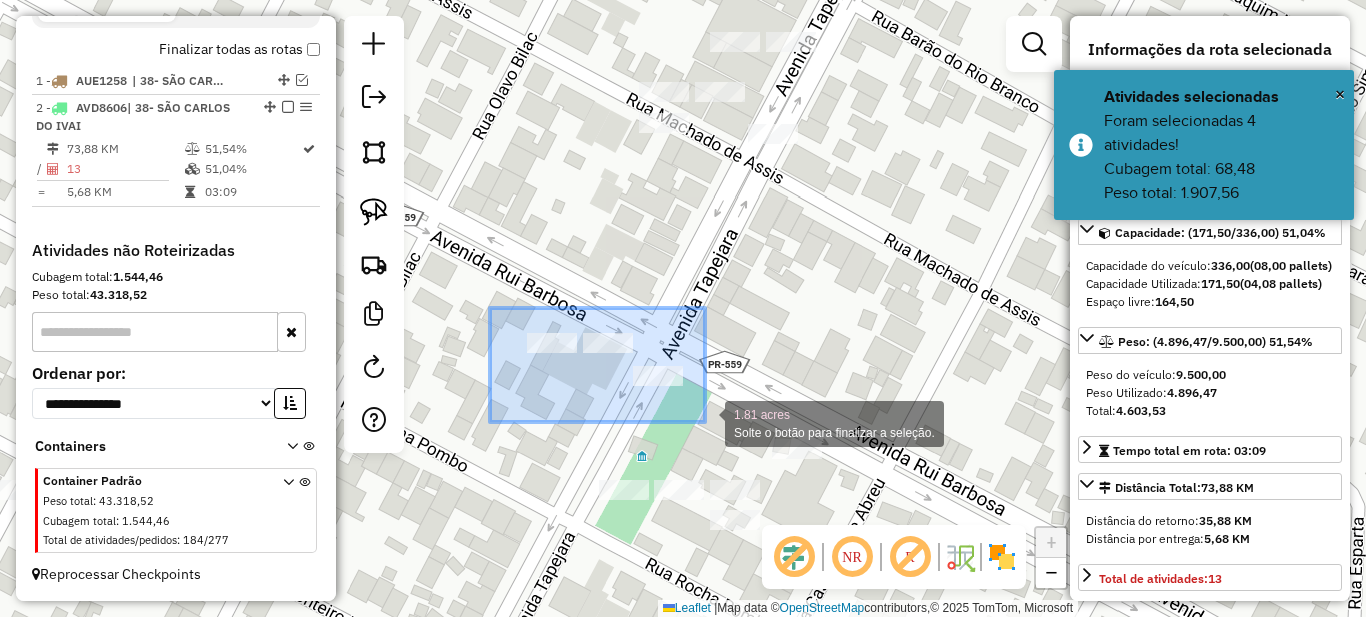 drag, startPoint x: 490, startPoint y: 308, endPoint x: 705, endPoint y: 422, distance: 243.35365 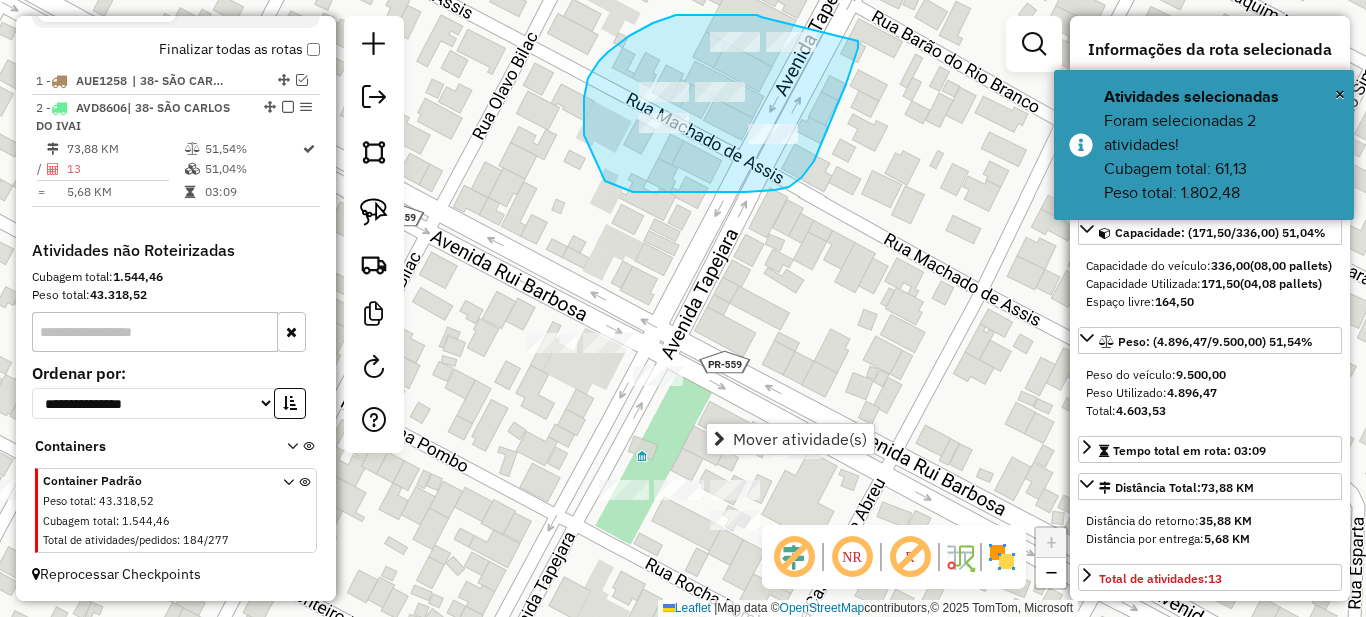 drag, startPoint x: 757, startPoint y: 15, endPoint x: 858, endPoint y: 41, distance: 104.292854 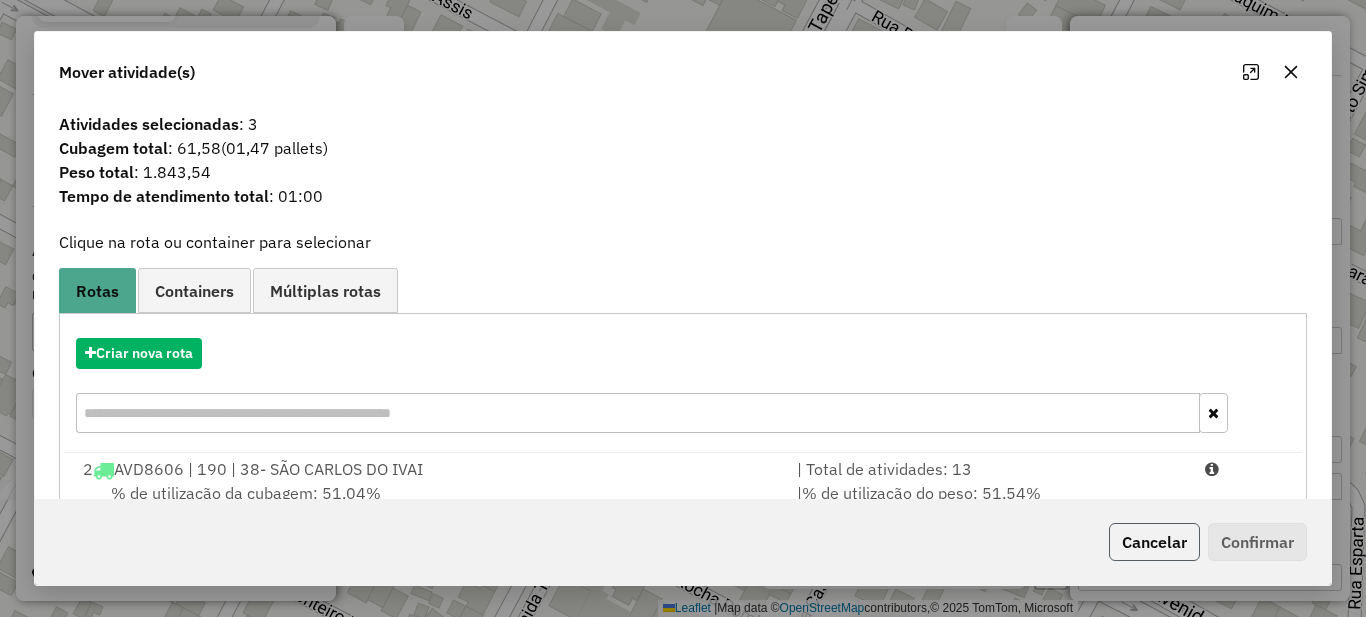 click on "Cancelar" 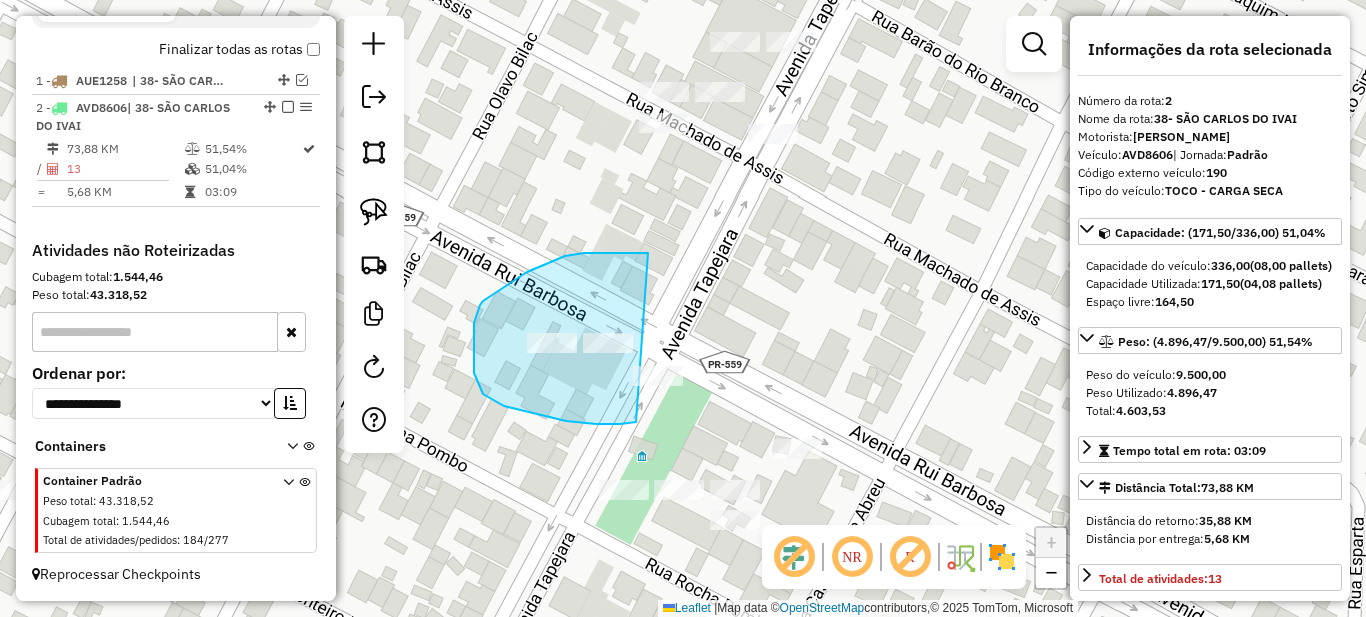 drag, startPoint x: 608, startPoint y: 253, endPoint x: 754, endPoint y: 357, distance: 179.25401 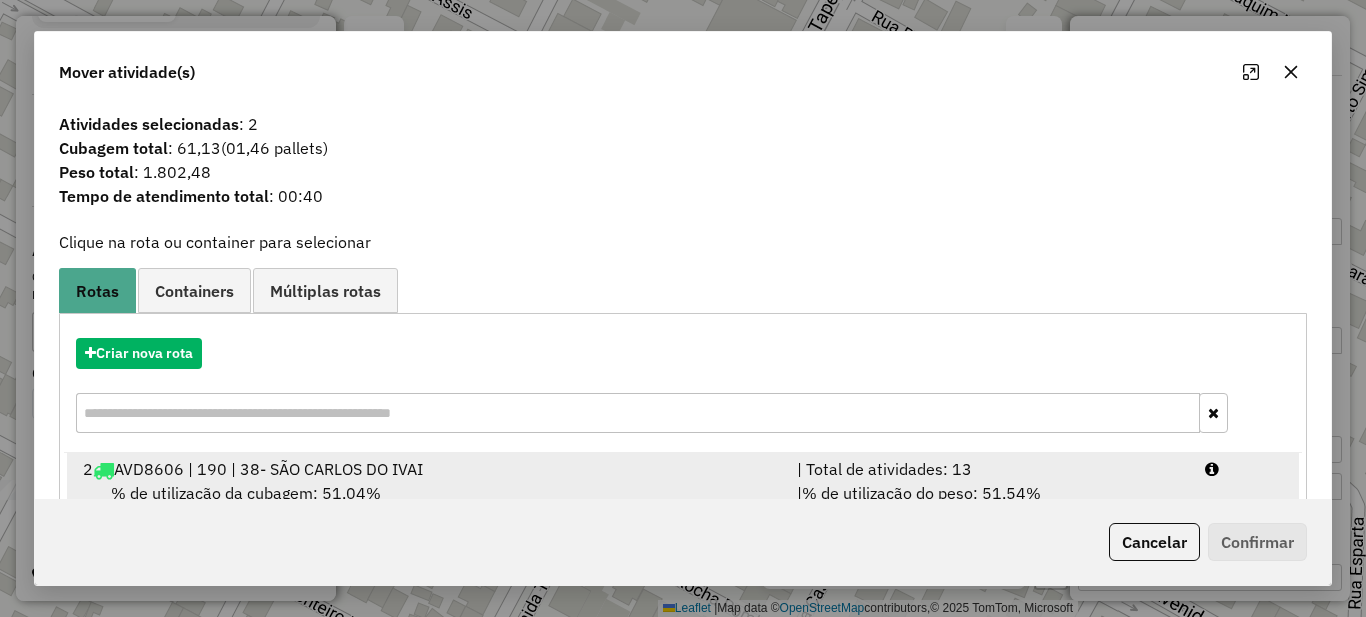 scroll, scrollTop: 70, scrollLeft: 0, axis: vertical 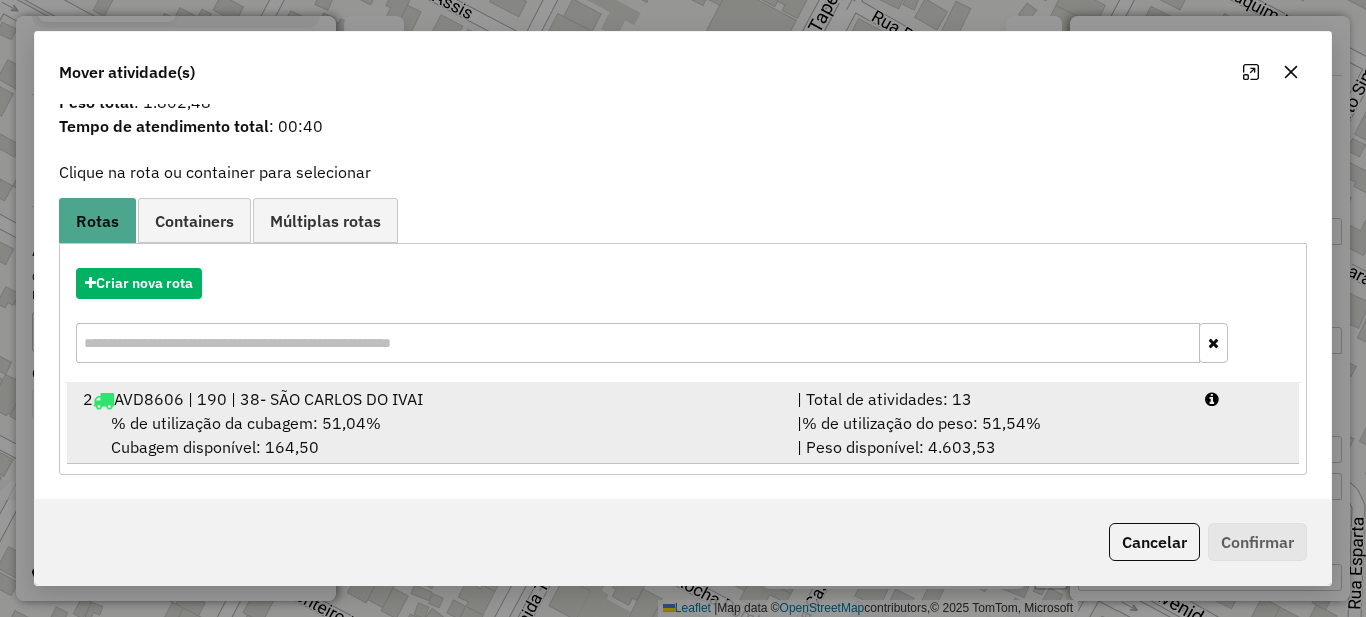 click on "% de utilização do peso: 51,54%" at bounding box center (921, 423) 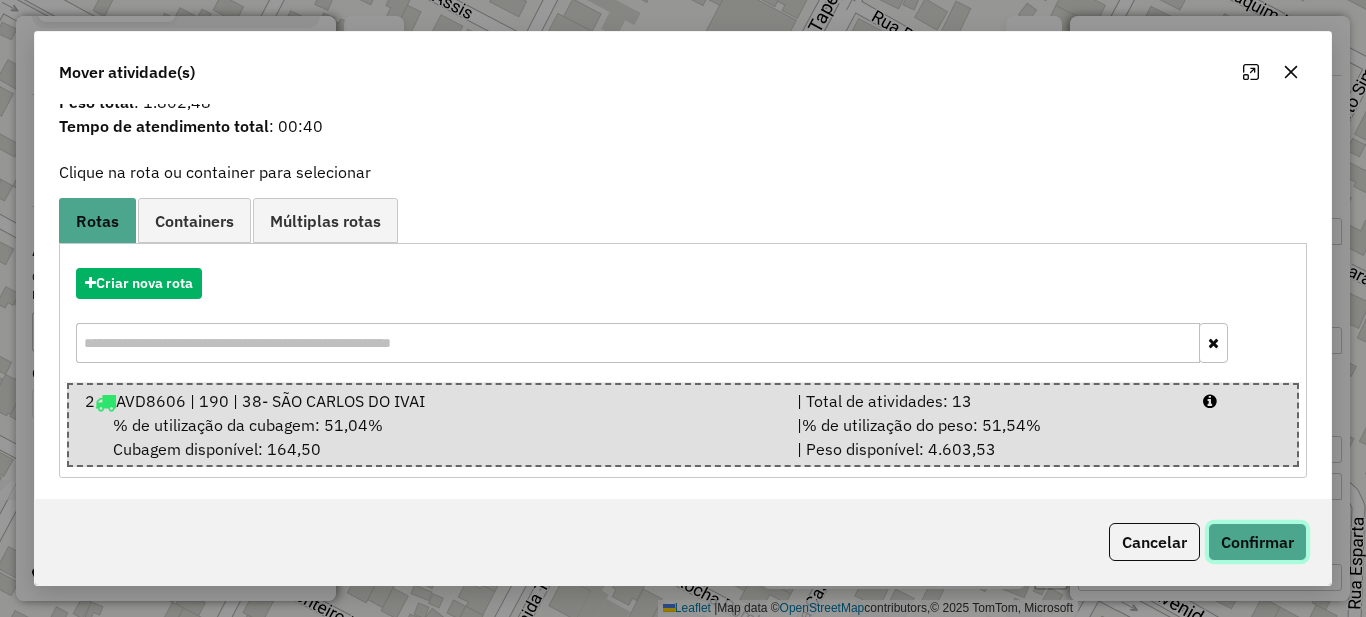 click on "Confirmar" 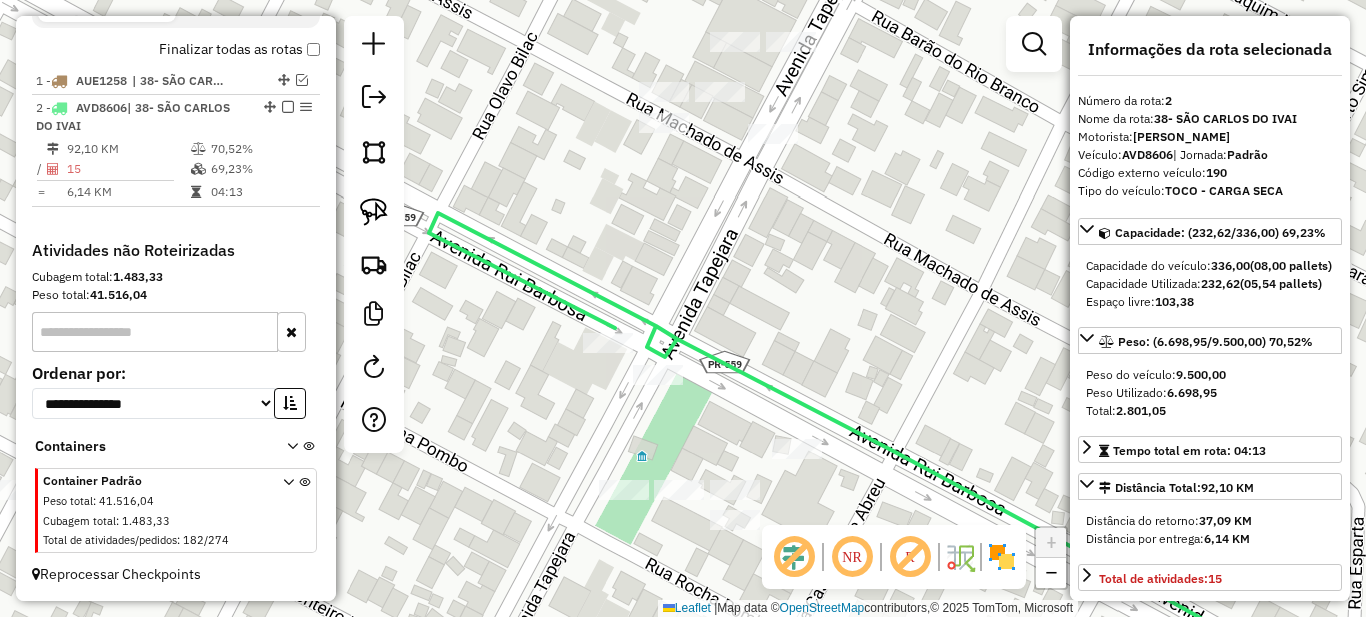 scroll, scrollTop: 0, scrollLeft: 0, axis: both 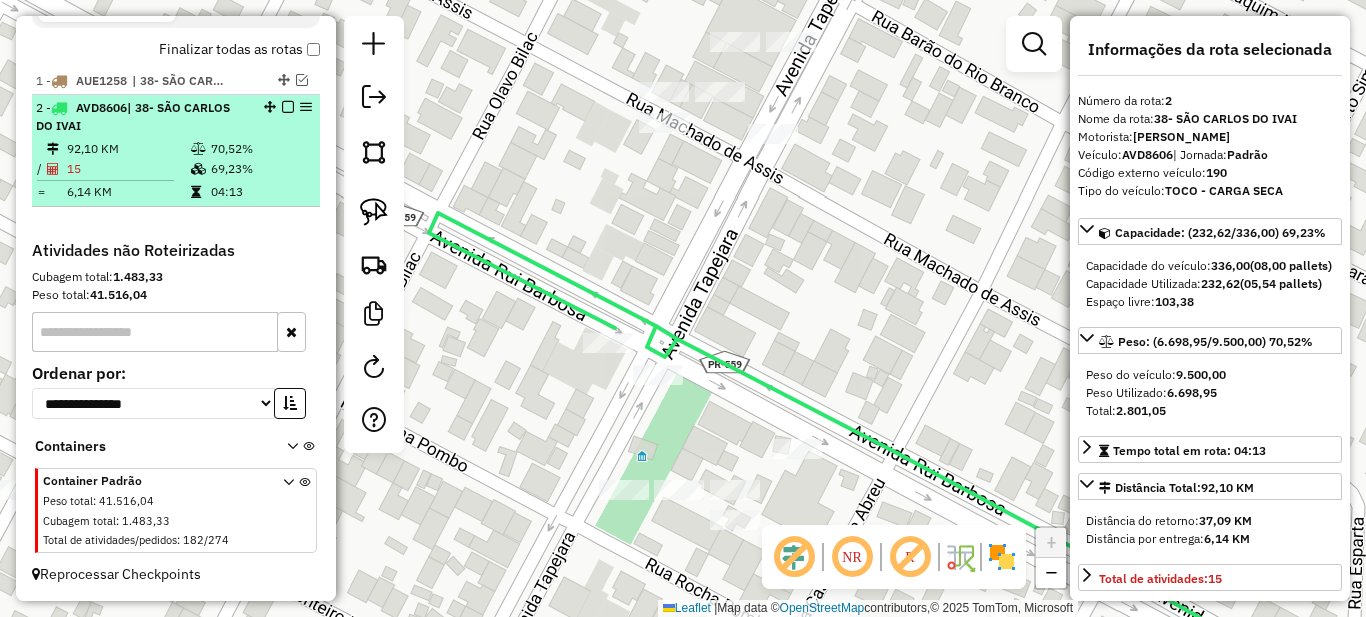 click on "70,52%" at bounding box center [260, 149] 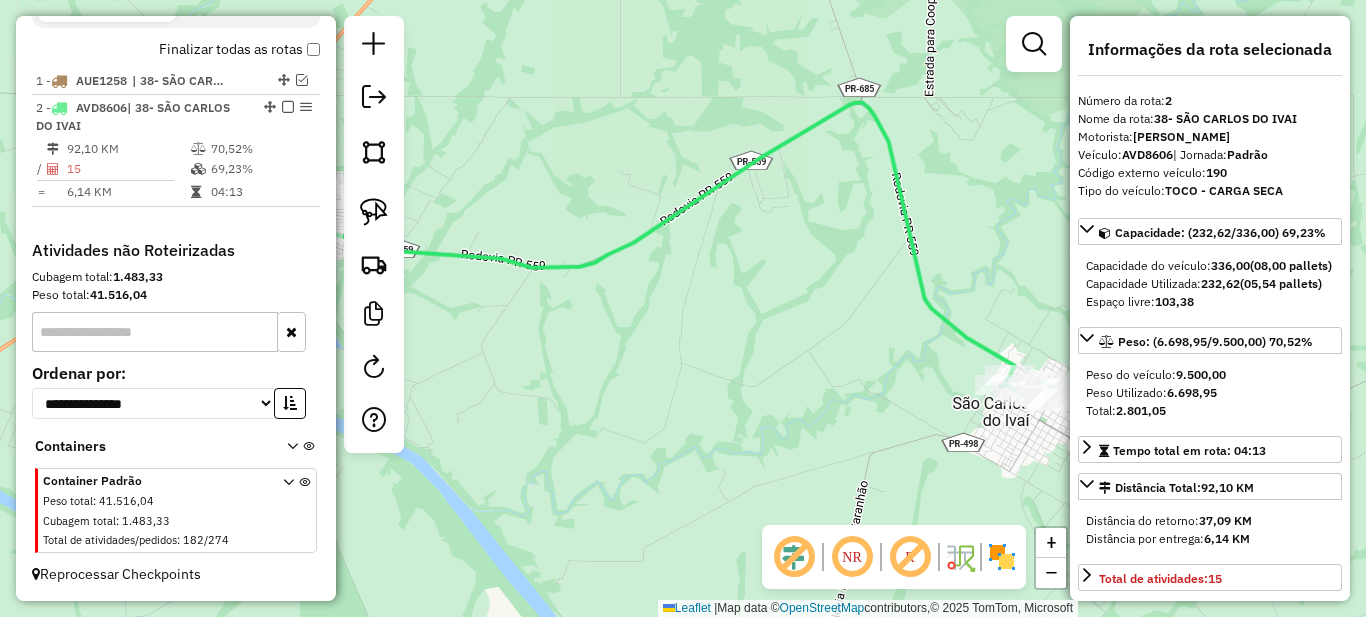 drag, startPoint x: 606, startPoint y: 374, endPoint x: 902, endPoint y: 423, distance: 300.02832 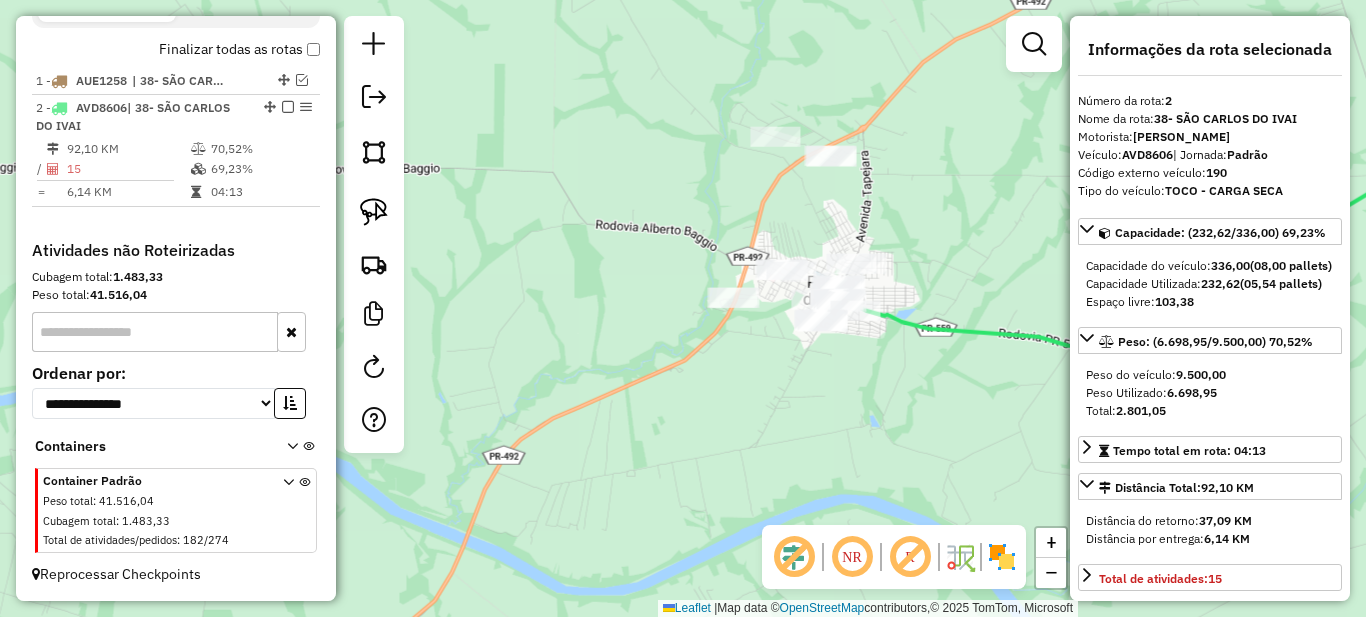 drag, startPoint x: 732, startPoint y: 391, endPoint x: 807, endPoint y: 398, distance: 75.32596 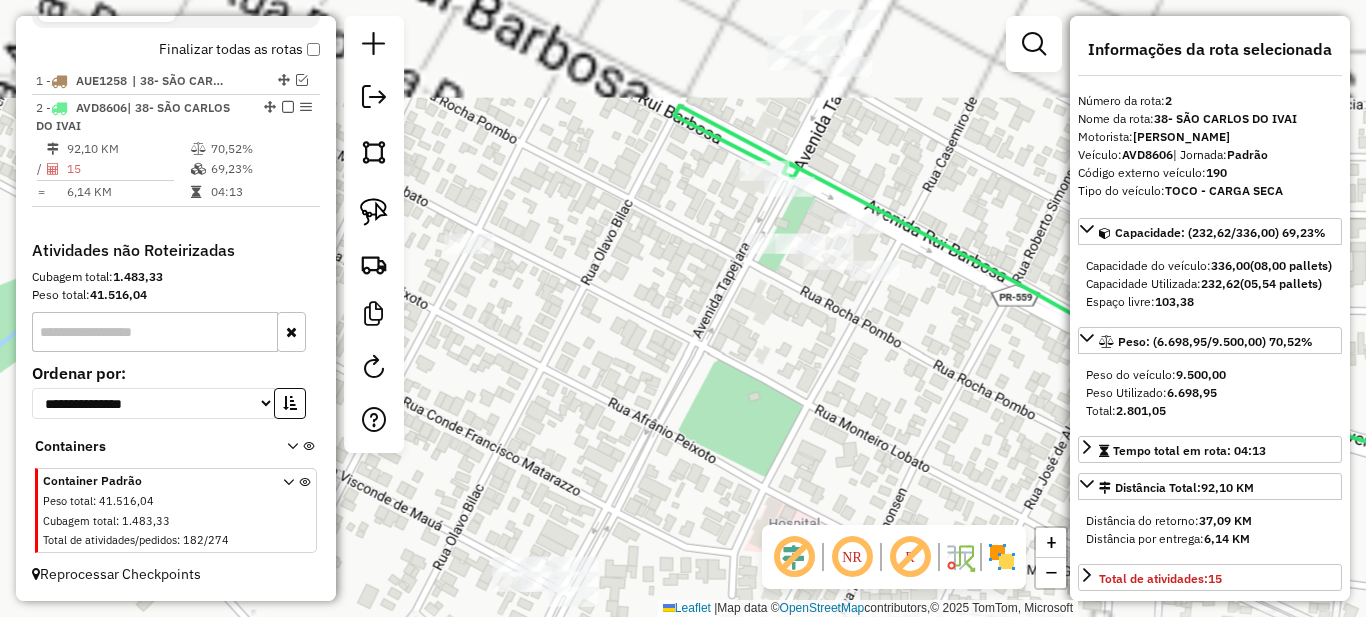 drag, startPoint x: 624, startPoint y: 189, endPoint x: 628, endPoint y: 361, distance: 172.04651 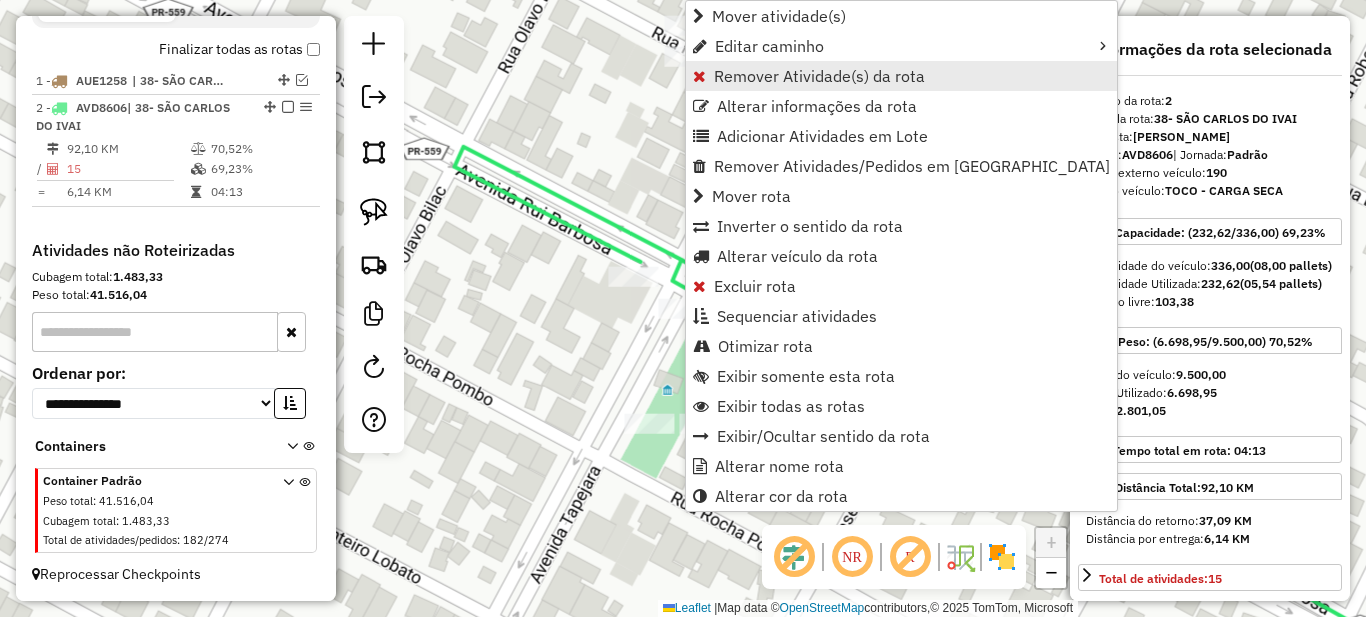 click on "Remover Atividade(s) da rota" at bounding box center [819, 76] 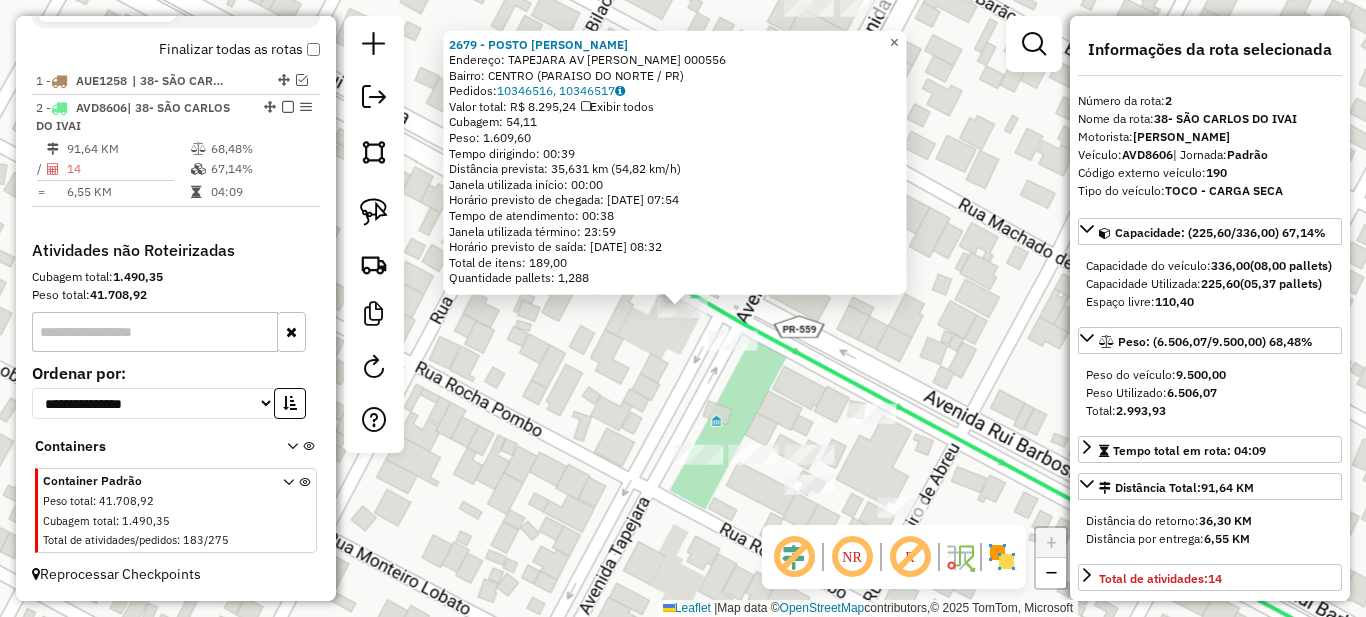 click on "×" 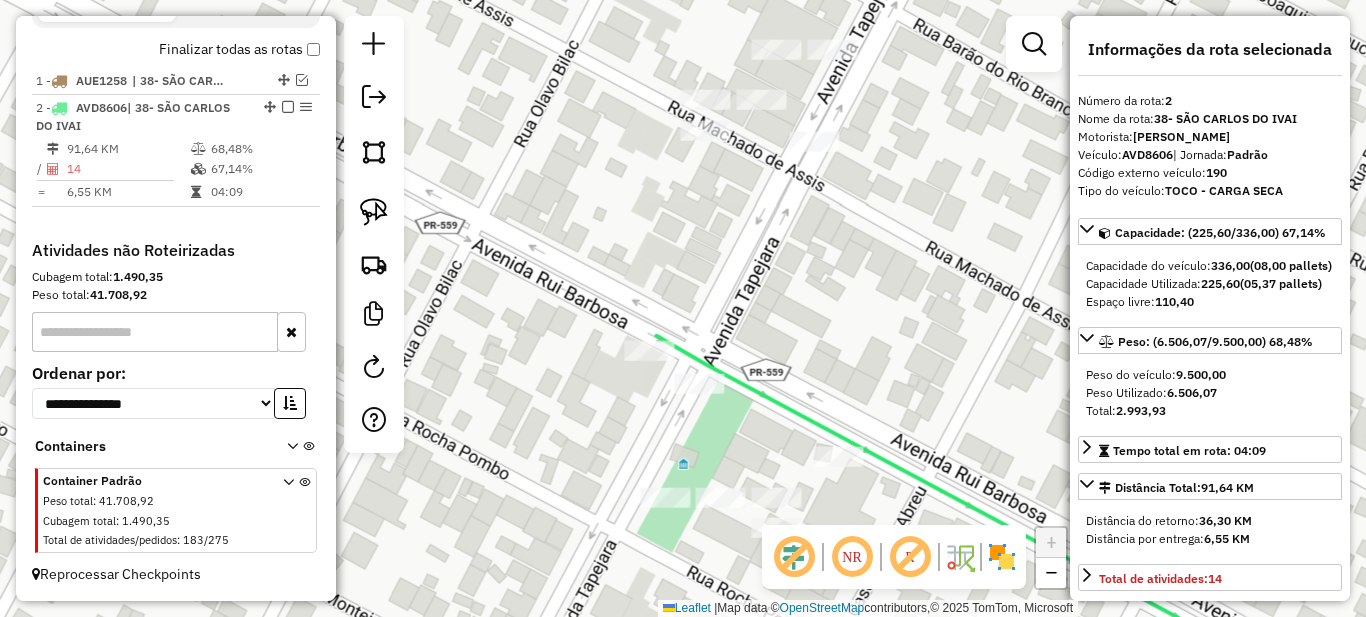 drag, startPoint x: 776, startPoint y: 228, endPoint x: 713, endPoint y: 306, distance: 100.26465 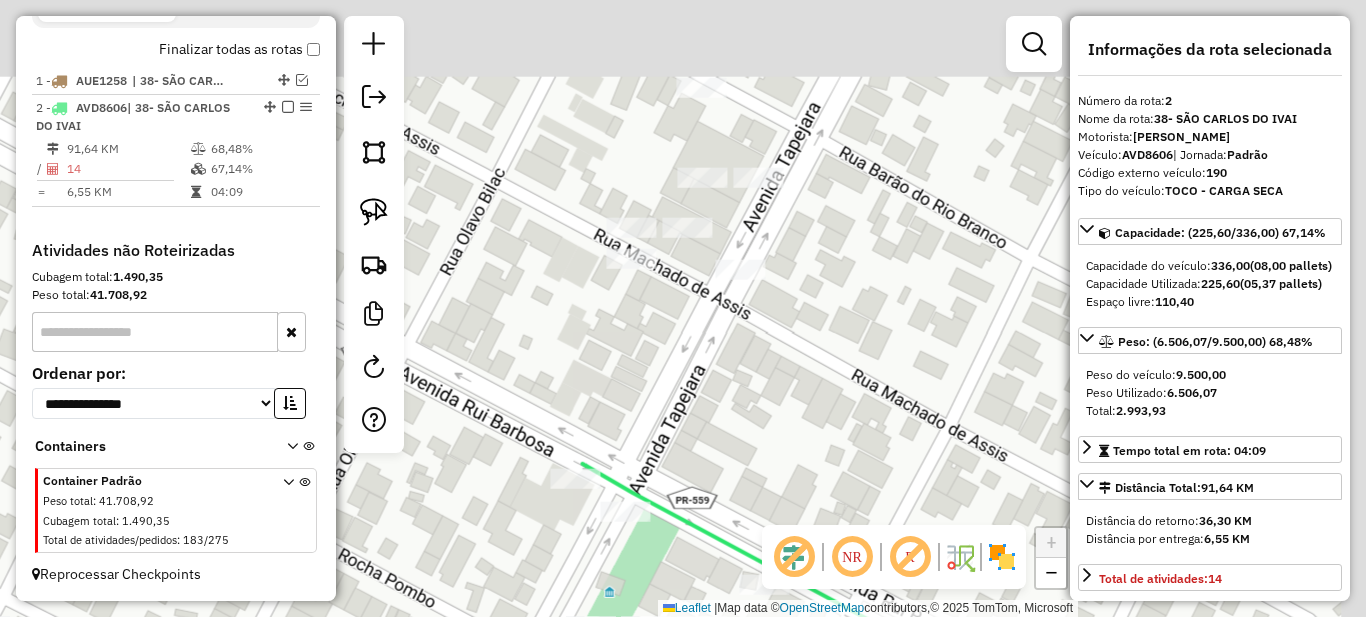 drag, startPoint x: 717, startPoint y: 250, endPoint x: 671, endPoint y: 257, distance: 46.52956 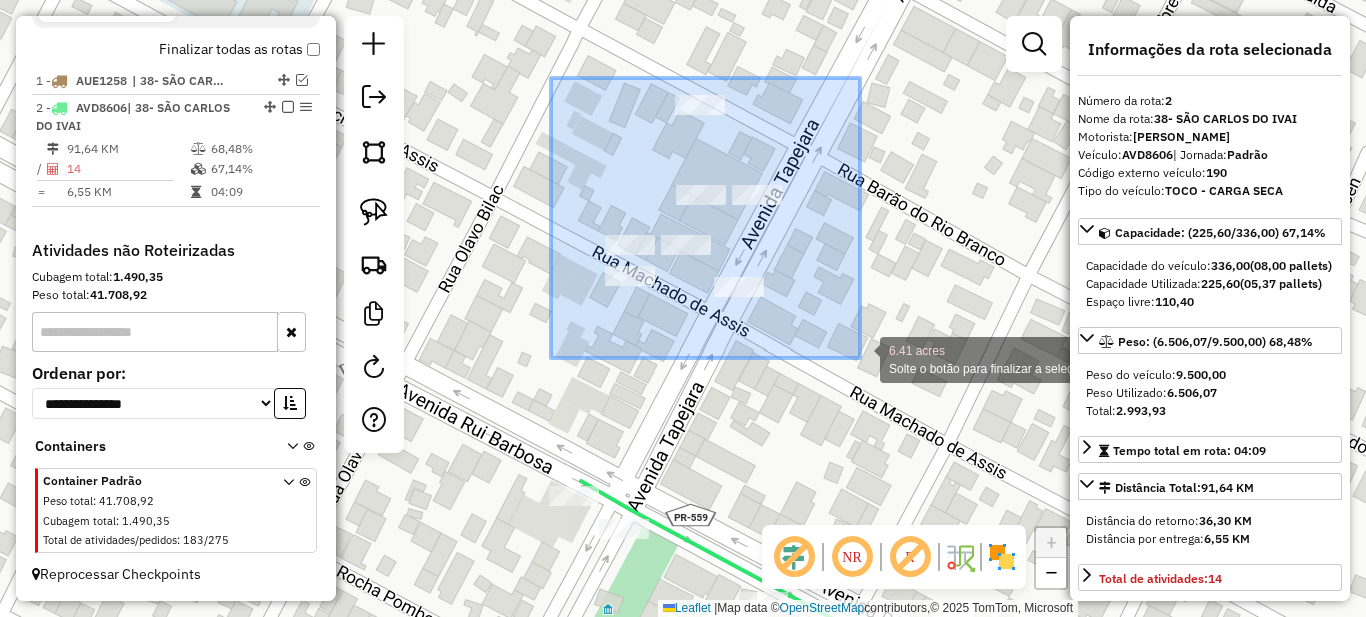 drag, startPoint x: 700, startPoint y: 228, endPoint x: 860, endPoint y: 358, distance: 206.15529 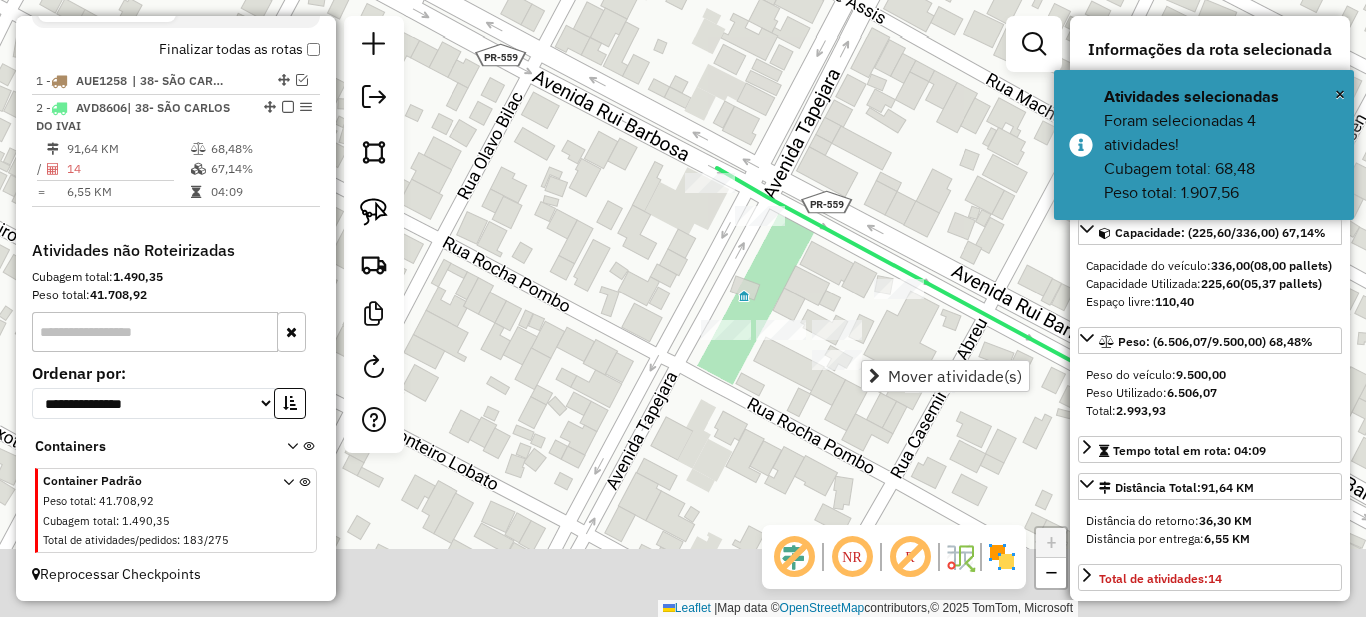 drag, startPoint x: 648, startPoint y: 413, endPoint x: 788, endPoint y: 93, distance: 349.28497 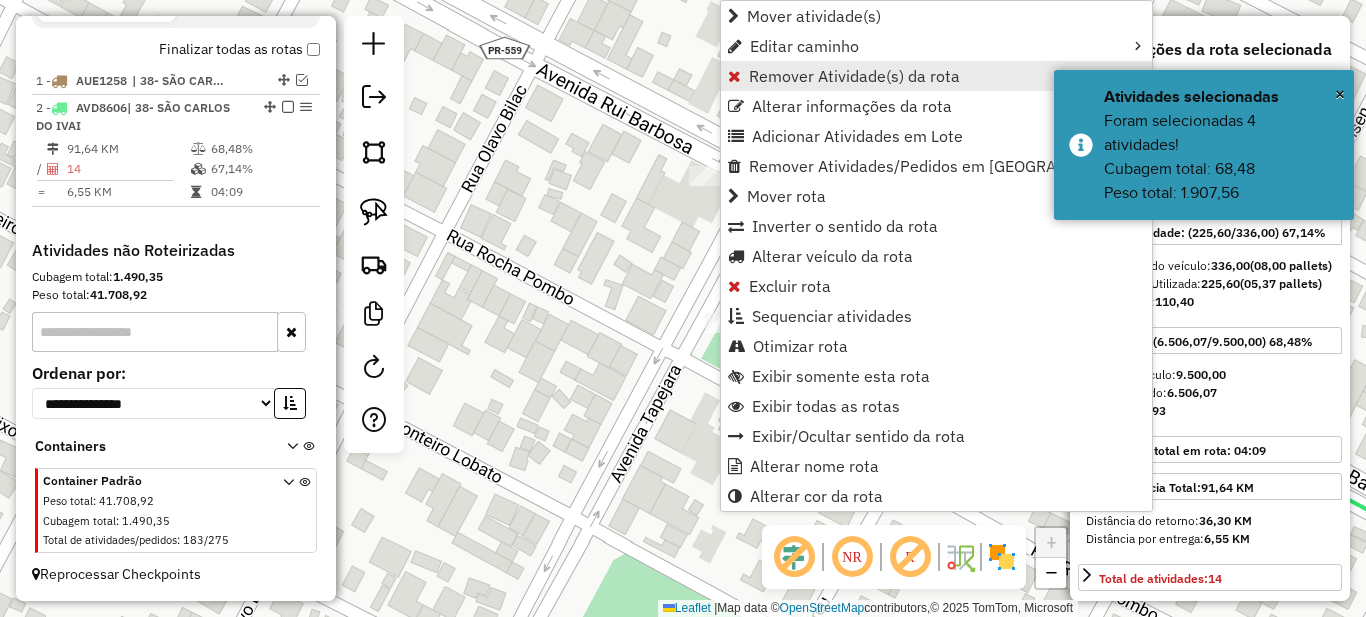 click on "Remover Atividade(s) da rota" at bounding box center (936, 76) 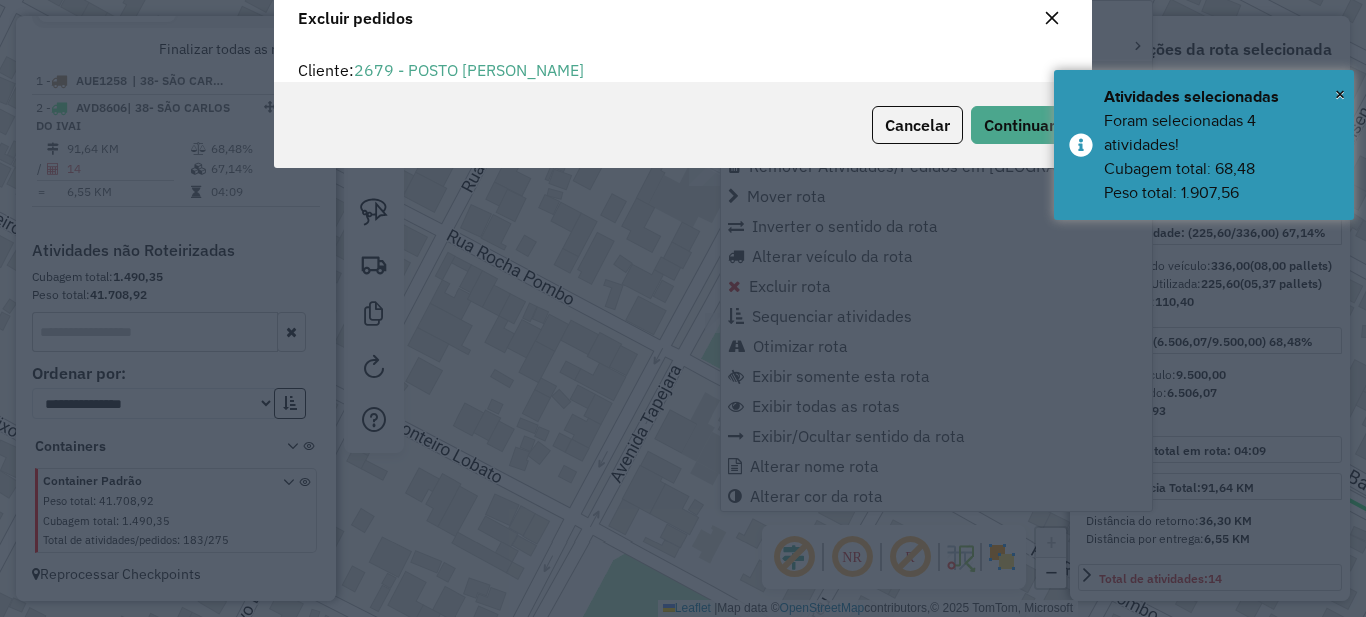 scroll, scrollTop: 12, scrollLeft: 6, axis: both 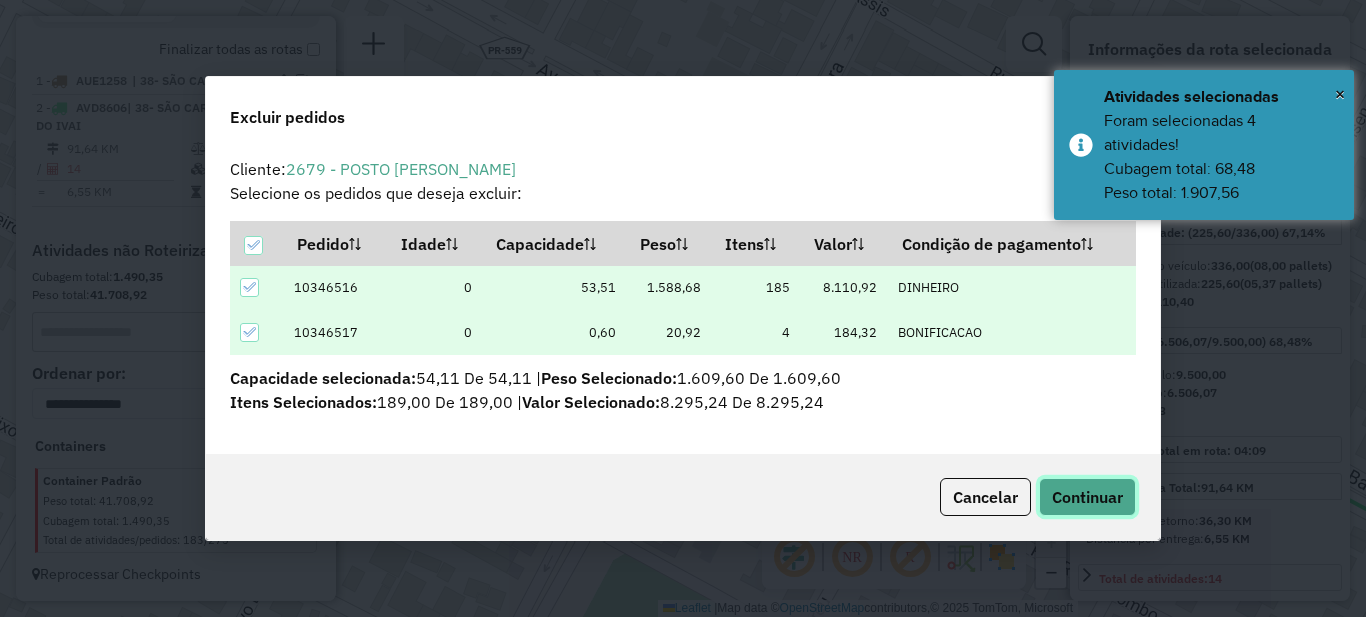 click on "Continuar" 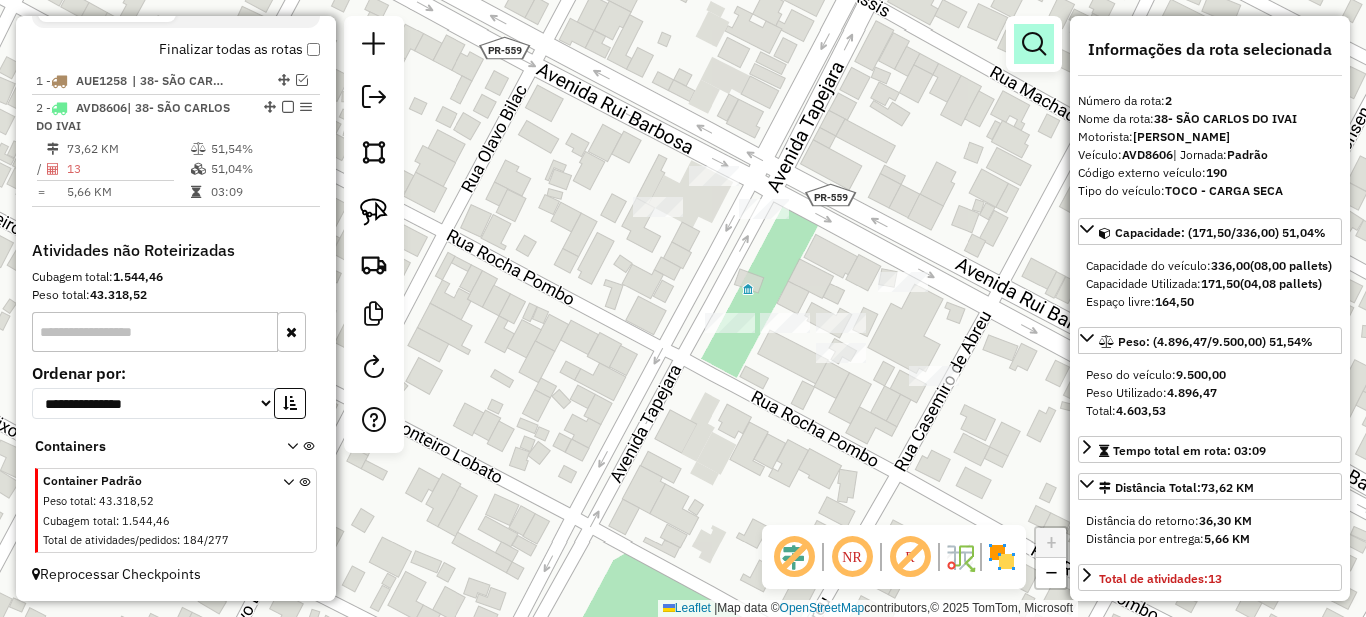 click at bounding box center [1034, 44] 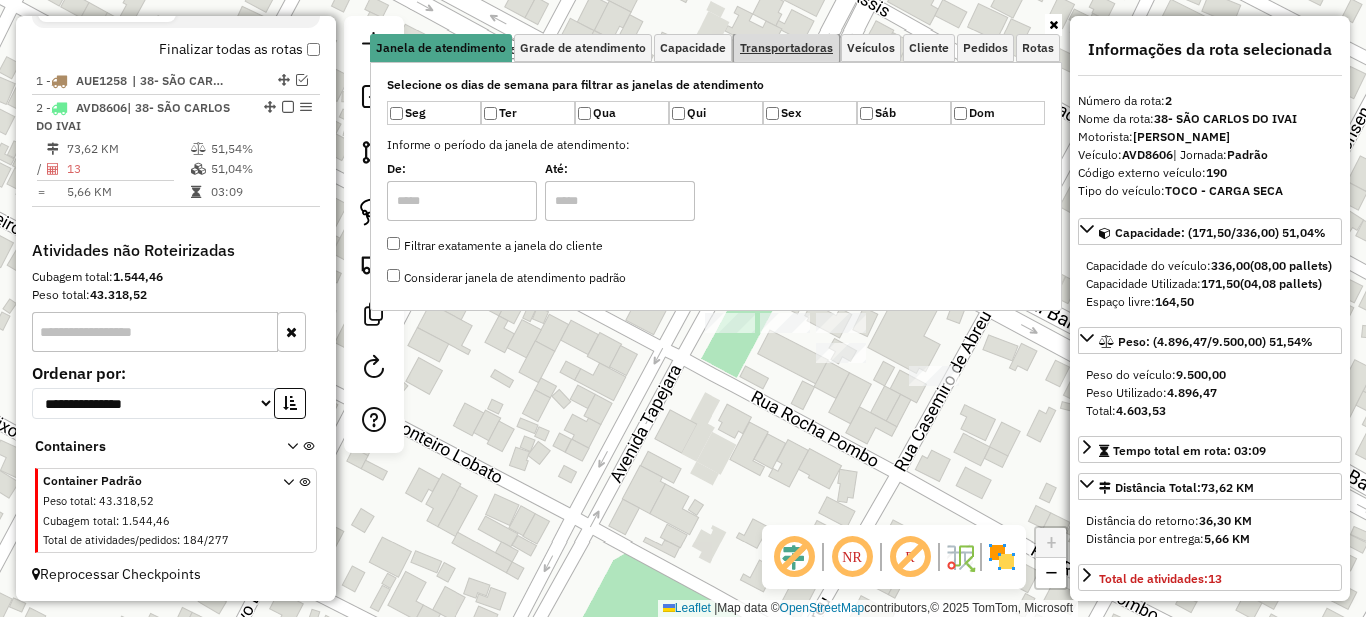 click on "Transportadoras" at bounding box center [786, 48] 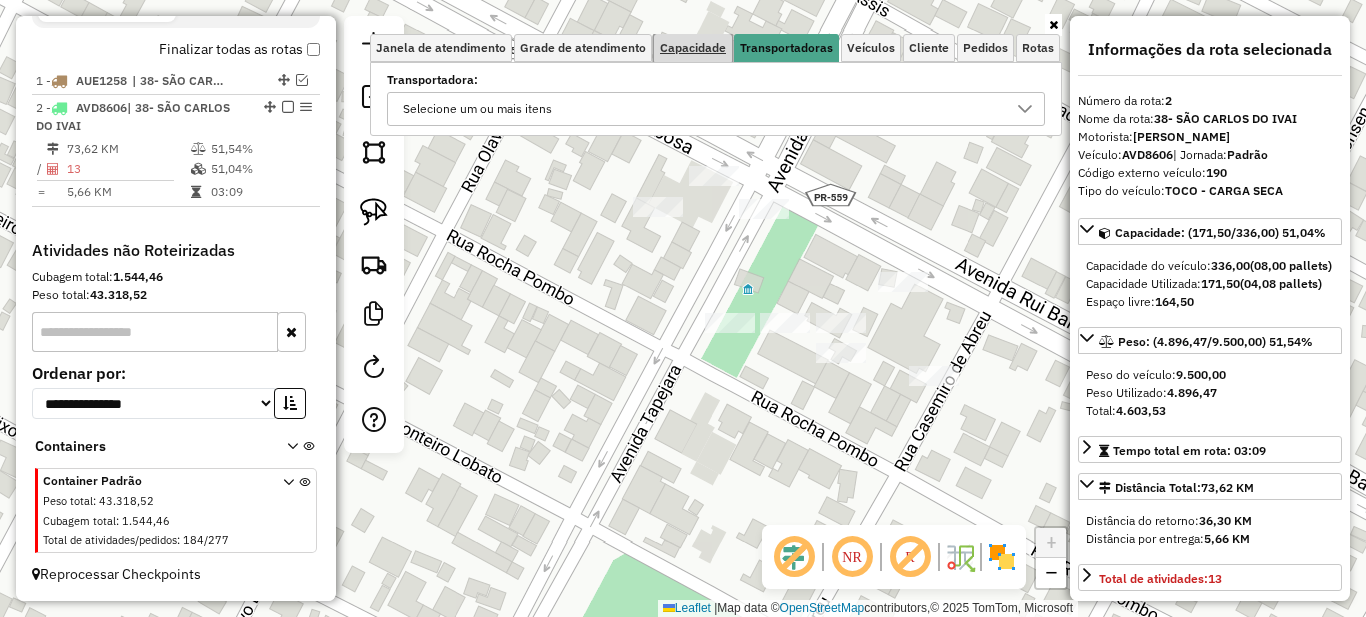 click on "Capacidade" at bounding box center (693, 48) 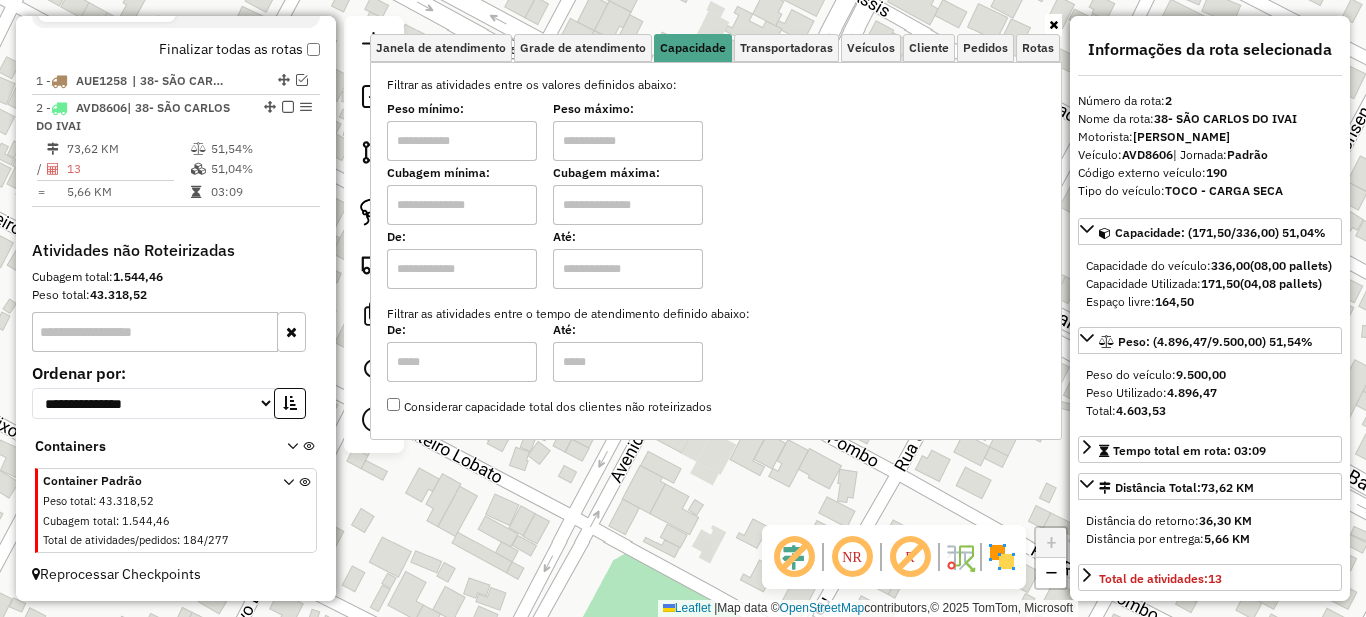 click at bounding box center [462, 141] 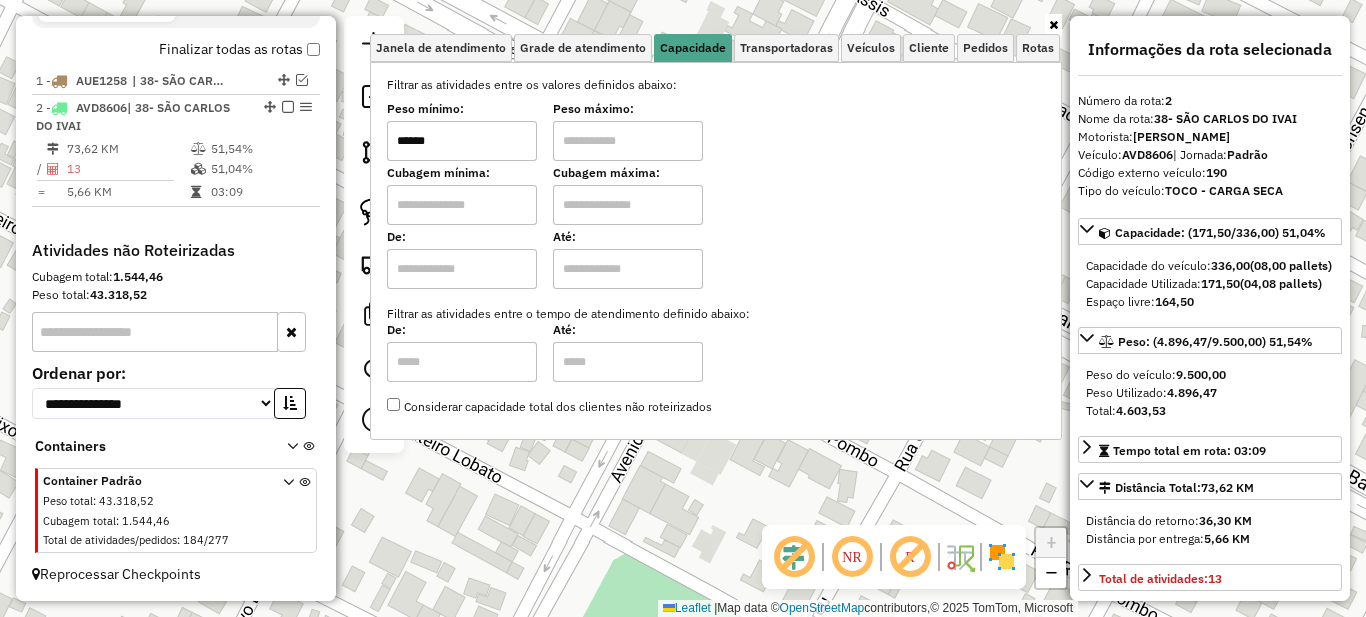 type on "******" 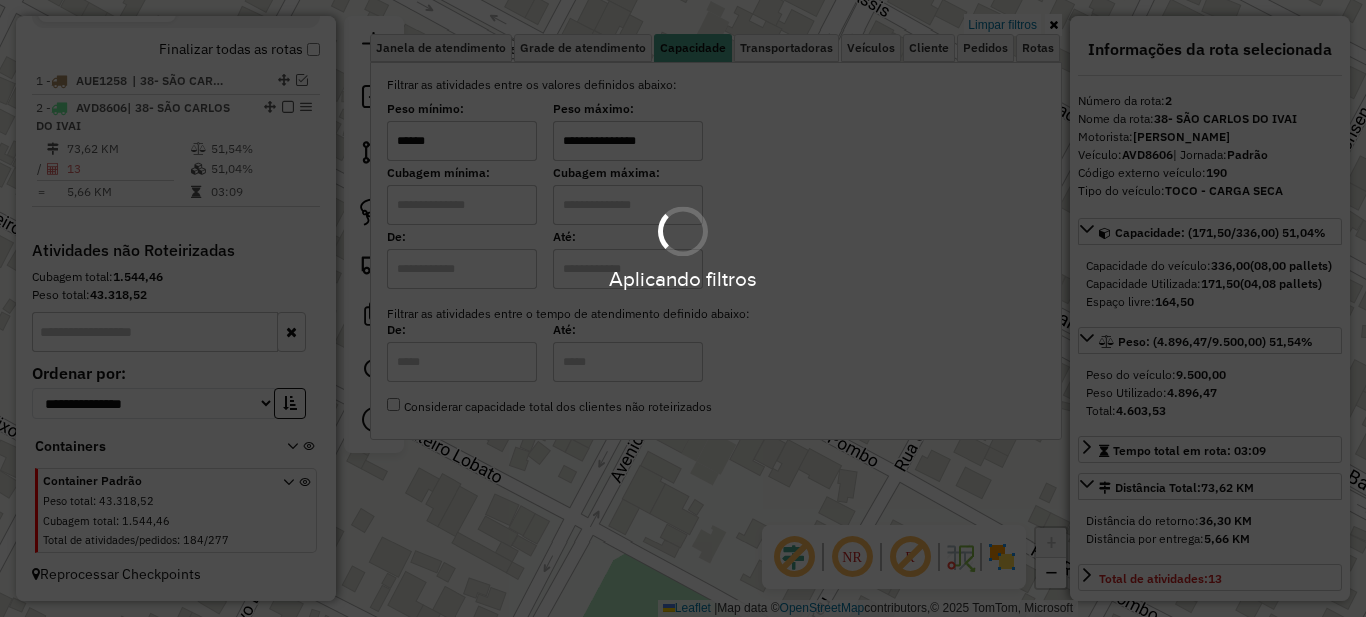 type on "**********" 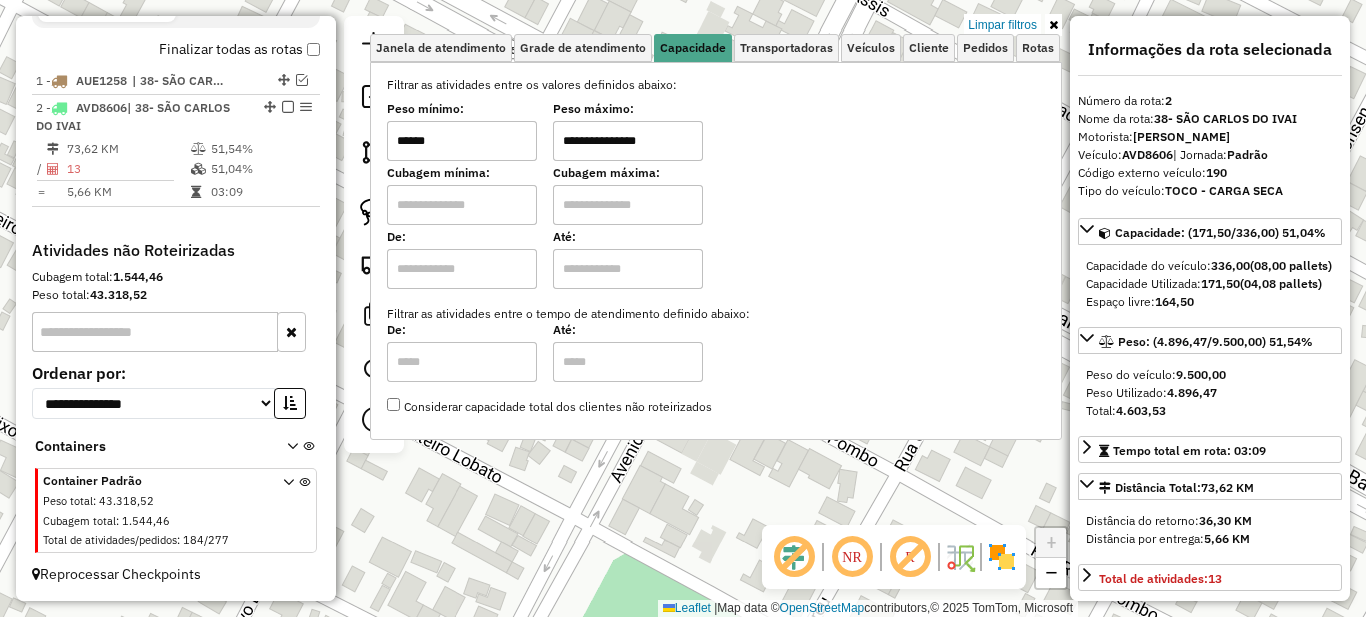 click on "******" at bounding box center [462, 141] 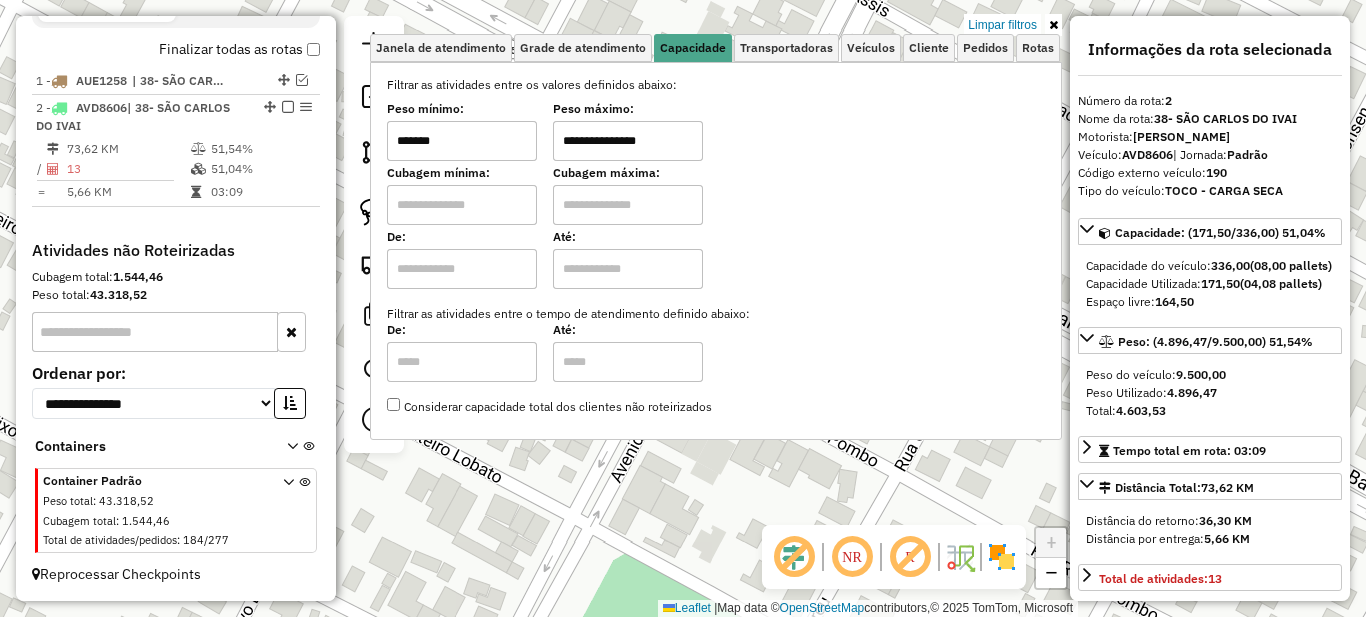 click at bounding box center (1053, 25) 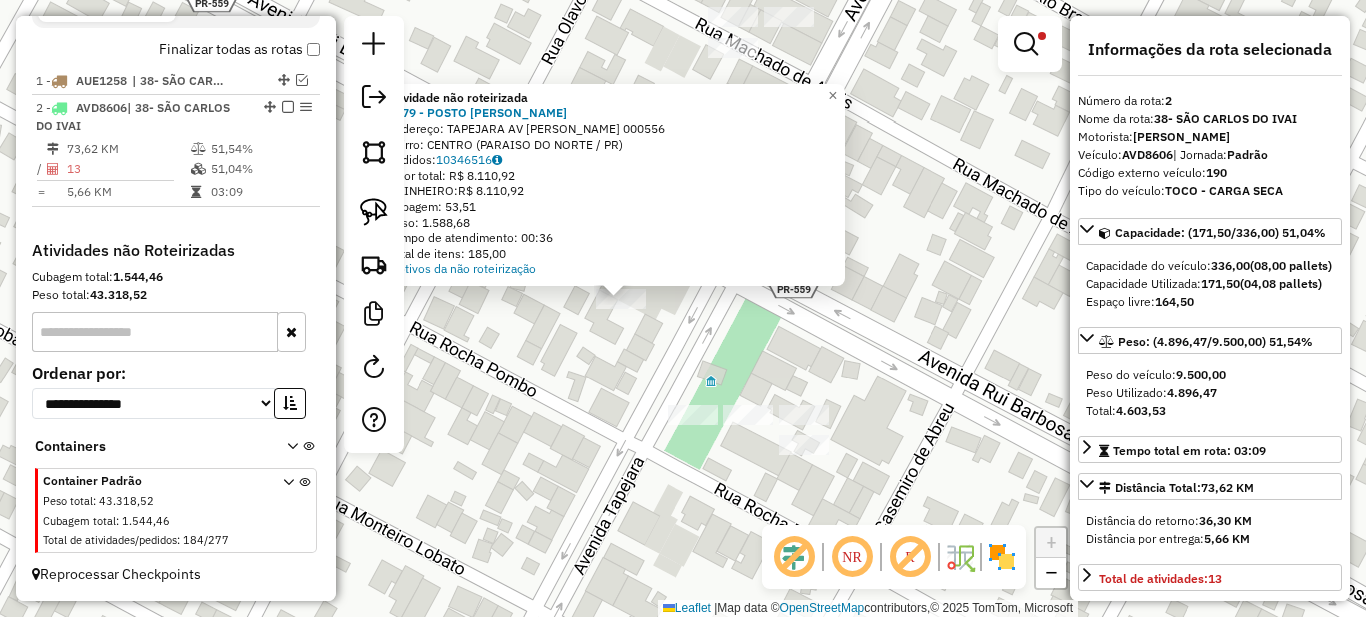 drag, startPoint x: 693, startPoint y: 357, endPoint x: 579, endPoint y: 298, distance: 128.36276 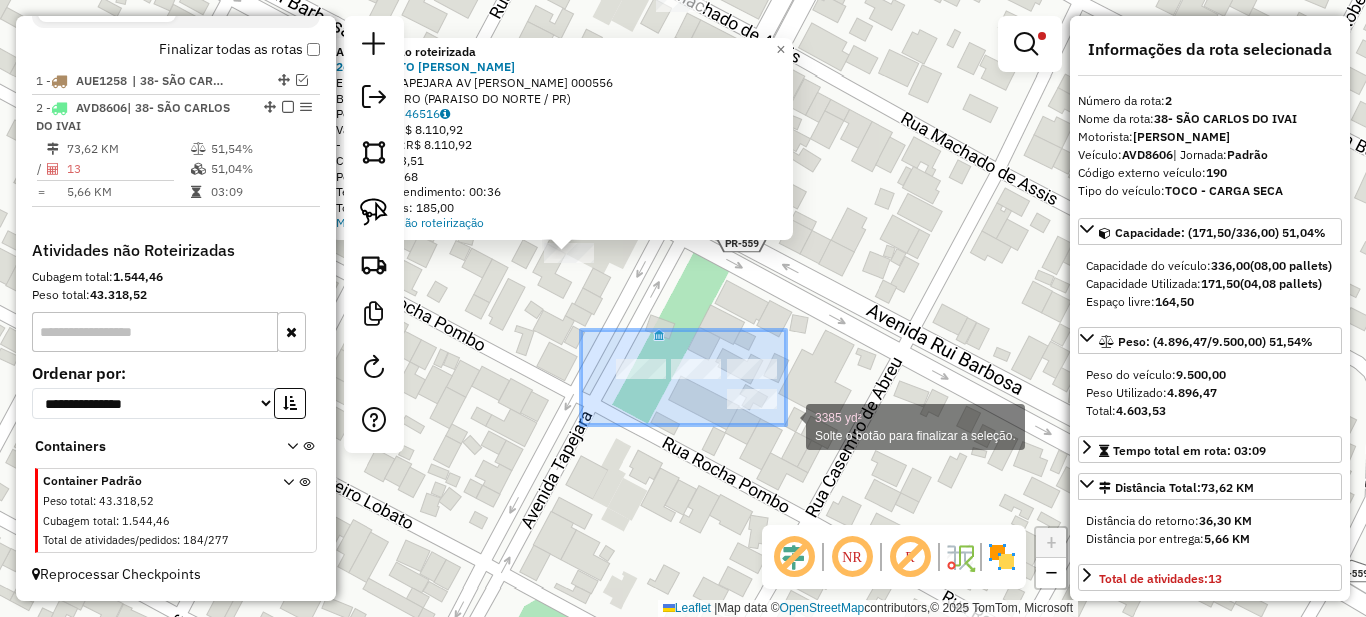drag, startPoint x: 581, startPoint y: 330, endPoint x: 913, endPoint y: 475, distance: 362.28305 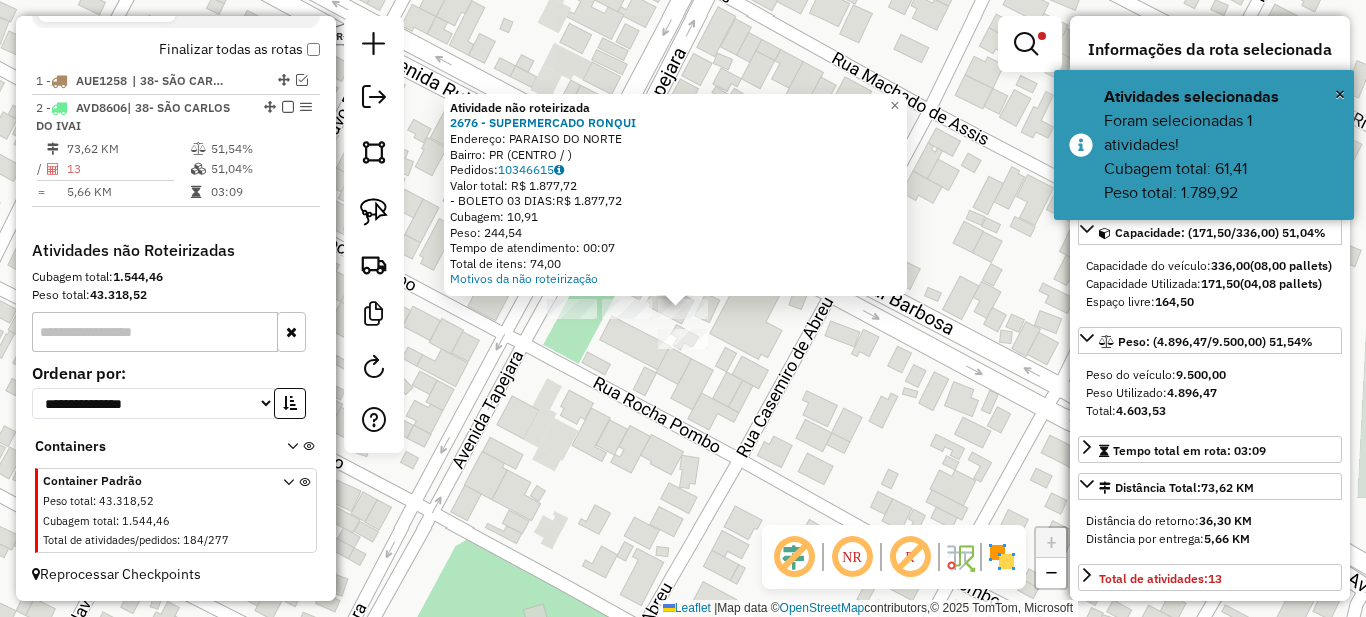 click on "**********" 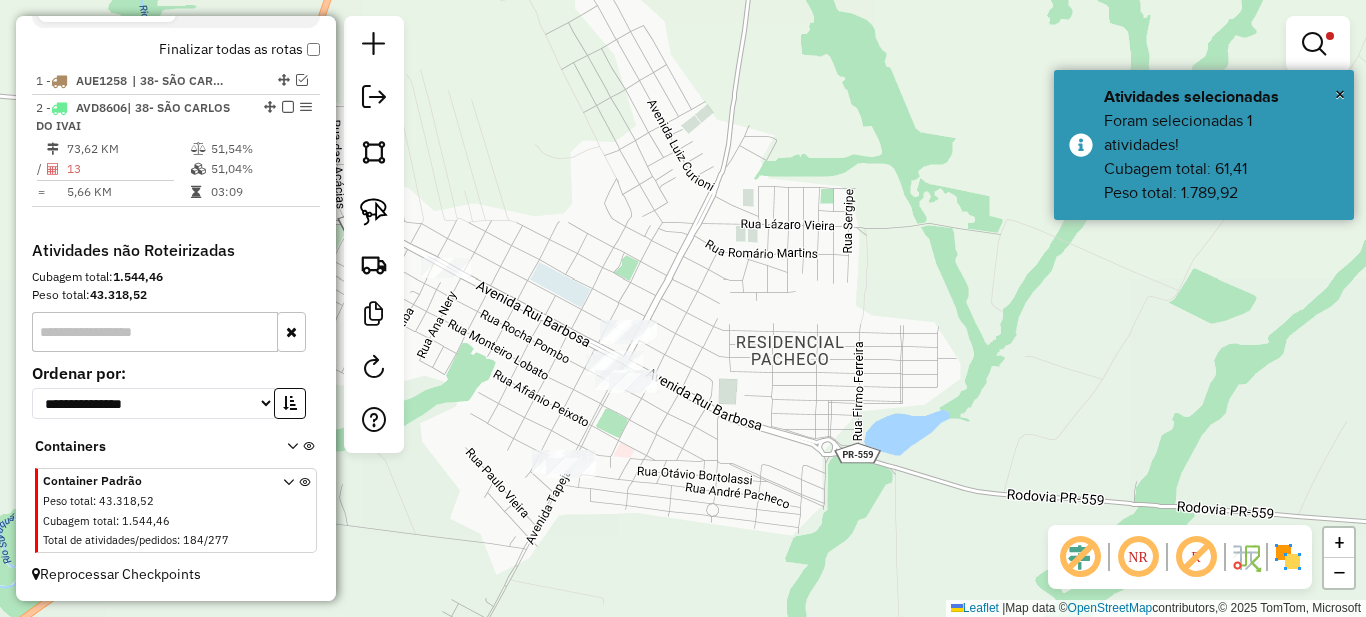drag, startPoint x: 654, startPoint y: 383, endPoint x: 563, endPoint y: 372, distance: 91.66242 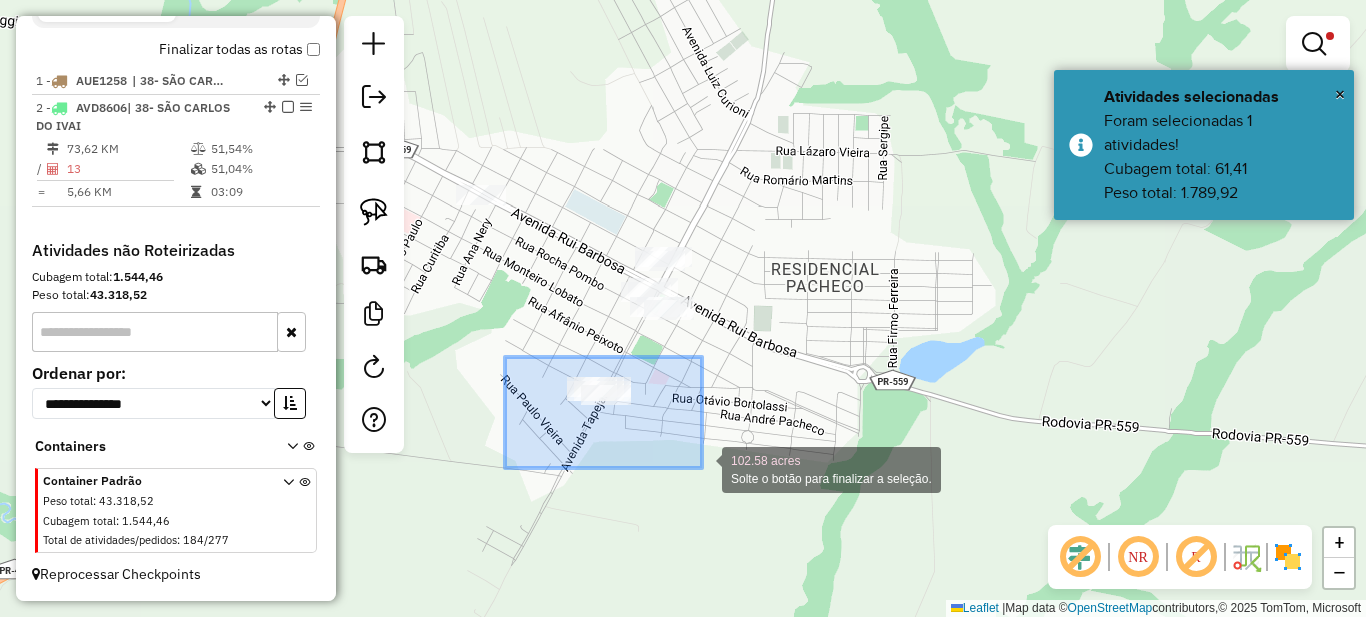 drag, startPoint x: 505, startPoint y: 357, endPoint x: 701, endPoint y: 467, distance: 224.75764 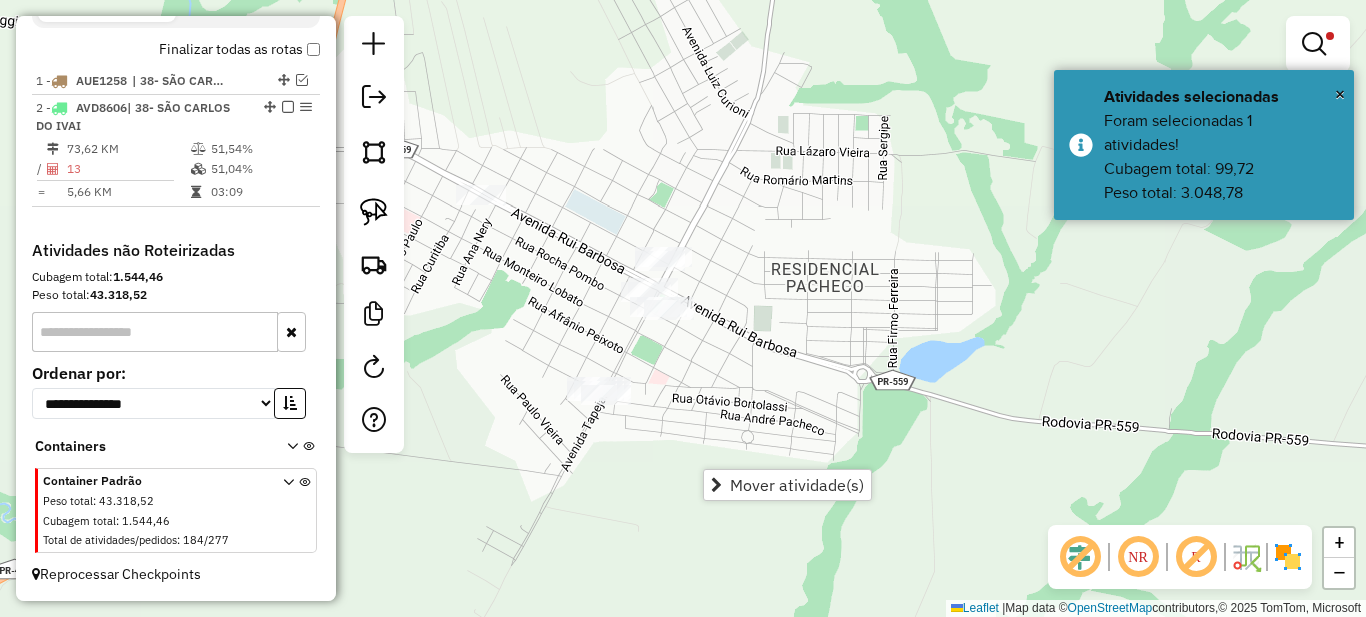 click on "**********" 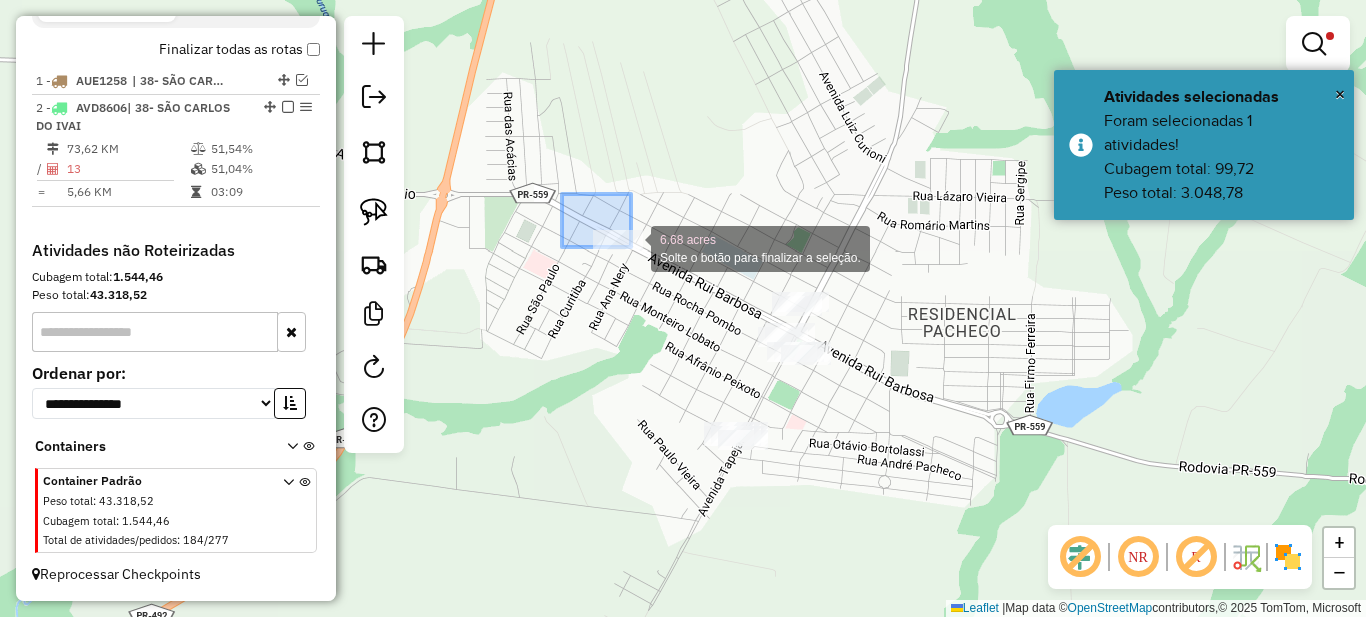 drag, startPoint x: 562, startPoint y: 194, endPoint x: 665, endPoint y: 266, distance: 125.670204 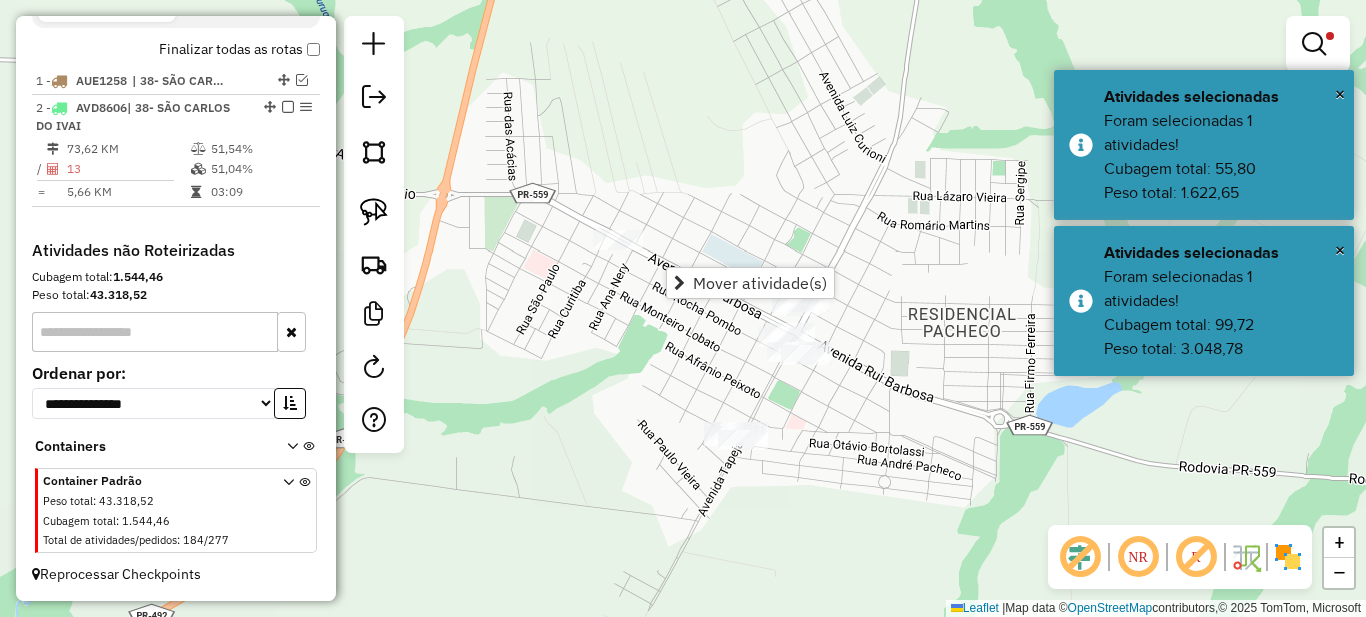 drag, startPoint x: 829, startPoint y: 224, endPoint x: 696, endPoint y: 185, distance: 138.60014 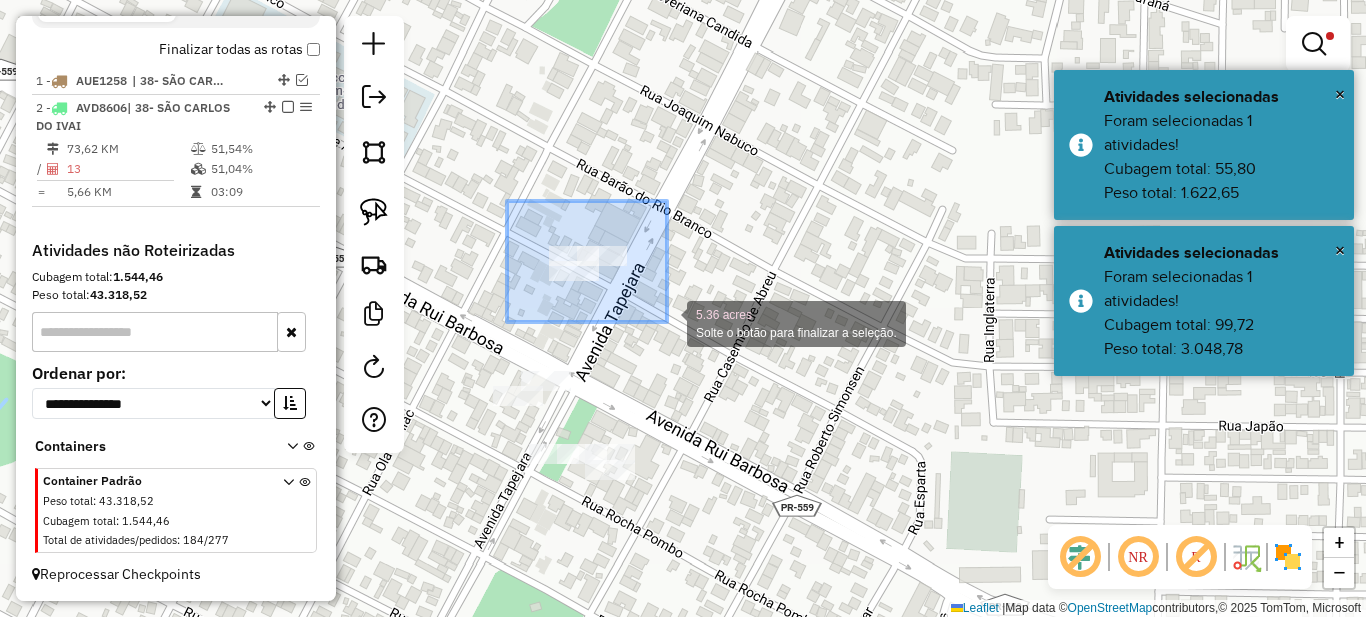 drag, startPoint x: 564, startPoint y: 249, endPoint x: 693, endPoint y: 330, distance: 152.32202 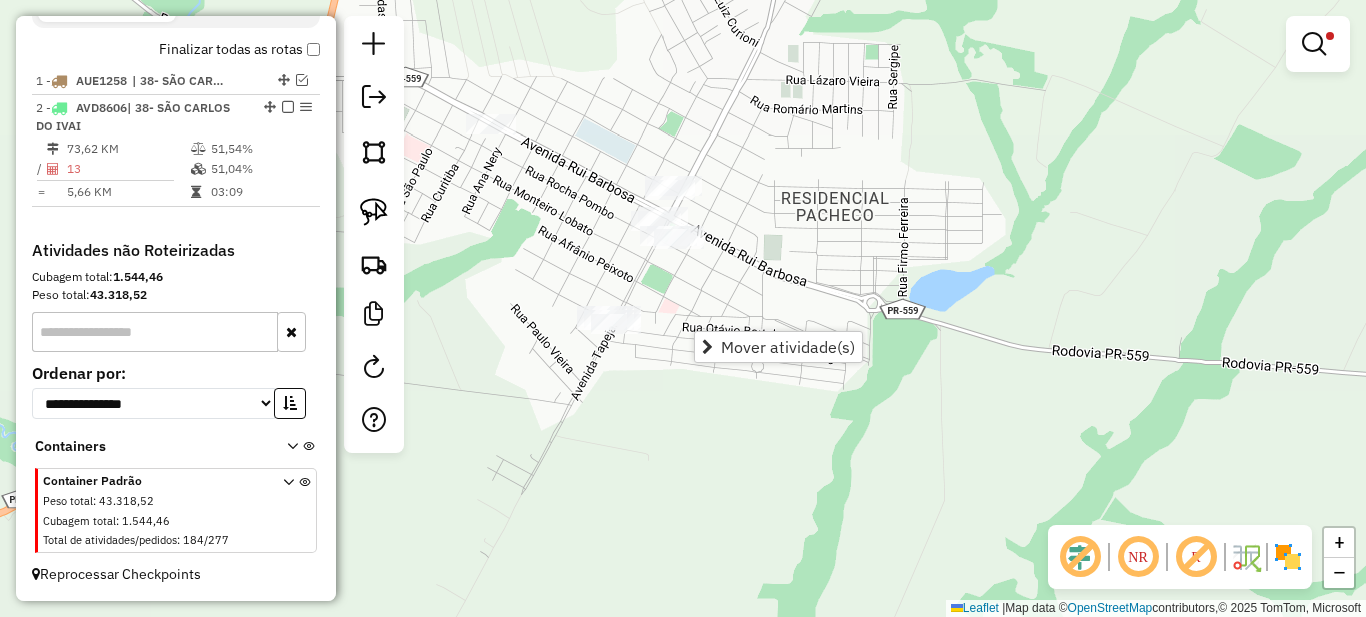 drag, startPoint x: 520, startPoint y: 216, endPoint x: 620, endPoint y: 144, distance: 123.22337 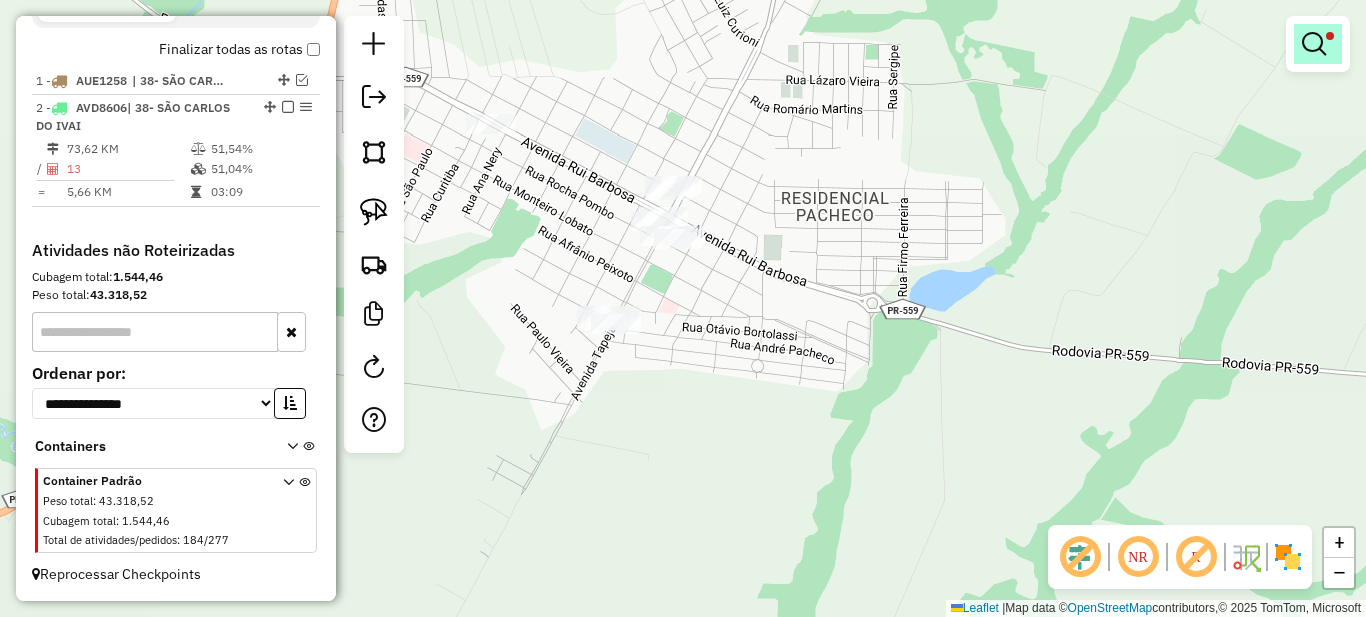 click at bounding box center [1318, 44] 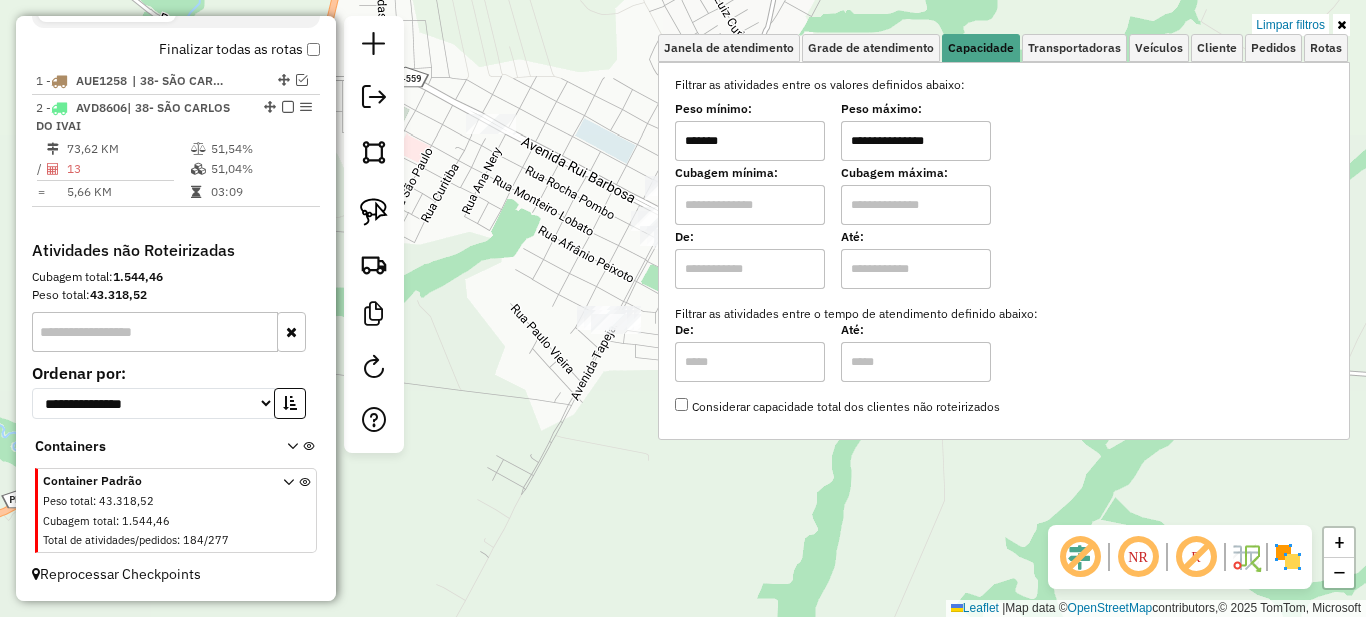 drag, startPoint x: 707, startPoint y: 144, endPoint x: 681, endPoint y: 144, distance: 26 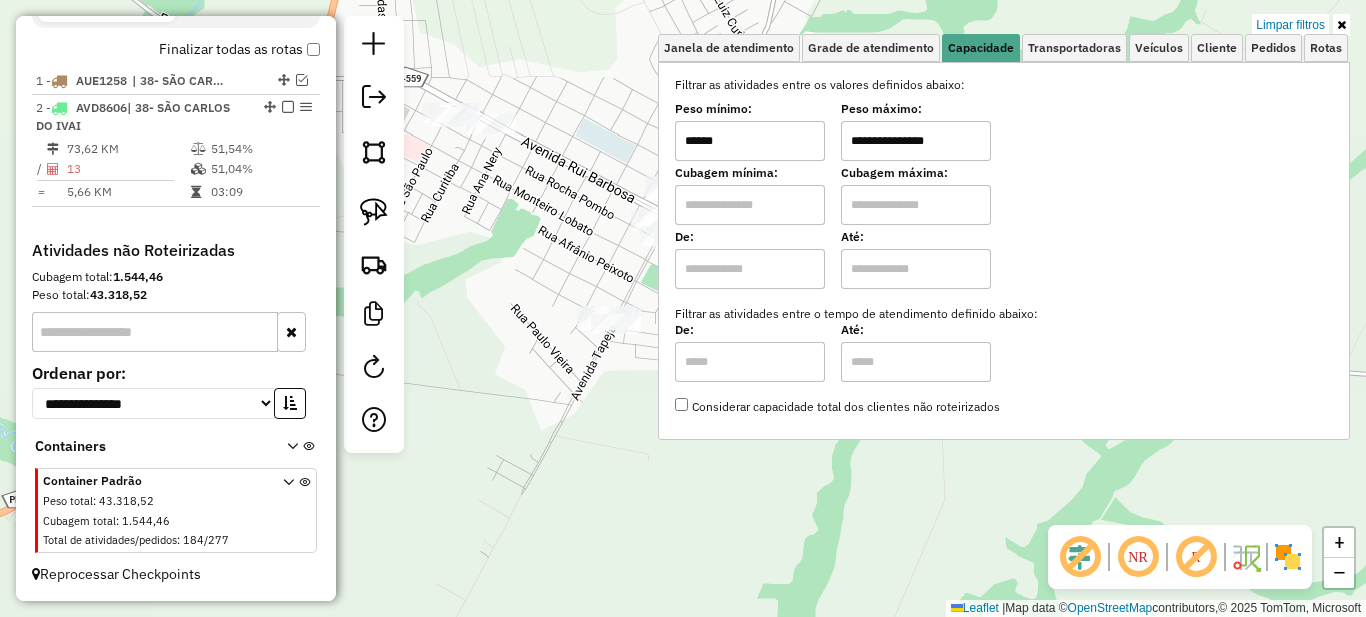drag, startPoint x: 698, startPoint y: 141, endPoint x: 681, endPoint y: 141, distance: 17 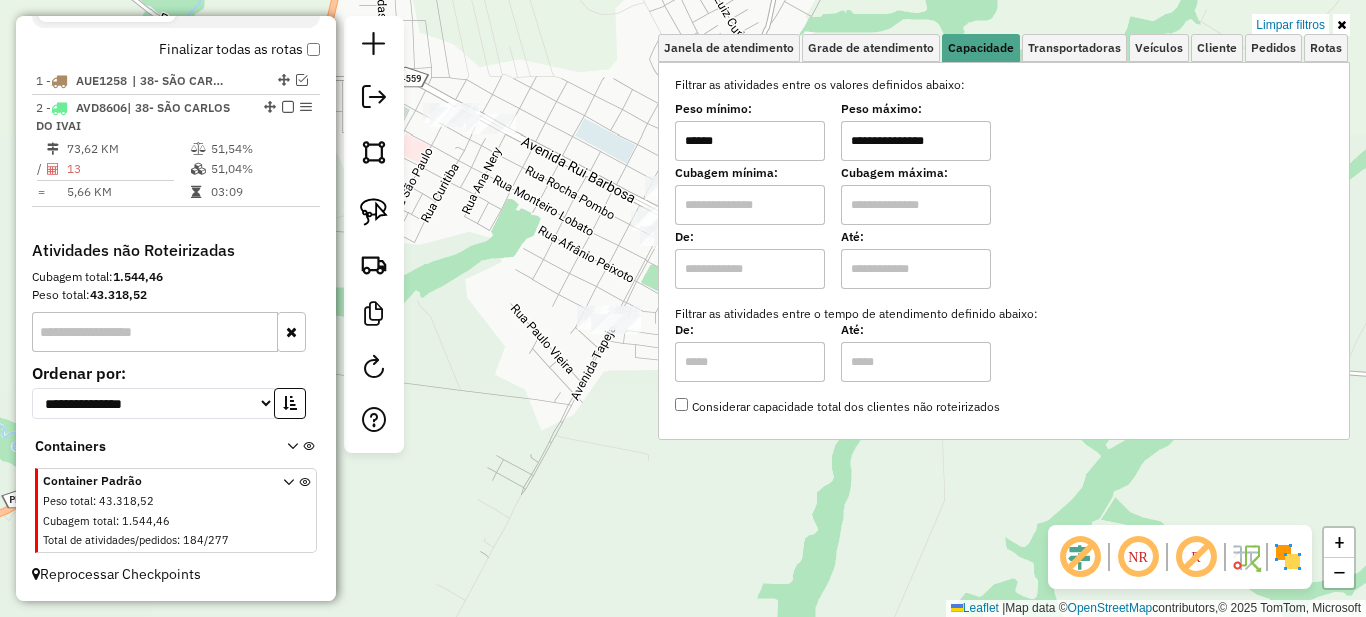 type on "******" 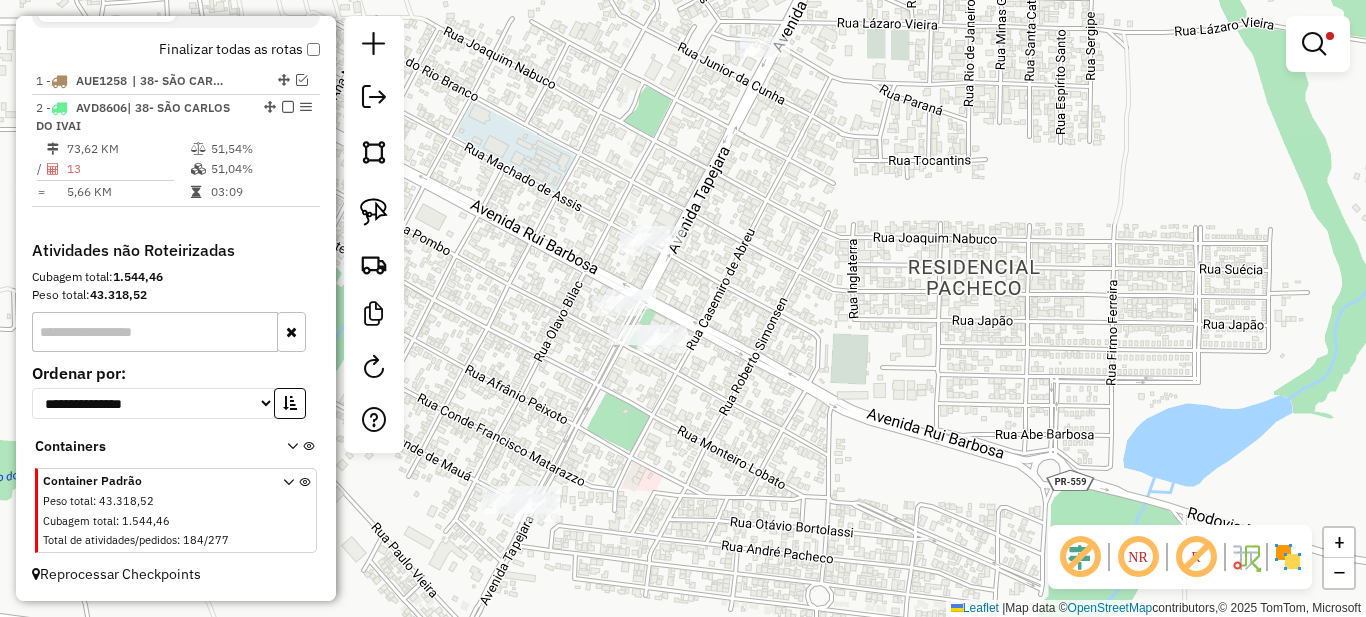 click on "**********" 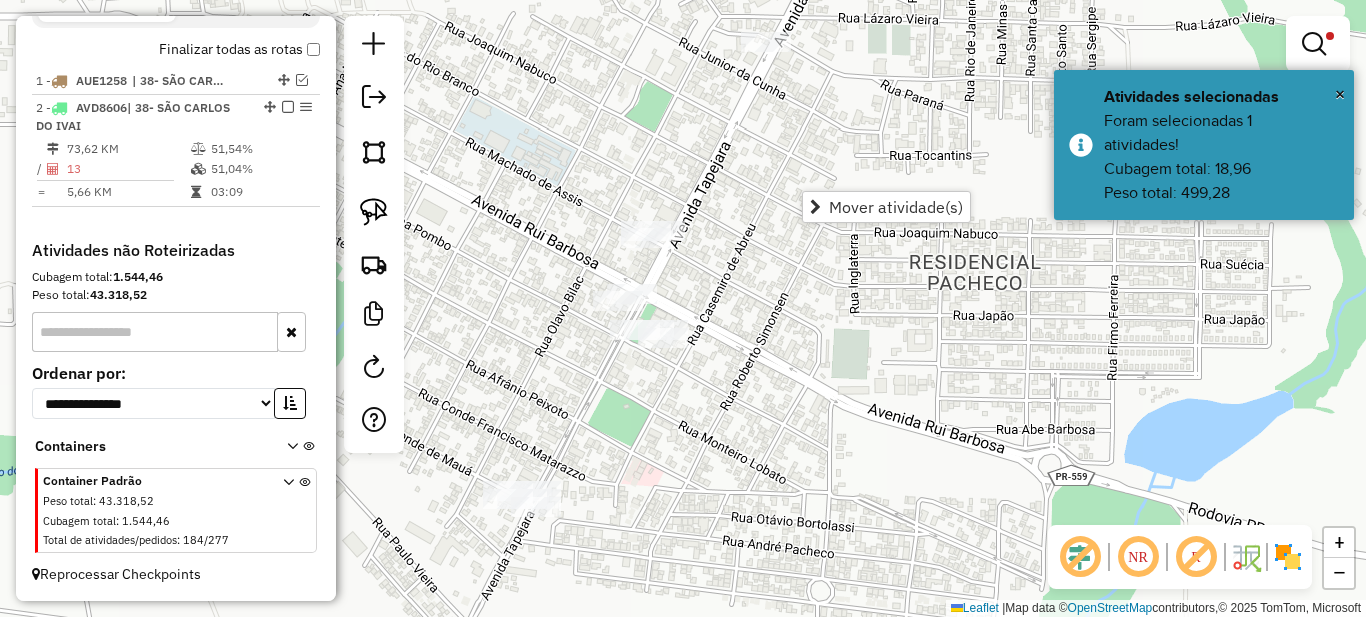drag, startPoint x: 717, startPoint y: 311, endPoint x: 827, endPoint y: 111, distance: 228.25424 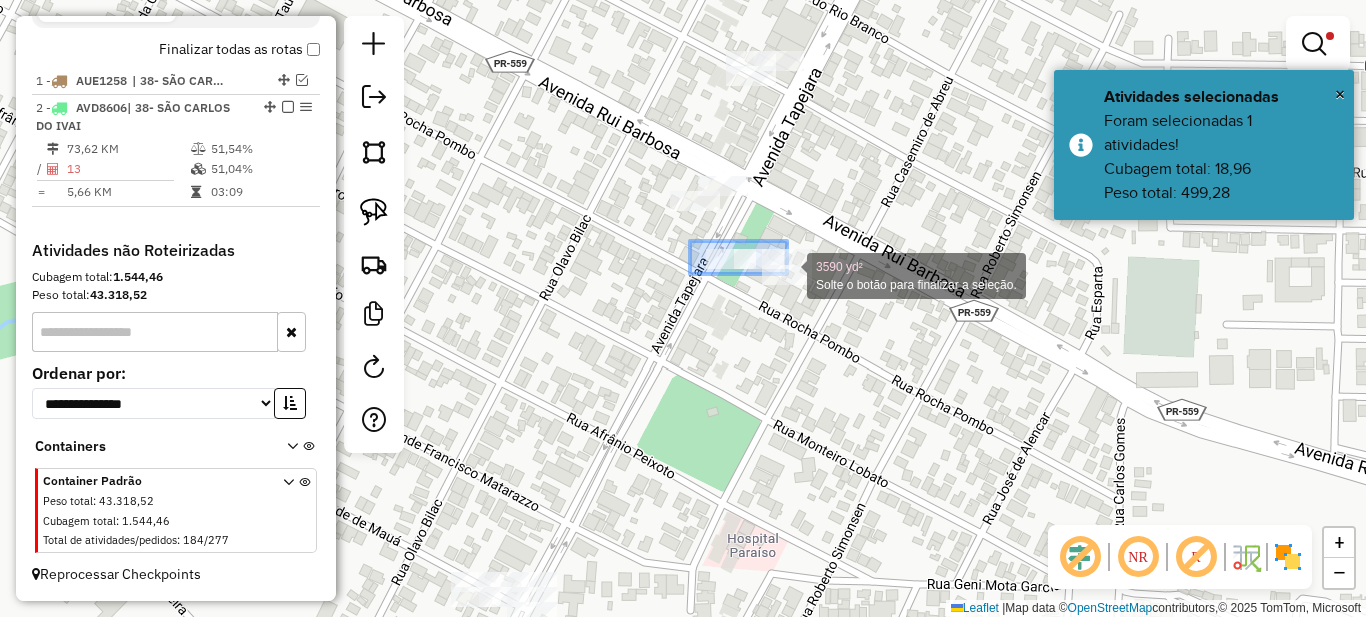 drag, startPoint x: 690, startPoint y: 241, endPoint x: 842, endPoint y: 311, distance: 167.34396 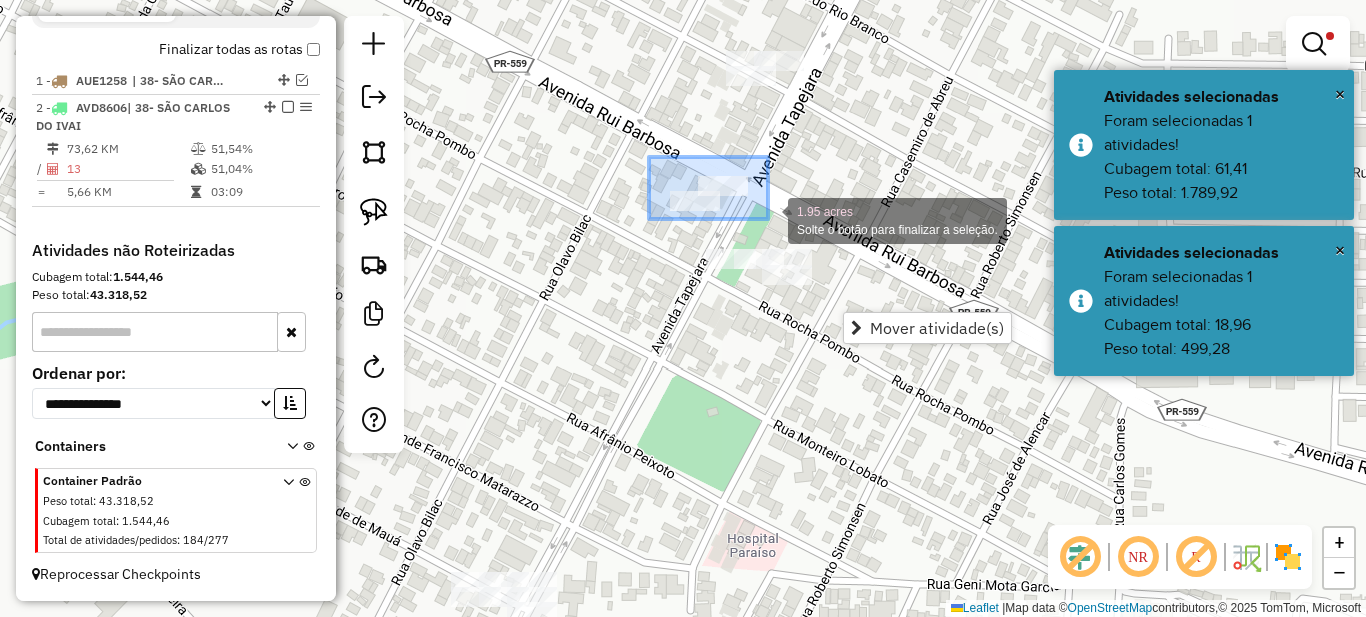 drag, startPoint x: 649, startPoint y: 157, endPoint x: 799, endPoint y: 222, distance: 163.47783 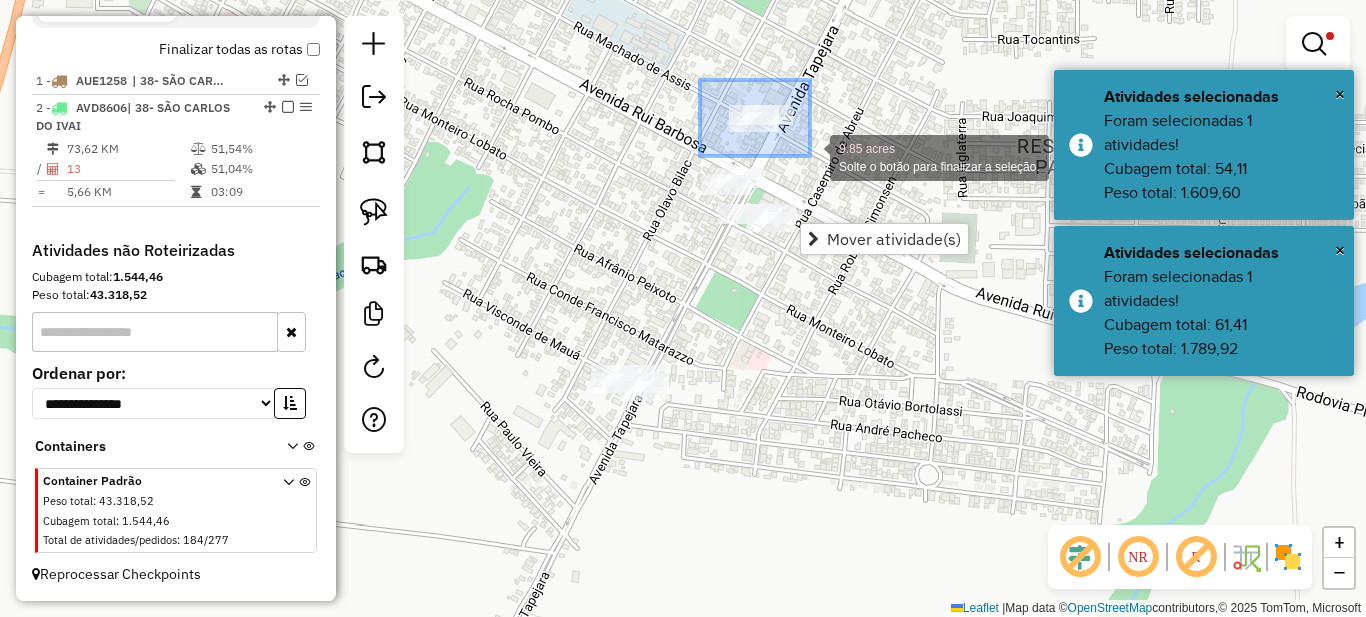 drag, startPoint x: 700, startPoint y: 80, endPoint x: 809, endPoint y: 156, distance: 132.87964 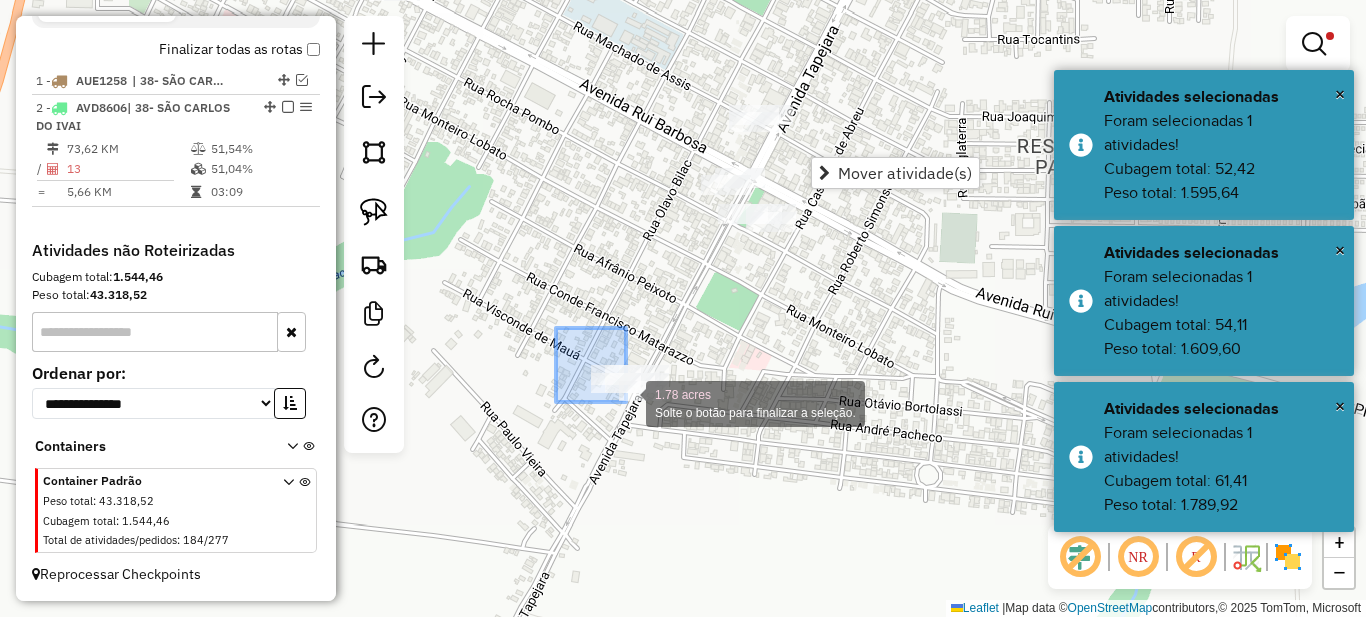 drag, startPoint x: 571, startPoint y: 353, endPoint x: 686, endPoint y: 447, distance: 148.52946 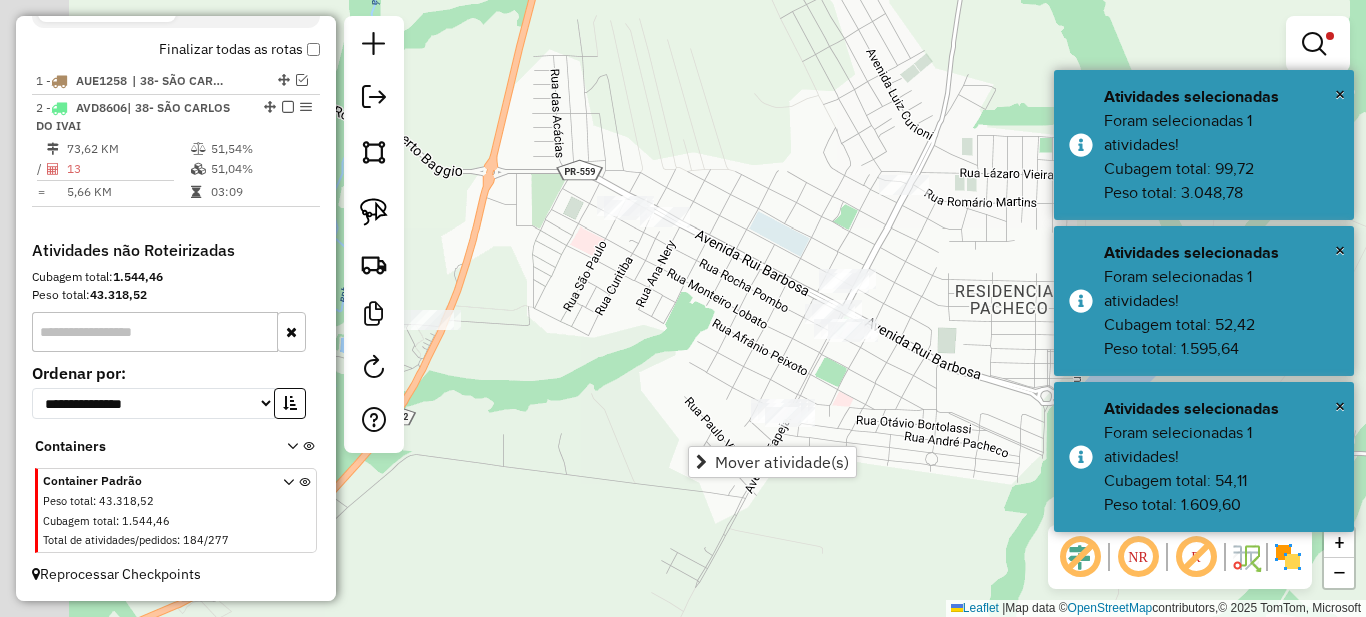 drag, startPoint x: 601, startPoint y: 263, endPoint x: 822, endPoint y: 369, distance: 245.1061 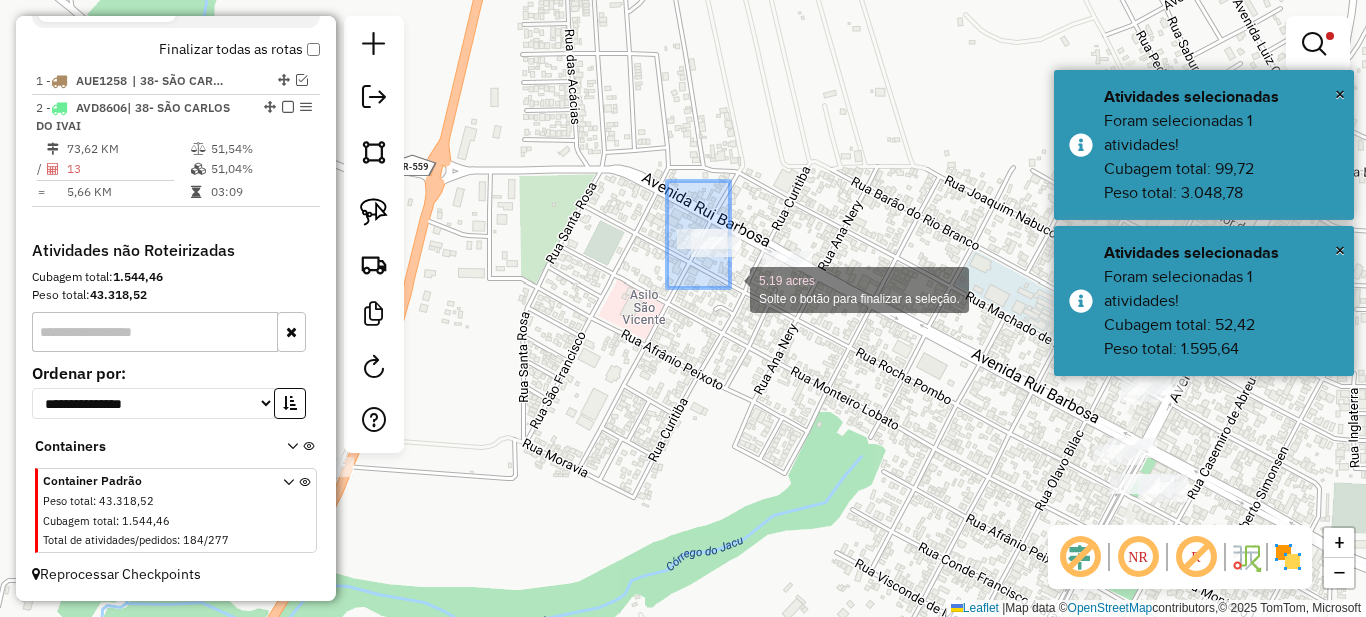 drag, startPoint x: 667, startPoint y: 182, endPoint x: 746, endPoint y: 310, distance: 150.41609 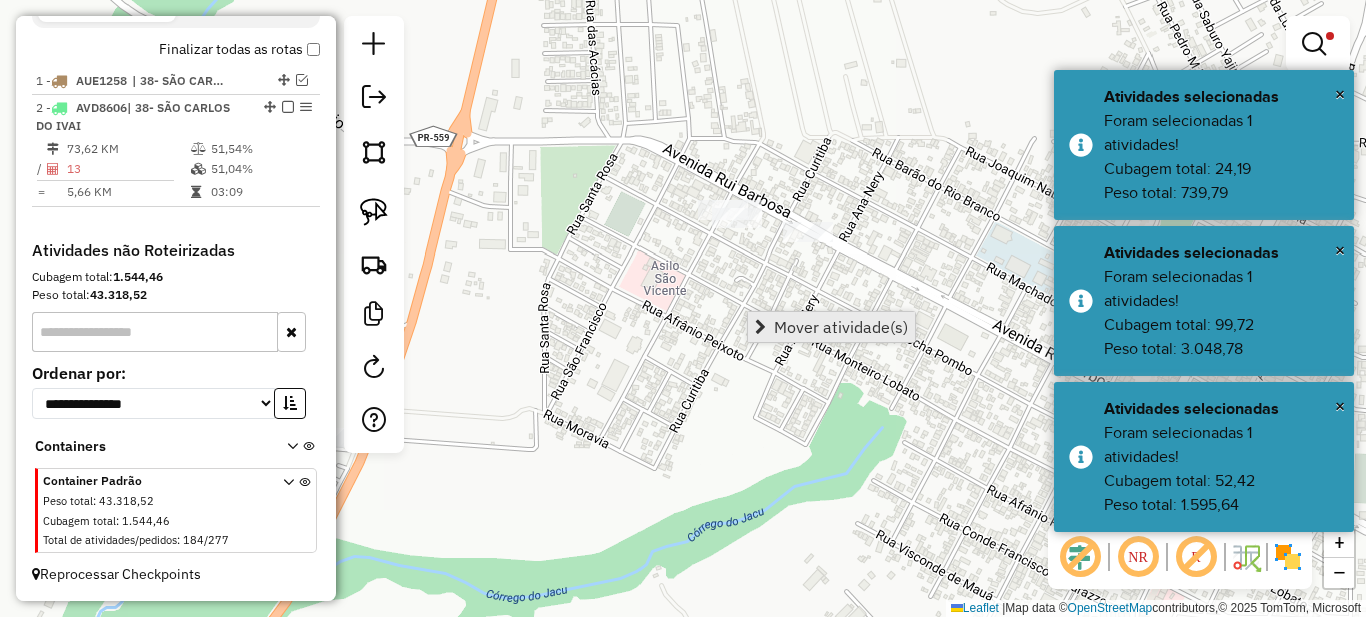 drag, startPoint x: 656, startPoint y: 466, endPoint x: 830, endPoint y: 341, distance: 214.2452 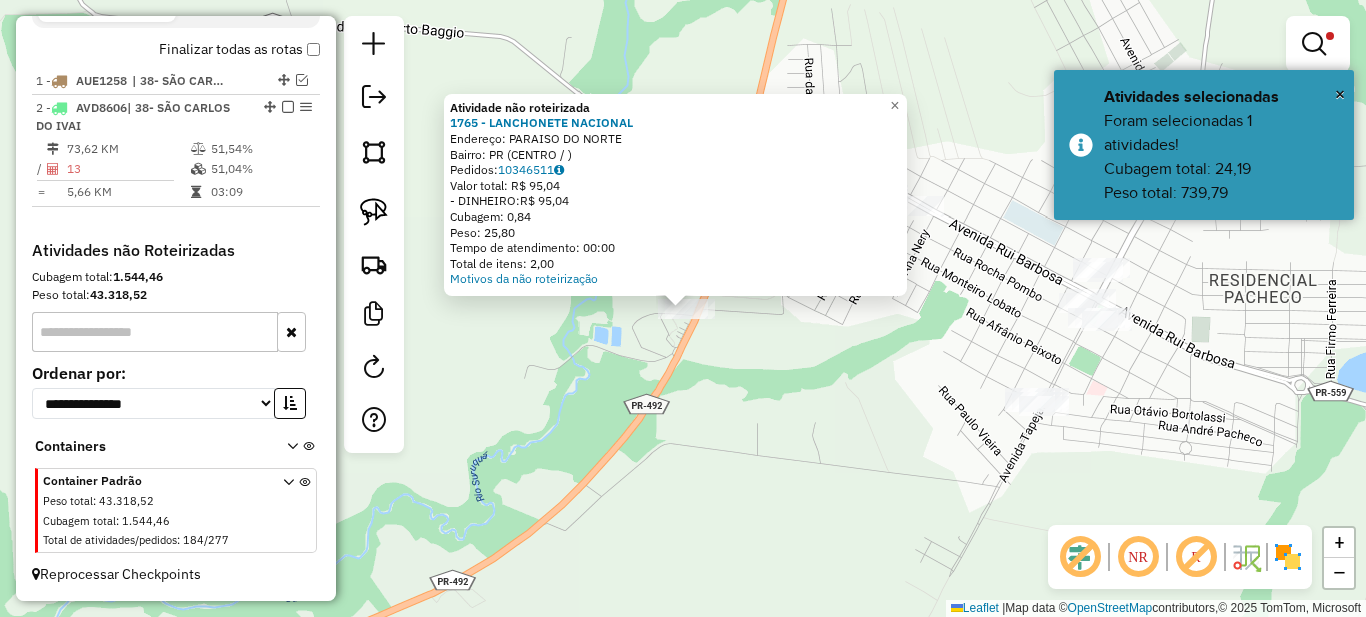 click on "**********" 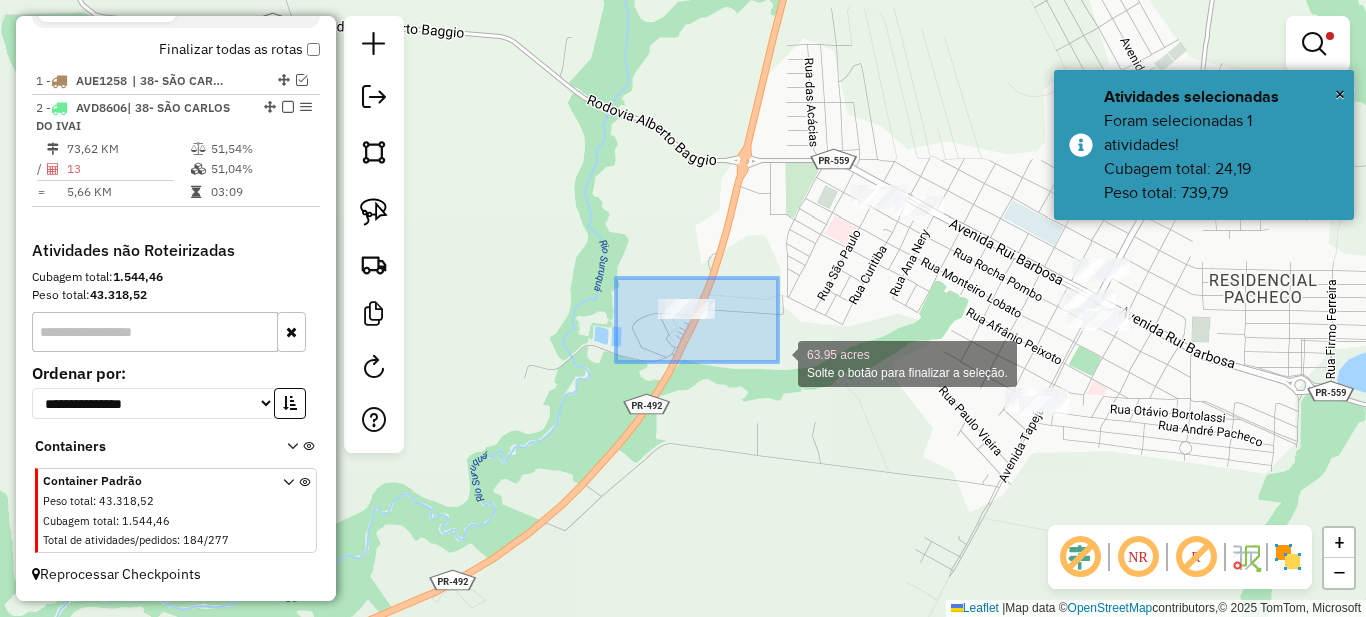 drag, startPoint x: 626, startPoint y: 283, endPoint x: 786, endPoint y: 364, distance: 179.33488 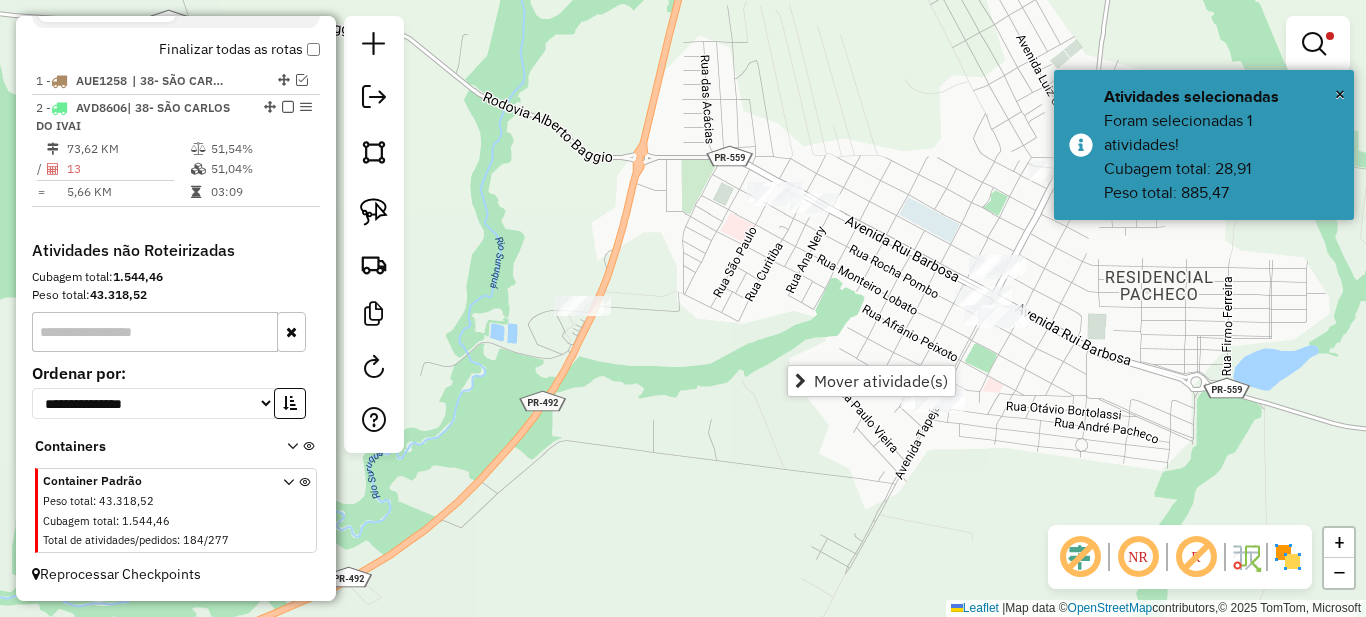drag, startPoint x: 911, startPoint y: 276, endPoint x: 807, endPoint y: 273, distance: 104.04326 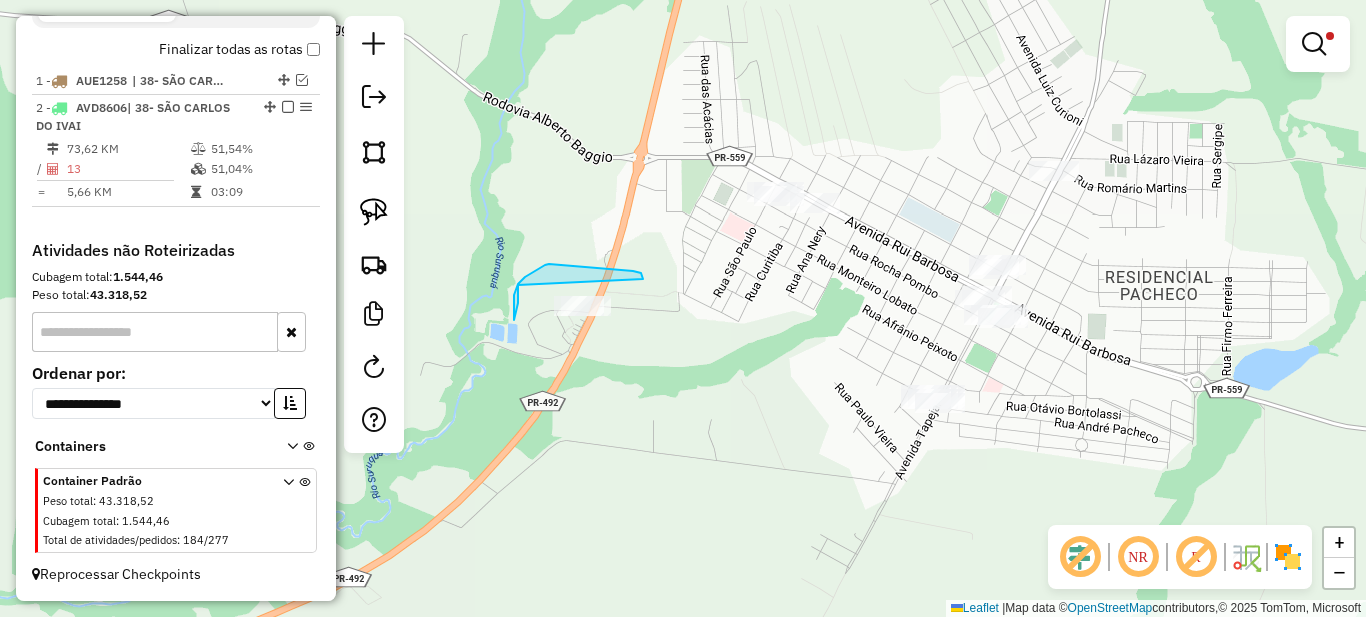 drag, startPoint x: 643, startPoint y: 279, endPoint x: 518, endPoint y: 285, distance: 125.14392 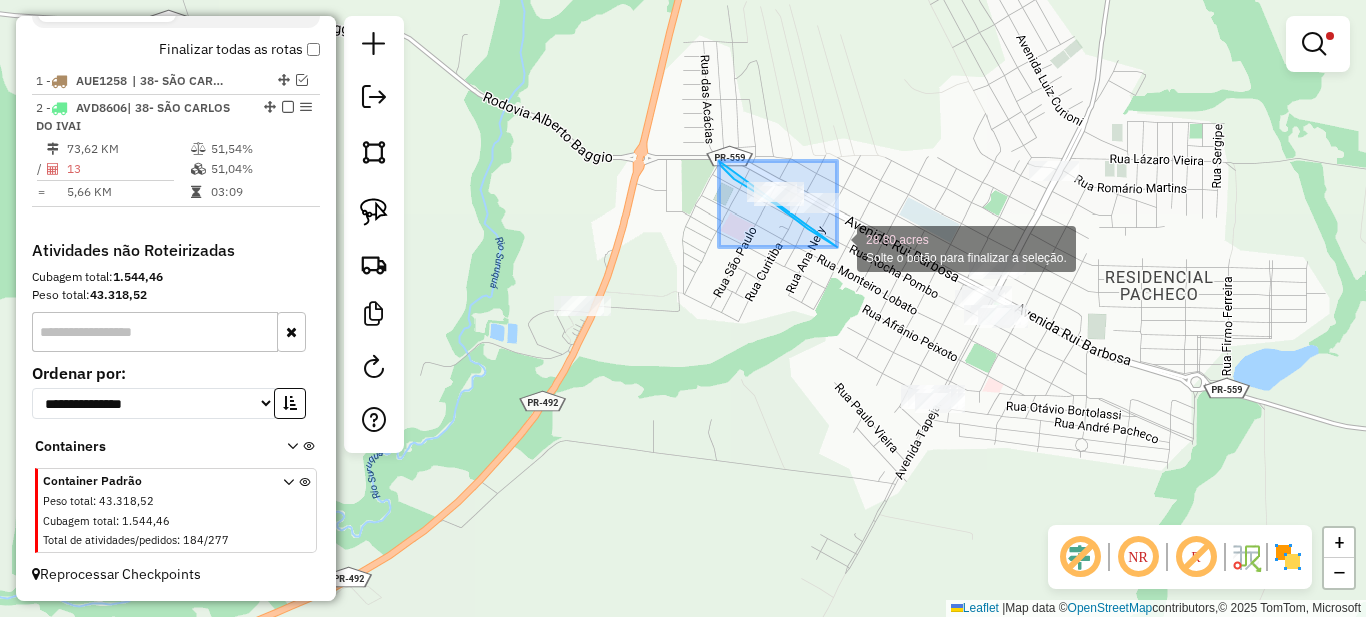 drag, startPoint x: 745, startPoint y: 186, endPoint x: 873, endPoint y: 272, distance: 154.20766 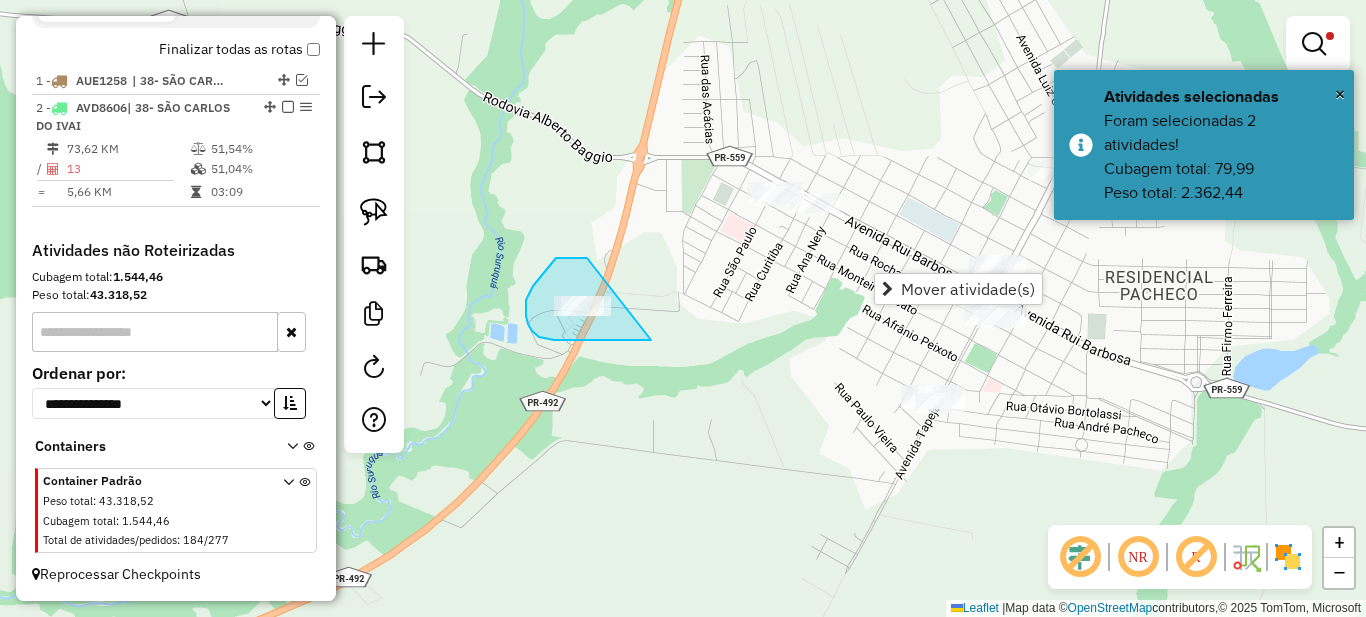 drag, startPoint x: 565, startPoint y: 258, endPoint x: 651, endPoint y: 340, distance: 118.82761 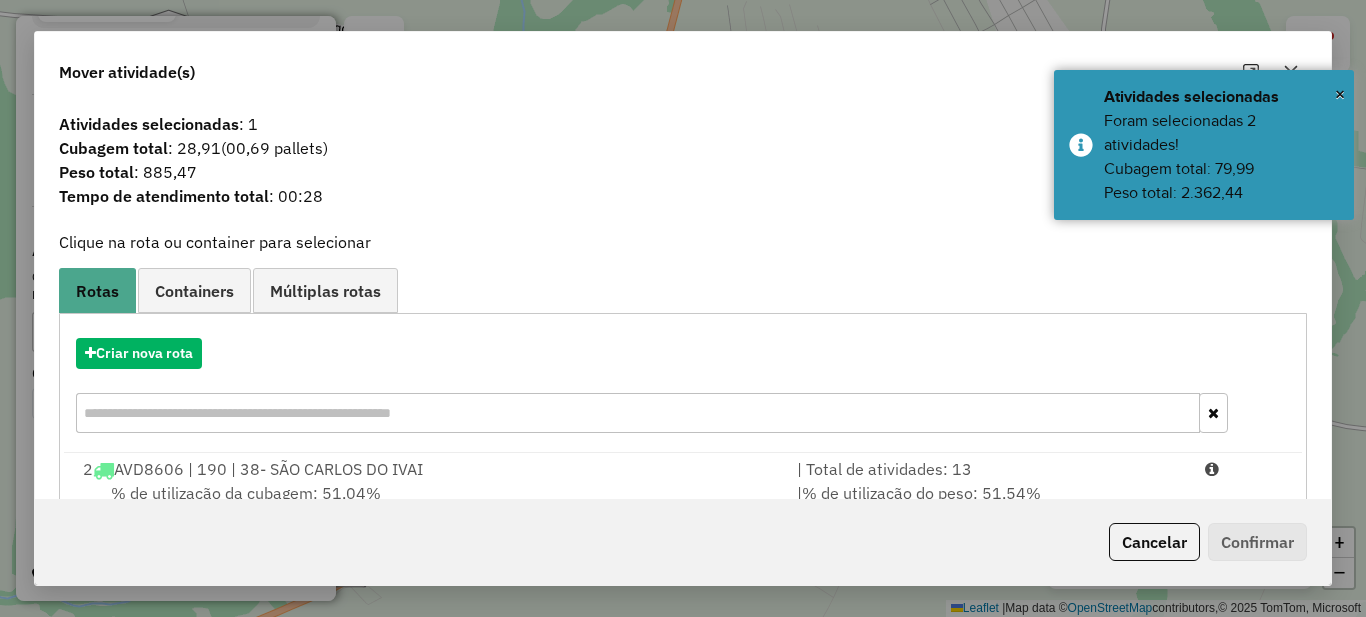 scroll, scrollTop: 70, scrollLeft: 0, axis: vertical 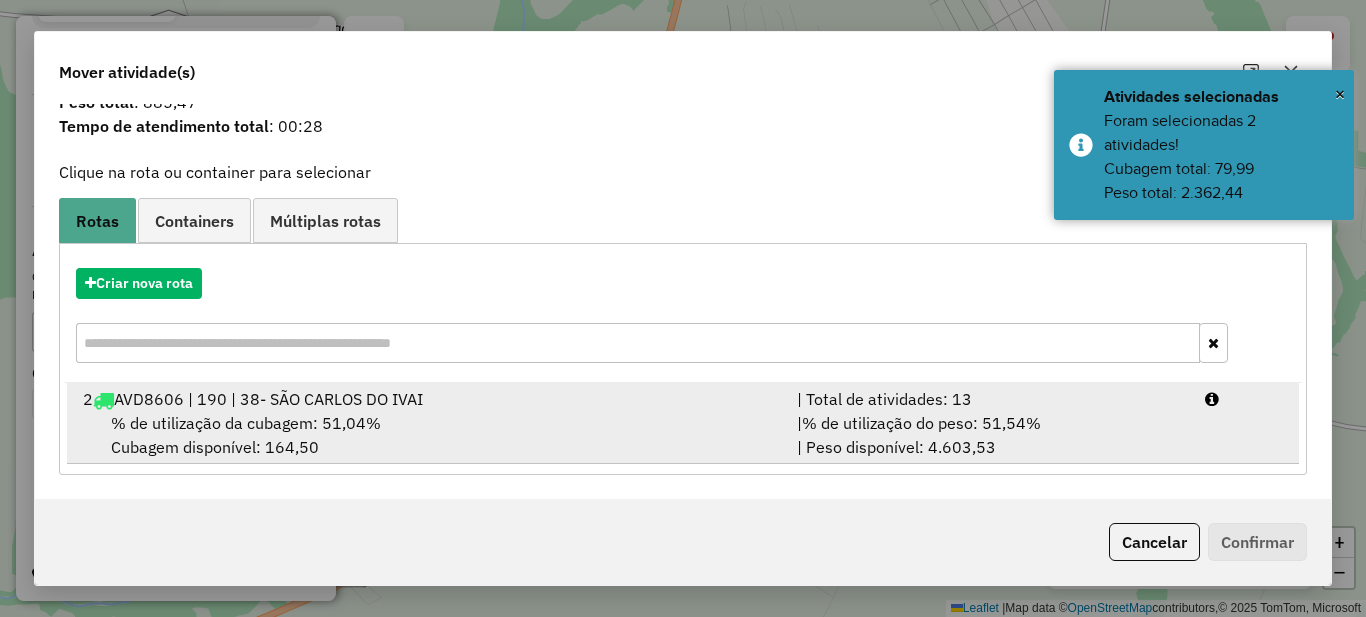 click on "| Total de atividades: 13" at bounding box center [989, 399] 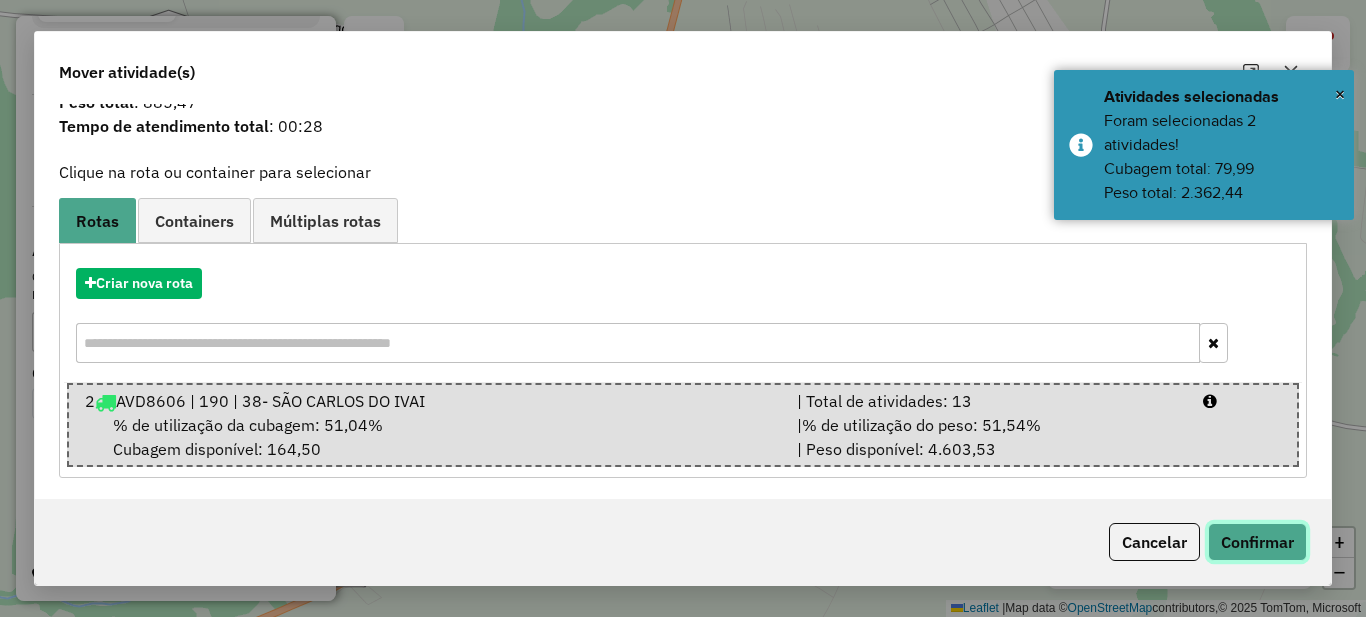 click on "Confirmar" 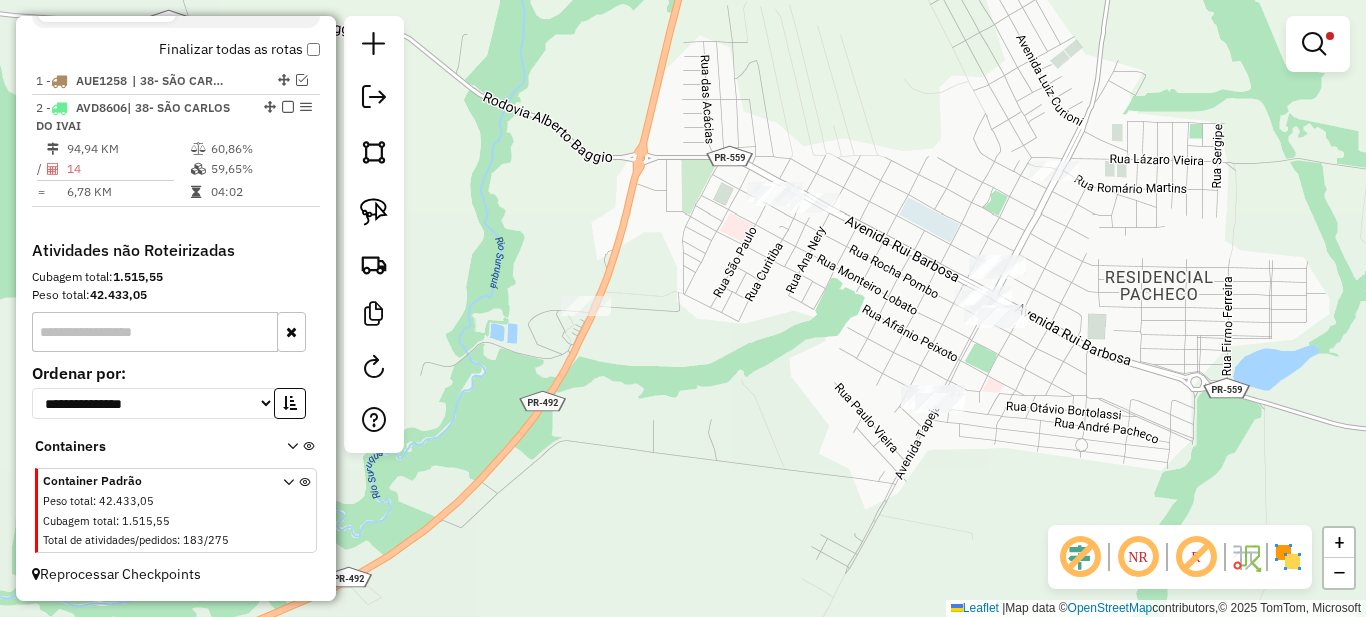 scroll, scrollTop: 0, scrollLeft: 0, axis: both 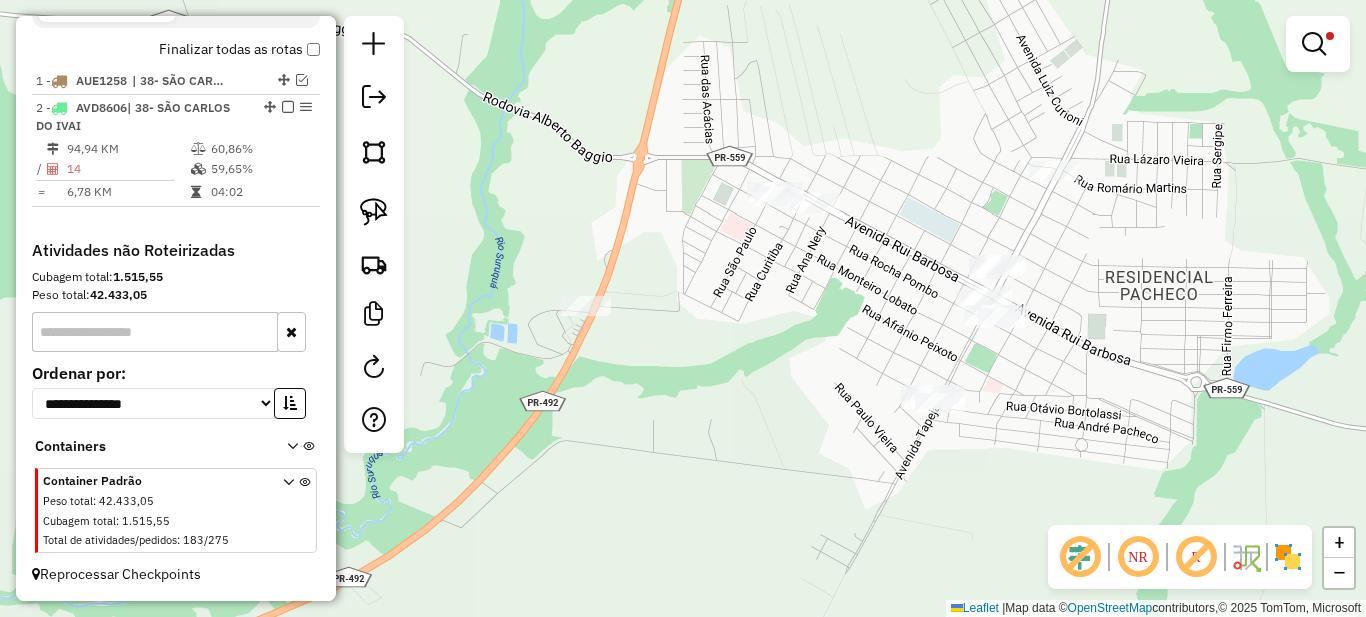 drag, startPoint x: 826, startPoint y: 328, endPoint x: 667, endPoint y: 336, distance: 159.20113 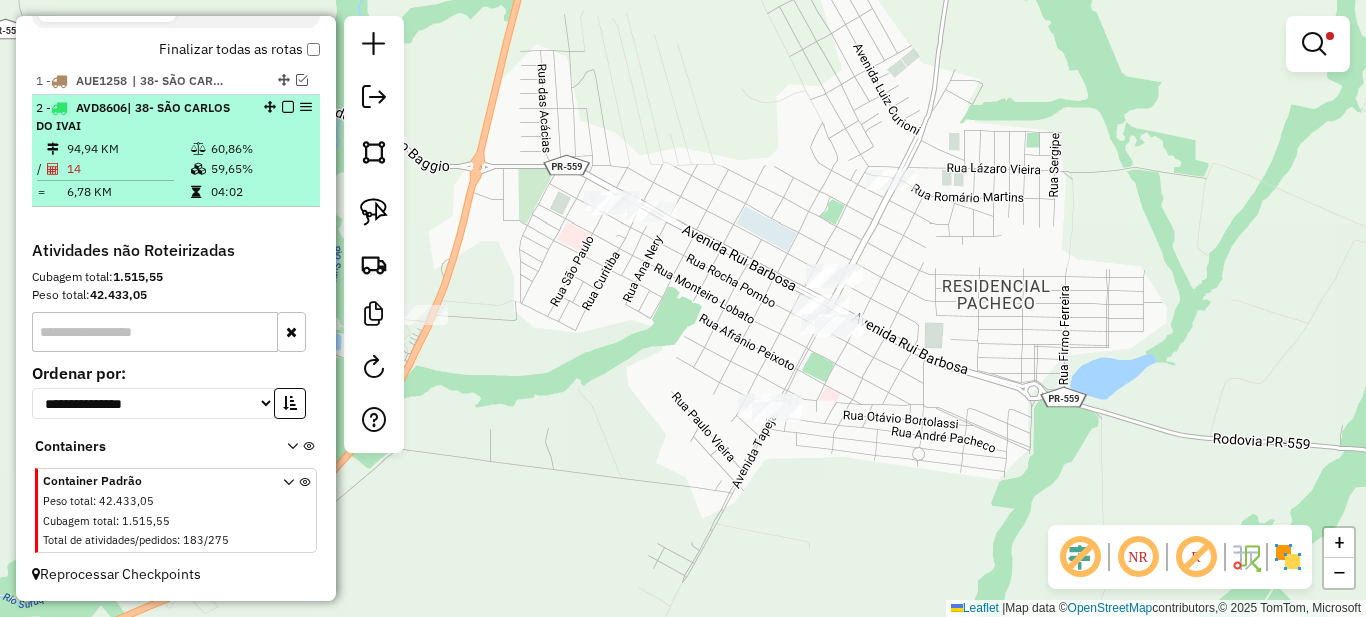 click on "2 -       AVD8606   | 38- SÃO CARLOS DO IVAI" at bounding box center (142, 117) 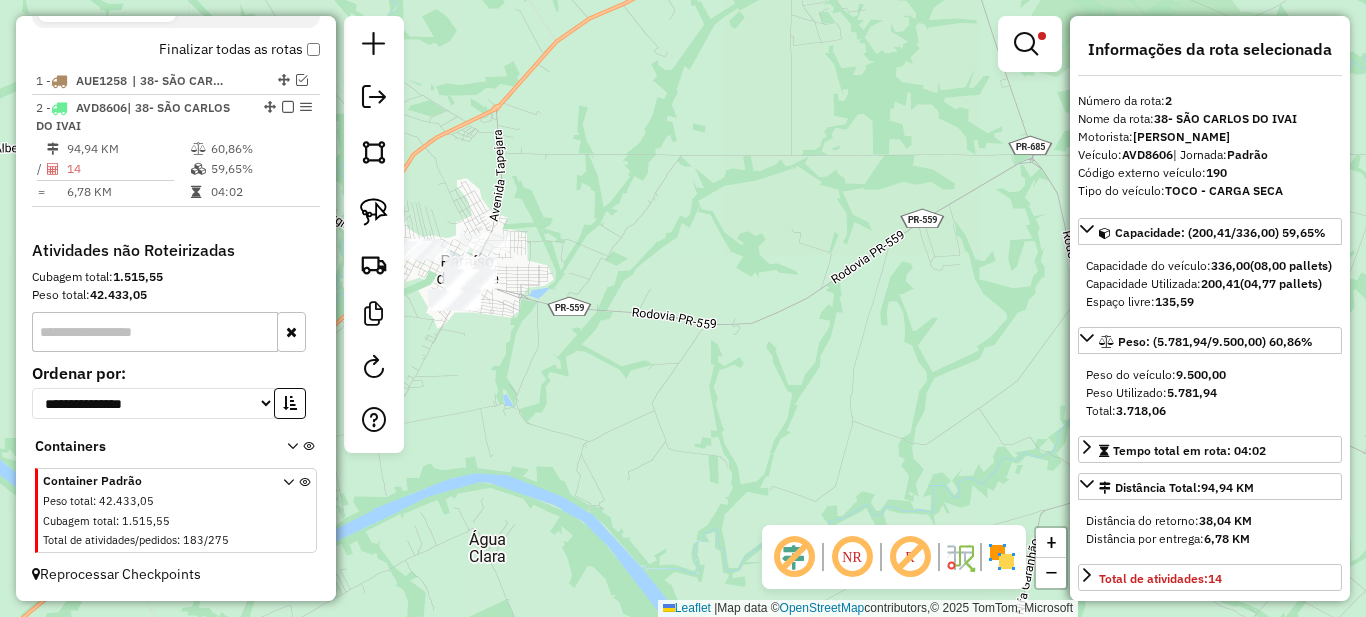 drag, startPoint x: 600, startPoint y: 289, endPoint x: 836, endPoint y: 339, distance: 241.23846 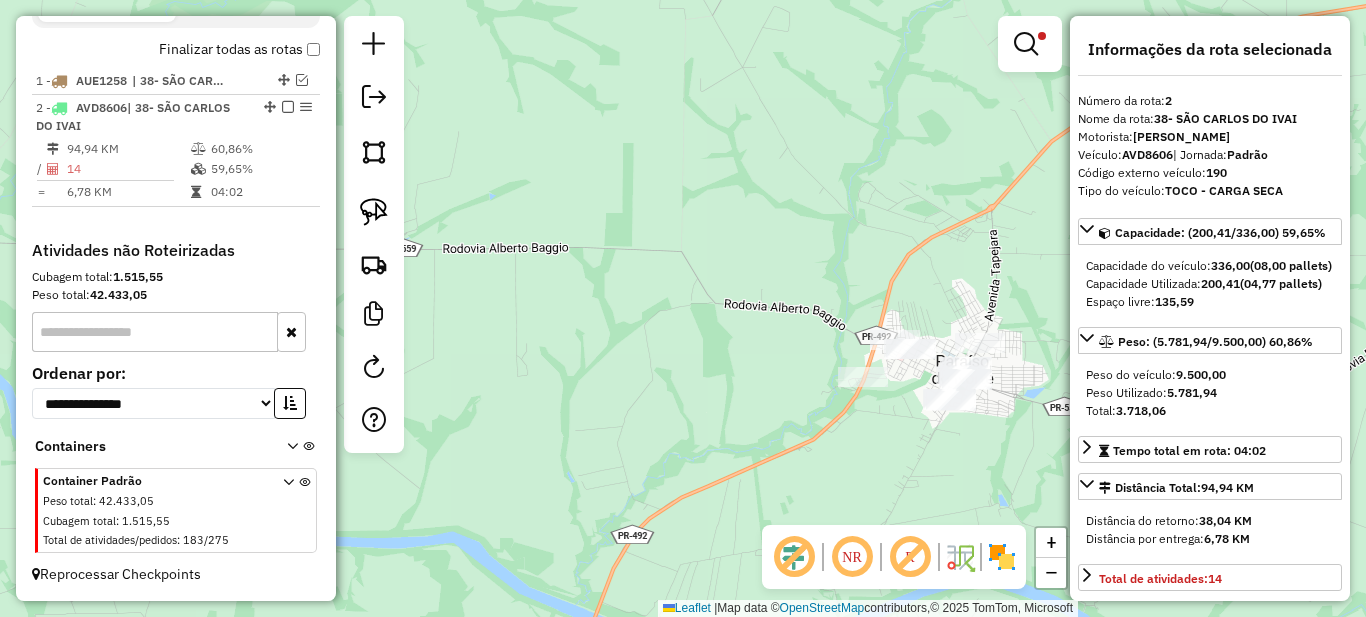 click on "**********" 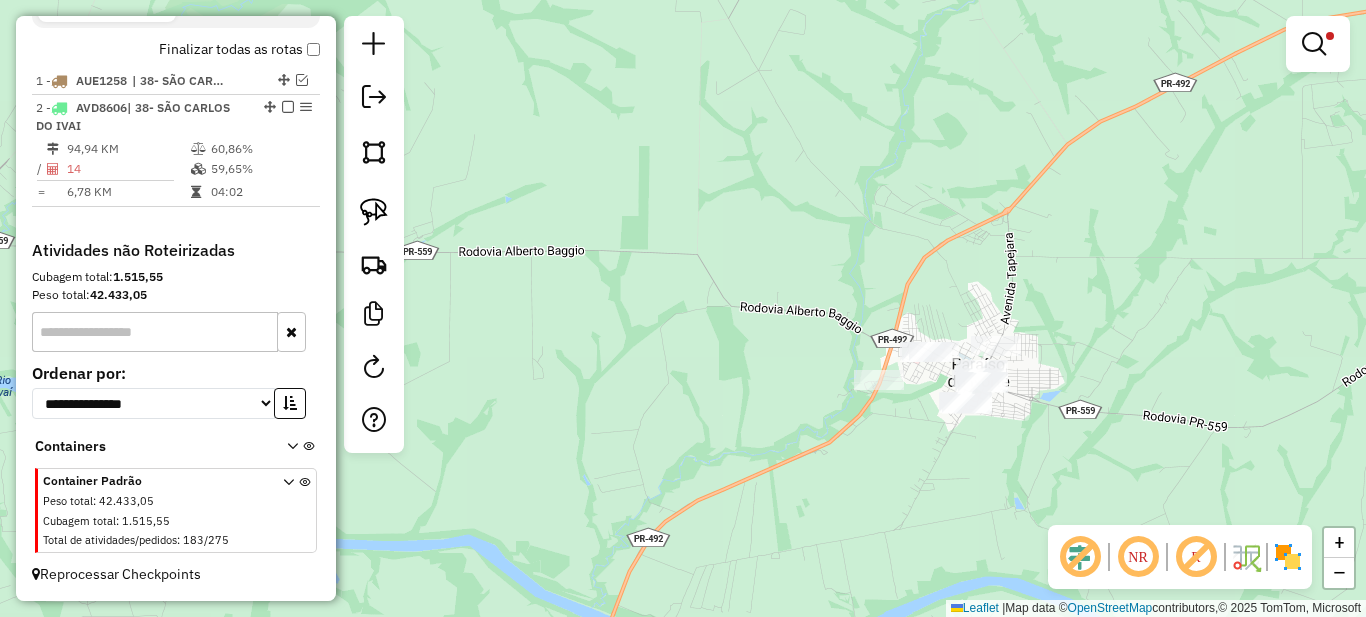 drag, startPoint x: 828, startPoint y: 318, endPoint x: 686, endPoint y: 285, distance: 145.78409 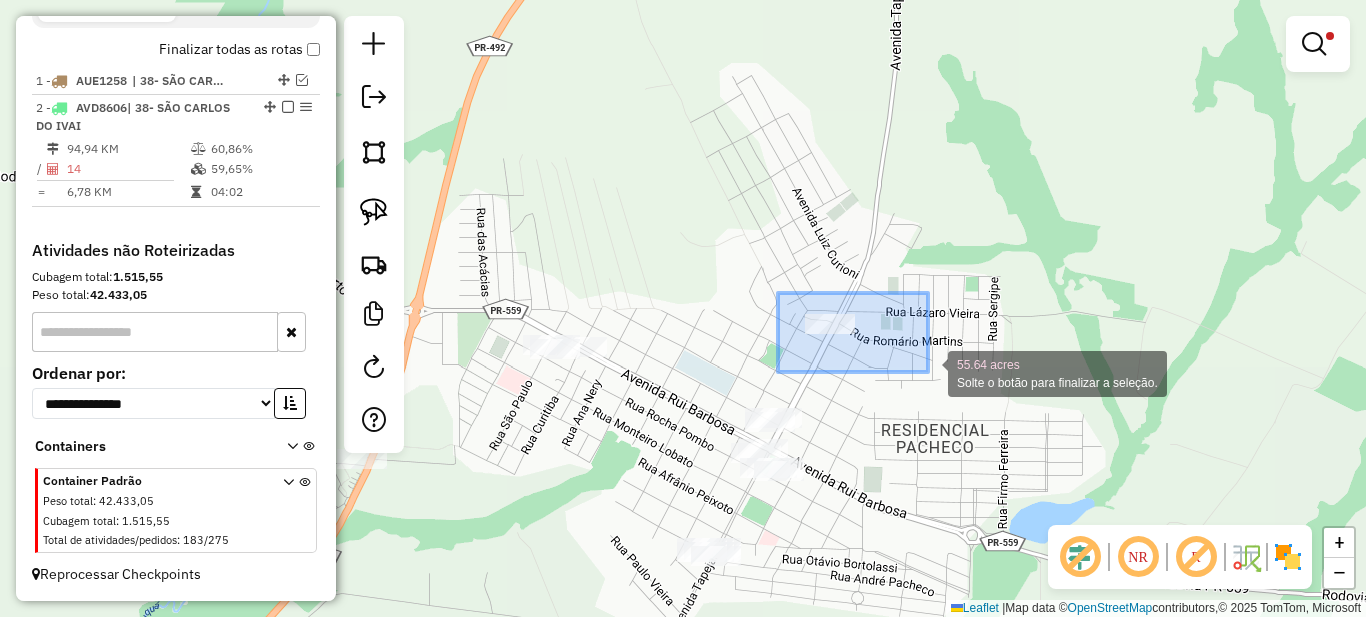 drag, startPoint x: 903, startPoint y: 359, endPoint x: 928, endPoint y: 373, distance: 28.653097 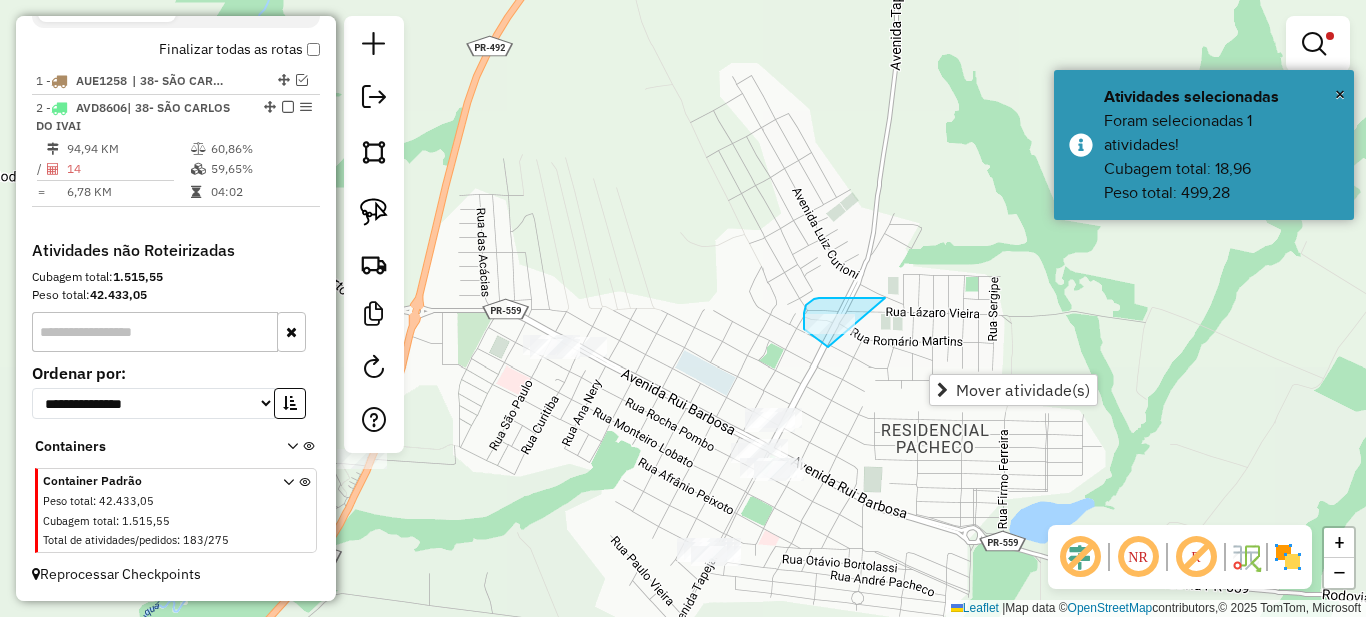 drag, startPoint x: 870, startPoint y: 298, endPoint x: 890, endPoint y: 347, distance: 52.924473 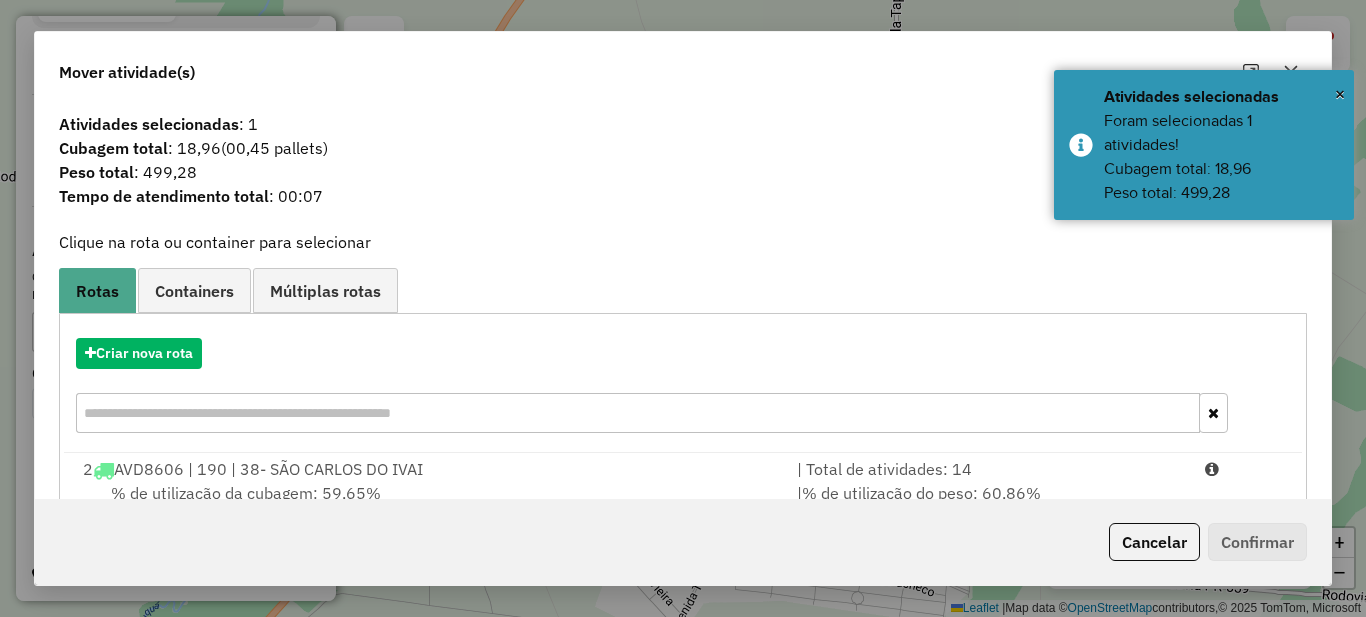scroll, scrollTop: 70, scrollLeft: 0, axis: vertical 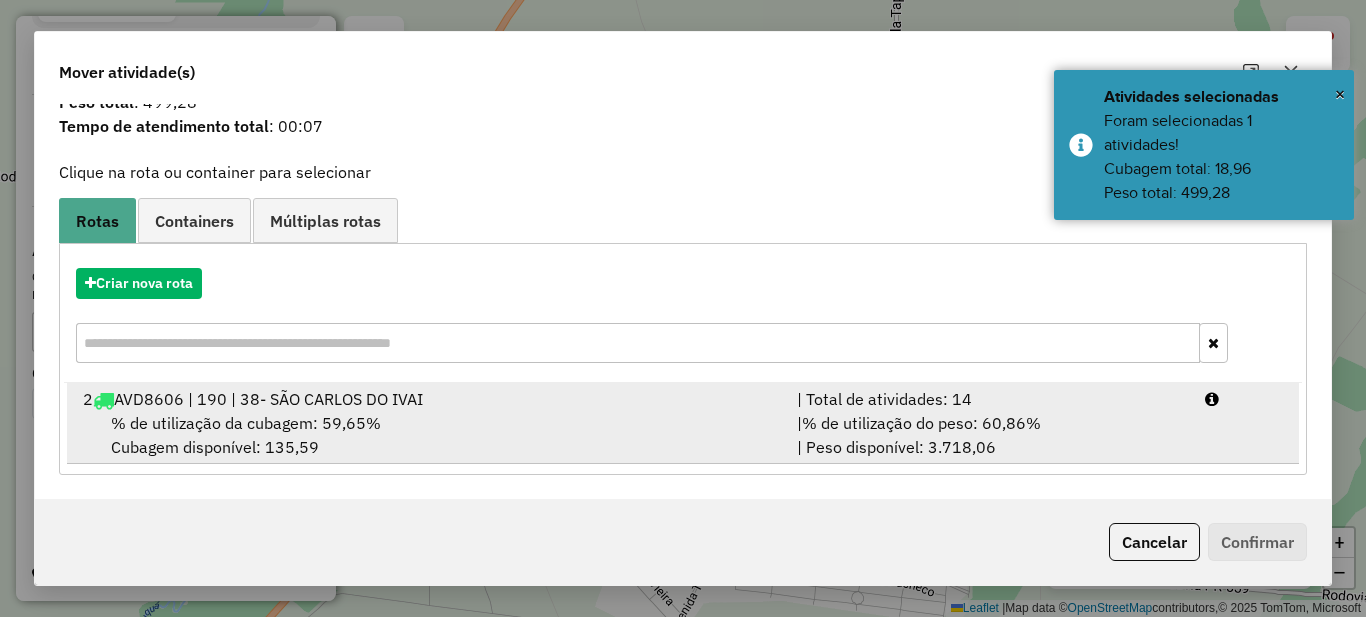 click on "|  % de utilização do peso: 60,86%  | Peso disponível: 3.718,06" at bounding box center (989, 435) 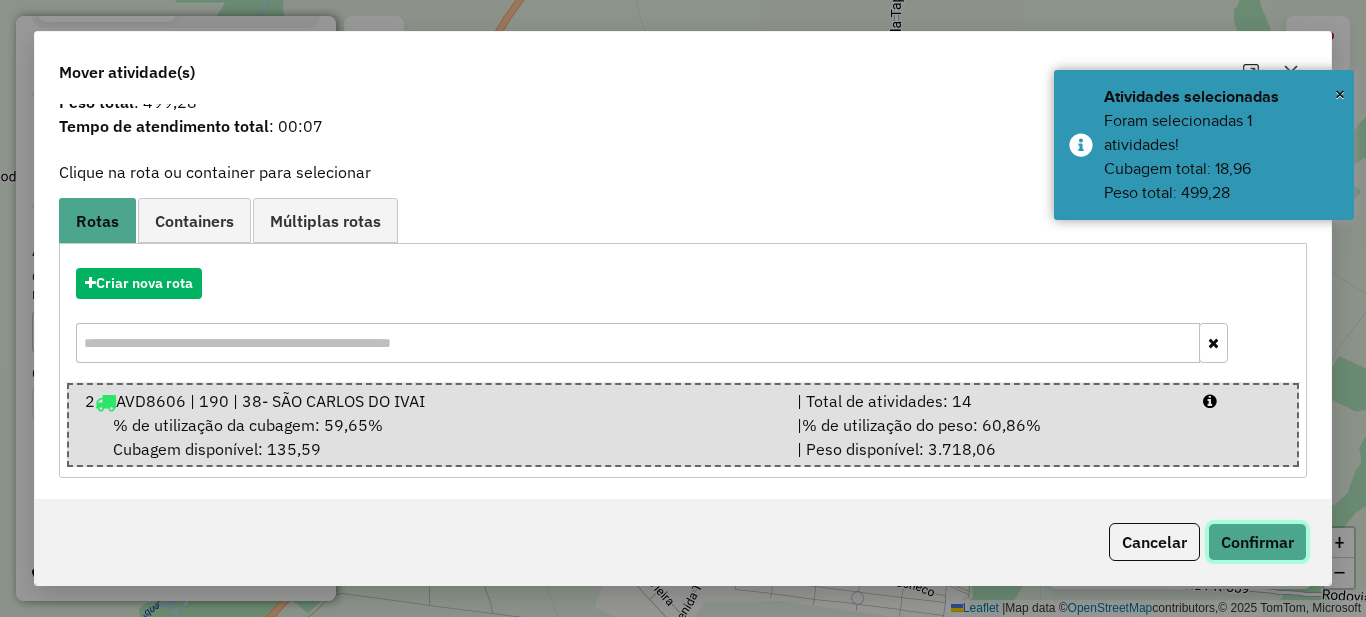 click on "Confirmar" 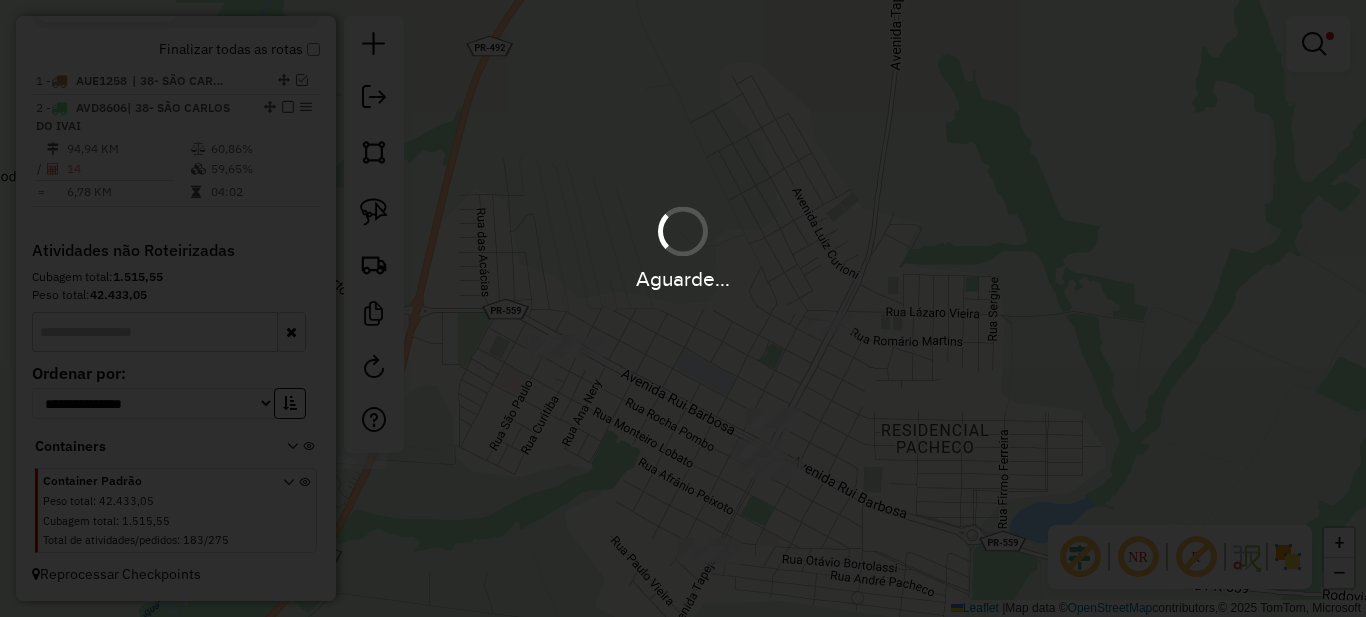 scroll, scrollTop: 0, scrollLeft: 0, axis: both 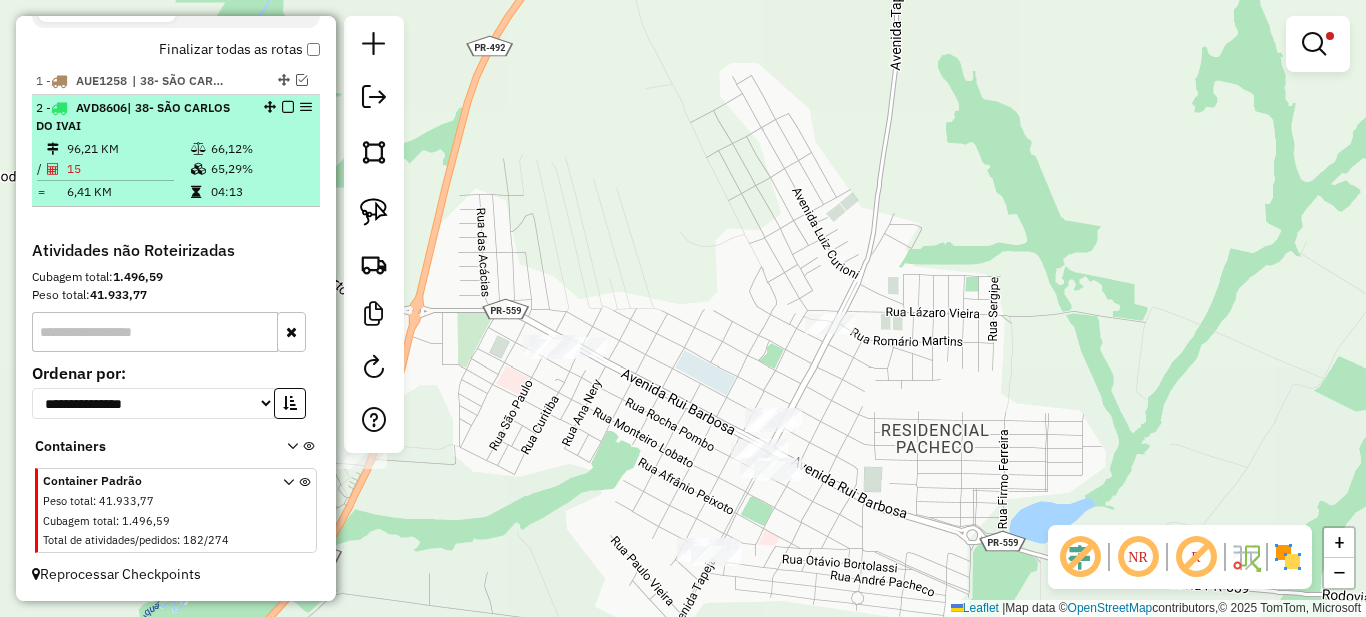 click on "65,29%" at bounding box center (260, 169) 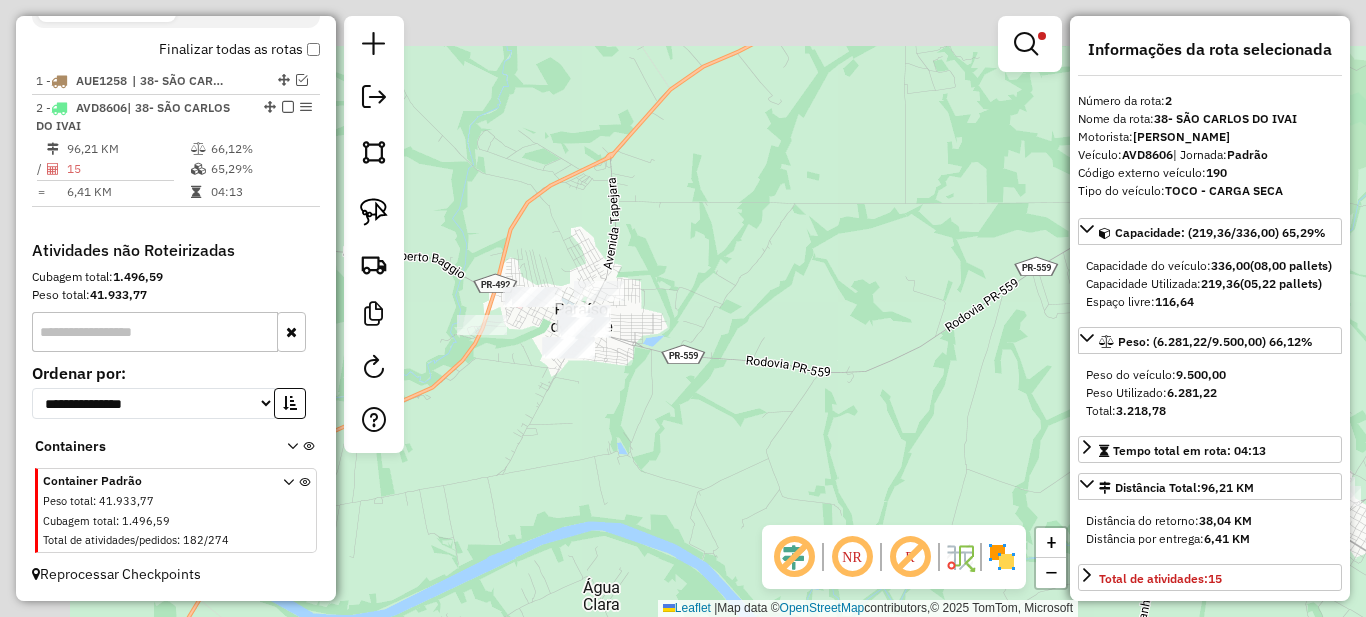 drag, startPoint x: 515, startPoint y: 254, endPoint x: 867, endPoint y: 351, distance: 365.1205 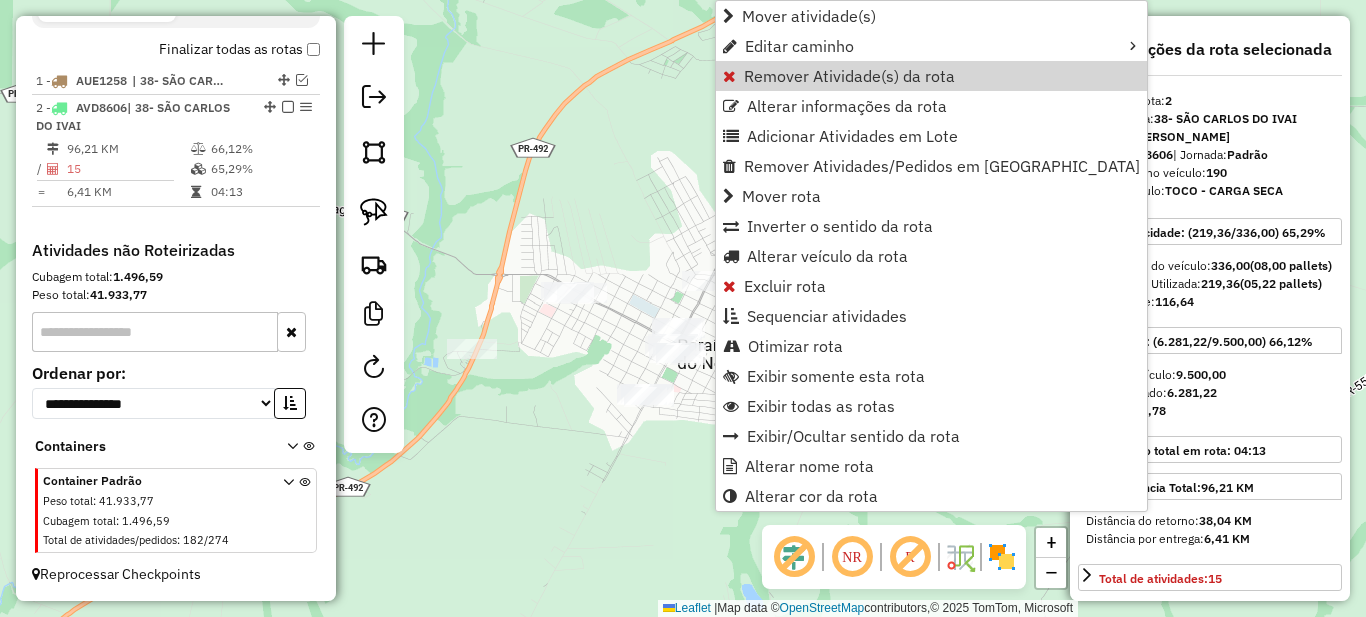 click on "Remover Atividade(s) da rota" at bounding box center (849, 76) 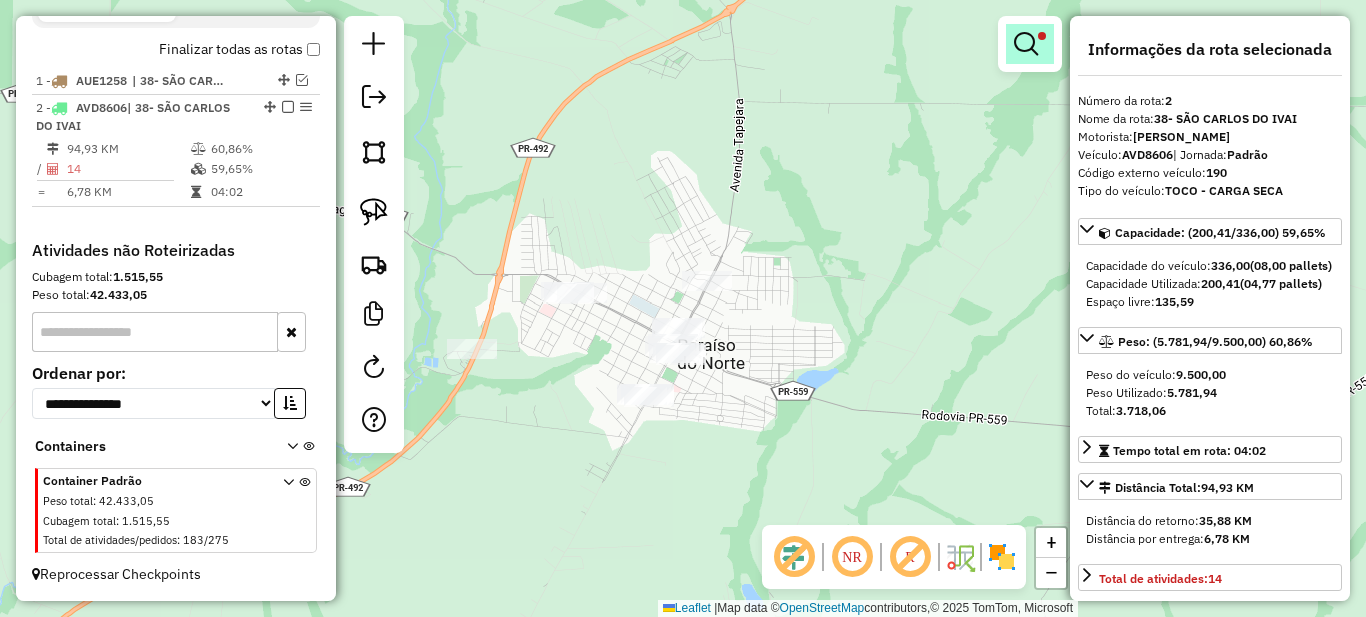 click at bounding box center (1026, 44) 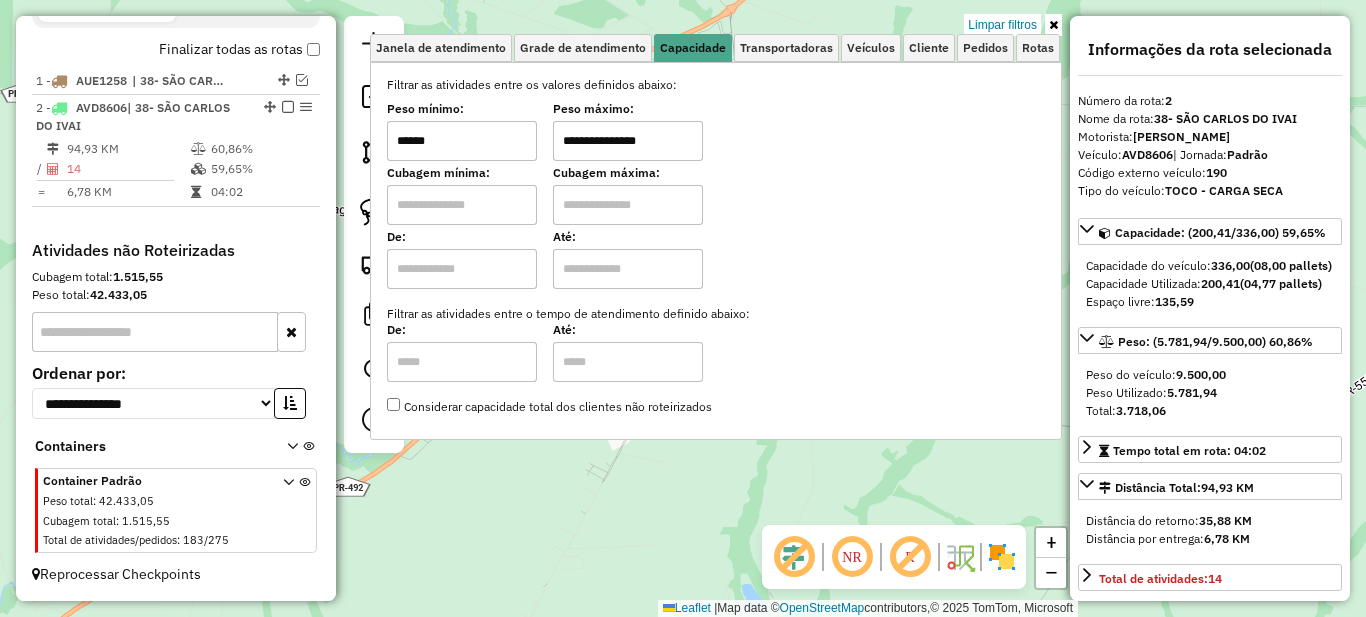 click on "******" at bounding box center [462, 141] 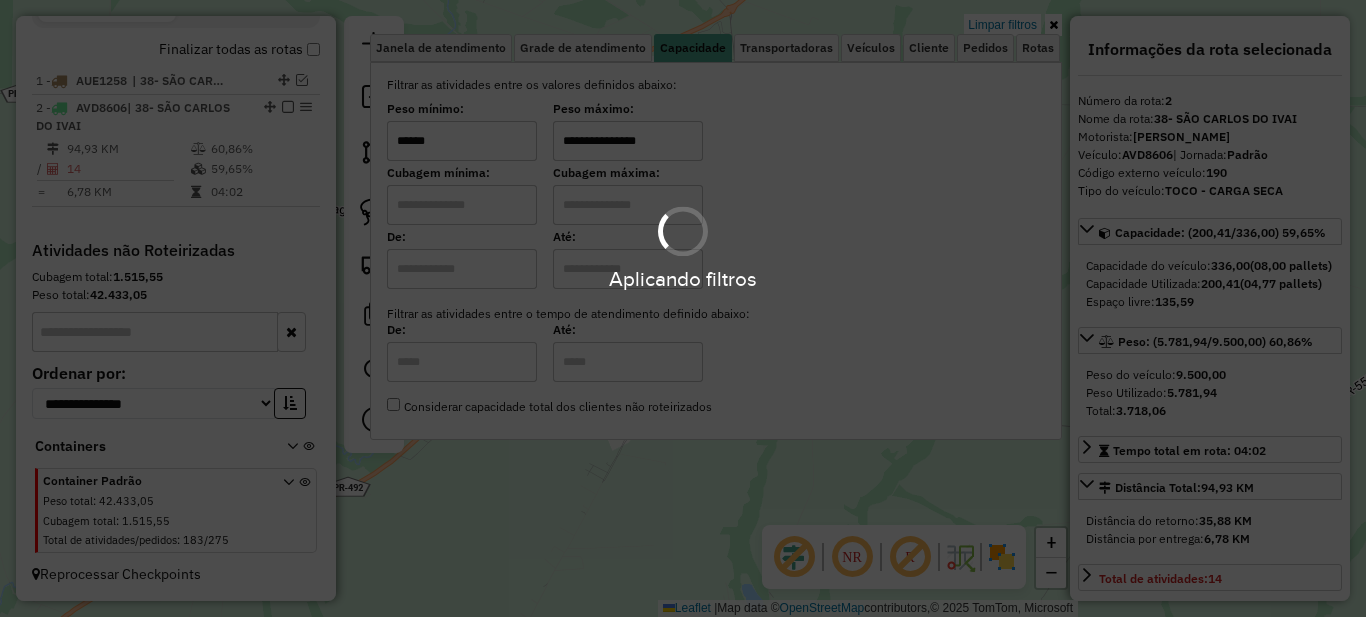 type on "******" 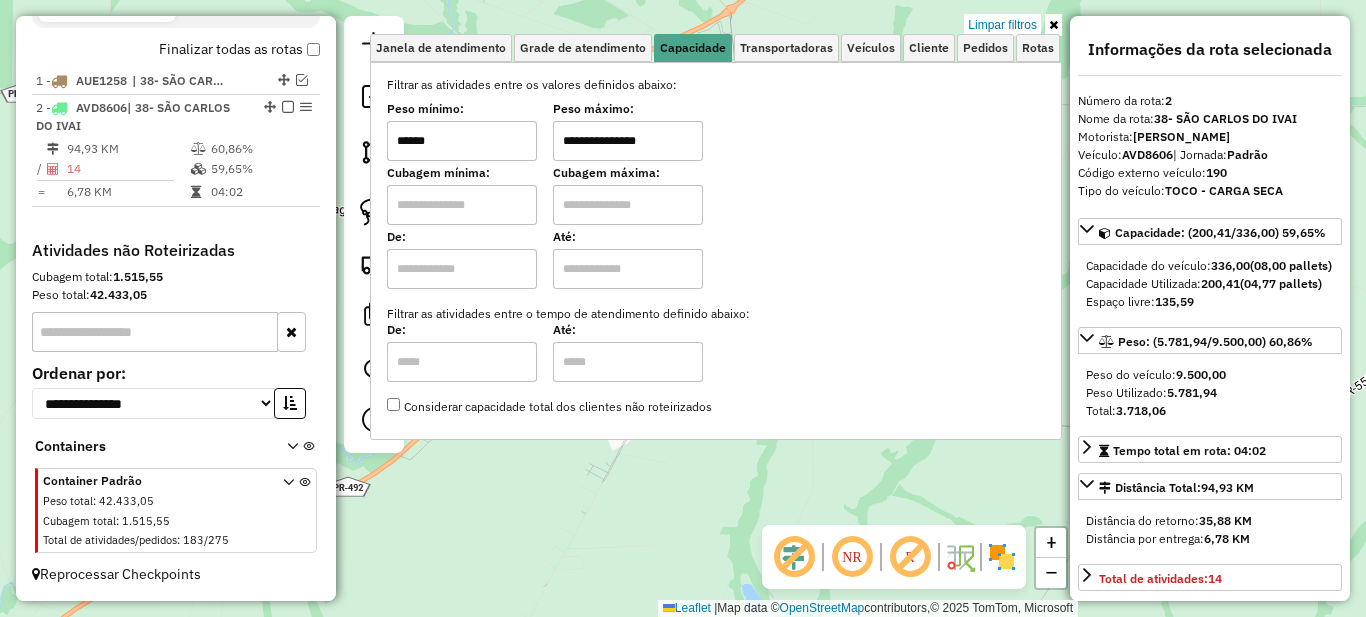 click on "**********" at bounding box center (628, 141) 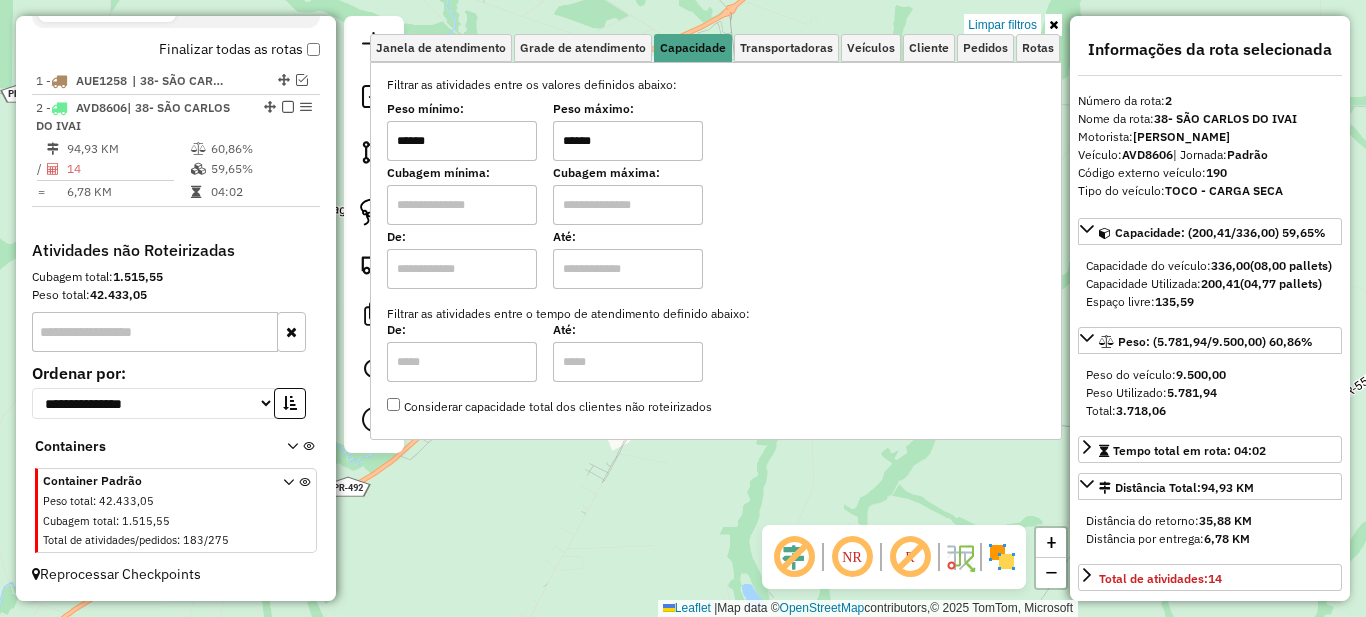 type on "******" 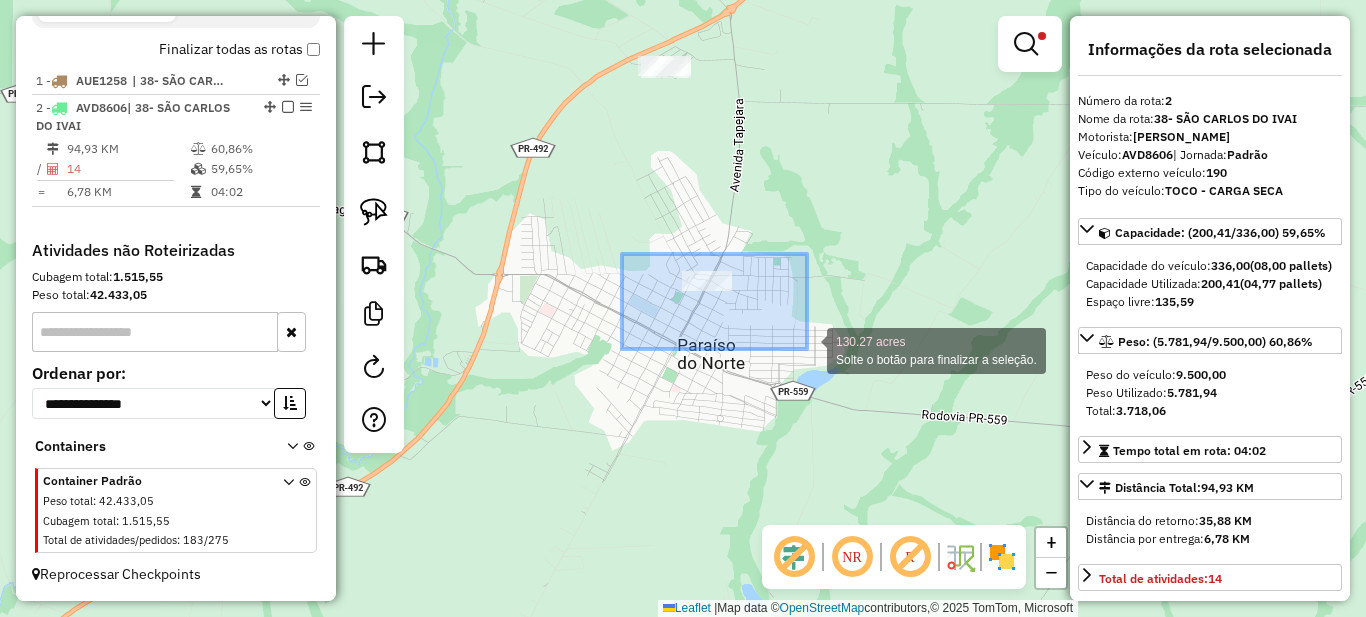 drag, startPoint x: 629, startPoint y: 257, endPoint x: 819, endPoint y: 358, distance: 215.17667 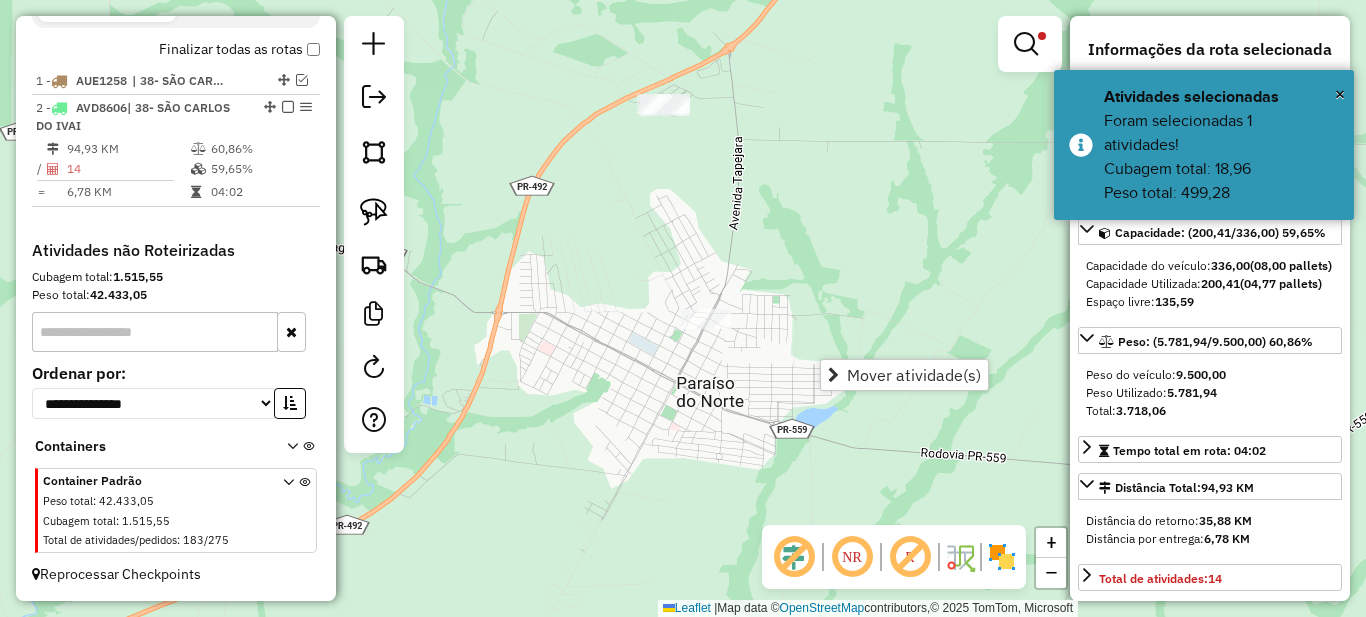 drag, startPoint x: 726, startPoint y: 153, endPoint x: 725, endPoint y: 218, distance: 65.00769 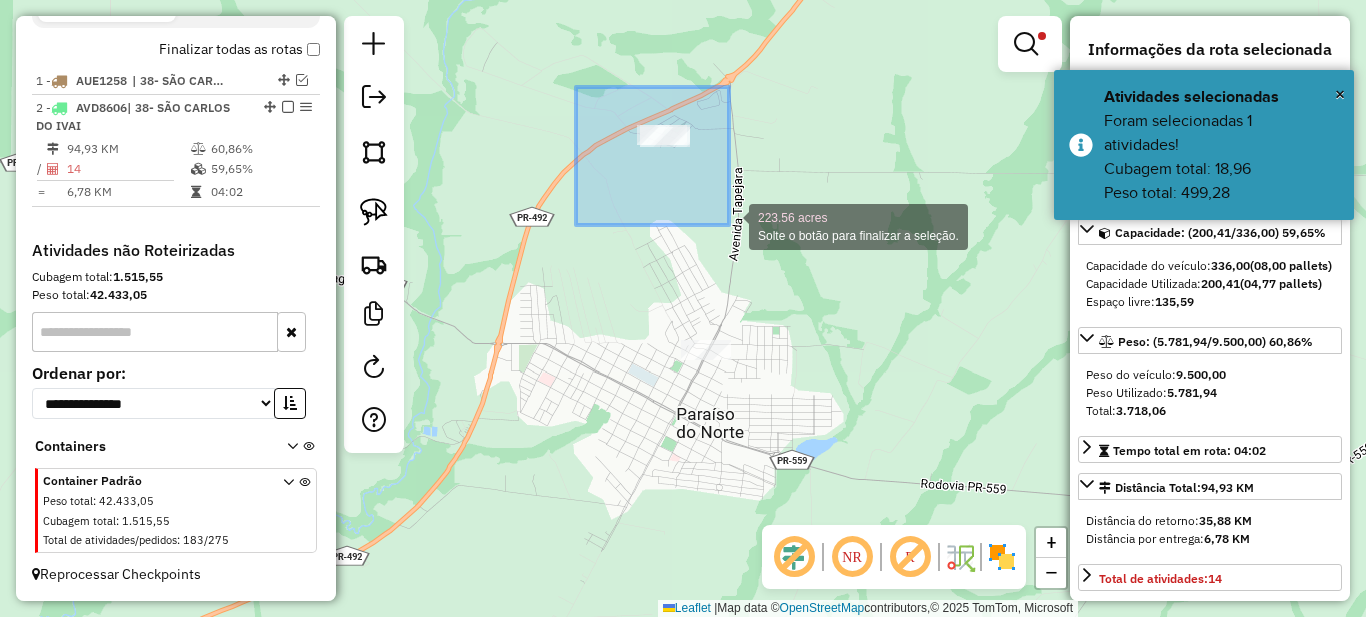 drag, startPoint x: 587, startPoint y: 98, endPoint x: 770, endPoint y: 253, distance: 239.82077 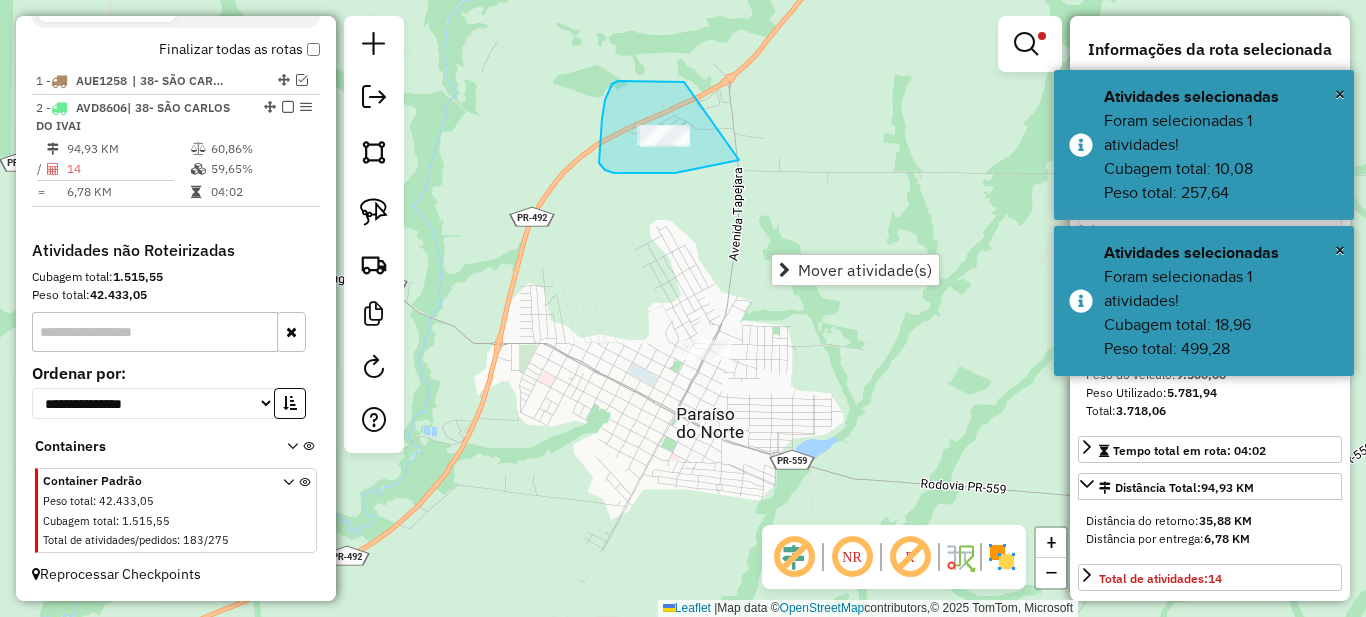 drag, startPoint x: 654, startPoint y: 81, endPoint x: 806, endPoint y: 134, distance: 160.97516 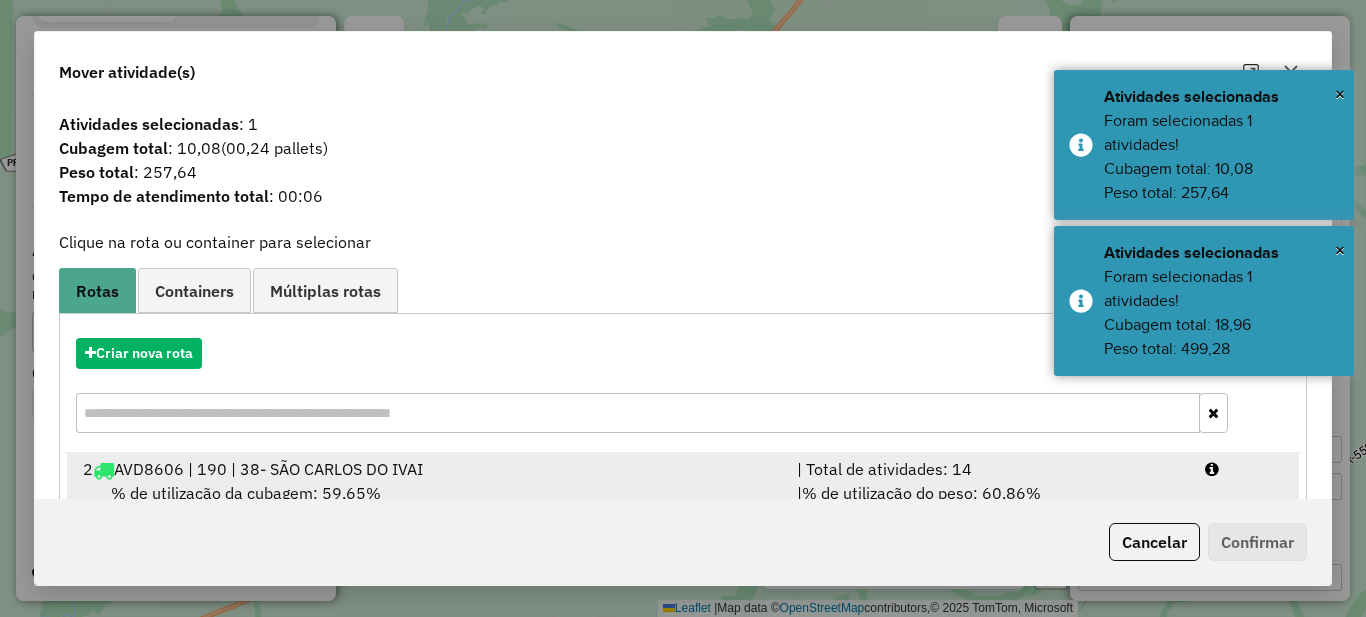 scroll, scrollTop: 70, scrollLeft: 0, axis: vertical 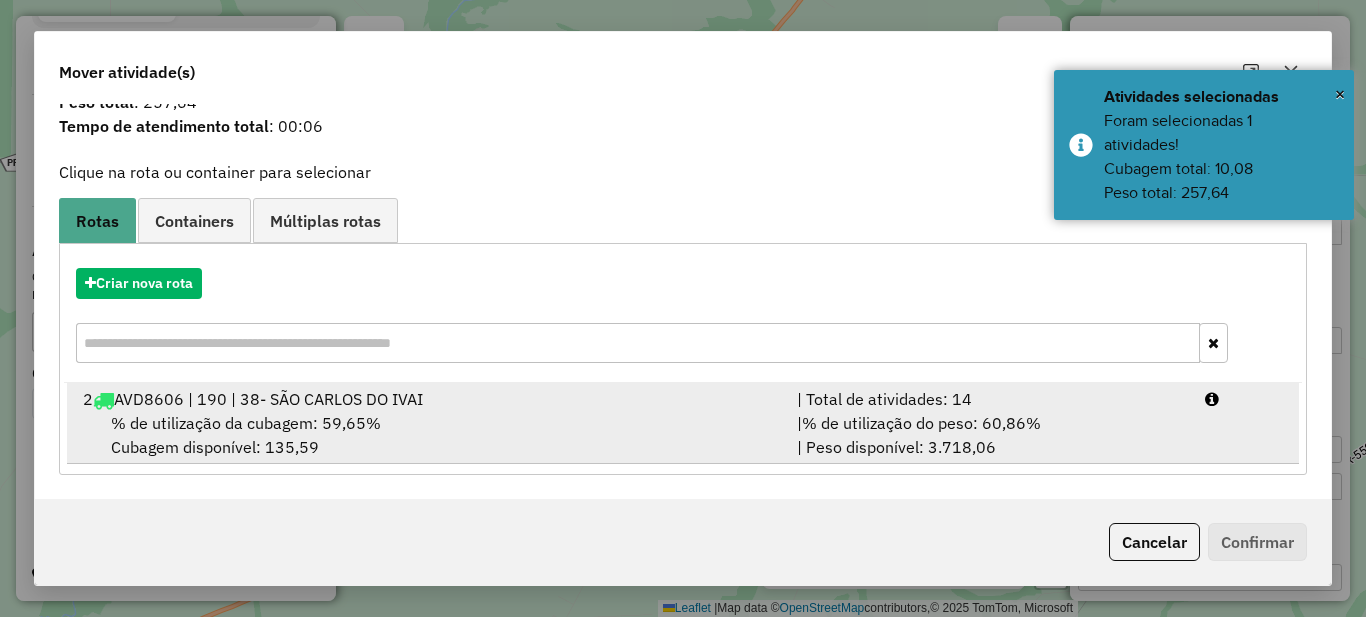 click on "% de utilização do peso: 60,86%" at bounding box center [921, 423] 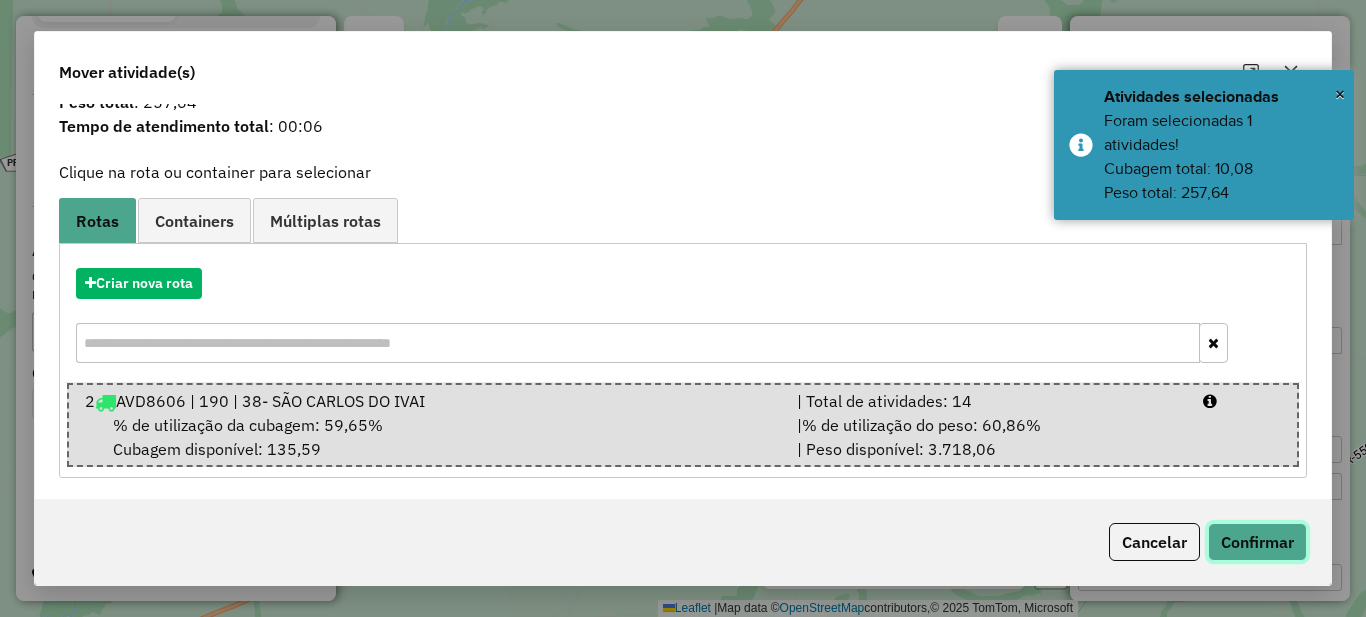click on "Confirmar" 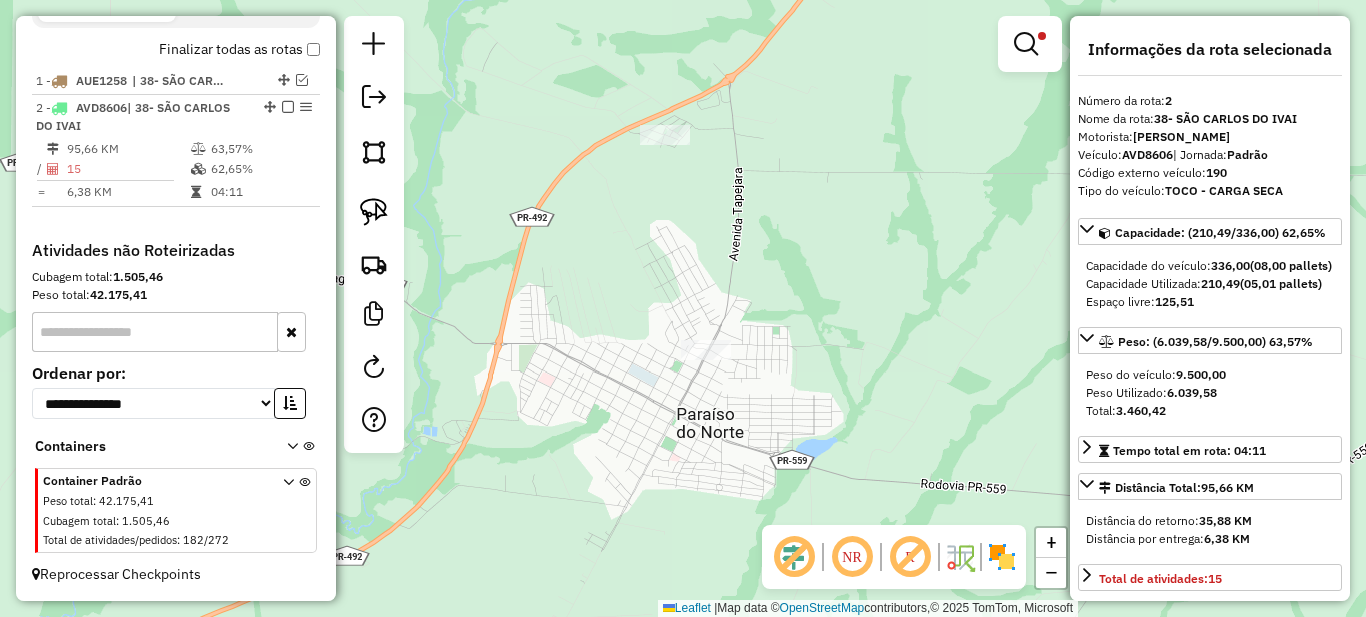 scroll, scrollTop: 0, scrollLeft: 0, axis: both 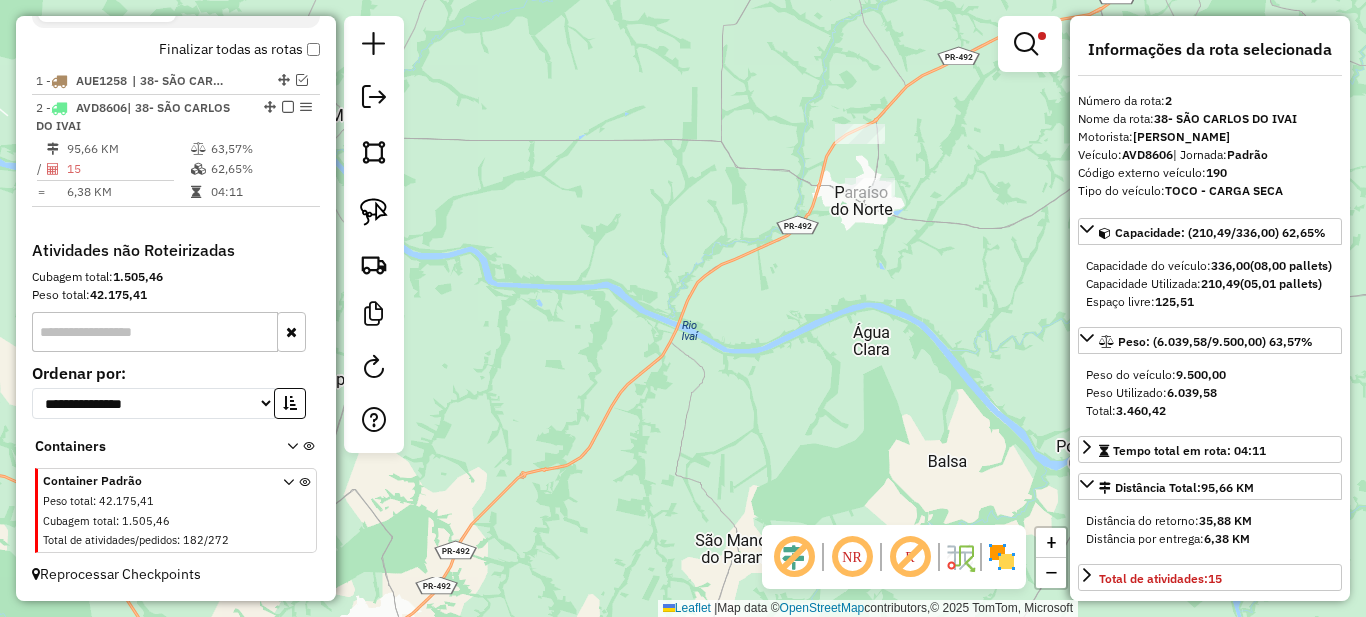 drag, startPoint x: 944, startPoint y: 159, endPoint x: 722, endPoint y: 456, distance: 370.80048 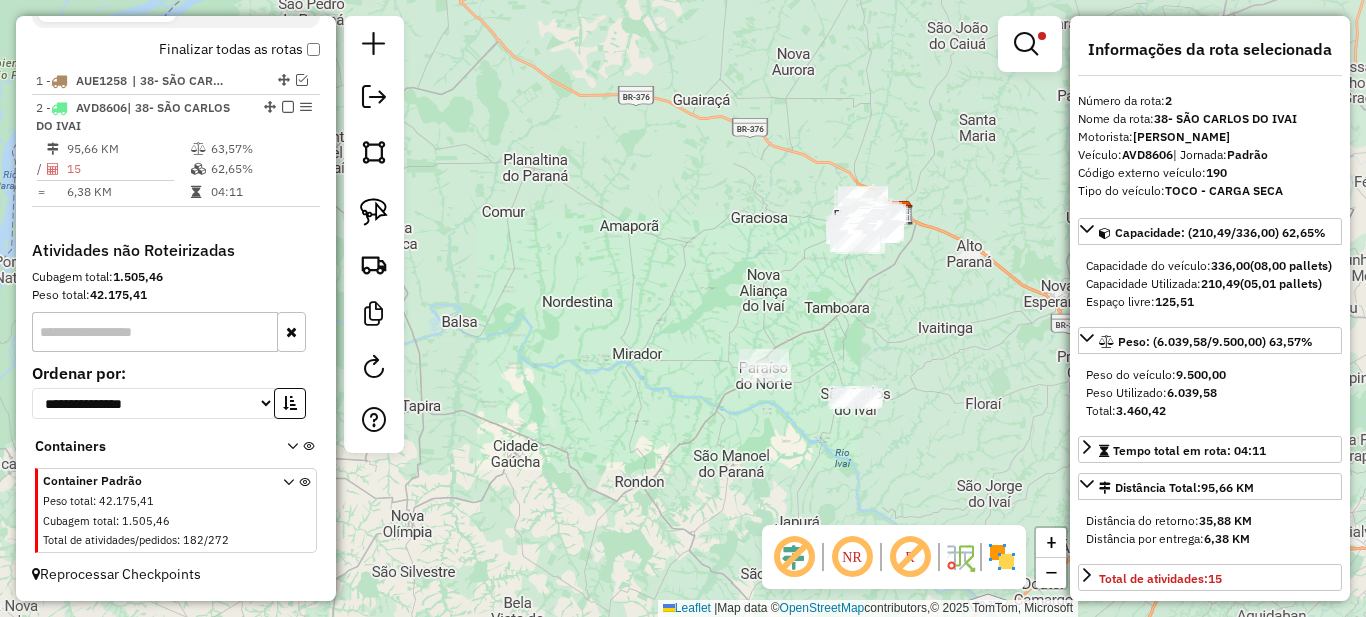 drag, startPoint x: 871, startPoint y: 262, endPoint x: 813, endPoint y: 315, distance: 78.56844 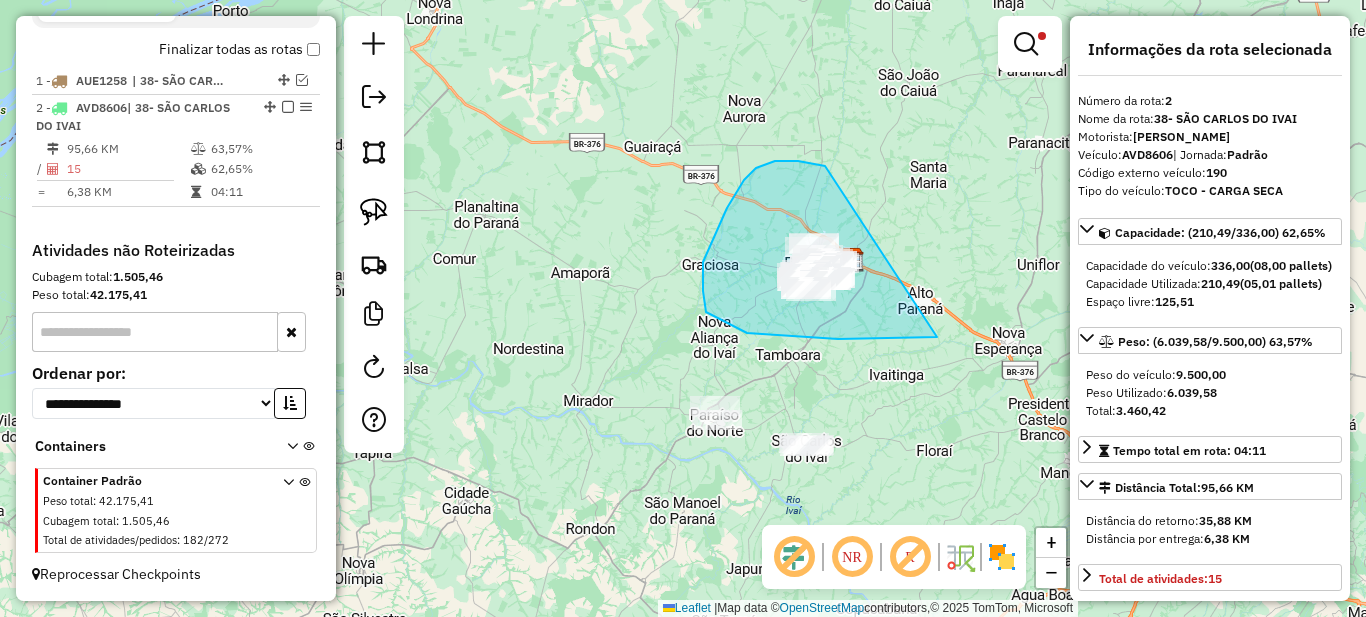 drag, startPoint x: 756, startPoint y: 168, endPoint x: 1015, endPoint y: 313, distance: 296.82654 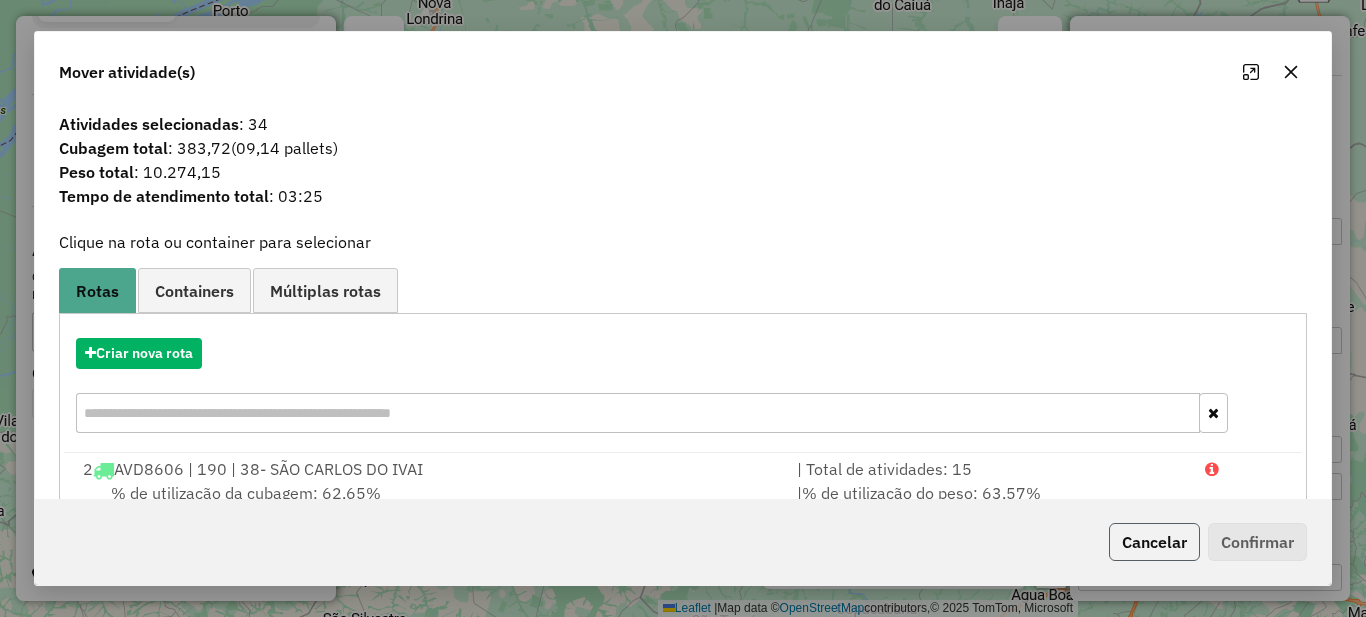click on "Cancelar" 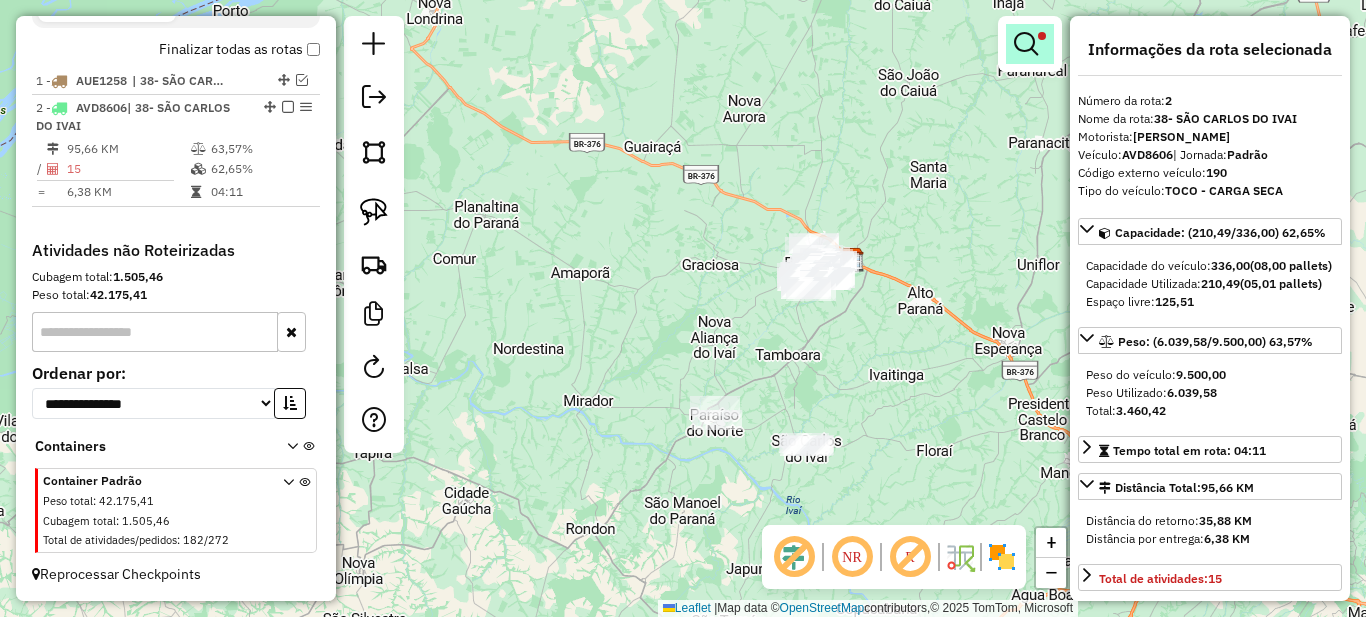 click at bounding box center (1030, 44) 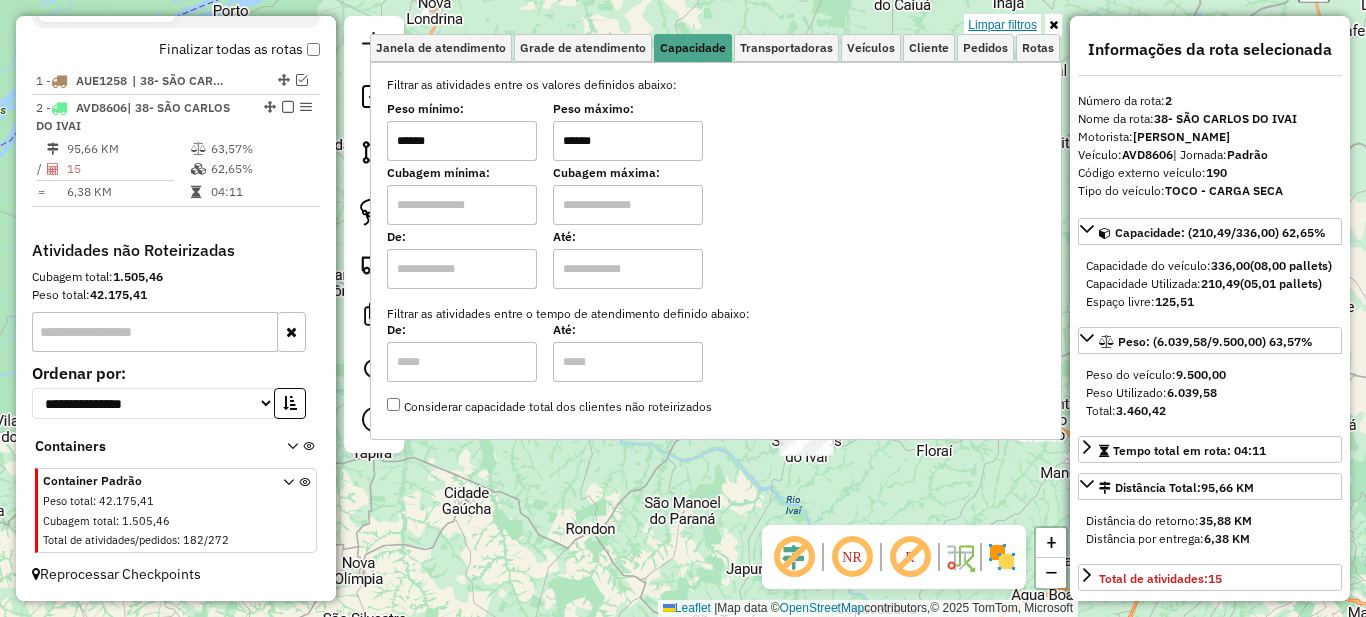 click on "Limpar filtros" at bounding box center (1002, 25) 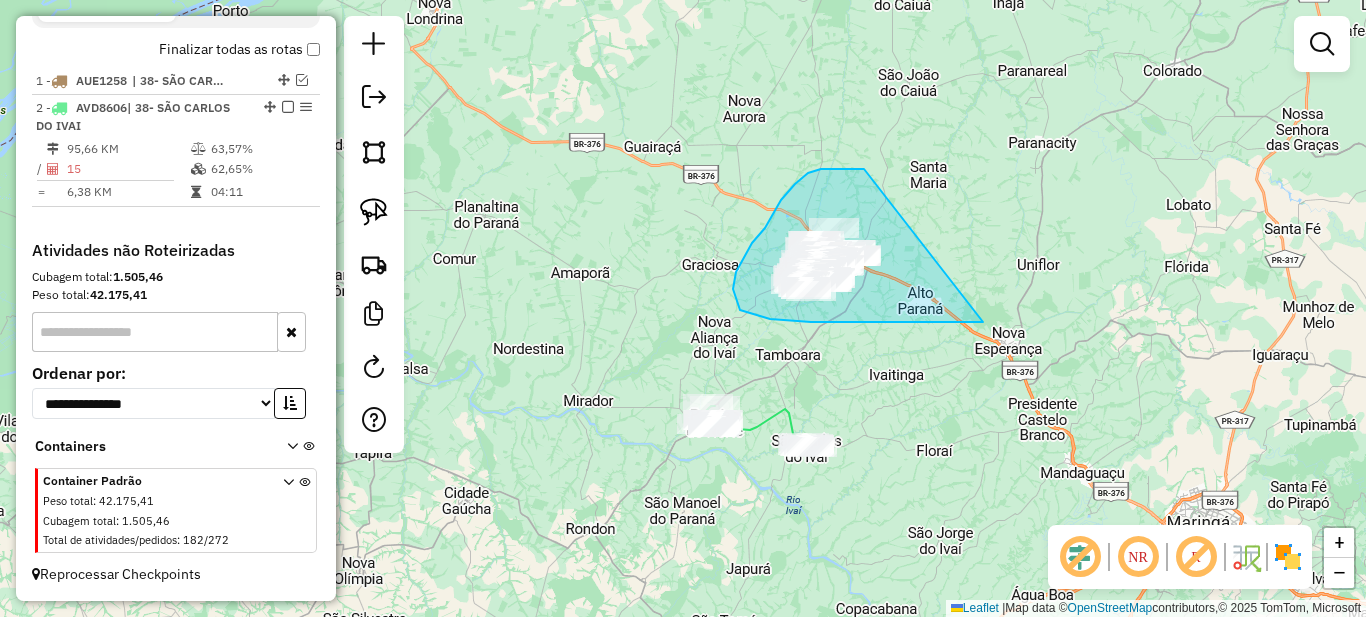 drag, startPoint x: 858, startPoint y: 168, endPoint x: 1009, endPoint y: 316, distance: 211.43556 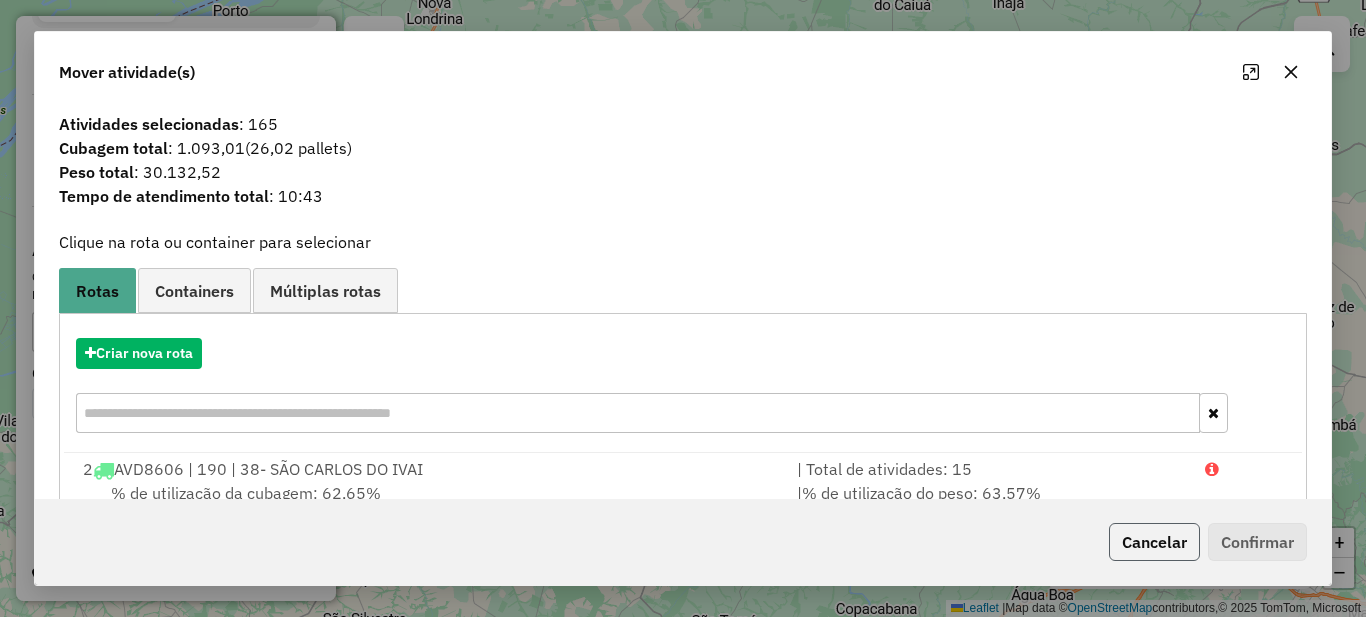 click on "Cancelar" 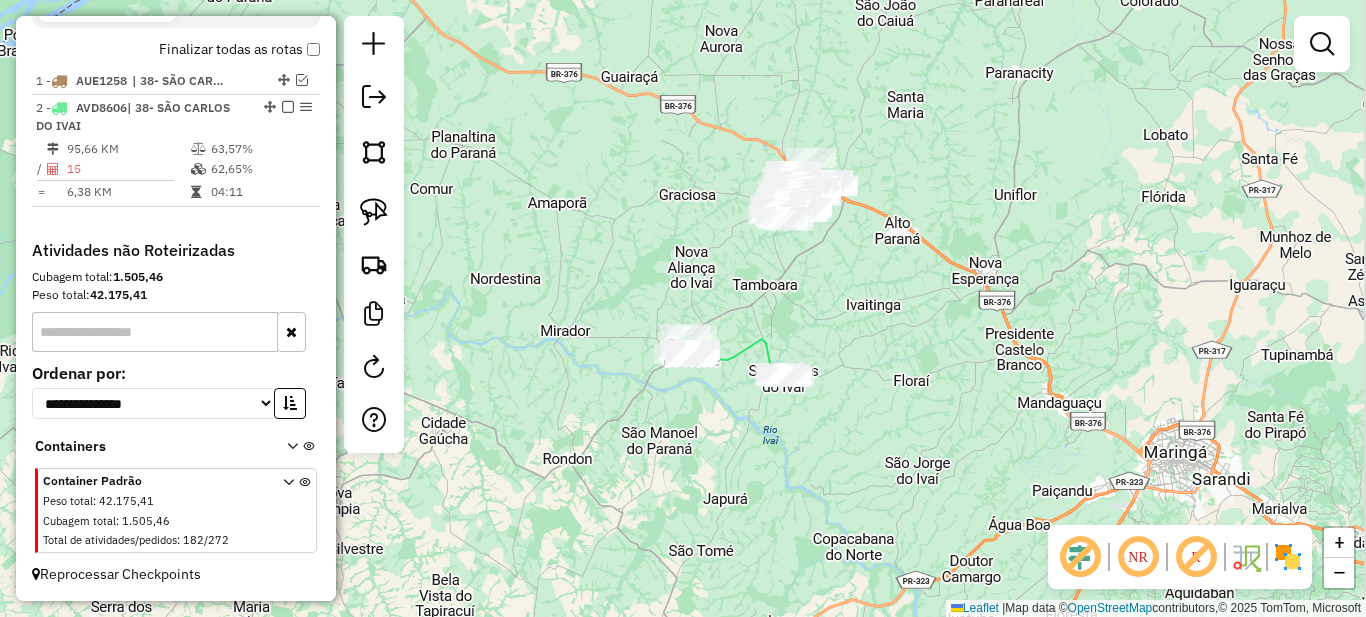 drag, startPoint x: 786, startPoint y: 427, endPoint x: 507, endPoint y: 273, distance: 318.68008 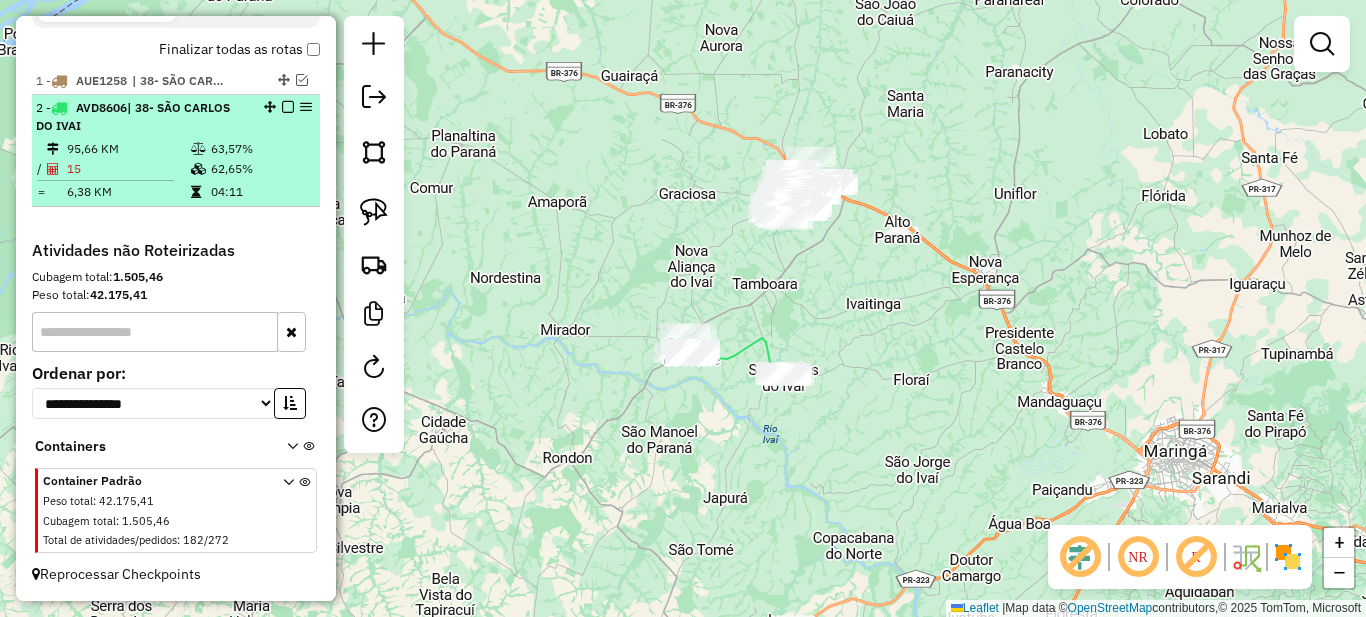 click on "62,65%" at bounding box center (260, 169) 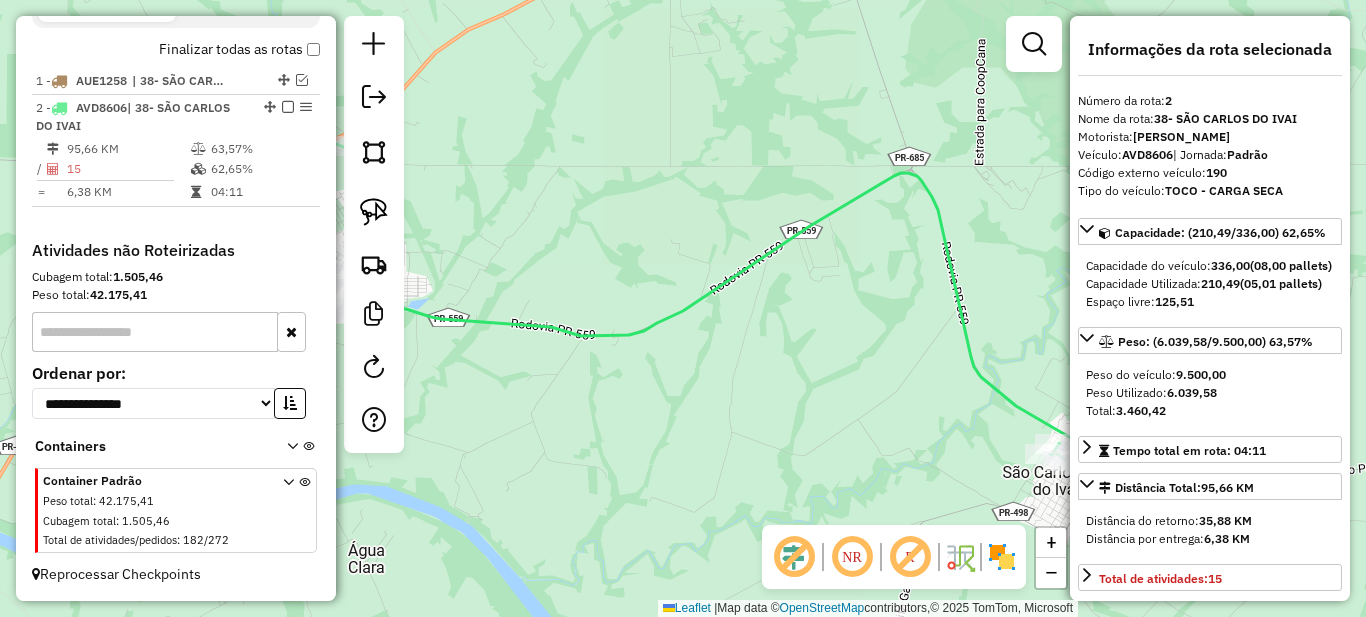 drag, startPoint x: 591, startPoint y: 242, endPoint x: 837, endPoint y: 242, distance: 246 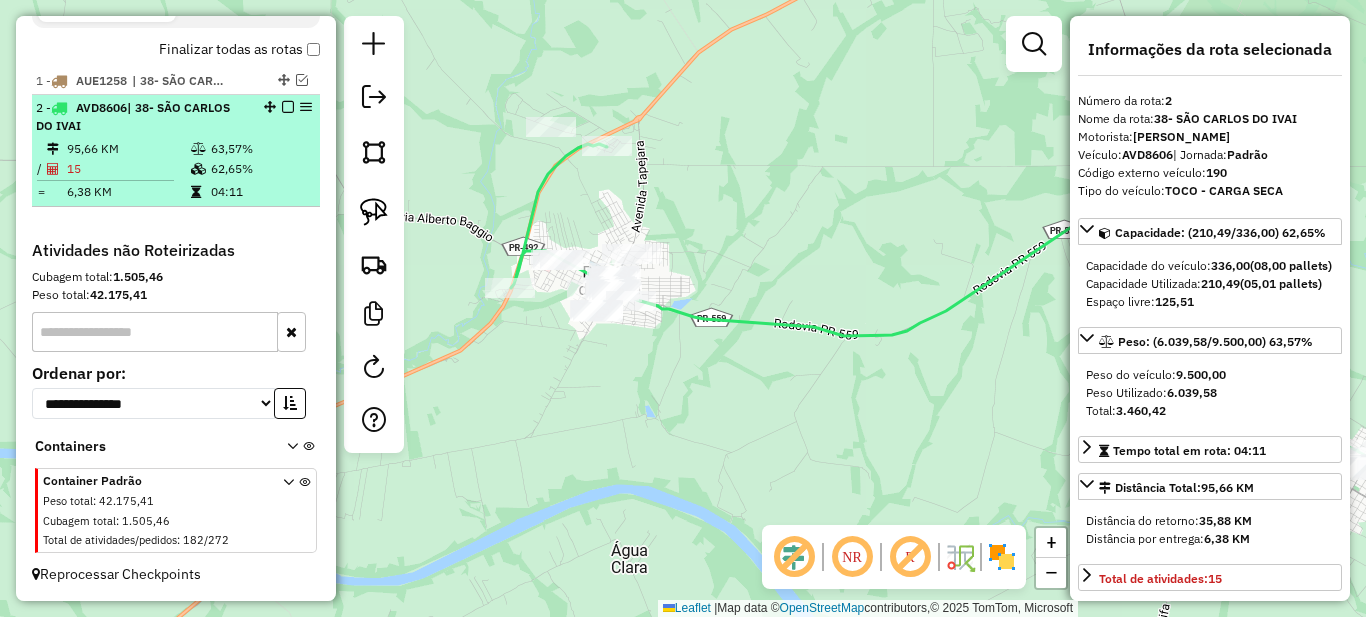 click at bounding box center (288, 107) 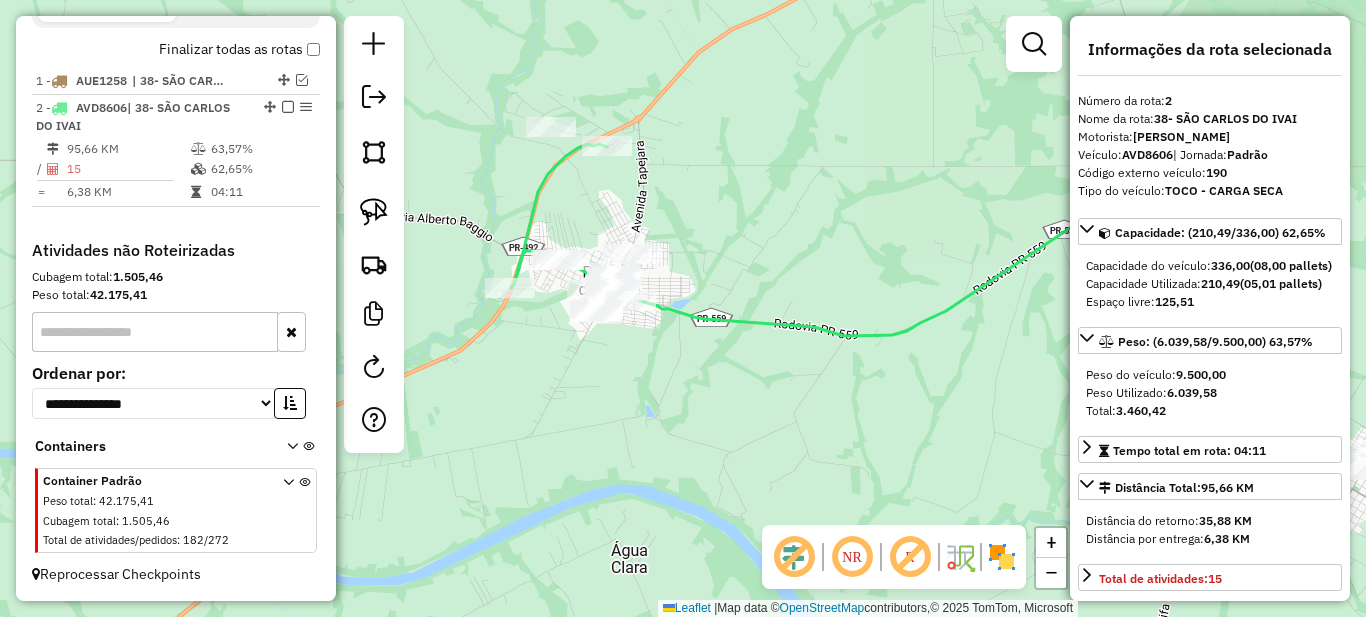 scroll, scrollTop: 662, scrollLeft: 0, axis: vertical 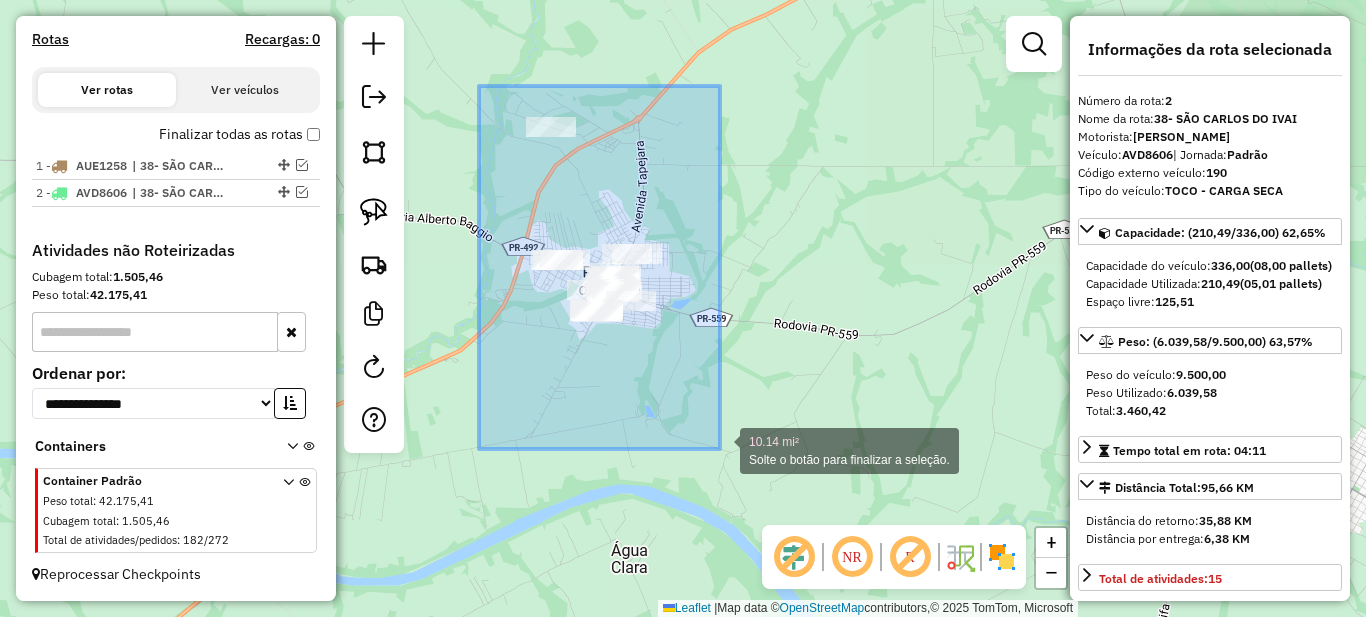 drag, startPoint x: 479, startPoint y: 86, endPoint x: 727, endPoint y: 449, distance: 439.62827 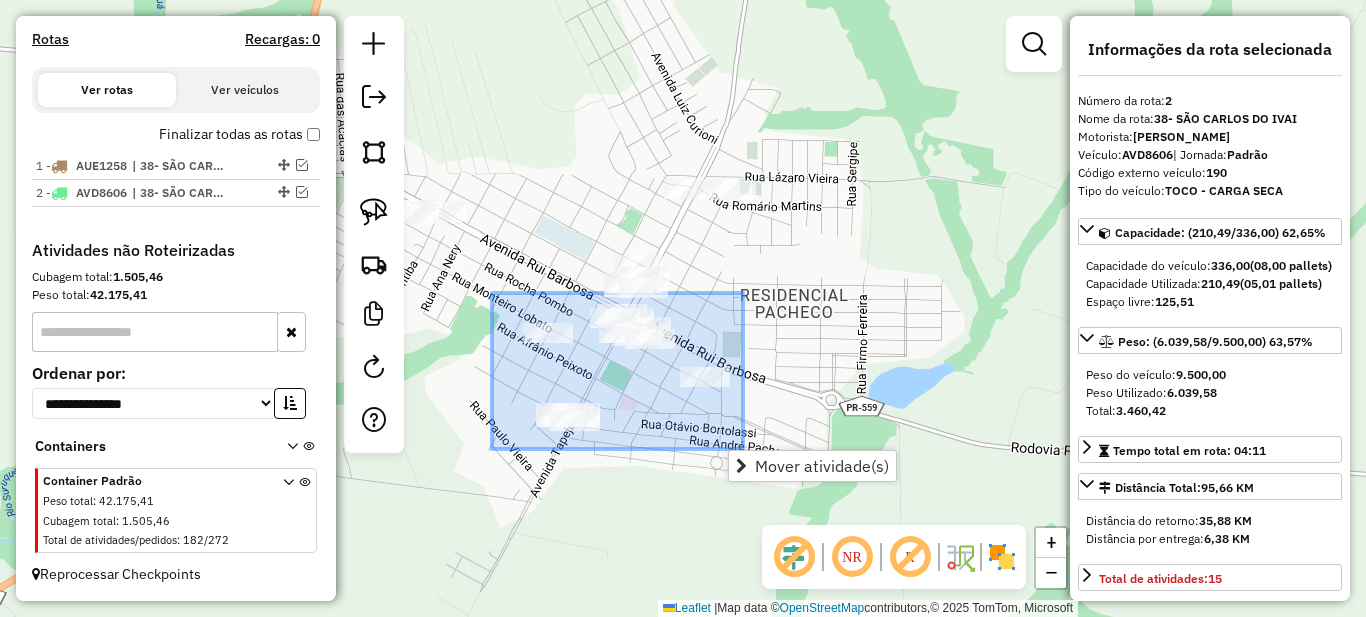 drag, startPoint x: 583, startPoint y: 365, endPoint x: 761, endPoint y: 450, distance: 197.25365 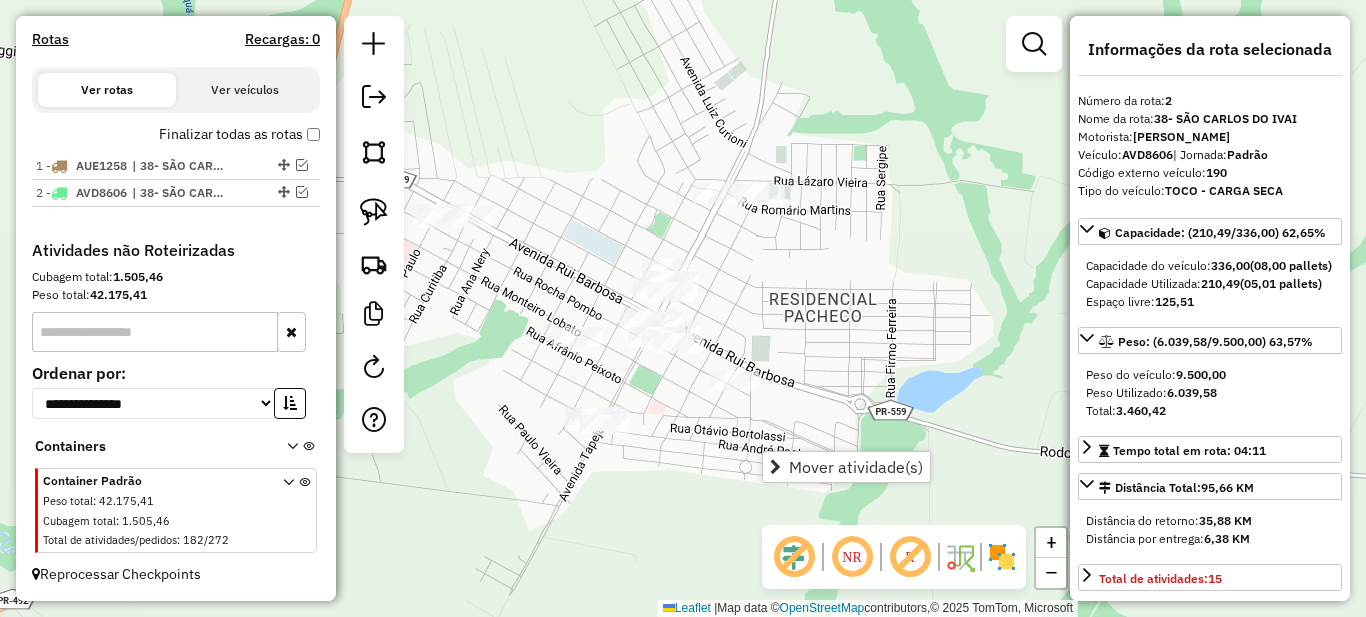 drag, startPoint x: 546, startPoint y: 385, endPoint x: 647, endPoint y: 407, distance: 103.36827 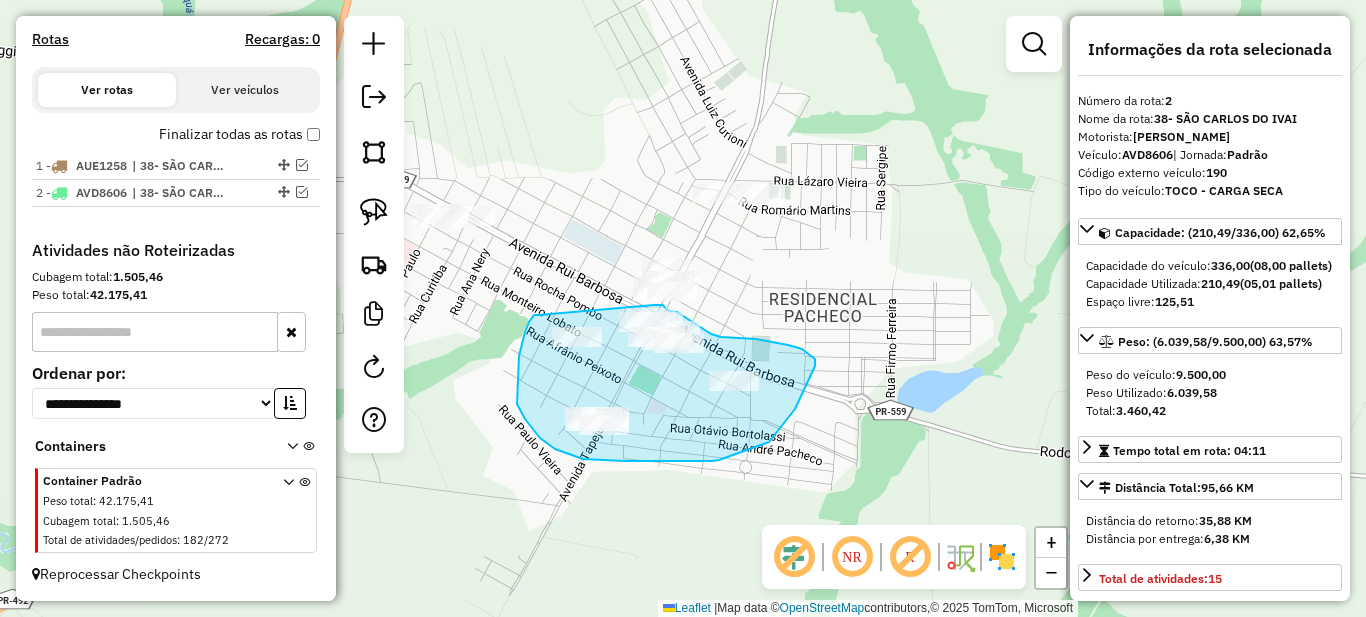 drag, startPoint x: 534, startPoint y: 315, endPoint x: 649, endPoint y: 305, distance: 115.43397 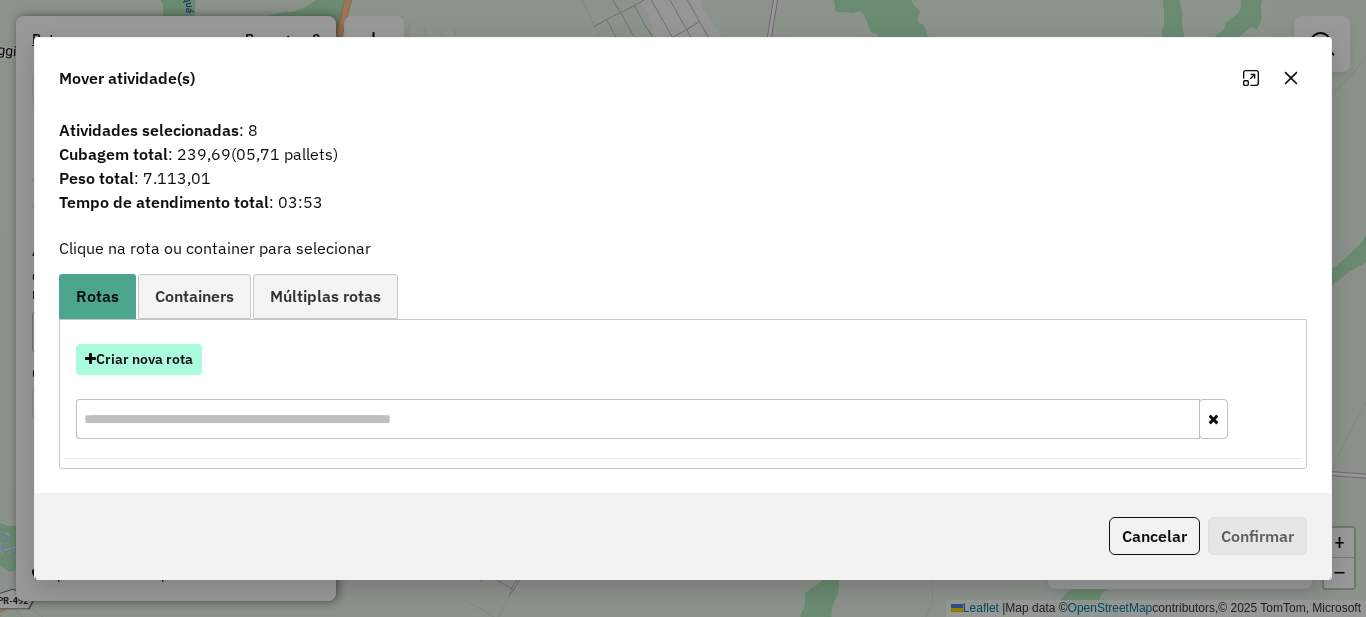 click on "Criar nova rota" at bounding box center [139, 359] 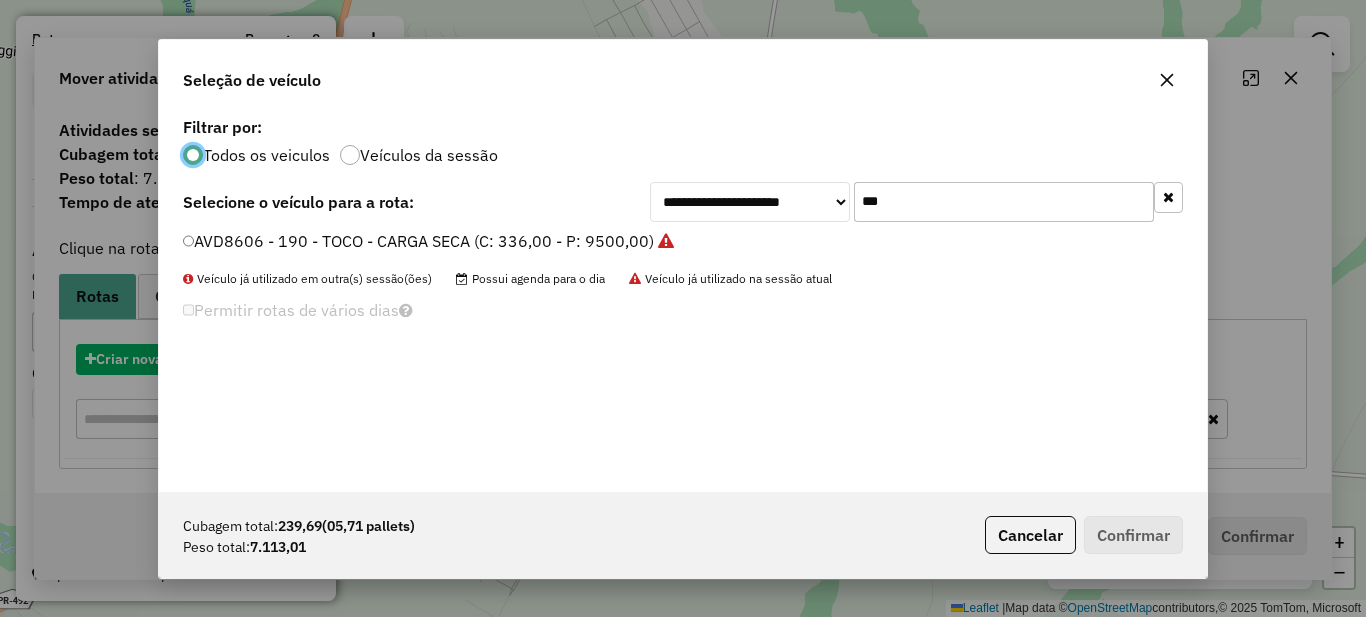 scroll, scrollTop: 11, scrollLeft: 6, axis: both 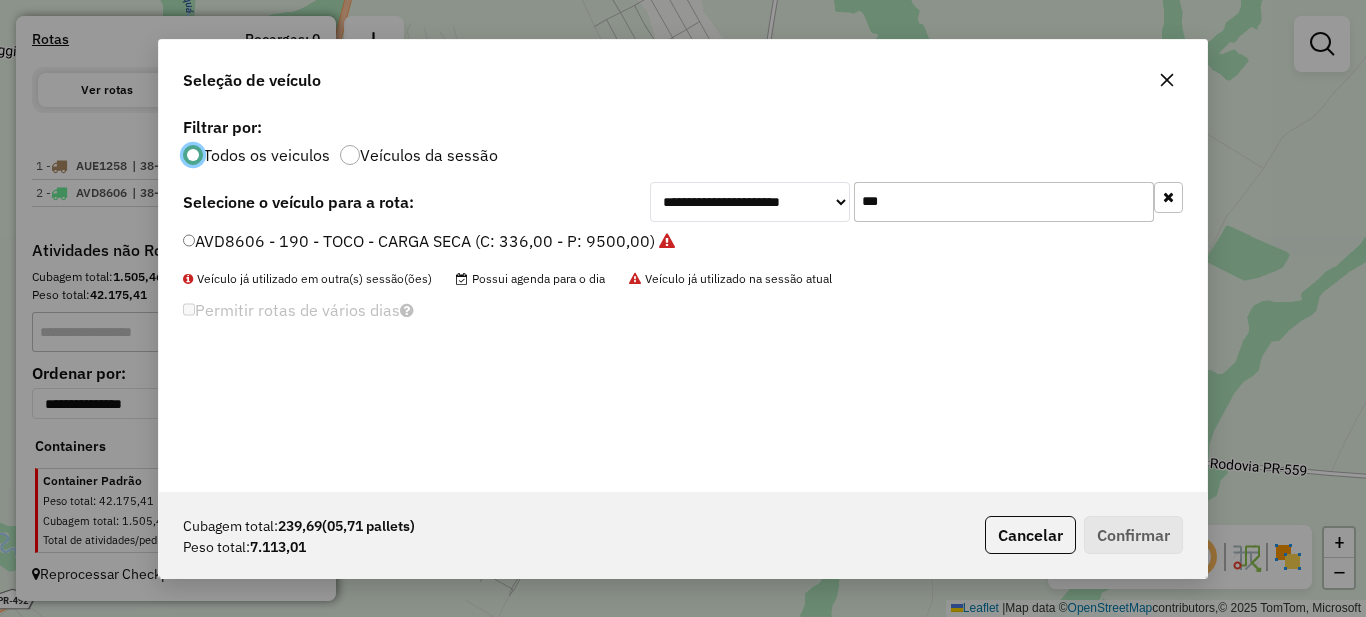 click on "***" 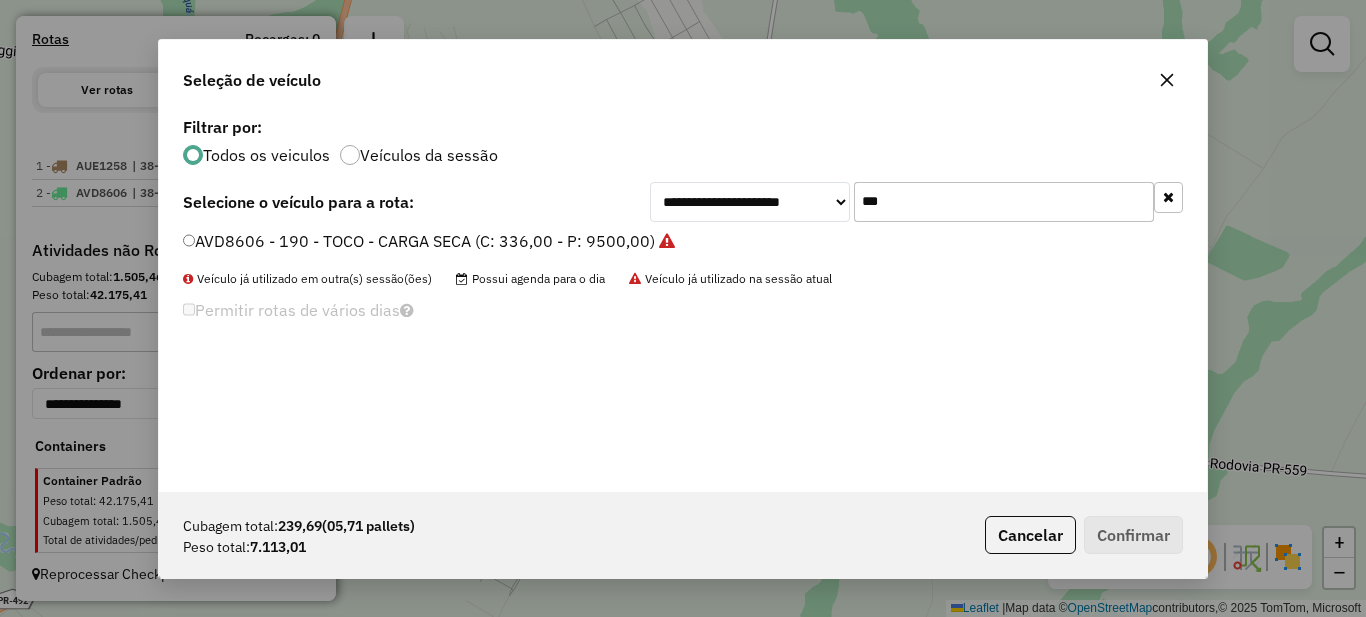 click on "***" 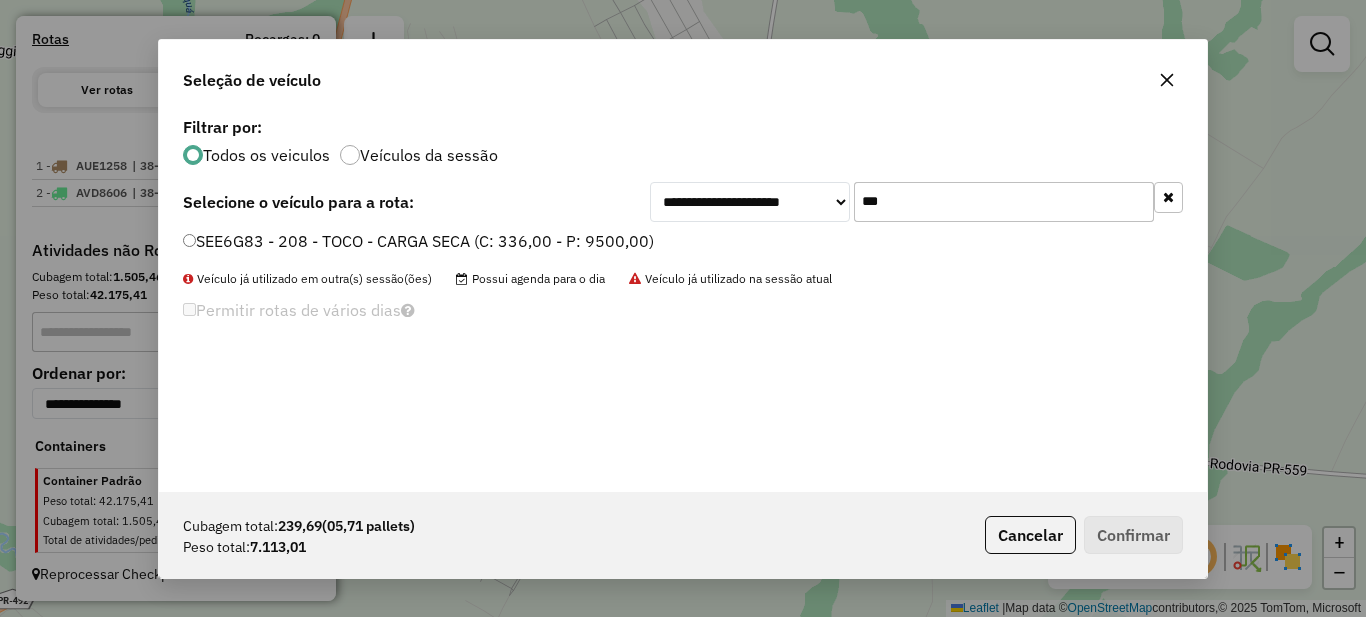type on "***" 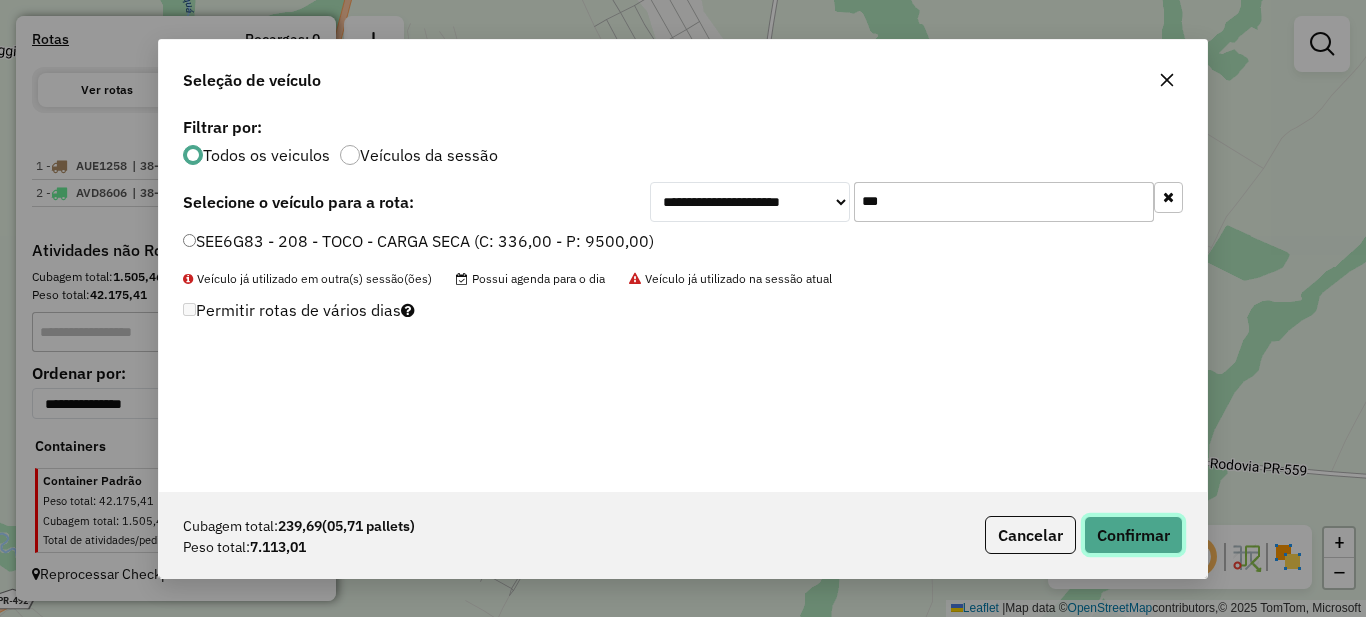 click on "Confirmar" 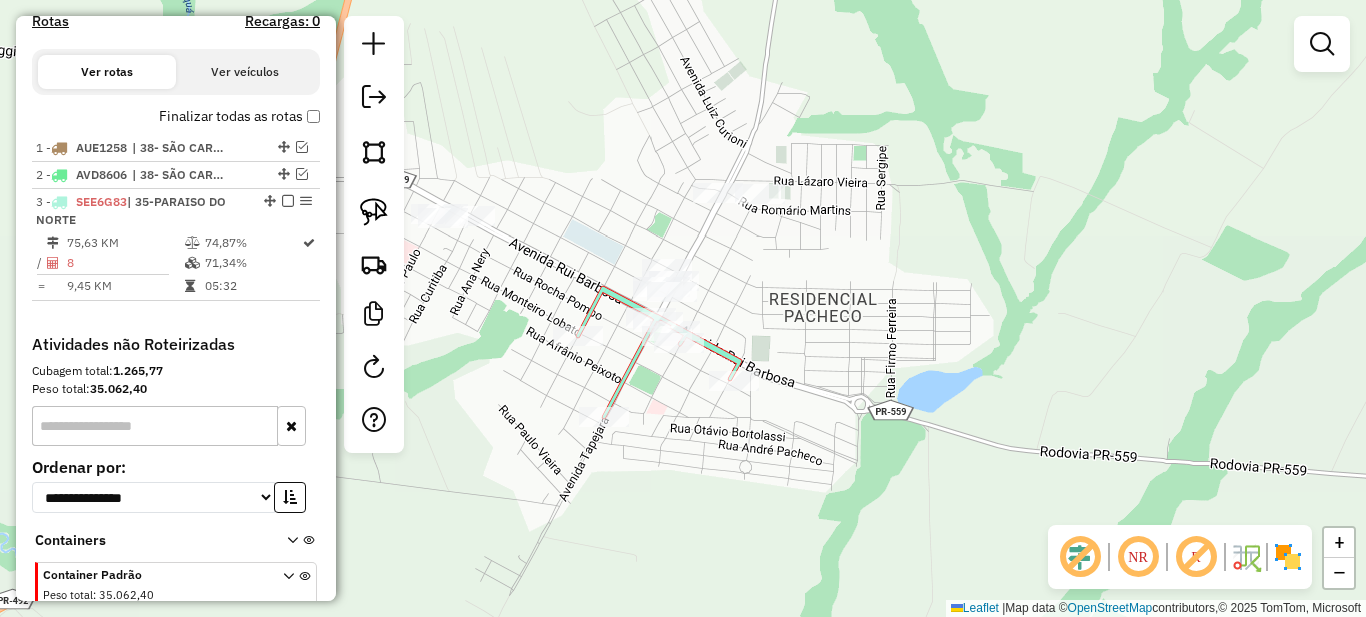 scroll, scrollTop: 747, scrollLeft: 0, axis: vertical 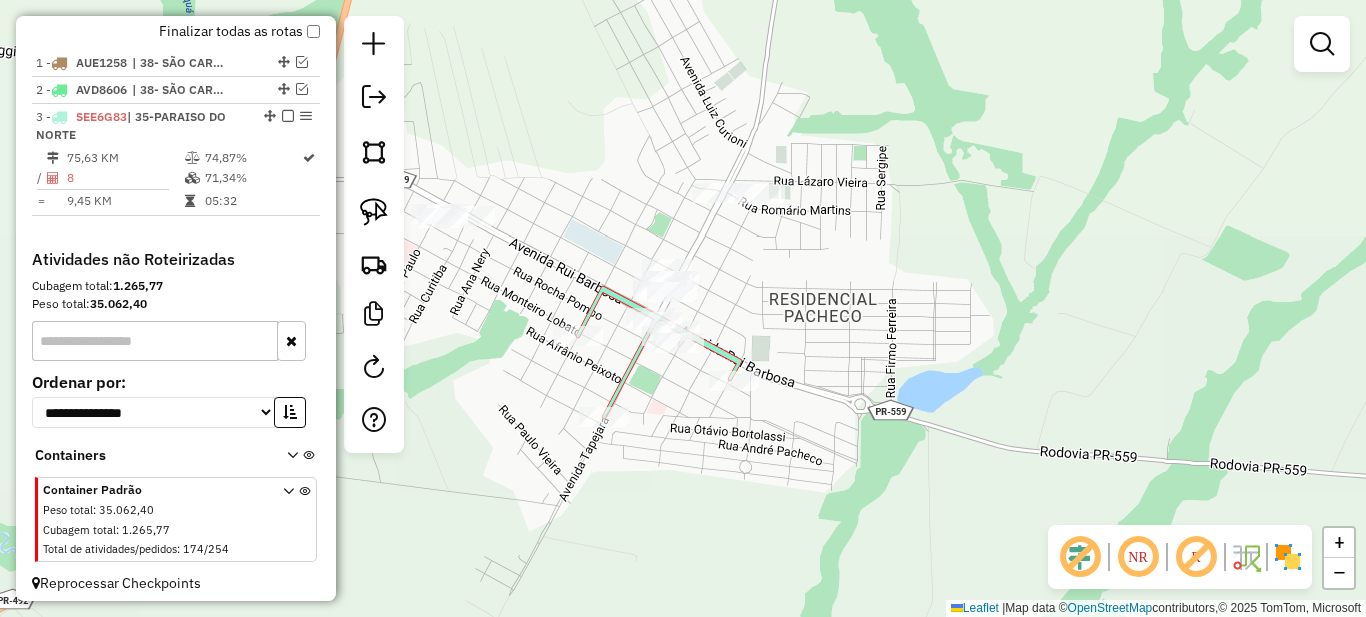 click on "Janela de atendimento Grade de atendimento Capacidade Transportadoras Veículos Cliente Pedidos  Rotas Selecione os dias de semana para filtrar as janelas de atendimento  Seg   Ter   Qua   Qui   Sex   Sáb   Dom  Informe o período da janela de atendimento: De: Até:  Filtrar exatamente a janela do cliente  Considerar janela de atendimento padrão  Selecione os dias de semana para filtrar as grades de atendimento  Seg   Ter   Qua   Qui   Sex   Sáb   Dom   Considerar clientes sem dia de atendimento cadastrado  Clientes fora do dia de atendimento selecionado Filtrar as atividades entre os valores definidos abaixo:  Peso mínimo:   Peso máximo:   Cubagem mínima:   Cubagem máxima:   De:   Até:  Filtrar as atividades entre o tempo de atendimento definido abaixo:  De:   Até:   Considerar capacidade total dos clientes não roteirizados Transportadora: Selecione um ou mais itens Tipo de veículo: Selecione um ou mais itens Veículo: Selecione um ou mais itens Motorista: Selecione um ou mais itens Nome: Rótulo:" 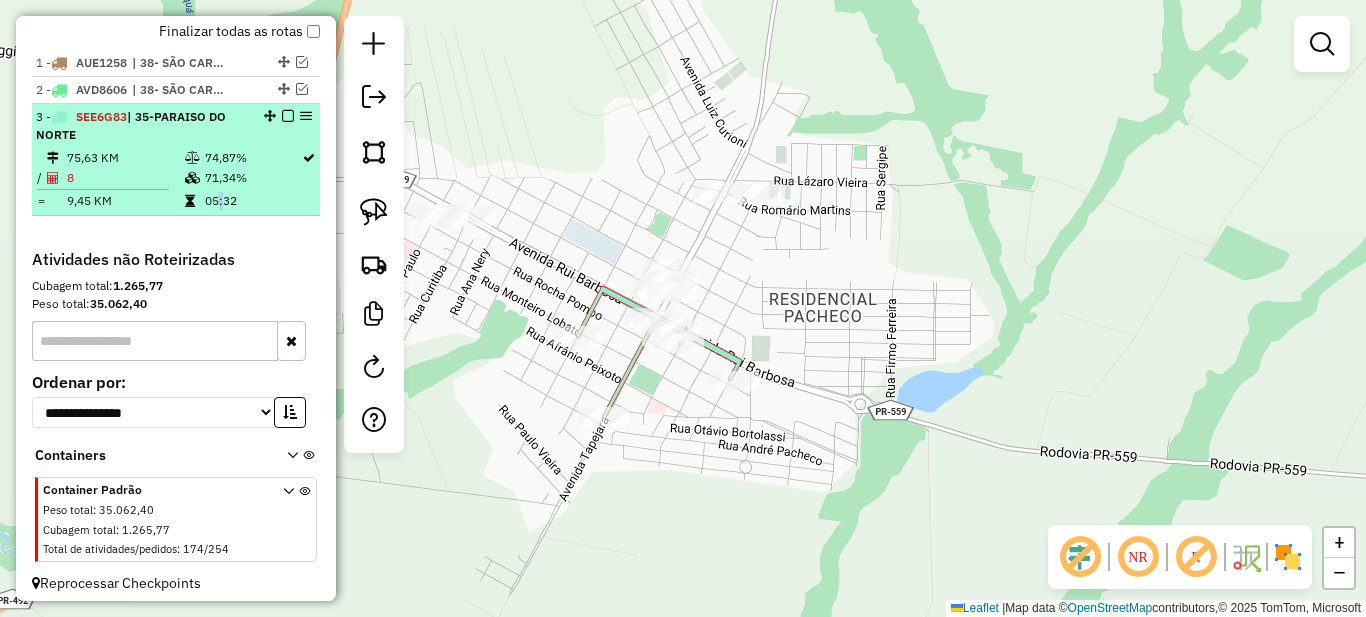 click on "05:32" at bounding box center [252, 201] 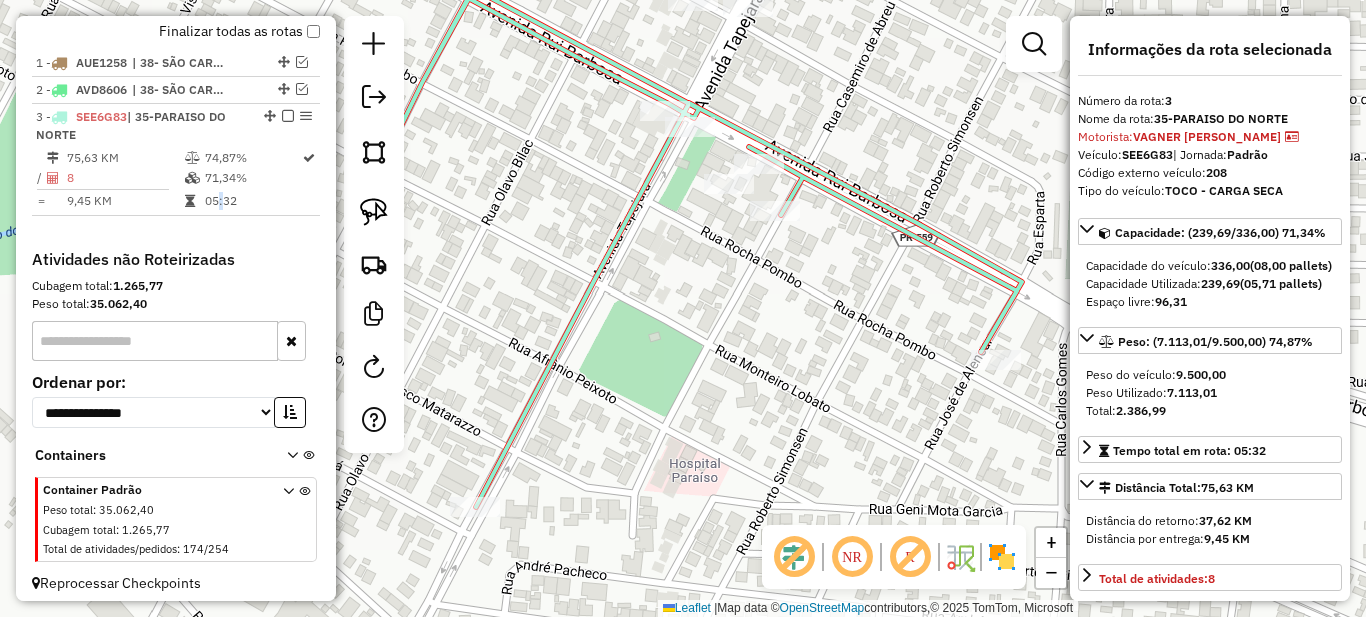 scroll, scrollTop: 500, scrollLeft: 0, axis: vertical 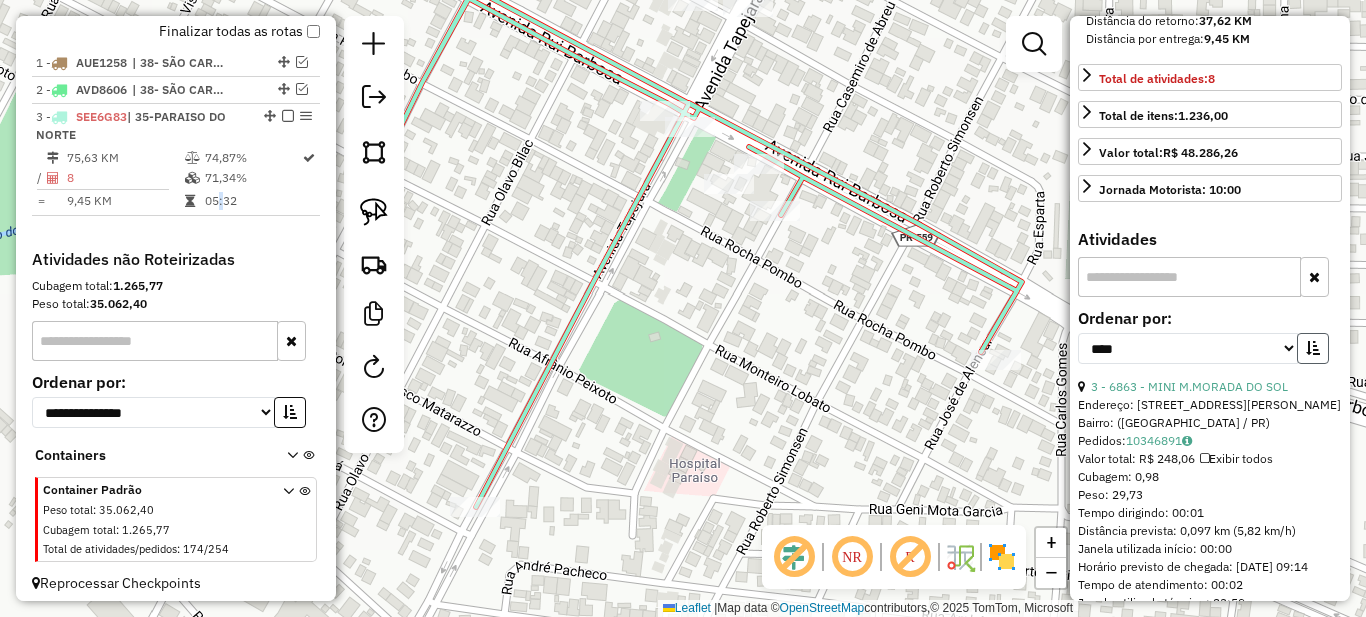 click at bounding box center (1313, 348) 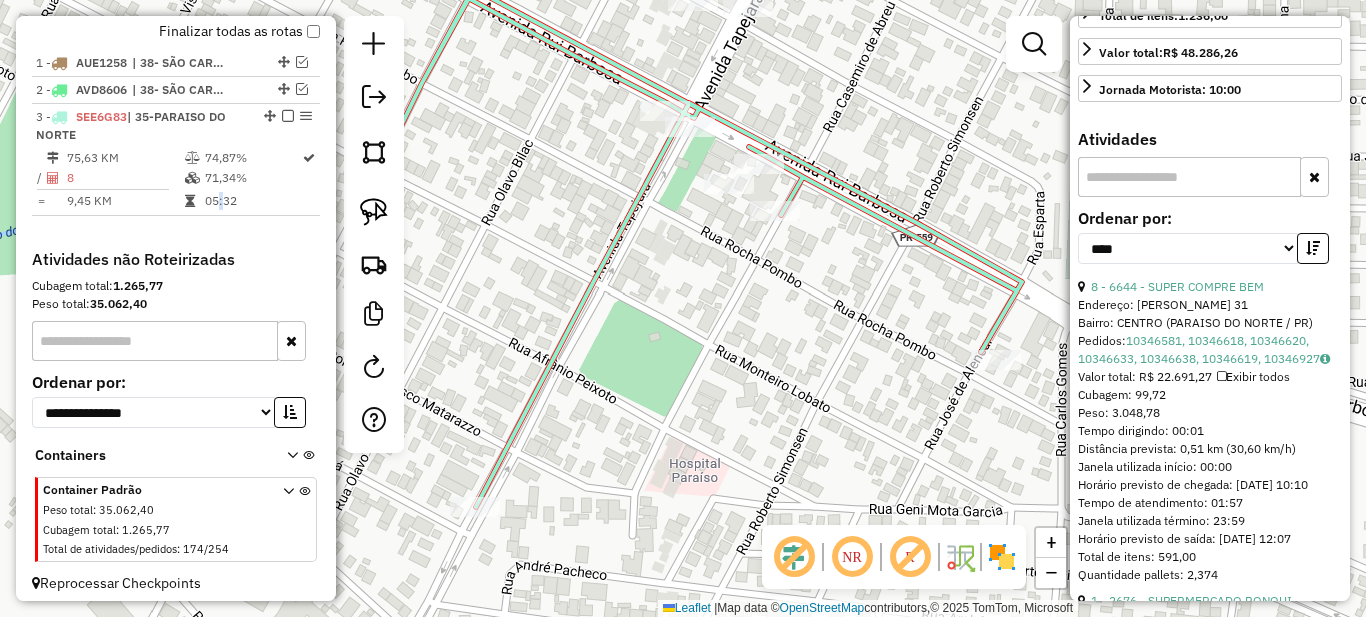 scroll, scrollTop: 900, scrollLeft: 0, axis: vertical 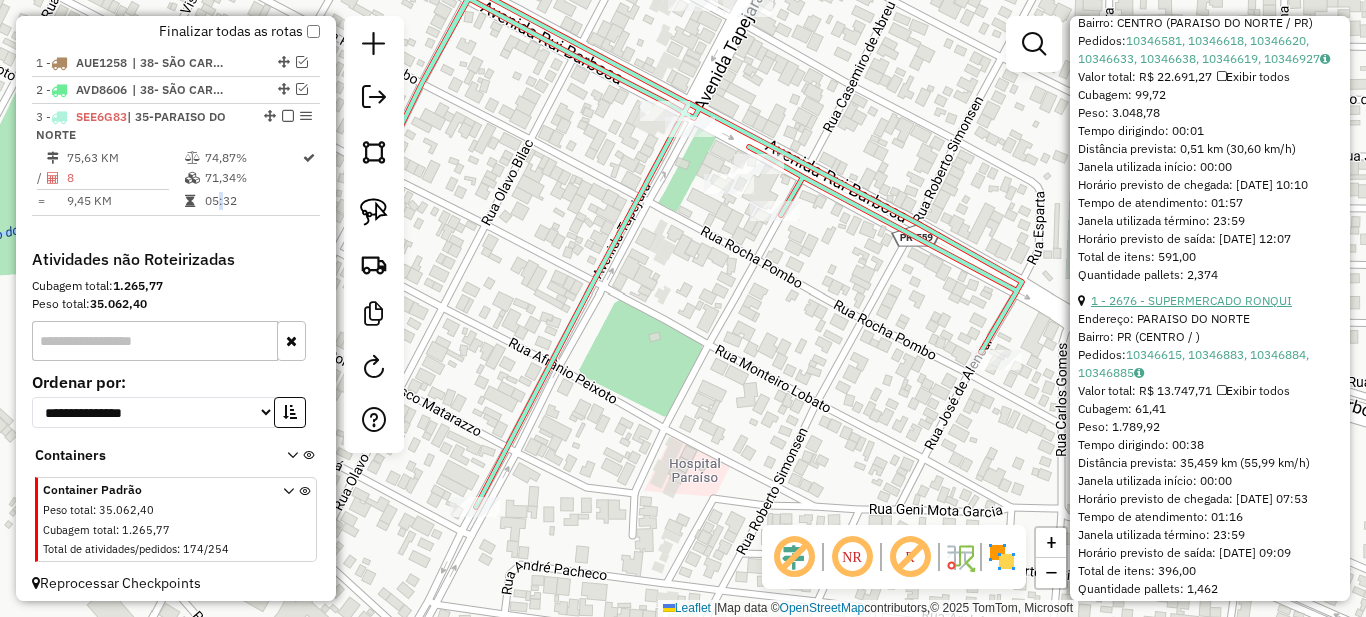 click on "1 - 2676 - SUPERMERCADO RONQUI" at bounding box center (1191, 300) 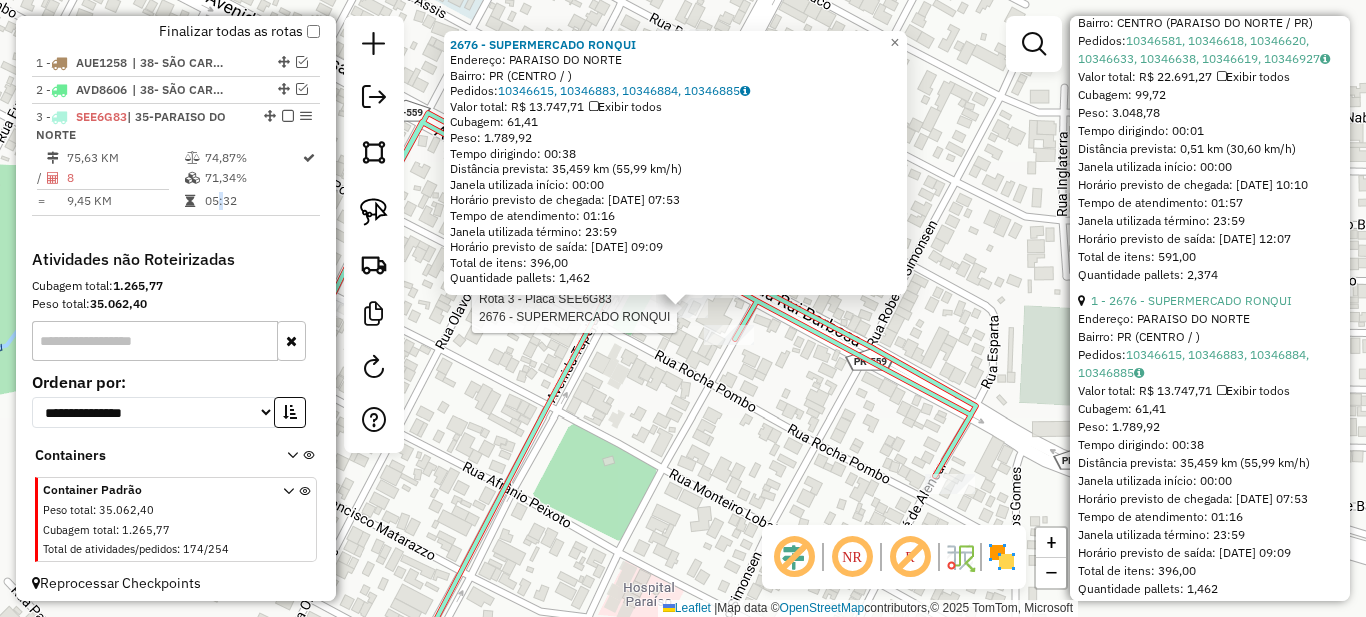 scroll, scrollTop: 774, scrollLeft: 0, axis: vertical 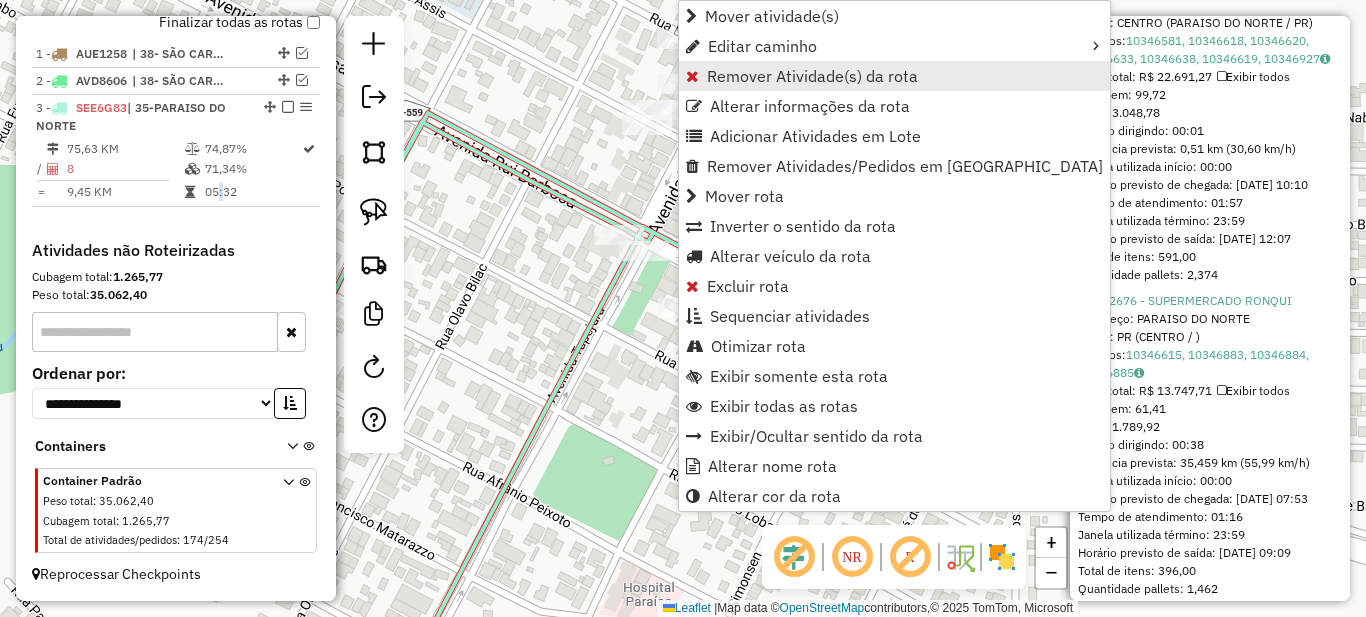 click on "Remover Atividade(s) da rota" at bounding box center (812, 76) 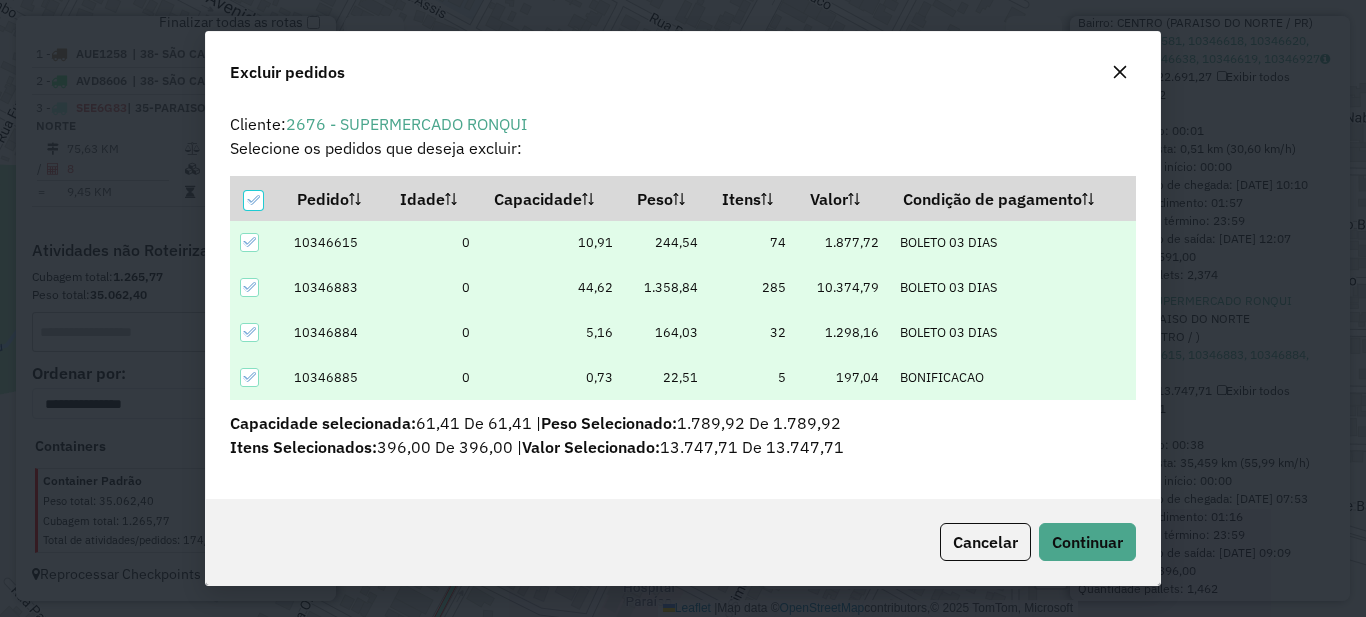 scroll, scrollTop: 12, scrollLeft: 6, axis: both 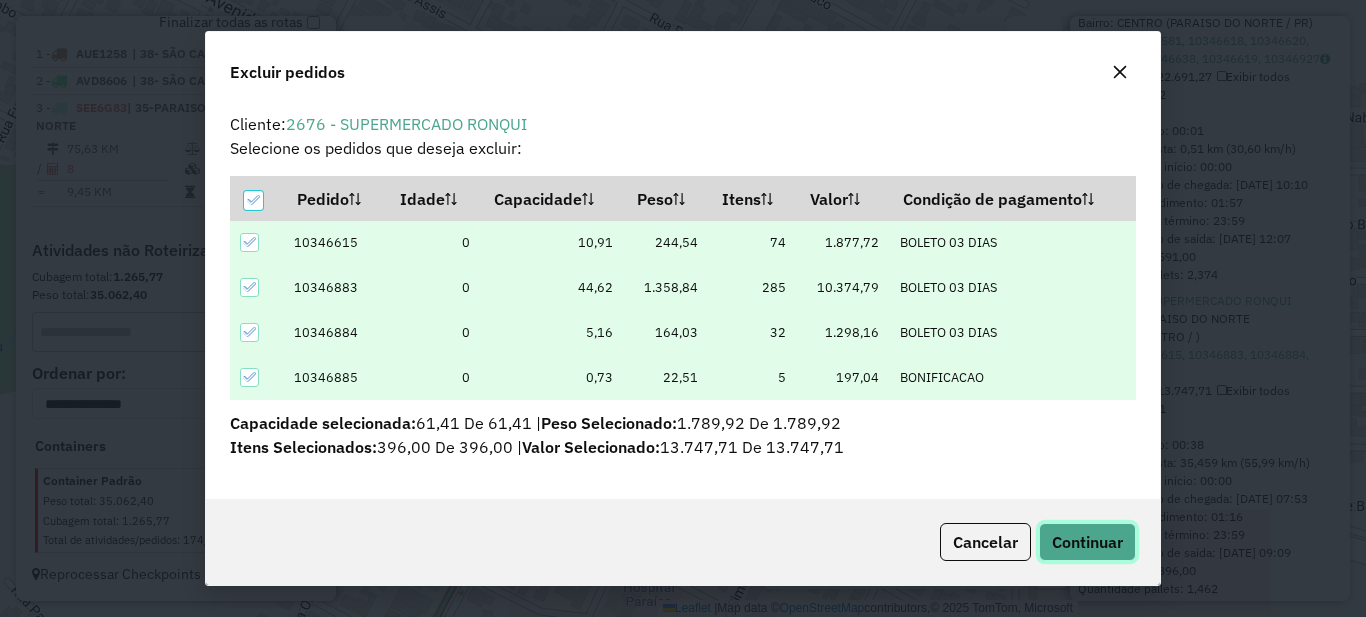click on "Continuar" 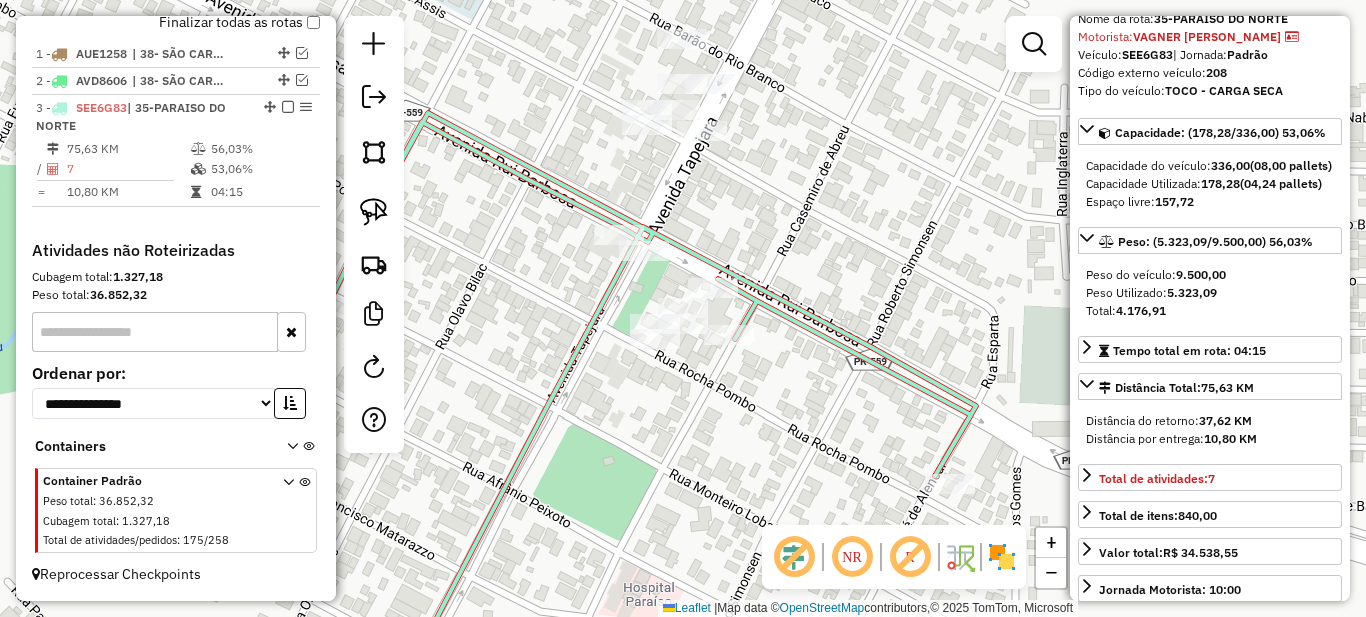 scroll, scrollTop: 0, scrollLeft: 0, axis: both 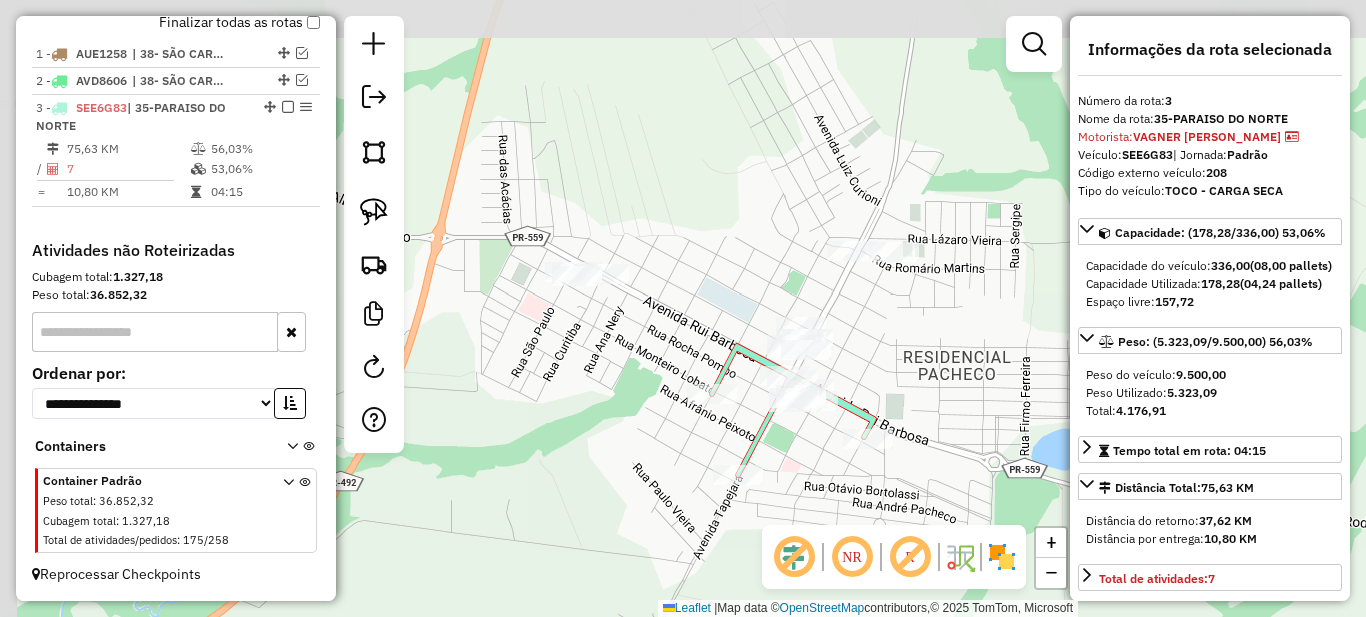 drag, startPoint x: 458, startPoint y: 292, endPoint x: 618, endPoint y: 393, distance: 189.21152 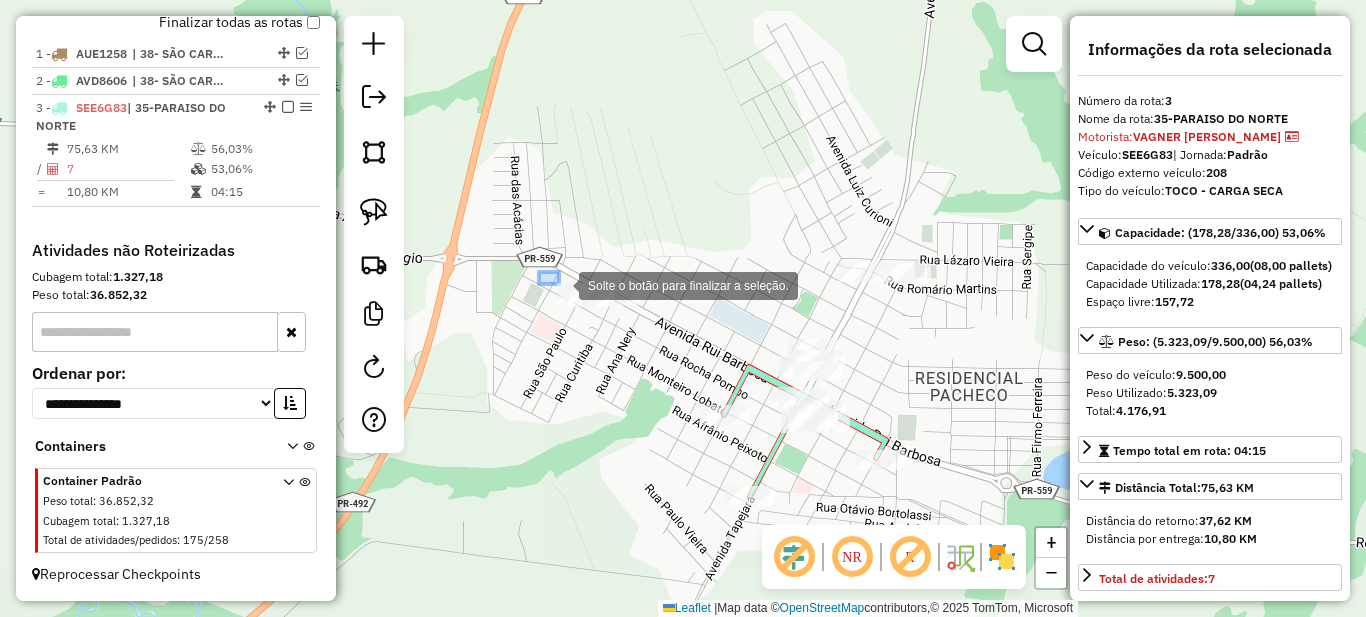 drag, startPoint x: 539, startPoint y: 272, endPoint x: 668, endPoint y: 362, distance: 157.29272 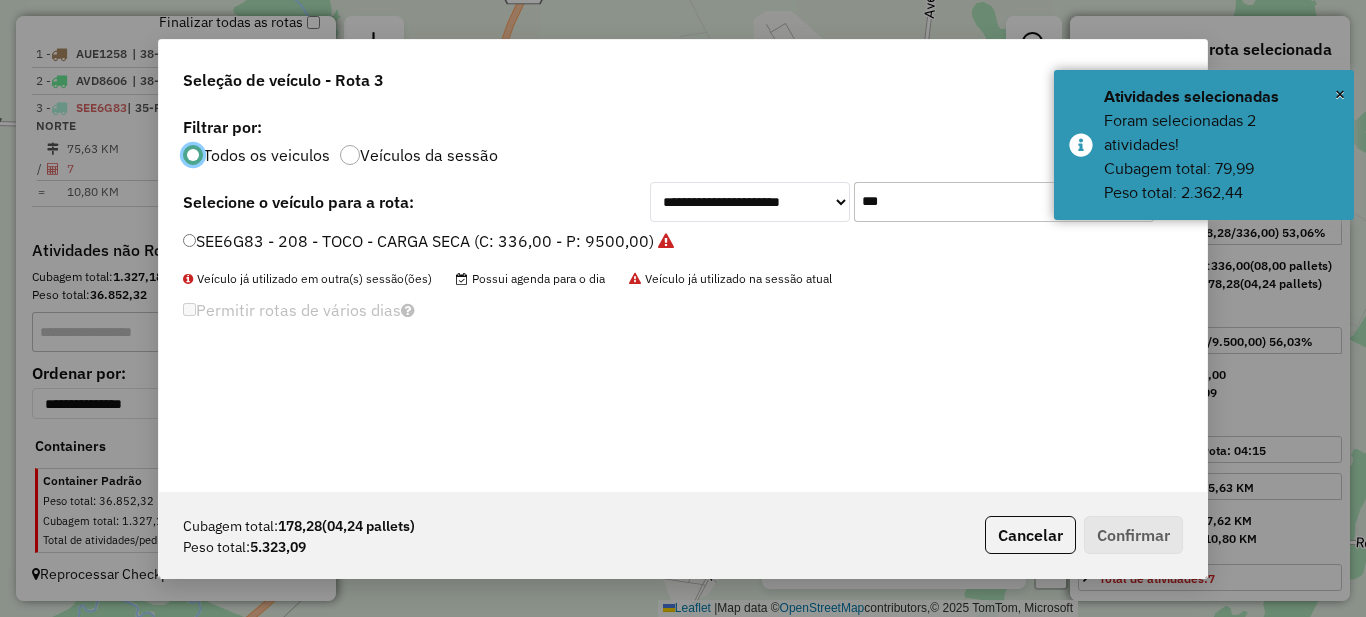 scroll, scrollTop: 11, scrollLeft: 6, axis: both 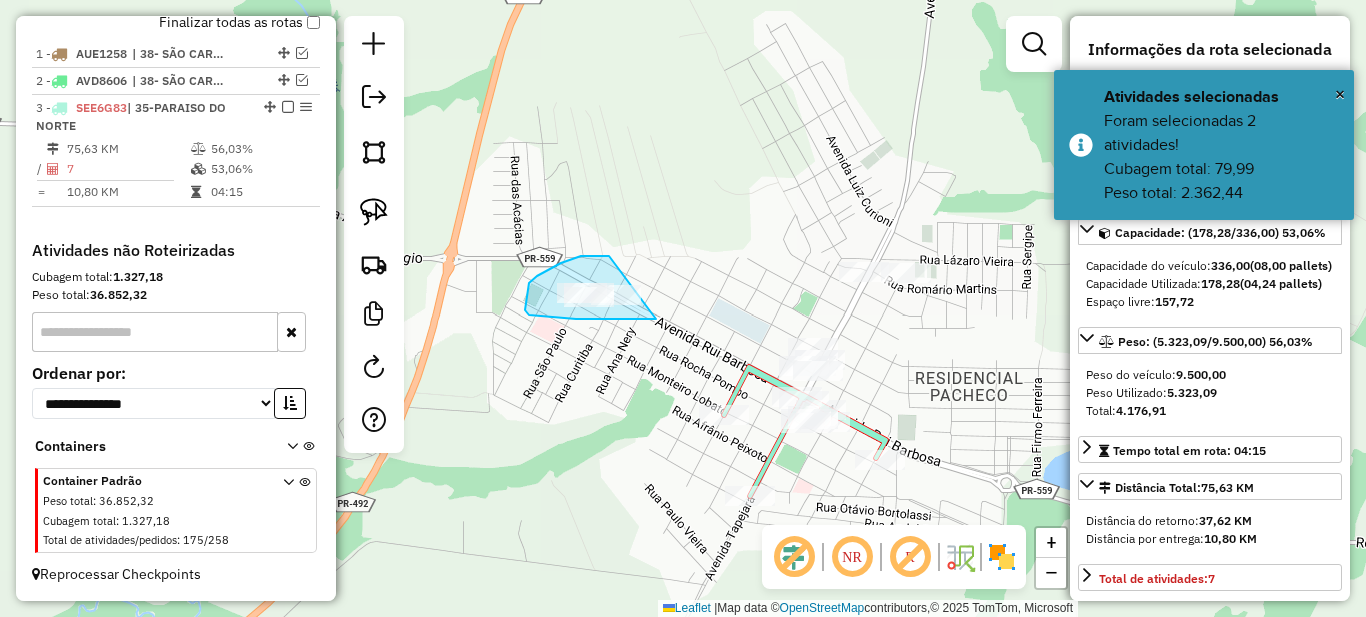 drag, startPoint x: 581, startPoint y: 256, endPoint x: 667, endPoint y: 319, distance: 106.60675 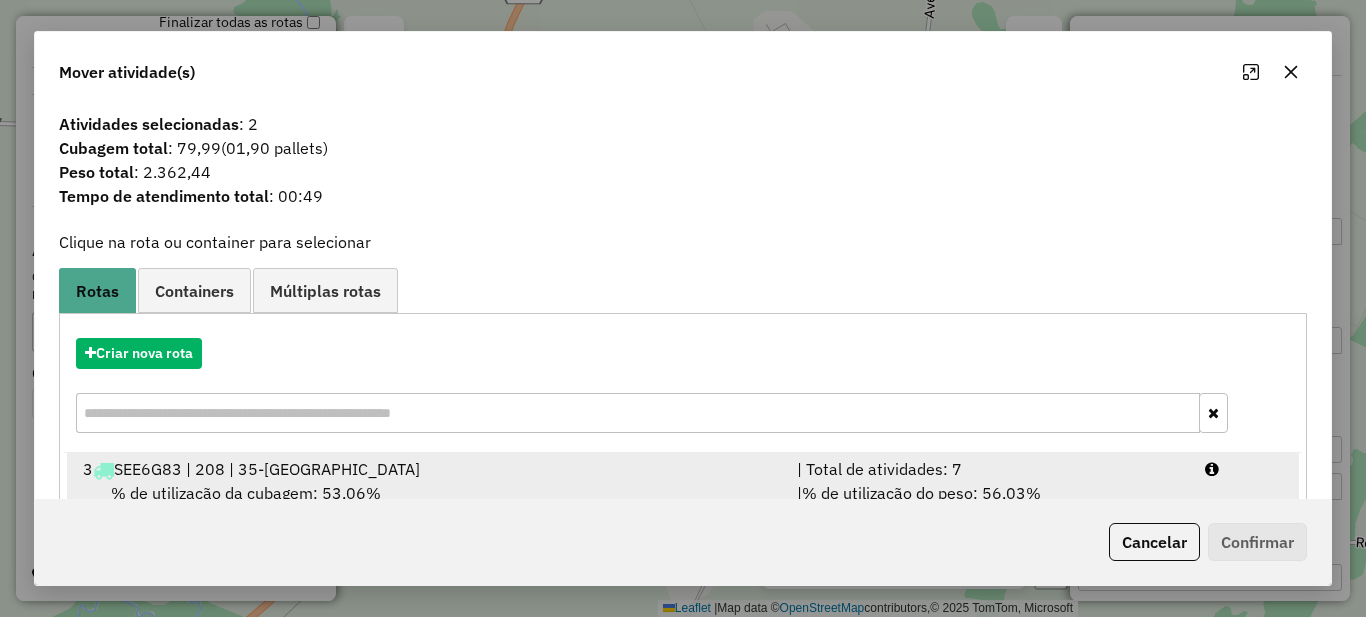 scroll, scrollTop: 70, scrollLeft: 0, axis: vertical 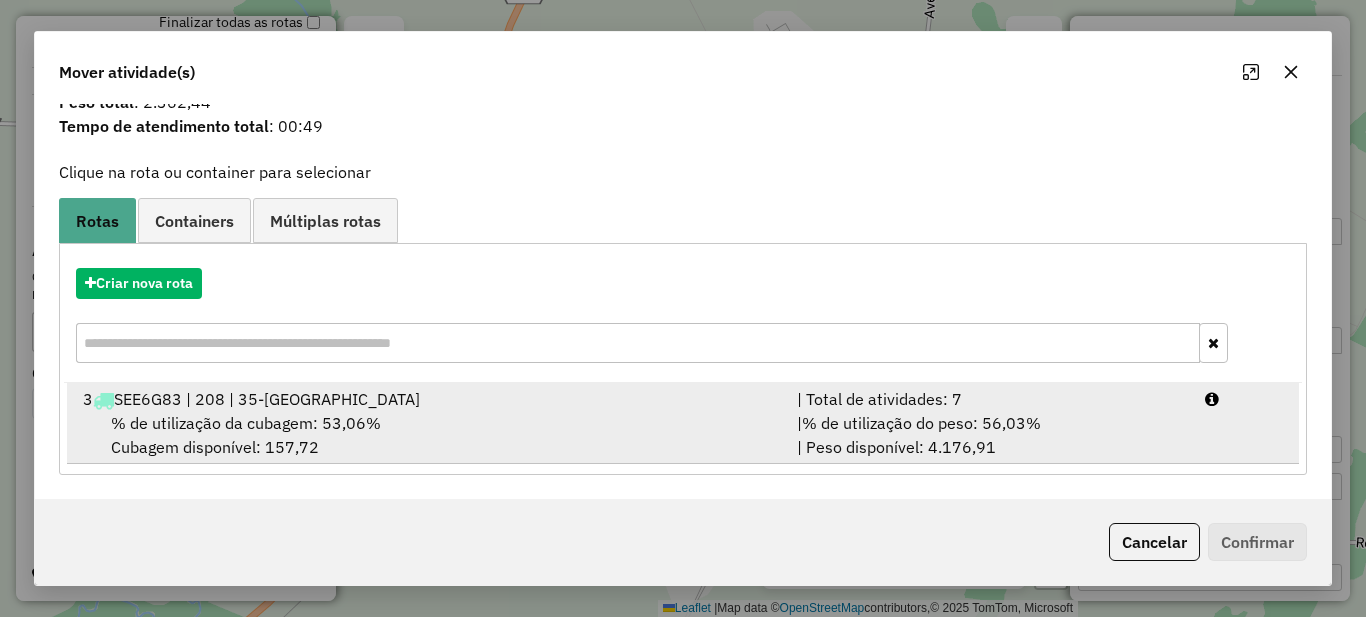 click on "% de utilização do peso: 56,03%" at bounding box center (921, 423) 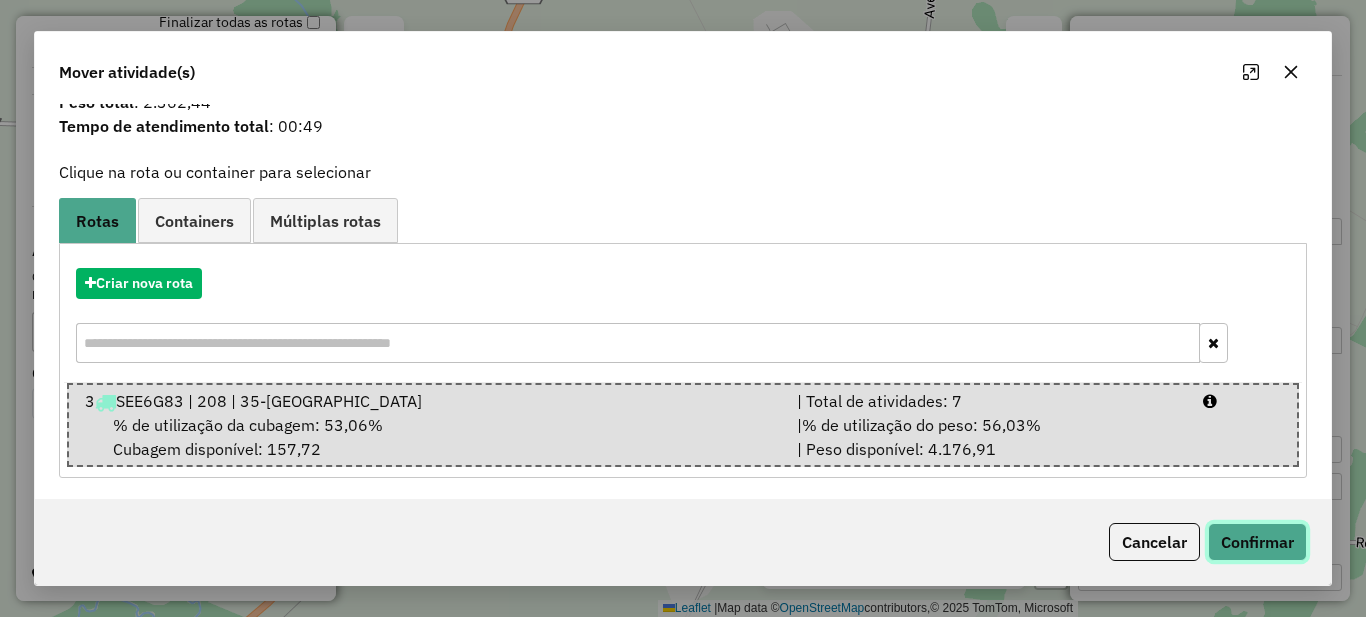 click on "Confirmar" 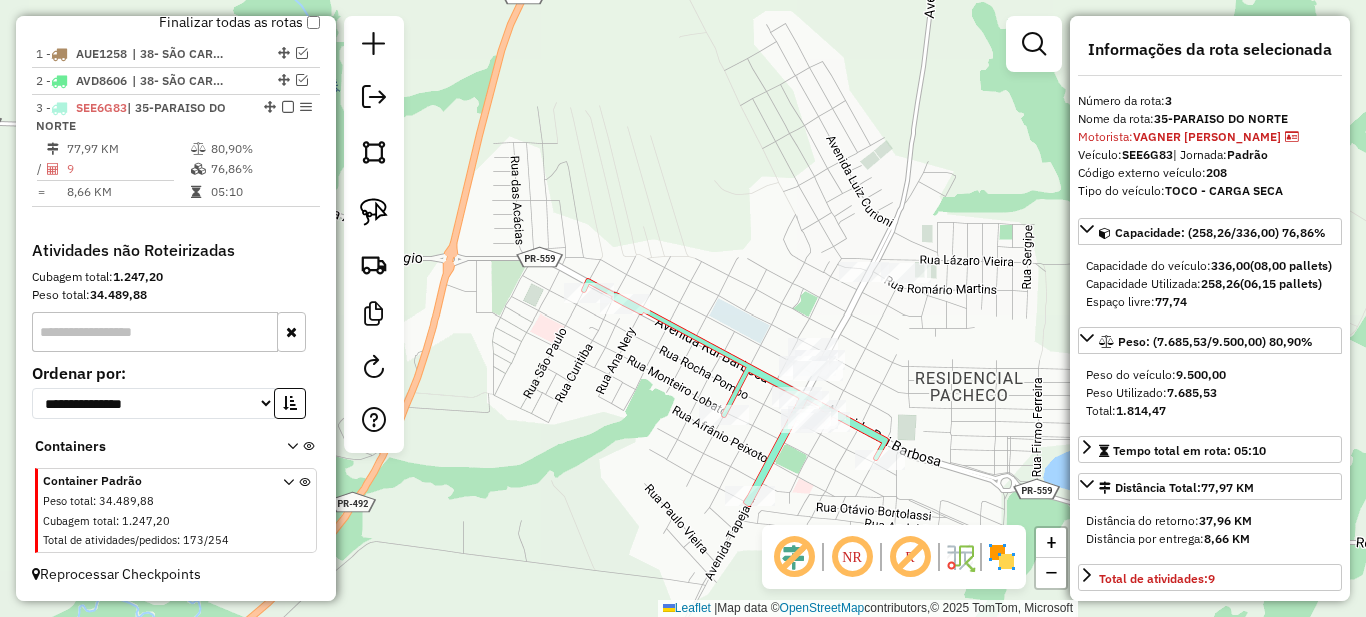 scroll, scrollTop: 0, scrollLeft: 0, axis: both 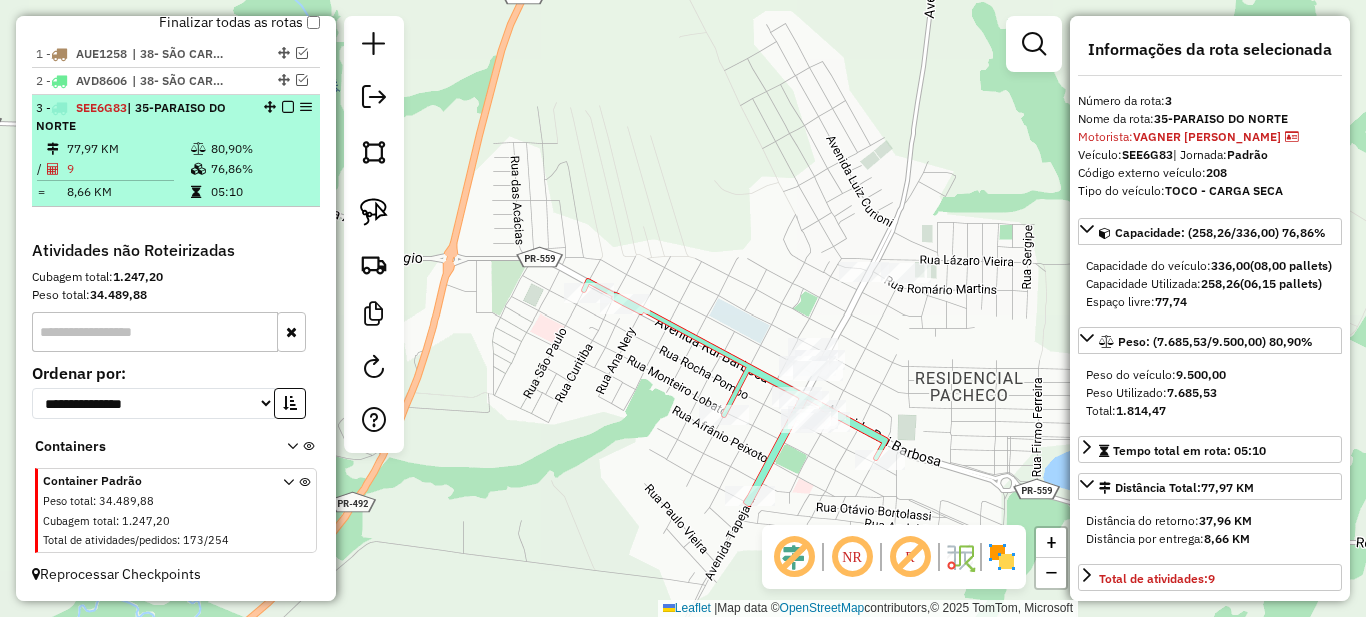 click on "76,86%" at bounding box center [260, 169] 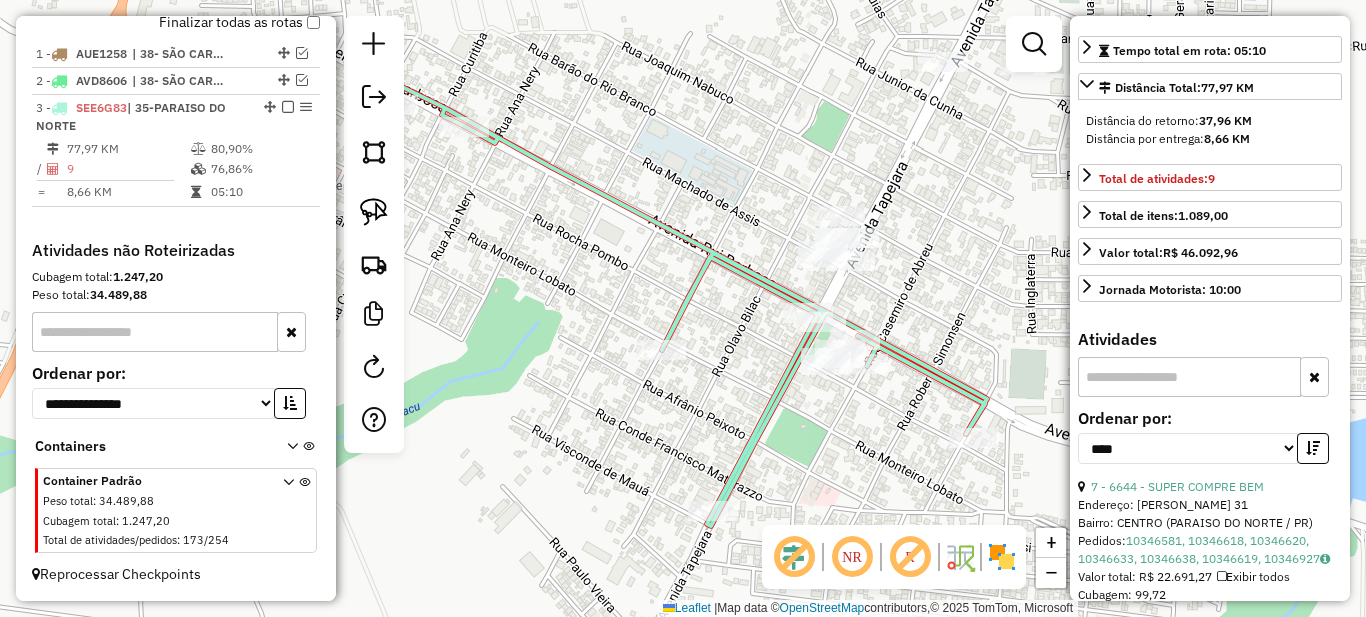 scroll, scrollTop: 600, scrollLeft: 0, axis: vertical 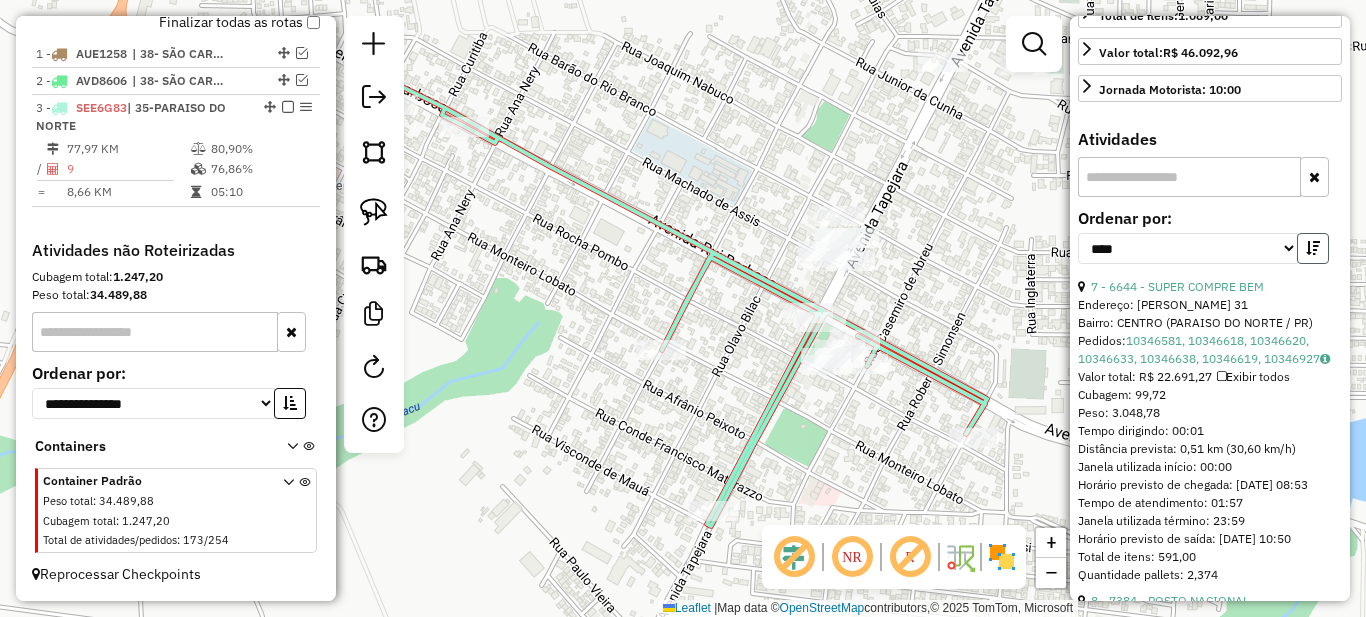 click at bounding box center [1313, 248] 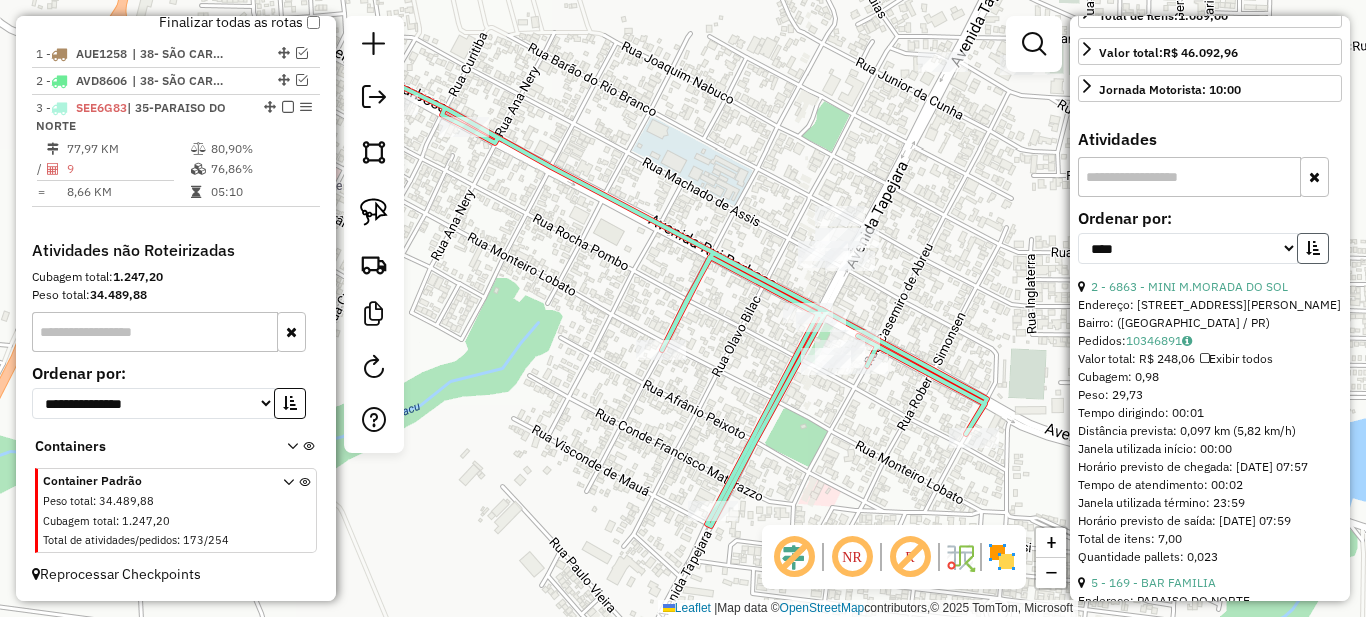 click at bounding box center (1313, 248) 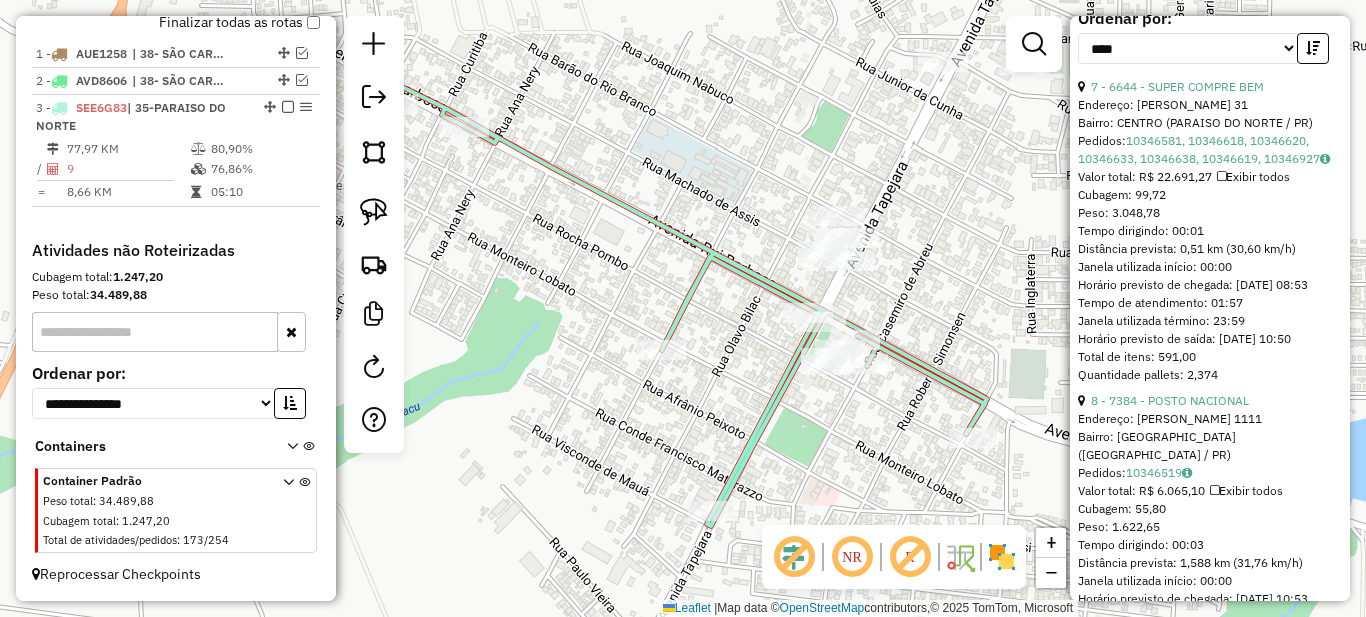 scroll, scrollTop: 900, scrollLeft: 0, axis: vertical 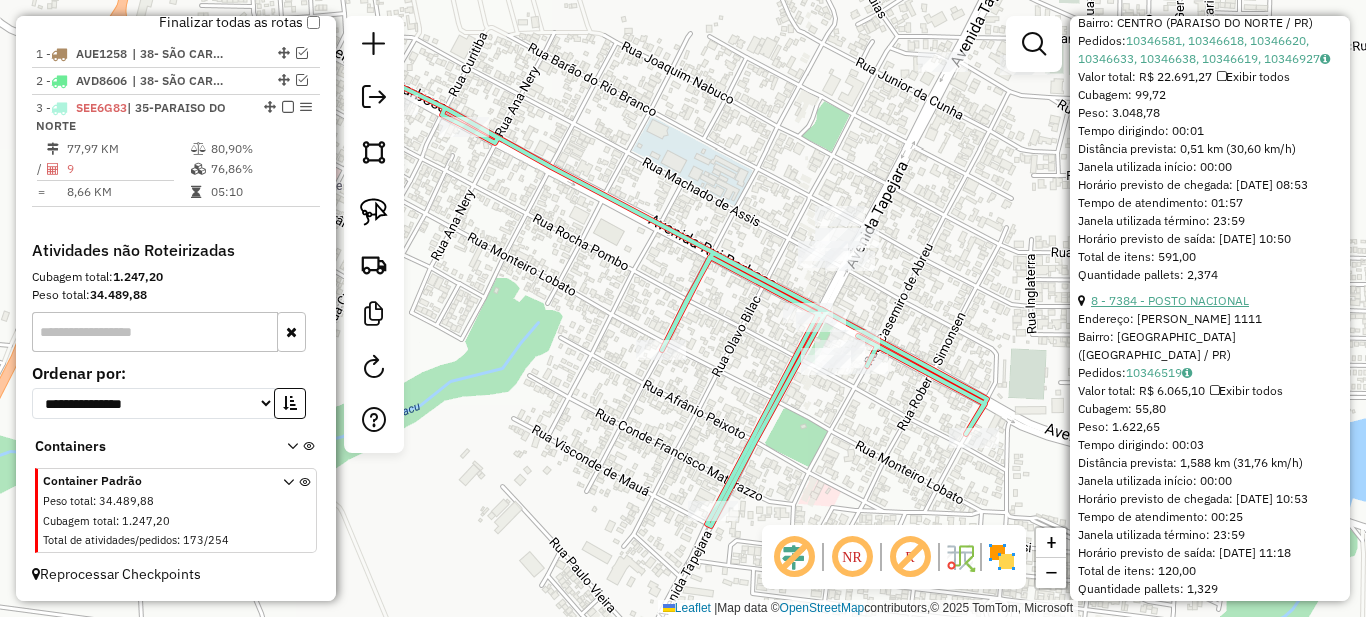 click on "8 - 7384 - POSTO NACIONAL" at bounding box center [1170, 300] 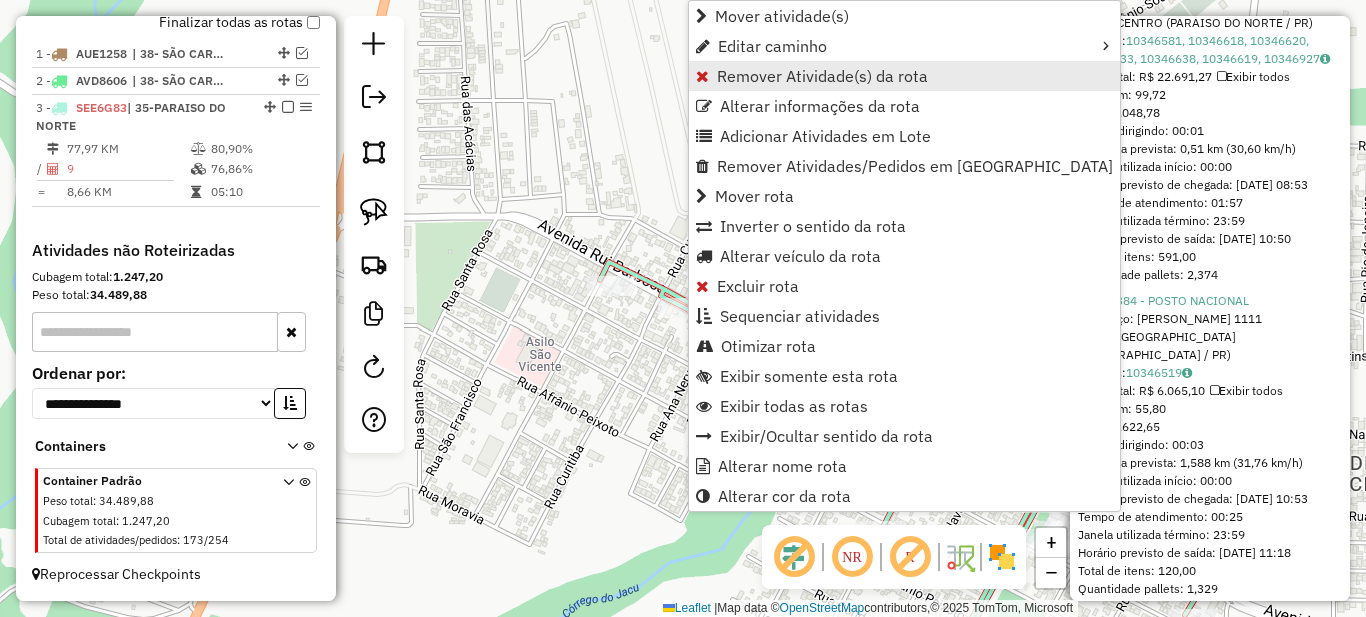 click on "Remover Atividade(s) da rota" at bounding box center (822, 76) 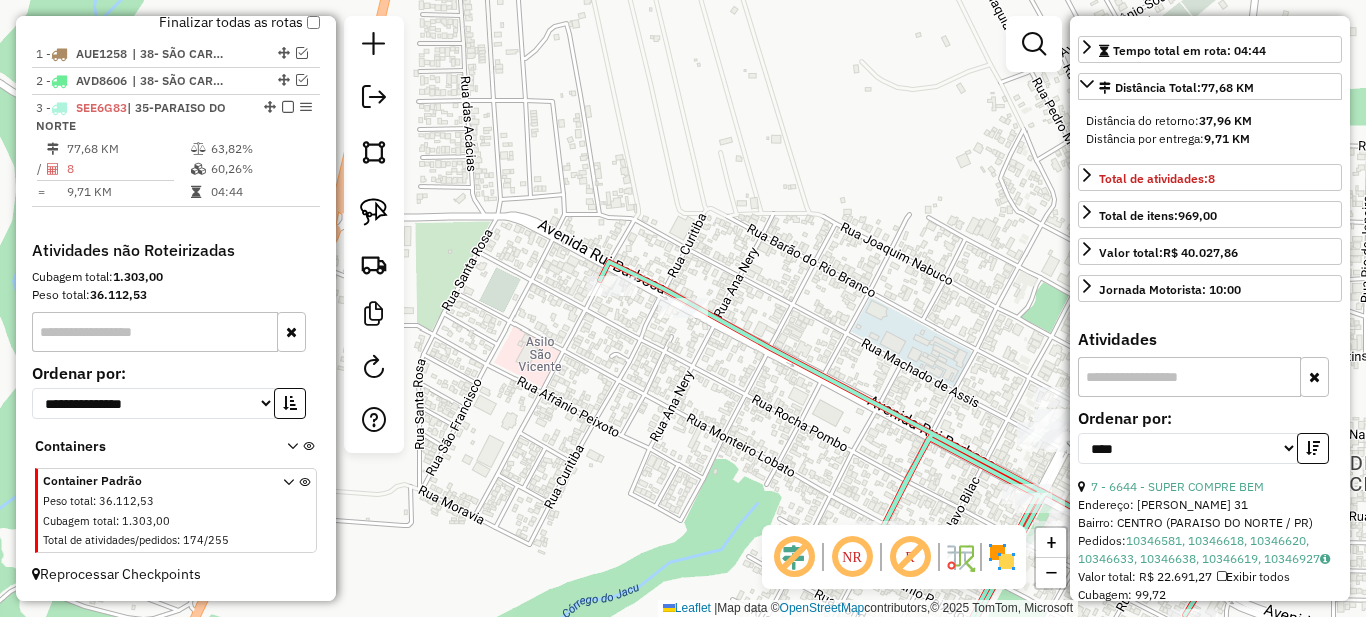 scroll, scrollTop: 800, scrollLeft: 0, axis: vertical 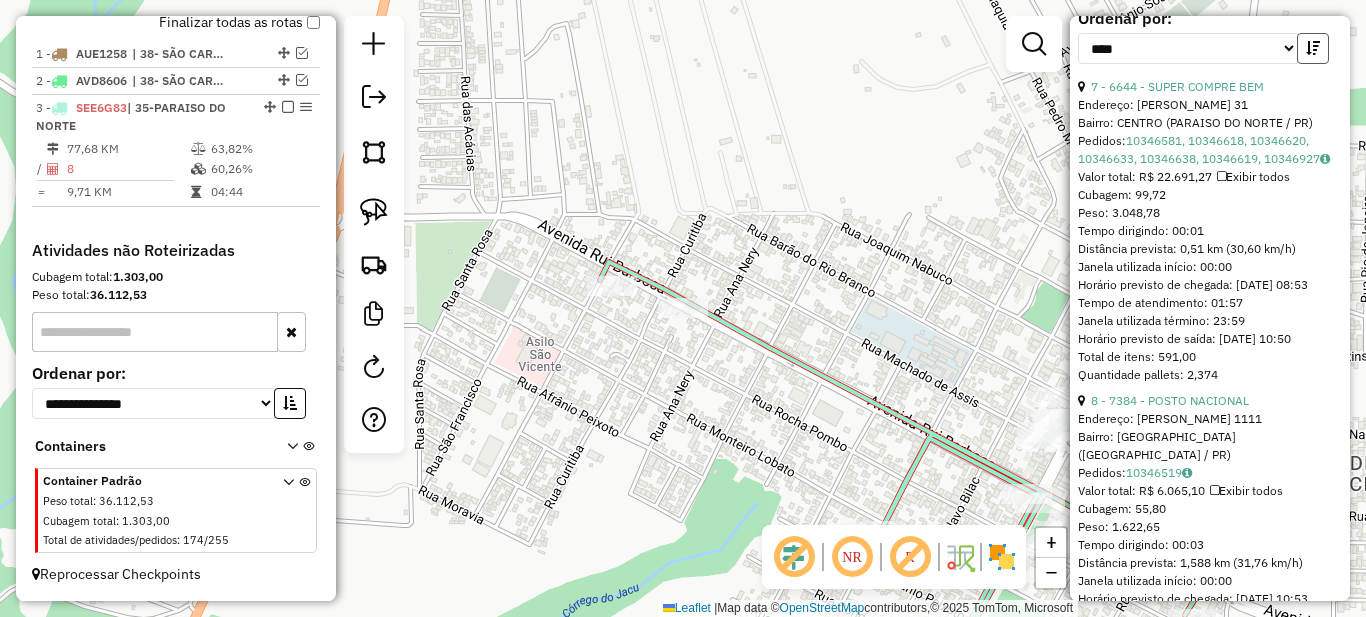 click at bounding box center (1313, 48) 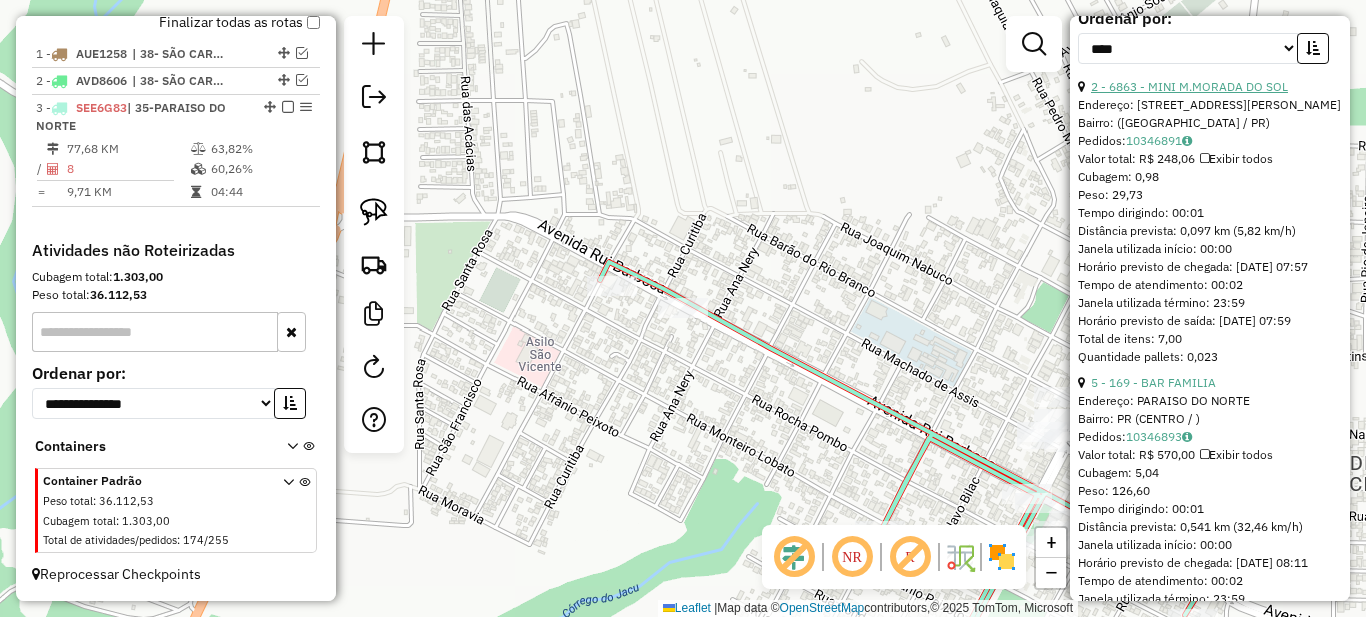 click on "2 - 6863 - MINI M.MORADA DO SOL" at bounding box center [1189, 86] 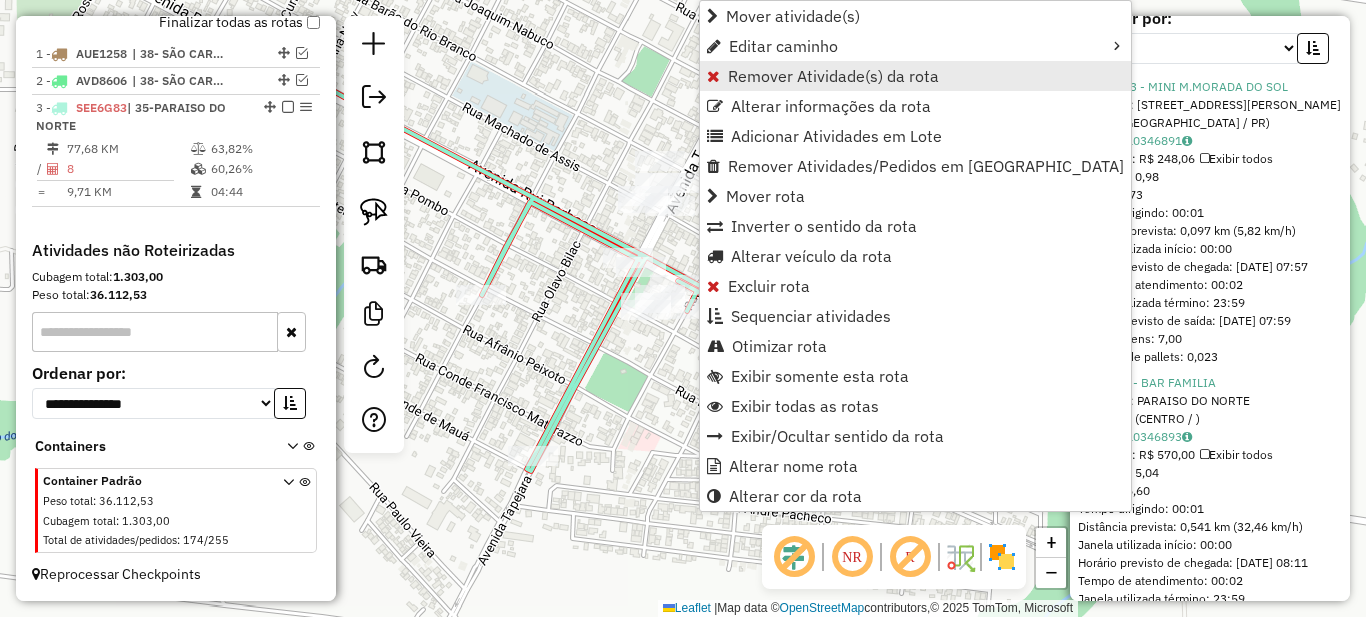 click on "Remover Atividade(s) da rota" at bounding box center (833, 76) 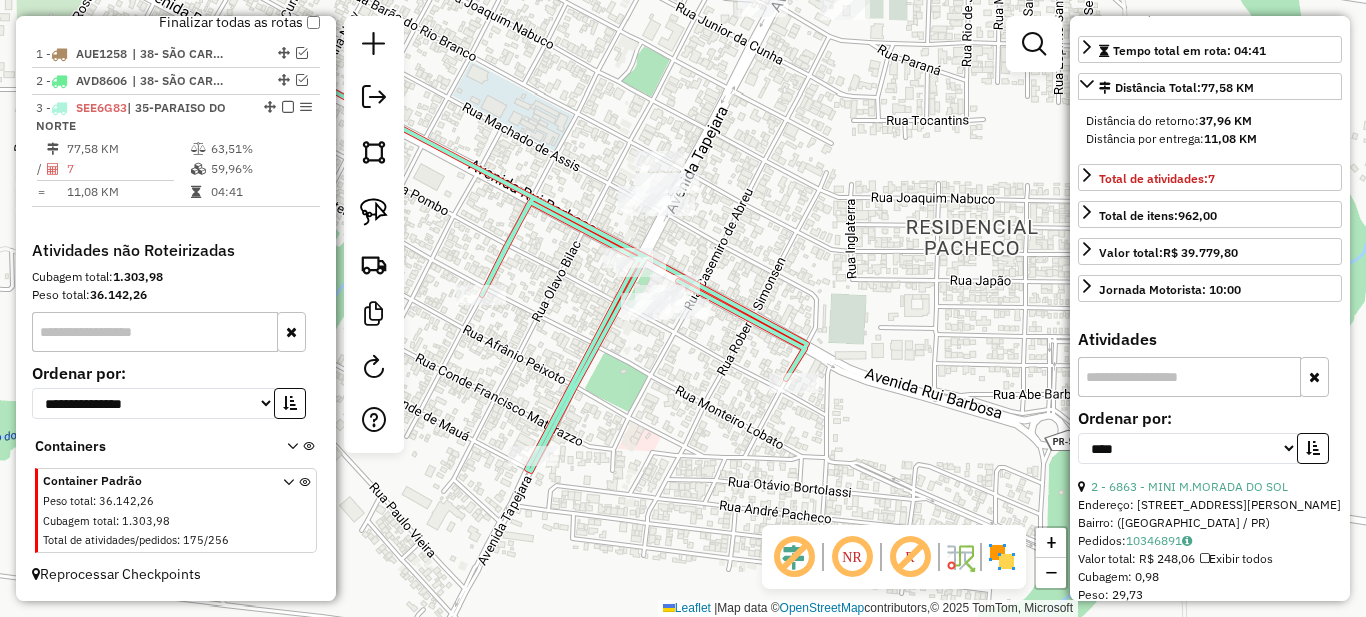 scroll, scrollTop: 0, scrollLeft: 0, axis: both 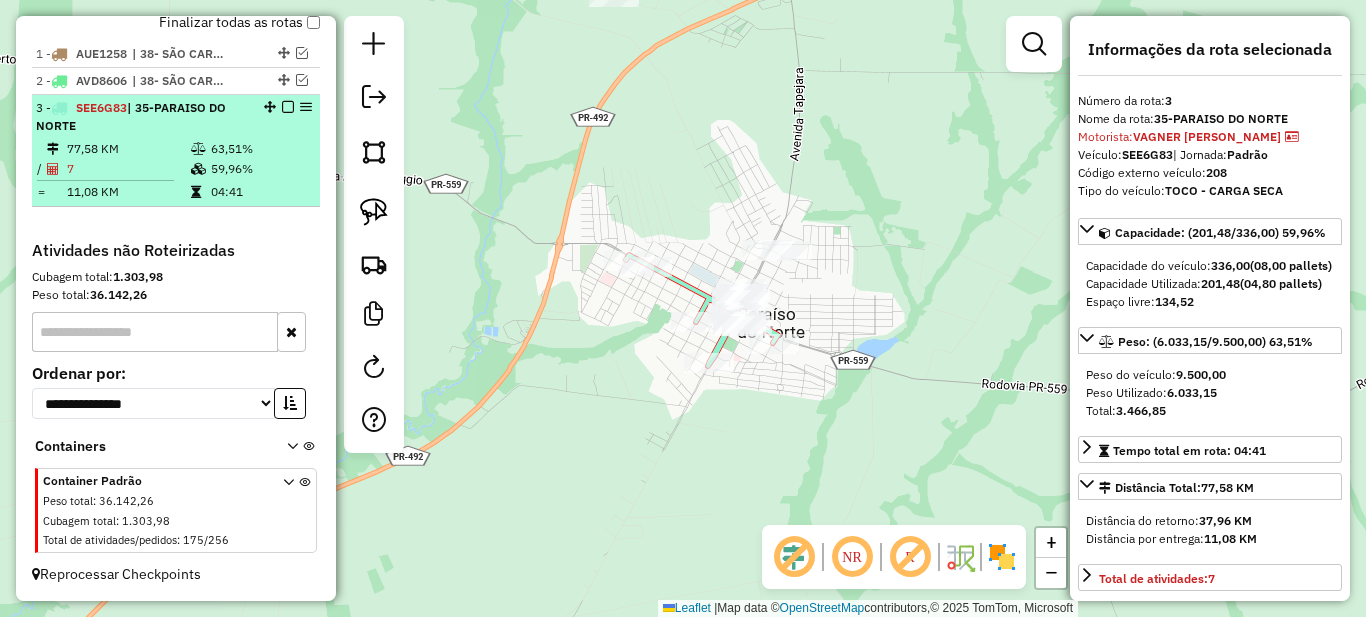 click at bounding box center [288, 107] 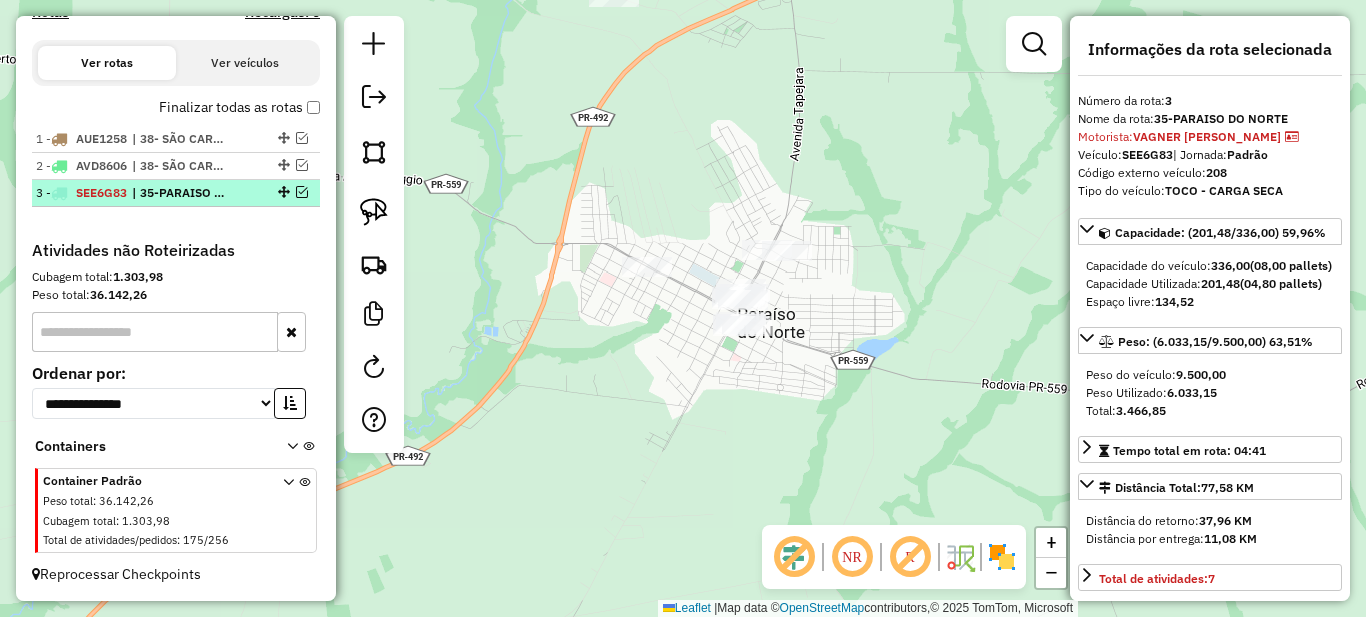 scroll, scrollTop: 689, scrollLeft: 0, axis: vertical 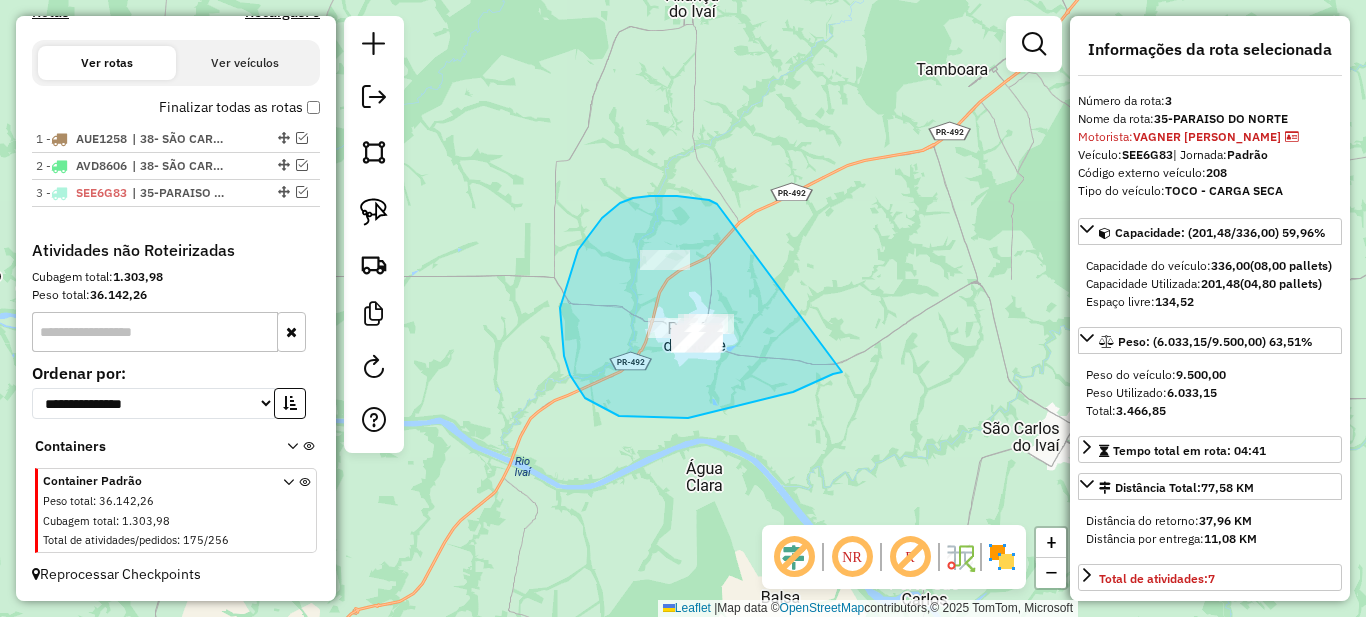 drag, startPoint x: 657, startPoint y: 196, endPoint x: 843, endPoint y: 372, distance: 256.0703 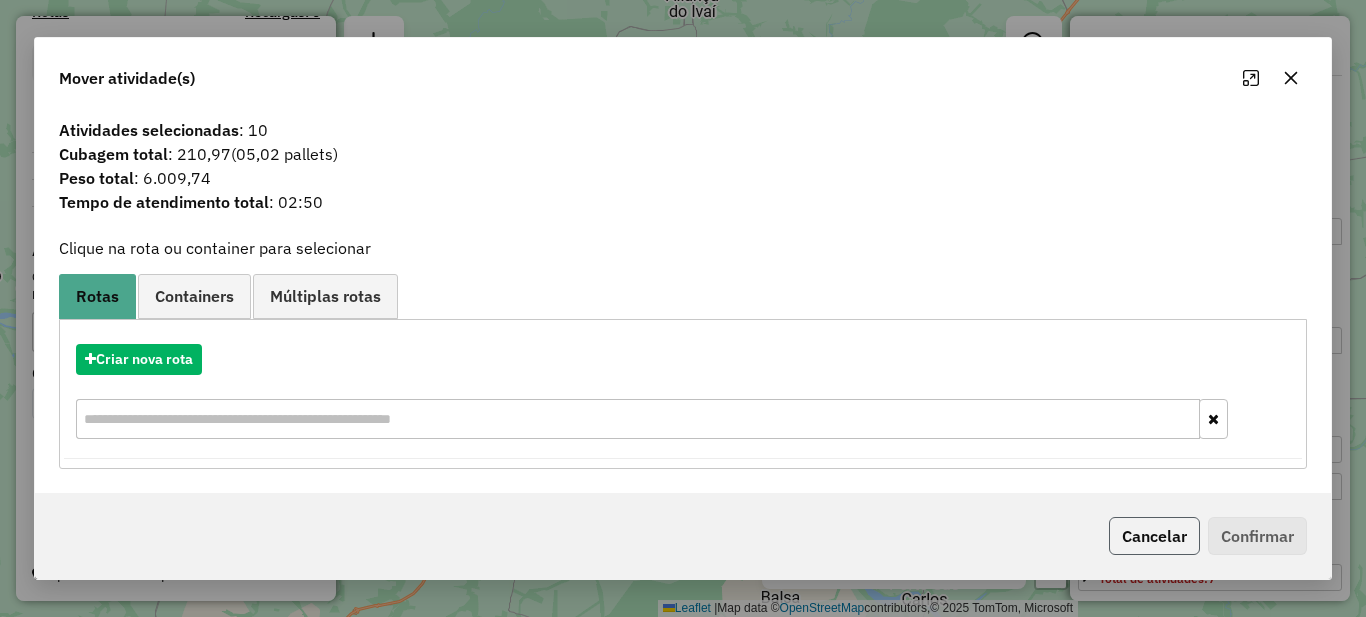 click on "Cancelar" 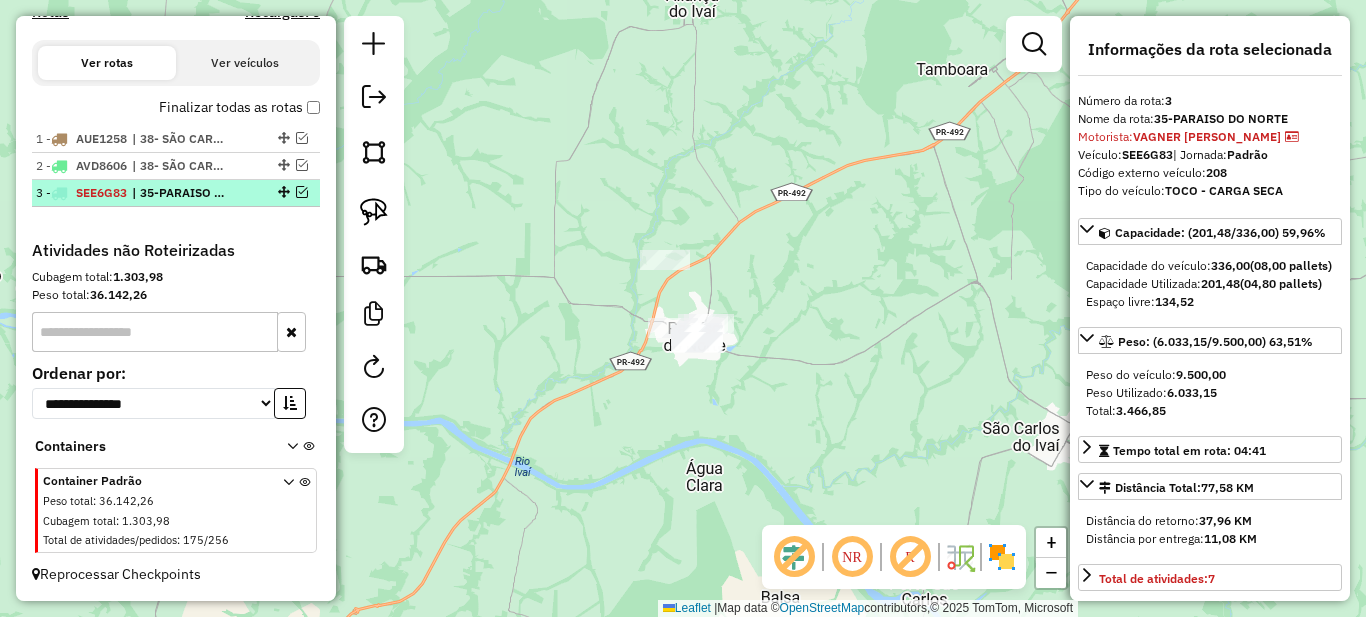 click on "3 -       SEE6G83   | 35-PARAISO DO NORTE" at bounding box center (176, 193) 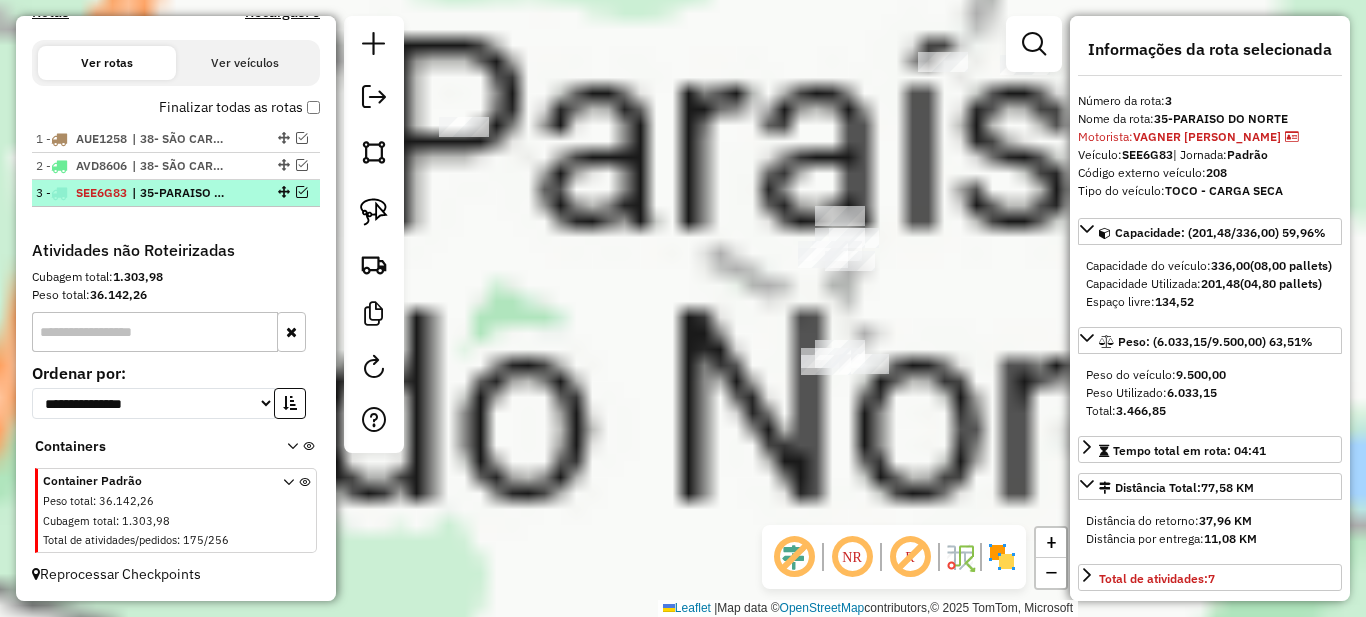 click at bounding box center [302, 192] 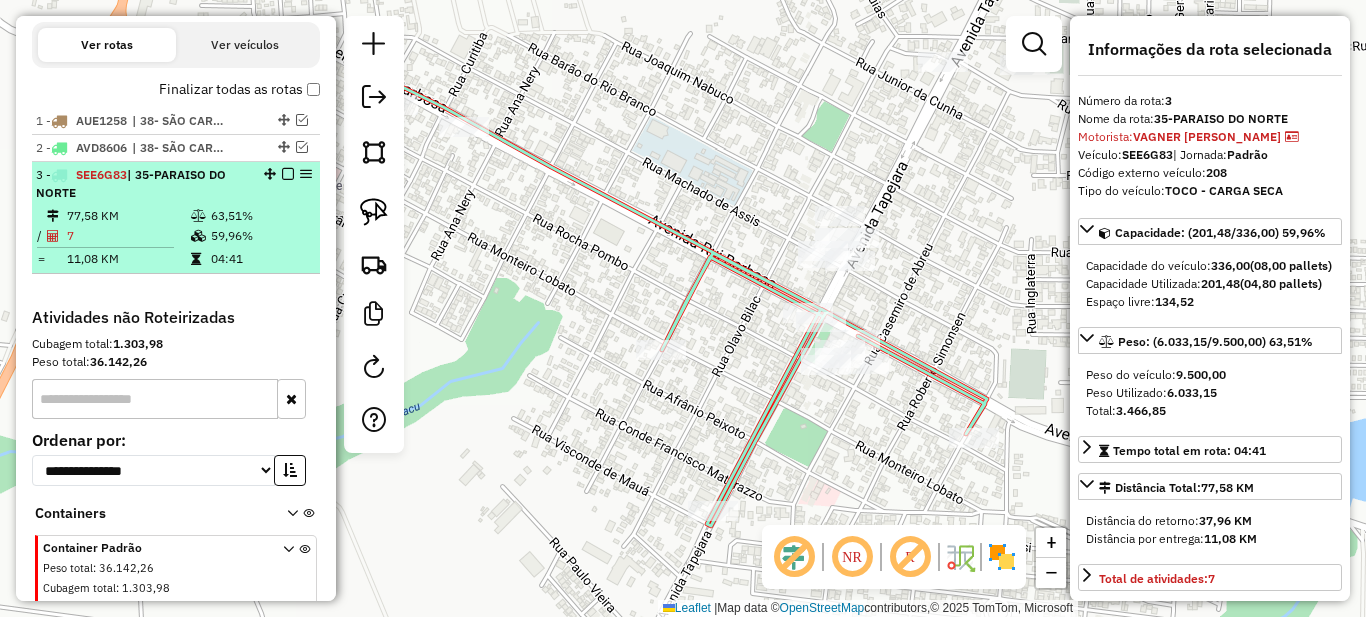 scroll, scrollTop: 774, scrollLeft: 0, axis: vertical 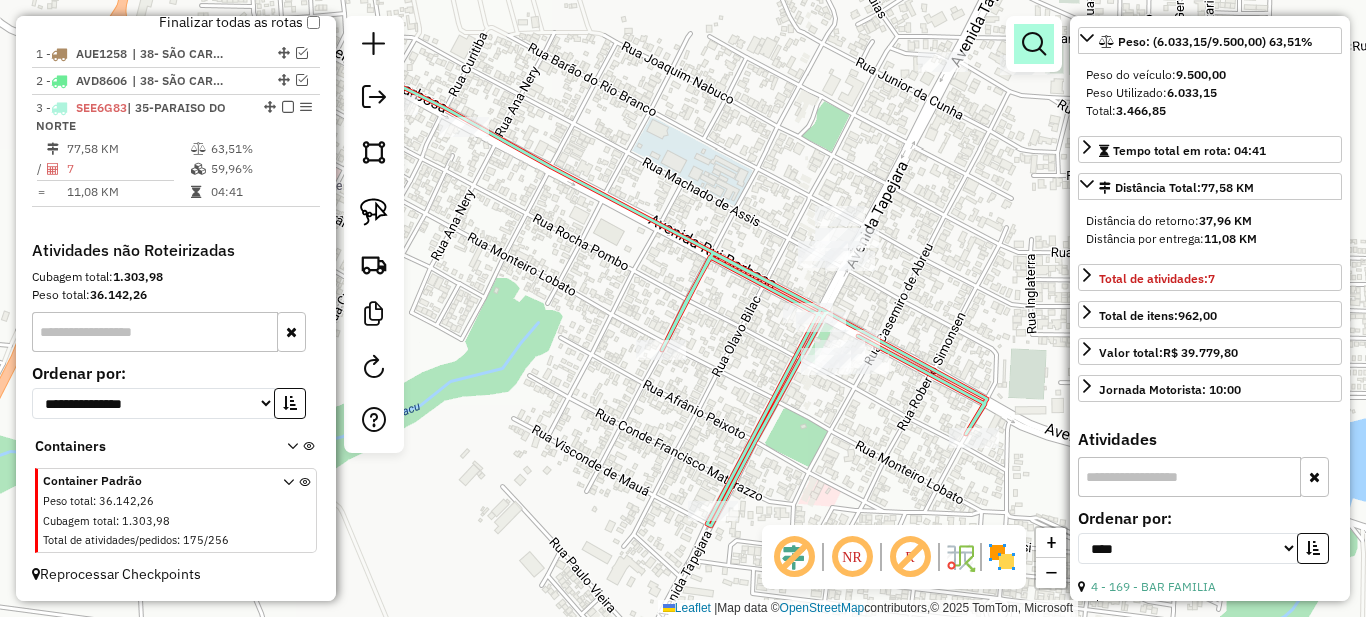 click at bounding box center (1034, 44) 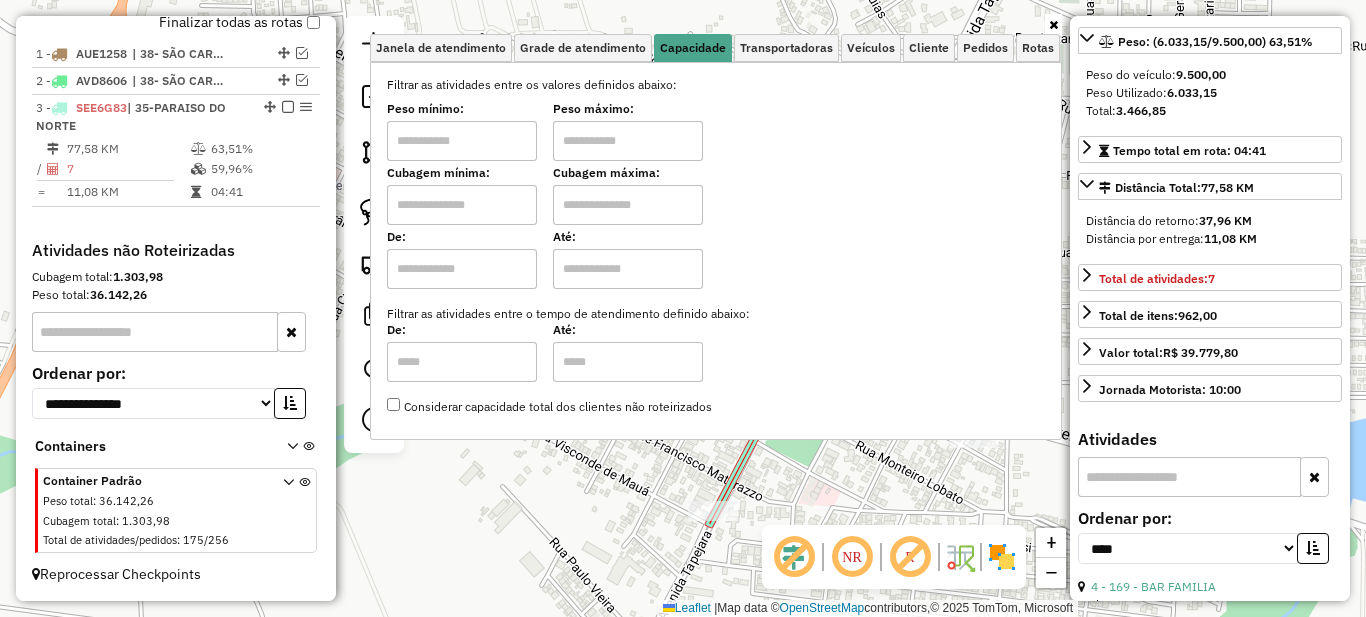 click at bounding box center (462, 141) 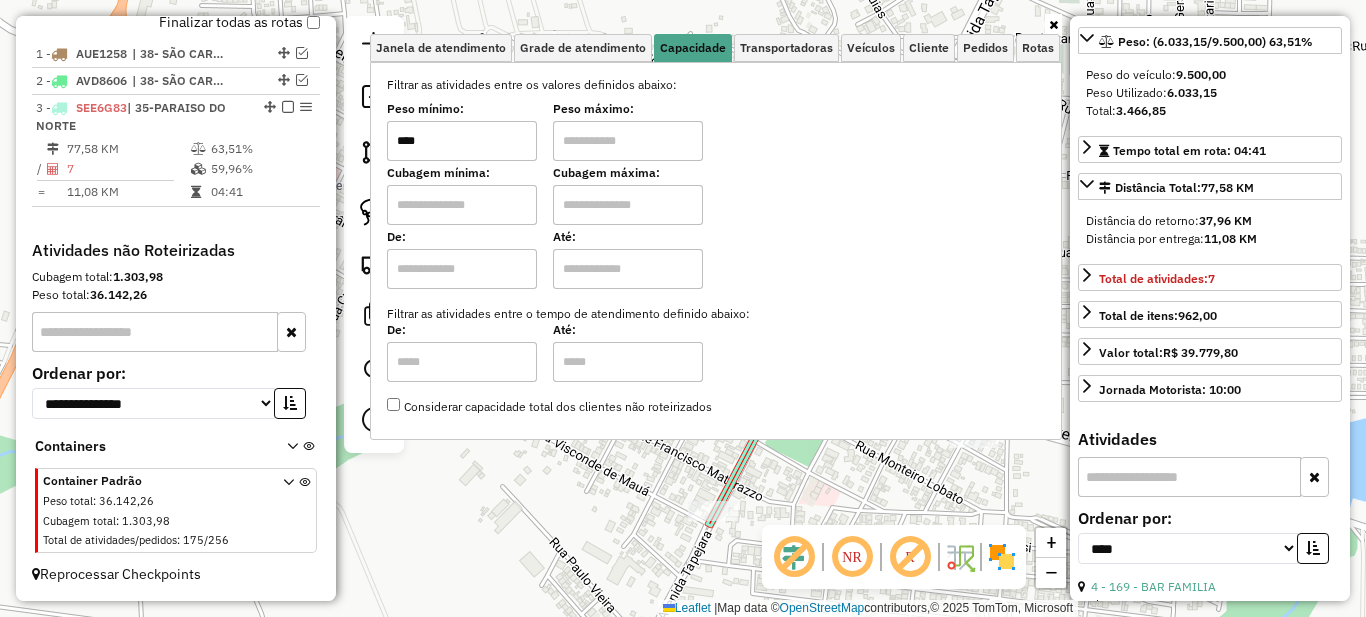 type on "****" 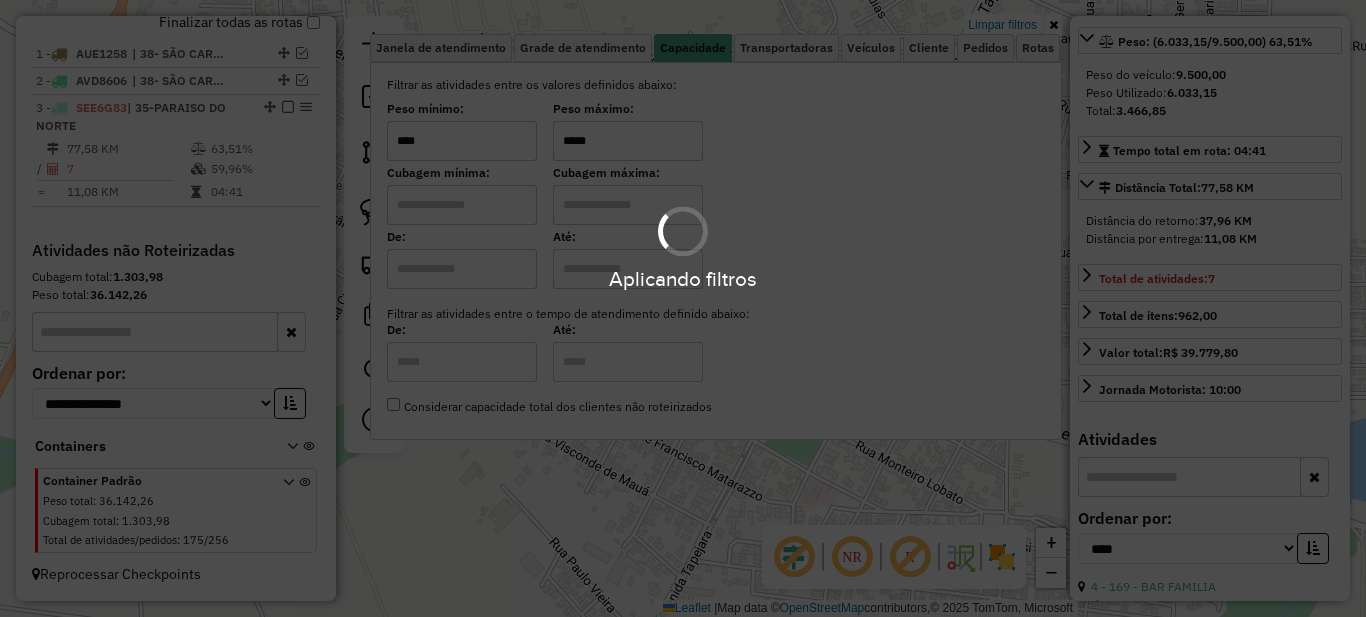 type on "*****" 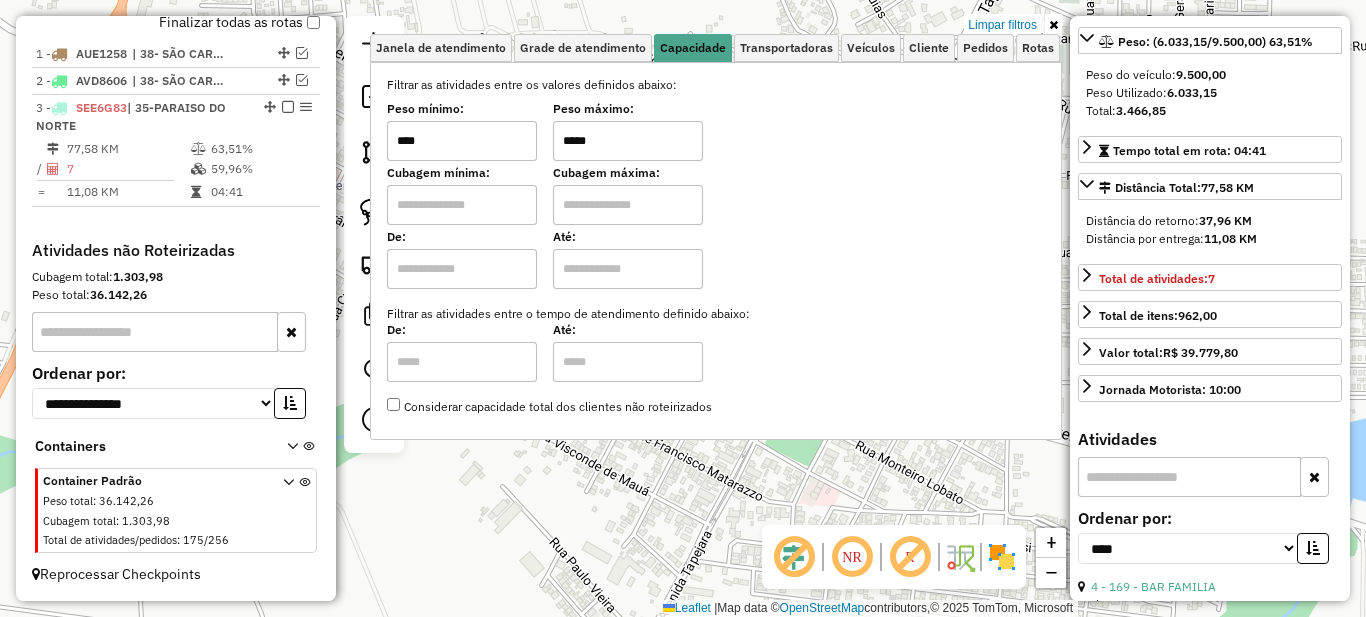 click at bounding box center (1053, 25) 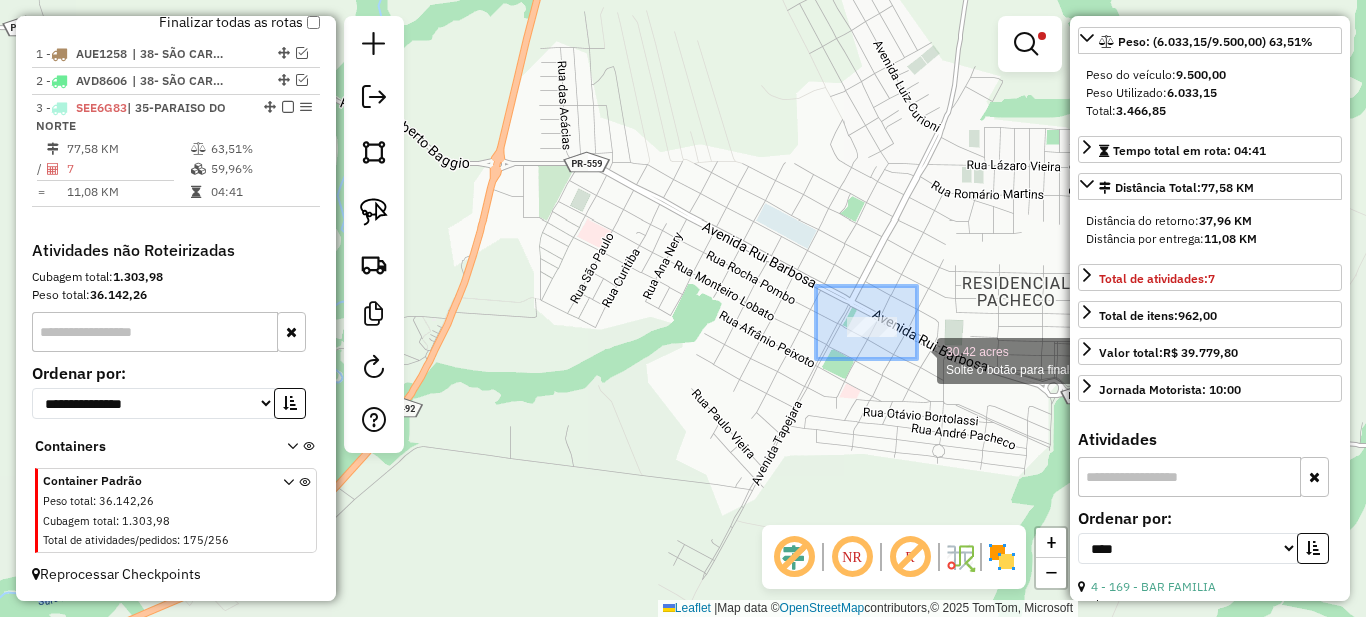 drag, startPoint x: 816, startPoint y: 286, endPoint x: 941, endPoint y: 375, distance: 153.44705 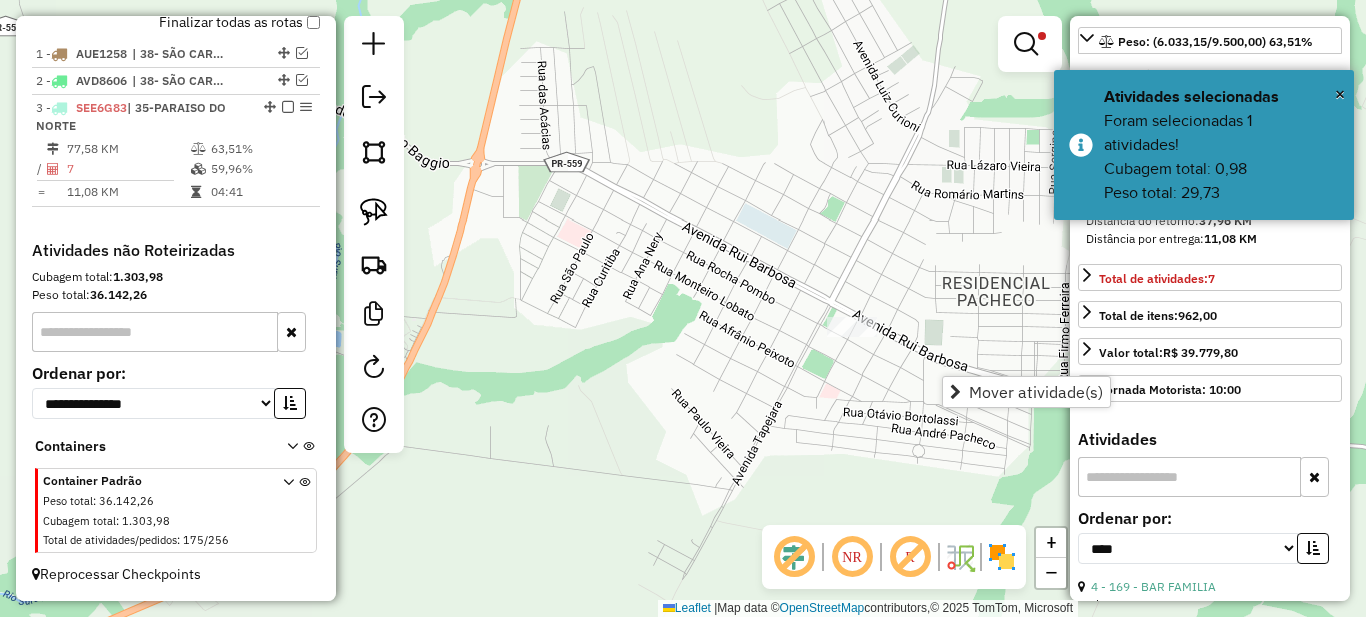 drag, startPoint x: 965, startPoint y: 305, endPoint x: 759, endPoint y: 326, distance: 207.06763 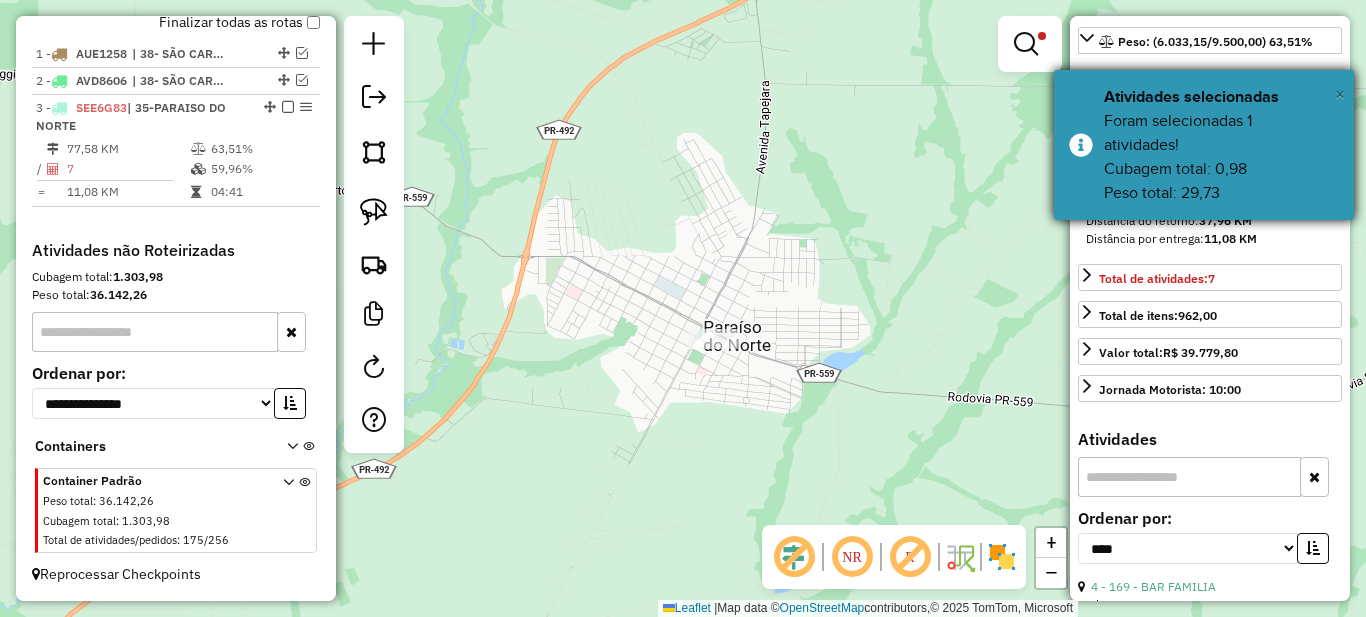 click on "×" at bounding box center [1340, 94] 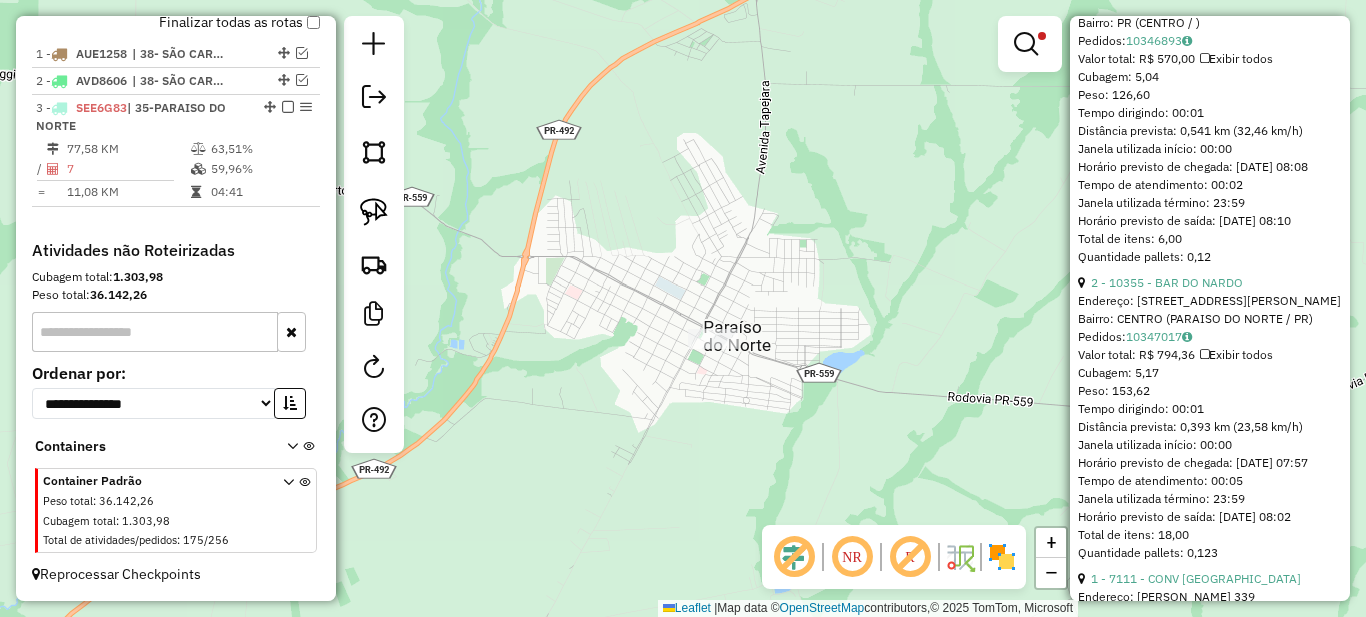 scroll, scrollTop: 1000, scrollLeft: 0, axis: vertical 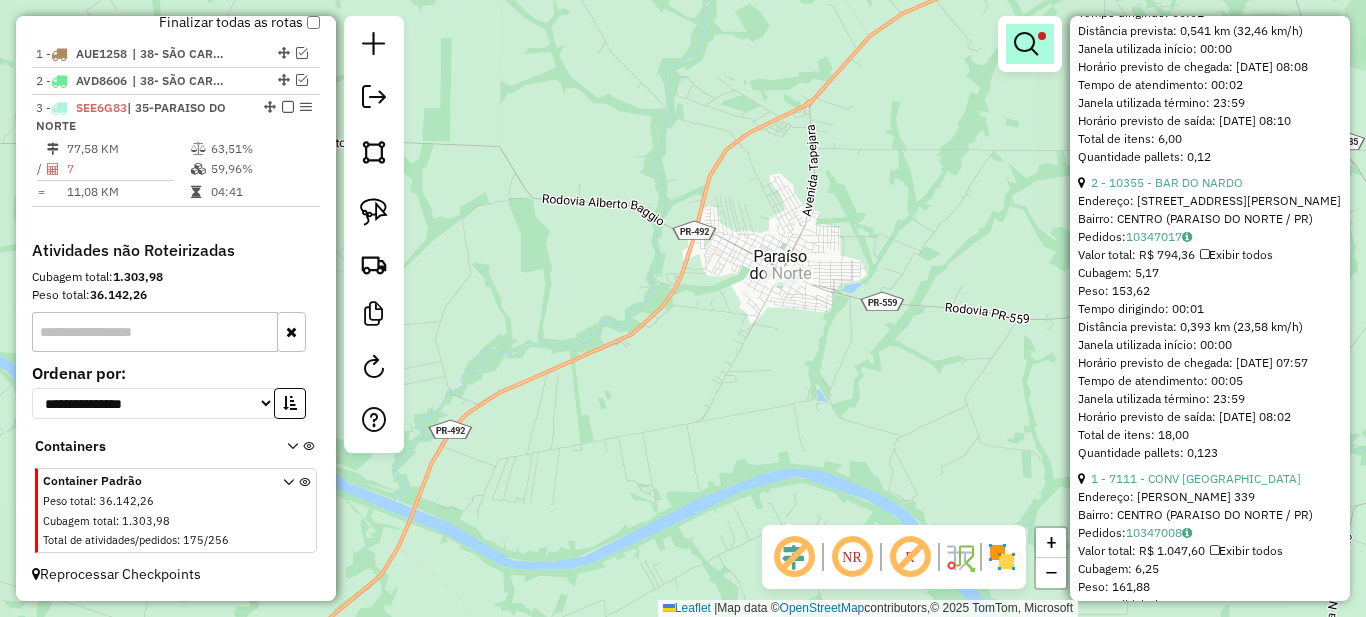 click at bounding box center [1026, 44] 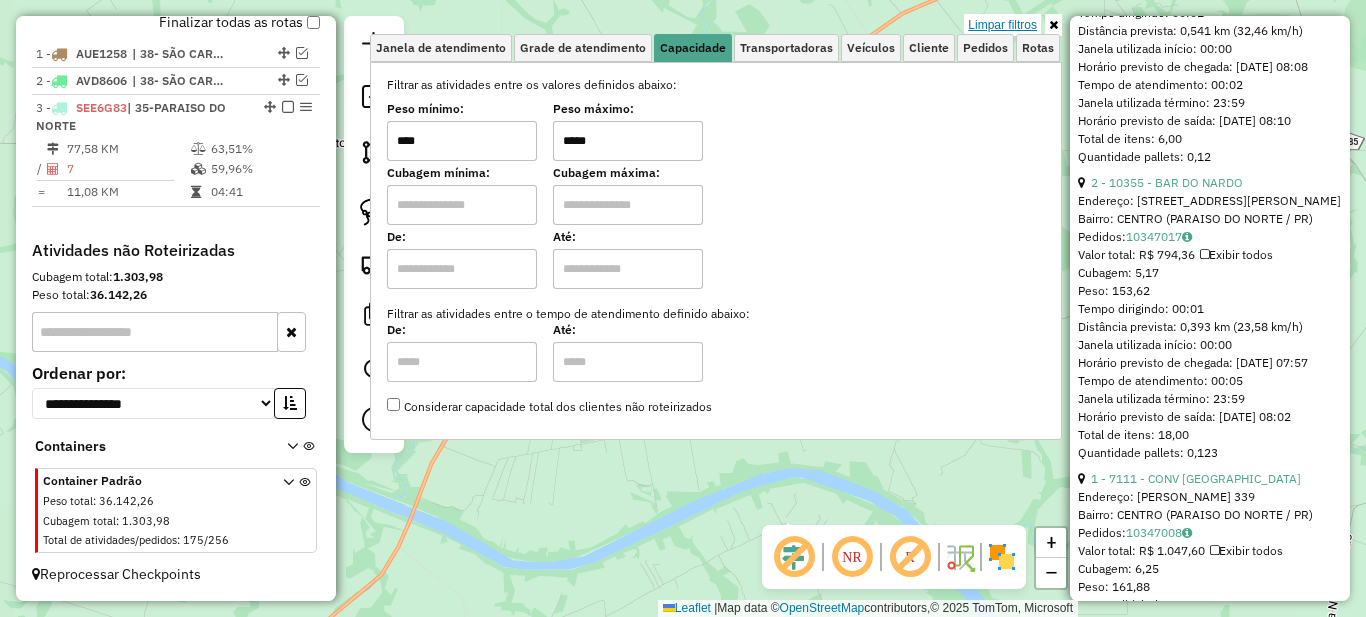 click on "Limpar filtros" at bounding box center [1002, 25] 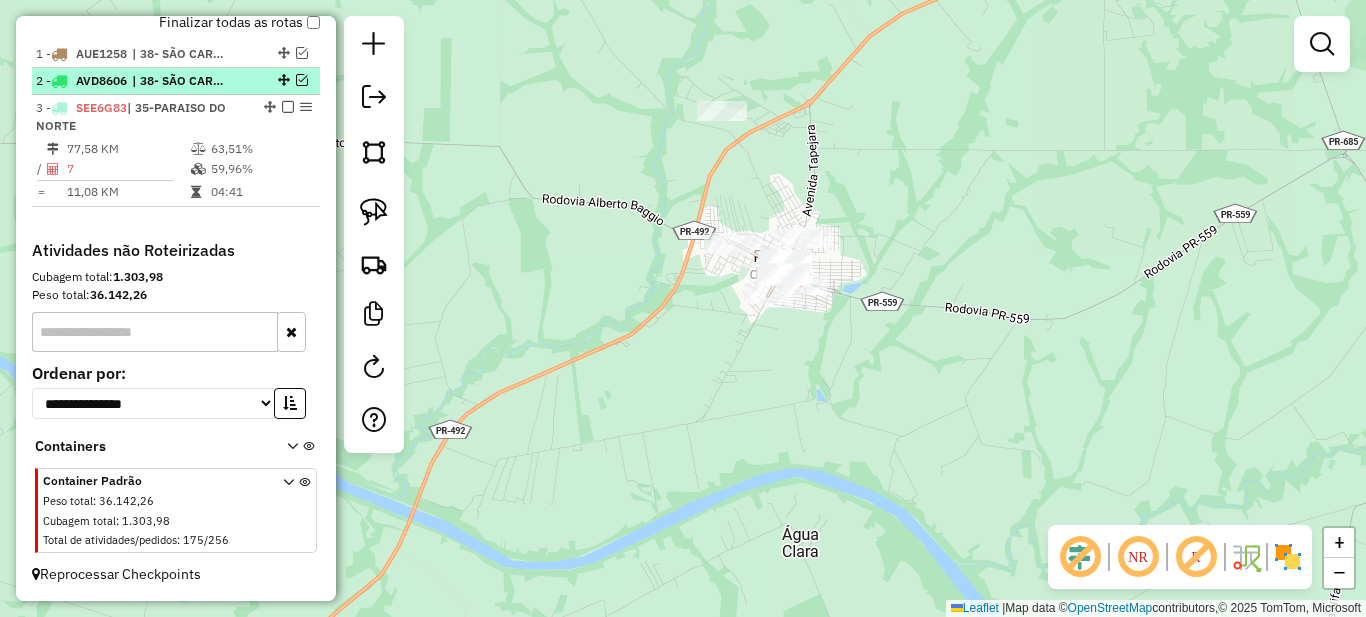 click at bounding box center (302, 80) 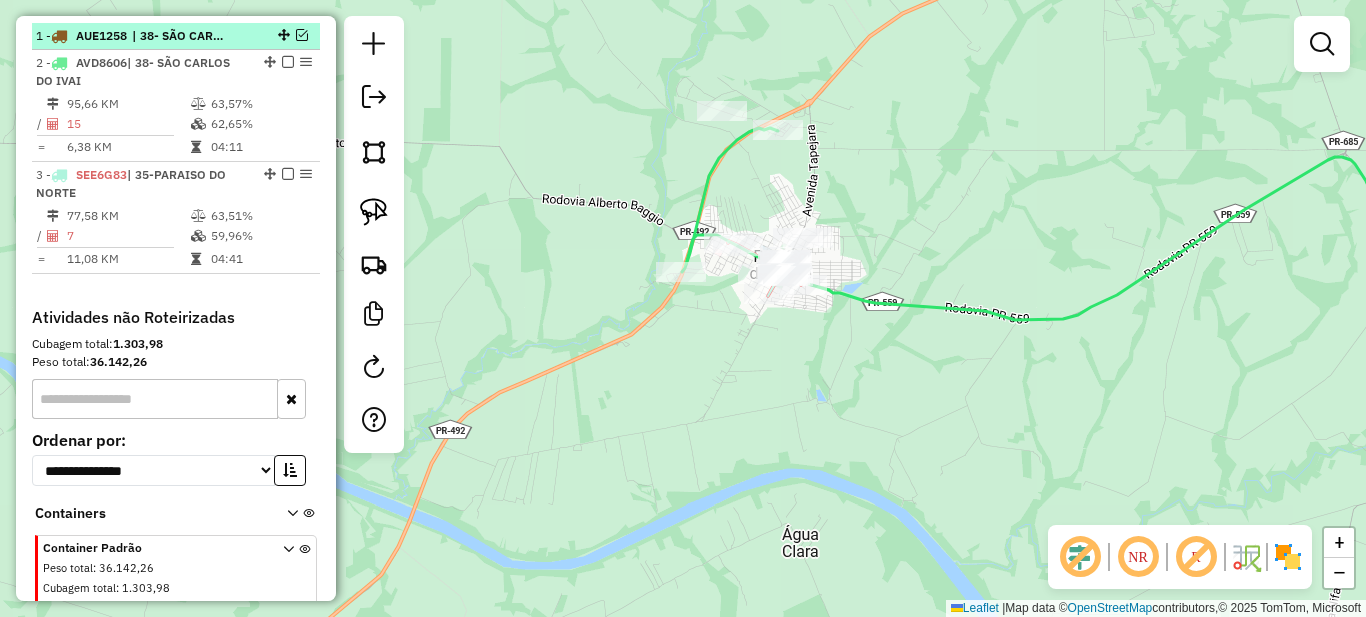click on "1 -       AUE1258   | 38- SÃO CARLOS DO IVAI" at bounding box center (176, 36) 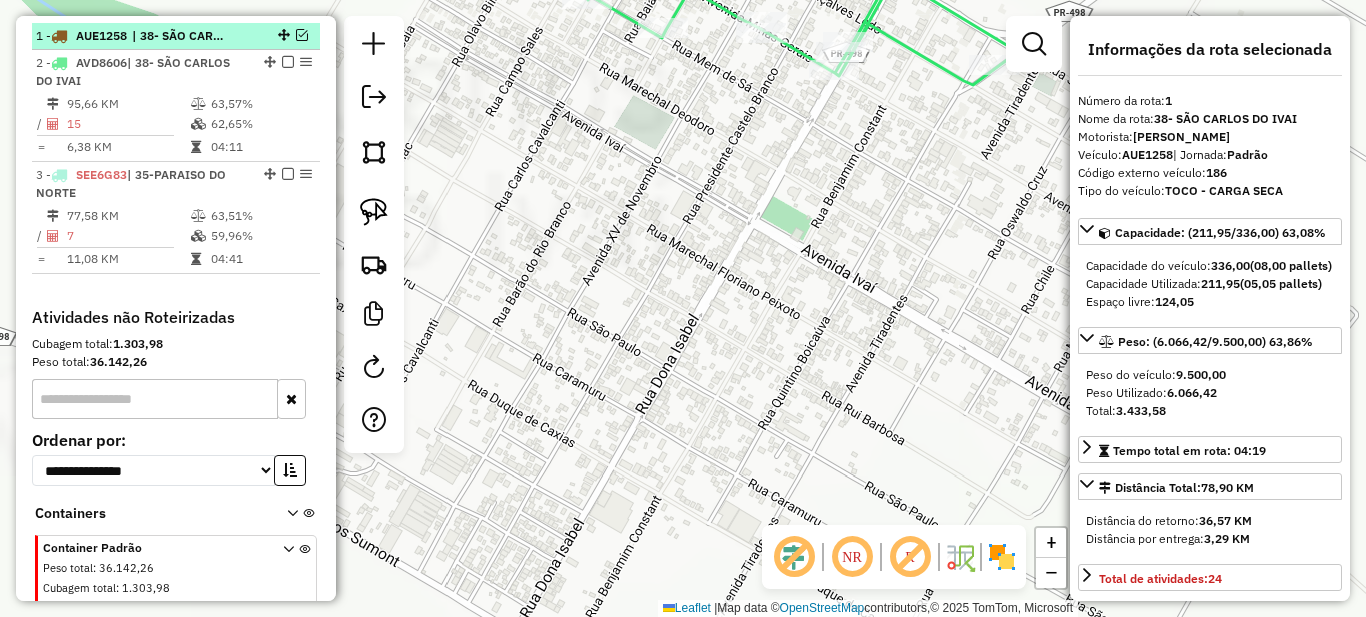 click at bounding box center [302, 35] 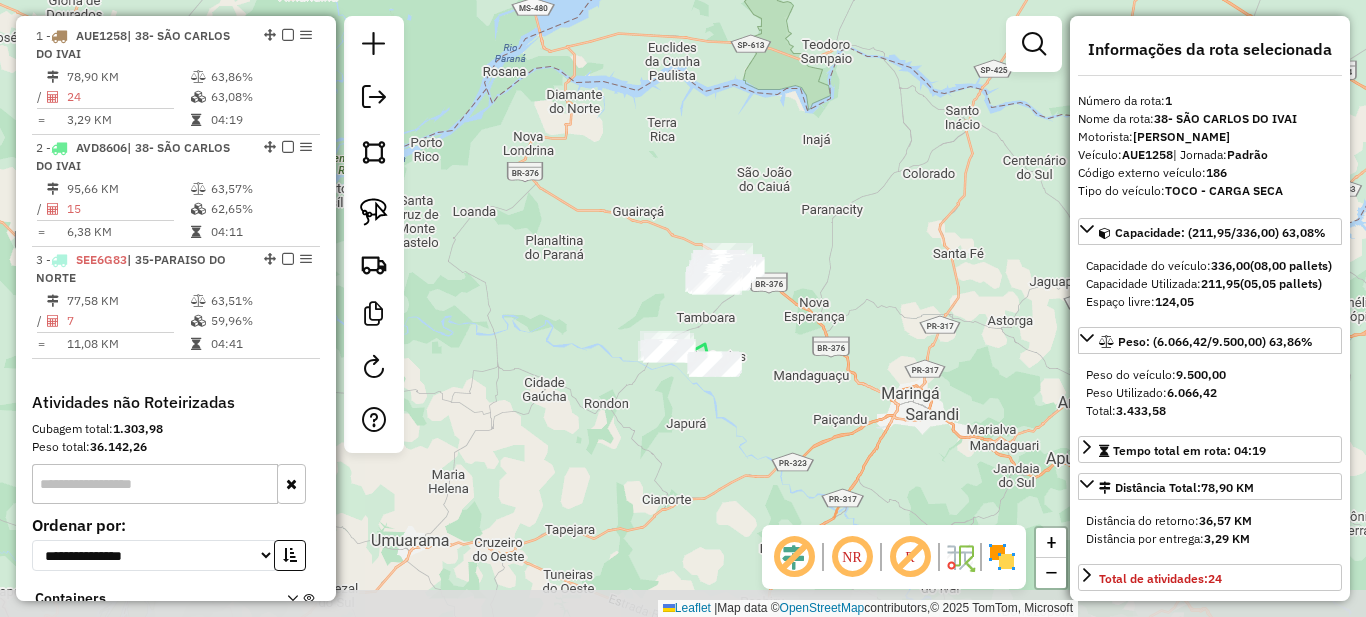 drag, startPoint x: 651, startPoint y: 428, endPoint x: 703, endPoint y: 430, distance: 52.03845 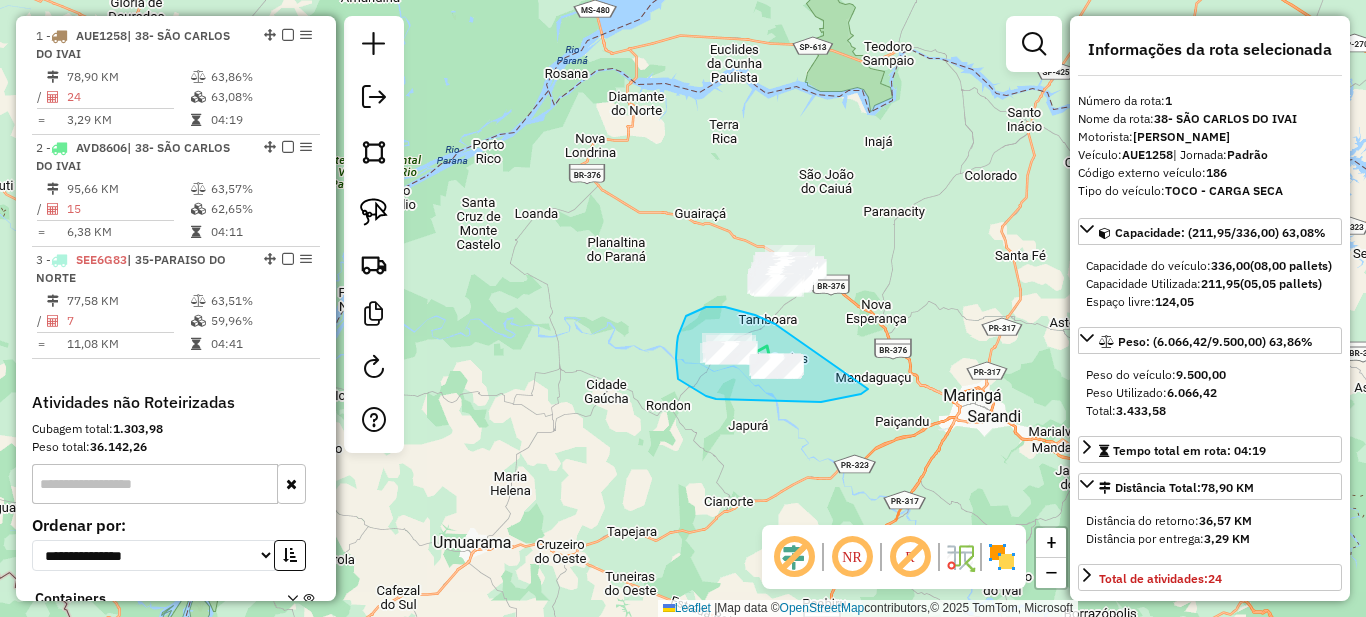 drag, startPoint x: 772, startPoint y: 322, endPoint x: 874, endPoint y: 385, distance: 119.88744 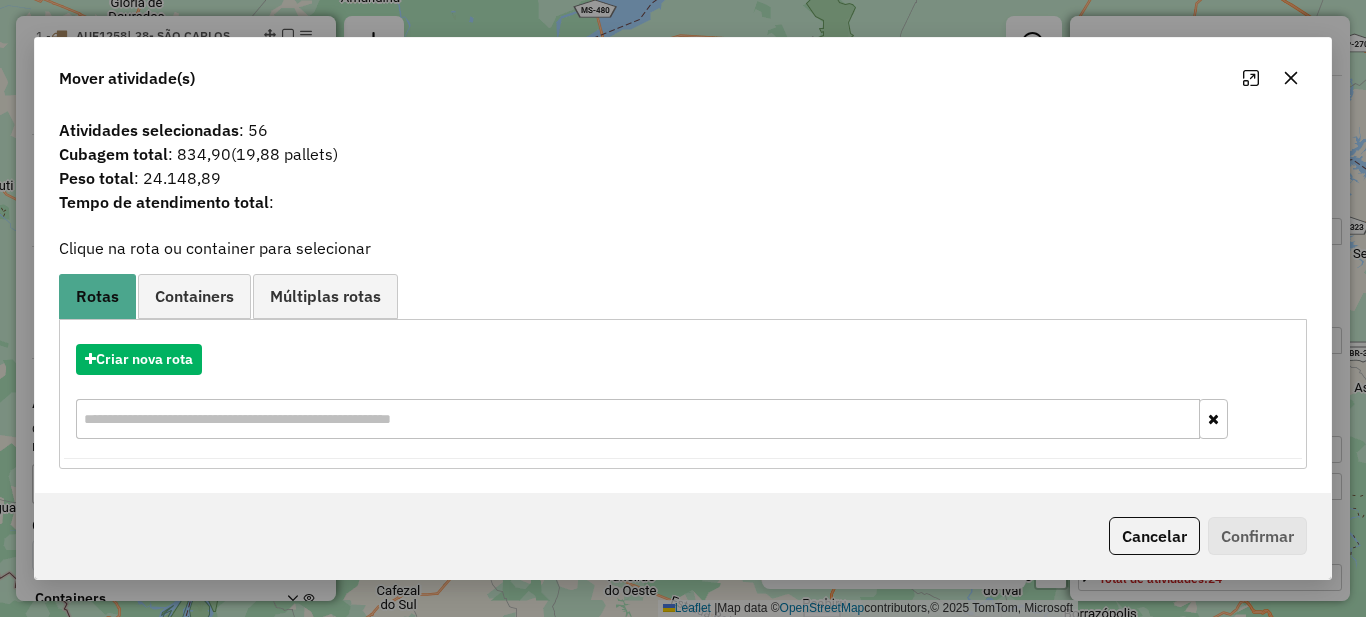click on "Cancelar" 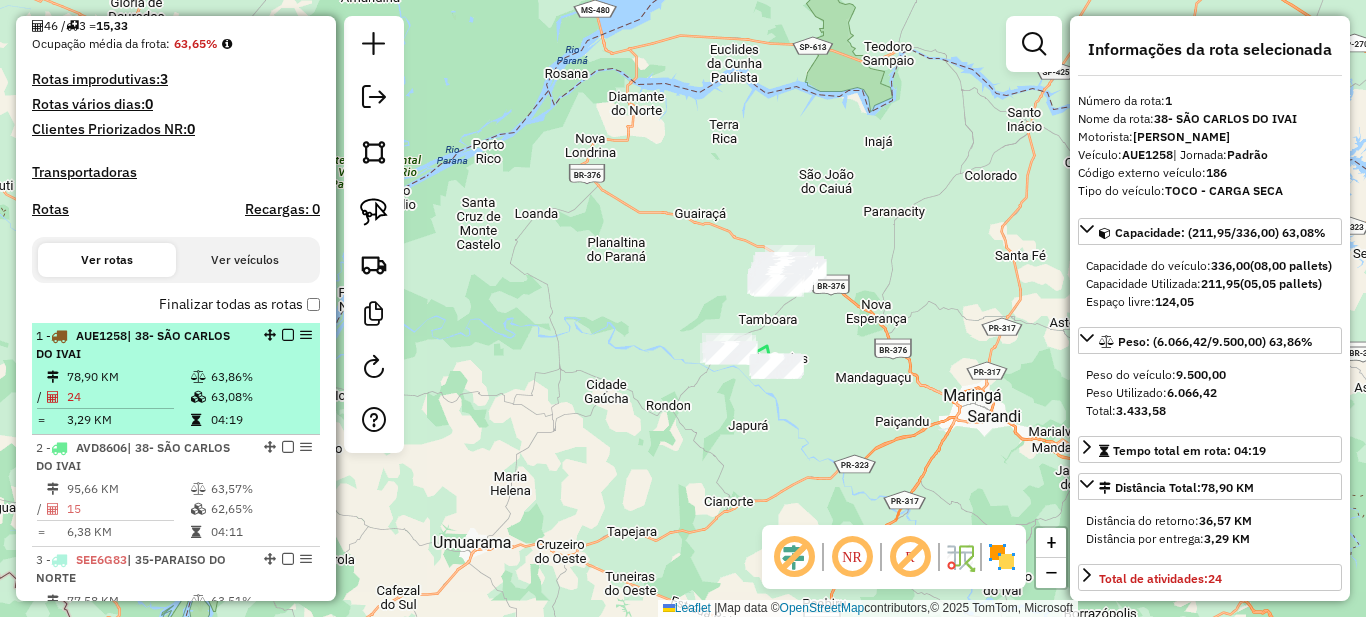 scroll, scrollTop: 574, scrollLeft: 0, axis: vertical 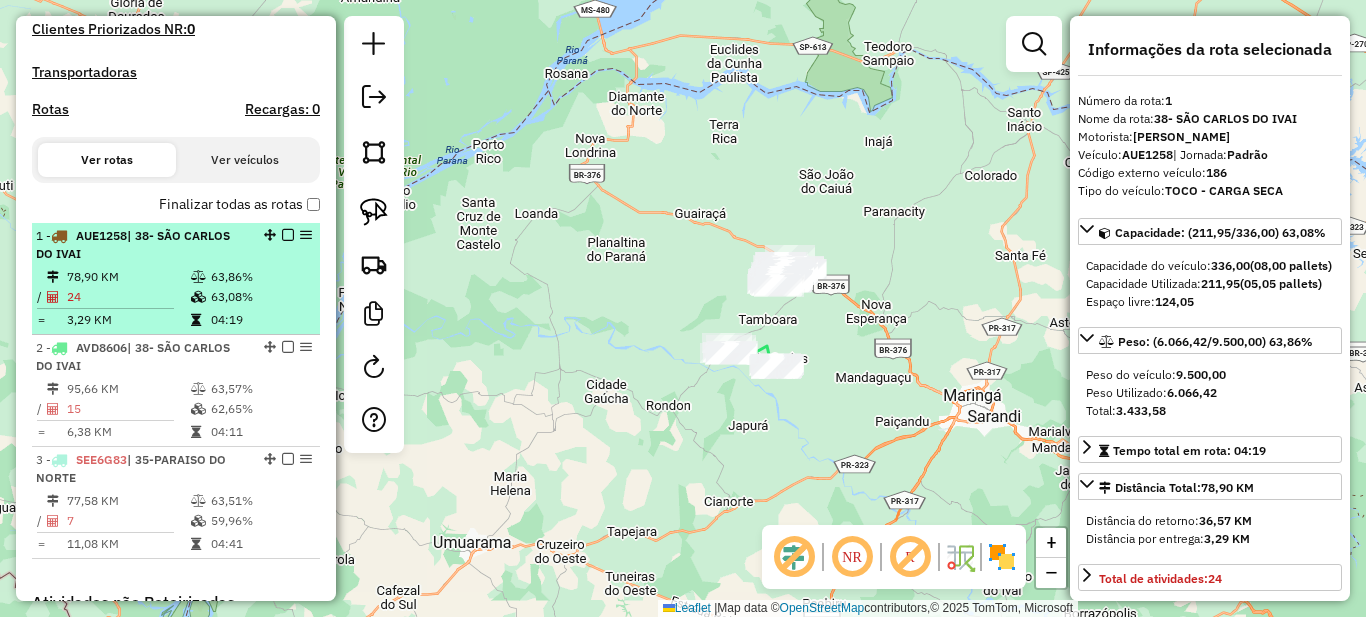 click on "78,90 KM" at bounding box center (128, 277) 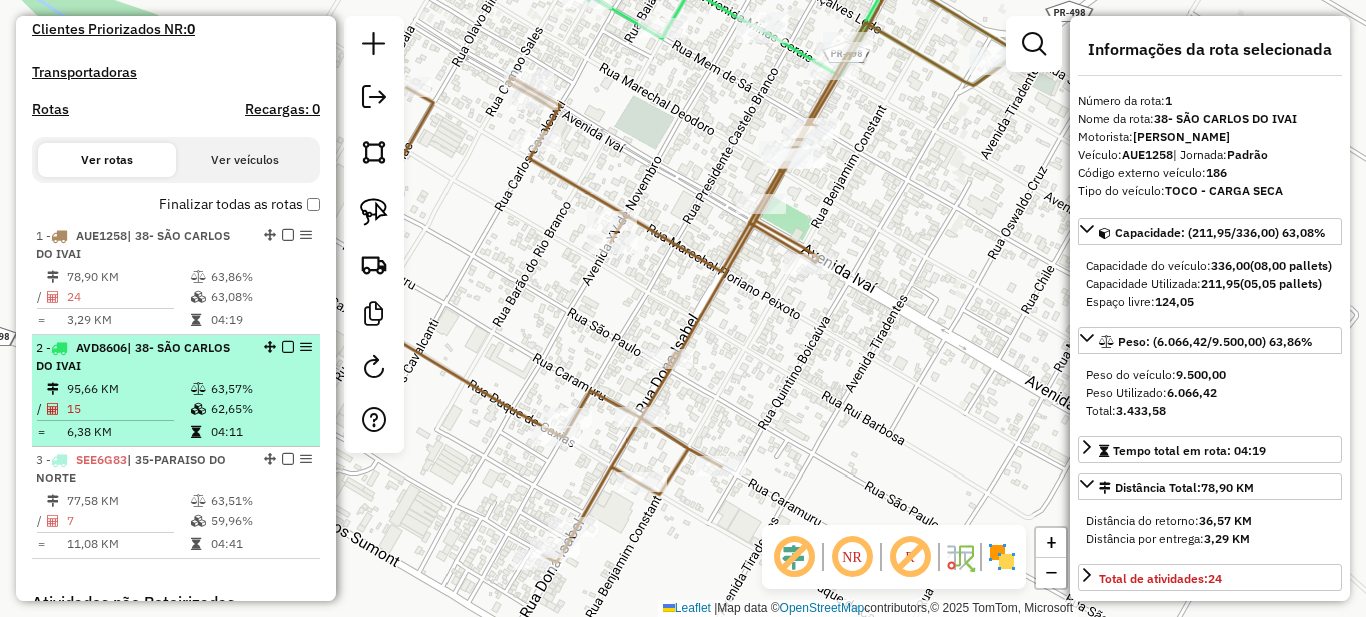 click on "2 -       AVD8606   | 38- SÃO CARLOS DO IVAI" at bounding box center [142, 357] 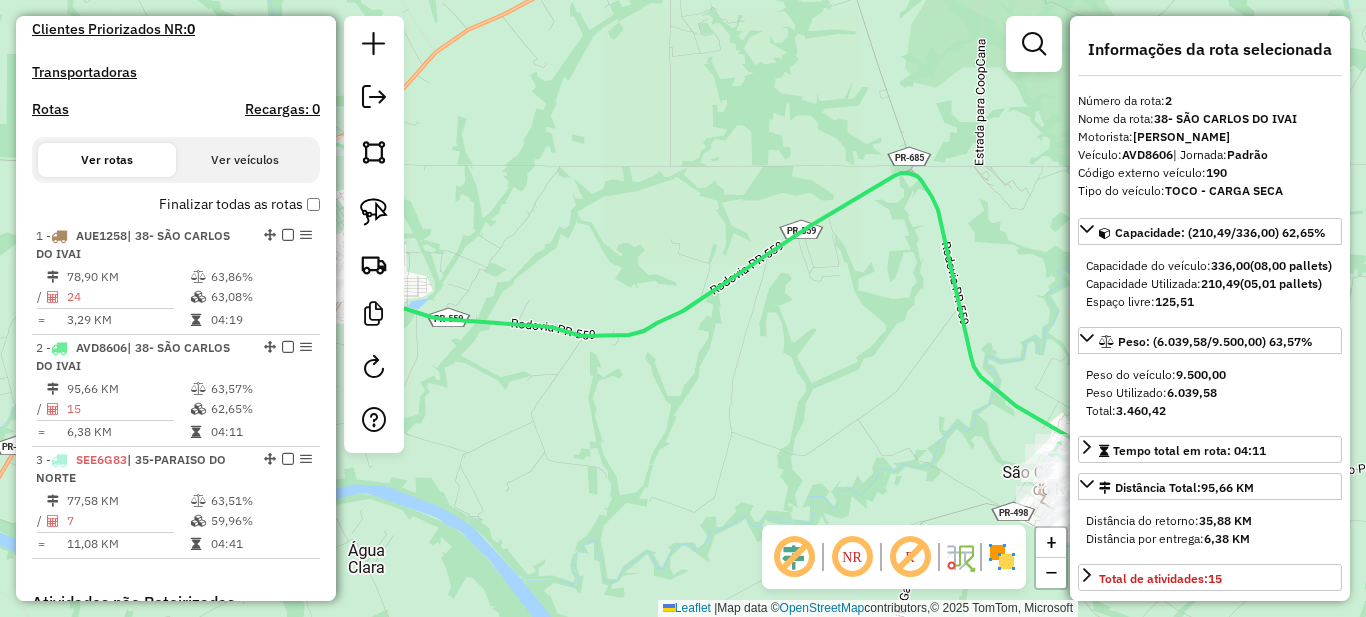 scroll, scrollTop: 200, scrollLeft: 0, axis: vertical 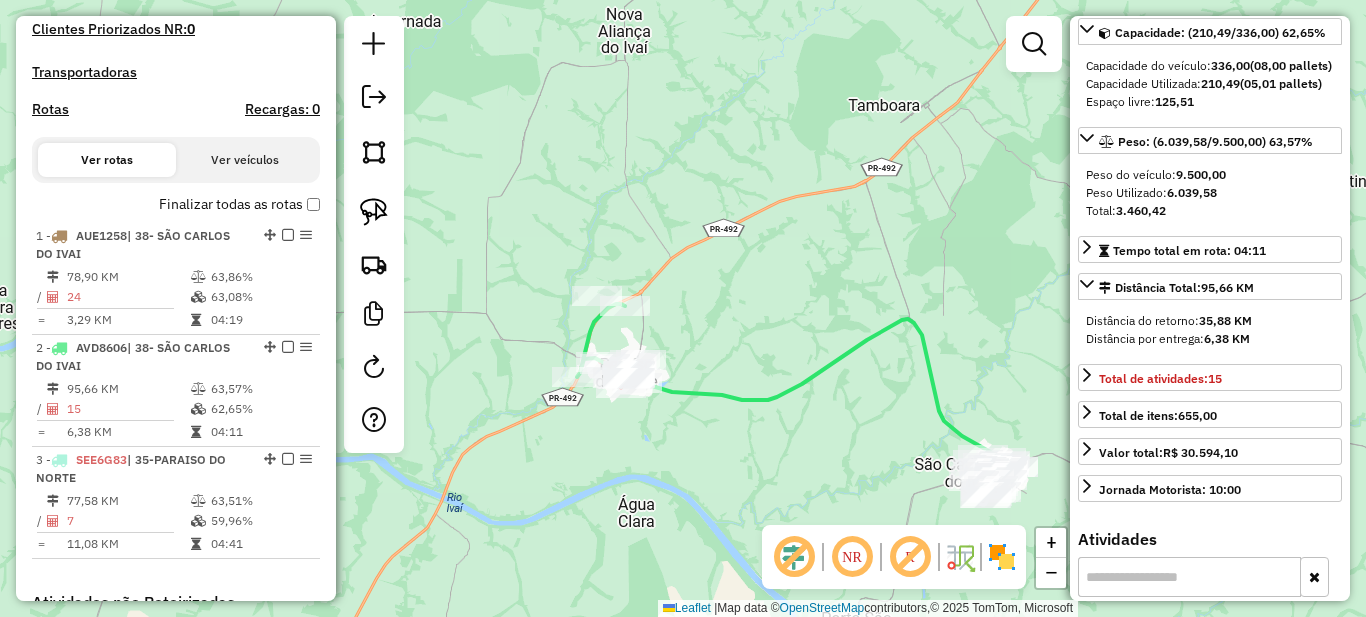 drag, startPoint x: 548, startPoint y: 397, endPoint x: 726, endPoint y: 458, distance: 188.16217 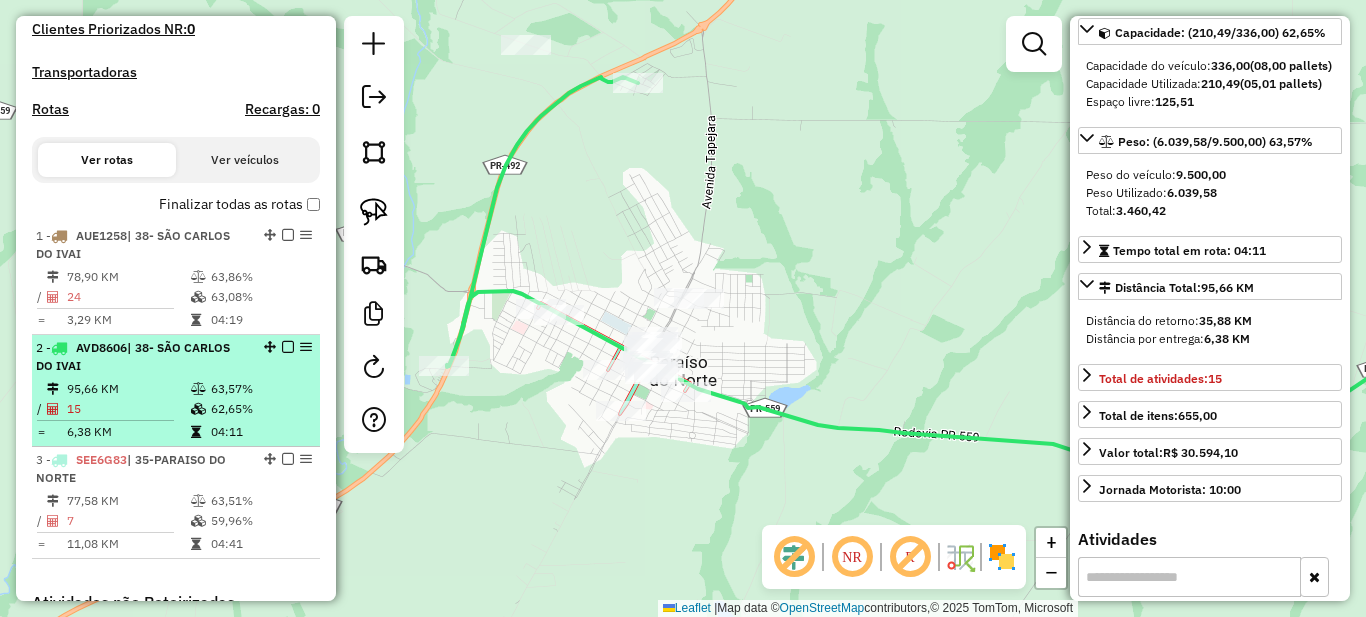 click on "15" at bounding box center [128, 409] 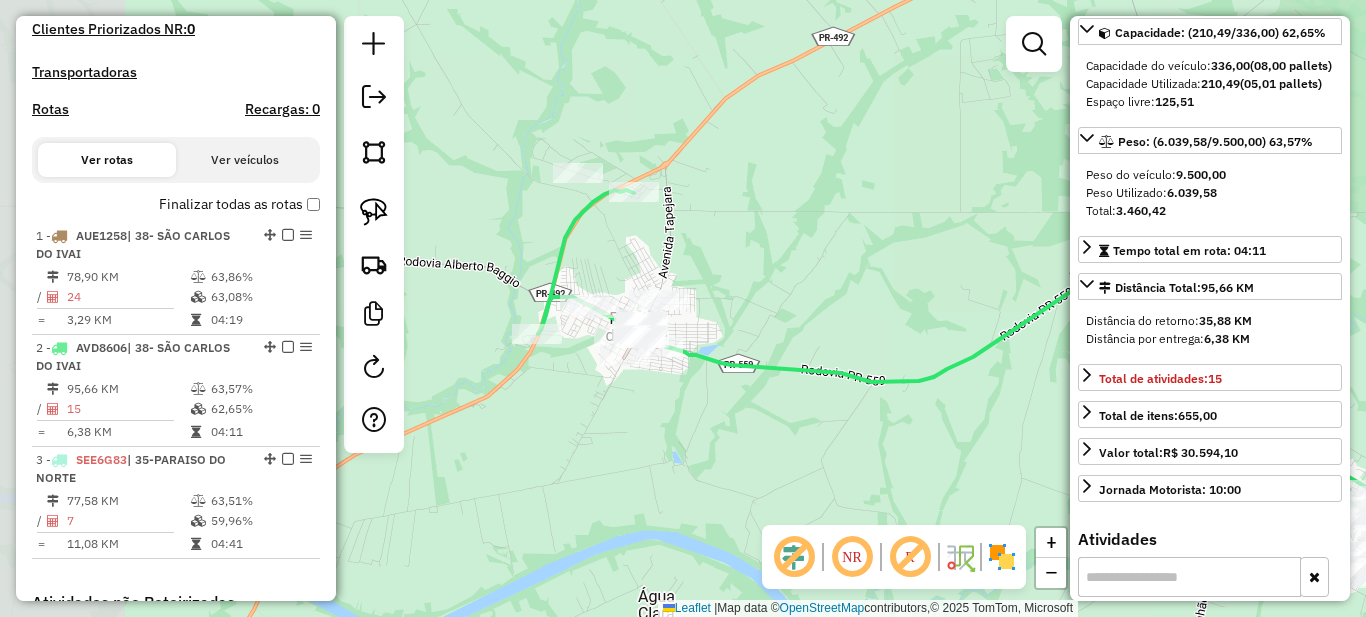 drag, startPoint x: 758, startPoint y: 387, endPoint x: 1058, endPoint y: 437, distance: 304.13812 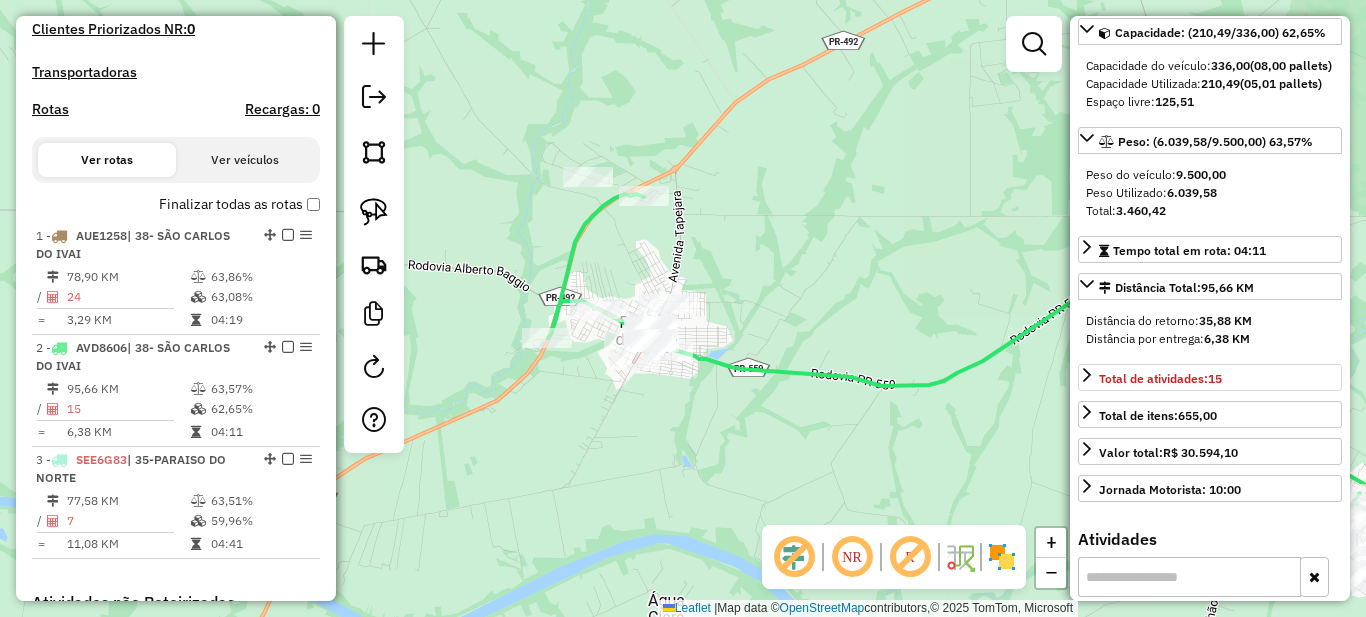 scroll, scrollTop: 600, scrollLeft: 0, axis: vertical 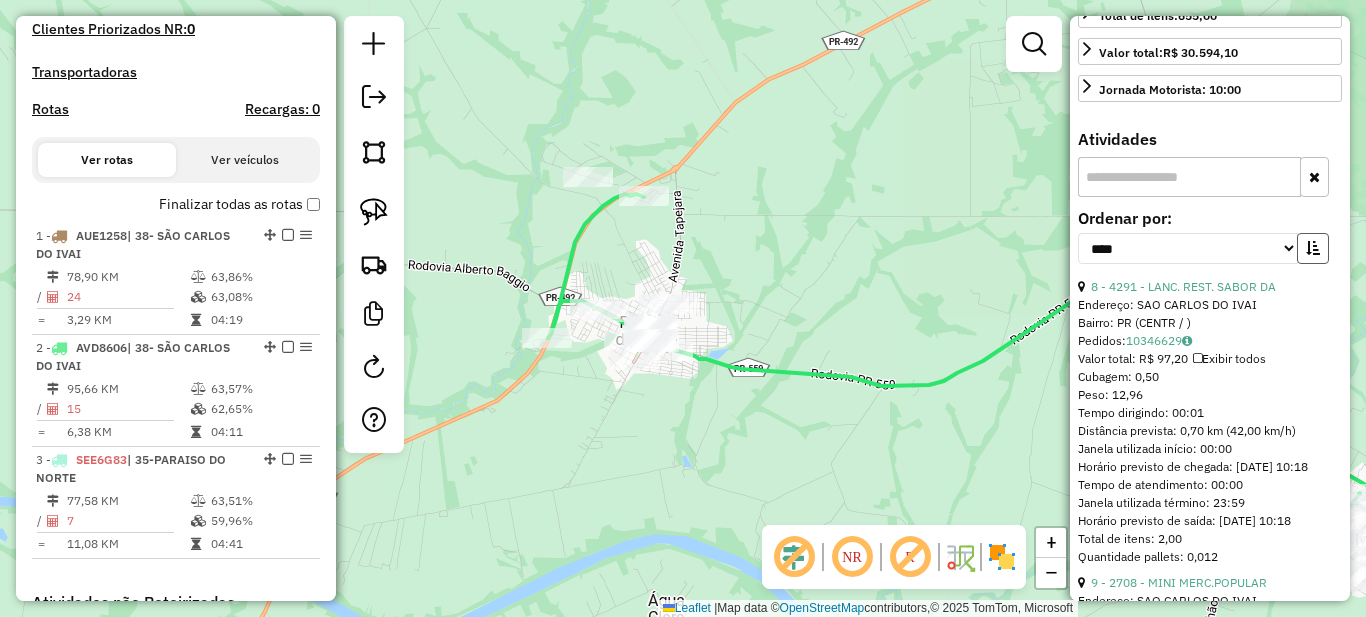 click at bounding box center [1313, 248] 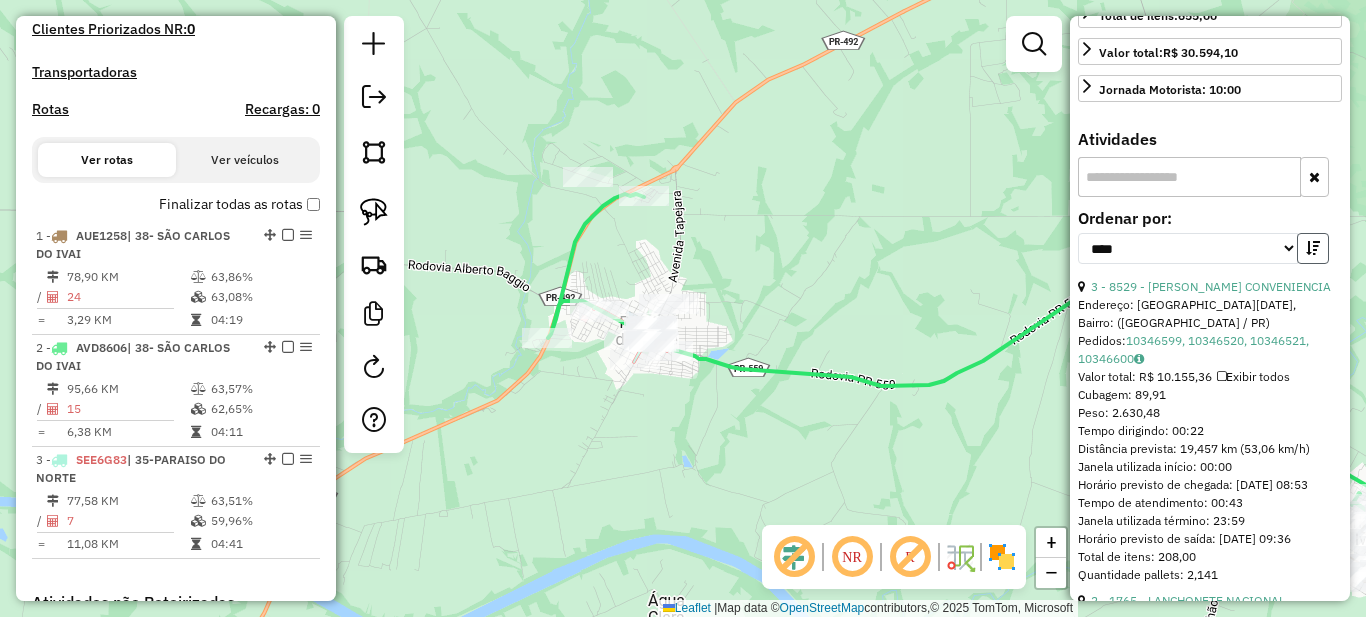 click at bounding box center (1313, 248) 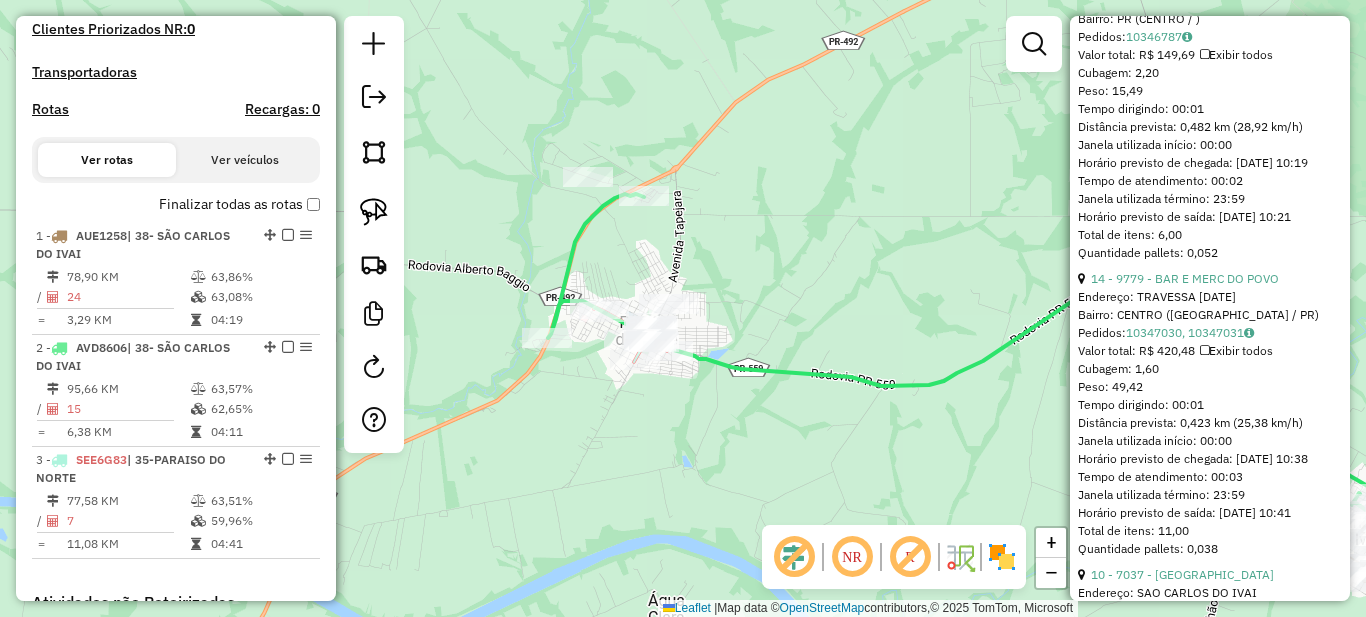 scroll, scrollTop: 1500, scrollLeft: 0, axis: vertical 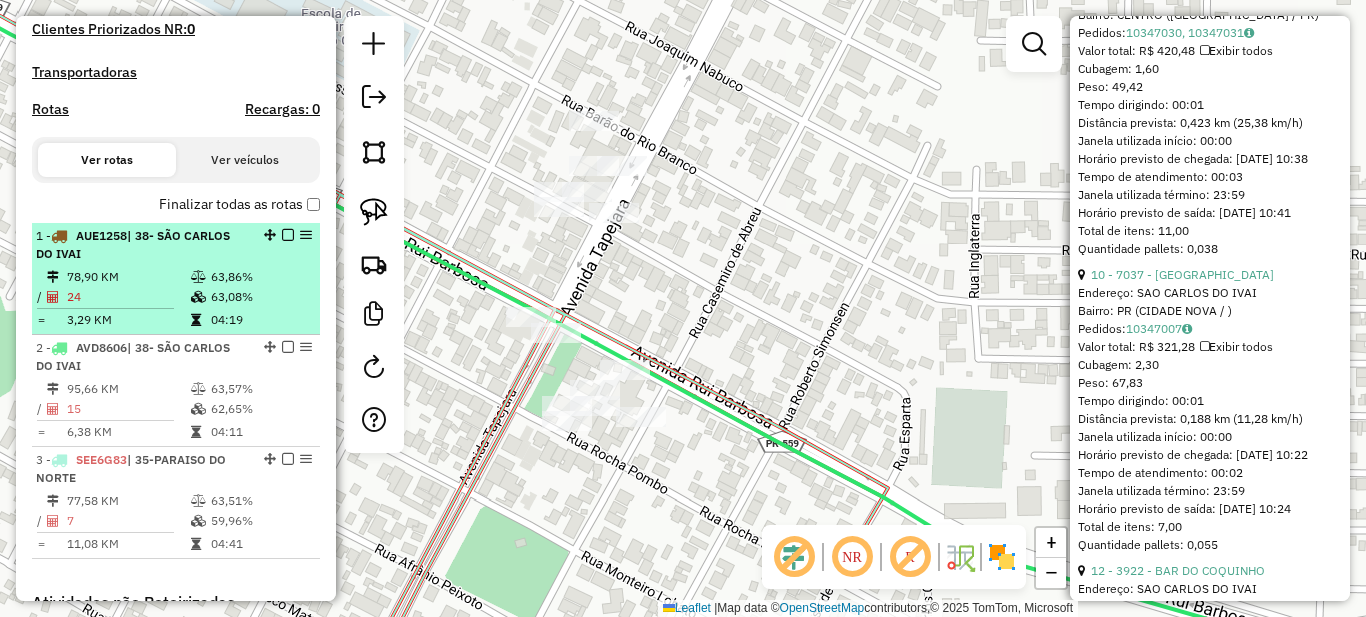 click at bounding box center (288, 235) 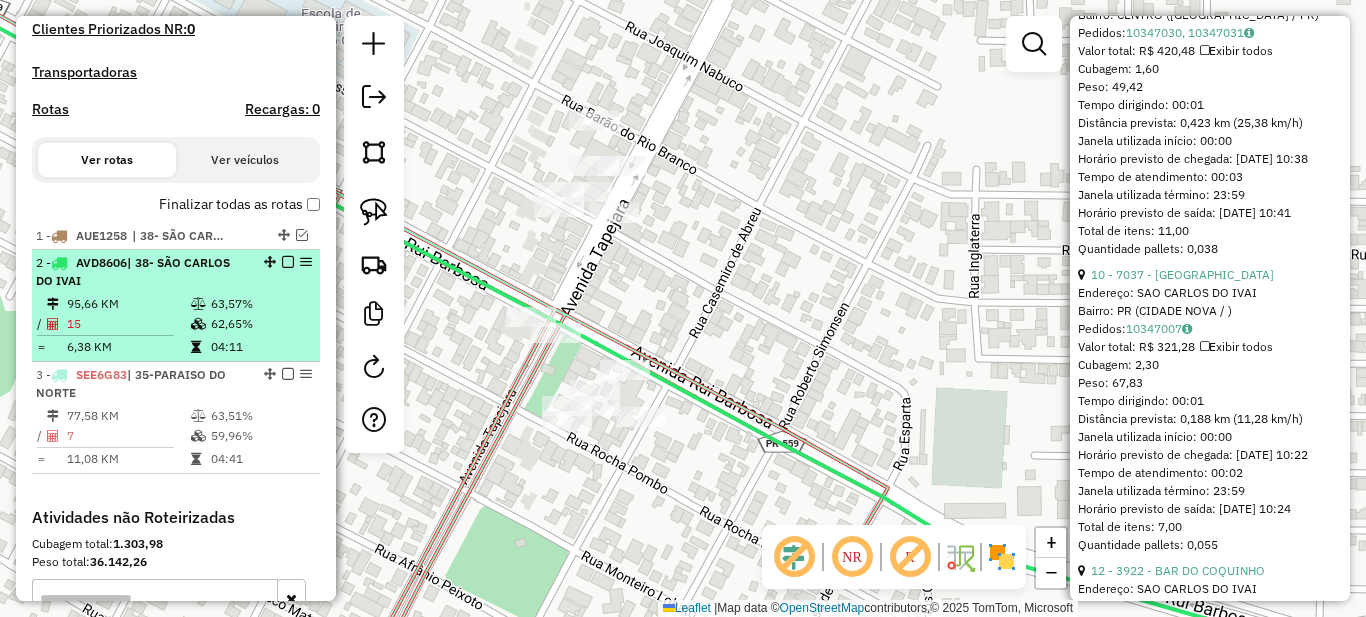 click on "2 -       AVD8606   | 38- SÃO CARLOS DO IVAI" at bounding box center [176, 272] 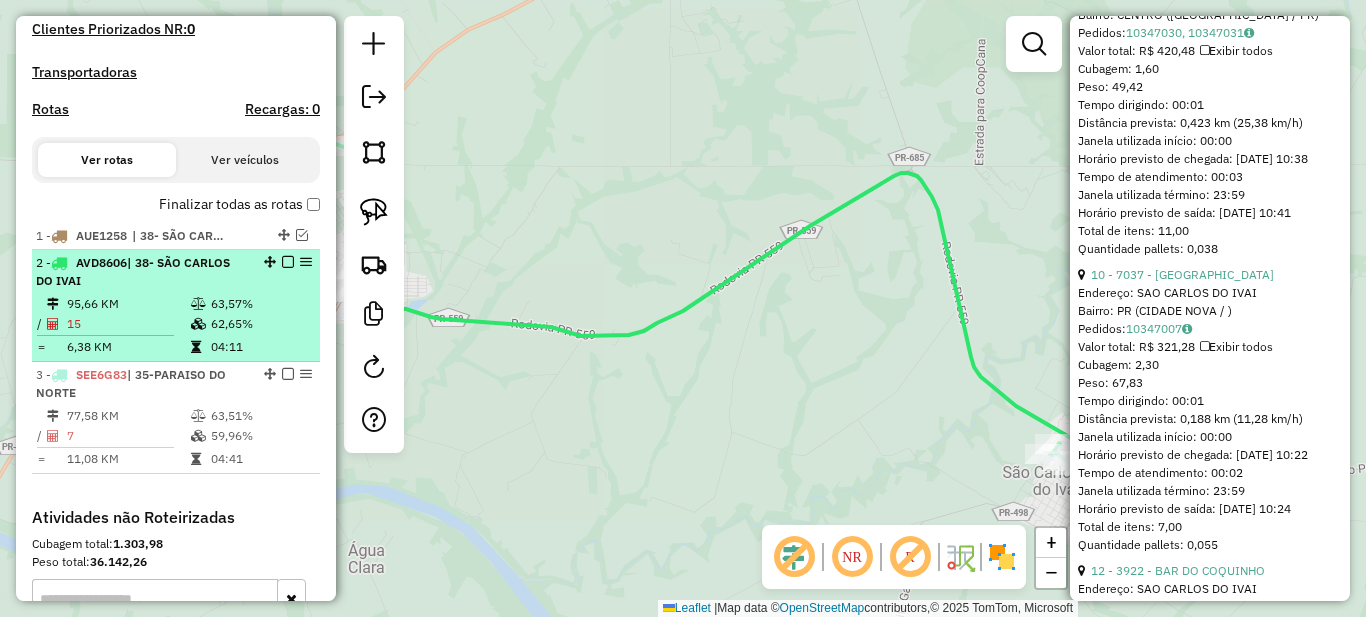 click at bounding box center [288, 262] 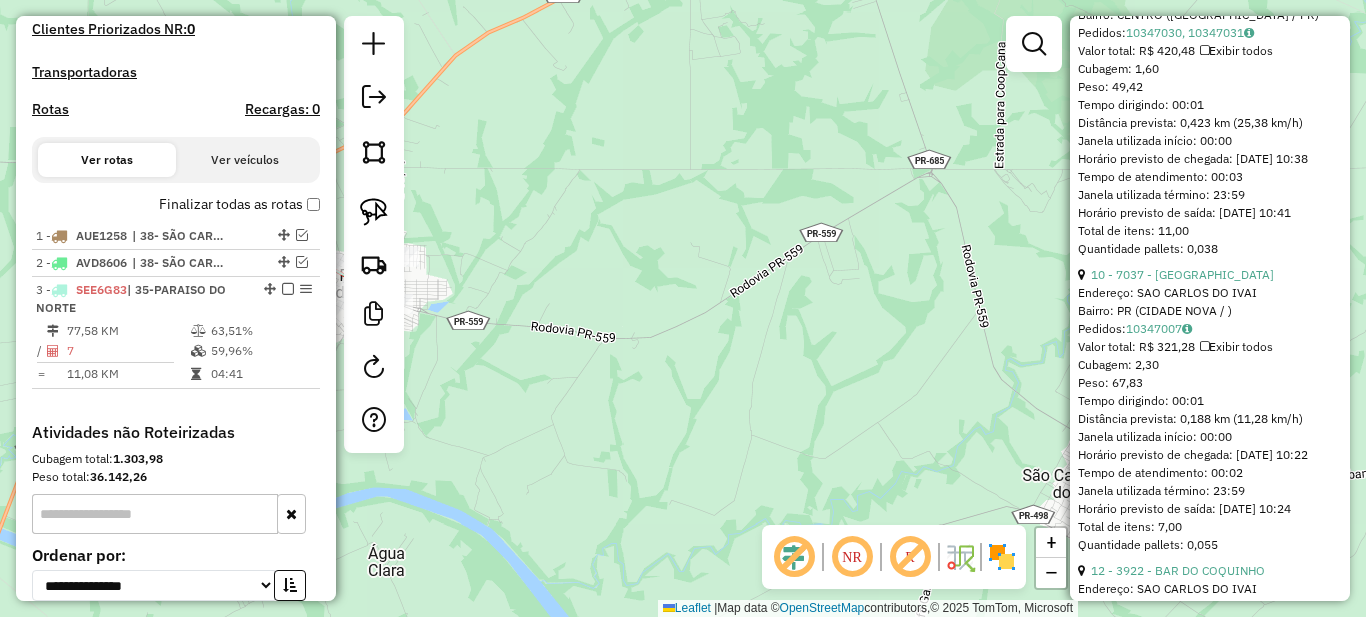 drag, startPoint x: 479, startPoint y: 373, endPoint x: 779, endPoint y: 389, distance: 300.42636 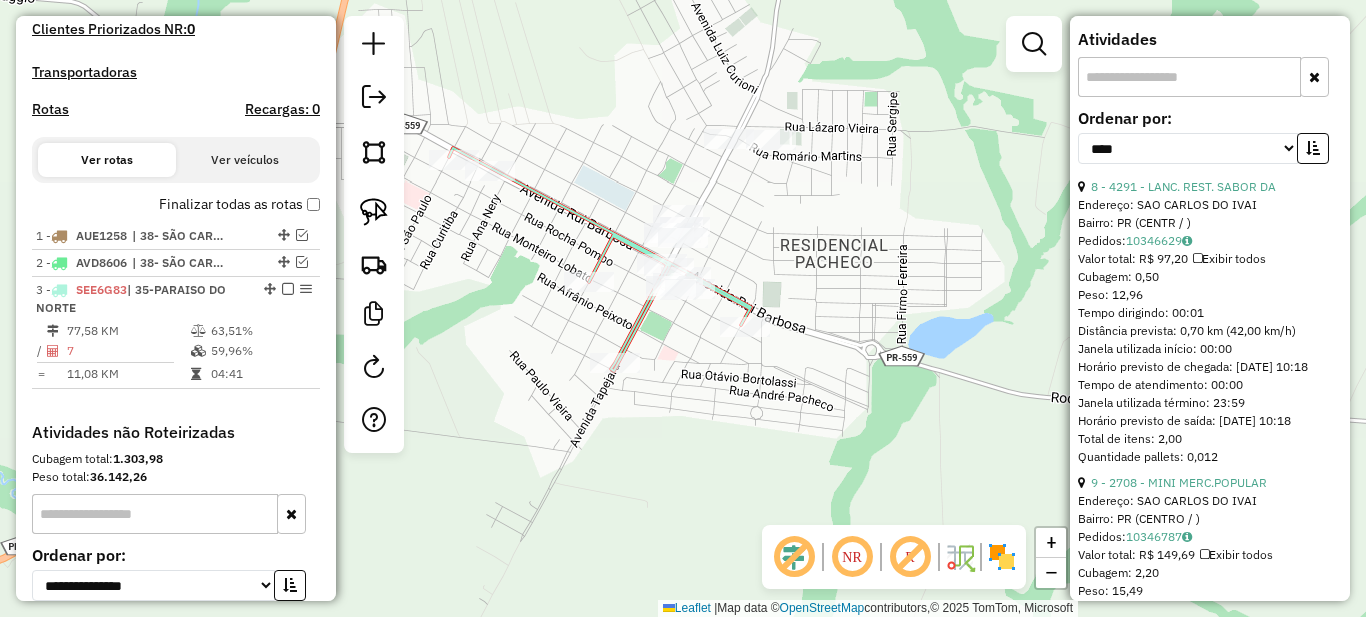 scroll, scrollTop: 0, scrollLeft: 0, axis: both 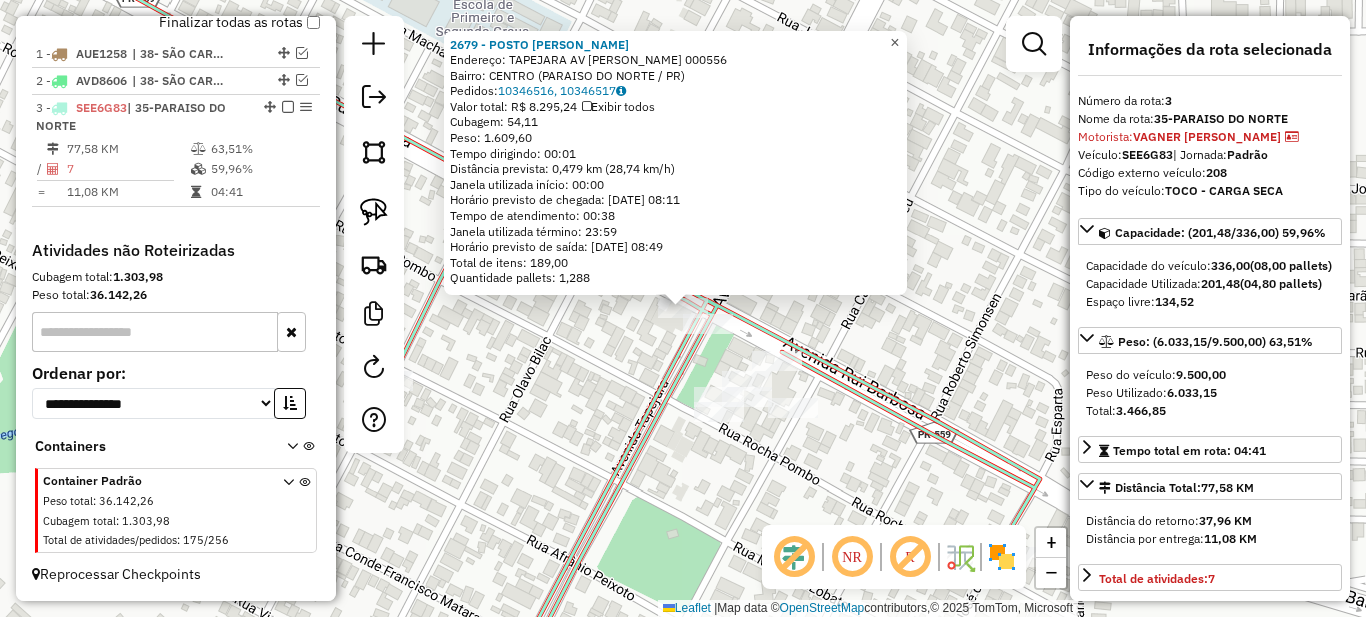 click on "×" 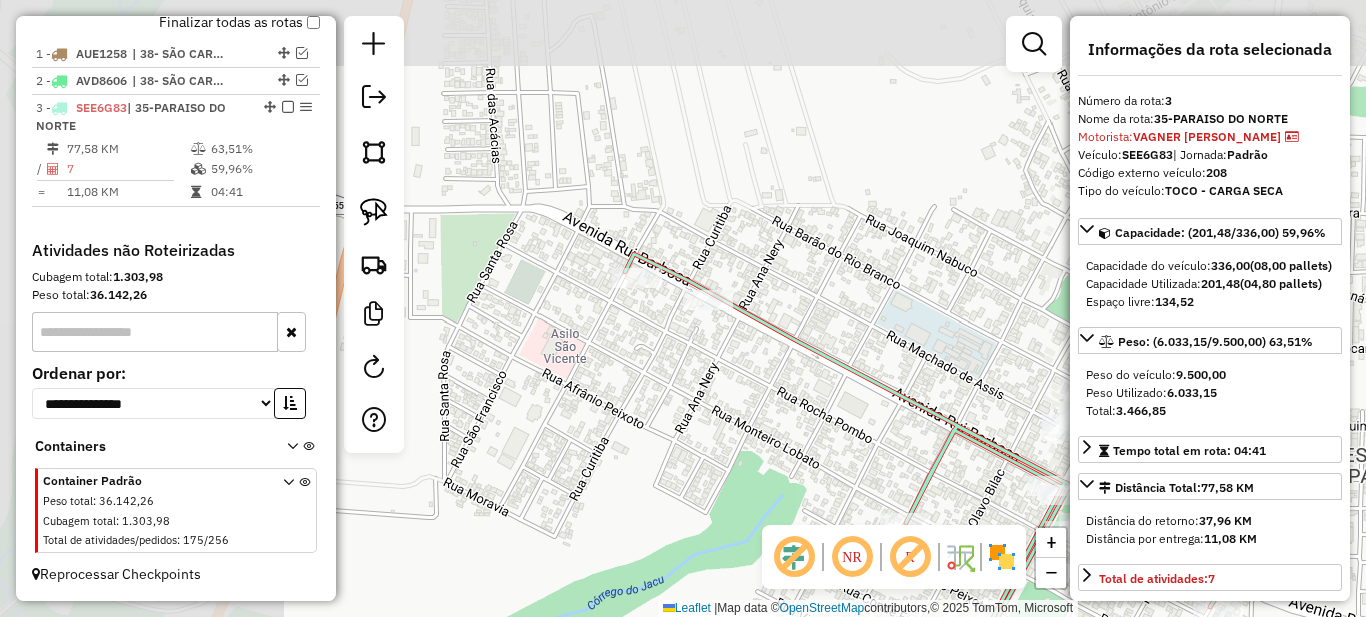 drag, startPoint x: 550, startPoint y: 265, endPoint x: 859, endPoint y: 446, distance: 358.10892 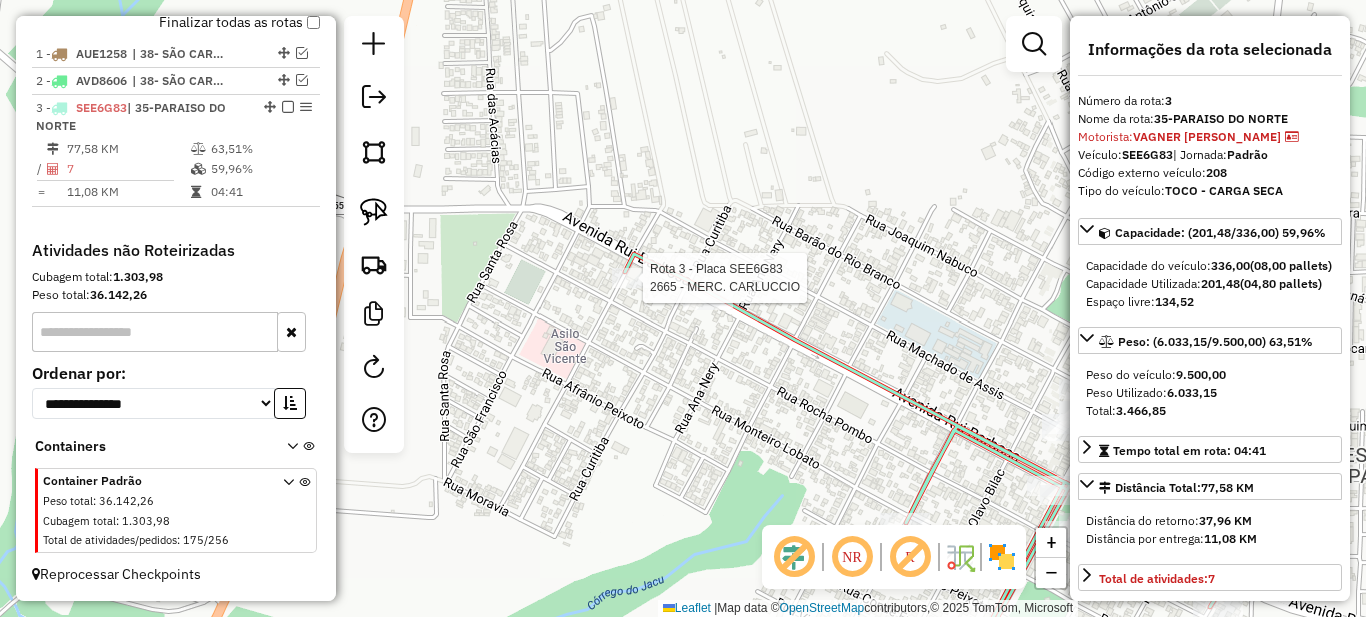 click 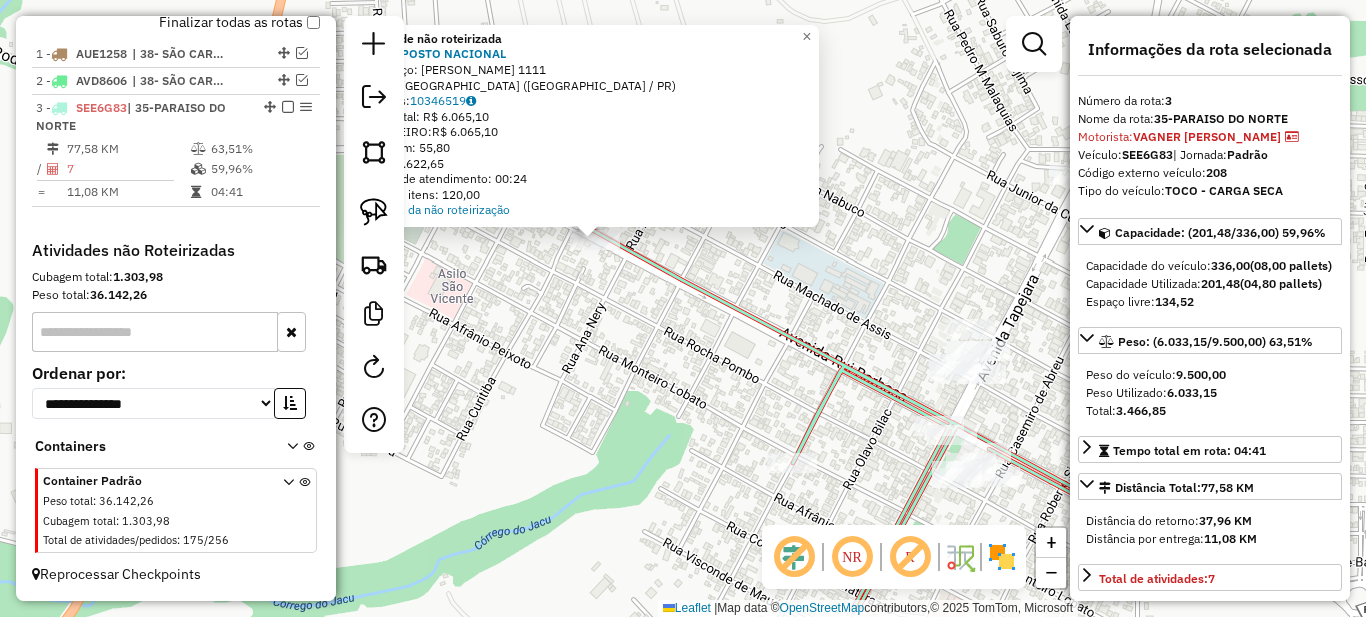 drag, startPoint x: 778, startPoint y: 432, endPoint x: 691, endPoint y: 363, distance: 111.040535 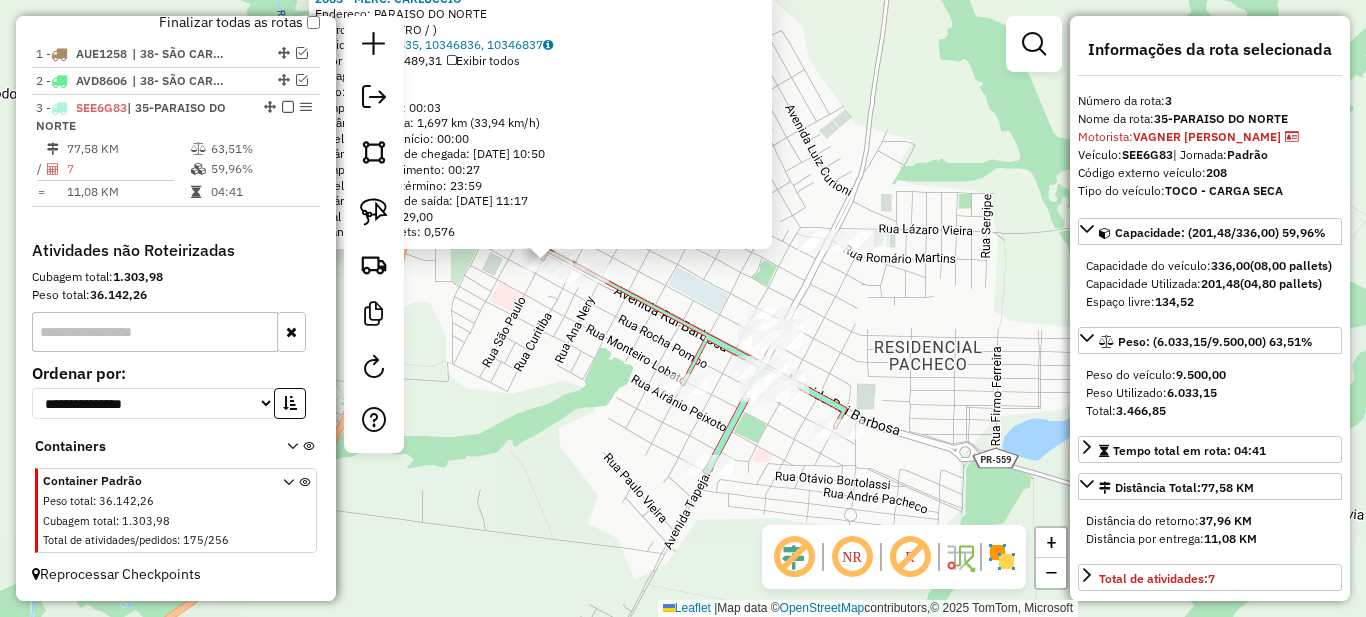 drag, startPoint x: 627, startPoint y: 428, endPoint x: 492, endPoint y: 382, distance: 142.62187 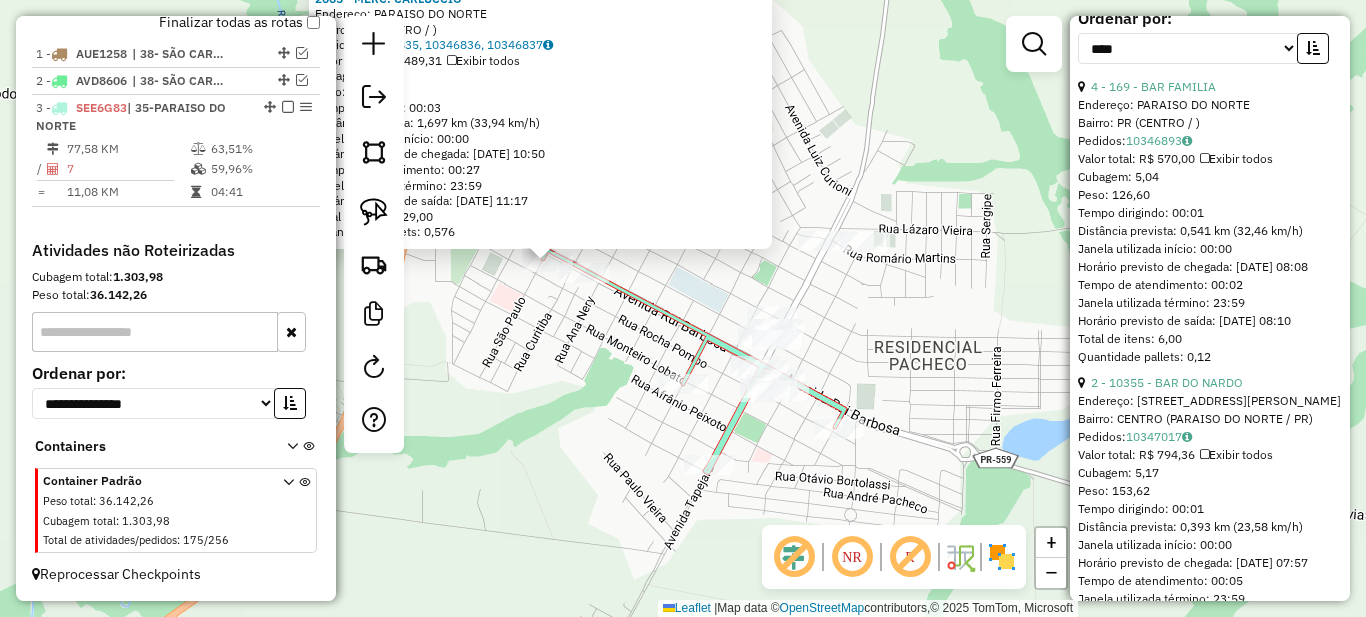scroll, scrollTop: 1000, scrollLeft: 0, axis: vertical 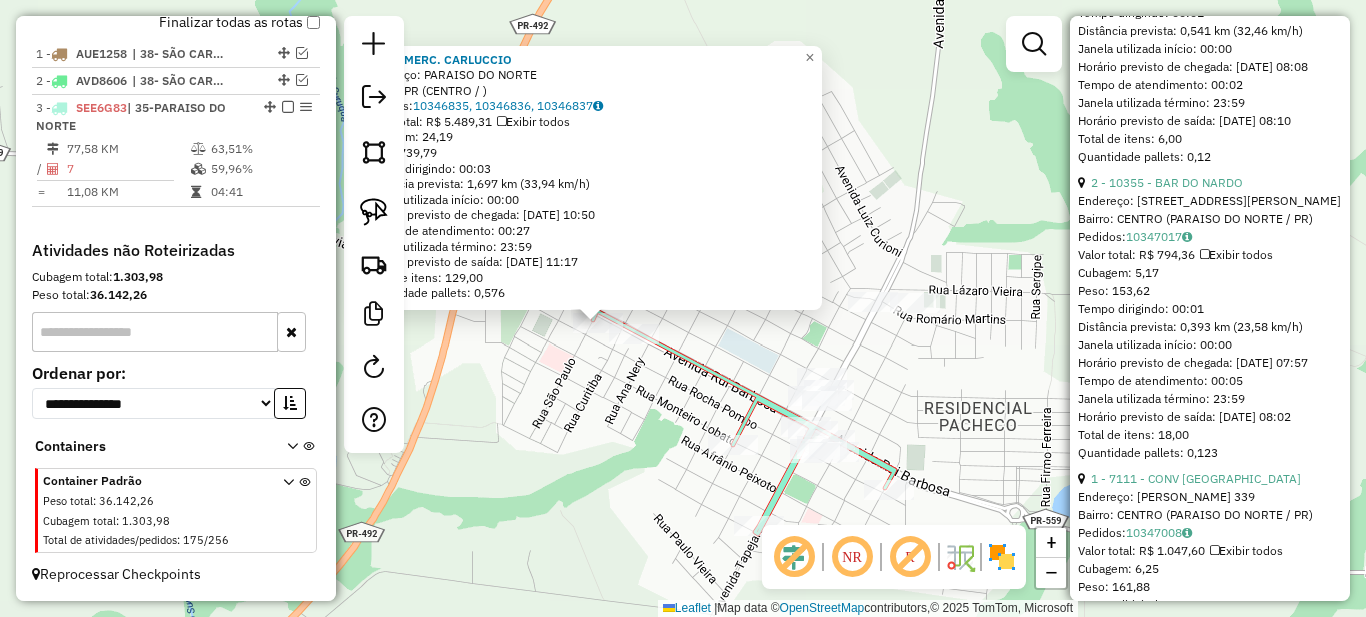 drag, startPoint x: 543, startPoint y: 374, endPoint x: 556, endPoint y: 398, distance: 27.294687 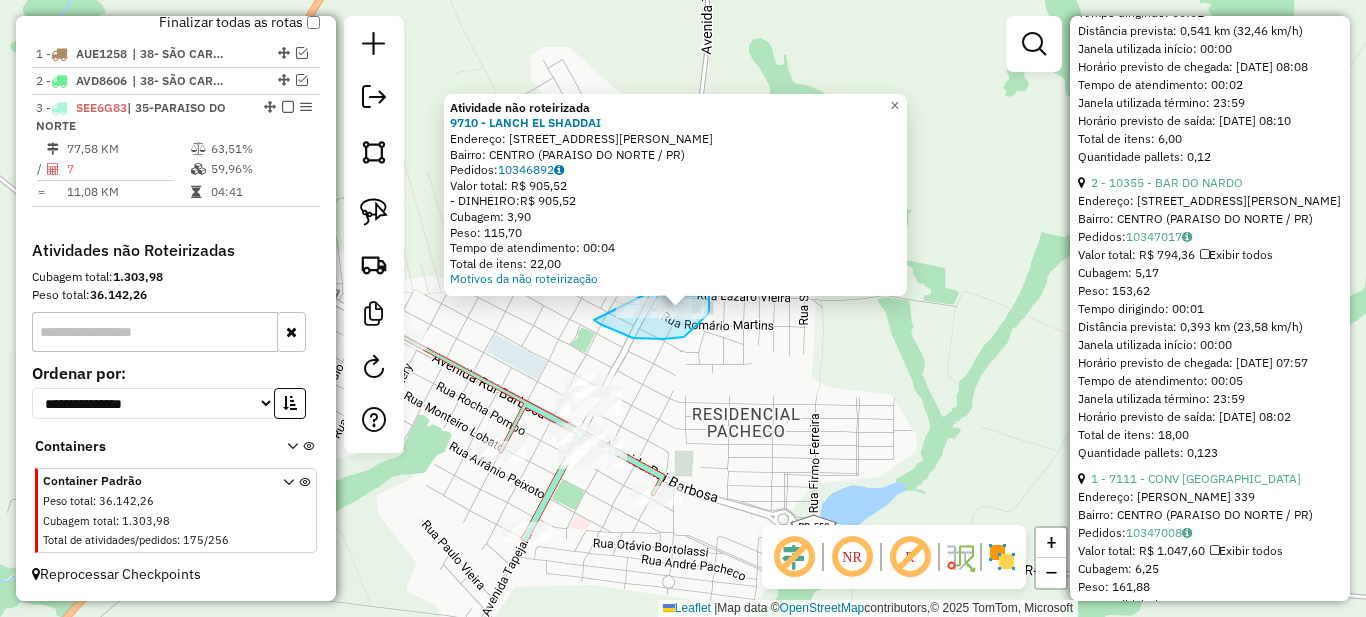 drag, startPoint x: 607, startPoint y: 327, endPoint x: 642, endPoint y: 279, distance: 59.405388 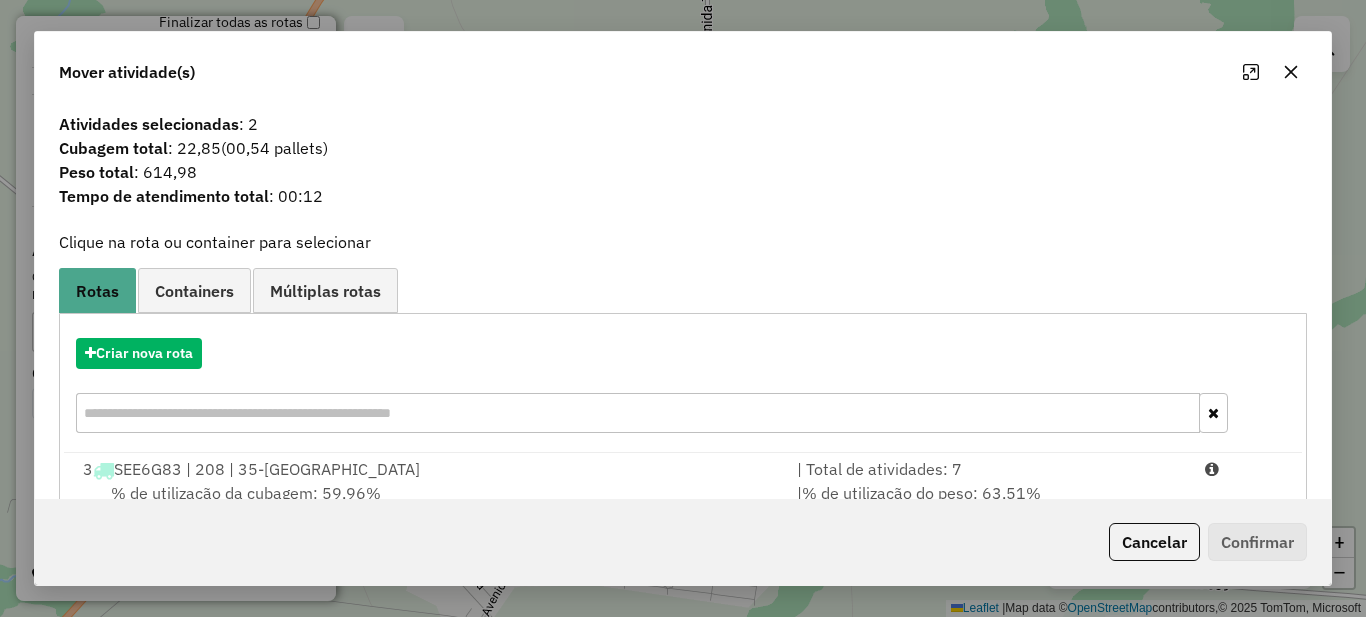 scroll, scrollTop: 70, scrollLeft: 0, axis: vertical 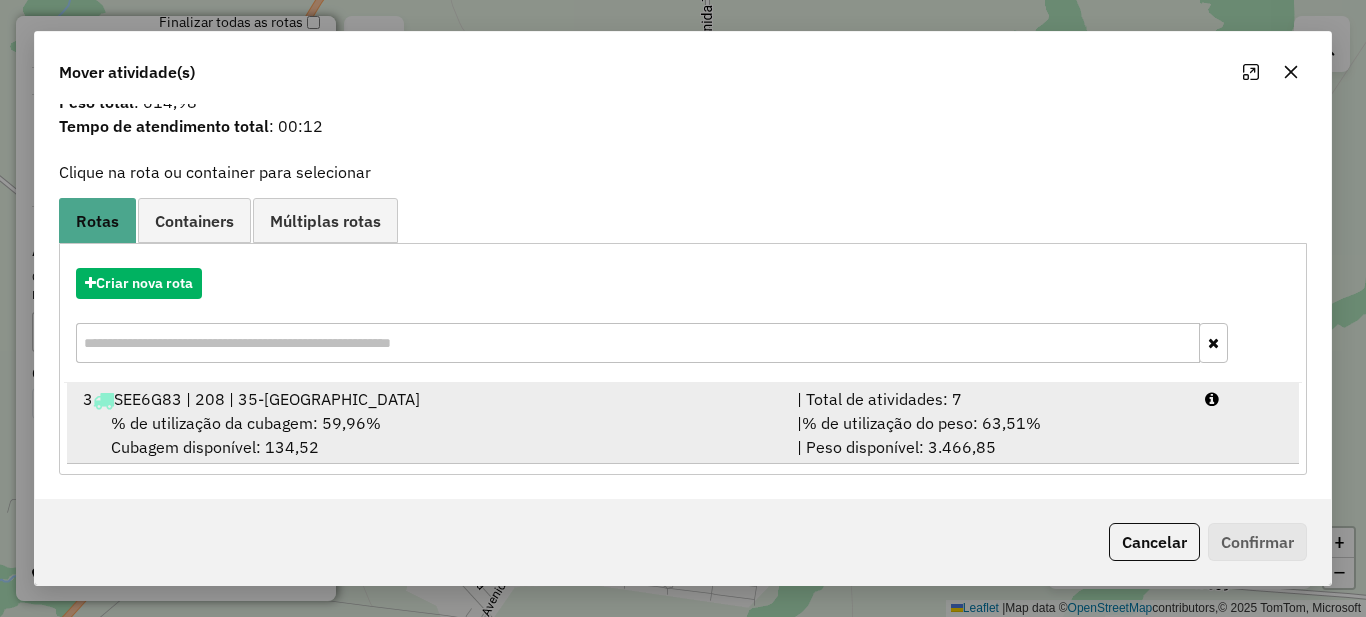 click on "| Total de atividades: 7" at bounding box center [989, 399] 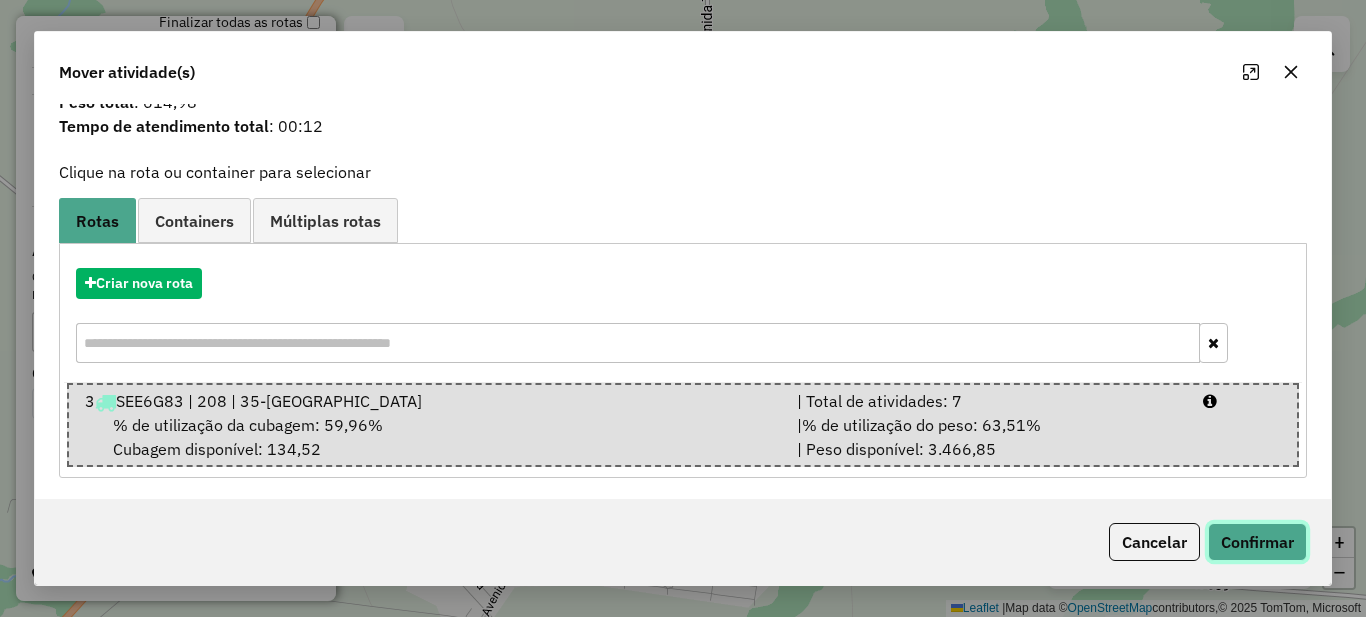 click on "Confirmar" 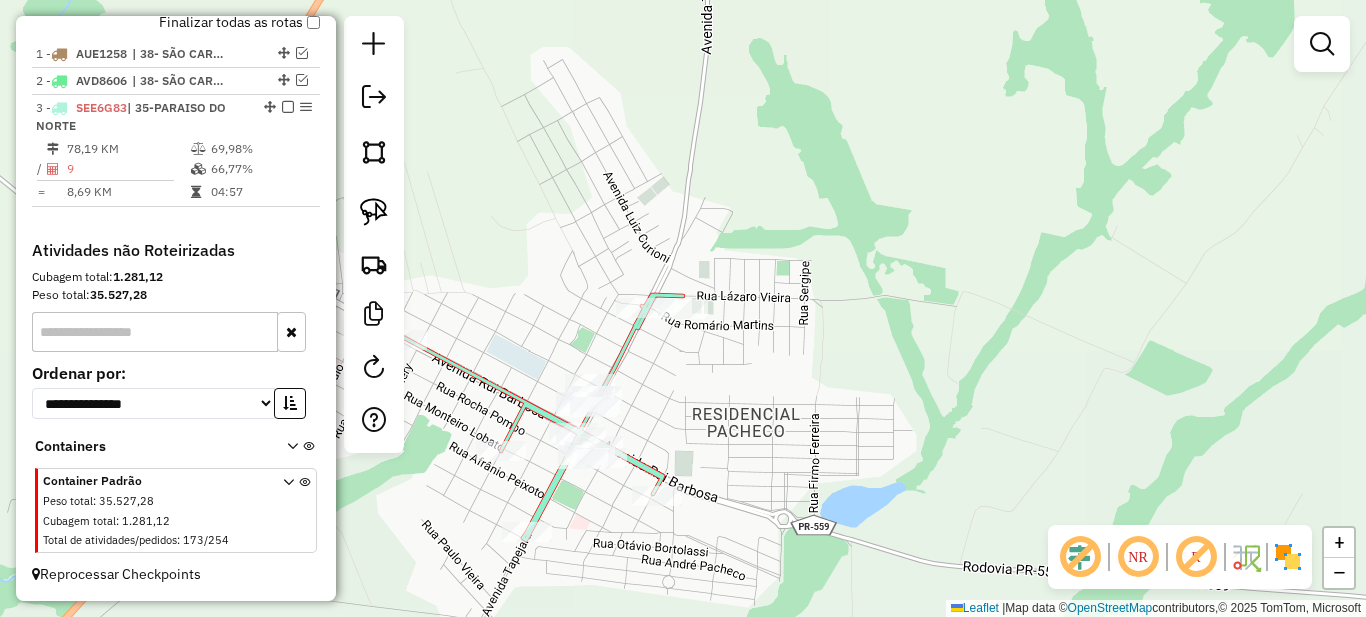 scroll, scrollTop: 0, scrollLeft: 0, axis: both 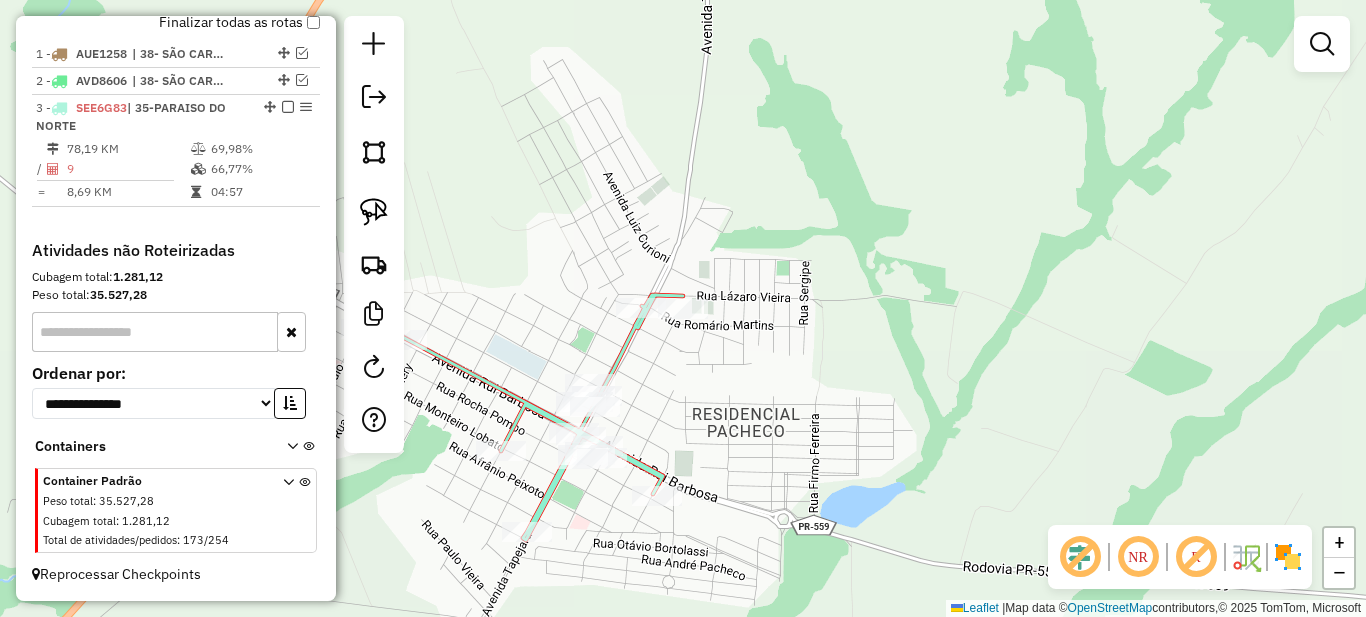 drag, startPoint x: 699, startPoint y: 363, endPoint x: 826, endPoint y: 341, distance: 128.89143 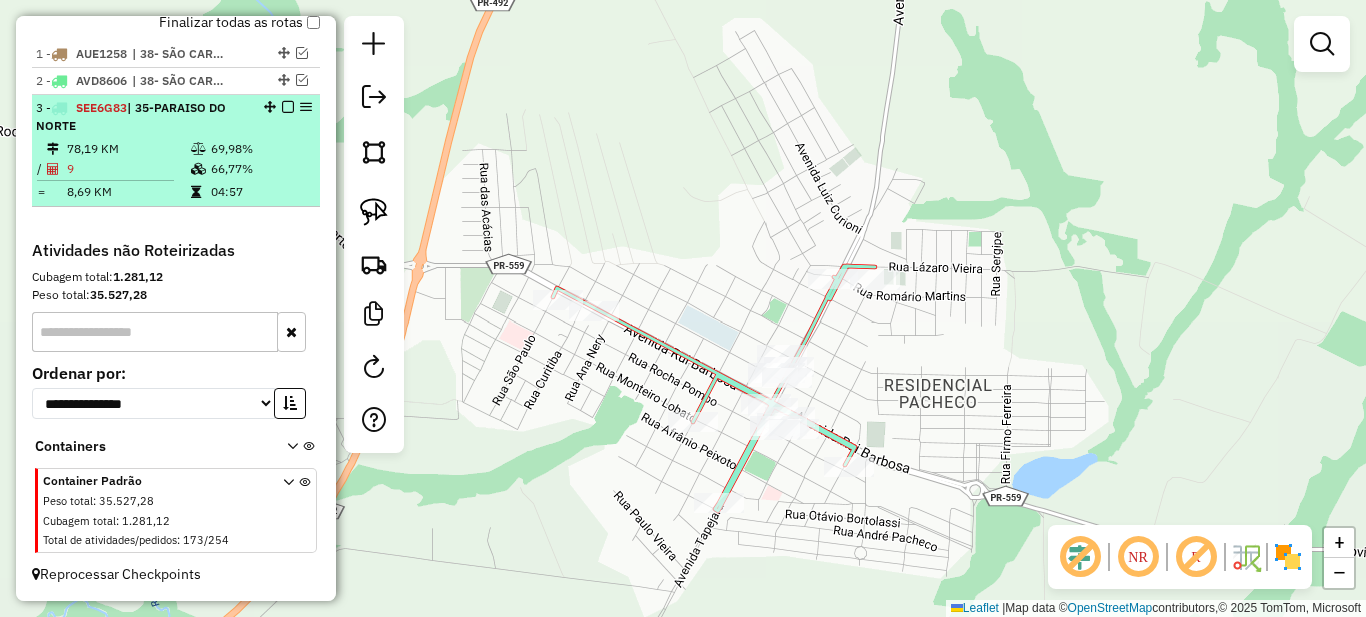 click at bounding box center (200, 149) 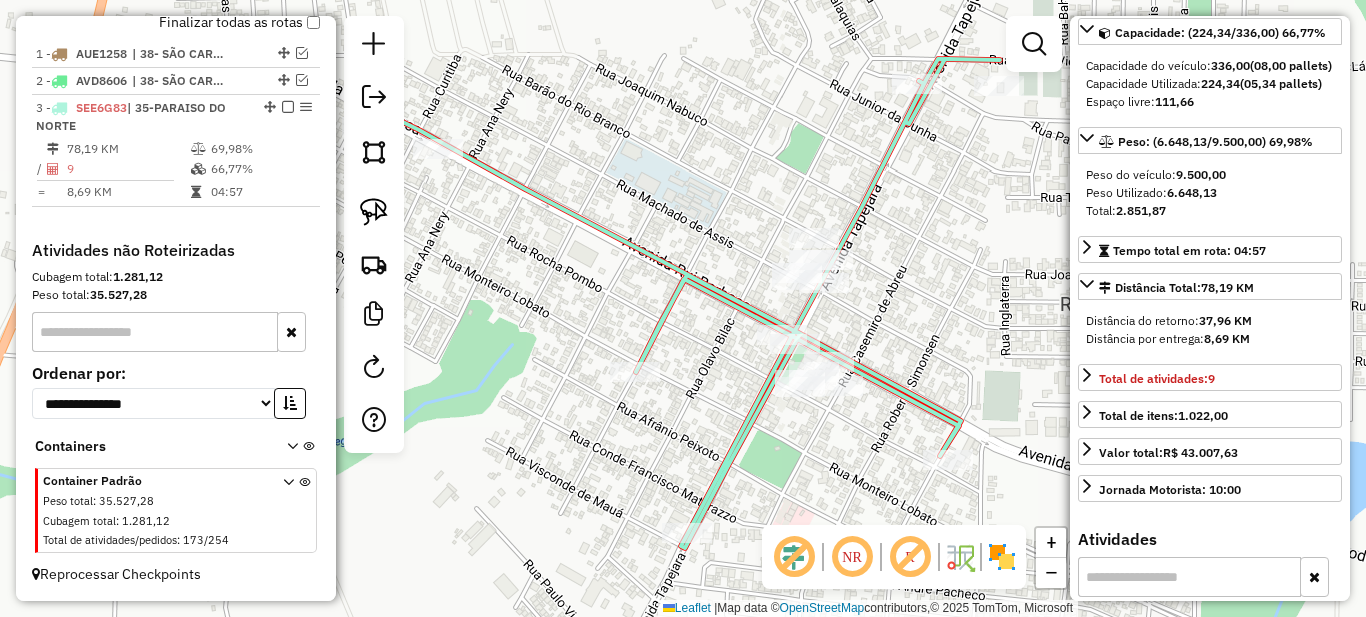 scroll, scrollTop: 600, scrollLeft: 0, axis: vertical 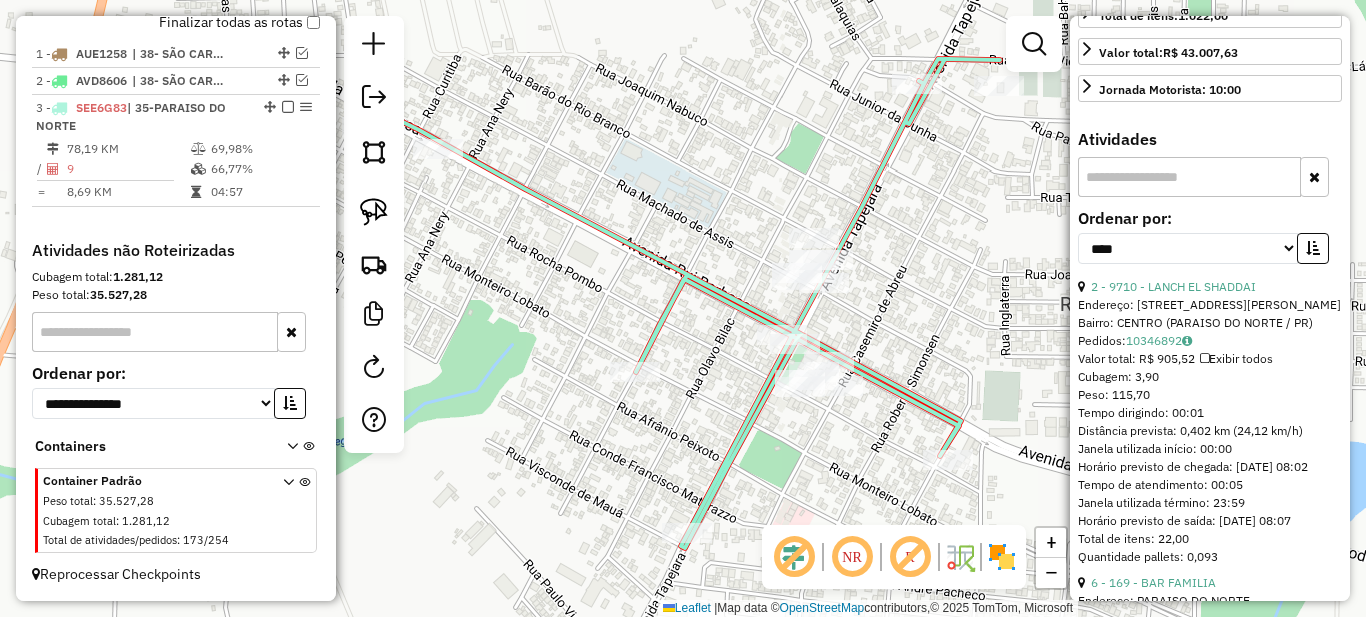 click on "**********" at bounding box center (1210, 244) 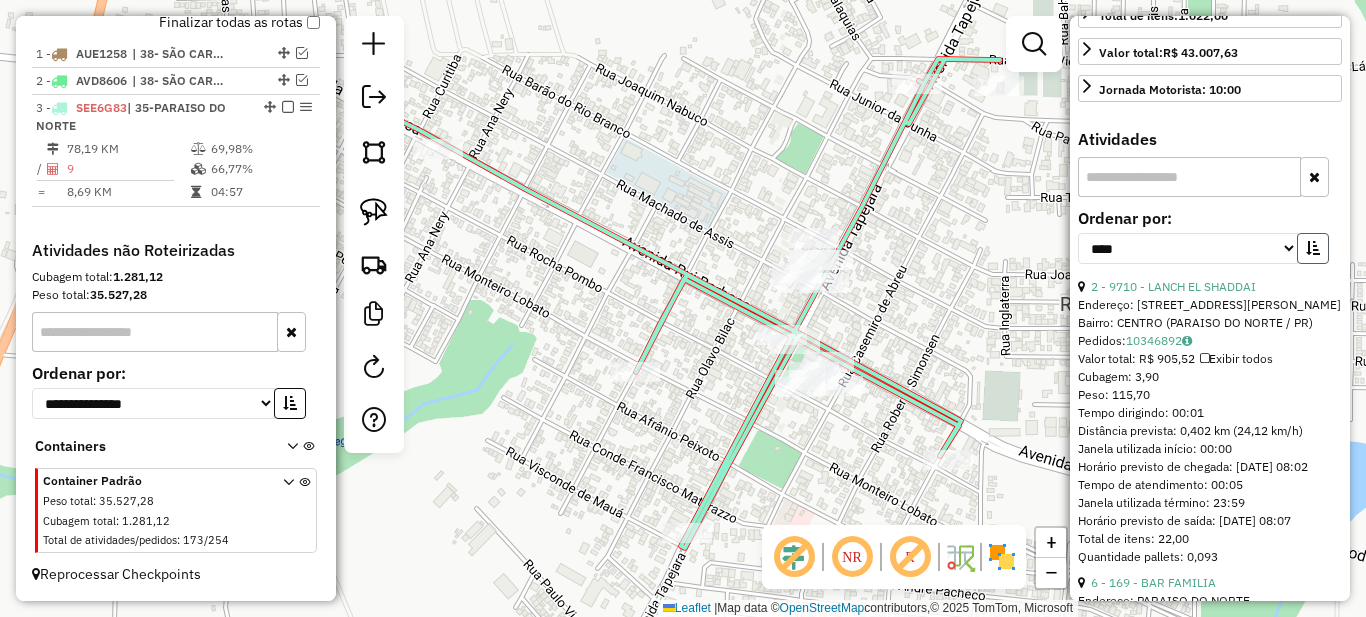 click at bounding box center [1313, 248] 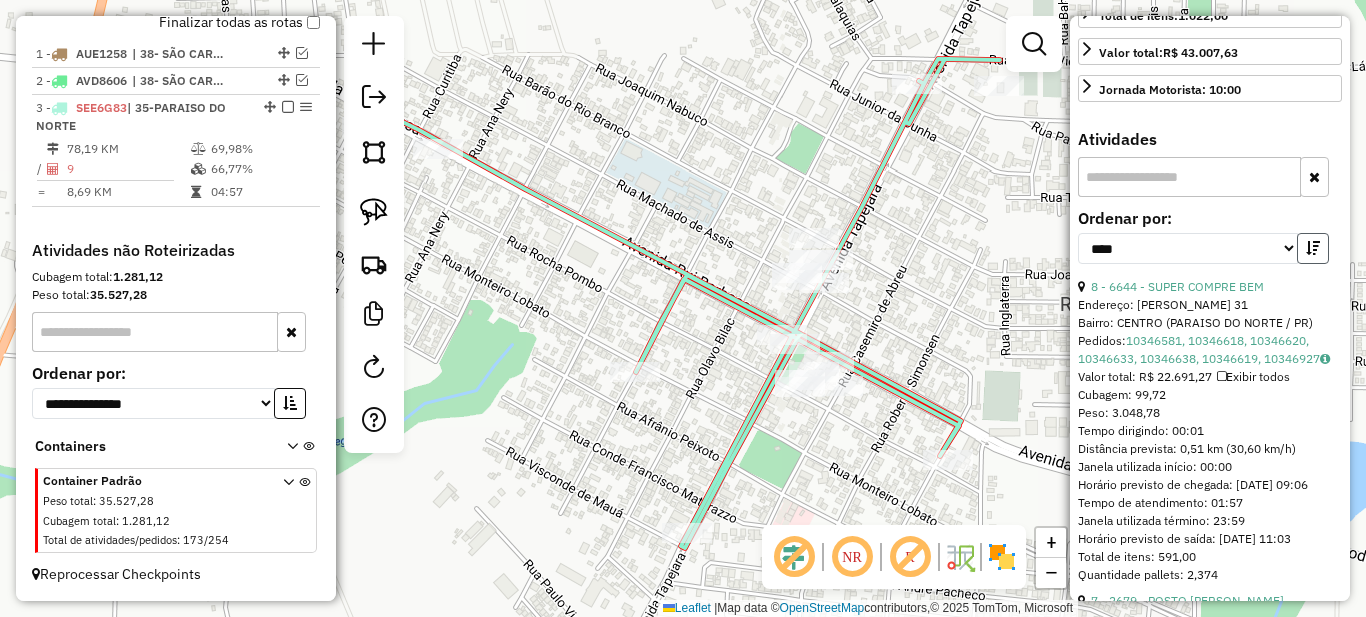 click at bounding box center (1313, 248) 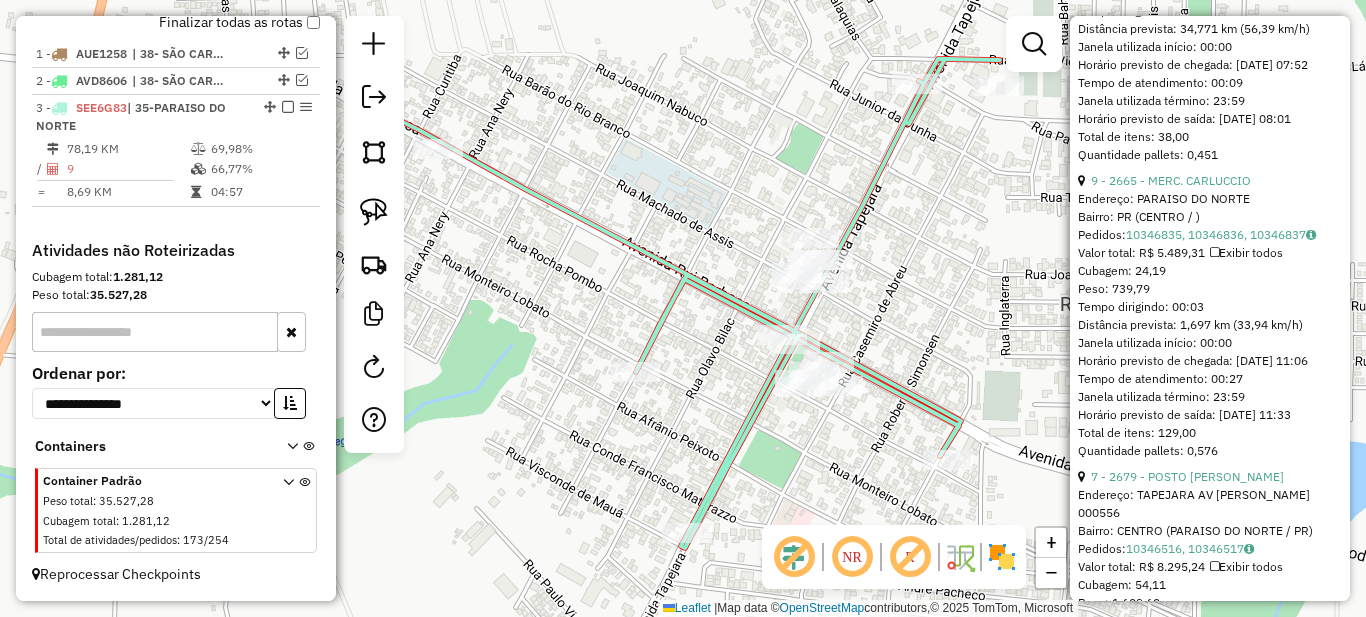 scroll, scrollTop: 2400, scrollLeft: 0, axis: vertical 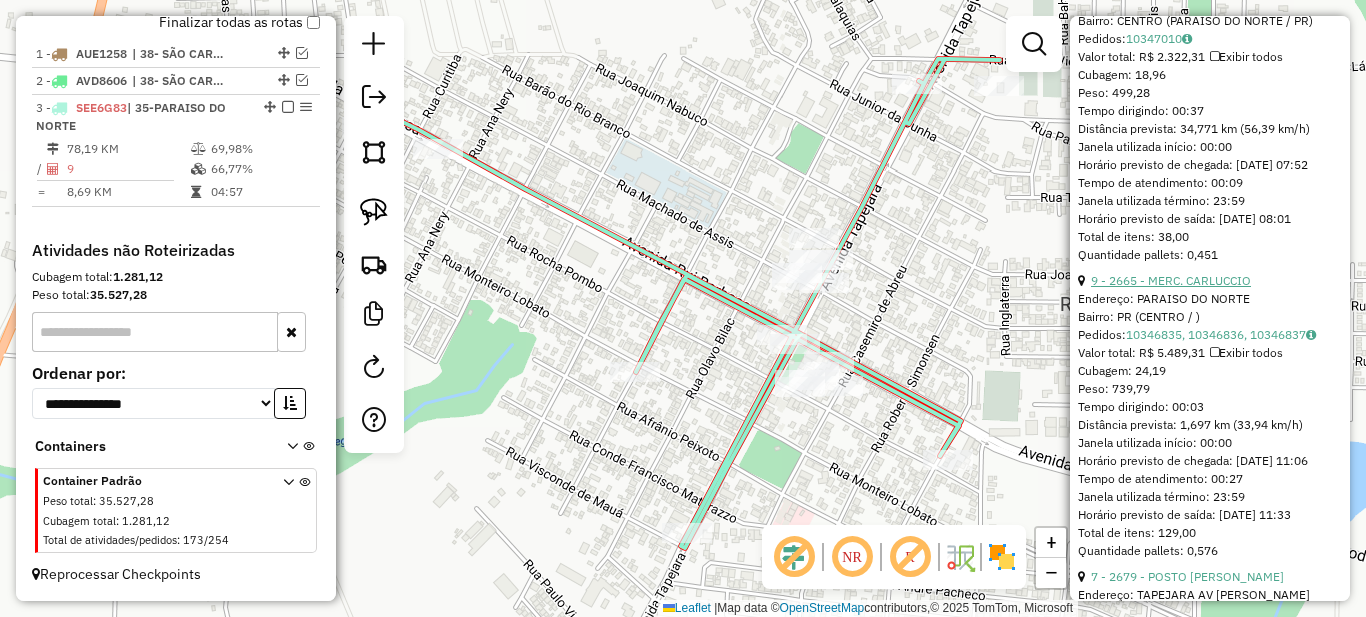 click on "9 - 2665 - MERC. CARLUCCIO" at bounding box center (1171, 280) 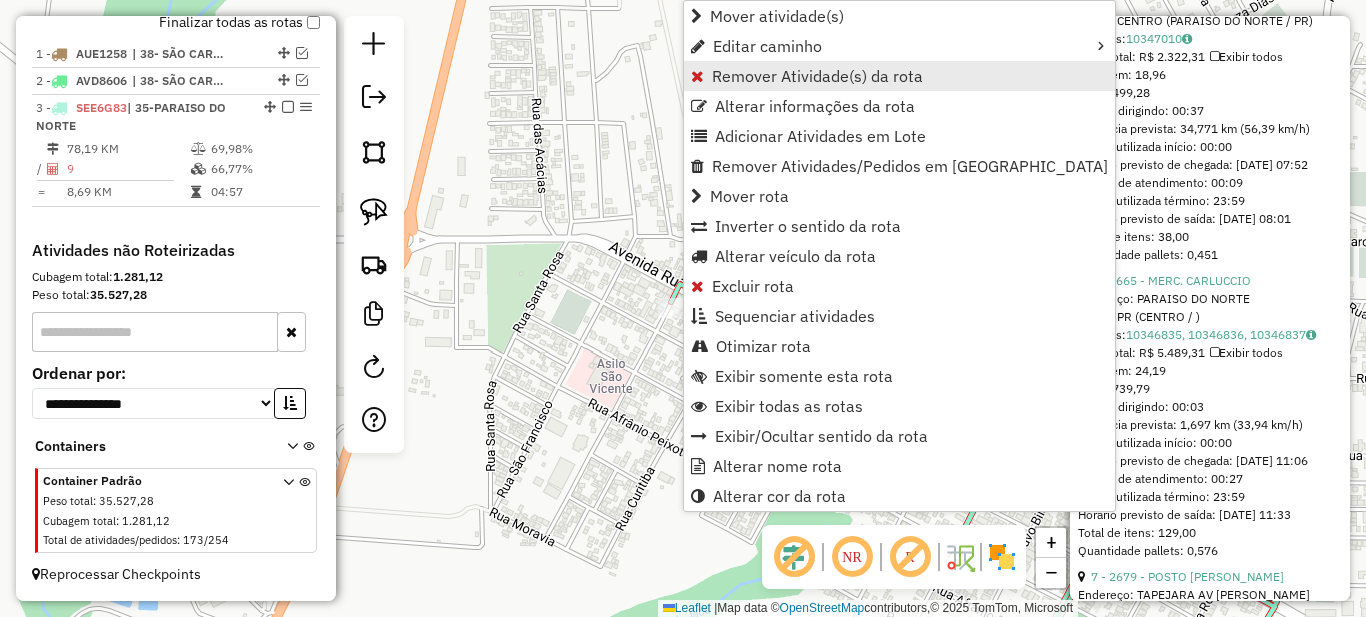 click on "Remover Atividade(s) da rota" at bounding box center [817, 76] 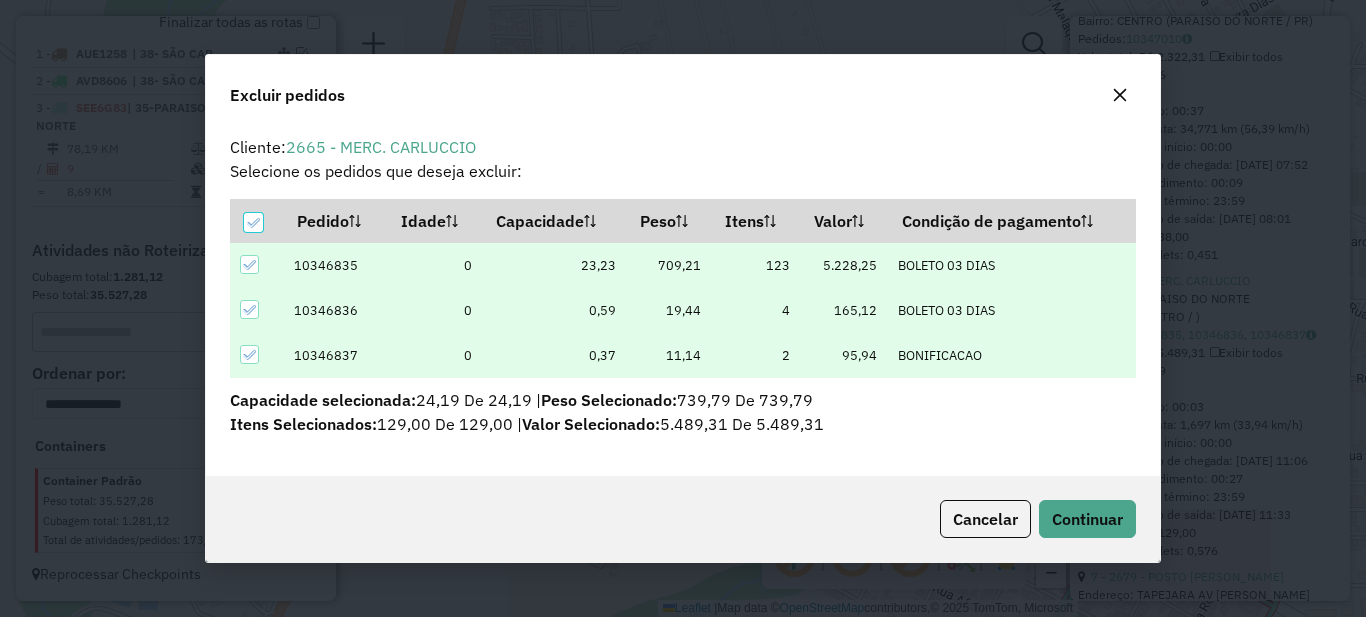 scroll, scrollTop: 12, scrollLeft: 6, axis: both 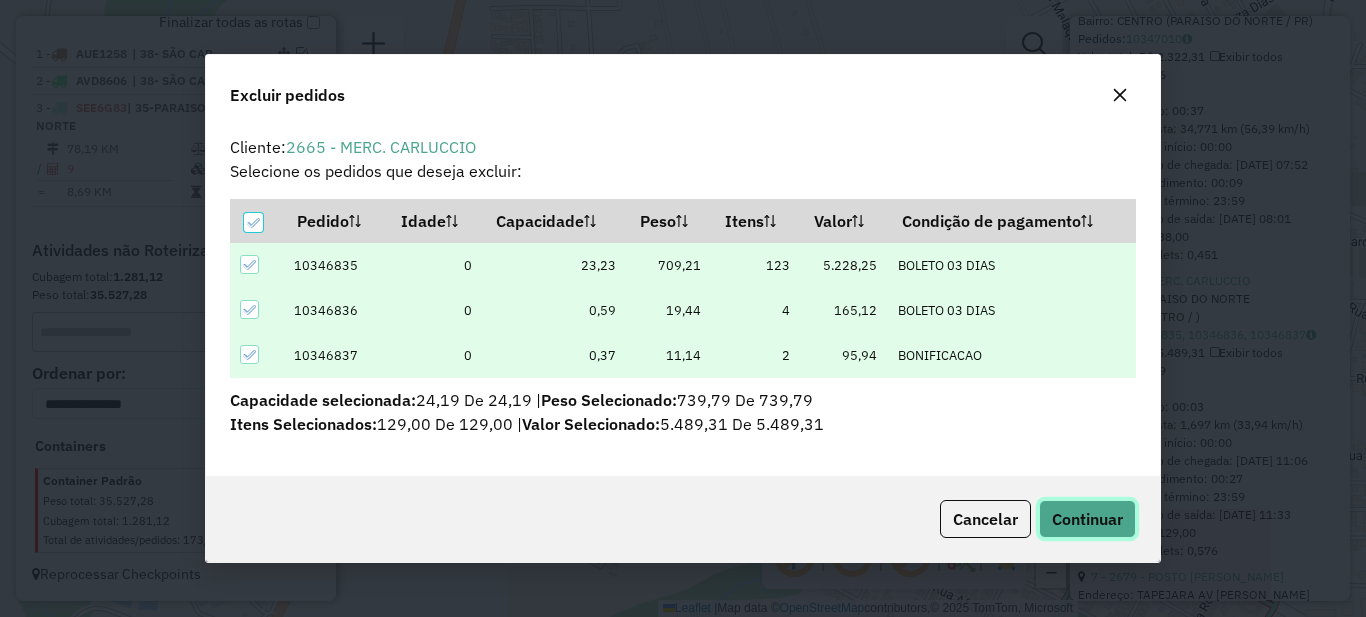 click on "Continuar" 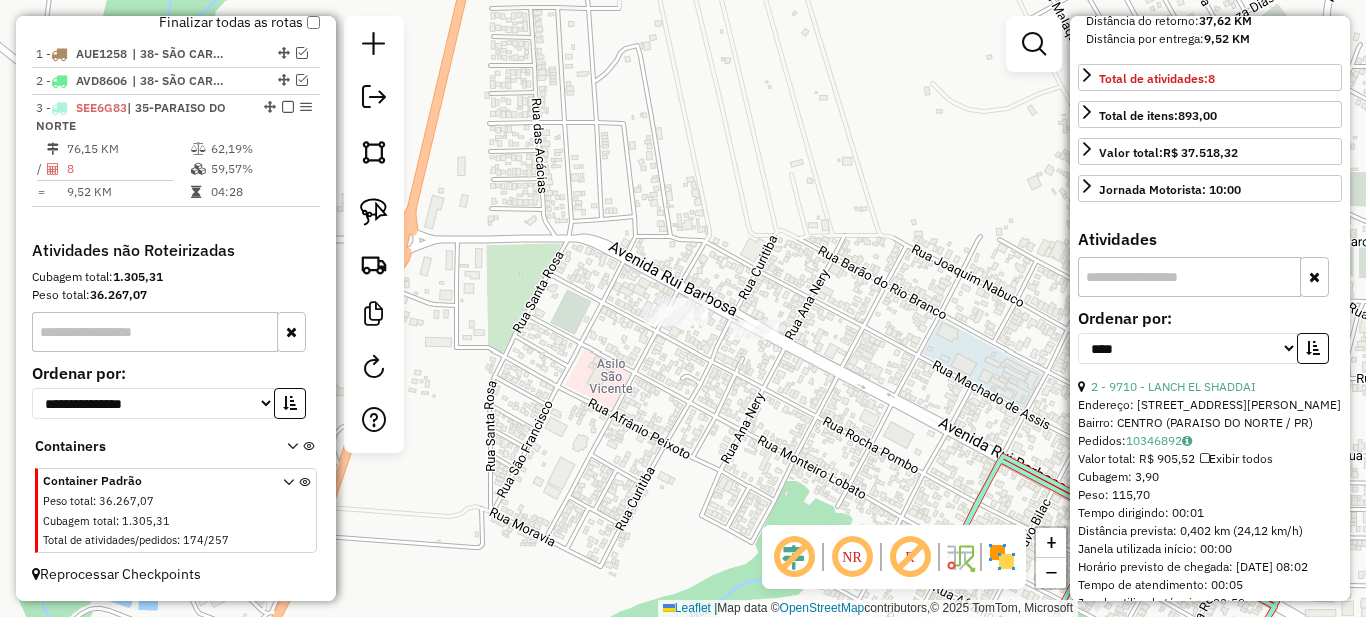 scroll, scrollTop: 0, scrollLeft: 0, axis: both 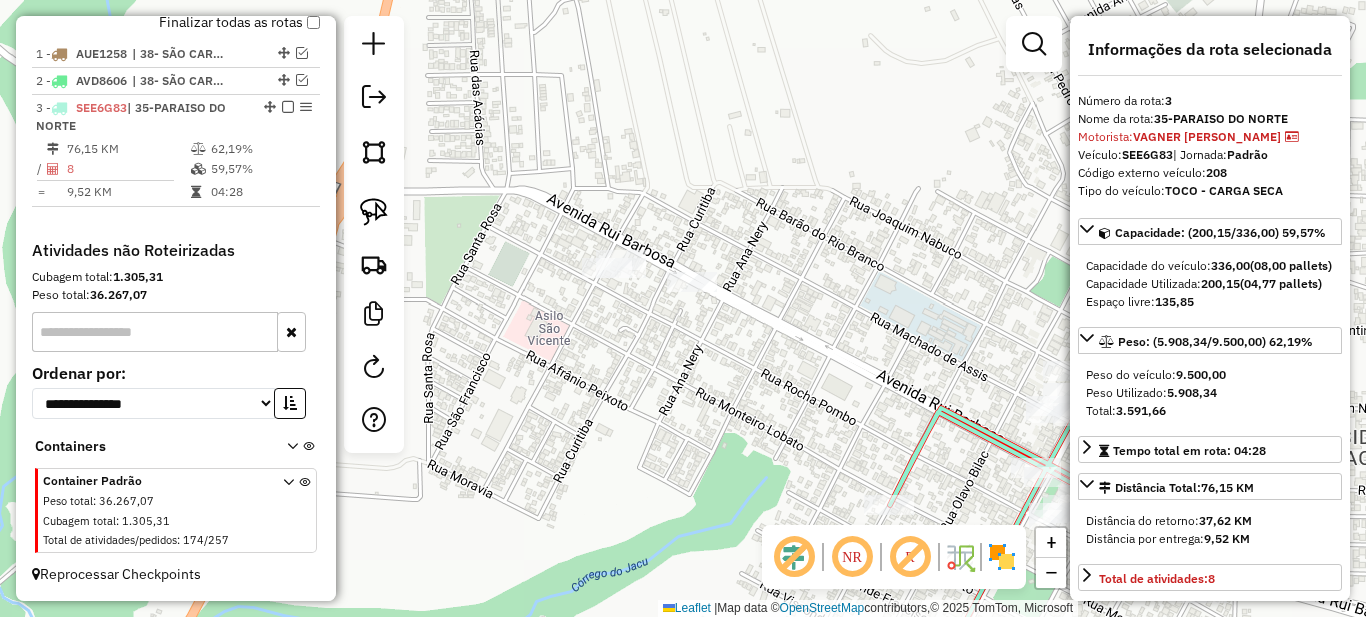 drag, startPoint x: 820, startPoint y: 462, endPoint x: 645, endPoint y: 357, distance: 204.08331 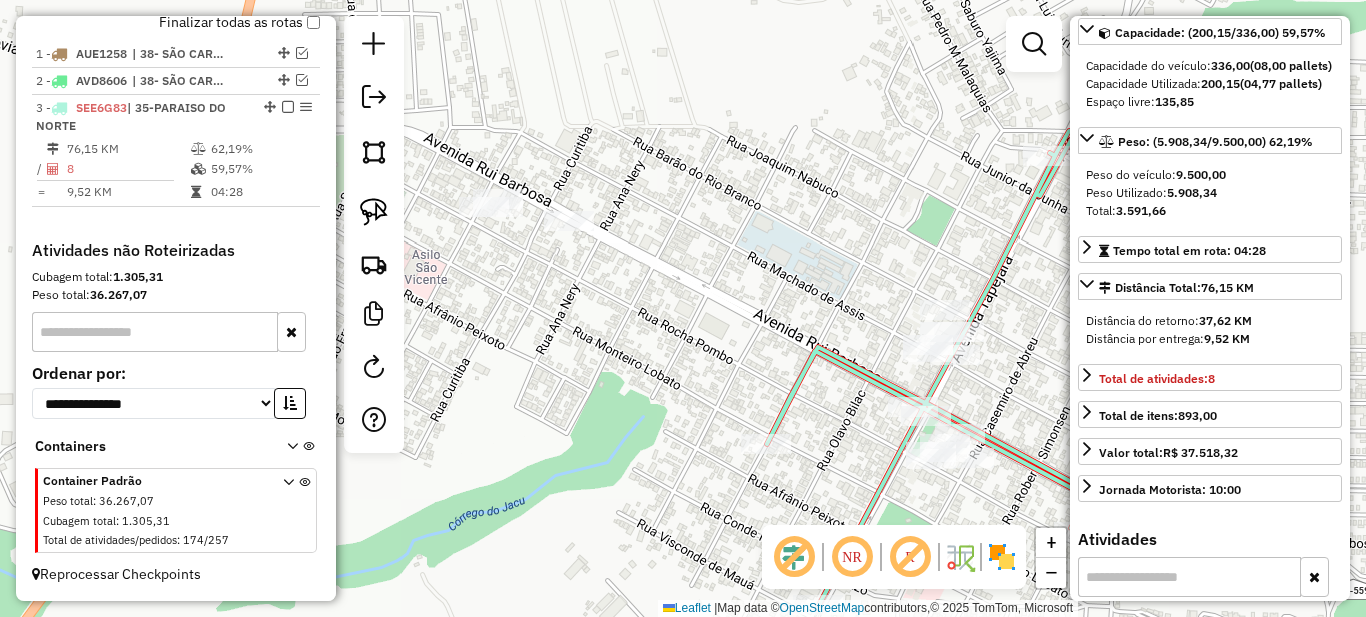 scroll, scrollTop: 300, scrollLeft: 0, axis: vertical 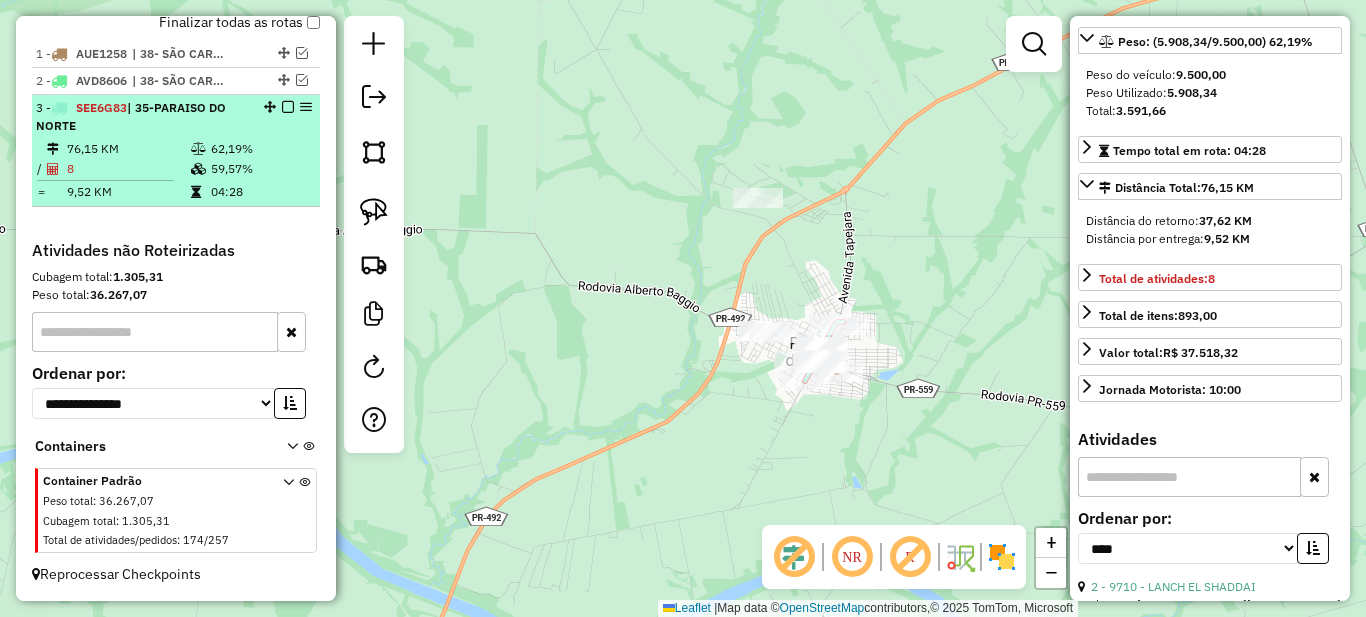 click at bounding box center [288, 107] 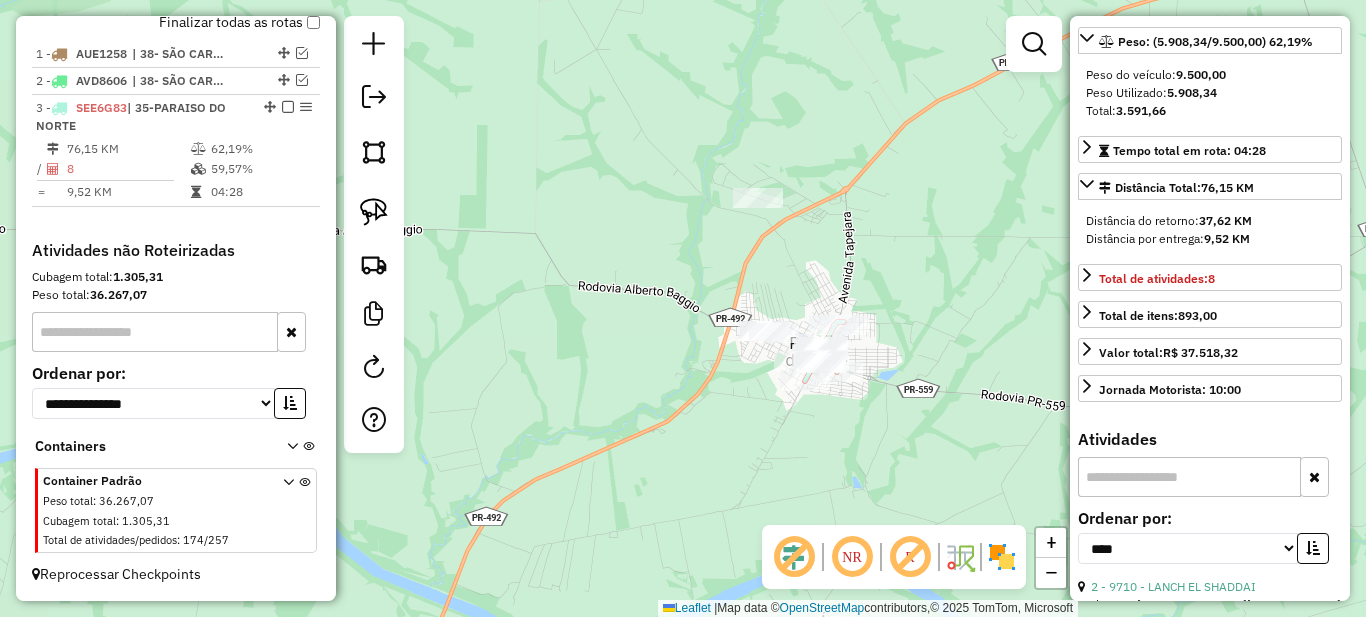 scroll, scrollTop: 689, scrollLeft: 0, axis: vertical 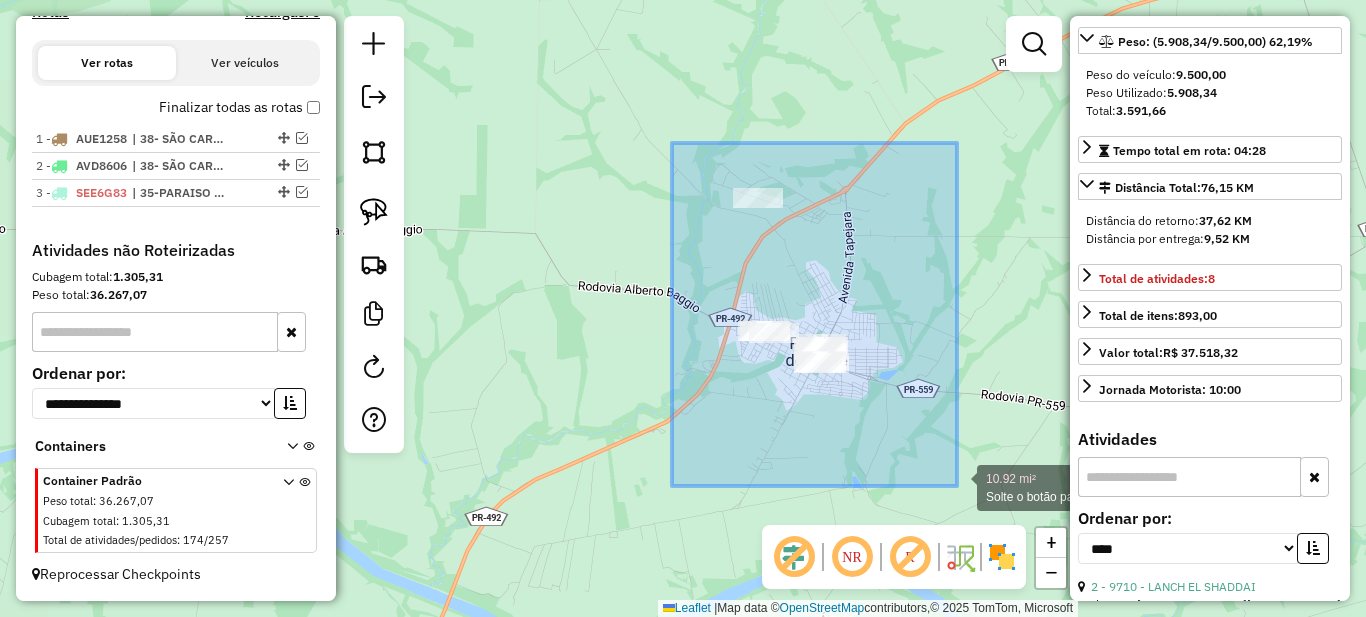 drag, startPoint x: 672, startPoint y: 143, endPoint x: 970, endPoint y: 488, distance: 455.88266 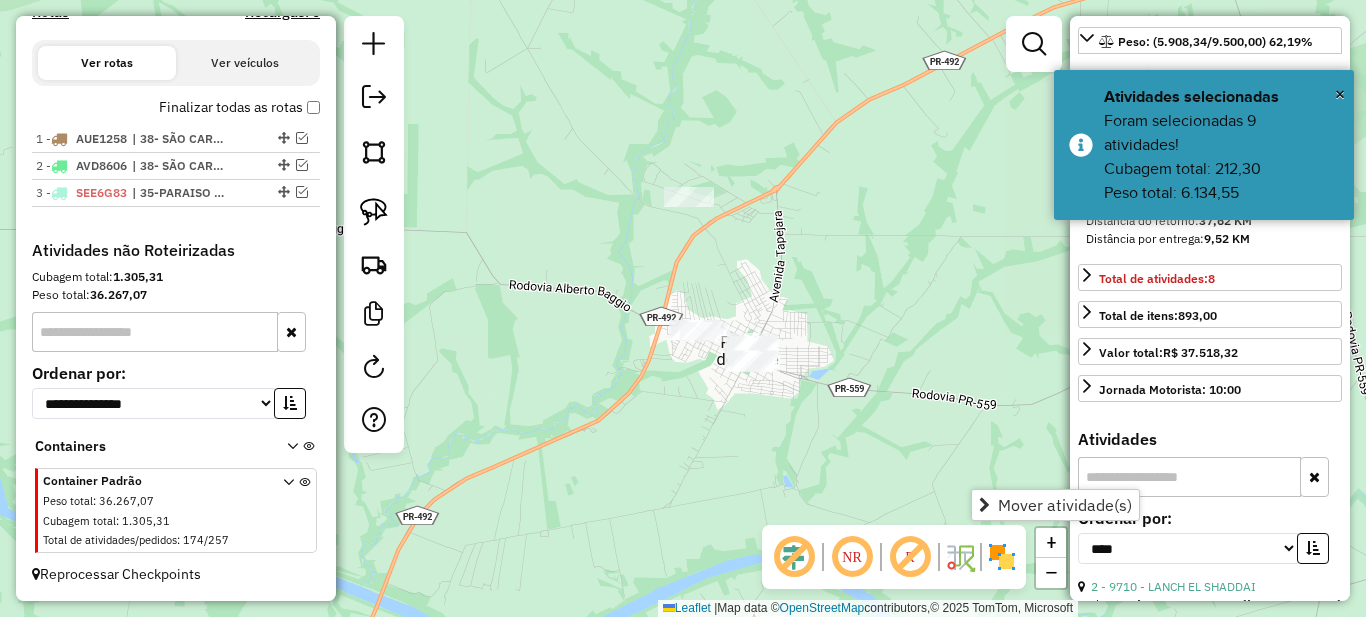 drag, startPoint x: 895, startPoint y: 270, endPoint x: 826, endPoint y: 269, distance: 69.00725 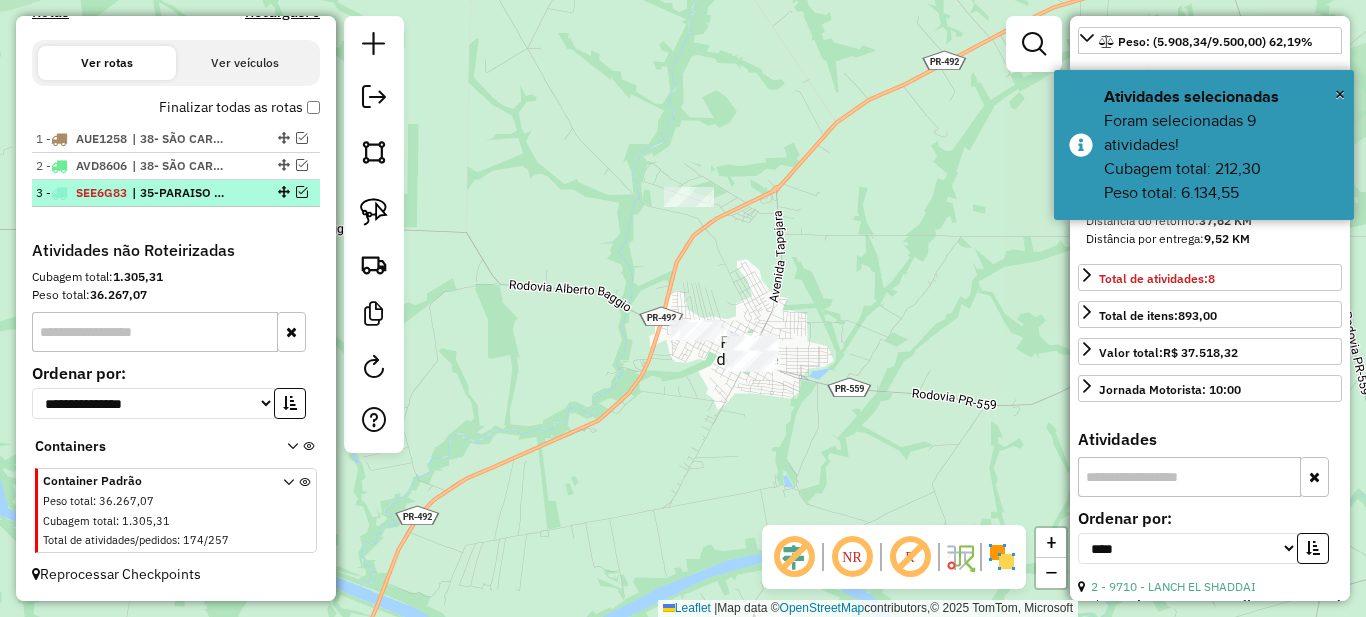 click on "3 -       SEE6G83   | 35-PARAISO DO NORTE" at bounding box center (142, 193) 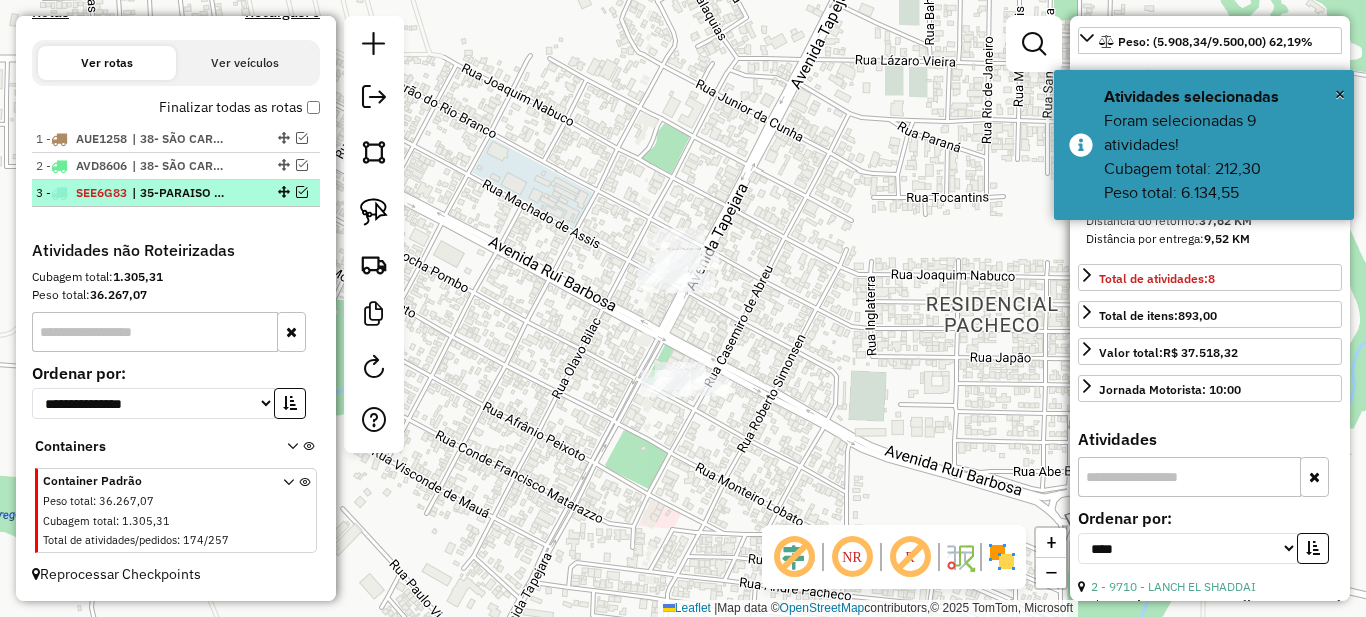 click at bounding box center (302, 192) 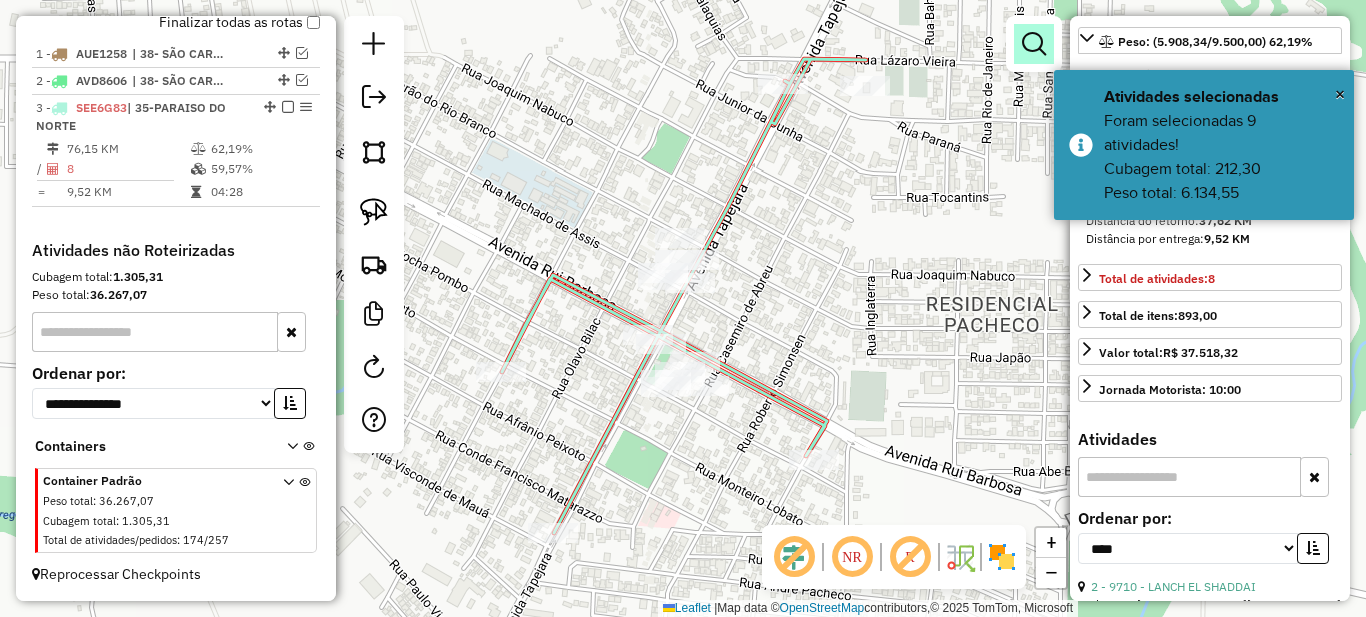 click at bounding box center (1034, 44) 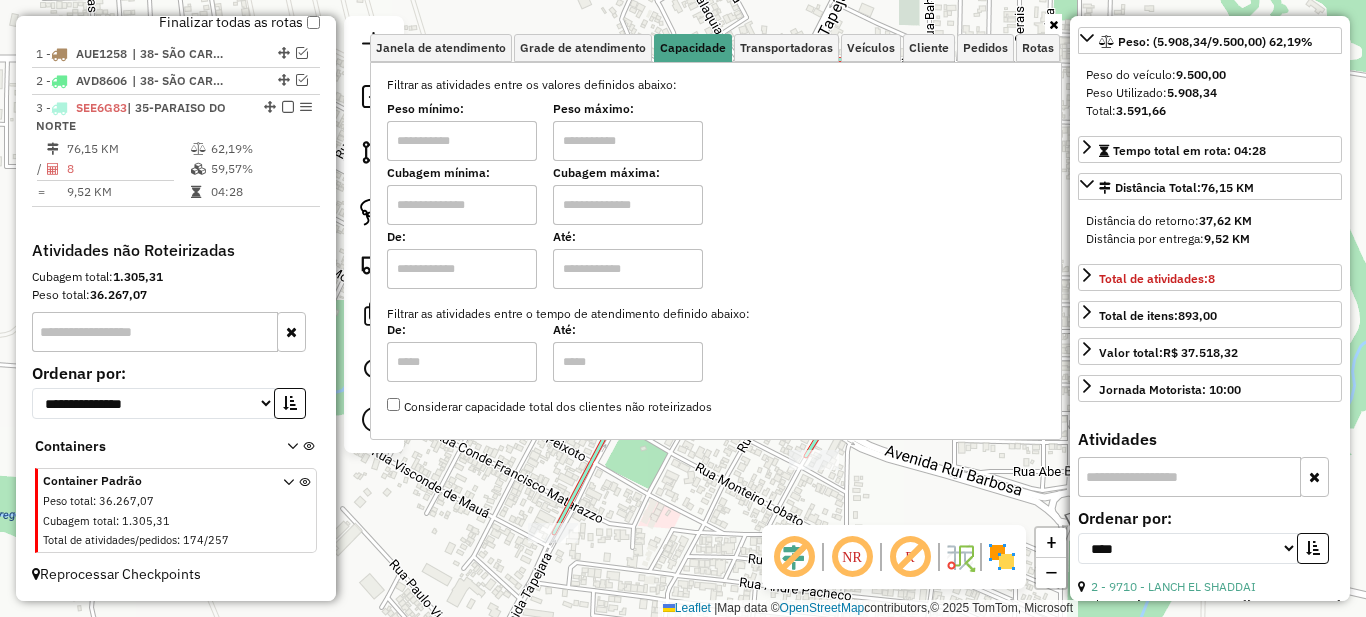 click at bounding box center (462, 141) 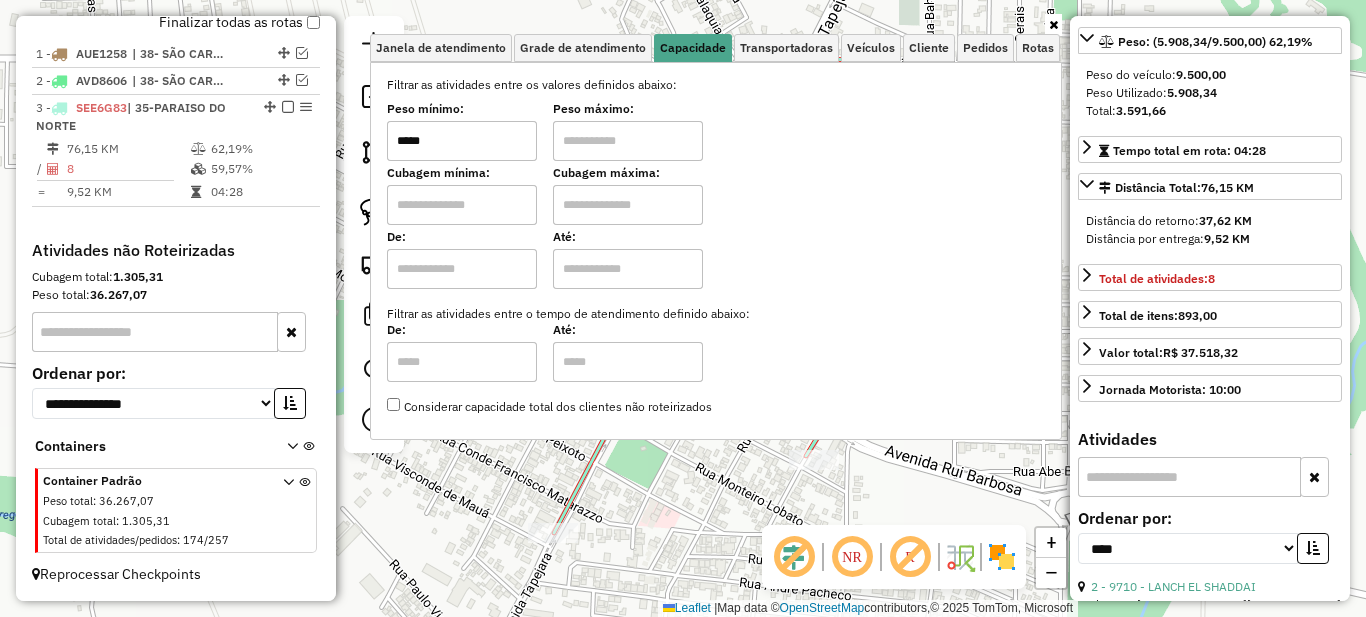 type on "*****" 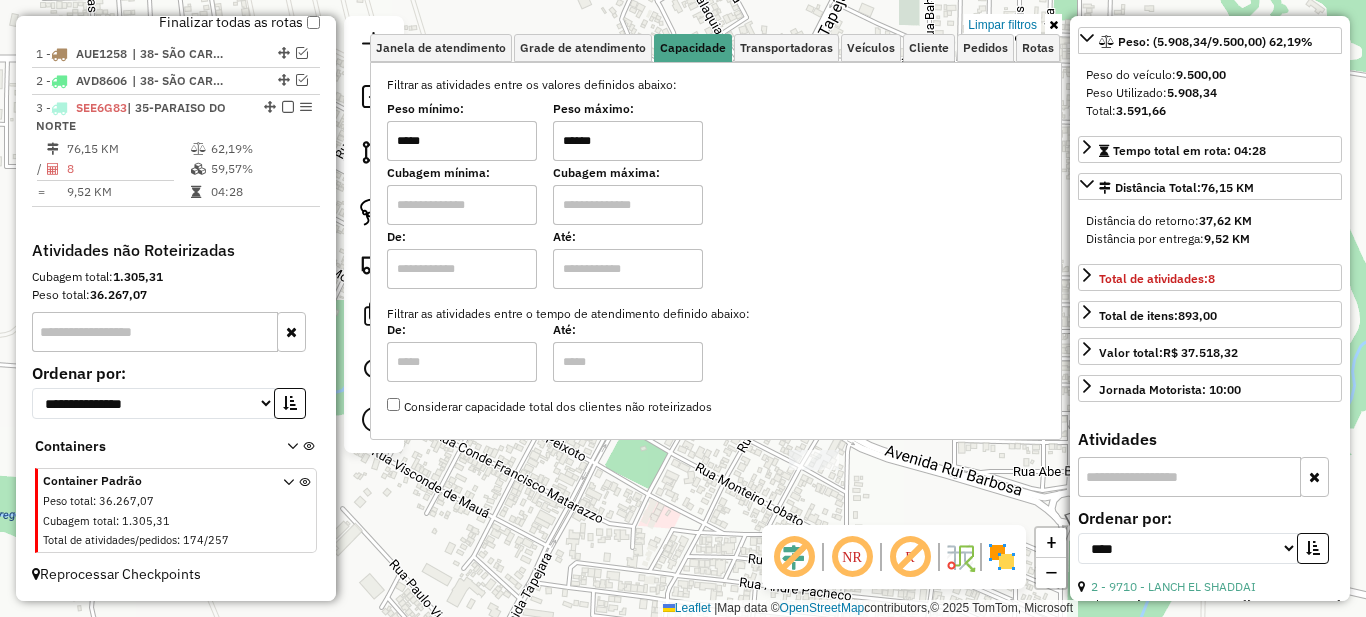 type on "******" 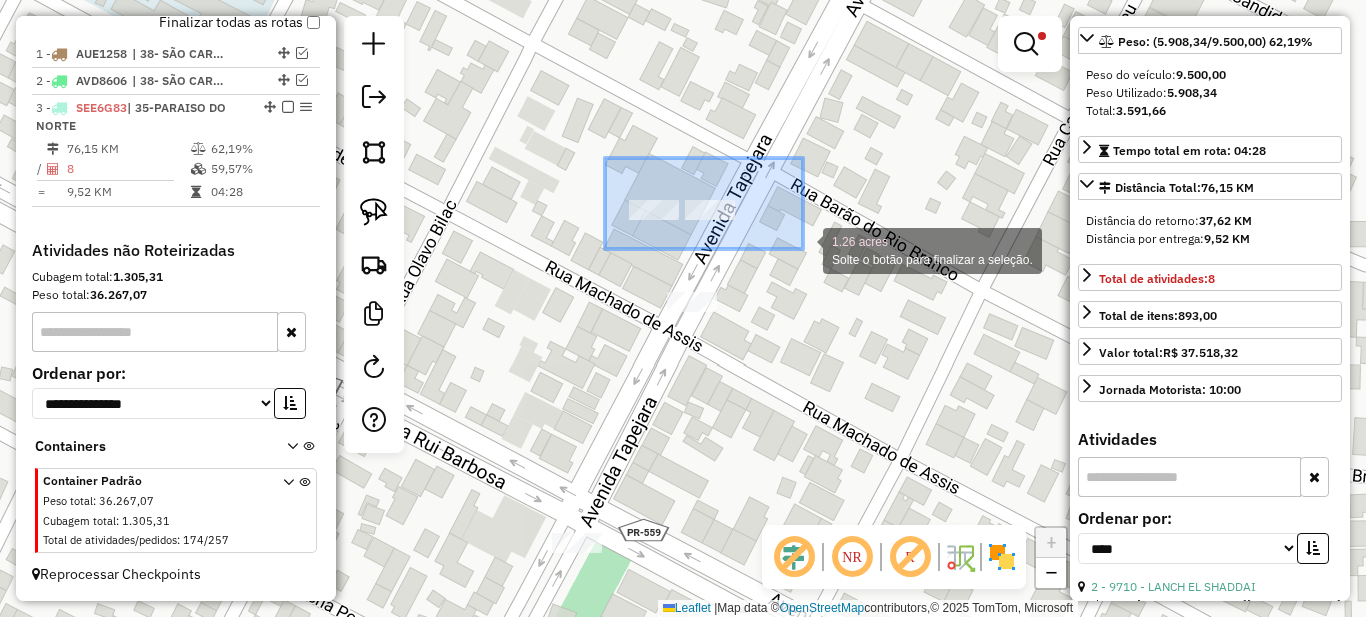 drag, startPoint x: 605, startPoint y: 158, endPoint x: 803, endPoint y: 249, distance: 217.91054 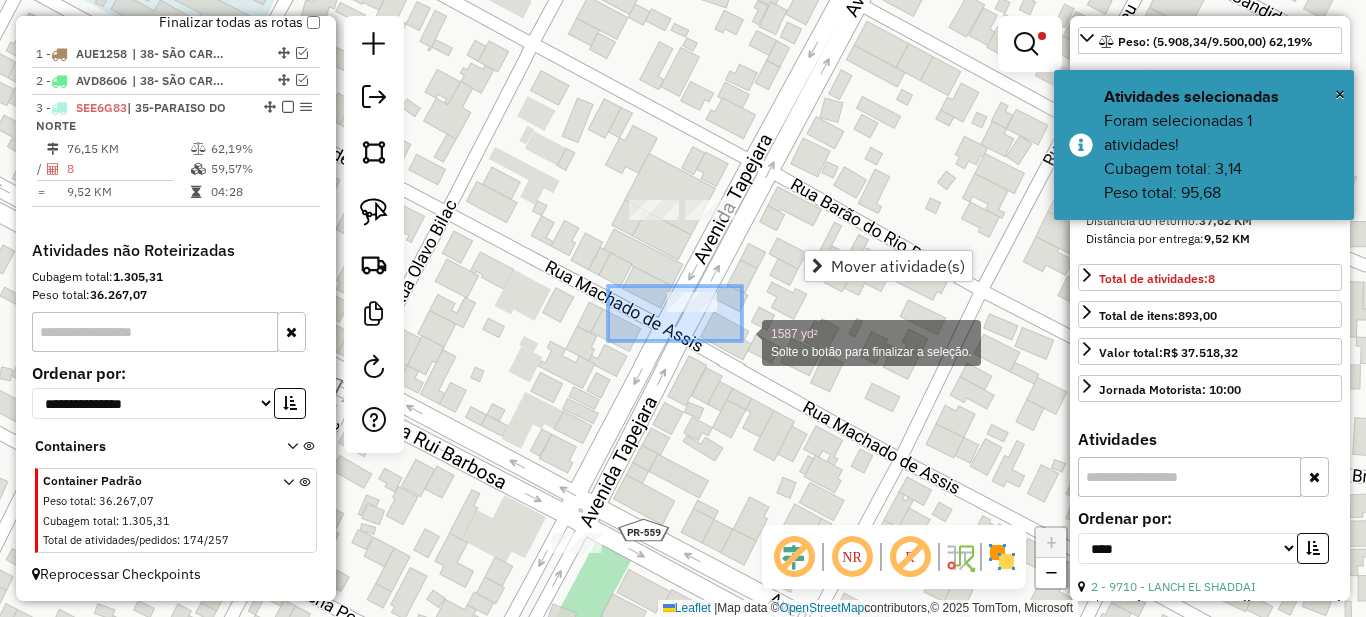 drag, startPoint x: 608, startPoint y: 286, endPoint x: 758, endPoint y: 345, distance: 161.18623 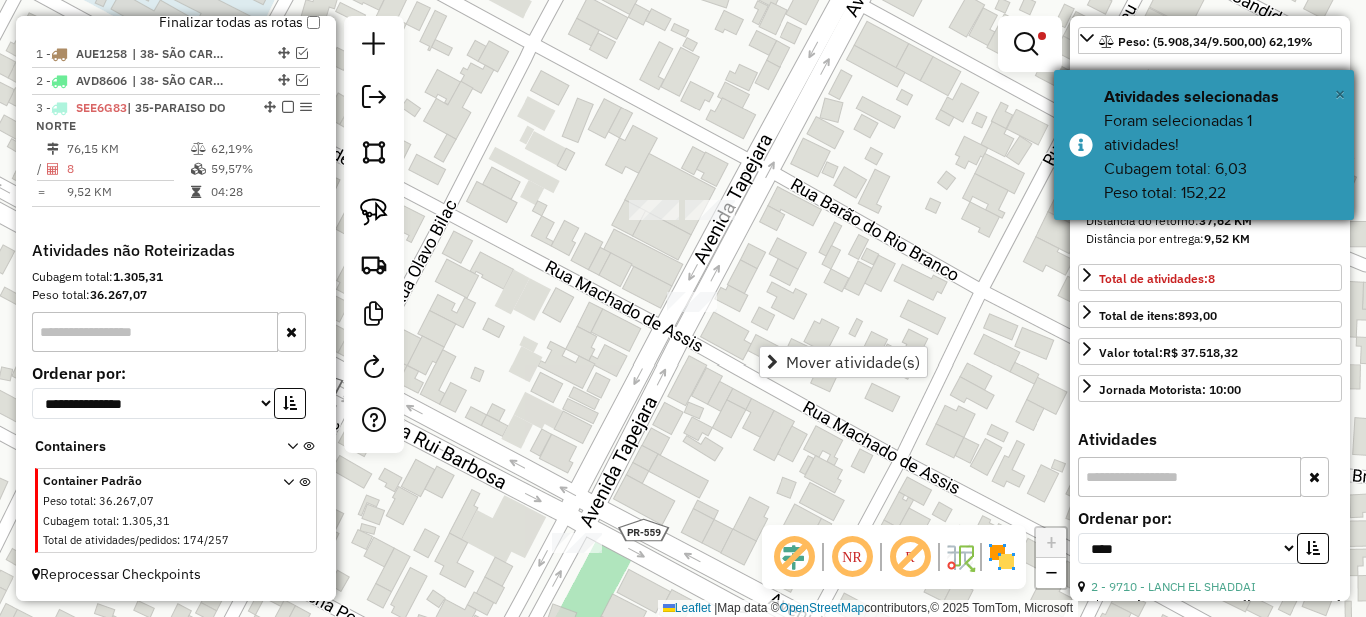 click on "×" at bounding box center [1340, 94] 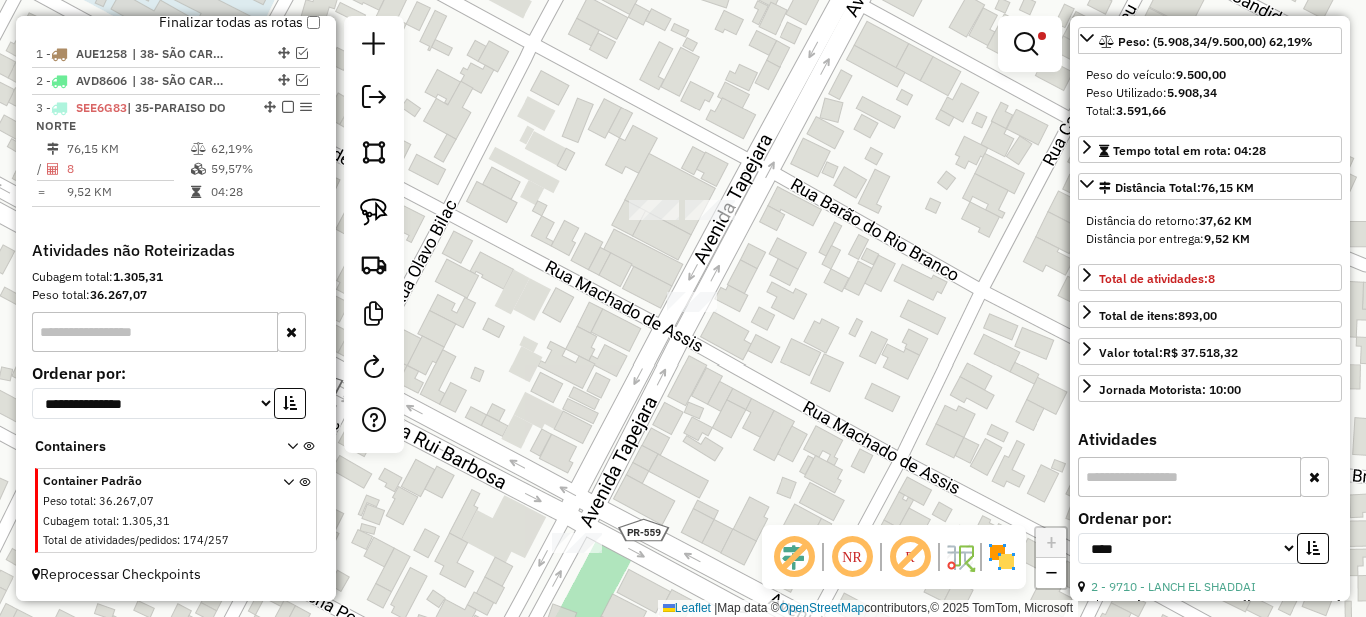 scroll, scrollTop: 0, scrollLeft: 0, axis: both 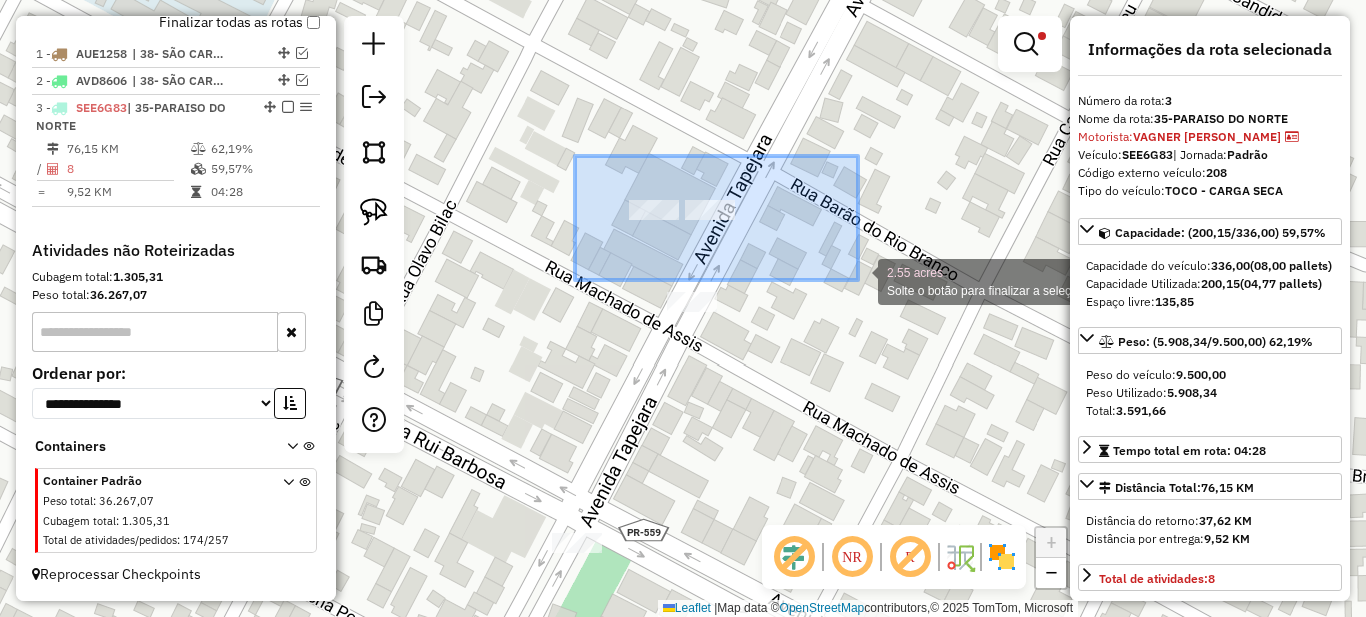 drag, startPoint x: 581, startPoint y: 159, endPoint x: 858, endPoint y: 280, distance: 302.27472 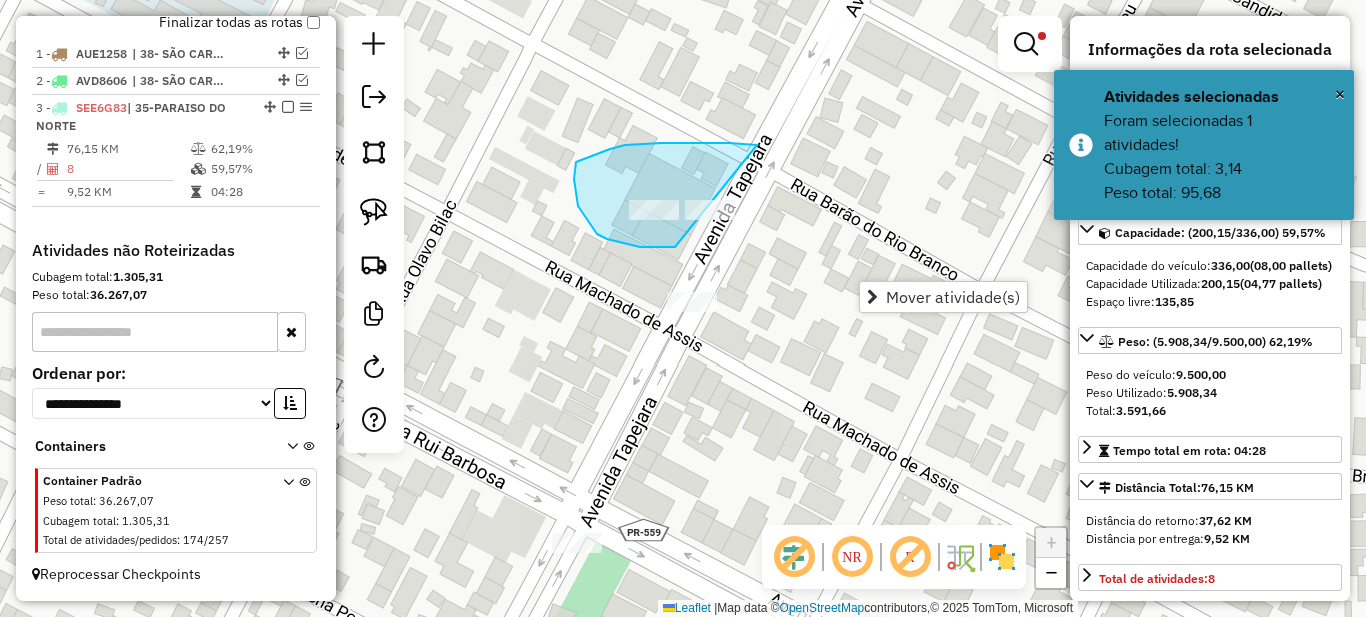 drag, startPoint x: 661, startPoint y: 143, endPoint x: 832, endPoint y: 210, distance: 183.65729 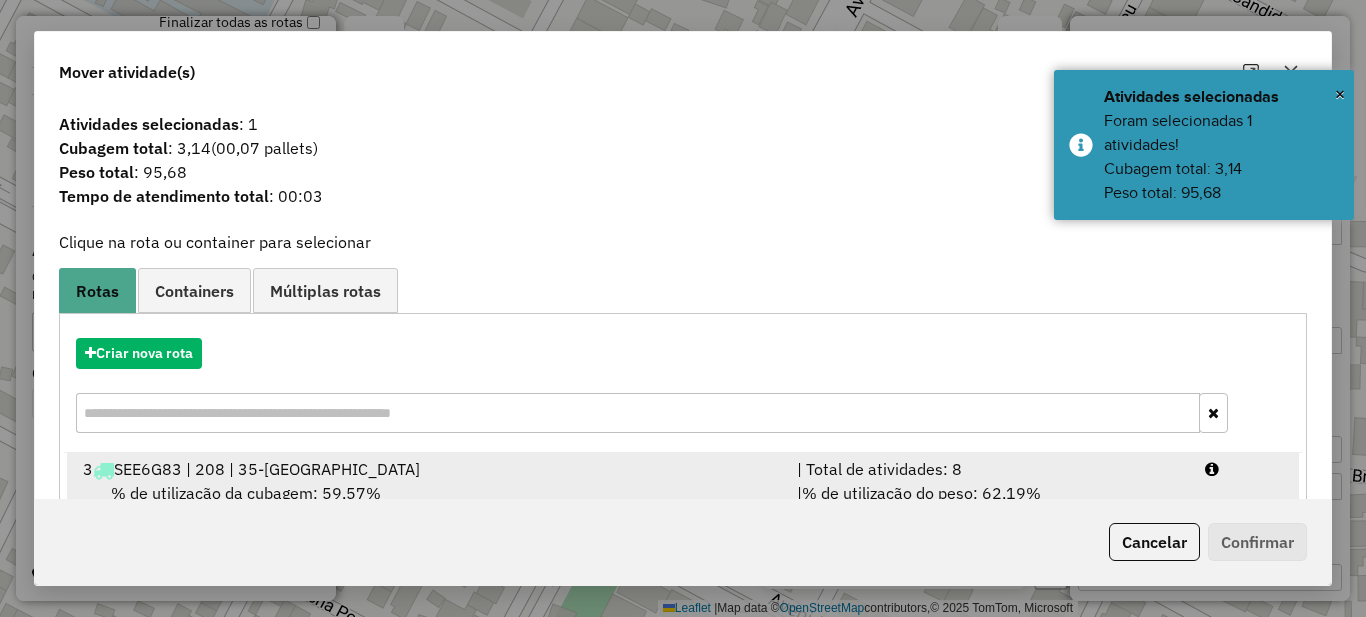 scroll, scrollTop: 70, scrollLeft: 0, axis: vertical 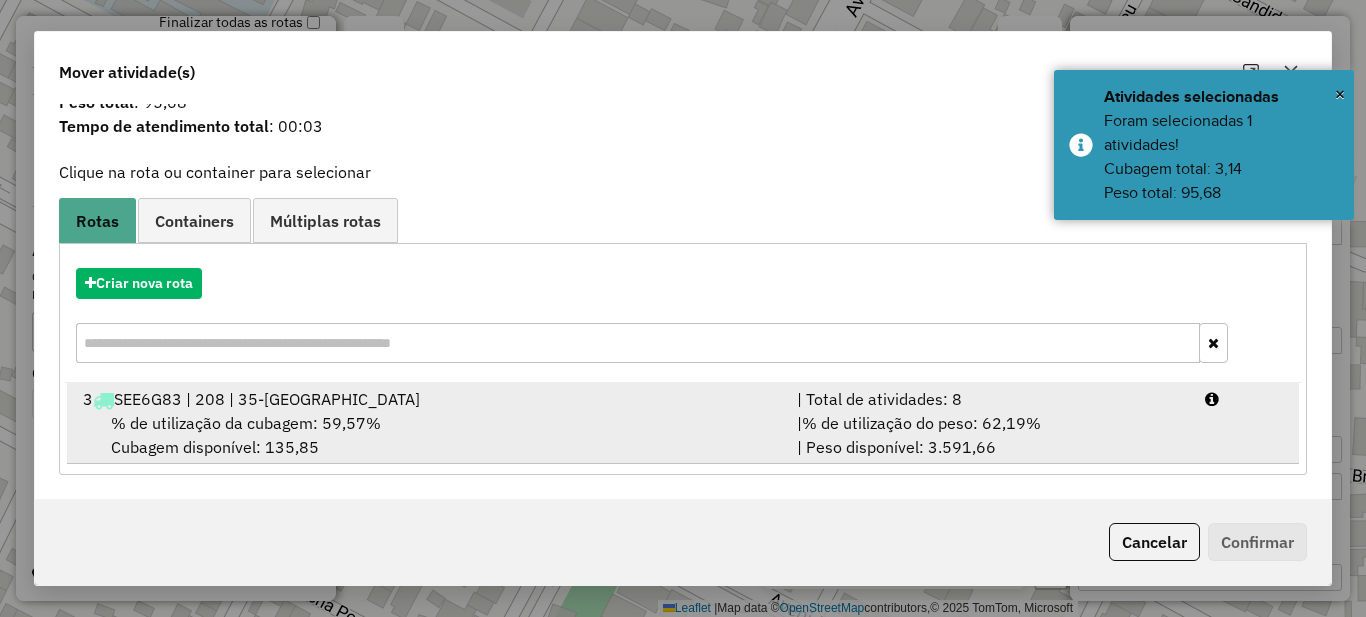click on "% de utilização do peso: 62,19%" at bounding box center (921, 423) 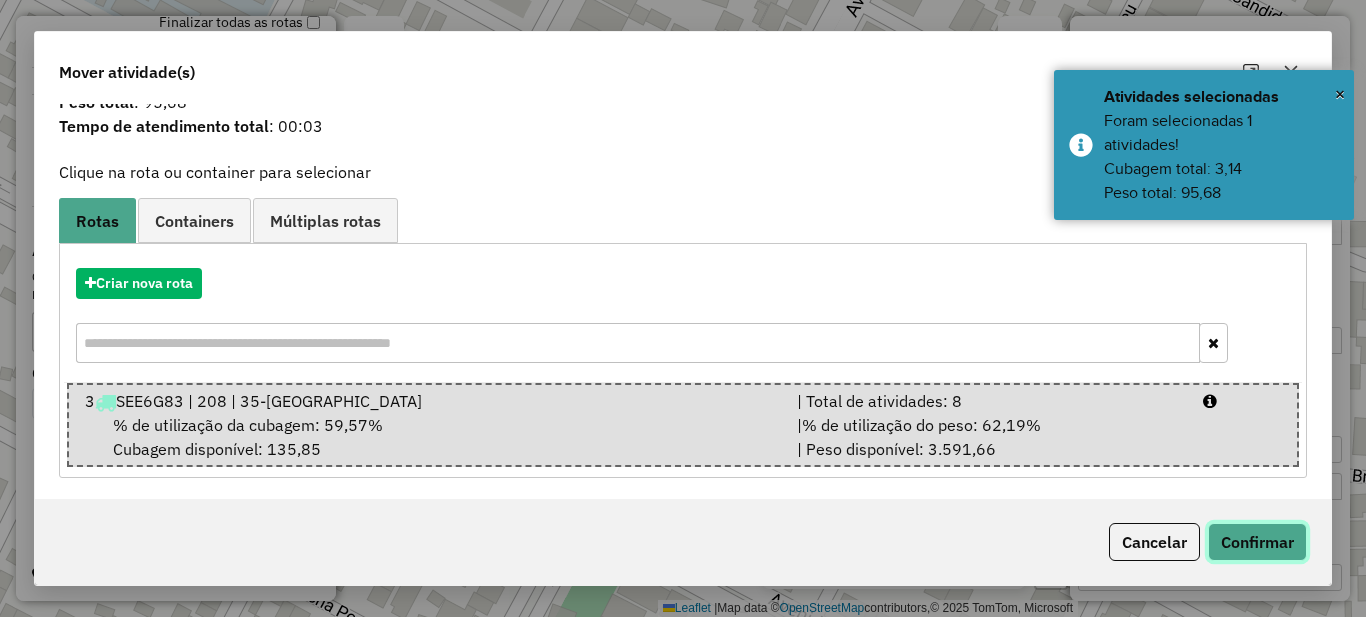 click on "Confirmar" 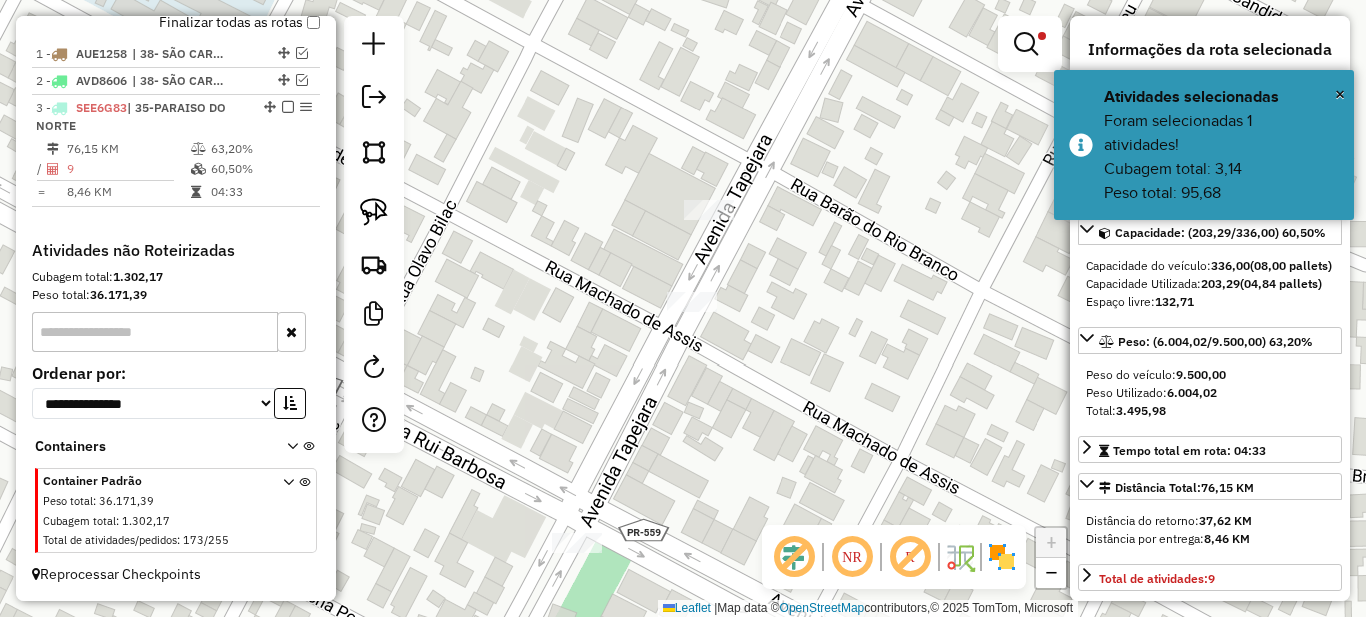 scroll, scrollTop: 0, scrollLeft: 0, axis: both 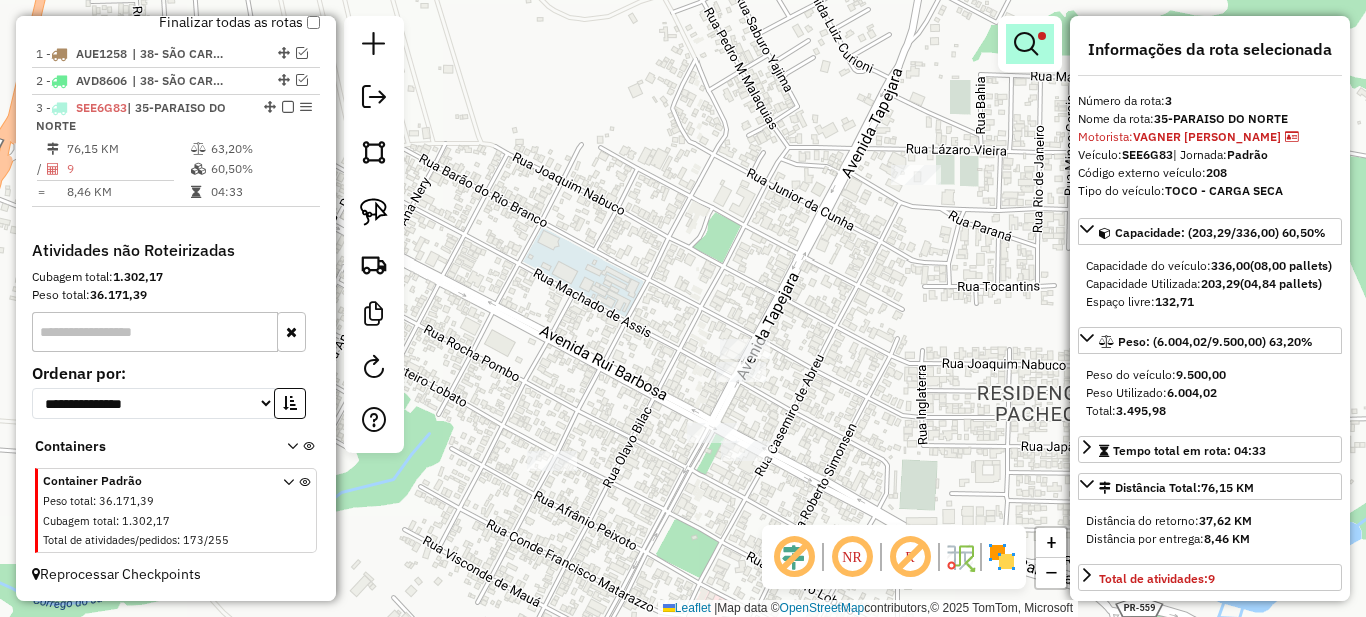 click at bounding box center [1026, 44] 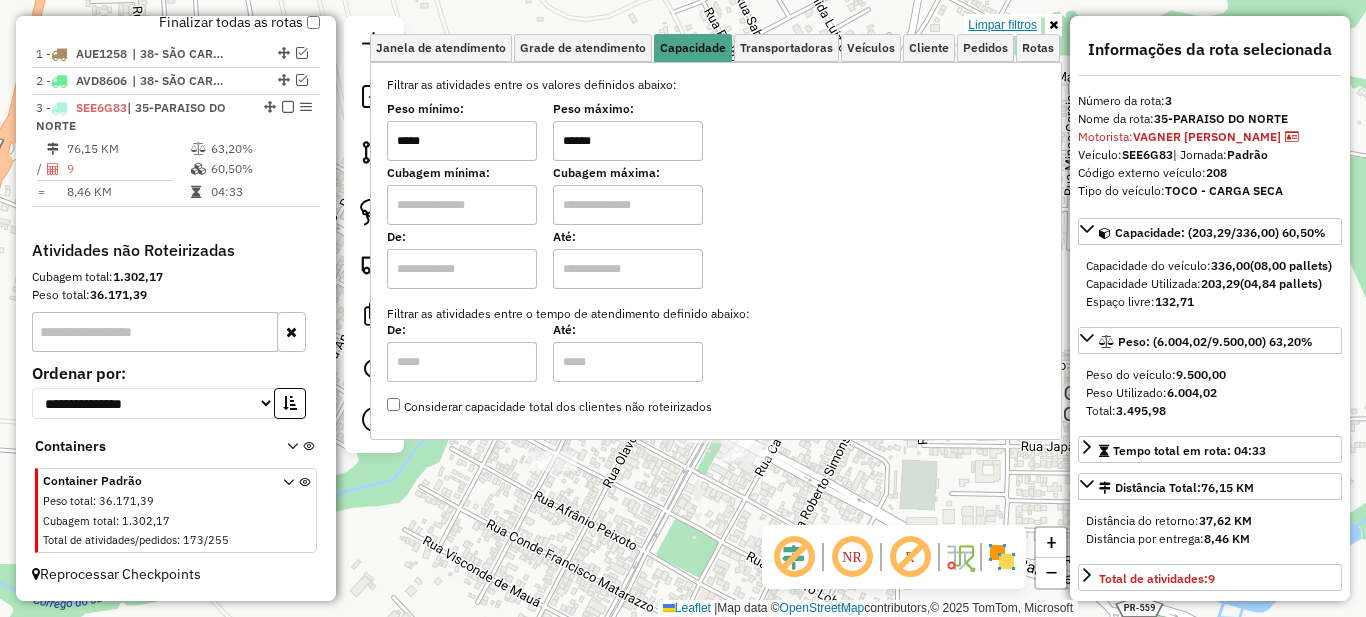 click on "Limpar filtros" at bounding box center (1002, 25) 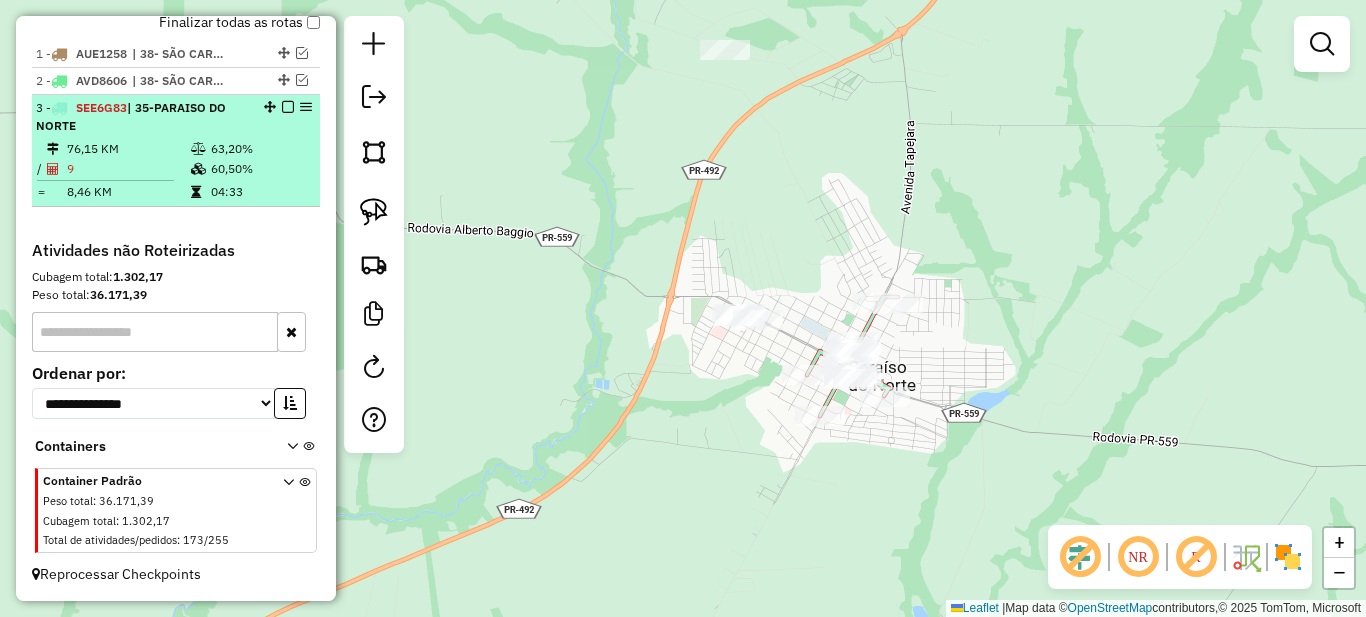 click at bounding box center [288, 107] 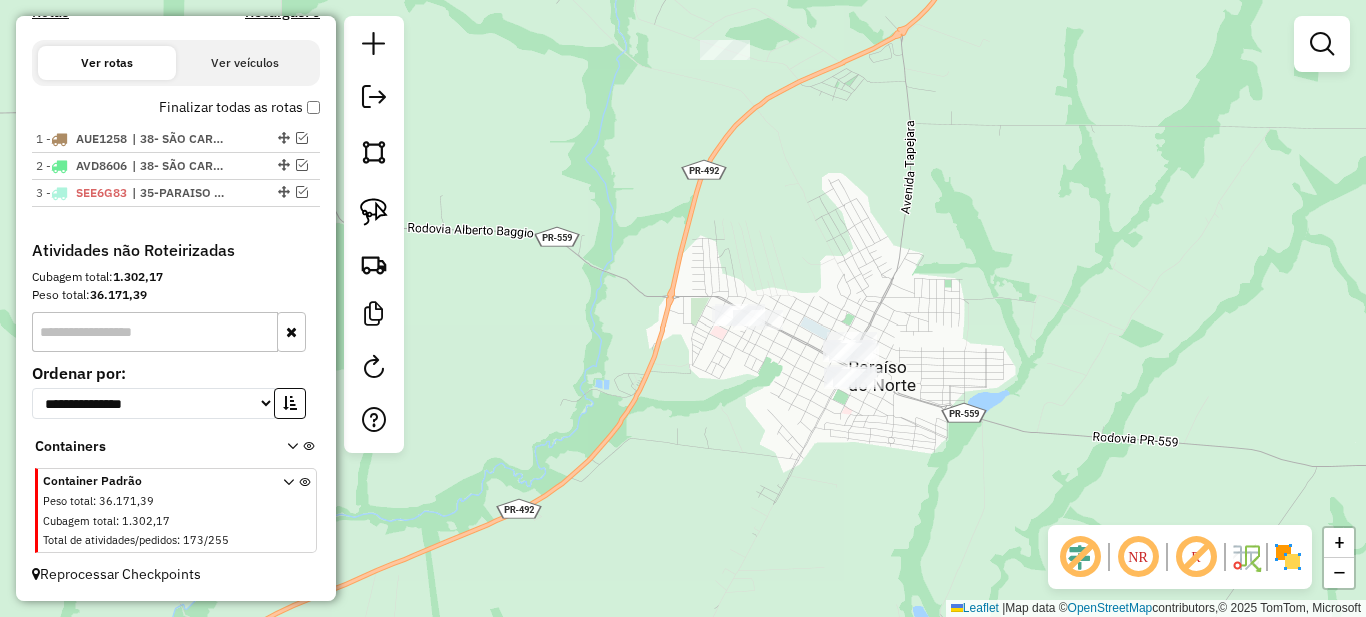 scroll, scrollTop: 689, scrollLeft: 0, axis: vertical 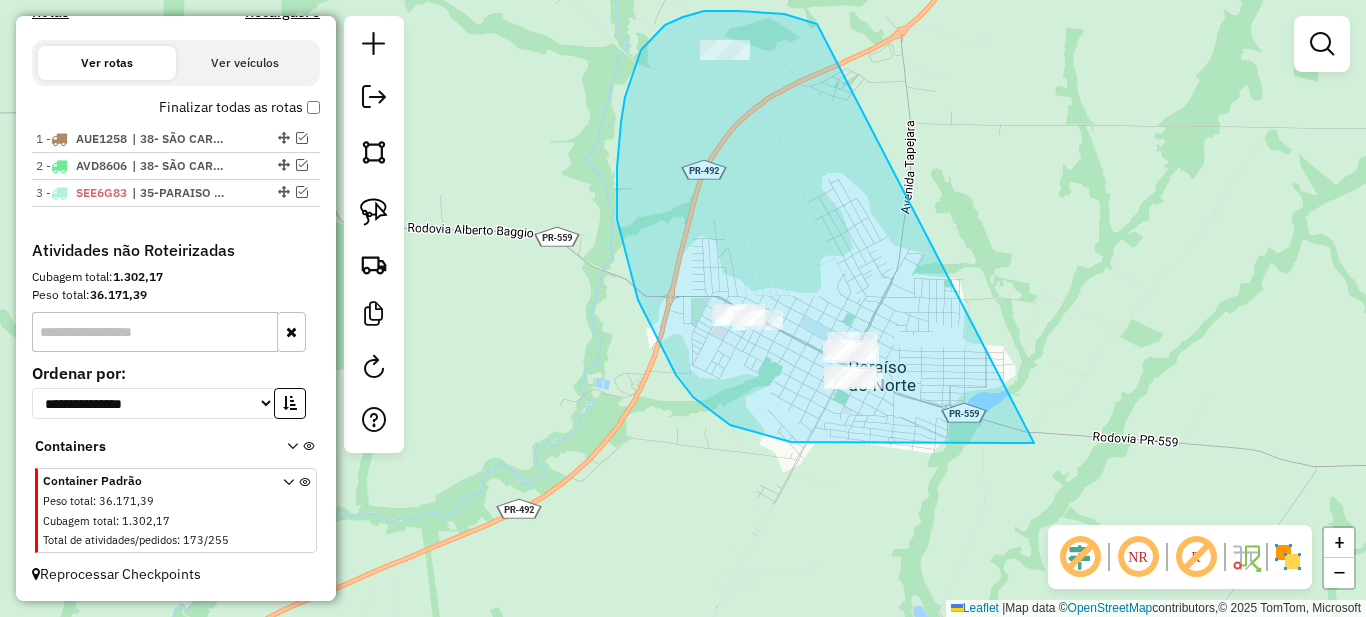 drag, startPoint x: 738, startPoint y: 11, endPoint x: 1067, endPoint y: 443, distance: 543.0147 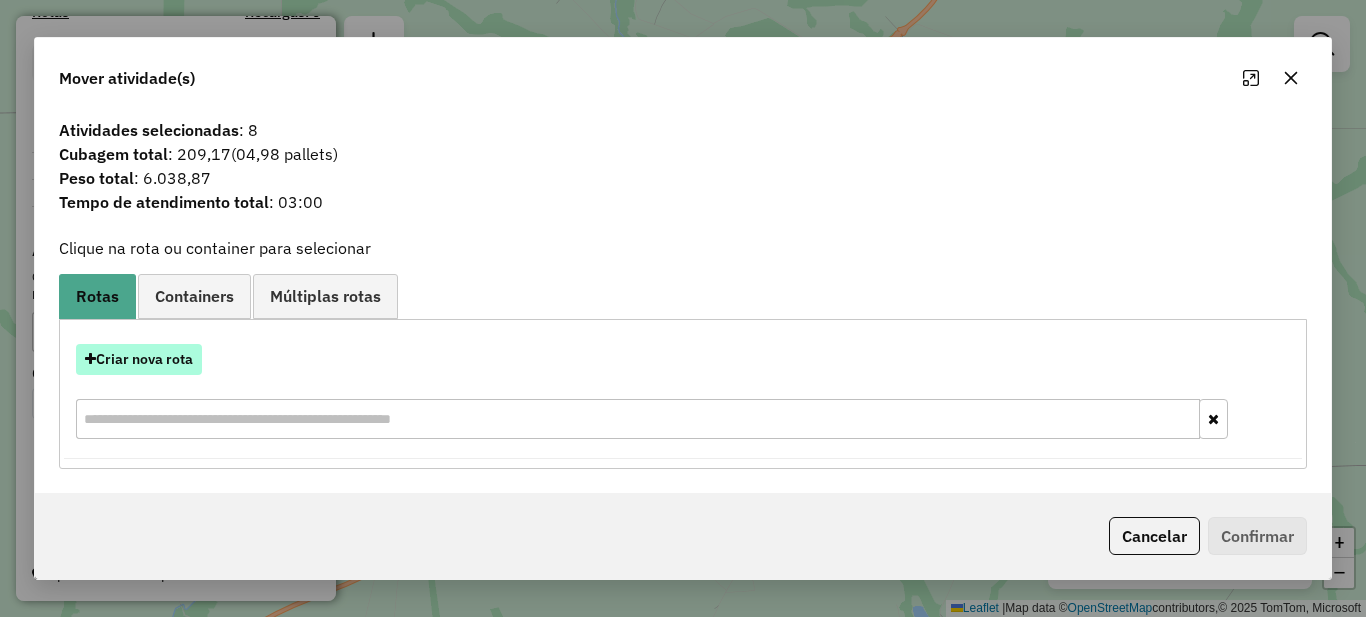 click on "Criar nova rota" at bounding box center (139, 359) 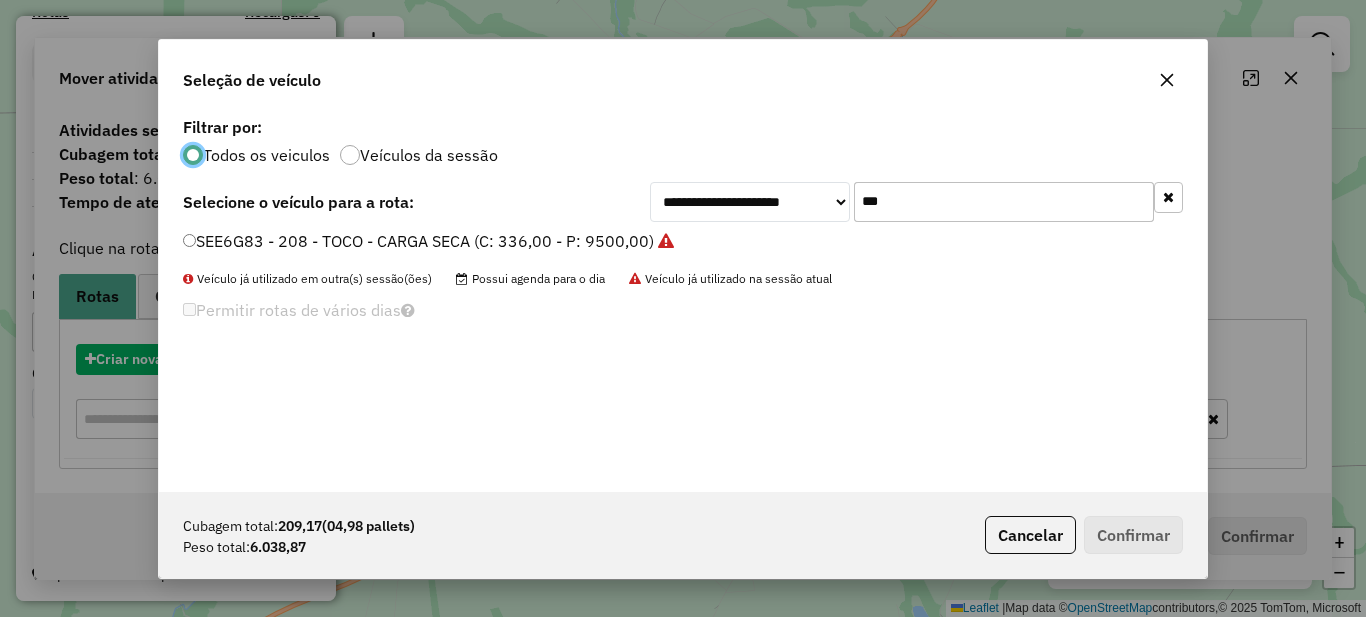 scroll, scrollTop: 11, scrollLeft: 6, axis: both 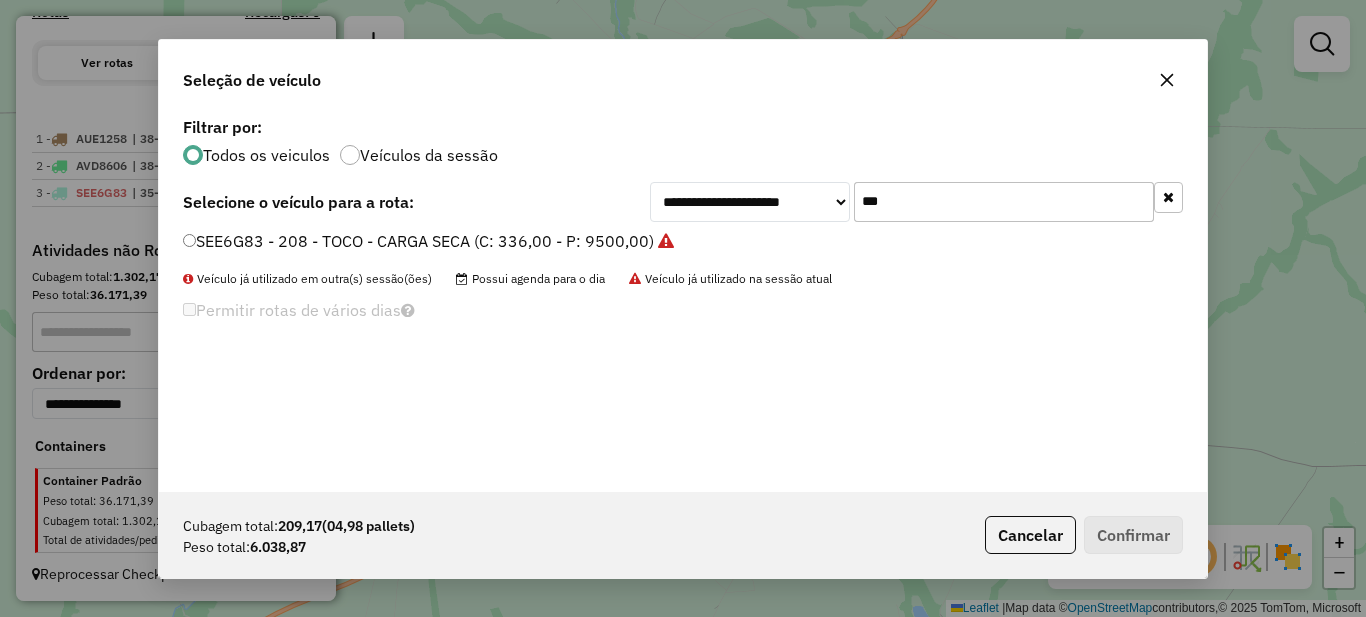 click on "***" 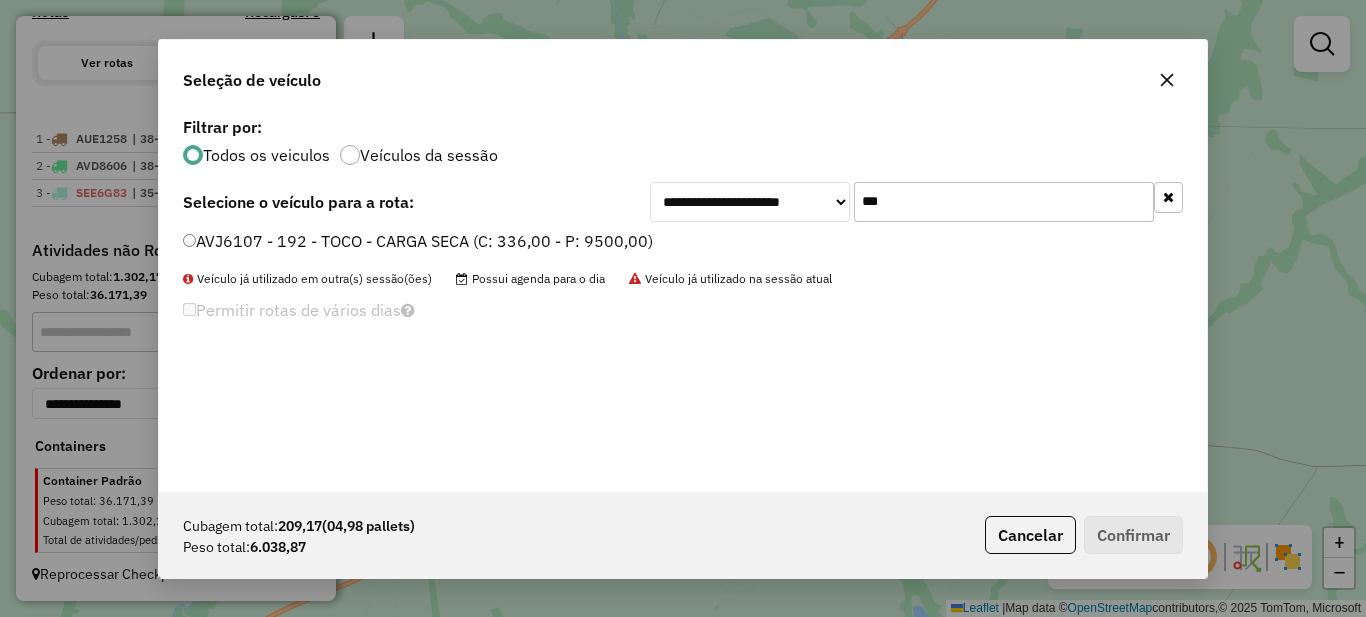 type on "***" 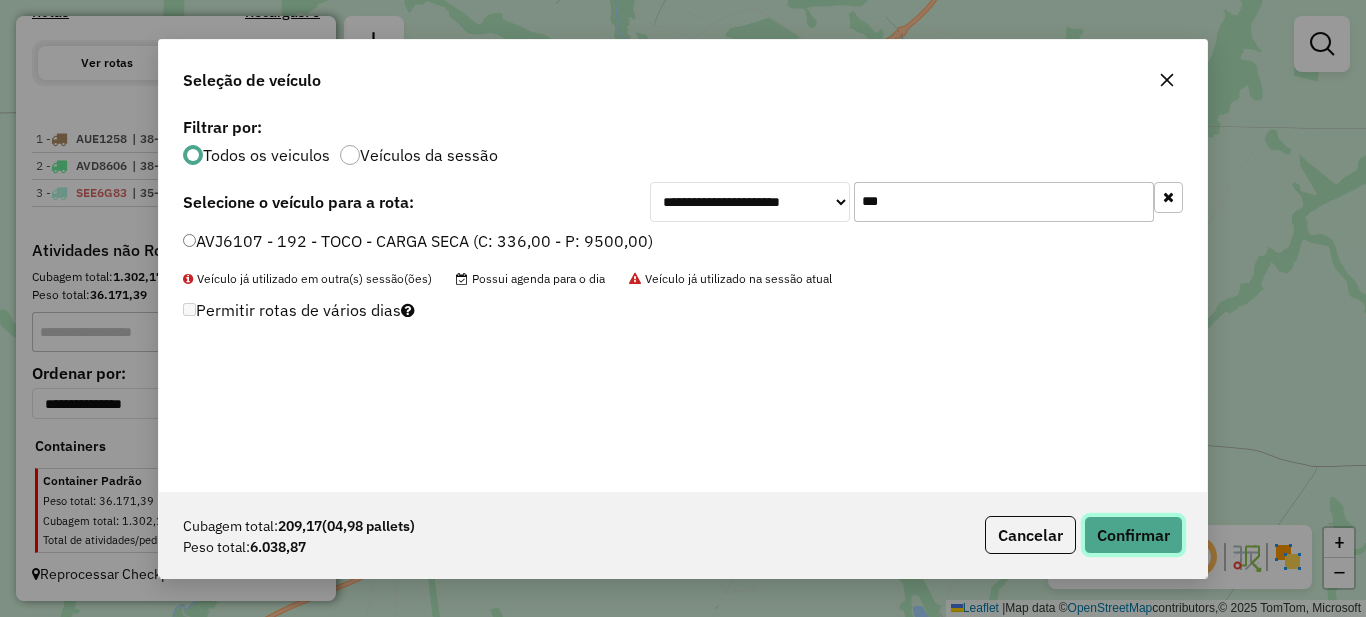click on "Confirmar" 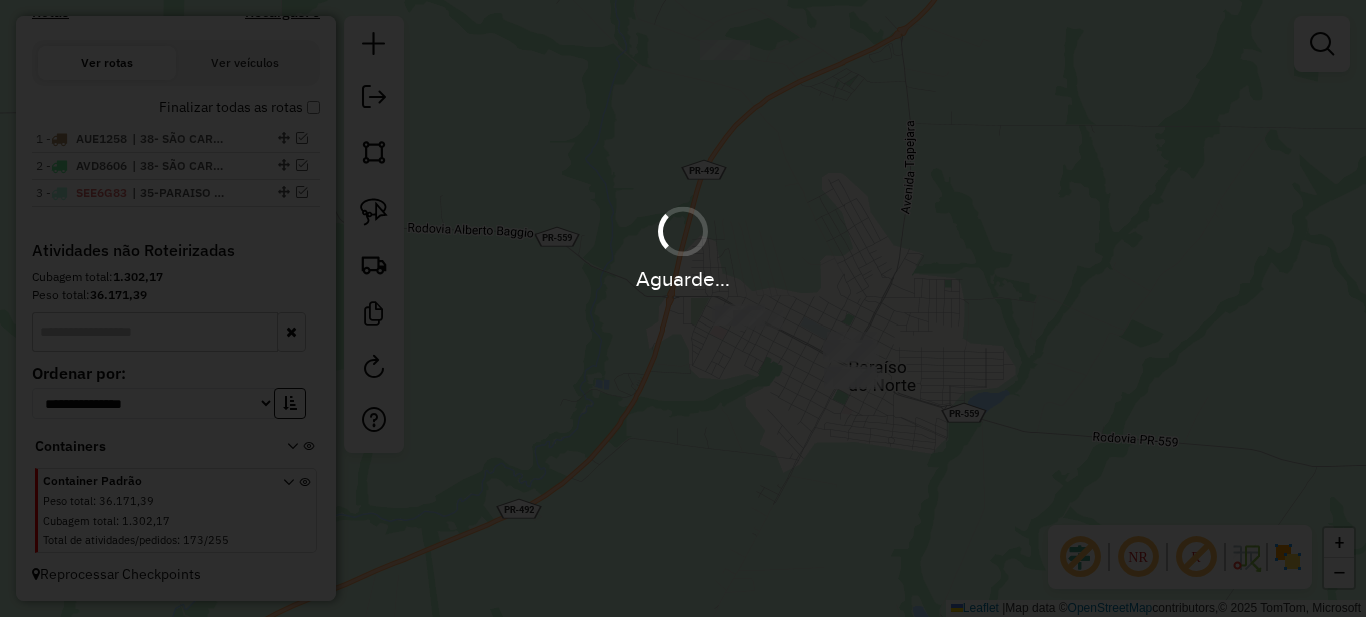 scroll, scrollTop: 774, scrollLeft: 0, axis: vertical 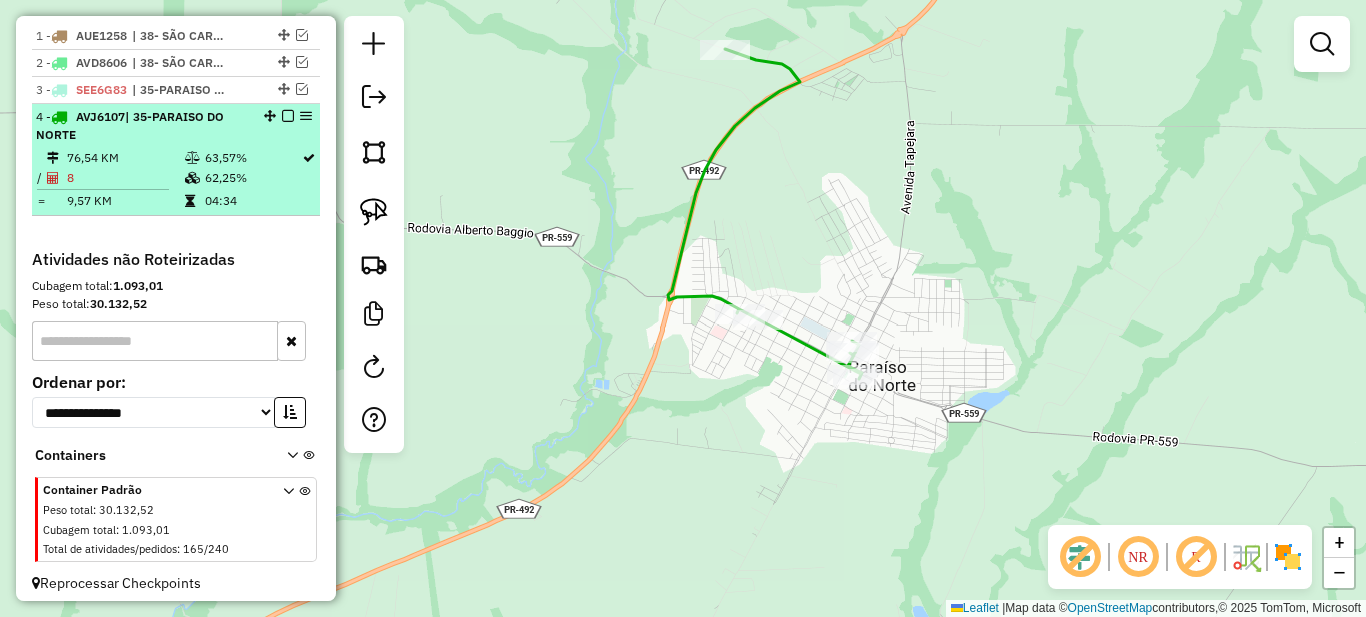 click at bounding box center [288, 116] 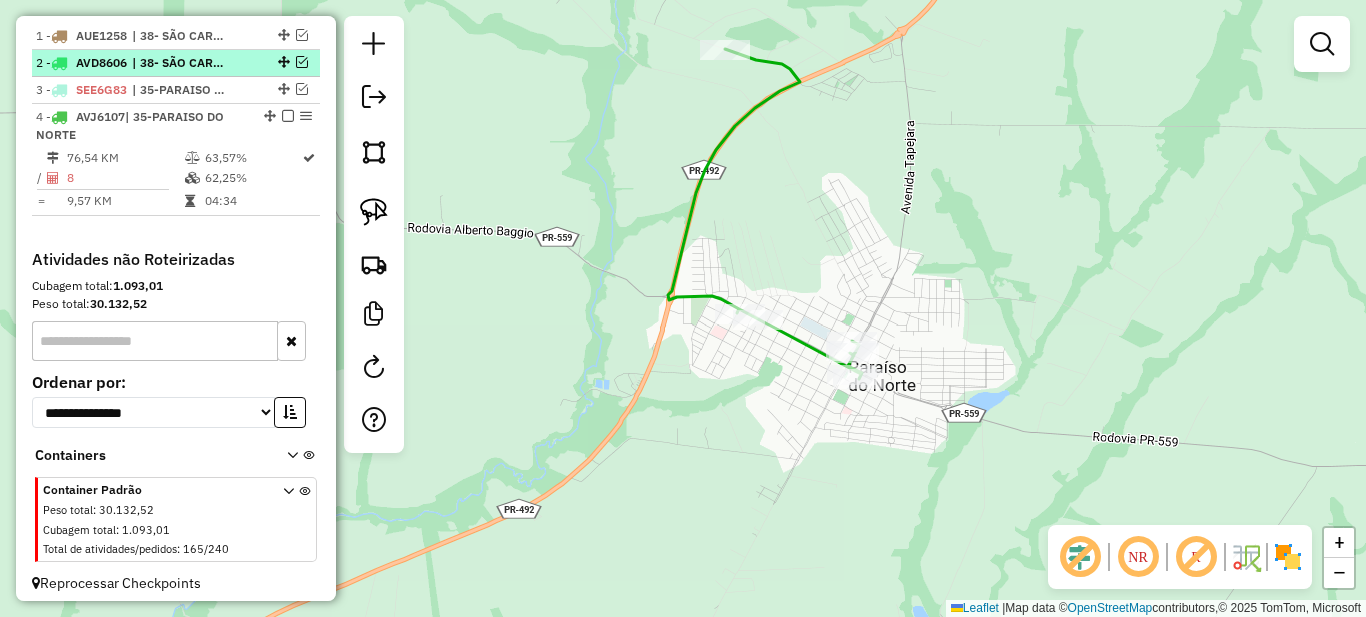 scroll, scrollTop: 716, scrollLeft: 0, axis: vertical 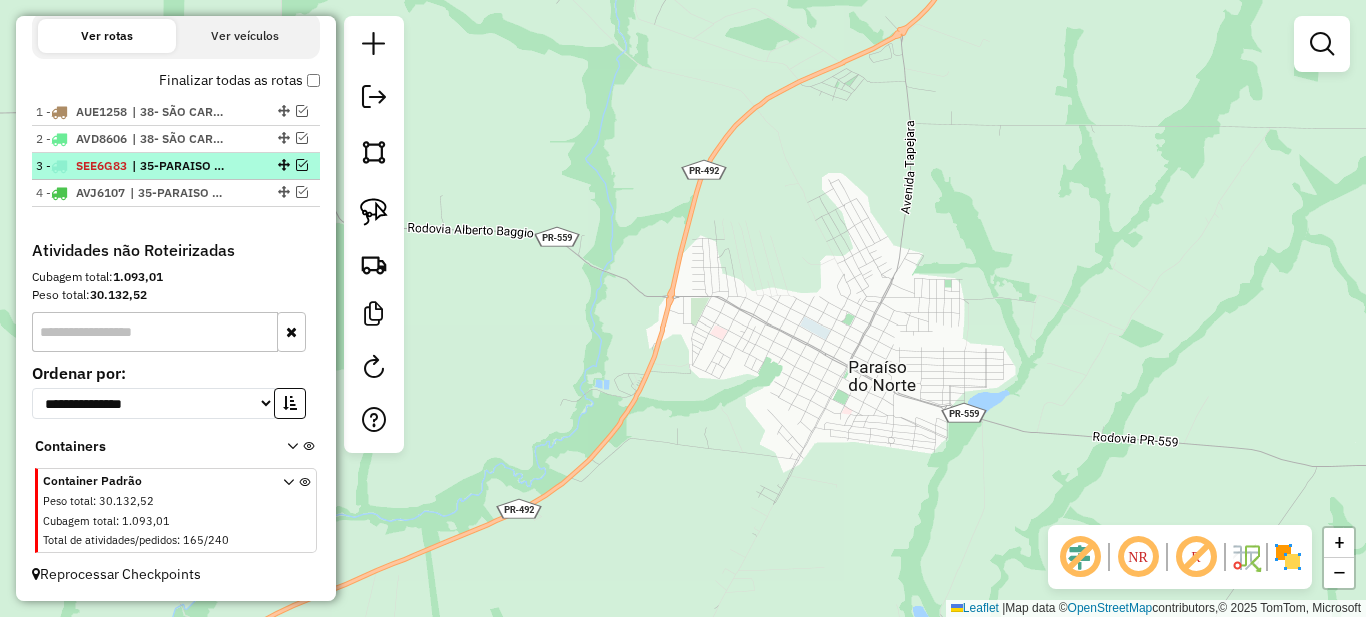 click on "| 35-PARAISO DO NORTE" at bounding box center [178, 166] 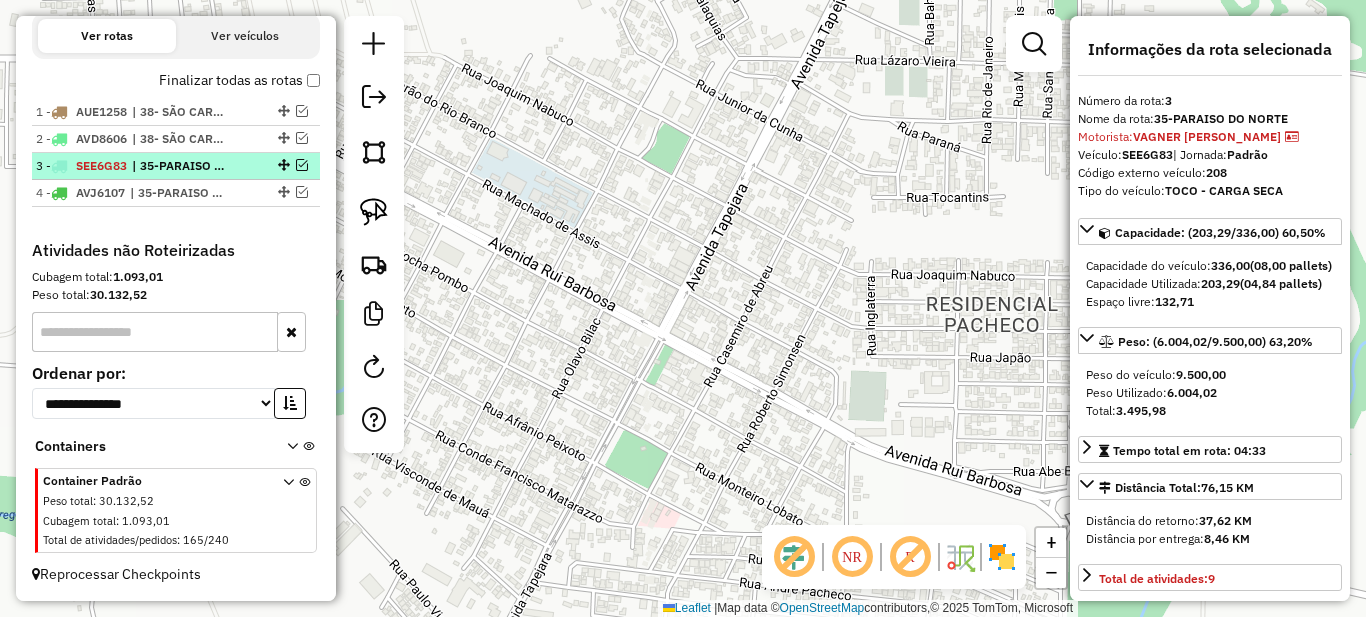 click at bounding box center (302, 165) 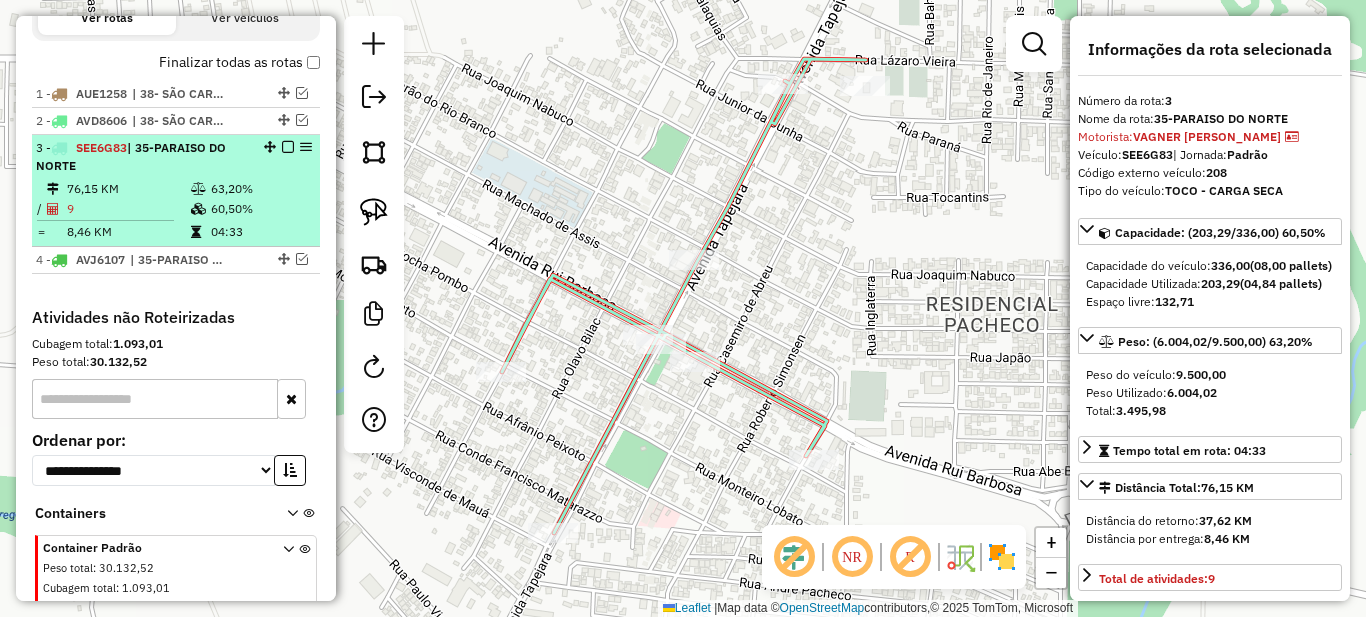 scroll, scrollTop: 774, scrollLeft: 0, axis: vertical 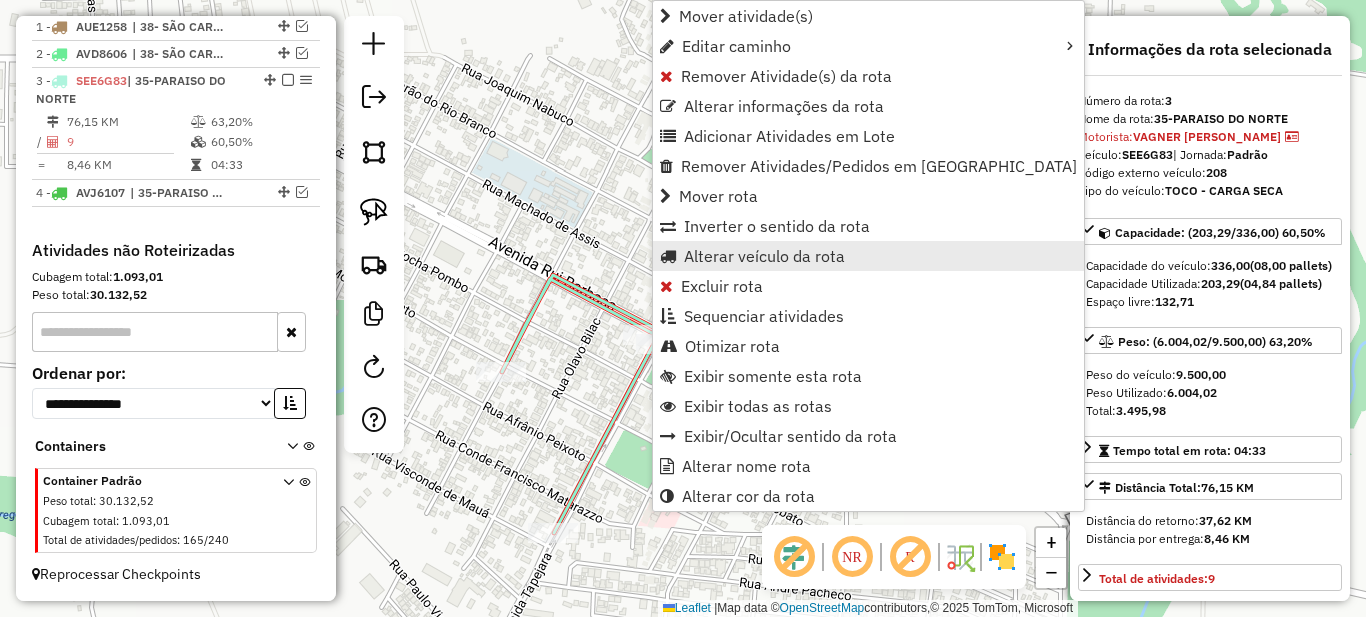 click on "Alterar veículo da rota" at bounding box center (764, 256) 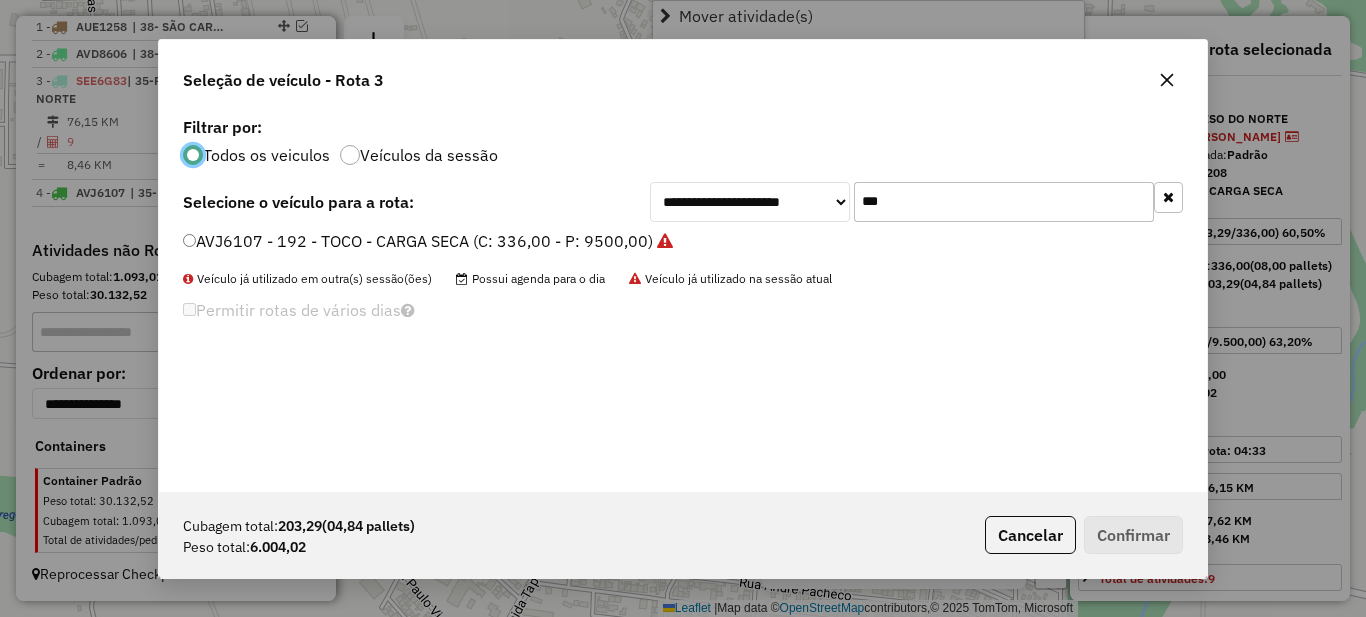 scroll, scrollTop: 11, scrollLeft: 6, axis: both 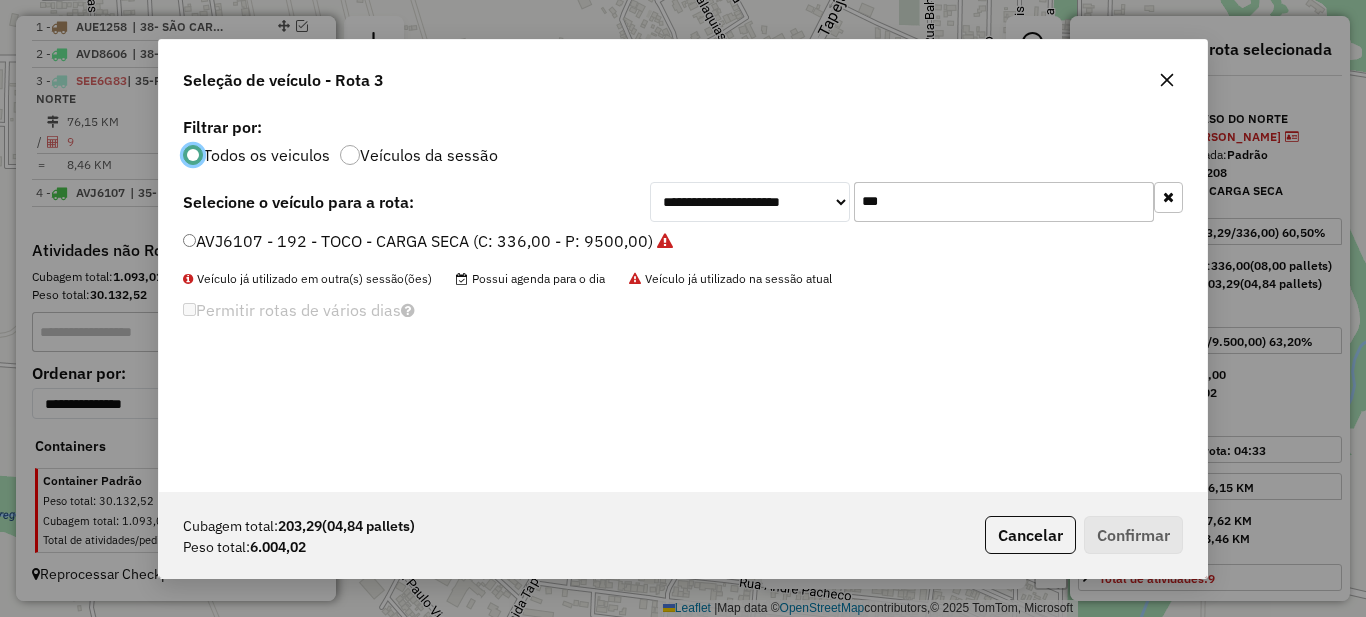 click on "***" 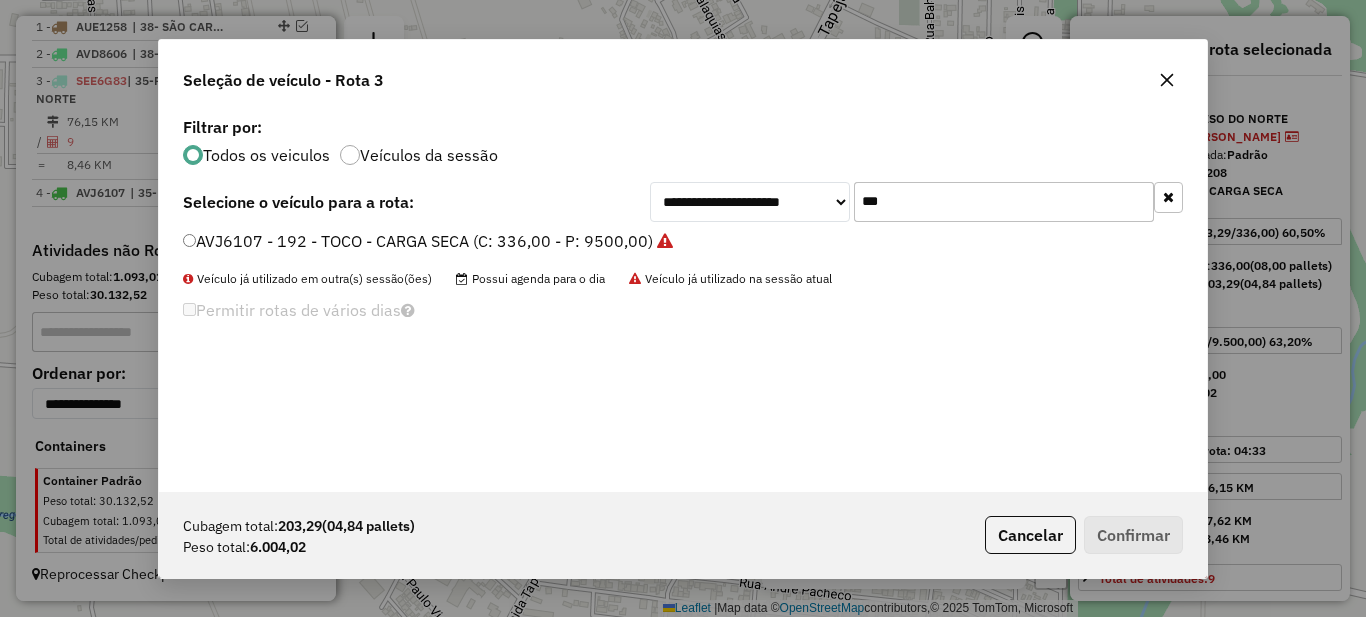 click on "***" 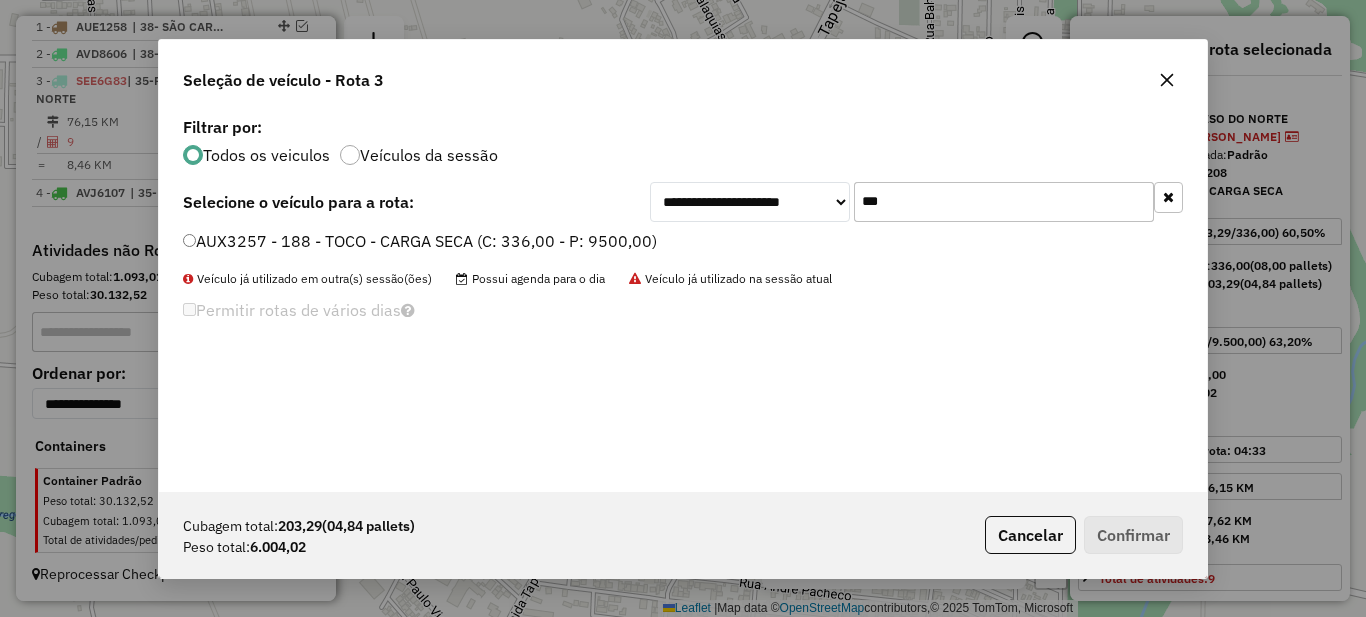 type on "***" 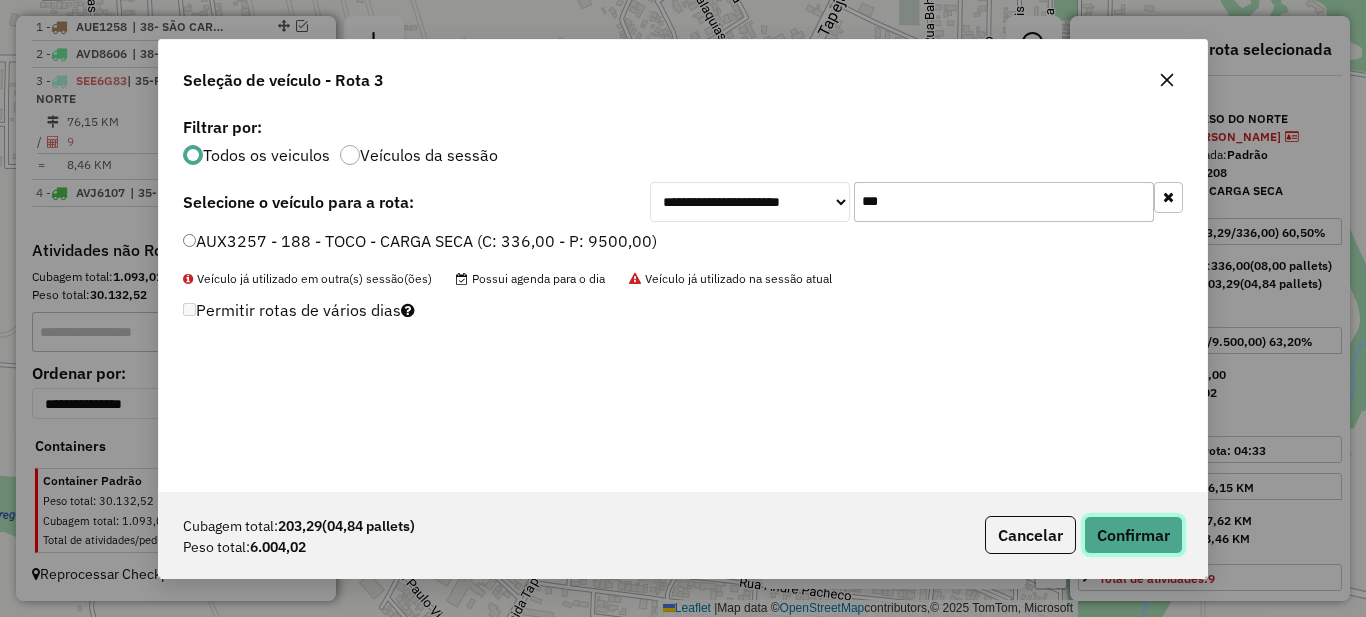 click on "Confirmar" 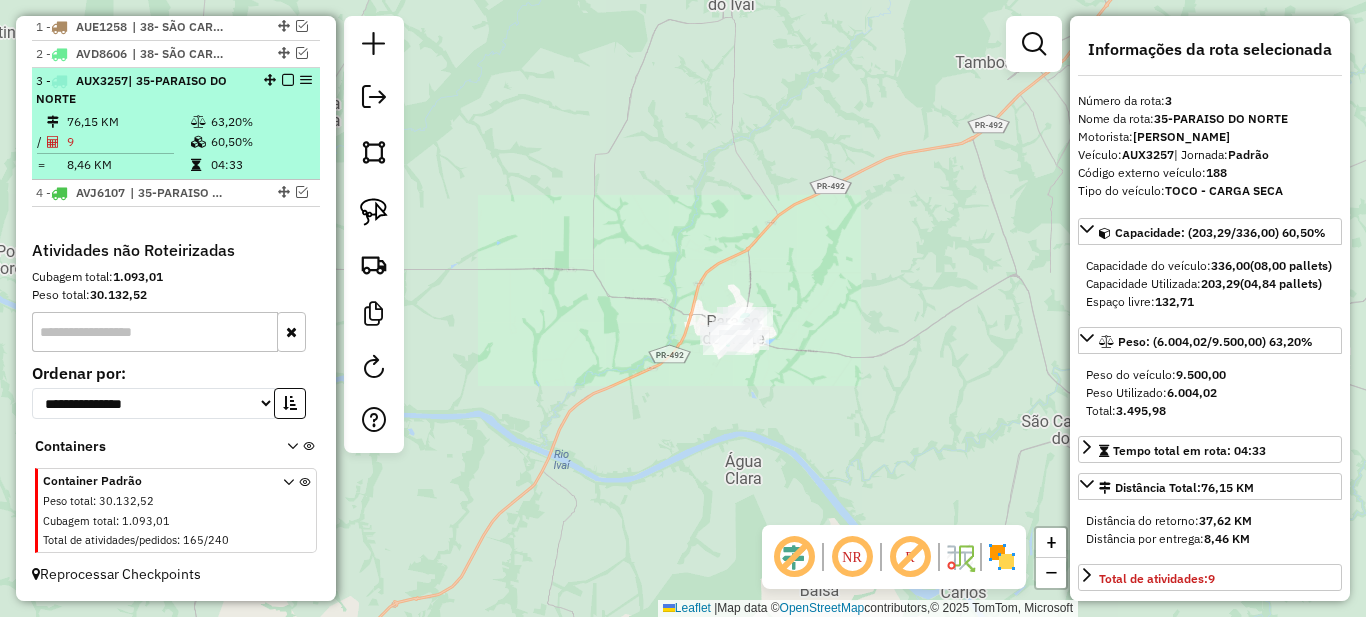 click on "3 -       AUX3257   | 35-PARAISO DO NORTE" at bounding box center [176, 90] 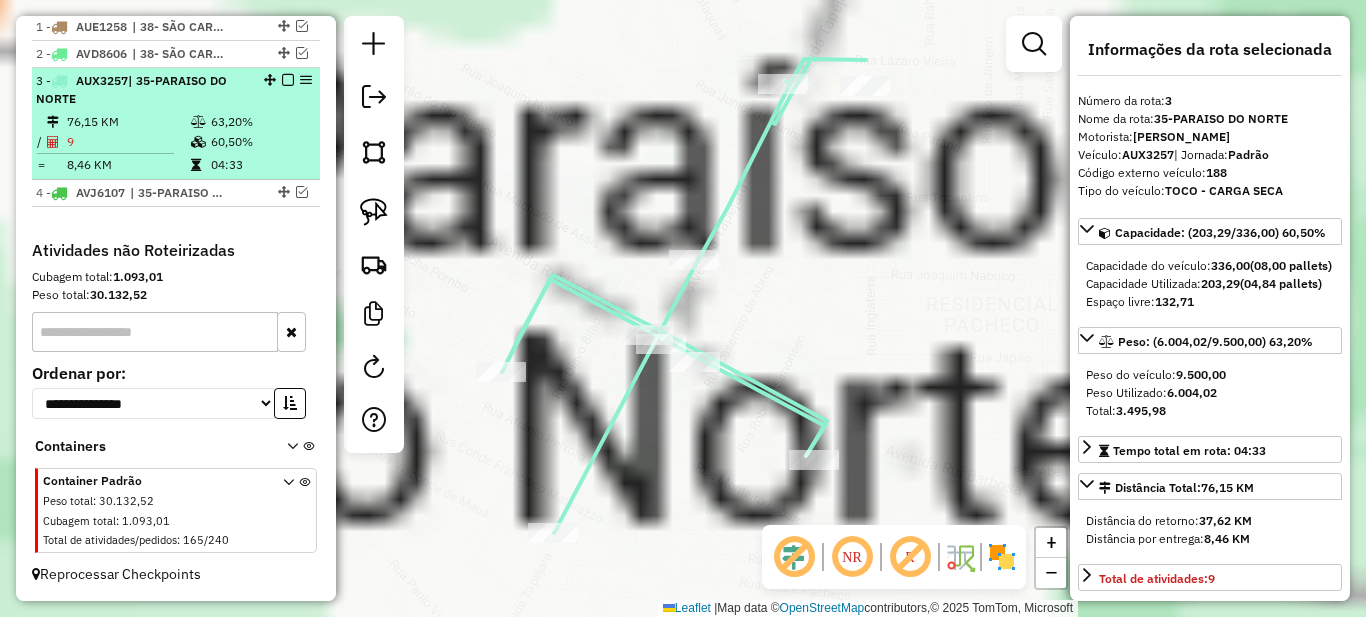 click at bounding box center (288, 80) 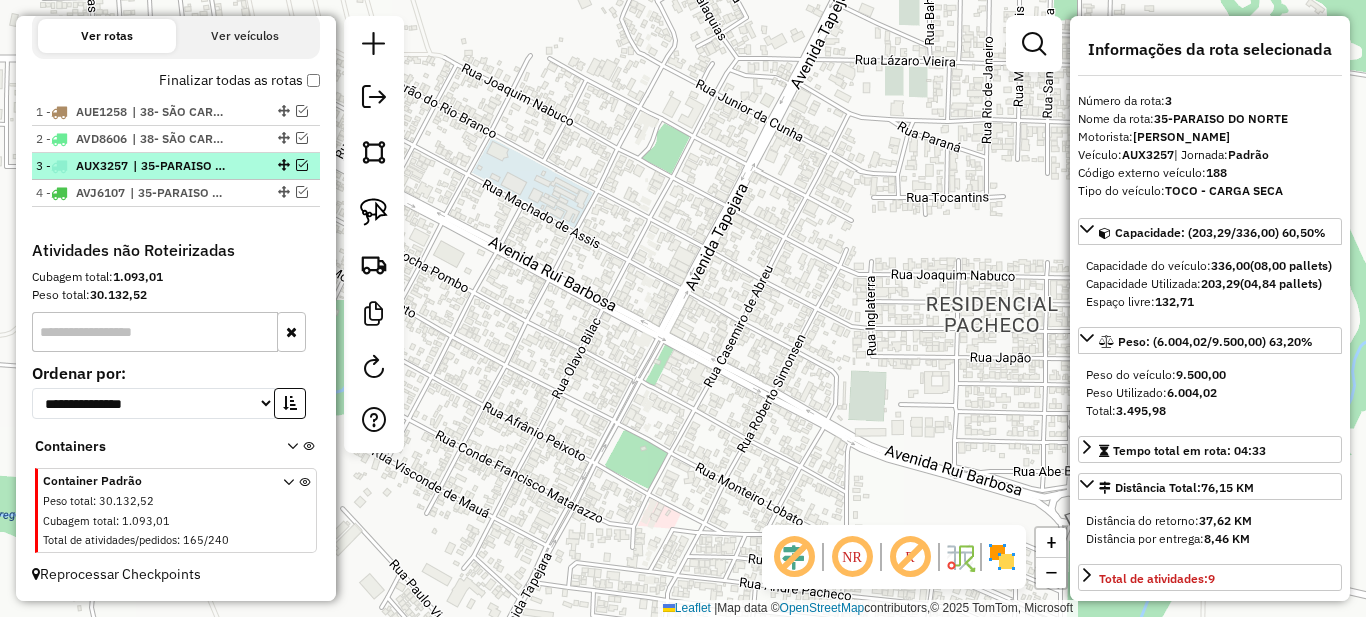 scroll, scrollTop: 716, scrollLeft: 0, axis: vertical 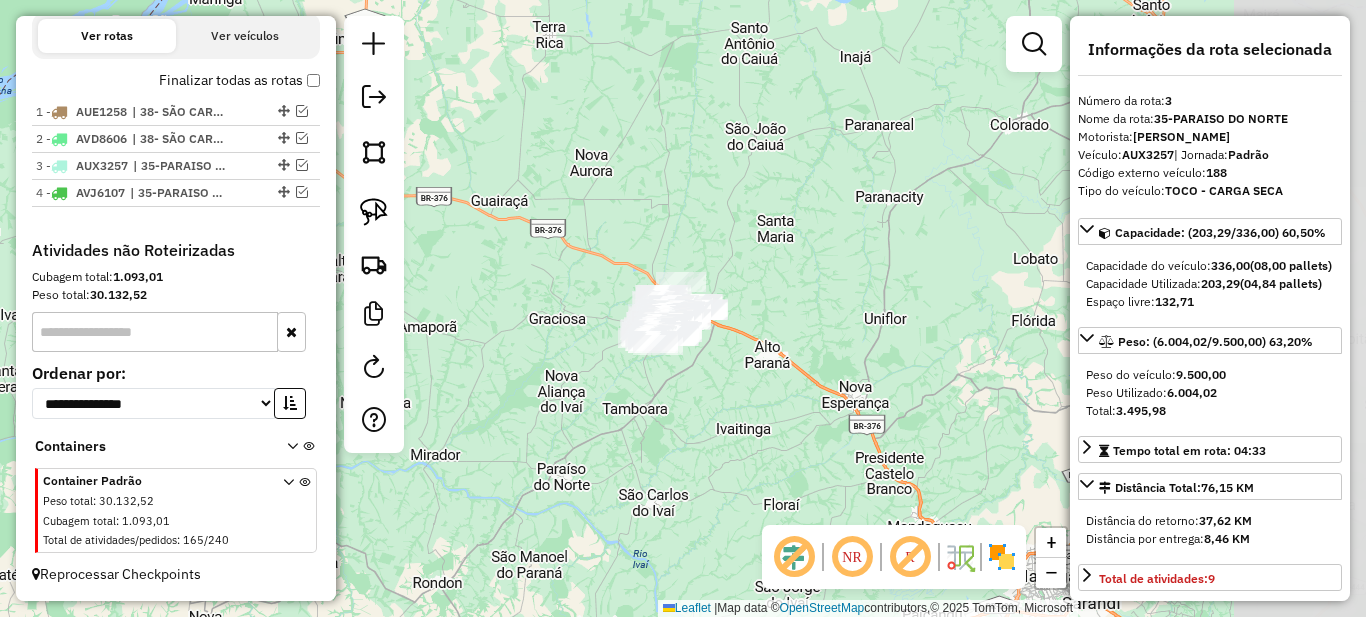 drag, startPoint x: 863, startPoint y: 377, endPoint x: 646, endPoint y: 509, distance: 253.9941 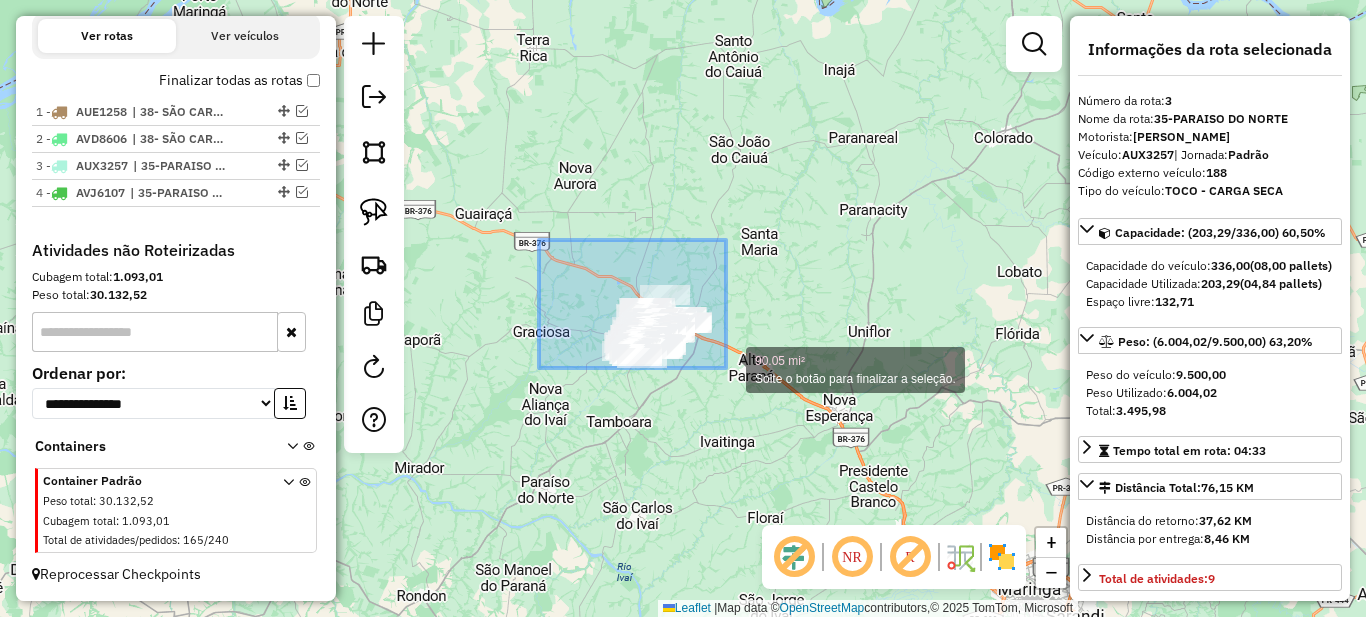 drag, startPoint x: 726, startPoint y: 368, endPoint x: 820, endPoint y: 440, distance: 118.40608 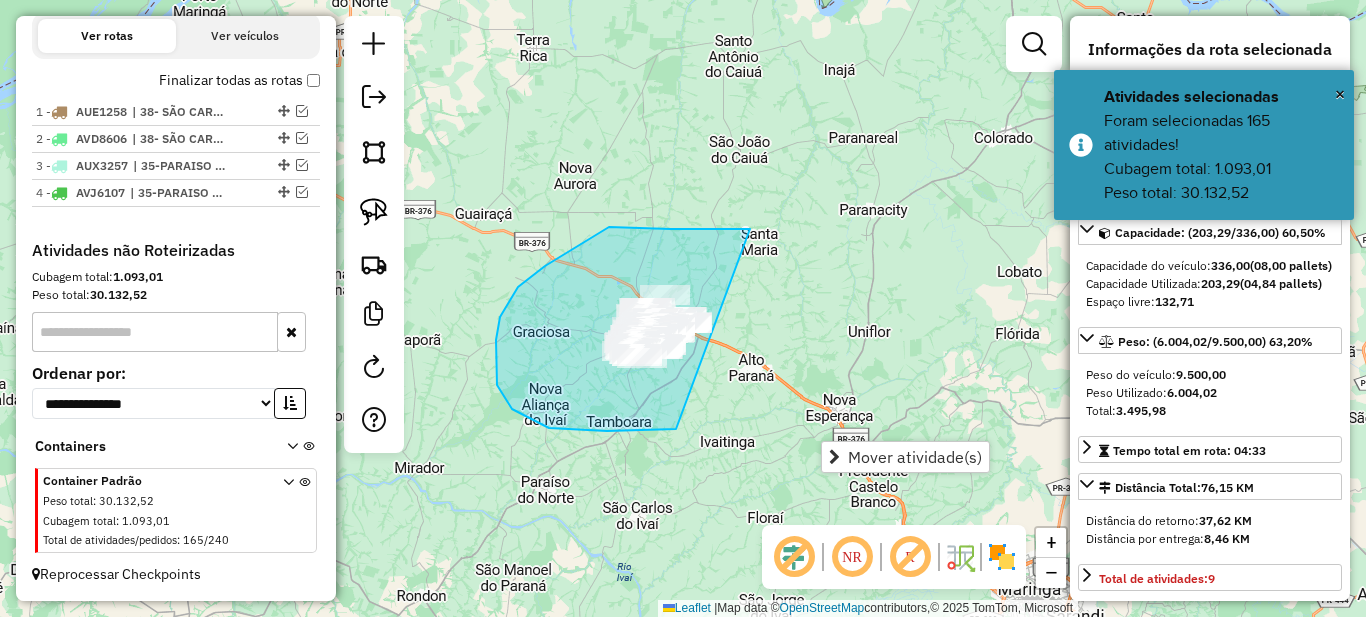 drag, startPoint x: 743, startPoint y: 229, endPoint x: 849, endPoint y: 383, distance: 186.95454 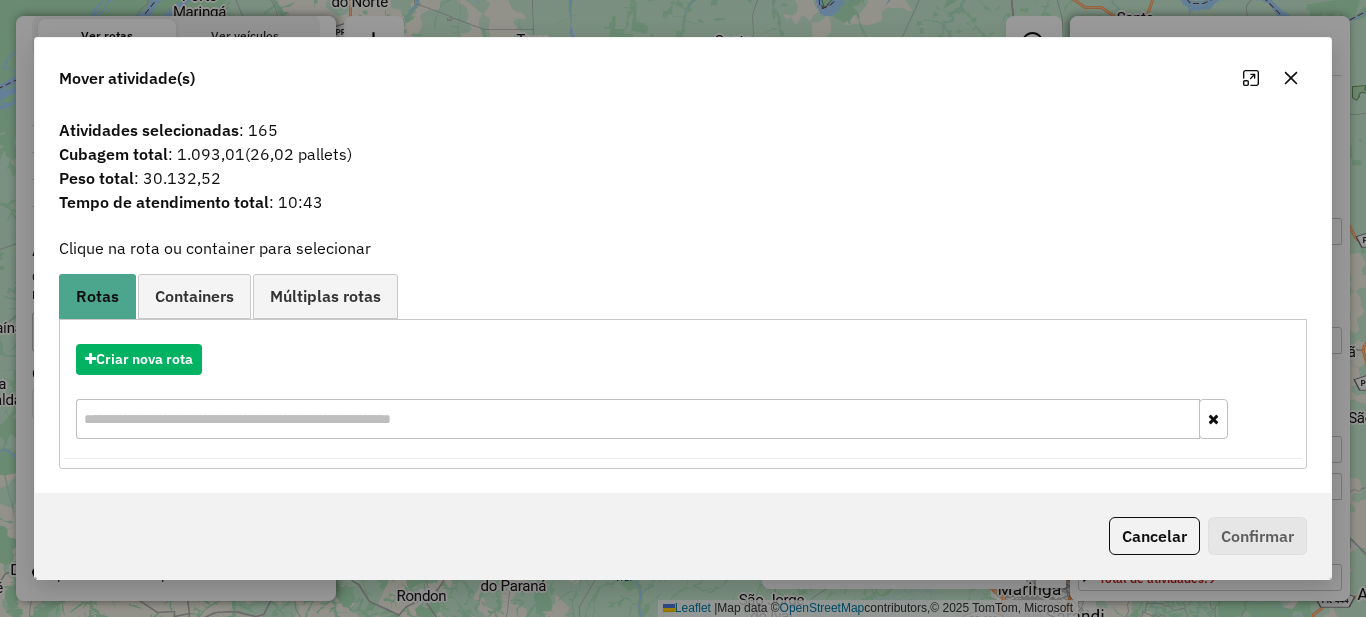 click on "Cancelar" 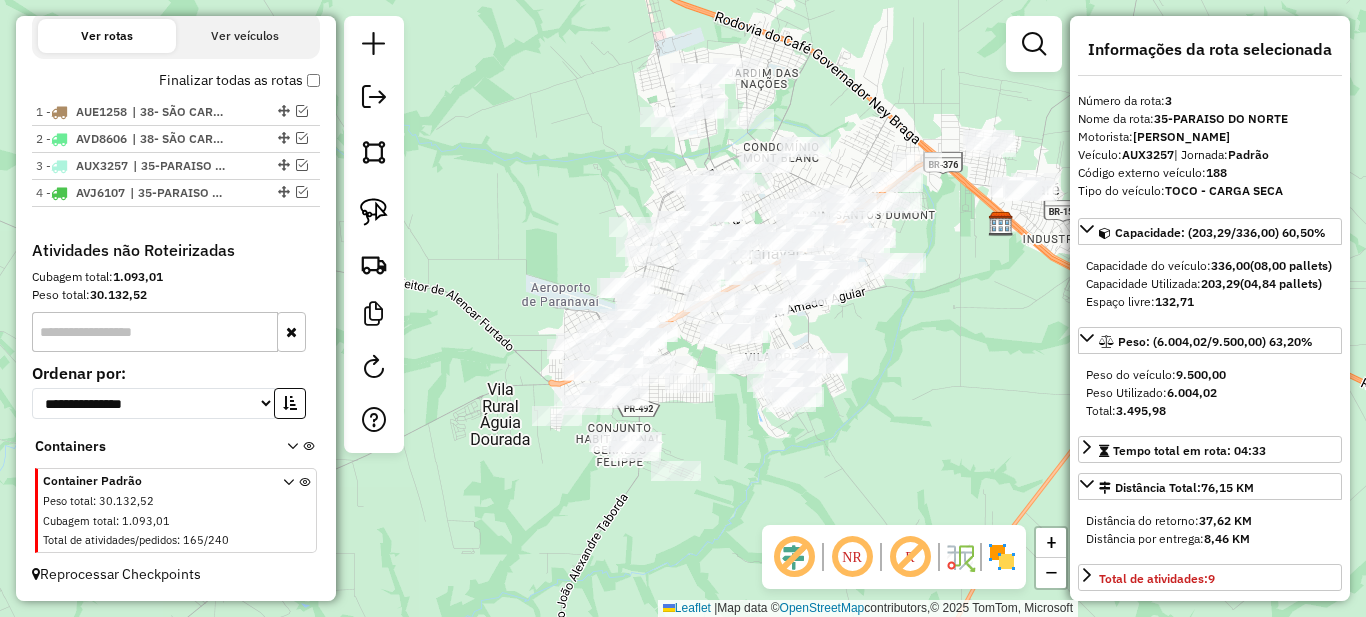drag, startPoint x: 562, startPoint y: 416, endPoint x: 695, endPoint y: 417, distance: 133.00375 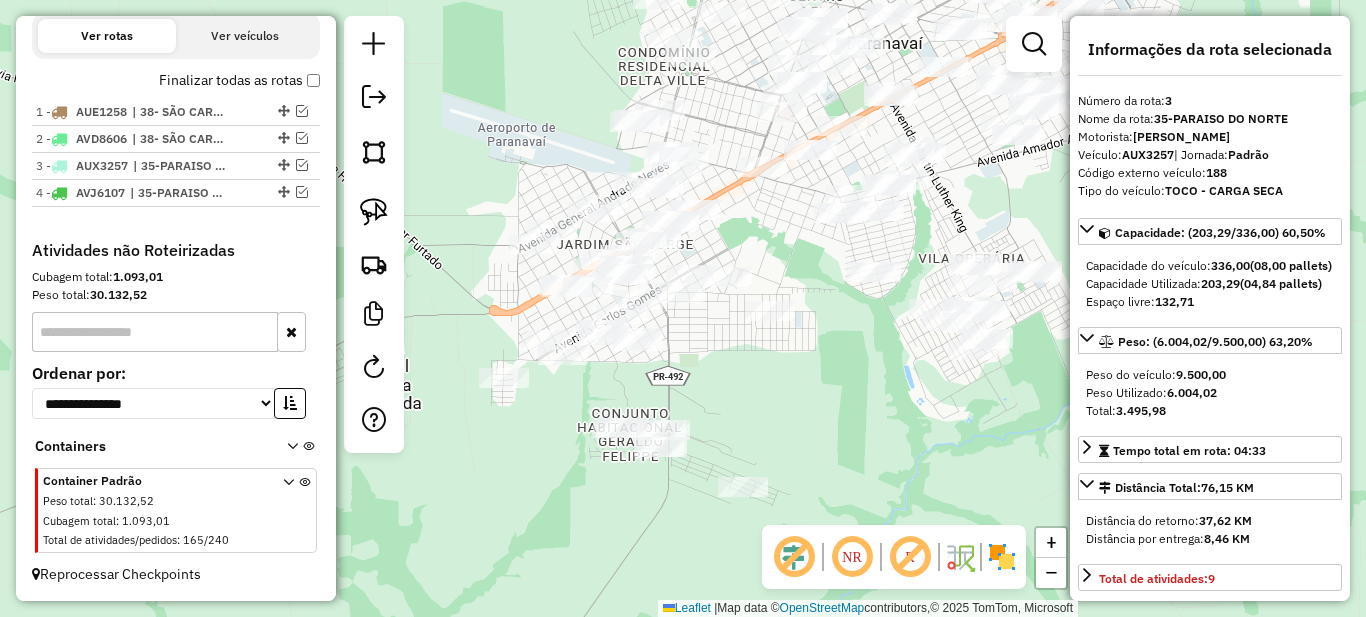drag, startPoint x: 645, startPoint y: 420, endPoint x: 761, endPoint y: 323, distance: 151.21178 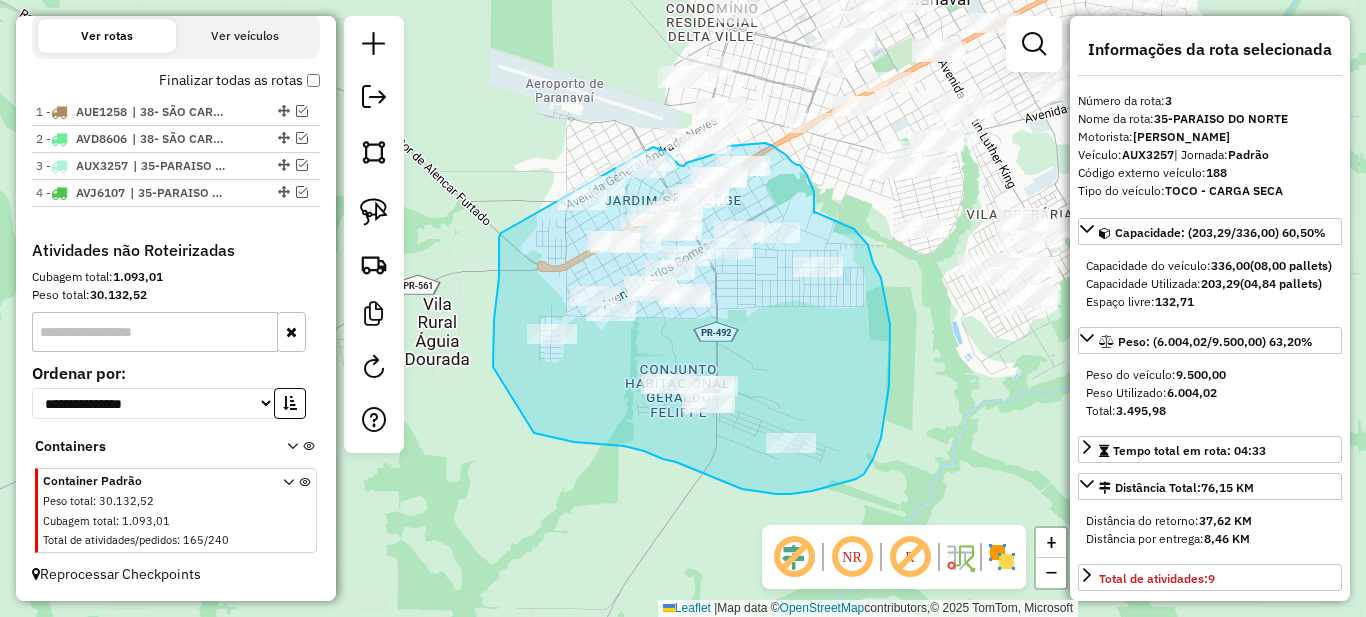 drag, startPoint x: 494, startPoint y: 320, endPoint x: 612, endPoint y: 132, distance: 221.96396 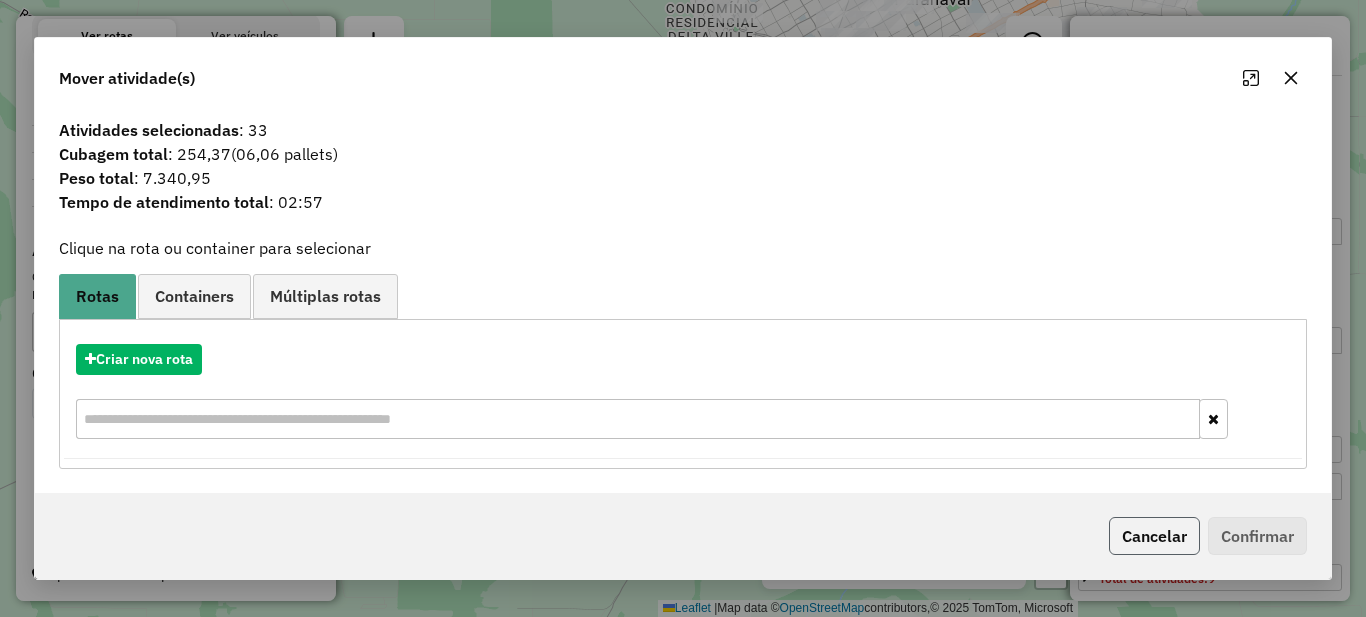 click on "Cancelar" 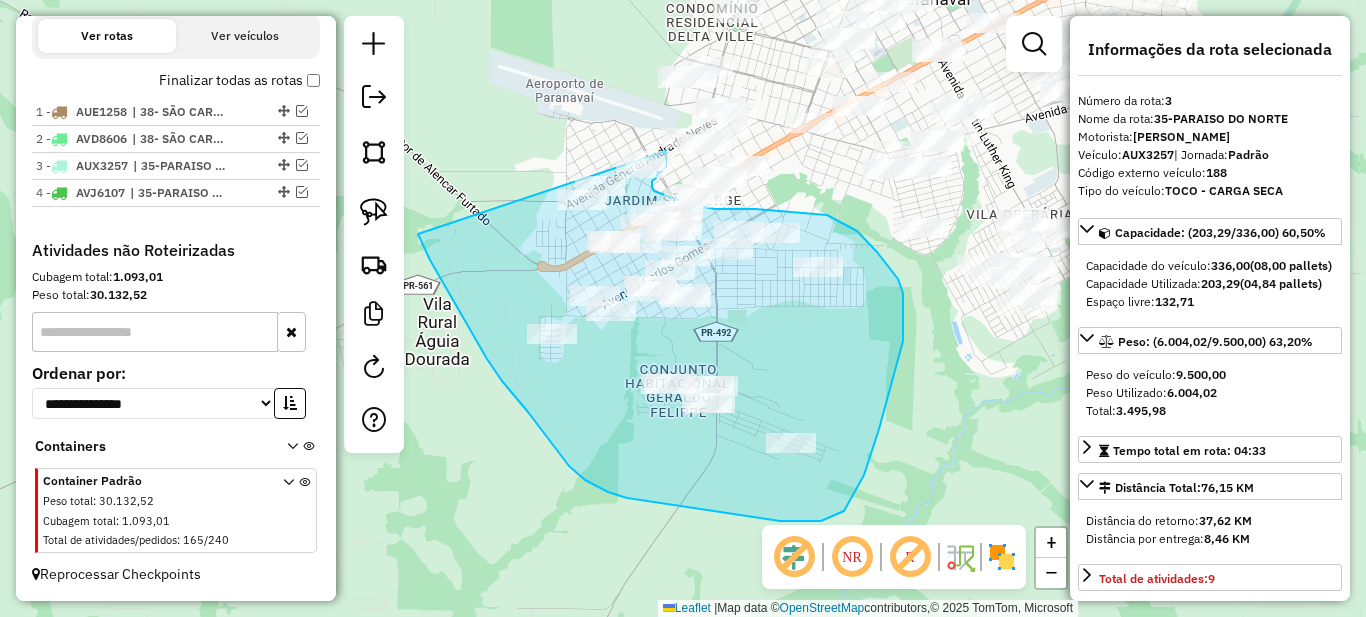 drag, startPoint x: 423, startPoint y: 244, endPoint x: 573, endPoint y: 131, distance: 187.80043 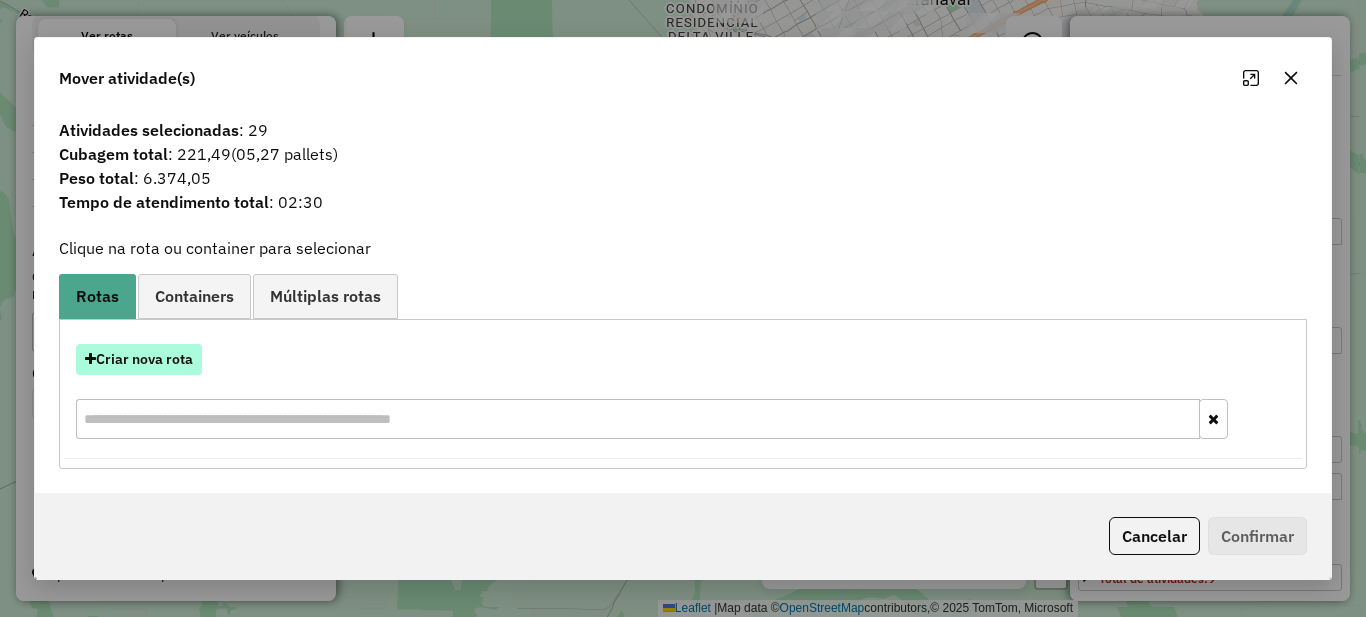 click on "Criar nova rota" at bounding box center (139, 359) 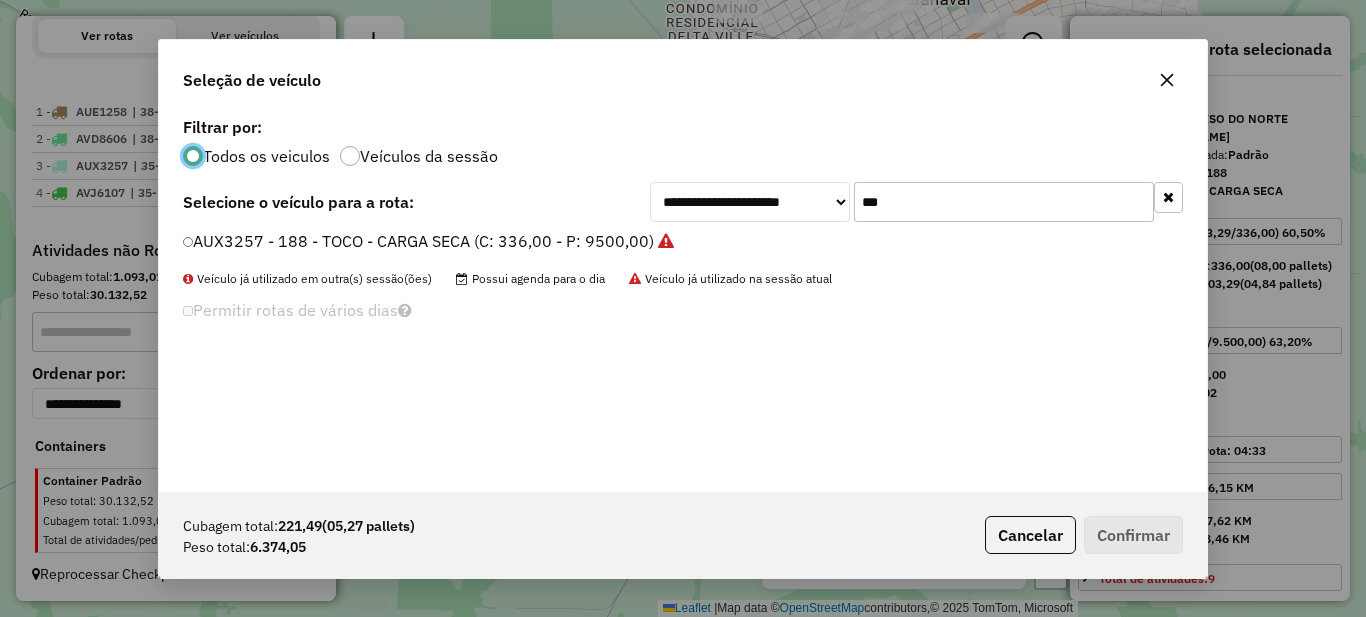 scroll, scrollTop: 11, scrollLeft: 6, axis: both 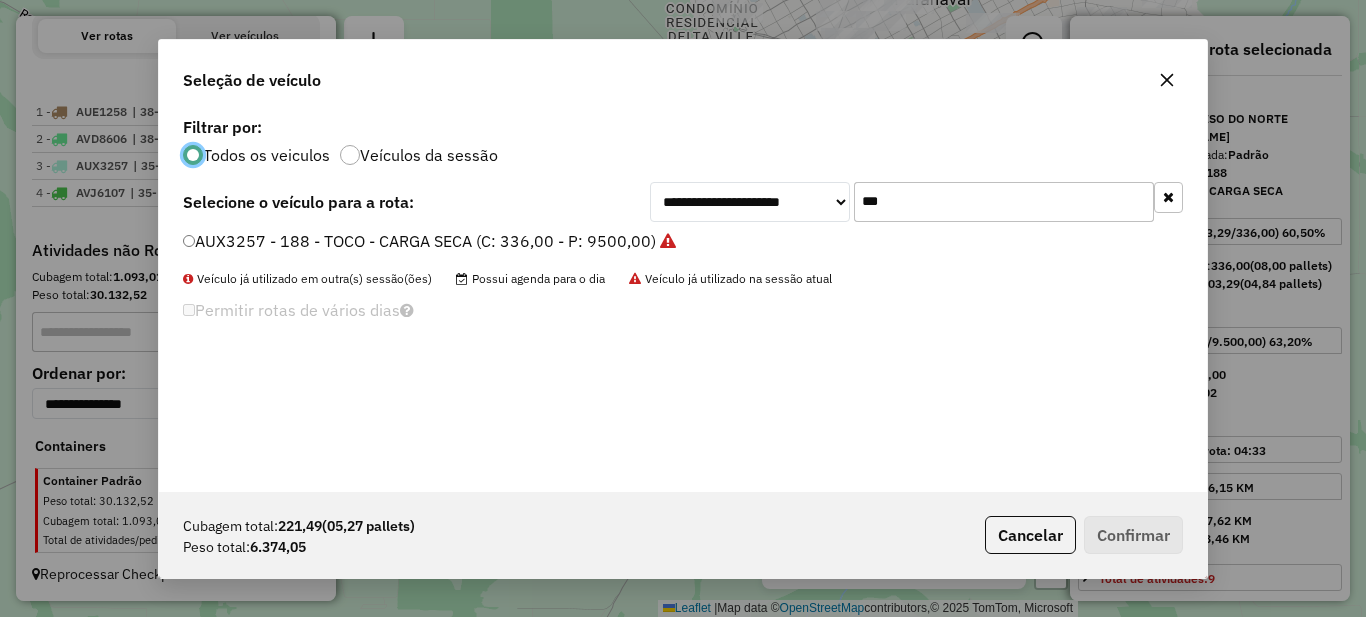 click on "**********" 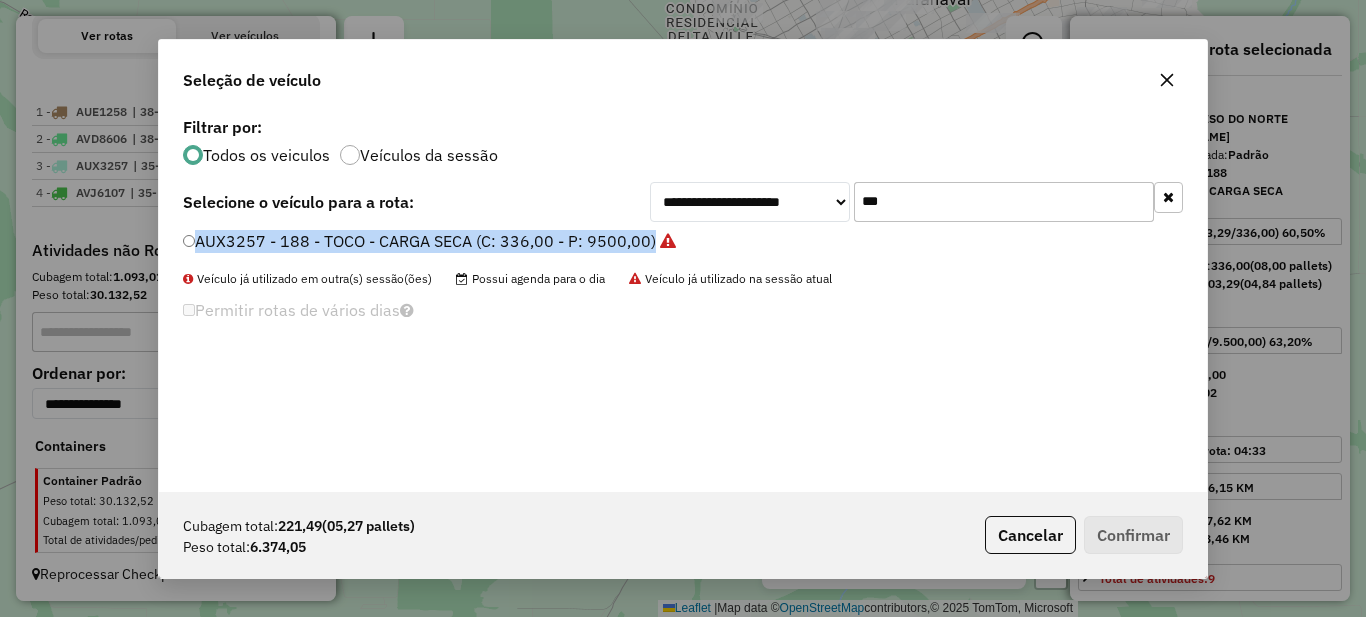 click on "**********" 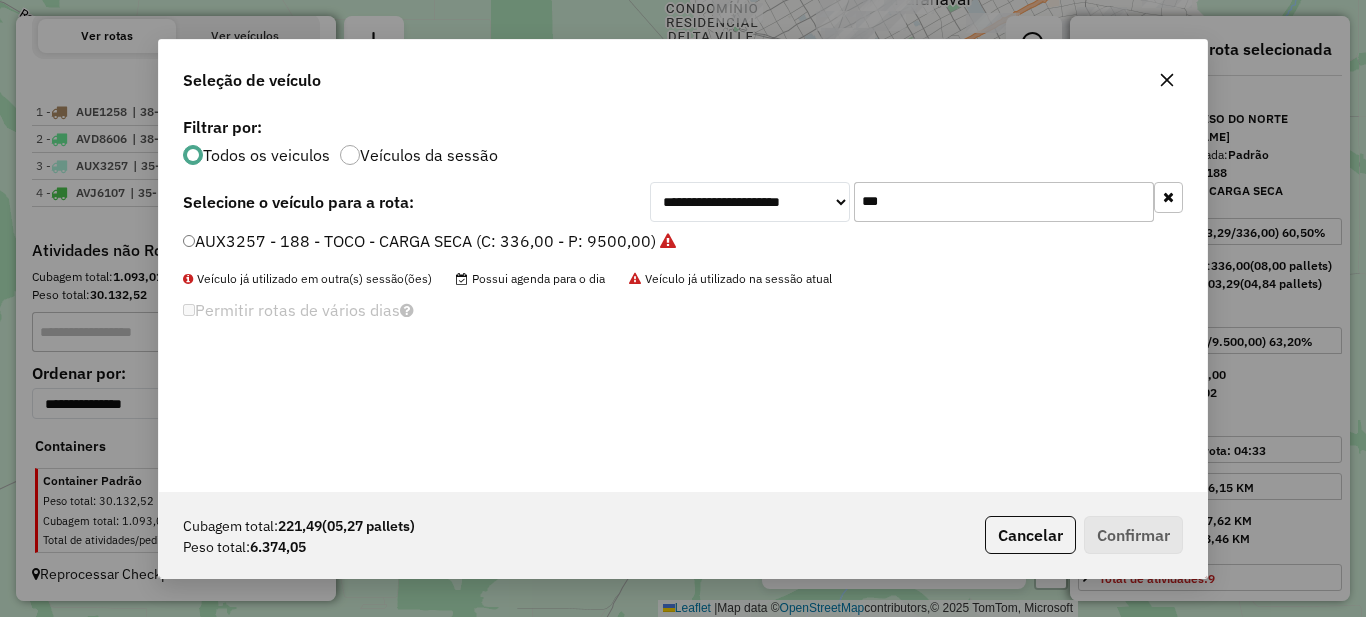 click on "***" 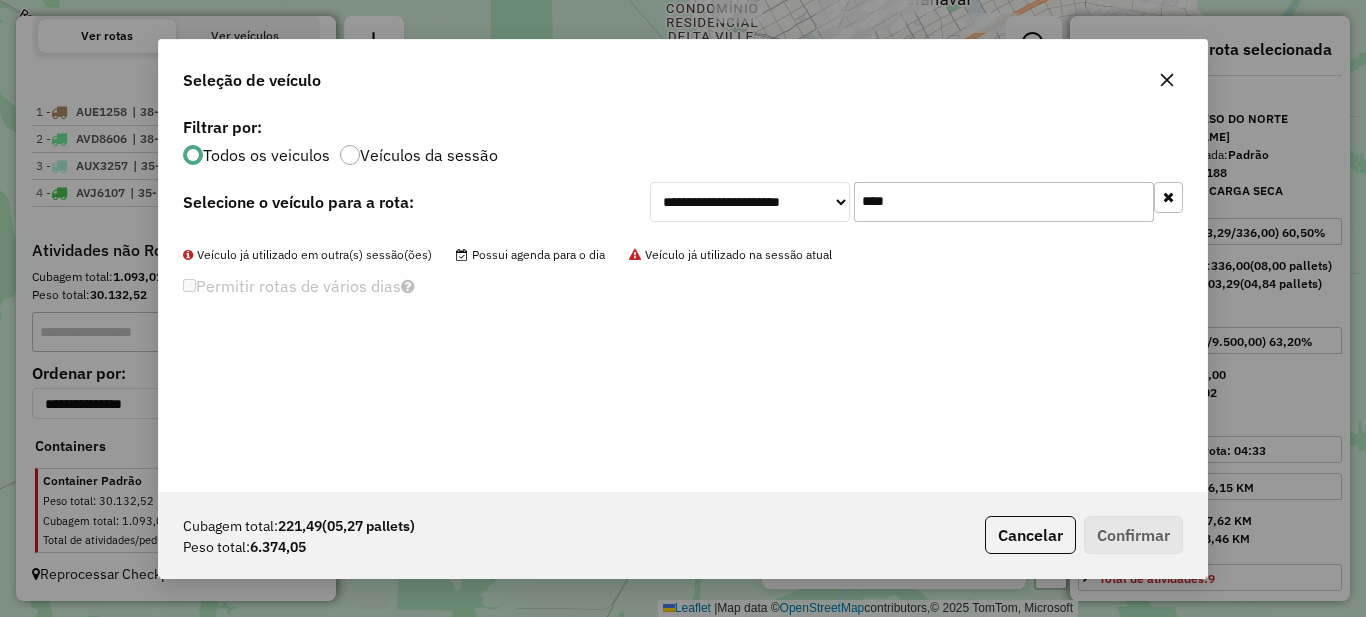 drag, startPoint x: 981, startPoint y: 195, endPoint x: 810, endPoint y: 208, distance: 171.49344 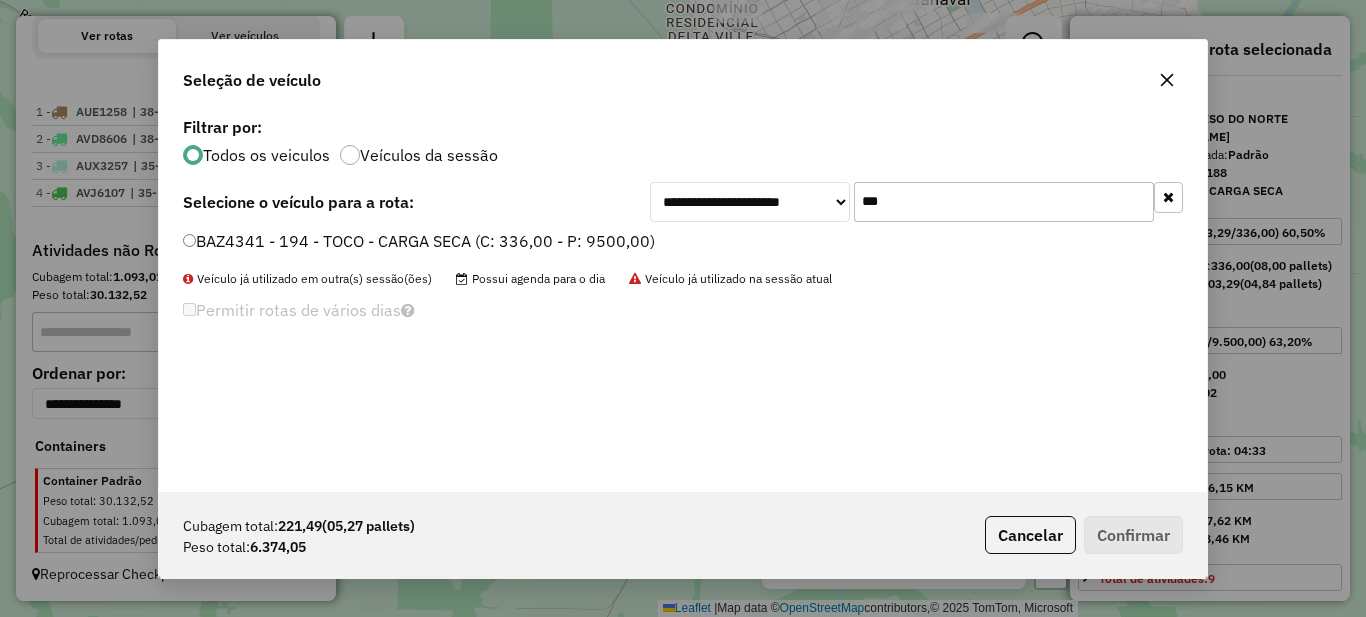 type on "***" 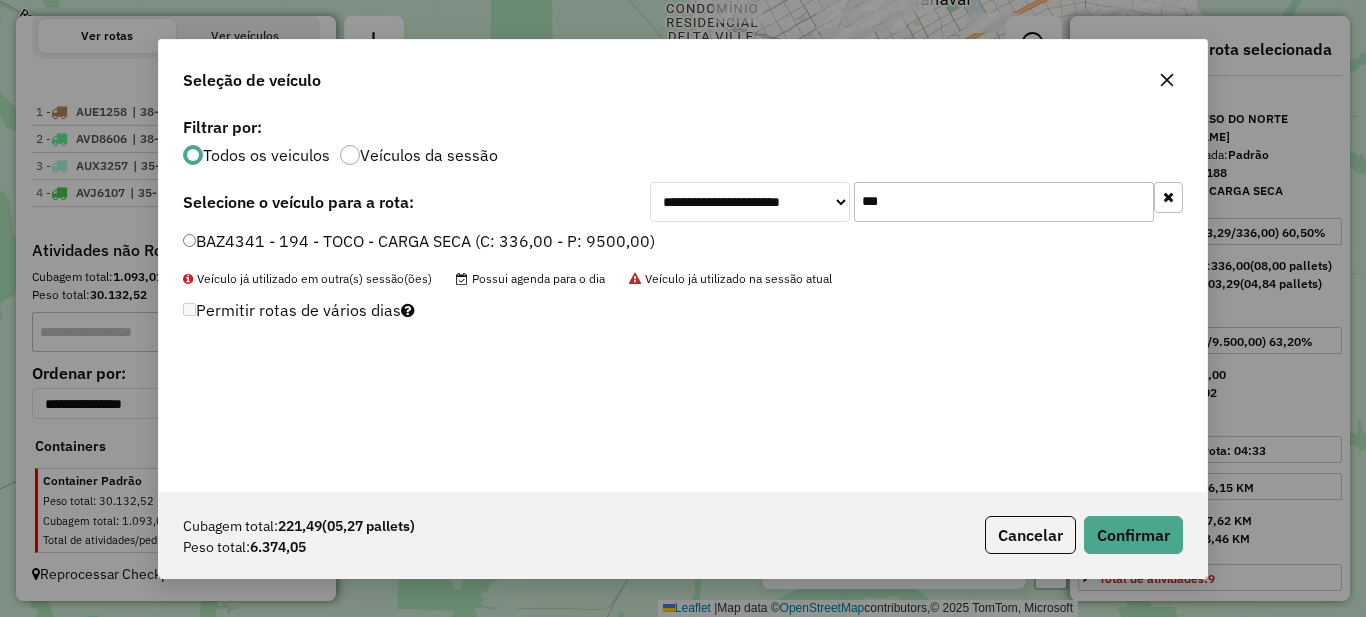 click on "Cubagem total:  221,49   (05,27 pallets)  Peso total: 6.374,05  Cancelar   Confirmar" 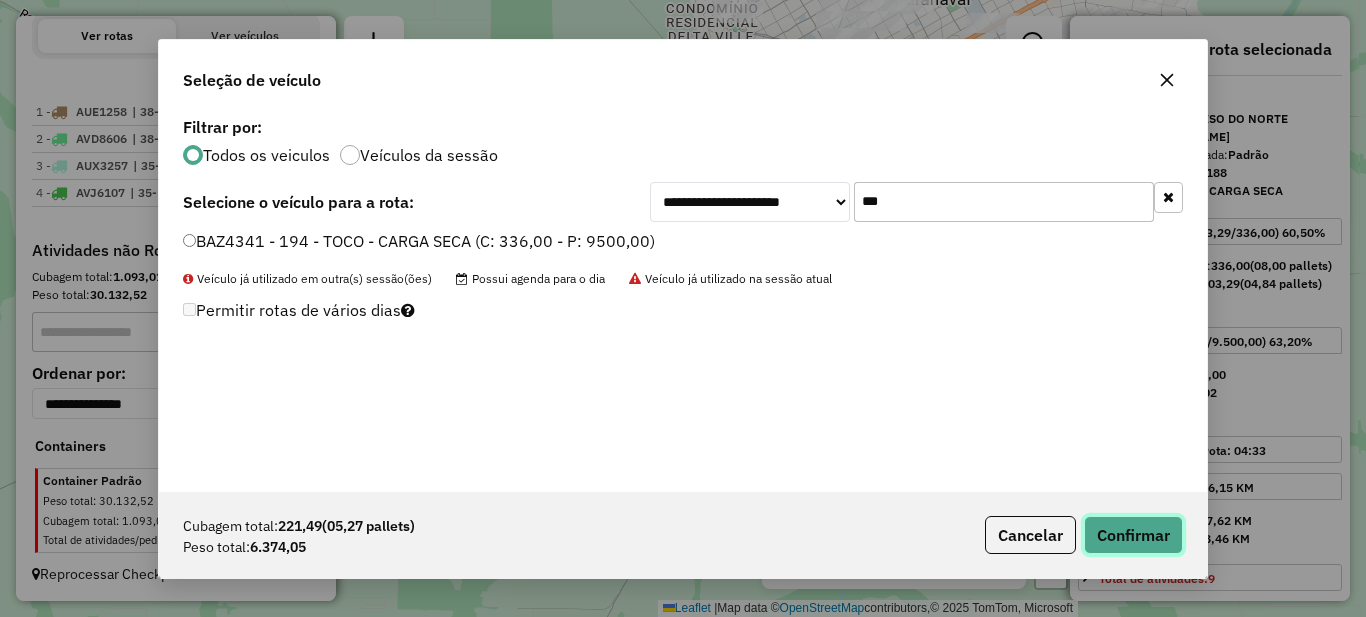 click on "Confirmar" 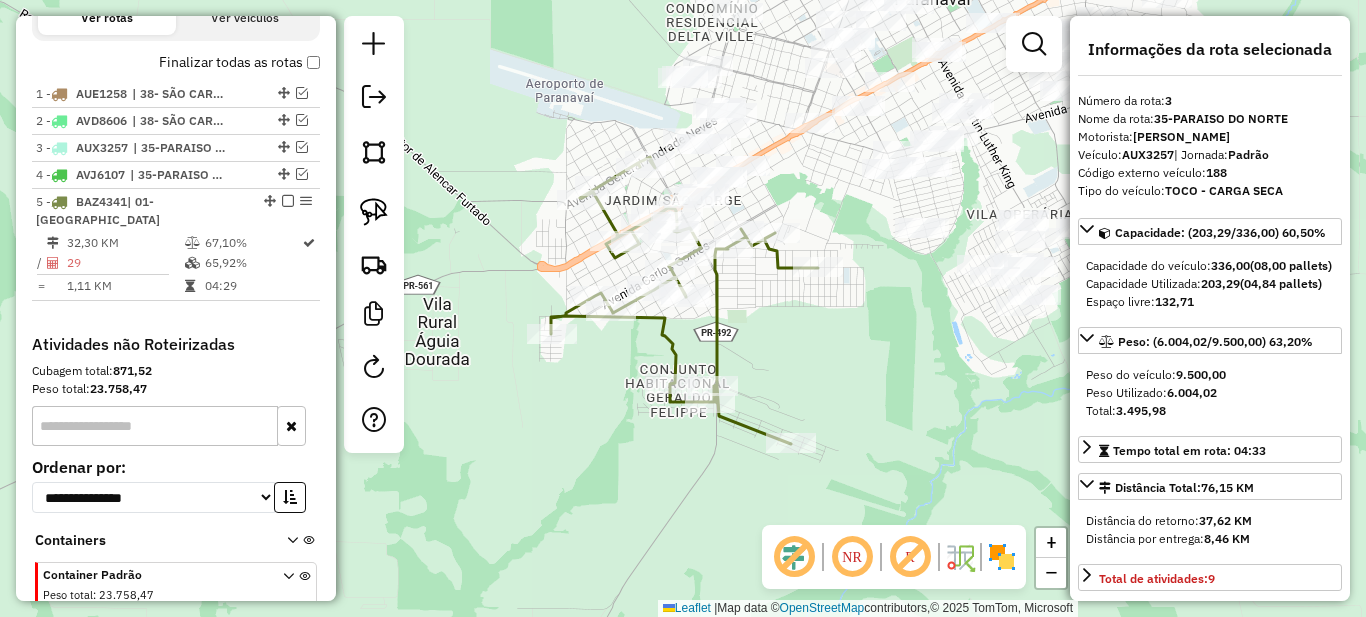scroll, scrollTop: 810, scrollLeft: 0, axis: vertical 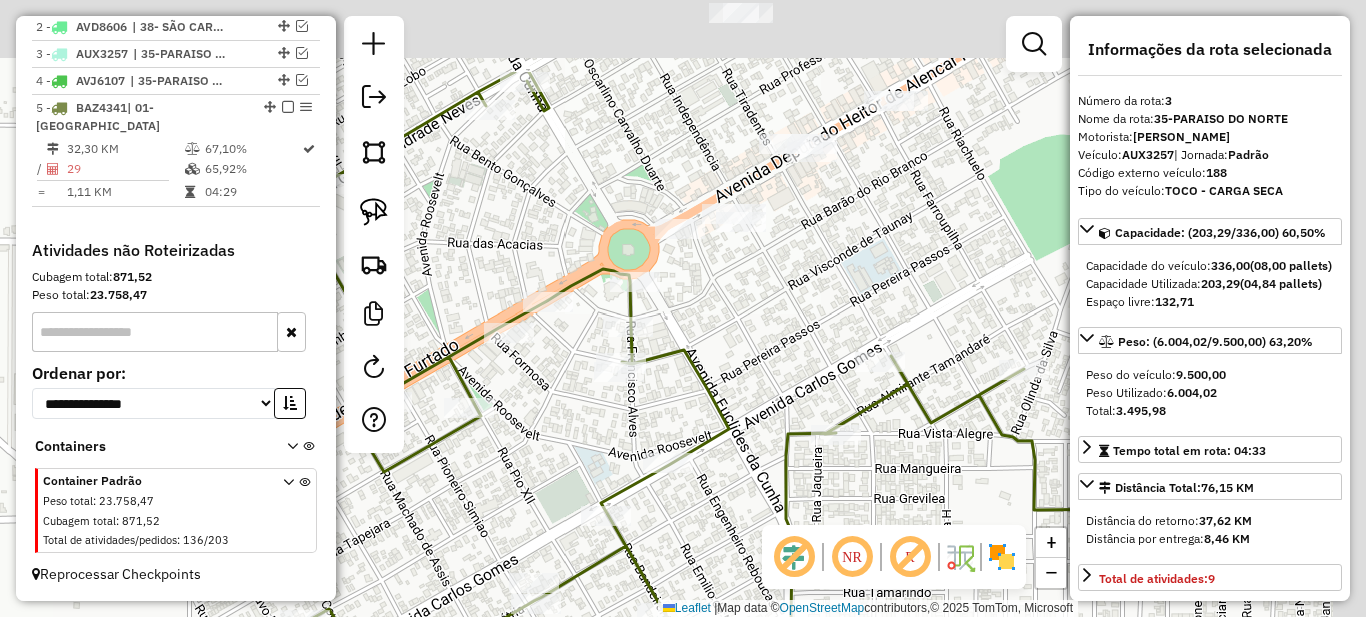 drag, startPoint x: 779, startPoint y: 264, endPoint x: 774, endPoint y: 296, distance: 32.38827 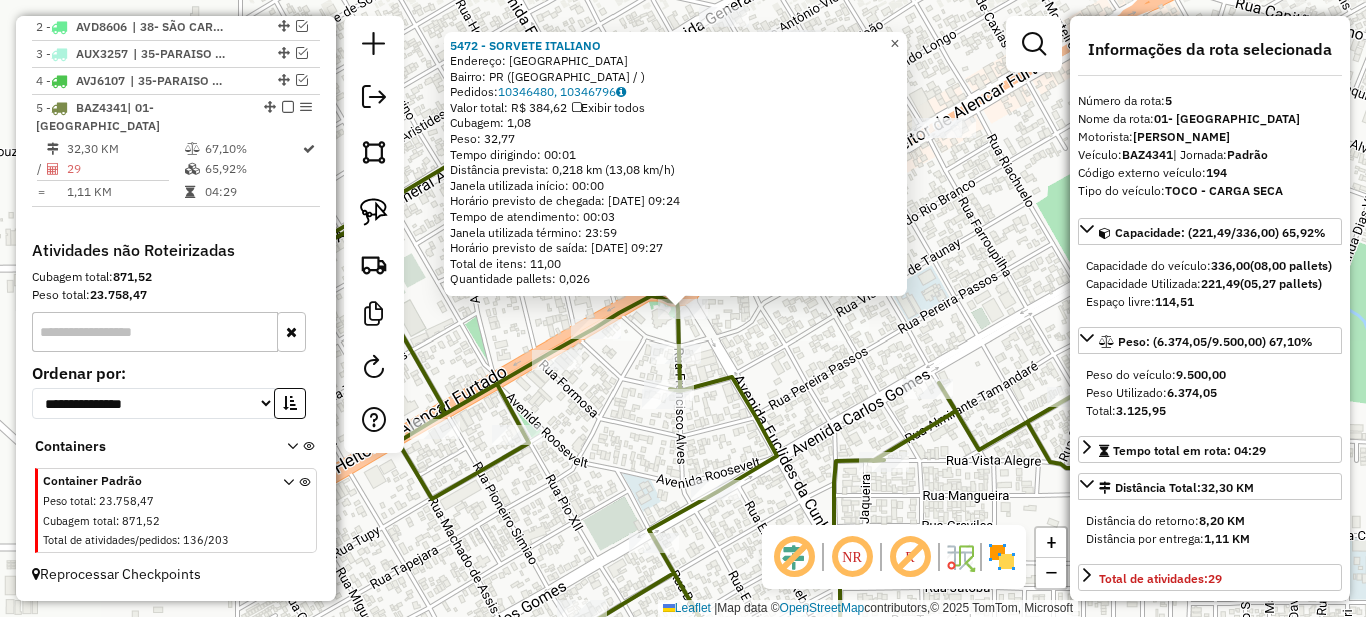 click on "×" 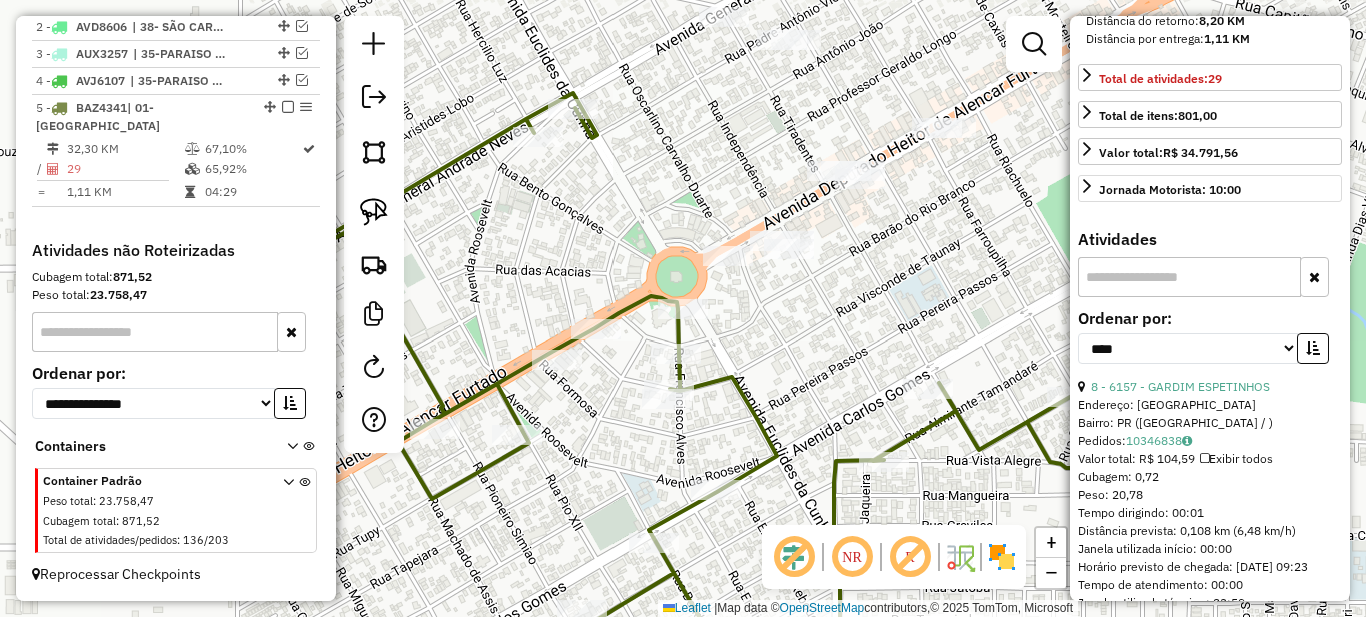 scroll, scrollTop: 600, scrollLeft: 0, axis: vertical 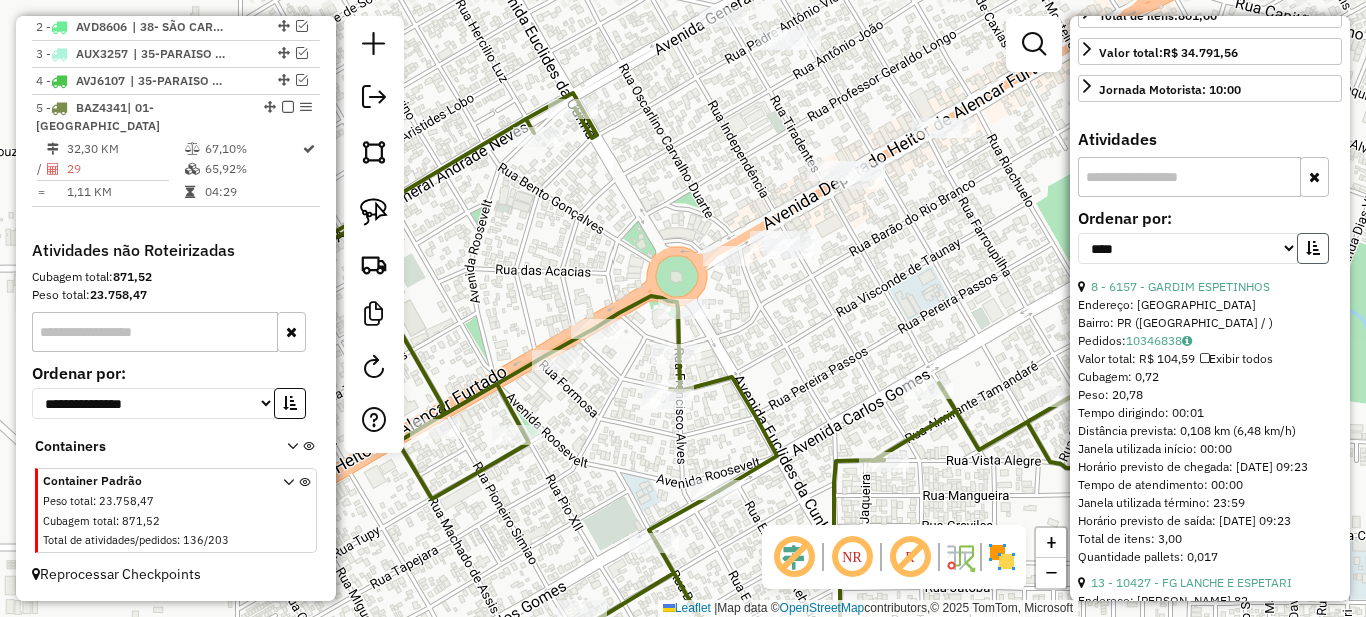 click at bounding box center [1313, 248] 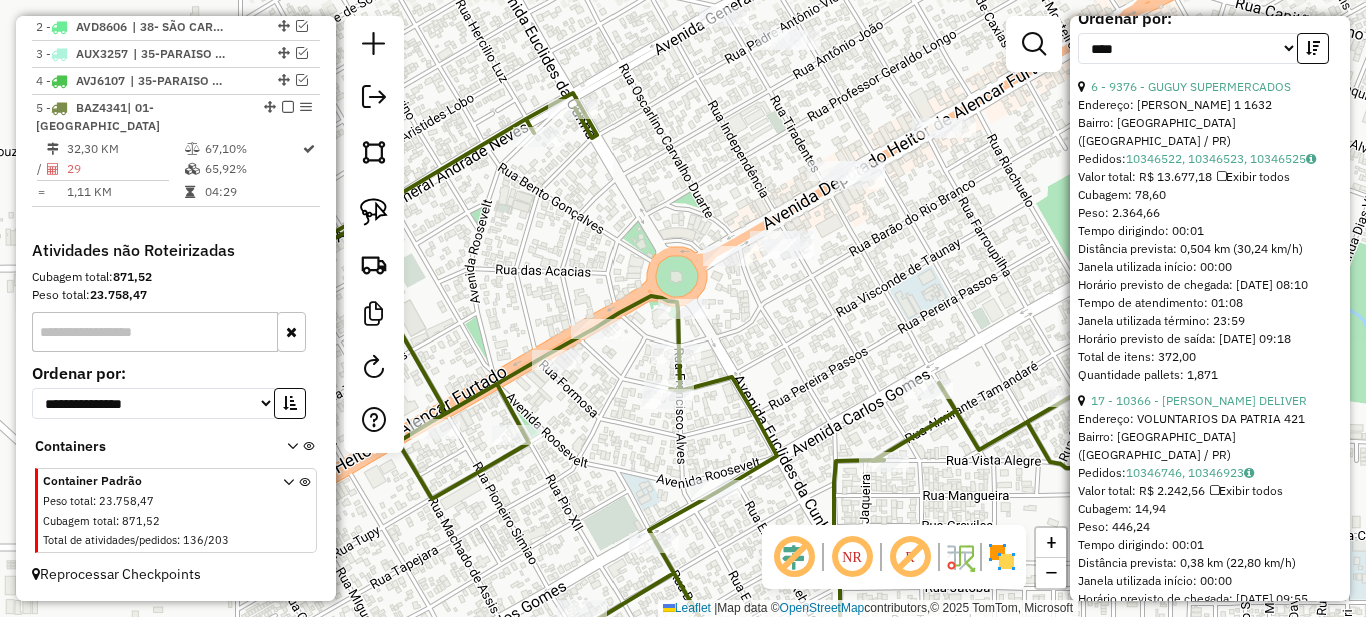 scroll, scrollTop: 900, scrollLeft: 0, axis: vertical 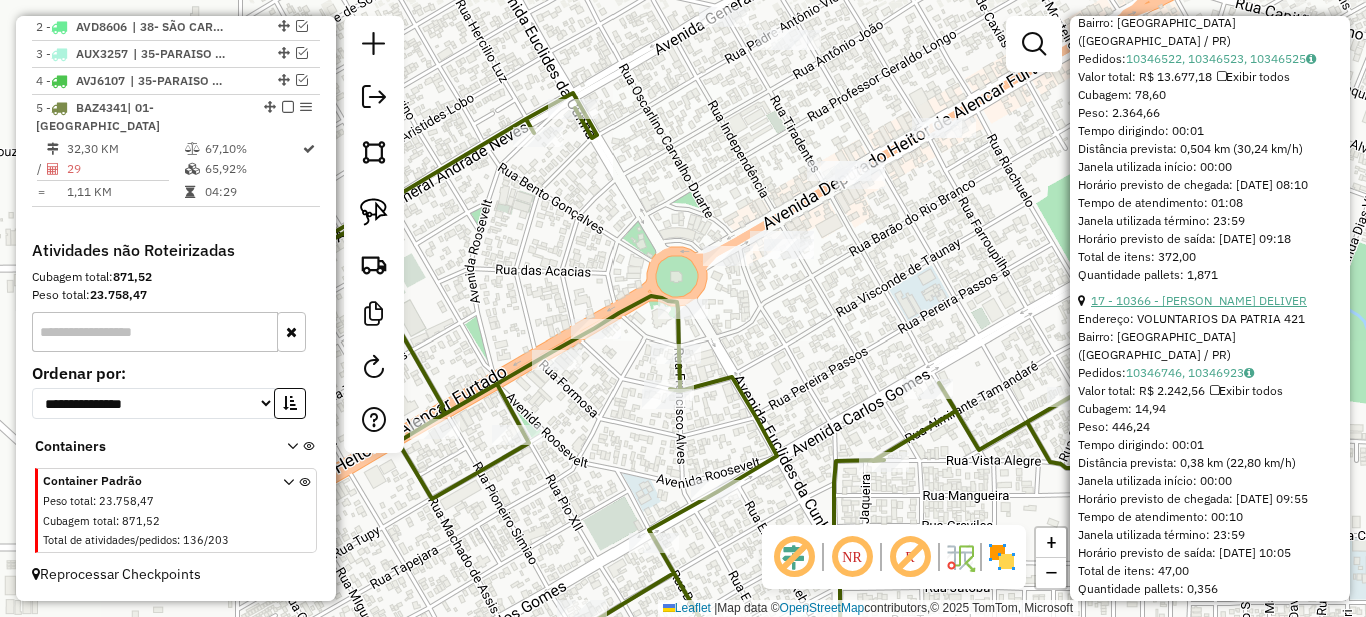 click on "17 - 10366 - [PERSON_NAME] DELIVER" at bounding box center (1199, 300) 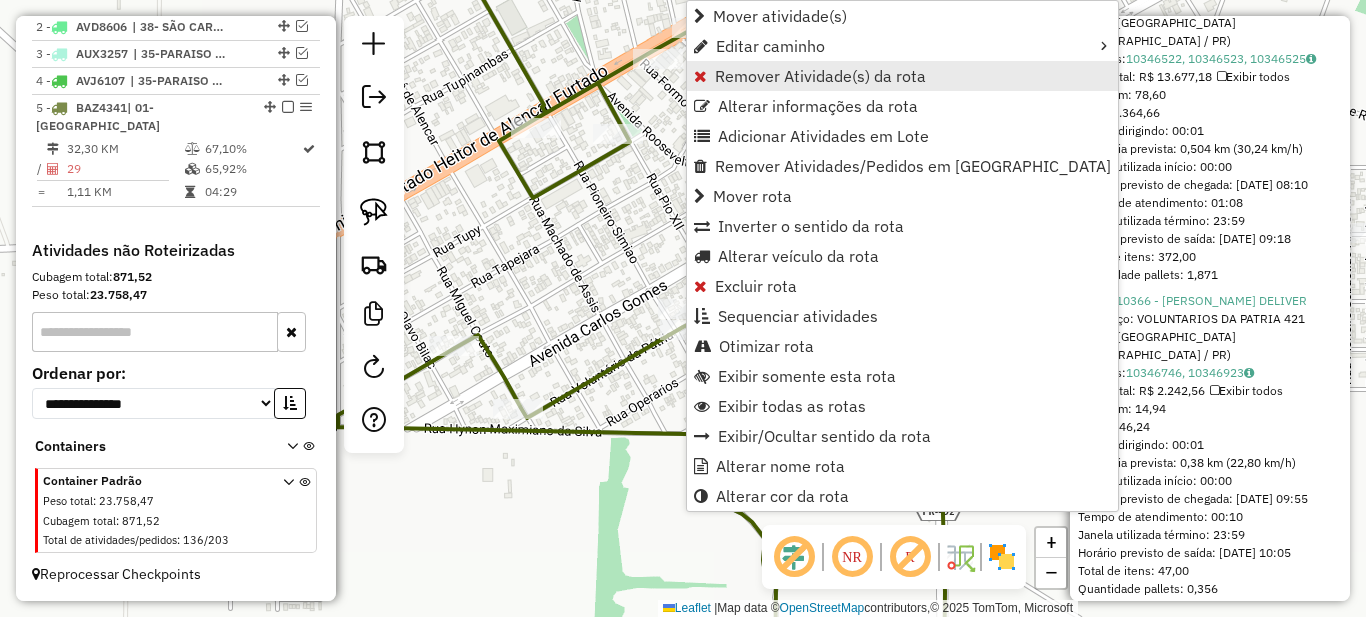 click on "Remover Atividade(s) da rota" at bounding box center [820, 76] 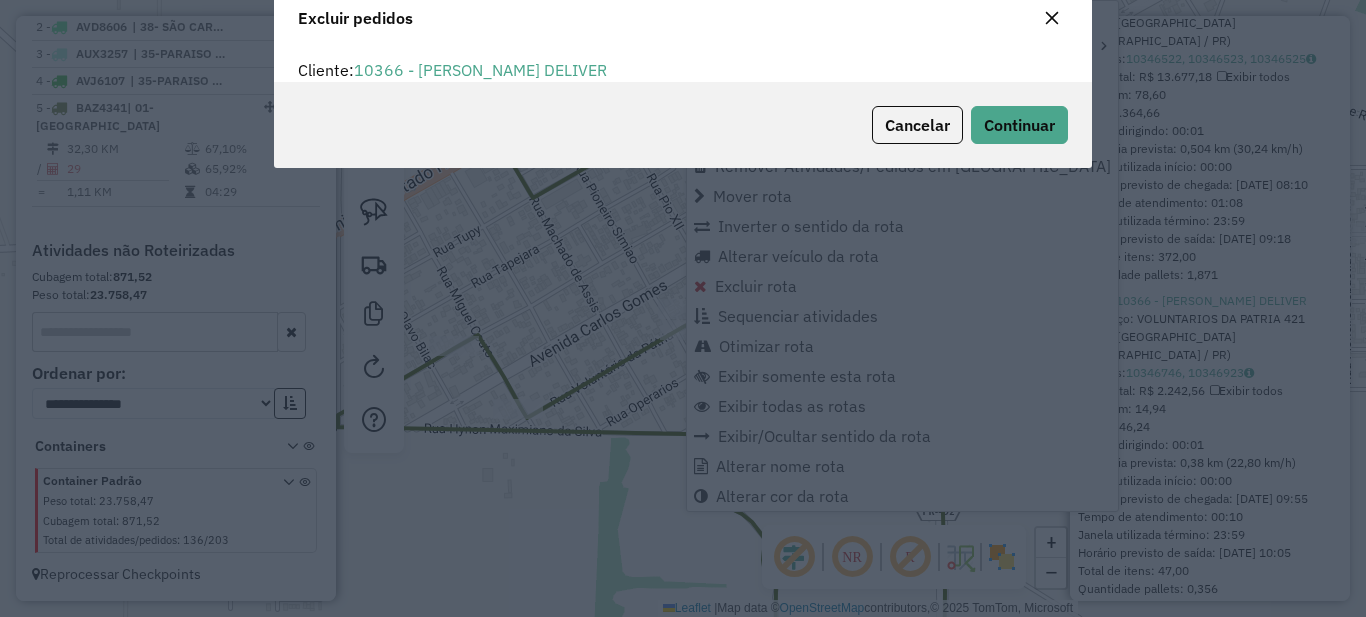 scroll, scrollTop: 12, scrollLeft: 6, axis: both 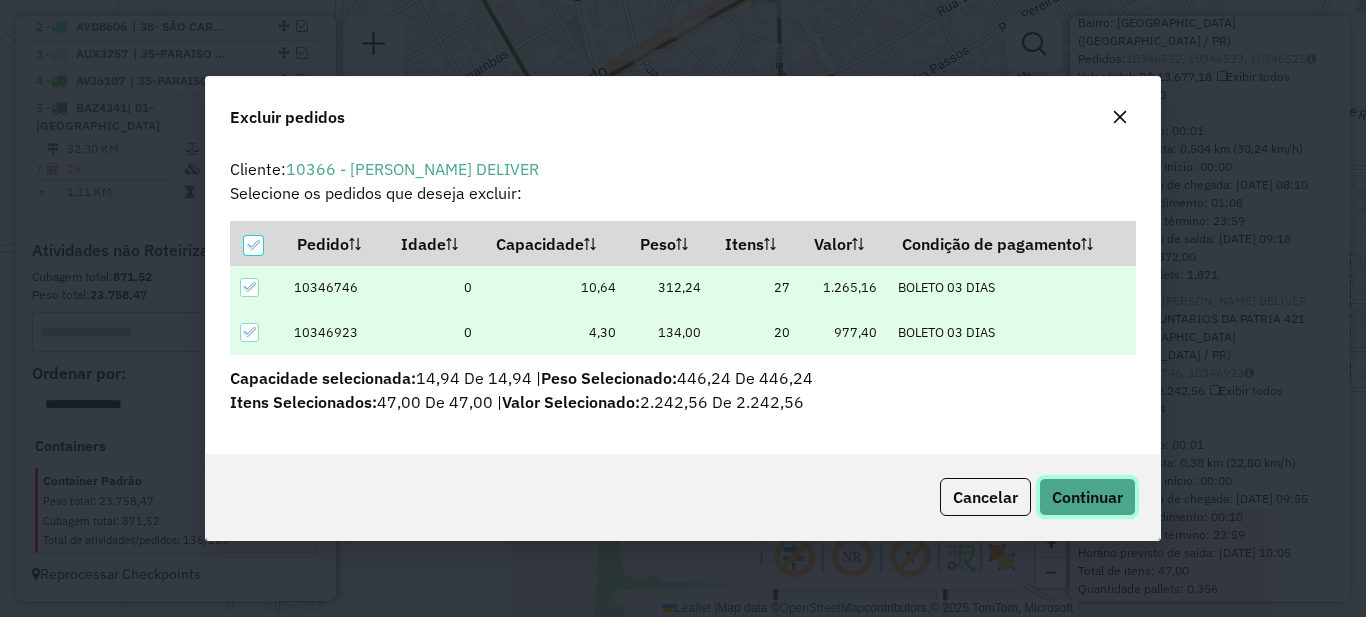 click on "Continuar" 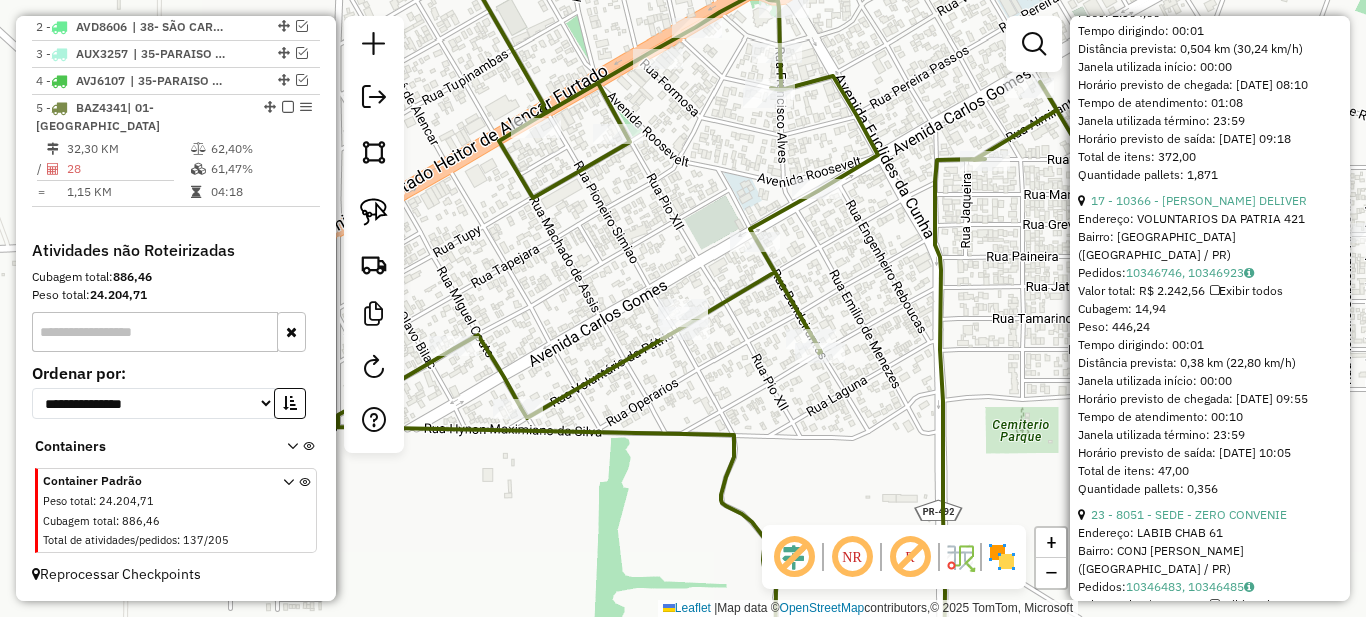 scroll, scrollTop: 1300, scrollLeft: 0, axis: vertical 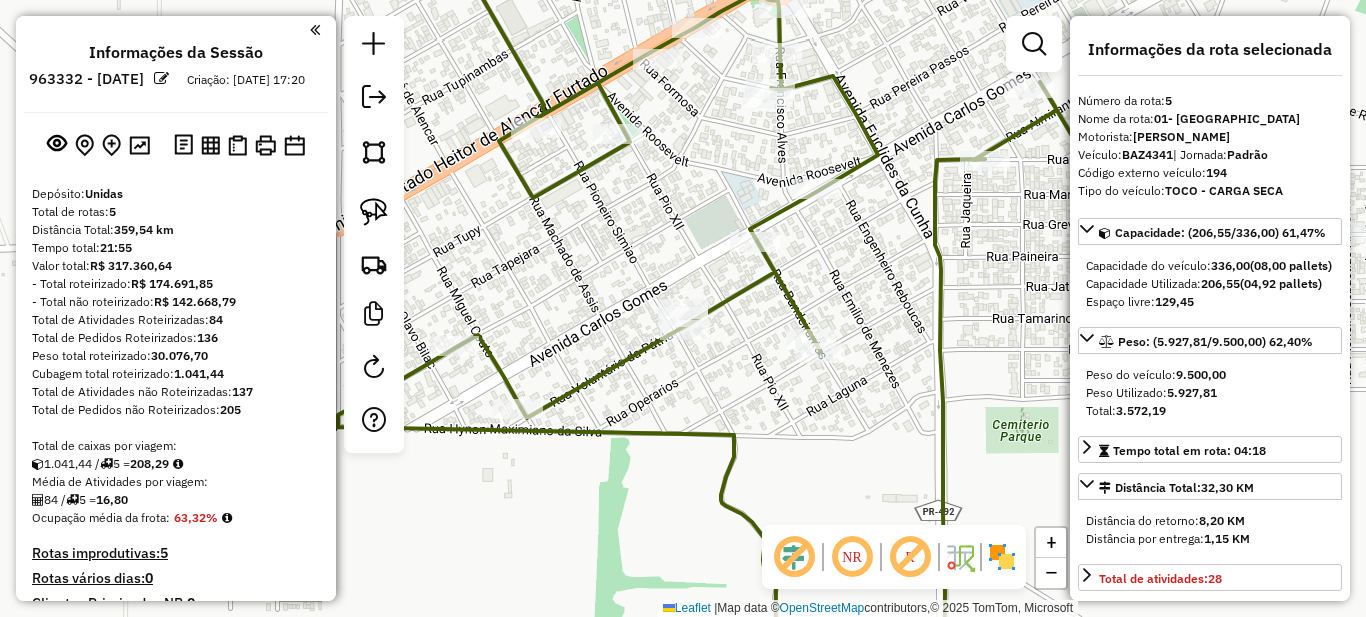 select on "*********" 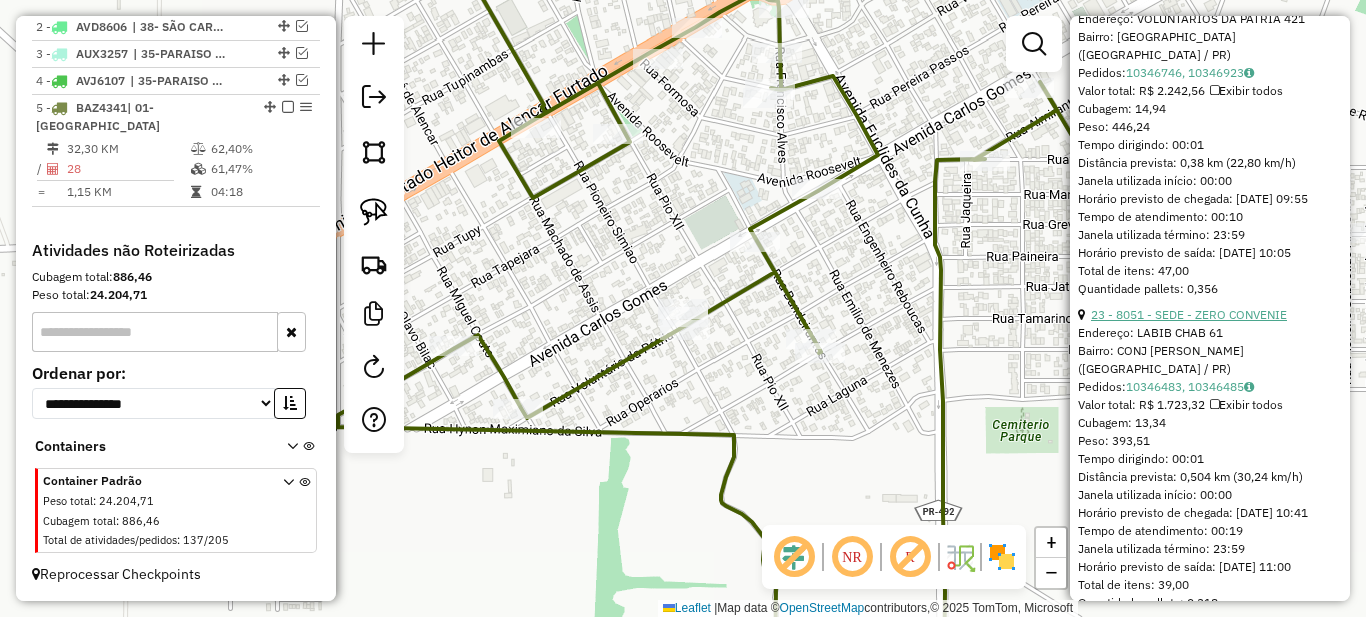 click on "23 - 8051 - SEDE - ZERO CONVENIE" at bounding box center (1189, 314) 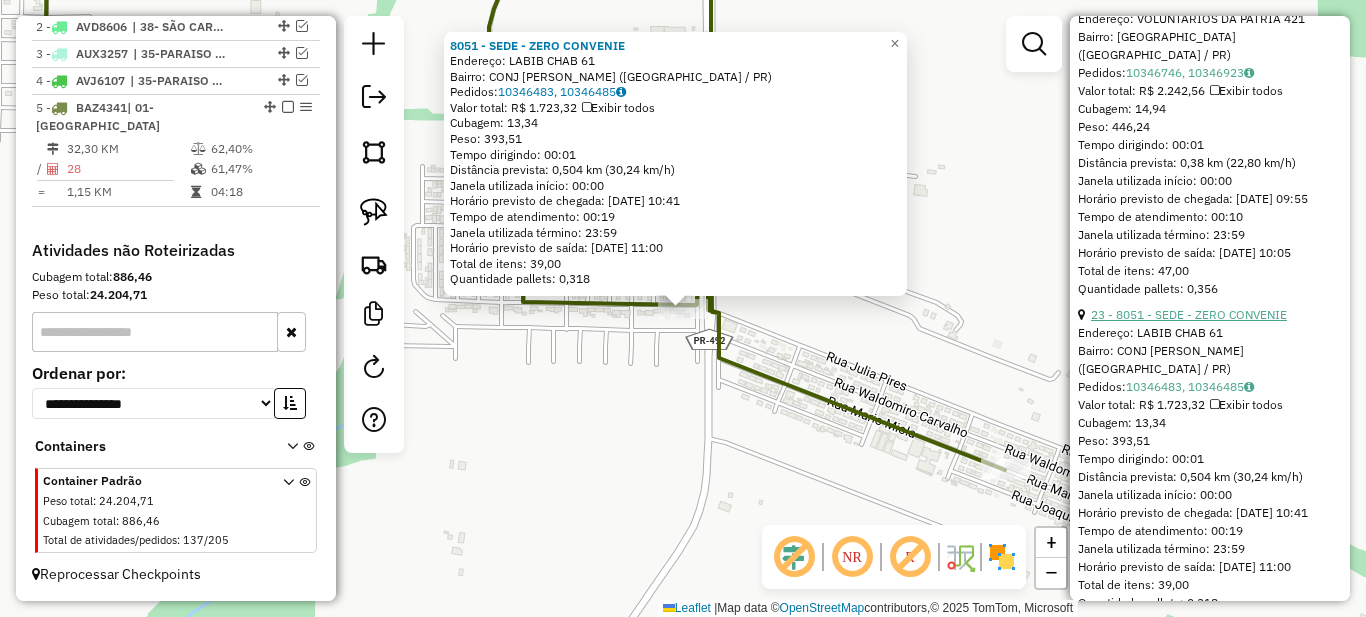 scroll, scrollTop: 1400, scrollLeft: 0, axis: vertical 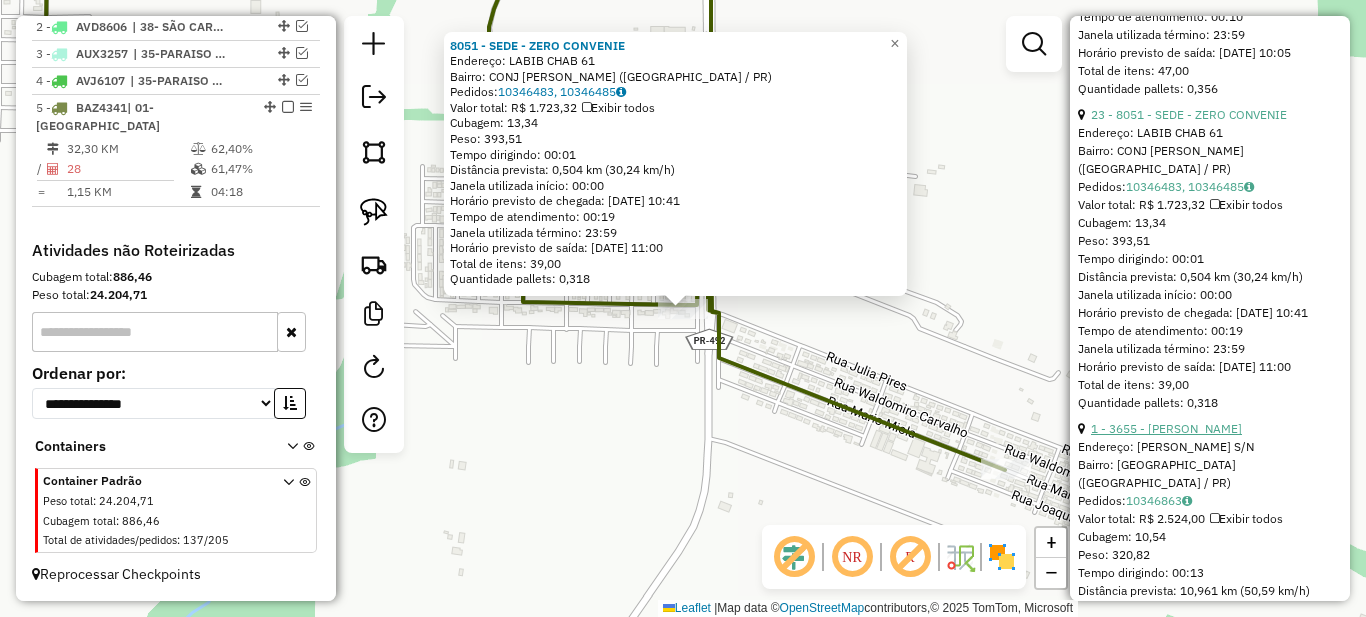 click on "1 - 3655 - [PERSON_NAME]" at bounding box center [1166, 428] 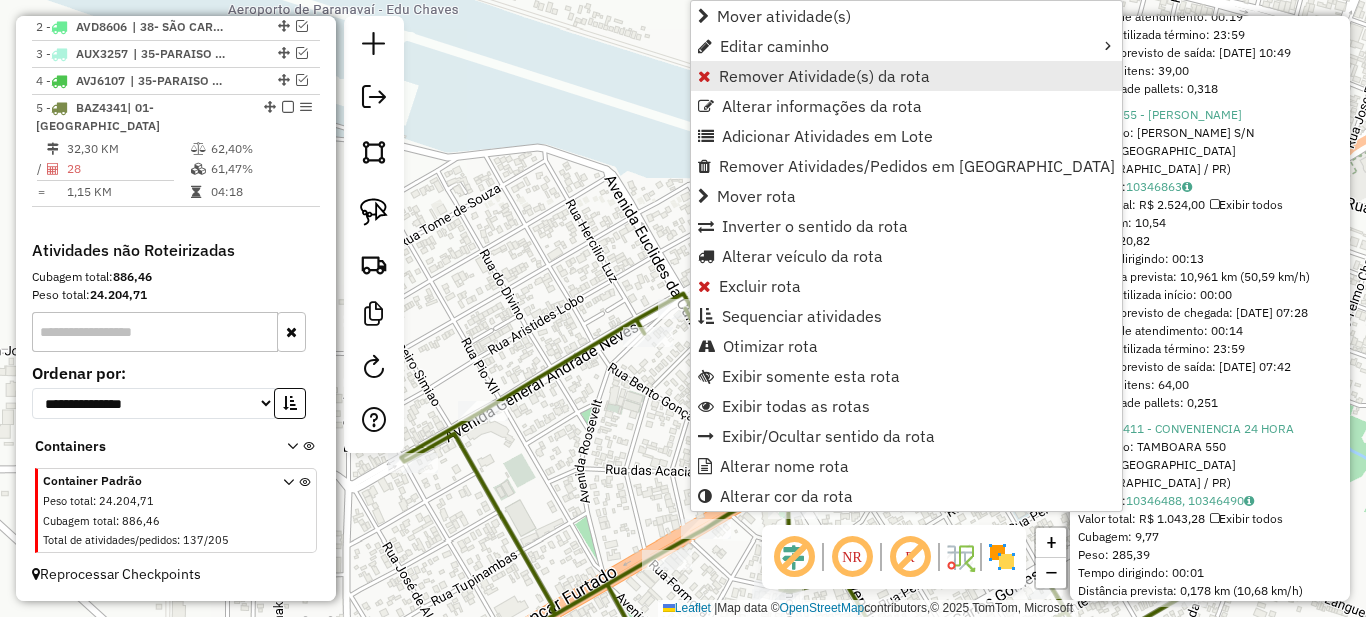 click on "Remover Atividade(s) da rota" at bounding box center [824, 76] 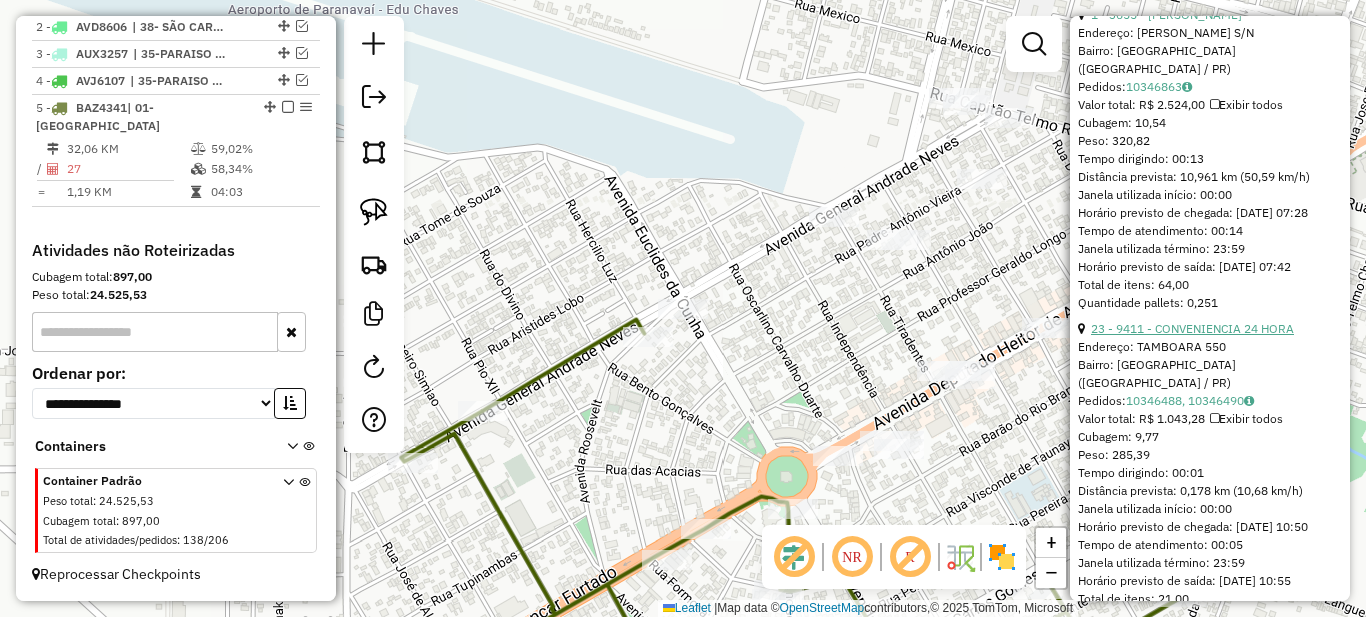 scroll, scrollTop: 1700, scrollLeft: 0, axis: vertical 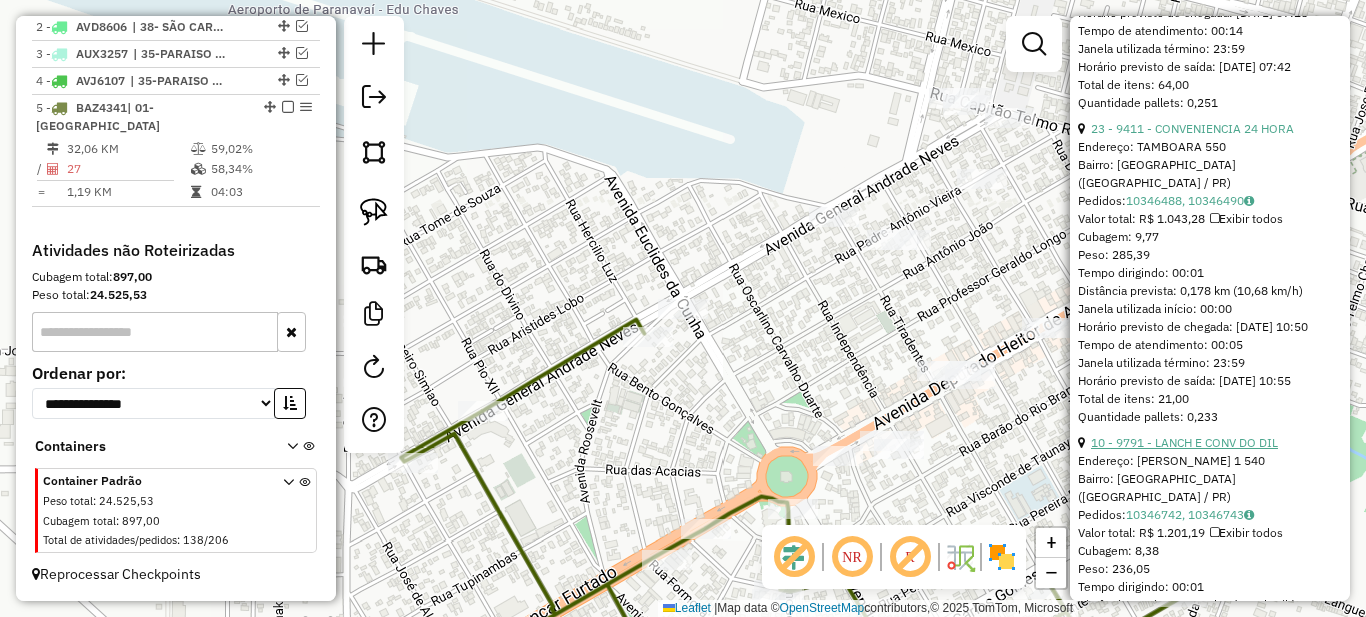 click on "10 - 9791 - LANCH E CONV DO DIL" at bounding box center (1184, 442) 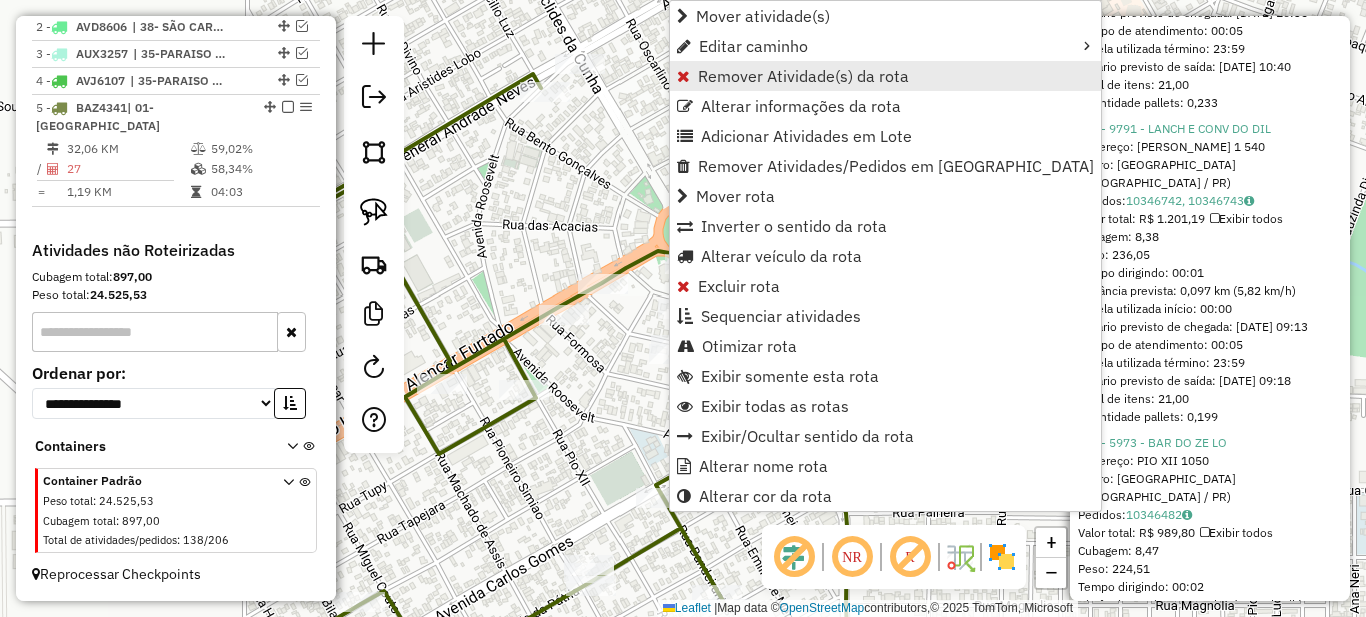 click on "Remover Atividade(s) da rota" at bounding box center [803, 76] 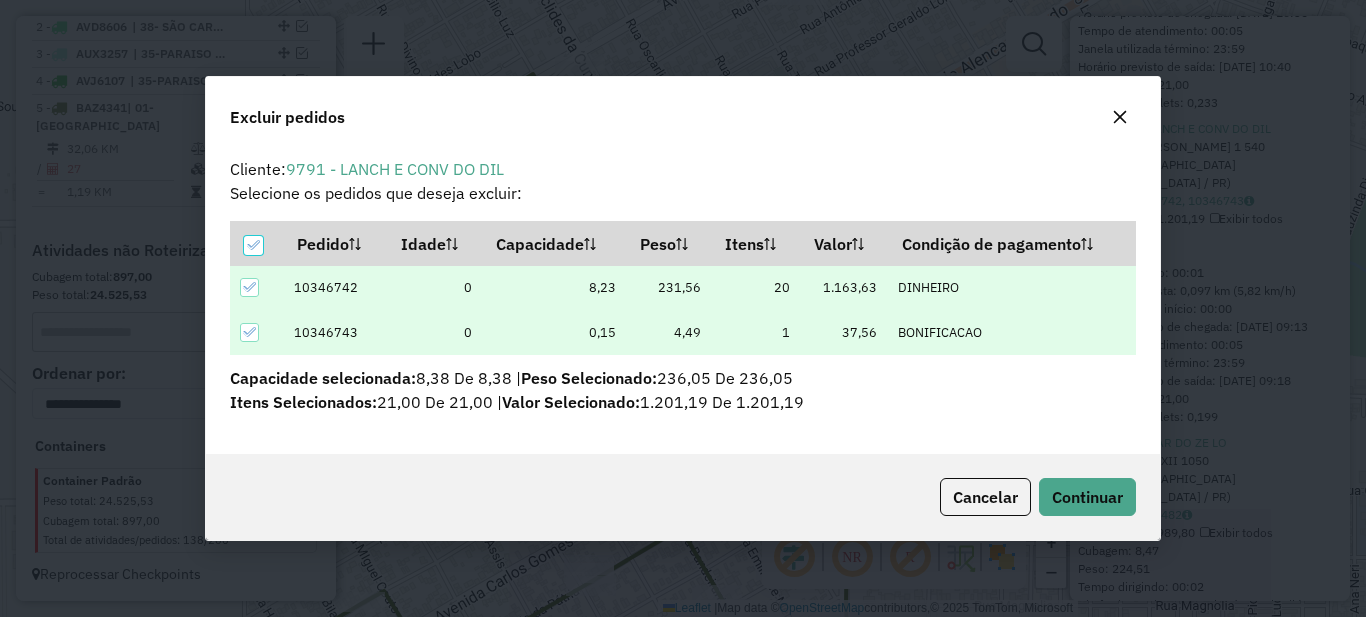 scroll, scrollTop: 12, scrollLeft: 6, axis: both 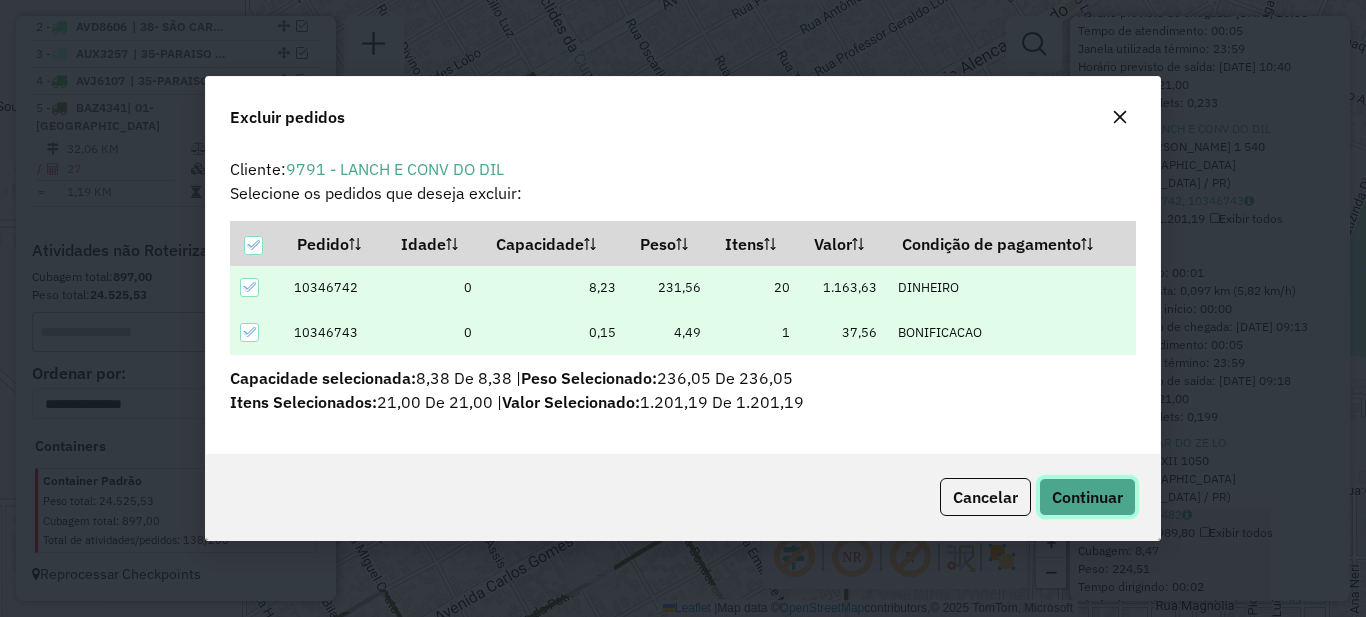 click on "Continuar" 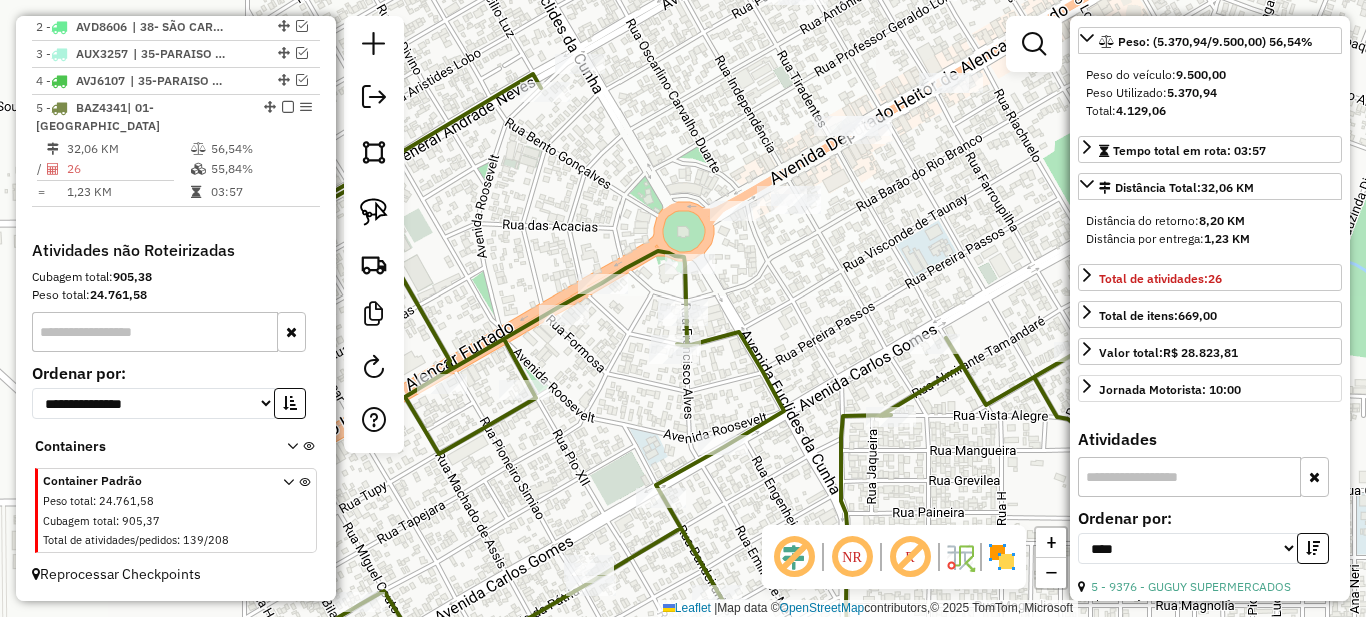 scroll, scrollTop: 400, scrollLeft: 0, axis: vertical 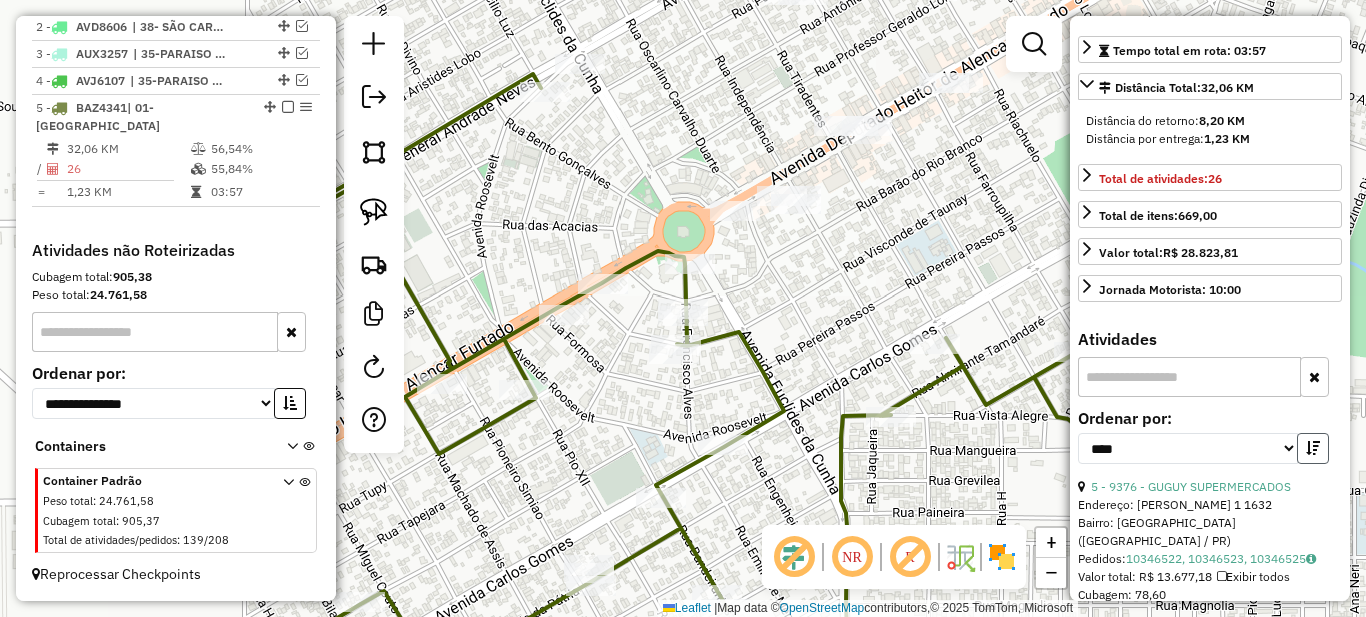click at bounding box center (1313, 448) 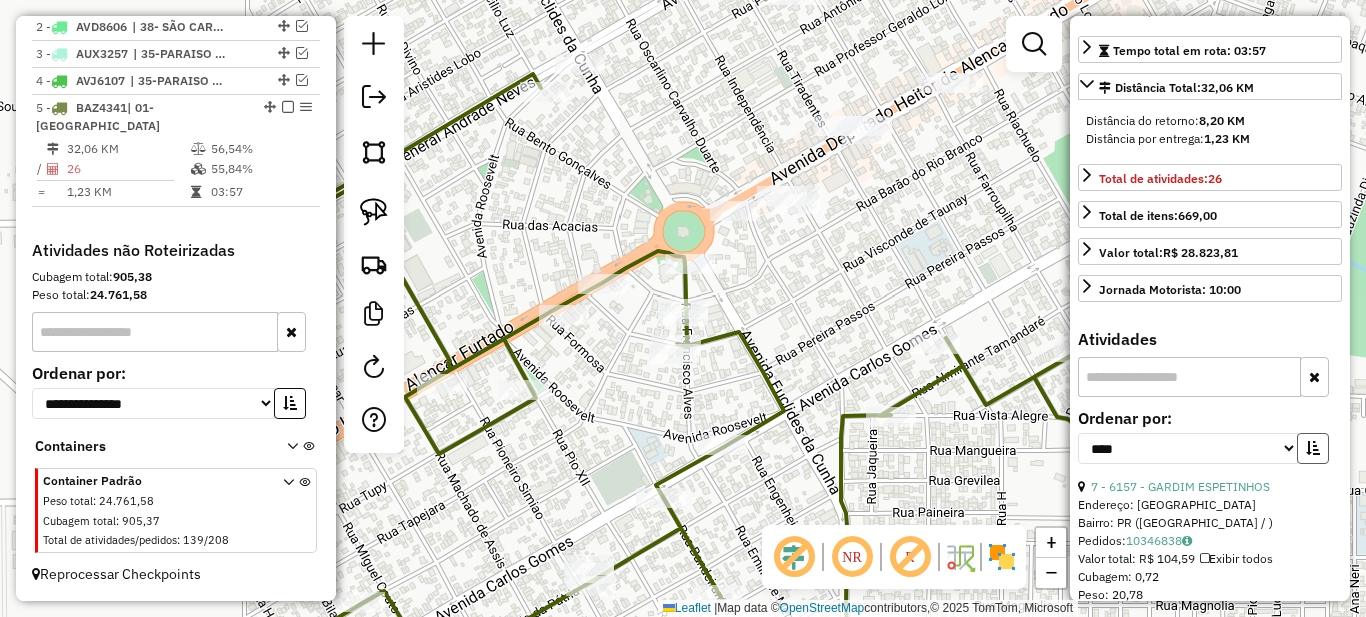 click at bounding box center [1313, 448] 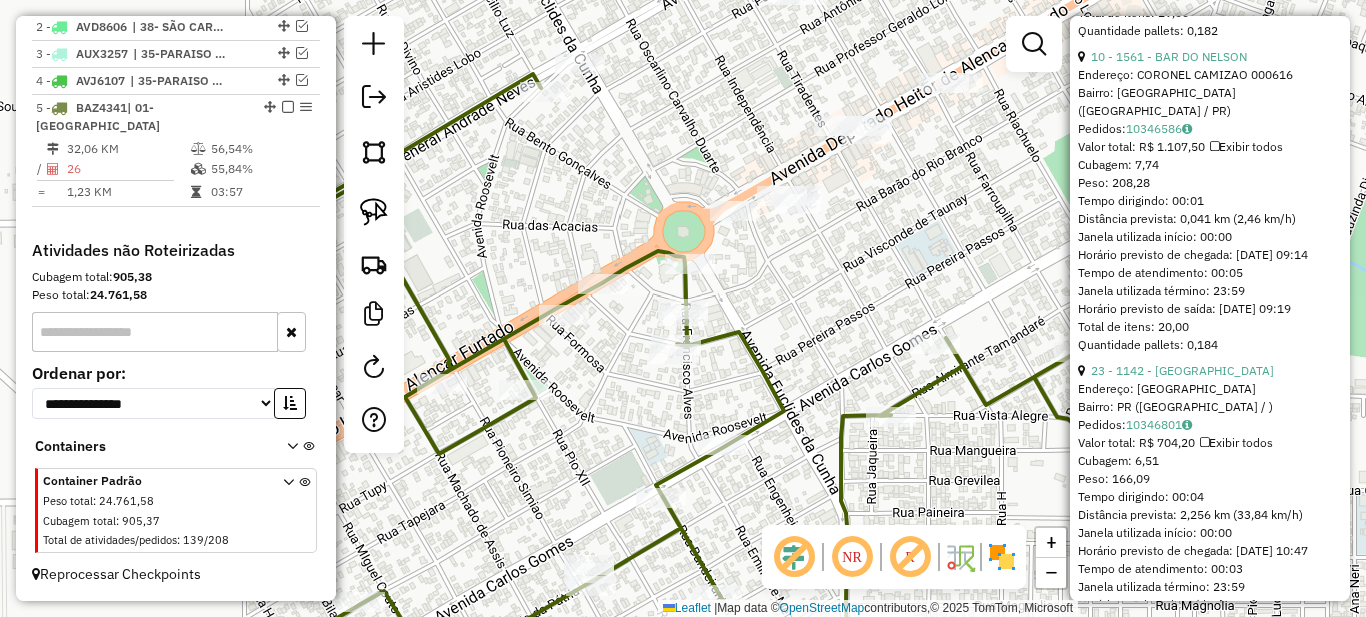 scroll, scrollTop: 2600, scrollLeft: 0, axis: vertical 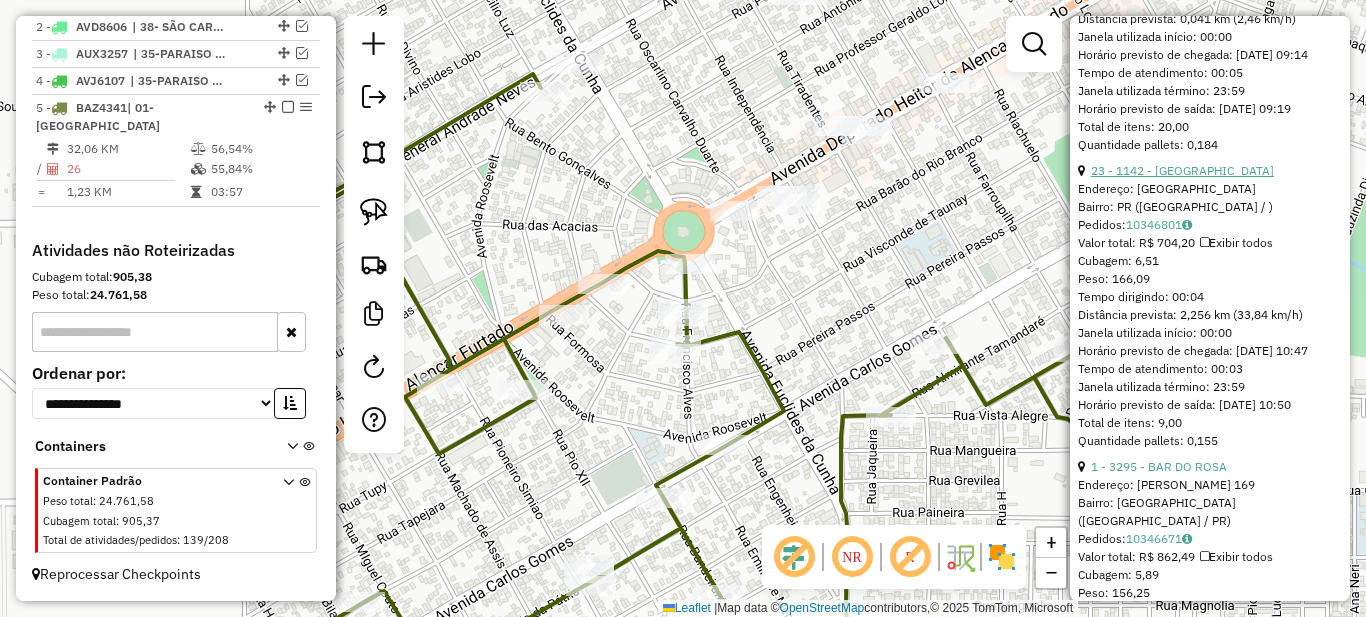 click on "23 - 1142 - [GEOGRAPHIC_DATA]" at bounding box center (1182, 170) 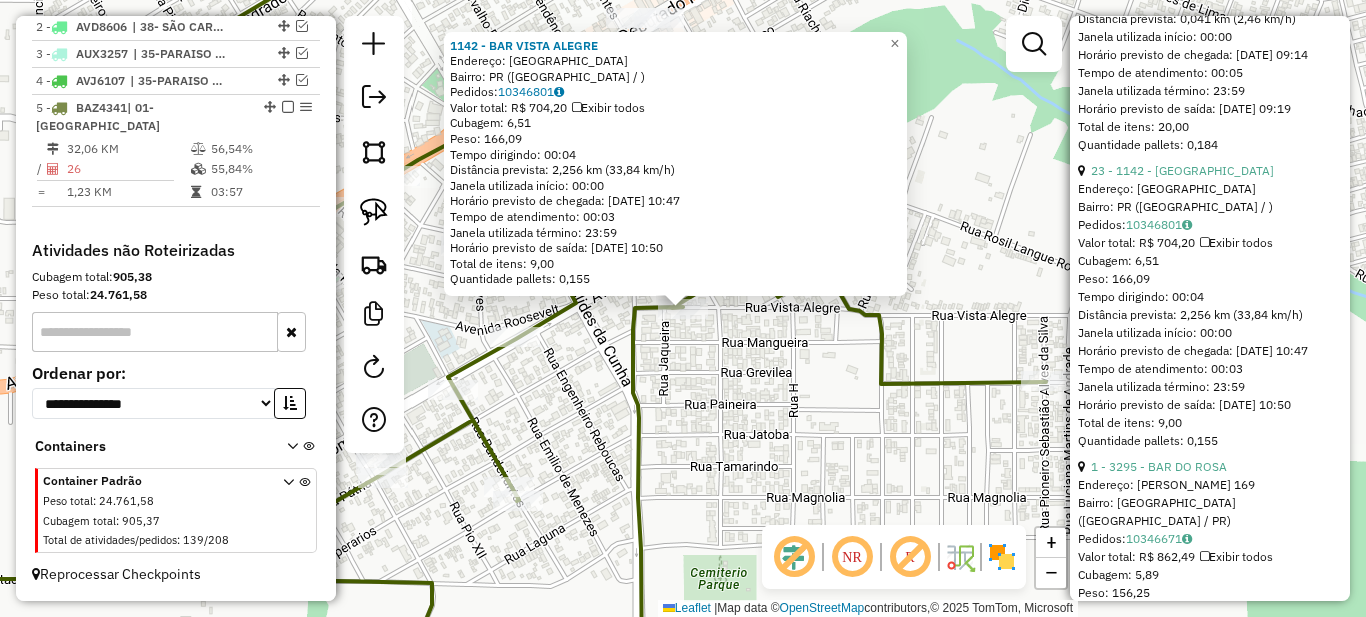 scroll, scrollTop: 2700, scrollLeft: 0, axis: vertical 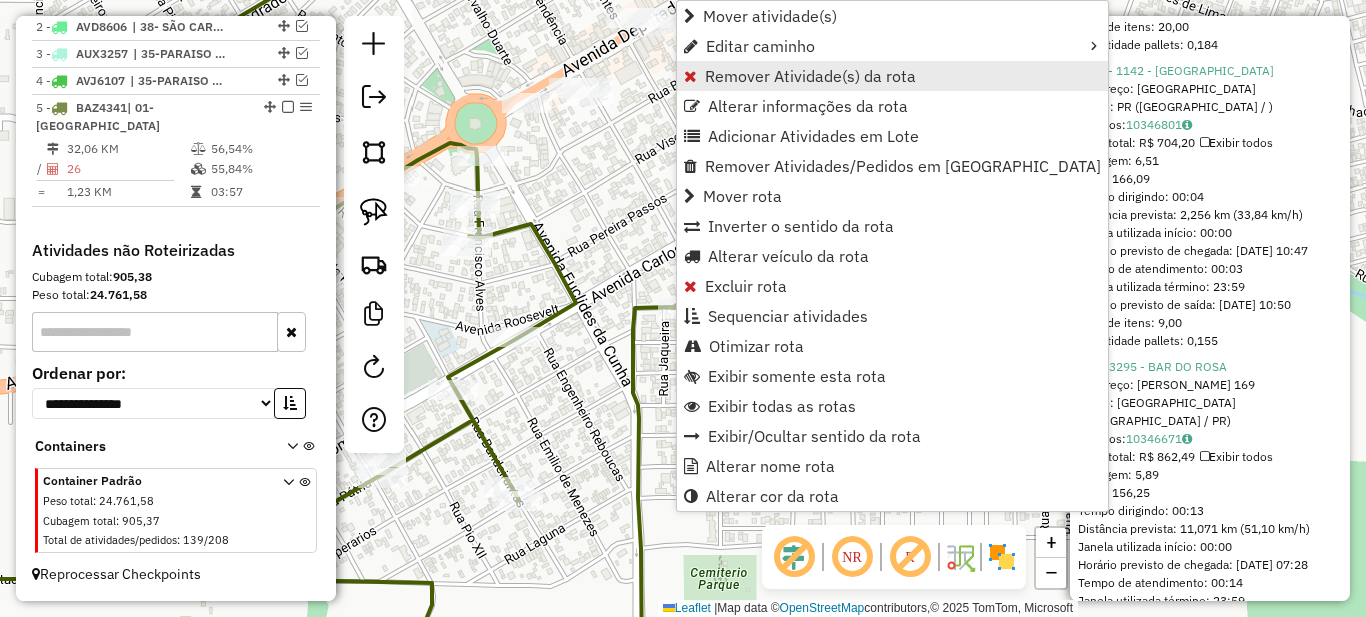 click on "Remover Atividade(s) da rota" at bounding box center (810, 76) 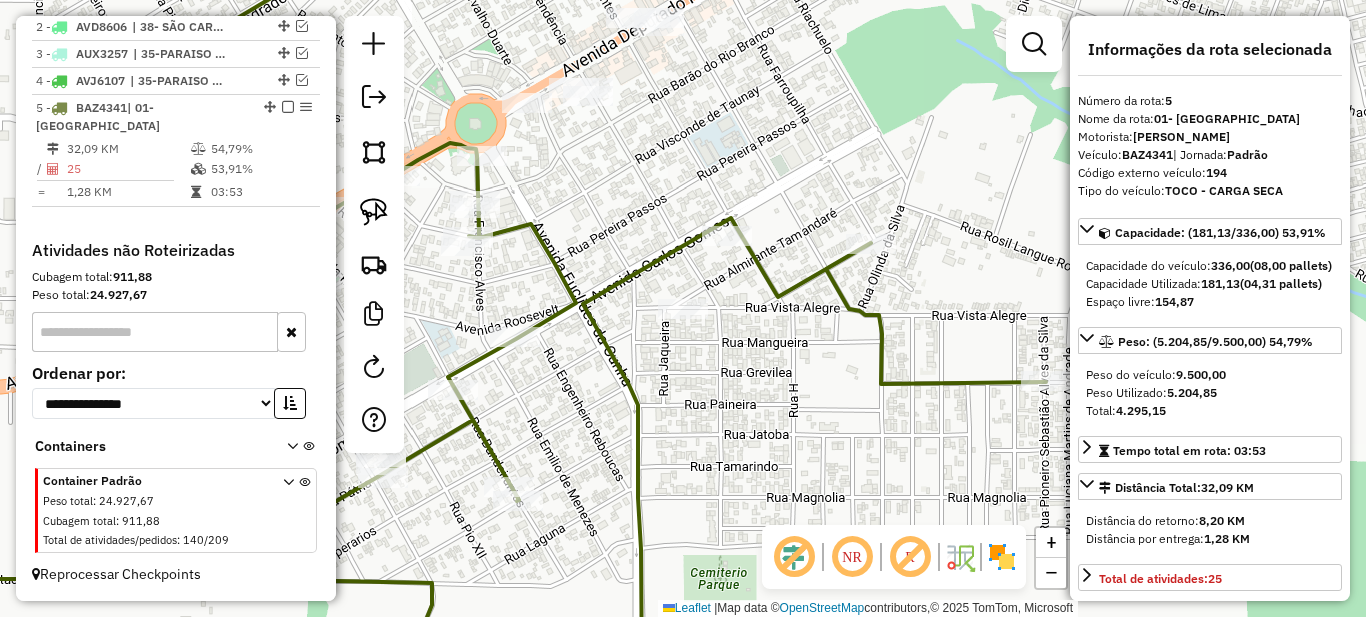scroll, scrollTop: 200, scrollLeft: 0, axis: vertical 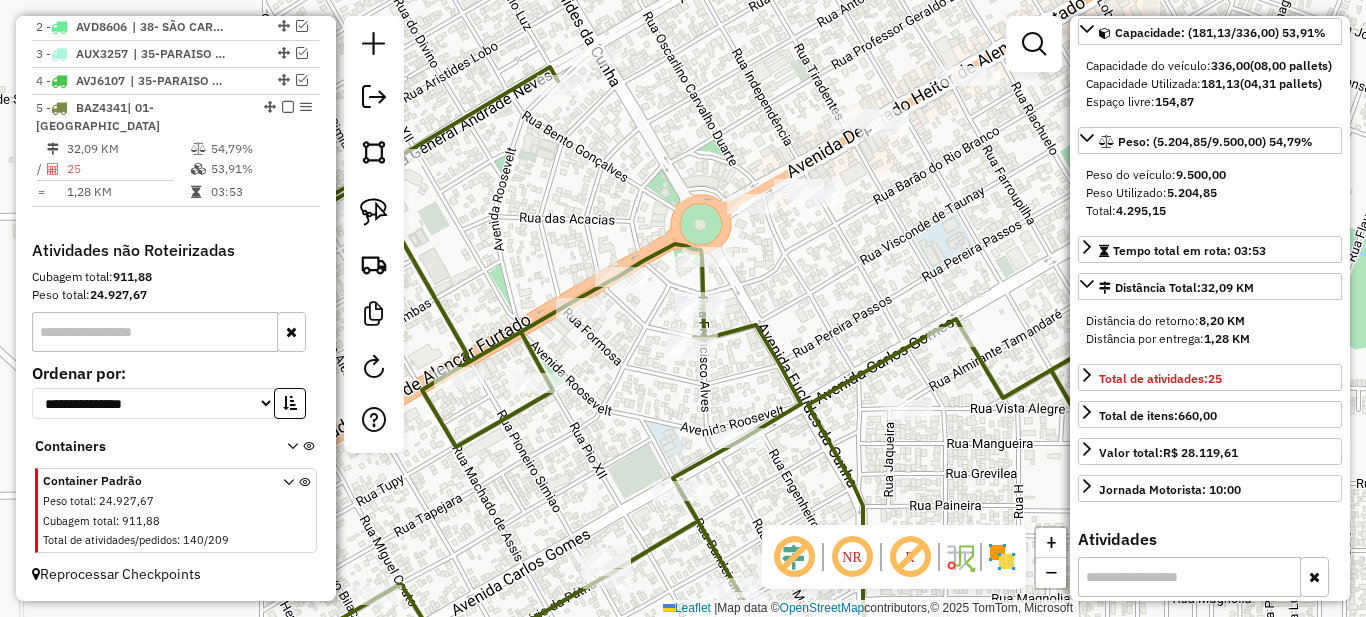 drag, startPoint x: 585, startPoint y: 212, endPoint x: 819, endPoint y: 359, distance: 276.3422 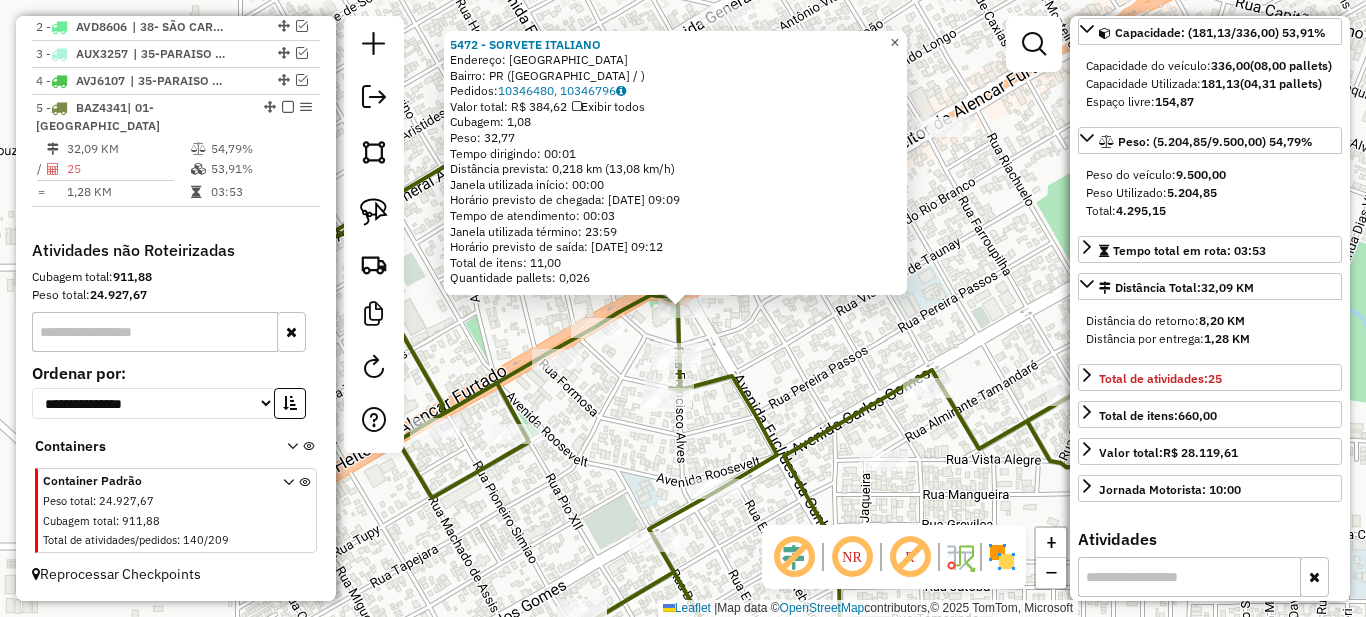 drag, startPoint x: 913, startPoint y: 45, endPoint x: 930, endPoint y: 44, distance: 17.029387 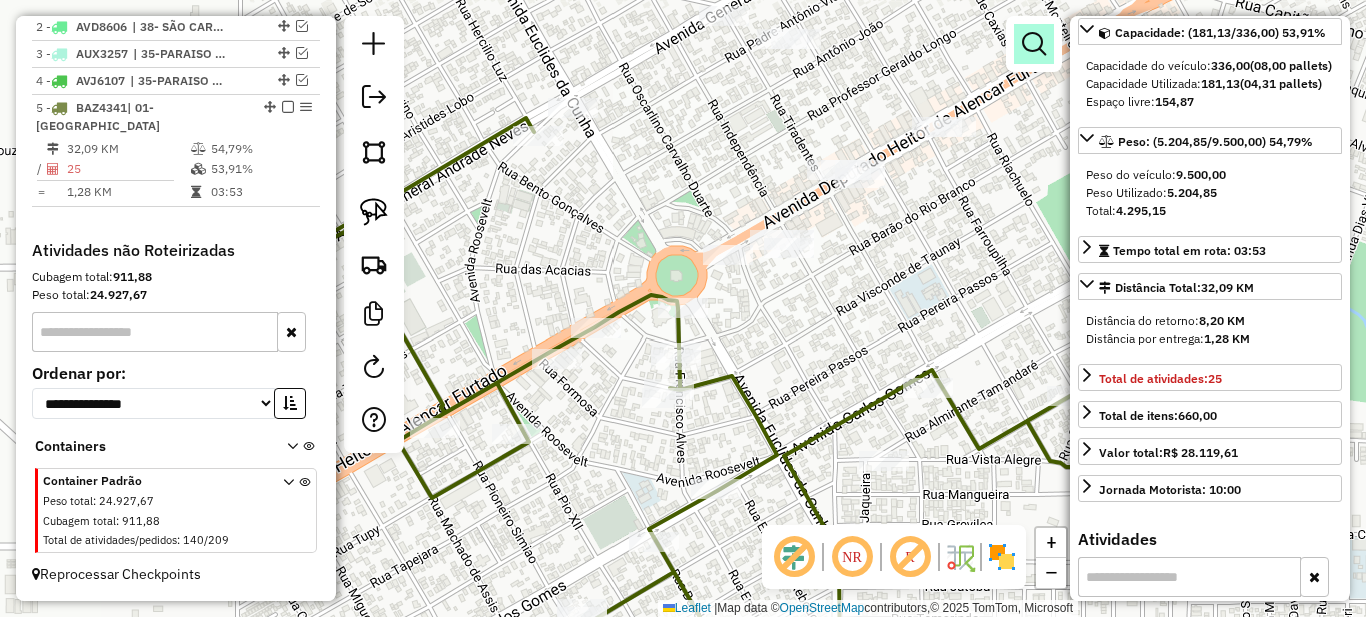 click at bounding box center (1034, 44) 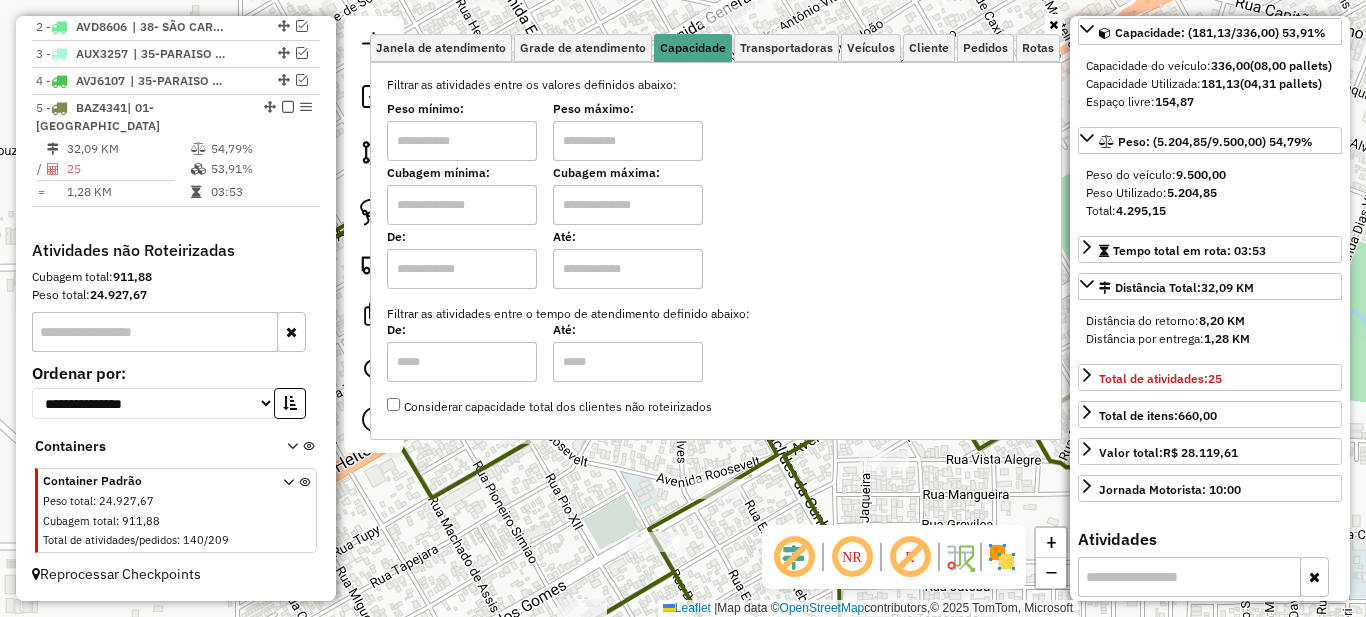 click at bounding box center [462, 141] 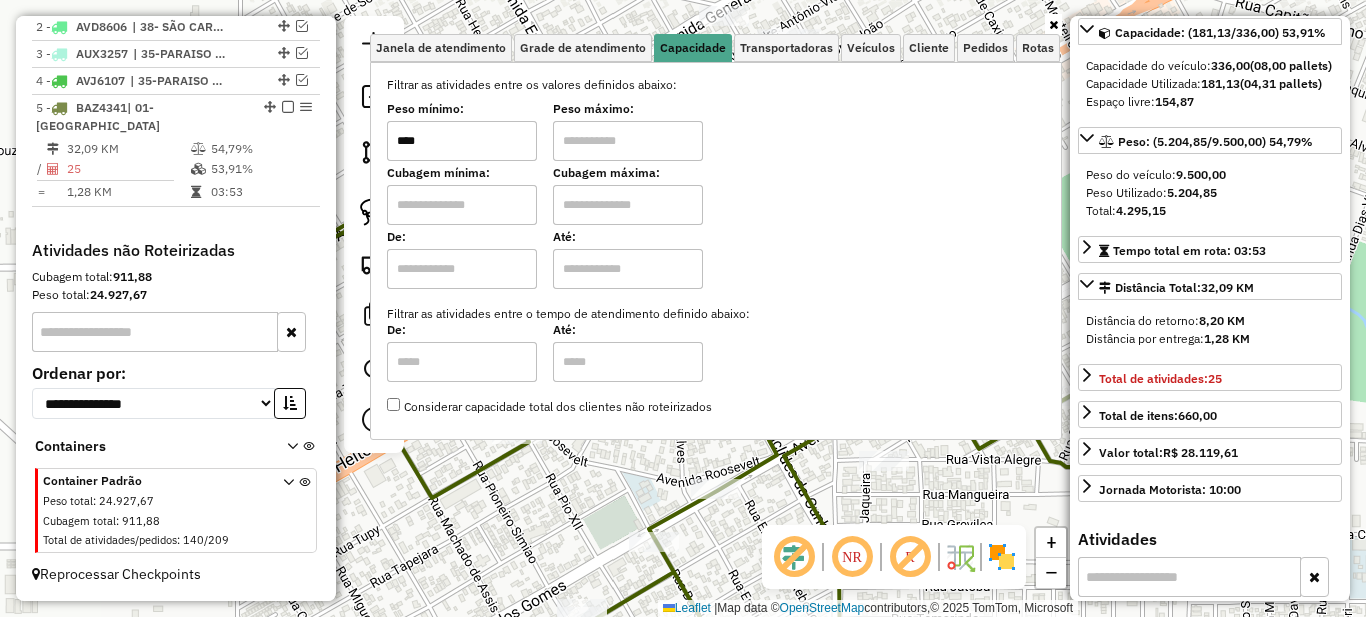 type on "****" 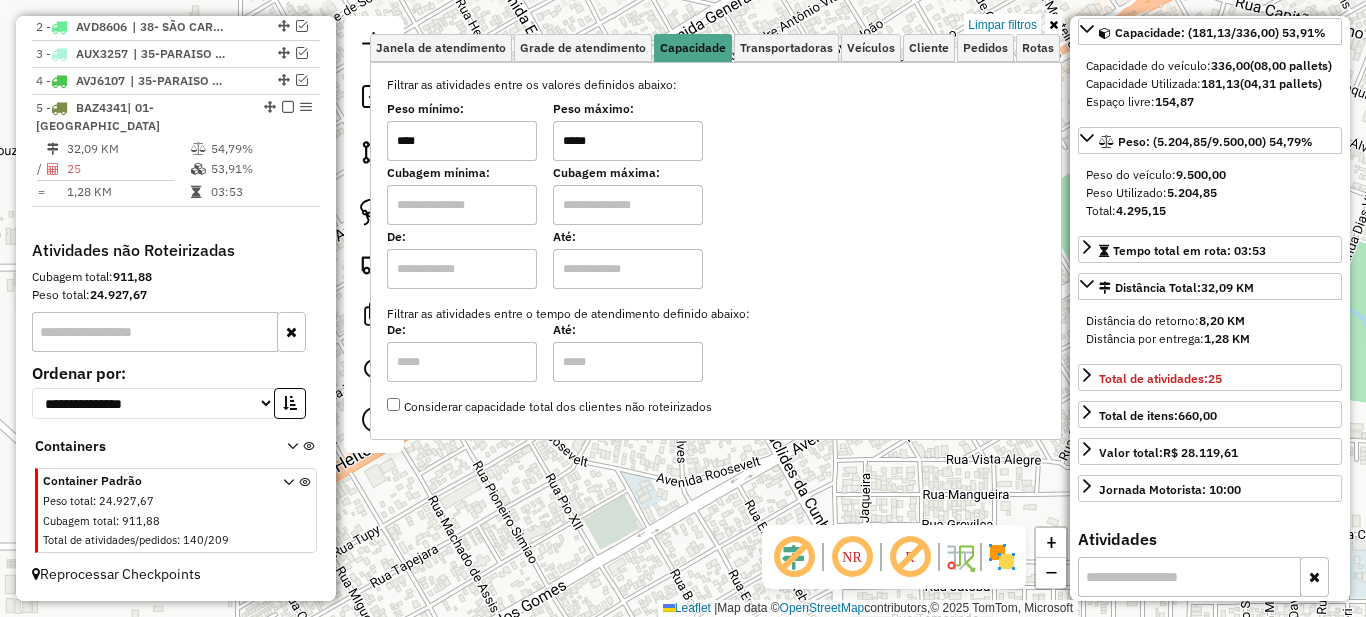 type on "*****" 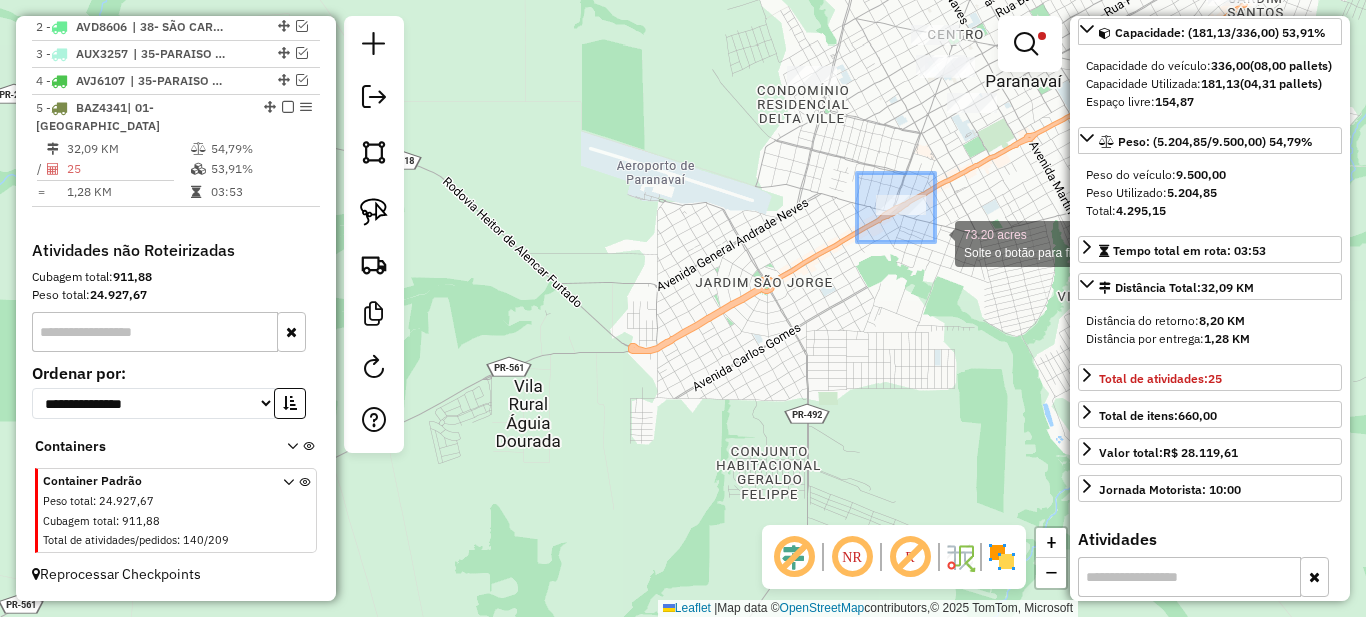 drag, startPoint x: 866, startPoint y: 190, endPoint x: 948, endPoint y: 248, distance: 100.43903 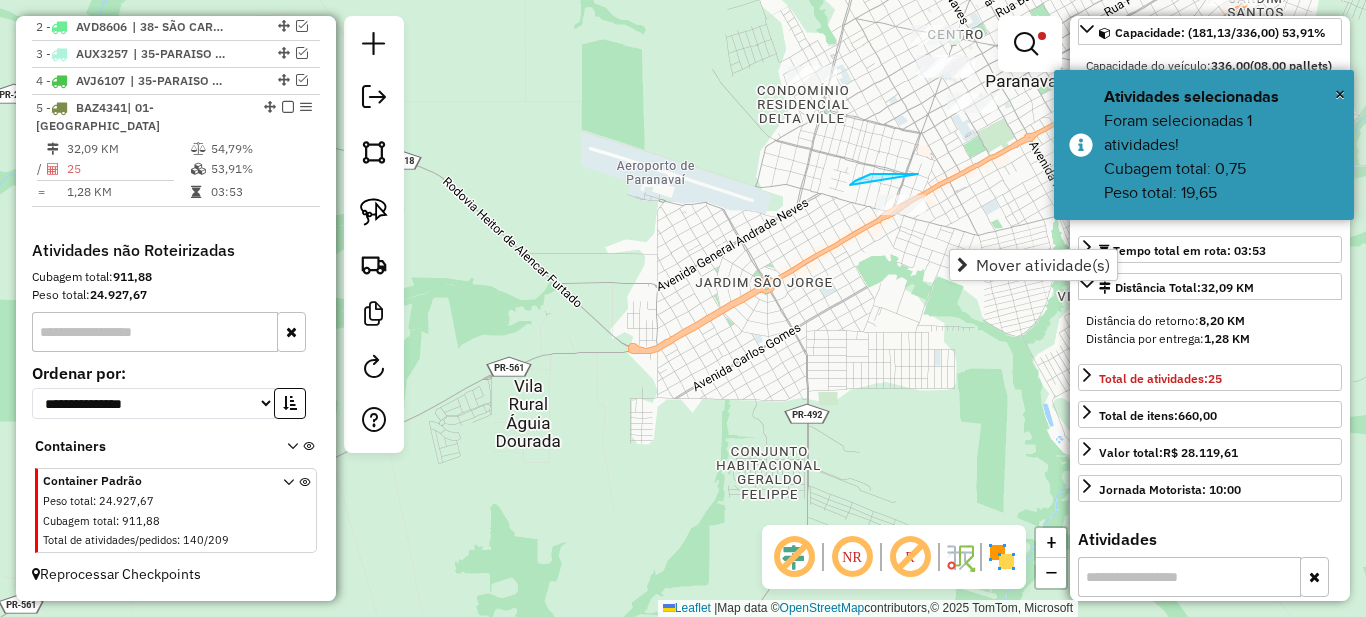 drag, startPoint x: 871, startPoint y: 174, endPoint x: 978, endPoint y: 194, distance: 108.85311 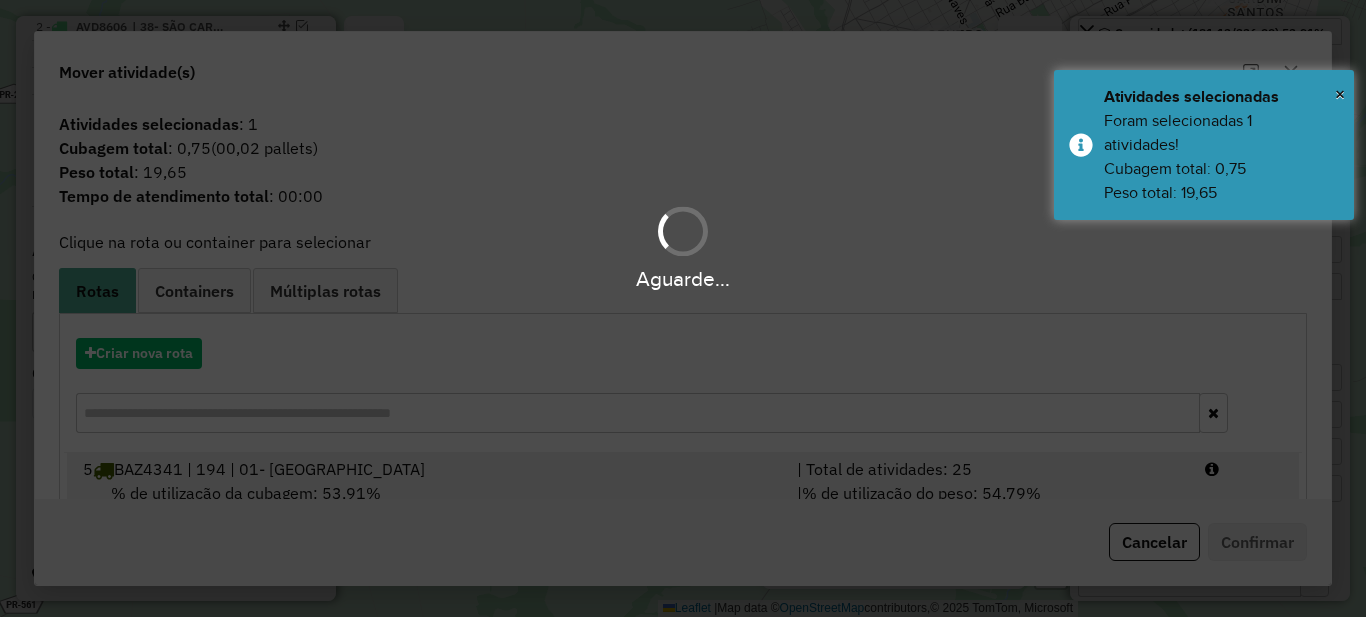 scroll, scrollTop: 70, scrollLeft: 0, axis: vertical 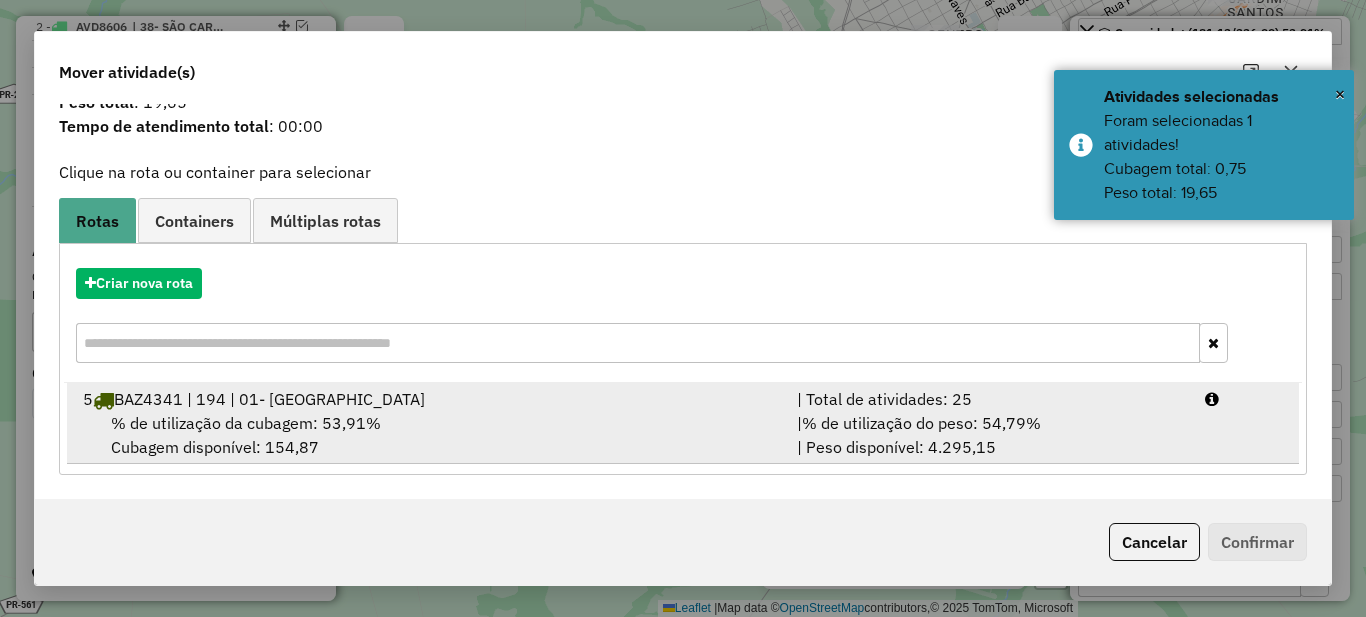 click on "% de utilização do peso: 54,79%" at bounding box center (921, 423) 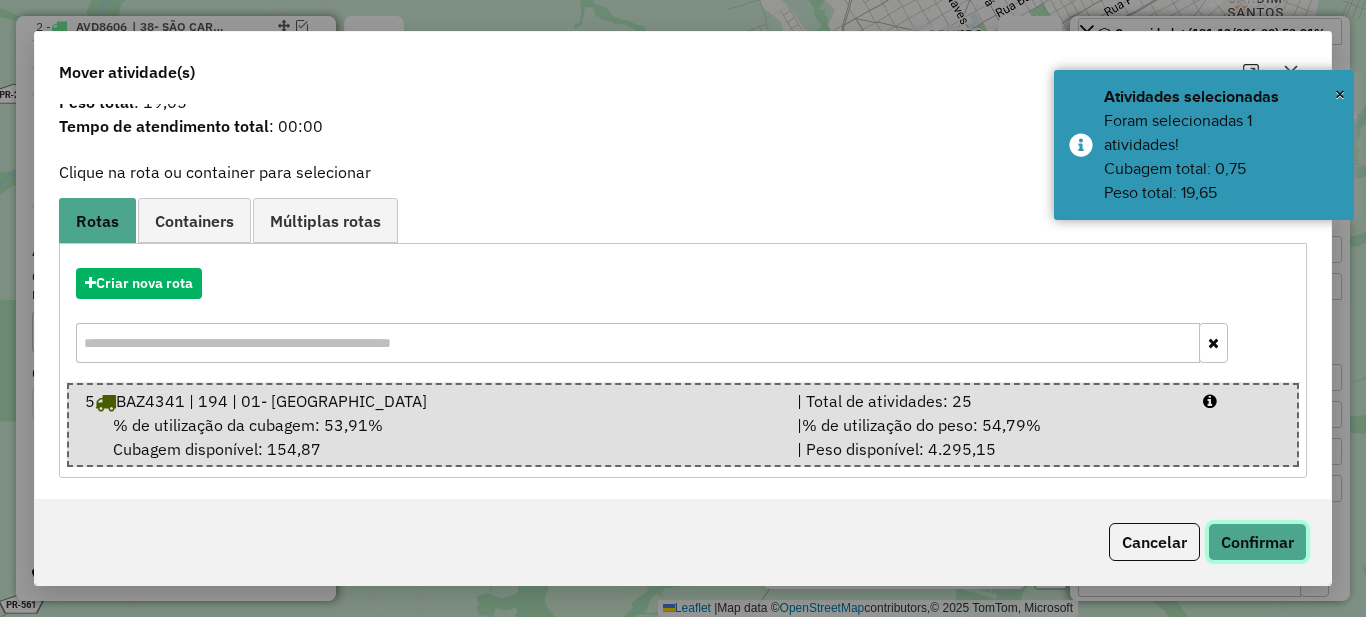 click on "Confirmar" 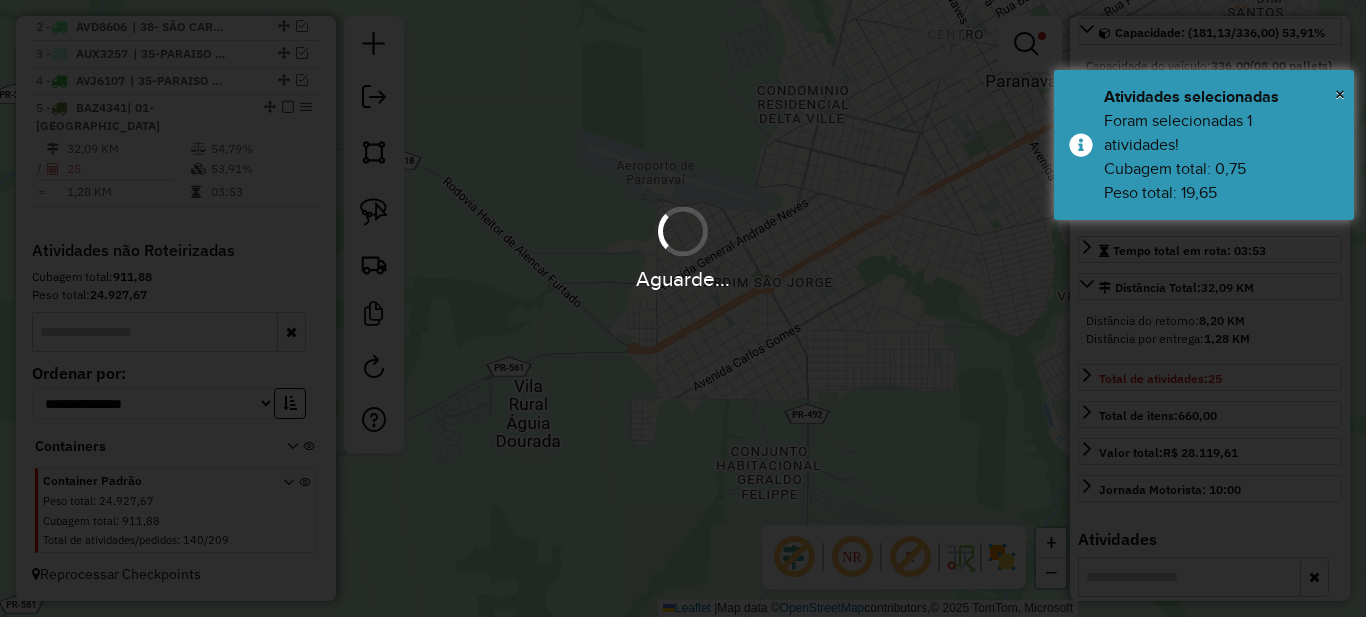 scroll, scrollTop: 0, scrollLeft: 0, axis: both 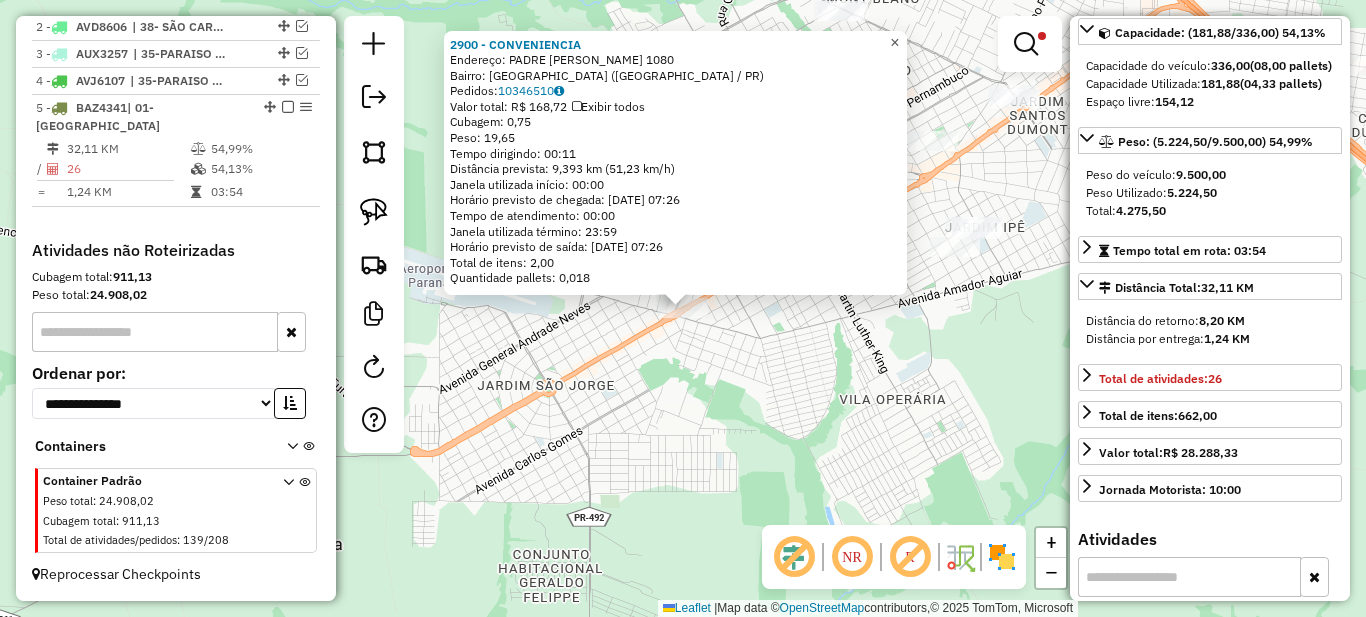 click on "×" 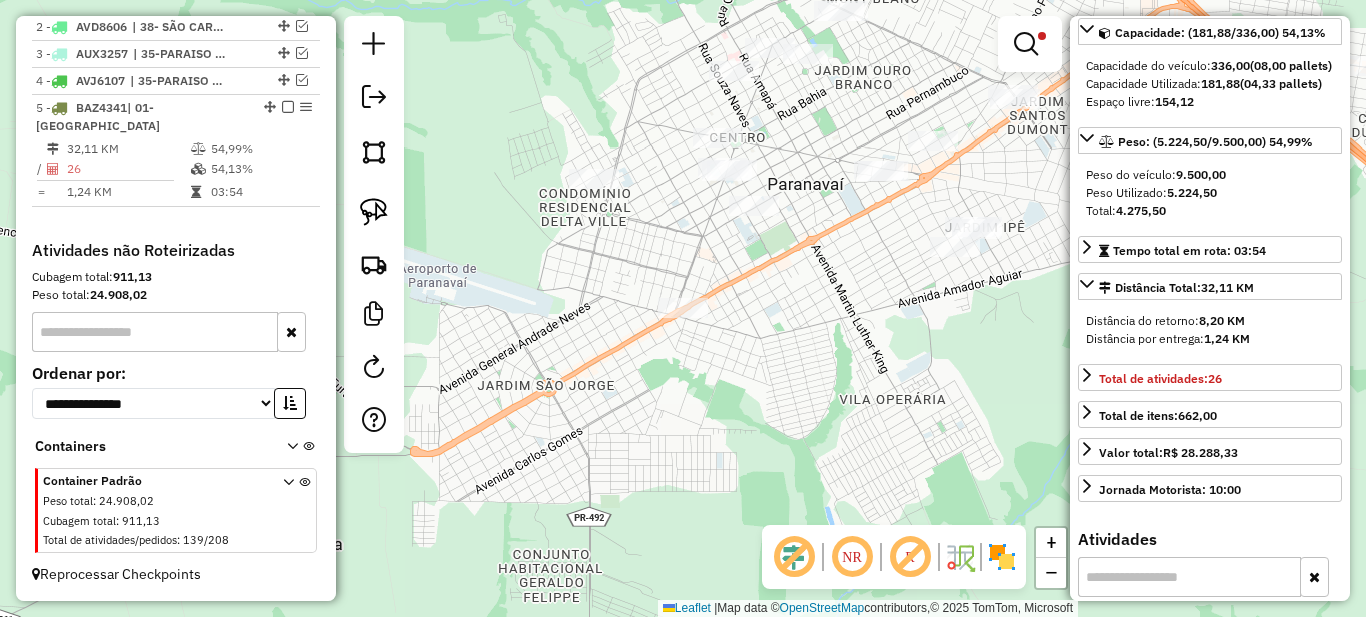 click at bounding box center (1030, 44) 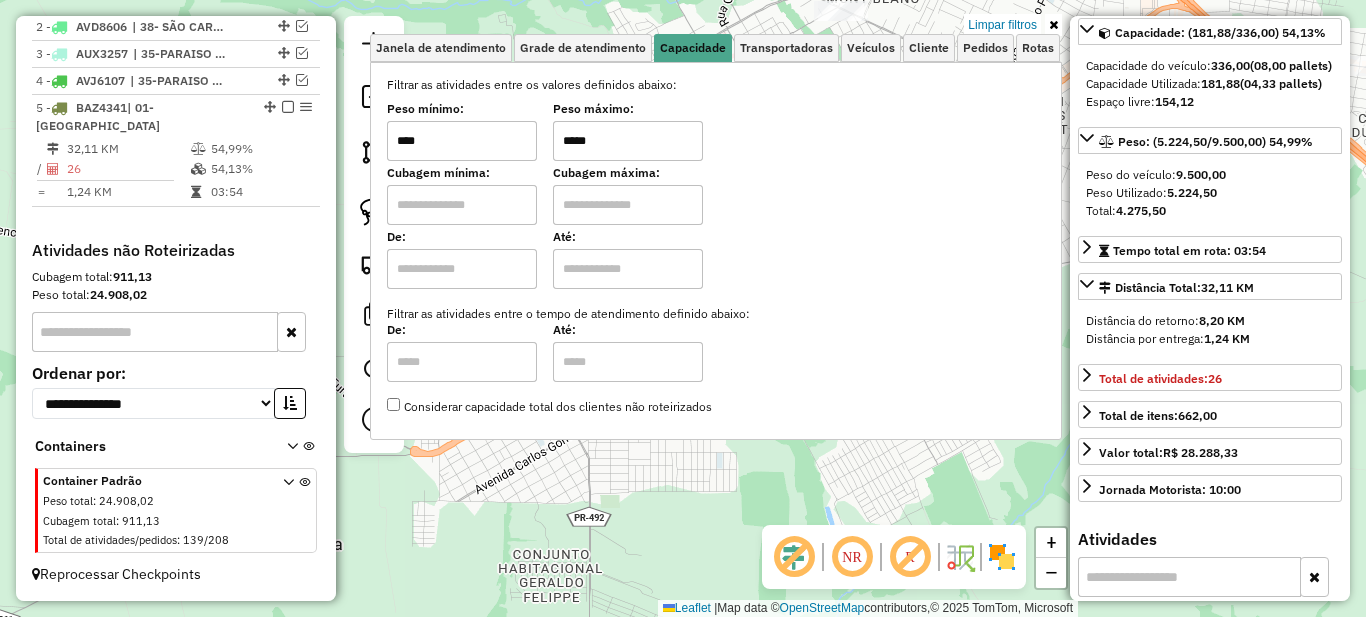click on "*****" at bounding box center (628, 141) 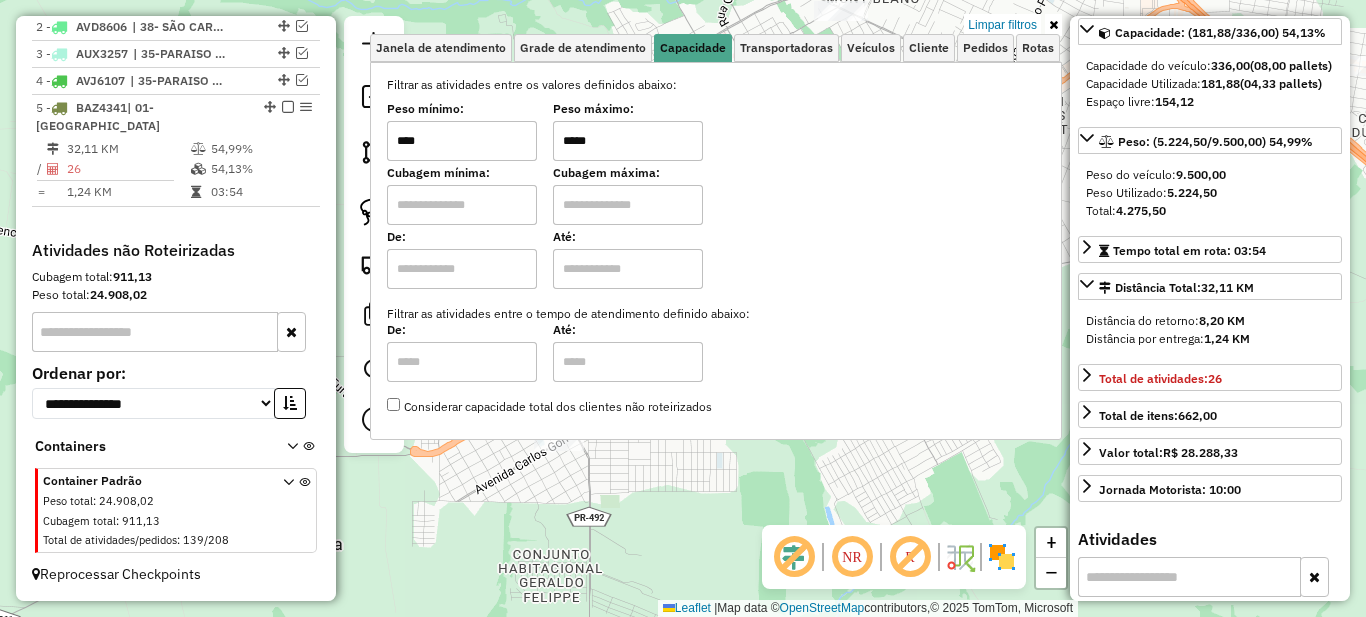 click at bounding box center (1053, 25) 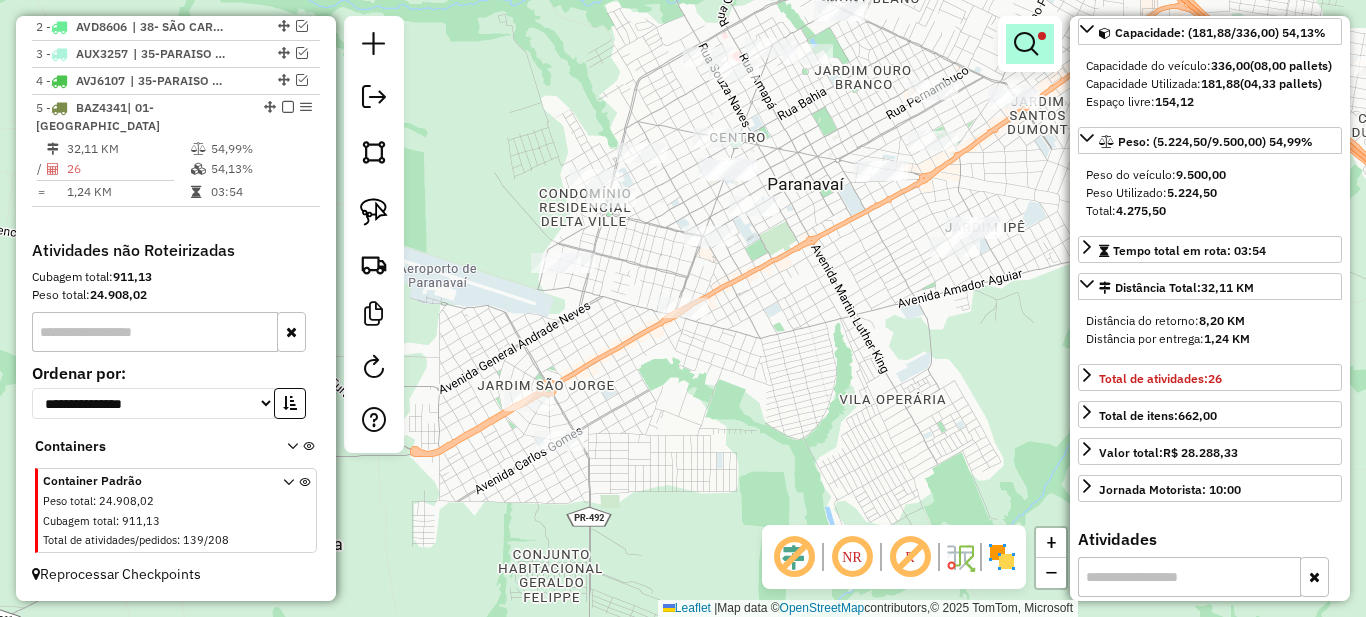 click at bounding box center (1042, 36) 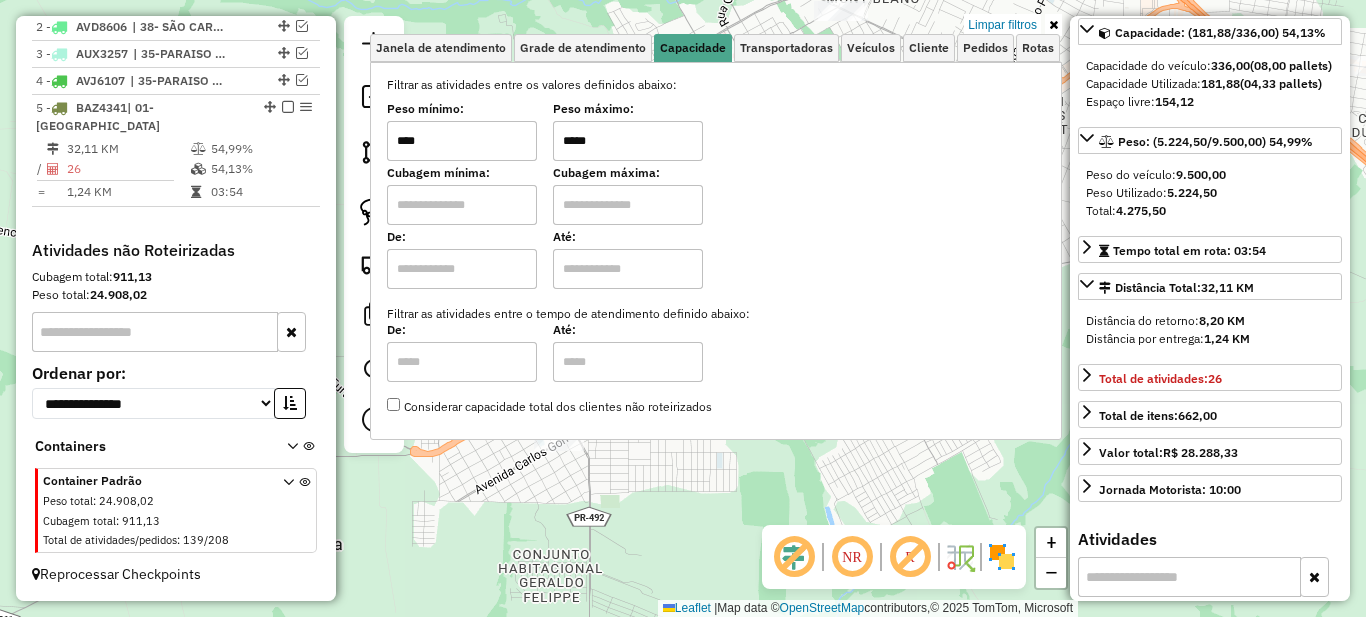 click on "*****" at bounding box center [628, 141] 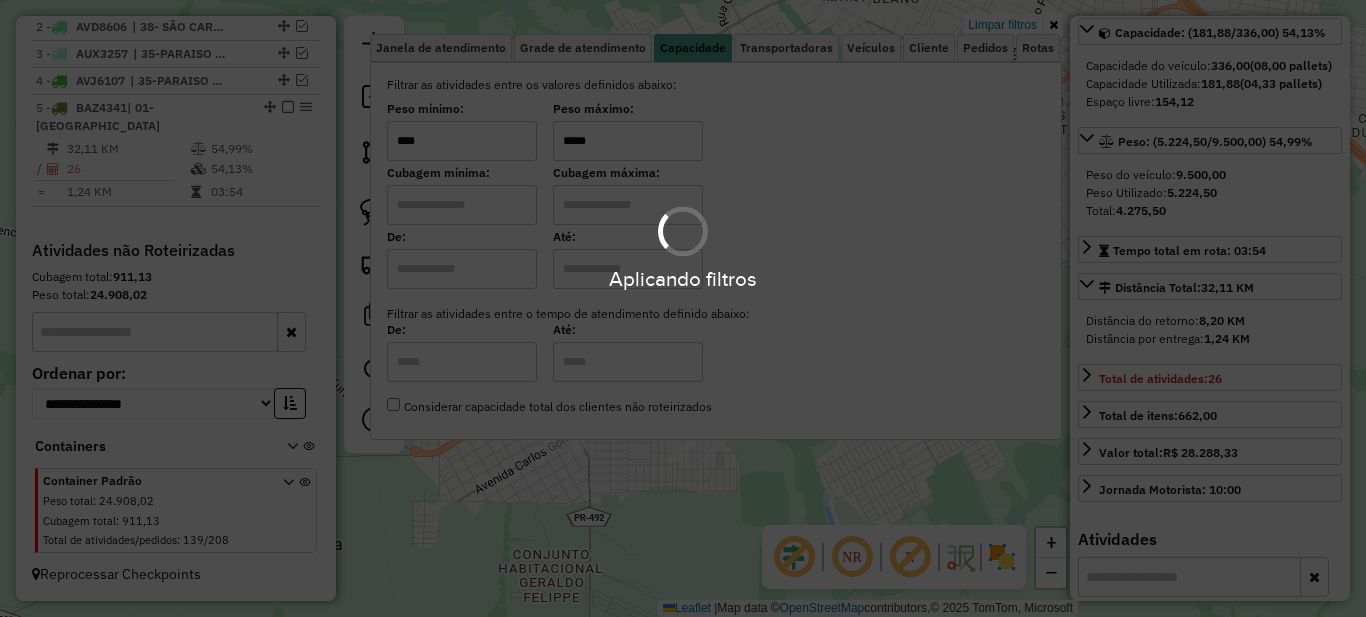type on "*****" 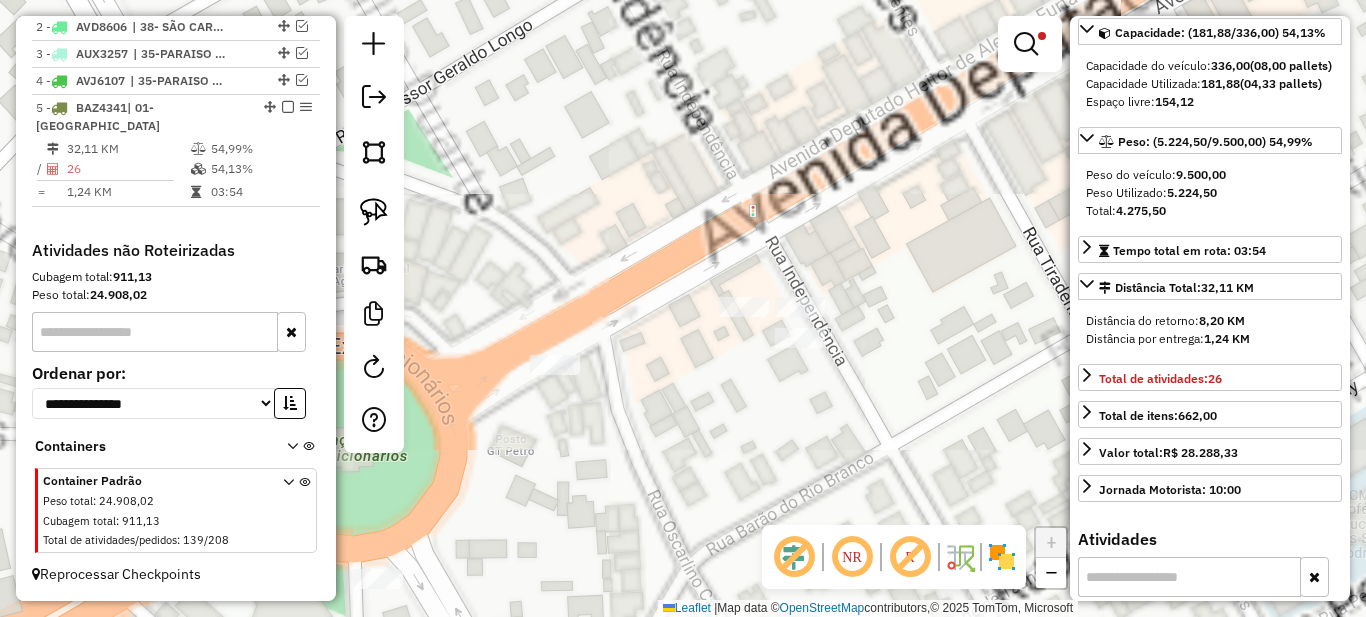 drag, startPoint x: 570, startPoint y: 333, endPoint x: 645, endPoint y: 227, distance: 129.84991 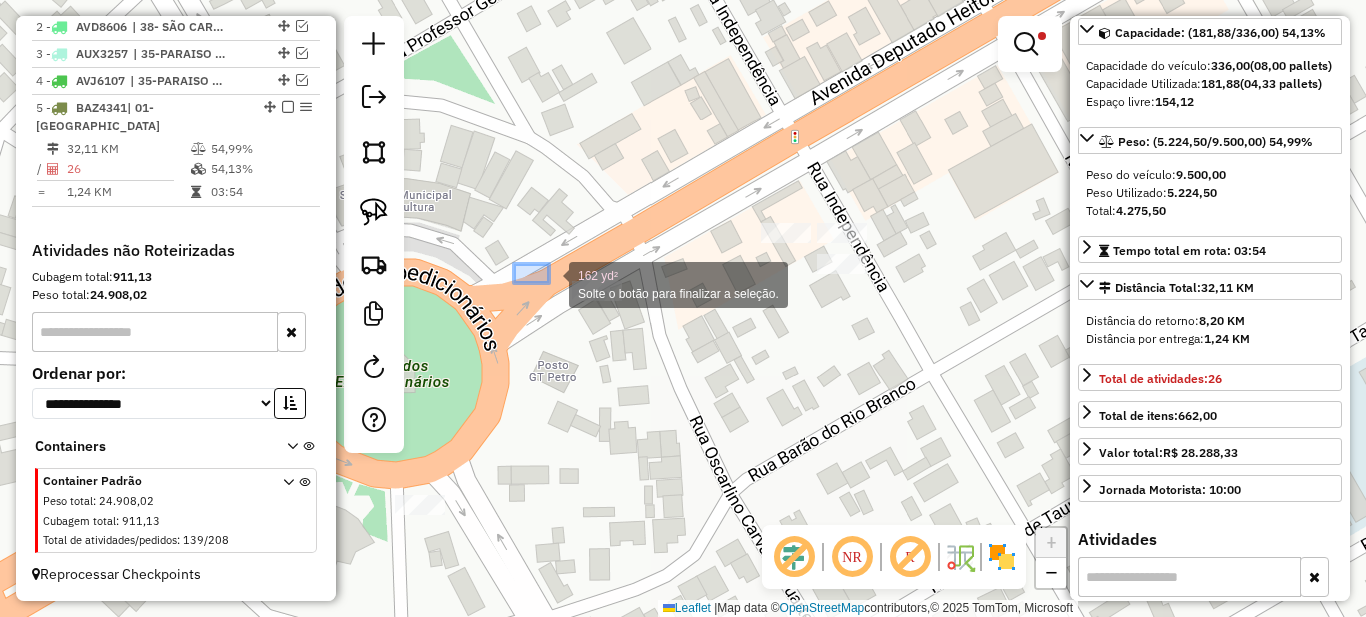 drag, startPoint x: 549, startPoint y: 283, endPoint x: 656, endPoint y: 346, distance: 124.16924 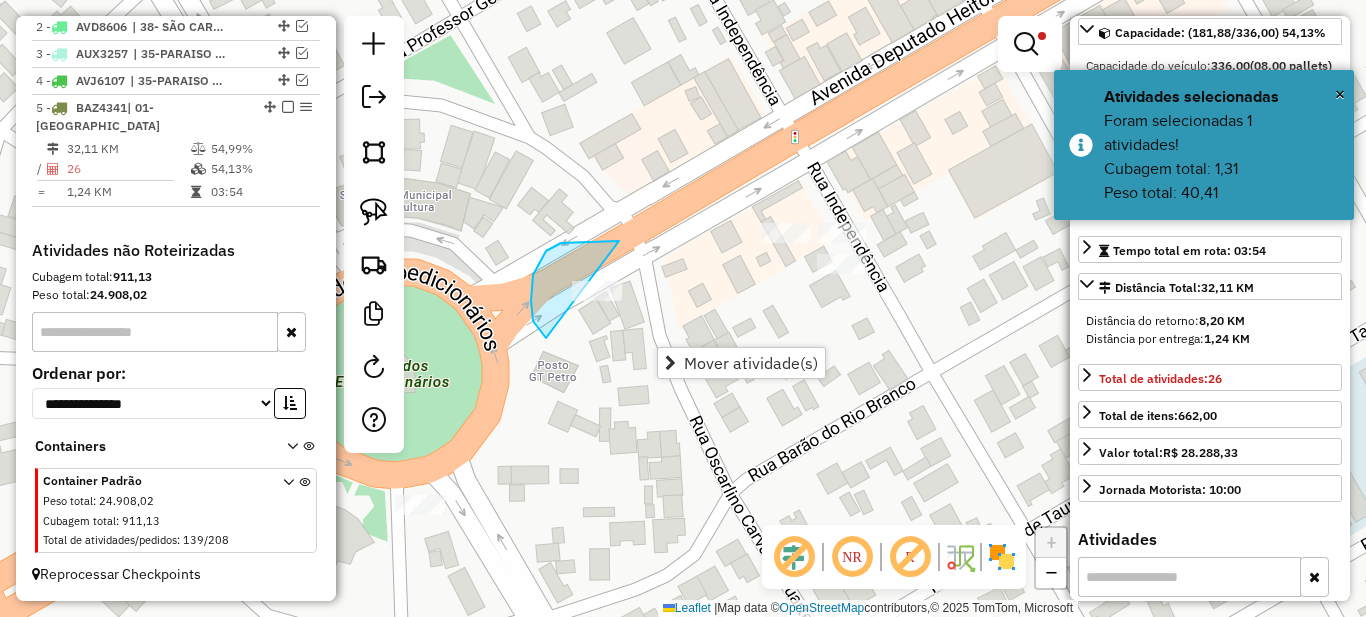drag, startPoint x: 590, startPoint y: 241, endPoint x: 683, endPoint y: 280, distance: 100.84642 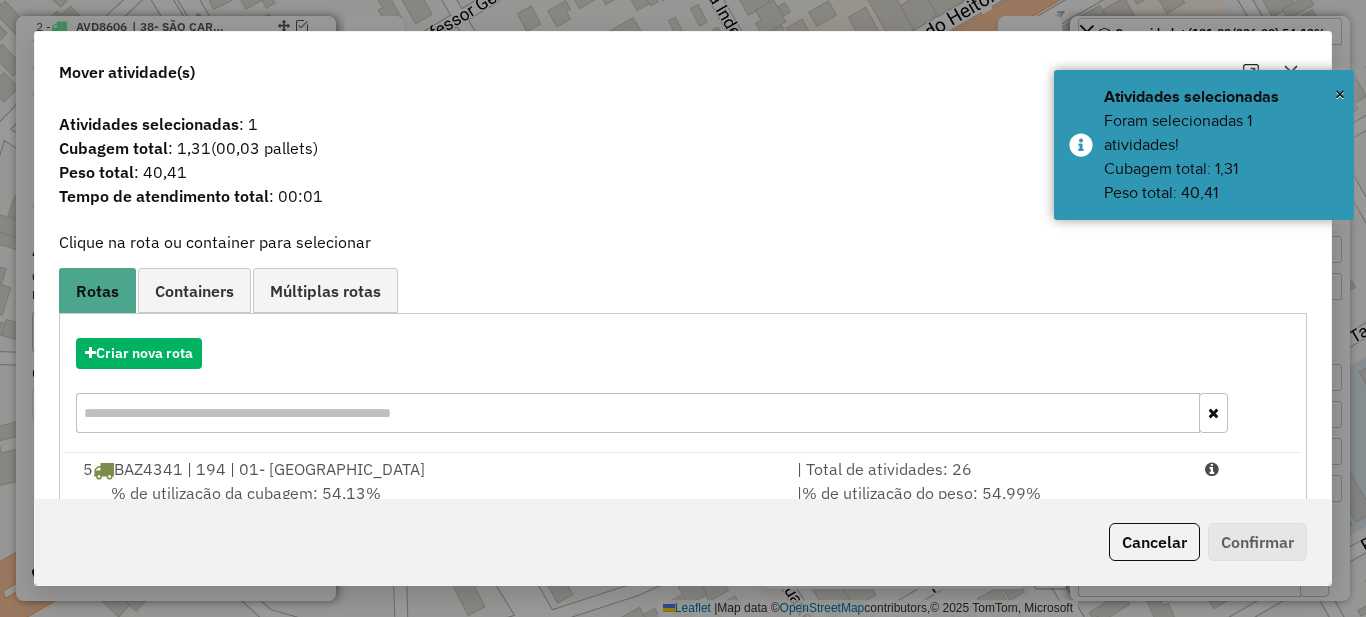 scroll, scrollTop: 70, scrollLeft: 0, axis: vertical 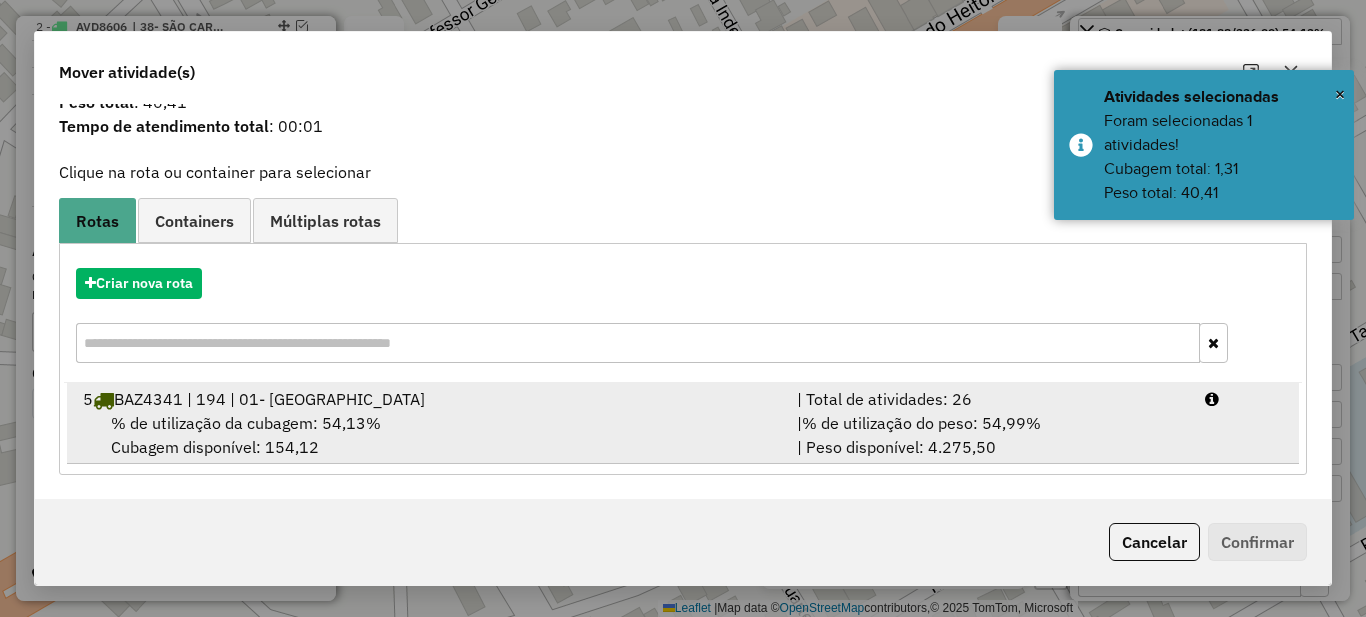 click on "% de utilização do peso: 54,99%" at bounding box center [921, 423] 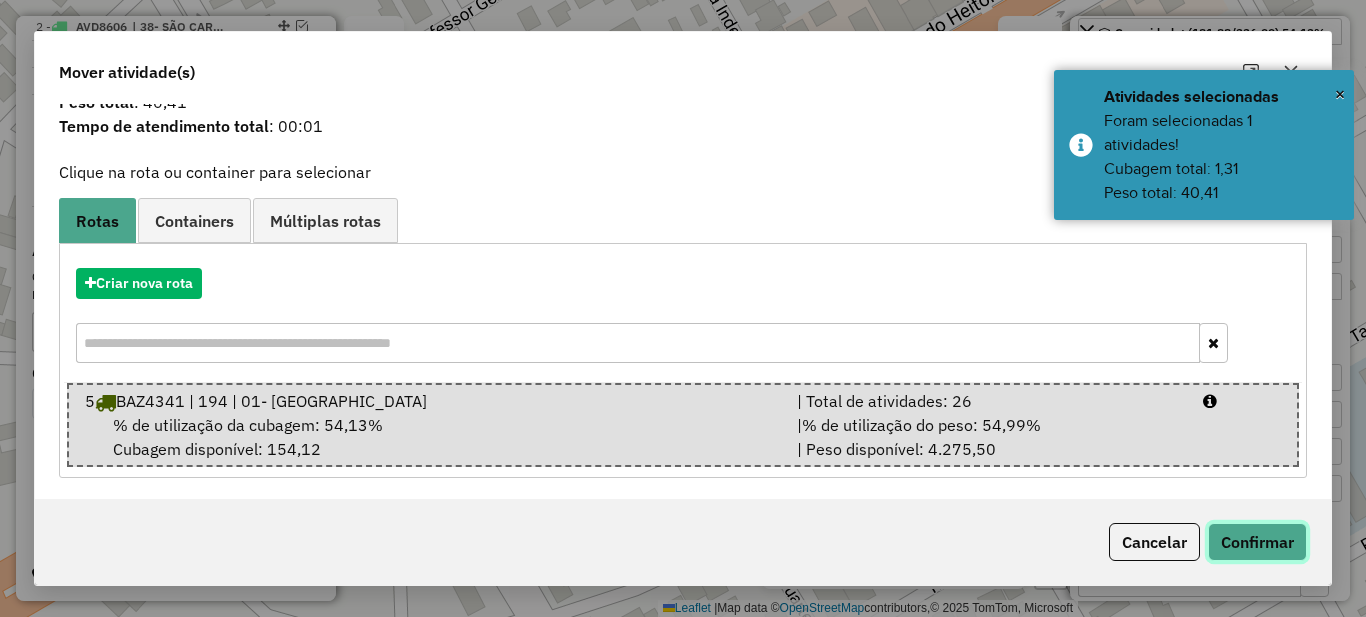 click on "Confirmar" 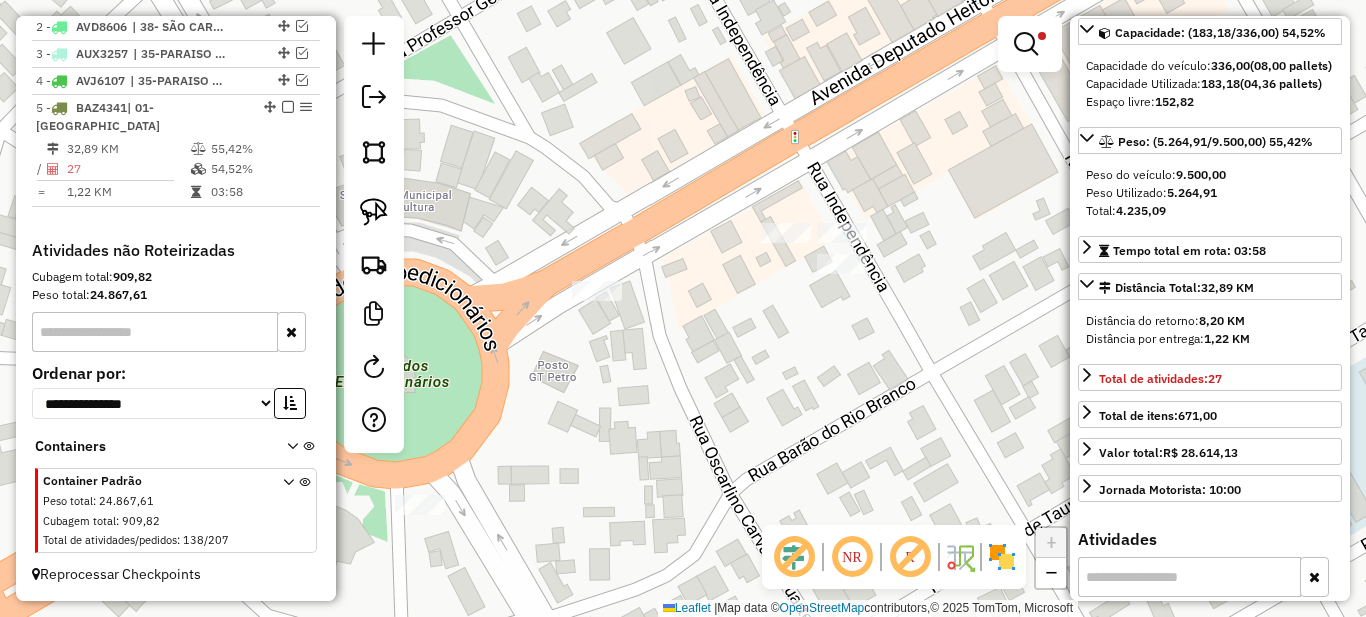 scroll, scrollTop: 0, scrollLeft: 0, axis: both 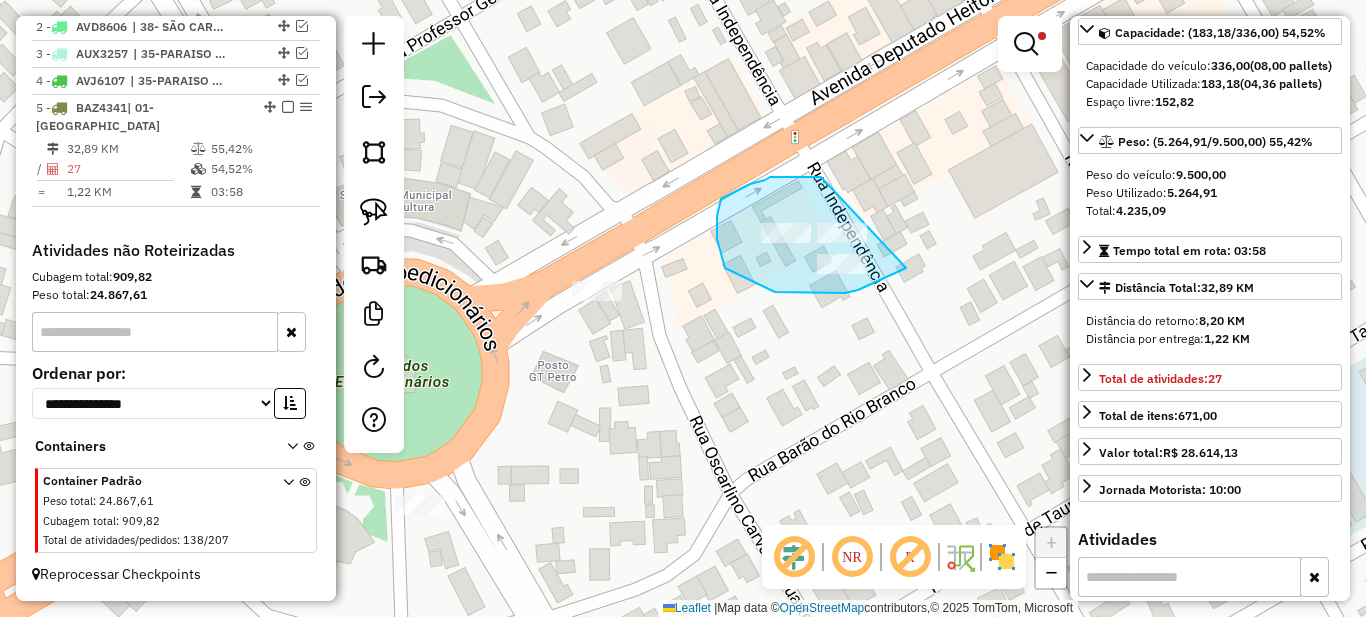 drag, startPoint x: 750, startPoint y: 184, endPoint x: 916, endPoint y: 222, distance: 170.29387 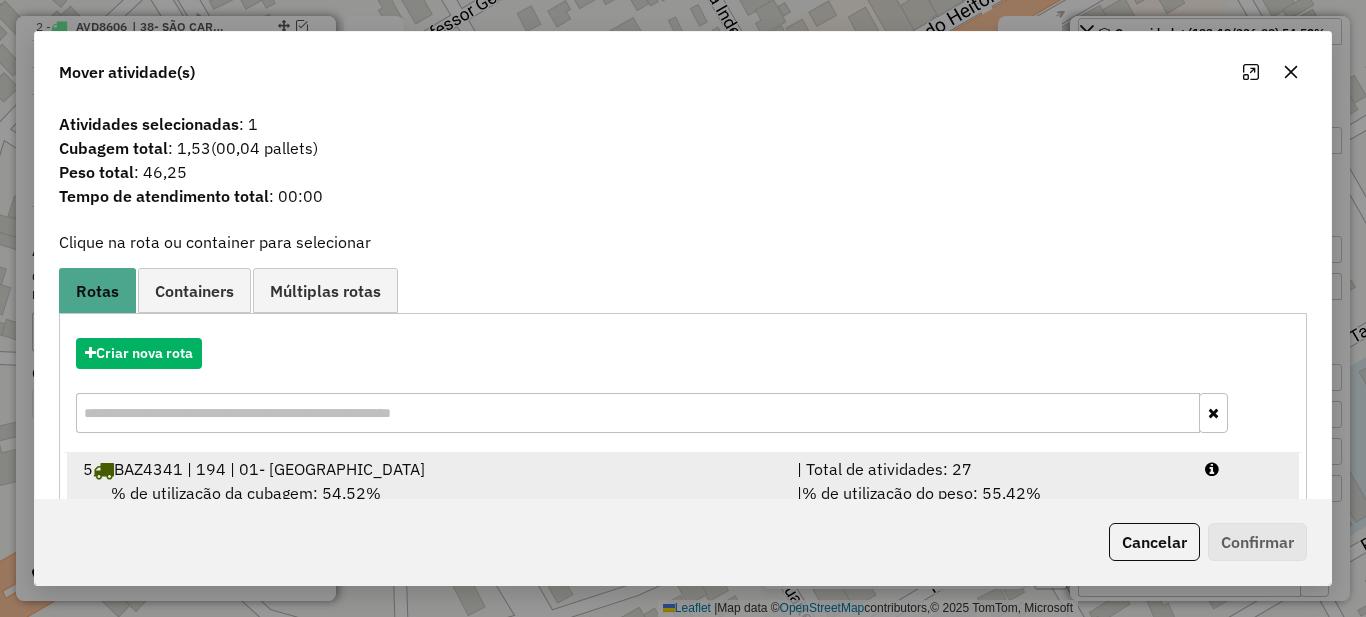 scroll, scrollTop: 70, scrollLeft: 0, axis: vertical 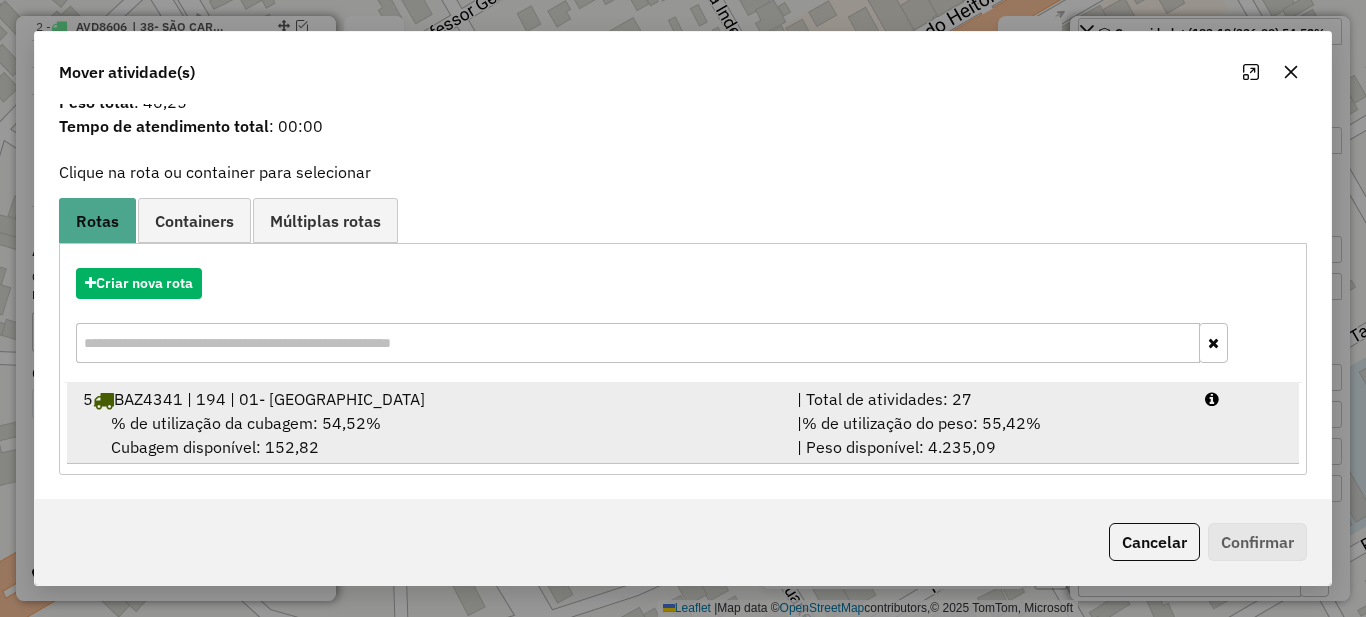 click on "% de utilização do peso: 55,42%" at bounding box center (921, 423) 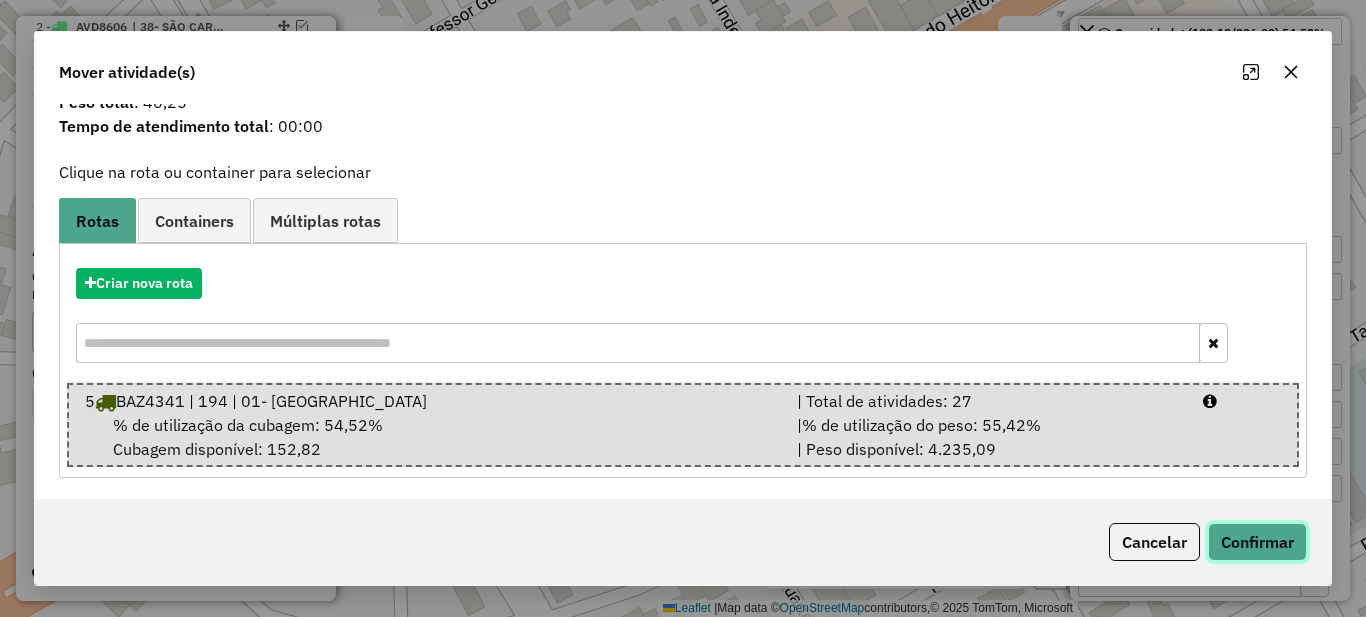 click on "Confirmar" 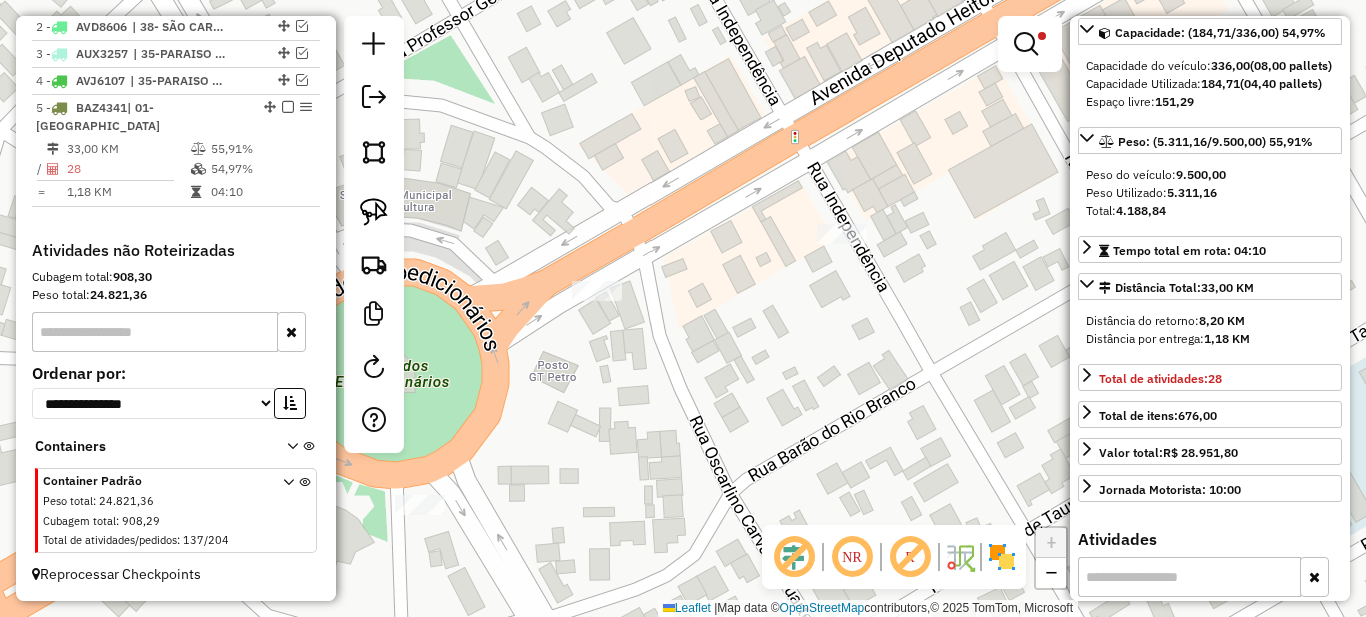 scroll, scrollTop: 0, scrollLeft: 0, axis: both 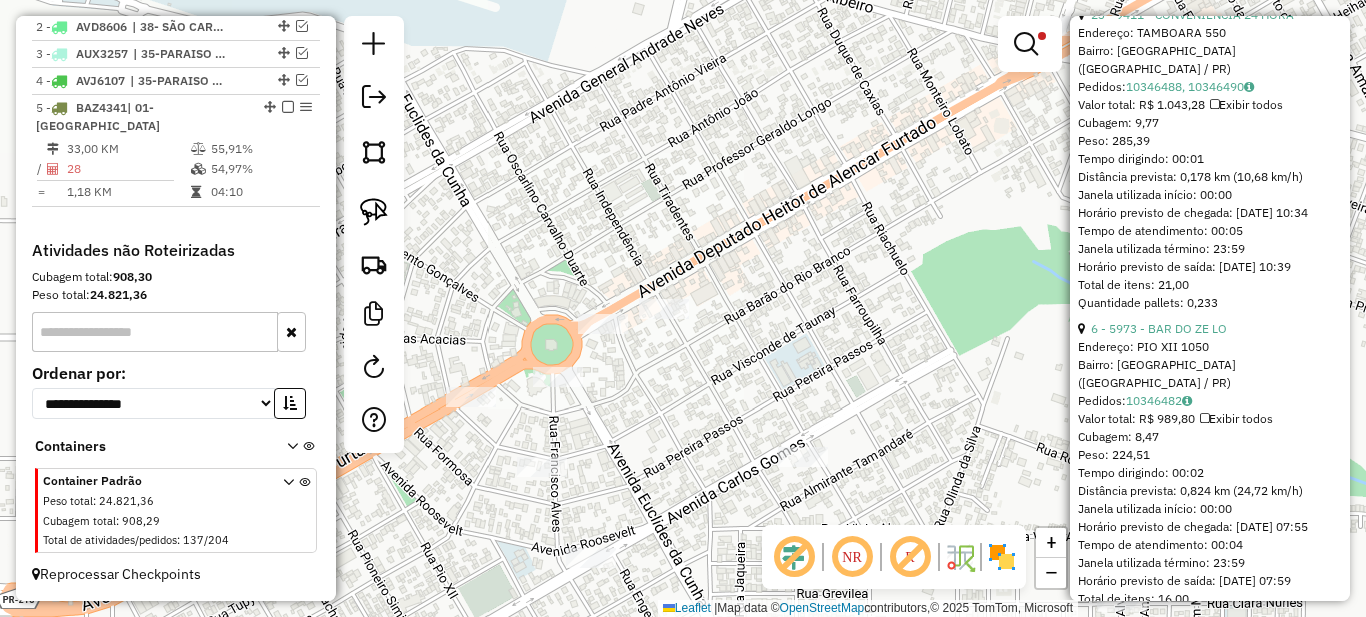 click at bounding box center (1030, 44) 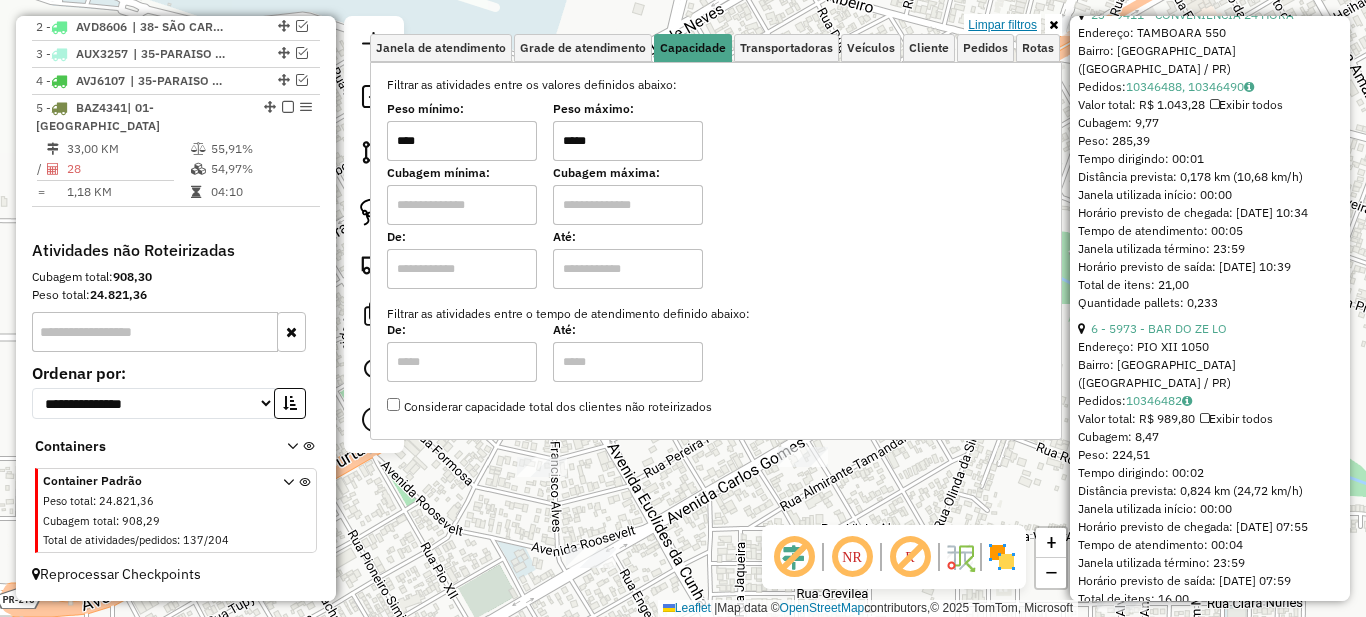 click on "Limpar filtros" at bounding box center [1002, 25] 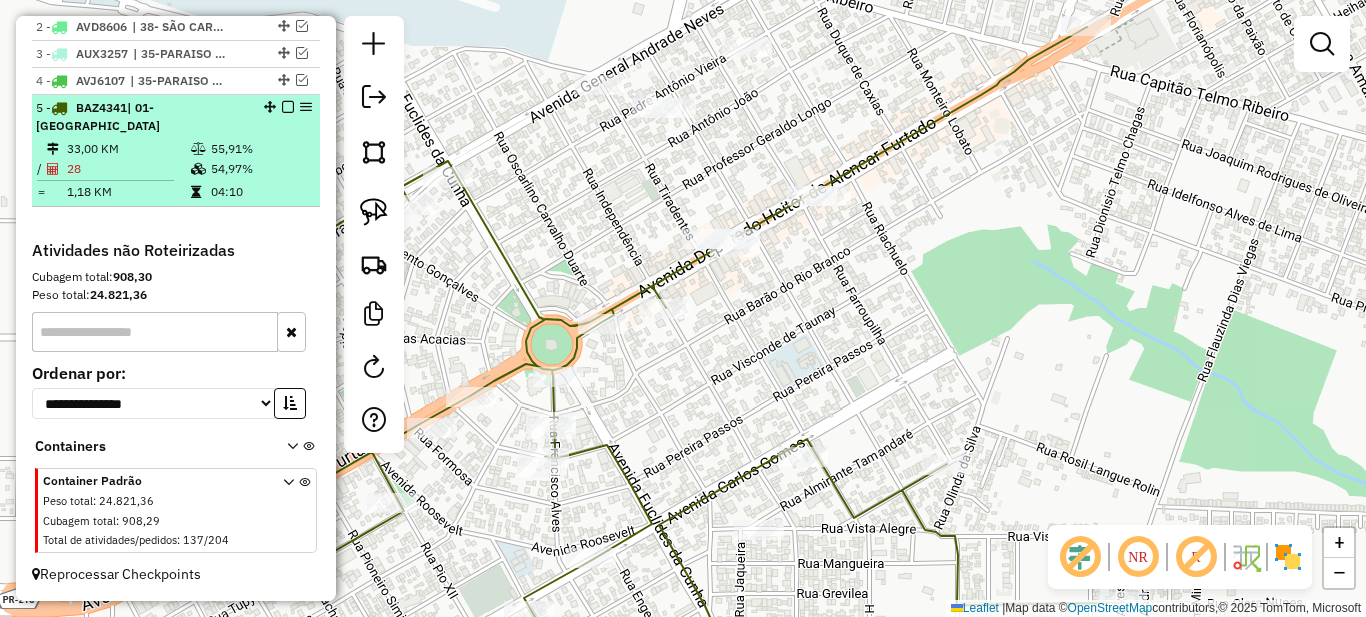 click on "54,97%" at bounding box center [260, 169] 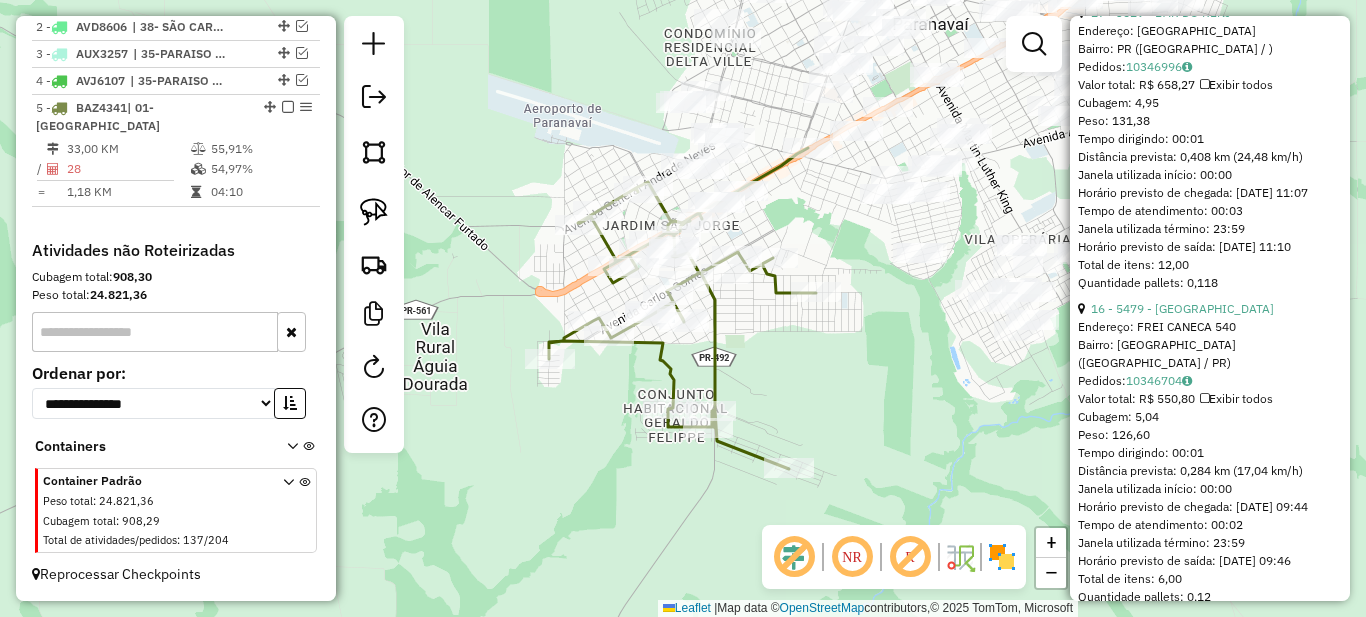 scroll, scrollTop: 4100, scrollLeft: 0, axis: vertical 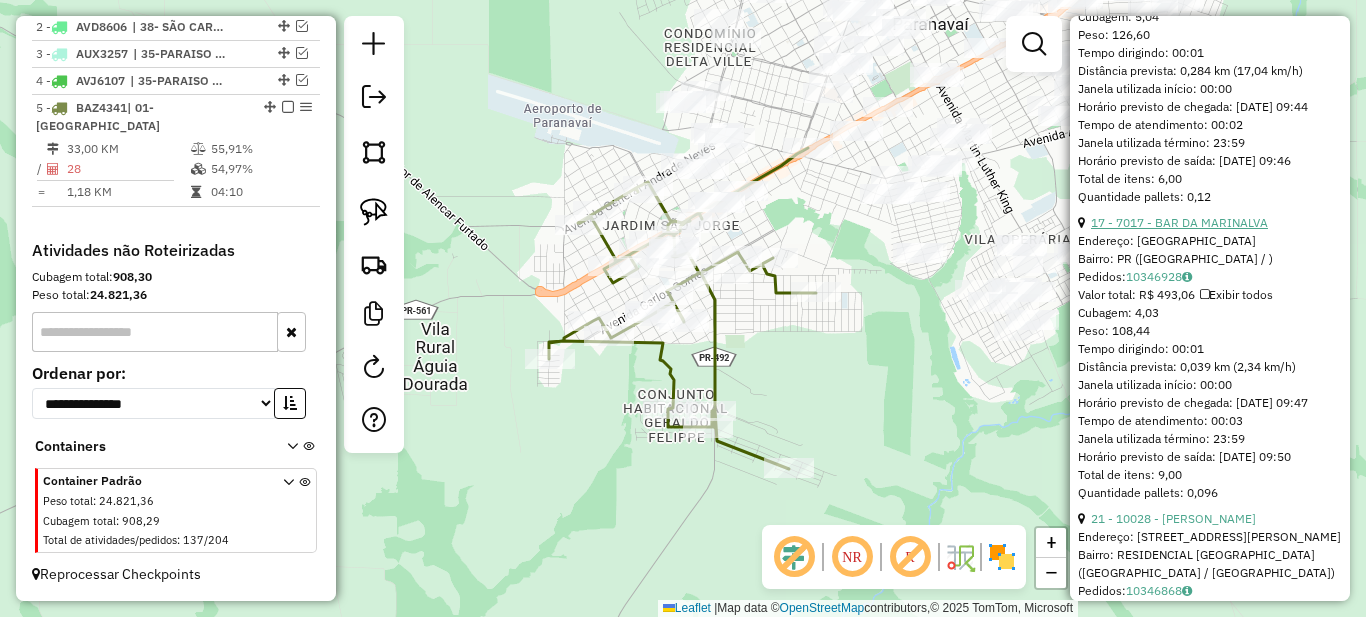 click on "17 - 7017 - BAR DA MARINALVA" at bounding box center [1179, 222] 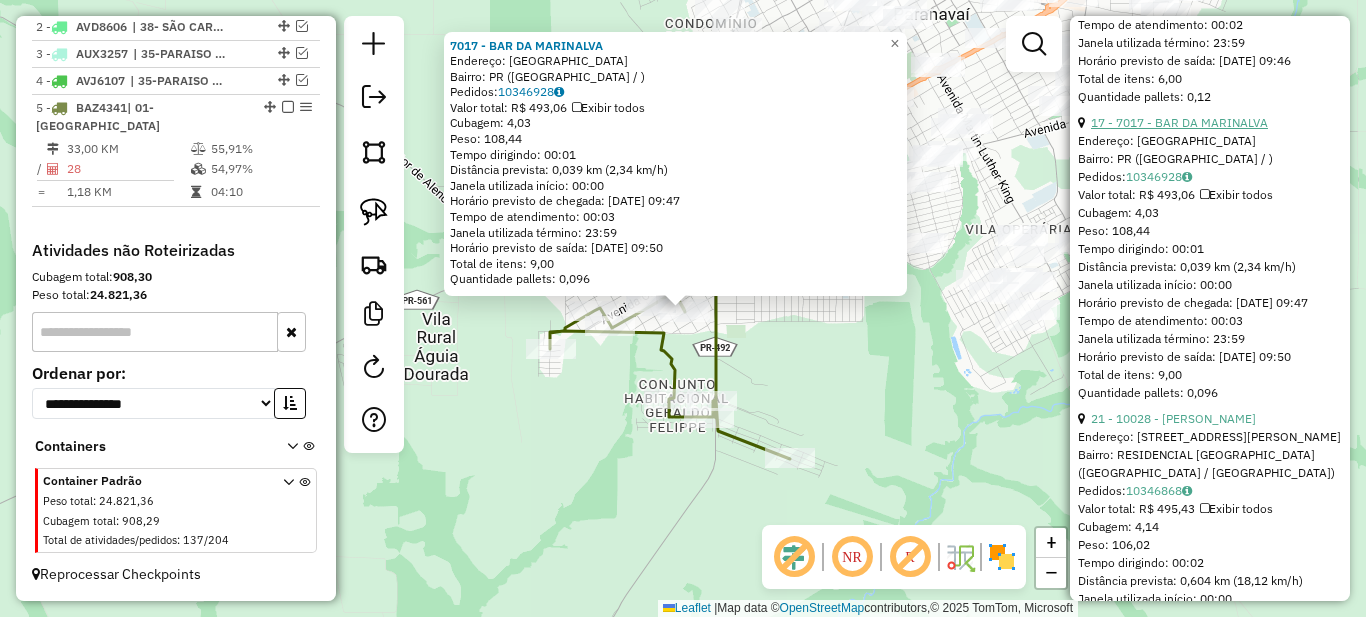 scroll, scrollTop: 4300, scrollLeft: 0, axis: vertical 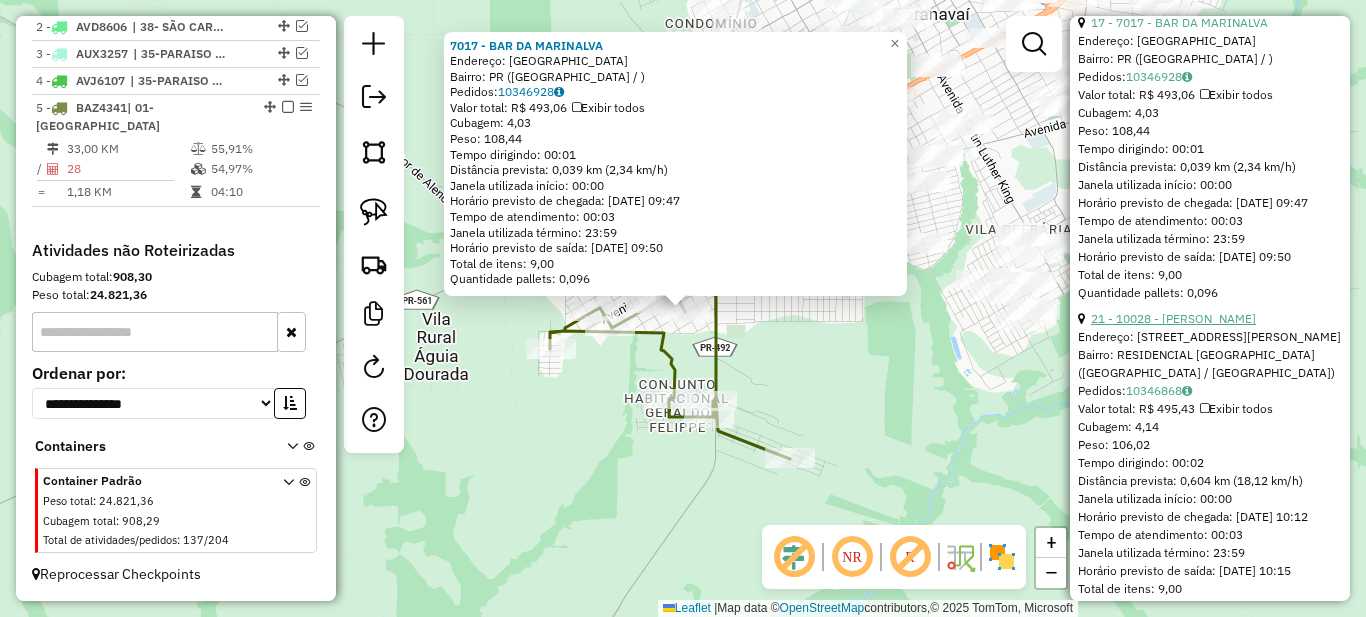 click on "21 - 10028 - [PERSON_NAME]" at bounding box center (1173, 318) 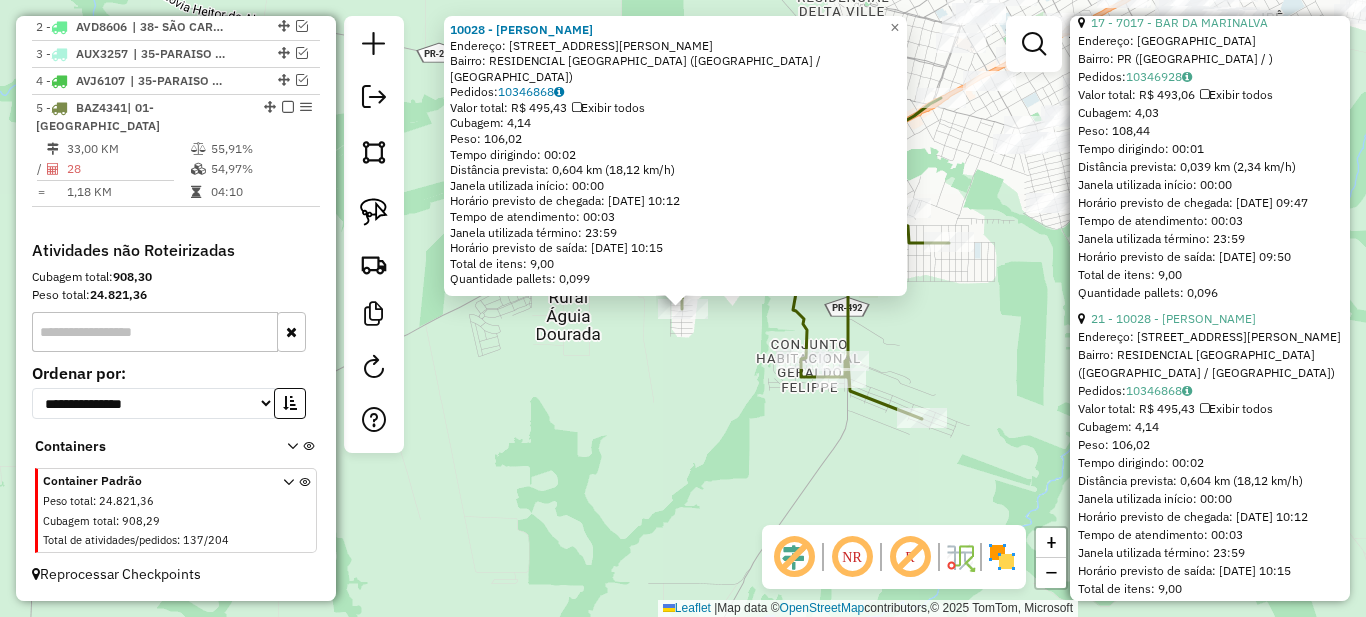 scroll, scrollTop: 4000, scrollLeft: 0, axis: vertical 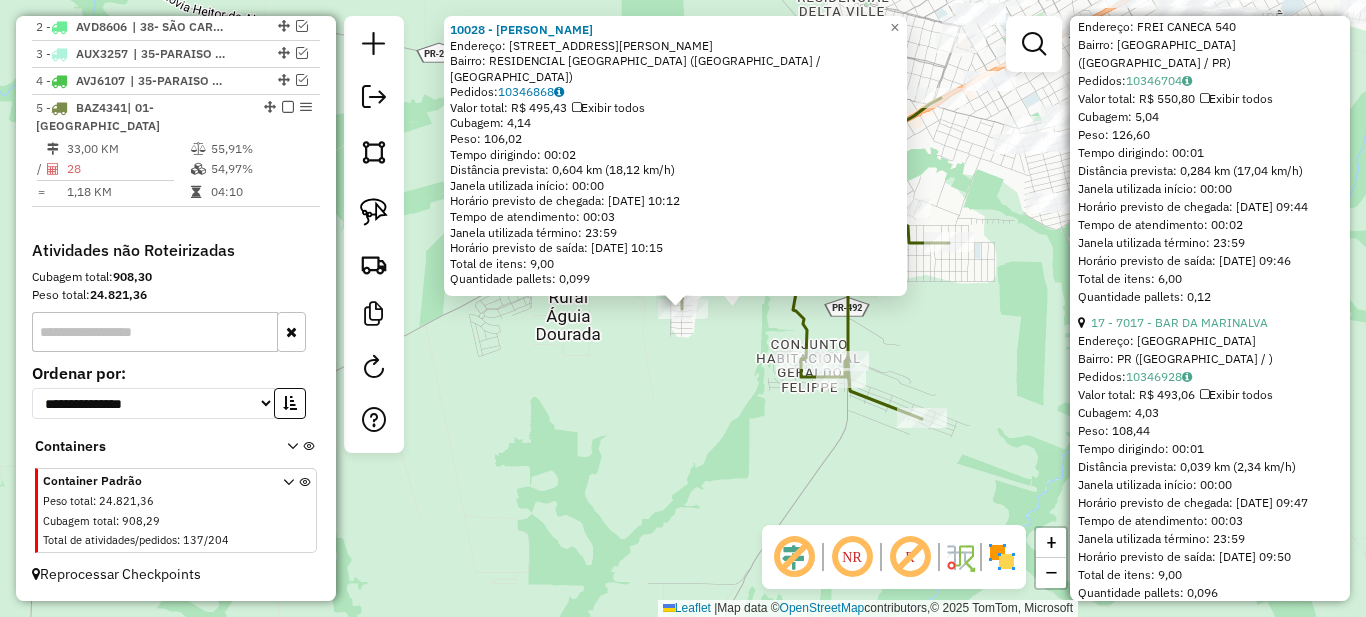 click on "8 - 9376 - GUGUY SUPERMERCADOS  Endereço:  [PERSON_NAME] FURTADO 1 1632   Bairro: [GEOGRAPHIC_DATA] ([GEOGRAPHIC_DATA] / PR)   Pedidos:  10346522, 10346523, 10346525   Valor total: R$ 13.677,18   Exibir todos   Cubagem: 78,60  Peso: 2.364,66  Tempo dirigindo: 00:01   Distância prevista: 0,504 km (30,24 km/h)   Janela utilizada início: 00:00   Horário previsto de chegada: [DATE] 08:12   Tempo de atendimento: 01:08   Janela utilizada término: 23:59   Horário previsto de saída: [DATE] 09:20   Total de itens: 372,00   Quantidade pallets: 1,871     23 - 8051 - SEDE - ZERO CONVENIE  Endereço:  LABIB CHAB 61   Bairro: CONJ [PERSON_NAME] ([GEOGRAPHIC_DATA] / PR)   Pedidos:  10346483, 10346485   Valor total: R$ 1.723,32   Exibir todos   Cubagem: 13,34  Peso: 393,51  Tempo dirigindo: 00:01   Distância prevista: 0,504 km (30,24 km/h)   Janela utilizada início: 00:00   Horário previsto de chegada: [DATE] 10:26   Tempo de atendimento: 00:19   Janela utilizada término: 23:59   Total de itens: 39,00" at bounding box center (1210, 1175) 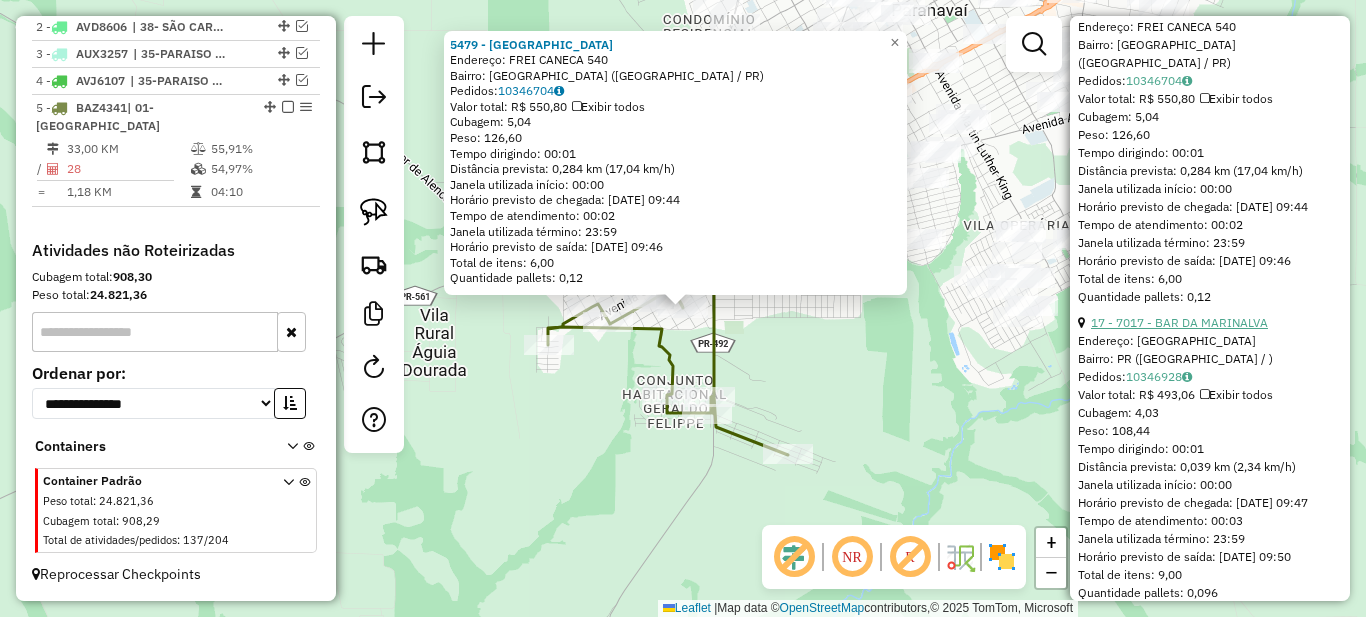 click on "17 - 7017 - BAR DA MARINALVA" at bounding box center (1179, 322) 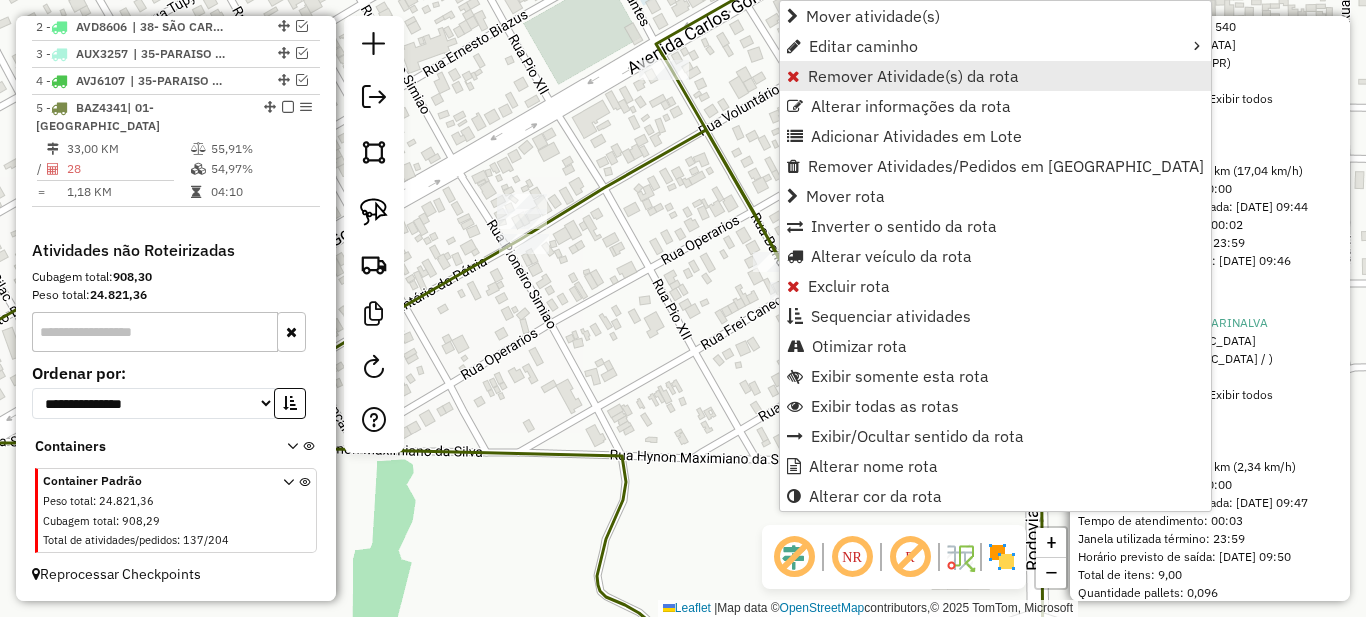 click on "Remover Atividade(s) da rota" at bounding box center [913, 76] 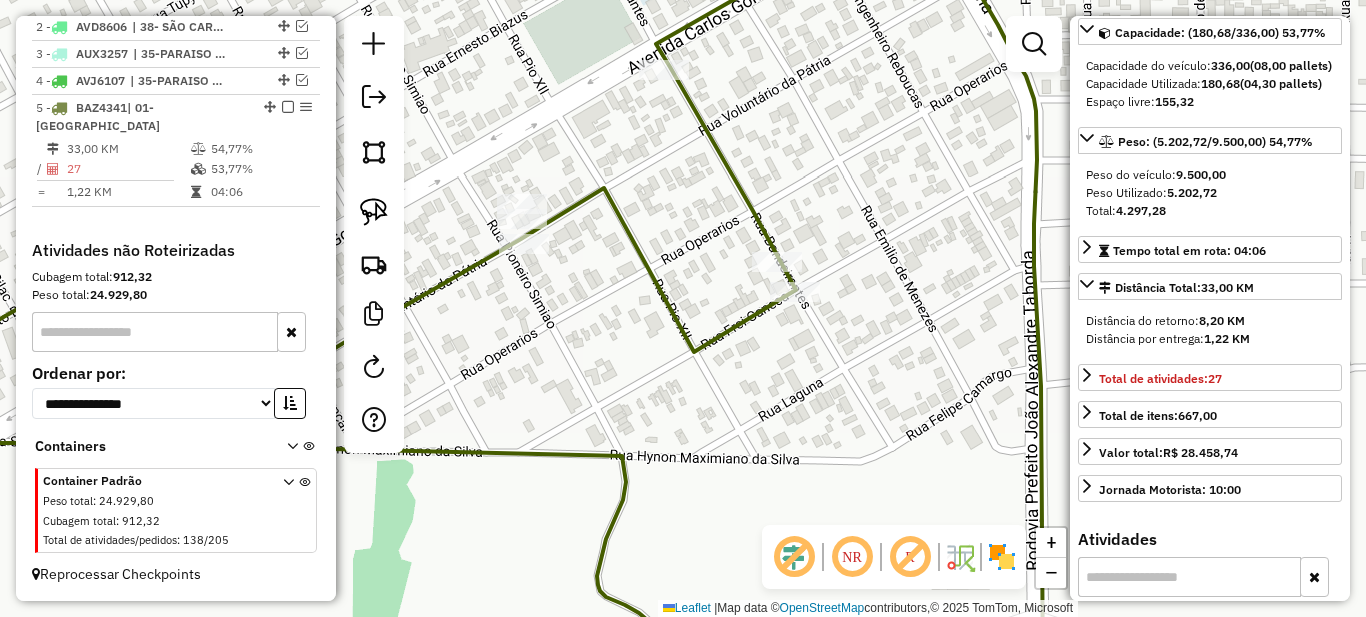 scroll, scrollTop: 0, scrollLeft: 0, axis: both 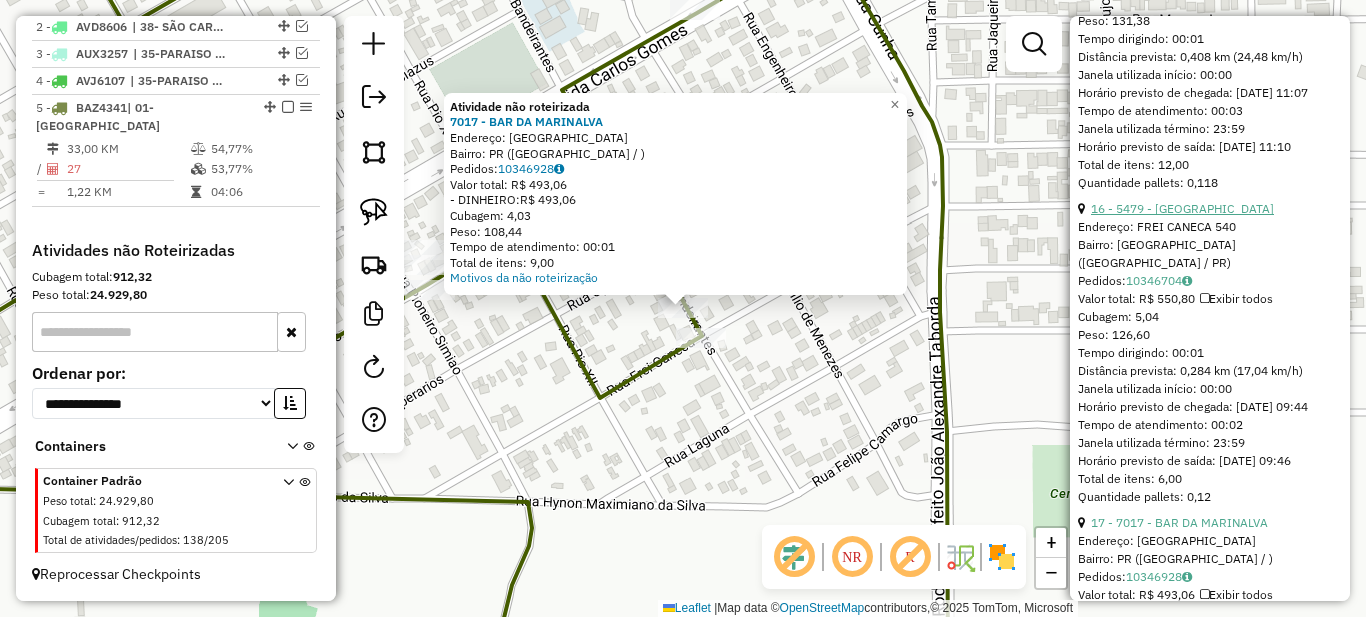 click on "16 - 5479 - [GEOGRAPHIC_DATA]" at bounding box center [1182, 208] 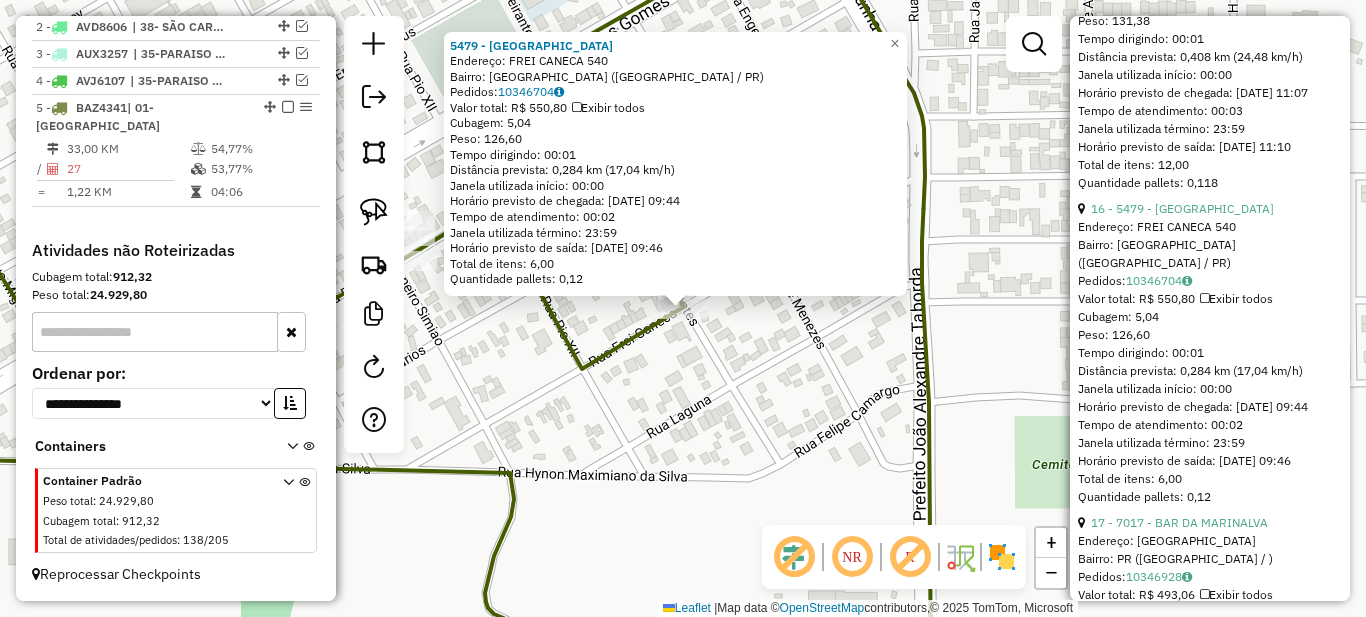 click on "5479 - BAR DO GAUCHO  Endereço:  FREI CANECA 540   Bairro: [GEOGRAPHIC_DATA] ([GEOGRAPHIC_DATA] / [GEOGRAPHIC_DATA])   Pedidos:  10346704   Valor total: R$ 550,80   Exibir todos   Cubagem: 5,04  Peso: 126,60  Tempo dirigindo: 00:01   Distância prevista: 0,284 km (17,04 km/h)   [GEOGRAPHIC_DATA] utilizada início: 00:00   Horário previsto de chegada: [DATE] 09:44   Tempo de atendimento: 00:02   Janela utilizada término: 23:59   Horário previsto de saída: [DATE] 09:46   Total de itens: 6,00   Quantidade pallets: 0,12  × Janela de atendimento Grade de atendimento Capacidade Transportadoras Veículos Cliente Pedidos  Rotas Selecione os dias de semana para filtrar as janelas de atendimento  Seg   Ter   Qua   Qui   Sex   Sáb   Dom  Informe o período da janela de atendimento: De: Até:  Filtrar exatamente a janela do cliente  Considerar janela de atendimento padrão  Selecione os dias de semana para filtrar as grades de atendimento  Seg   Ter   Qua   Qui   Sex   Sáb   Dom   Considerar clientes sem dia de atendimento cadastrado  De:" 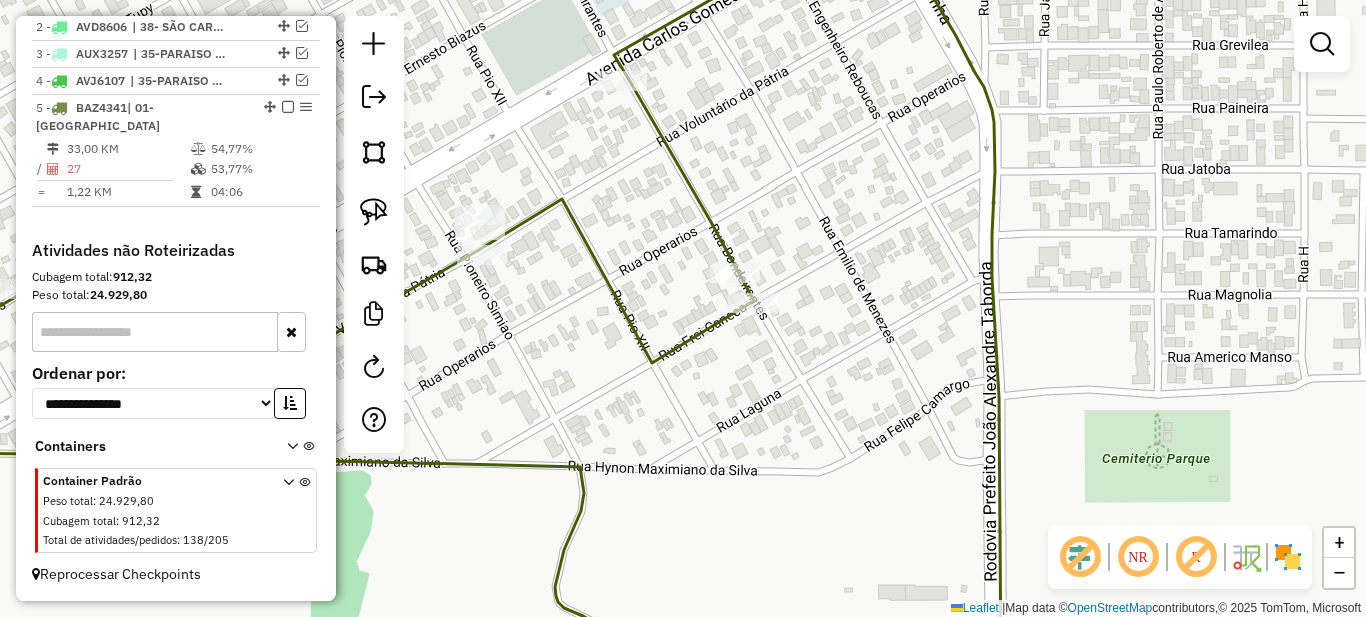 drag, startPoint x: 489, startPoint y: 338, endPoint x: 731, endPoint y: 320, distance: 242.6685 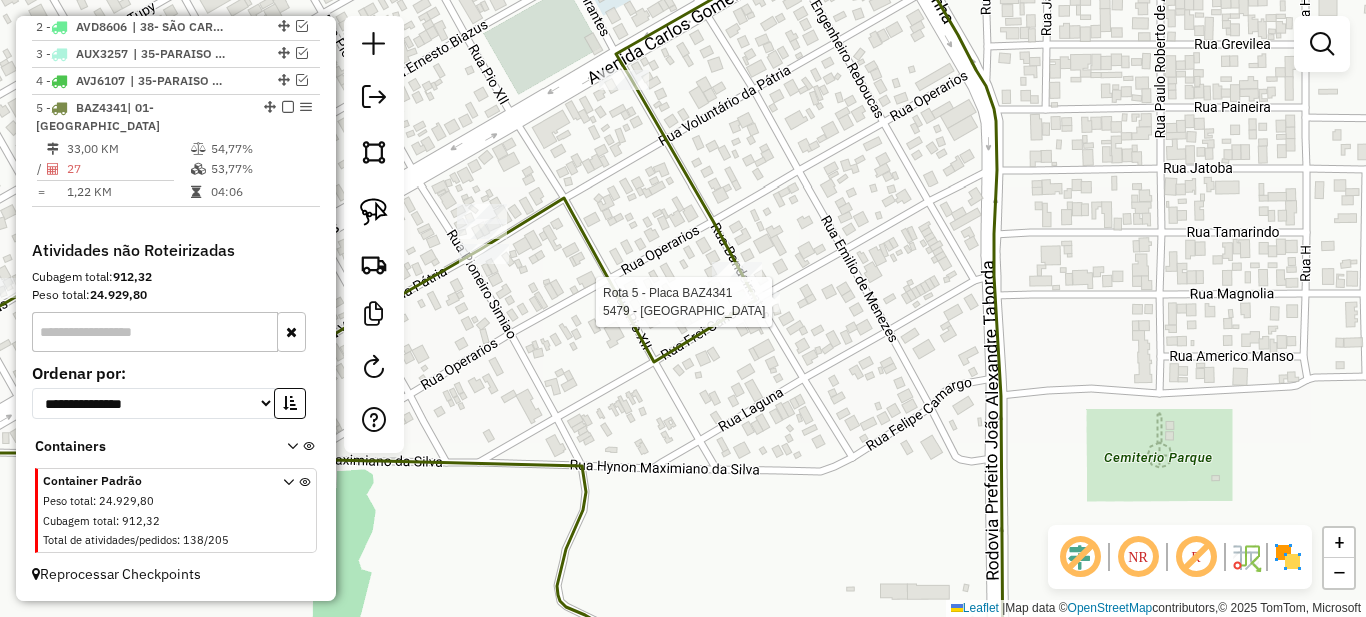select on "*********" 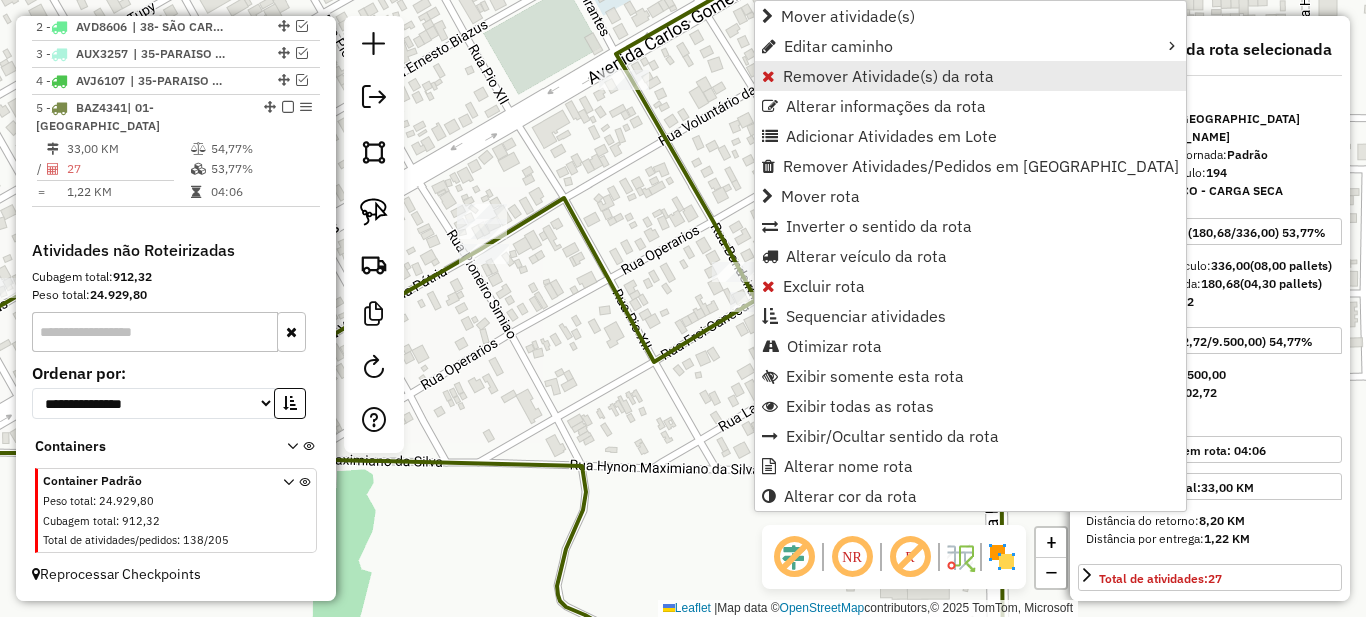 click on "Remover Atividade(s) da rota" at bounding box center [888, 76] 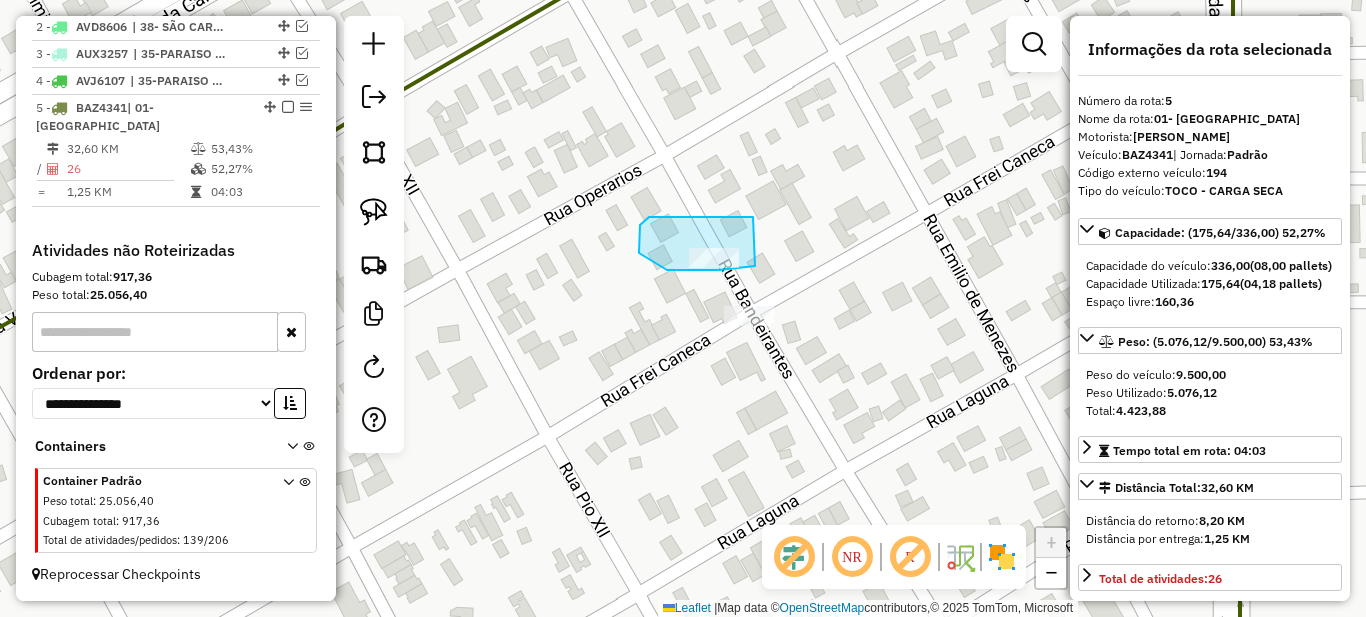 drag, startPoint x: 704, startPoint y: 216, endPoint x: 831, endPoint y: 249, distance: 131.21738 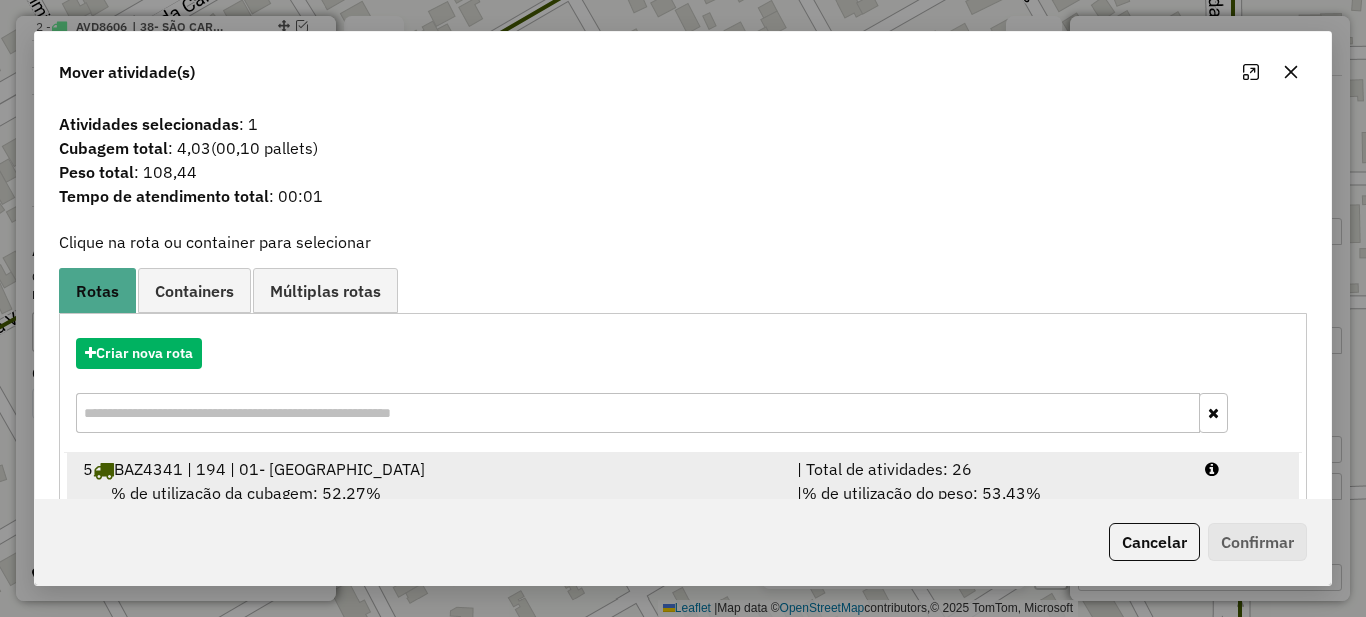 scroll, scrollTop: 70, scrollLeft: 0, axis: vertical 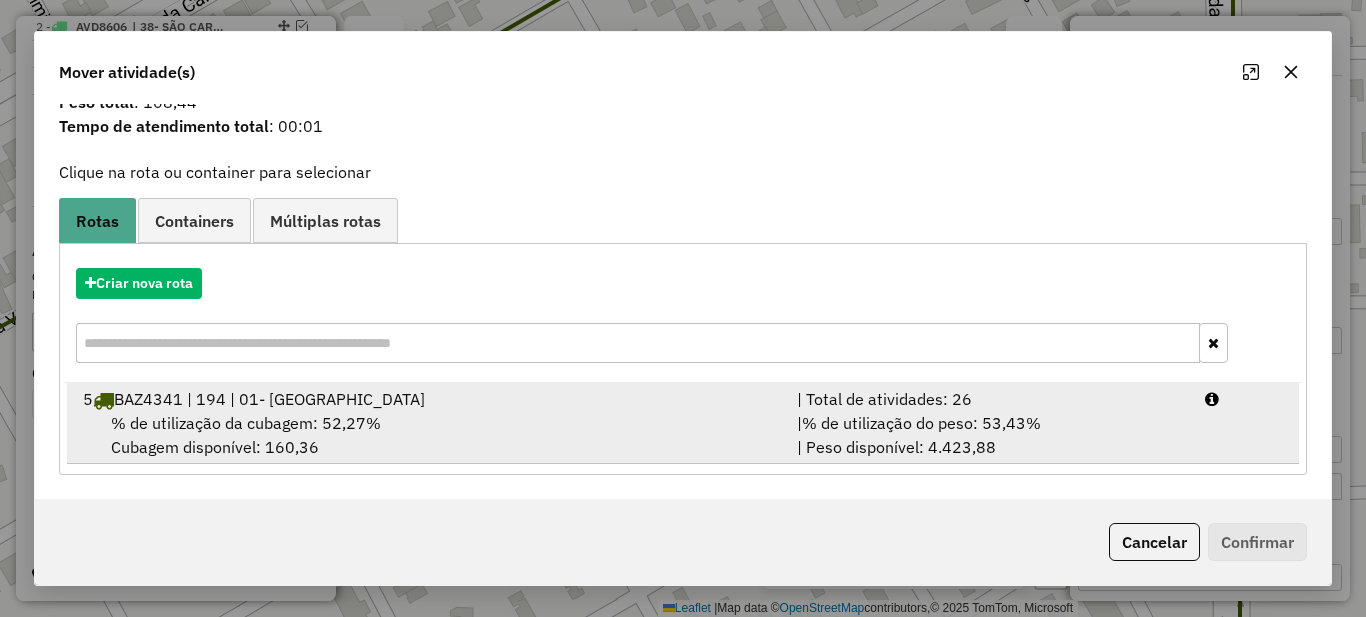 click on "| Total de atividades: 26" at bounding box center (989, 399) 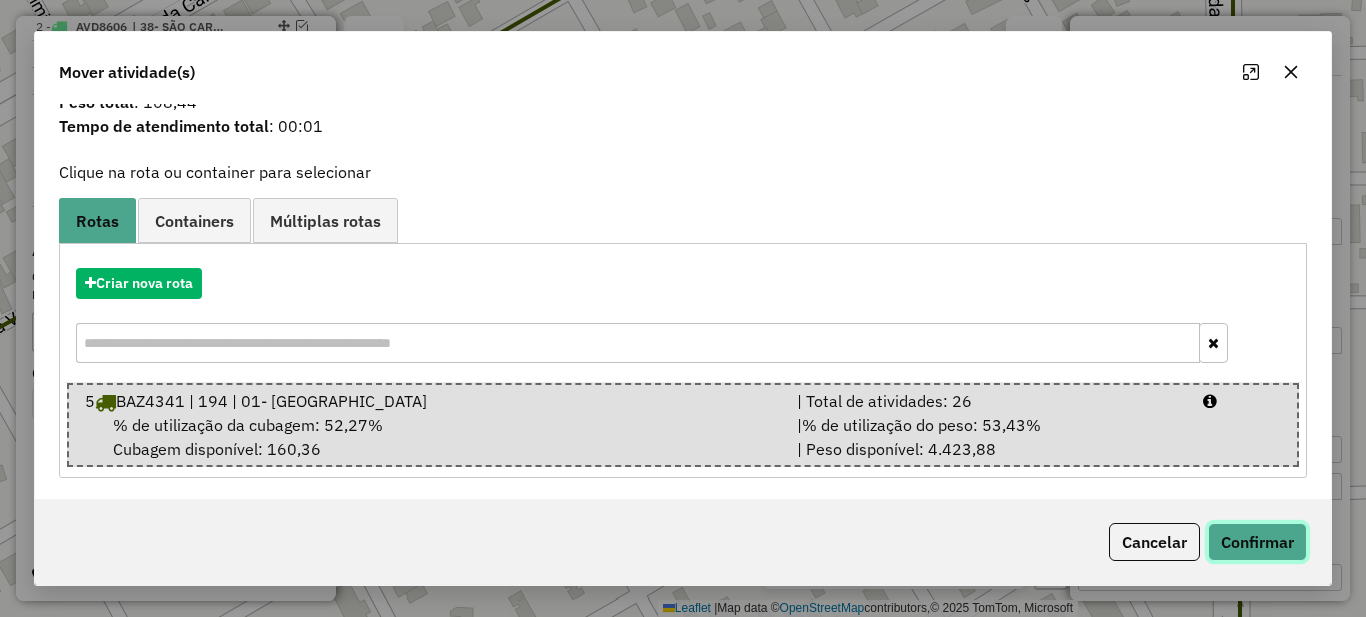 click on "Confirmar" 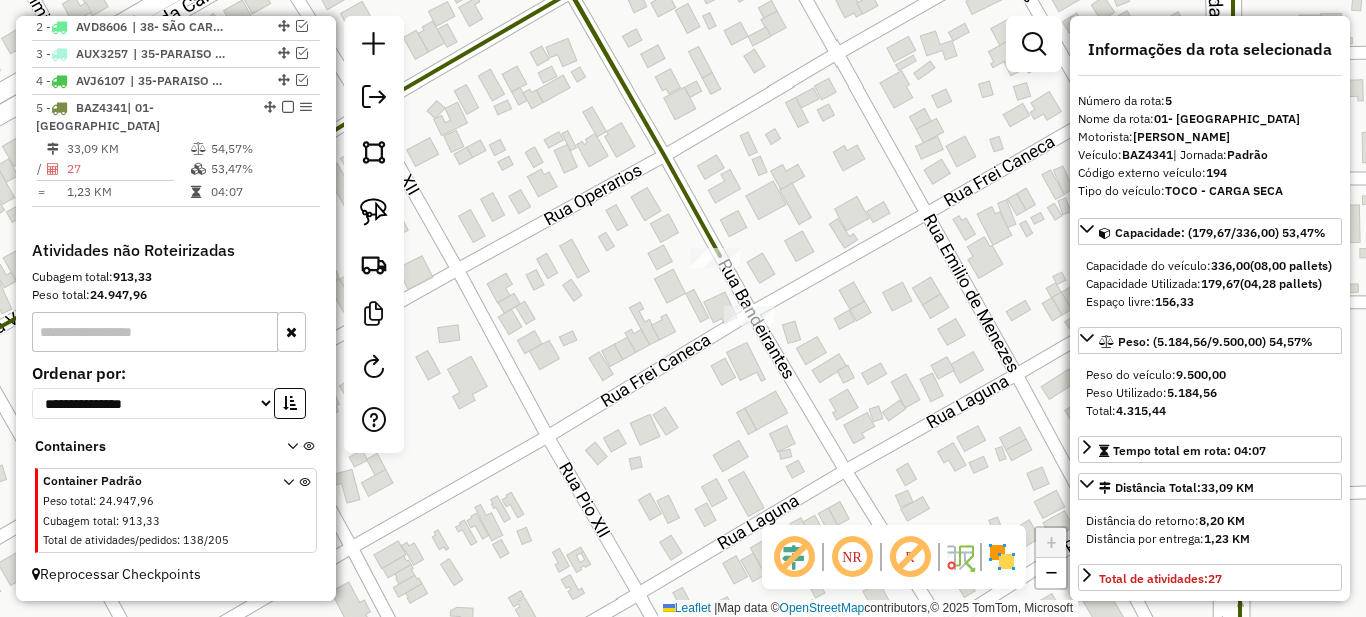 scroll, scrollTop: 0, scrollLeft: 0, axis: both 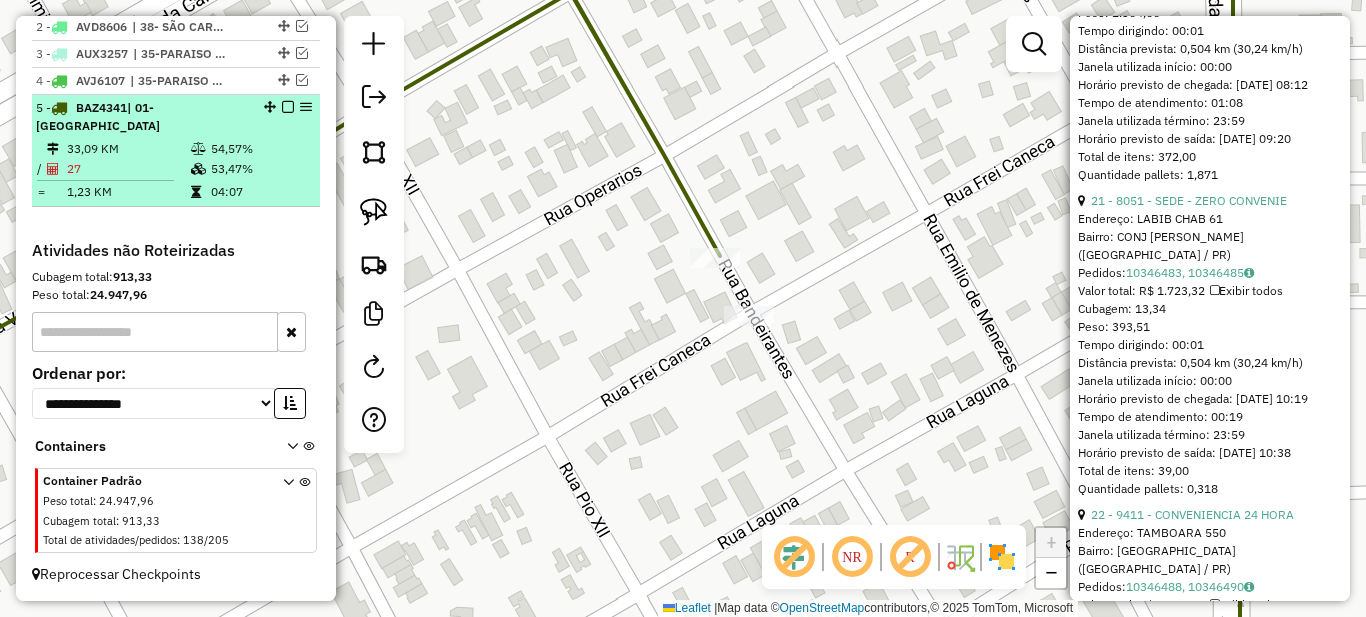 click at bounding box center [288, 107] 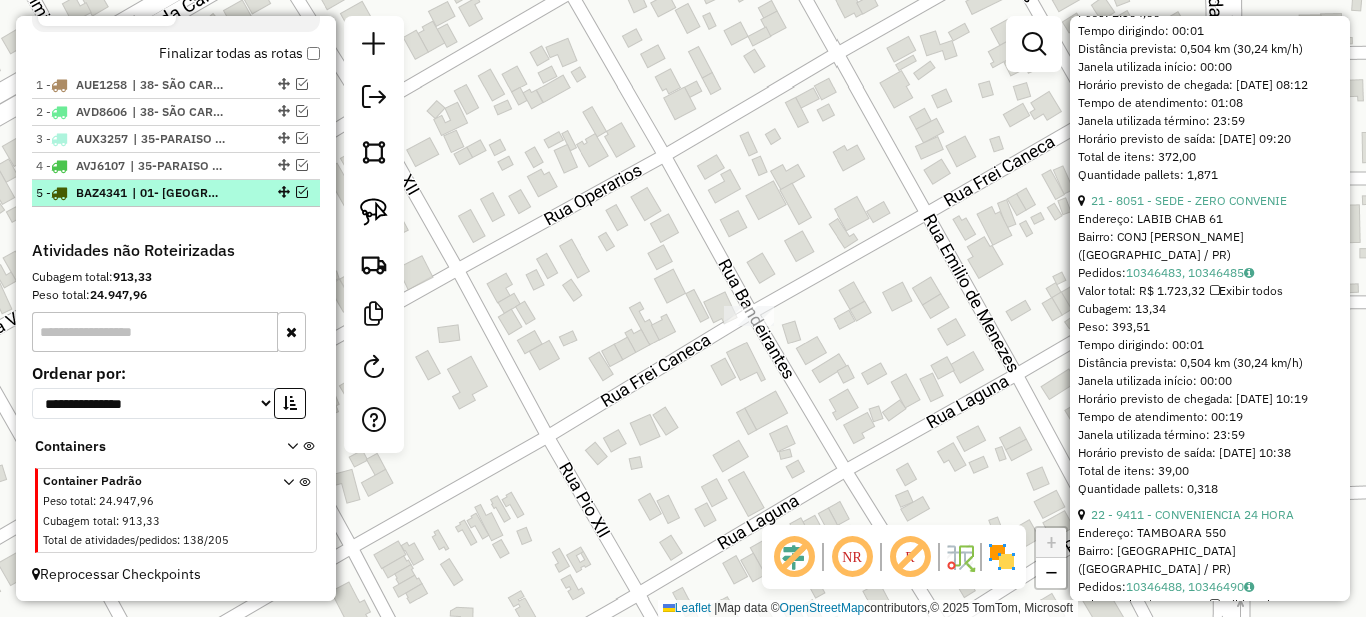 scroll, scrollTop: 743, scrollLeft: 0, axis: vertical 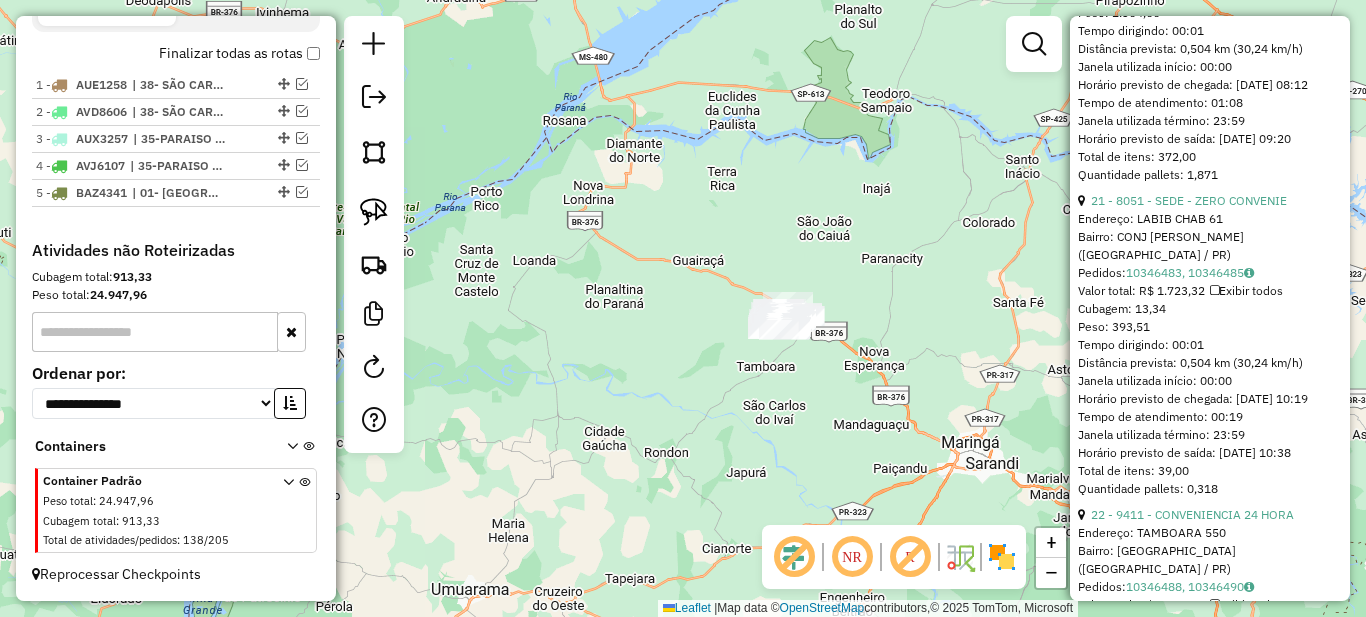 drag, startPoint x: 836, startPoint y: 377, endPoint x: 790, endPoint y: 448, distance: 84.59905 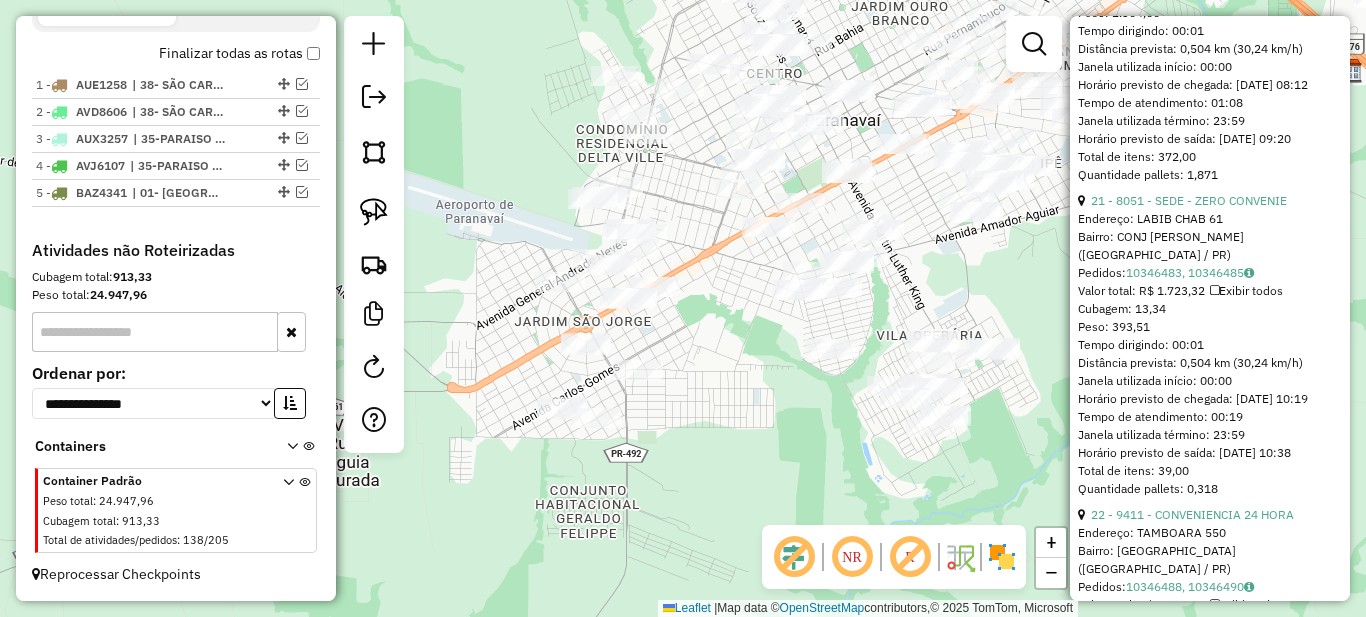 drag, startPoint x: 835, startPoint y: 218, endPoint x: 684, endPoint y: 457, distance: 282.7048 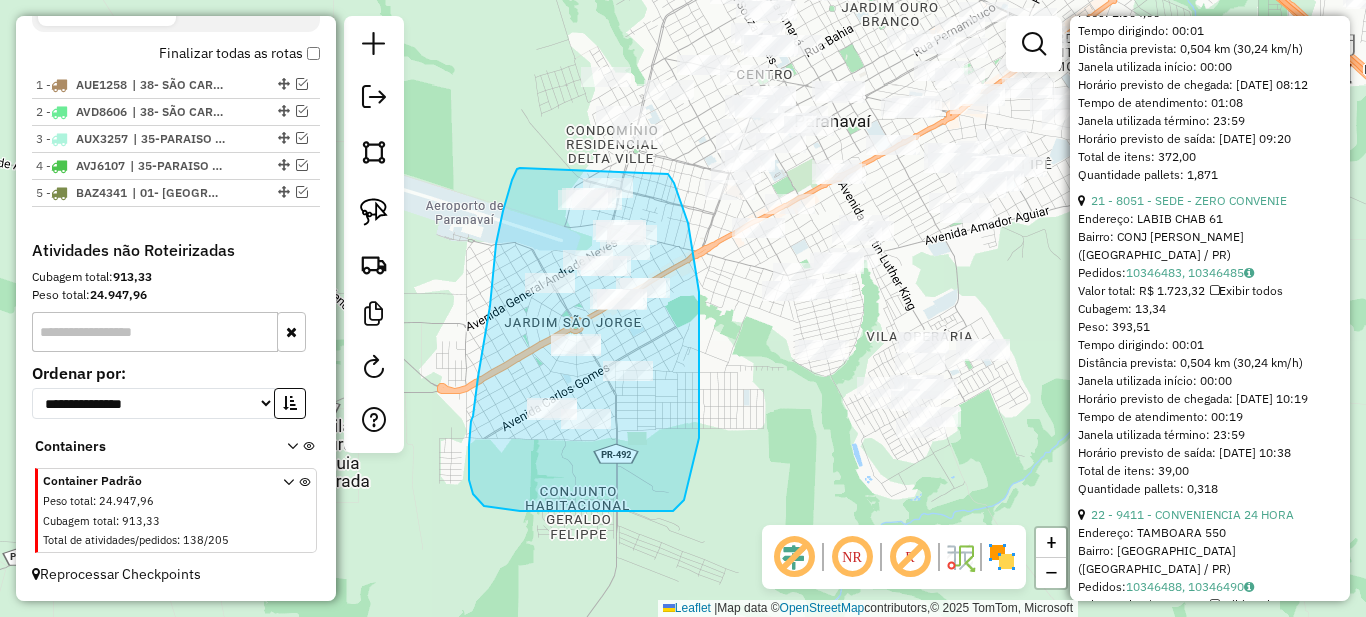 drag, startPoint x: 520, startPoint y: 168, endPoint x: 668, endPoint y: 174, distance: 148.12157 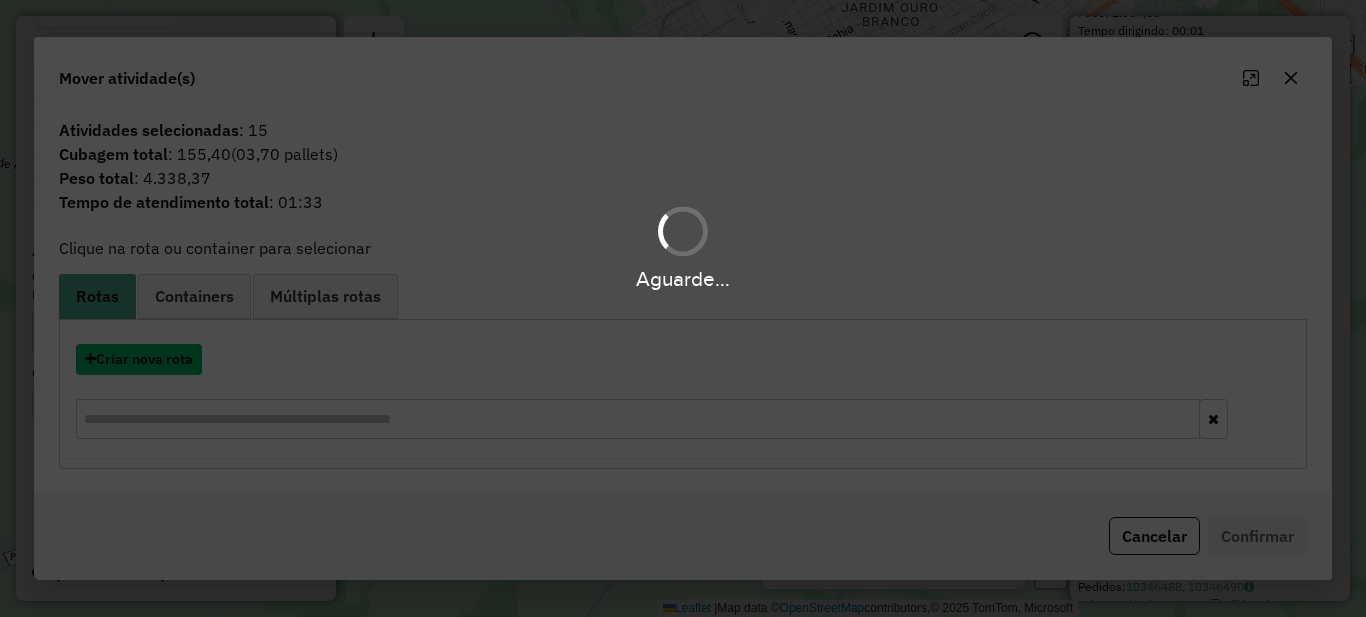 click on "Criar nova rota" at bounding box center (139, 359) 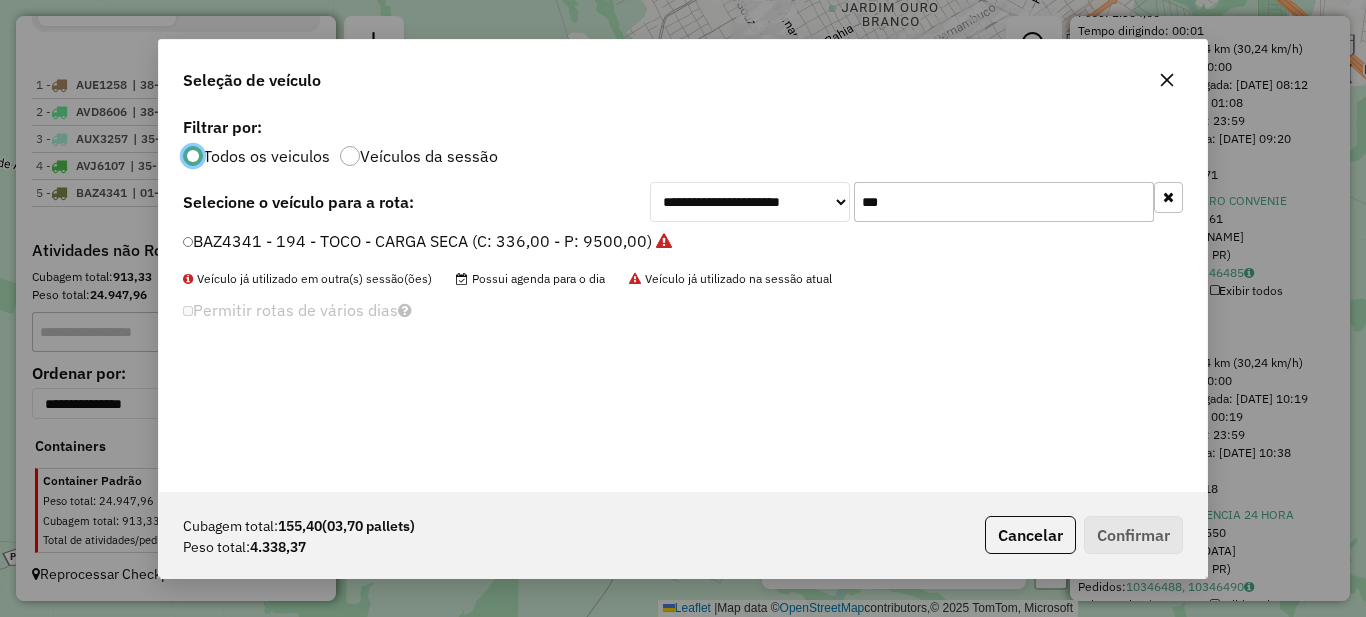 scroll, scrollTop: 11, scrollLeft: 6, axis: both 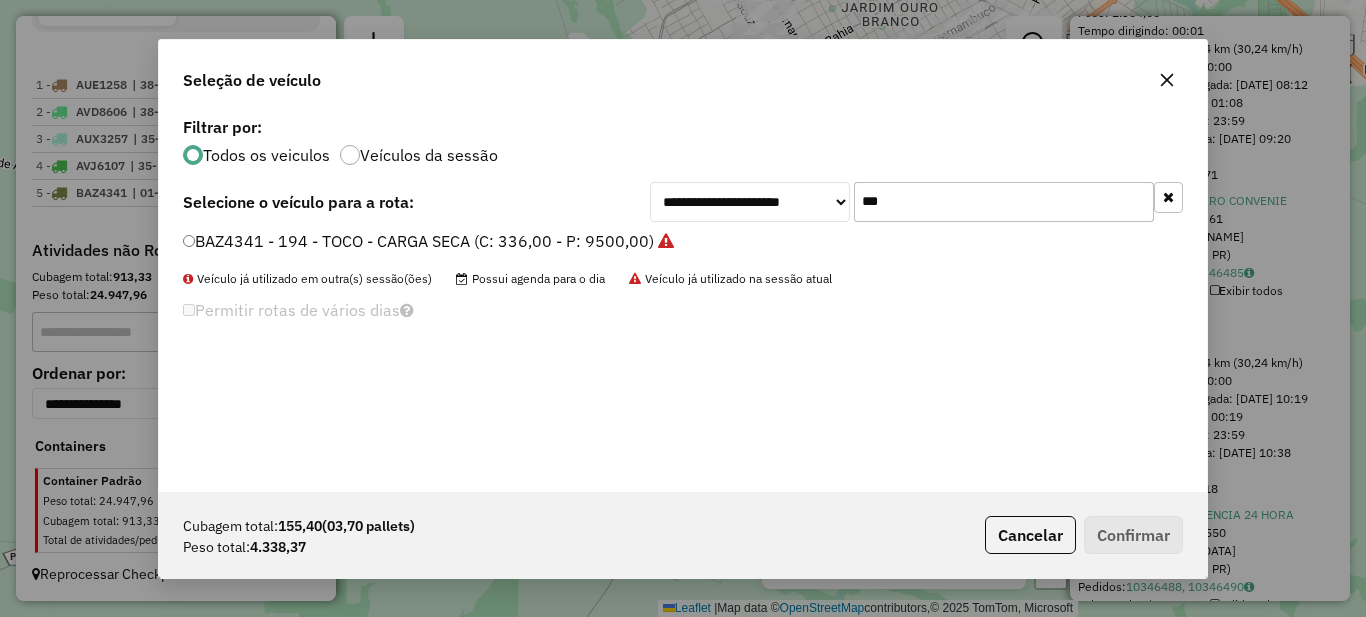 click on "***" 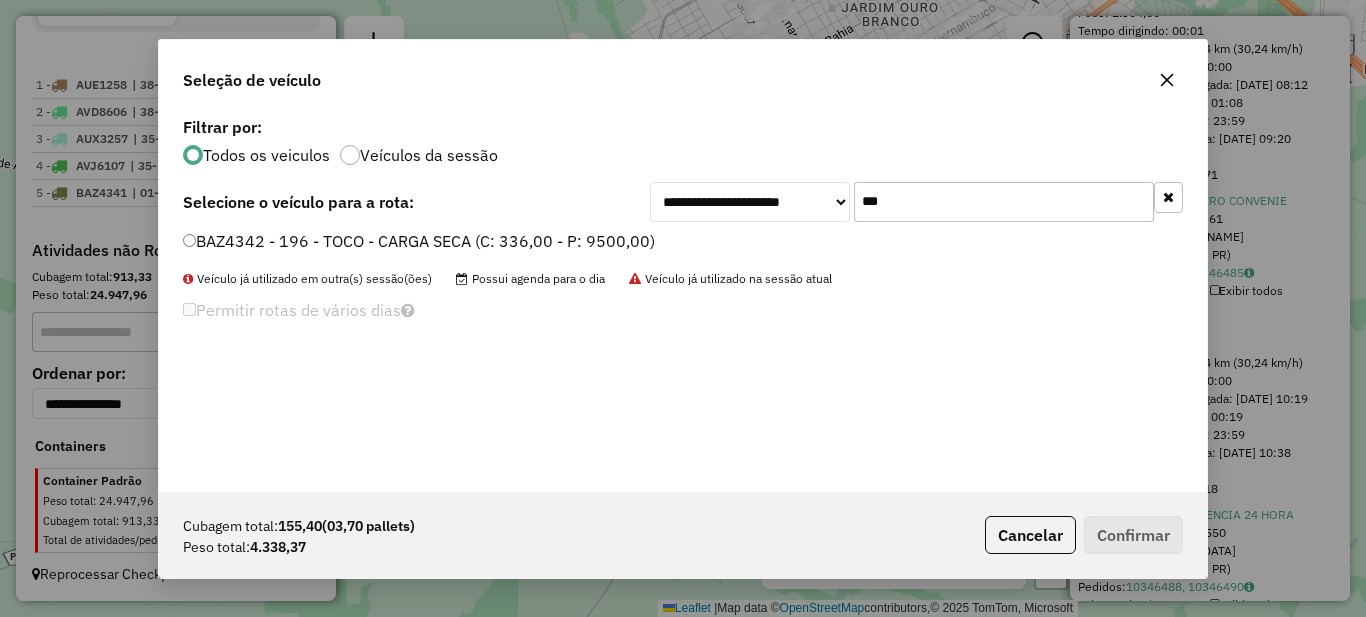type on "***" 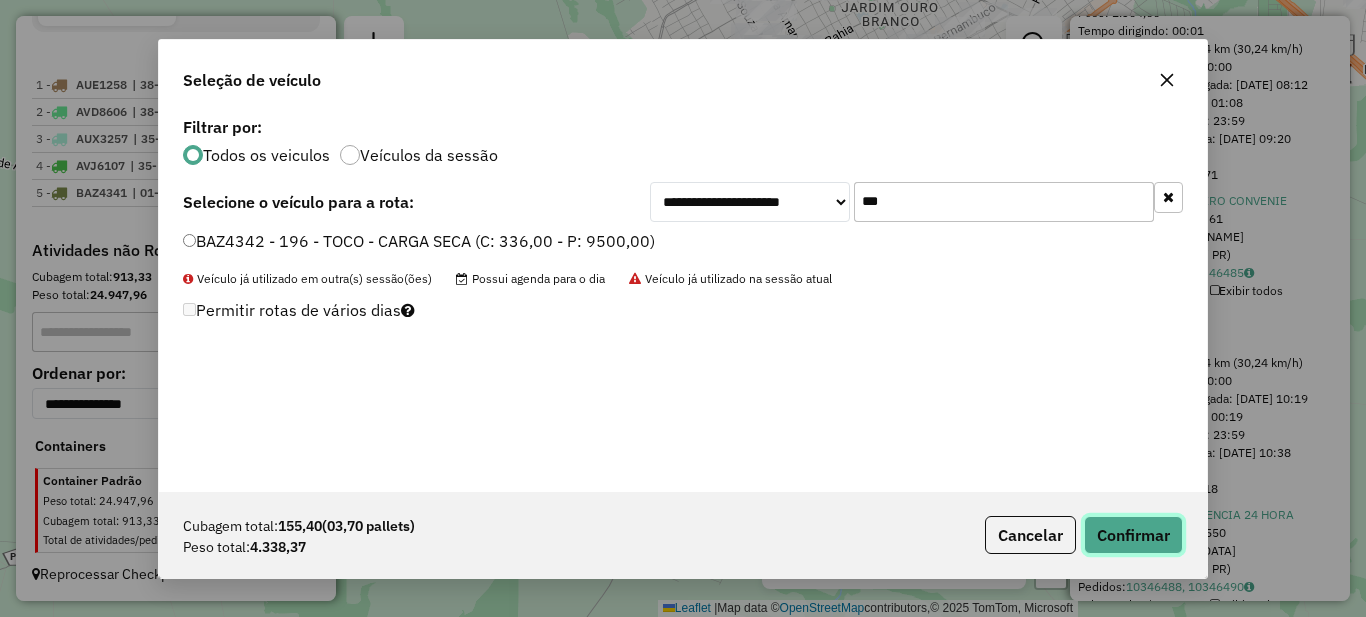 click on "Confirmar" 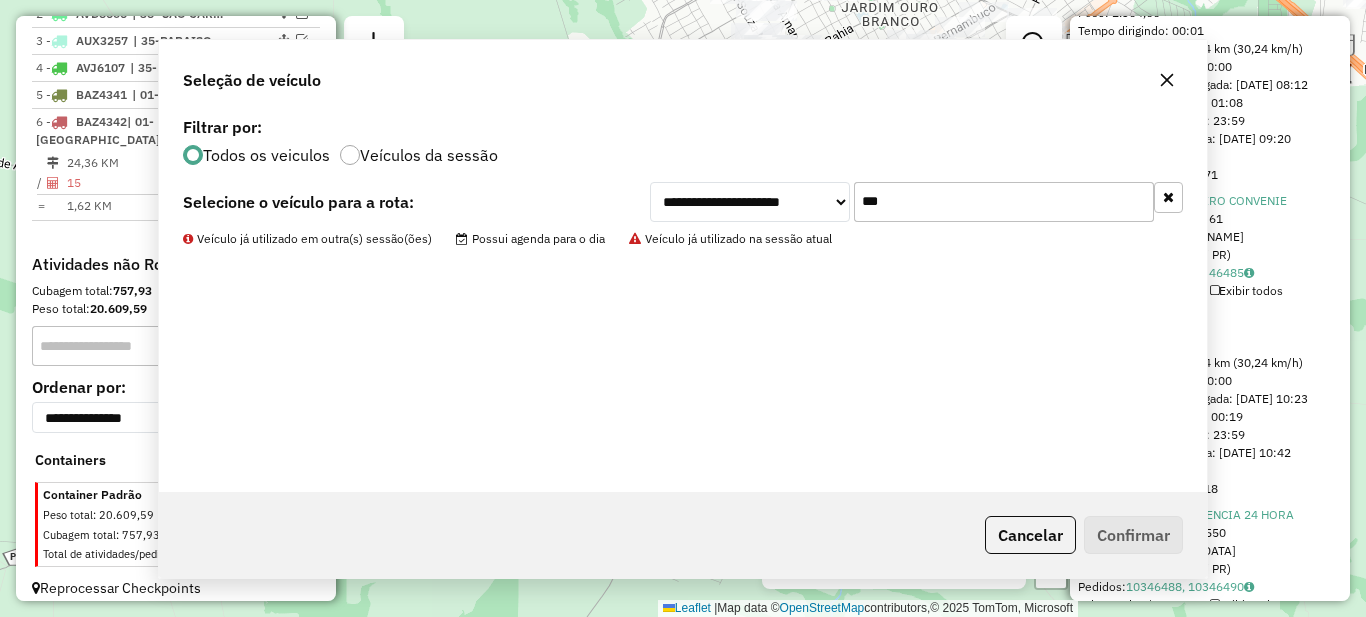 scroll, scrollTop: 837, scrollLeft: 0, axis: vertical 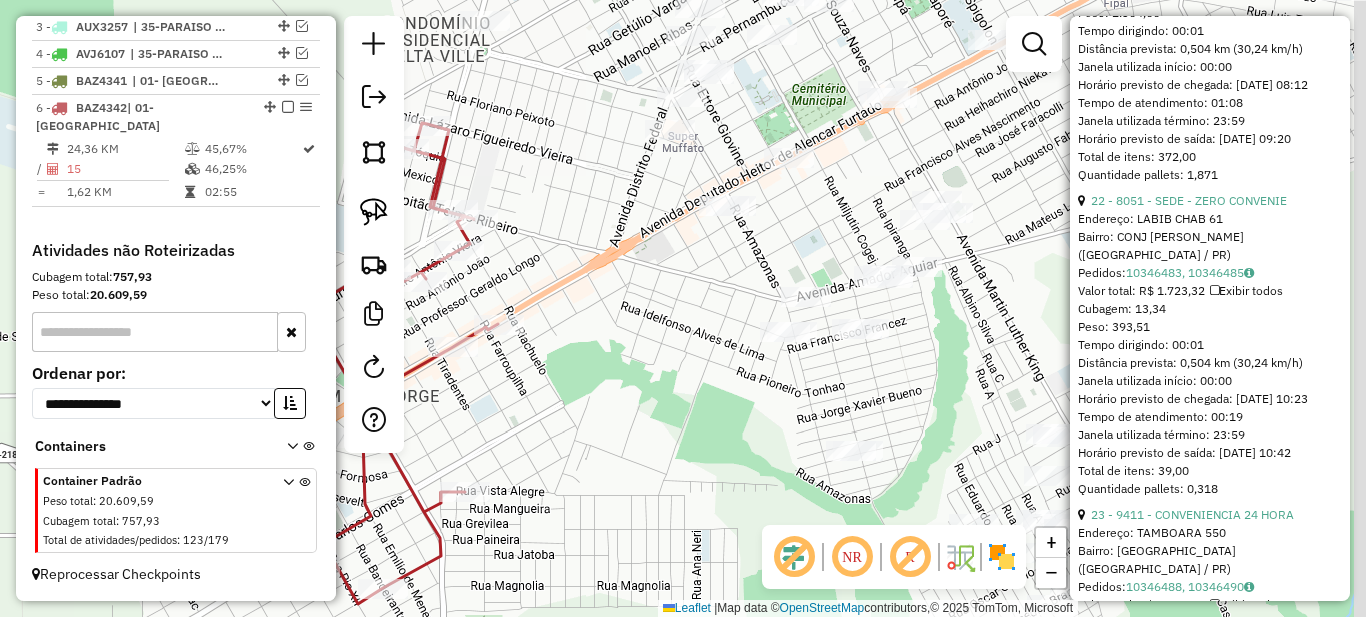 drag, startPoint x: 743, startPoint y: 287, endPoint x: 635, endPoint y: 345, distance: 122.588745 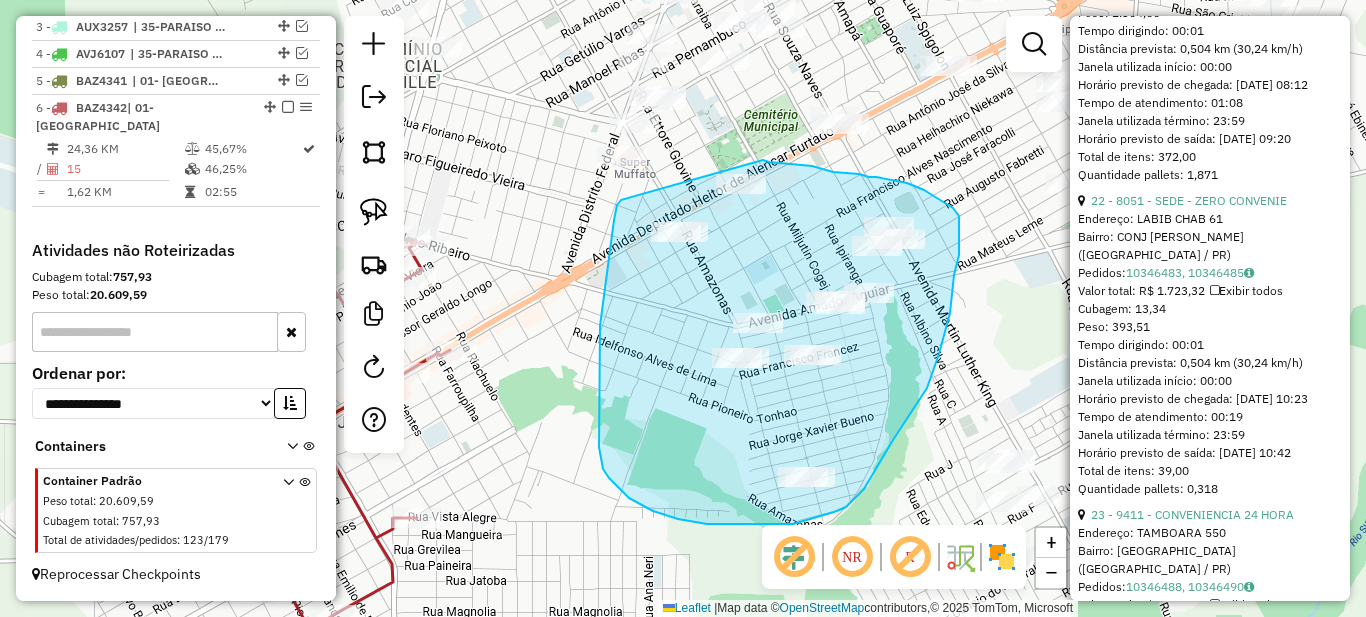 drag, startPoint x: 604, startPoint y: 300, endPoint x: 763, endPoint y: 160, distance: 211.85136 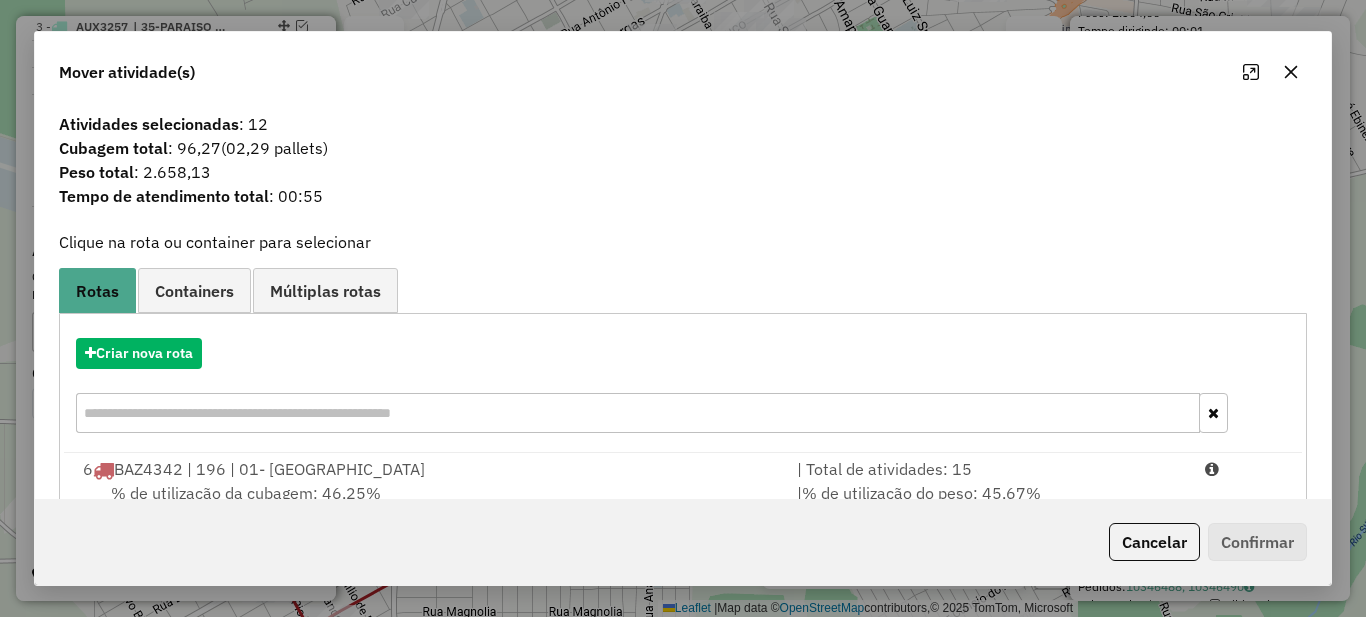 scroll, scrollTop: 70, scrollLeft: 0, axis: vertical 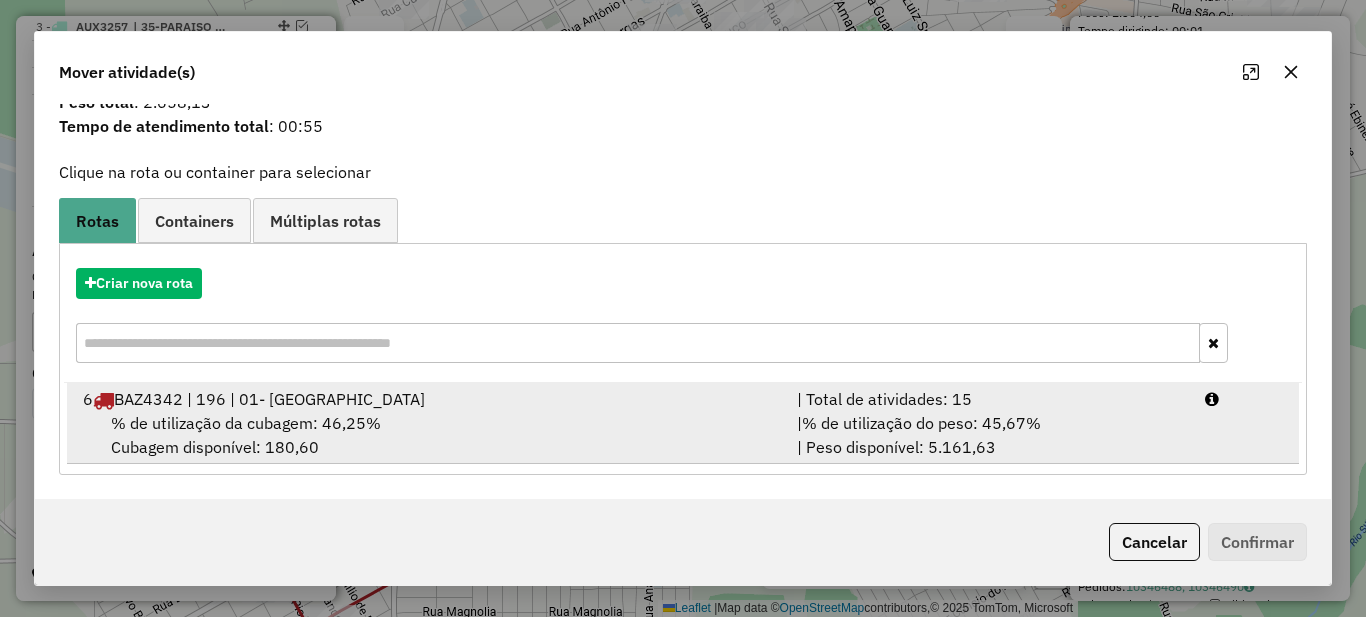click on "% de utilização do peso: 45,67%" at bounding box center [921, 423] 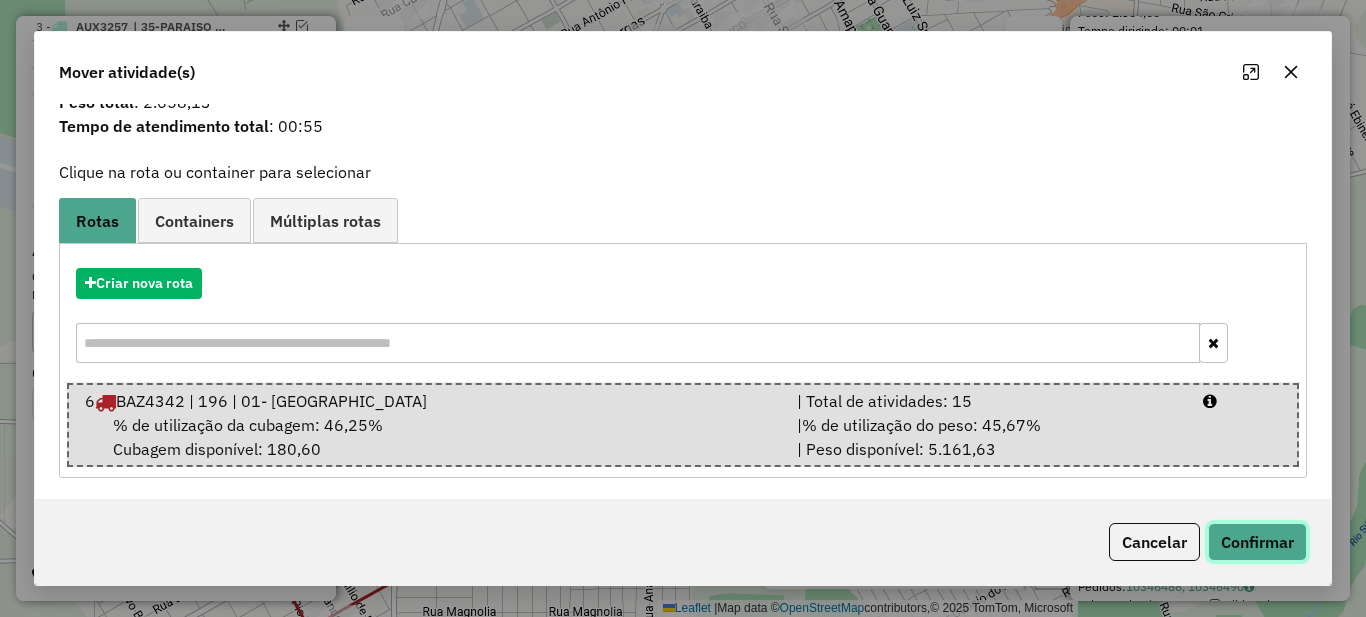 click on "Confirmar" 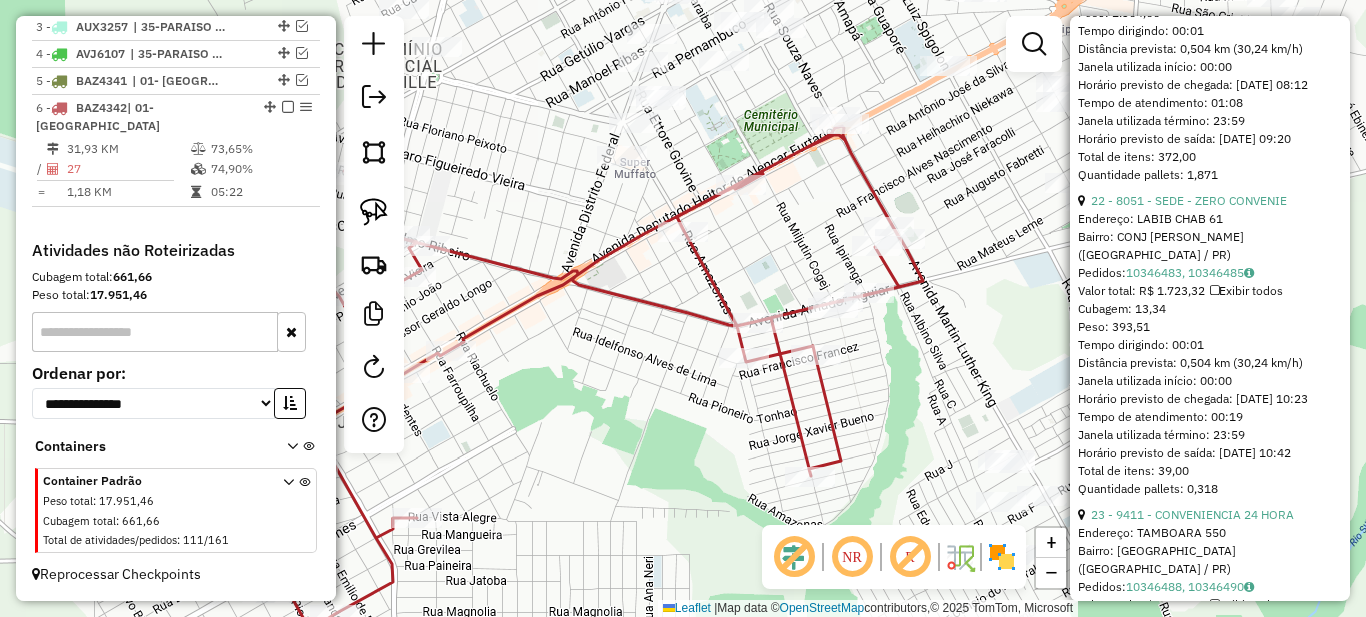 scroll, scrollTop: 0, scrollLeft: 0, axis: both 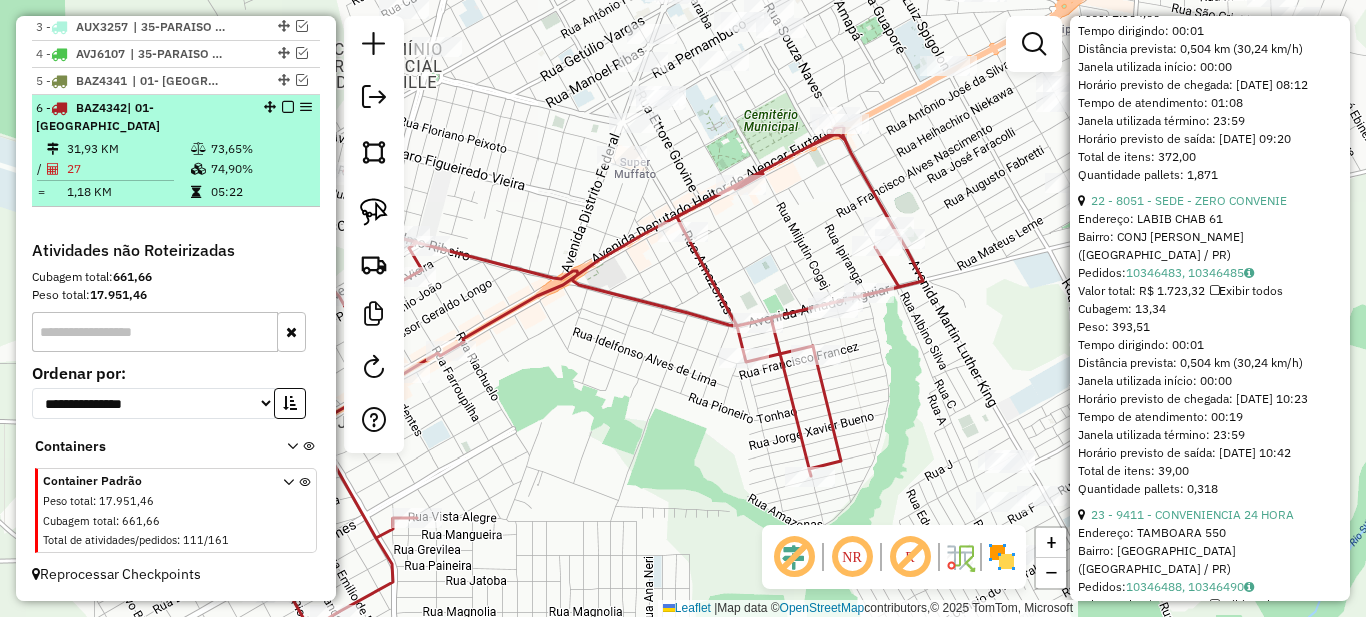 click on "27" at bounding box center (128, 169) 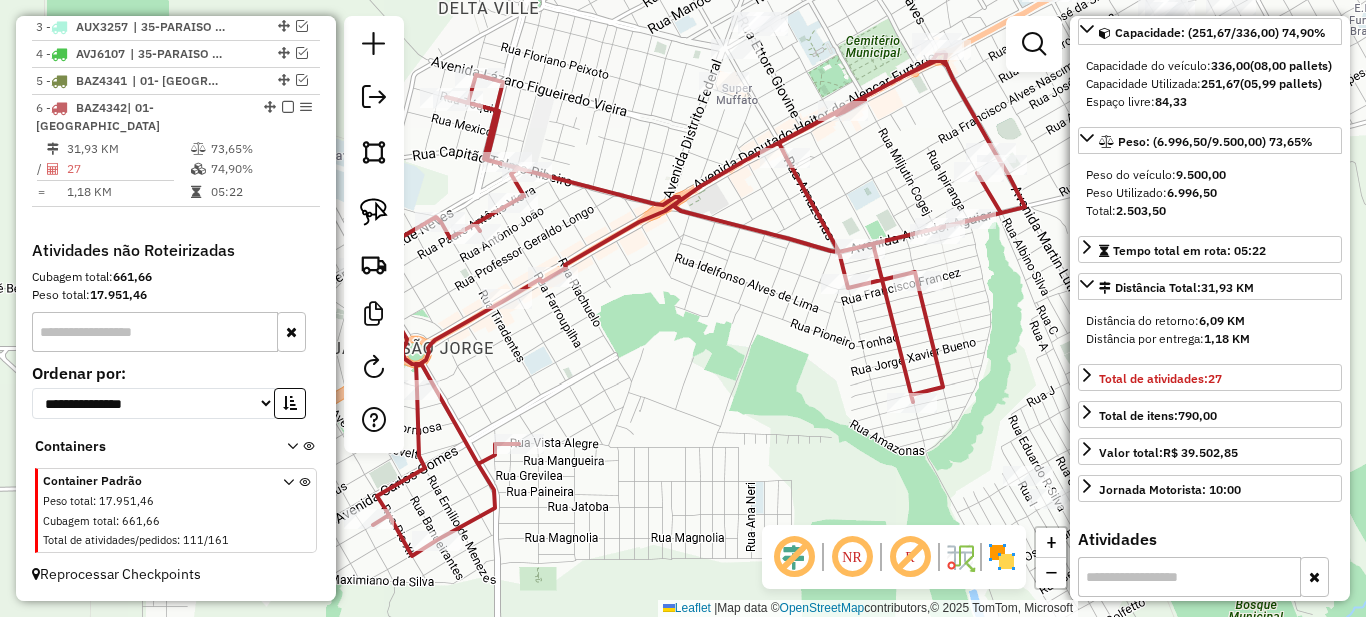 scroll, scrollTop: 700, scrollLeft: 0, axis: vertical 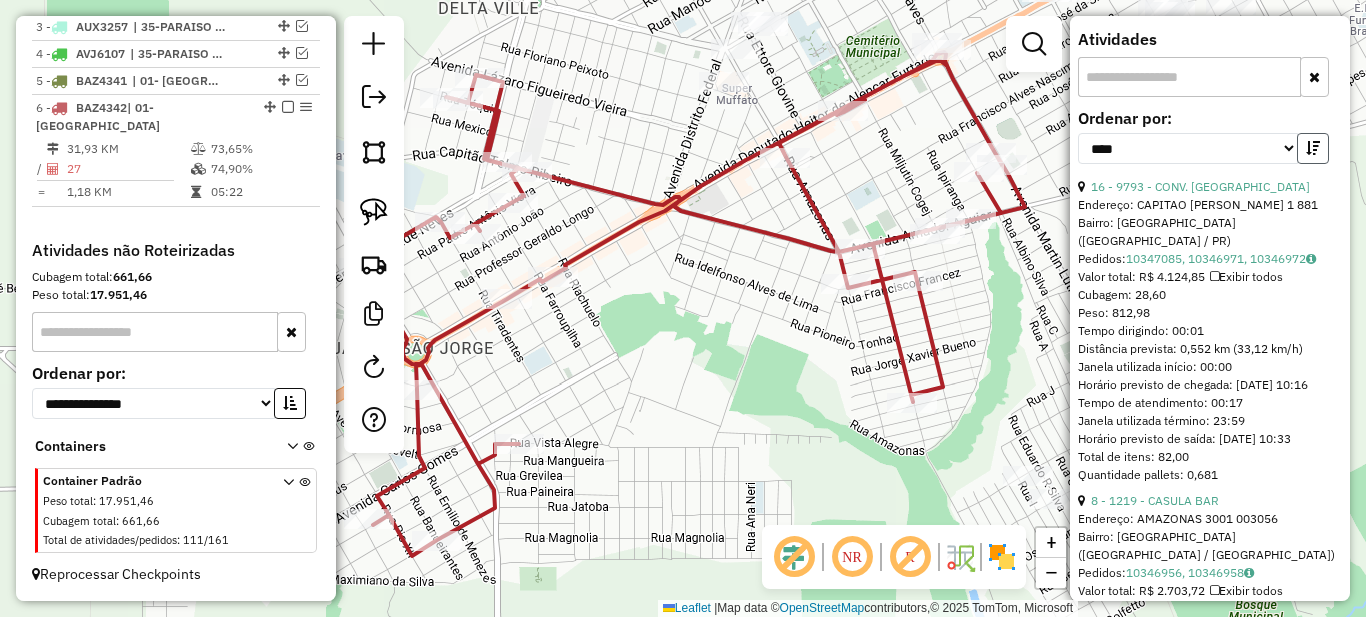 click at bounding box center [1313, 148] 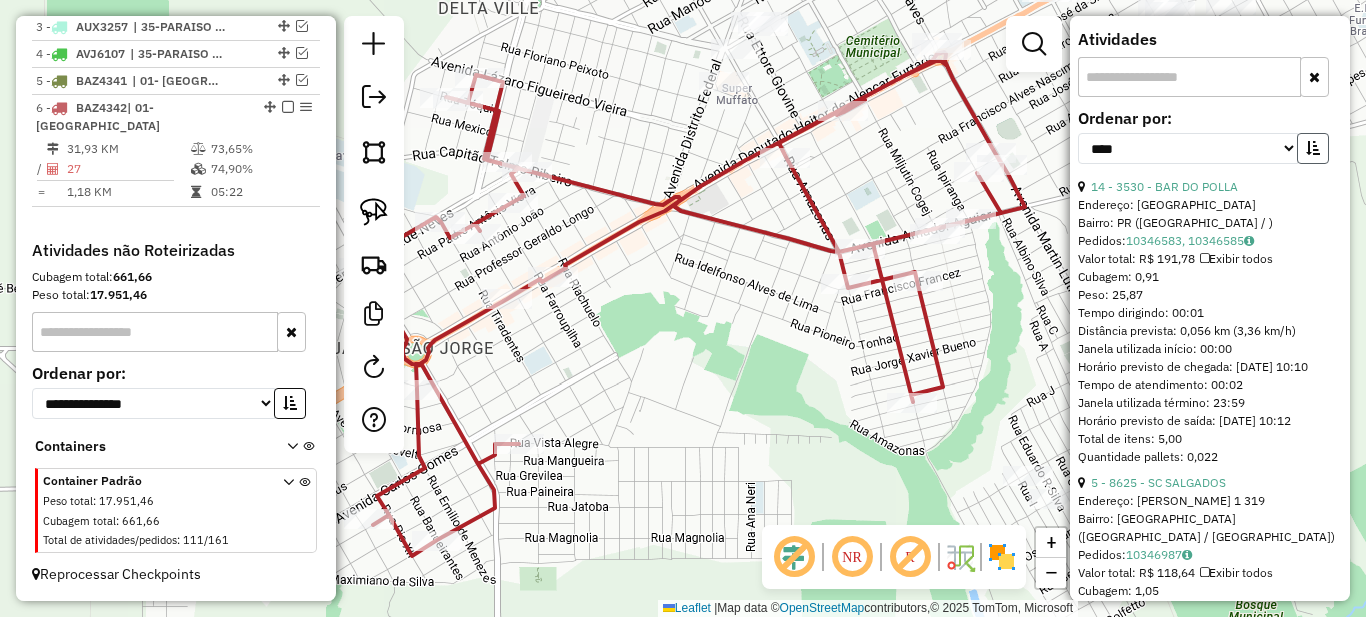 click at bounding box center [1313, 148] 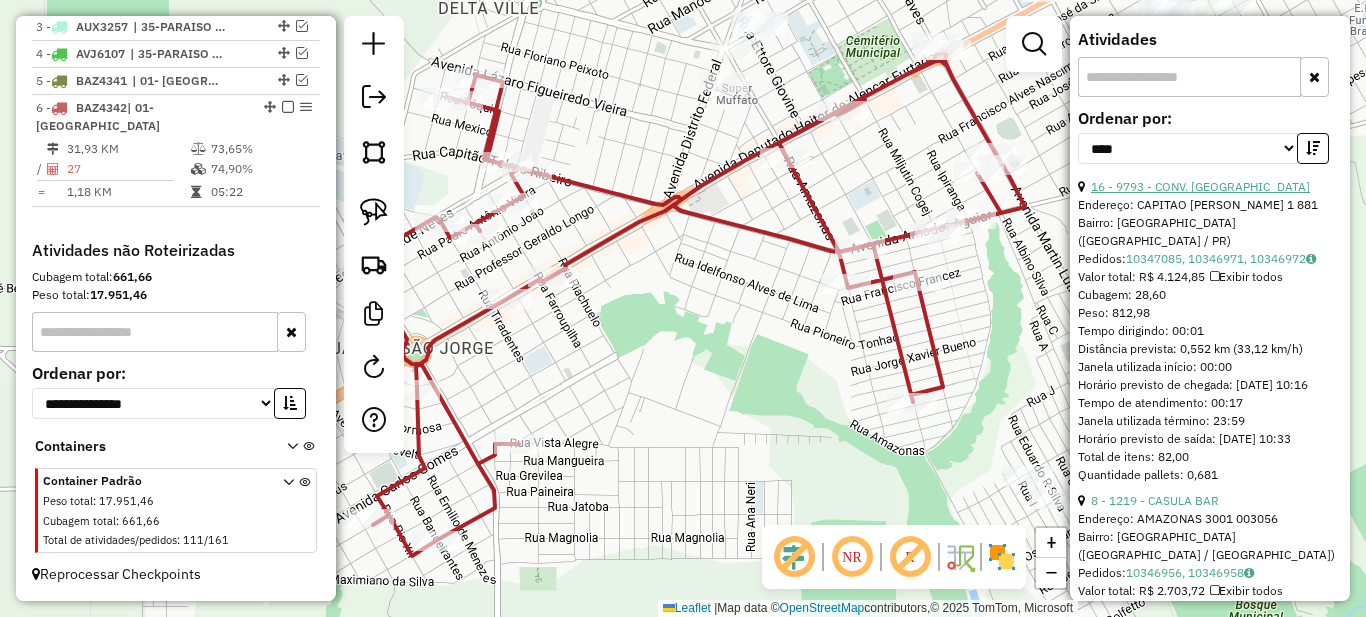 click on "16 - 9793 - CONV. [GEOGRAPHIC_DATA]" at bounding box center [1200, 186] 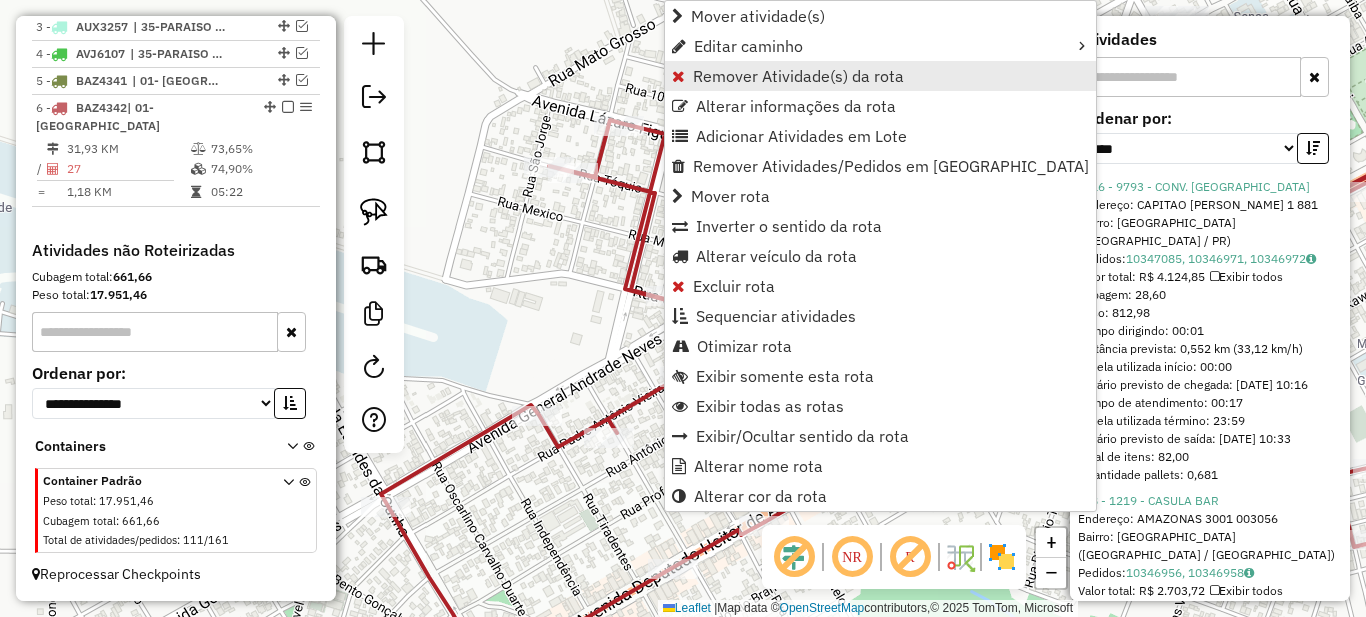 click on "Remover Atividade(s) da rota" at bounding box center [798, 76] 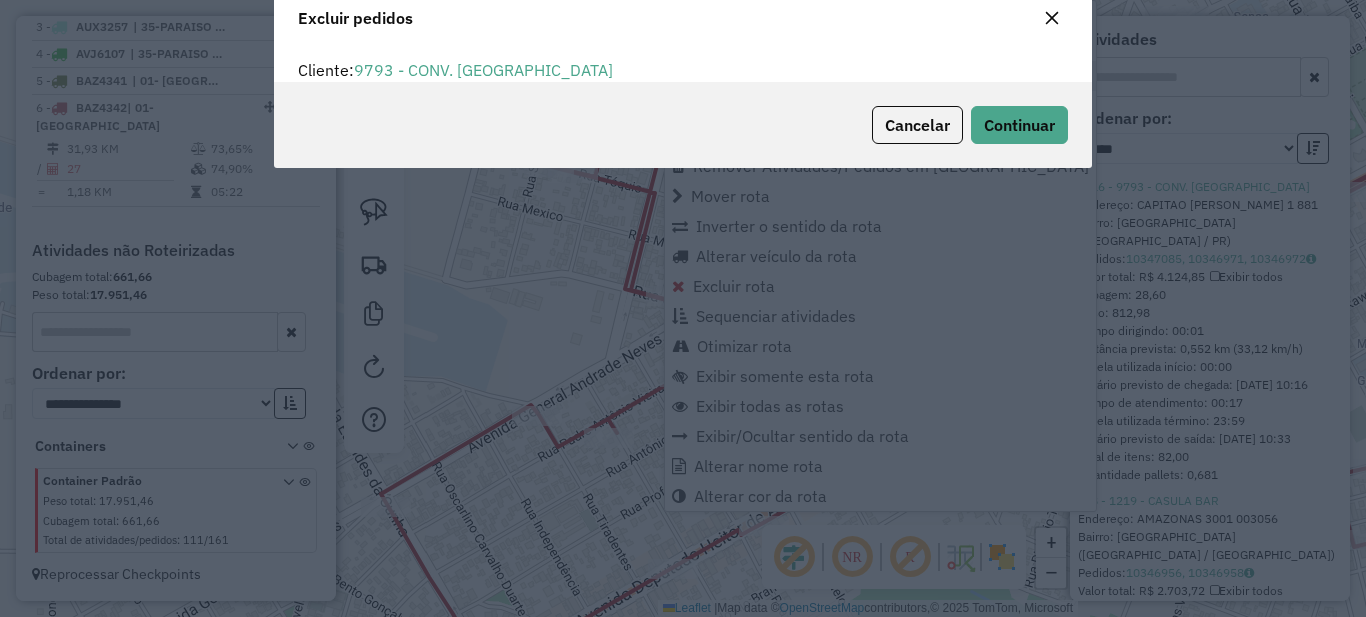 scroll, scrollTop: 0, scrollLeft: 0, axis: both 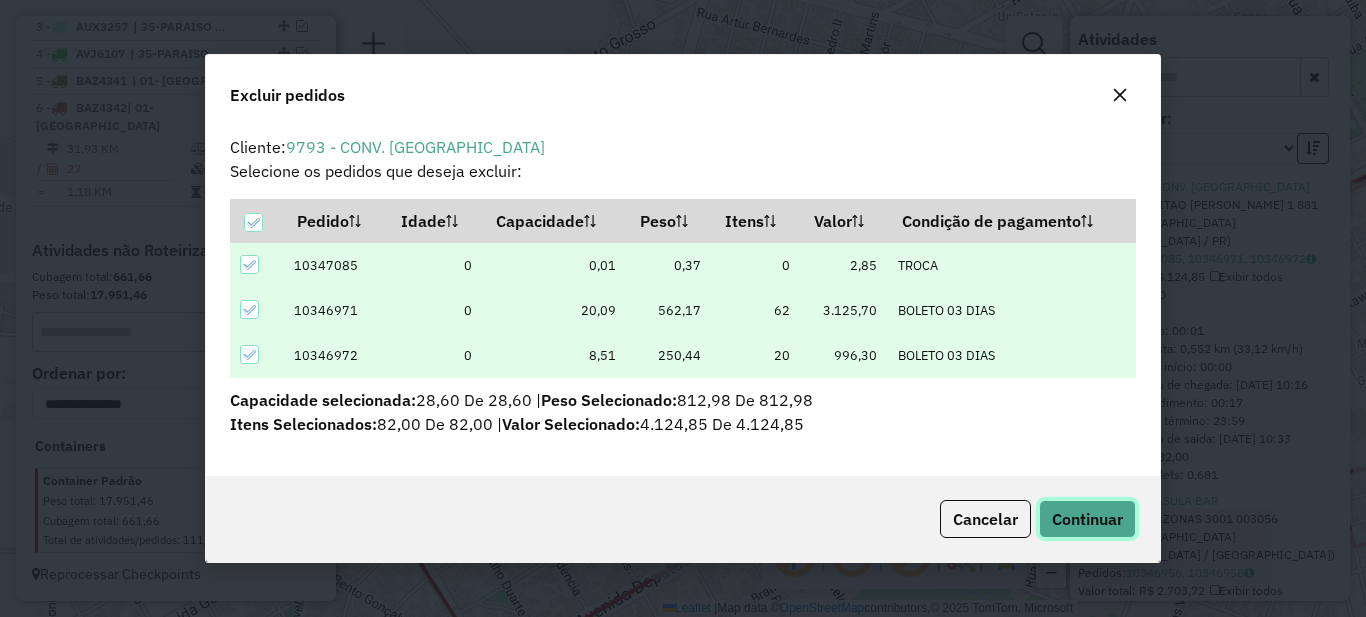 click on "Continuar" 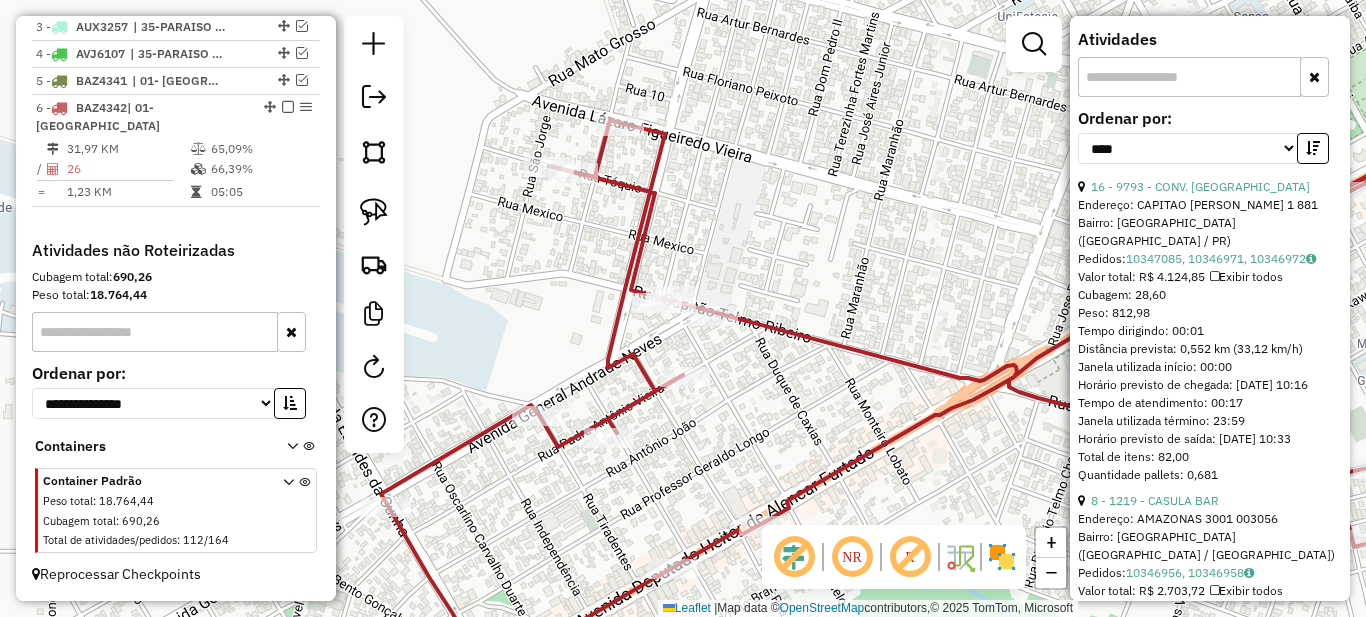 scroll, scrollTop: 900, scrollLeft: 0, axis: vertical 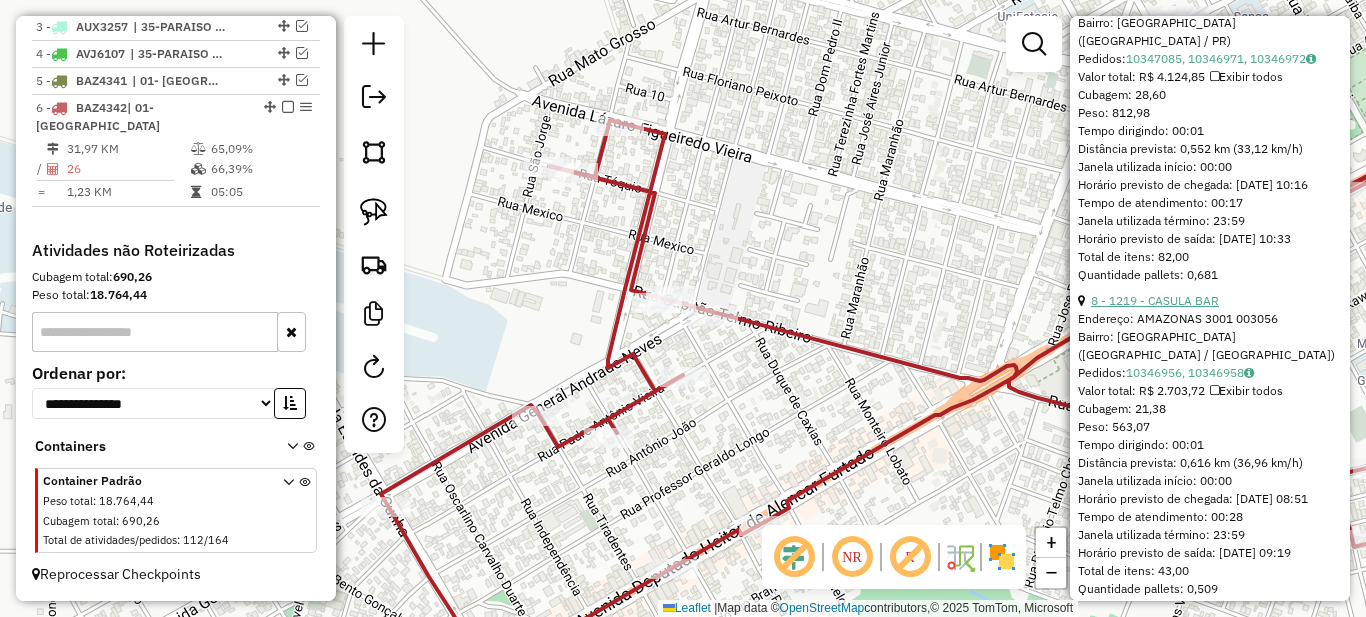 click on "8 - 1219 - CASULA BAR" at bounding box center (1155, 300) 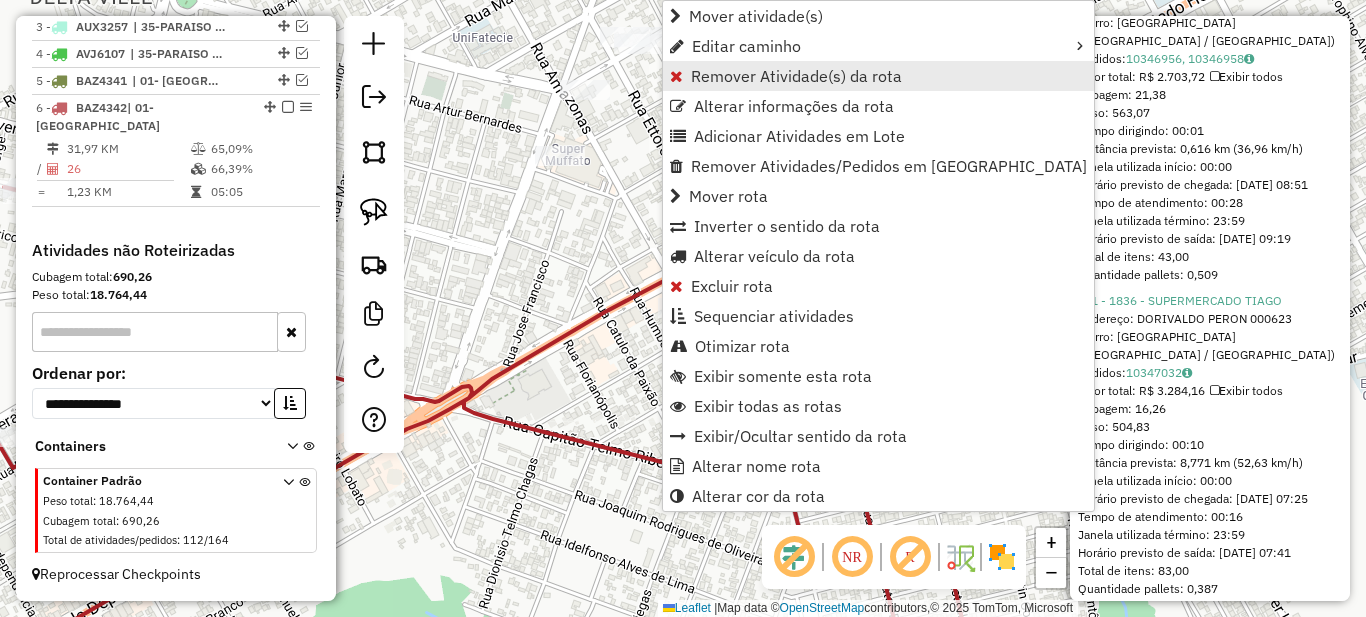 click on "Remover Atividade(s) da rota" at bounding box center (796, 76) 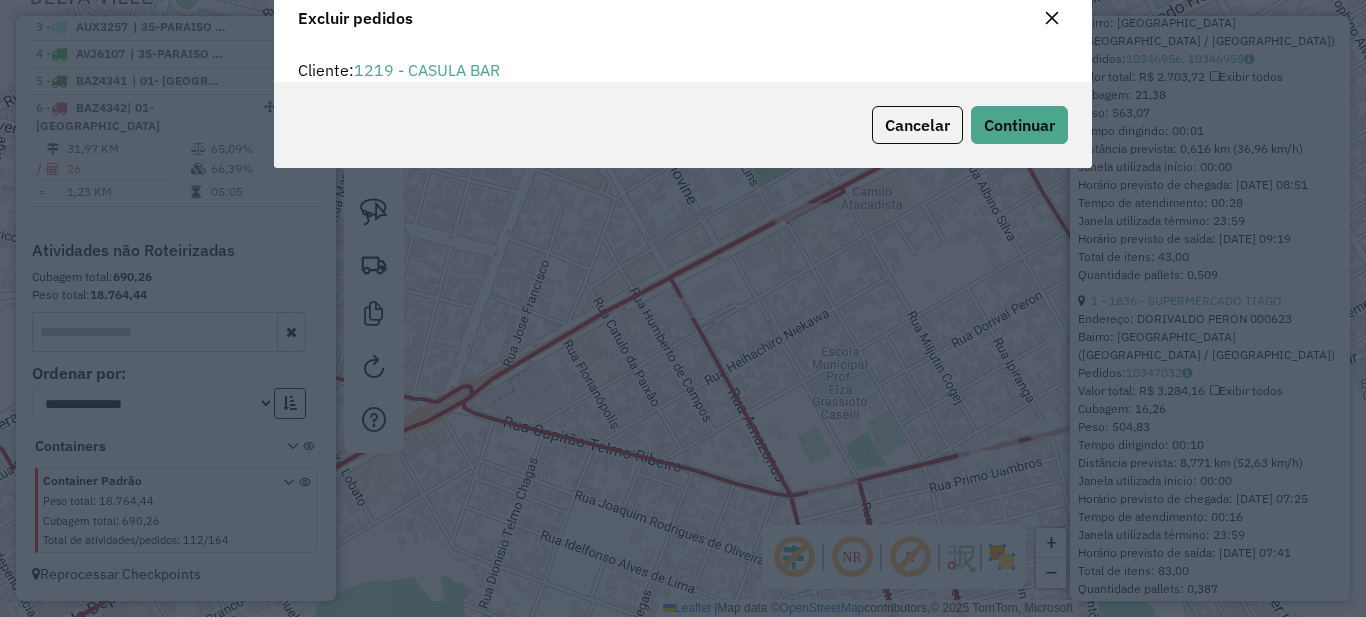 scroll, scrollTop: 0, scrollLeft: 0, axis: both 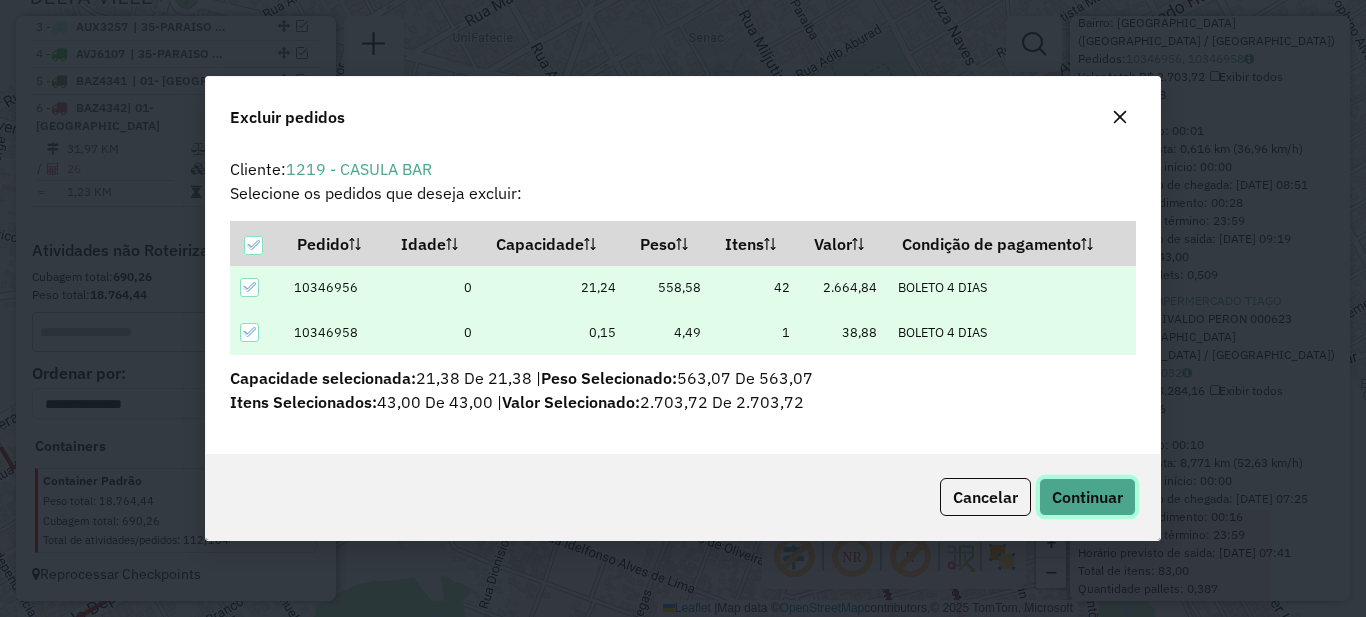 click on "Continuar" 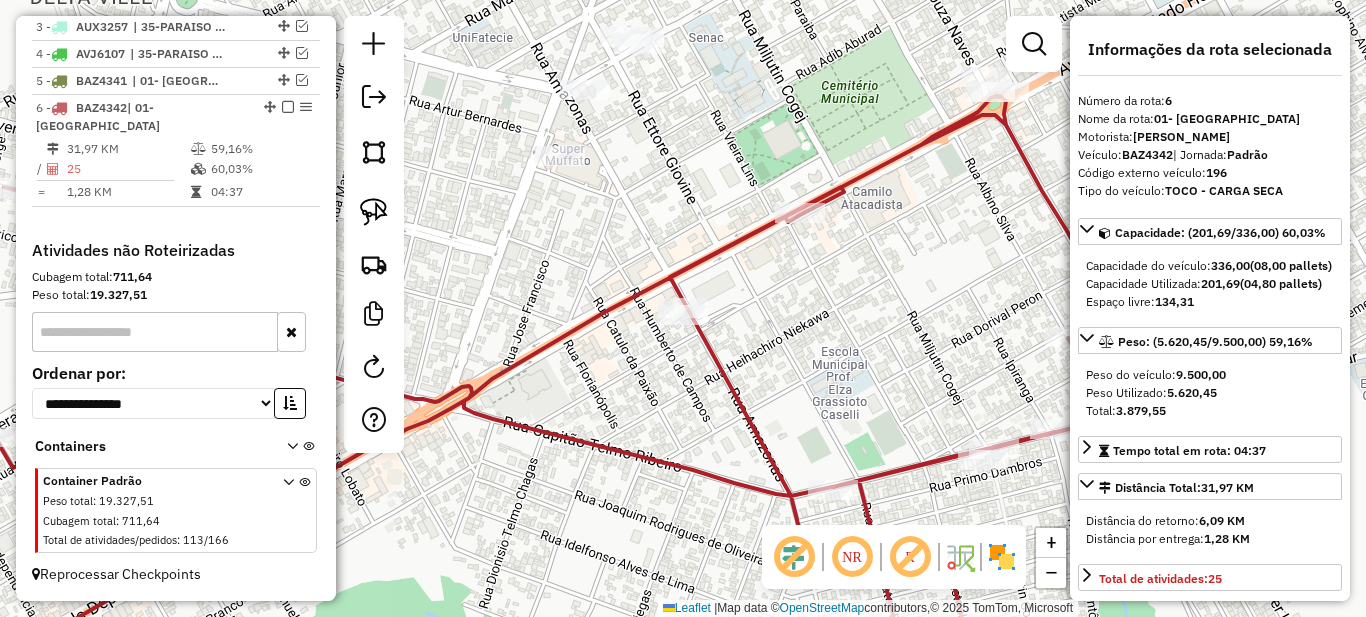 scroll, scrollTop: 600, scrollLeft: 0, axis: vertical 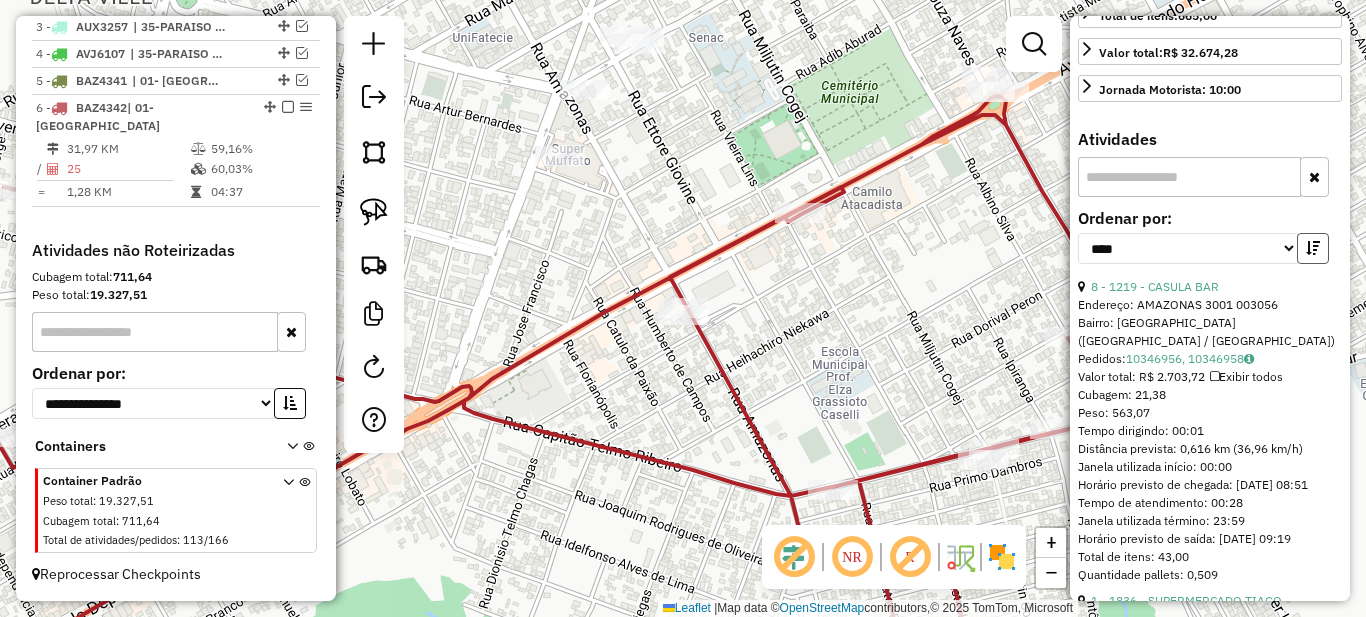 click at bounding box center (1313, 248) 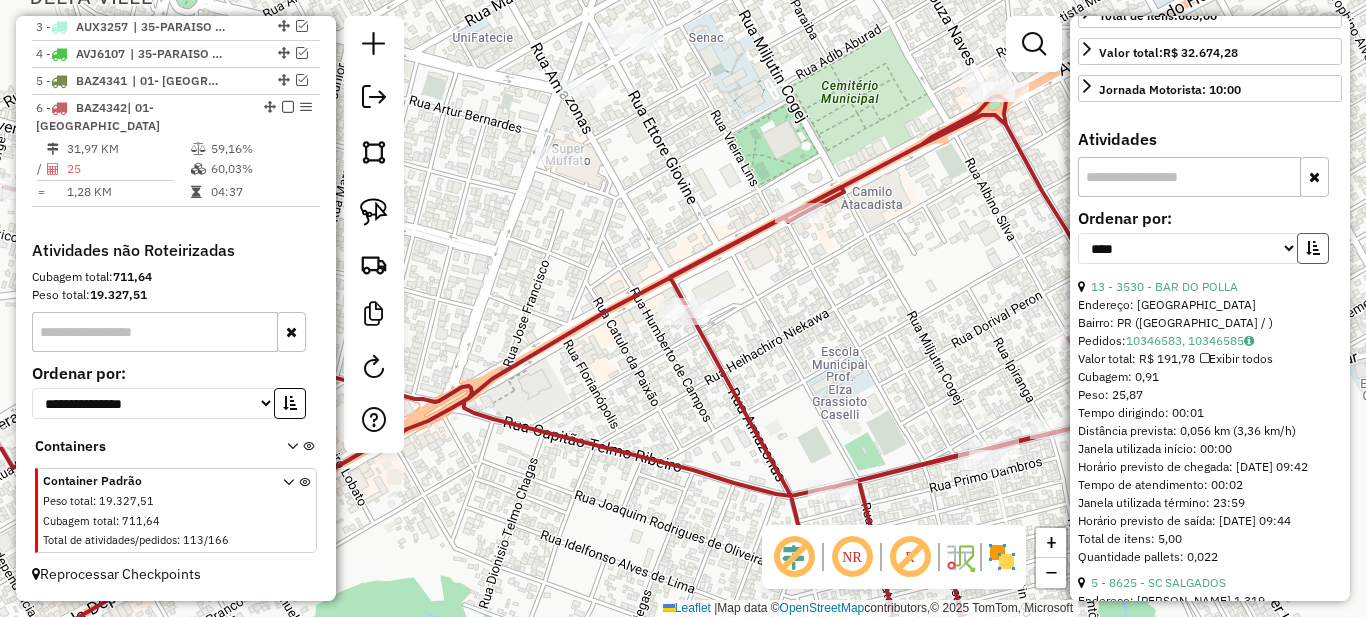 click at bounding box center (1313, 248) 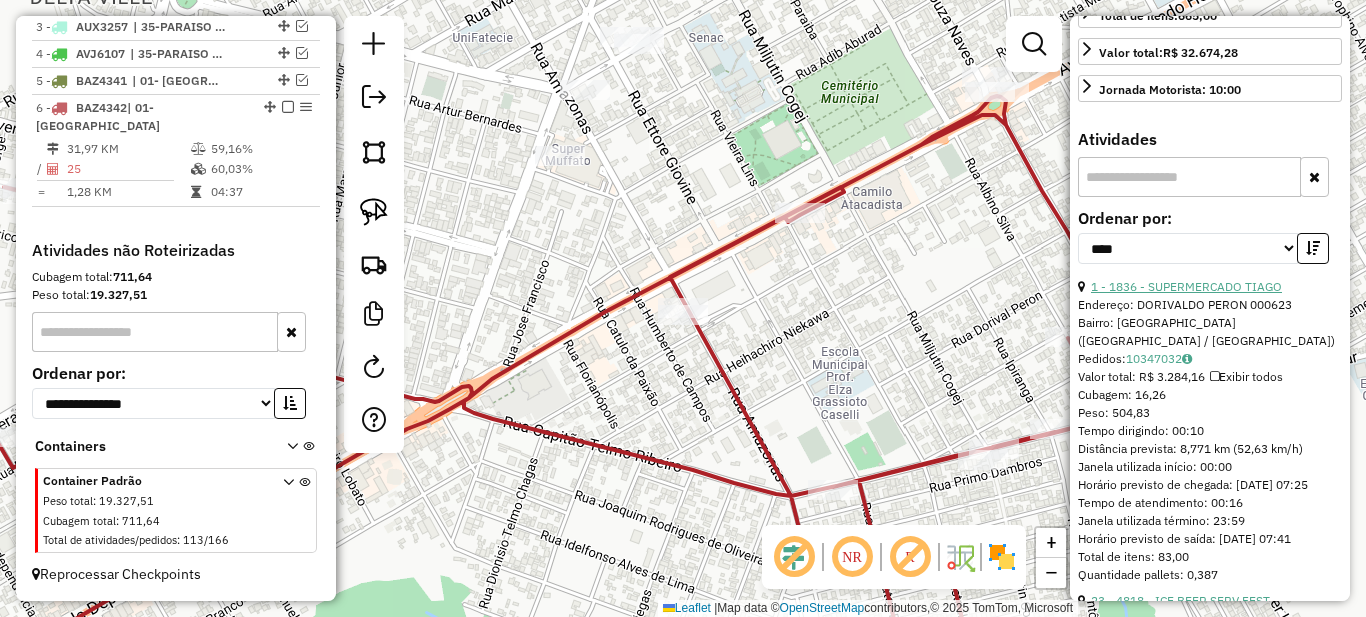 click on "1 - 1836 - SUPERMERCADO TIAGO" at bounding box center [1186, 286] 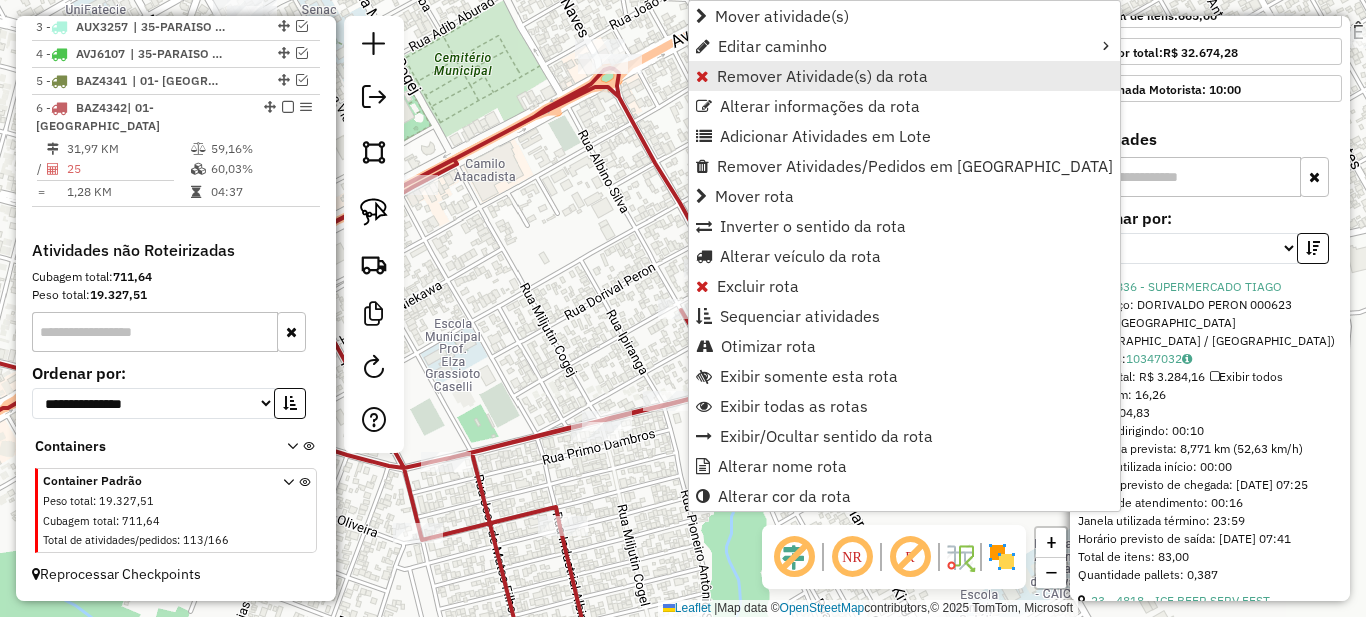 click on "Remover Atividade(s) da rota" at bounding box center [822, 76] 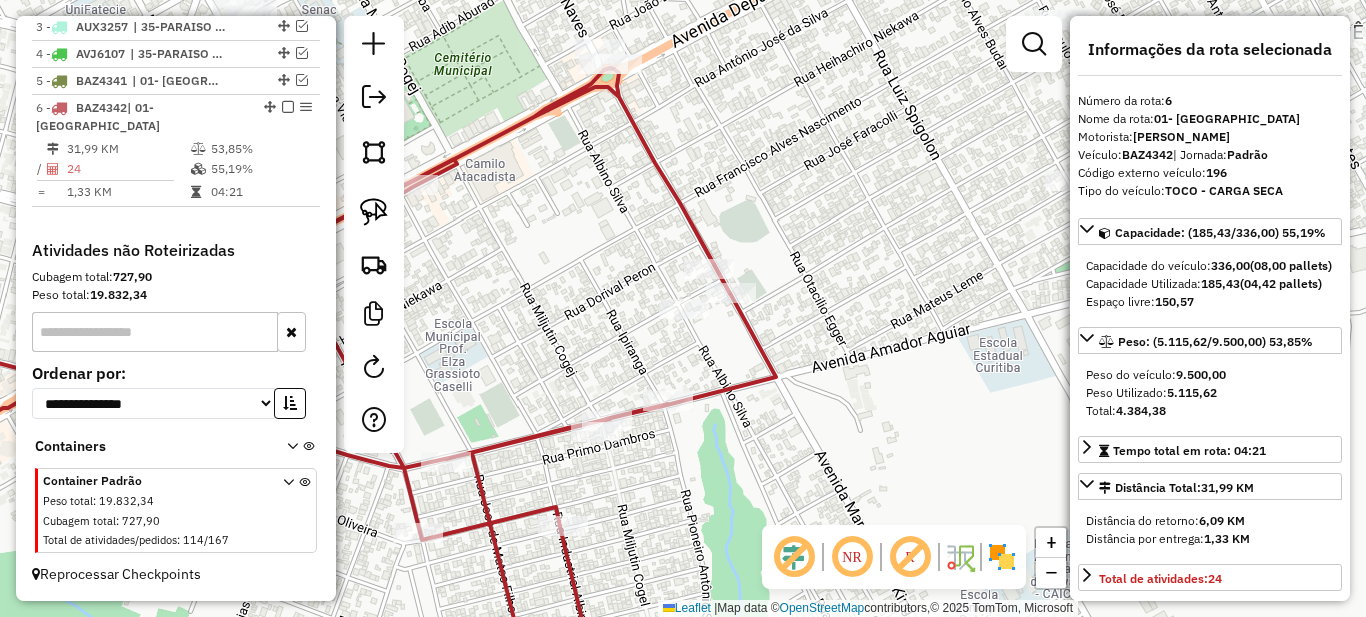 scroll, scrollTop: 200, scrollLeft: 0, axis: vertical 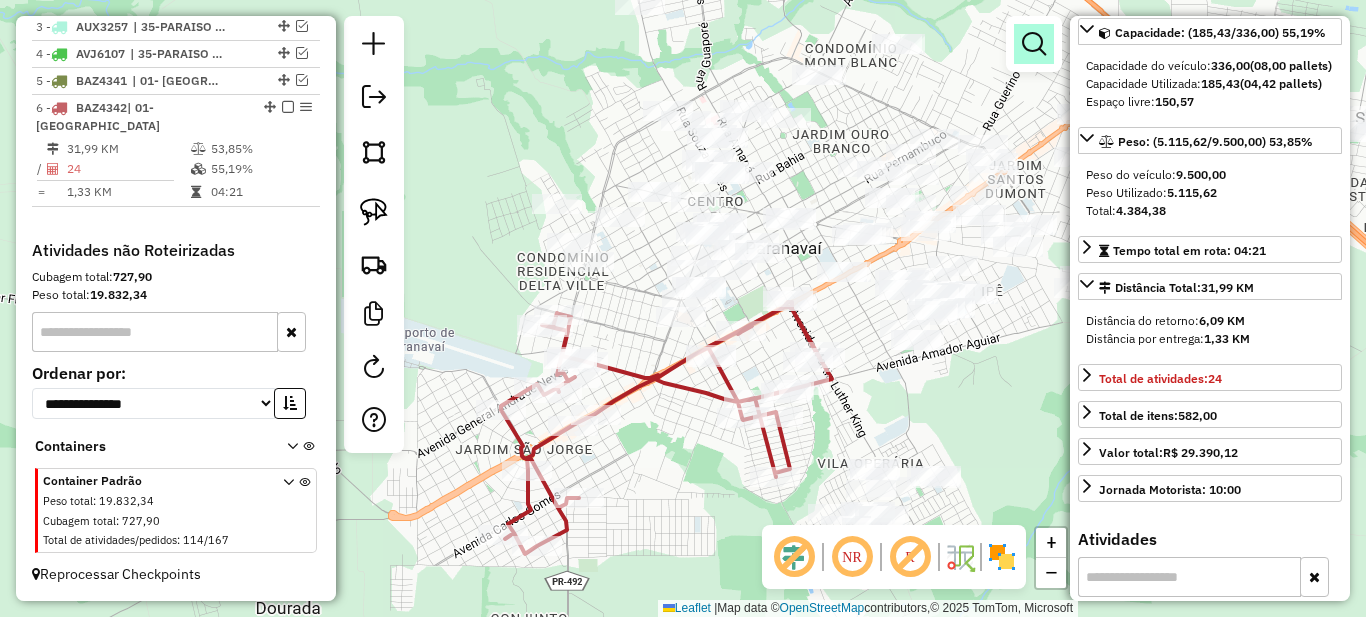 click at bounding box center (1034, 44) 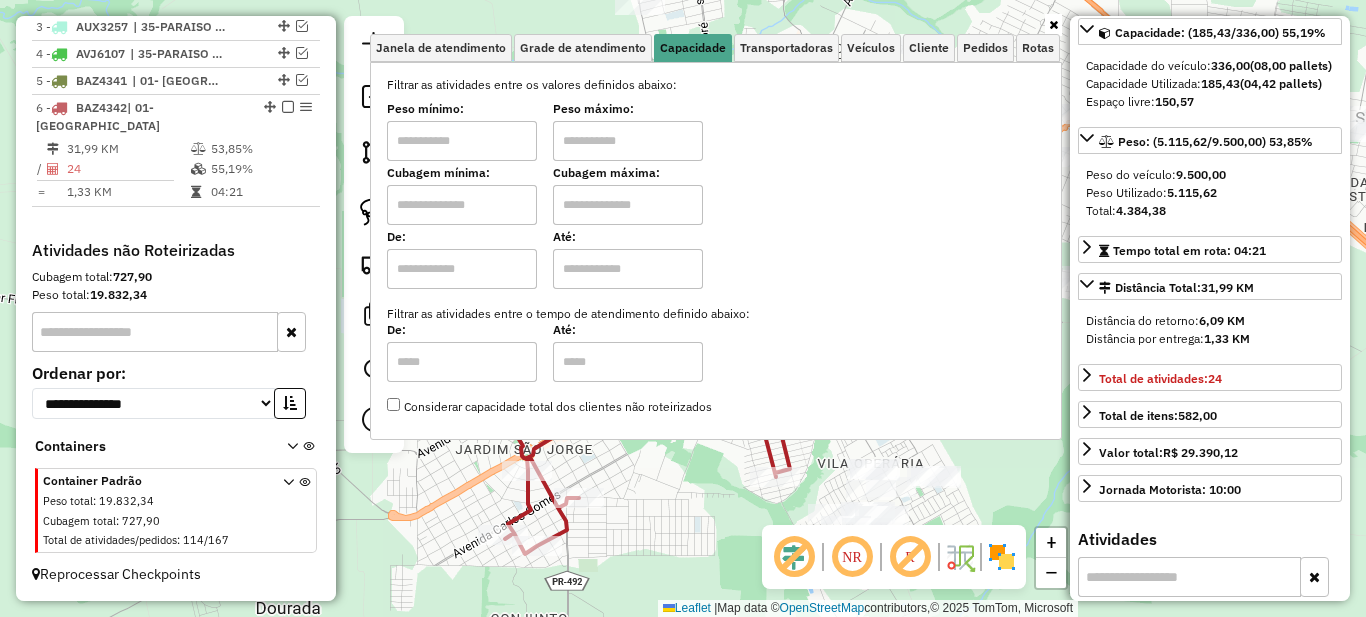 click at bounding box center [462, 141] 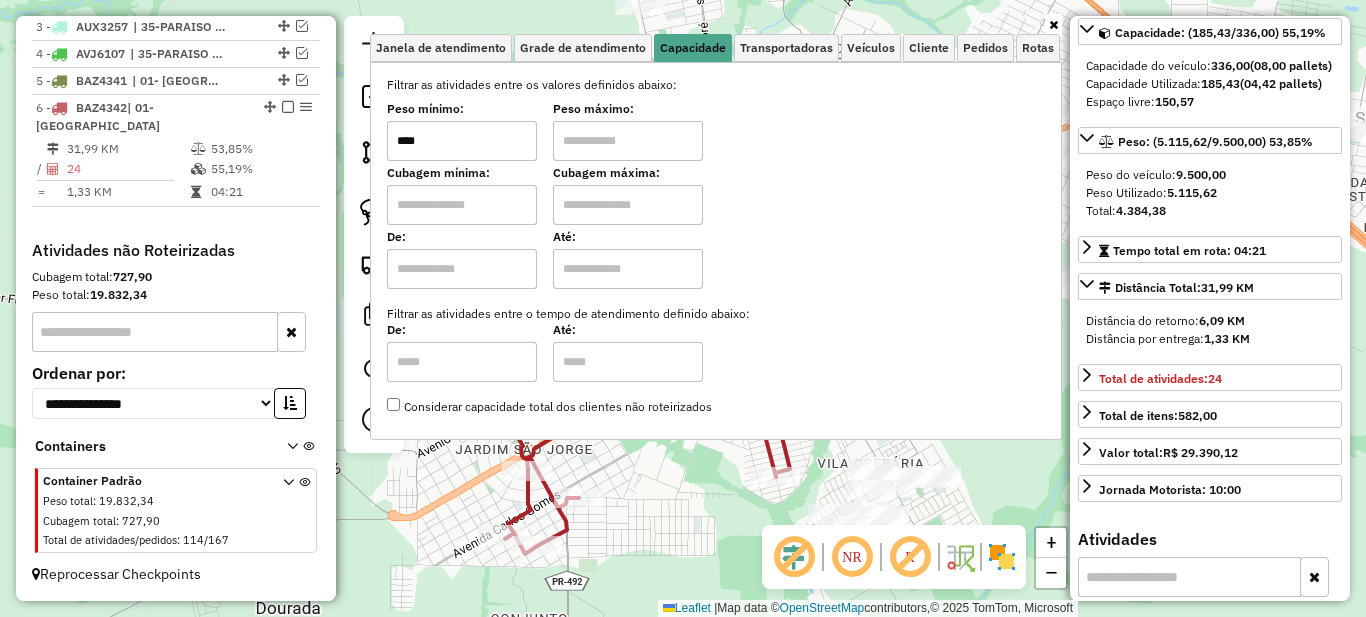 type on "****" 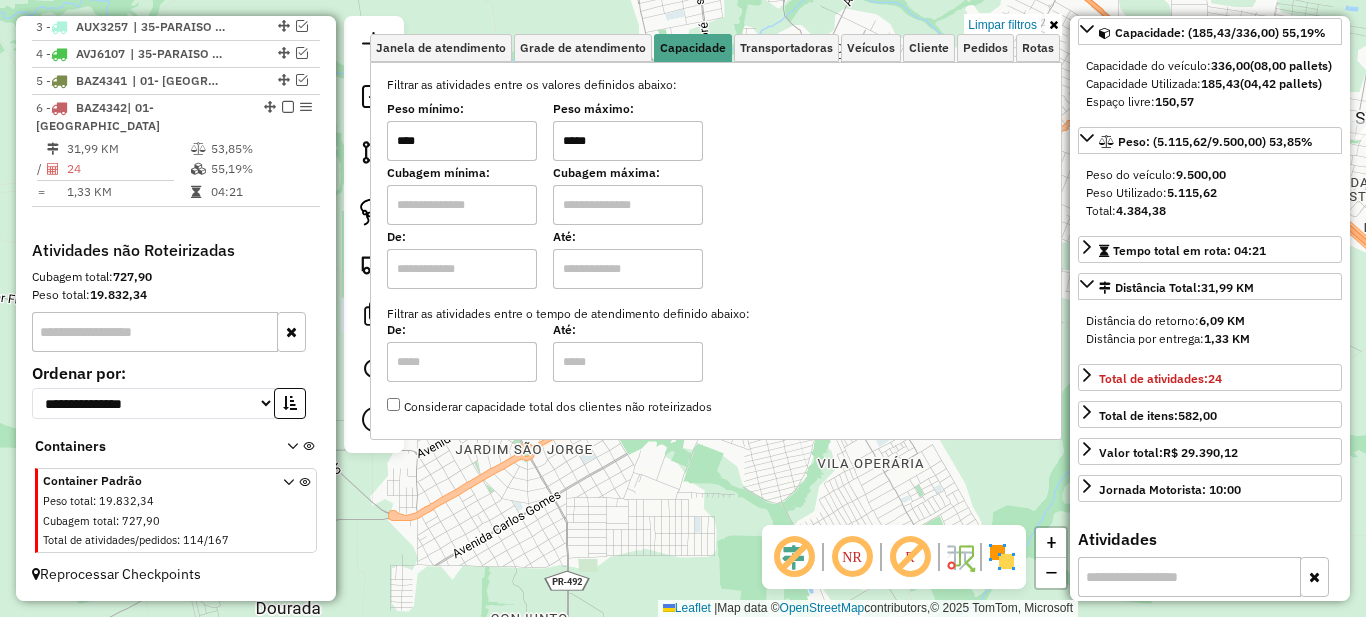 type on "*****" 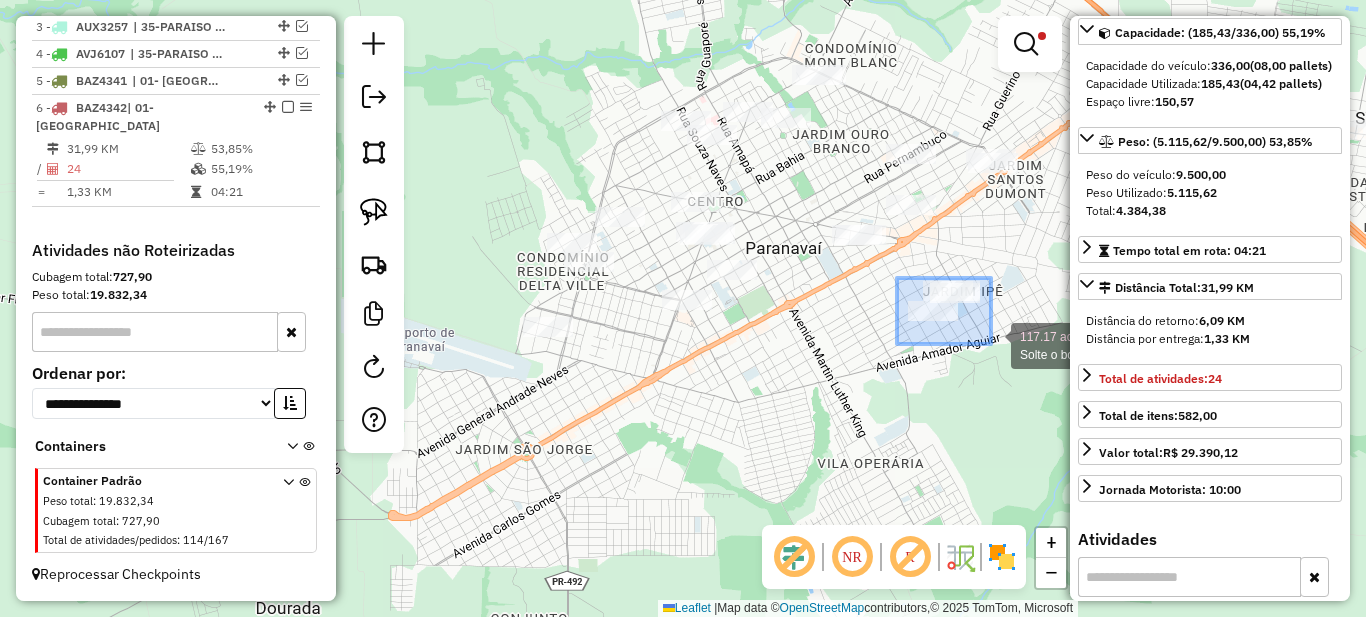 drag, startPoint x: 897, startPoint y: 278, endPoint x: 993, endPoint y: 344, distance: 116.498924 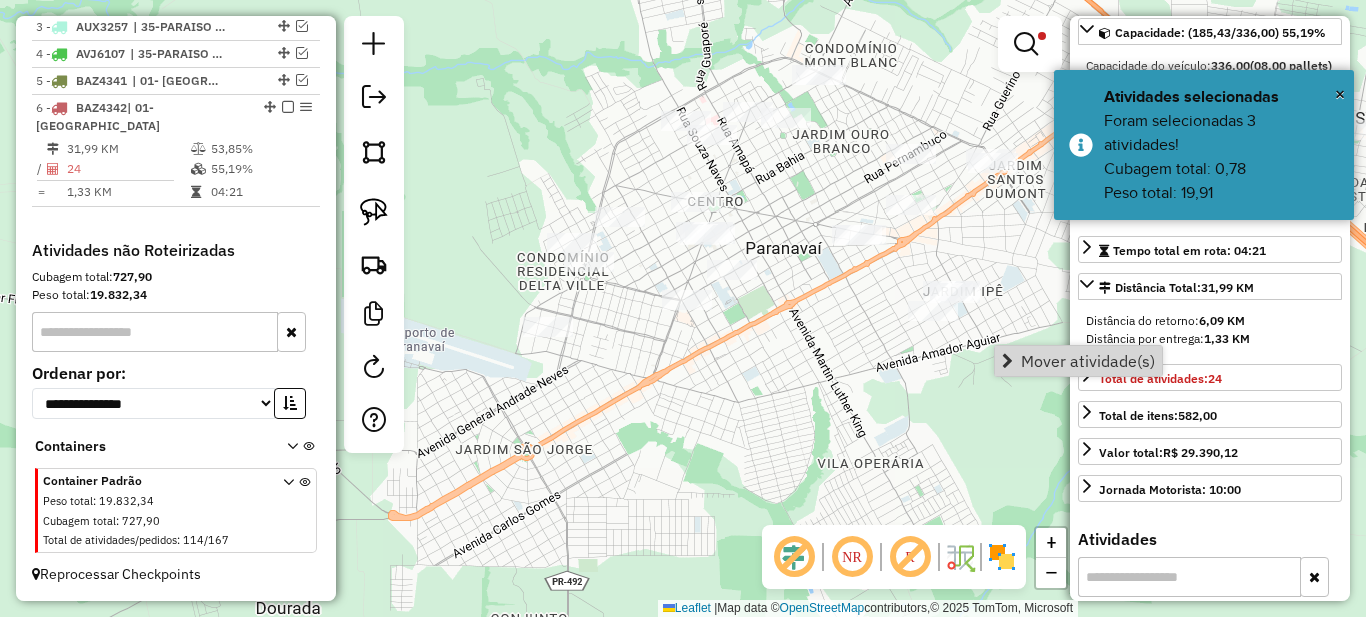 scroll, scrollTop: 100, scrollLeft: 0, axis: vertical 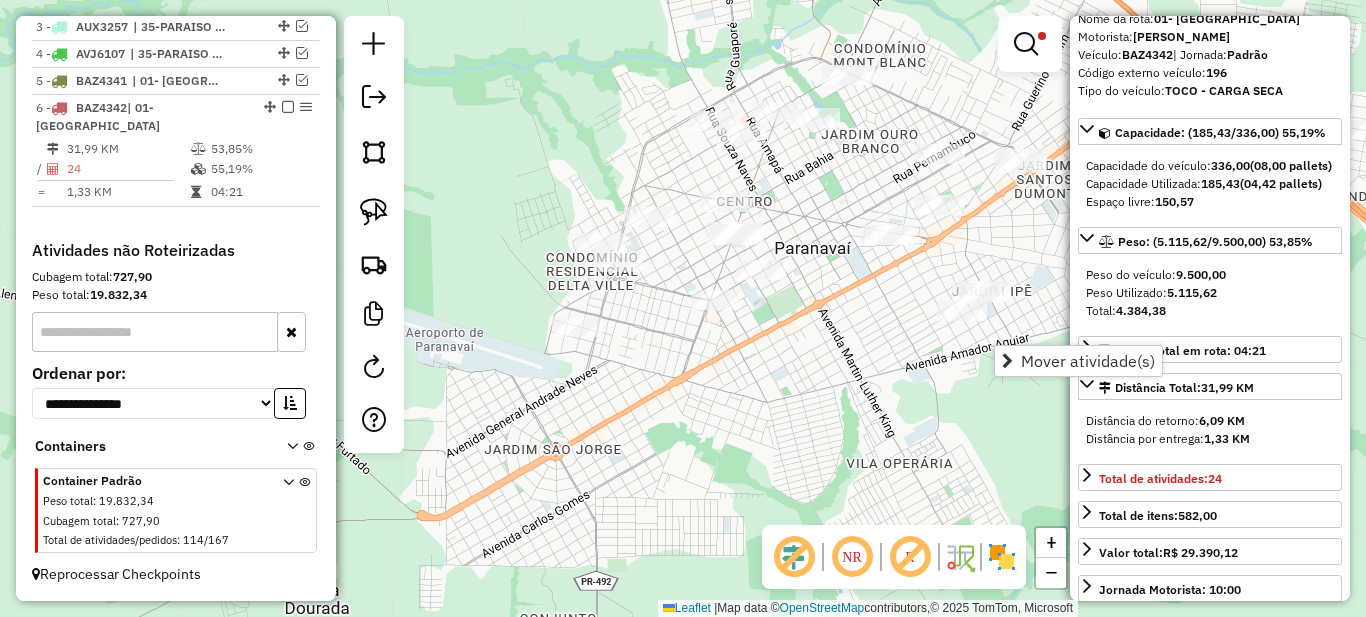 drag, startPoint x: 749, startPoint y: 345, endPoint x: 742, endPoint y: 401, distance: 56.435802 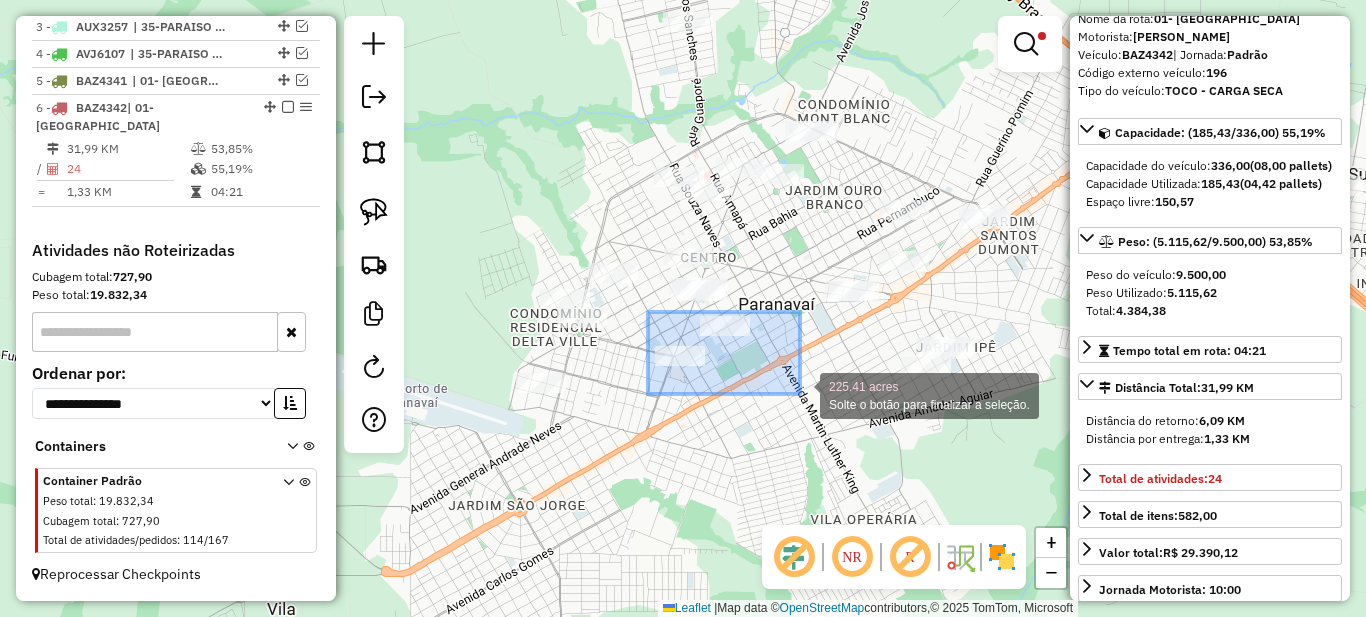 drag, startPoint x: 666, startPoint y: 332, endPoint x: 804, endPoint y: 396, distance: 152.11838 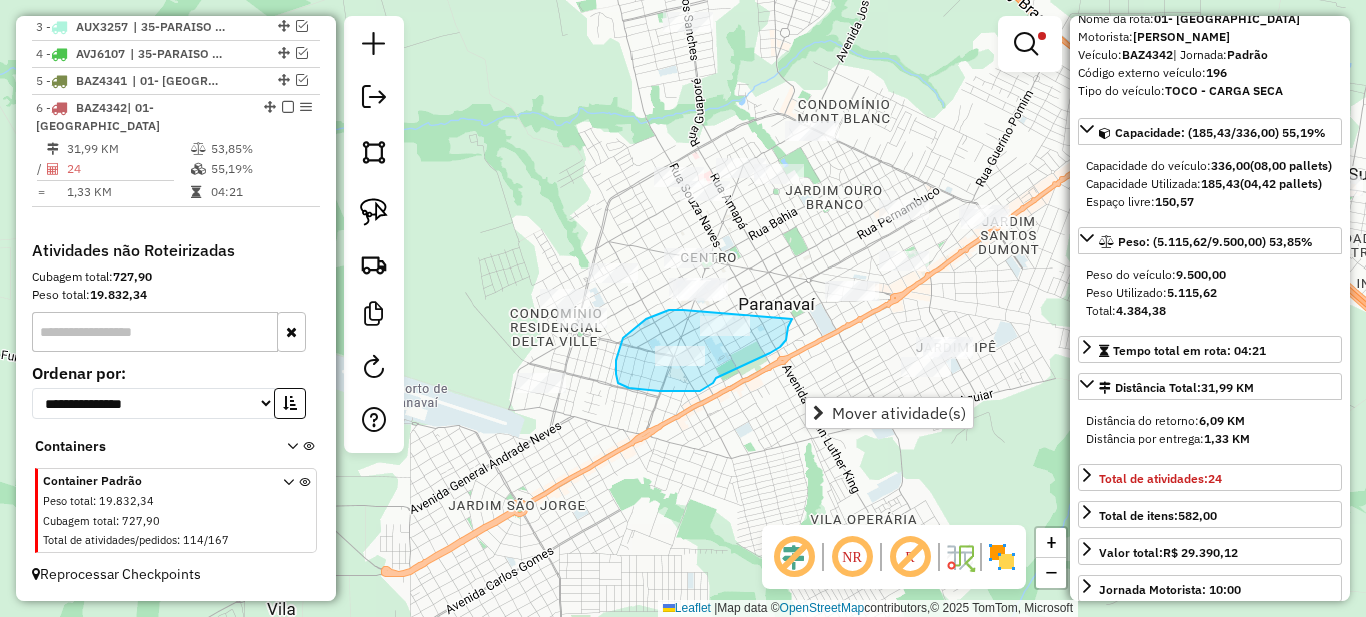 drag, startPoint x: 683, startPoint y: 310, endPoint x: 792, endPoint y: 319, distance: 109.370926 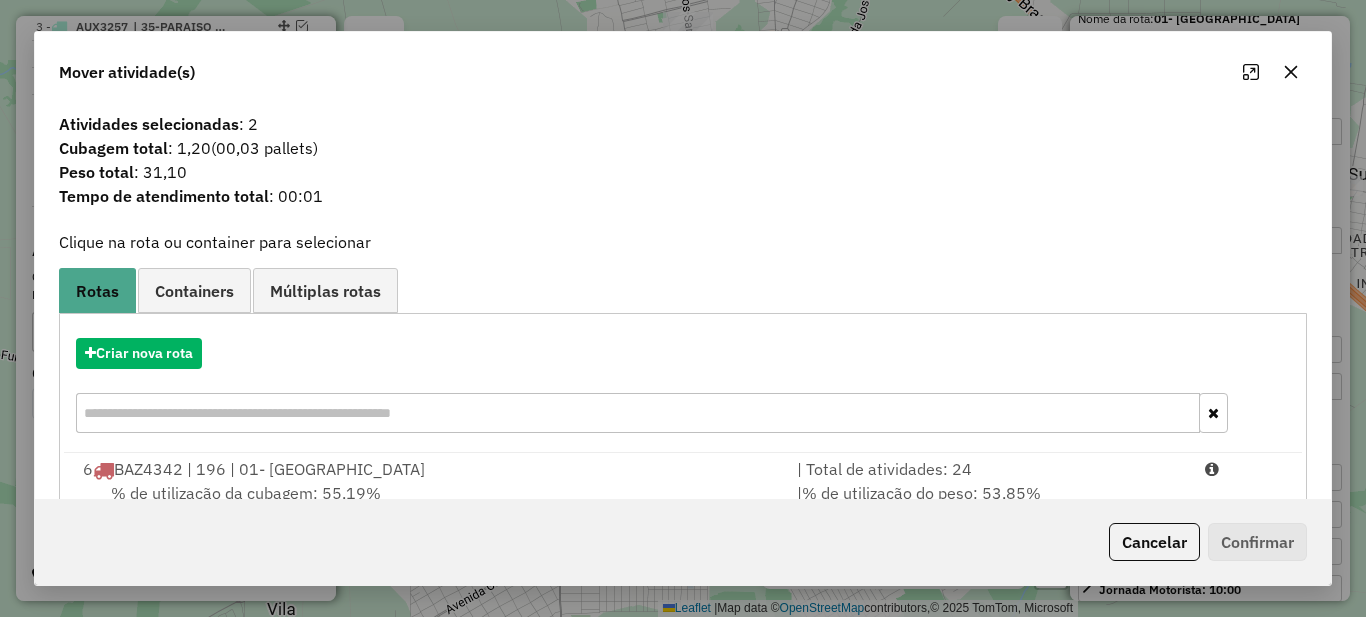 scroll, scrollTop: 70, scrollLeft: 0, axis: vertical 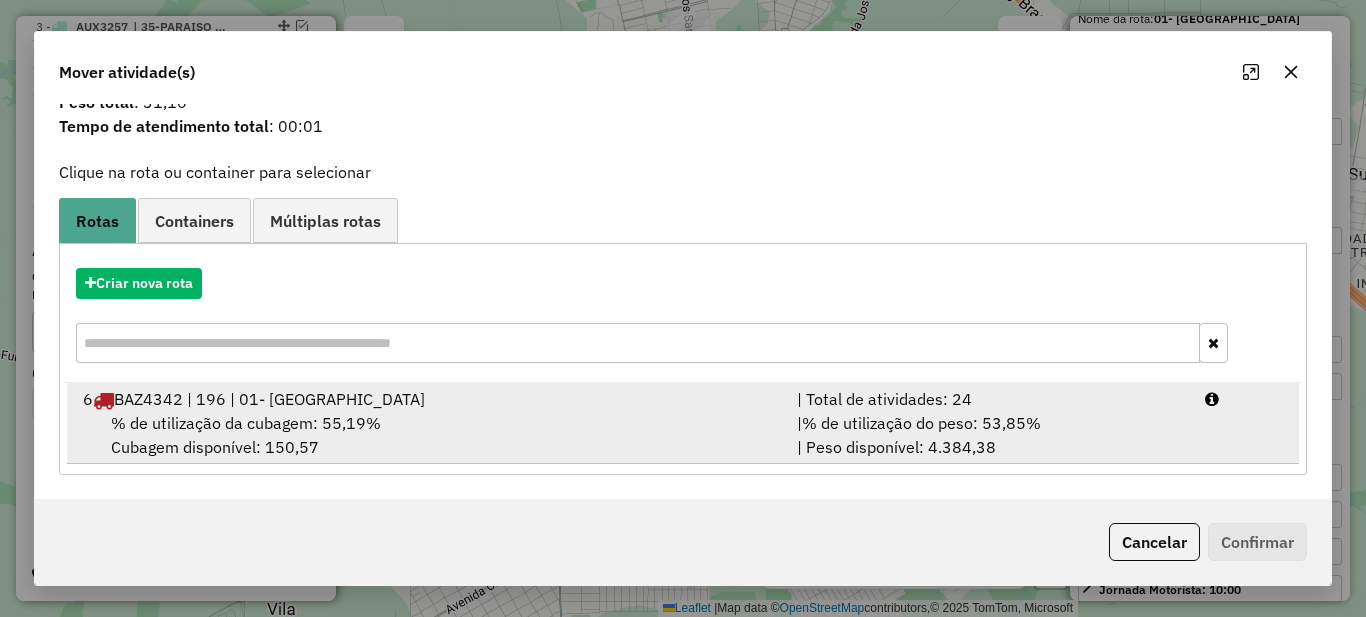 drag, startPoint x: 912, startPoint y: 431, endPoint x: 995, endPoint y: 438, distance: 83.294655 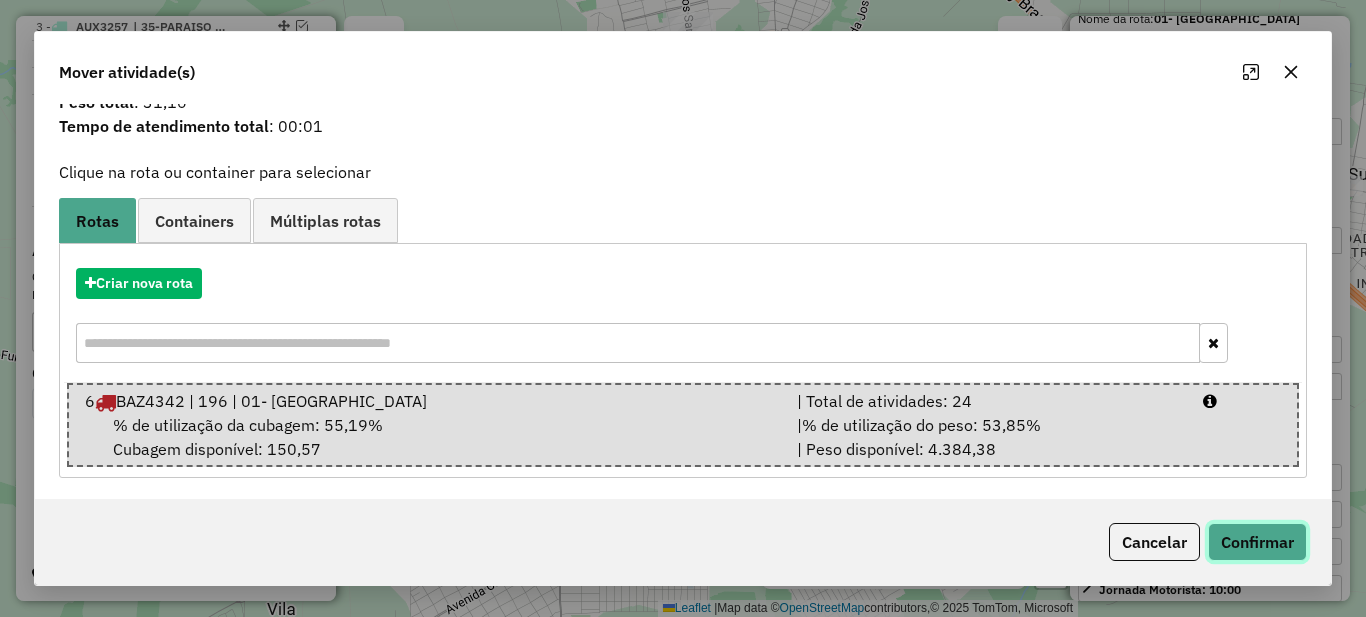 click on "Confirmar" 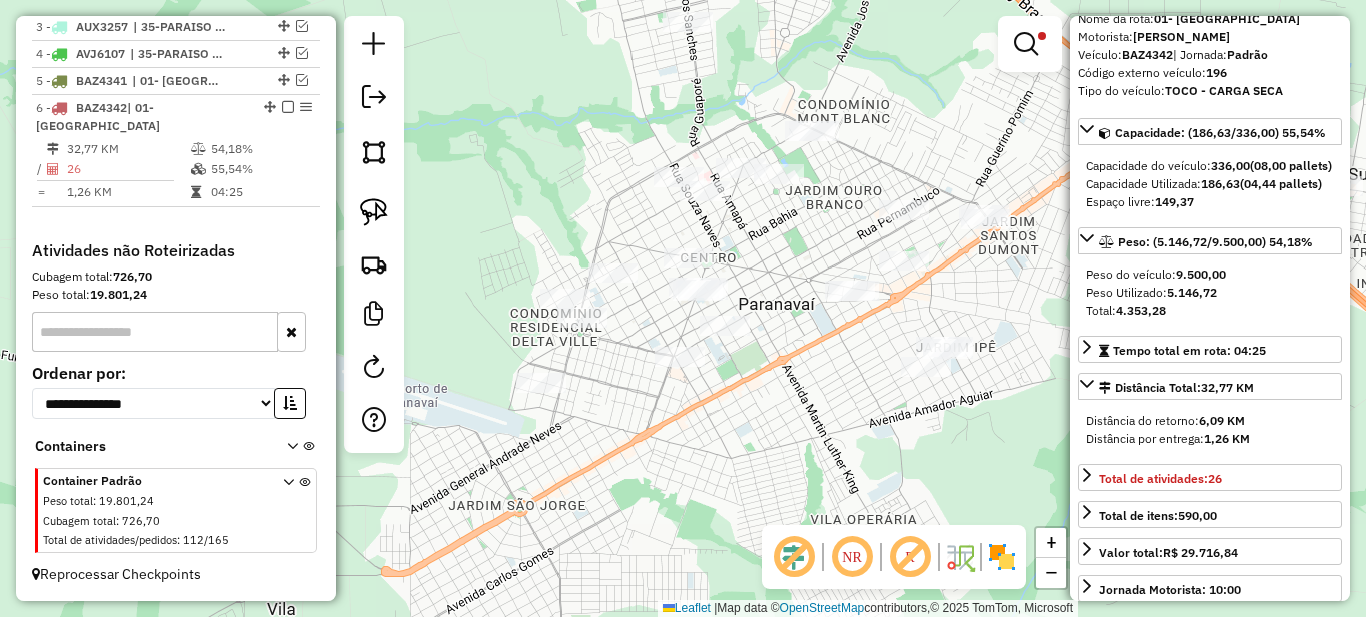 scroll, scrollTop: 0, scrollLeft: 0, axis: both 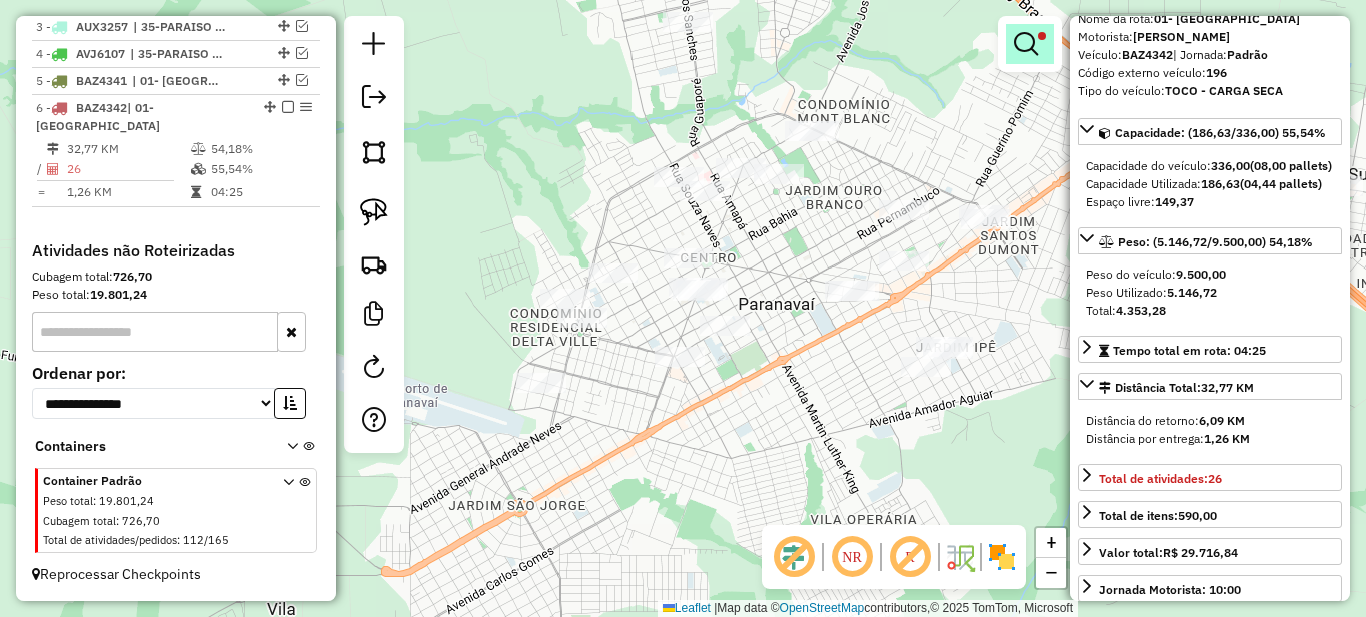click at bounding box center [1026, 44] 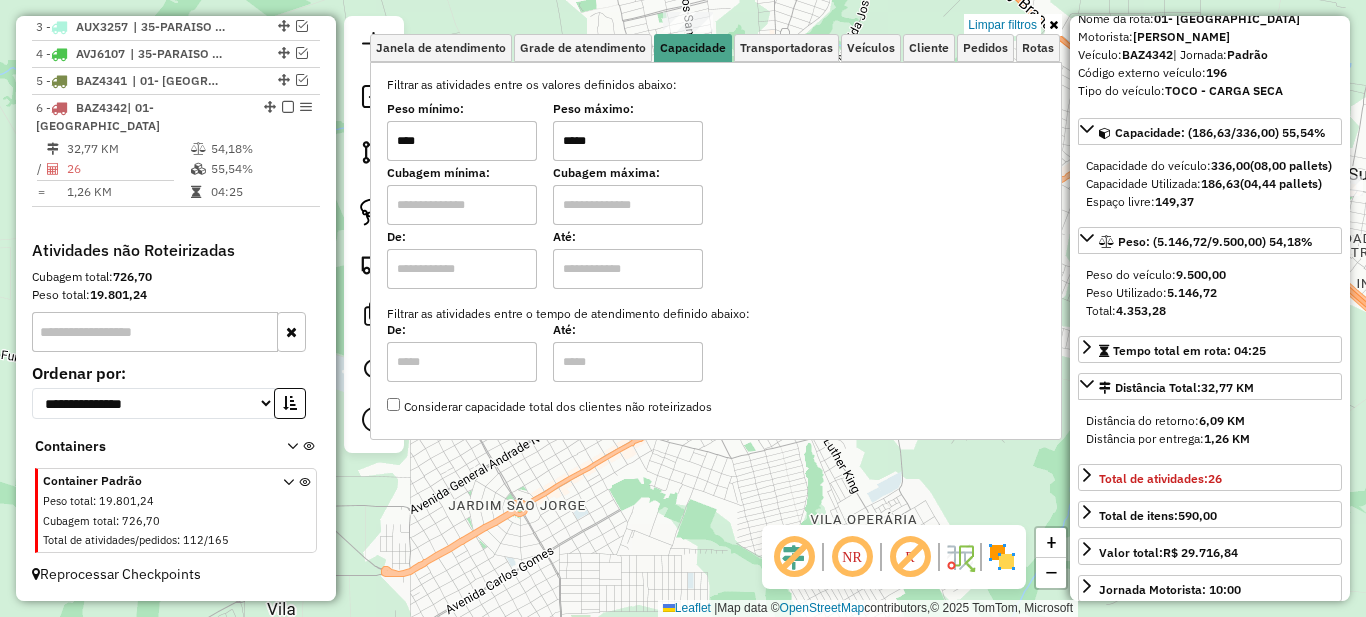 click on "*****" at bounding box center [628, 141] 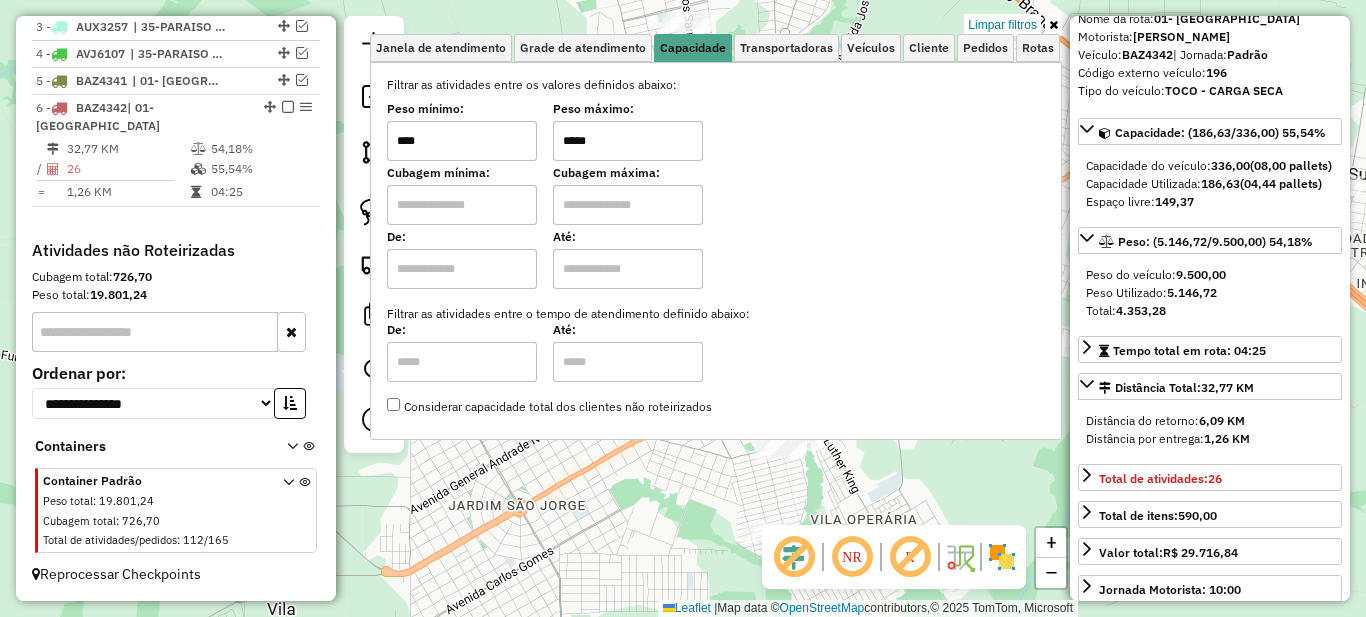 type on "*****" 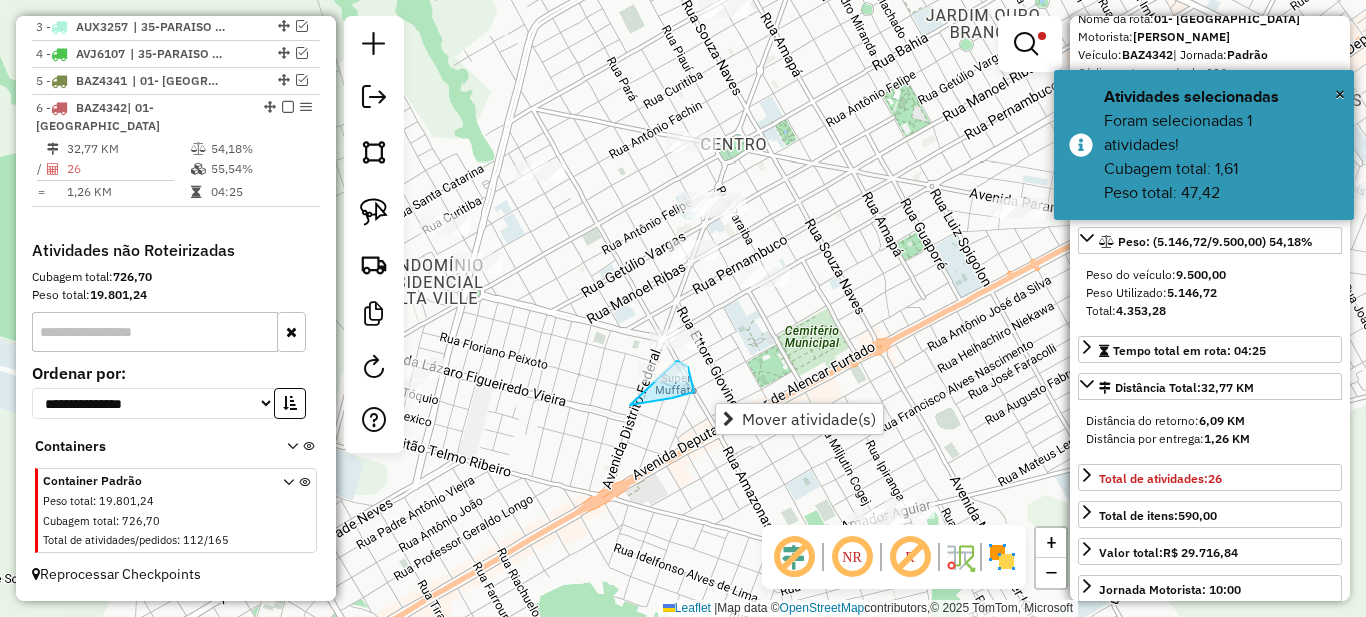 drag, startPoint x: 630, startPoint y: 405, endPoint x: 633, endPoint y: 357, distance: 48.09366 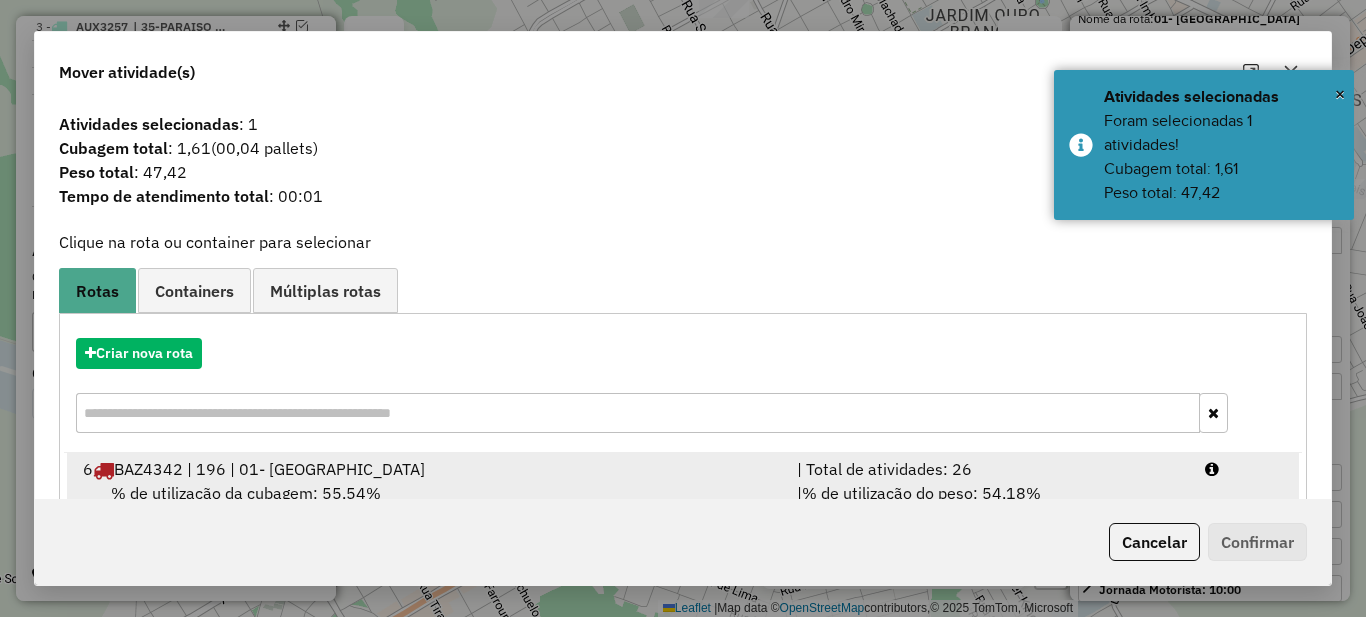 scroll, scrollTop: 70, scrollLeft: 0, axis: vertical 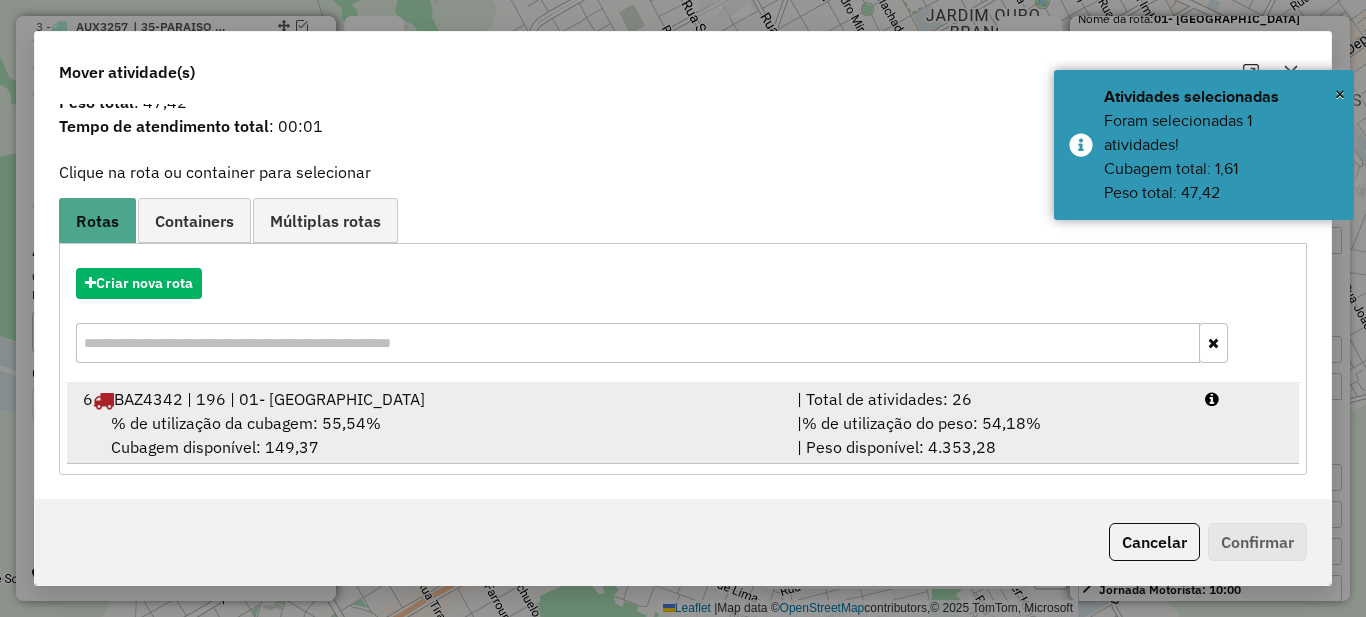 click on "% de utilização do peso: 54,18%" at bounding box center (921, 423) 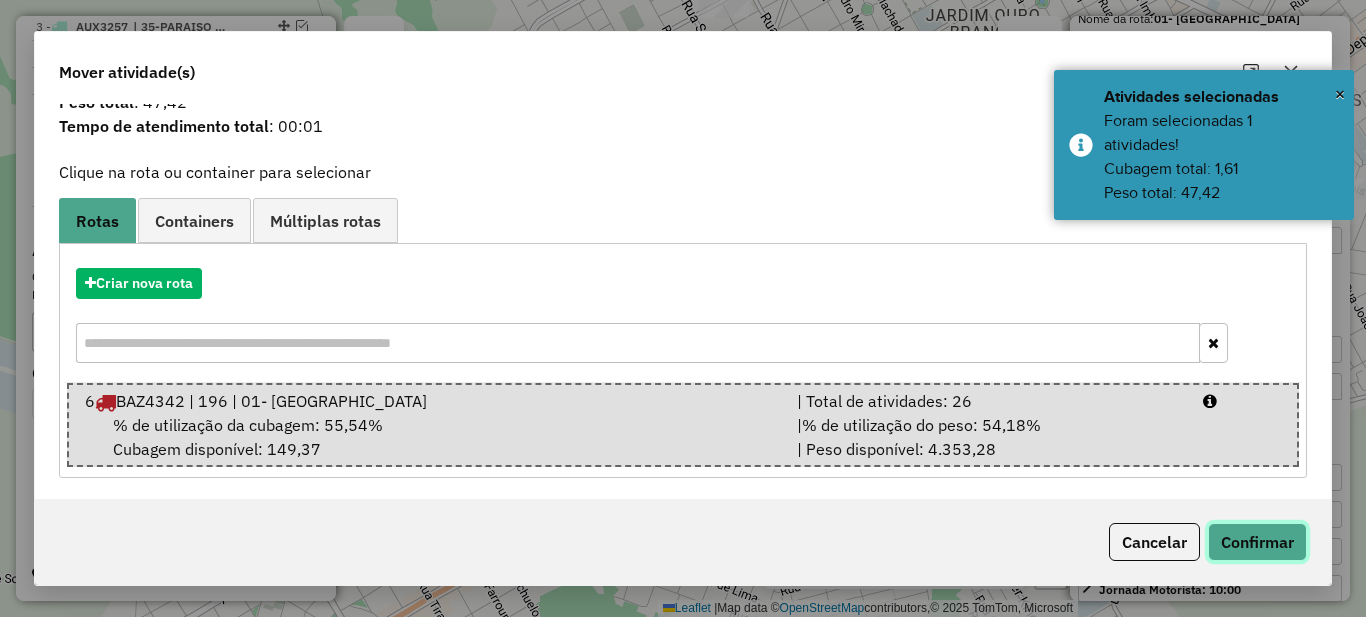 click on "Confirmar" 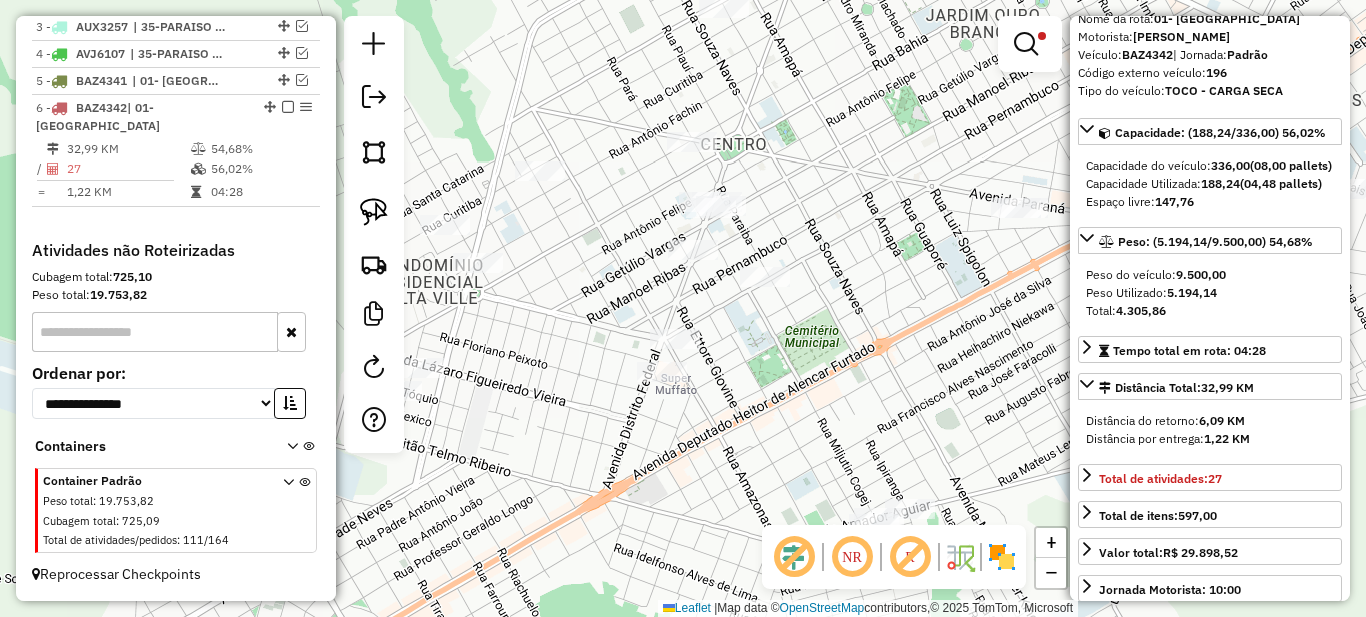scroll, scrollTop: 0, scrollLeft: 0, axis: both 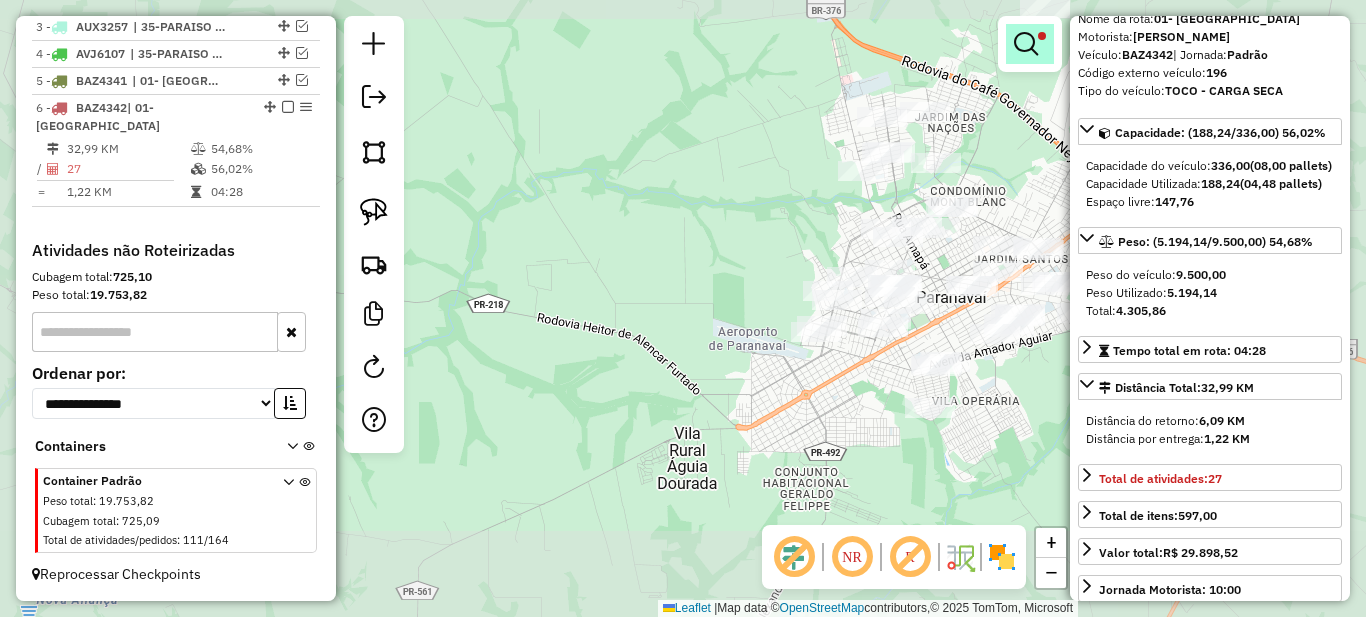 click at bounding box center [1030, 44] 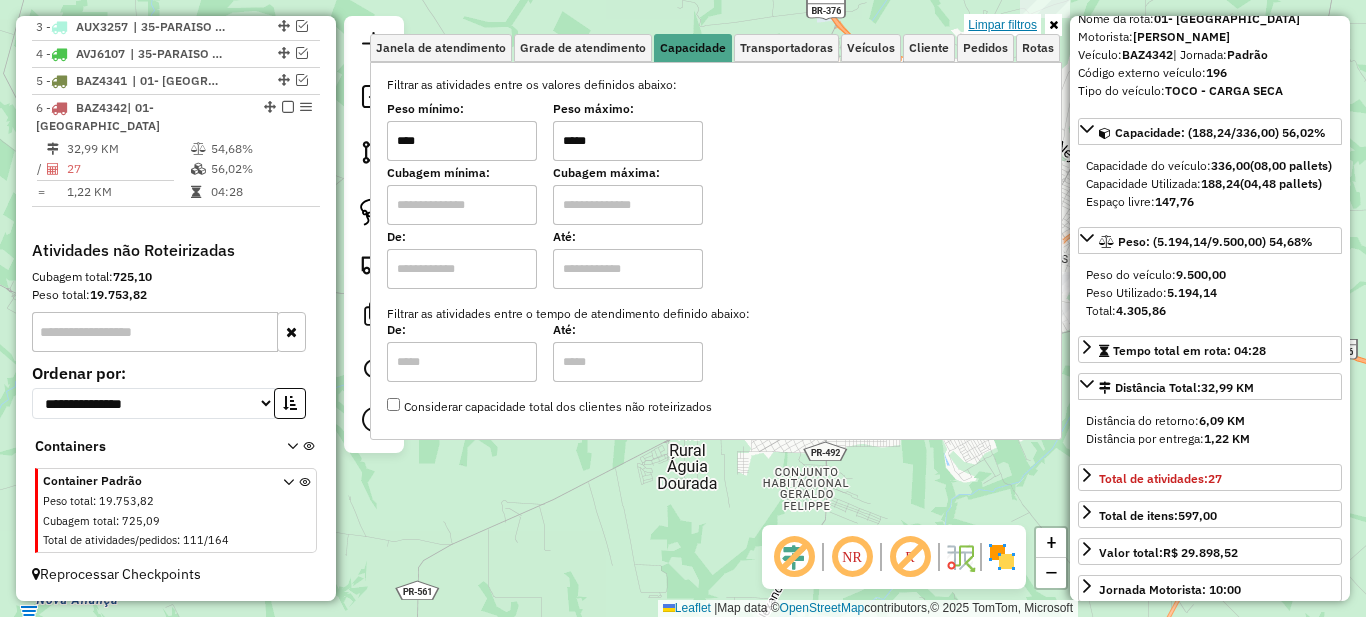 click on "Limpar filtros" at bounding box center (1002, 25) 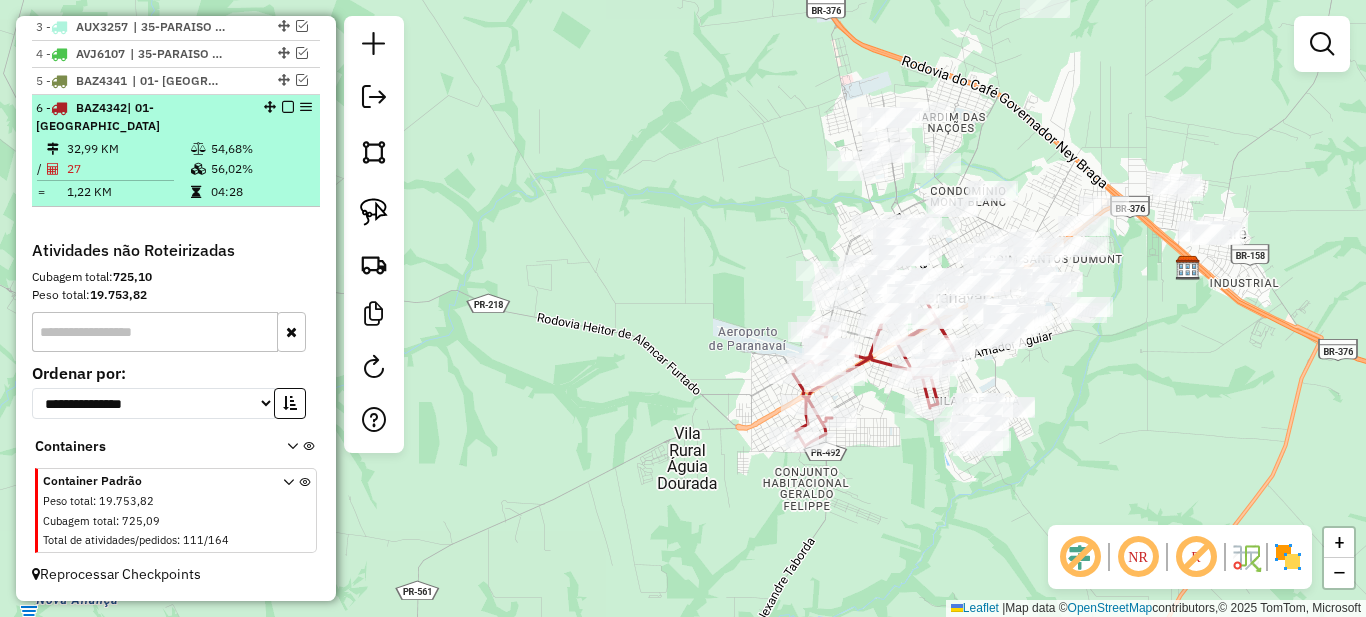 drag, startPoint x: 273, startPoint y: 152, endPoint x: 280, endPoint y: 137, distance: 16.552946 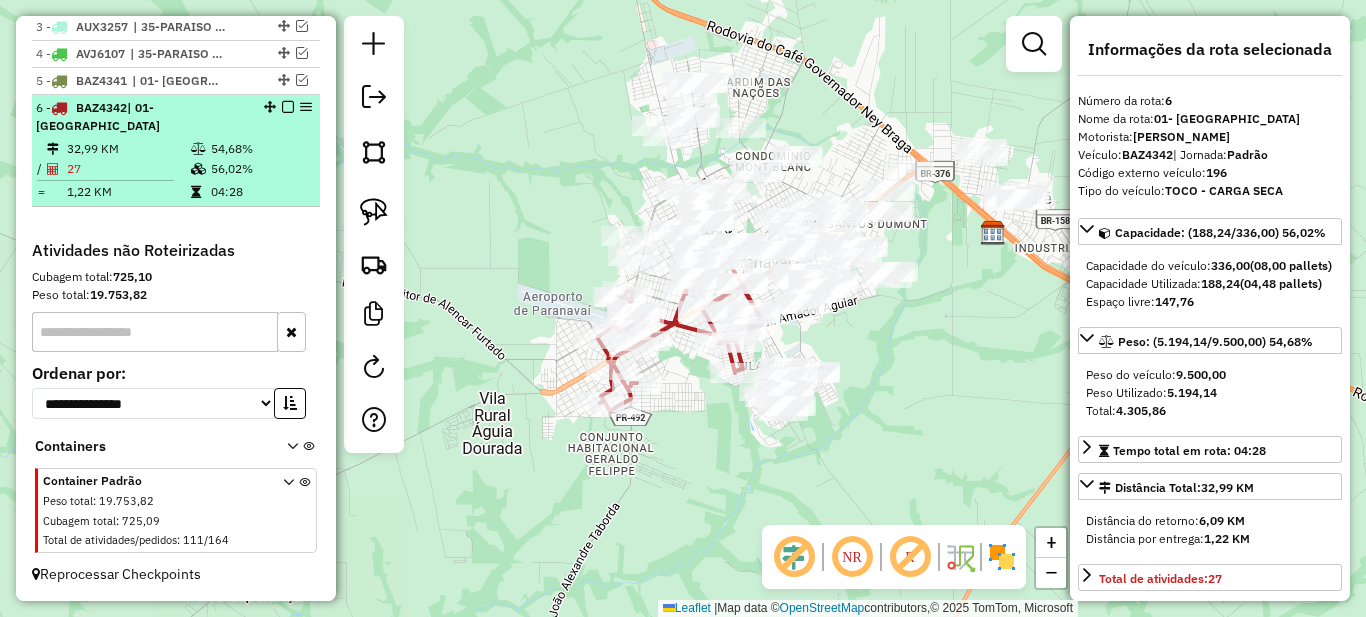 click at bounding box center (288, 107) 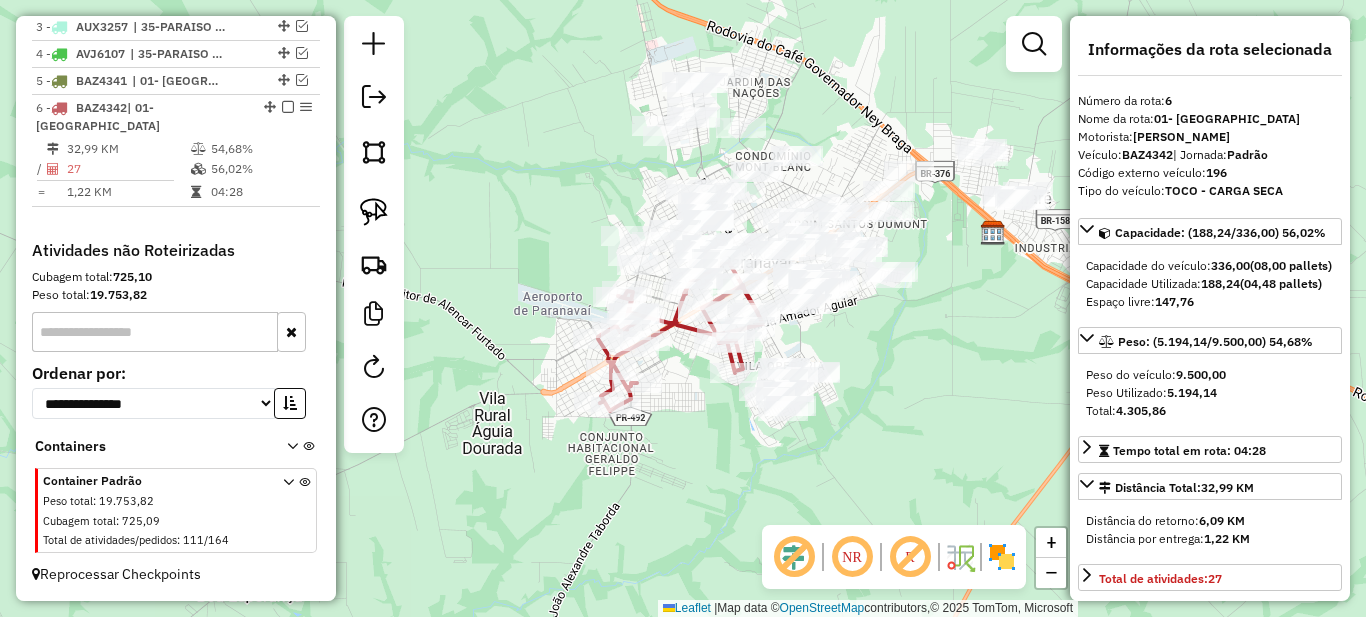 scroll, scrollTop: 770, scrollLeft: 0, axis: vertical 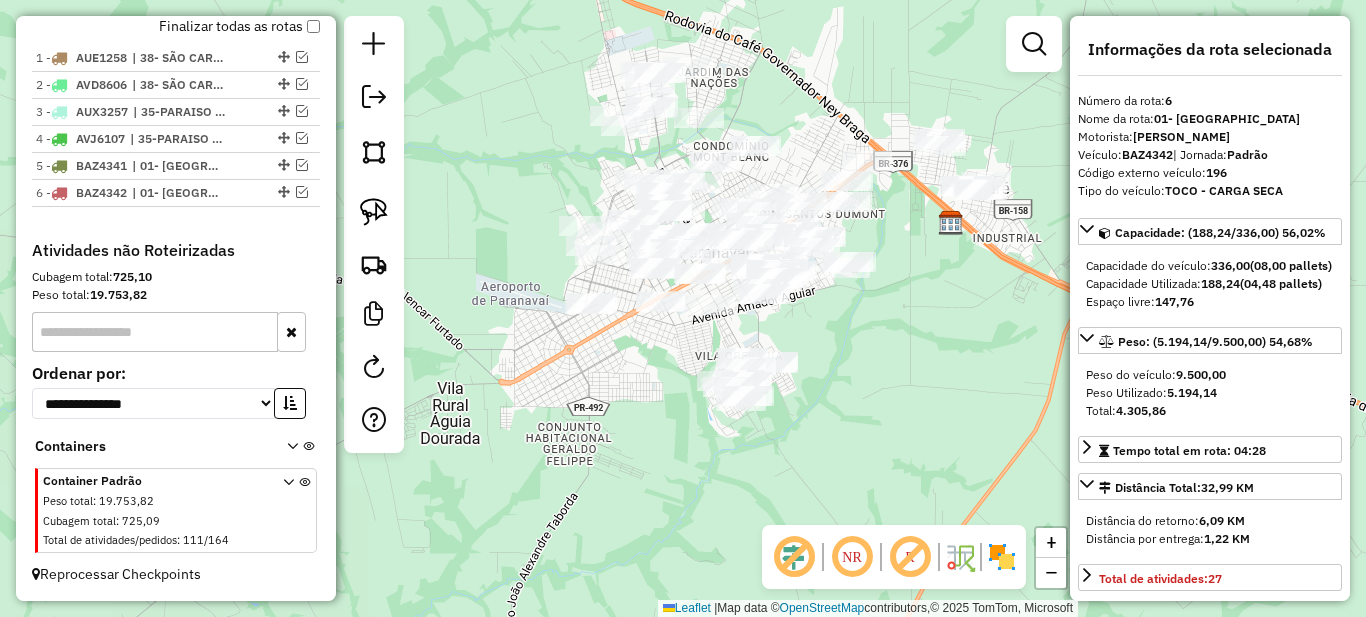 drag, startPoint x: 698, startPoint y: 389, endPoint x: 581, endPoint y: 379, distance: 117.426575 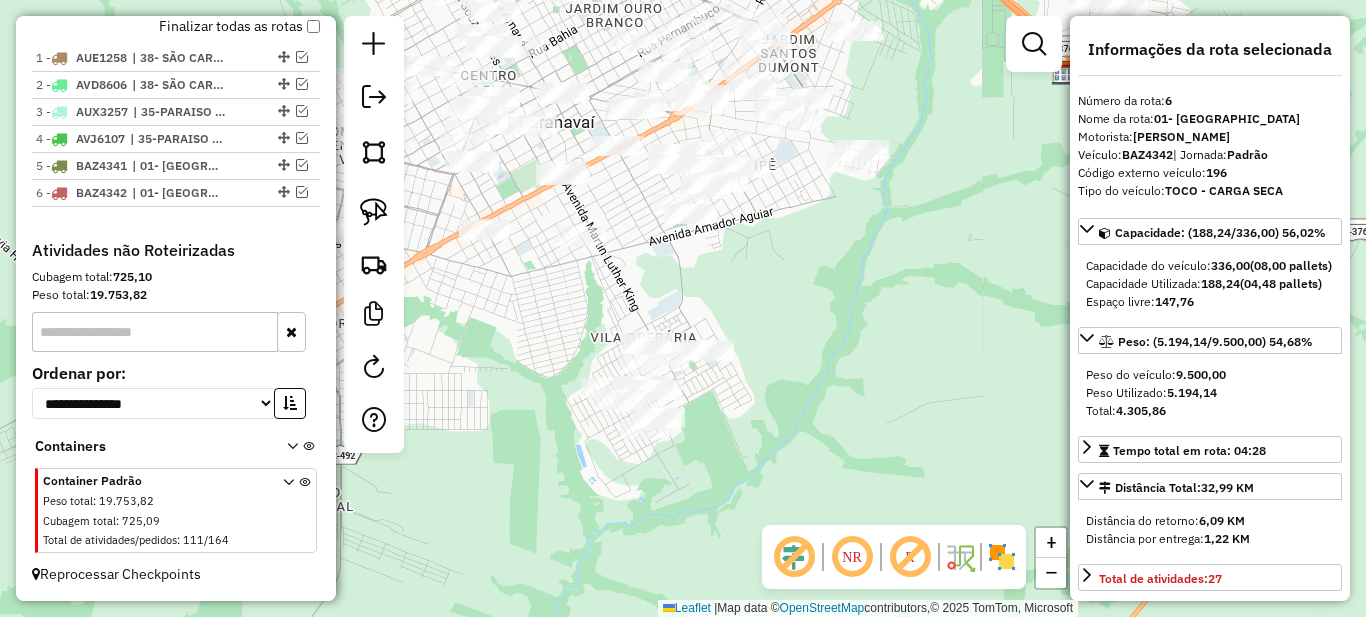 drag, startPoint x: 615, startPoint y: 354, endPoint x: 537, endPoint y: 353, distance: 78.00641 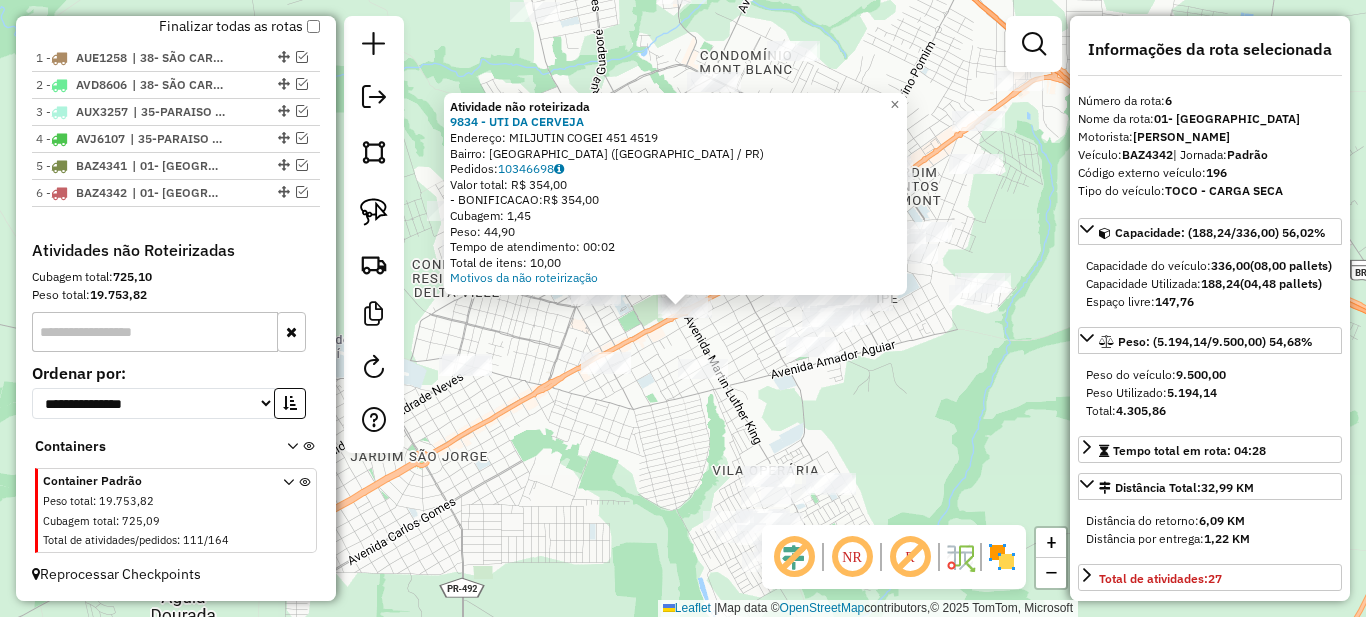 click on "Atividade não roteirizada 9834 - UTI DA CERVEJA  Endereço:  MILJUTIN COGEI 451 4519   Bairro: [GEOGRAPHIC_DATA] ([GEOGRAPHIC_DATA] / PR)   Pedidos:  10346698   Valor total: R$ 354,00   - BONIFICACAO:  R$ 354,00   Cubagem: 1,45   Peso: 44,90   Tempo de atendimento: 00:02   Total de itens: 10,00  Motivos da não roteirização × Janela de atendimento Grade de atendimento Capacidade Transportadoras Veículos Cliente Pedidos  Rotas Selecione os dias de semana para filtrar as janelas de atendimento  Seg   Ter   Qua   Qui   Sex   Sáb   Dom  Informe o período da janela de atendimento: De: Até:  Filtrar exatamente a janela do cliente  Considerar janela de atendimento padrão  Selecione os dias de semana para filtrar as grades de atendimento  Seg   Ter   Qua   Qui   Sex   Sáb   Dom   Considerar clientes sem dia de atendimento cadastrado  Clientes fora do dia de atendimento selecionado Filtrar as atividades entre os valores definidos abaixo:  Peso mínimo:   Peso máximo:   Cubagem mínima:   De:   Até:  +" 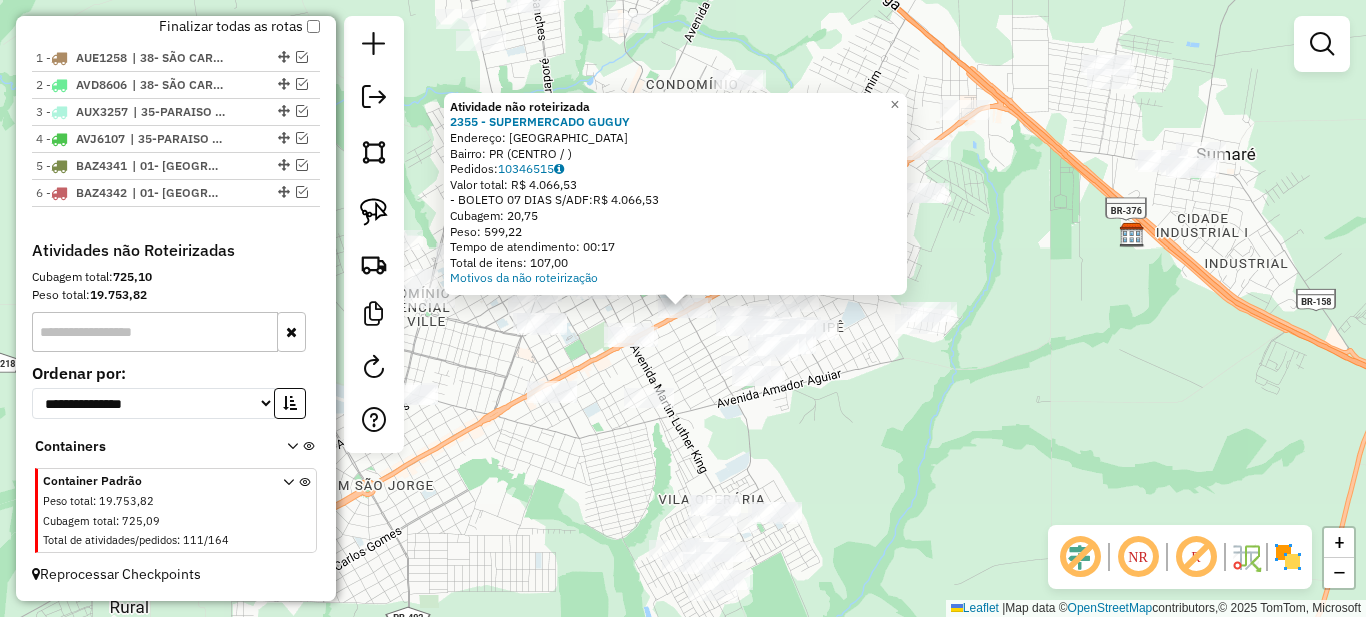 click on "Atividade não roteirizada 2355 - SUPERMERCADO GUGUY  Endereço: PARANAVAI   Bairro: PR (CENTRO / )   Pedidos:  10346515   Valor total: R$ 4.066,53   - BOLETO 07 DIAS S/ADF:  R$ 4.066,53   Cubagem: 20,75   Peso: 599,22   Tempo de atendimento: 00:17   Total de itens: 107,00  Motivos da não roteirização × Janela de atendimento Grade de atendimento Capacidade Transportadoras Veículos Cliente Pedidos  Rotas Selecione os dias de semana para filtrar as janelas de atendimento  Seg   Ter   Qua   Qui   Sex   Sáb   Dom  Informe o período da janela de atendimento: De: Até:  Filtrar exatamente a janela do cliente  Considerar janela de atendimento padrão  Selecione os dias de semana para filtrar as grades de atendimento  Seg   Ter   Qua   Qui   Sex   Sáb   Dom   Considerar clientes sem dia de atendimento cadastrado  Clientes fora do dia de atendimento selecionado Filtrar as atividades entre os valores definidos abaixo:  Peso mínimo:   Peso máximo:   Cubagem mínima:   Cubagem máxima:   De:   Até:   De:  De:" 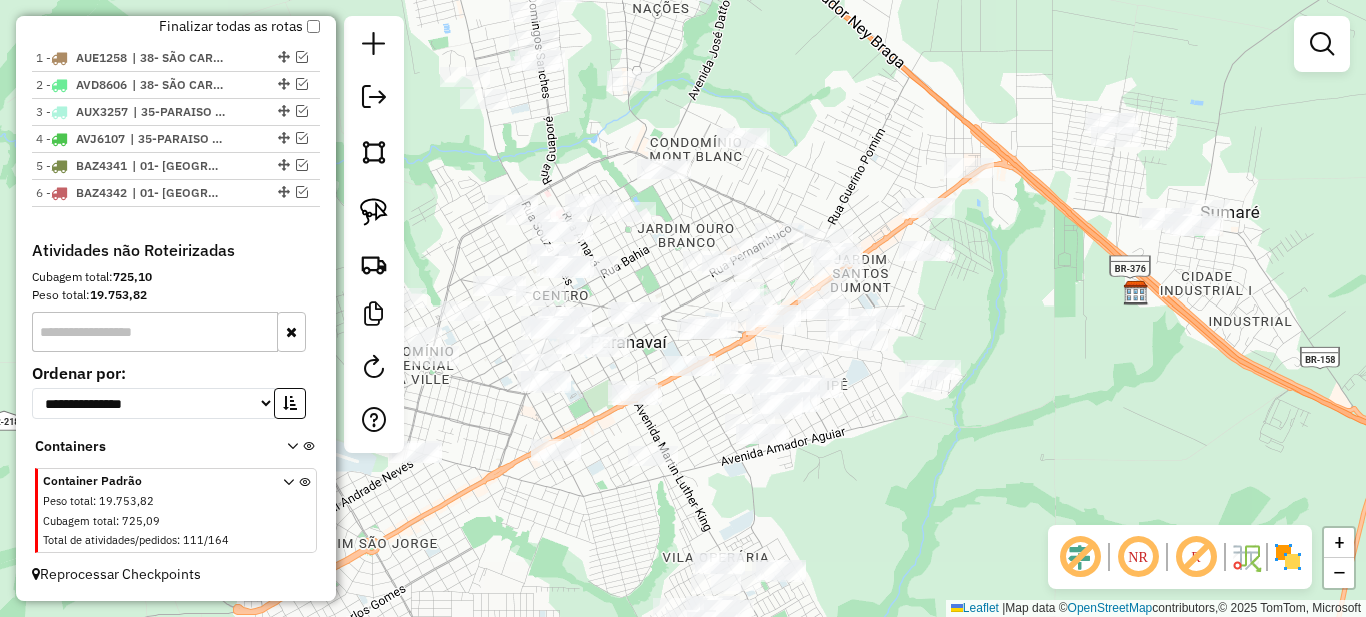 drag, startPoint x: 790, startPoint y: 361, endPoint x: 1123, endPoint y: 303, distance: 338.0133 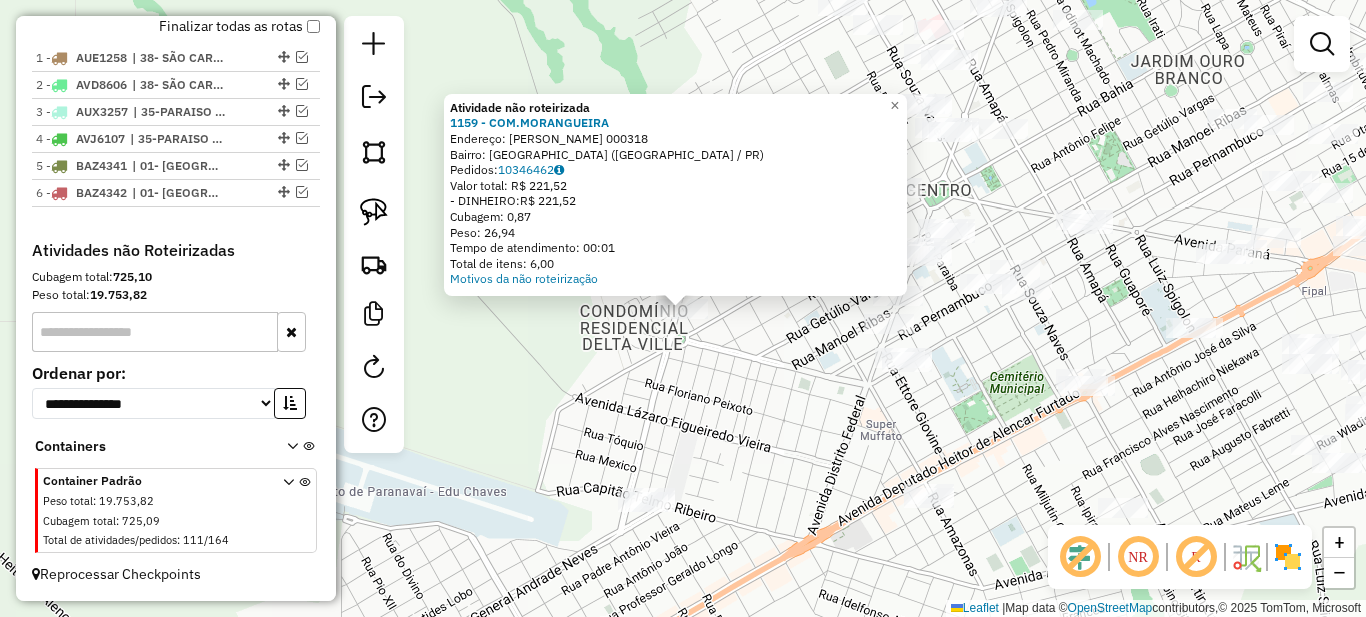 click on "Atividade não roteirizada 1159 - COM.MORANGUEIRA  Endereço:  [PERSON_NAME] 000318   Bairro: JARDIM MARINGA ([GEOGRAPHIC_DATA] / PR)   Pedidos:  10346462   Valor total: R$ 221,52   - DINHEIRO:  R$ 221,52   Cubagem: 0,87   Peso: 26,94   Tempo de atendimento: 00:01   Total de itens: 6,00  Motivos da não roteirização × Janela de atendimento Grade de atendimento Capacidade Transportadoras Veículos Cliente Pedidos  Rotas Selecione os dias de semana para filtrar as janelas de atendimento  Seg   Ter   Qua   Qui   Sex   Sáb   Dom  Informe o período da janela de atendimento: De: Até:  Filtrar exatamente a janela do cliente  Considerar janela de atendimento padrão  Selecione os dias de semana para filtrar as grades de atendimento  Seg   Ter   Qua   Qui   Sex   Sáb   Dom   Considerar clientes sem dia de atendimento cadastrado  Clientes fora do dia de atendimento selecionado Filtrar as atividades entre os valores definidos abaixo:  Peso mínimo:   Peso máximo:   Cubagem mínima:   Cubagem máxima:   De:   De:" 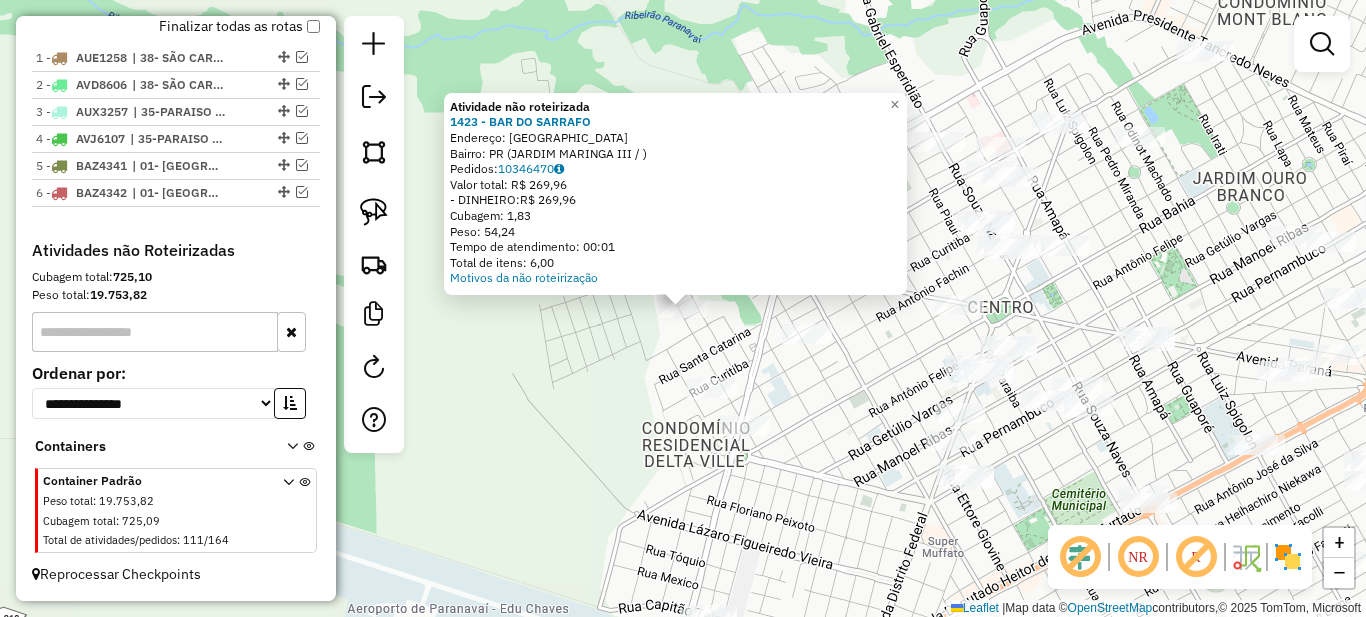drag, startPoint x: 824, startPoint y: 464, endPoint x: 591, endPoint y: 180, distance: 367.3486 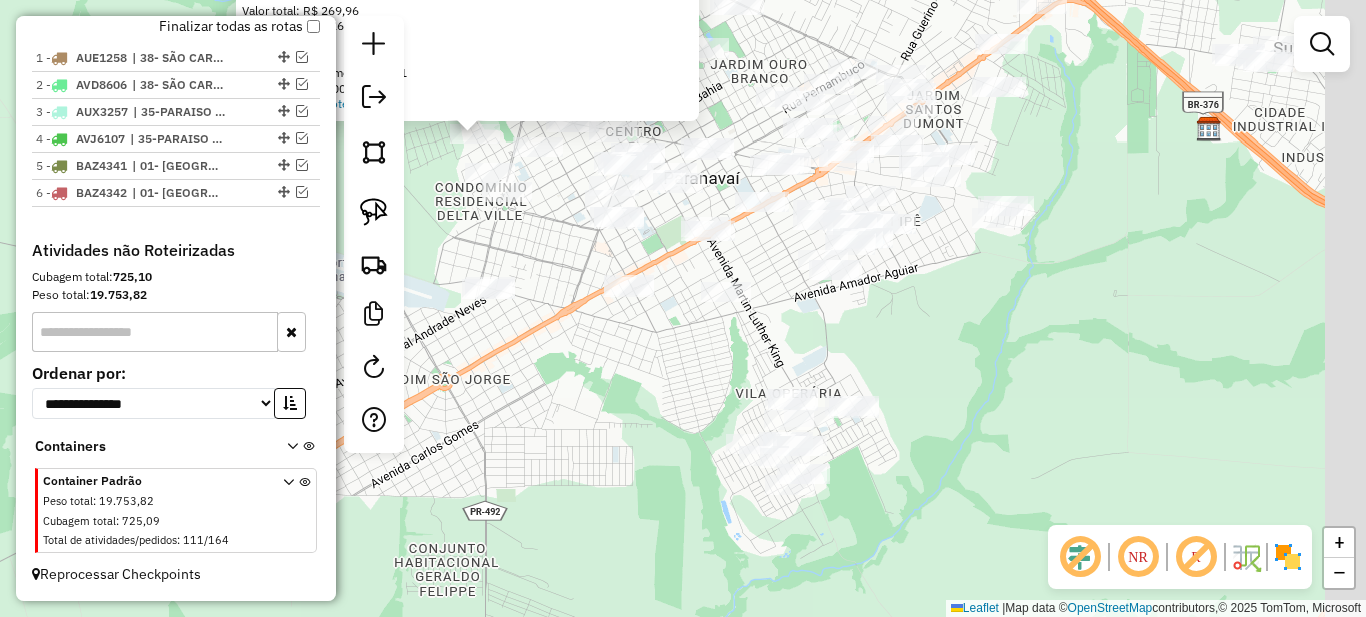 drag, startPoint x: 672, startPoint y: 350, endPoint x: 571, endPoint y: 378, distance: 104.80935 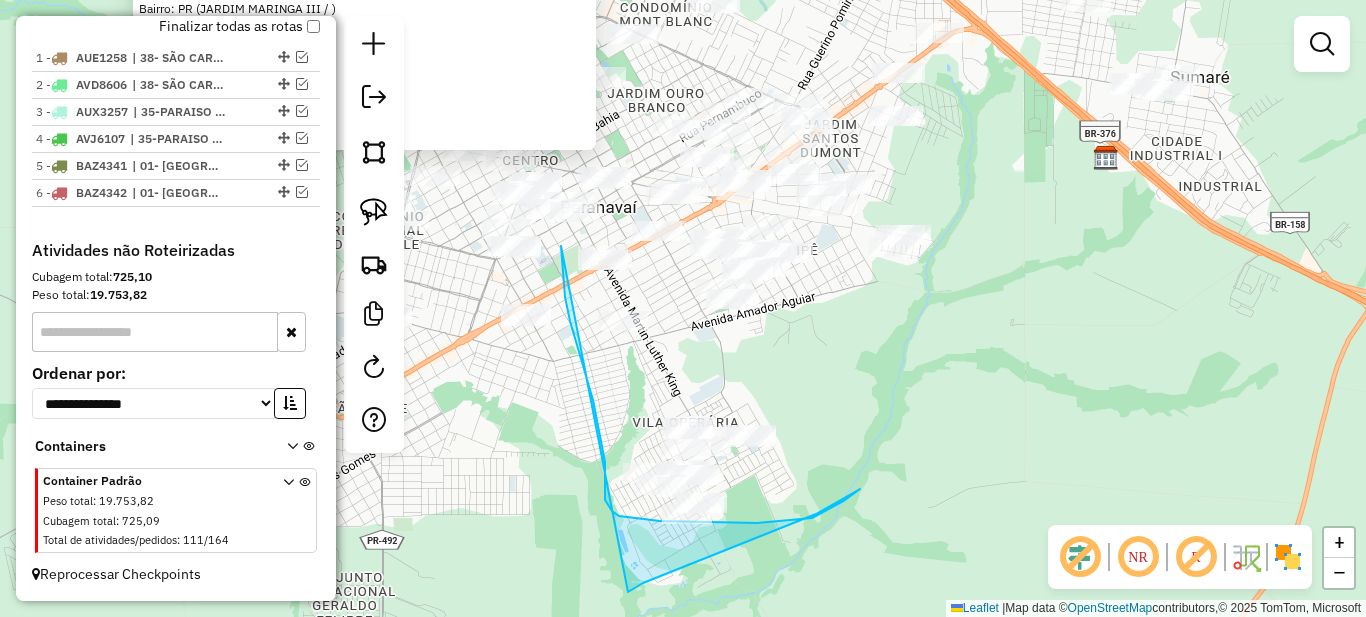 drag, startPoint x: 561, startPoint y: 246, endPoint x: 628, endPoint y: 592, distance: 352.4273 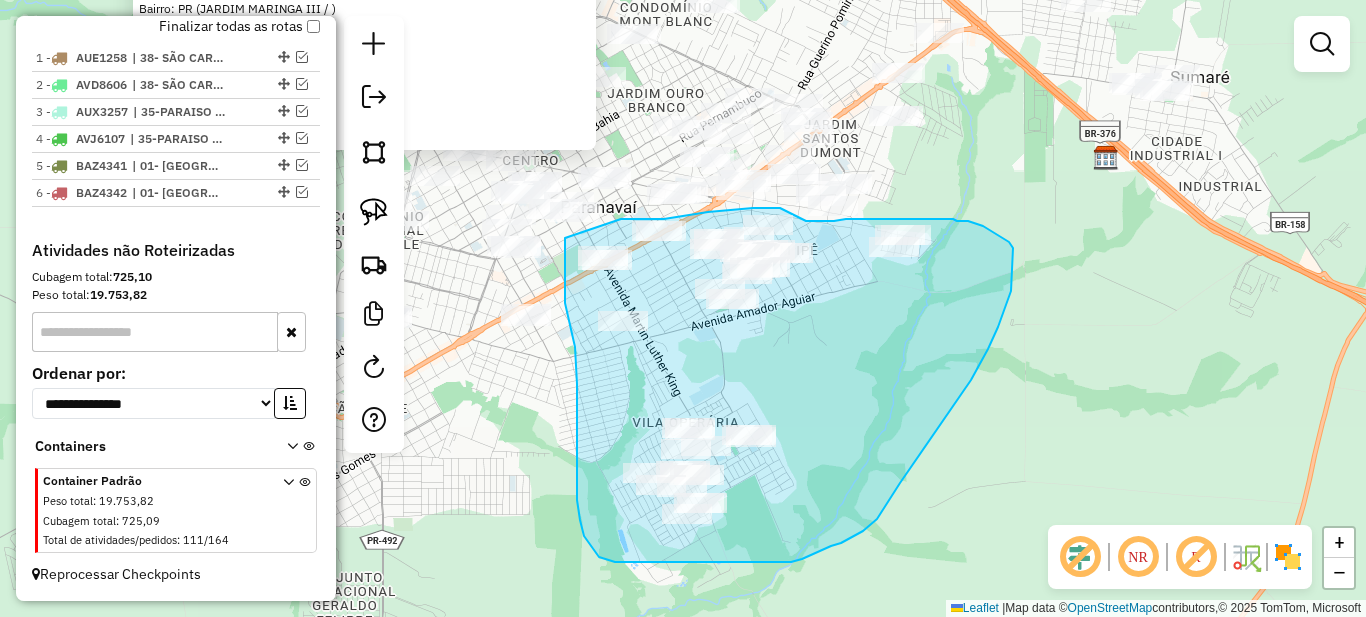 drag, startPoint x: 565, startPoint y: 238, endPoint x: 621, endPoint y: 219, distance: 59.135437 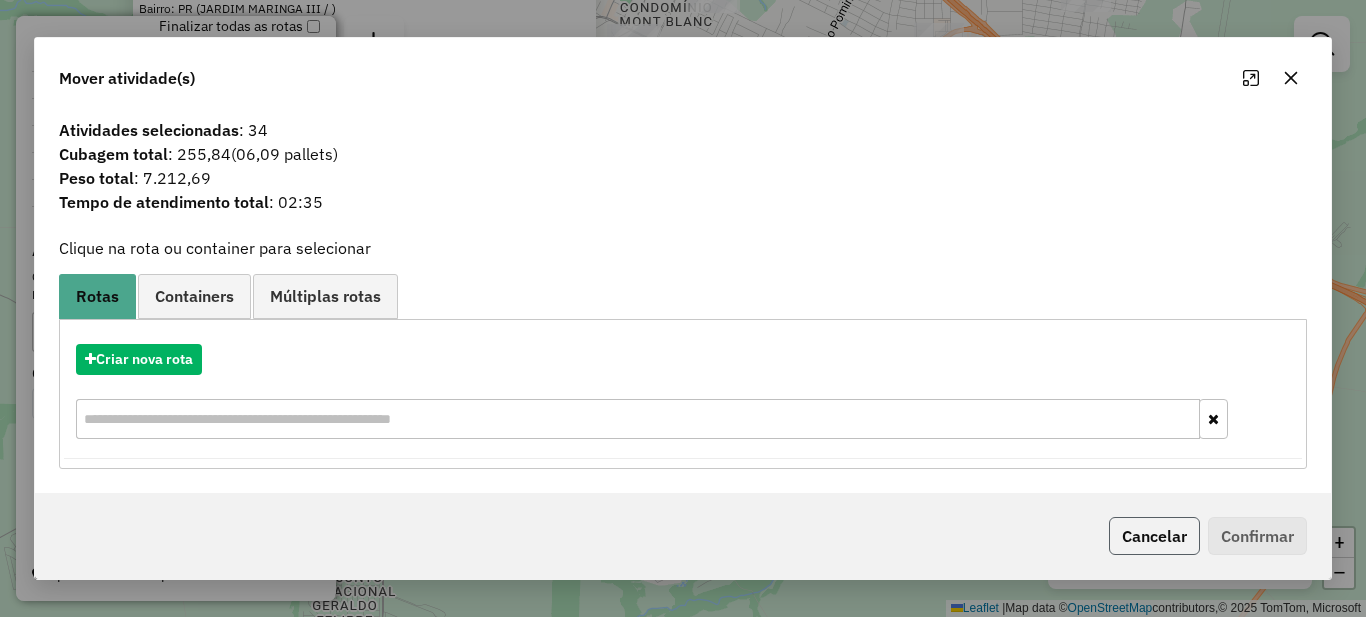 click on "Cancelar" 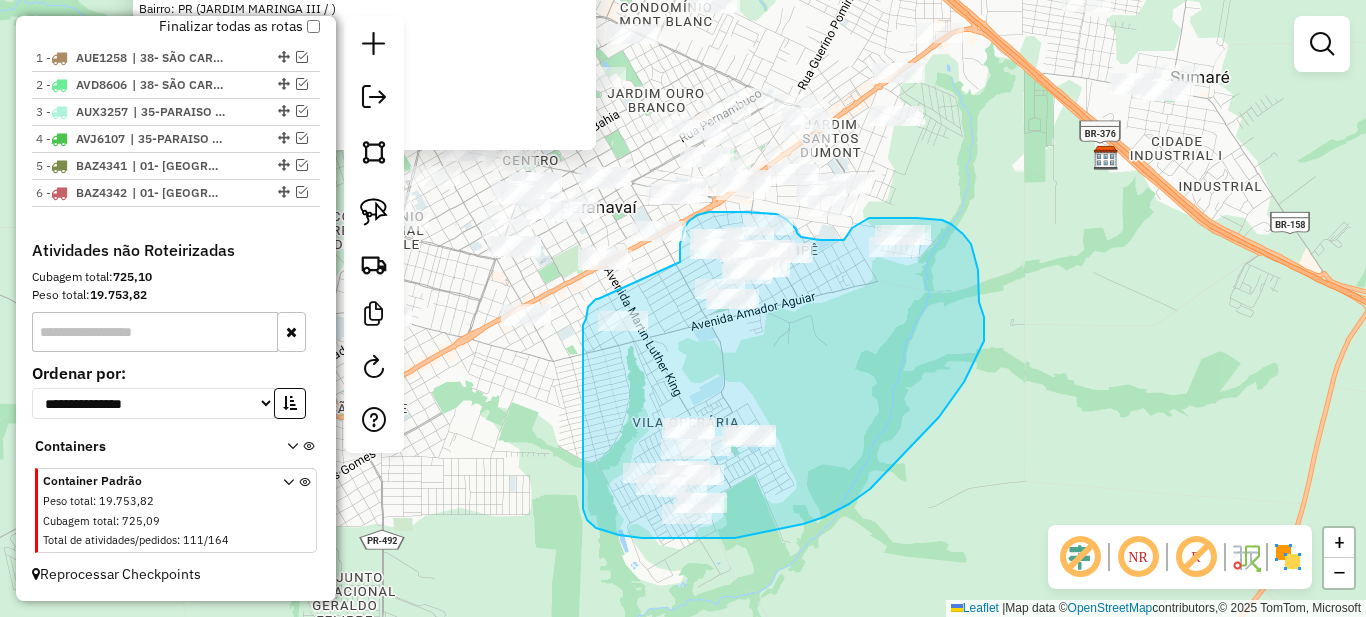 drag, startPoint x: 598, startPoint y: 299, endPoint x: 680, endPoint y: 262, distance: 89.961105 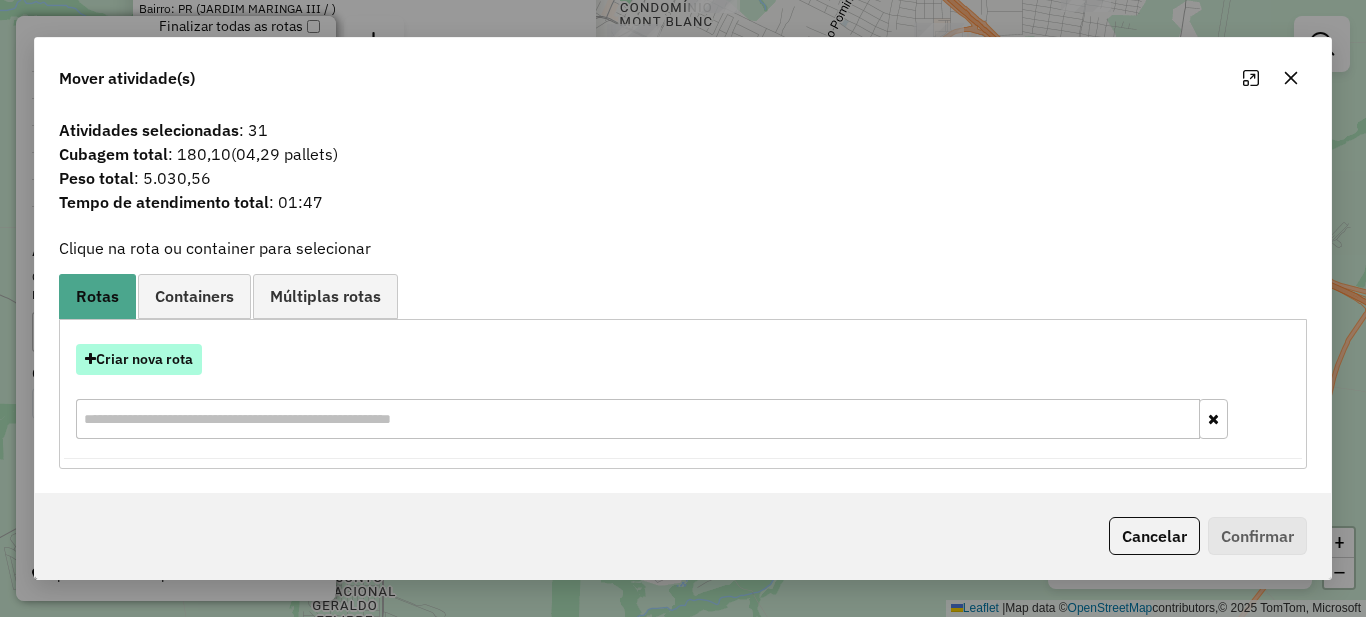 click on "Criar nova rota" at bounding box center [139, 359] 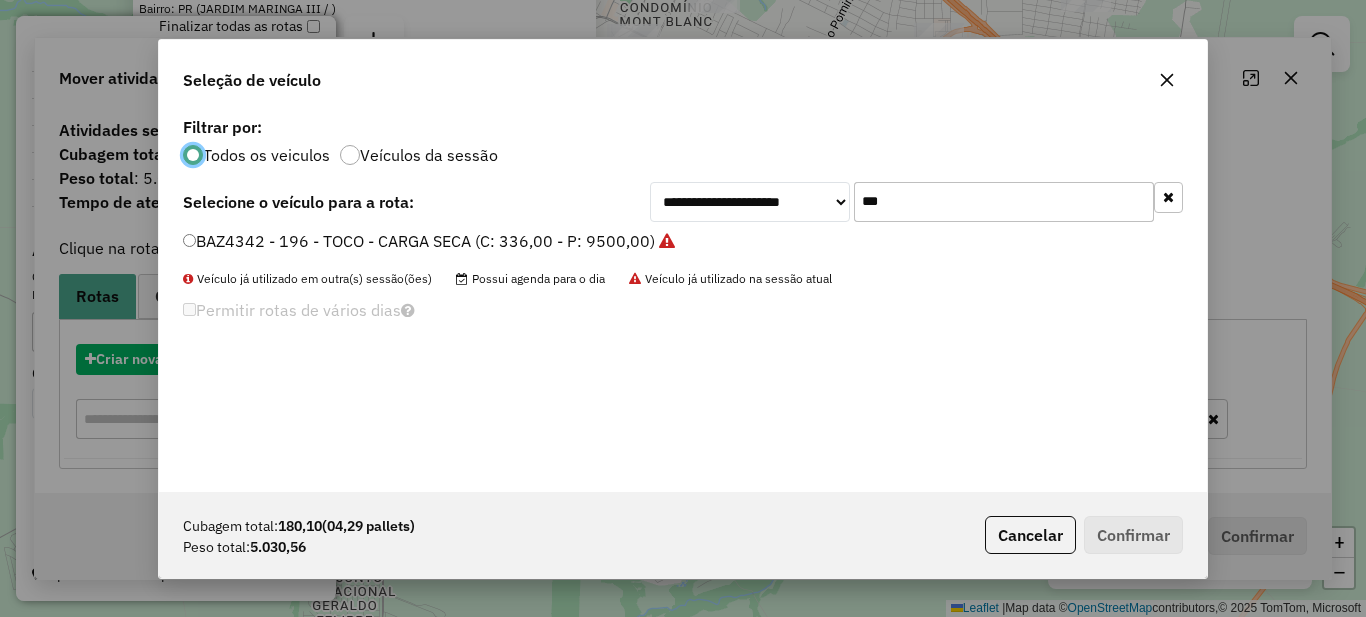 scroll, scrollTop: 11, scrollLeft: 6, axis: both 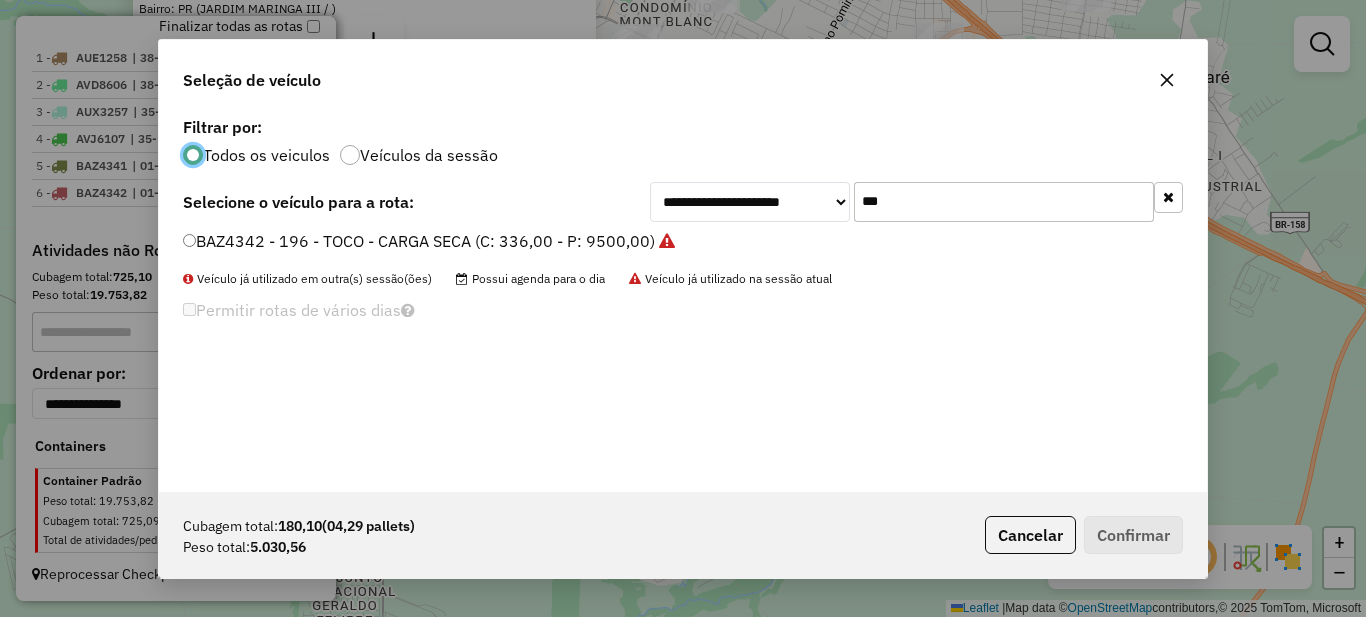 click on "***" 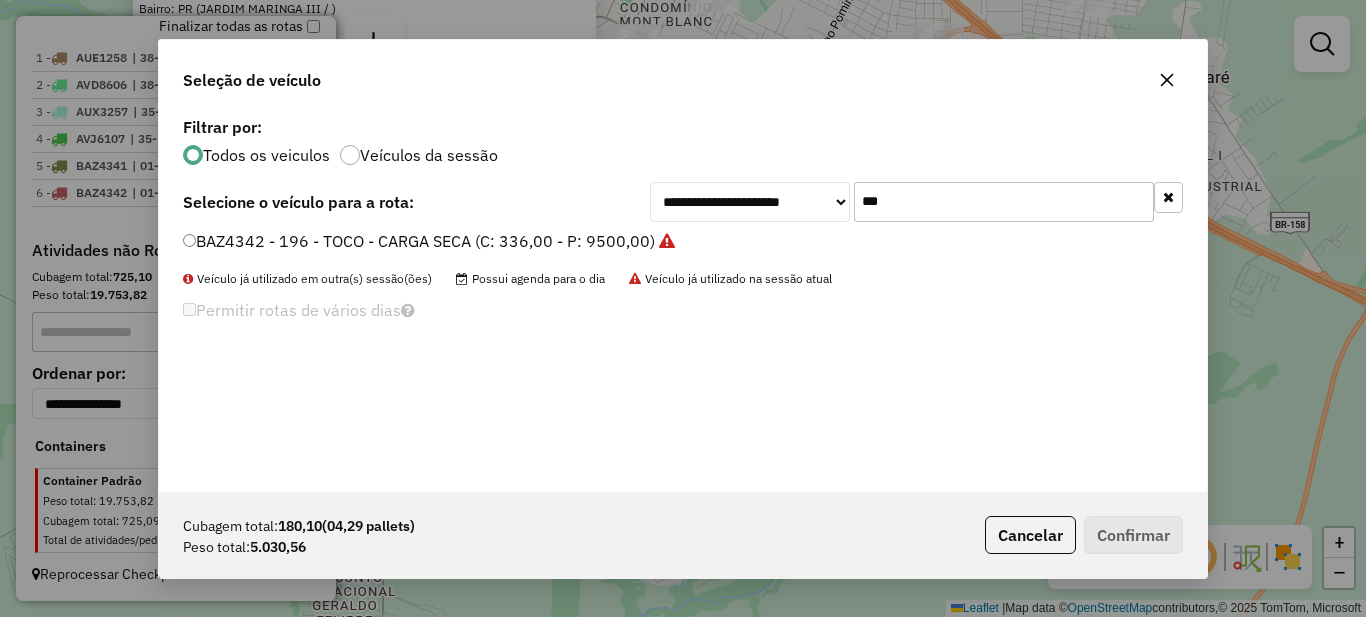 click on "***" 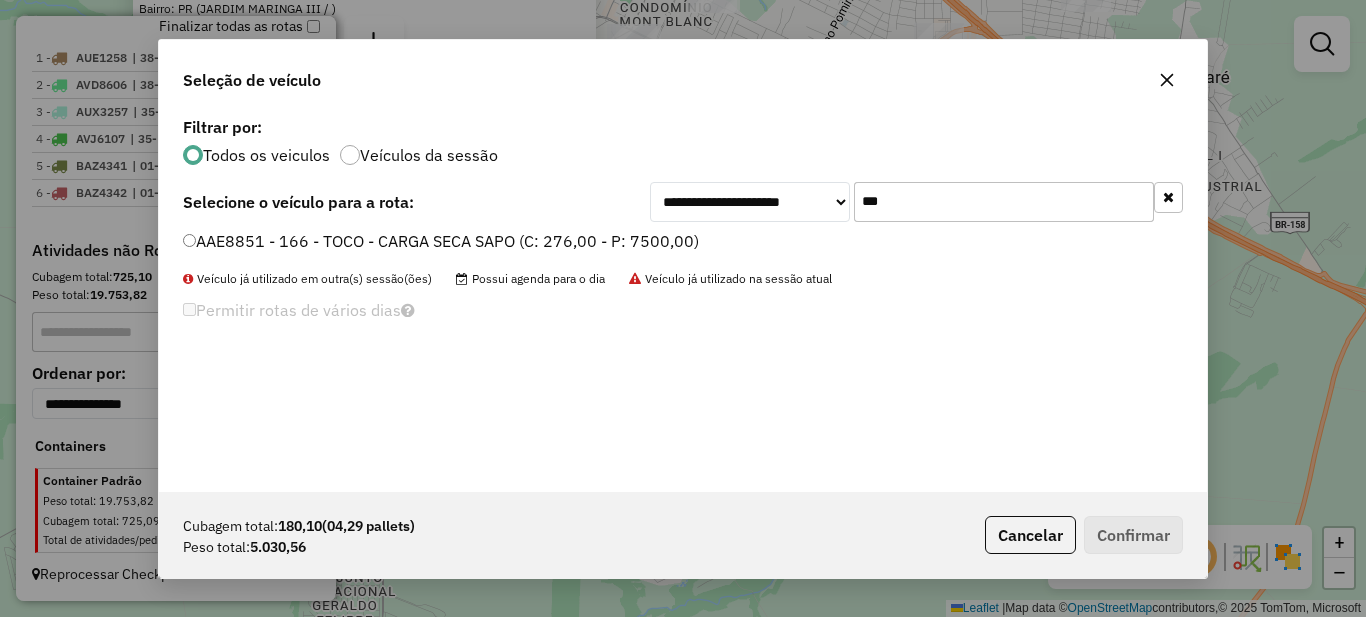 type on "***" 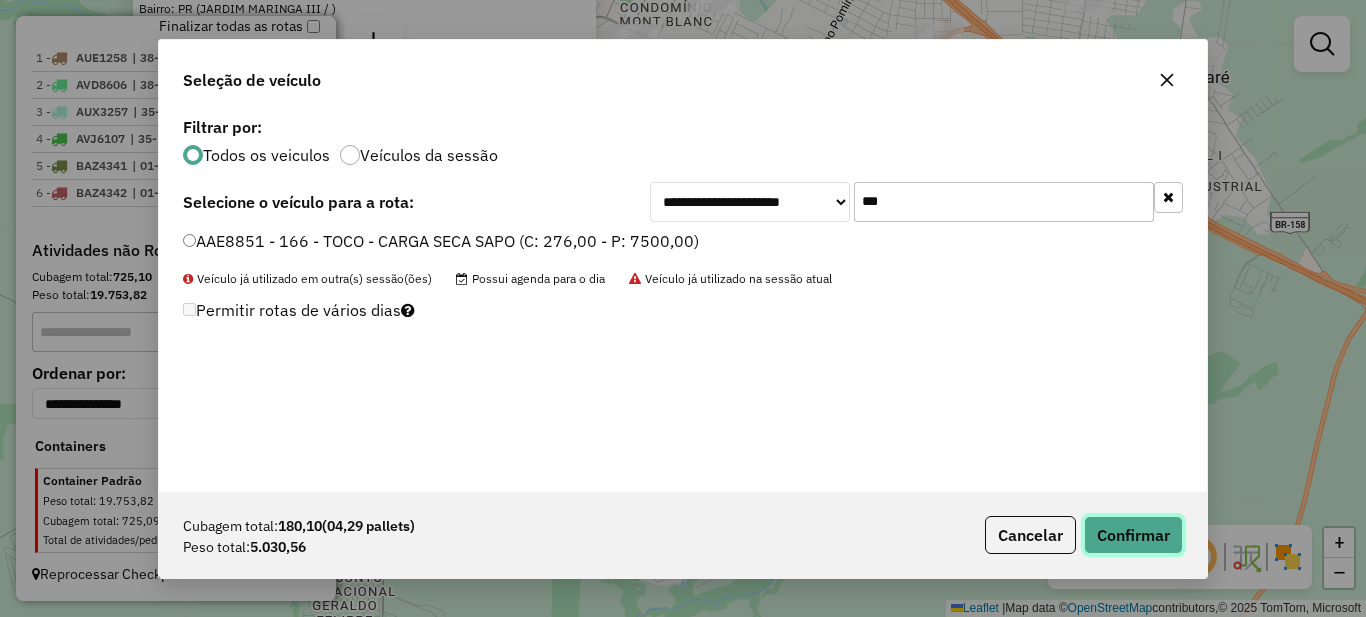 click on "Confirmar" 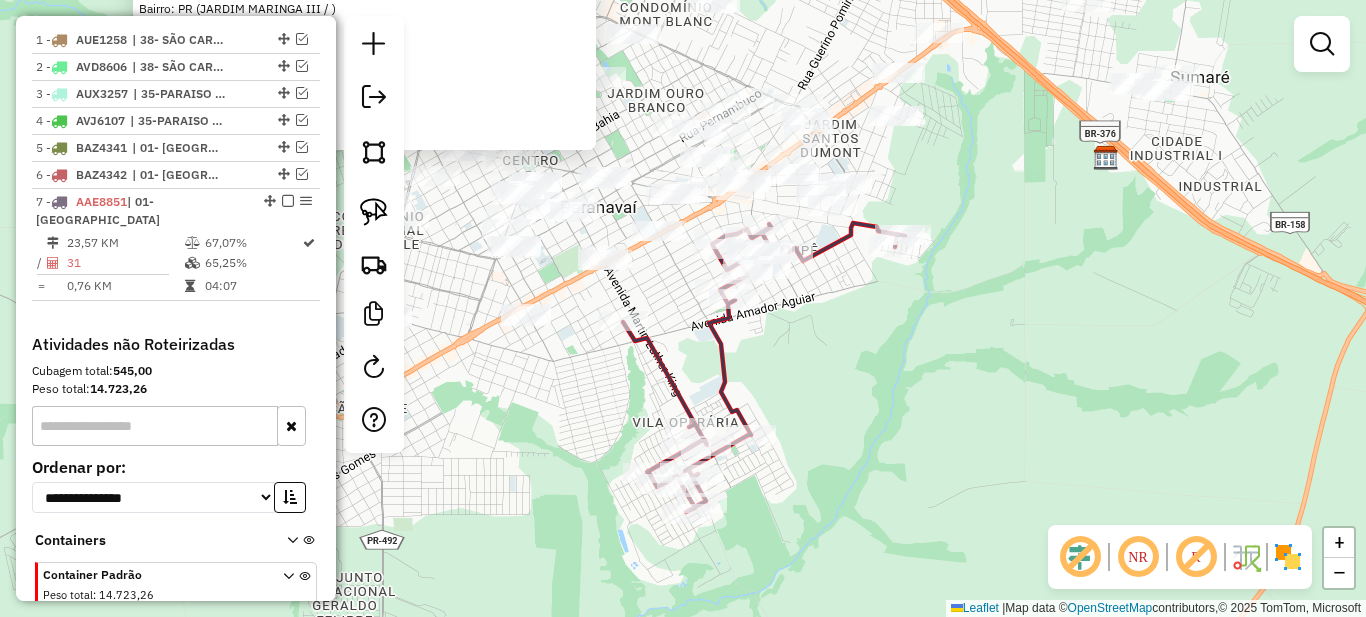 scroll, scrollTop: 837, scrollLeft: 0, axis: vertical 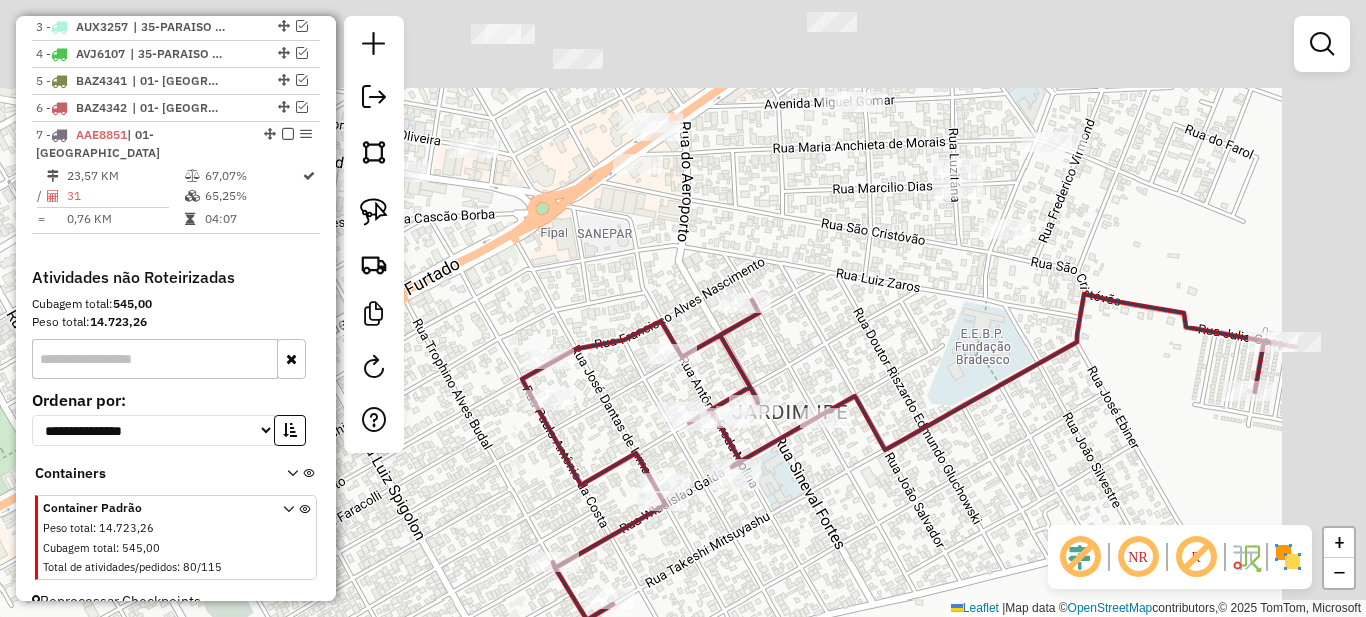 drag, startPoint x: 968, startPoint y: 216, endPoint x: 809, endPoint y: 359, distance: 213.84573 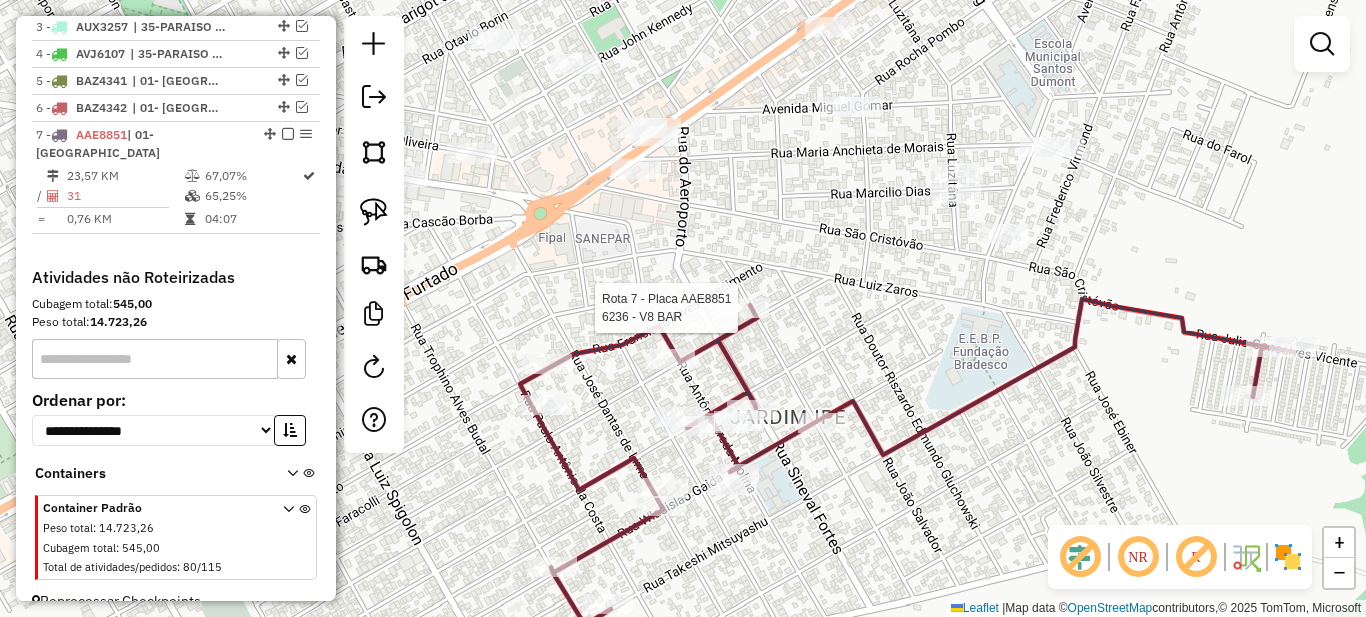 select on "*********" 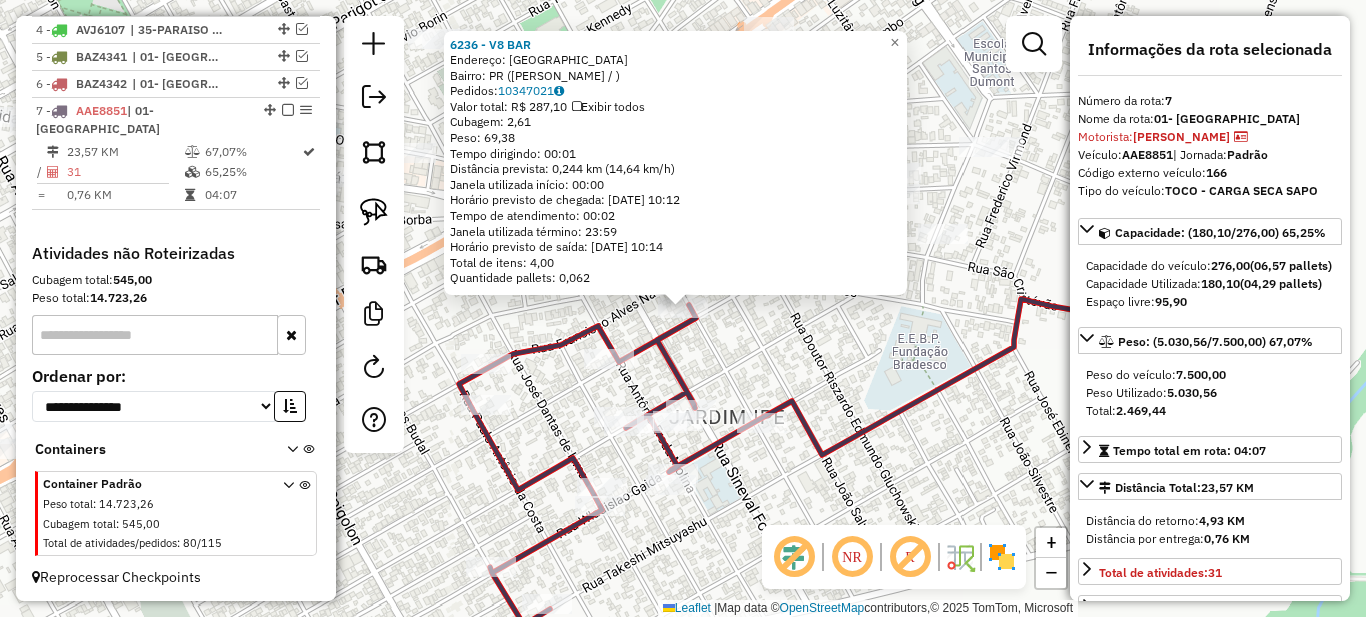scroll, scrollTop: 864, scrollLeft: 0, axis: vertical 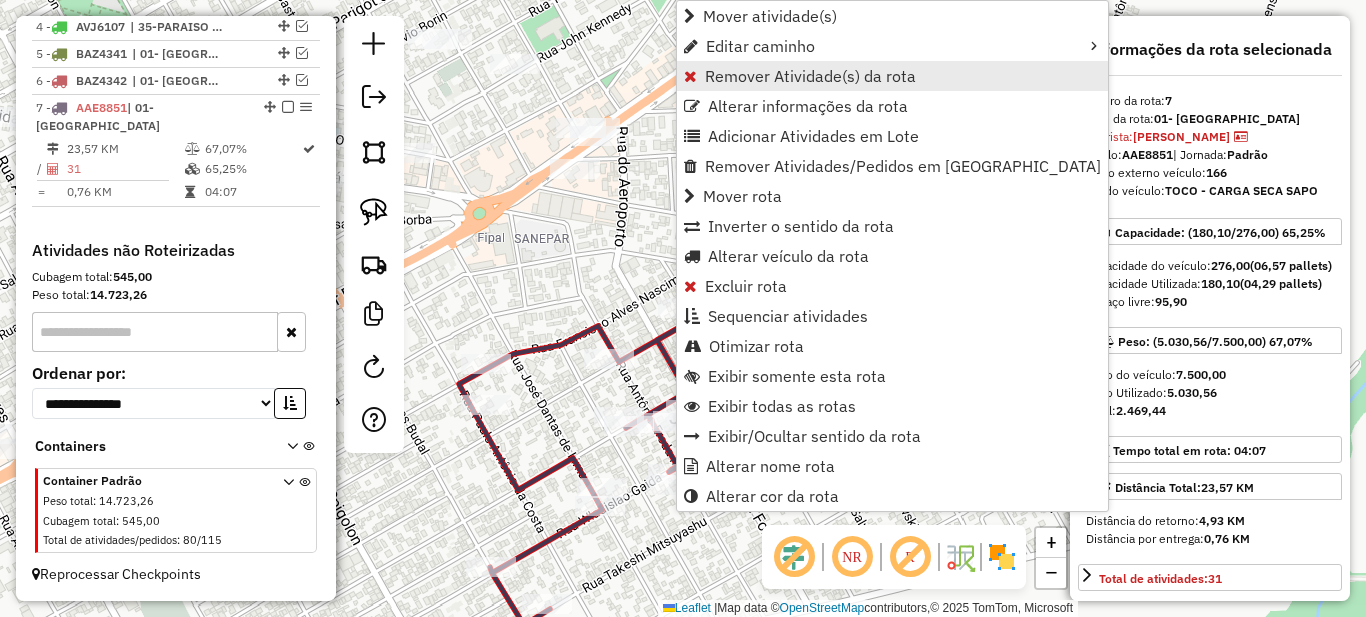 click on "Remover Atividade(s) da rota" at bounding box center [810, 76] 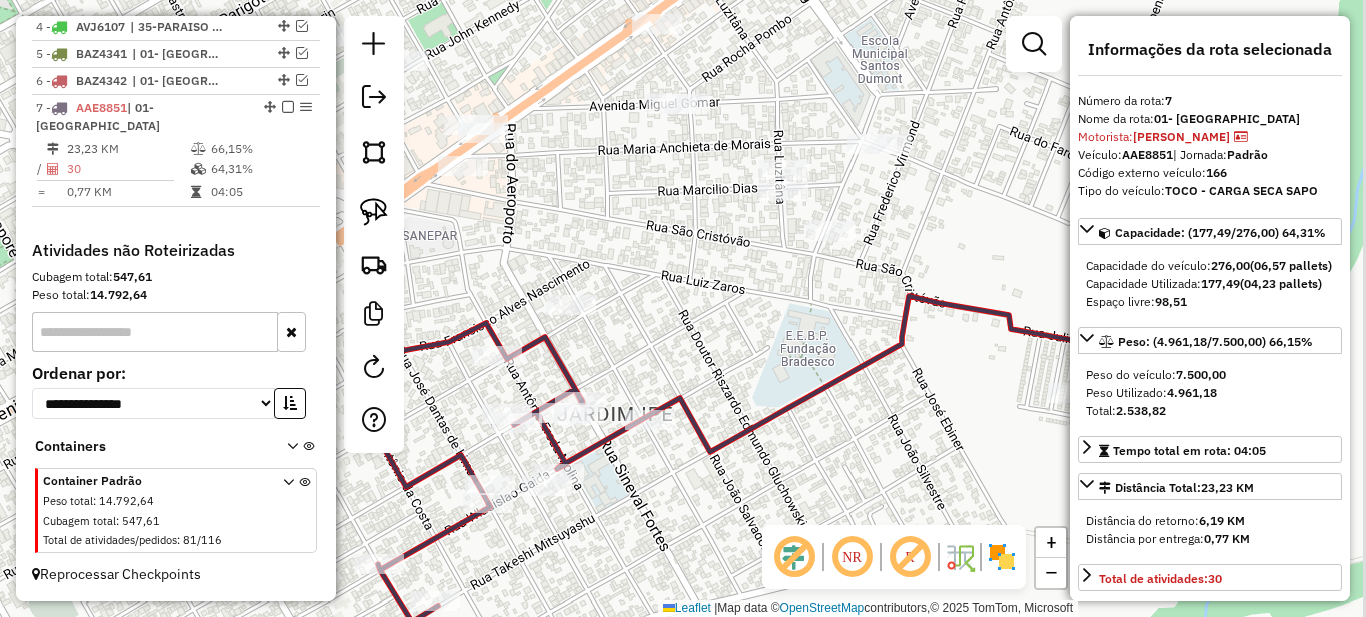 drag, startPoint x: 770, startPoint y: 361, endPoint x: 680, endPoint y: 358, distance: 90.04999 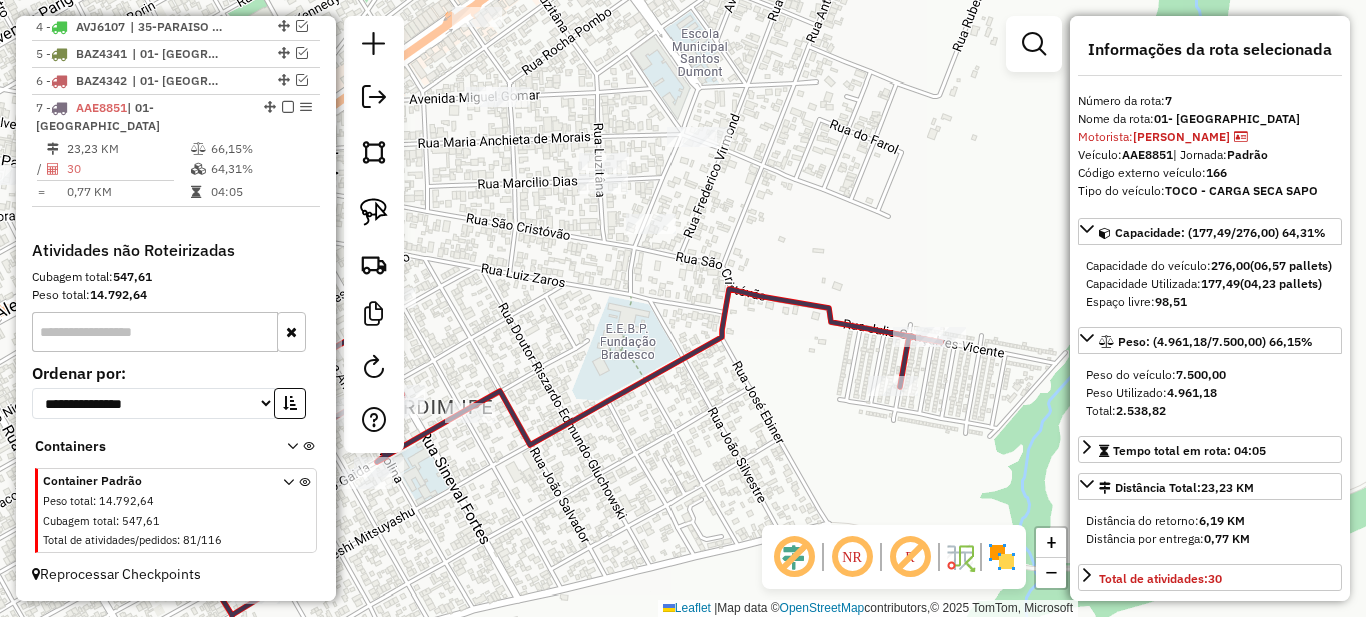 drag, startPoint x: 798, startPoint y: 333, endPoint x: 616, endPoint y: 326, distance: 182.13457 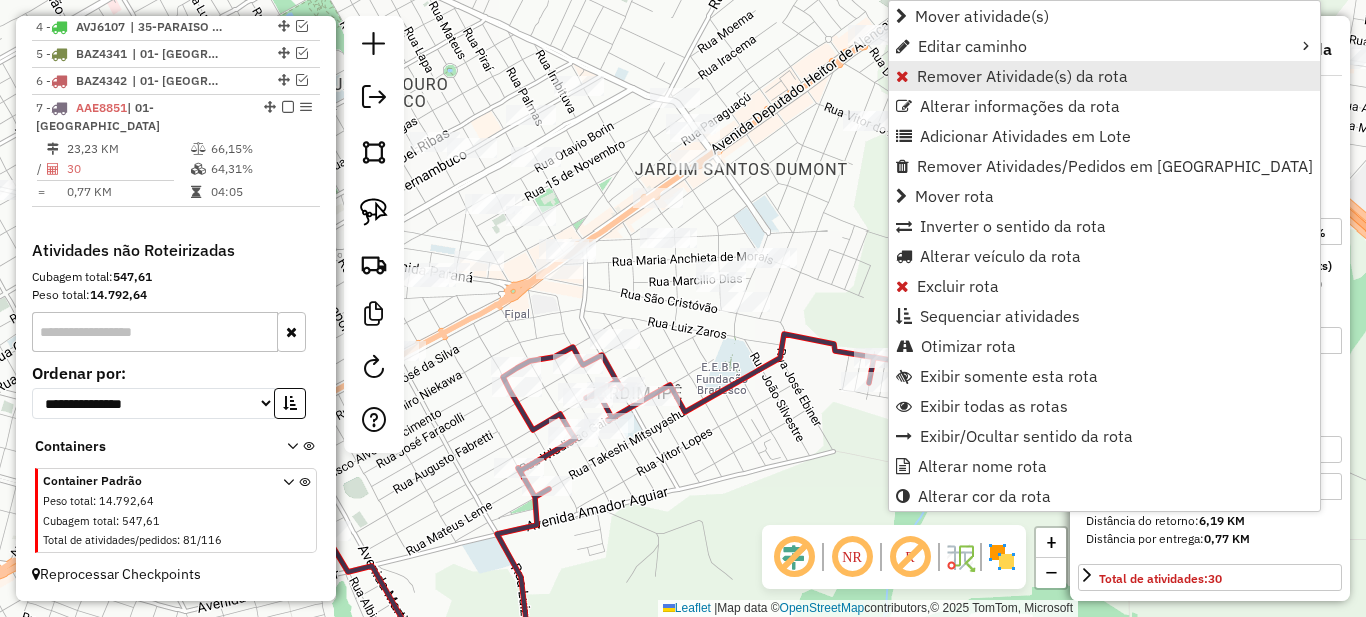 click on "Remover Atividade(s) da rota" at bounding box center (1022, 76) 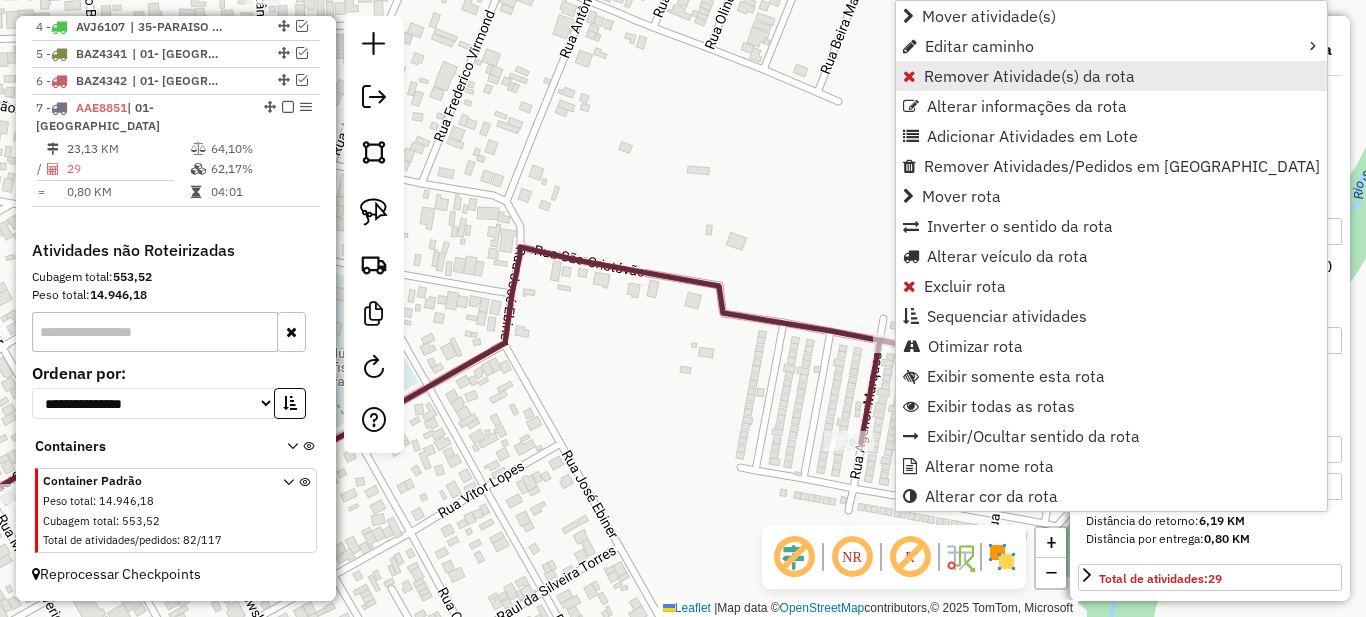 click on "Remover Atividade(s) da rota" at bounding box center [1029, 76] 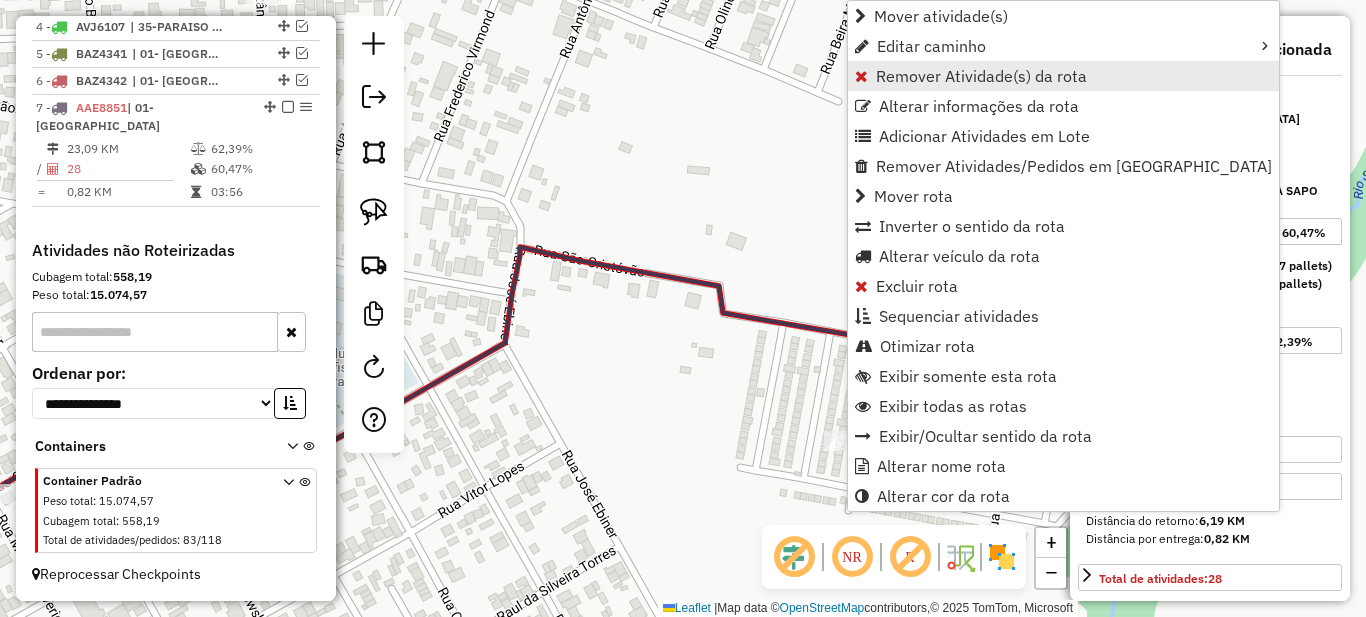 click on "Remover Atividade(s) da rota" at bounding box center (981, 76) 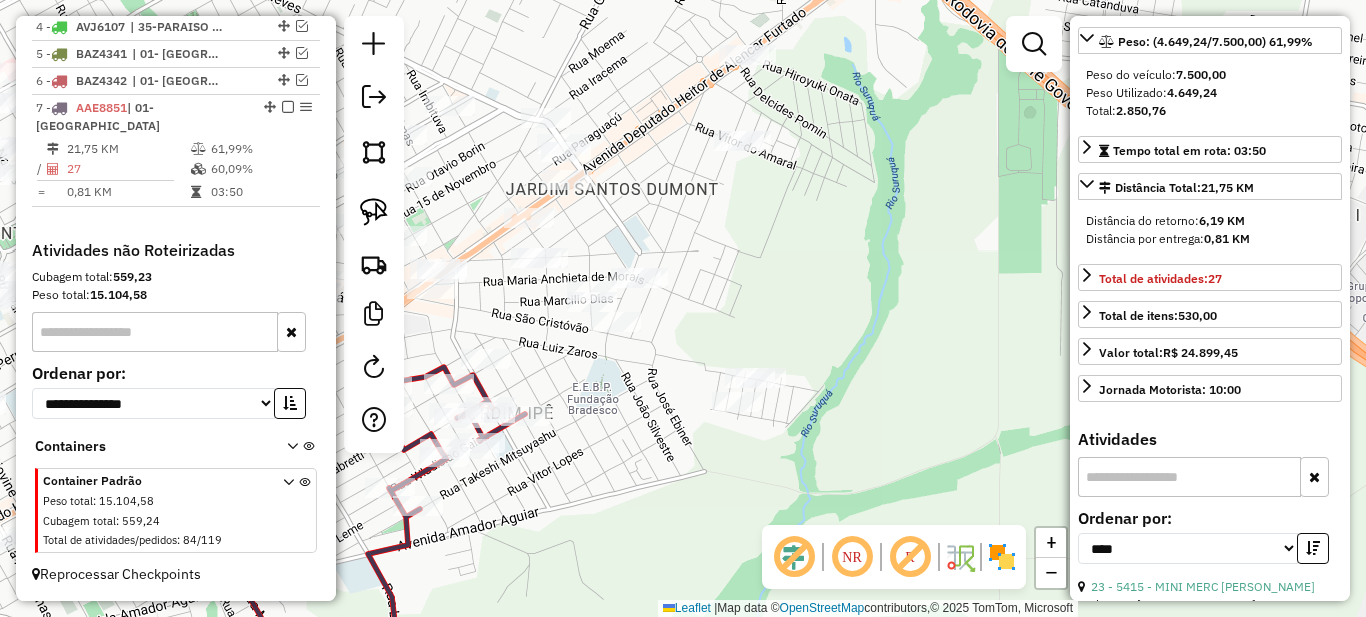 scroll, scrollTop: 0, scrollLeft: 0, axis: both 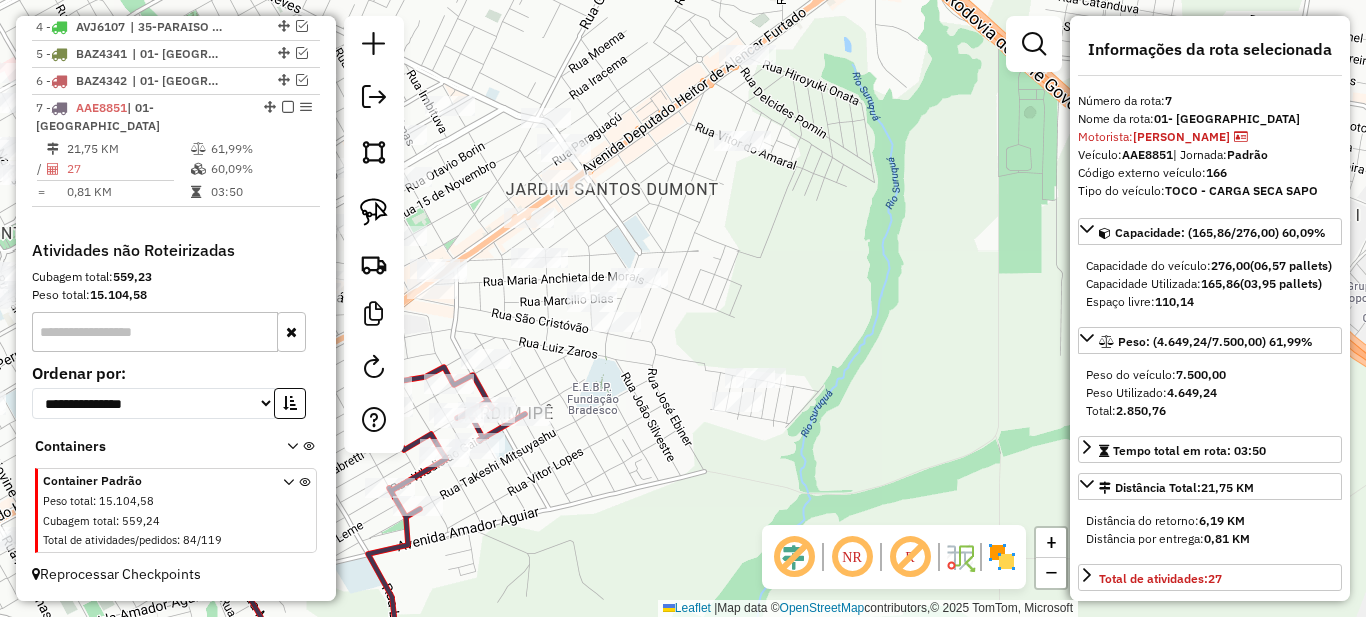 drag, startPoint x: 615, startPoint y: 461, endPoint x: 886, endPoint y: 387, distance: 280.9217 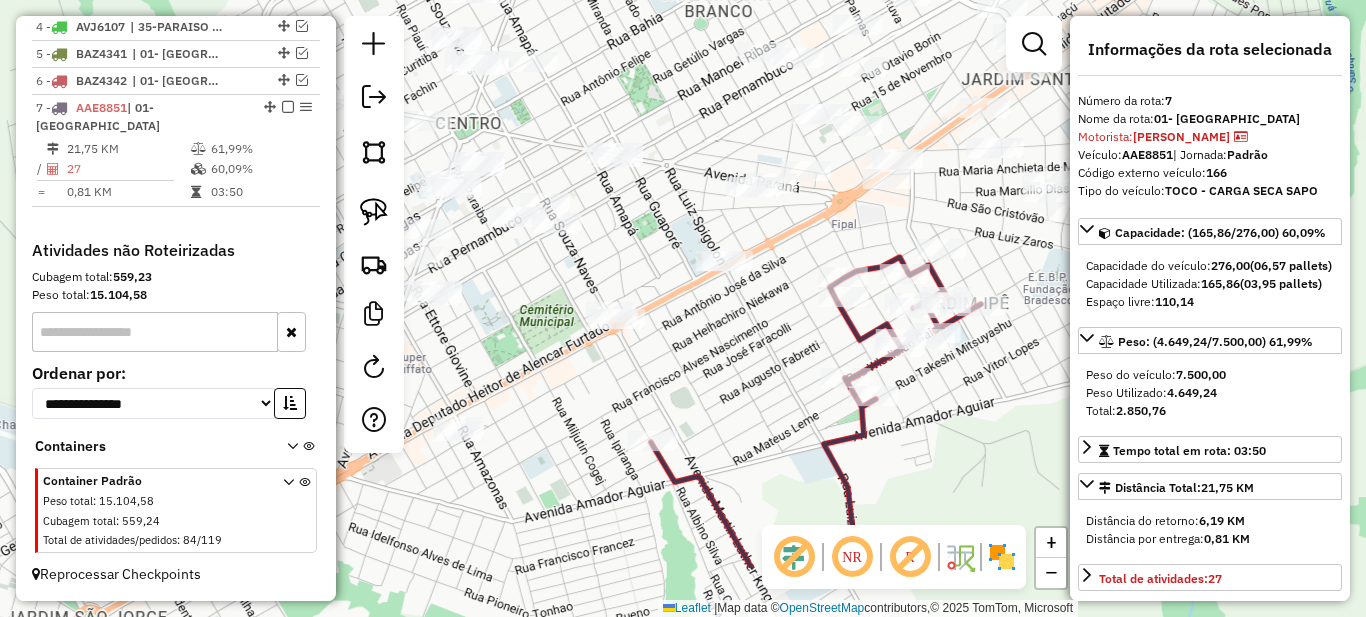drag, startPoint x: 671, startPoint y: 383, endPoint x: 704, endPoint y: 432, distance: 59.07622 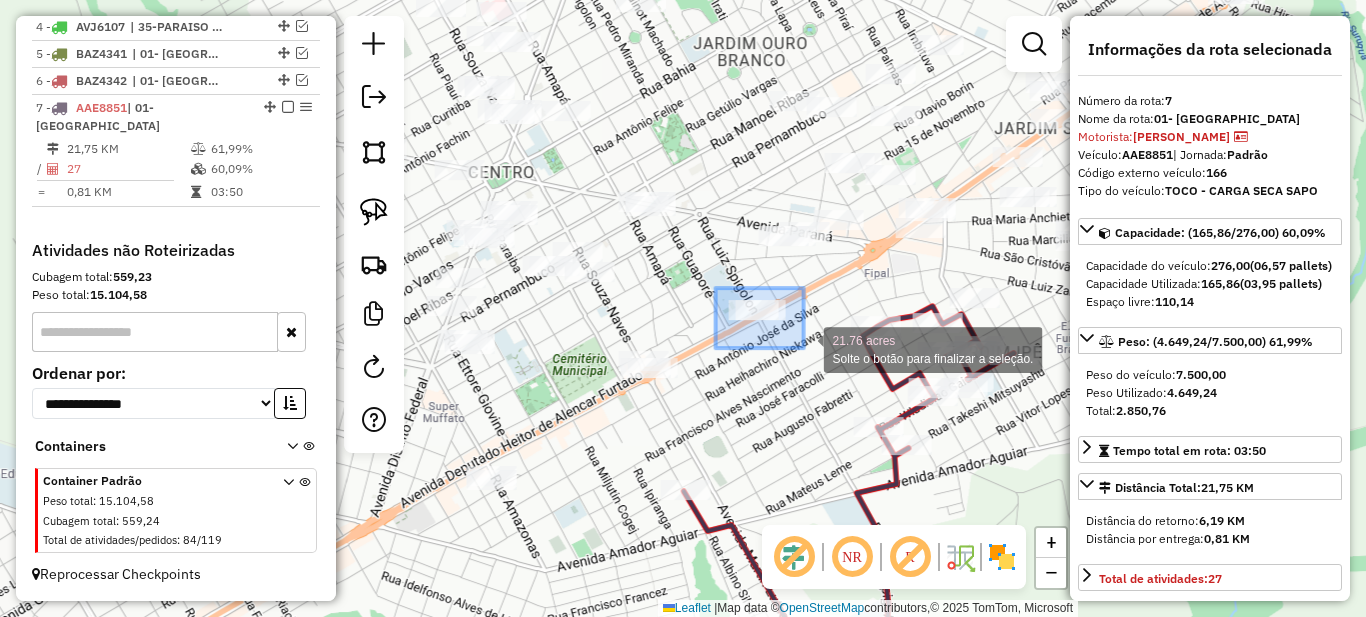 drag, startPoint x: 716, startPoint y: 288, endPoint x: 806, endPoint y: 348, distance: 108.16654 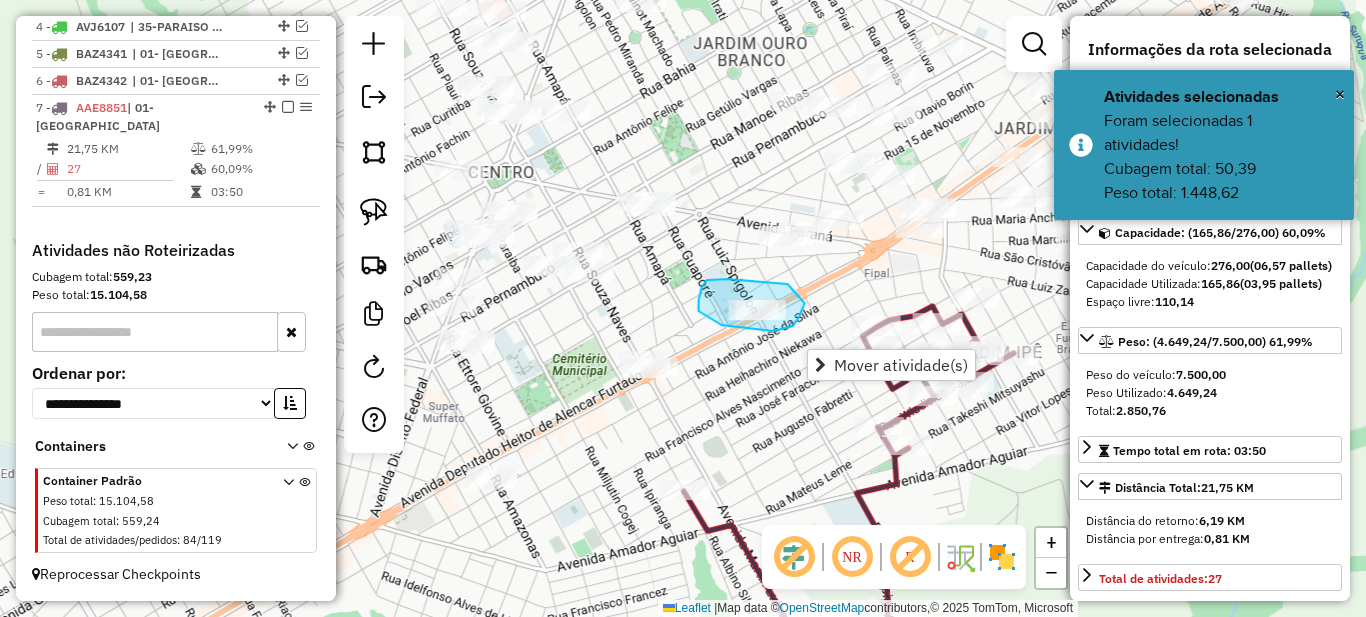 drag, startPoint x: 781, startPoint y: 284, endPoint x: 805, endPoint y: 293, distance: 25.632011 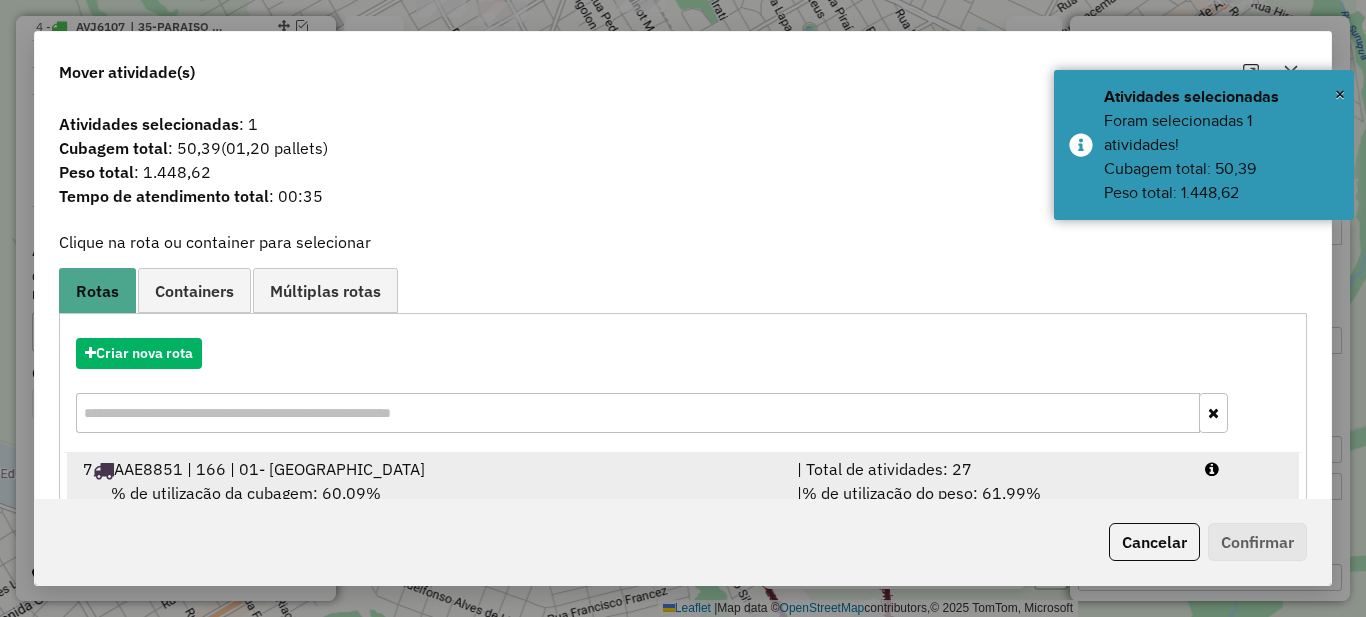 scroll, scrollTop: 70, scrollLeft: 0, axis: vertical 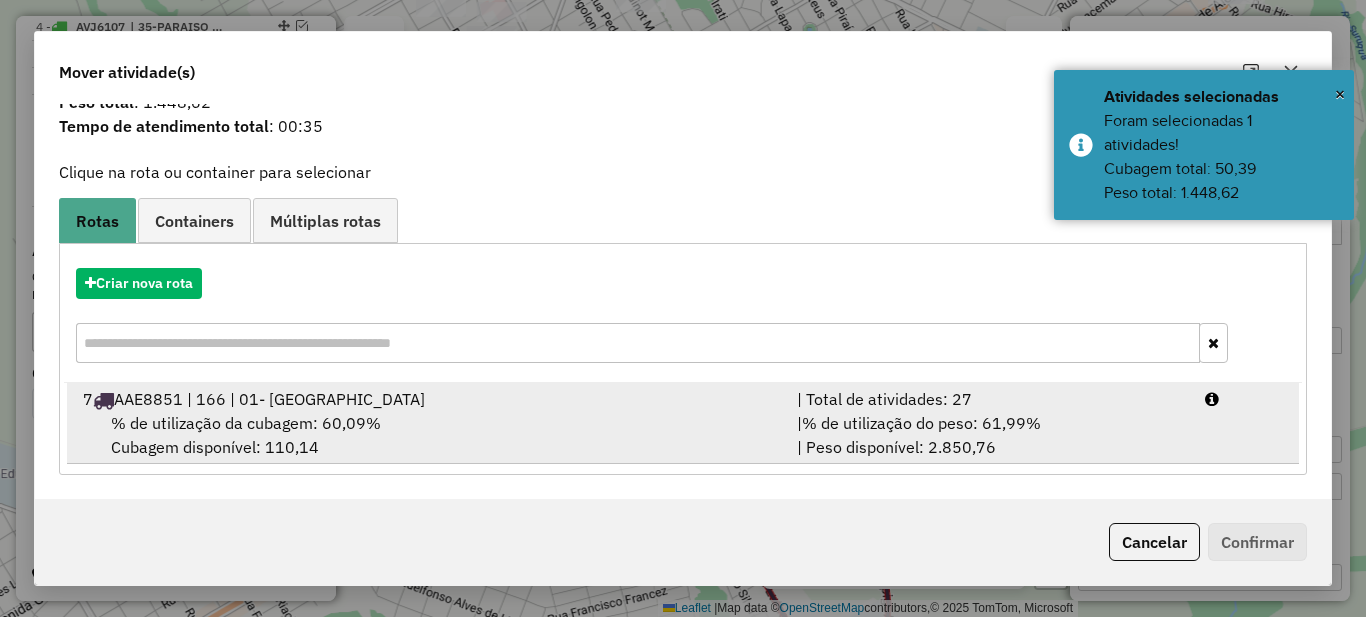 click on "| Total de atividades: 27" at bounding box center [989, 399] 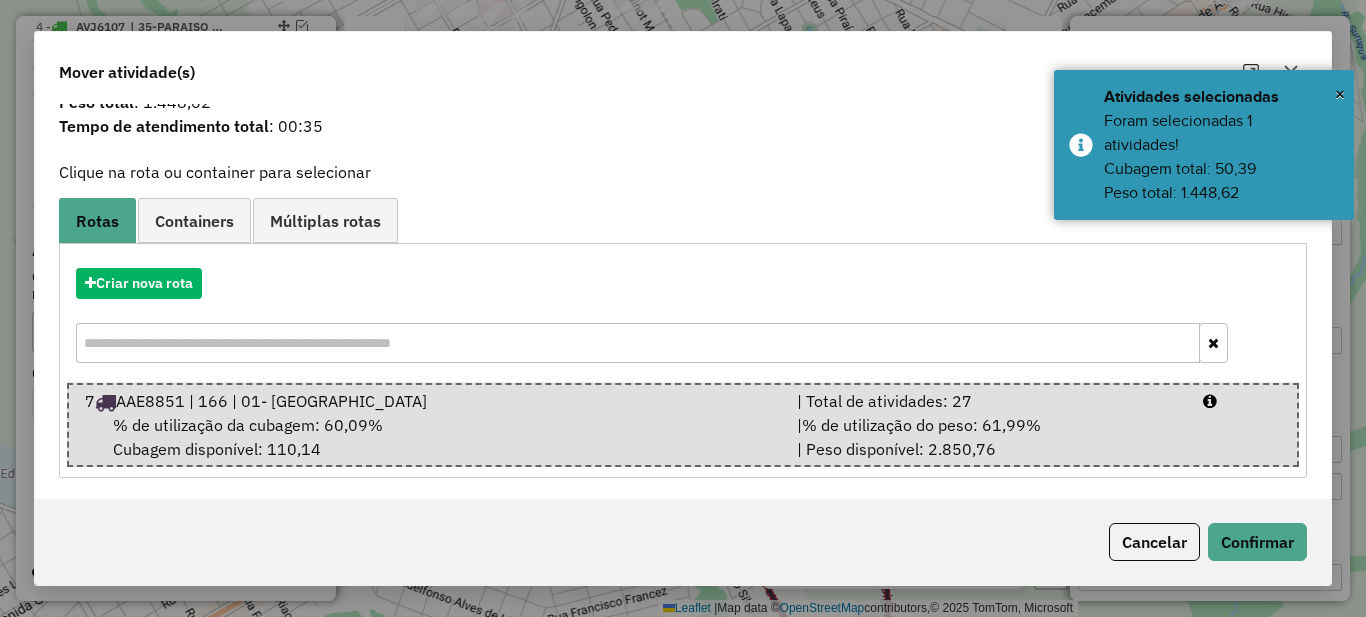 click on "Cancelar   Confirmar" 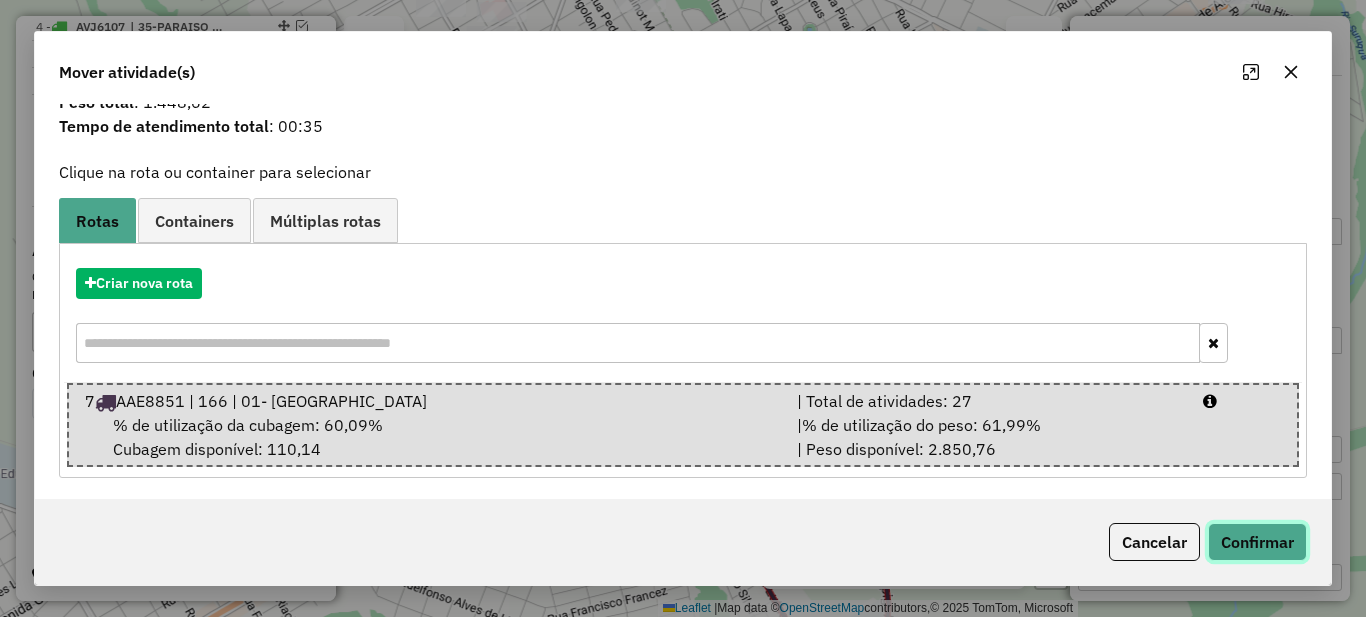 click on "Confirmar" 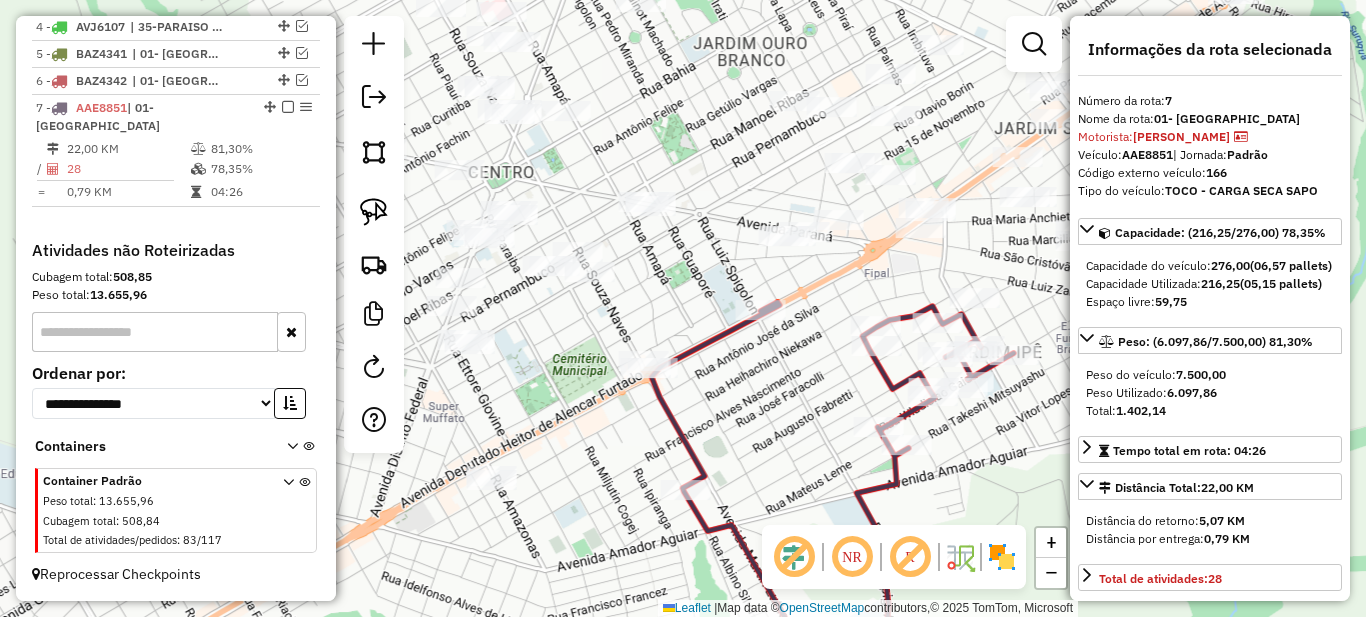 scroll, scrollTop: 0, scrollLeft: 0, axis: both 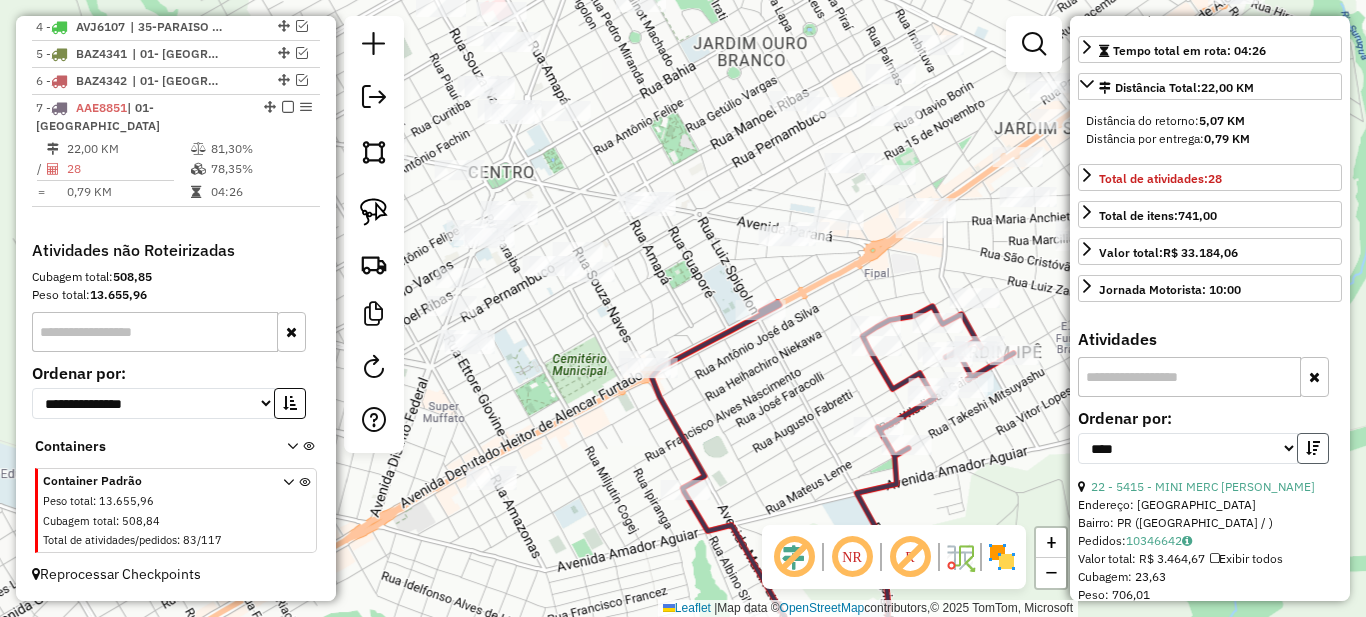 click at bounding box center [1313, 448] 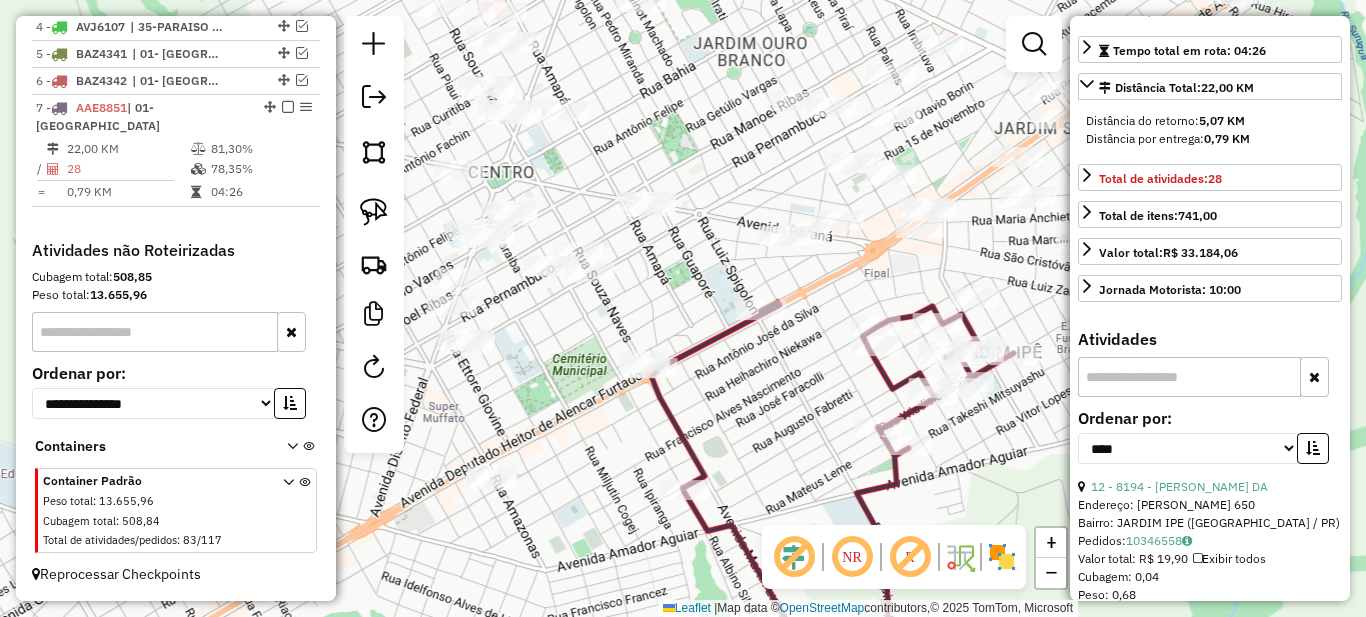 scroll, scrollTop: 600, scrollLeft: 0, axis: vertical 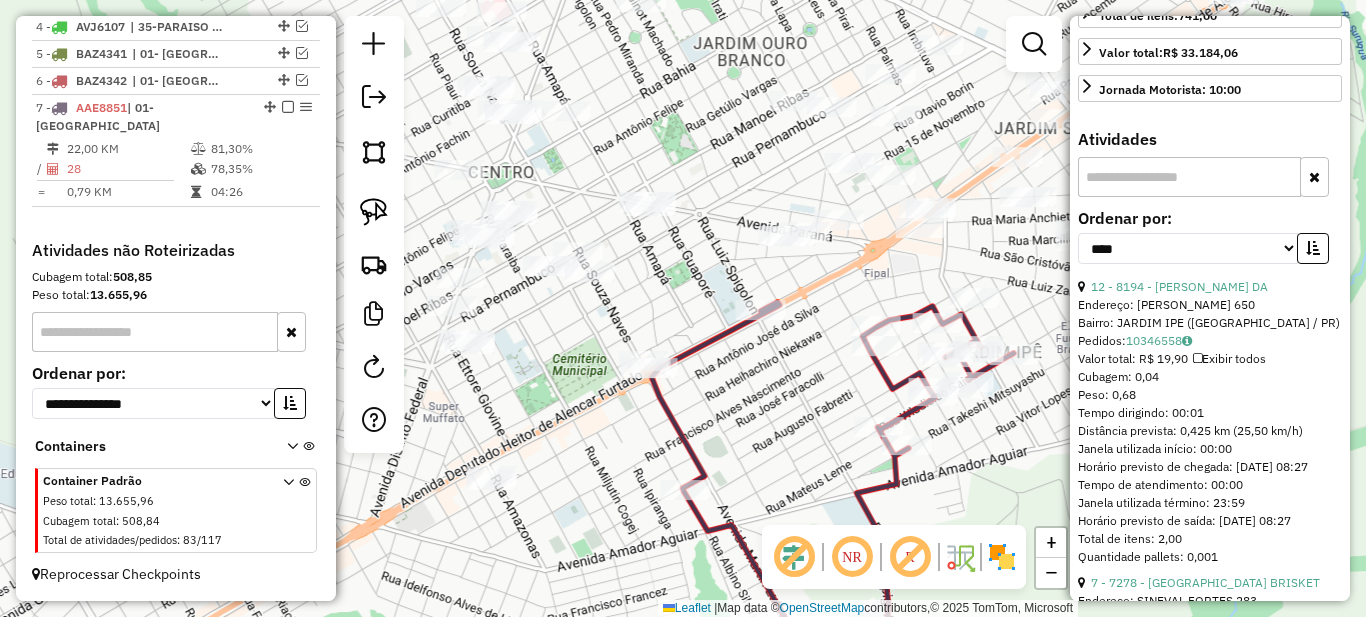 click on "**********" at bounding box center [1210, 244] 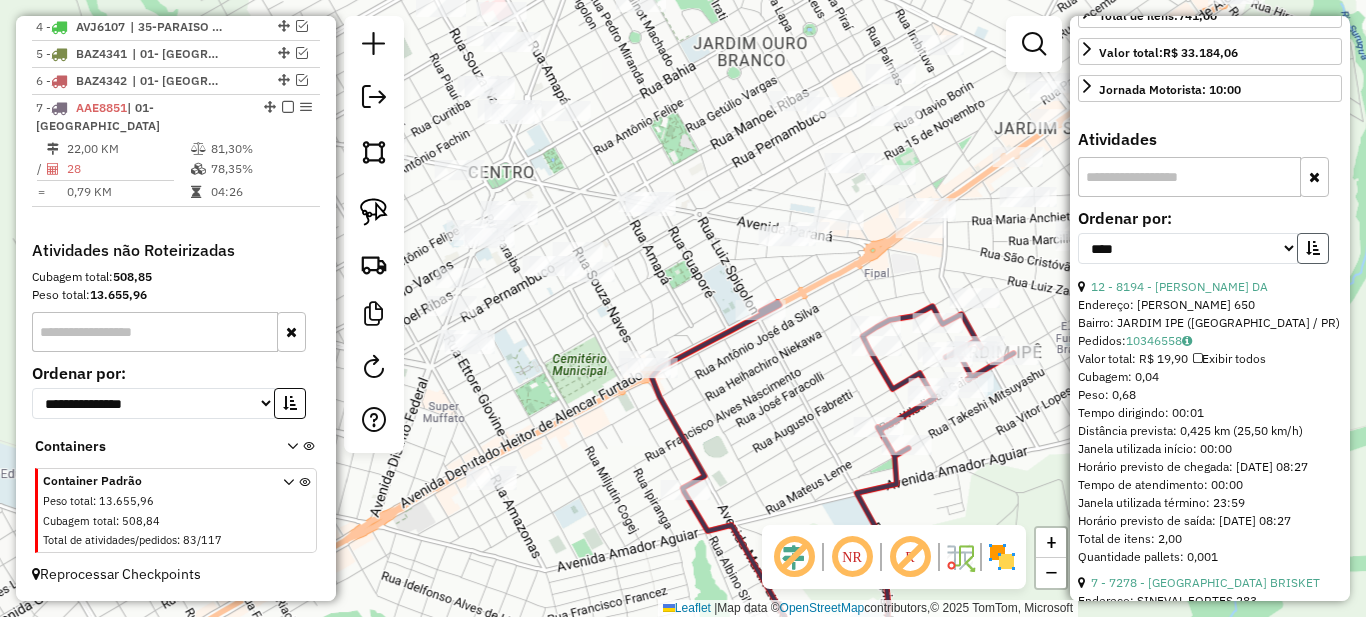 click at bounding box center [1313, 248] 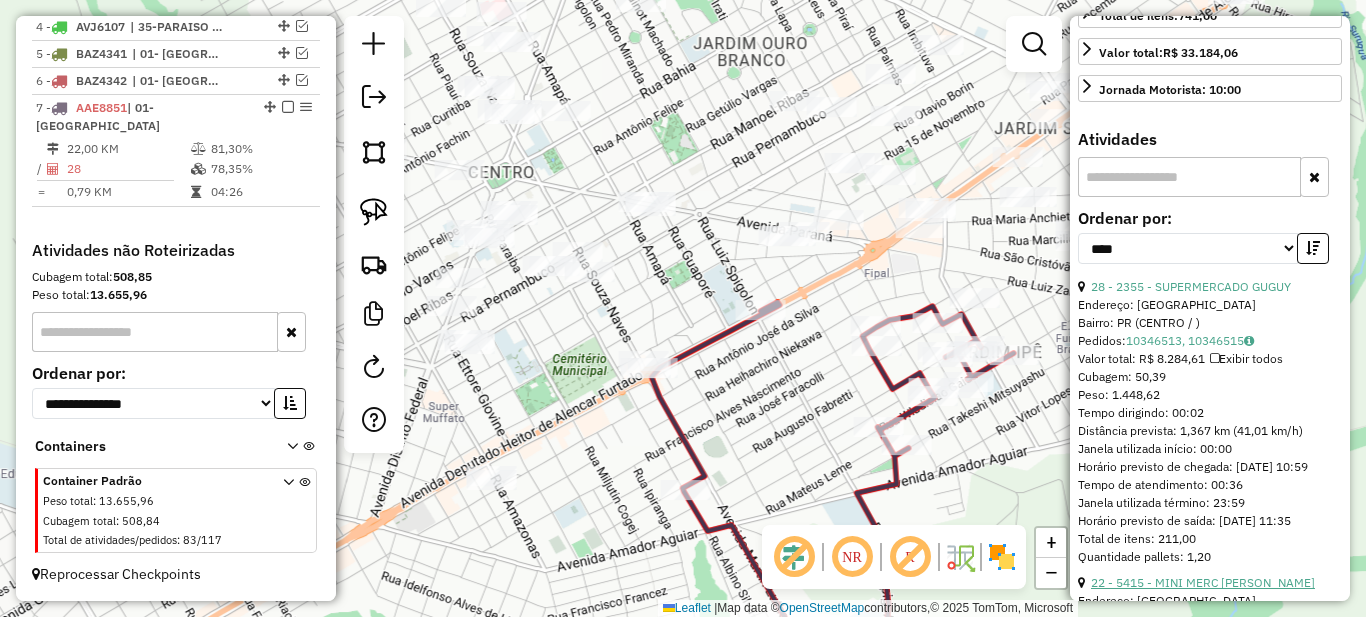 scroll, scrollTop: 900, scrollLeft: 0, axis: vertical 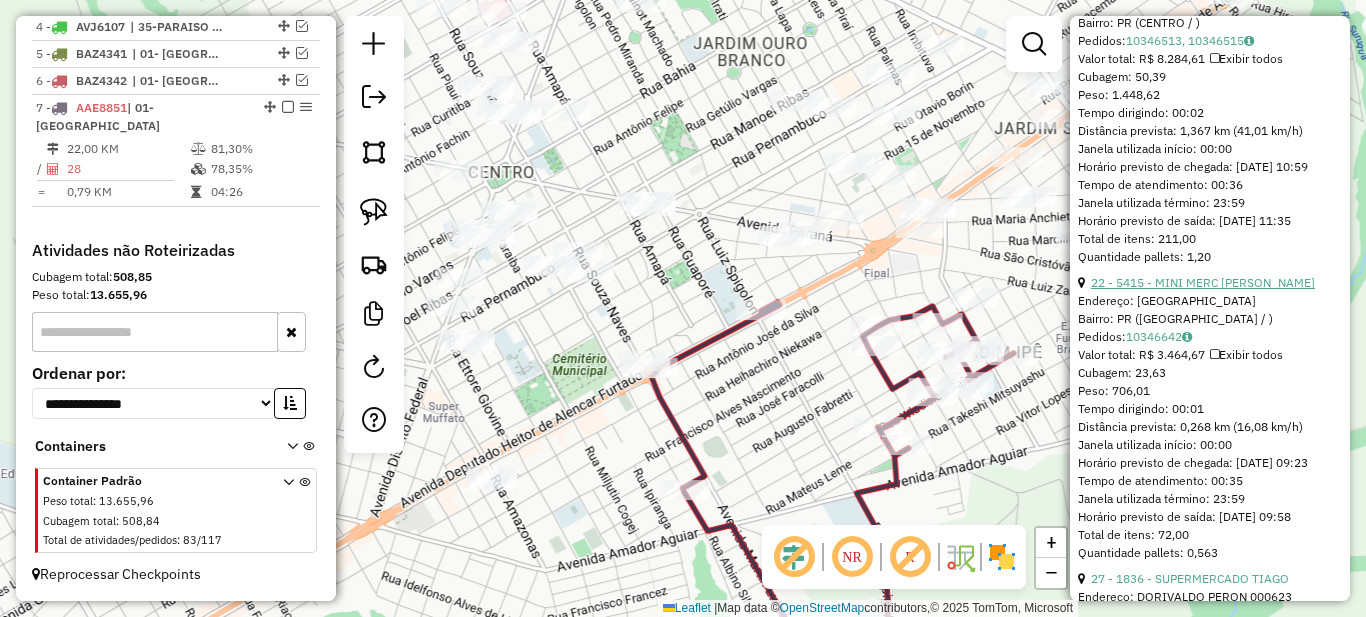 click on "22 - 5415 - MINI MERC [PERSON_NAME]" at bounding box center (1203, 282) 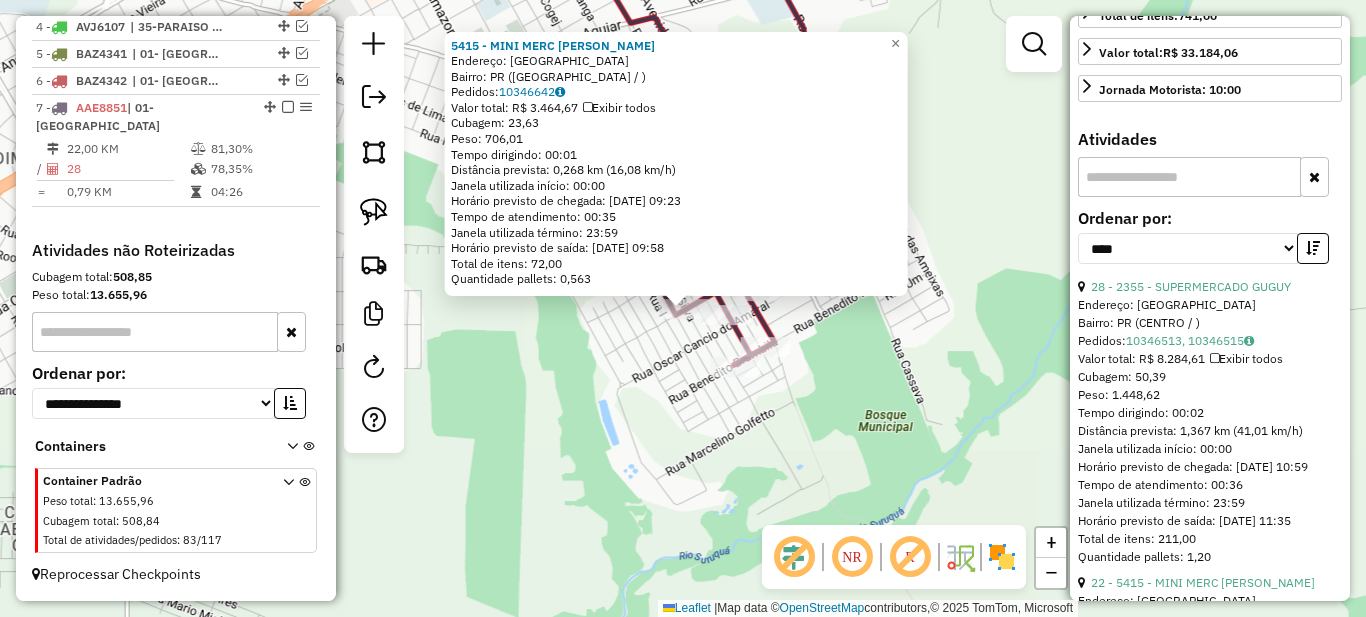 scroll, scrollTop: 500, scrollLeft: 0, axis: vertical 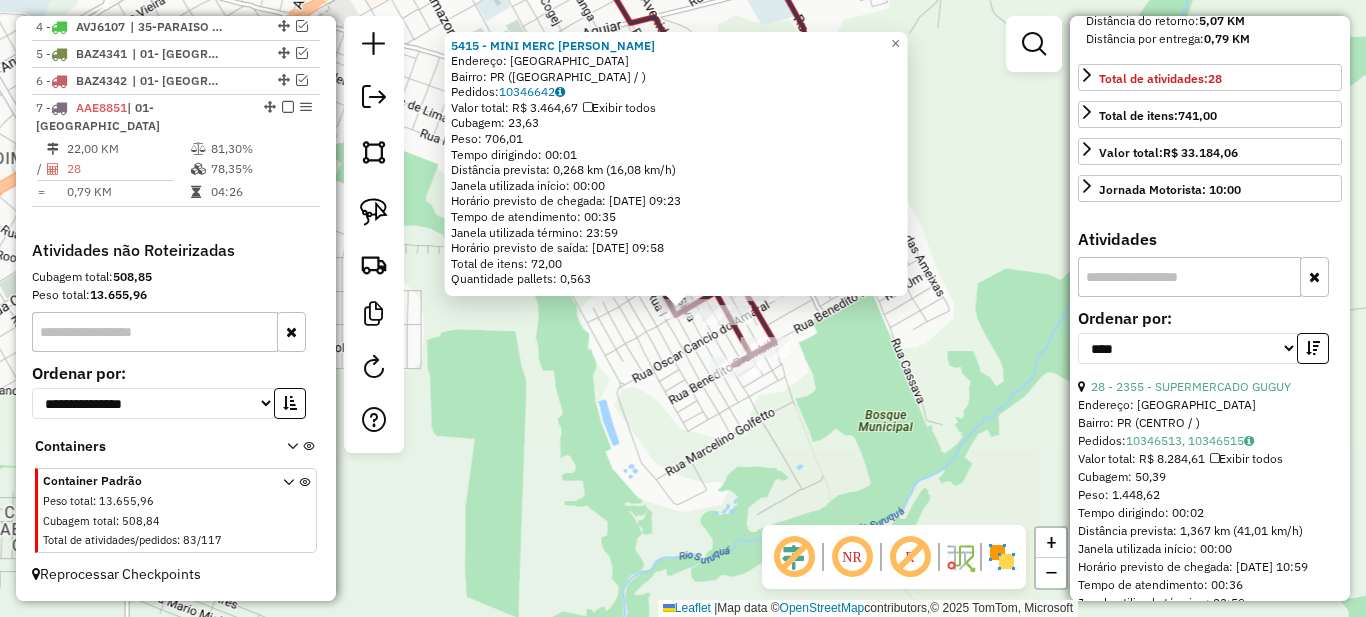 click on "28 - 2355 - SUPERMERCADO GUGUY" at bounding box center (1210, 387) 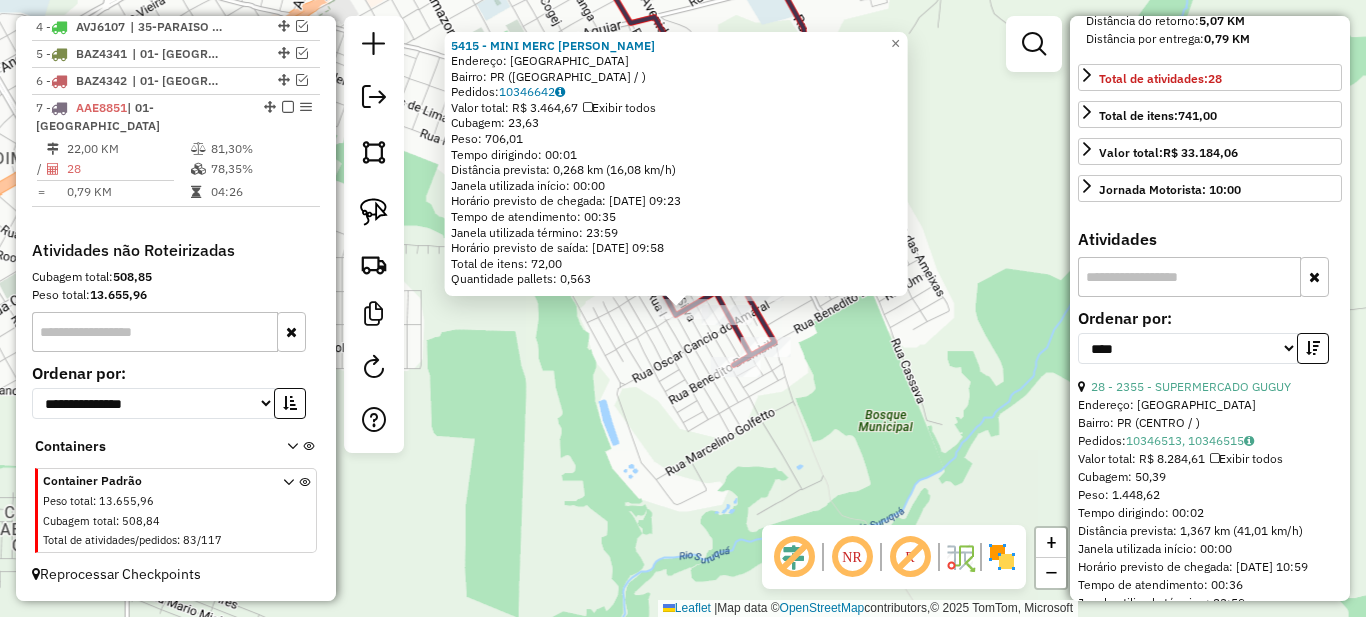 click on "**********" at bounding box center [1210, 344] 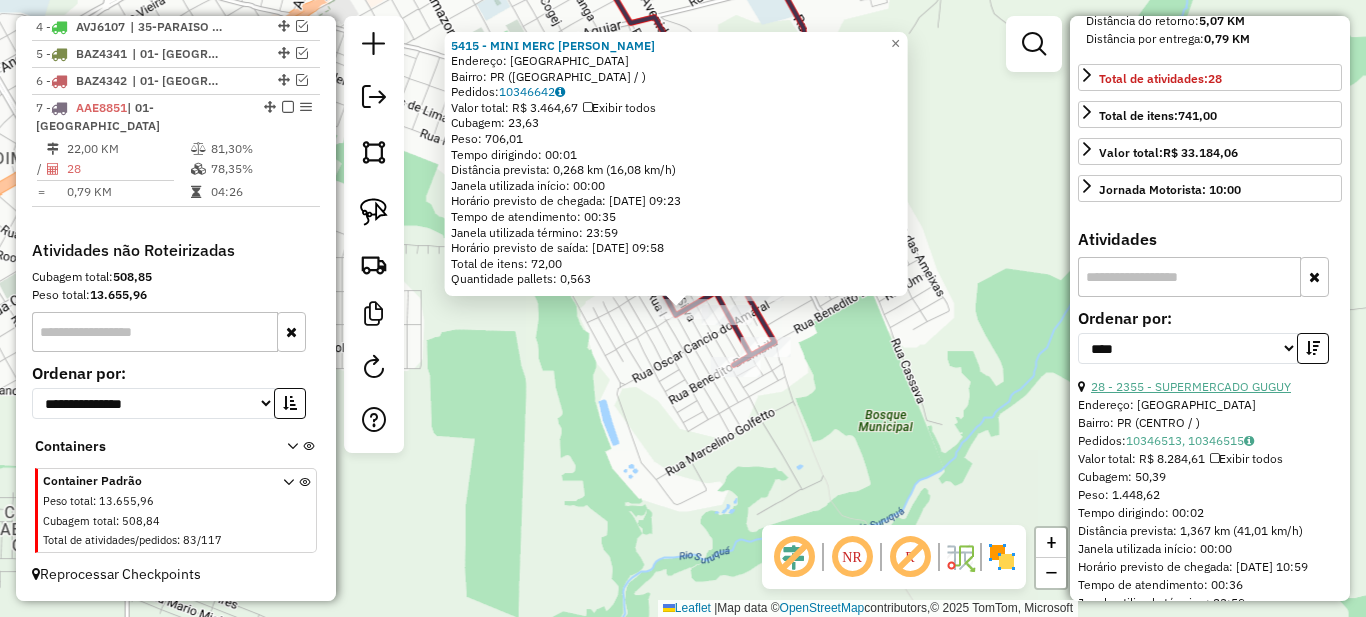 click on "28 - 2355 - SUPERMERCADO GUGUY" at bounding box center (1191, 386) 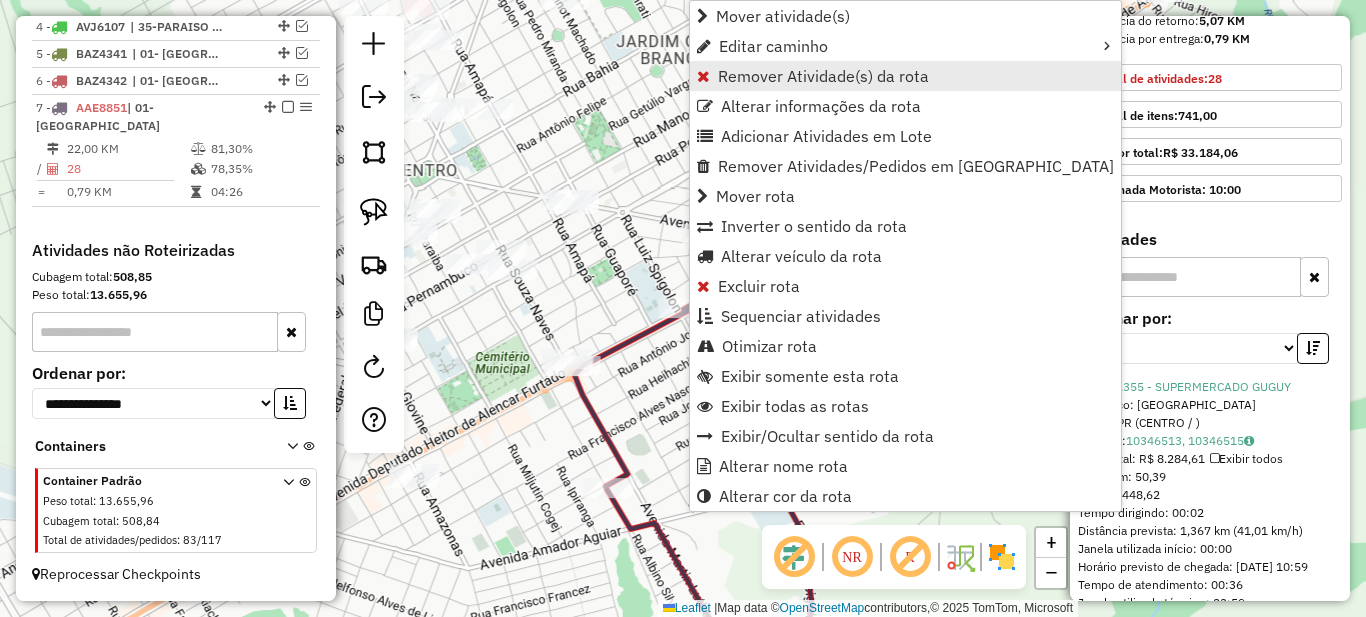 click on "Remover Atividade(s) da rota" at bounding box center [823, 76] 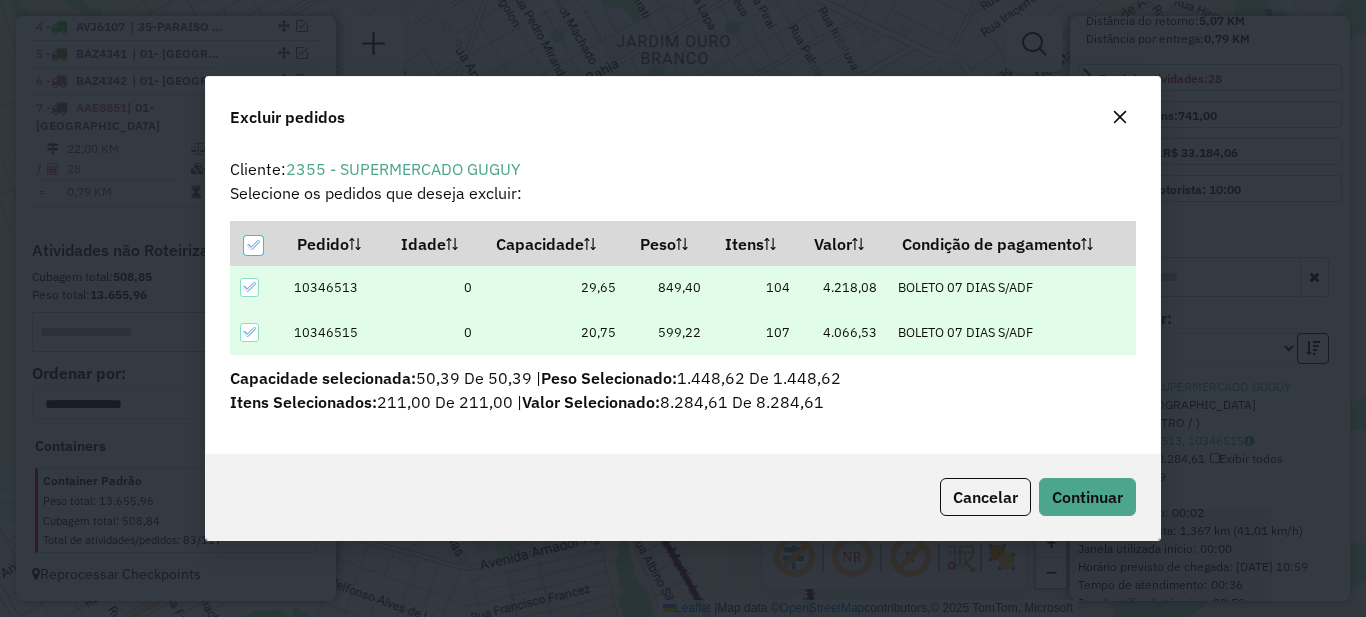 scroll, scrollTop: 12, scrollLeft: 6, axis: both 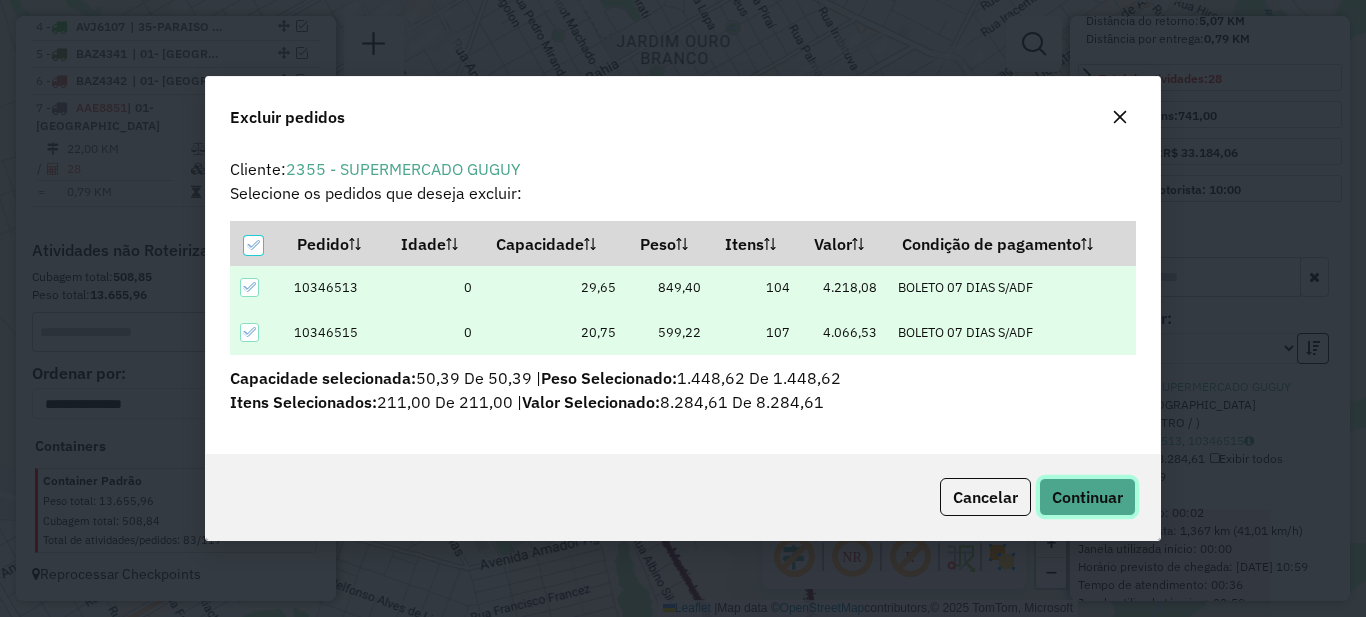 click on "Continuar" 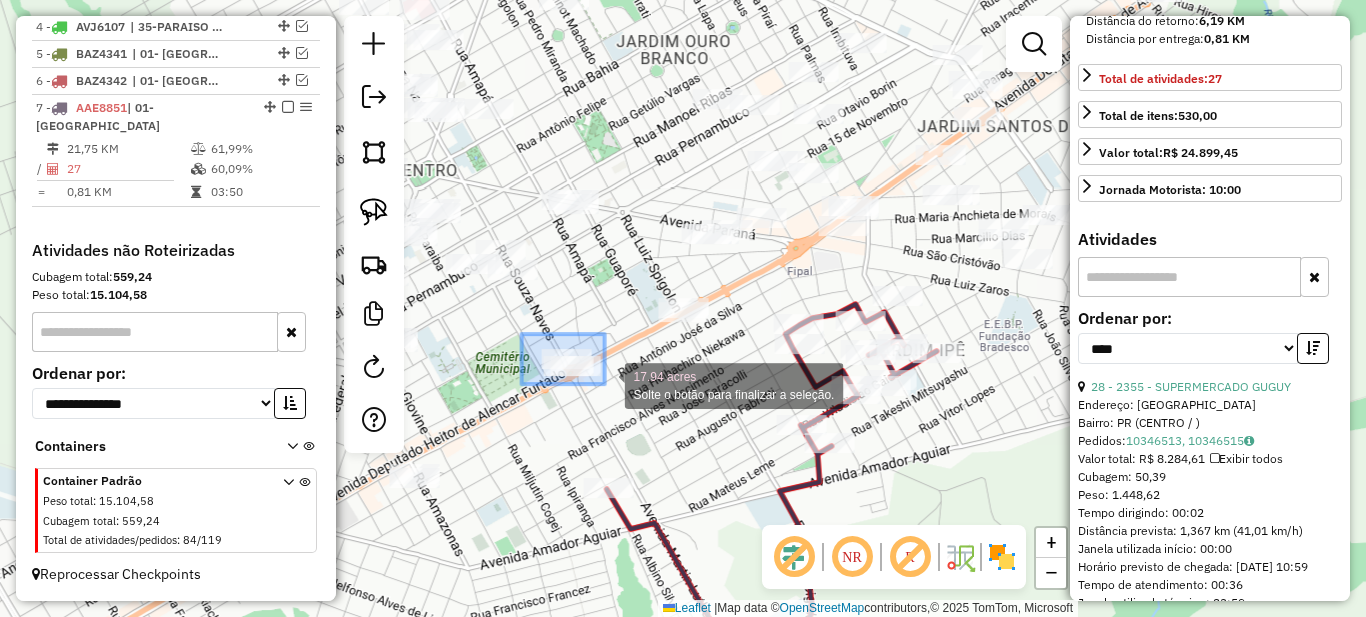 drag, startPoint x: 522, startPoint y: 334, endPoint x: 621, endPoint y: 393, distance: 115.24756 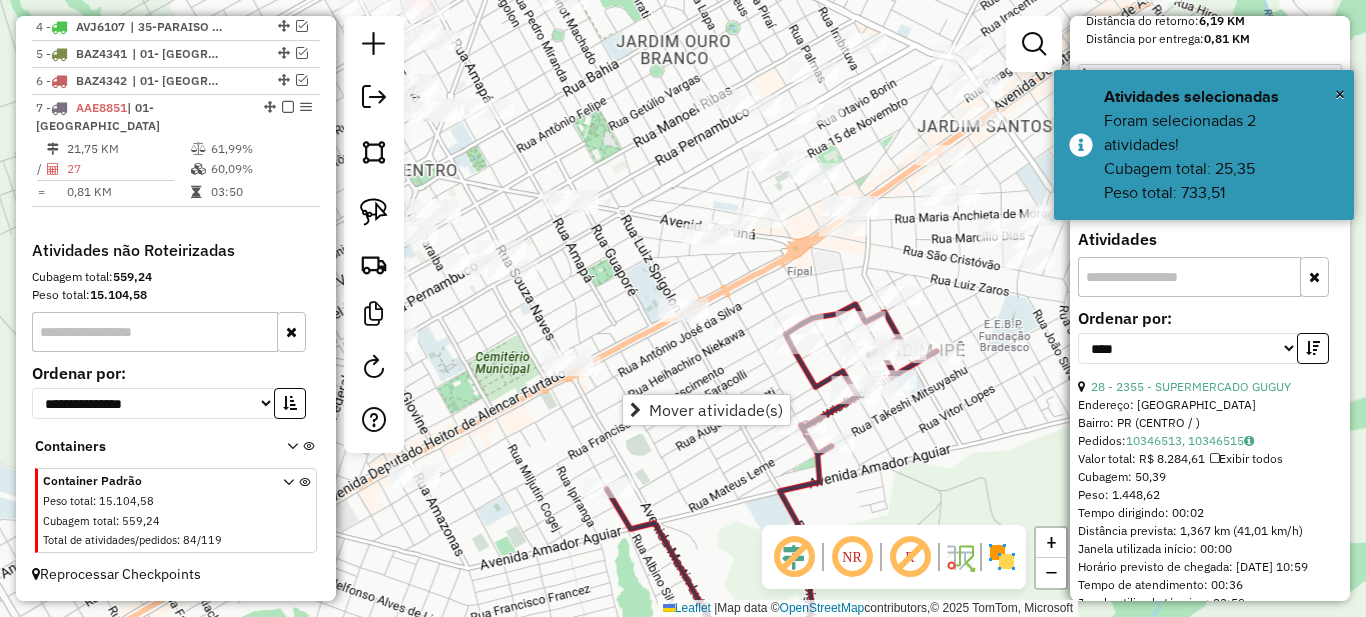 scroll, scrollTop: 0, scrollLeft: 0, axis: both 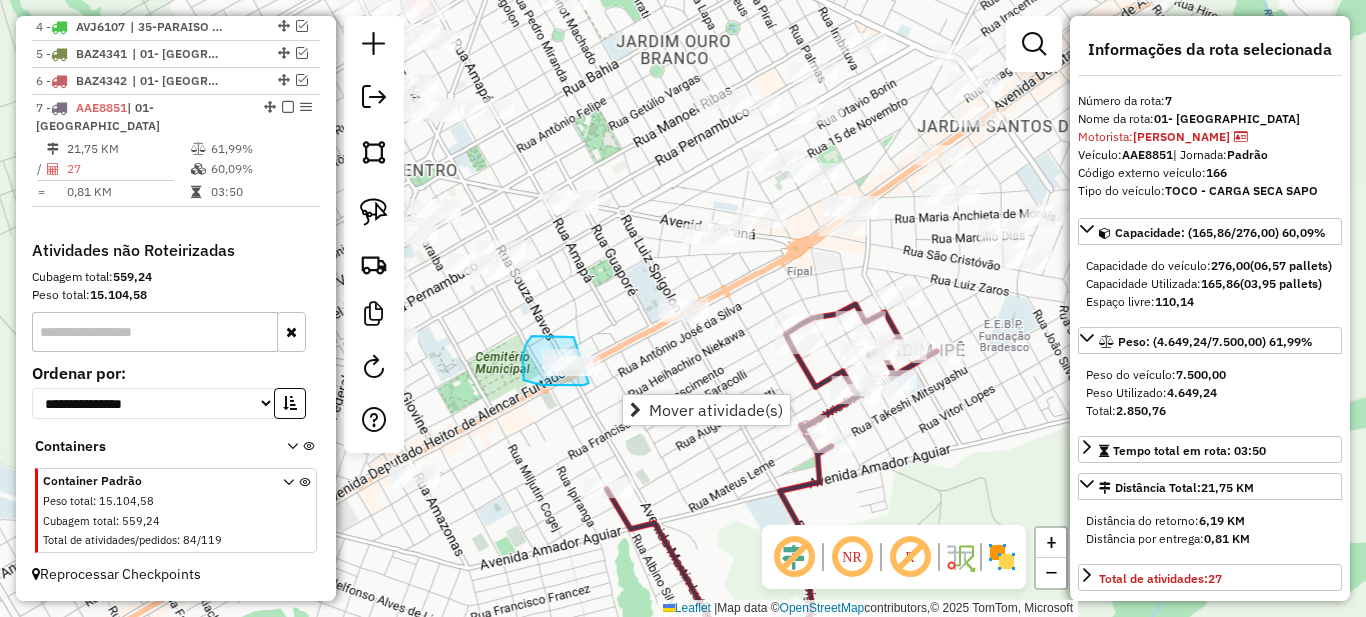 drag, startPoint x: 569, startPoint y: 337, endPoint x: 624, endPoint y: 368, distance: 63.134777 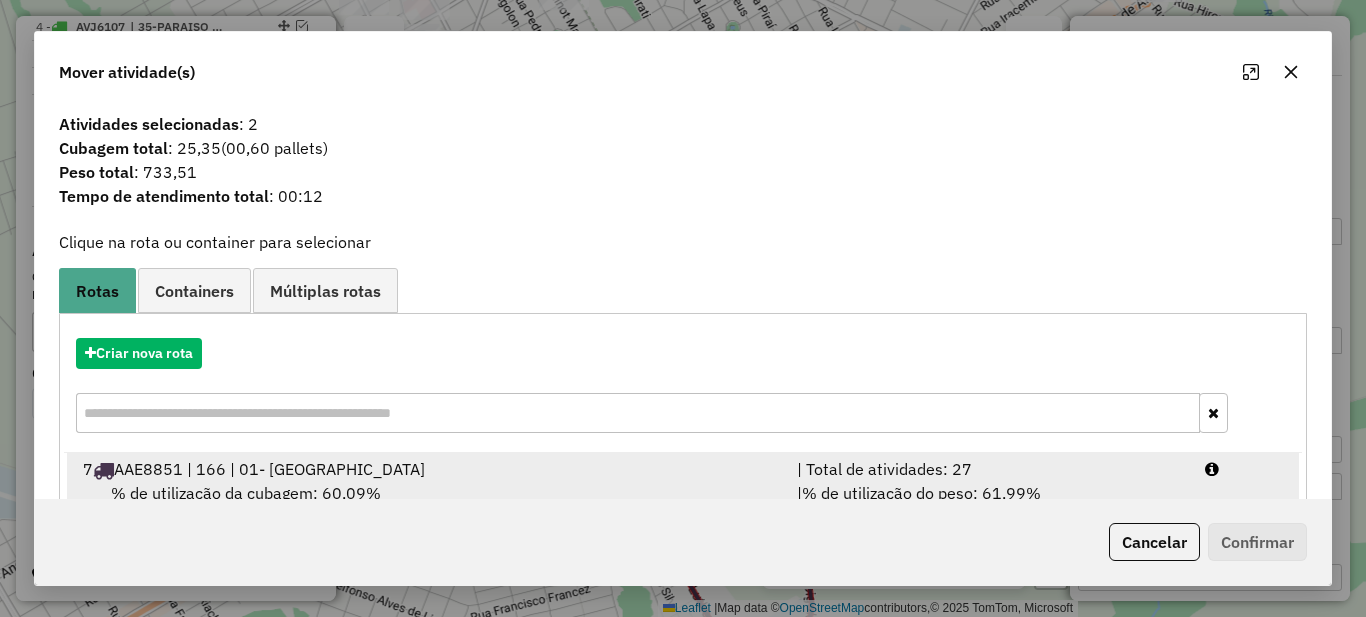 scroll, scrollTop: 70, scrollLeft: 0, axis: vertical 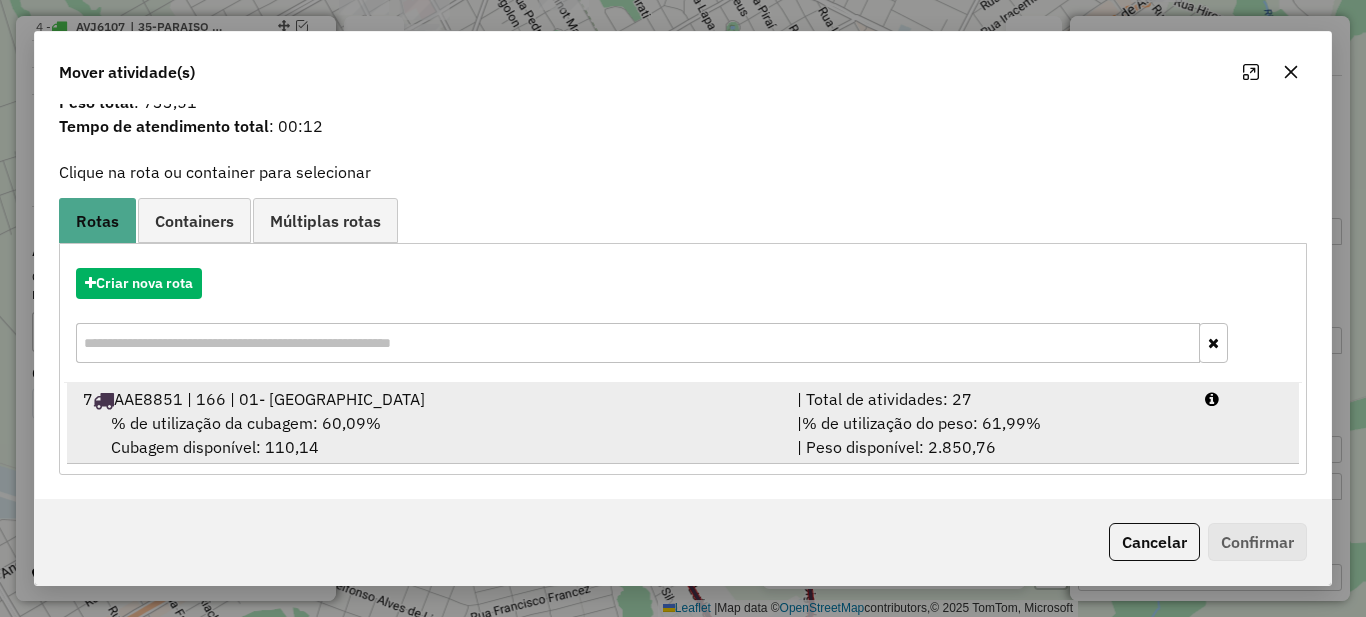 click on "| Total de atividades: 27" at bounding box center (989, 399) 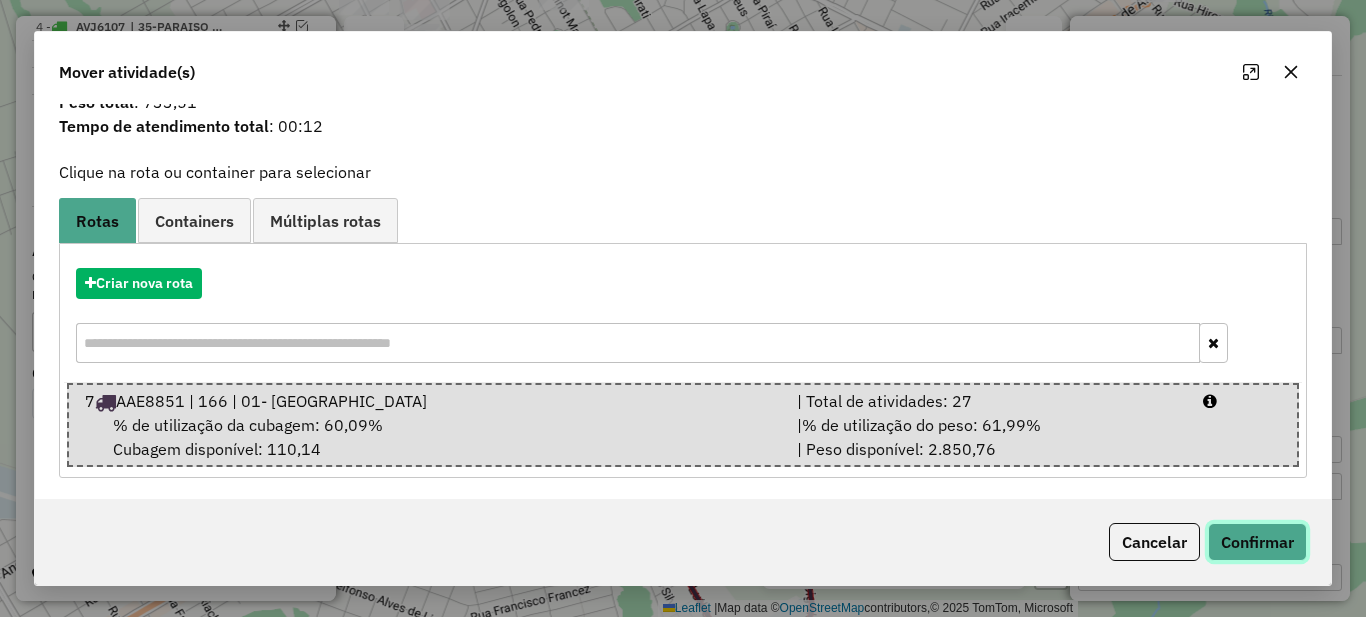 click on "Confirmar" 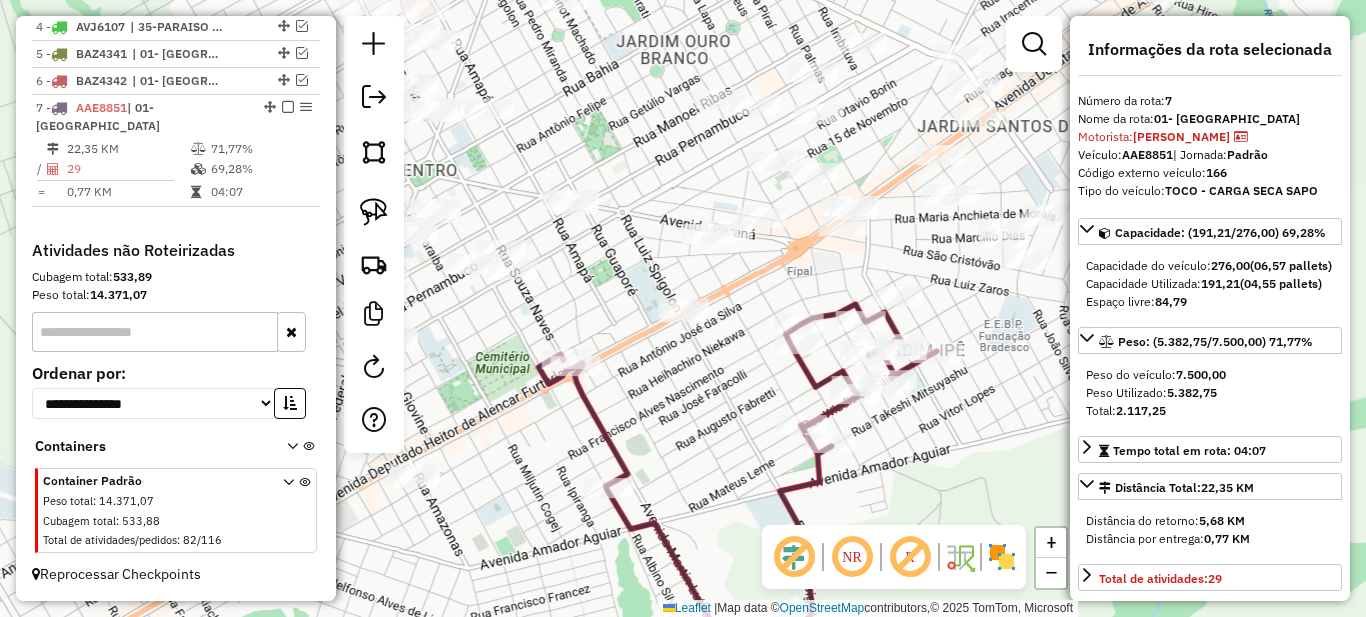 scroll, scrollTop: 0, scrollLeft: 0, axis: both 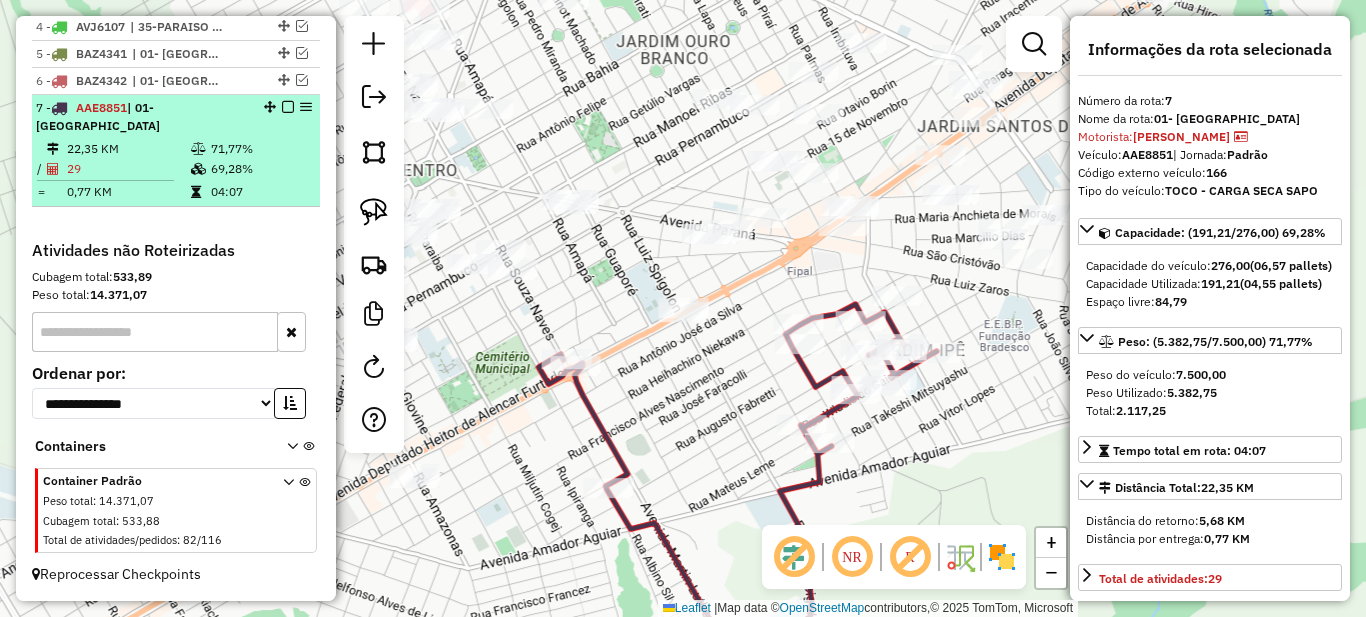 click on "69,28%" at bounding box center (260, 169) 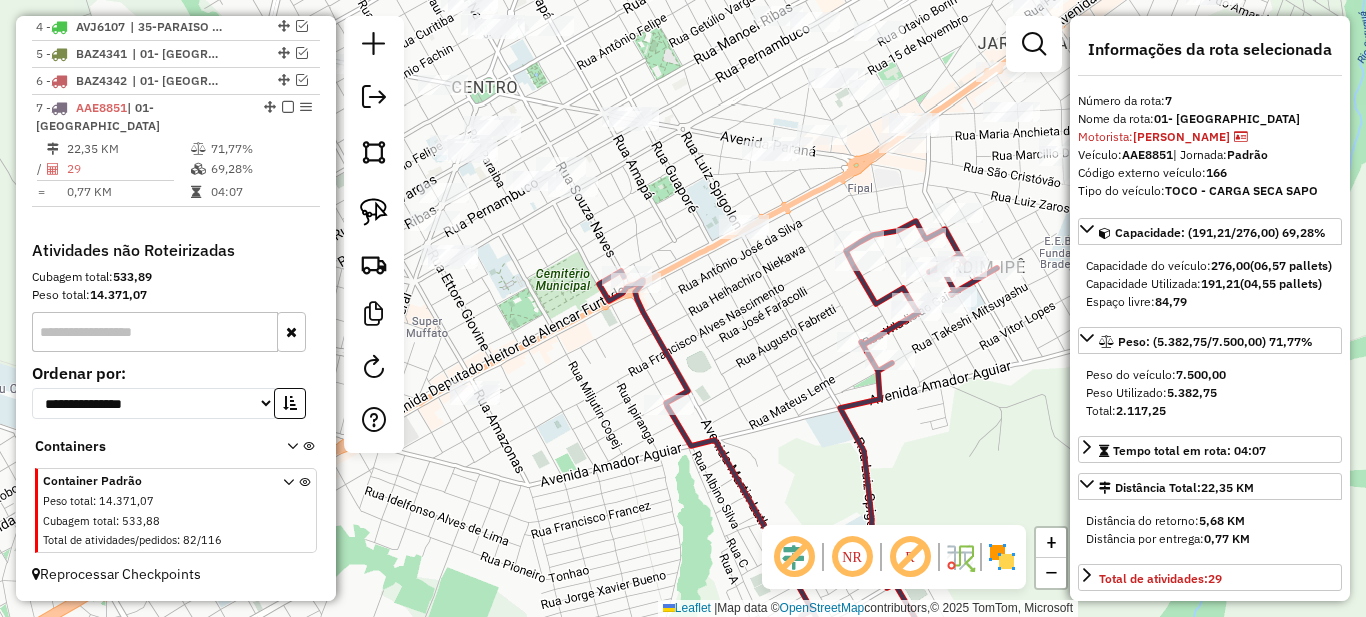 drag, startPoint x: 659, startPoint y: 192, endPoint x: 740, endPoint y: 335, distance: 164.3472 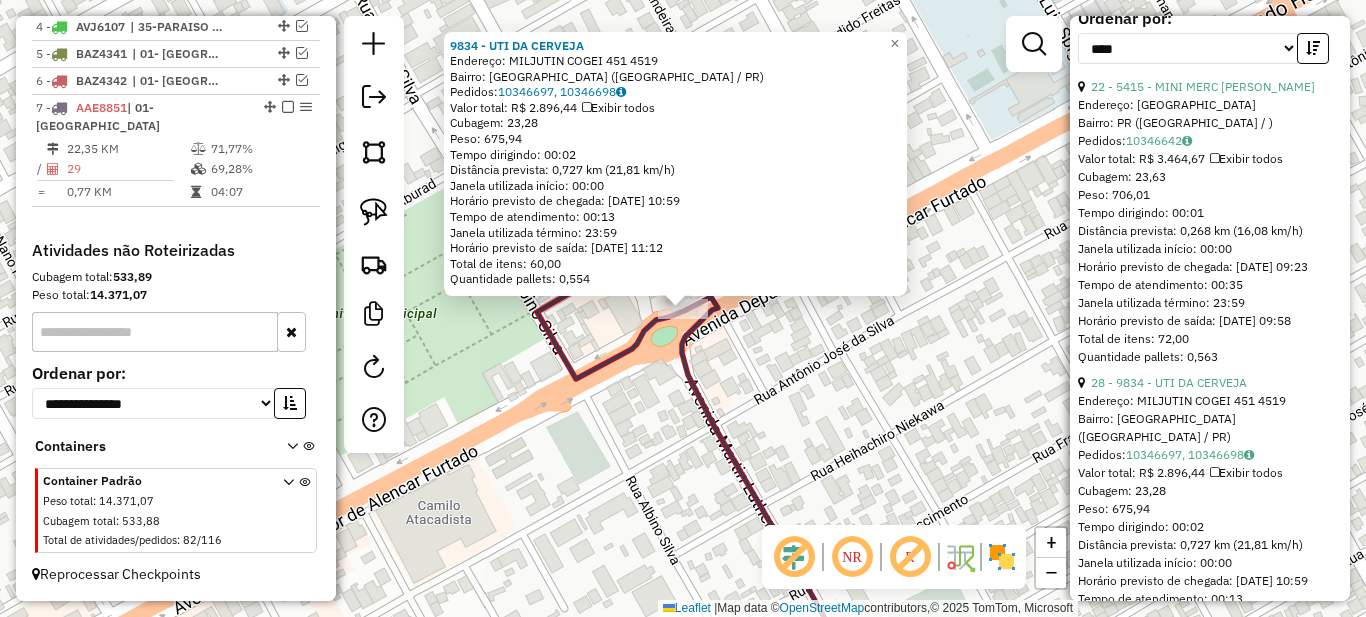 scroll, scrollTop: 700, scrollLeft: 0, axis: vertical 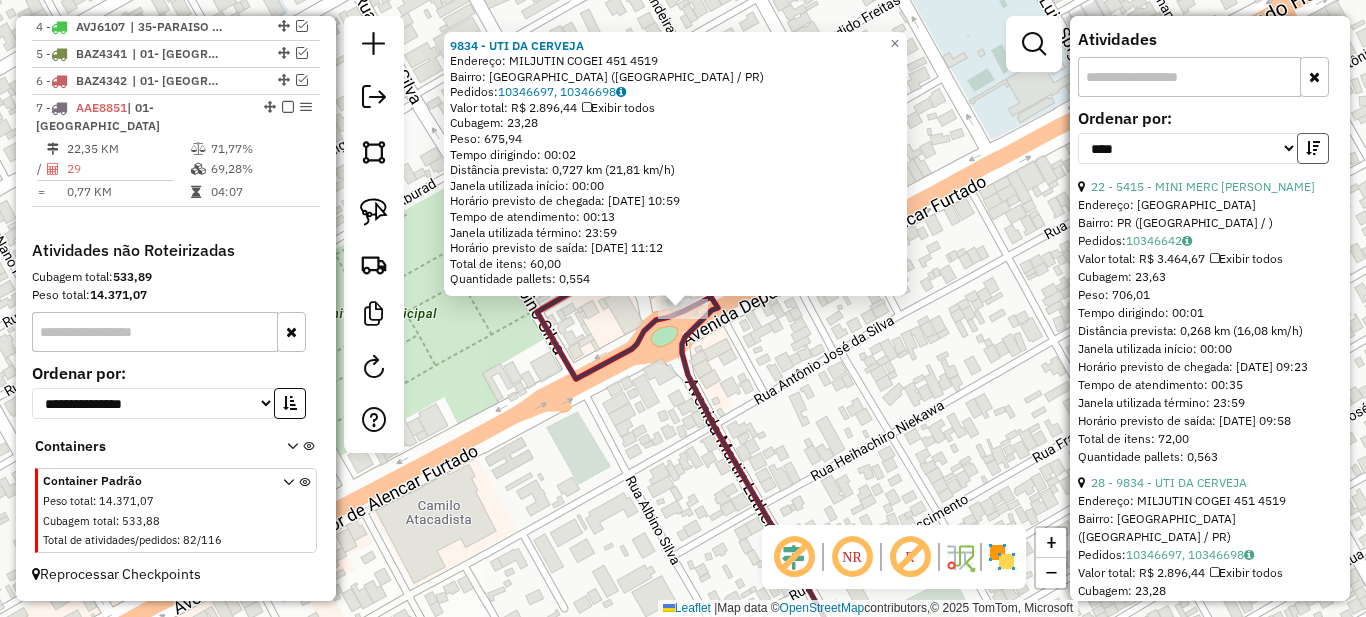 click at bounding box center (1313, 148) 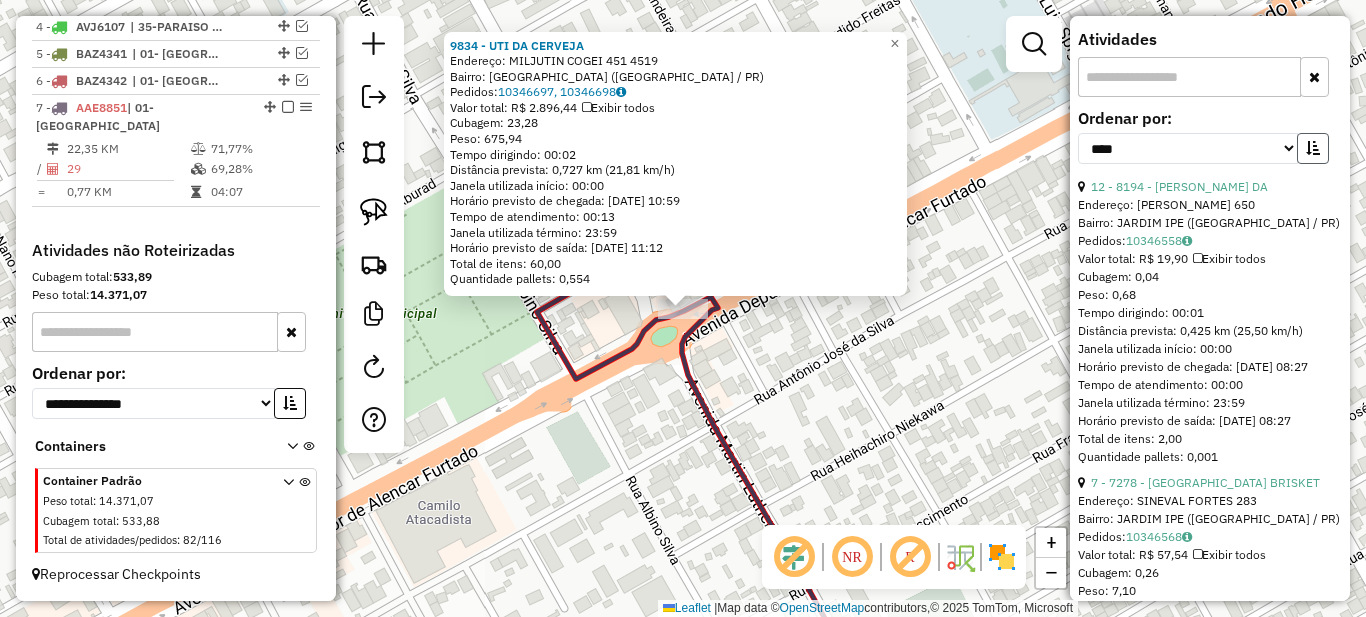 click at bounding box center [1313, 148] 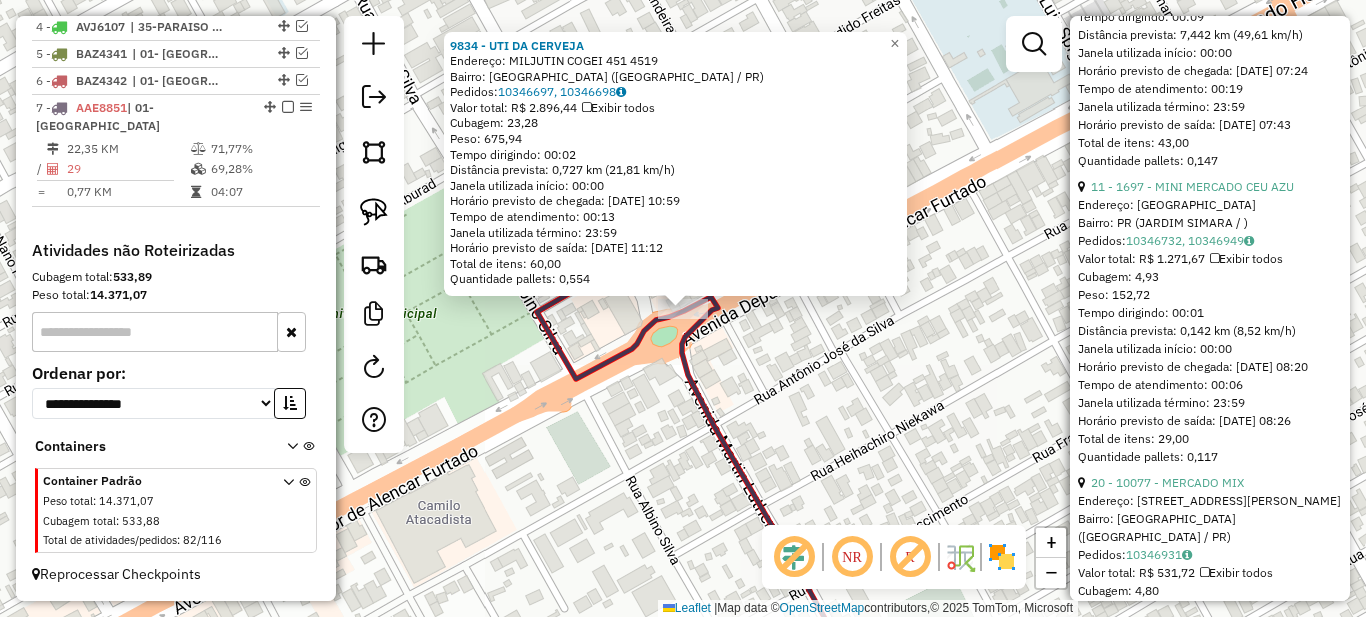 scroll, scrollTop: 4000, scrollLeft: 0, axis: vertical 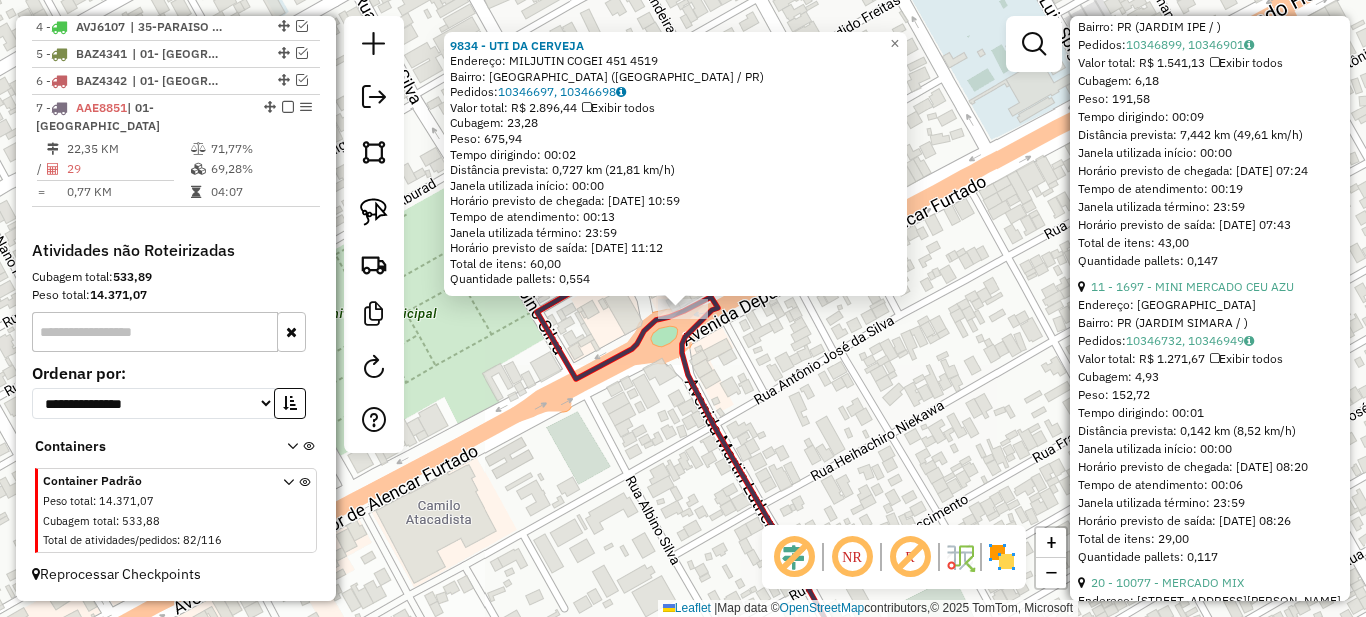 click on "1 - 6988 - COMERCIAL SERTANEJA" at bounding box center [1187, -10] 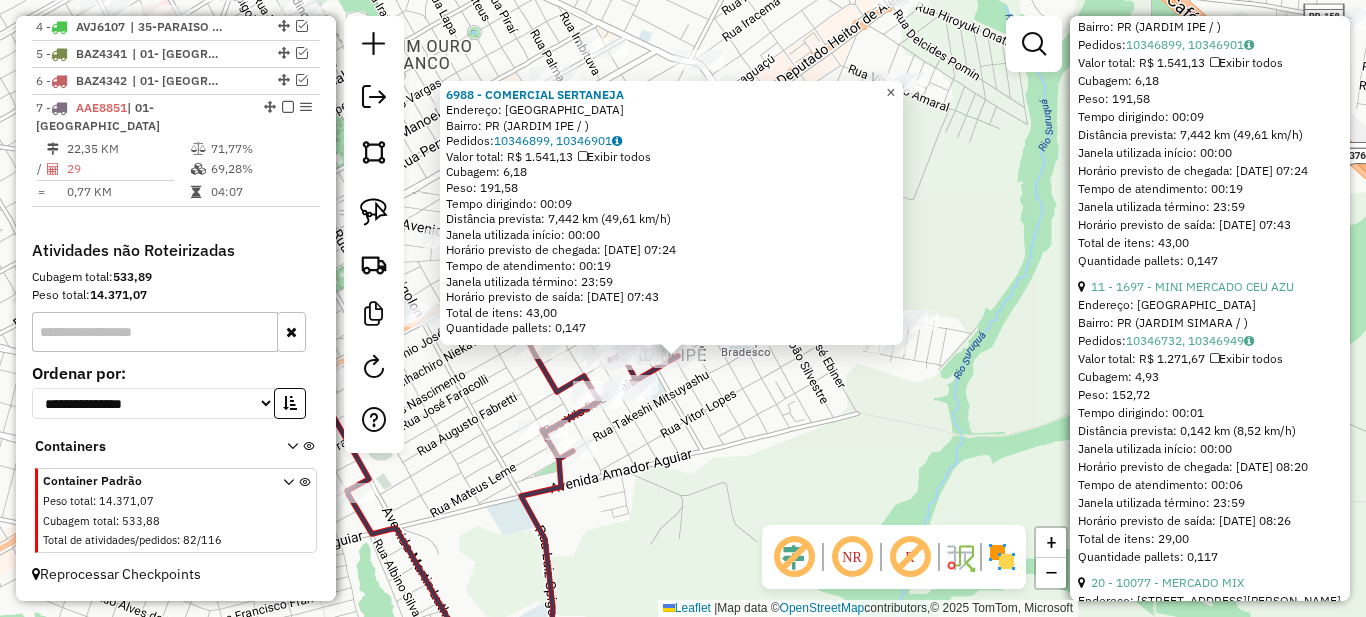 click on "×" 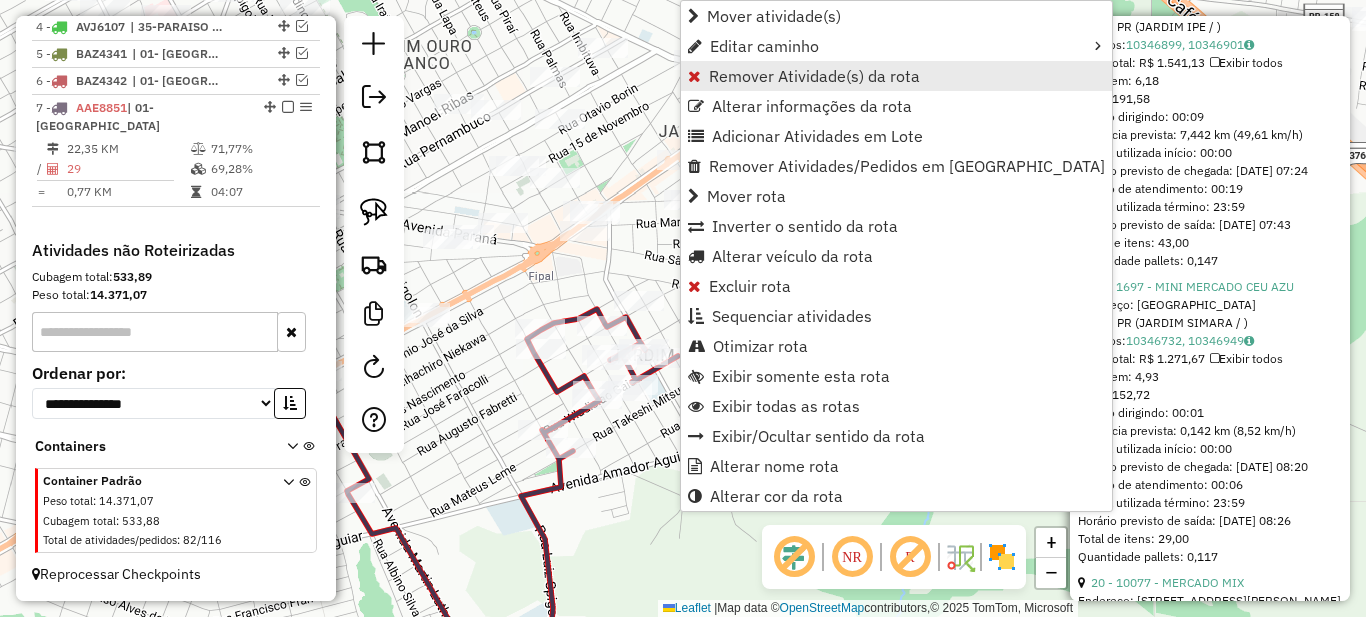 click on "Remover Atividade(s) da rota" at bounding box center [814, 76] 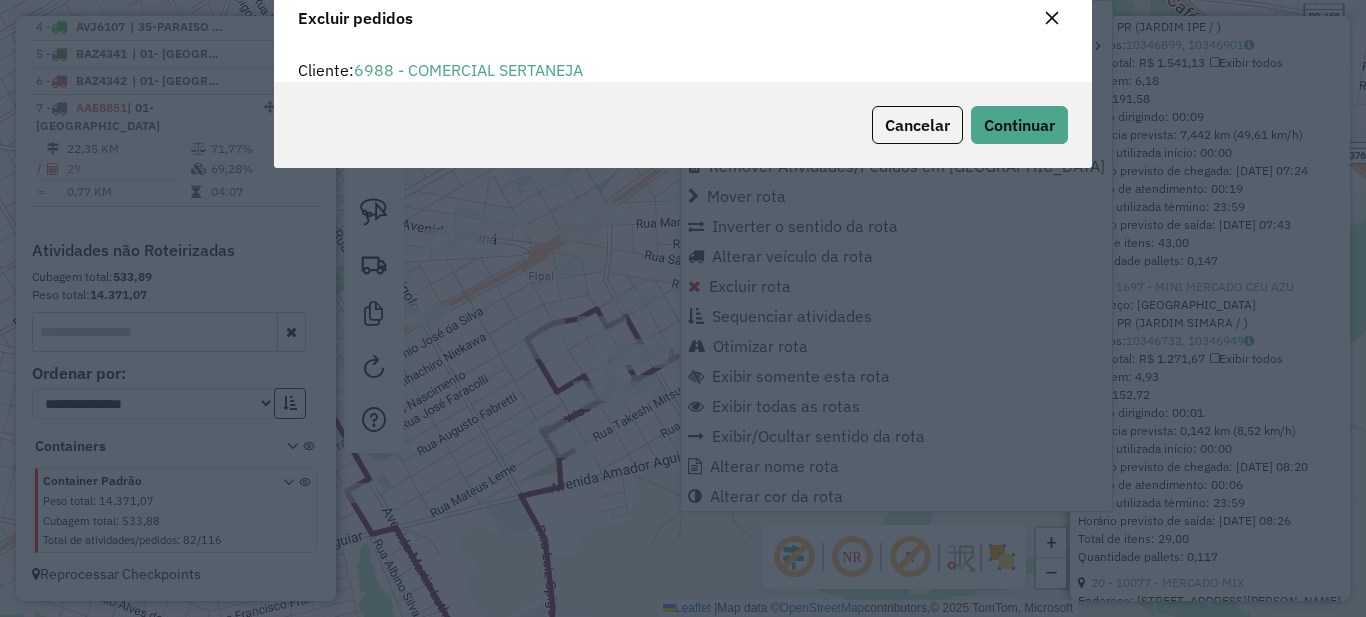 scroll, scrollTop: 0, scrollLeft: 0, axis: both 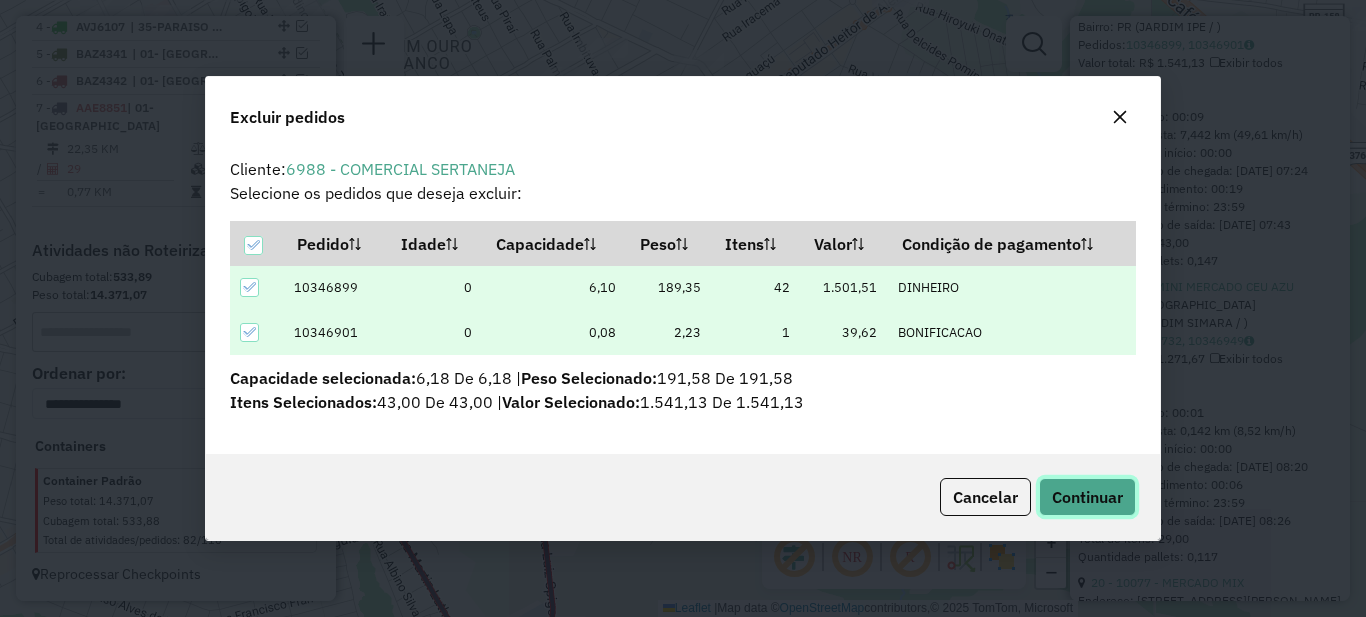 click on "Continuar" 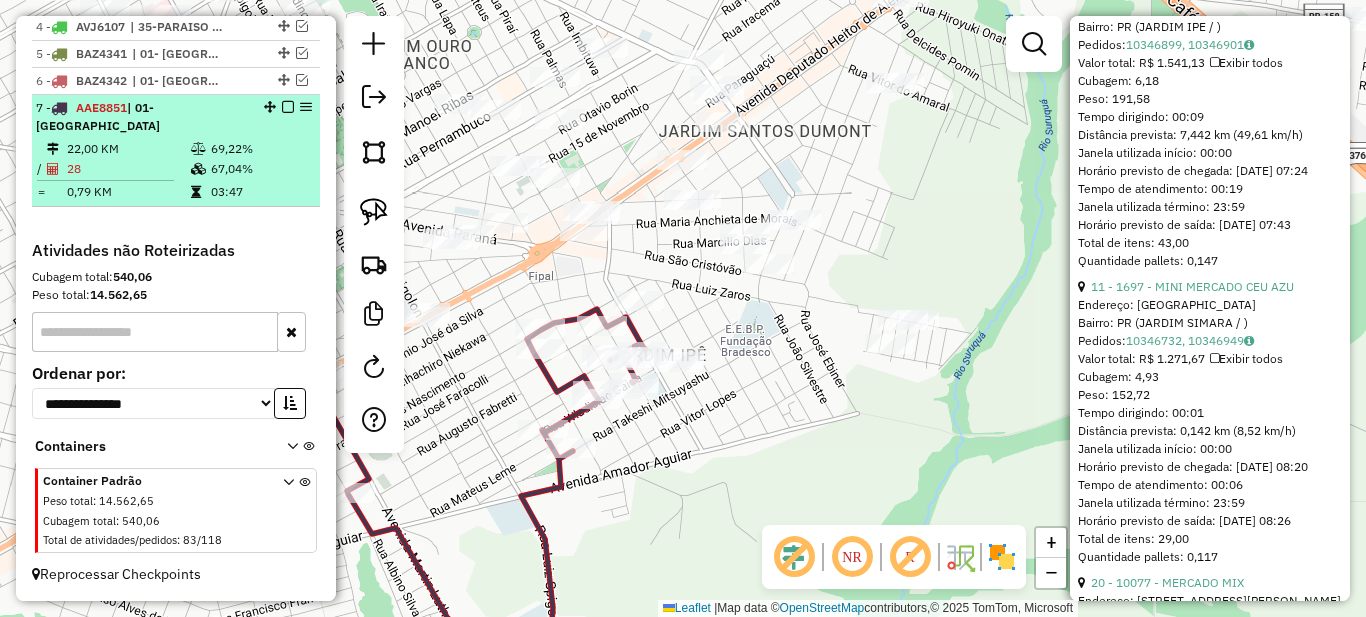 click on "67,04%" at bounding box center [260, 169] 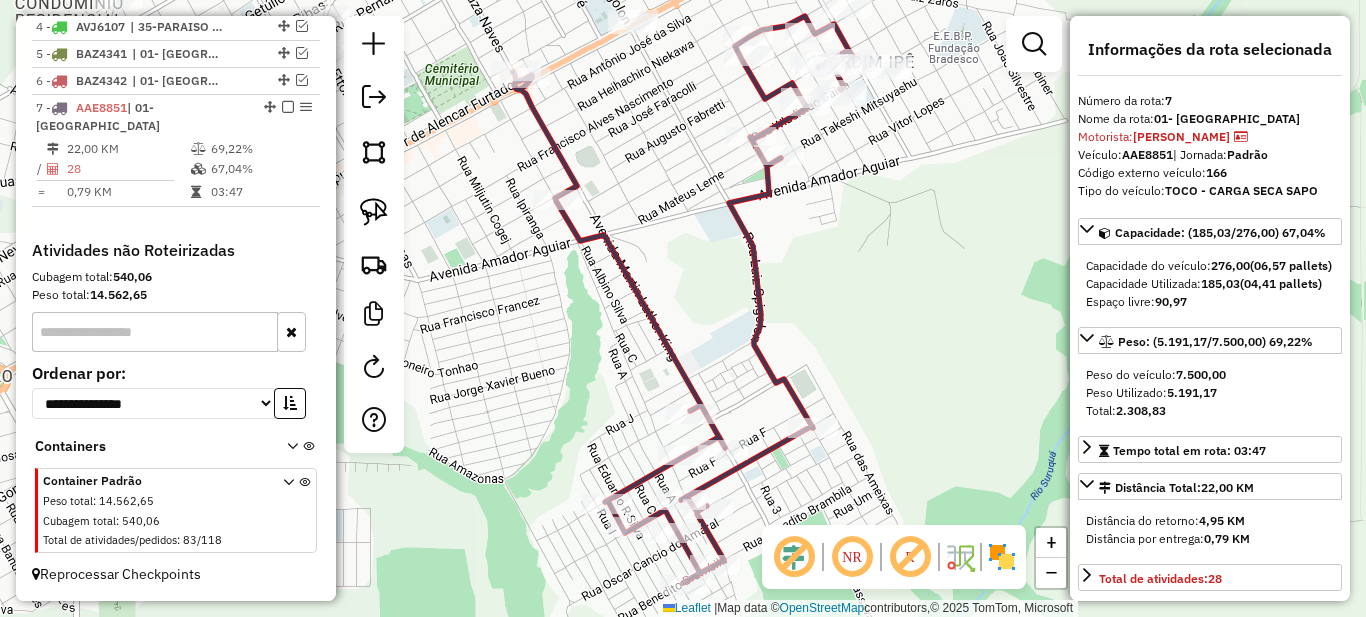 scroll, scrollTop: 200, scrollLeft: 0, axis: vertical 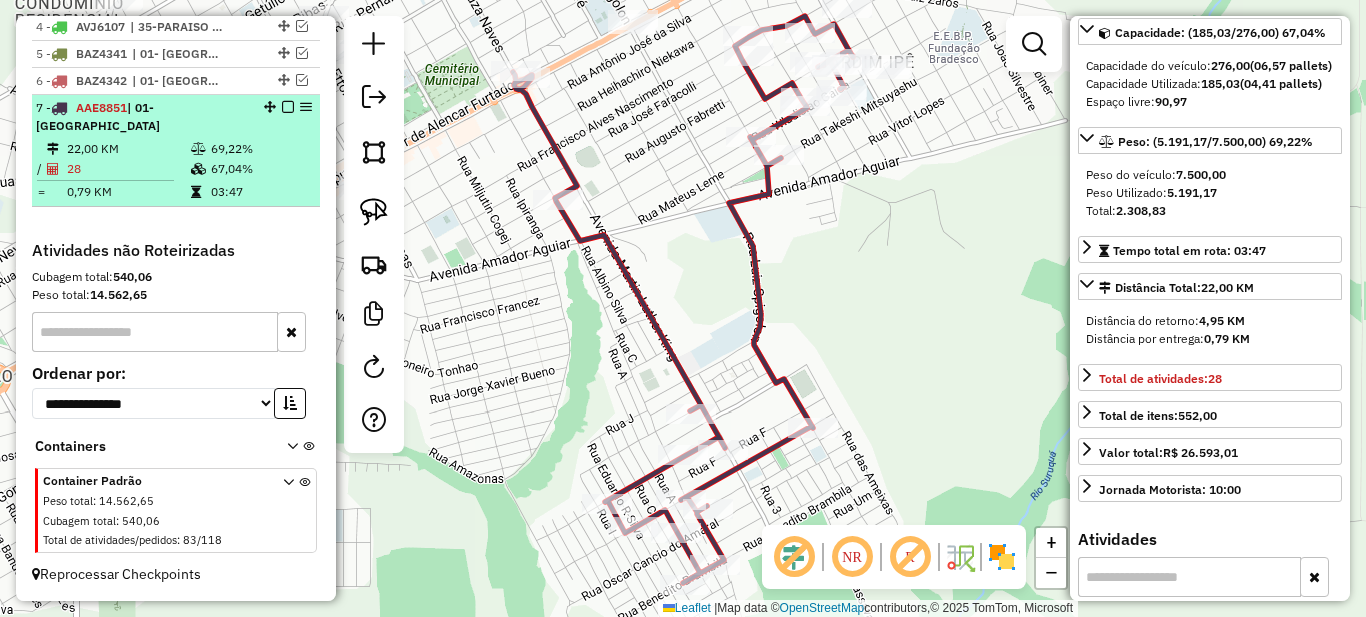 click at bounding box center (288, 107) 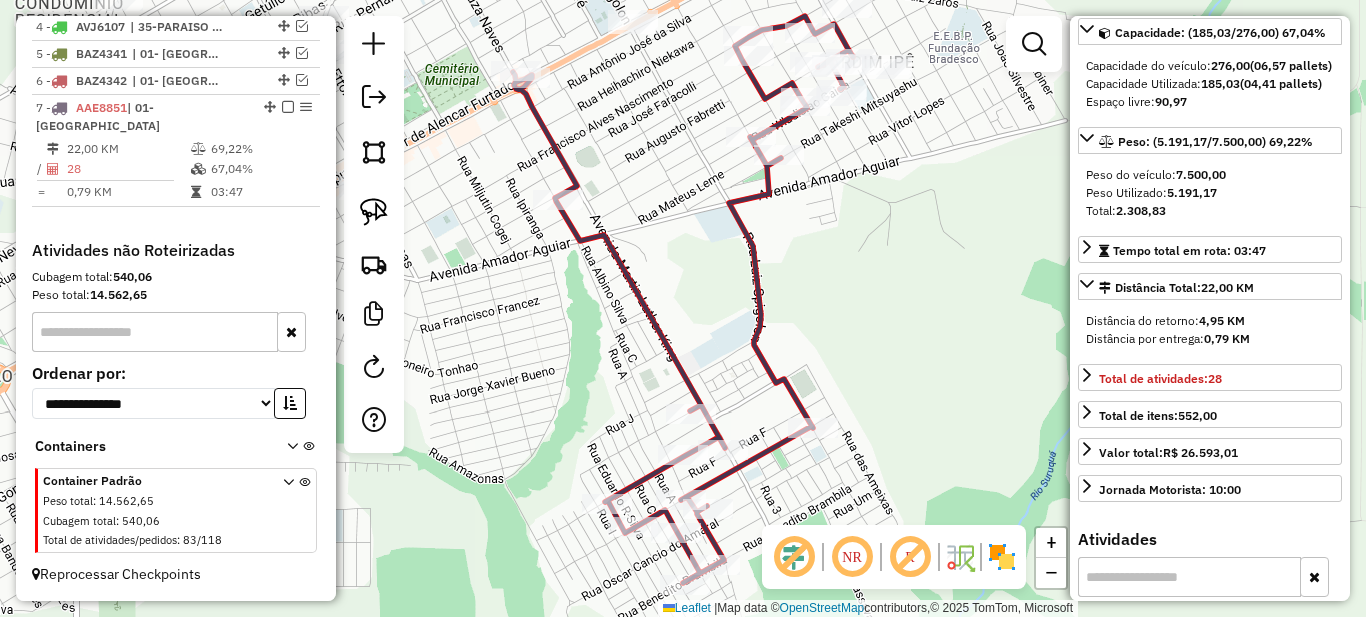 scroll, scrollTop: 797, scrollLeft: 0, axis: vertical 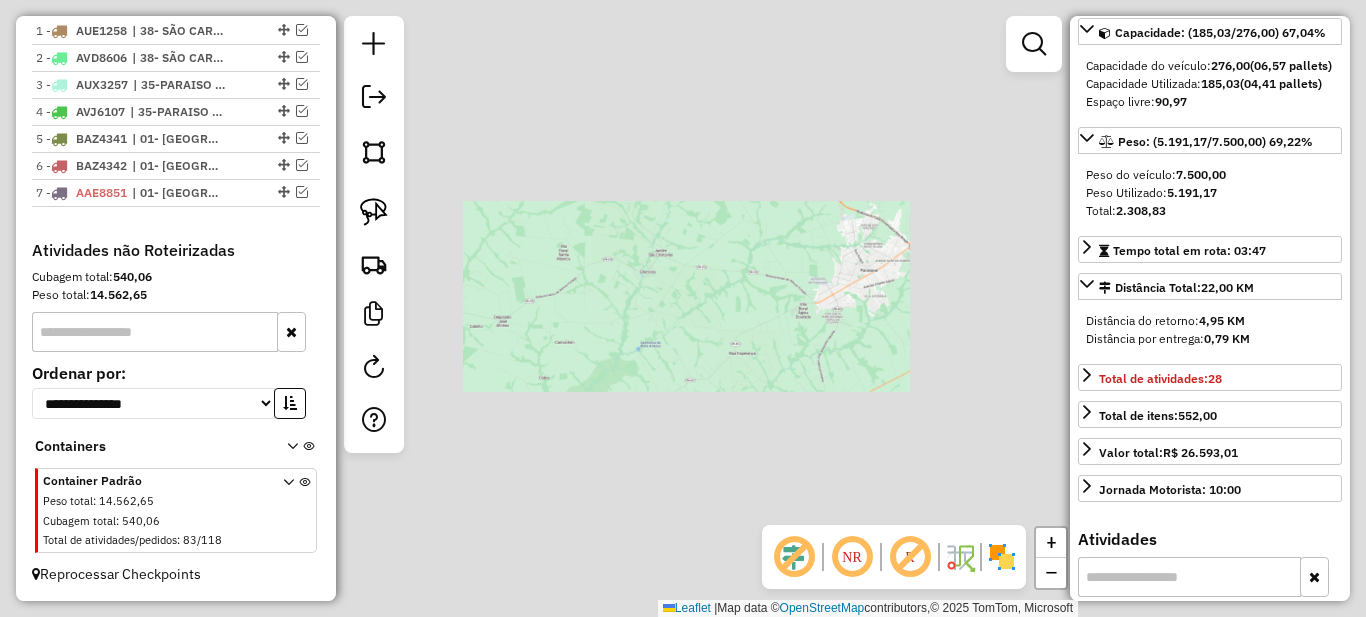 drag, startPoint x: 765, startPoint y: 439, endPoint x: 691, endPoint y: 476, distance: 82.73451 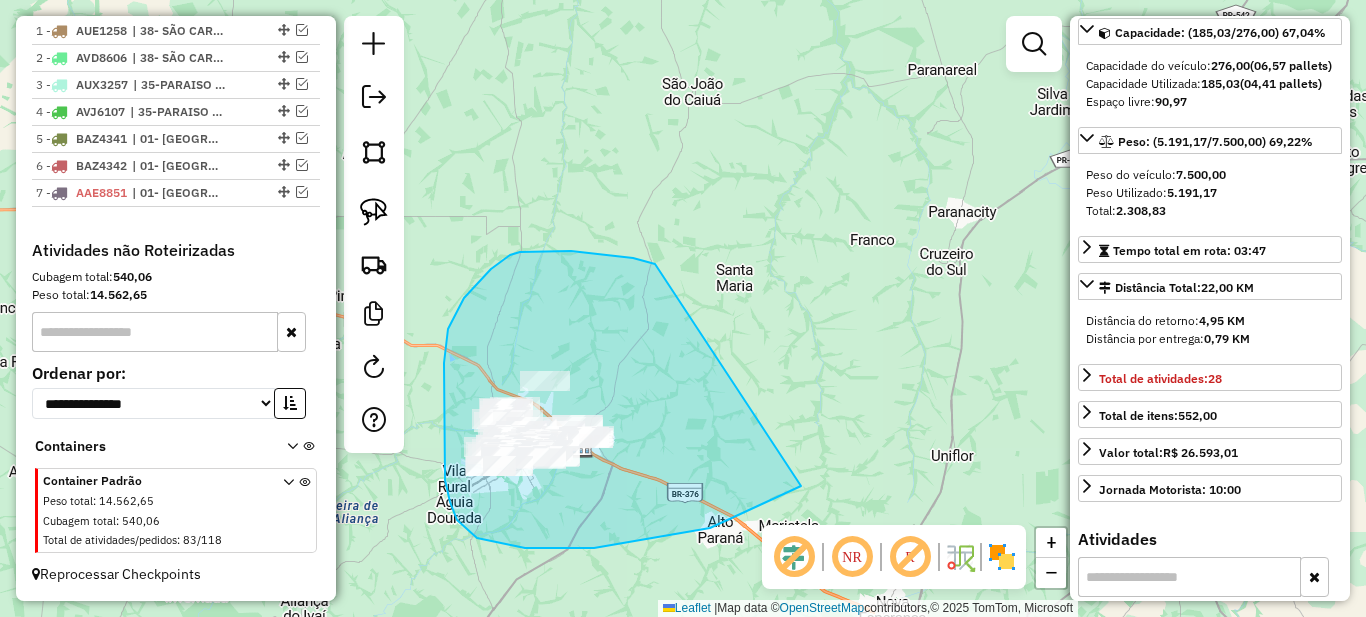 drag, startPoint x: 531, startPoint y: 251, endPoint x: 832, endPoint y: 443, distance: 357.0224 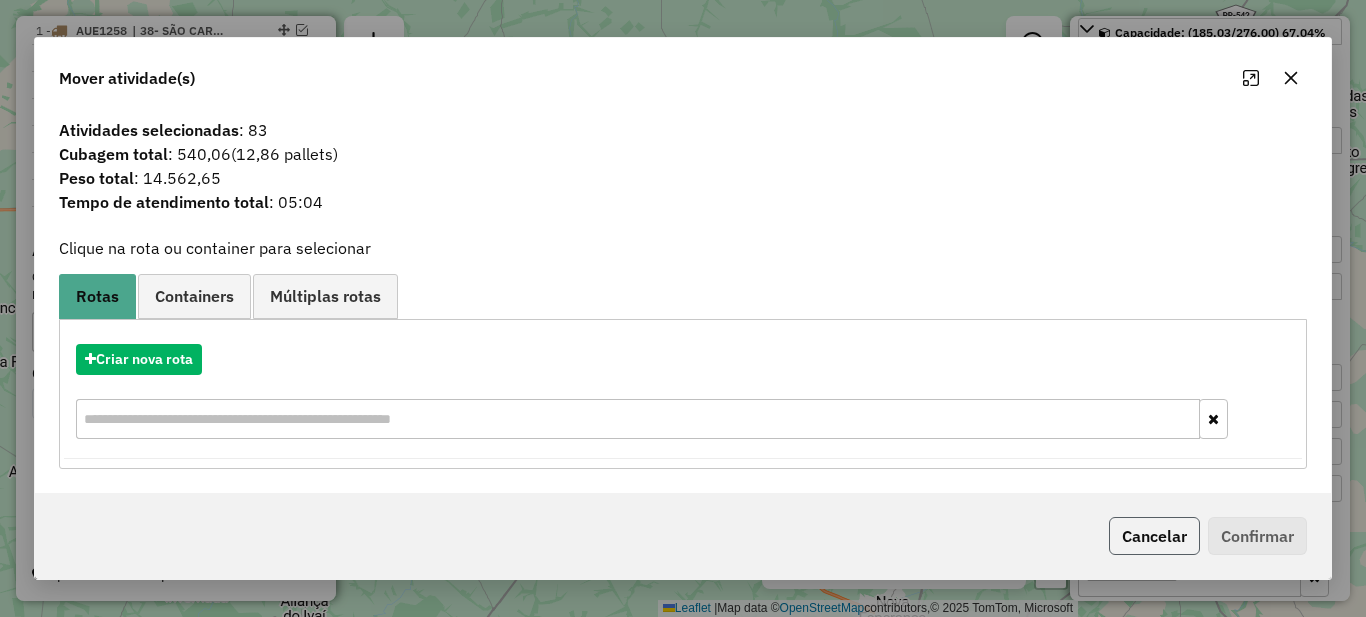 click on "Cancelar" 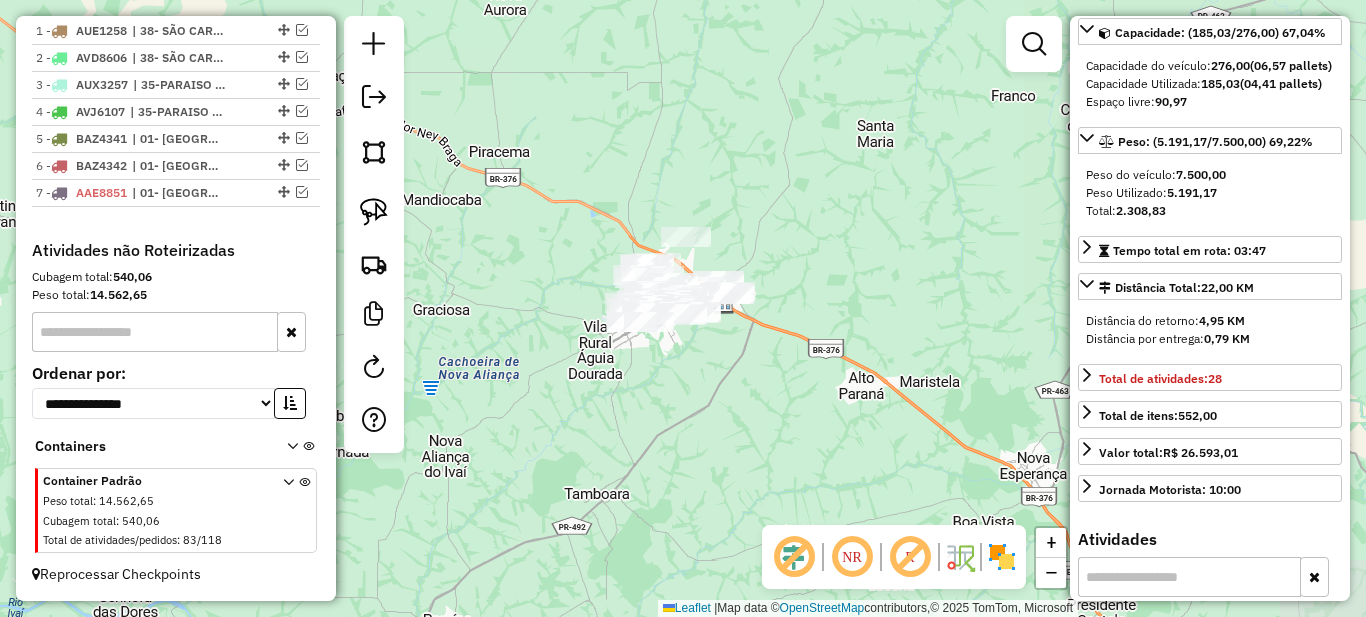 drag, startPoint x: 680, startPoint y: 423, endPoint x: 846, endPoint y: 279, distance: 219.75441 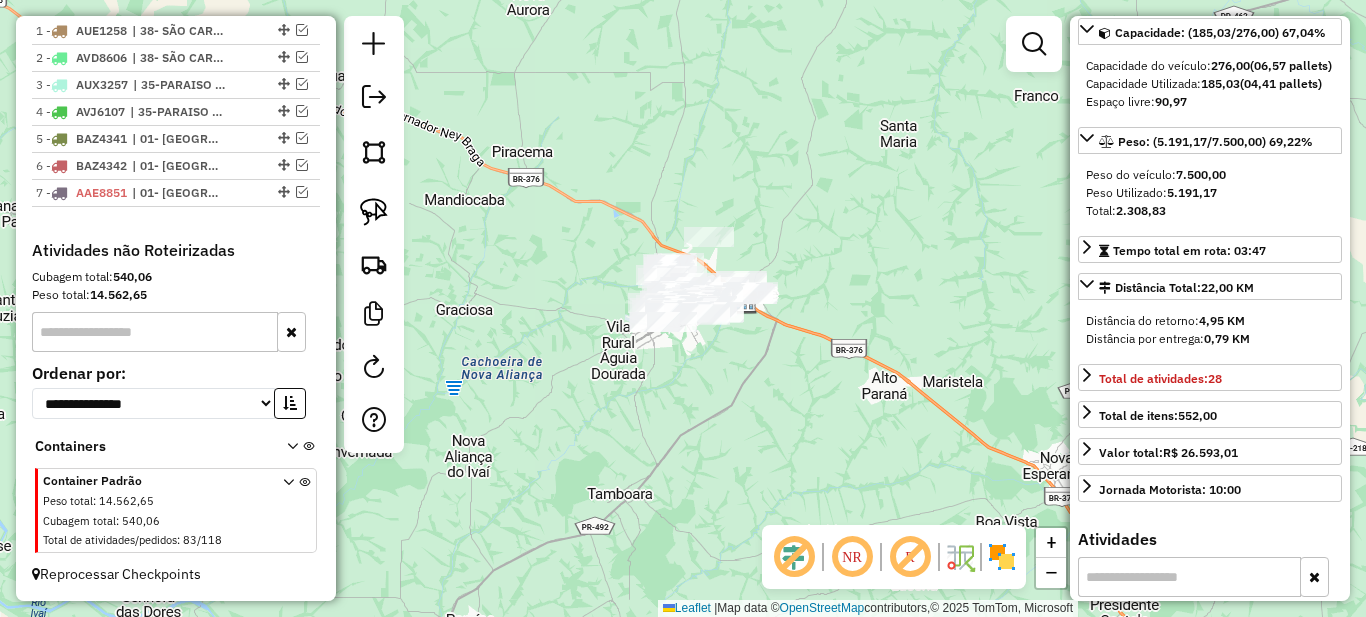 drag, startPoint x: 739, startPoint y: 429, endPoint x: 861, endPoint y: 373, distance: 134.23859 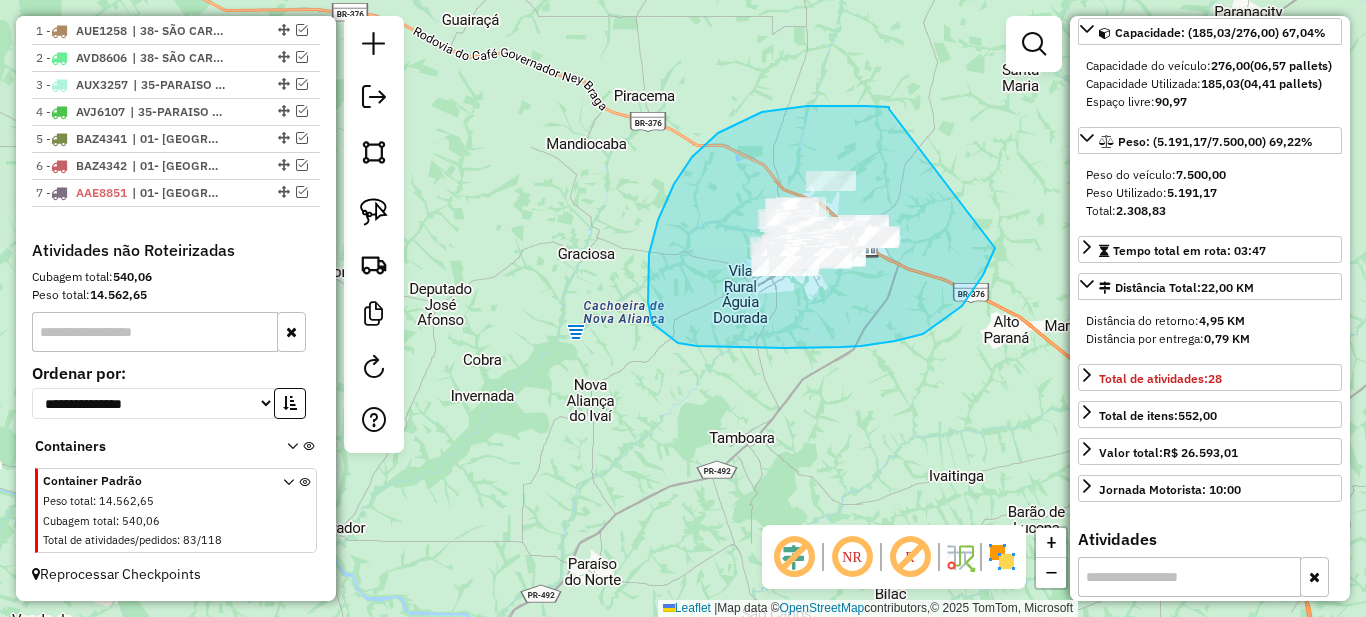 drag, startPoint x: 887, startPoint y: 107, endPoint x: 995, endPoint y: 248, distance: 177.60912 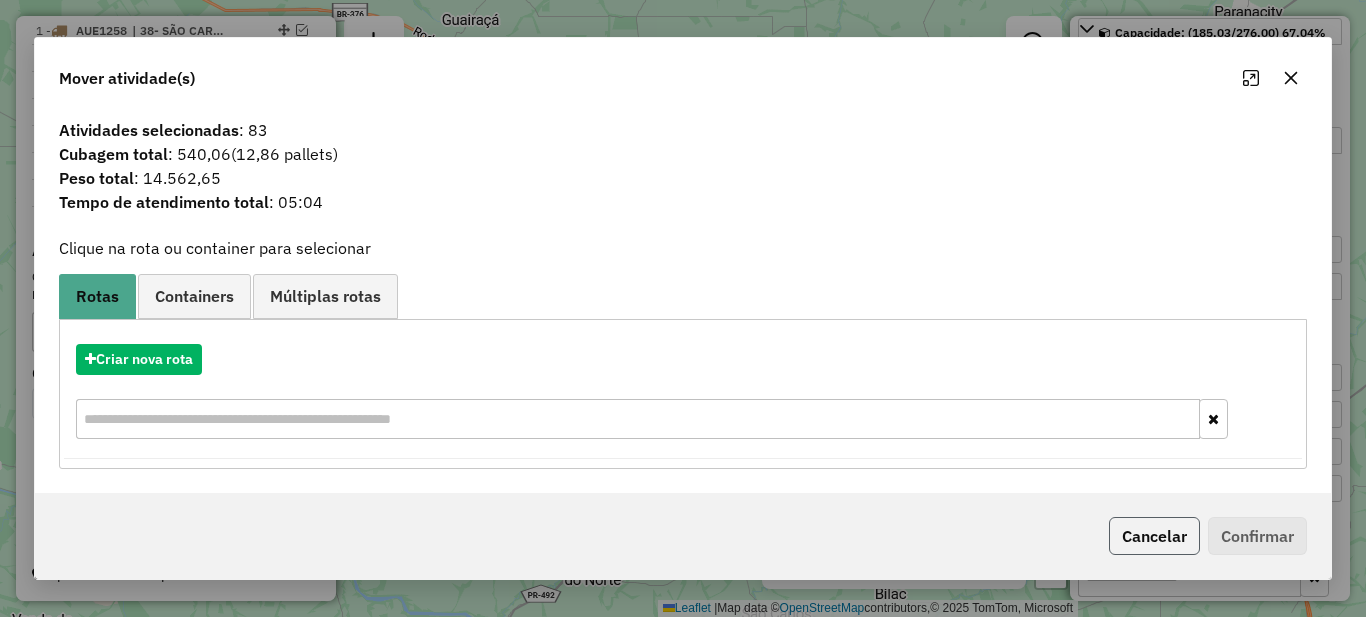 click on "Cancelar" 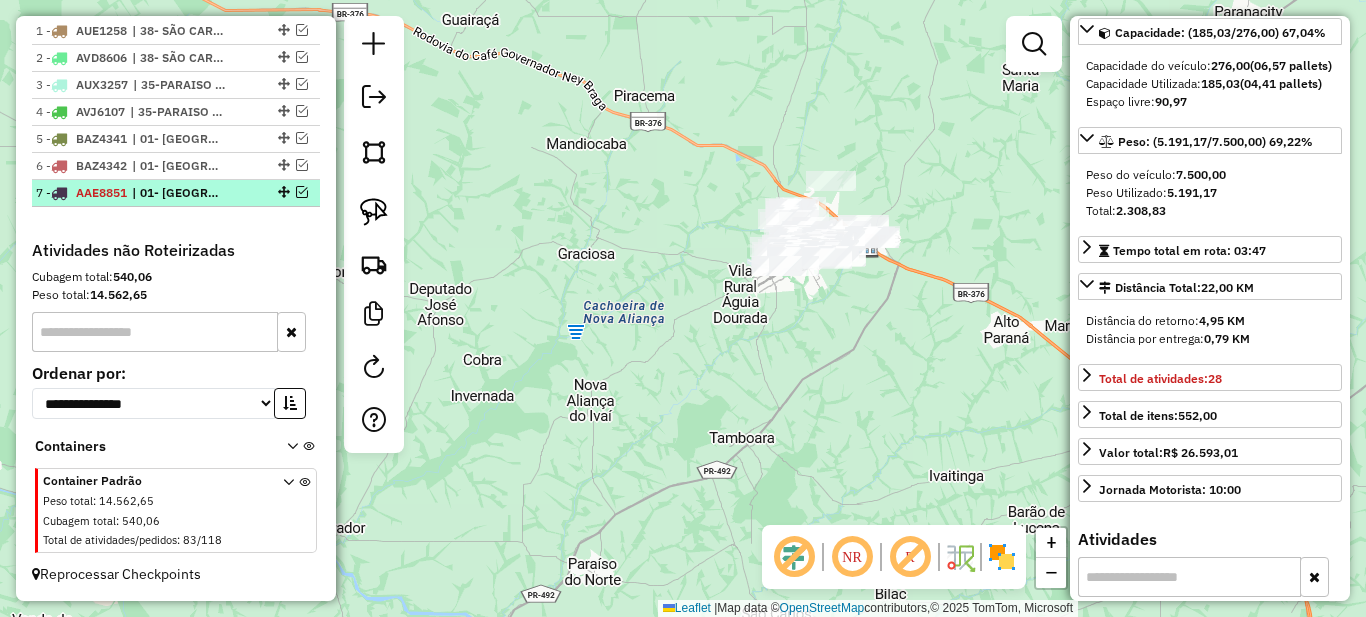 click on "7 -       AAE8851   | 01- [GEOGRAPHIC_DATA]" at bounding box center [176, 193] 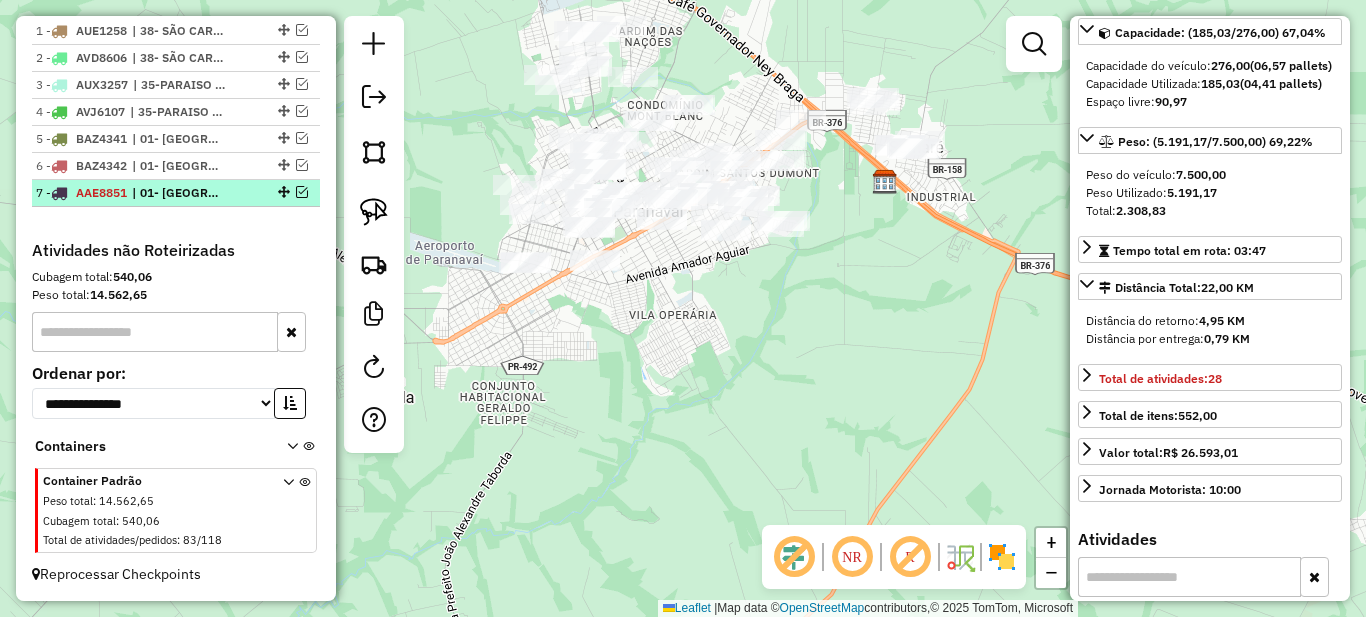 click at bounding box center [302, 192] 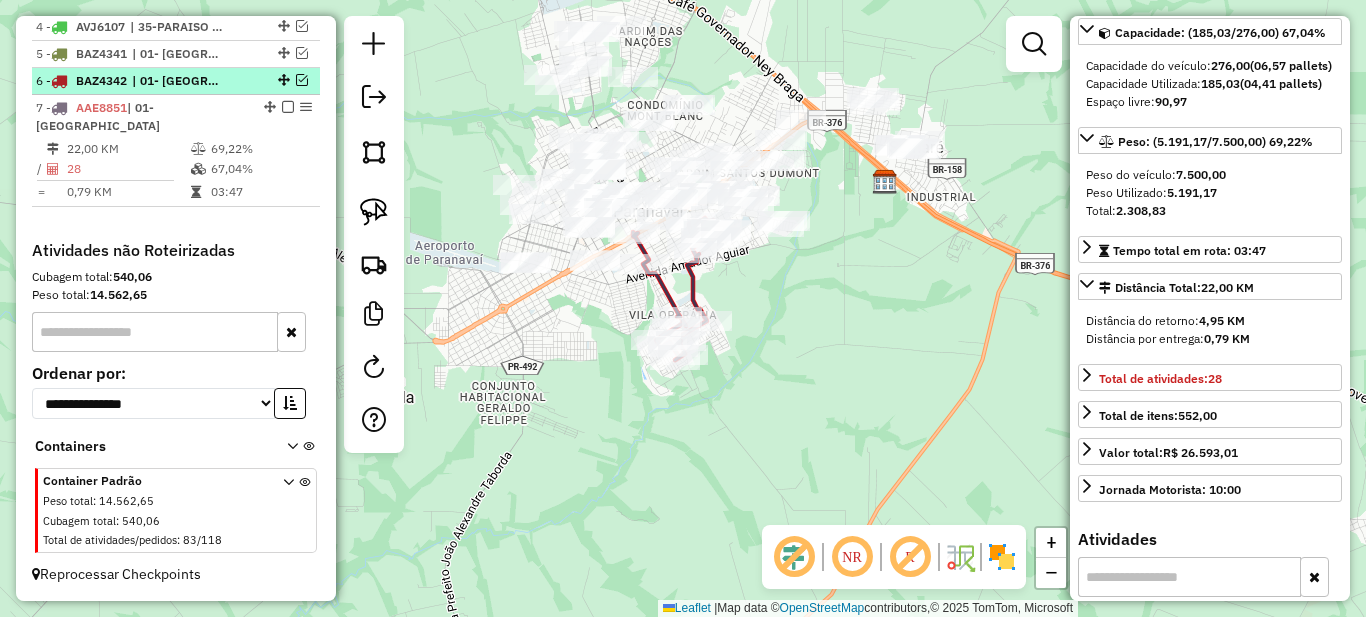 click at bounding box center (302, 80) 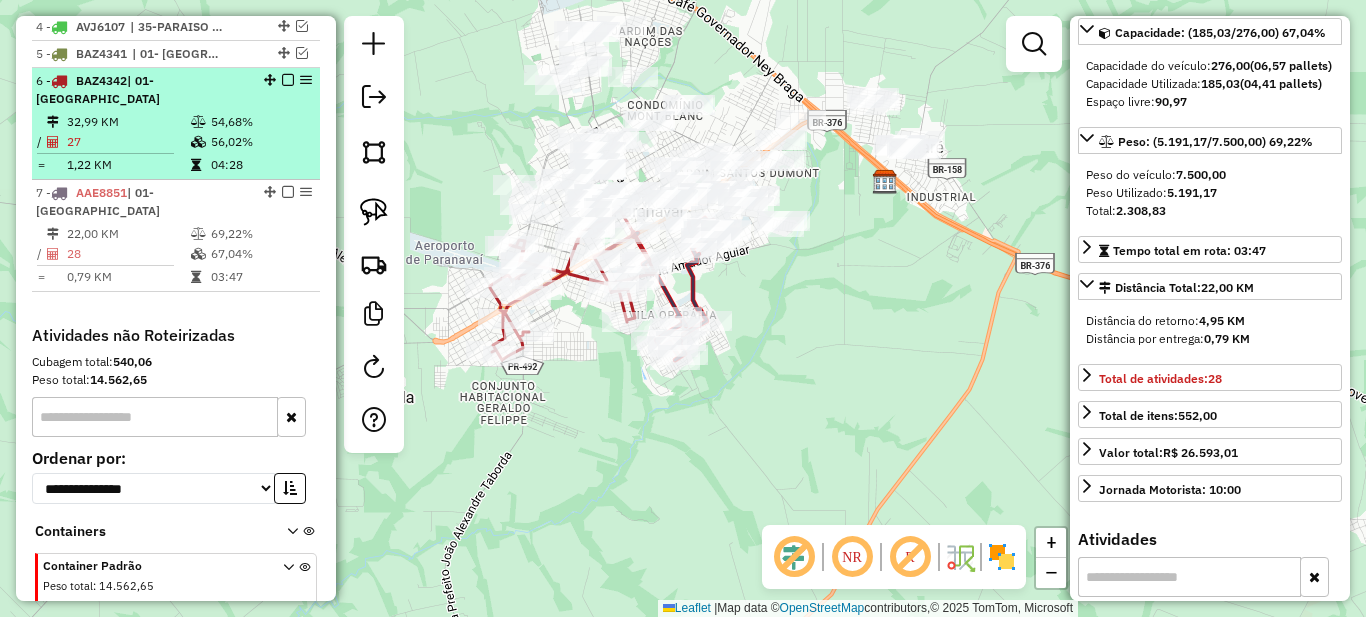 click on "54,68%" at bounding box center (260, 122) 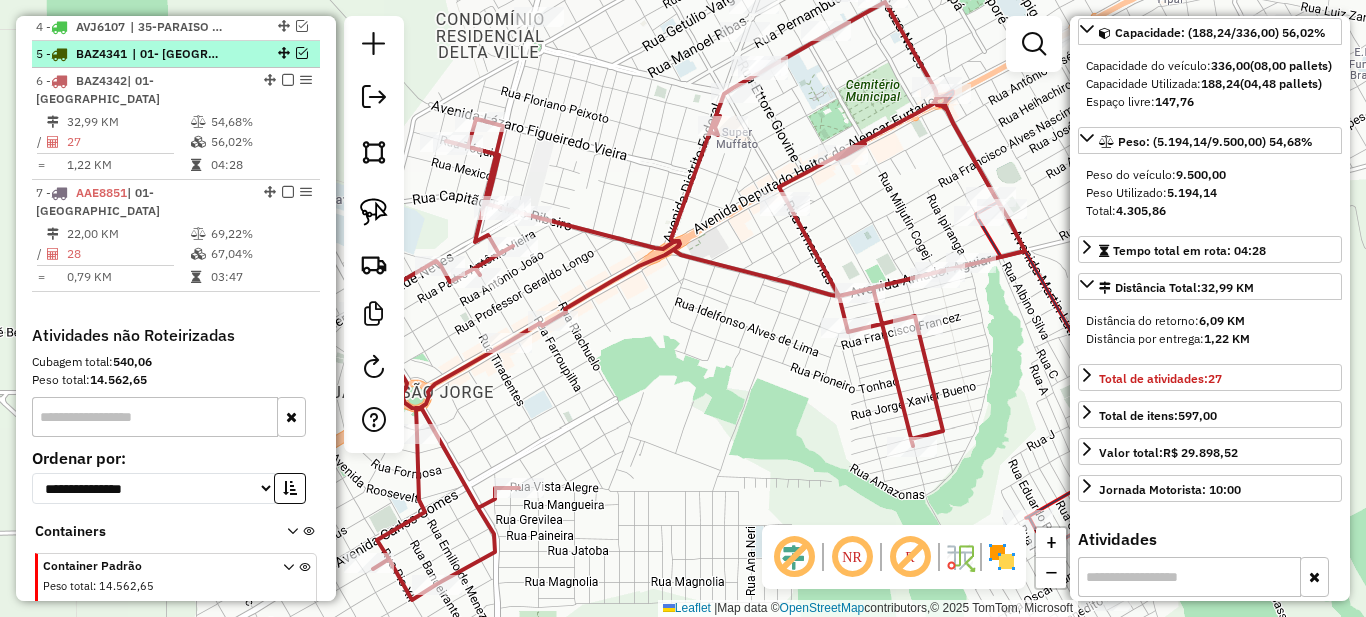 click on "5 -       BAZ4341   | 01- [GEOGRAPHIC_DATA]" at bounding box center (142, 54) 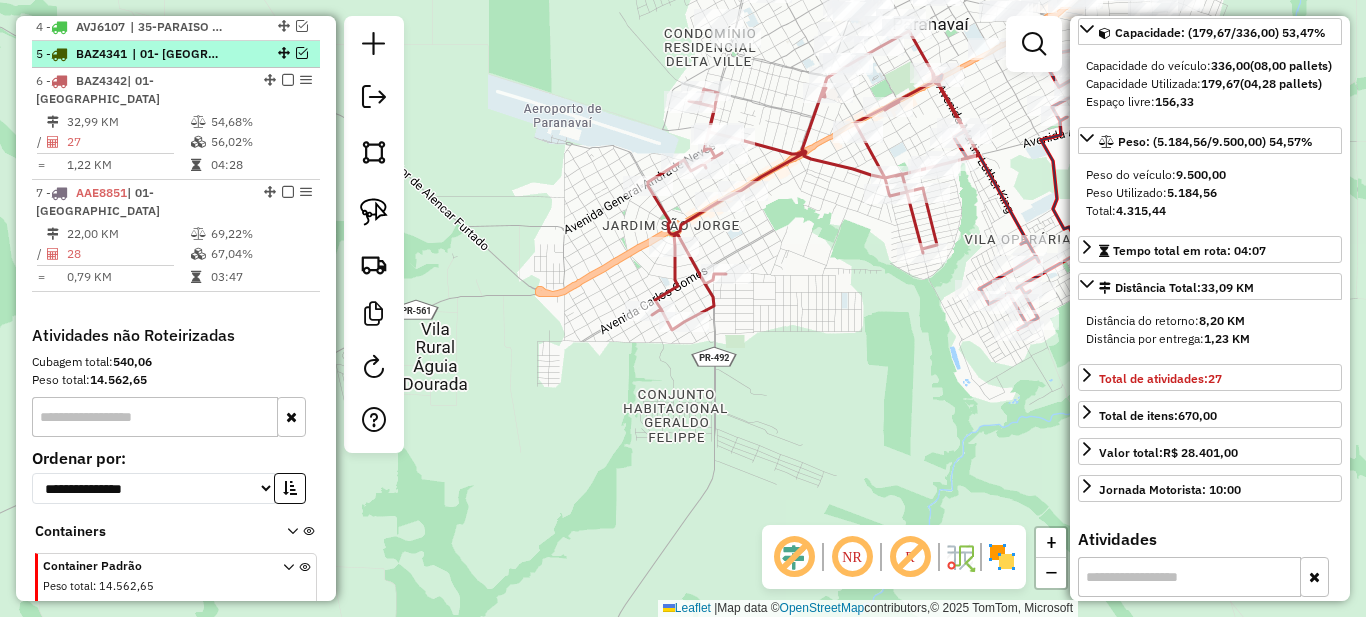 click at bounding box center [302, 53] 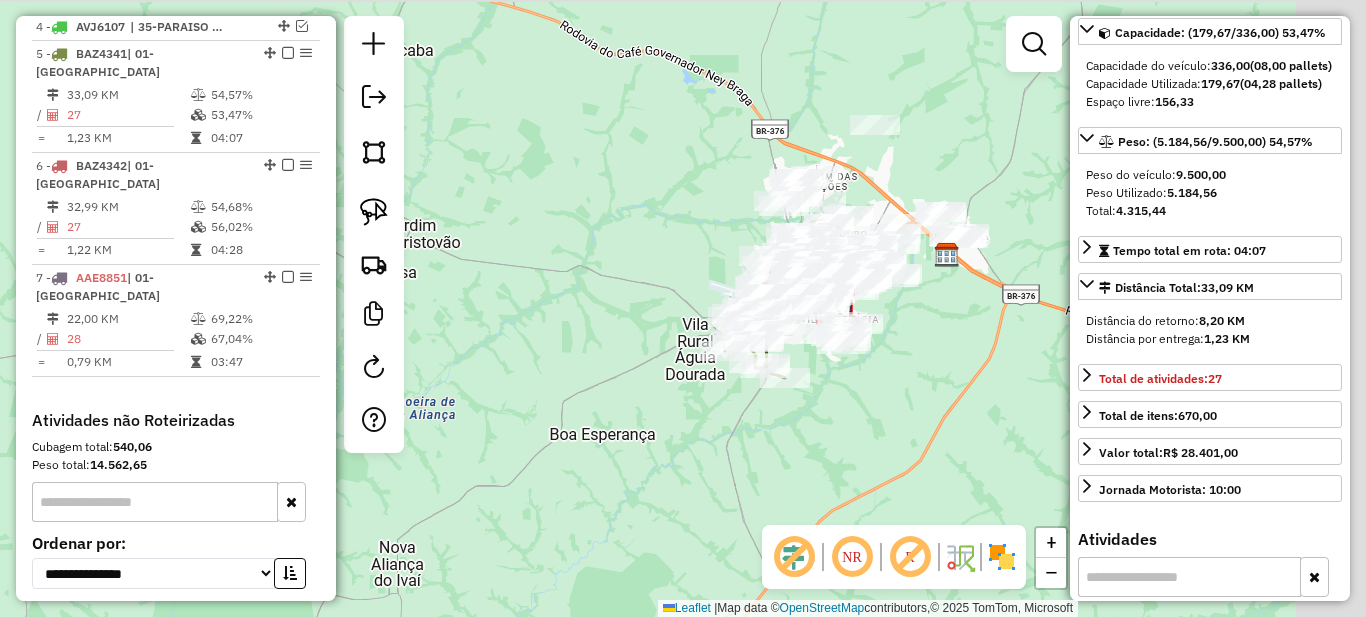 drag, startPoint x: 932, startPoint y: 431, endPoint x: 823, endPoint y: 453, distance: 111.19802 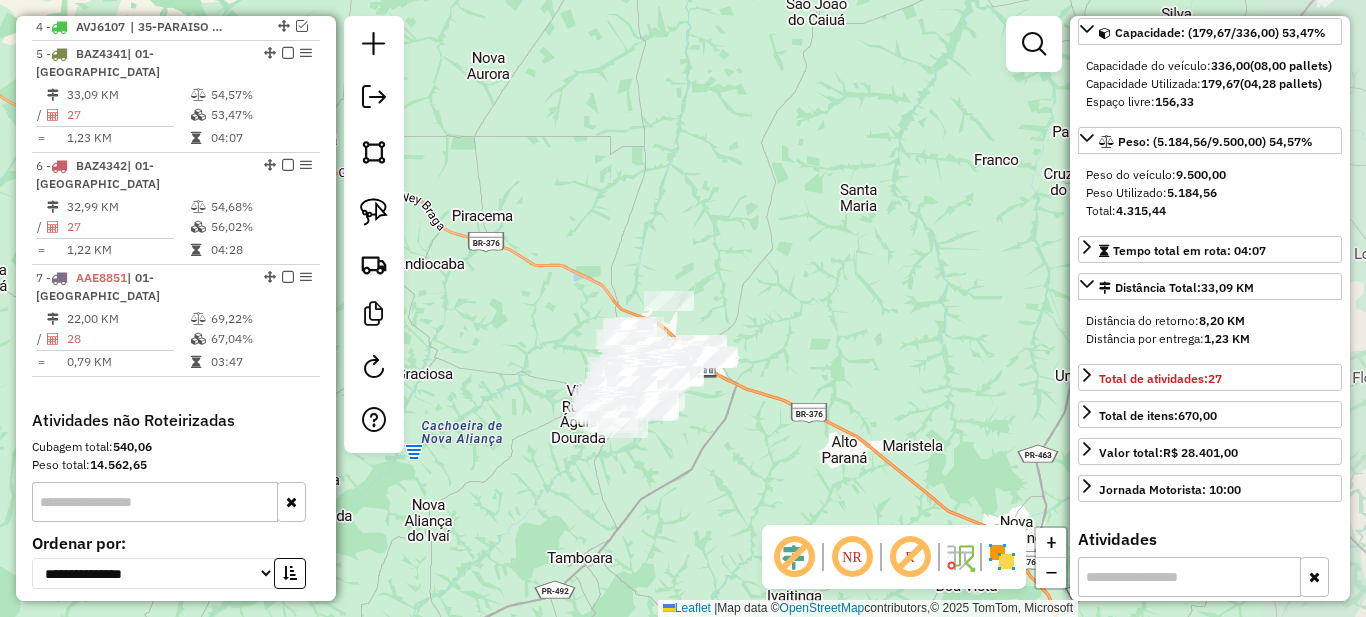 drag, startPoint x: 870, startPoint y: 230, endPoint x: 749, endPoint y: 259, distance: 124.42668 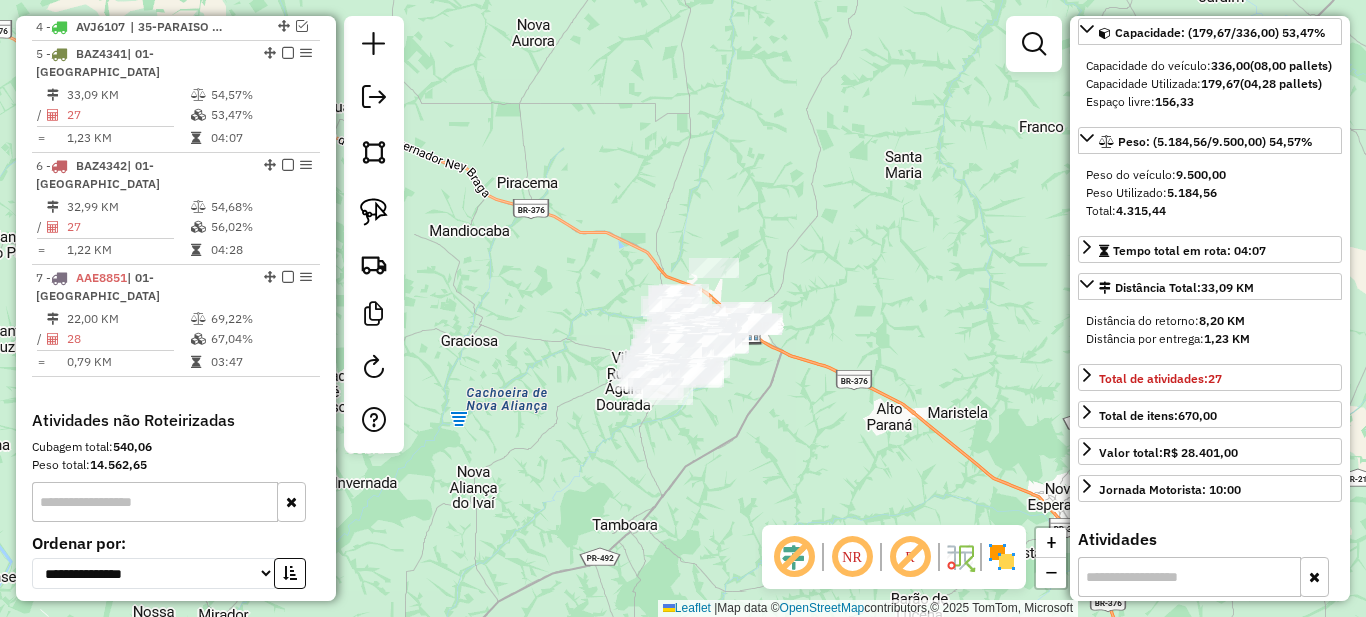 drag, startPoint x: 769, startPoint y: 205, endPoint x: 778, endPoint y: 183, distance: 23.769728 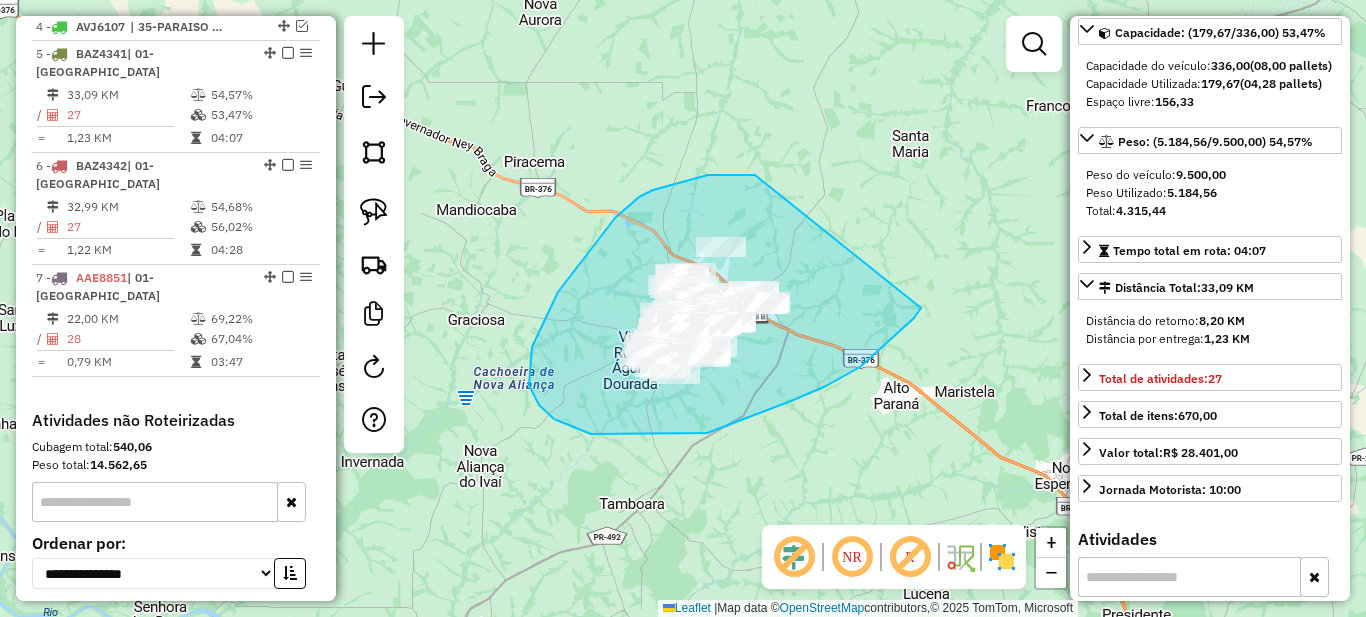 drag, startPoint x: 708, startPoint y: 175, endPoint x: 921, endPoint y: 308, distance: 251.11353 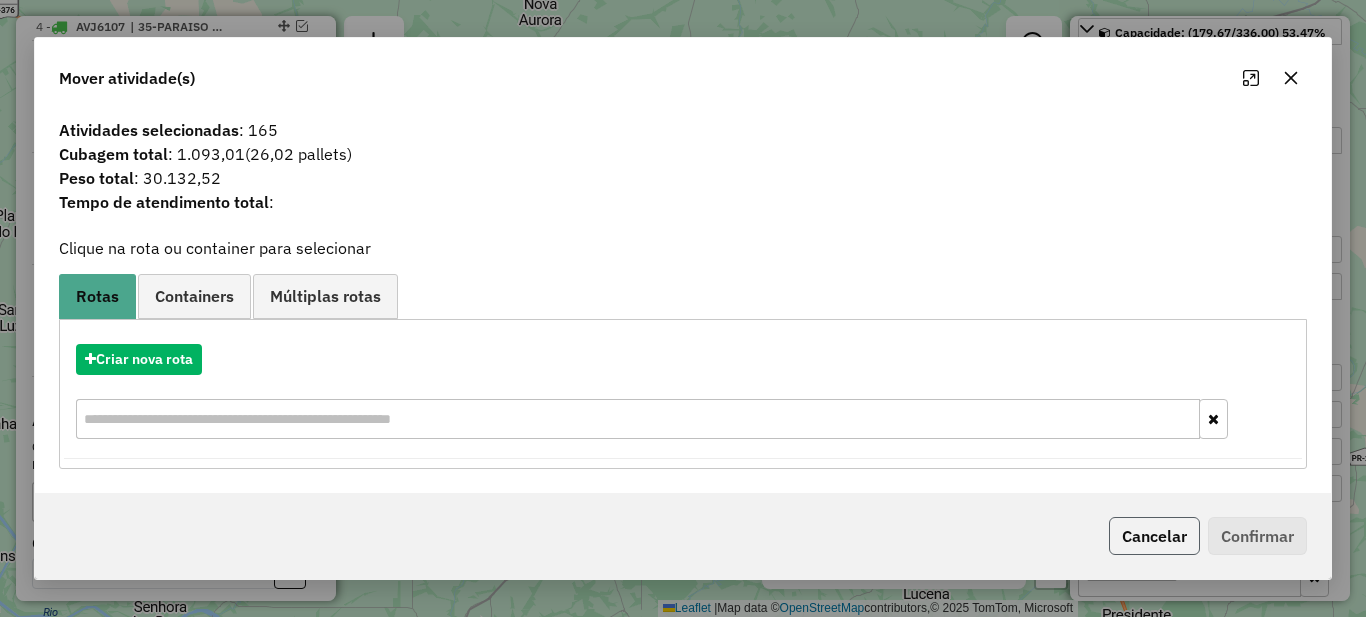 click on "Cancelar" 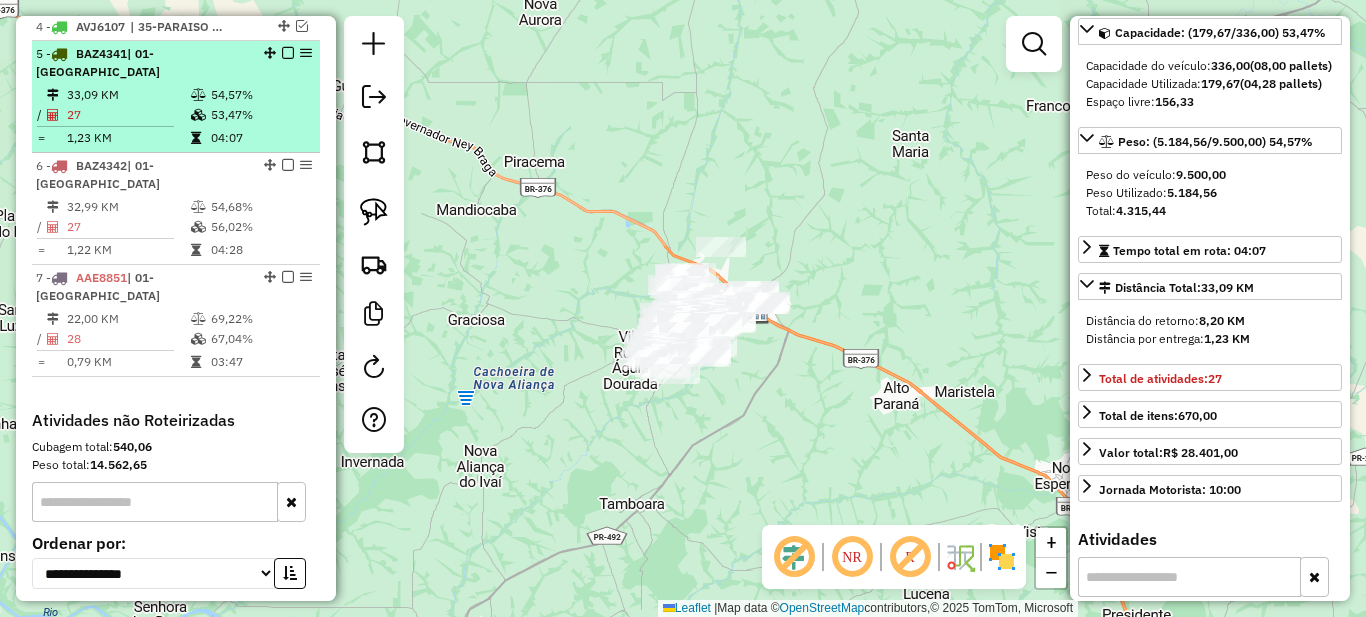 click on "53,47%" at bounding box center (260, 115) 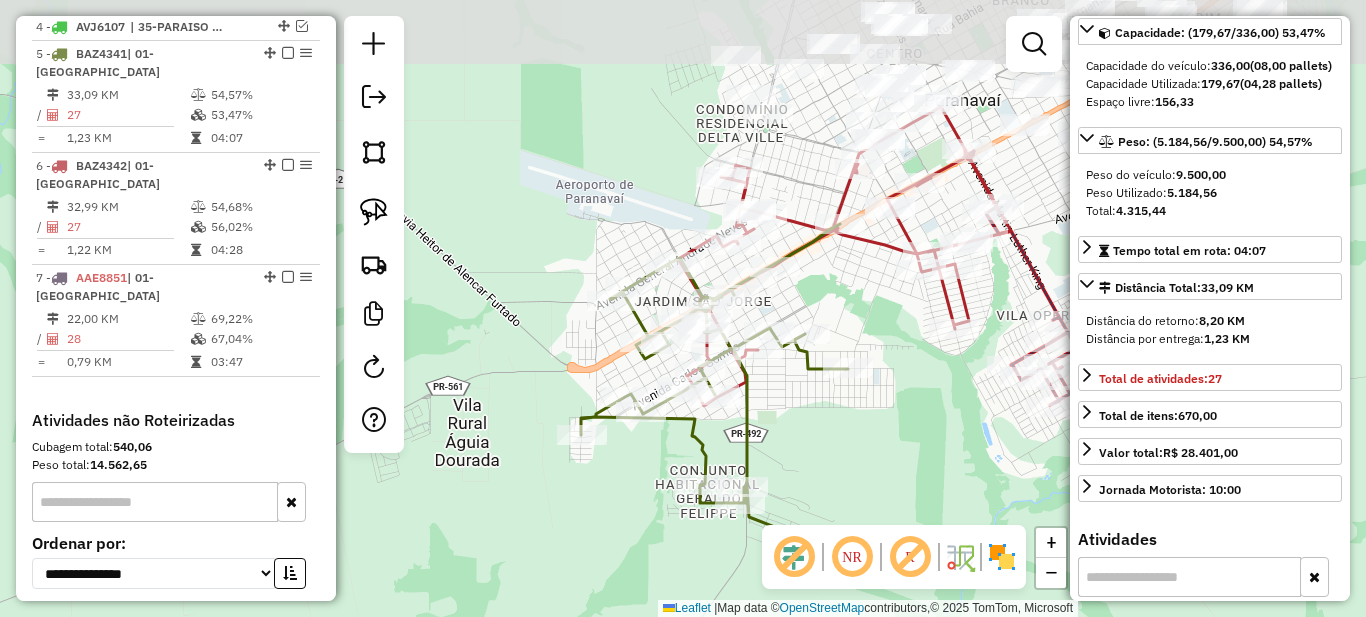 drag, startPoint x: 752, startPoint y: 224, endPoint x: 784, endPoint y: 300, distance: 82.46211 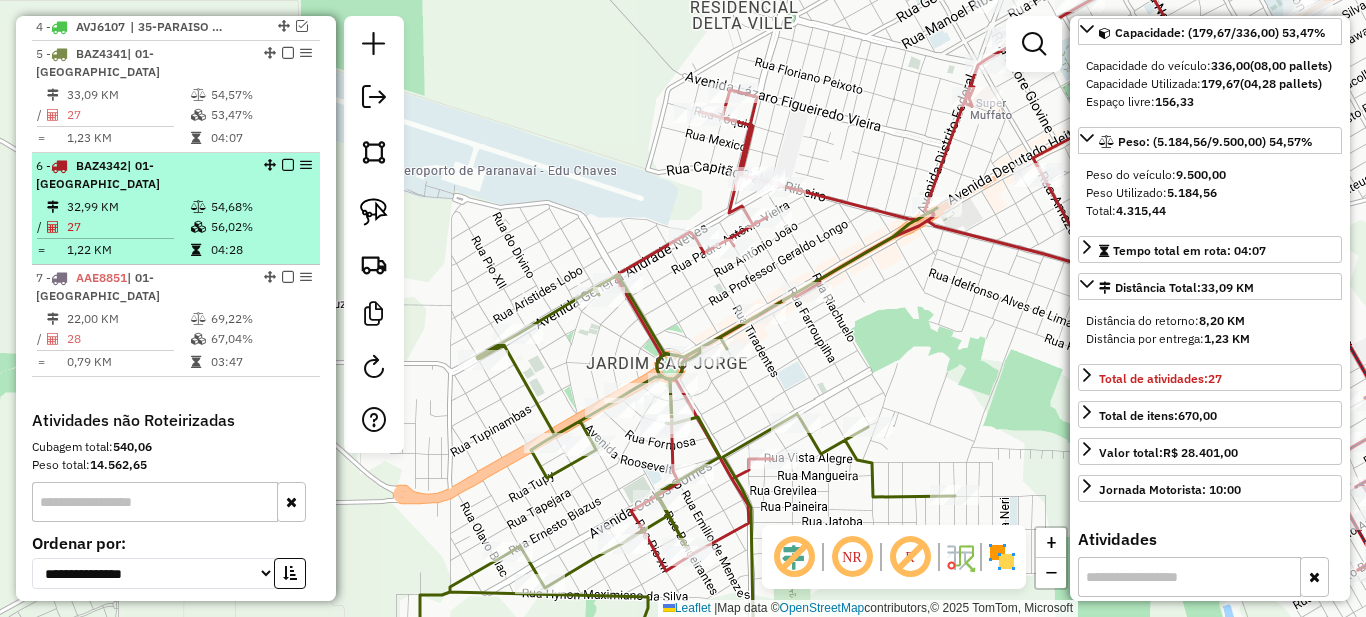 click at bounding box center (288, 165) 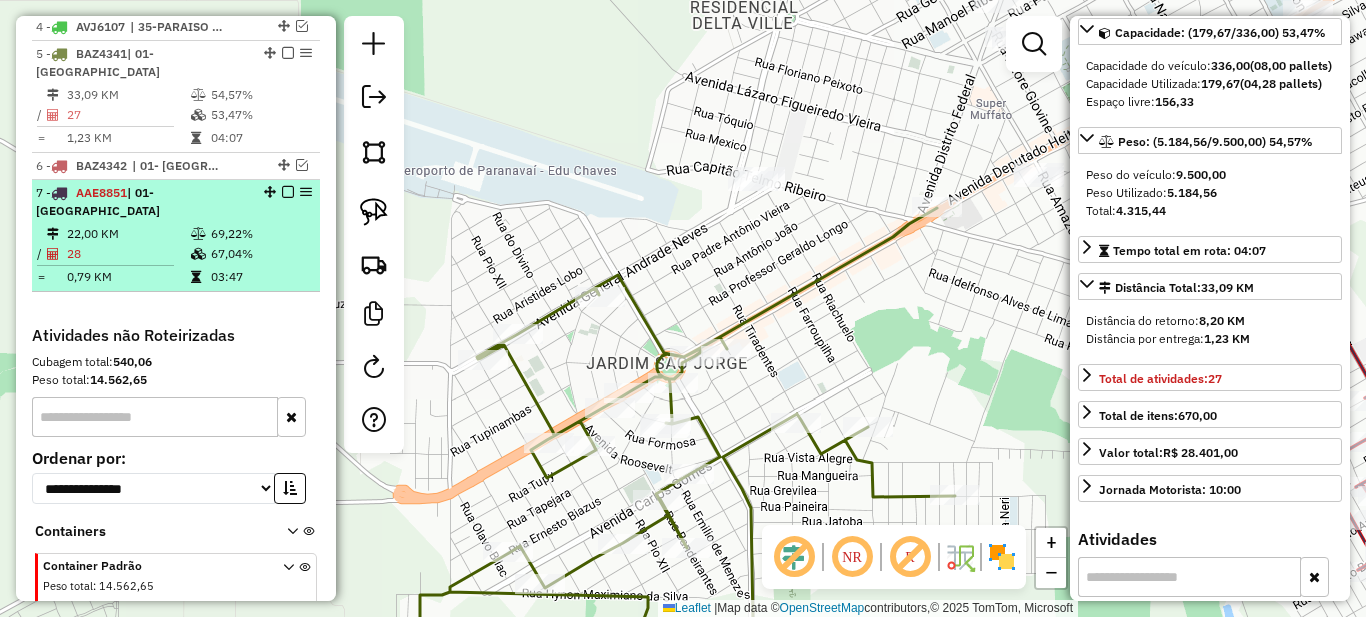 click at bounding box center (288, 192) 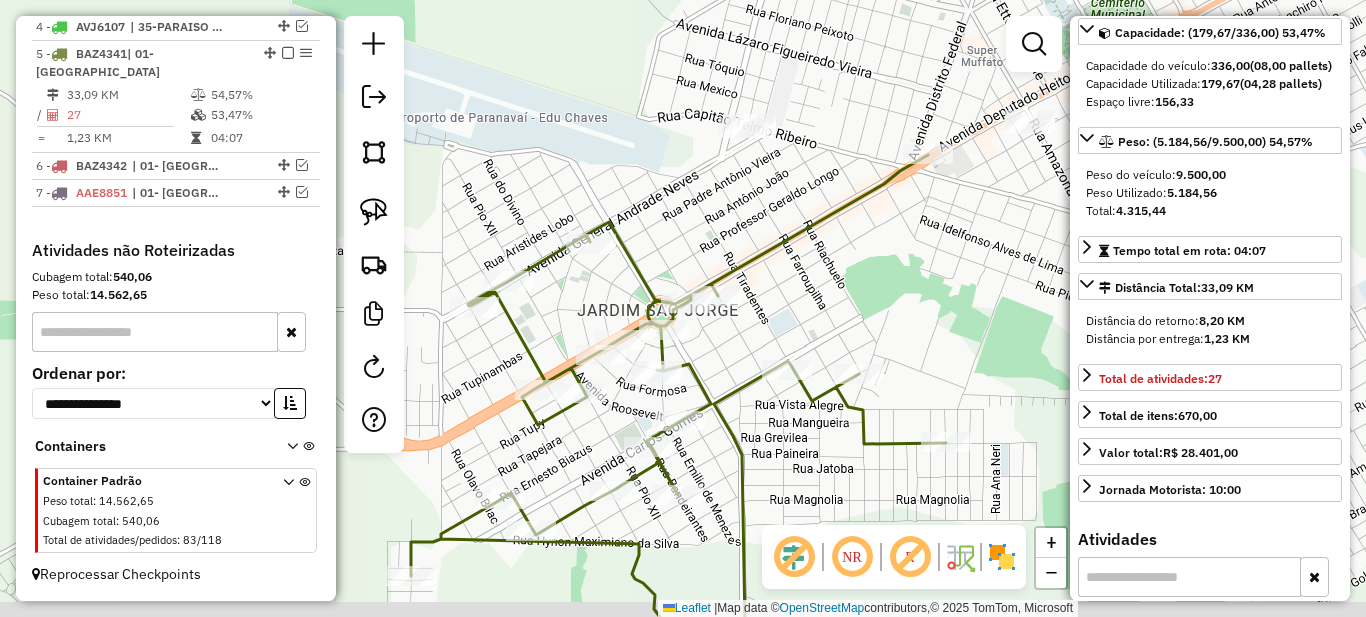 drag, startPoint x: 729, startPoint y: 378, endPoint x: 710, endPoint y: 330, distance: 51.62364 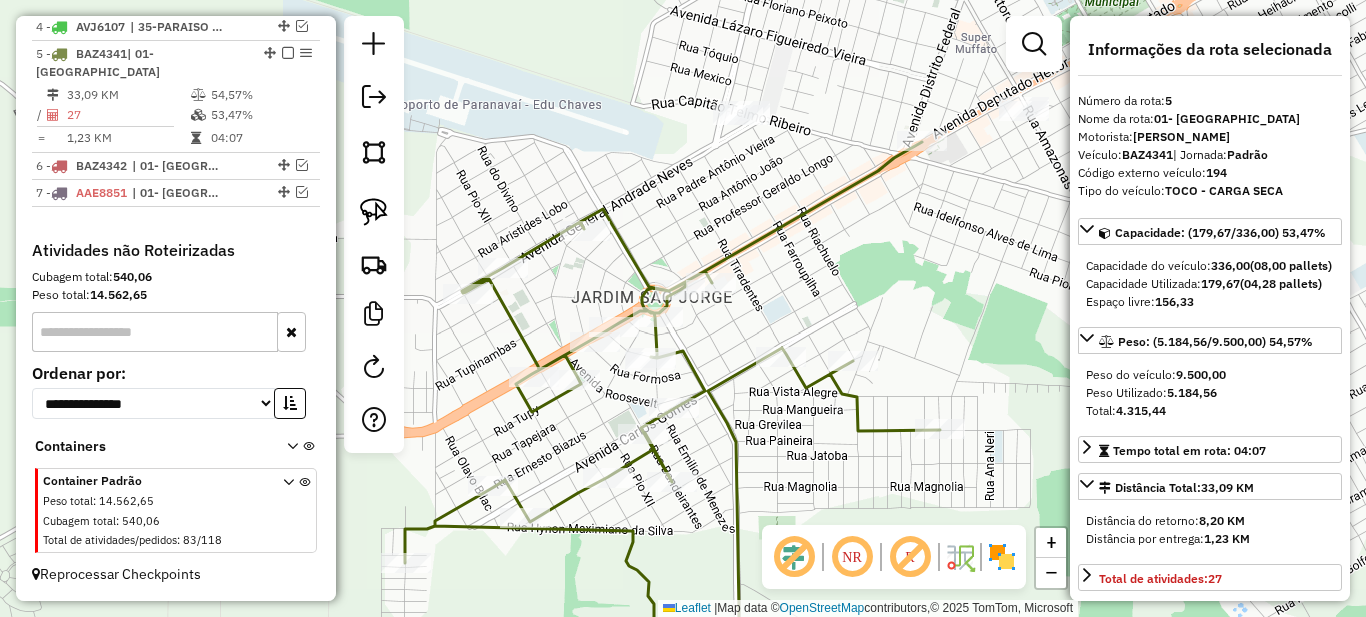 scroll, scrollTop: 200, scrollLeft: 0, axis: vertical 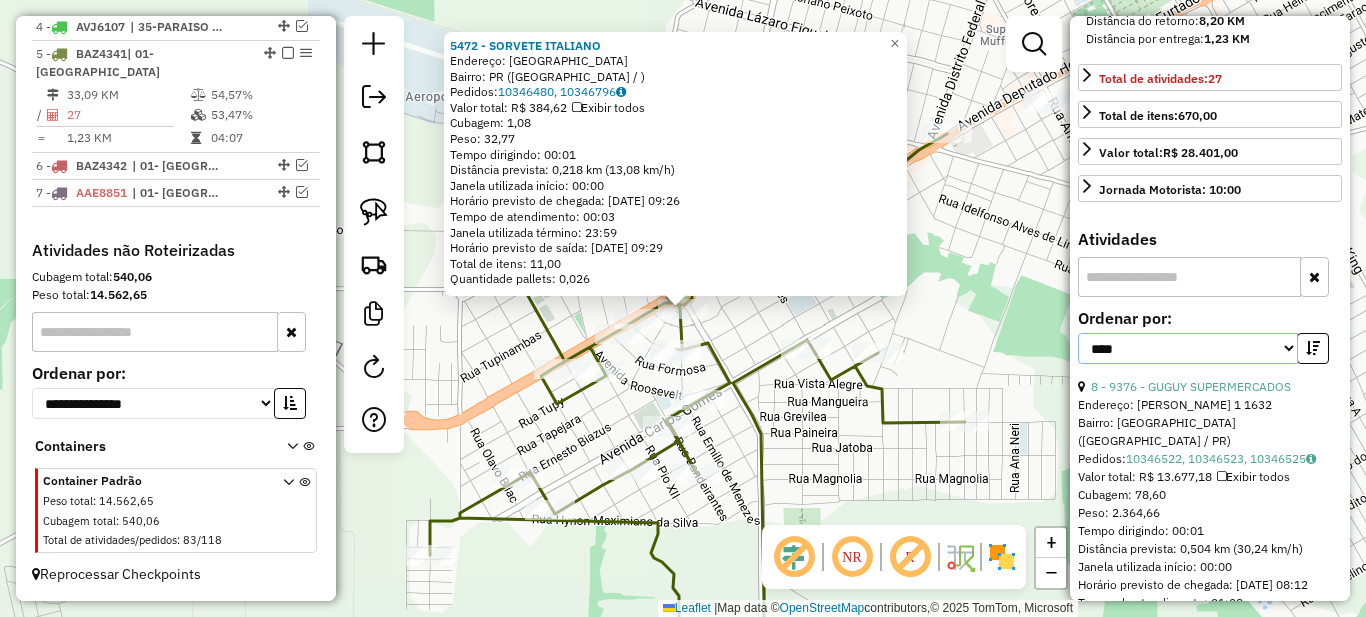 click on "**********" at bounding box center [1188, 348] 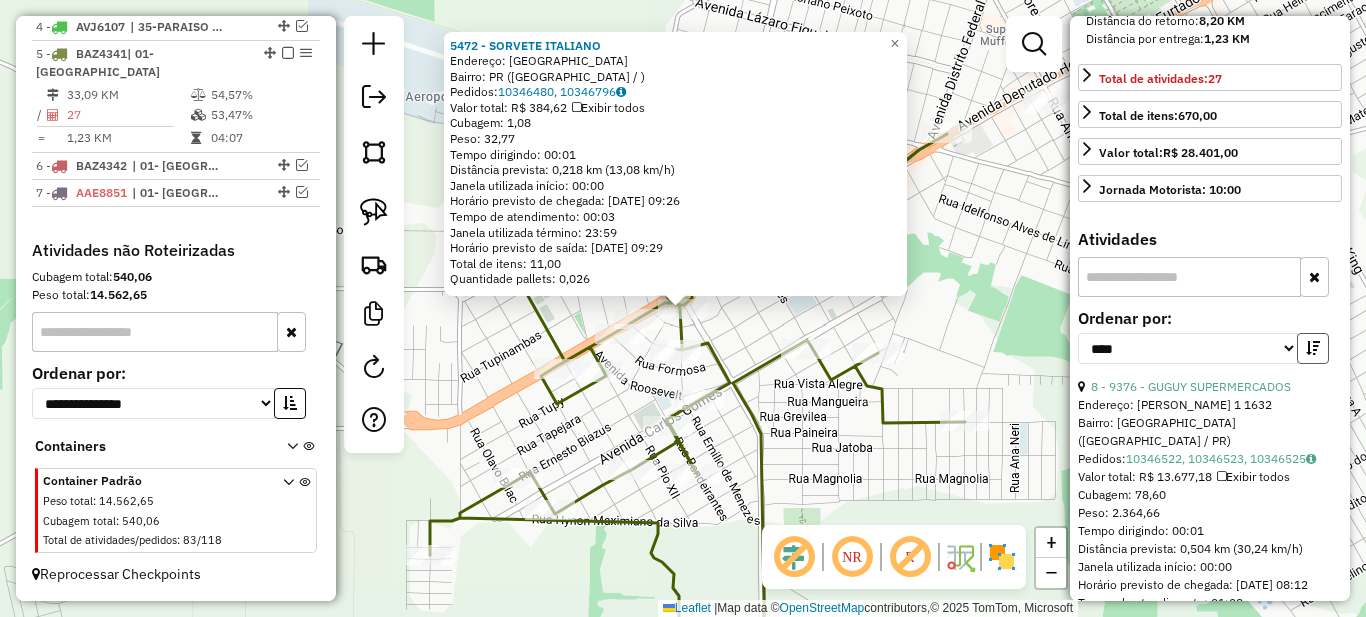 click at bounding box center [1313, 348] 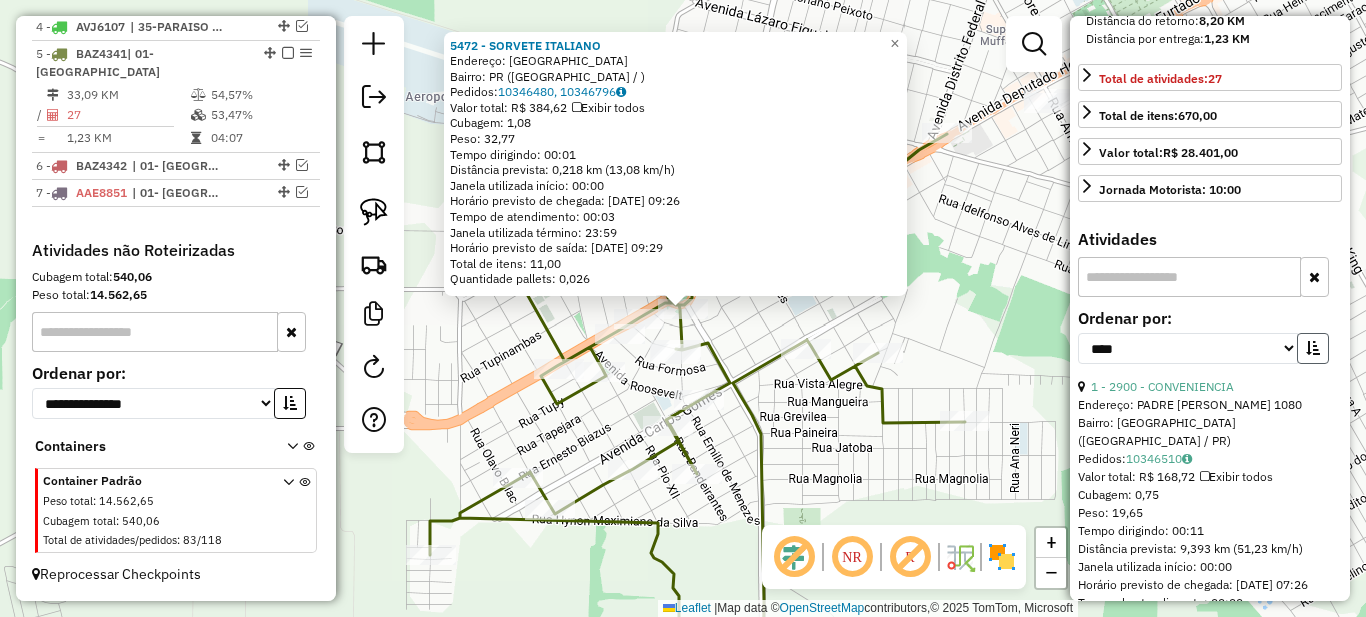 click at bounding box center [1313, 348] 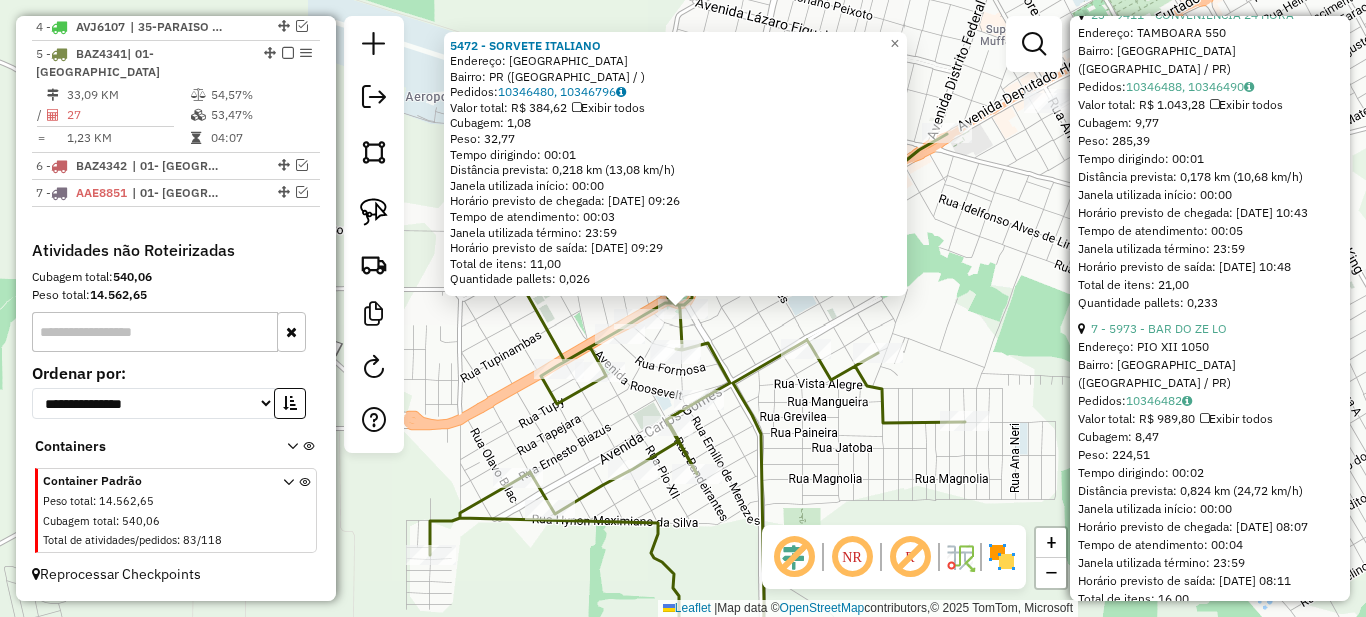 scroll, scrollTop: 1400, scrollLeft: 0, axis: vertical 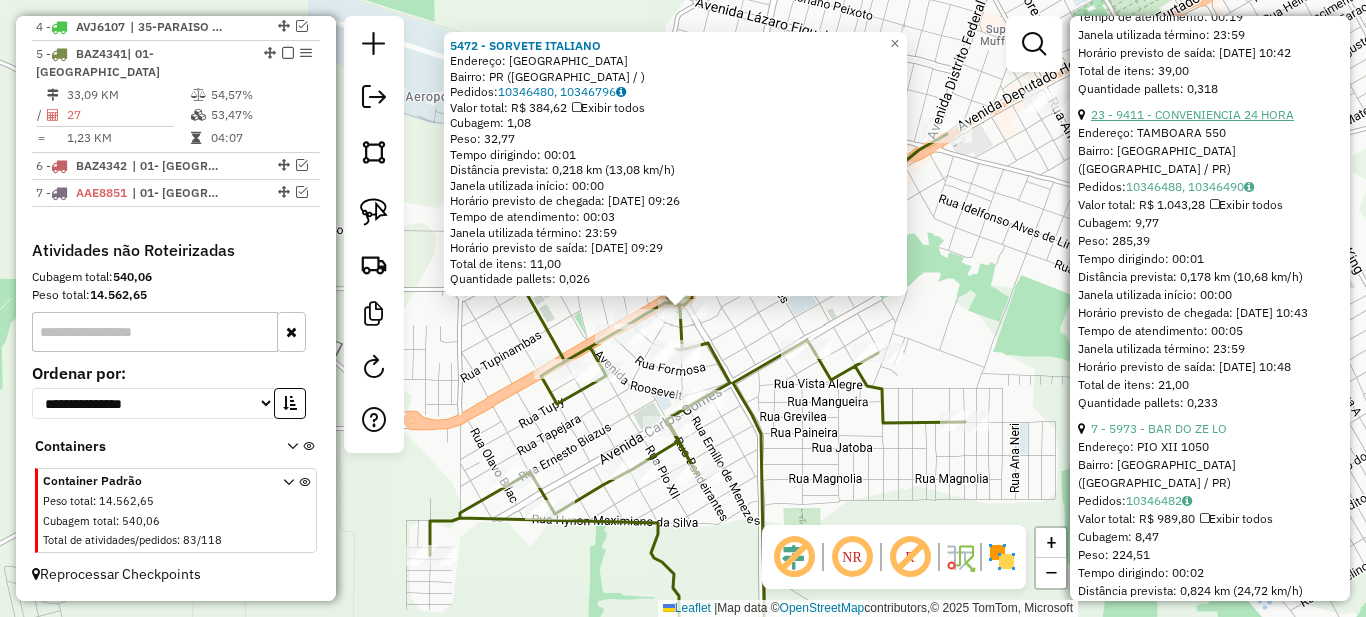 click on "23 - 9411 - CONVENIENCIA 24 HORA" at bounding box center (1192, 114) 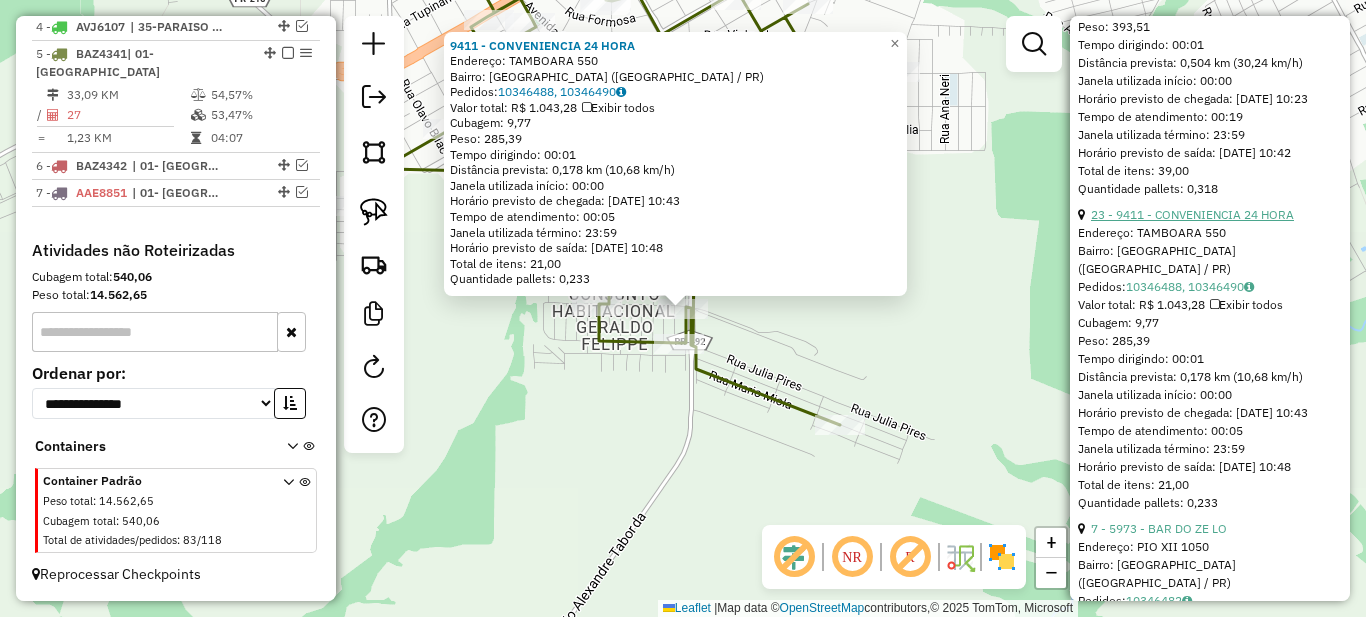 scroll, scrollTop: 1600, scrollLeft: 0, axis: vertical 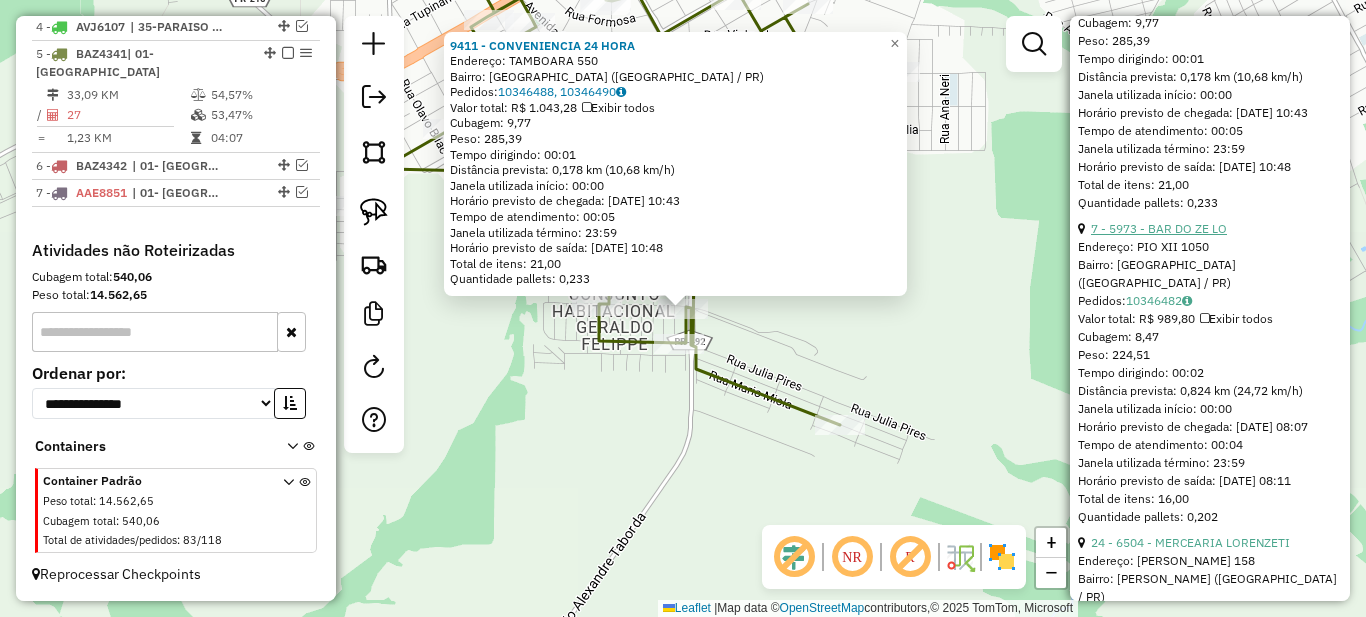 click on "7 - 5973 - BAR DO ZE LO" at bounding box center (1159, 228) 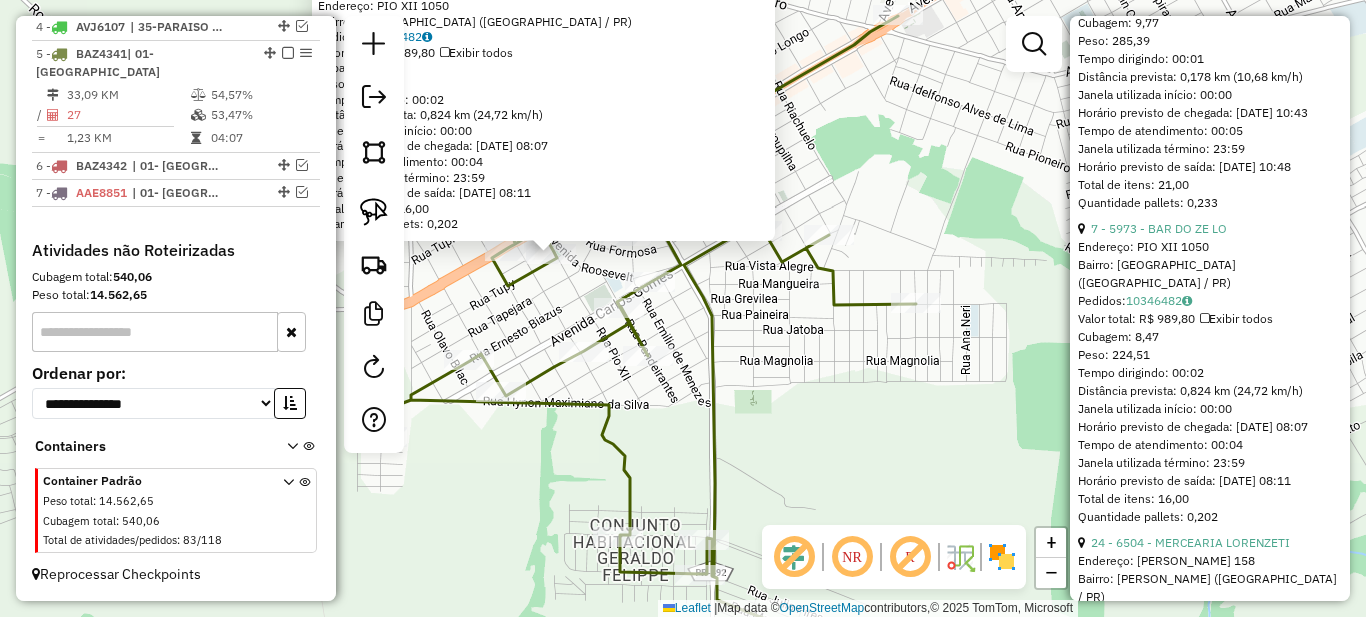 drag, startPoint x: 723, startPoint y: 332, endPoint x: 652, endPoint y: 286, distance: 84.59905 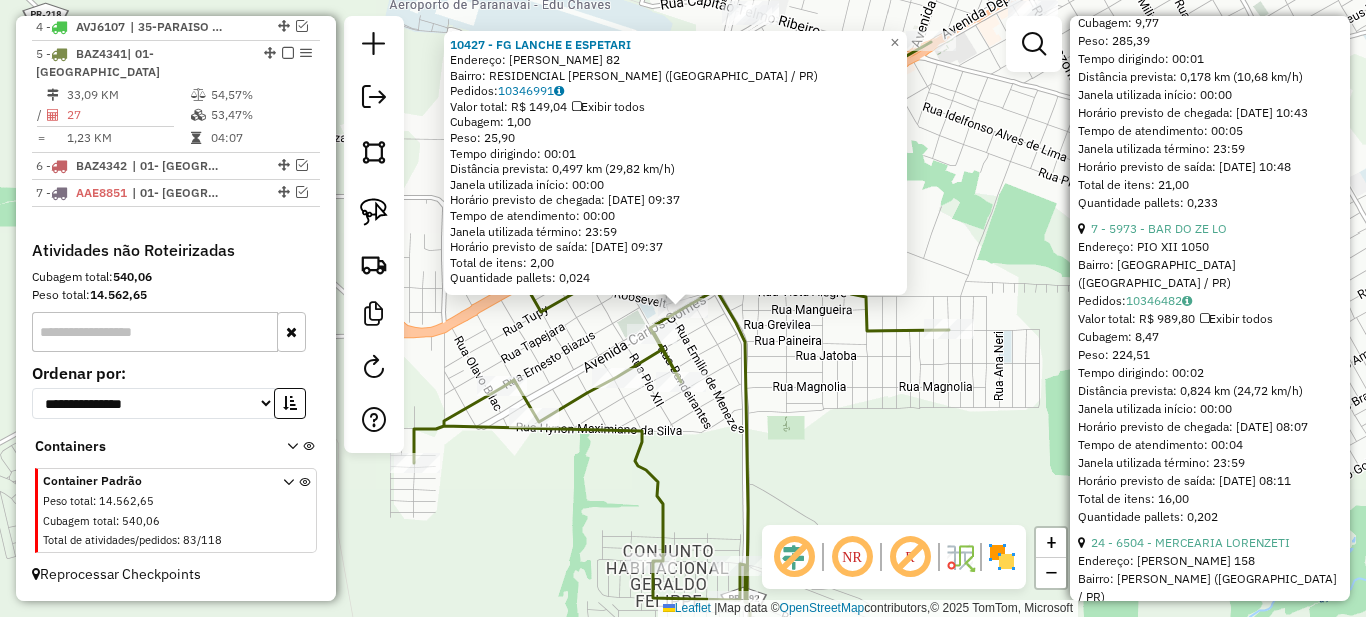 click on "10427 - FG LANCHE E ESPETARI  Endereço:  [PERSON_NAME] 82   Bairro: RESIDENCIAL [PERSON_NAME] ([GEOGRAPHIC_DATA] / [GEOGRAPHIC_DATA])   Pedidos:  10346991   Valor total: R$ 149,04   Exibir todos   Cubagem: 1,00  Peso: 25,90  Tempo dirigindo: 00:01   Distância prevista: 0,497 km (29,82 km/h)   [GEOGRAPHIC_DATA] utilizada início: 00:00   Horário previsto de chegada: [DATE] 09:37   Tempo de atendimento: 00:00   Janela utilizada término: 23:59   Horário previsto de saída: [DATE] 09:37   Total de itens: 2,00   Quantidade pallets: 0,024  × Janela de atendimento Grade de atendimento Capacidade Transportadoras Veículos Cliente Pedidos  Rotas Selecione os dias de semana para filtrar as janelas de atendimento  Seg   Ter   Qua   Qui   Sex   Sáb   Dom  Informe o período da janela de atendimento: De: Até:  Filtrar exatamente a janela do cliente  Considerar janela de atendimento padrão  Selecione os dias de semana para filtrar as grades de atendimento  Seg   Ter   Qua   Qui   Sex   Sáb   Dom   Peso mínimo:   De:  De:" 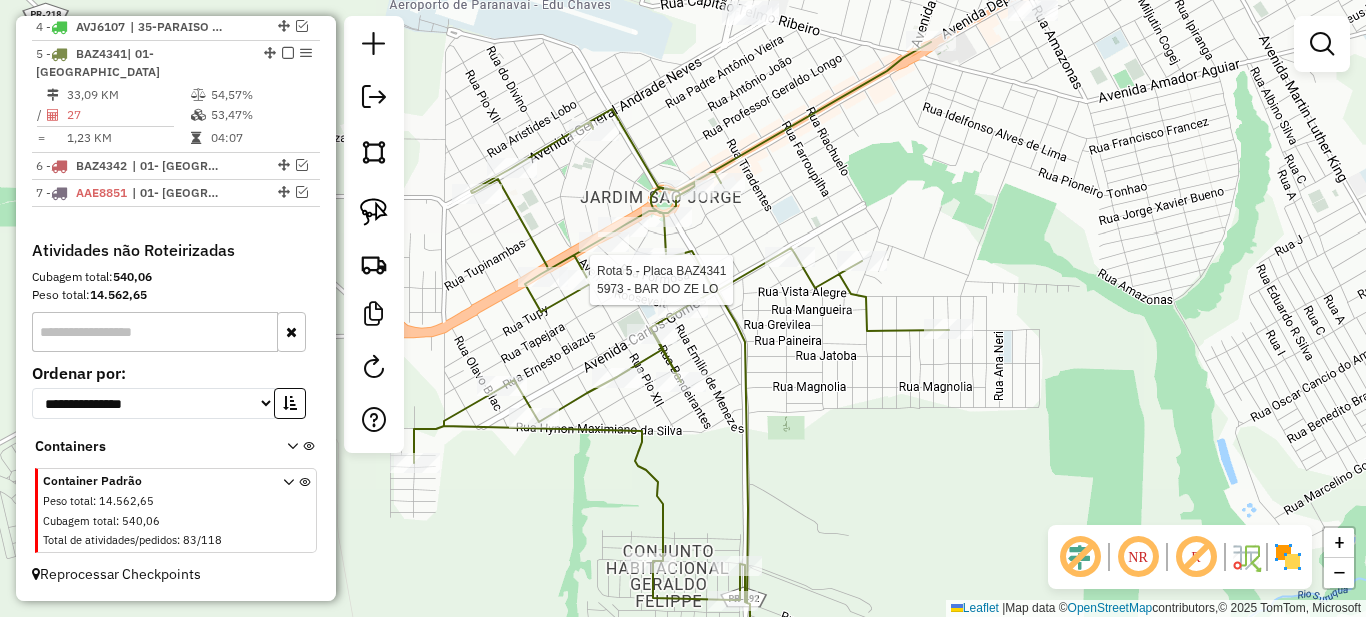 select on "*********" 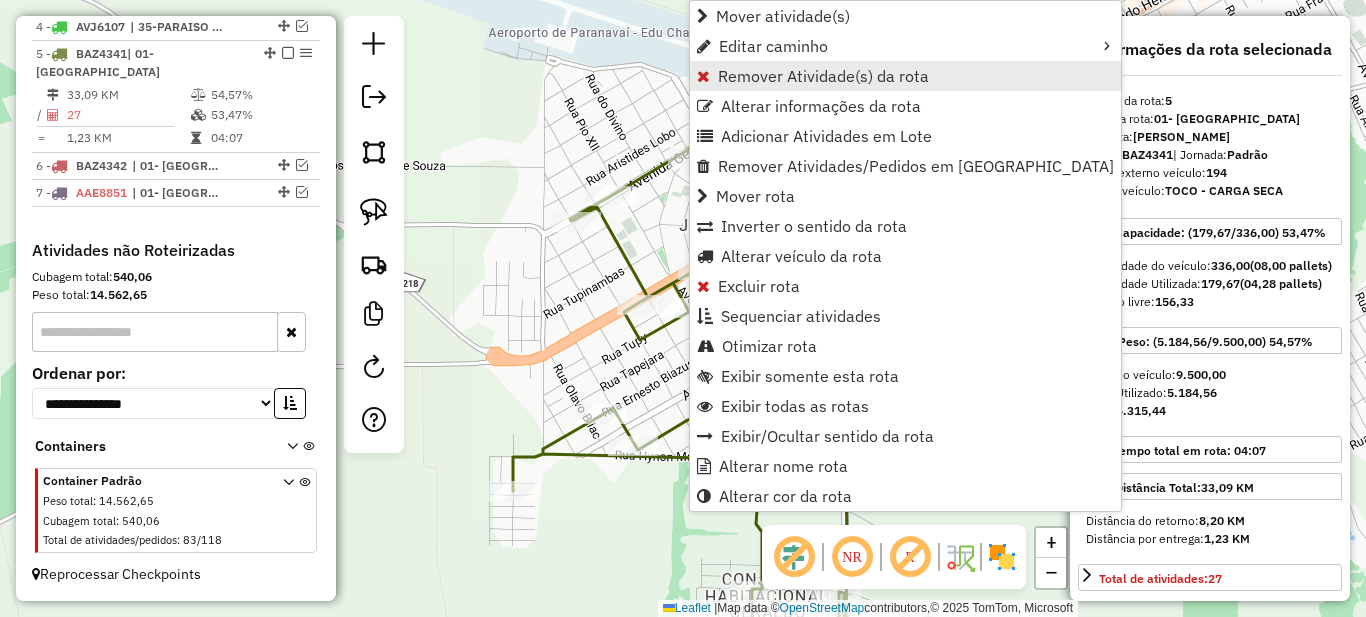 click on "Remover Atividade(s) da rota" at bounding box center (823, 76) 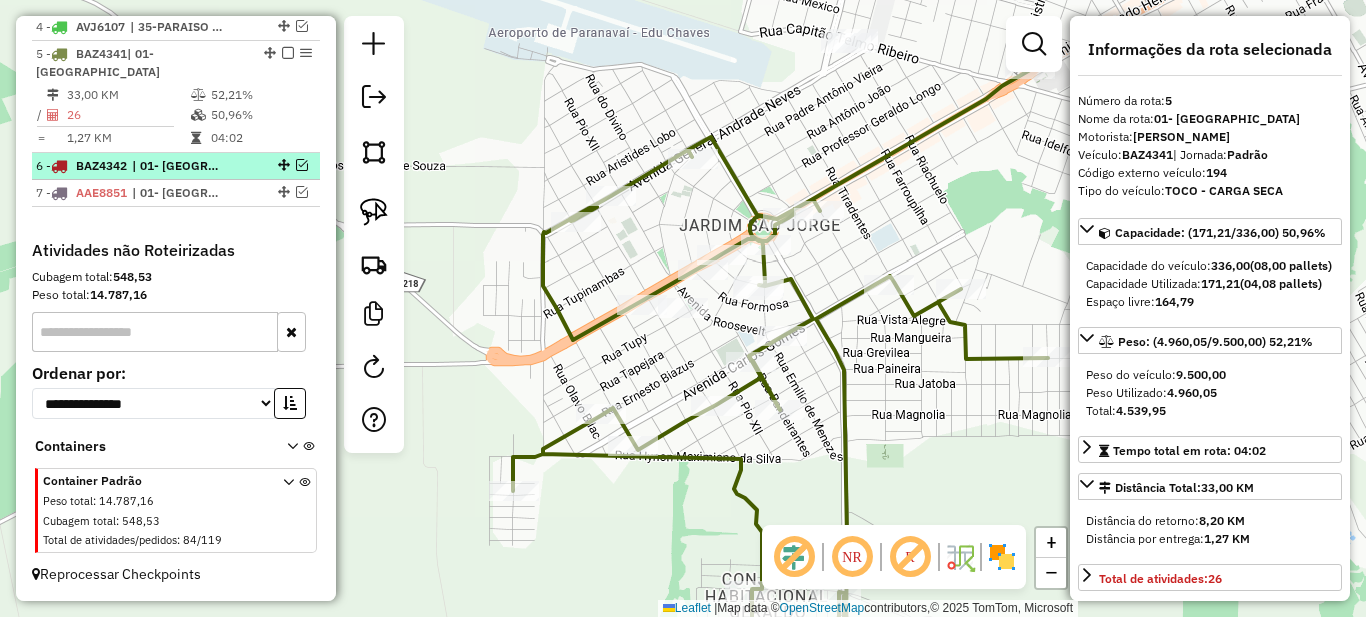 click at bounding box center (302, 165) 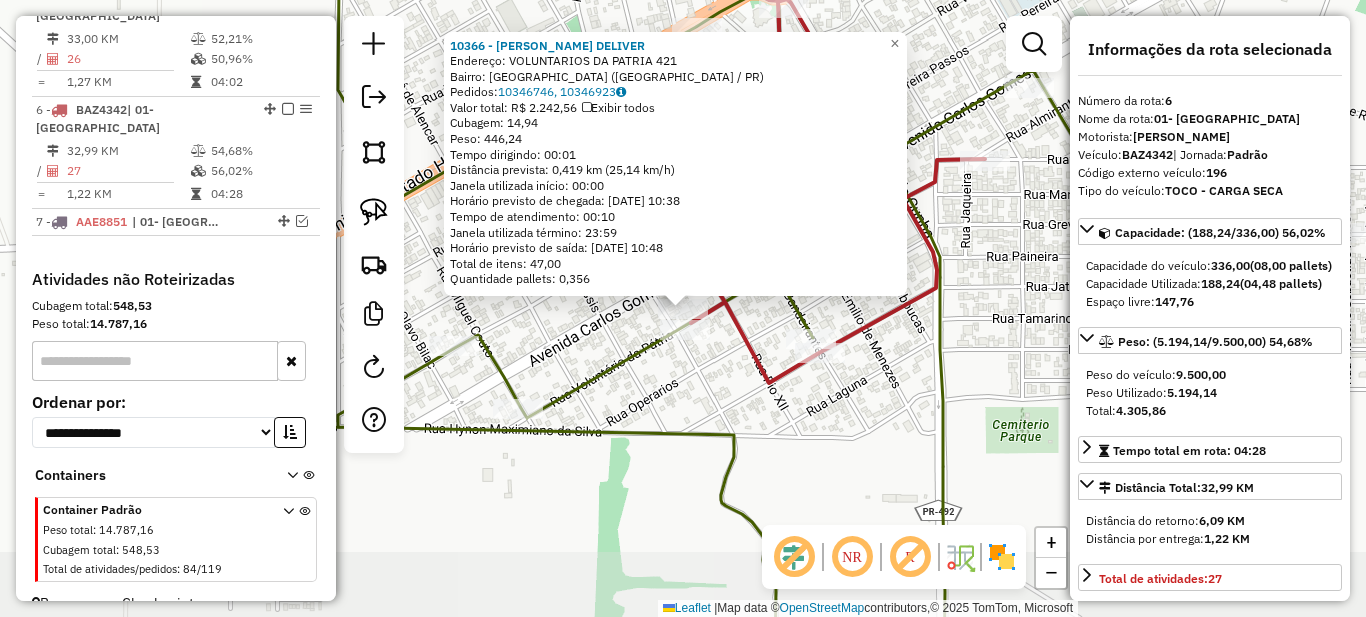 scroll, scrollTop: 931, scrollLeft: 0, axis: vertical 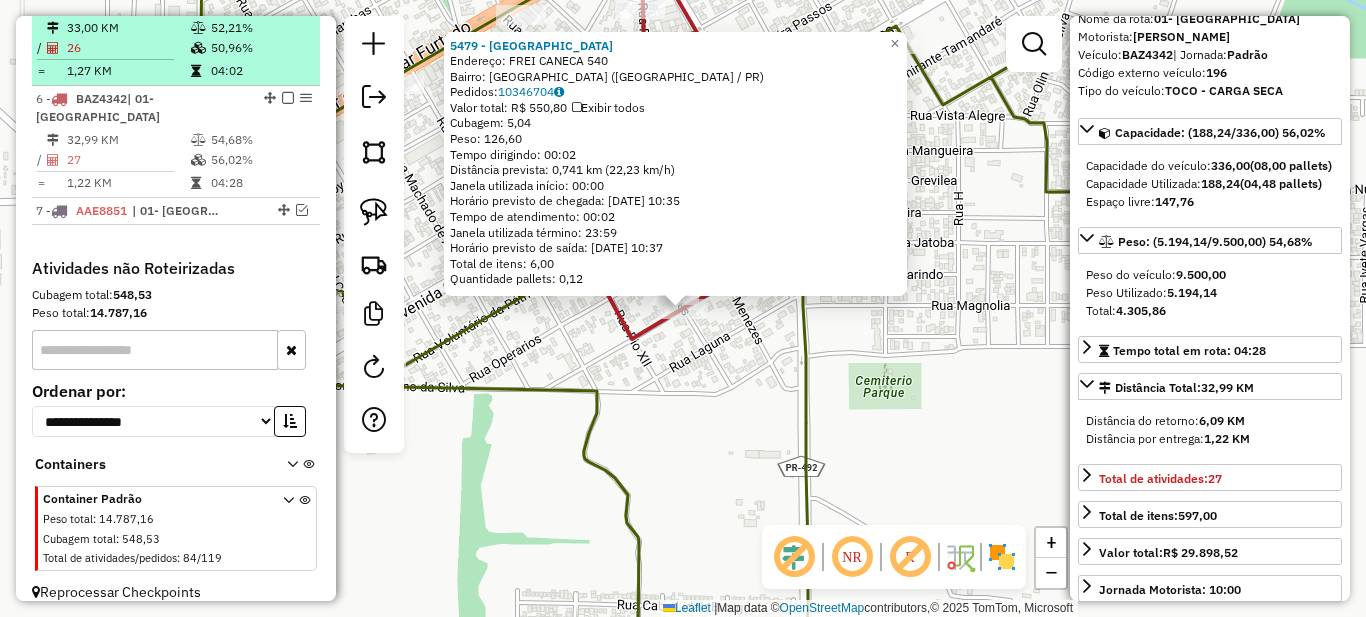 click on "04:02" at bounding box center [260, 71] 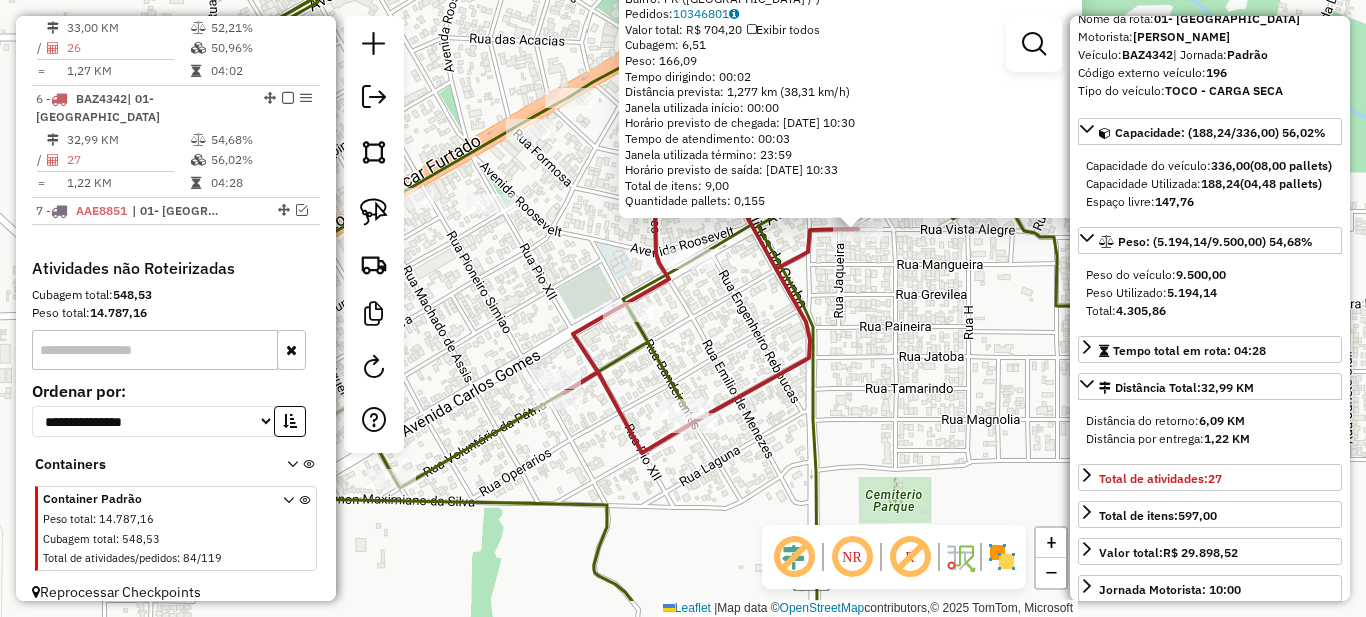 drag, startPoint x: 567, startPoint y: 413, endPoint x: 742, endPoint y: 337, distance: 190.79047 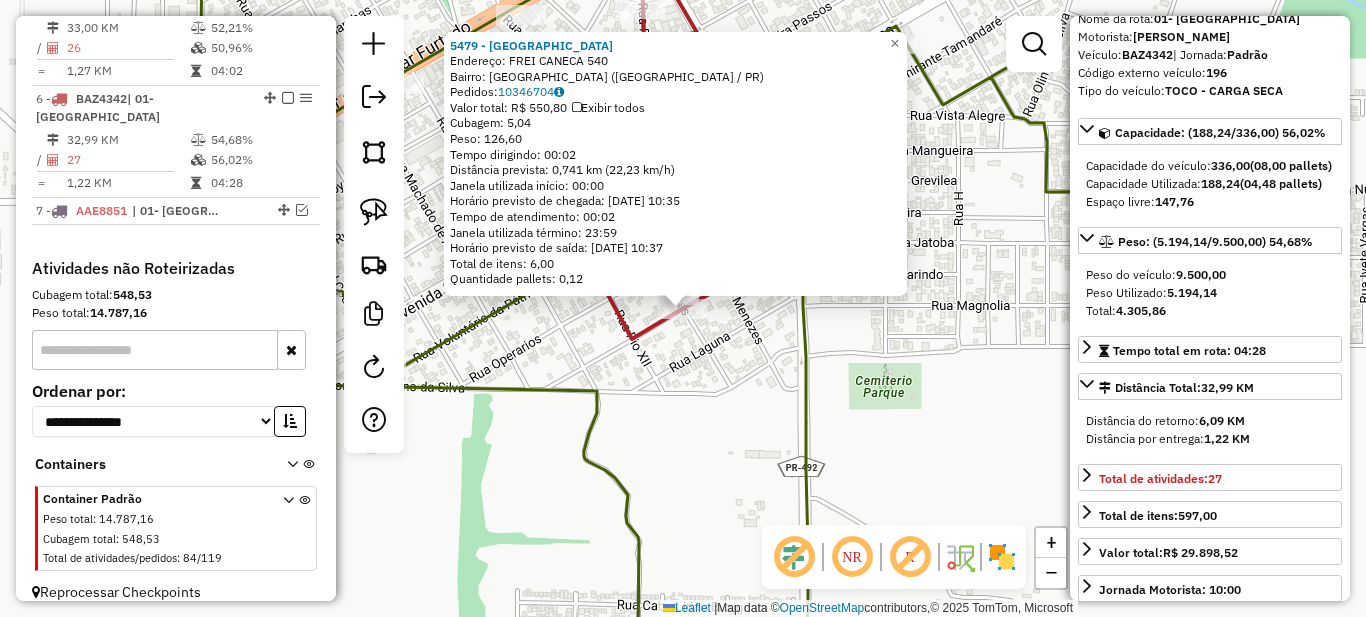 scroll, scrollTop: 0, scrollLeft: 0, axis: both 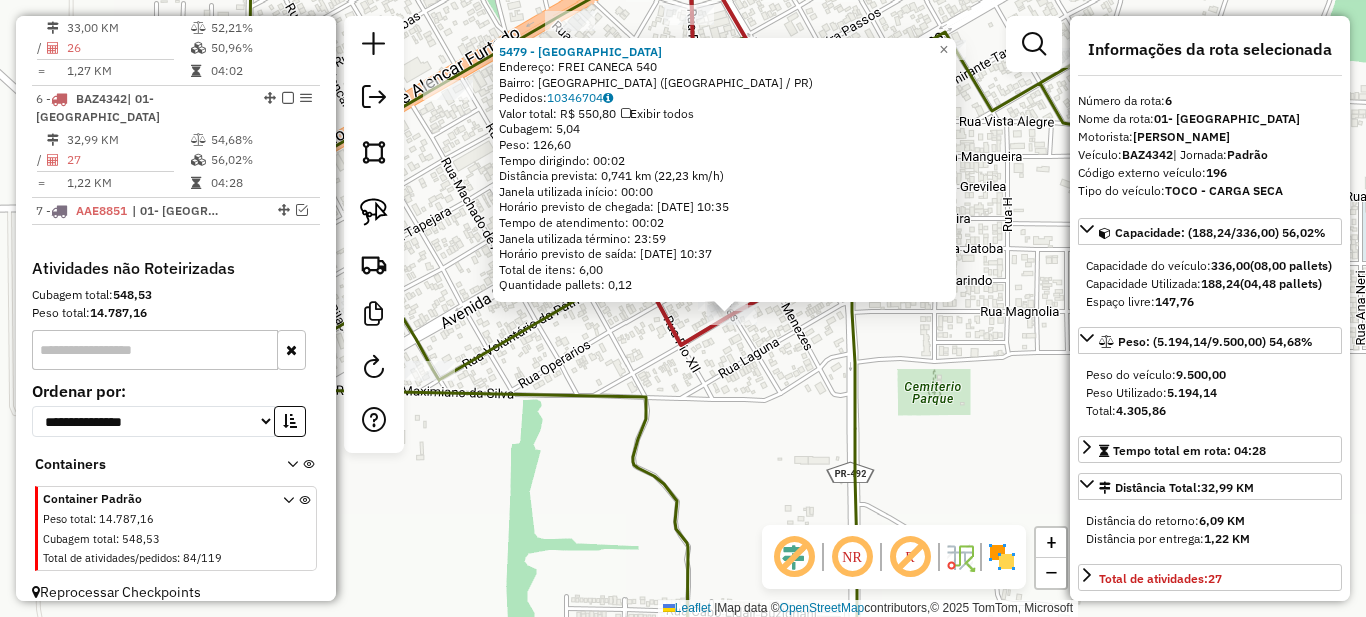 drag, startPoint x: 571, startPoint y: 338, endPoint x: 624, endPoint y: 344, distance: 53.338543 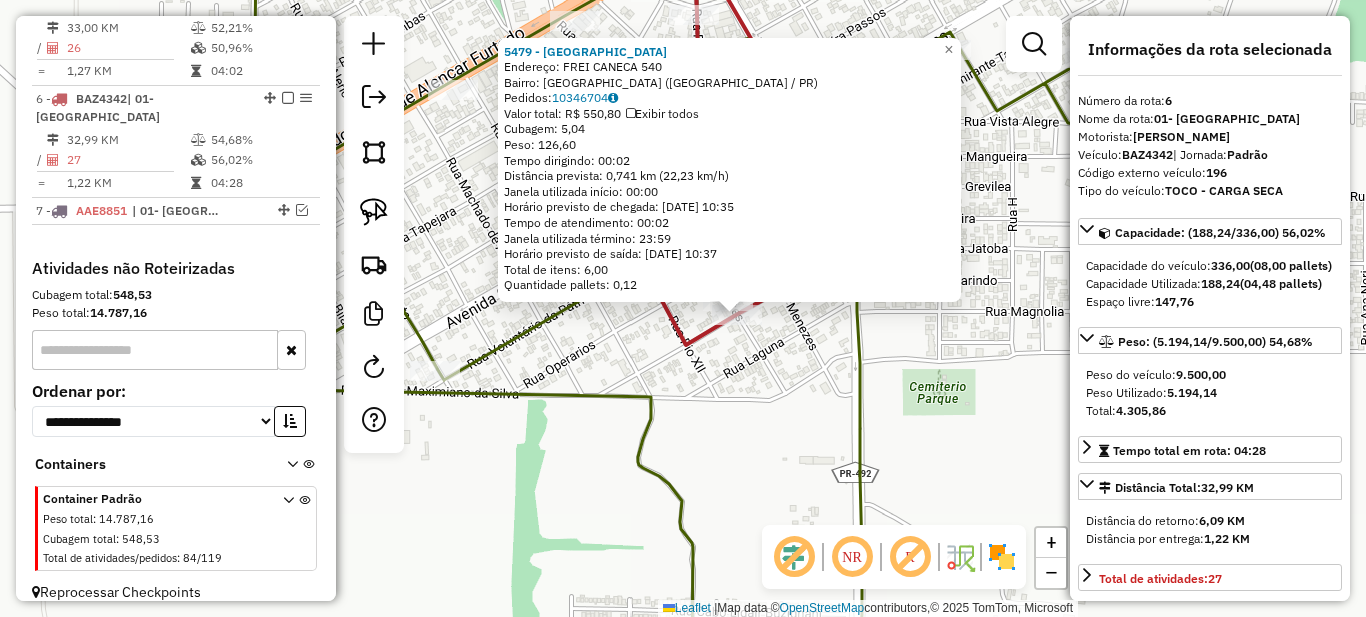 click on "5479 - BAR DO GAUCHO  Endereço:  FREI CANECA 540   Bairro: [GEOGRAPHIC_DATA] ([GEOGRAPHIC_DATA] / [GEOGRAPHIC_DATA])   Pedidos:  10346704   Valor total: R$ 550,80   Exibir todos   Cubagem: 5,04  Peso: 126,60  Tempo dirigindo: 00:02   Distância prevista: 0,741 km (22,23 km/h)   [GEOGRAPHIC_DATA] utilizada início: 00:00   Horário previsto de chegada: [DATE] 10:35   Tempo de atendimento: 00:02   Janela utilizada término: 23:59   Horário previsto de saída: [DATE] 10:37   Total de itens: 6,00   Quantidade pallets: 0,12  × Janela de atendimento Grade de atendimento Capacidade Transportadoras Veículos Cliente Pedidos  Rotas Selecione os dias de semana para filtrar as janelas de atendimento  Seg   Ter   Qua   Qui   Sex   Sáb   Dom  Informe o período da janela de atendimento: De: Até:  Filtrar exatamente a janela do cliente  Considerar janela de atendimento padrão  Selecione os dias de semana para filtrar as grades de atendimento  Seg   Ter   Qua   Qui   Sex   Sáb   Dom   Considerar clientes sem dia de atendimento cadastrado  De:" 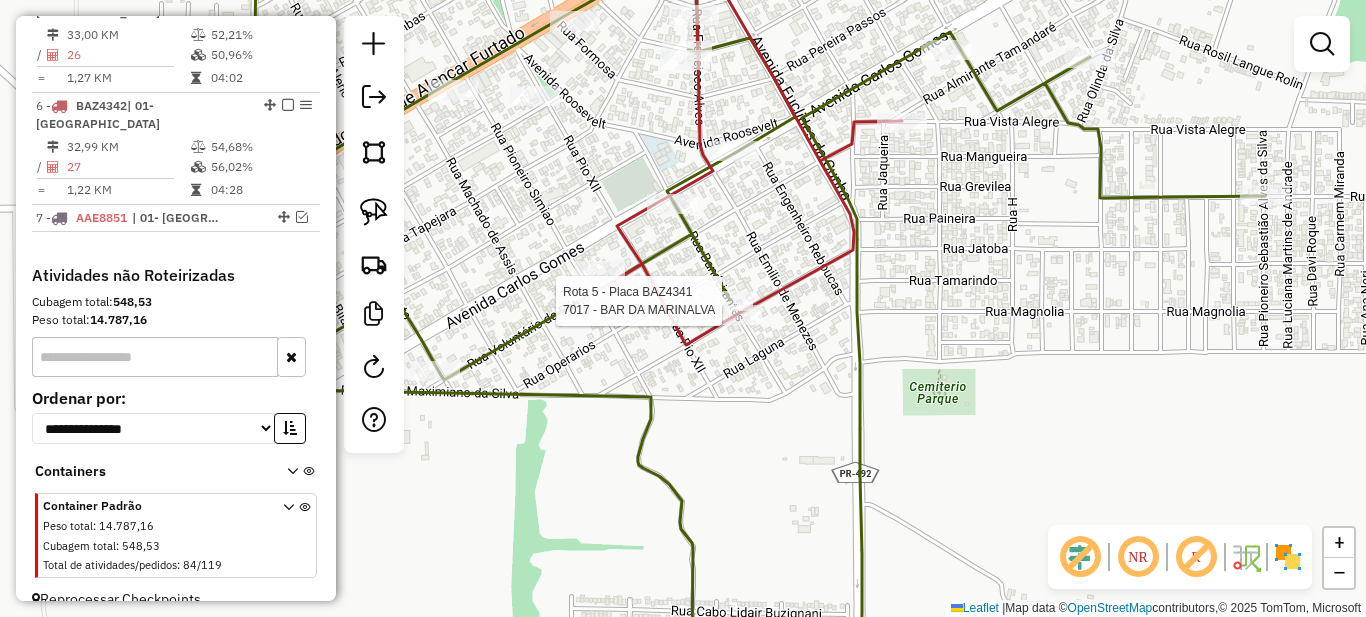 select on "*********" 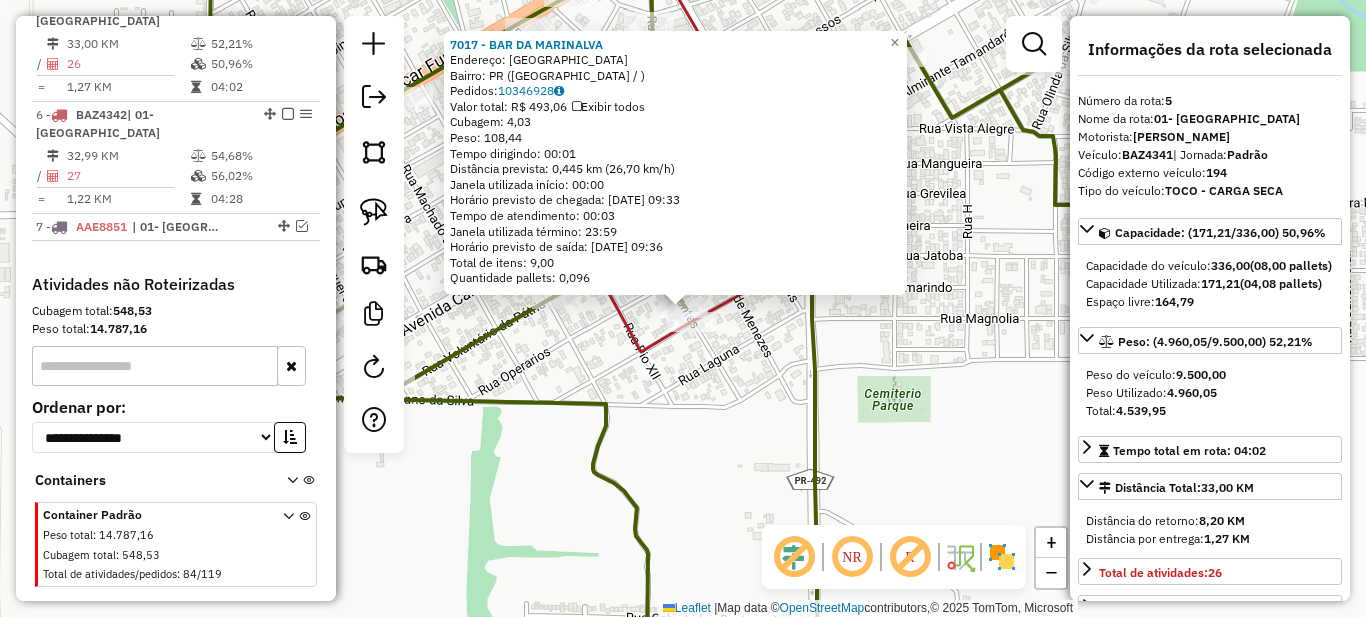scroll, scrollTop: 907, scrollLeft: 0, axis: vertical 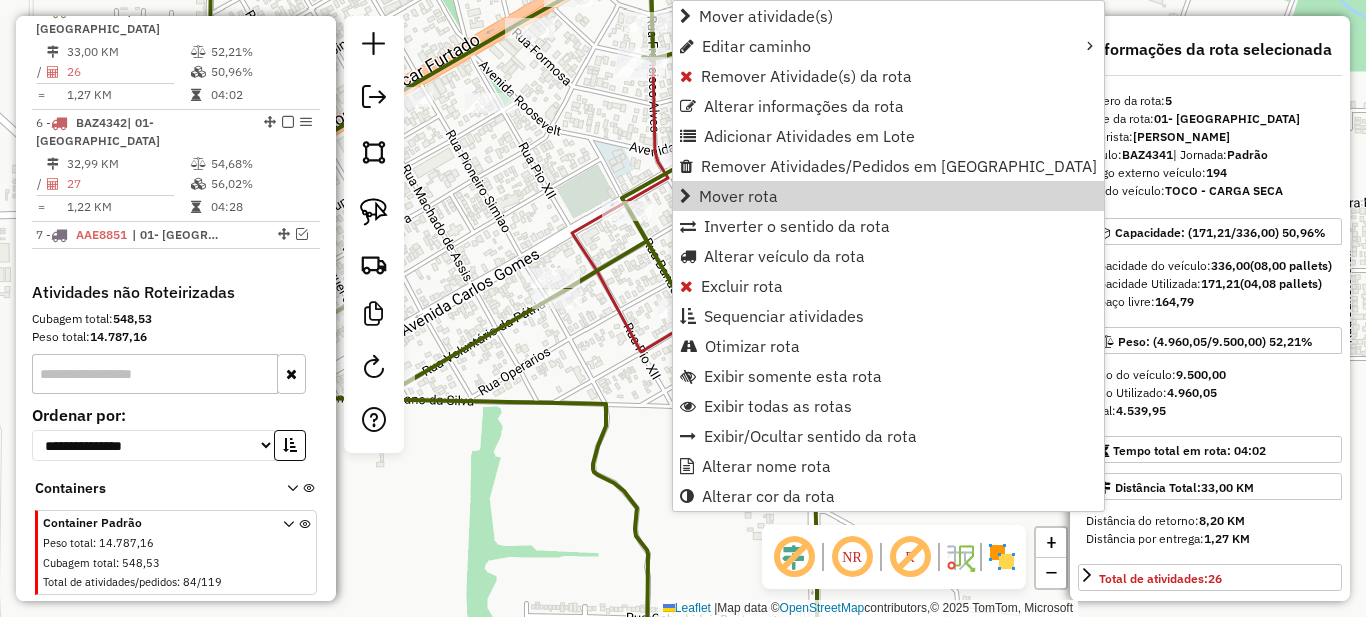 click on "Janela de atendimento Grade de atendimento Capacidade Transportadoras Veículos Cliente Pedidos  Rotas Selecione os dias de semana para filtrar as janelas de atendimento  Seg   Ter   Qua   Qui   Sex   Sáb   Dom  Informe o período da janela de atendimento: De: Até:  Filtrar exatamente a janela do cliente  Considerar janela de atendimento padrão  Selecione os dias de semana para filtrar as grades de atendimento  Seg   Ter   Qua   Qui   Sex   Sáb   Dom   Considerar clientes sem dia de atendimento cadastrado  Clientes fora do dia de atendimento selecionado Filtrar as atividades entre os valores definidos abaixo:  Peso mínimo:   Peso máximo:   Cubagem mínima:   Cubagem máxima:   De:   Até:  Filtrar as atividades entre o tempo de atendimento definido abaixo:  De:   Até:   Considerar capacidade total dos clientes não roteirizados Transportadora: Selecione um ou mais itens Tipo de veículo: Selecione um ou mais itens Veículo: Selecione um ou mais itens Motorista: Selecione um ou mais itens Nome: Rótulo:" 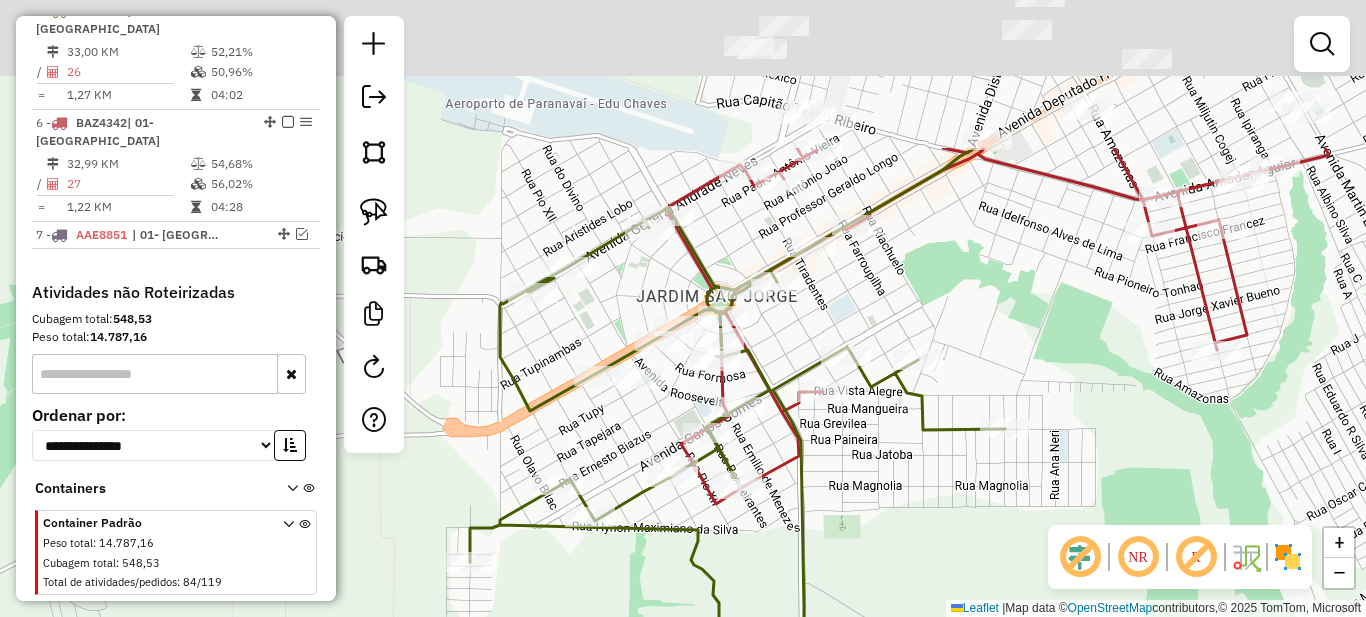 drag, startPoint x: 851, startPoint y: 112, endPoint x: 800, endPoint y: 332, distance: 225.83401 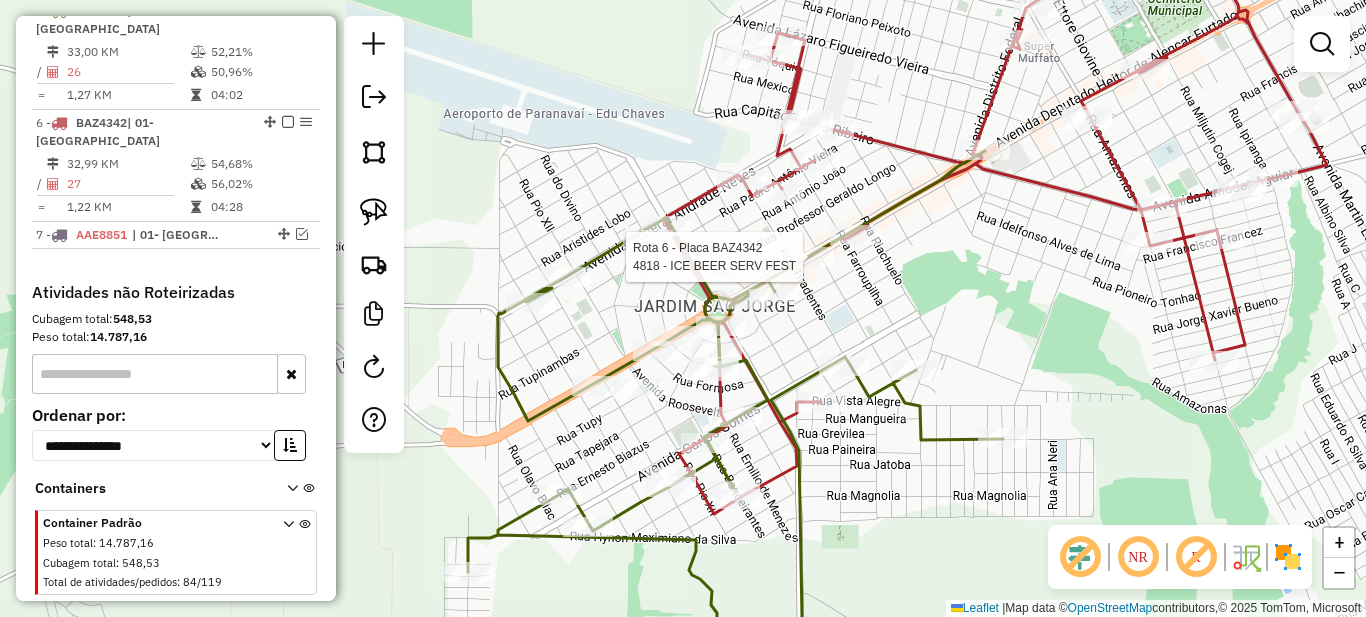 select on "*********" 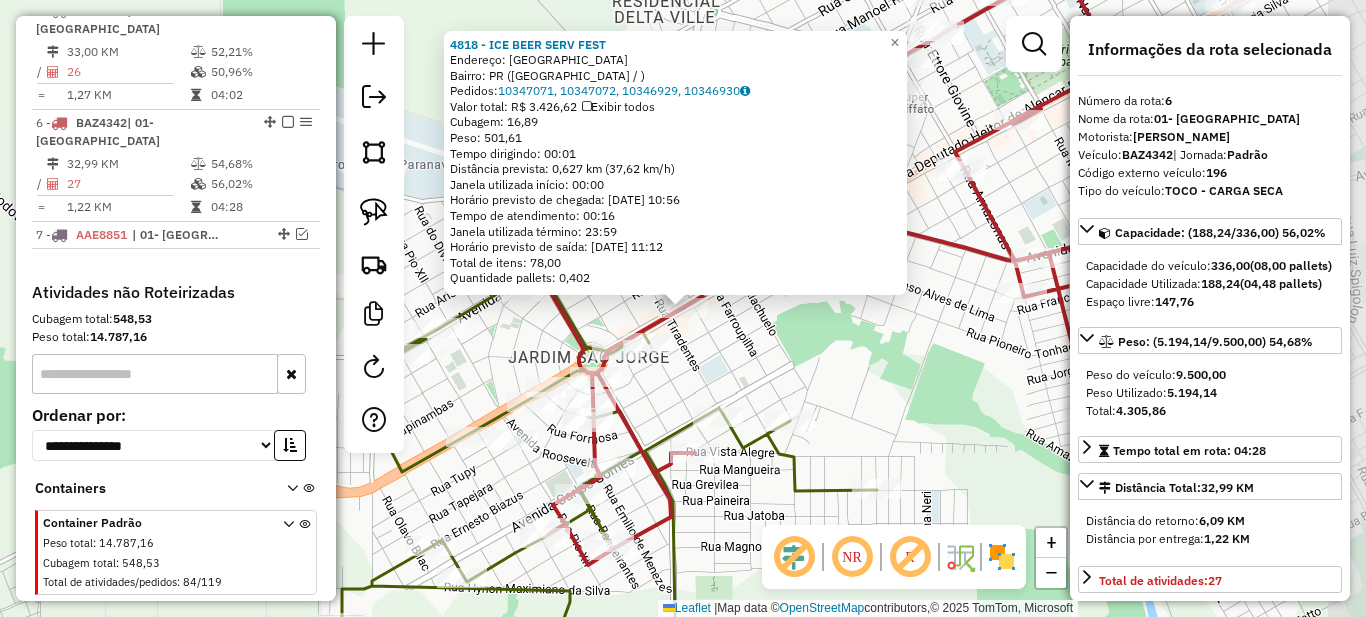 scroll, scrollTop: 931, scrollLeft: 0, axis: vertical 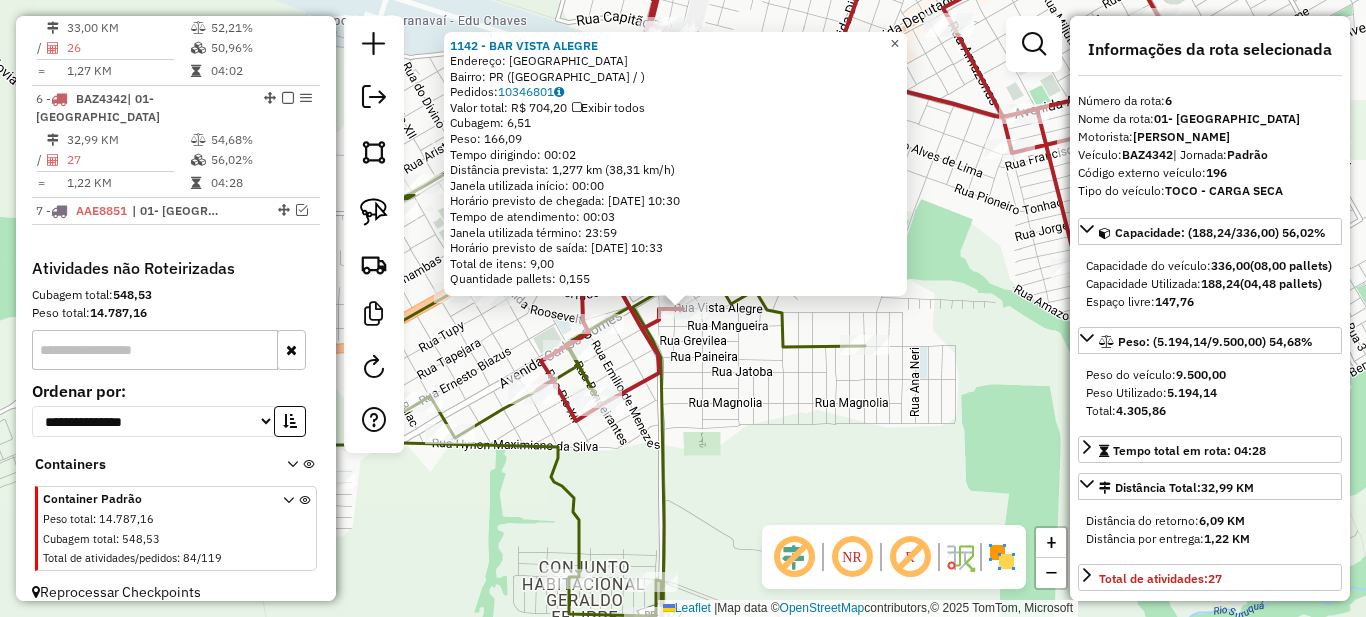 click on "×" 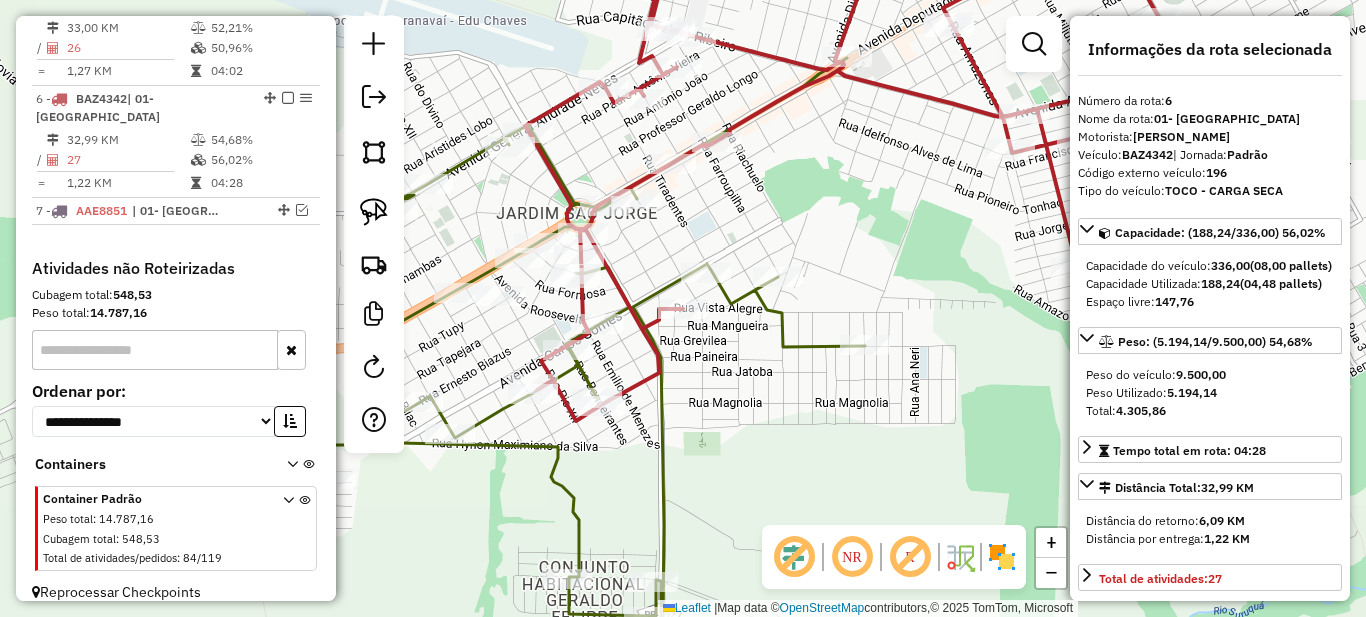 drag, startPoint x: 715, startPoint y: 213, endPoint x: 796, endPoint y: 286, distance: 109.041275 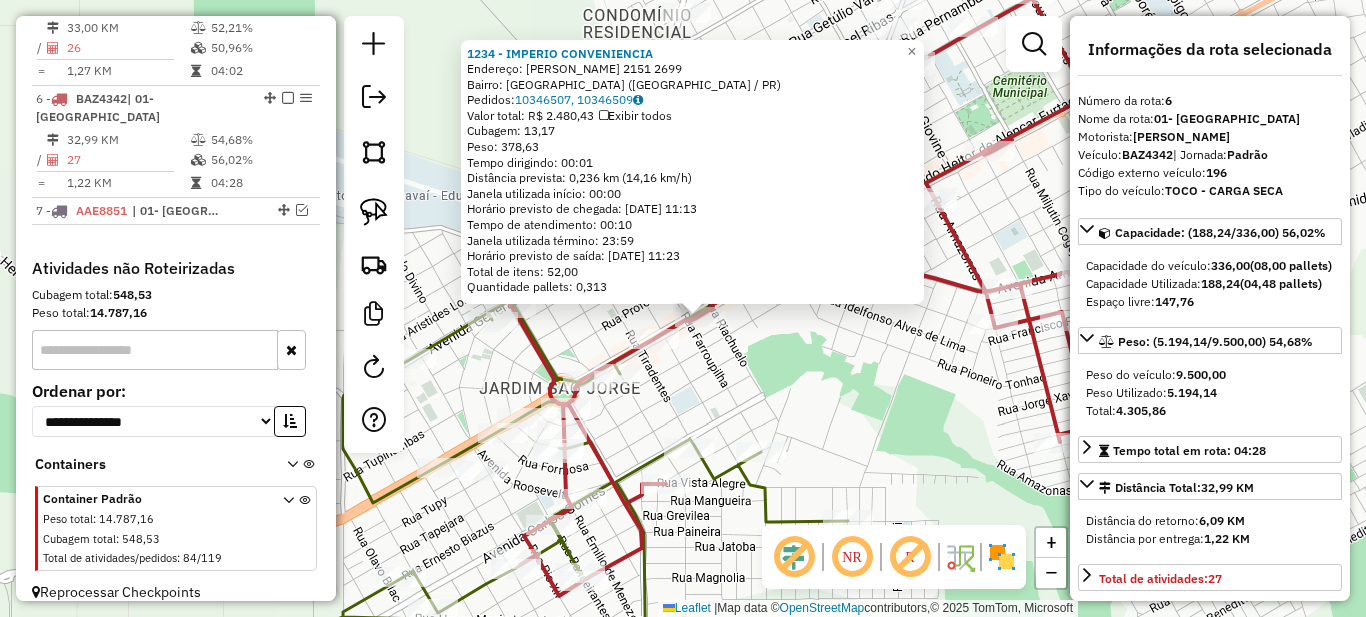 drag, startPoint x: 580, startPoint y: 336, endPoint x: 663, endPoint y: 352, distance: 84.5281 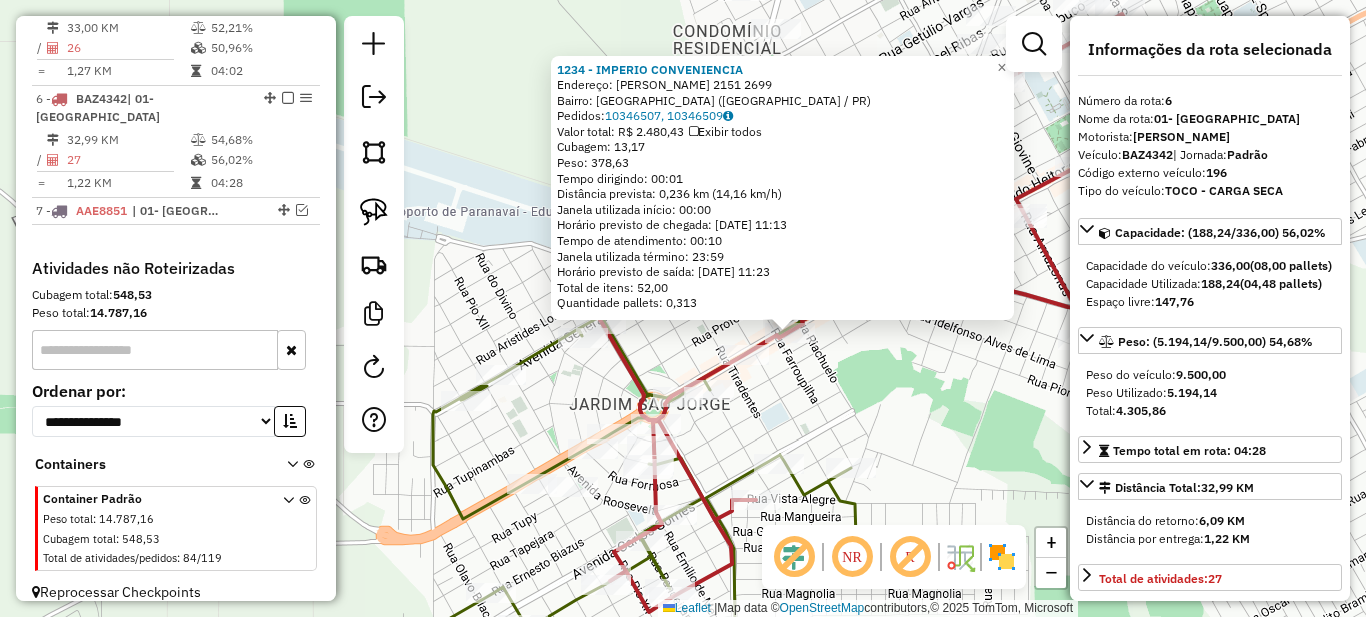 click on "1234 - IMPERIO CONVENIENCIA  Endereço:  [PERSON_NAME] FURTADO 2151 2699   Bairro: [GEOGRAPHIC_DATA] ([GEOGRAPHIC_DATA] / PR)   Pedidos:  10346507, 10346509   Valor total: R$ 2.480,43   Exibir todos   Cubagem: 13,17  Peso: 378,63  Tempo dirigindo: 00:01   Distância prevista: 0,236 km (14,16 km/h)   Janela utilizada início: 00:00   Horário previsto de chegada: [DATE] 11:13   Tempo de atendimento: 00:10   Janela utilizada término: 23:59   Horário previsto de saída: [DATE] 11:23   Total de itens: 52,00   Quantidade pallets: 0,313  × Janela de atendimento Grade de atendimento Capacidade Transportadoras Veículos Cliente Pedidos  Rotas Selecione os dias de semana para filtrar as janelas de atendimento  Seg   Ter   Qua   Qui   Sex   Sáb   Dom  Informe o período da janela de atendimento: De: Até:  Filtrar exatamente a janela do cliente  Considerar janela de atendimento padrão  Selecione os dias de semana para filtrar as grades de atendimento  Seg   Ter   Qua   Qui   Sex   Sáb   Dom   Peso mínimo:   De:" 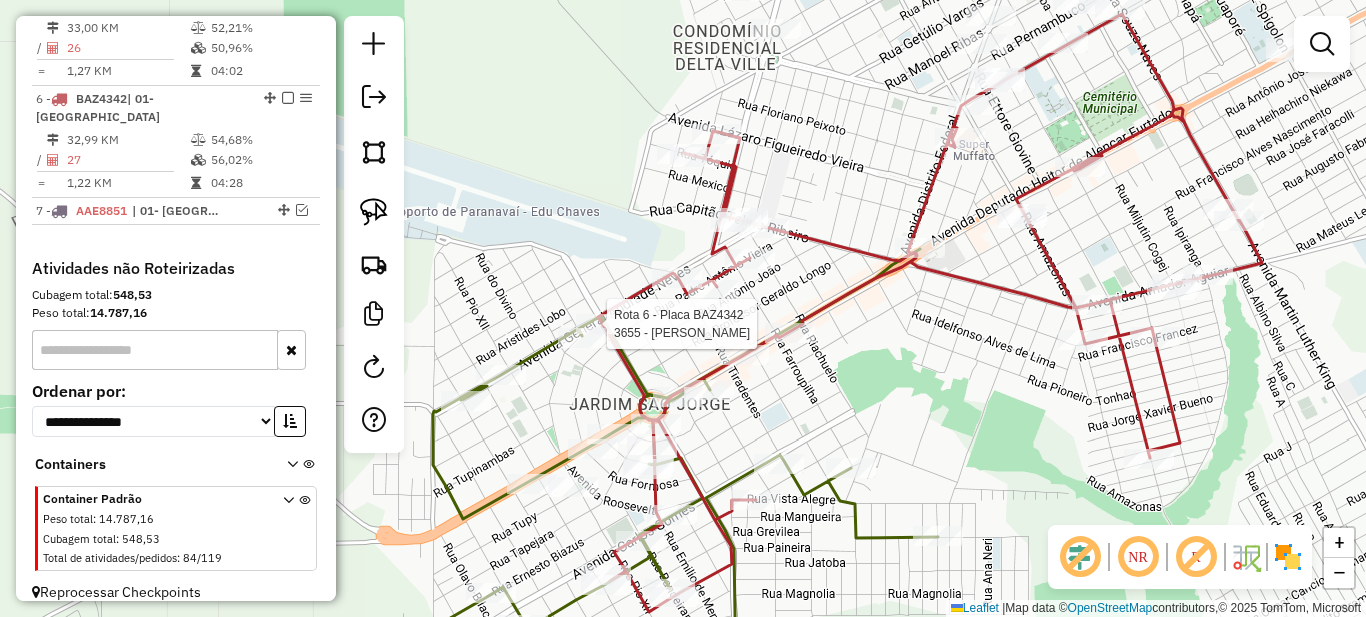 select on "*********" 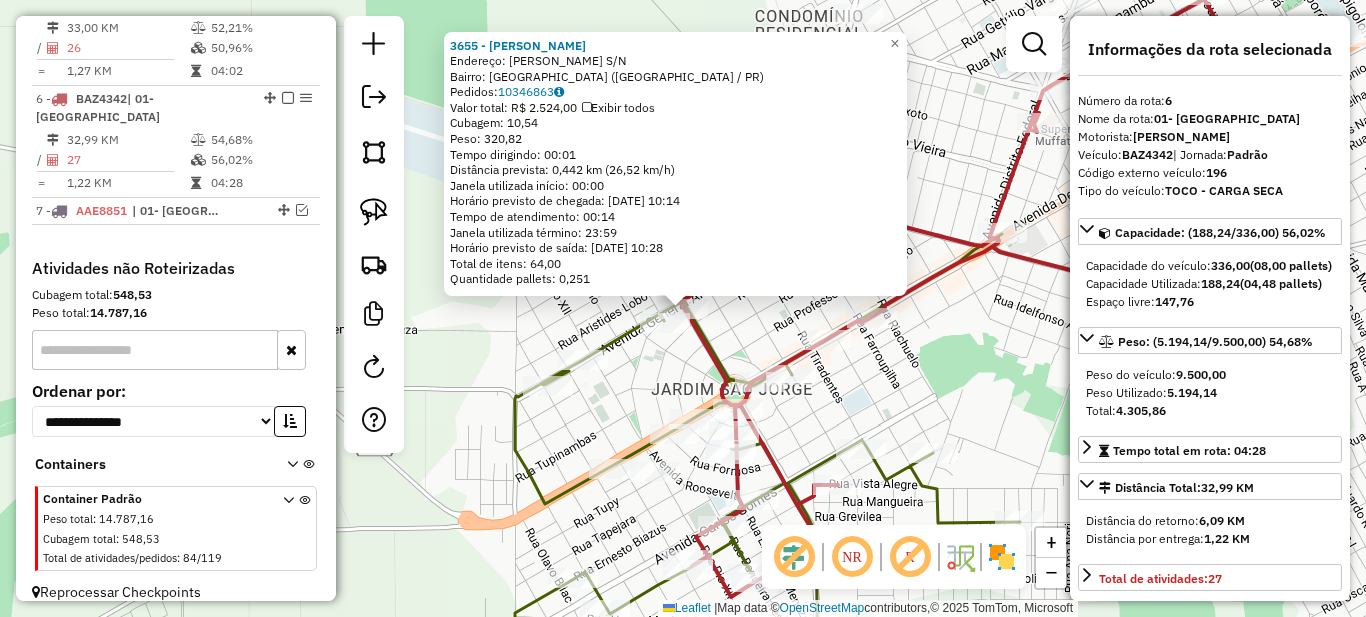 click on "3655 - MERCADO RAMOS  Endereço:  EUCLIDES DA CUNHA S/N   Bairro: [GEOGRAPHIC_DATA] ([GEOGRAPHIC_DATA] / [GEOGRAPHIC_DATA])   Pedidos:  10346863   Valor total: R$ 2.524,00   Exibir todos   Cubagem: 10,54  Peso: 320,82  Tempo dirigindo: 00:01   Distância prevista: 0,442 km (26,52 km/h)   [GEOGRAPHIC_DATA] utilizada início: 00:00   Horário previsto de chegada: [DATE] 10:14   Tempo de atendimento: 00:14   Janela utilizada término: 23:59   Horário previsto de saída: [DATE] 10:28   Total de itens: 64,00   Quantidade pallets: 0,251  × Janela de atendimento Grade de atendimento Capacidade Transportadoras Veículos Cliente Pedidos  Rotas Selecione os dias de semana para filtrar as janelas de atendimento  Seg   Ter   Qua   Qui   Sex   Sáb   Dom  Informe o período da janela de atendimento: De: Até:  Filtrar exatamente a janela do cliente  Considerar janela de atendimento padrão  Selecione os dias de semana para filtrar as grades de atendimento  Seg   Ter   Qua   Qui   Sex   Sáb   Dom   Clientes fora do dia de atendimento selecionado" 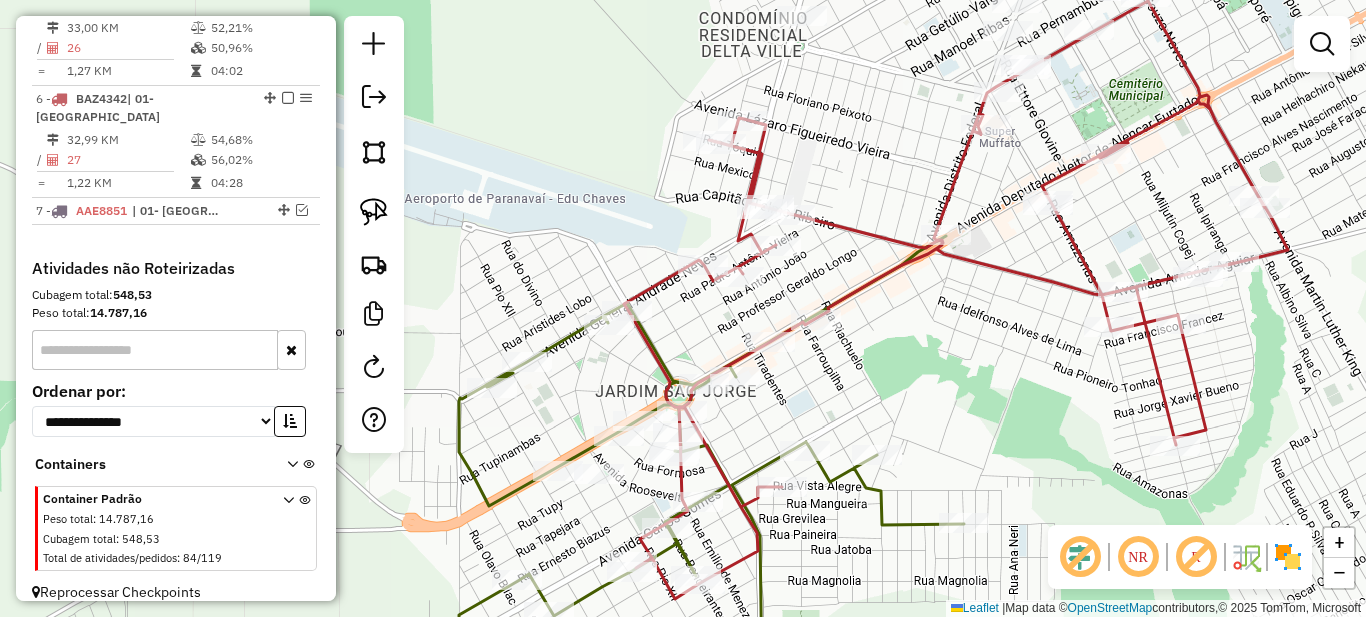drag, startPoint x: 739, startPoint y: 332, endPoint x: 692, endPoint y: 337, distance: 47.26521 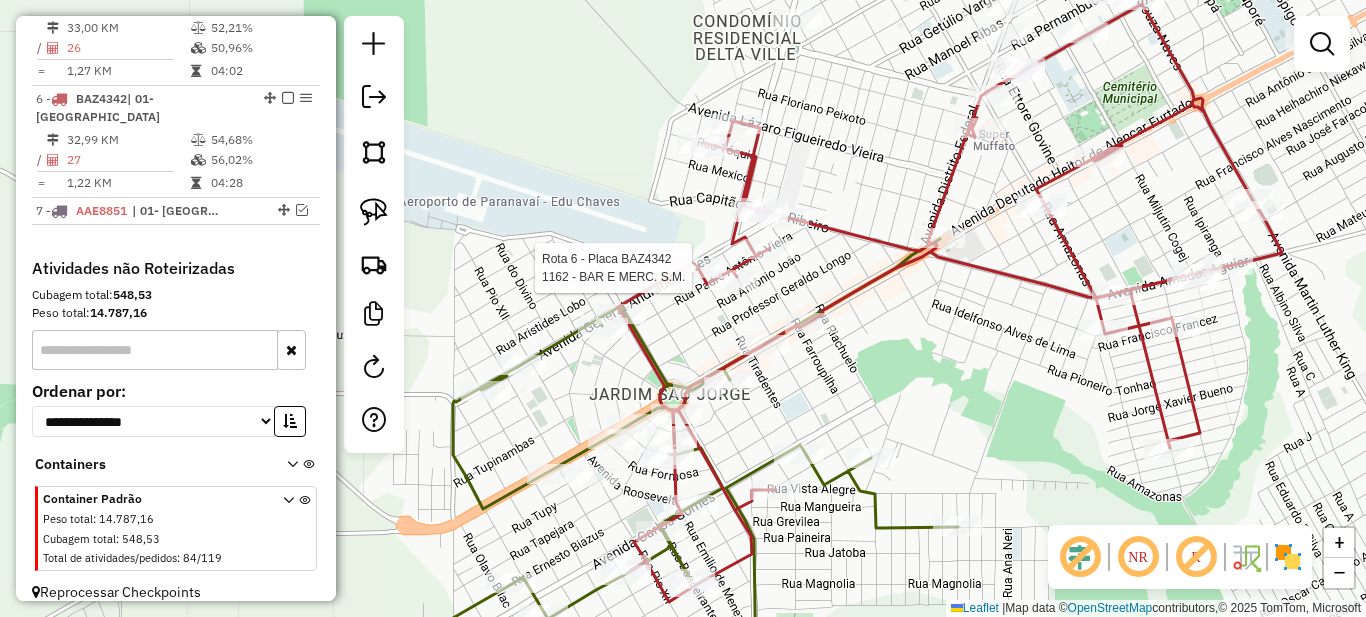 select on "*********" 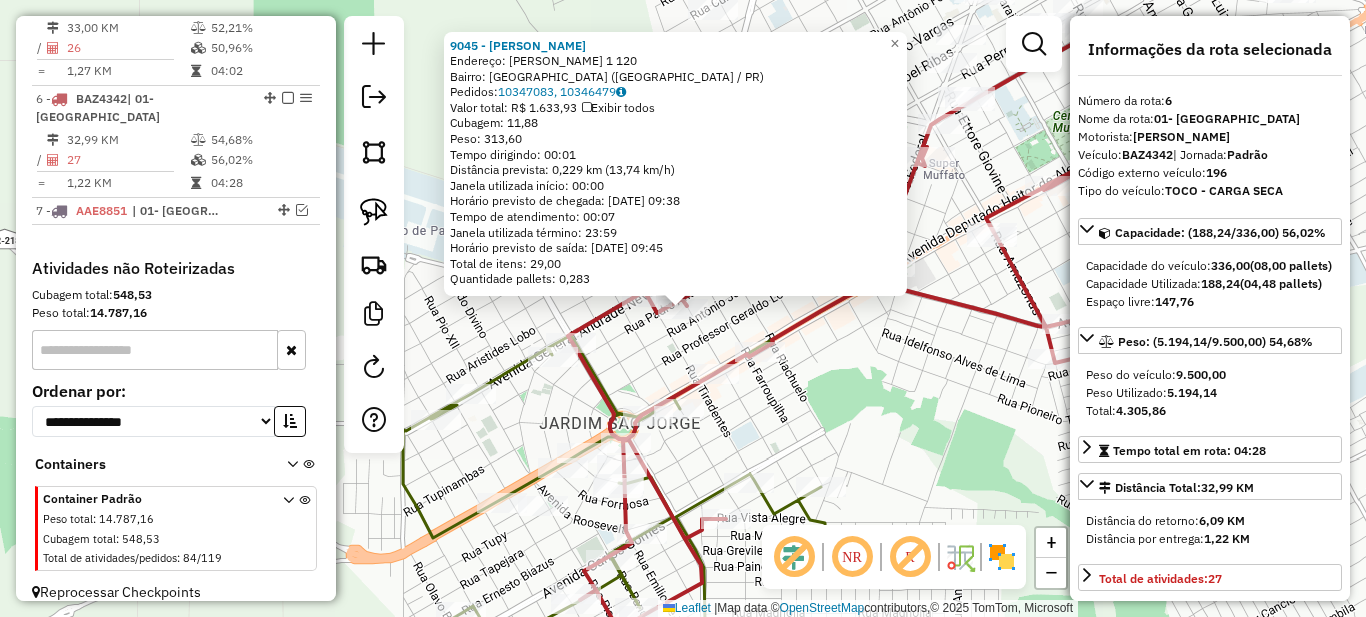 click on "9045 - [PERSON_NAME]:  [PERSON_NAME] 1 120   Bairro: [GEOGRAPHIC_DATA] ([GEOGRAPHIC_DATA] / [GEOGRAPHIC_DATA])   Pedidos:  10347083, 10346479   Valor total: R$ 1.633,93   Exibir todos   Cubagem: 11,88  Peso: 313,60  Tempo dirigindo: 00:01   Distância prevista: 0,229 km (13,74 km/h)   [GEOGRAPHIC_DATA] utilizada início: 00:00   Horário previsto de chegada: [DATE] 09:38   Tempo de atendimento: 00:07   Janela utilizada término: 23:59   Horário previsto de saída: [DATE] 09:45   Total de itens: 29,00   Quantidade pallets: 0,283  × Janela de atendimento Grade de atendimento Capacidade Transportadoras Veículos Cliente Pedidos  Rotas Selecione os dias de semana para filtrar as janelas de atendimento  Seg   Ter   Qua   Qui   Sex   Sáb   Dom  Informe o período da janela de atendimento: De: Até:  Filtrar exatamente a janela do cliente  Considerar janela de atendimento padrão  Selecione os dias de semana para filtrar as grades de atendimento  Seg   Ter   Qua   Qui   Sex   Sáb   Dom   Peso mínimo:   Peso máximo:   De:  +" 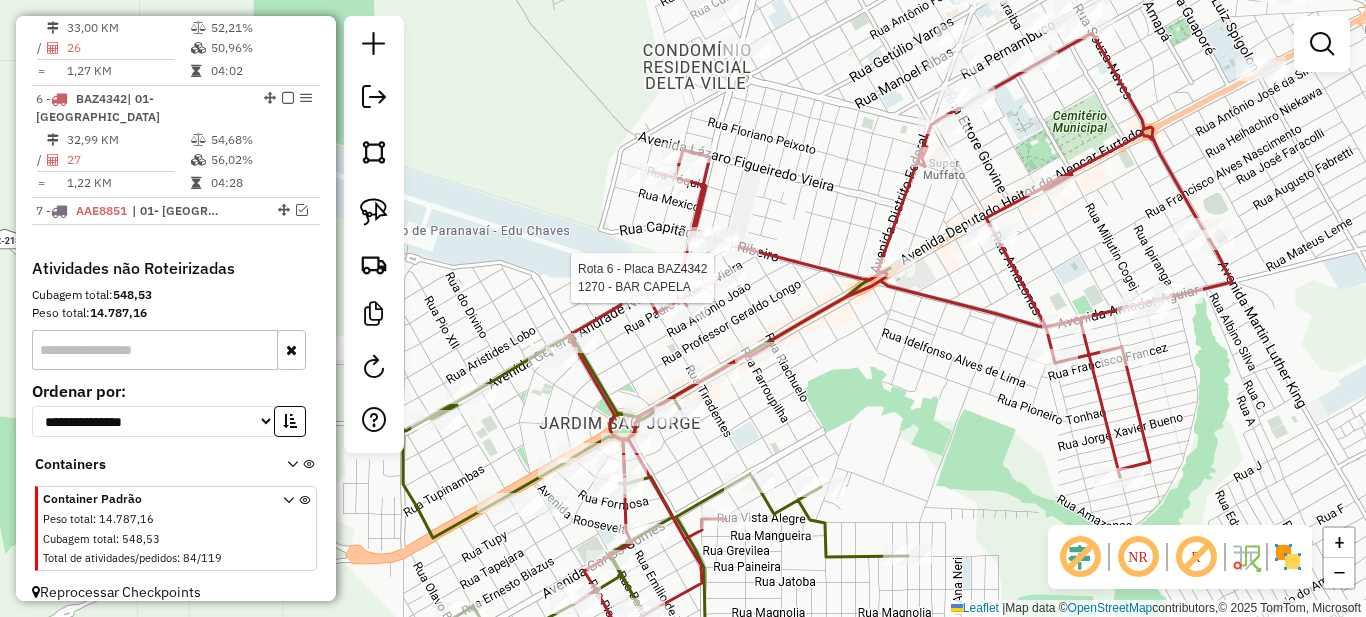select on "*********" 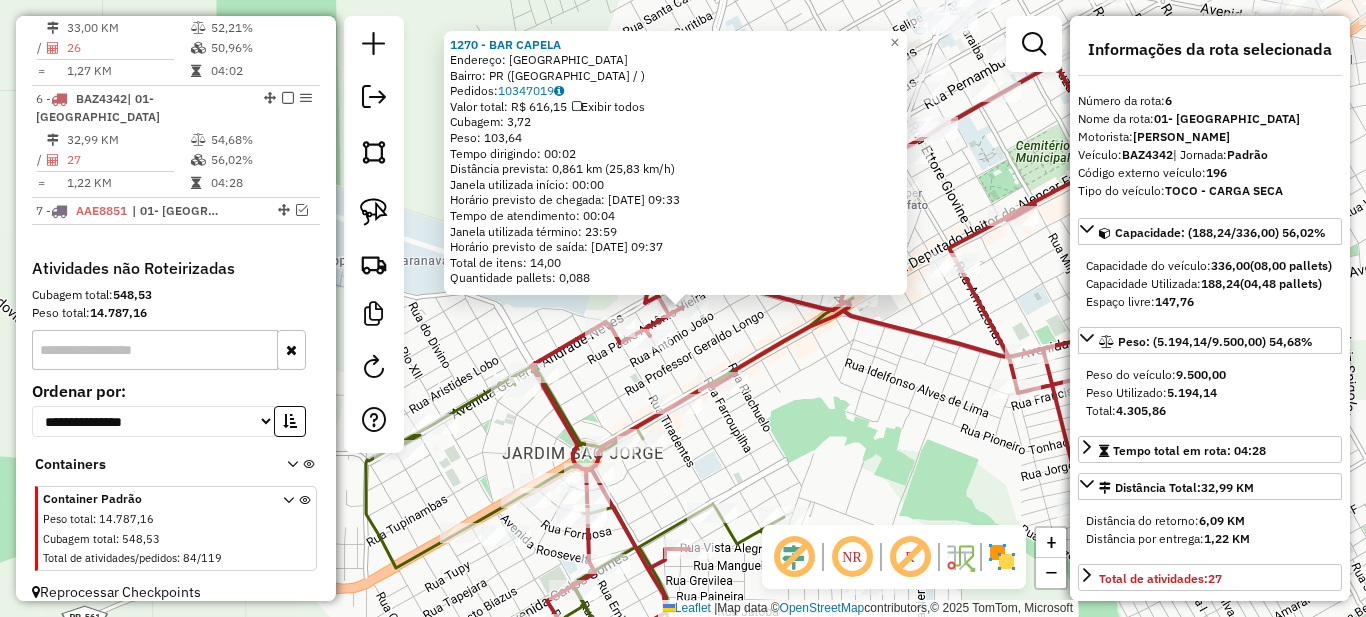 click on "1270 - BAR CAPELA  Endereço: [GEOGRAPHIC_DATA]   Bairro: [GEOGRAPHIC_DATA] ([GEOGRAPHIC_DATA] / )   Pedidos:  10347019   Valor total: R$ 616,15   Exibir todos   Cubagem: 3,72  Peso: 103,64  Tempo dirigindo: 00:02   Distância prevista: 0,861 km (25,83 km/h)   Janela utilizada início: 00:00   Horário previsto de chegada: [DATE] 09:33   Tempo de atendimento: 00:04   Janela utilizada término: 23:59   Horário previsto de saída: [DATE] 09:37   Total de itens: 14,00   Quantidade pallets: 0,088  × Janela de atendimento Grade de atendimento Capacidade Transportadoras Veículos Cliente Pedidos  Rotas Selecione os dias de semana para filtrar as janelas de atendimento  Seg   Ter   Qua   Qui   Sex   Sáb   Dom  Informe o período da janela de atendimento: De: Até:  Filtrar exatamente a janela do cliente  Considerar janela de atendimento padrão  Selecione os dias de semana para filtrar as grades de atendimento  Seg   Ter   Qua   Qui   Sex   Sáb   Dom   Considerar clientes sem dia de atendimento cadastrado  Peso mínimo:   De:" 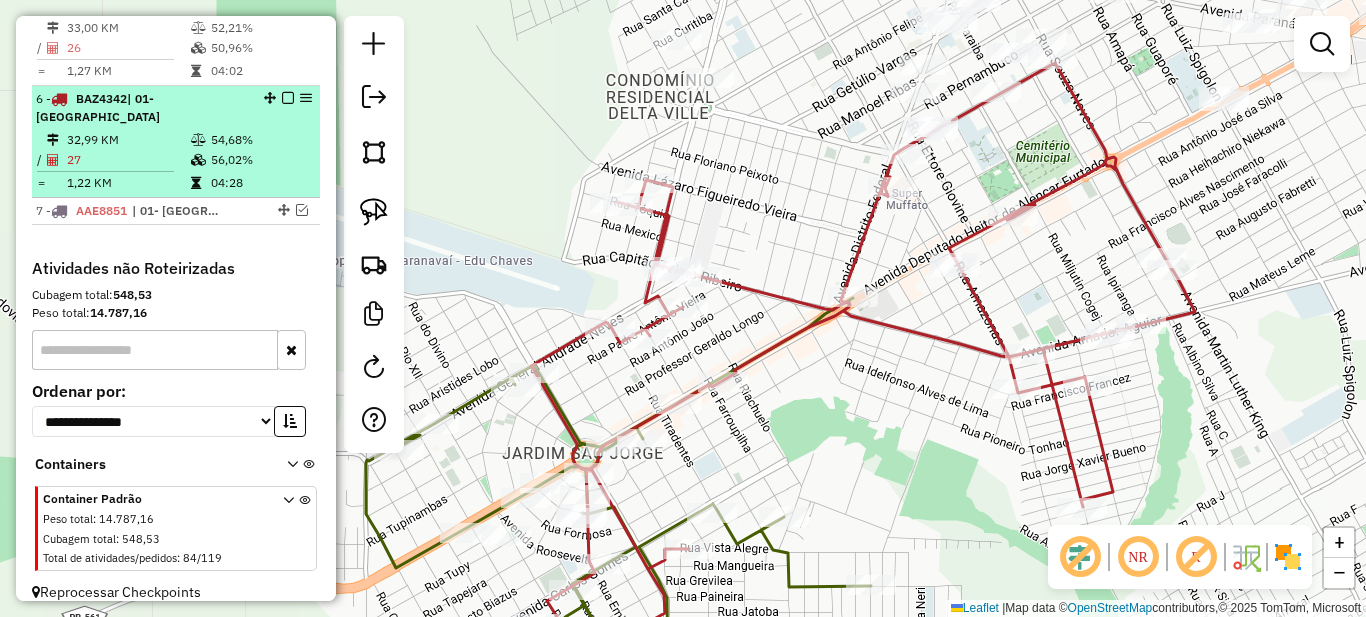 click at bounding box center [198, 160] 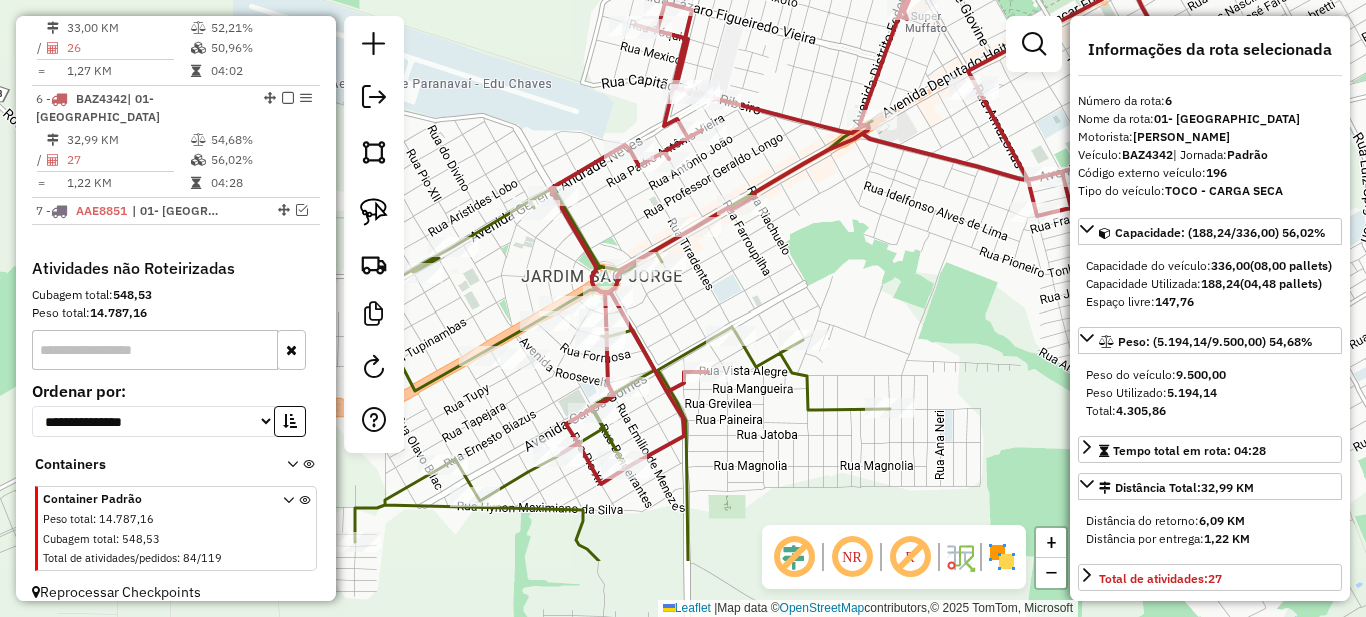 drag, startPoint x: 566, startPoint y: 395, endPoint x: 768, endPoint y: 274, distance: 235.46762 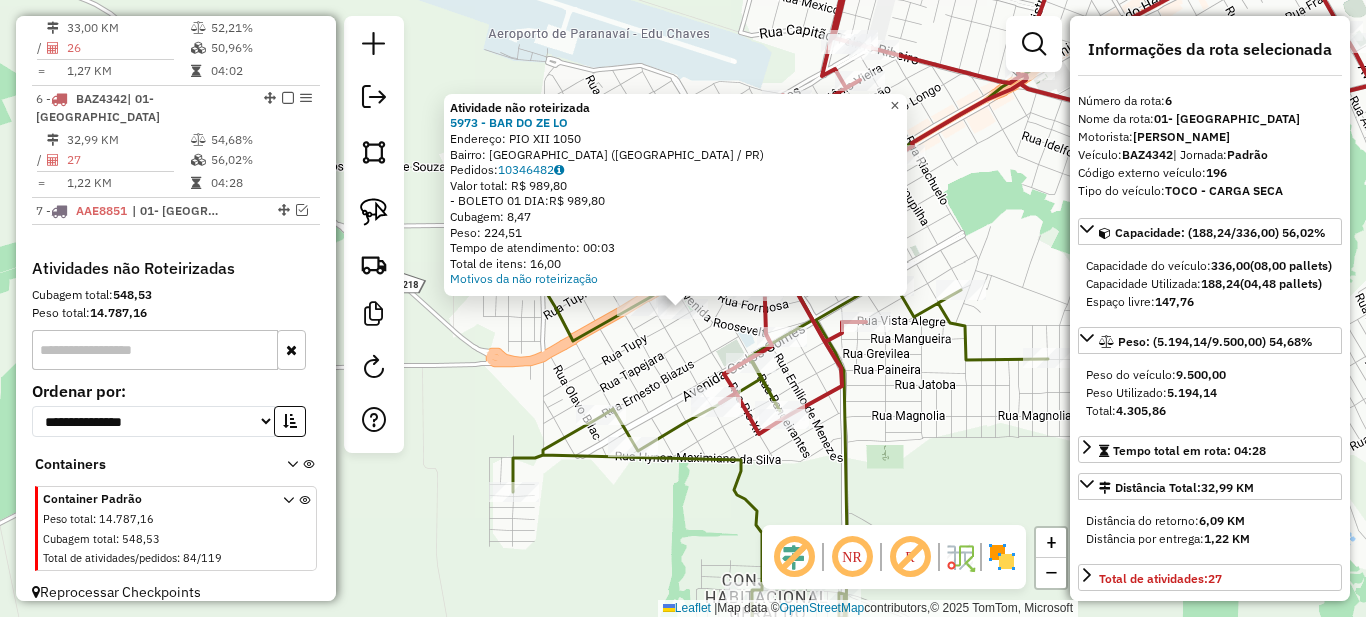 click on "×" 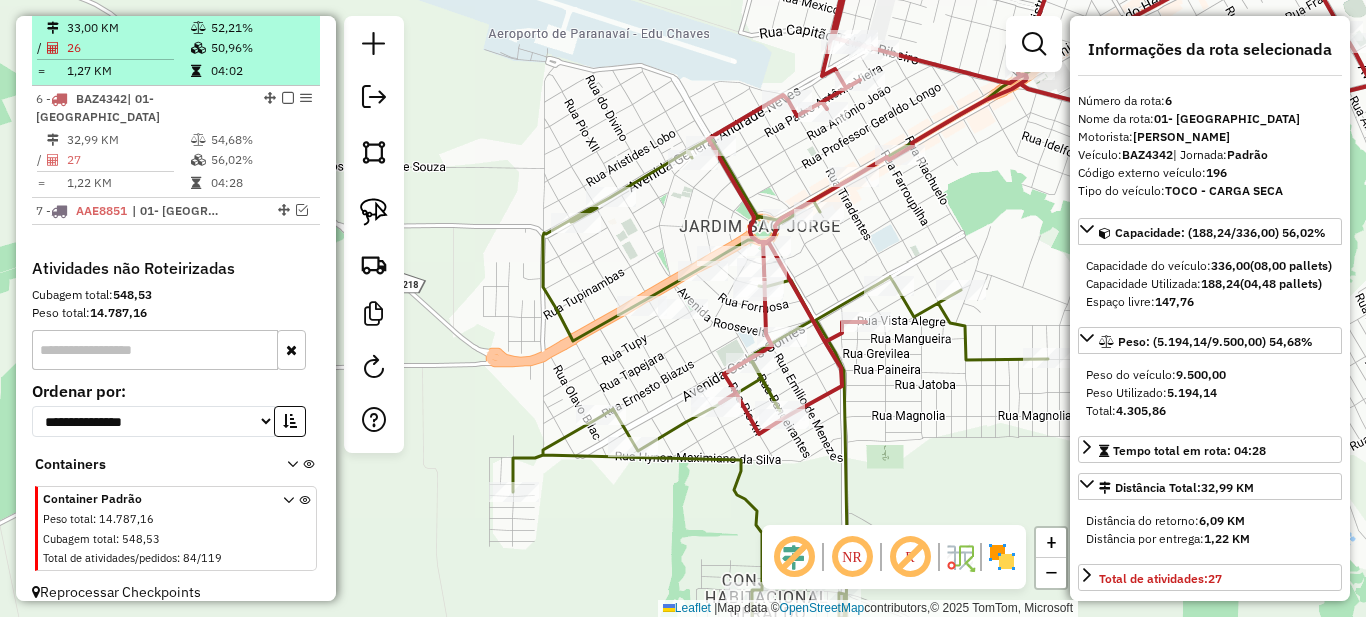 click on "33,00 KM   52,21%  /  26   50,96%     =  1,27 KM   04:02" at bounding box center [176, 49] 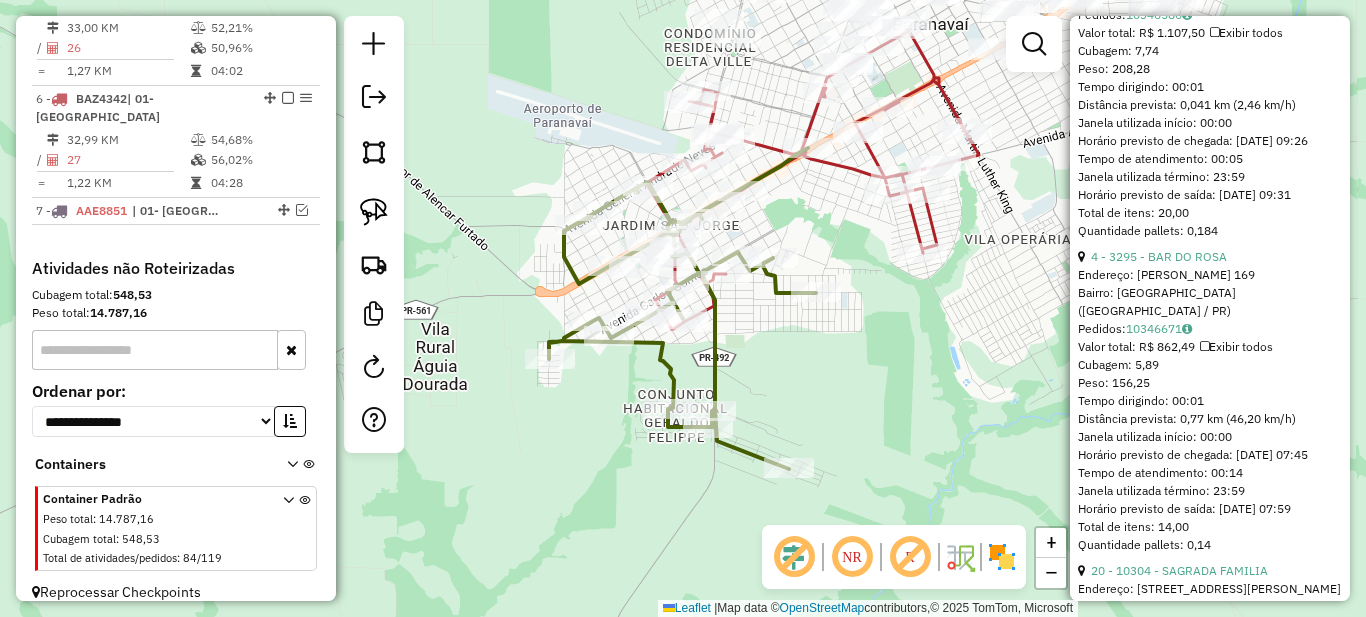 scroll, scrollTop: 2400, scrollLeft: 0, axis: vertical 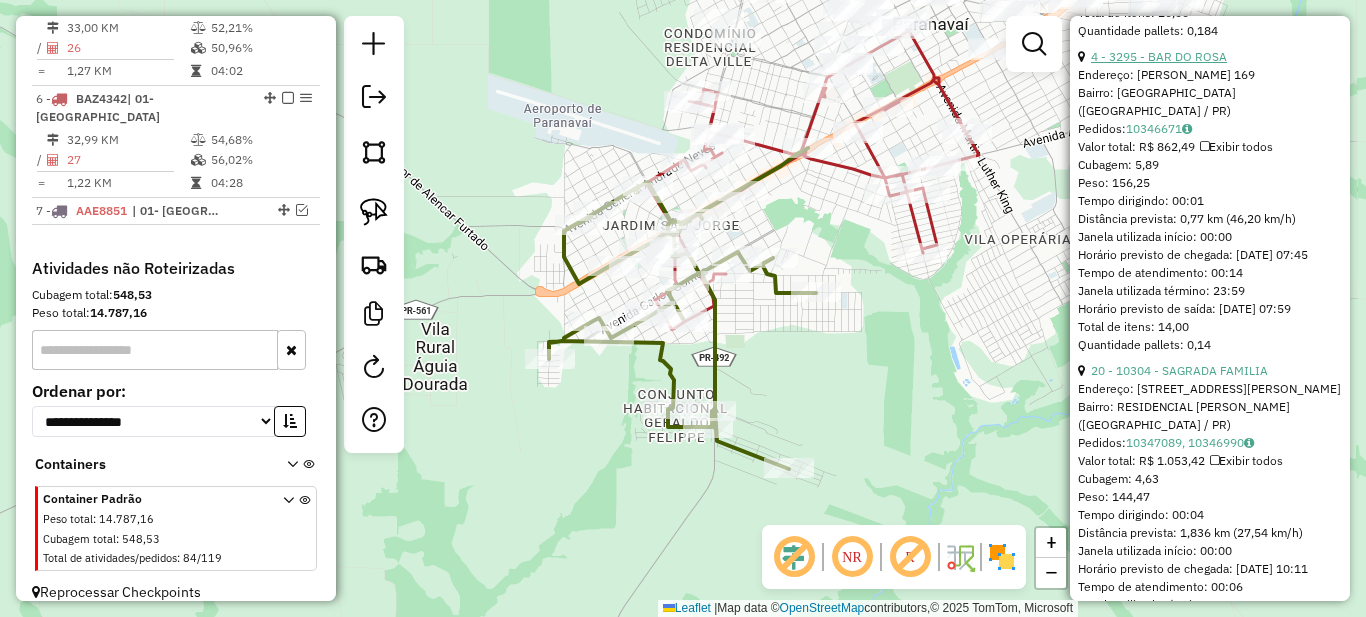 click on "4 - 3295 - BAR DO ROSA" at bounding box center [1159, 56] 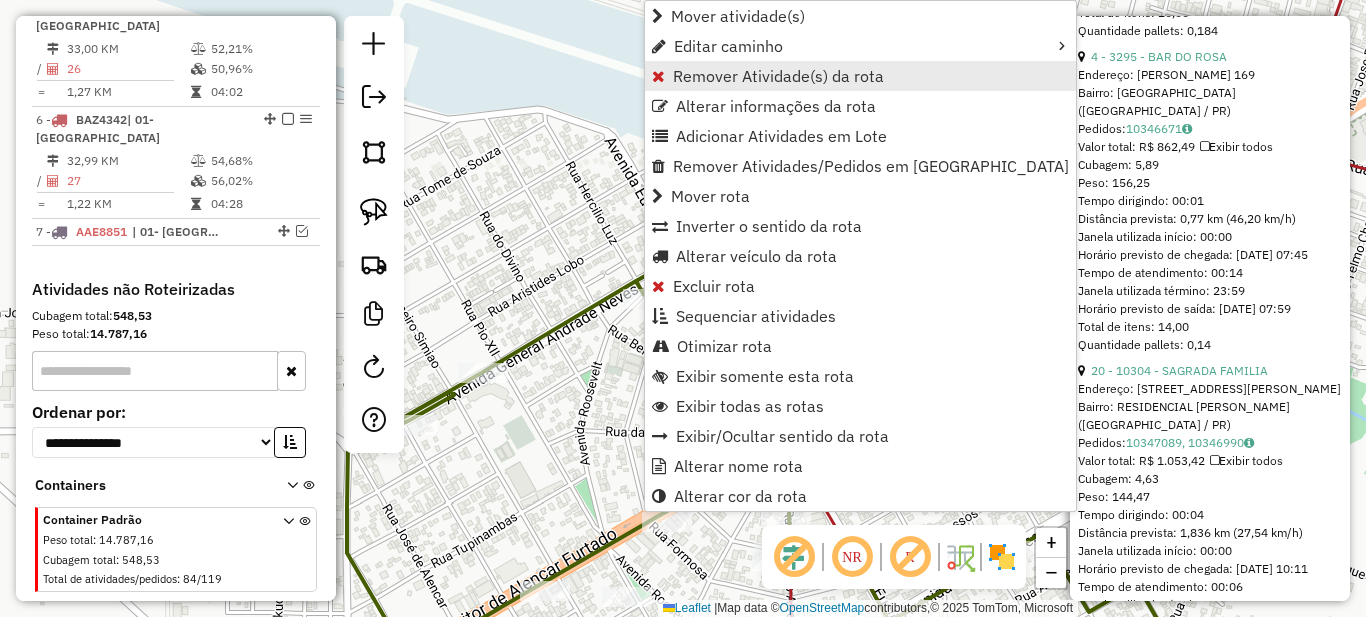 scroll, scrollTop: 907, scrollLeft: 0, axis: vertical 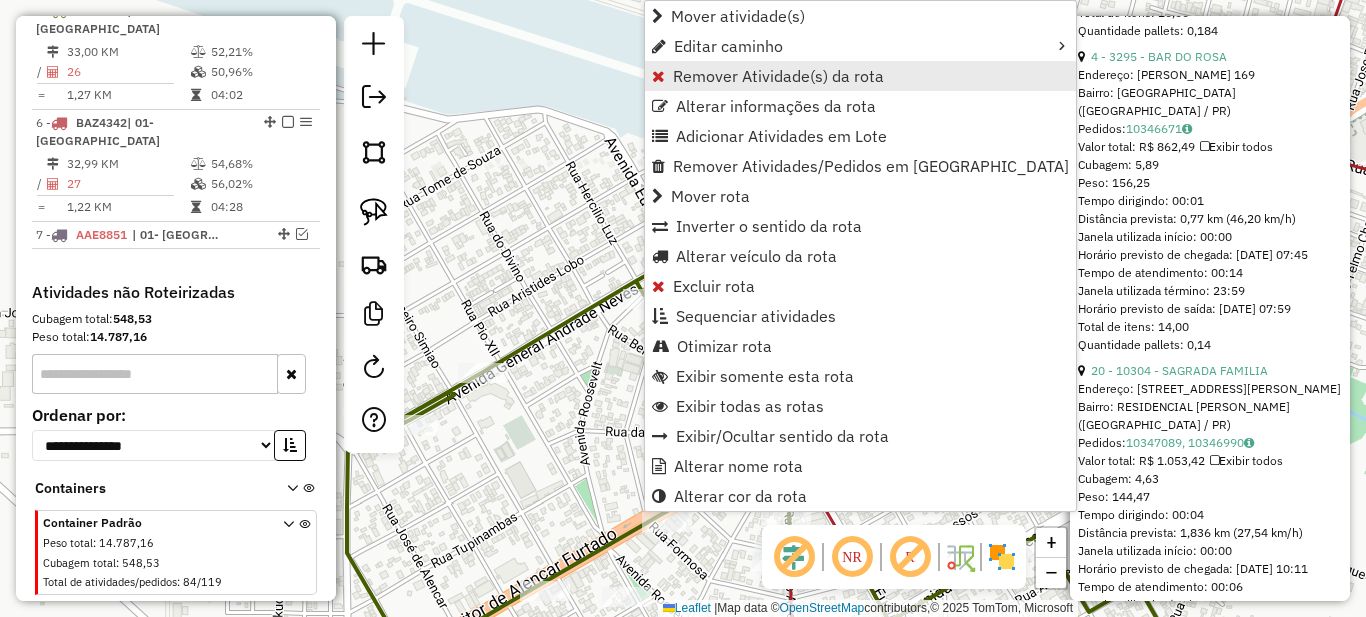 click on "Remover Atividade(s) da rota" at bounding box center [778, 76] 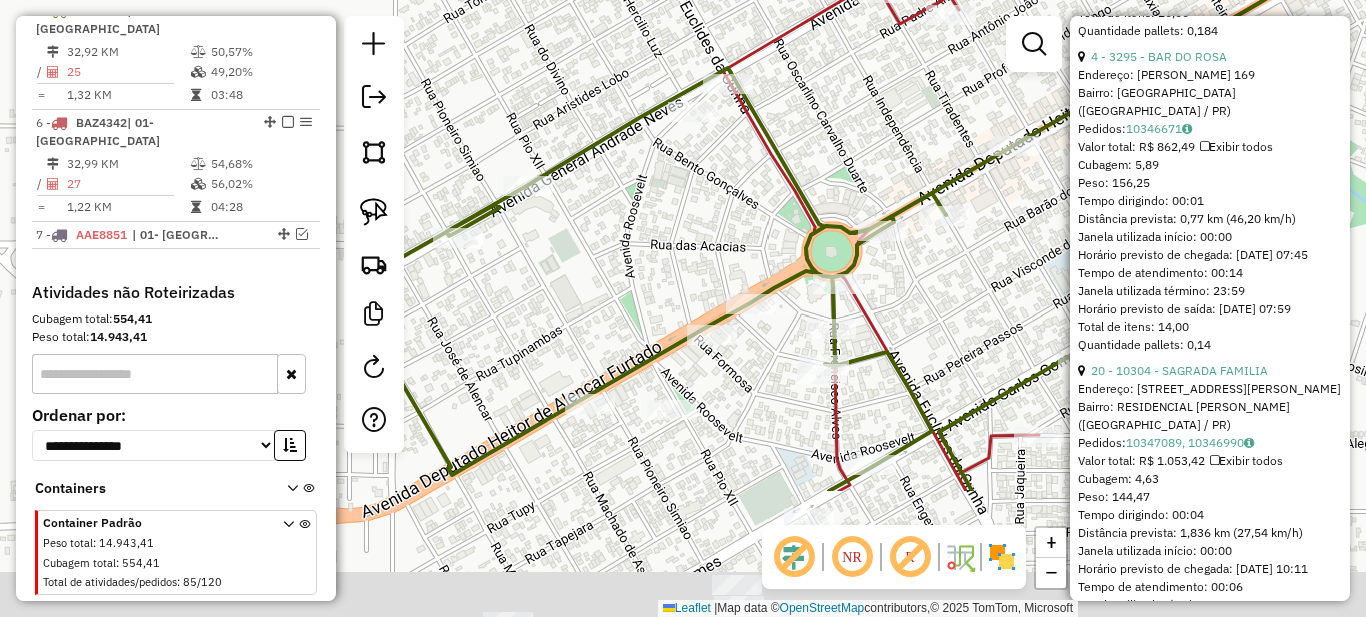 drag, startPoint x: 628, startPoint y: 485, endPoint x: 672, endPoint y: 318, distance: 172.69916 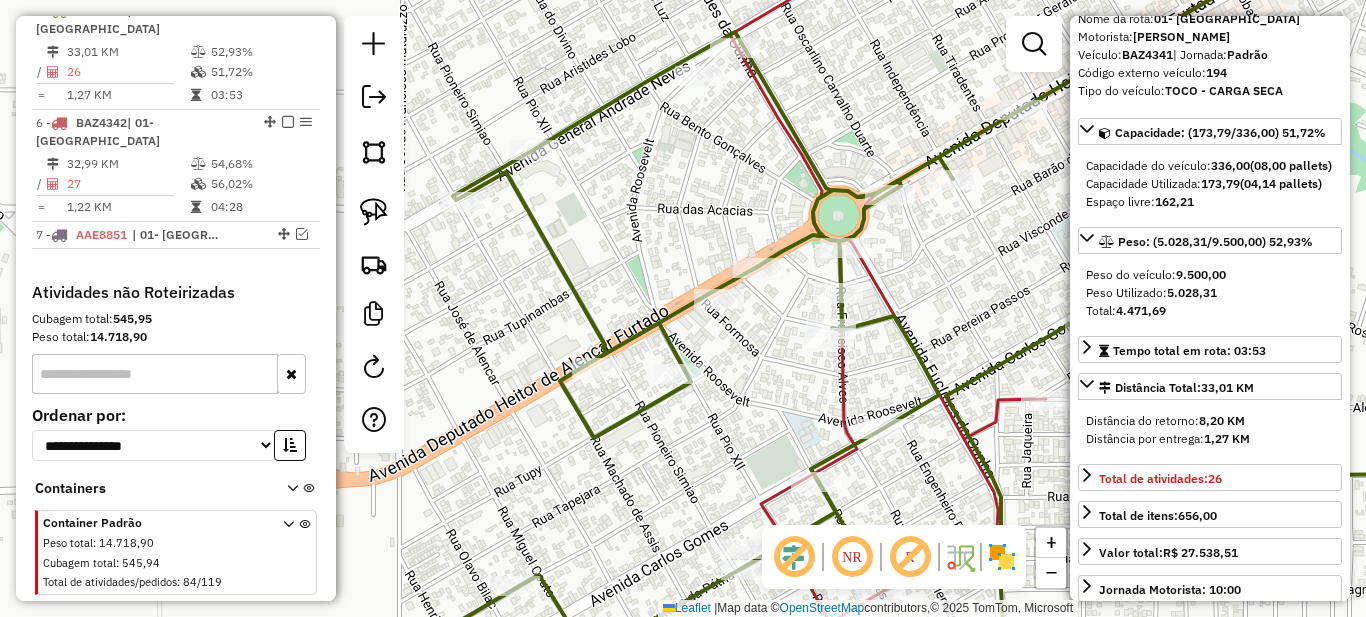 scroll, scrollTop: 200, scrollLeft: 0, axis: vertical 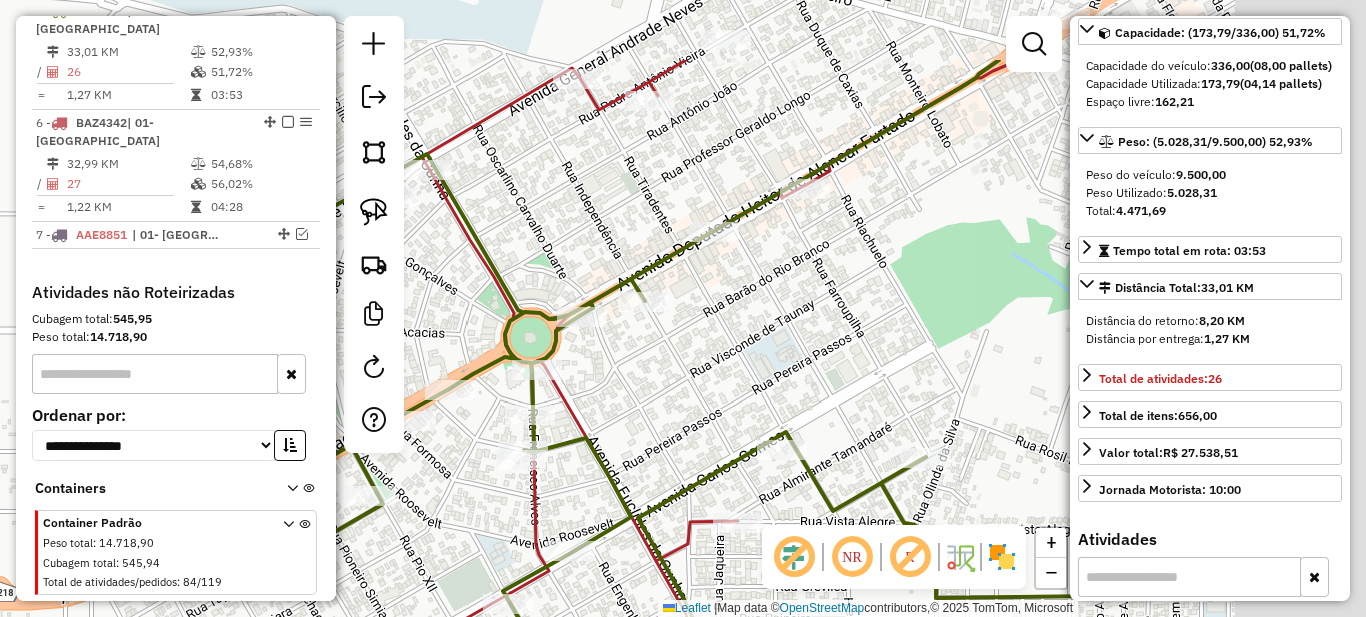 drag, startPoint x: 936, startPoint y: 274, endPoint x: 672, endPoint y: 383, distance: 285.61688 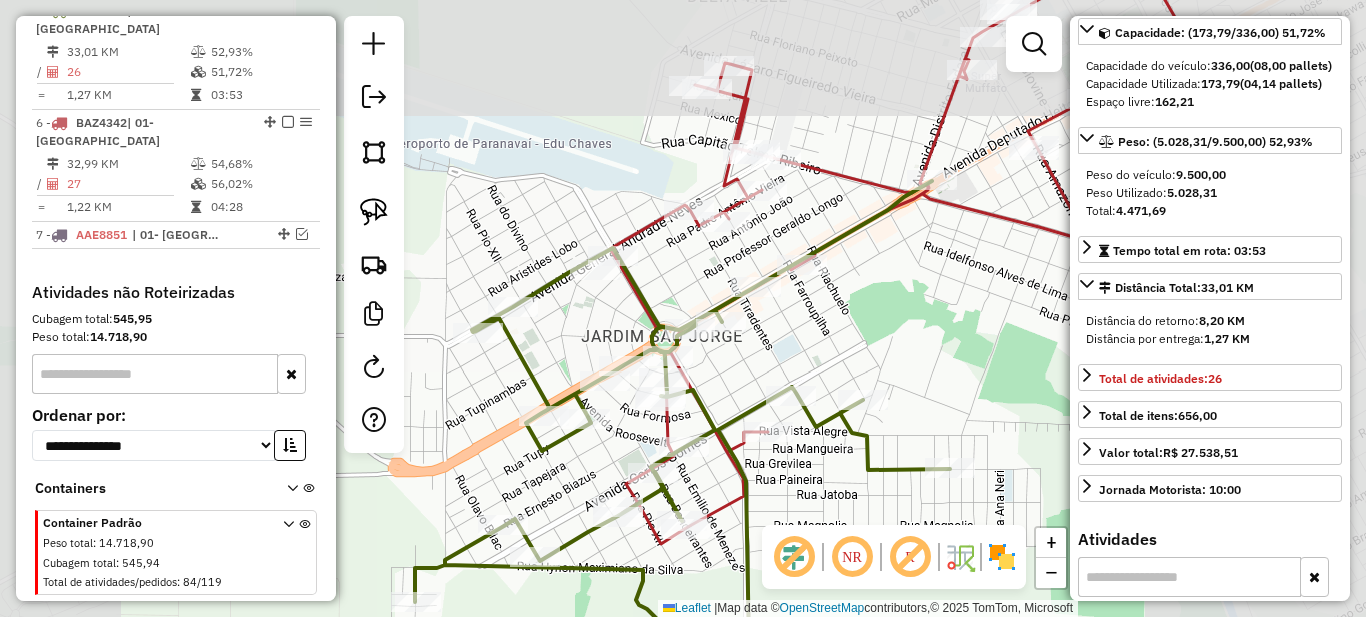 drag, startPoint x: 926, startPoint y: 279, endPoint x: 889, endPoint y: 307, distance: 46.400433 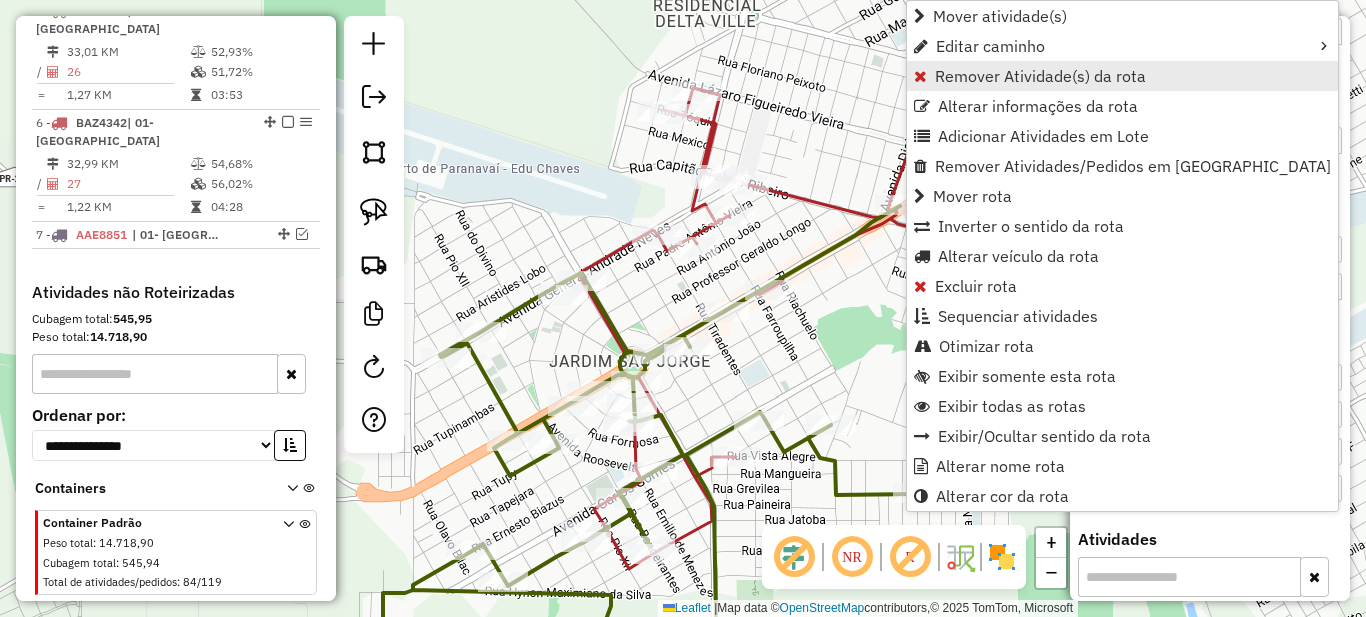 click on "Remover Atividade(s) da rota" at bounding box center (1040, 76) 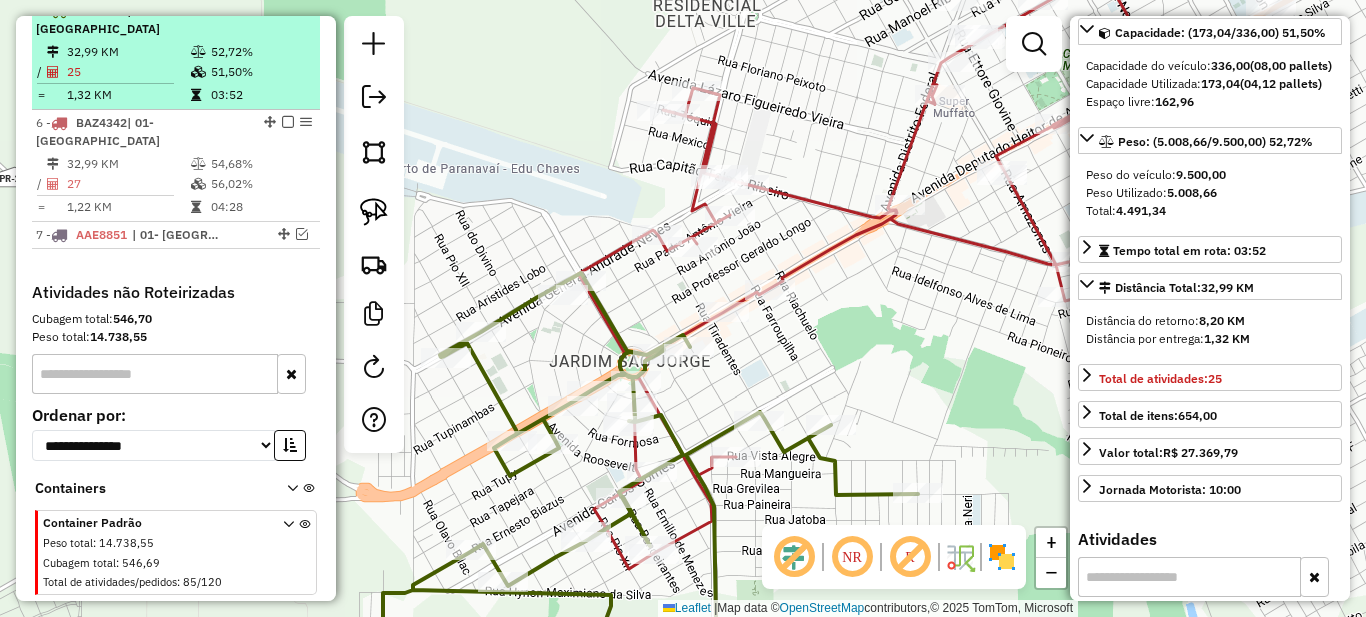 click on "51,50%" at bounding box center (260, 72) 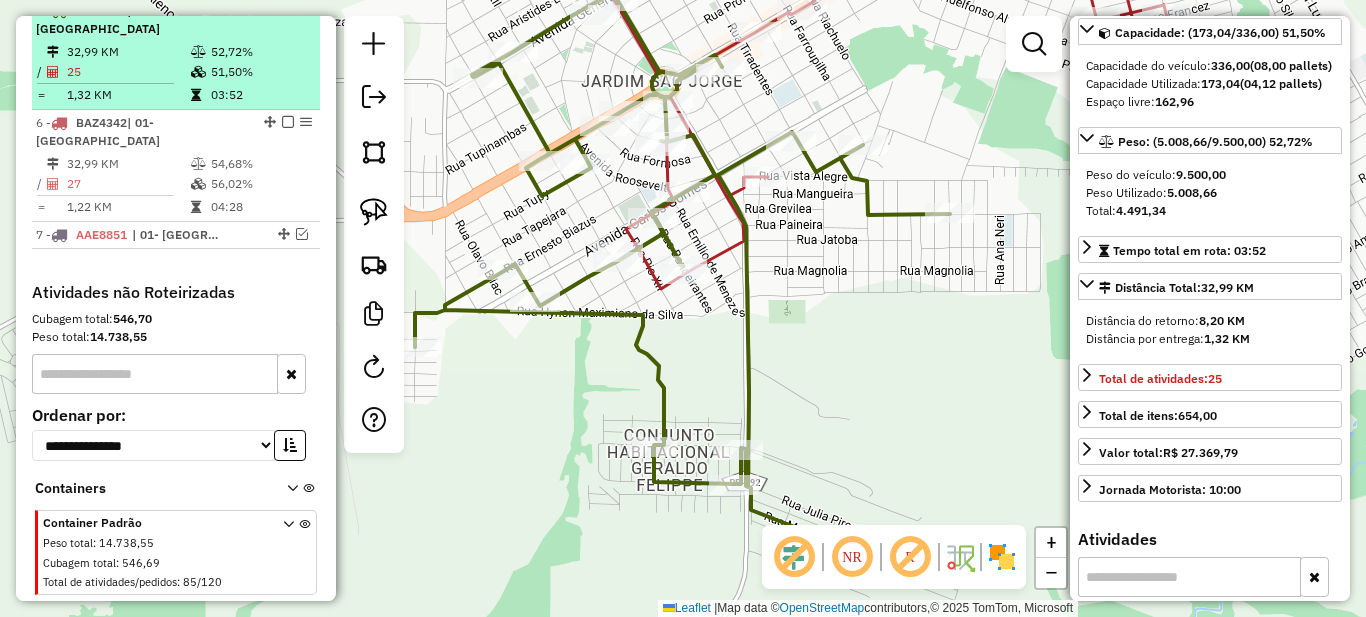 click on "51,50%" at bounding box center (260, 72) 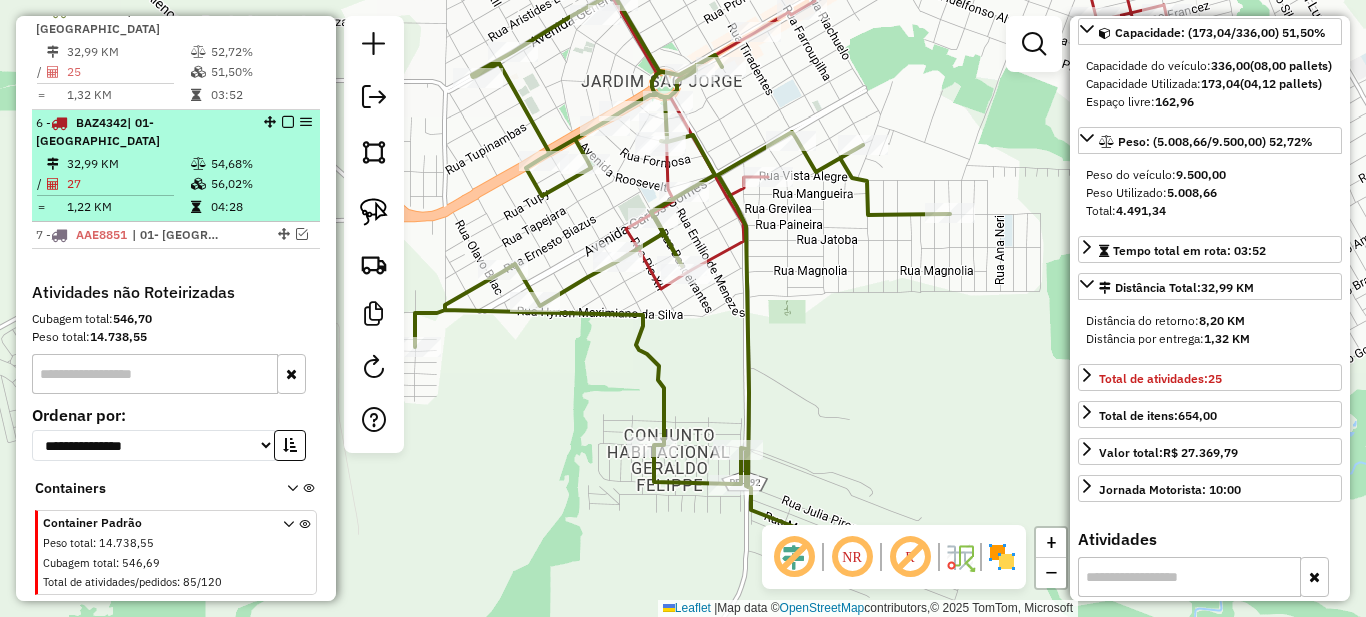 click at bounding box center (288, 122) 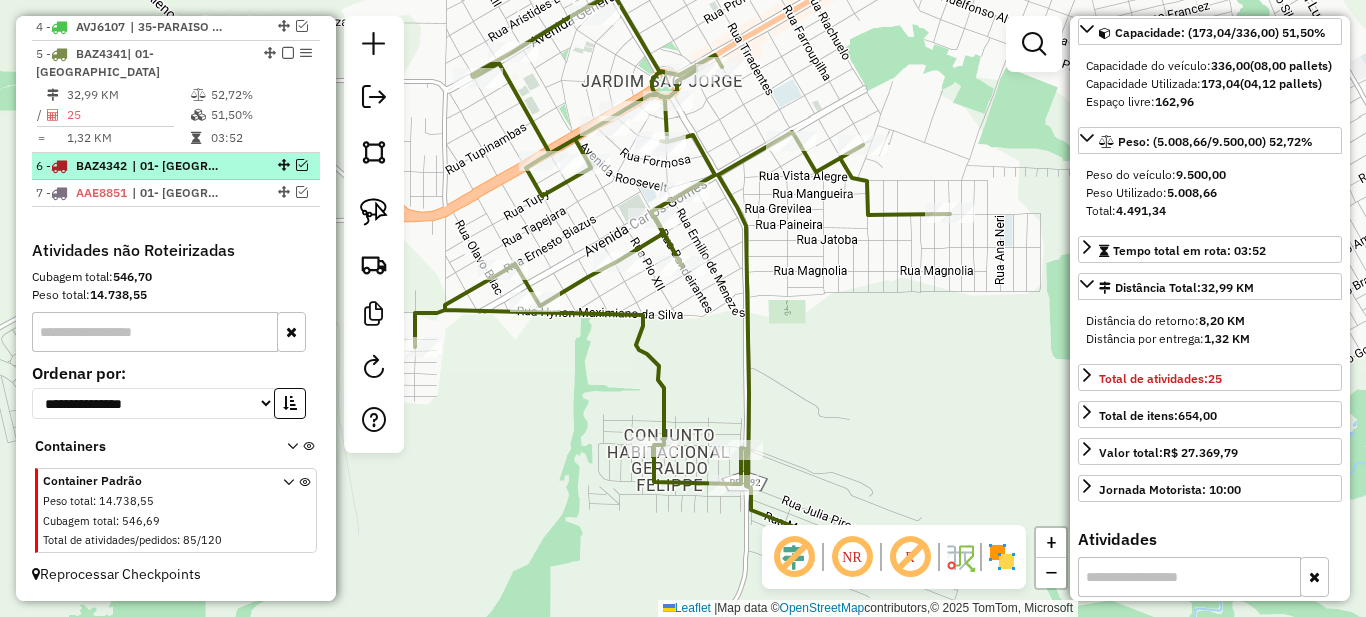 scroll, scrollTop: 864, scrollLeft: 0, axis: vertical 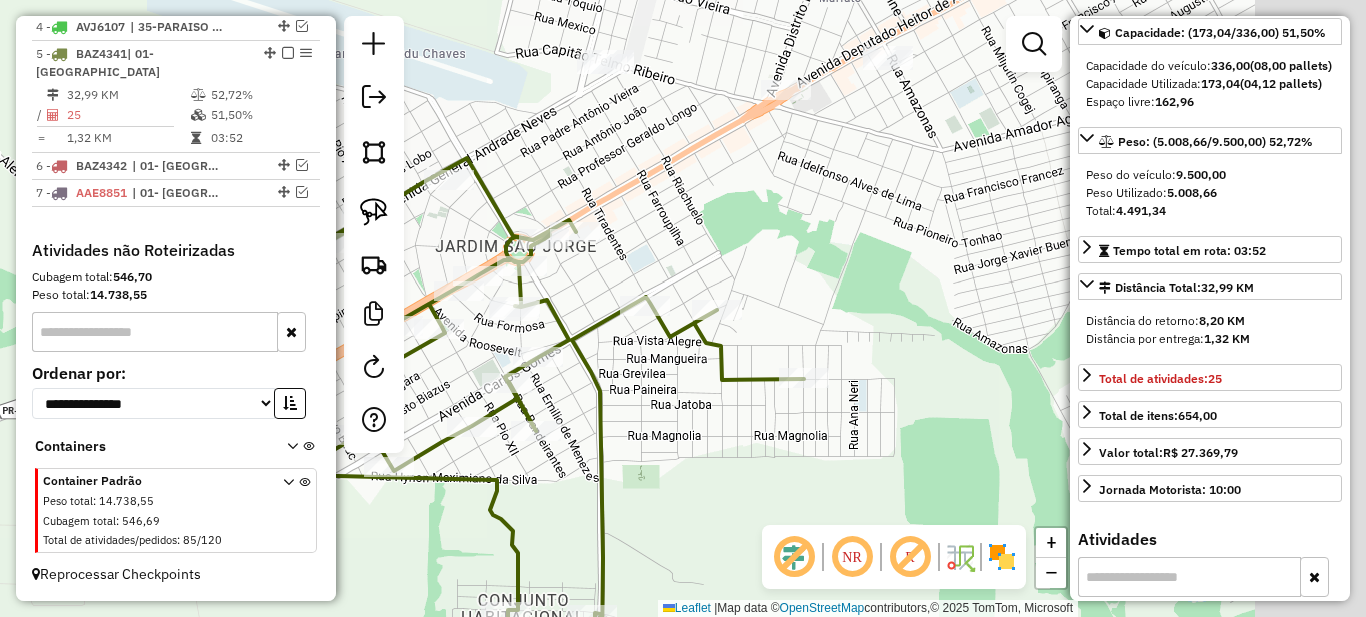 drag, startPoint x: 846, startPoint y: 64, endPoint x: 700, endPoint y: 230, distance: 221.07013 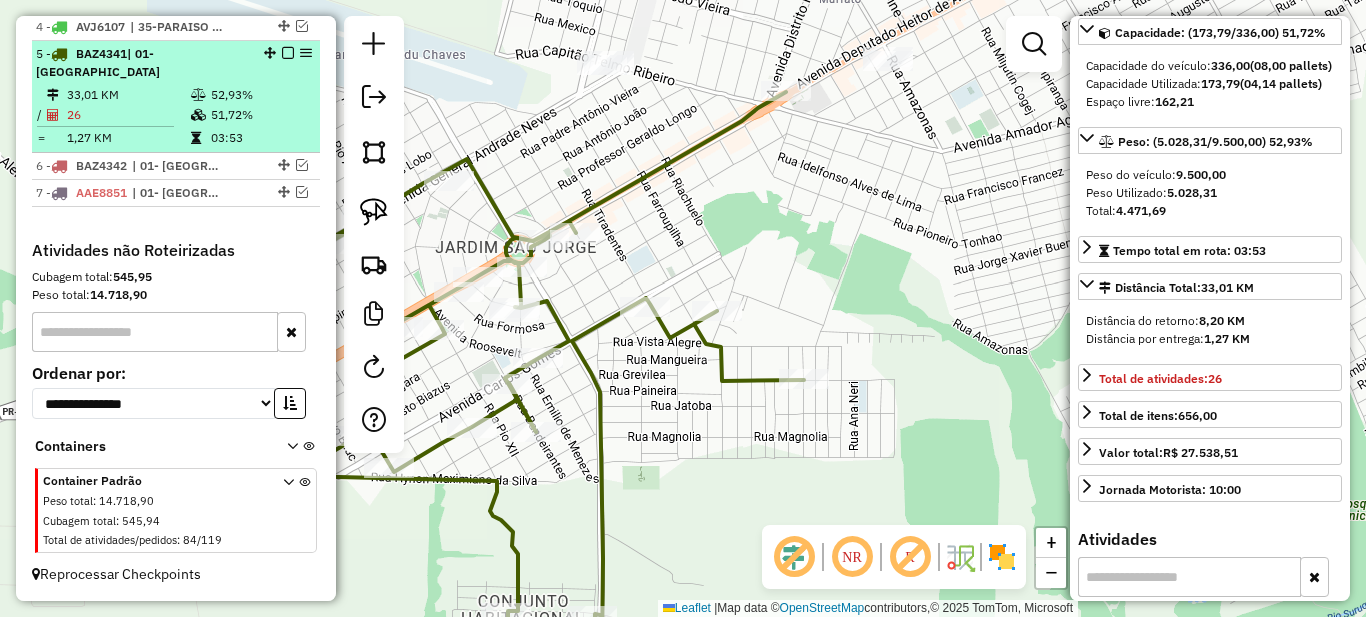 click on "52,93%" at bounding box center (260, 95) 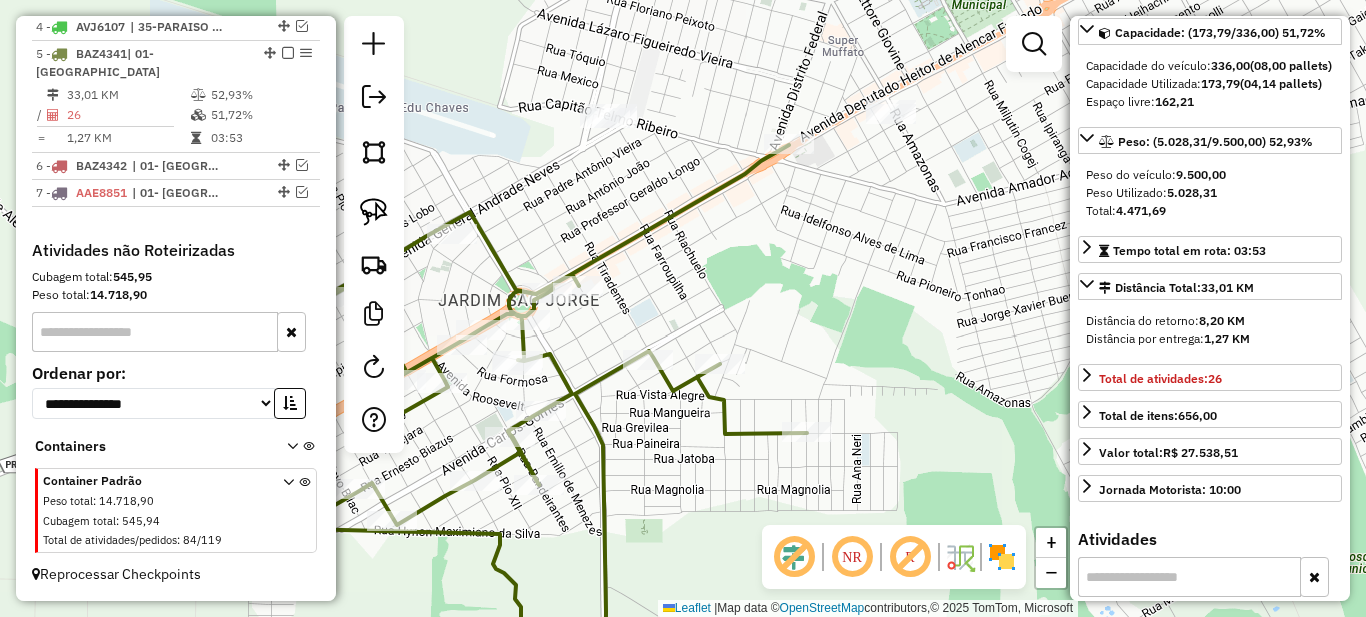 drag, startPoint x: 832, startPoint y: 213, endPoint x: 692, endPoint y: 300, distance: 164.83022 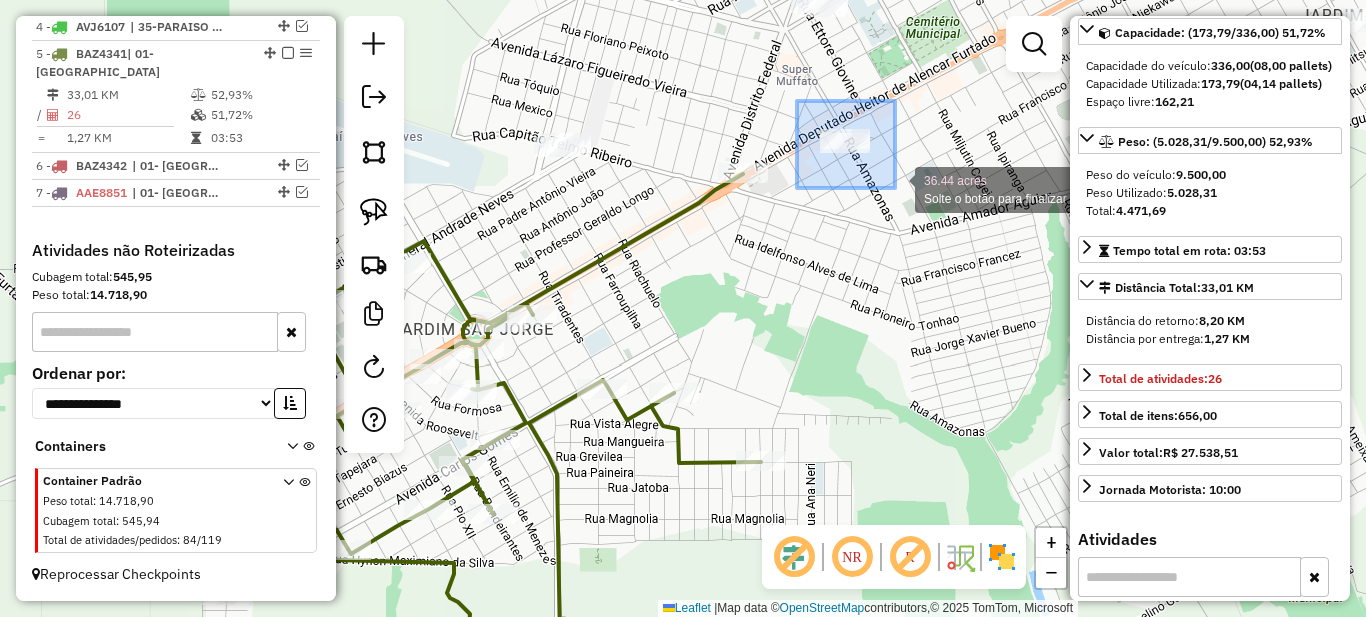 drag, startPoint x: 865, startPoint y: 165, endPoint x: 895, endPoint y: 188, distance: 37.802116 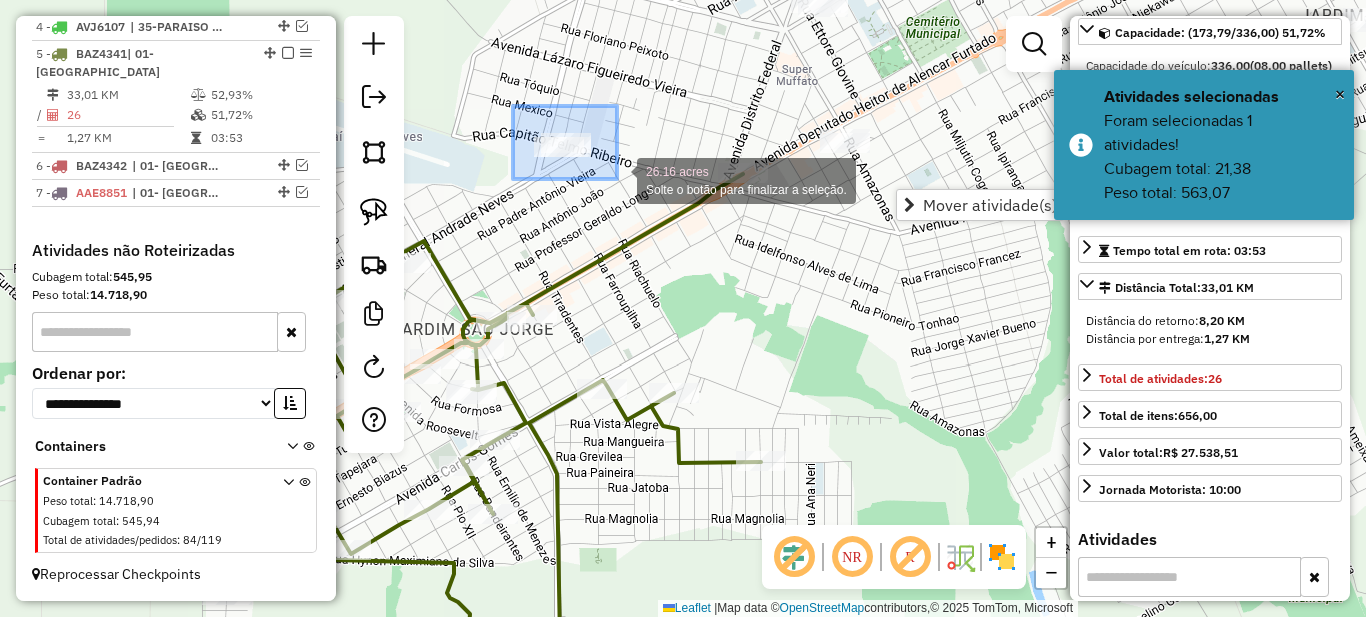 drag, startPoint x: 556, startPoint y: 145, endPoint x: 635, endPoint y: 185, distance: 88.54942 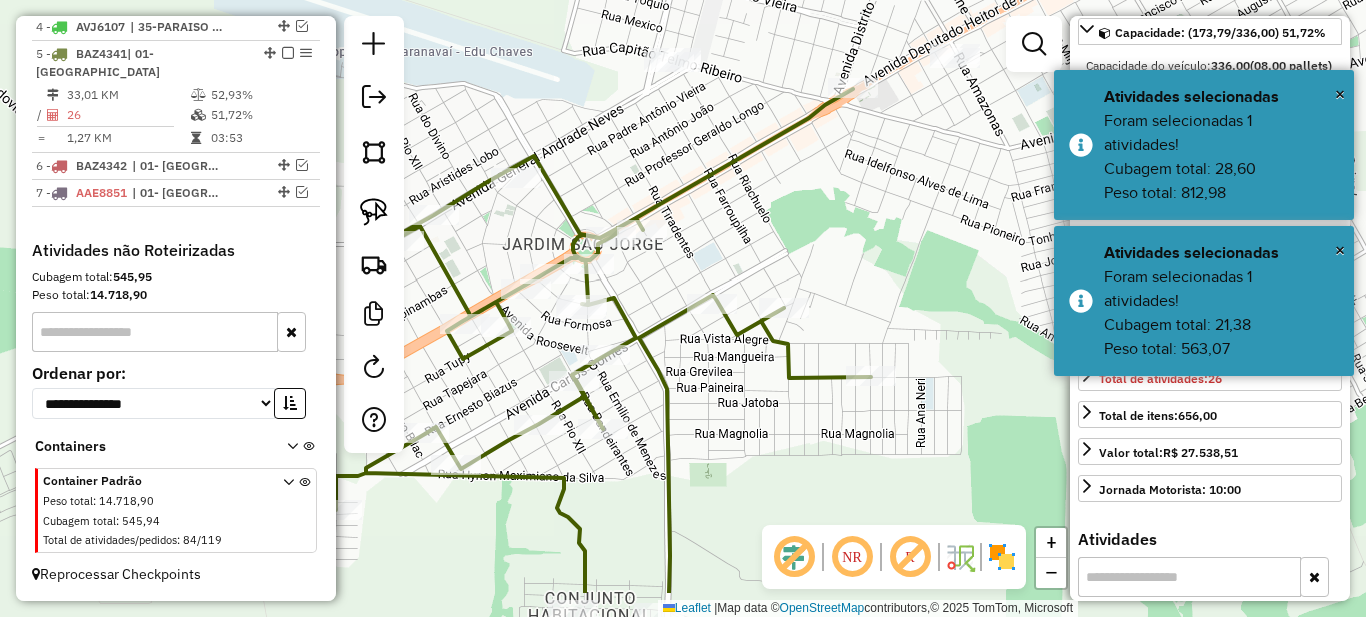 drag, startPoint x: 530, startPoint y: 235, endPoint x: 739, endPoint y: 83, distance: 258.42795 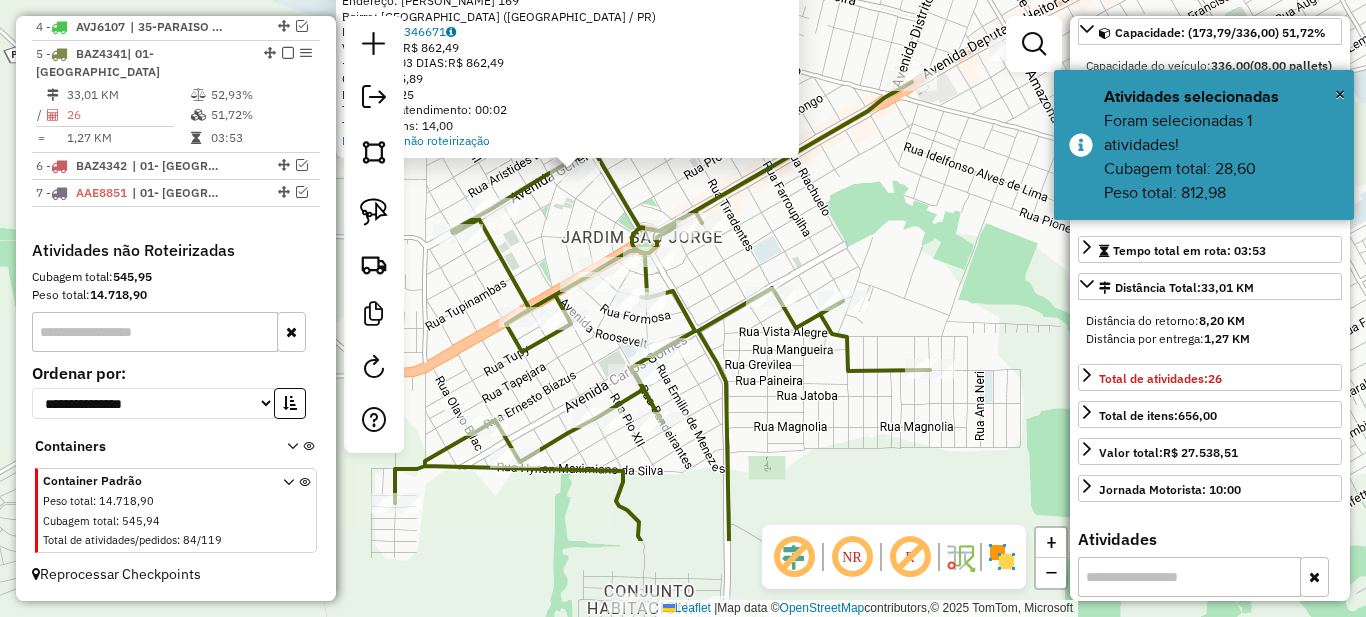 drag, startPoint x: 677, startPoint y: 354, endPoint x: 569, endPoint y: 217, distance: 174.45056 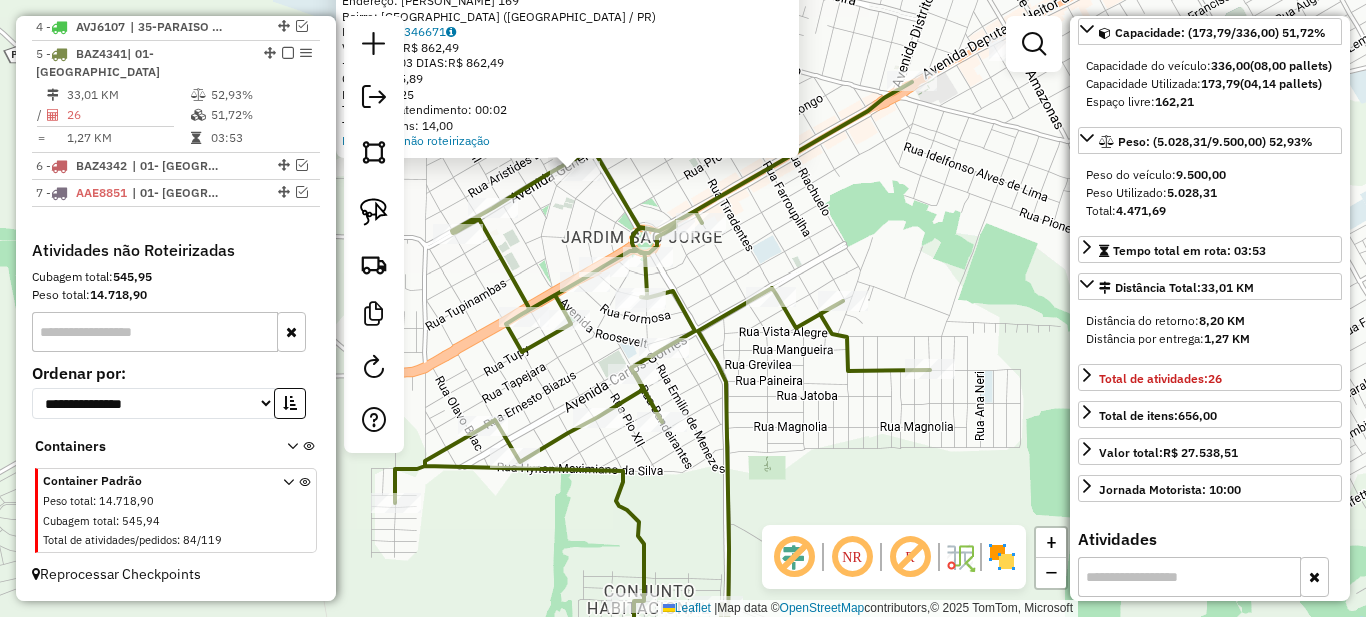 scroll, scrollTop: 0, scrollLeft: 0, axis: both 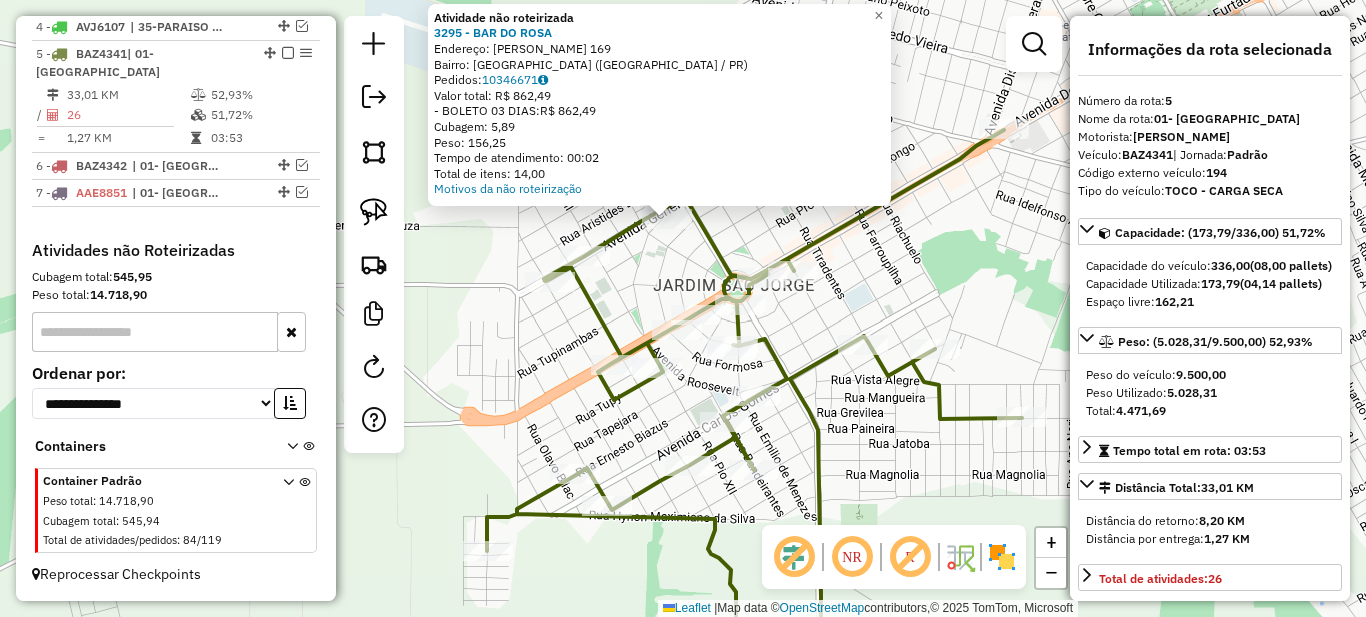 drag, startPoint x: 558, startPoint y: 242, endPoint x: 650, endPoint y: 265, distance: 94.83143 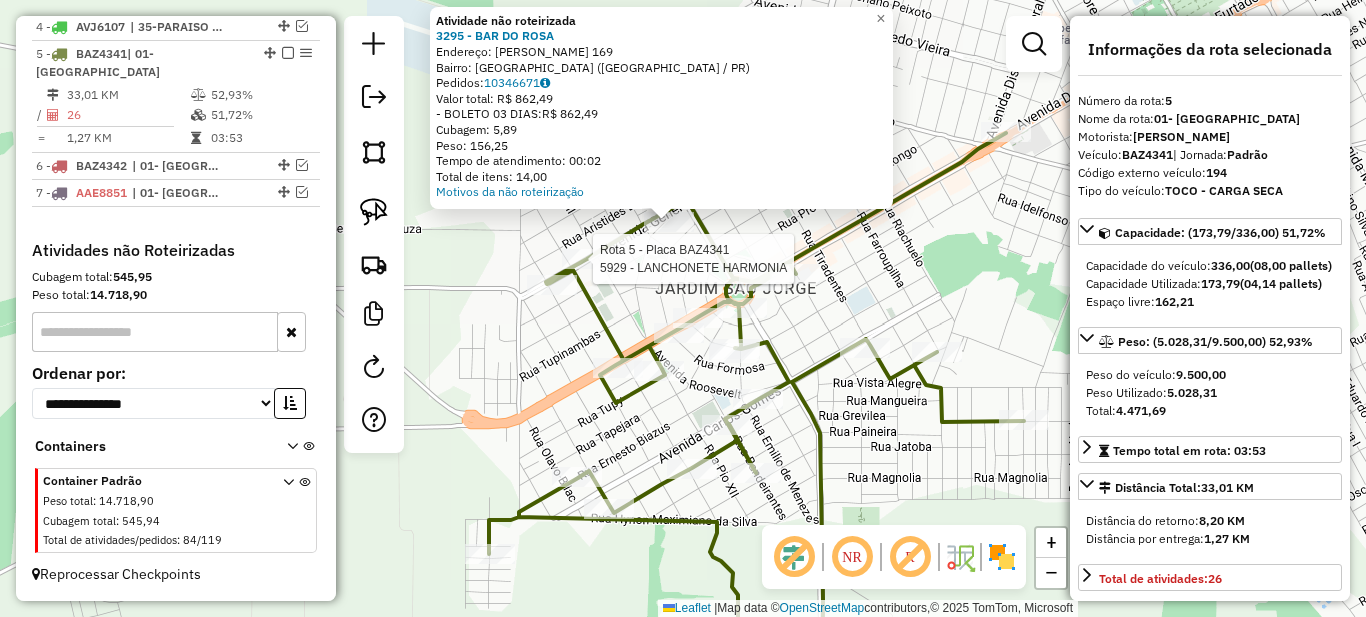 click 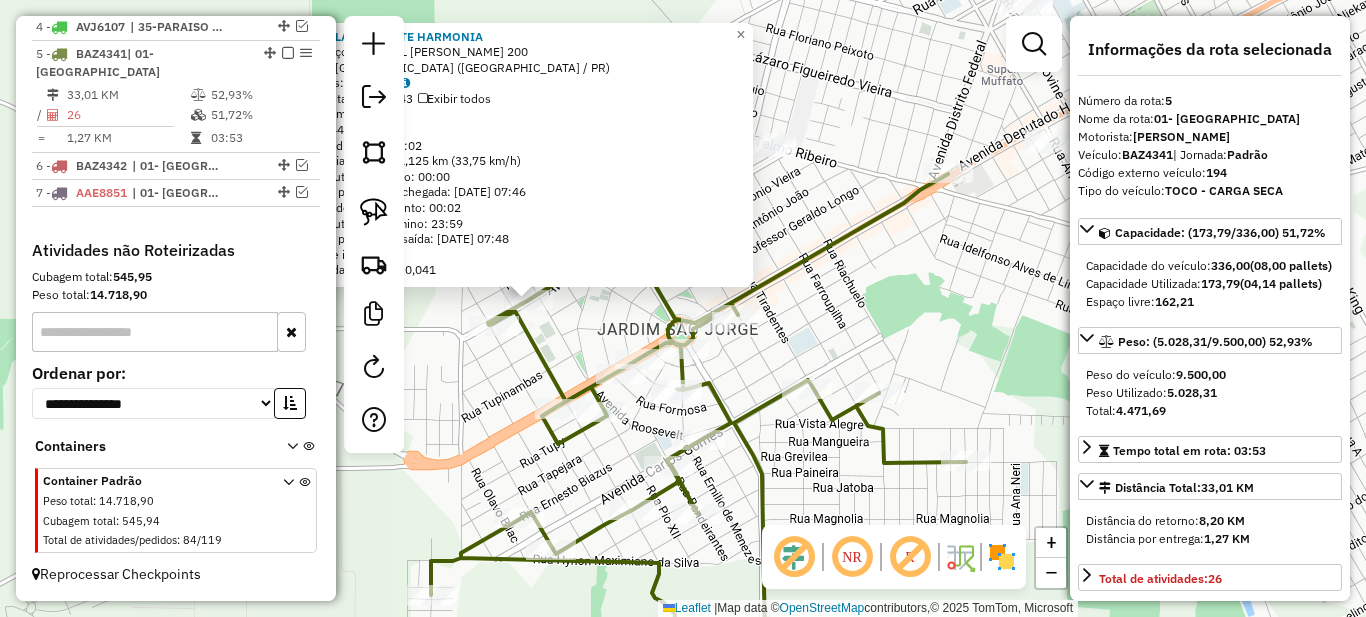 drag, startPoint x: 750, startPoint y: 330, endPoint x: 596, endPoint y: 322, distance: 154.20766 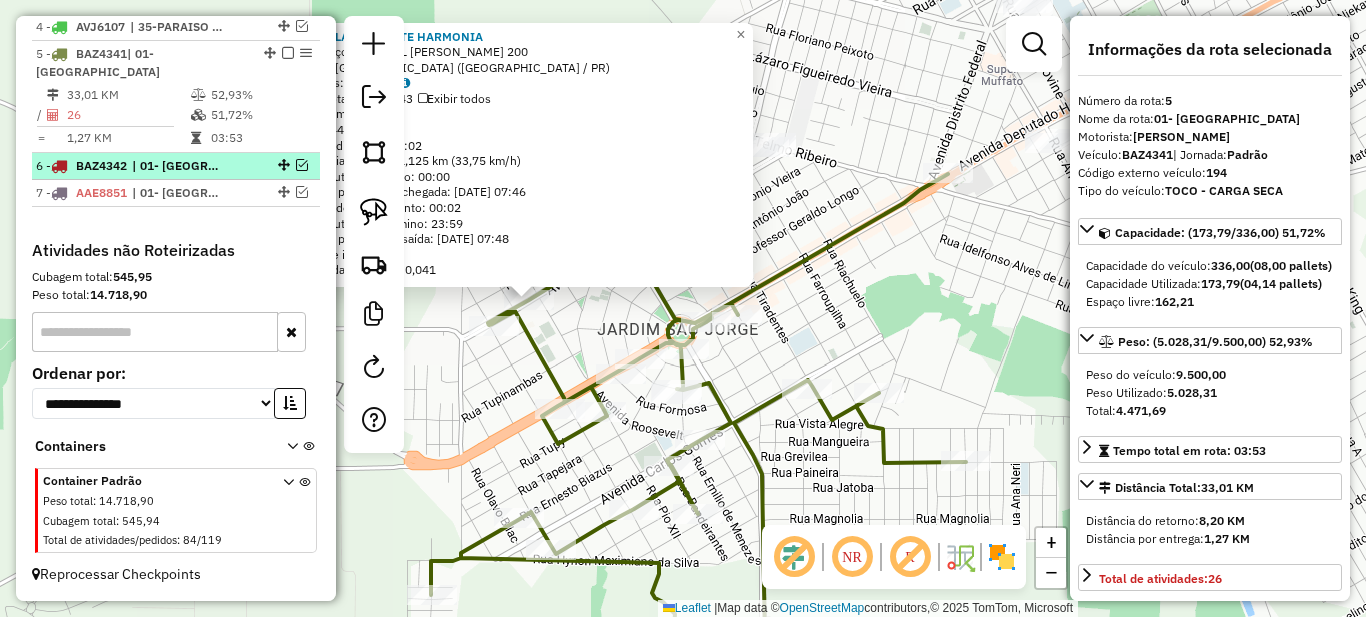click at bounding box center (302, 165) 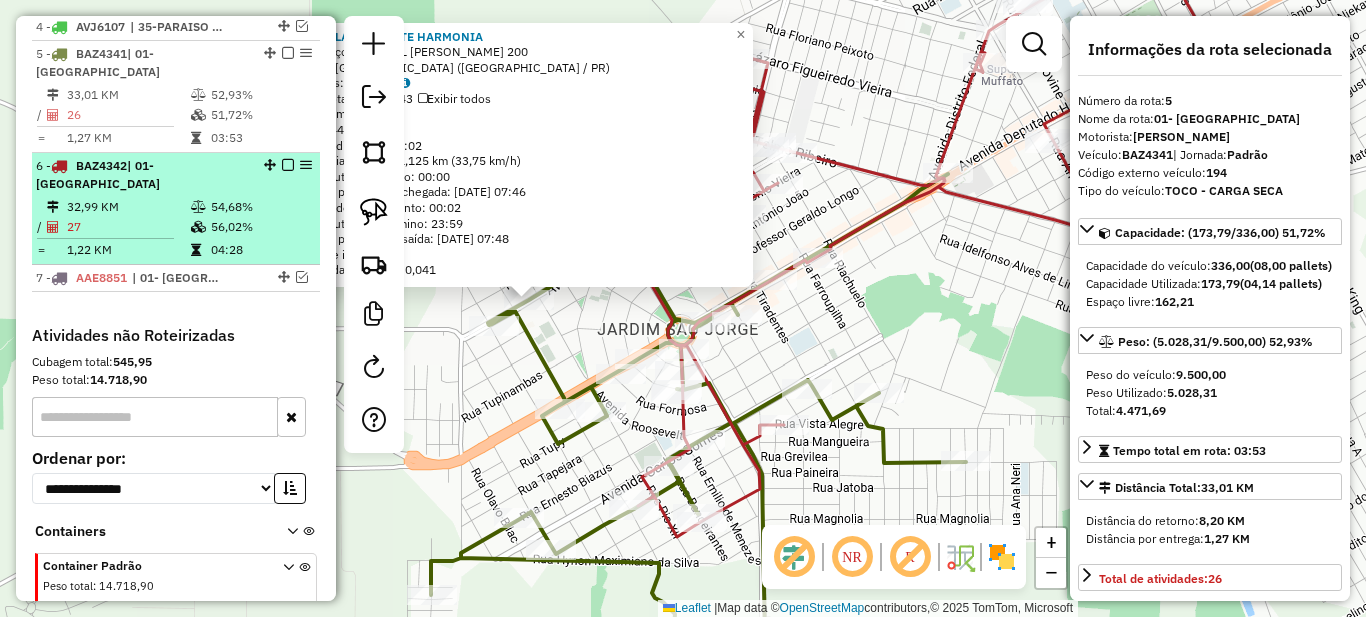 scroll, scrollTop: 907, scrollLeft: 0, axis: vertical 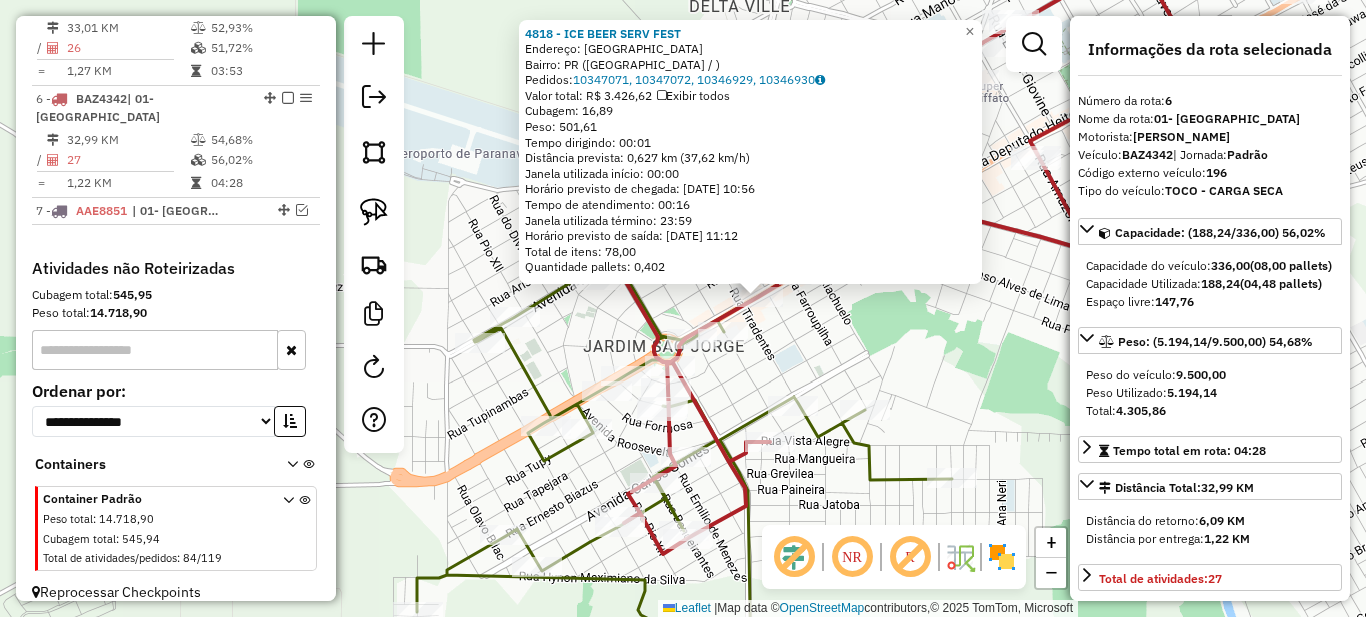 drag, startPoint x: 614, startPoint y: 322, endPoint x: 714, endPoint y: 306, distance: 101.27191 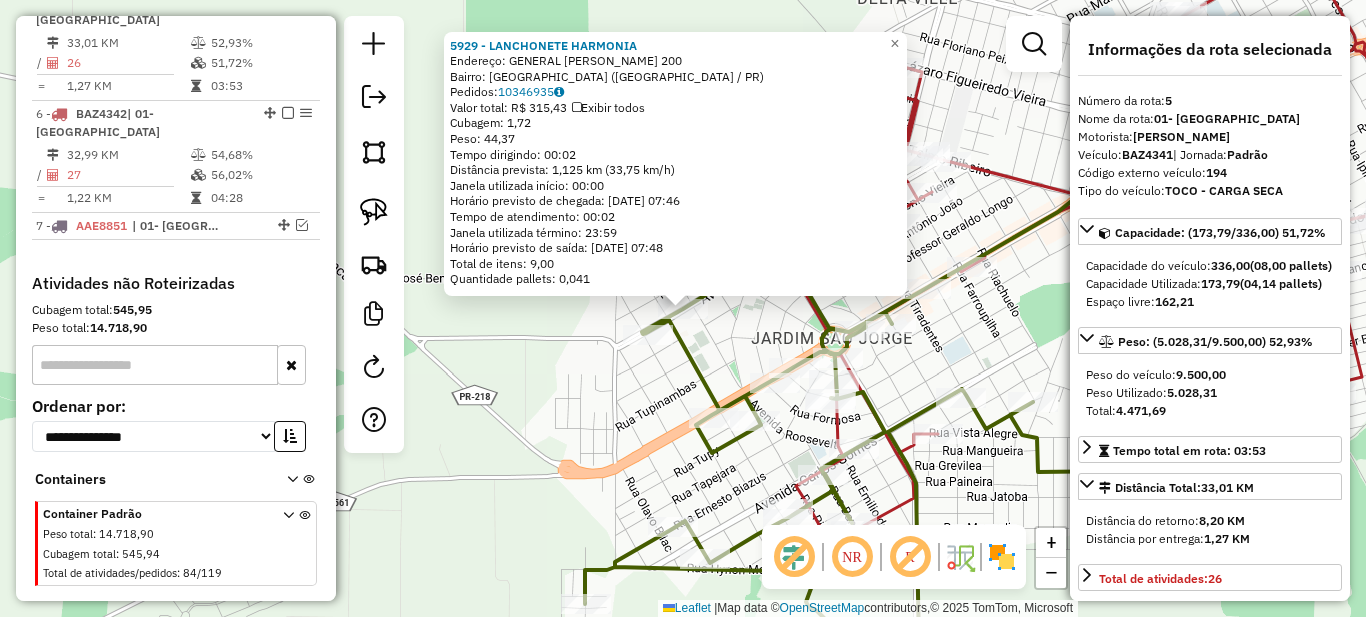 scroll, scrollTop: 907, scrollLeft: 0, axis: vertical 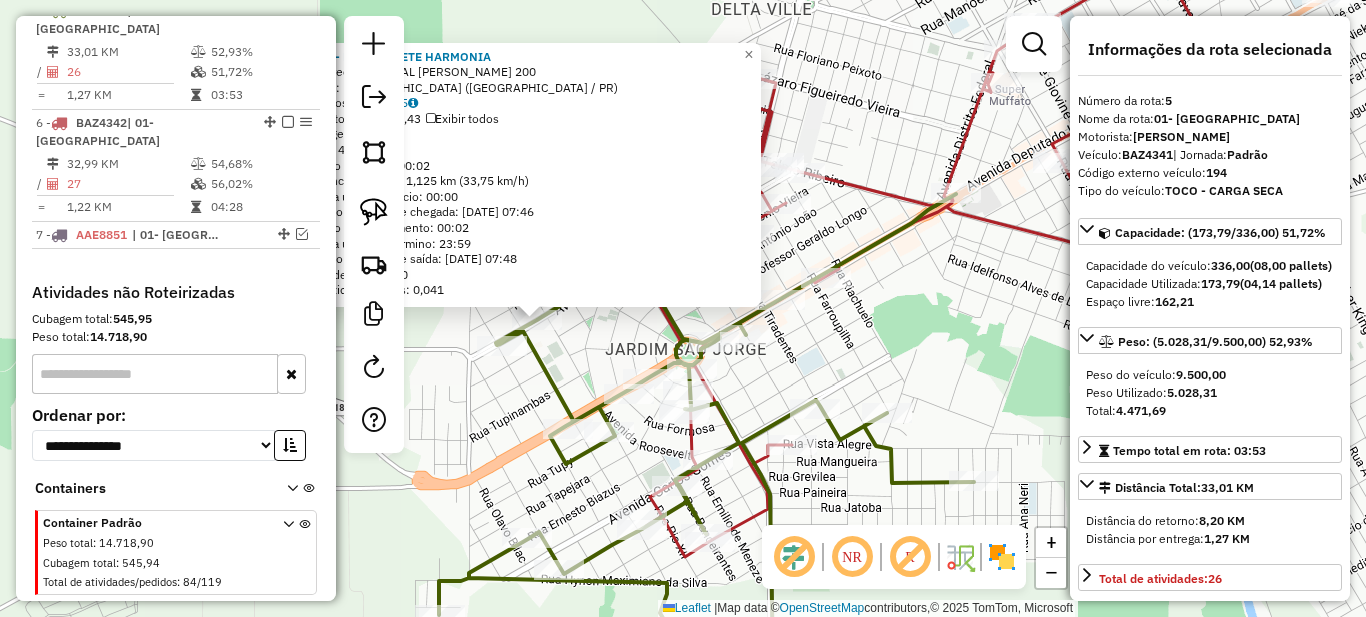 drag, startPoint x: 766, startPoint y: 331, endPoint x: 629, endPoint y: 324, distance: 137.17871 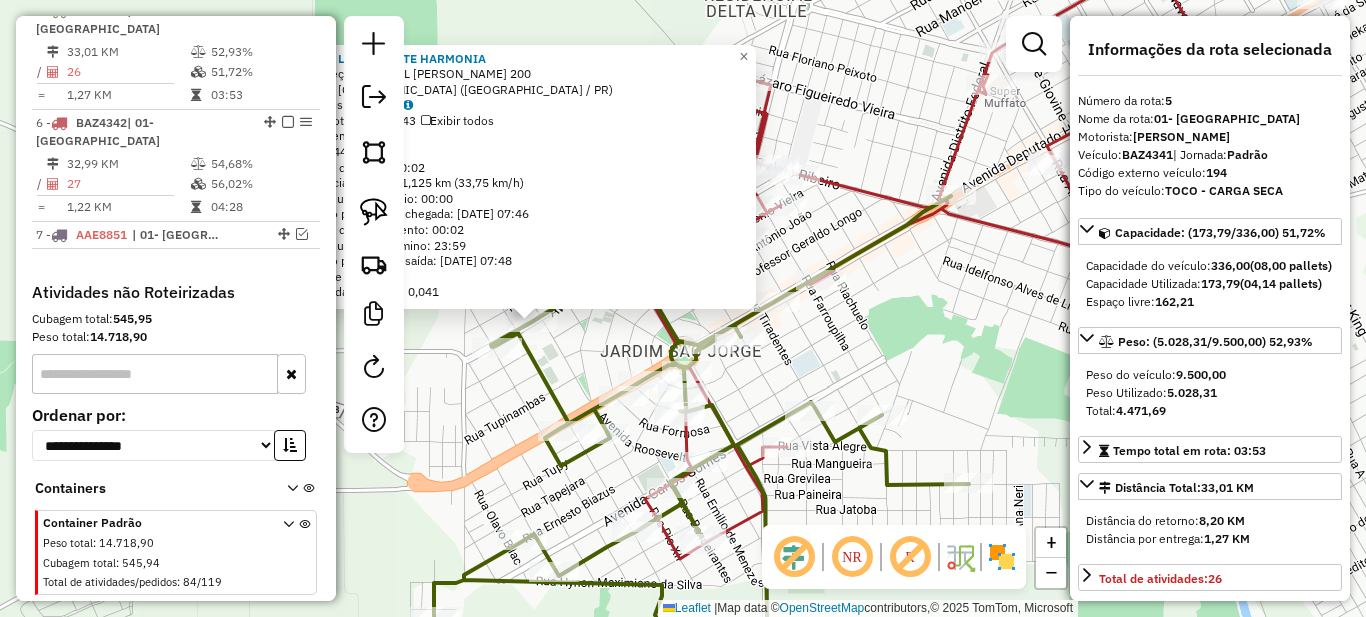 click on "5929 - LANCHONETE HARMONIA  Endereço:  GENERAL [PERSON_NAME] 200   Bairro: [GEOGRAPHIC_DATA] ([GEOGRAPHIC_DATA] / [GEOGRAPHIC_DATA])   Pedidos:  10346935   Valor total: R$ 315,43   Exibir todos   Cubagem: 1,72  Peso: 44,37  Tempo dirigindo: 00:02   Distância prevista: 1,125 km (33,75 km/h)   [GEOGRAPHIC_DATA] utilizada início: 00:00   Horário previsto de chegada: [DATE] 07:46   Tempo de atendimento: 00:02   Janela utilizada término: 23:59   Horário previsto de saída: [DATE] 07:48   Total de itens: 9,00   Quantidade pallets: 0,041  × Janela de atendimento Grade de atendimento Capacidade Transportadoras Veículos Cliente Pedidos  Rotas Selecione os dias de semana para filtrar as janelas de atendimento  Seg   Ter   Qua   Qui   Sex   Sáb   Dom  Informe o período da janela de atendimento: De: Até:  Filtrar exatamente a janela do cliente  Considerar janela de atendimento padrão  Selecione os dias de semana para filtrar as grades de atendimento  Seg   Ter   Qua   Qui   Sex   Sáb   Dom   Peso mínimo:   Peso máximo:   De:   De:" 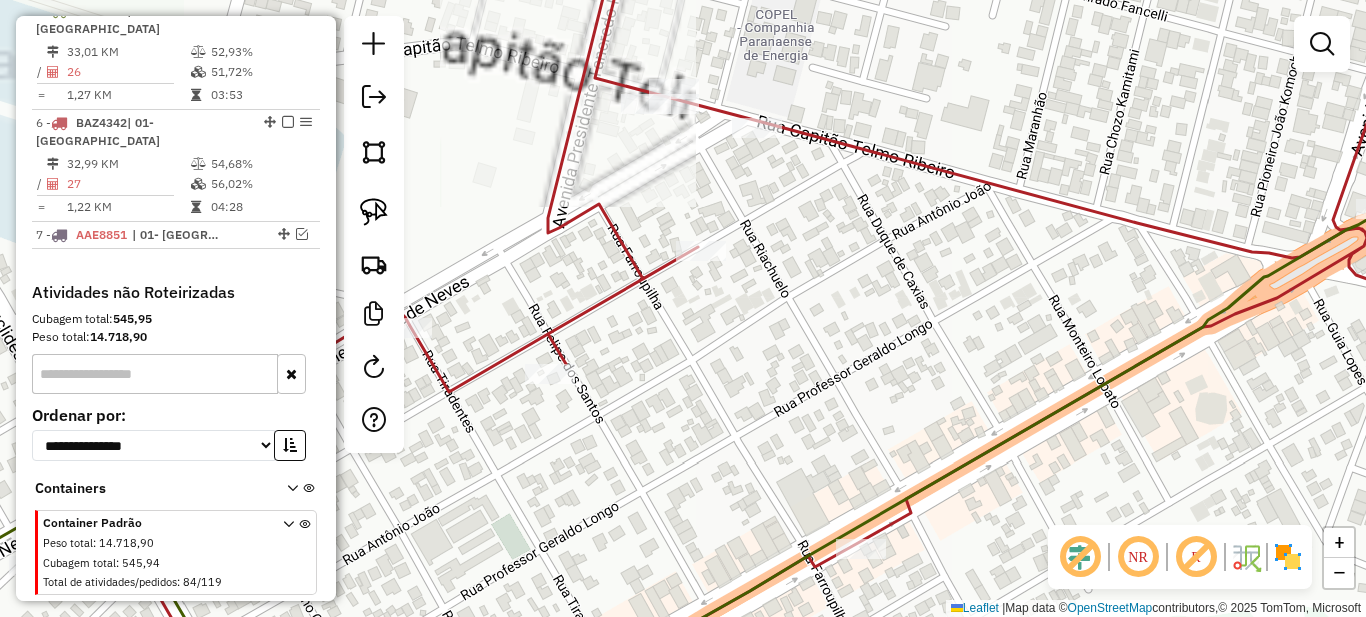 select on "*********" 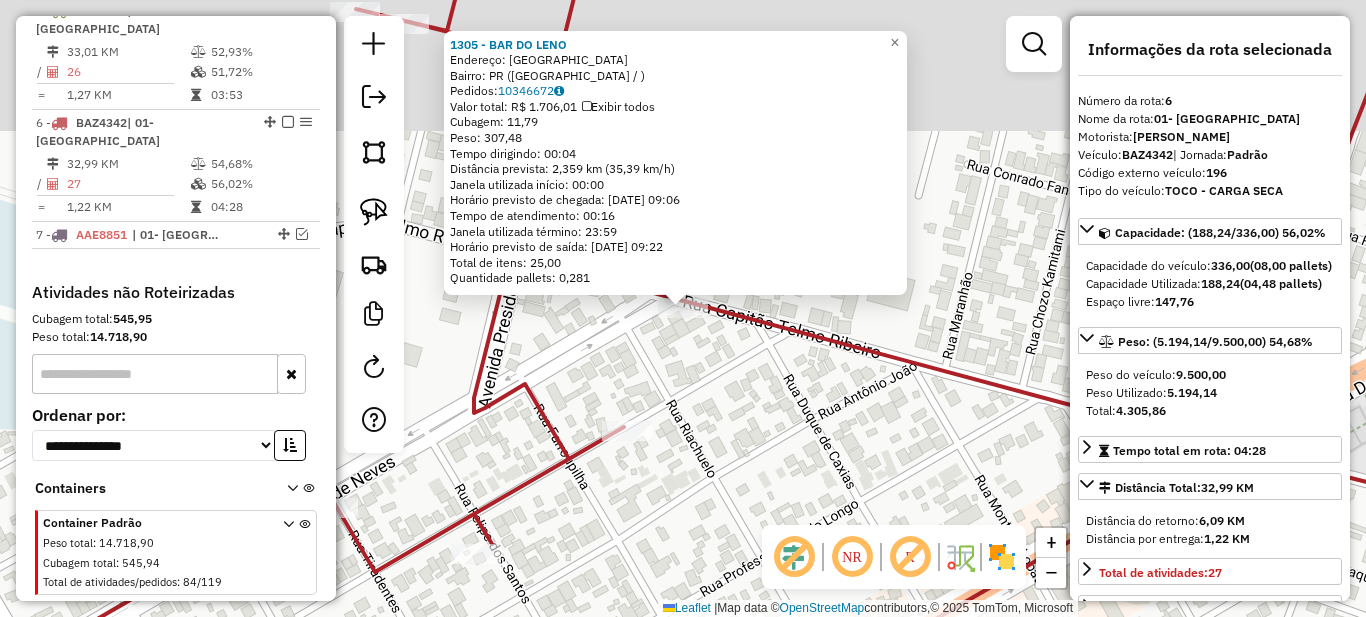 scroll, scrollTop: 931, scrollLeft: 0, axis: vertical 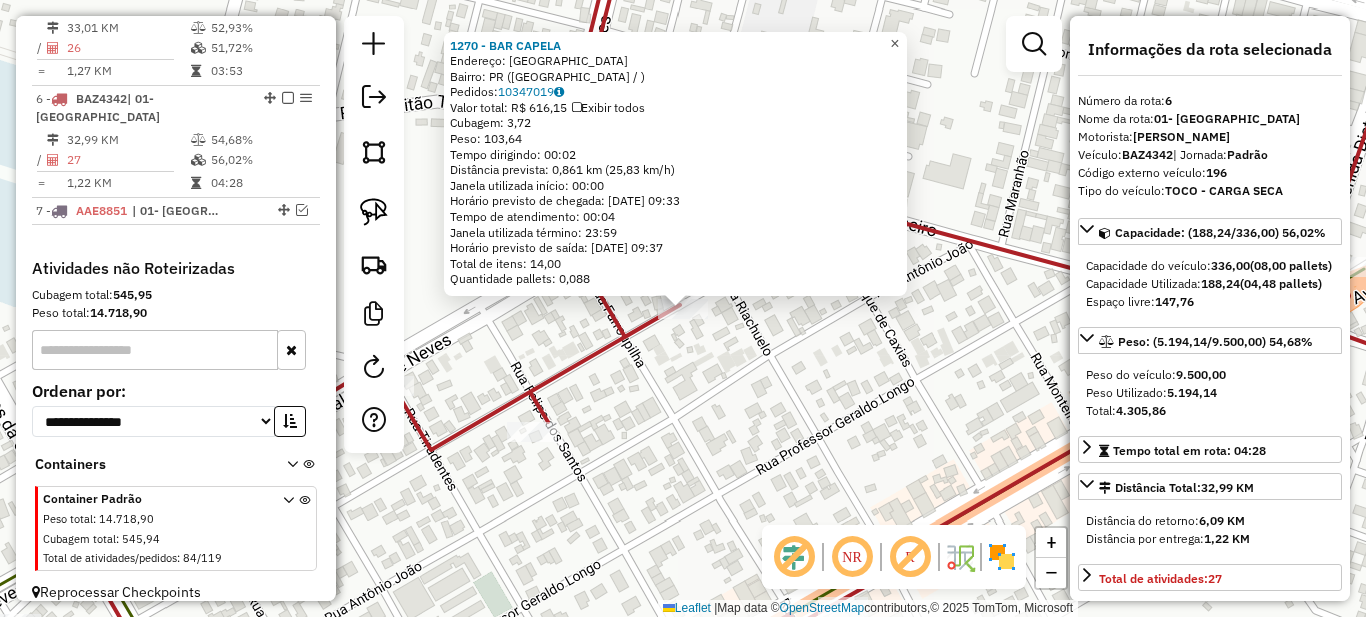 click on "×" 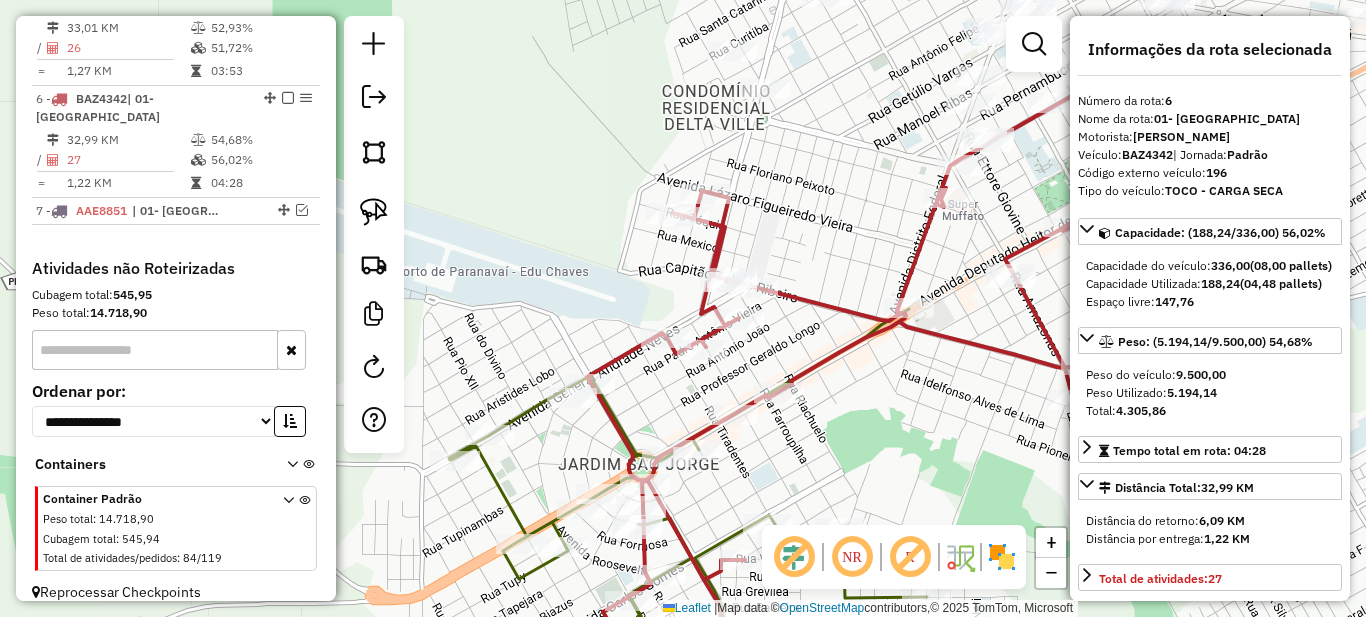 drag, startPoint x: 789, startPoint y: 177, endPoint x: 800, endPoint y: 251, distance: 74.8131 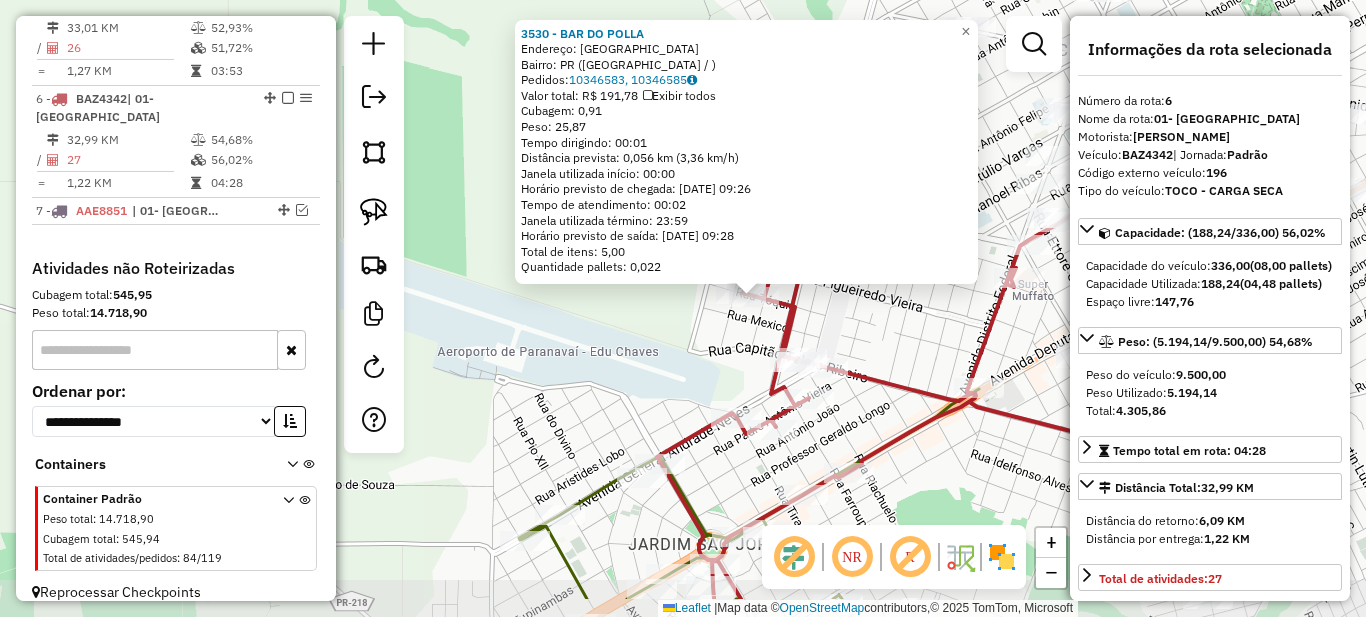 drag, startPoint x: 789, startPoint y: 521, endPoint x: 836, endPoint y: 401, distance: 128.87592 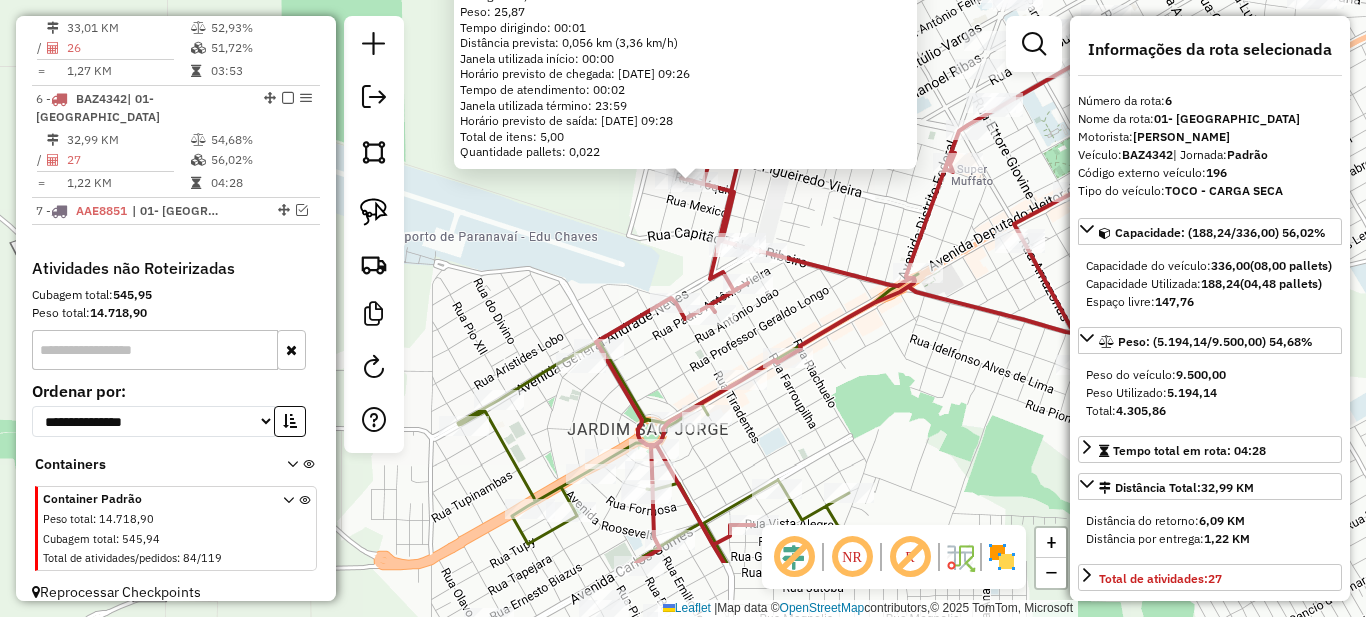 drag, startPoint x: 706, startPoint y: 343, endPoint x: 668, endPoint y: 279, distance: 74.431175 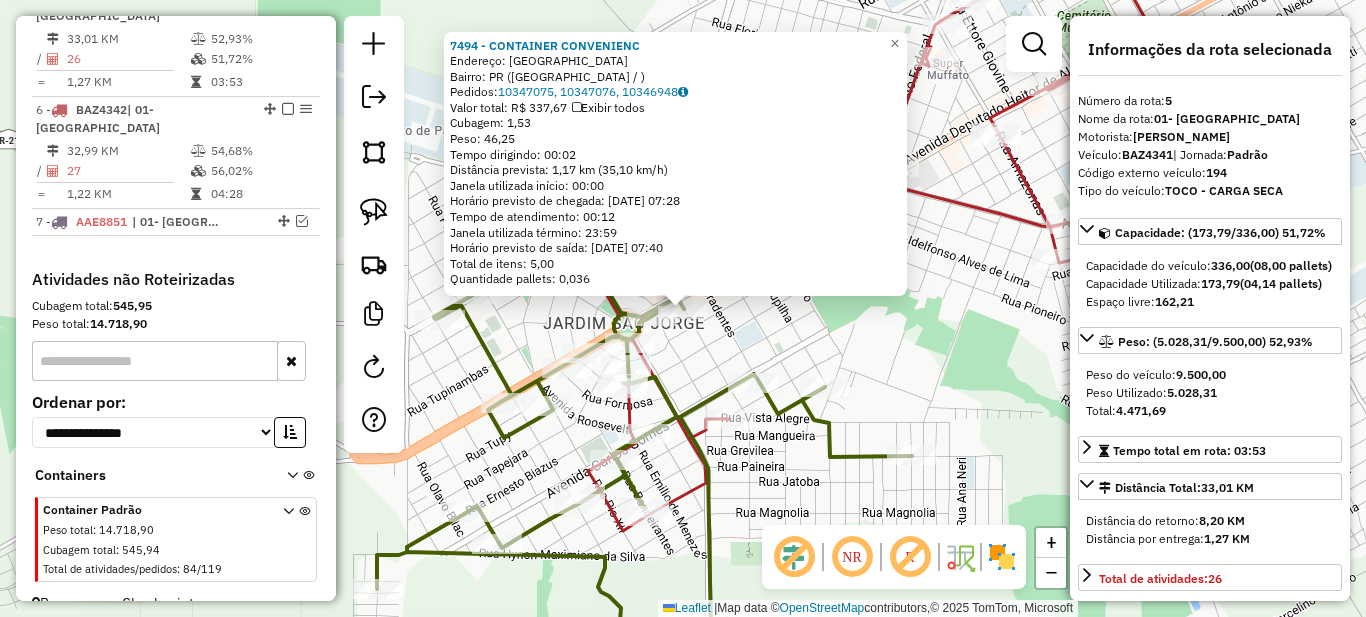 scroll, scrollTop: 907, scrollLeft: 0, axis: vertical 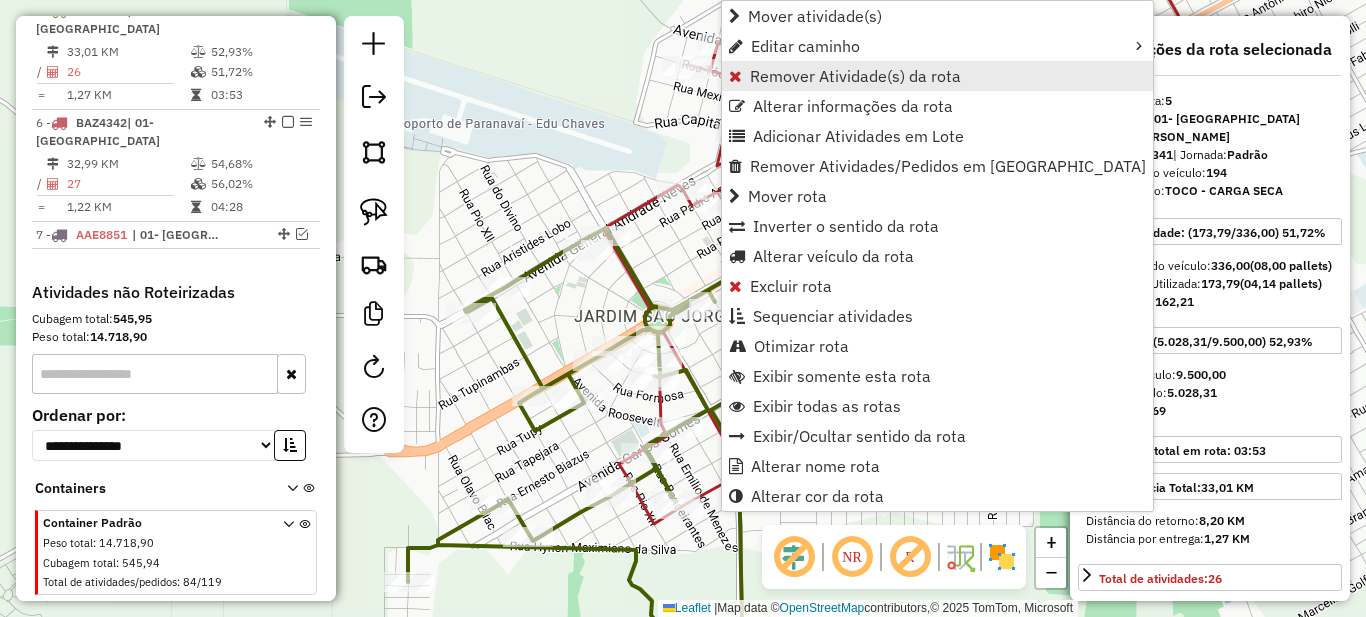 click on "Remover Atividade(s) da rota" at bounding box center (855, 76) 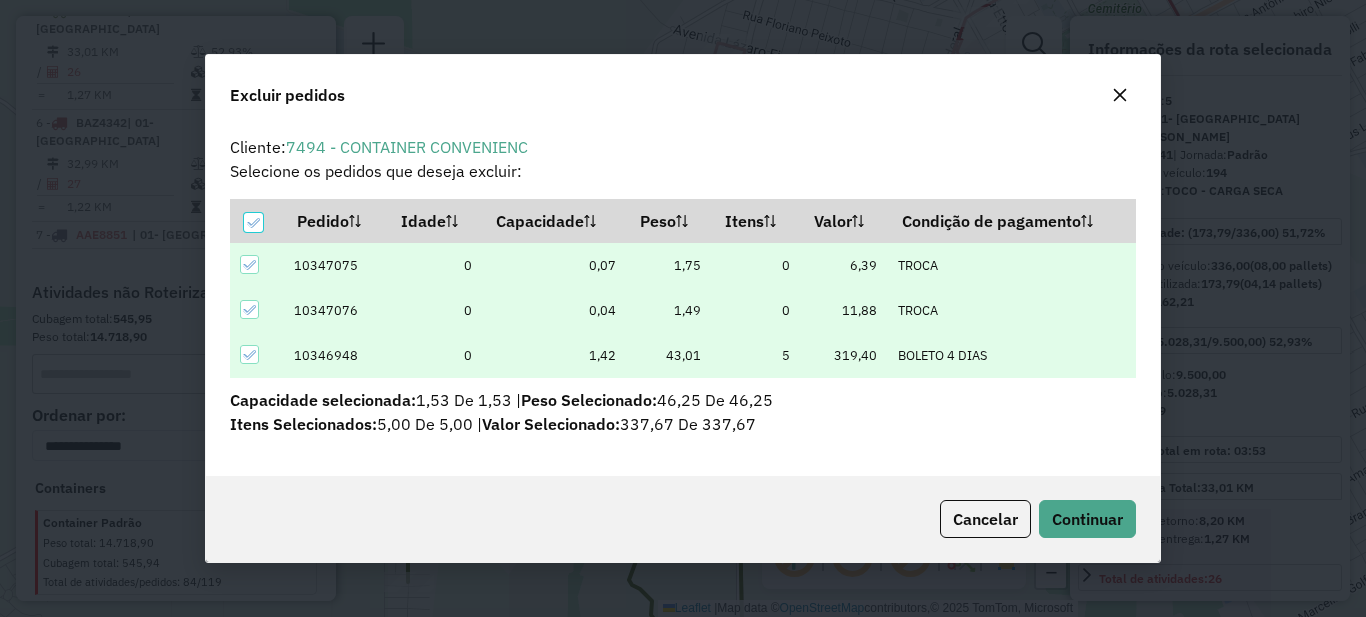 scroll, scrollTop: 12, scrollLeft: 6, axis: both 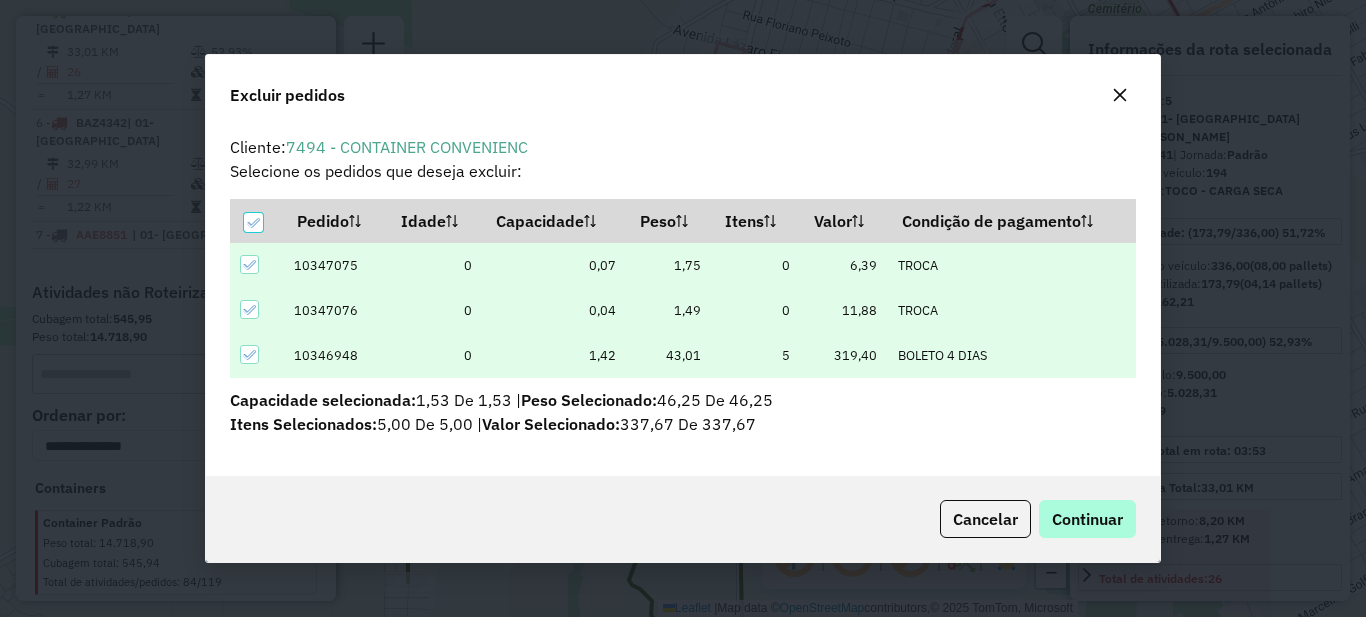 click on "Cancelar  Continuar" 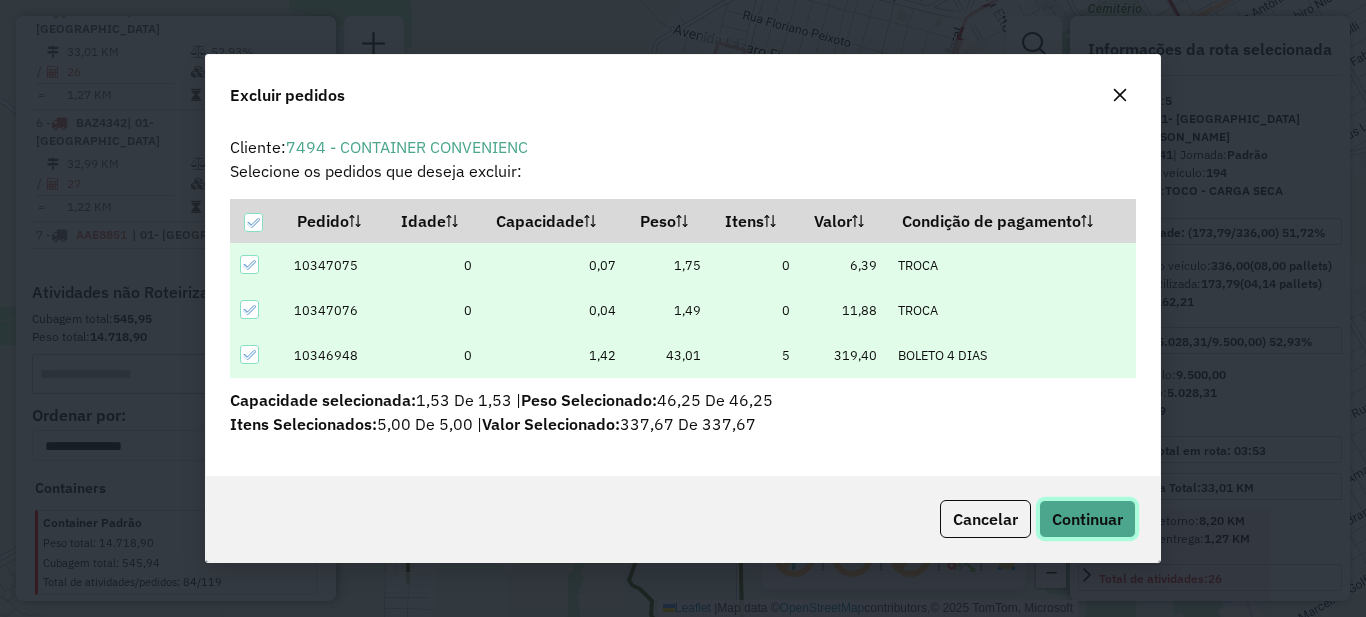 click on "Continuar" 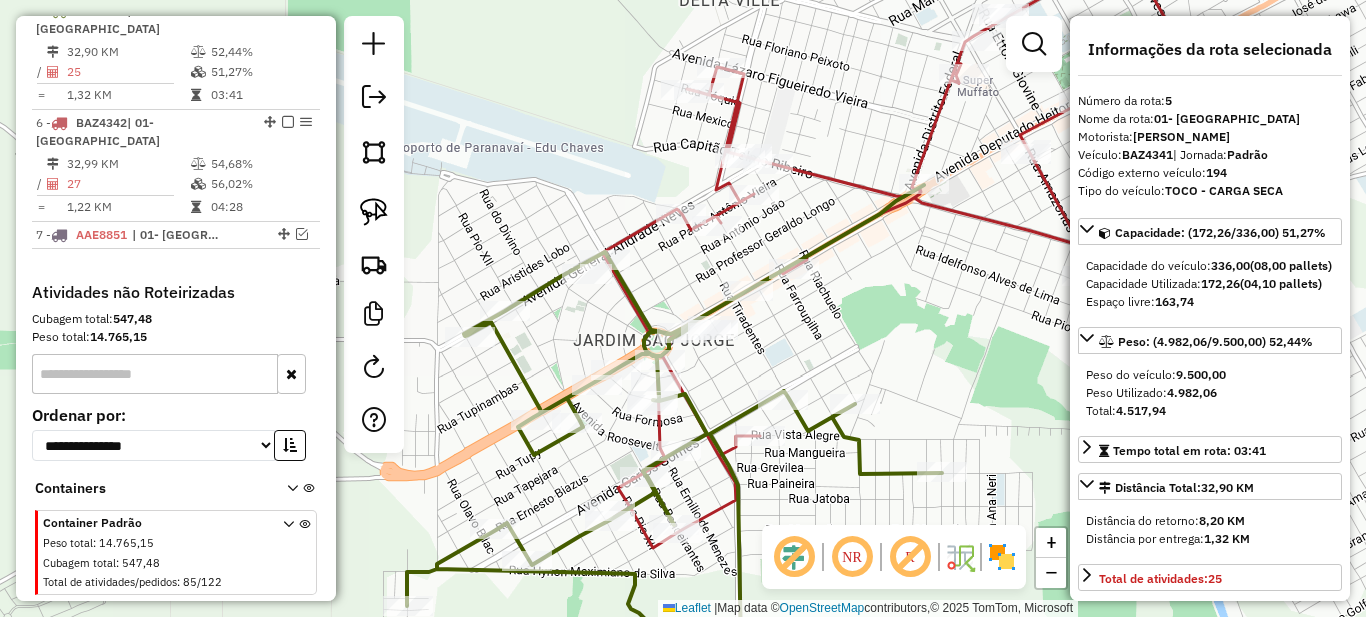 drag, startPoint x: 777, startPoint y: 193, endPoint x: 754, endPoint y: 346, distance: 154.7191 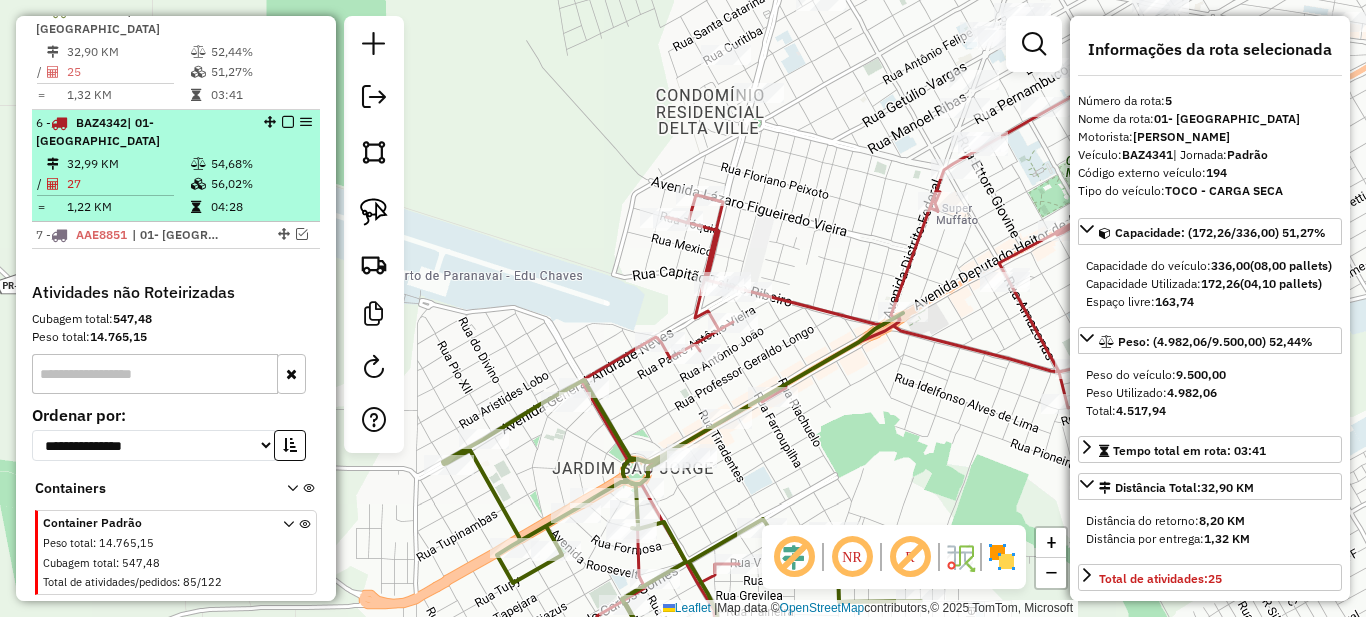 click on "6 -       BAZ4342   | 01- [GEOGRAPHIC_DATA]  32,99 KM   54,68%  /  27   56,02%     =  1,22 KM   04:28" at bounding box center (176, 166) 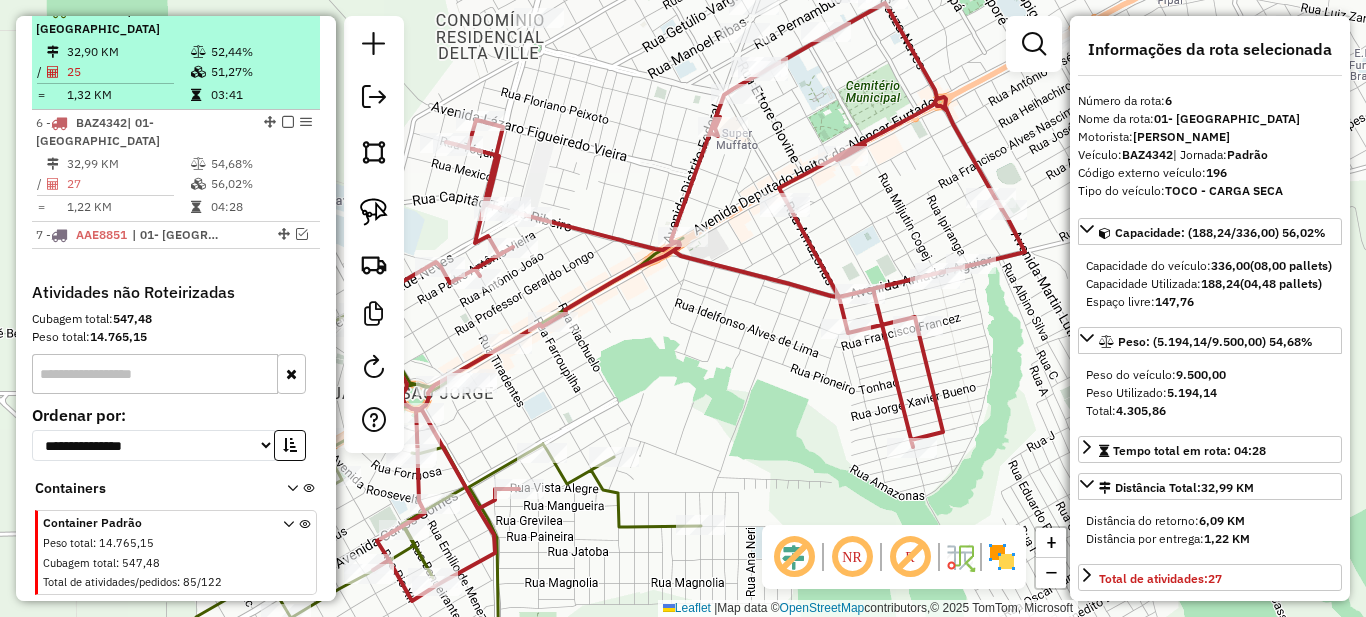 click at bounding box center [288, 10] 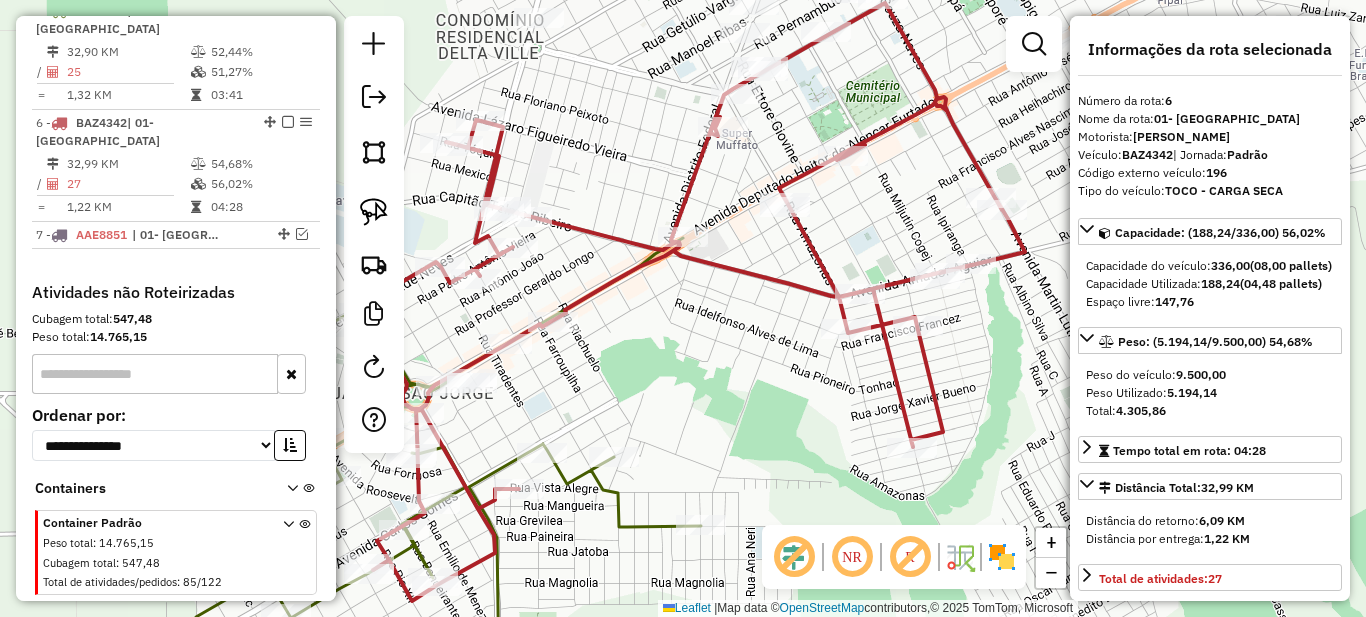 scroll, scrollTop: 864, scrollLeft: 0, axis: vertical 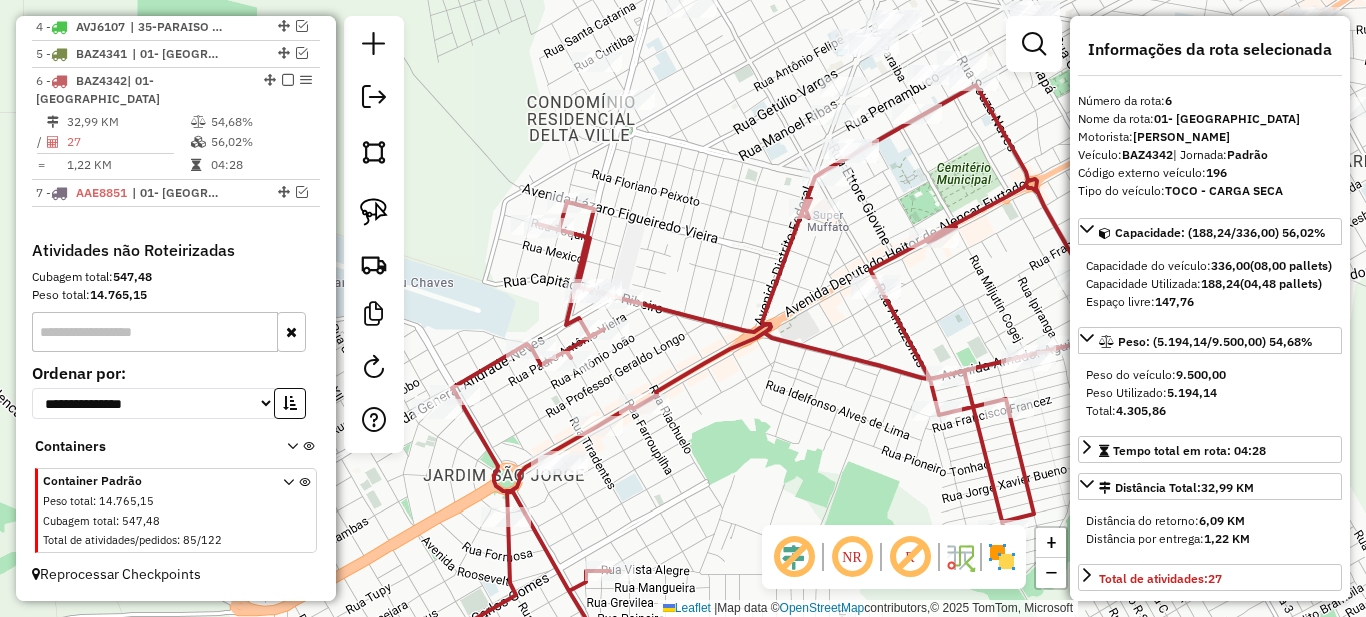 drag, startPoint x: 586, startPoint y: 221, endPoint x: 614, endPoint y: 232, distance: 30.083218 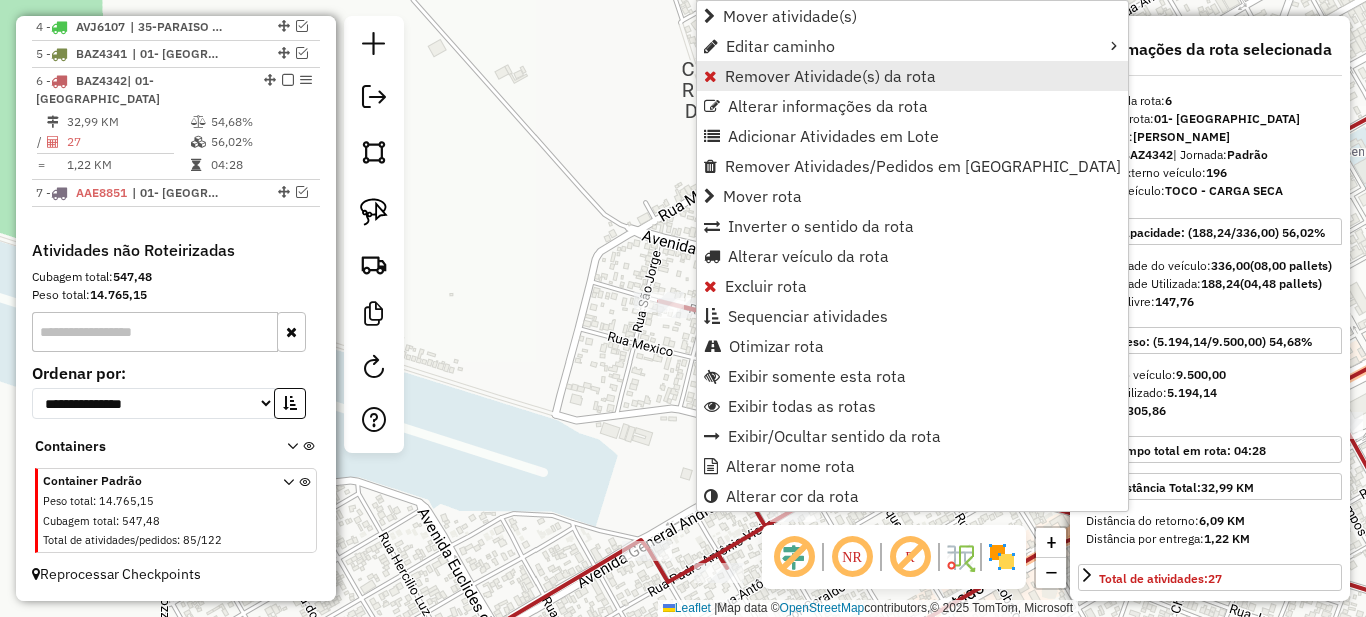 click on "Remover Atividade(s) da rota" at bounding box center (830, 76) 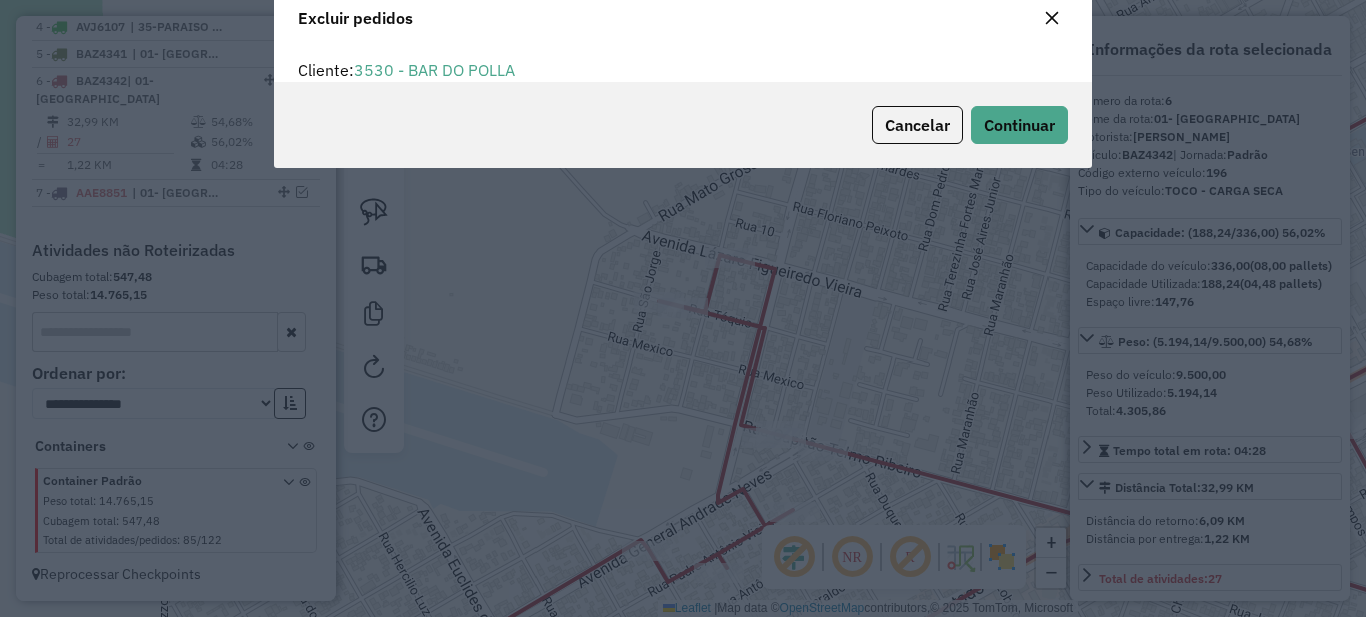 scroll, scrollTop: 0, scrollLeft: 0, axis: both 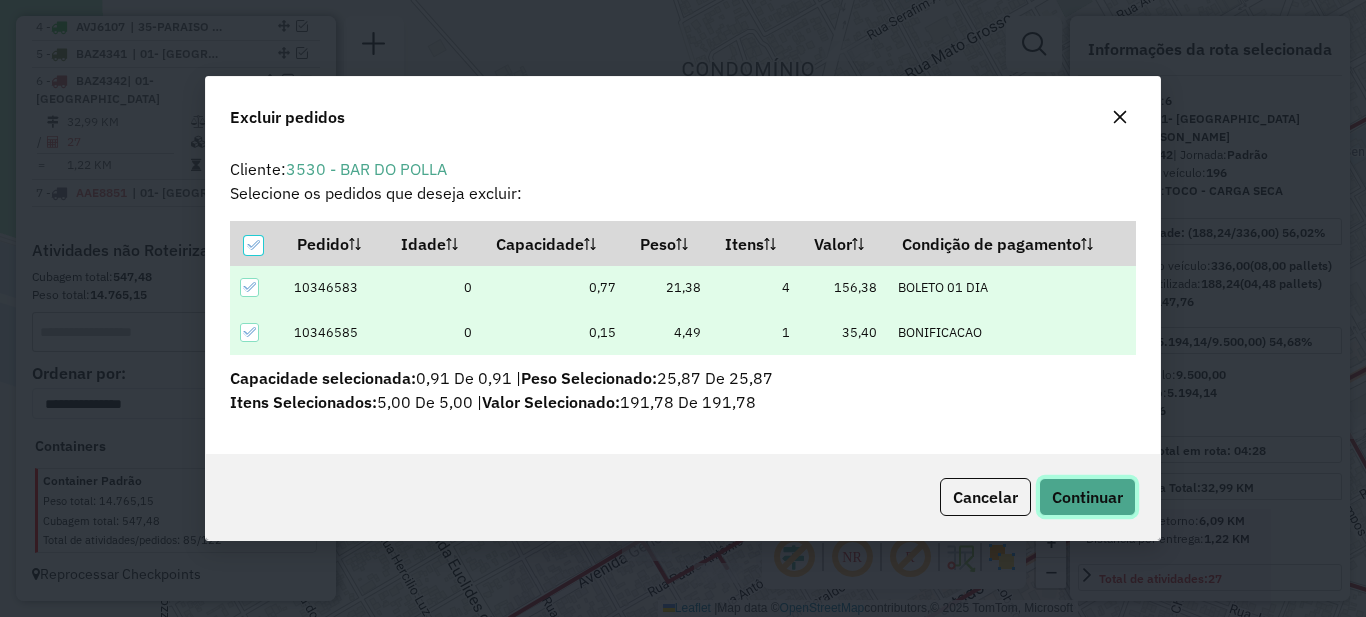 click on "Continuar" 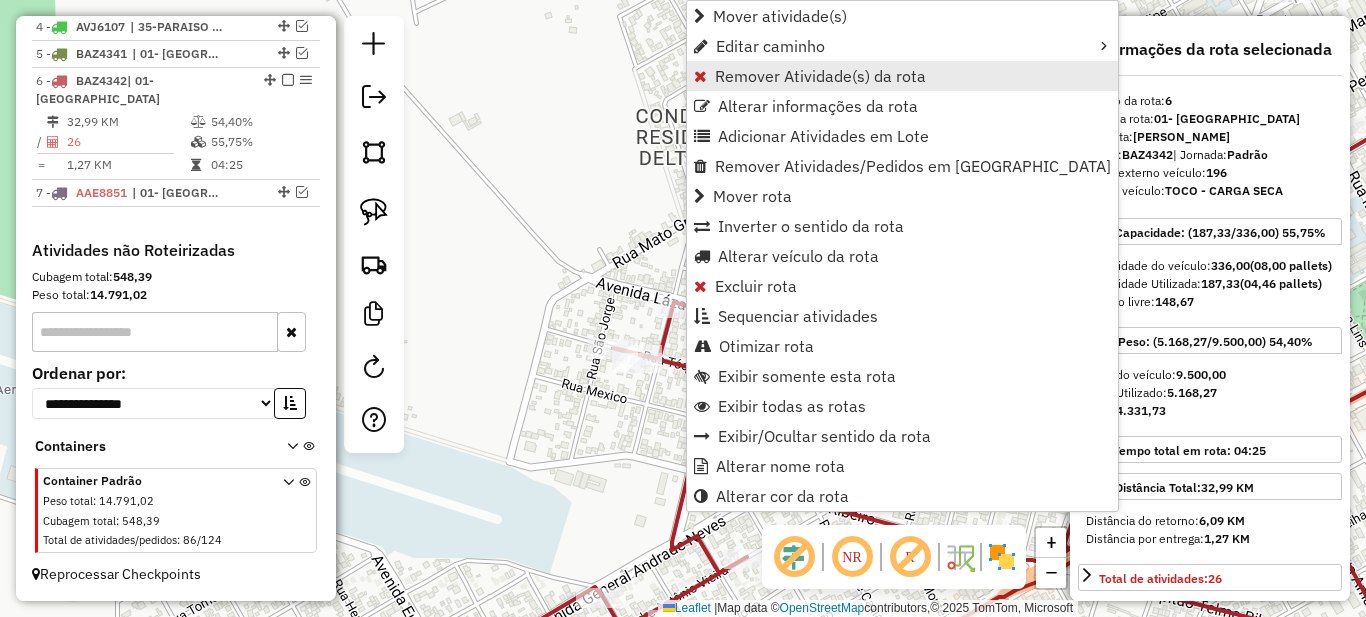 click on "Remover Atividade(s) da rota" at bounding box center [820, 76] 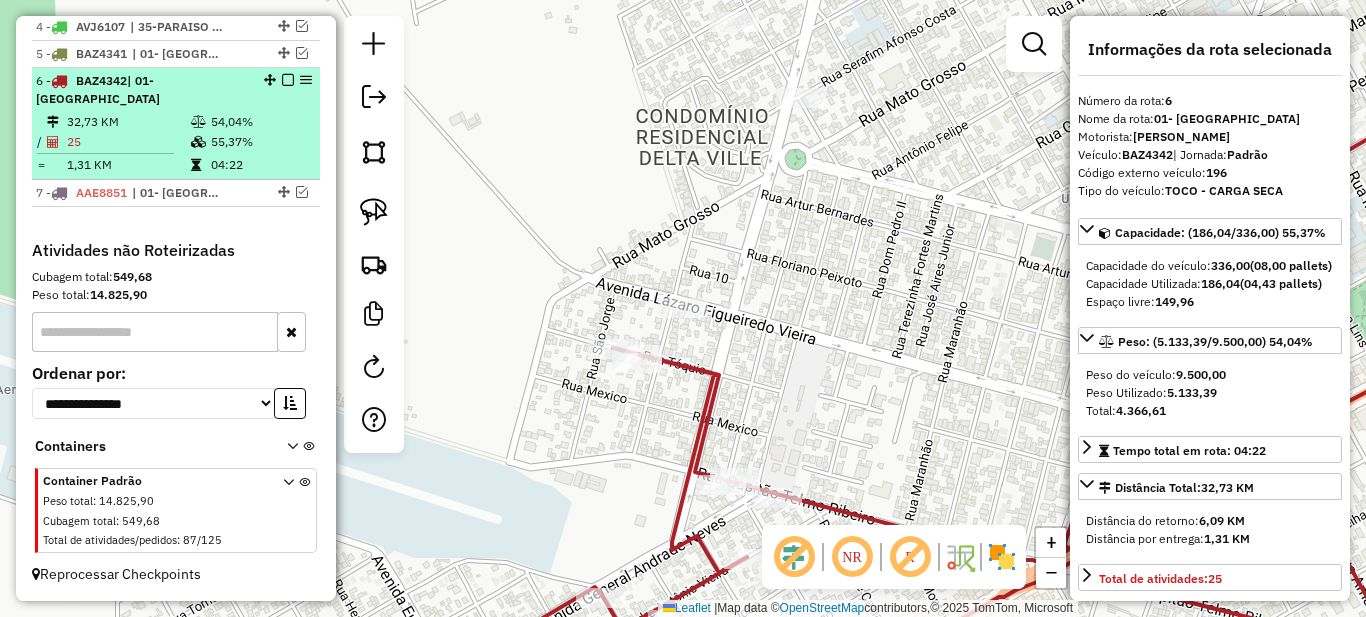 click at bounding box center [288, 80] 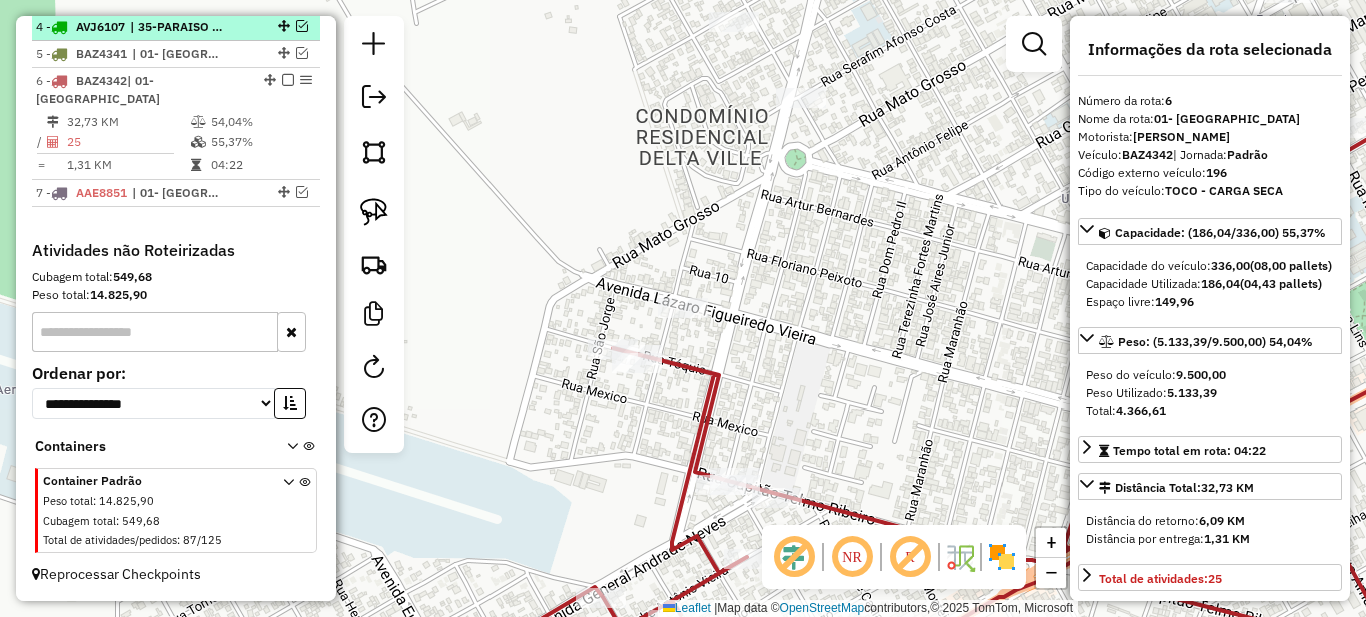 scroll, scrollTop: 797, scrollLeft: 0, axis: vertical 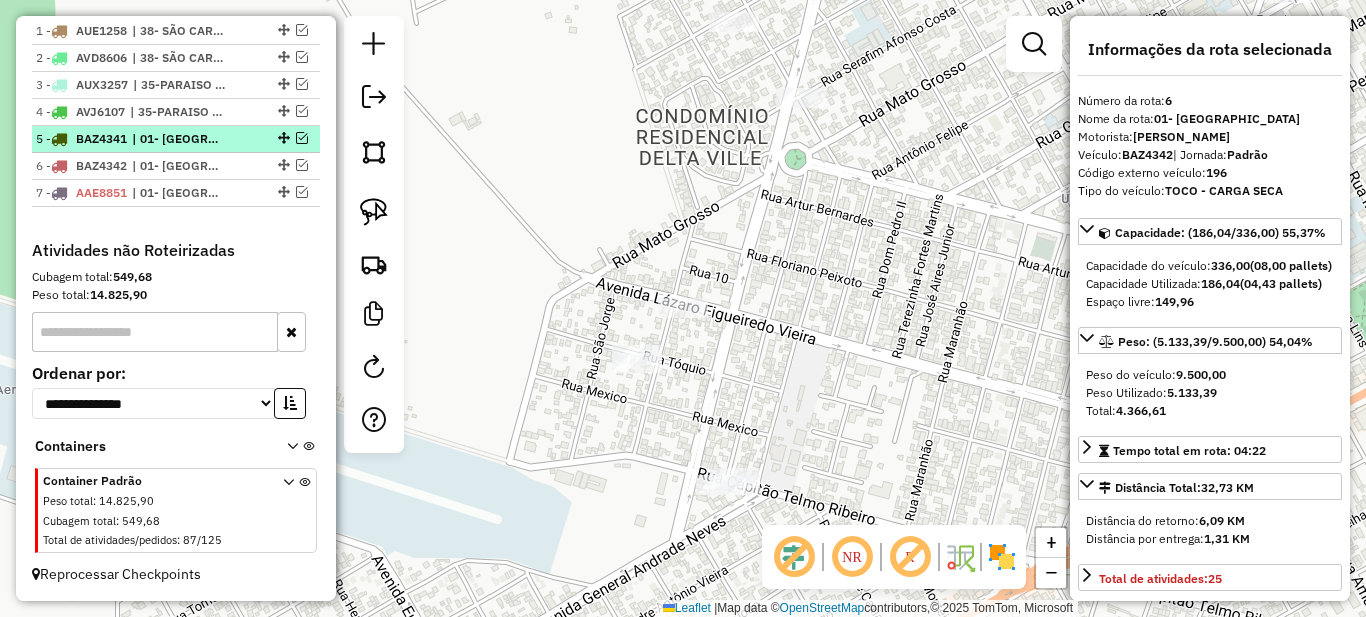 click on "| 01- [GEOGRAPHIC_DATA]" at bounding box center [178, 139] 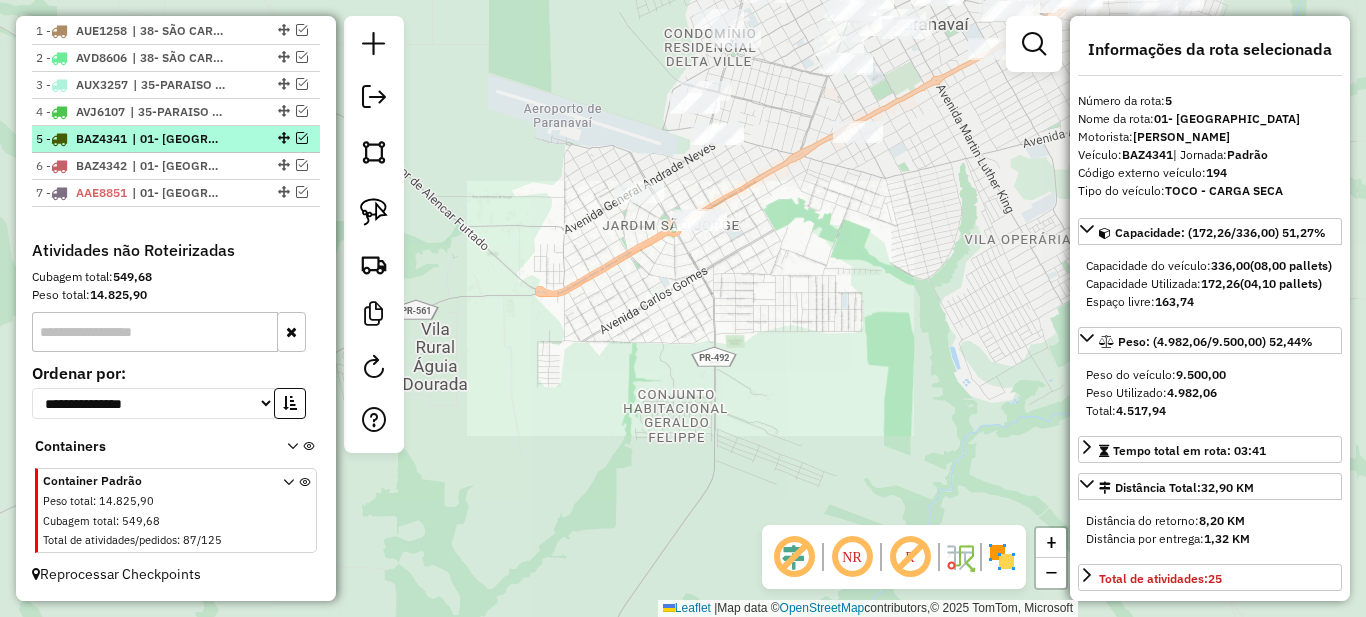 click at bounding box center (302, 138) 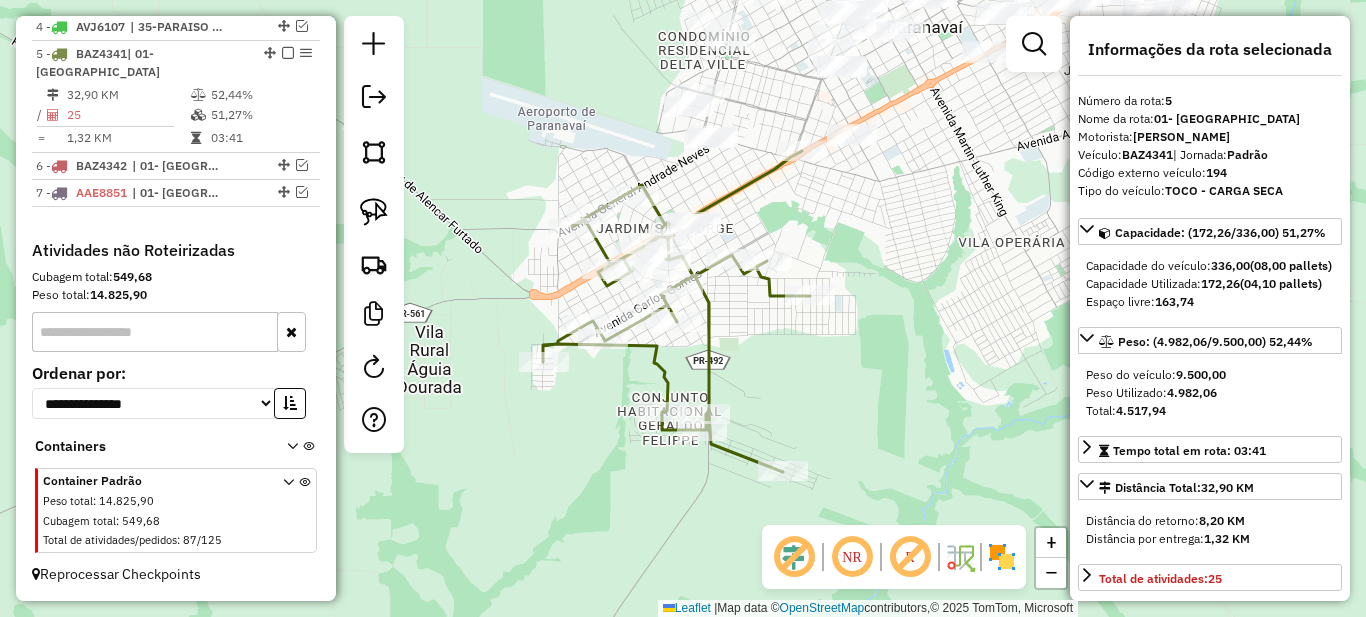 drag, startPoint x: 713, startPoint y: 182, endPoint x: 697, endPoint y: 363, distance: 181.70581 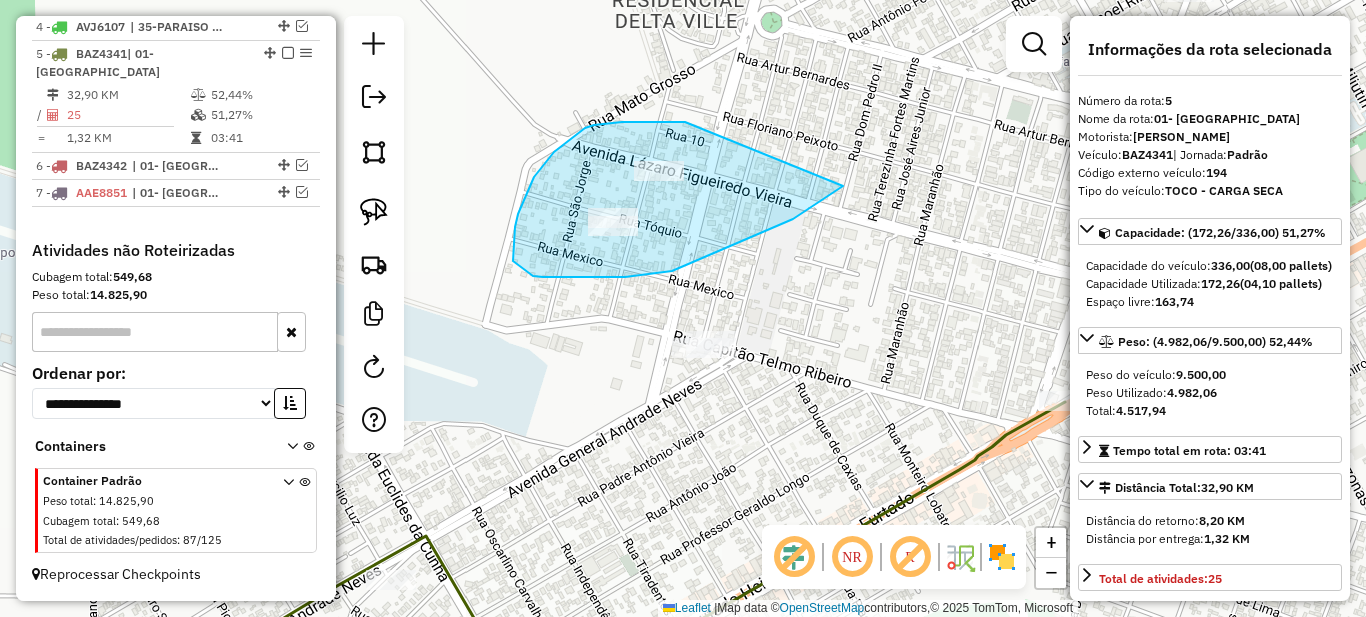 drag, startPoint x: 594, startPoint y: 125, endPoint x: 851, endPoint y: 163, distance: 259.79416 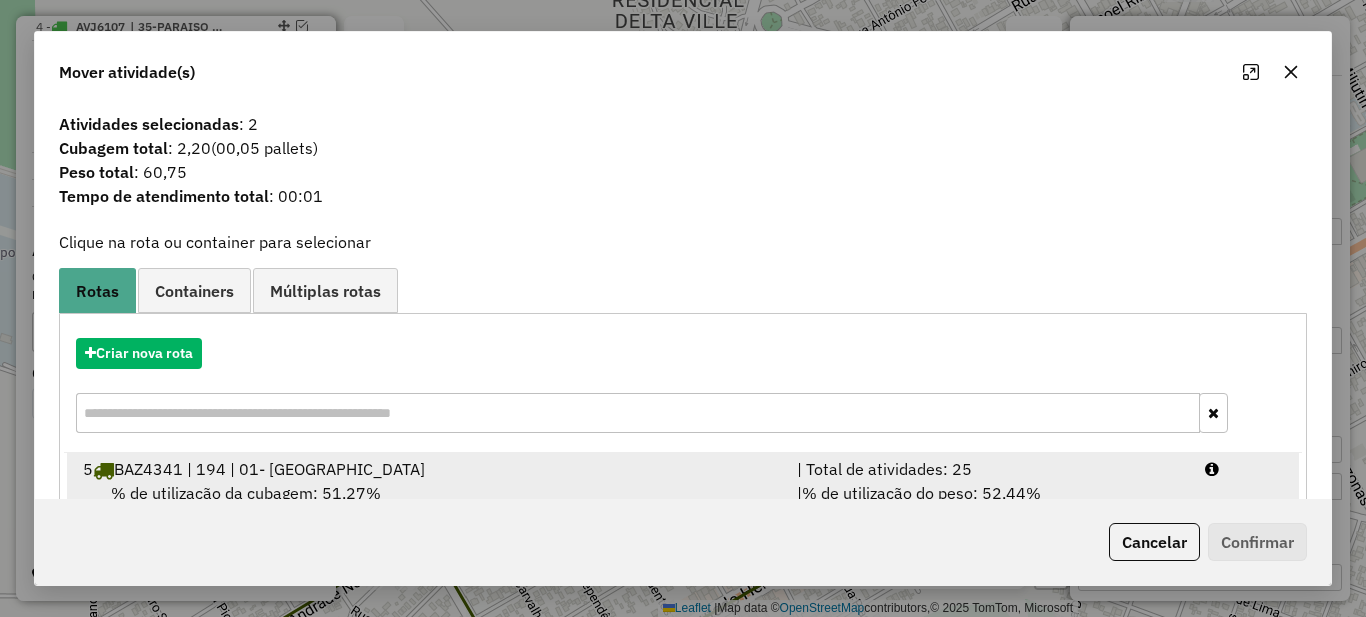 scroll, scrollTop: 70, scrollLeft: 0, axis: vertical 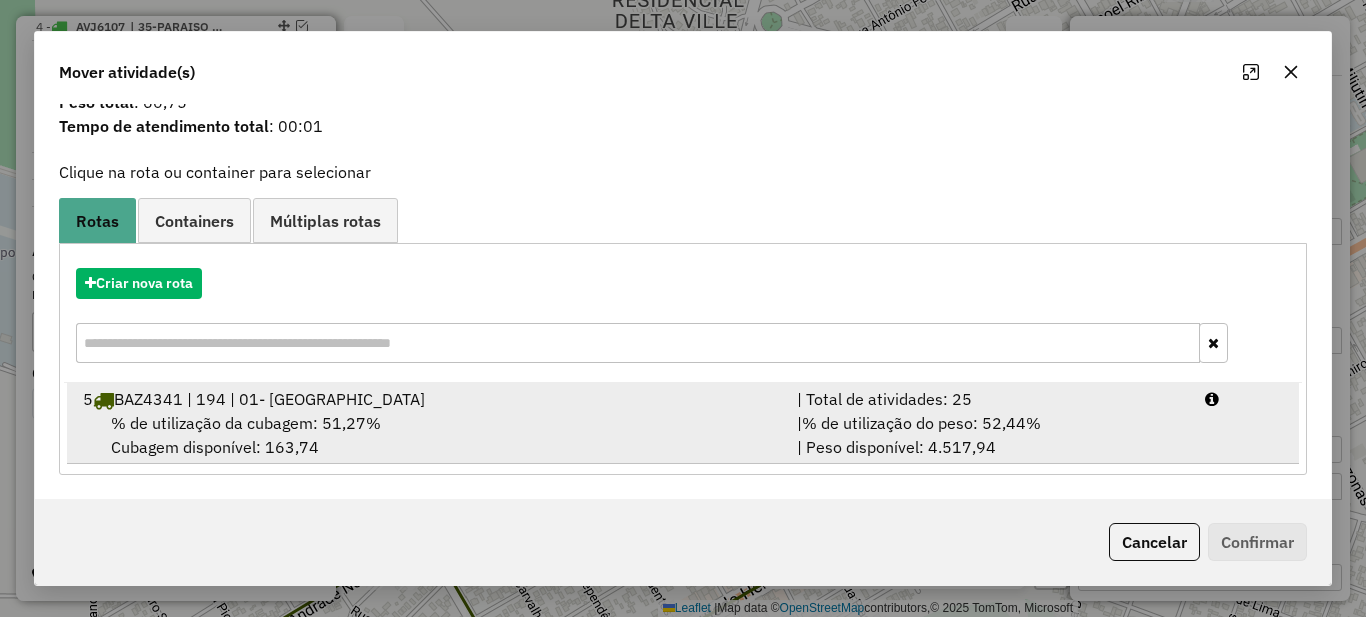 click on "% de utilização do peso: 52,44%" at bounding box center (921, 423) 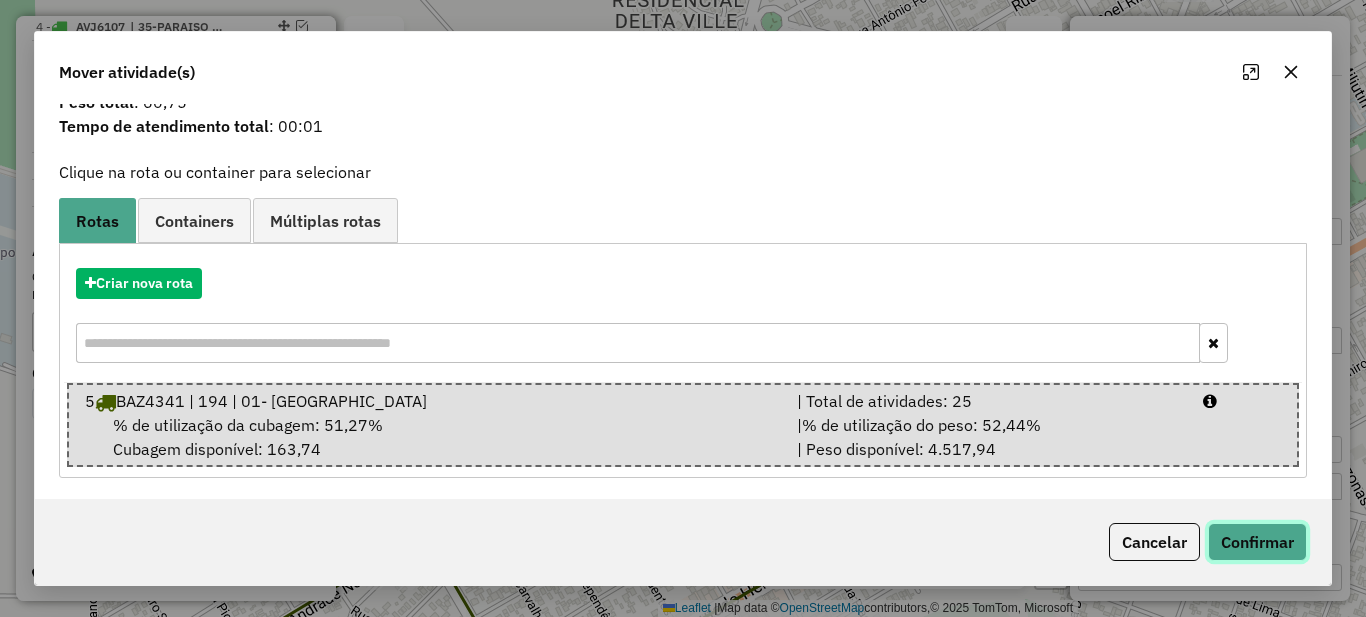click on "Confirmar" 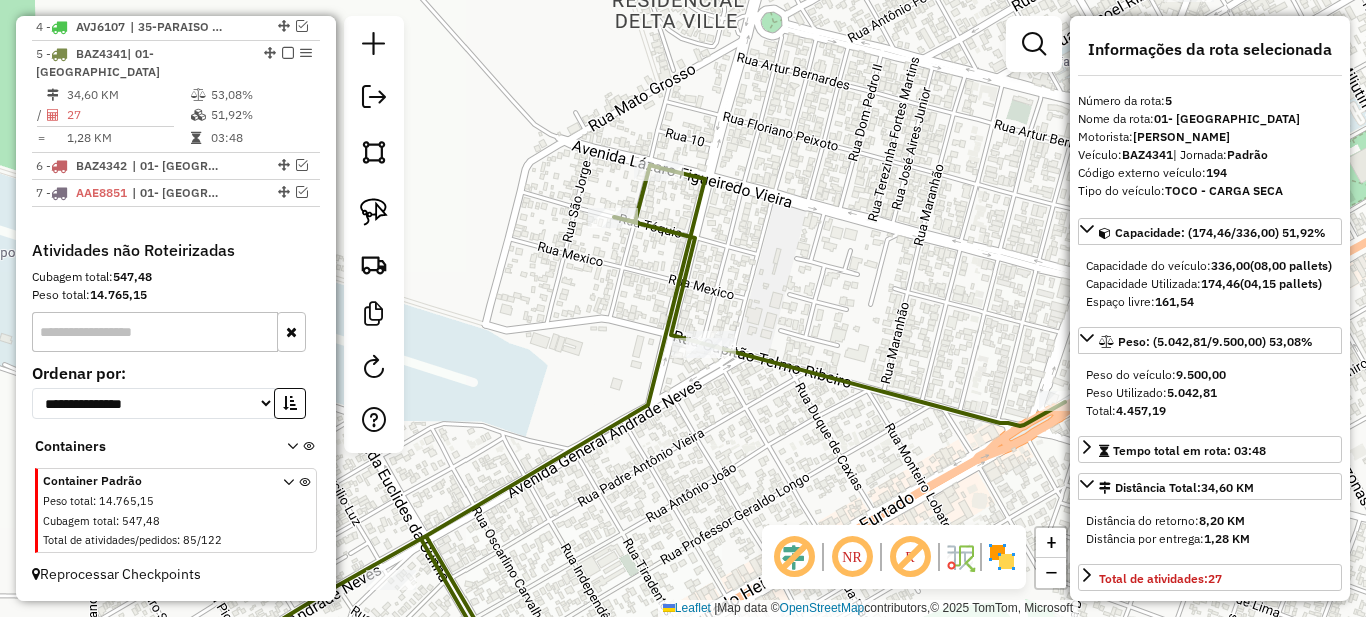 scroll, scrollTop: 0, scrollLeft: 0, axis: both 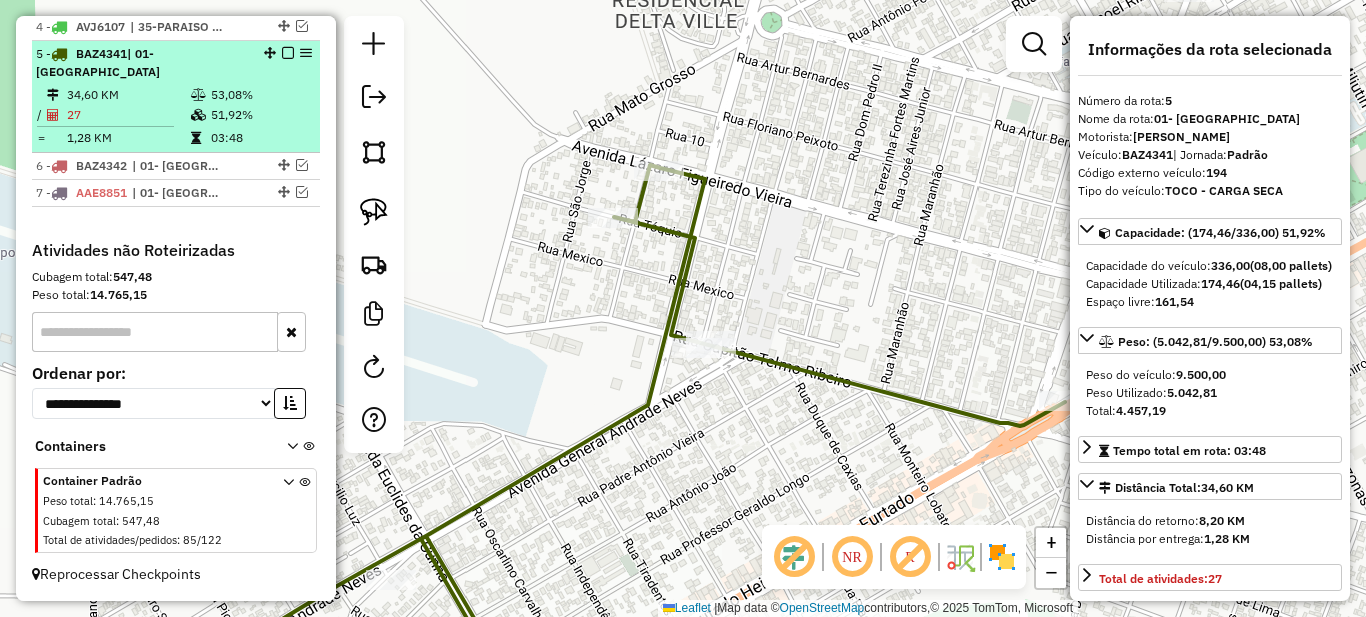 click on "5 -       BAZ4341   | 01- [GEOGRAPHIC_DATA]  34,60 KM   53,08%  /  27   51,92%     =  1,28 KM   03:48" at bounding box center (176, 97) 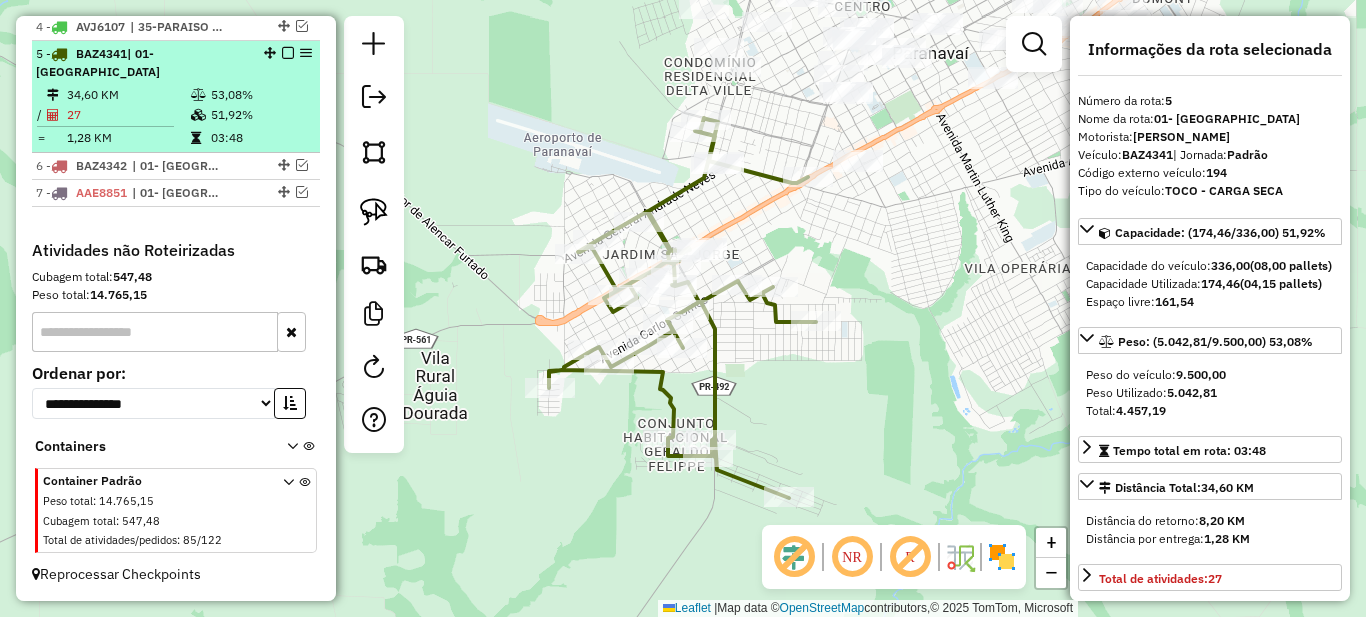 click at bounding box center (288, 53) 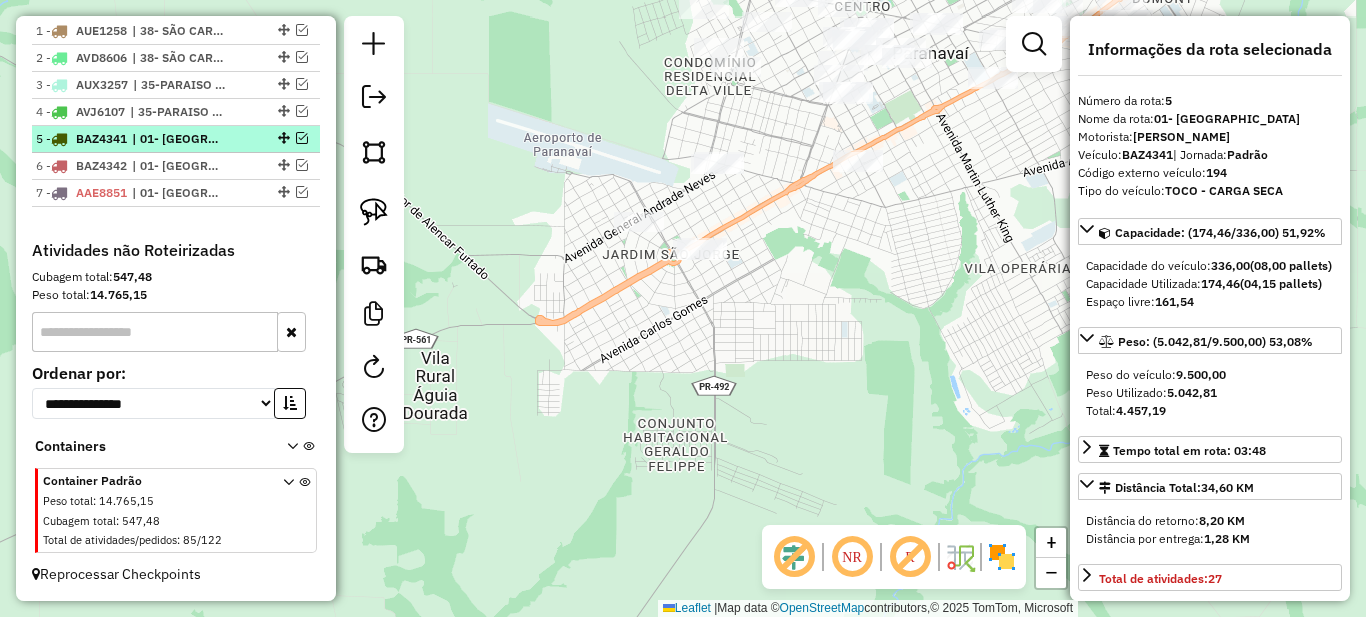scroll, scrollTop: 797, scrollLeft: 0, axis: vertical 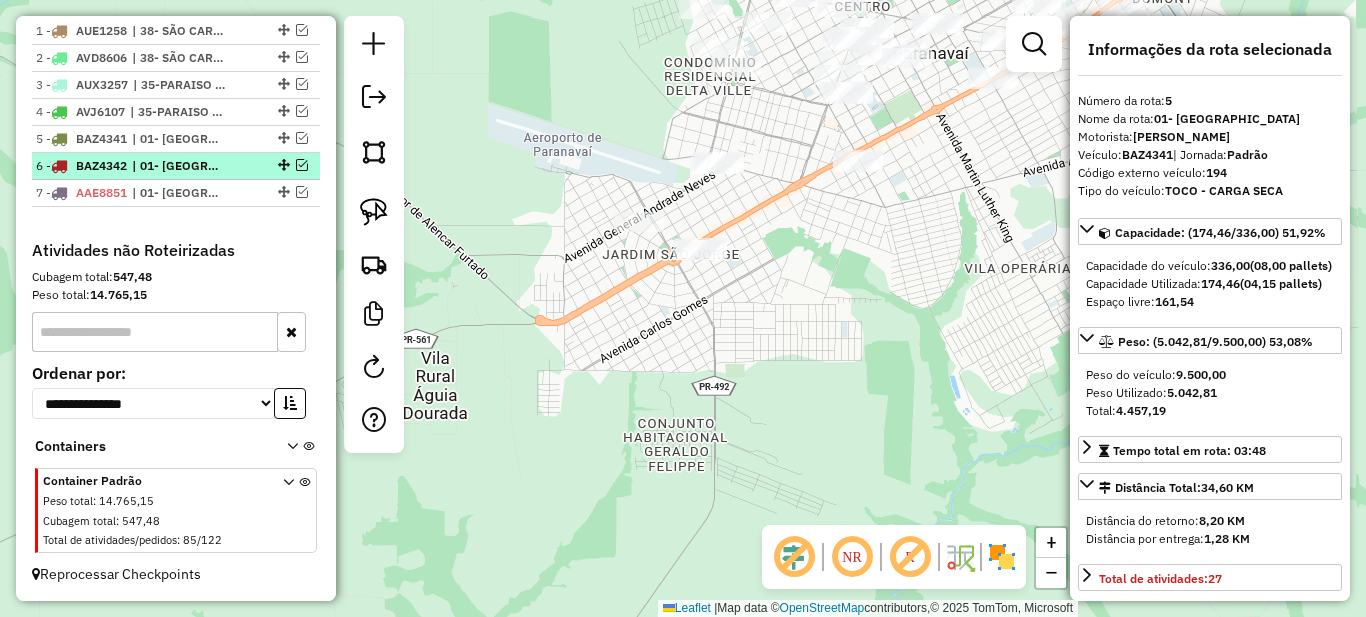 click on "| 01- [GEOGRAPHIC_DATA]" at bounding box center (178, 166) 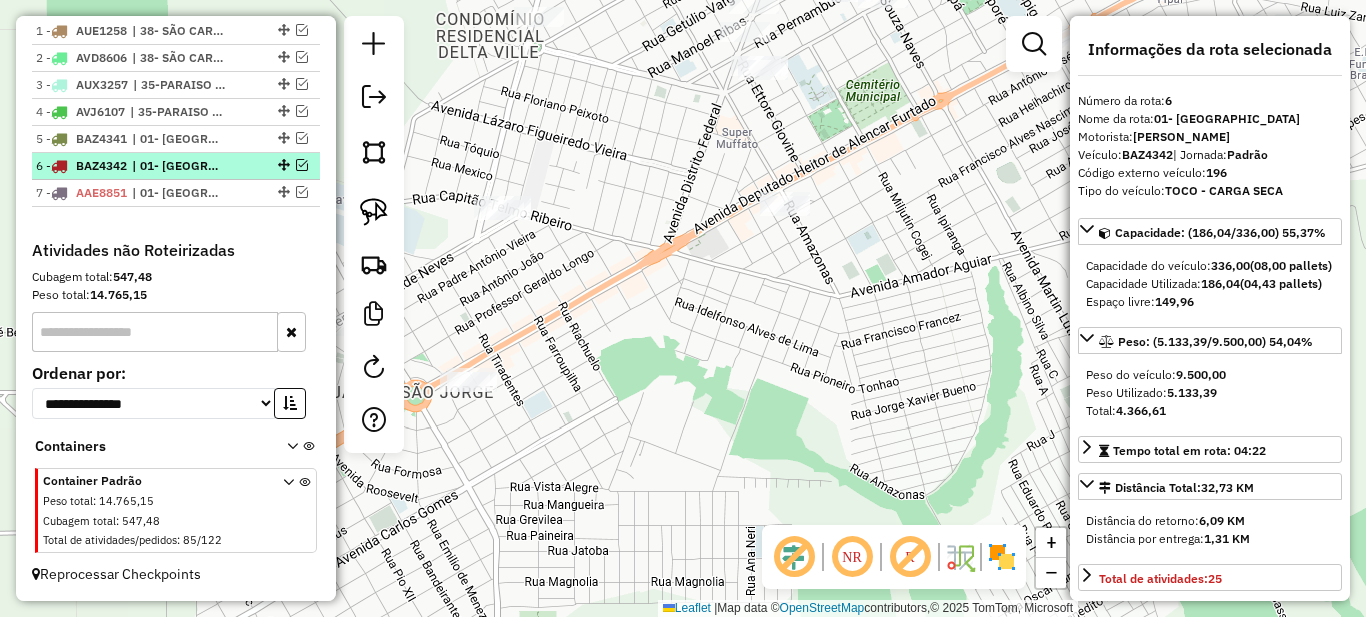 click at bounding box center (302, 165) 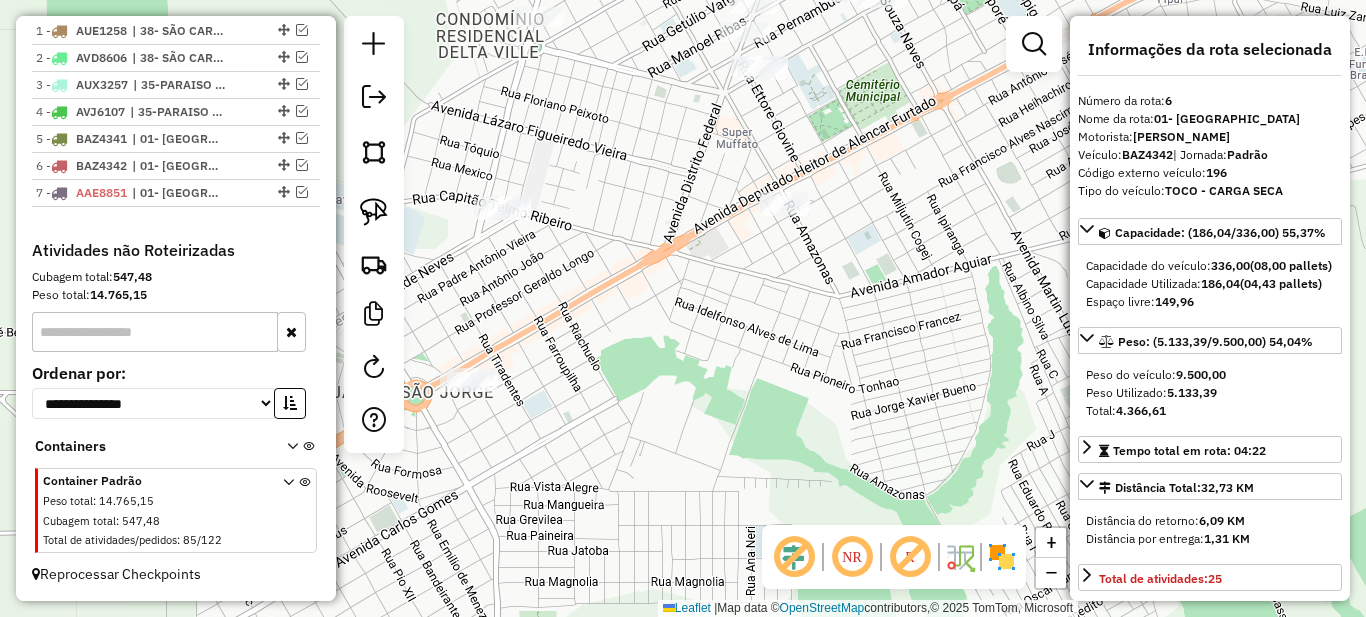 scroll, scrollTop: 864, scrollLeft: 0, axis: vertical 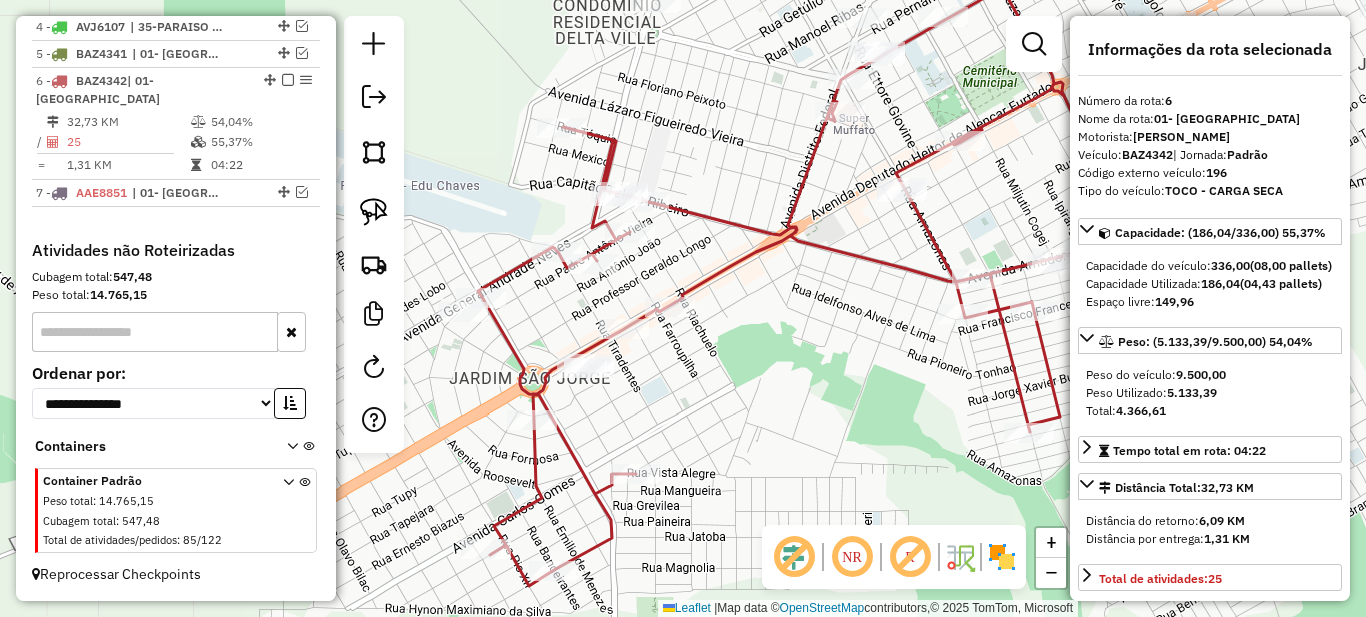 drag, startPoint x: 591, startPoint y: 389, endPoint x: 795, endPoint y: 359, distance: 206.19408 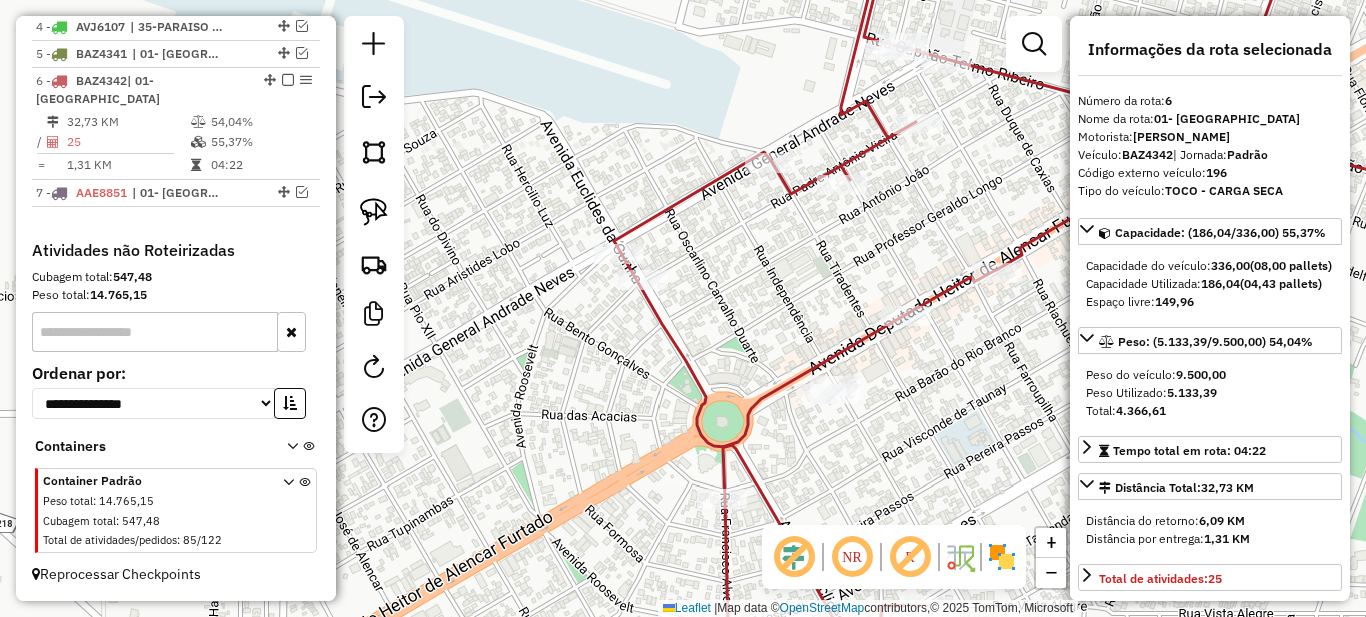 click 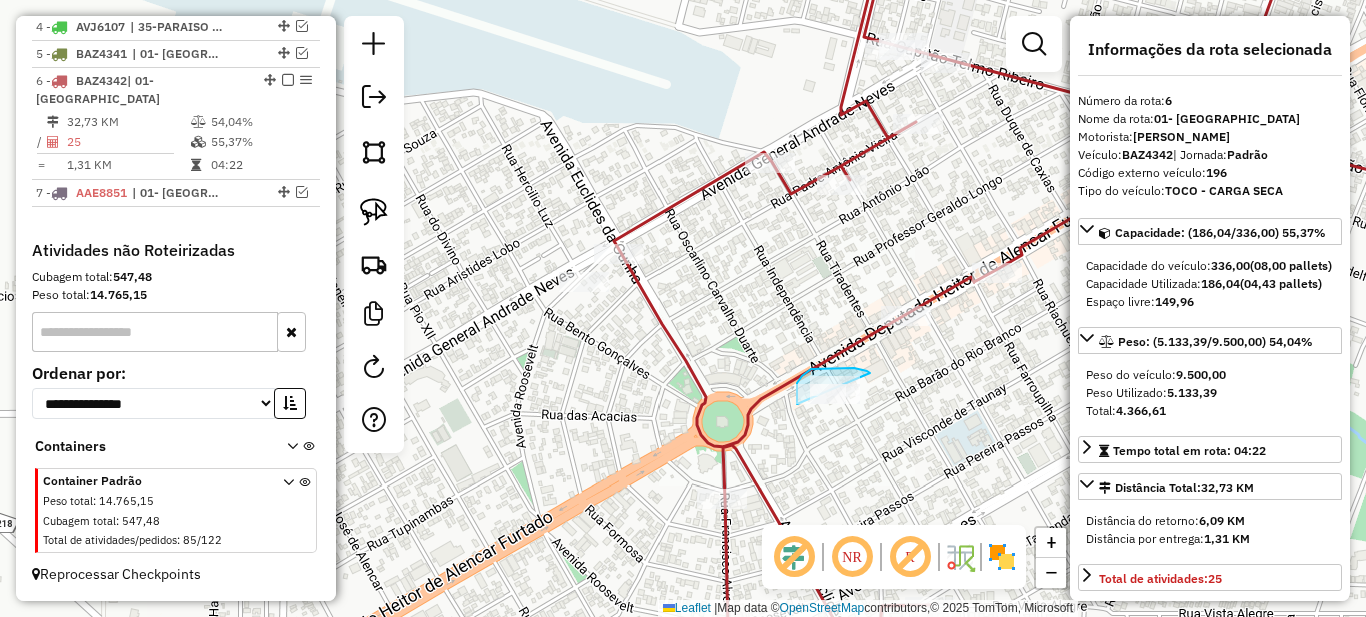 drag, startPoint x: 865, startPoint y: 371, endPoint x: 904, endPoint y: 407, distance: 53.075417 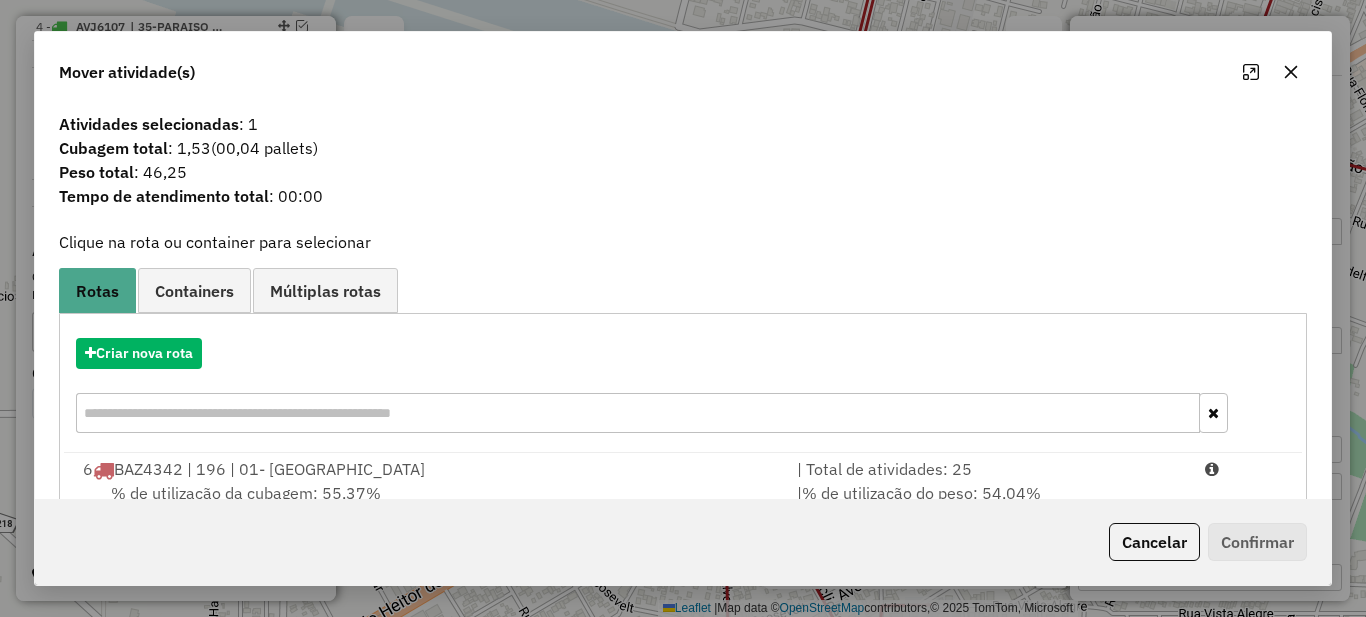 scroll, scrollTop: 70, scrollLeft: 0, axis: vertical 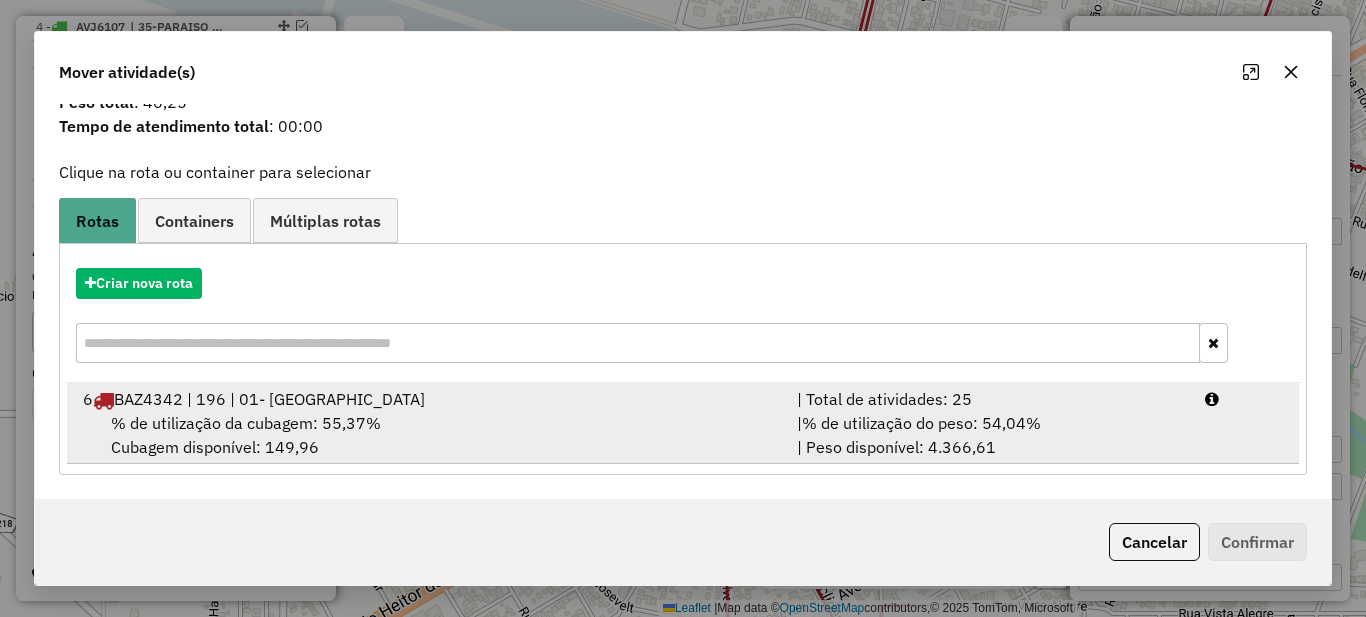 click on "| Total de atividades: 25" at bounding box center (989, 399) 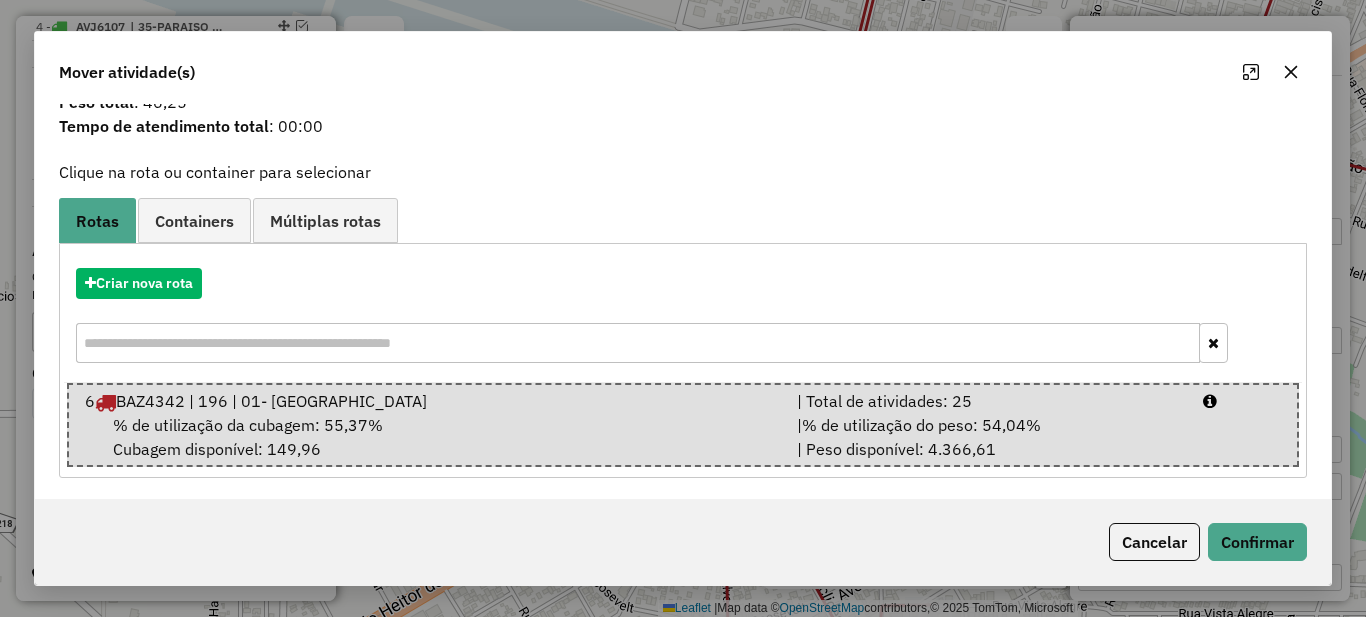 click on "Cancelar   Confirmar" 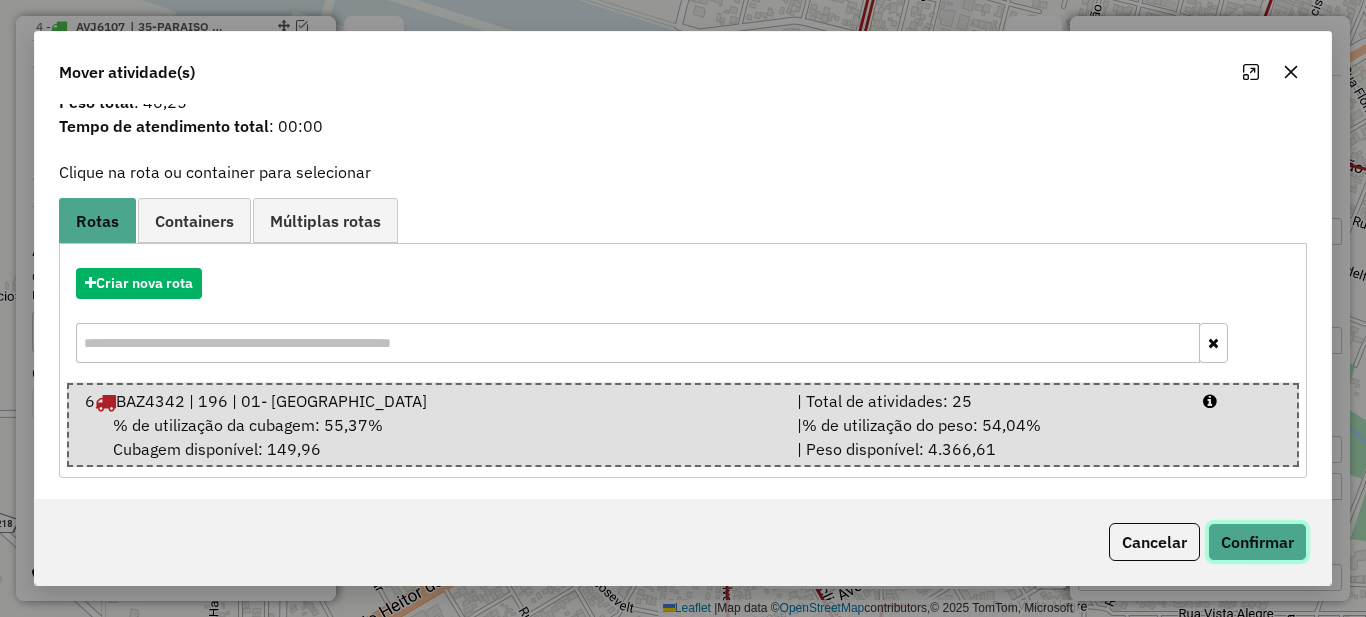 click on "Confirmar" 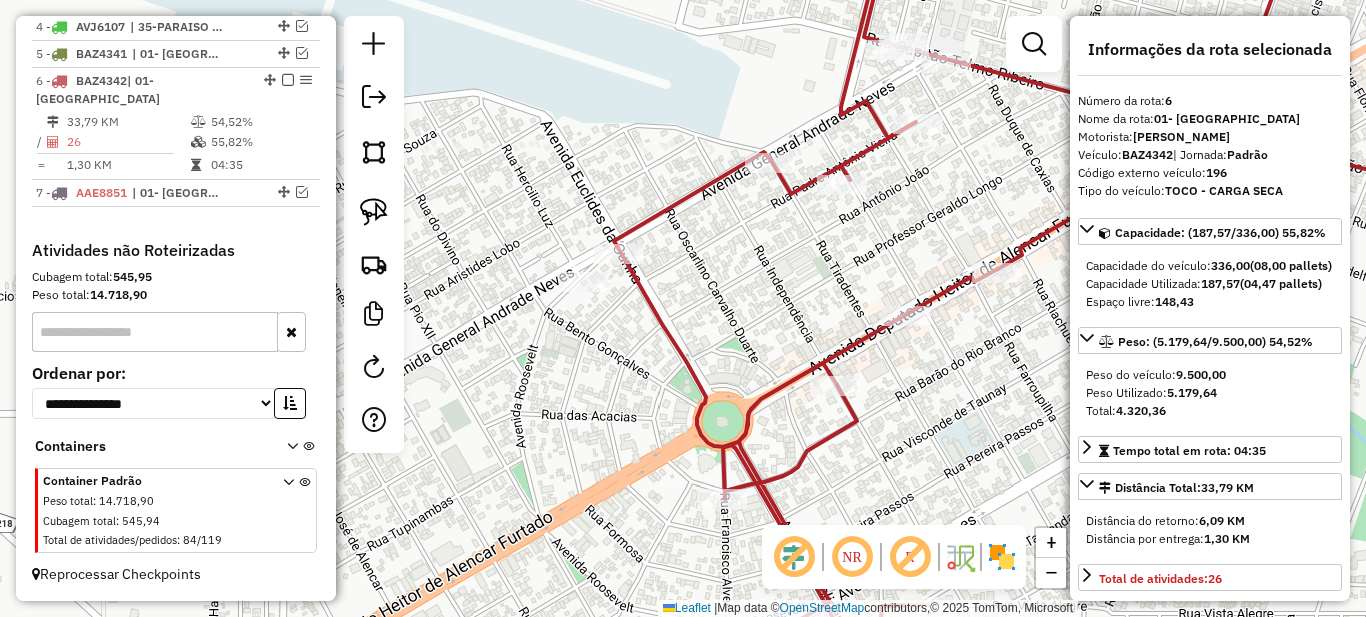 scroll, scrollTop: 0, scrollLeft: 0, axis: both 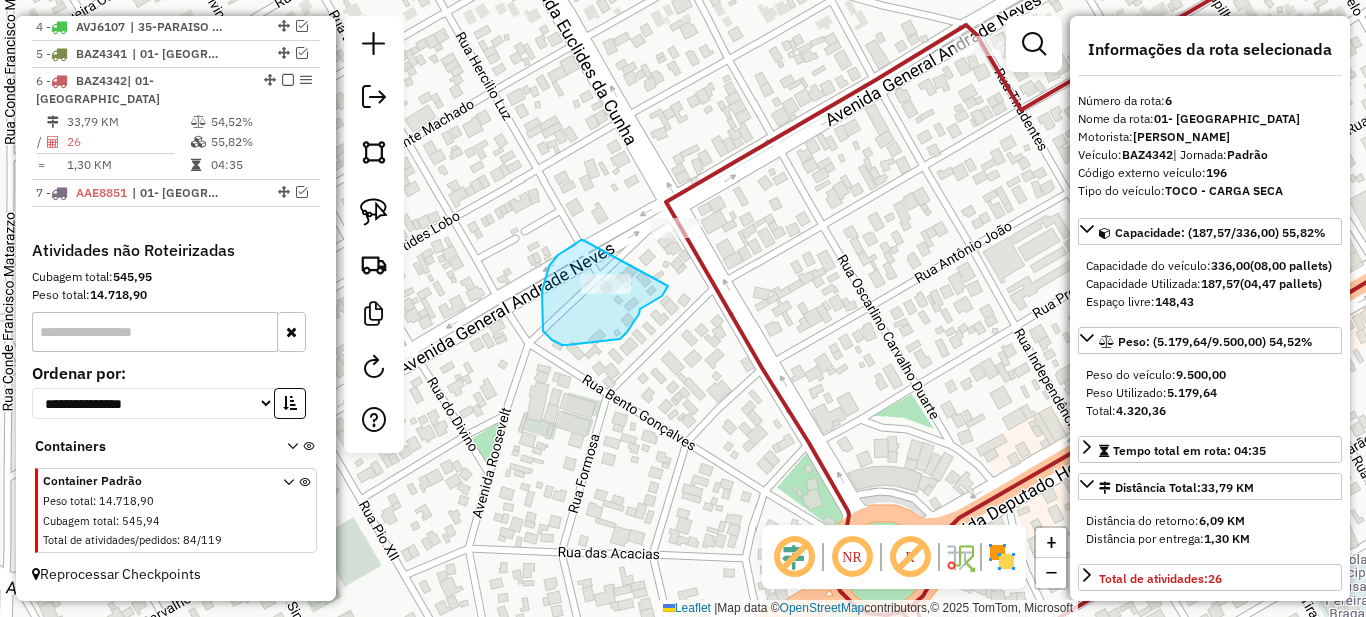 drag, startPoint x: 558, startPoint y: 255, endPoint x: 668, endPoint y: 286, distance: 114.28473 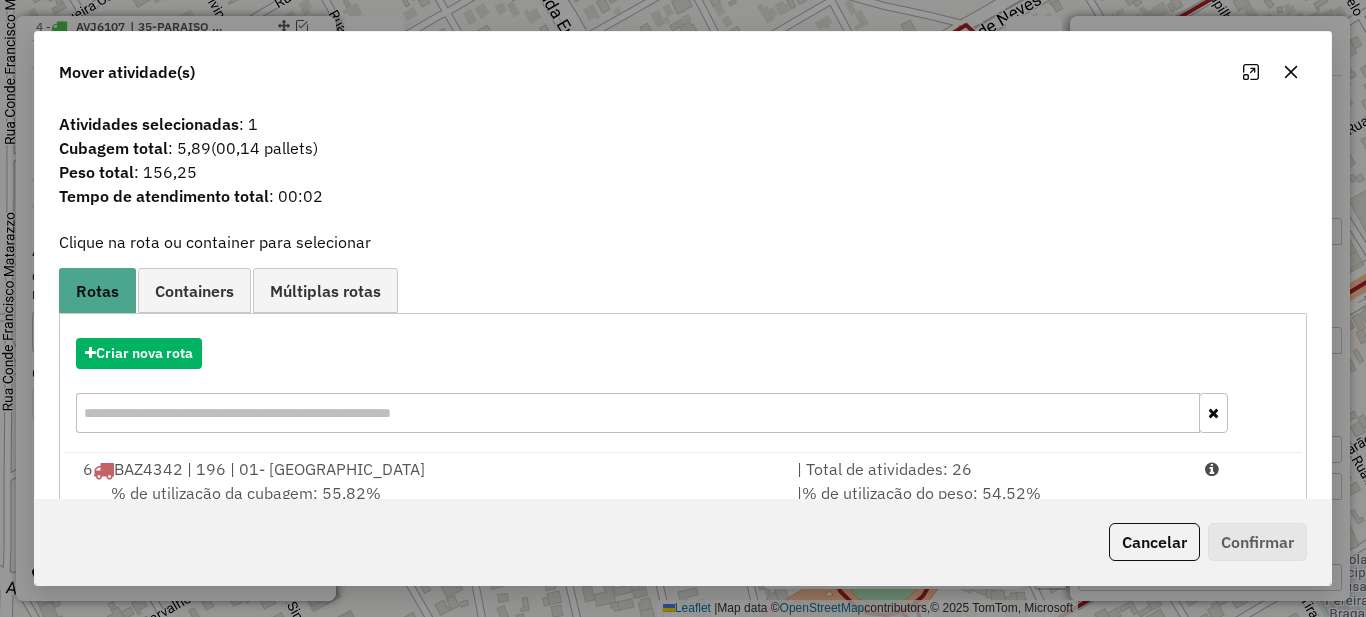 scroll, scrollTop: 70, scrollLeft: 0, axis: vertical 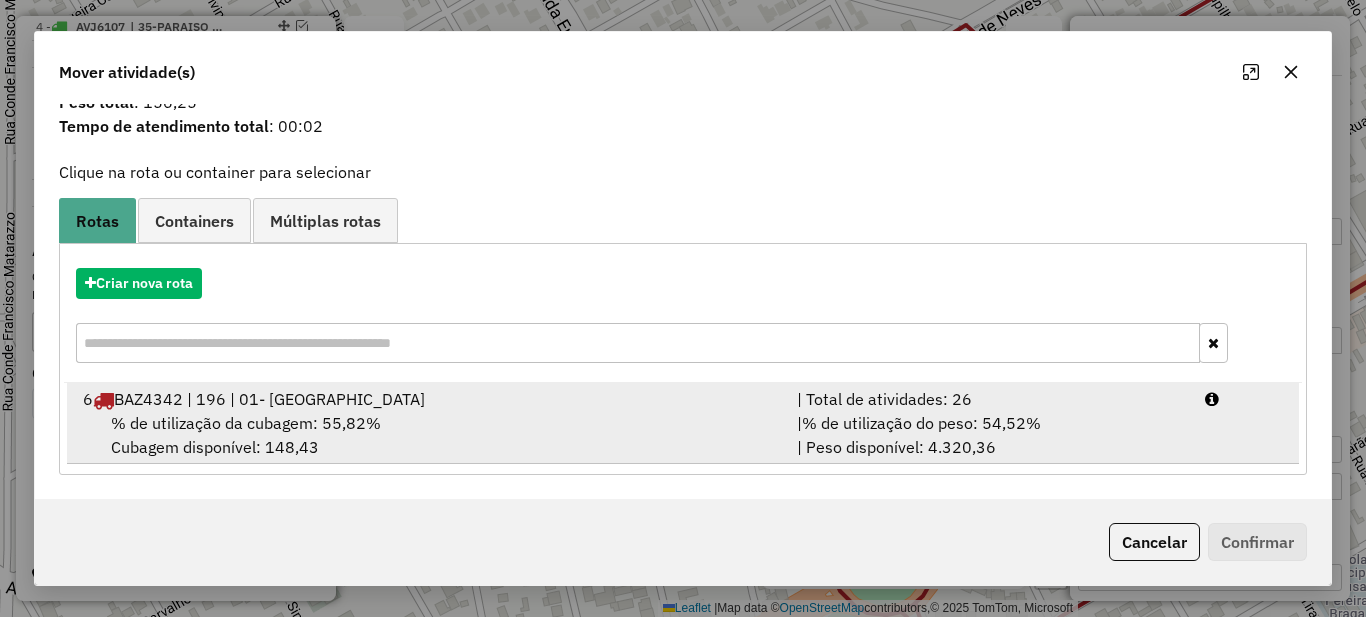 click on "% de utilização do peso: 54,52%" at bounding box center (921, 423) 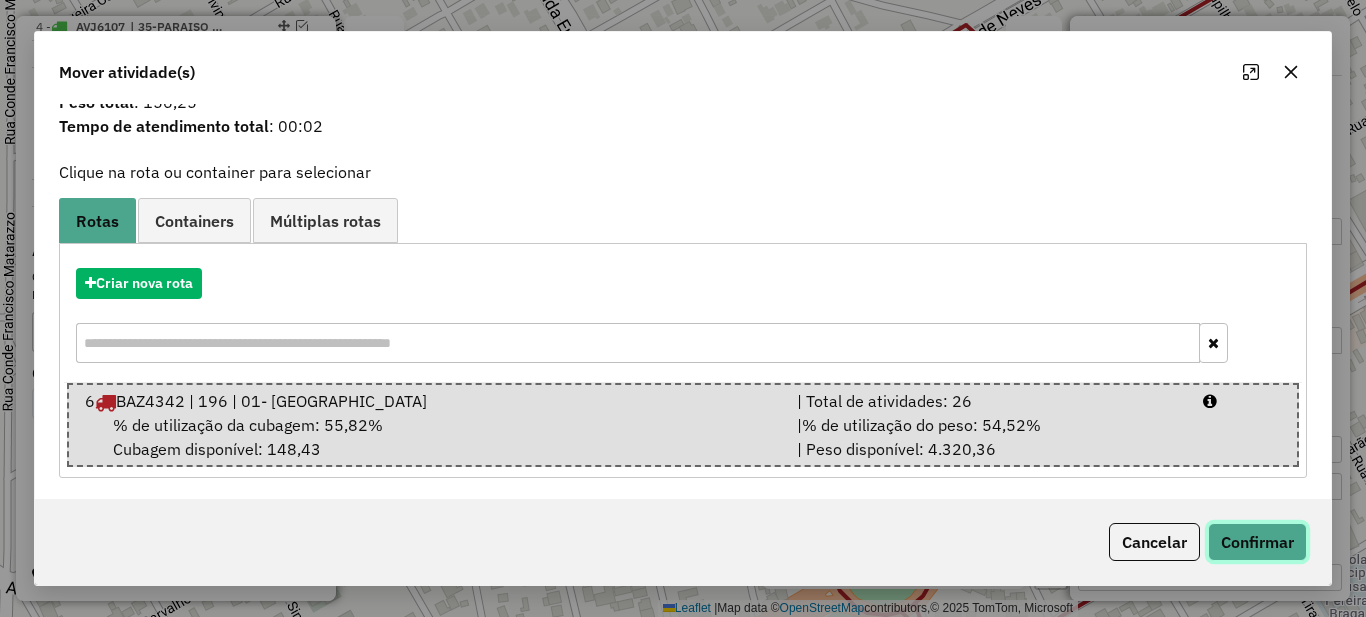 click on "Confirmar" 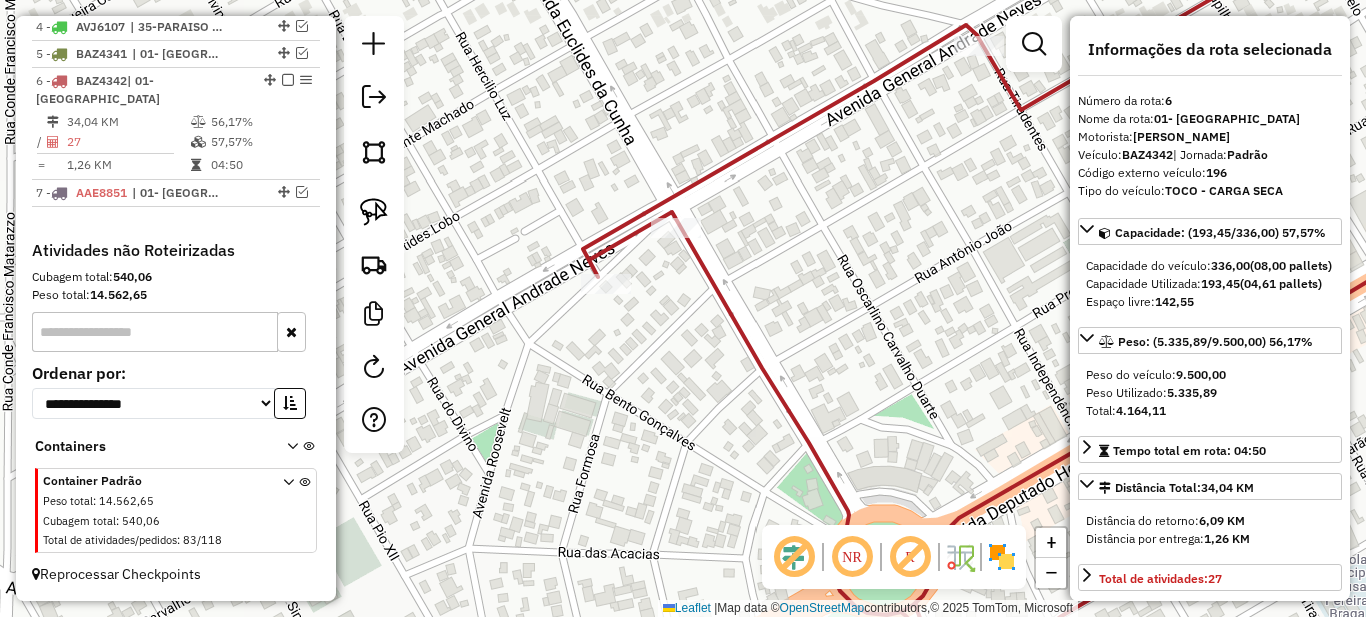 scroll, scrollTop: 0, scrollLeft: 0, axis: both 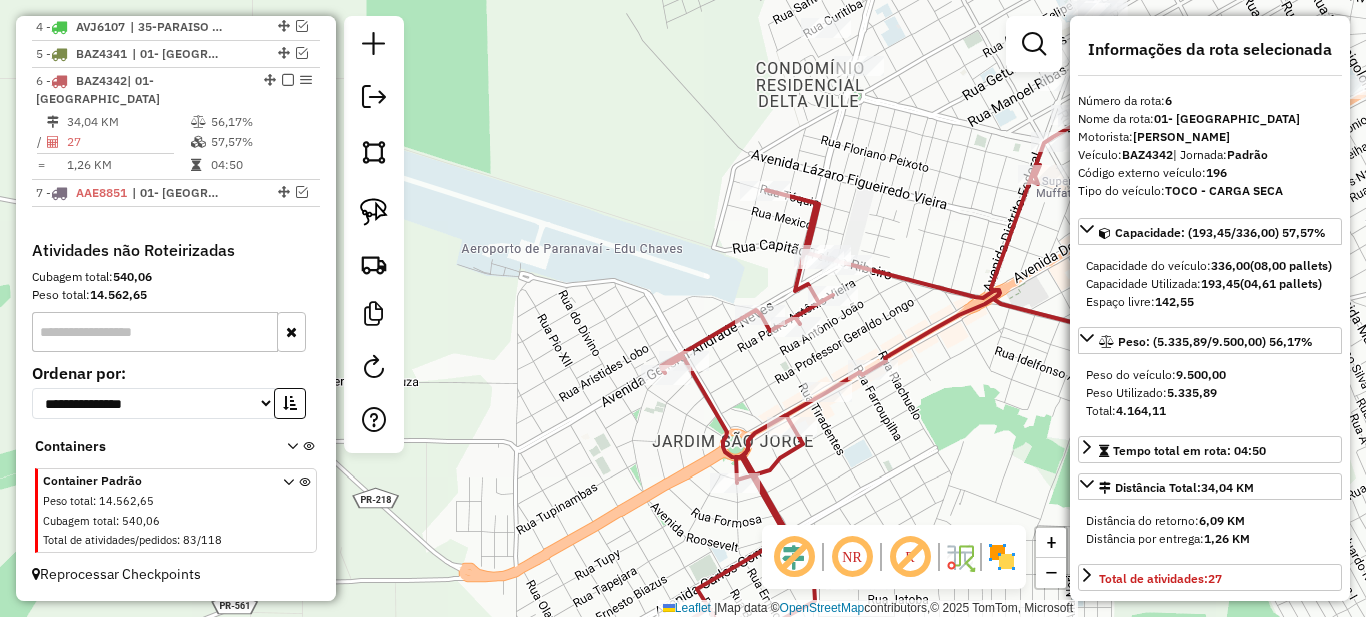 drag, startPoint x: 1006, startPoint y: 366, endPoint x: 802, endPoint y: 383, distance: 204.7071 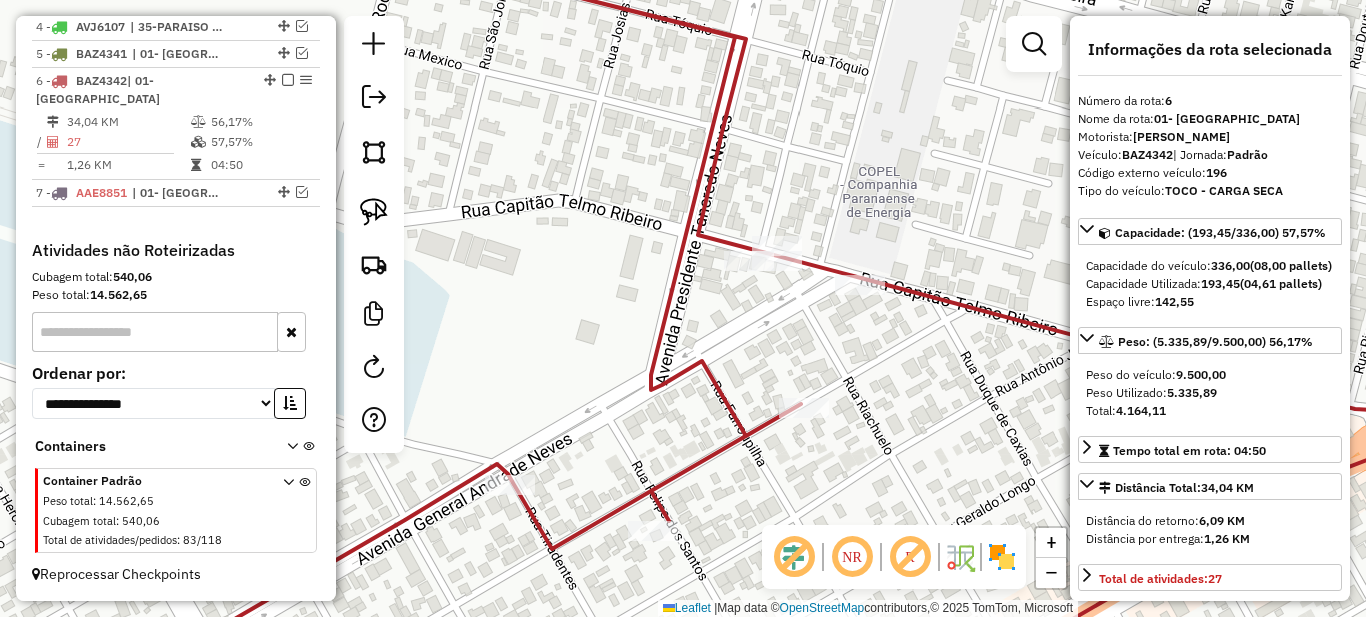drag, startPoint x: 883, startPoint y: 271, endPoint x: 797, endPoint y: 237, distance: 92.47703 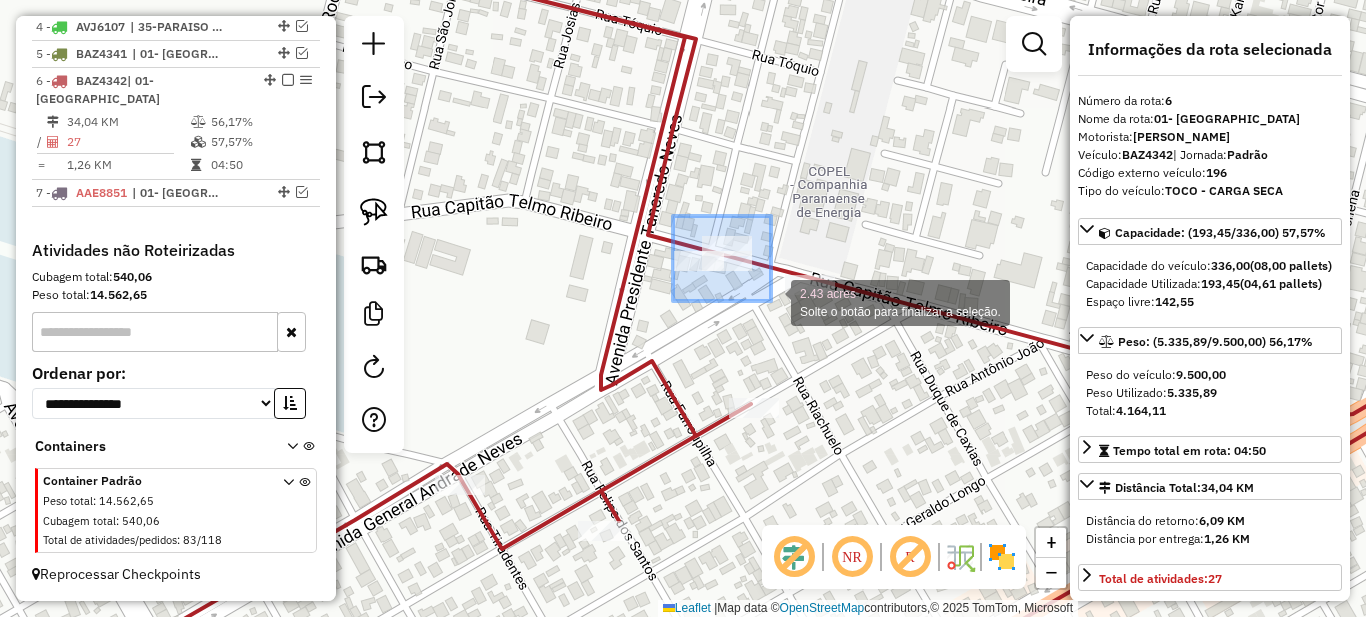 drag, startPoint x: 673, startPoint y: 216, endPoint x: 771, endPoint y: 301, distance: 129.72664 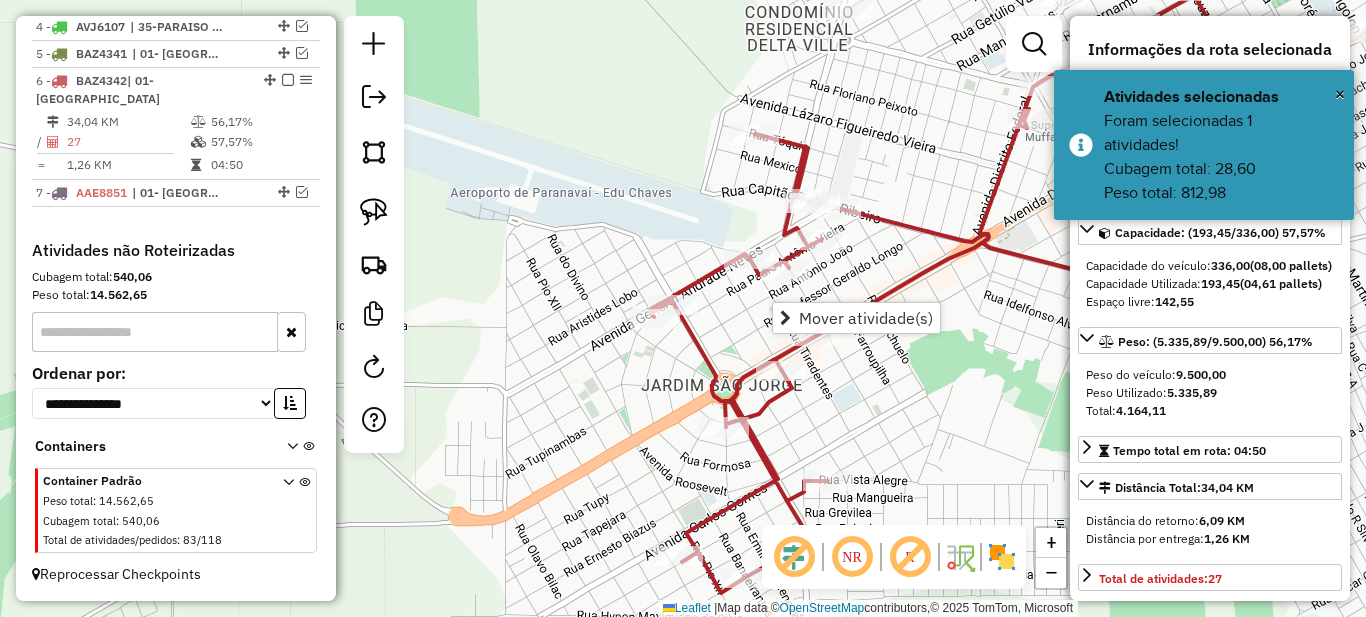 scroll, scrollTop: 200, scrollLeft: 0, axis: vertical 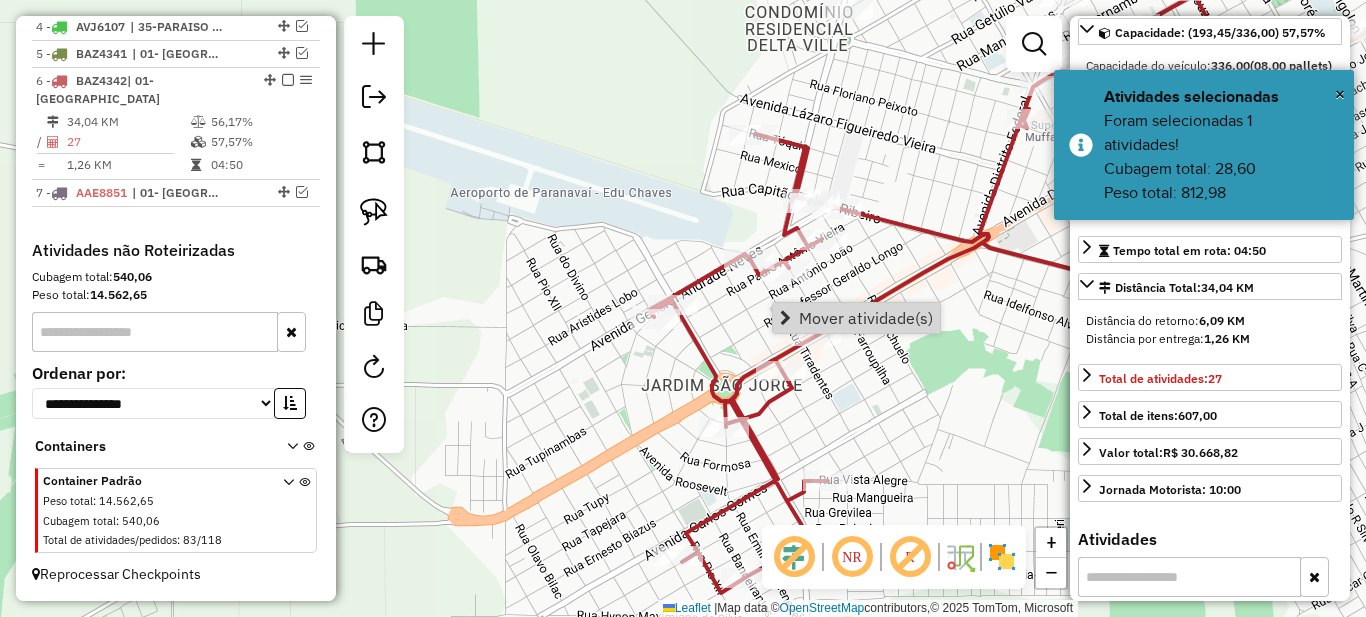drag, startPoint x: 962, startPoint y: 342, endPoint x: 788, endPoint y: 416, distance: 189.08199 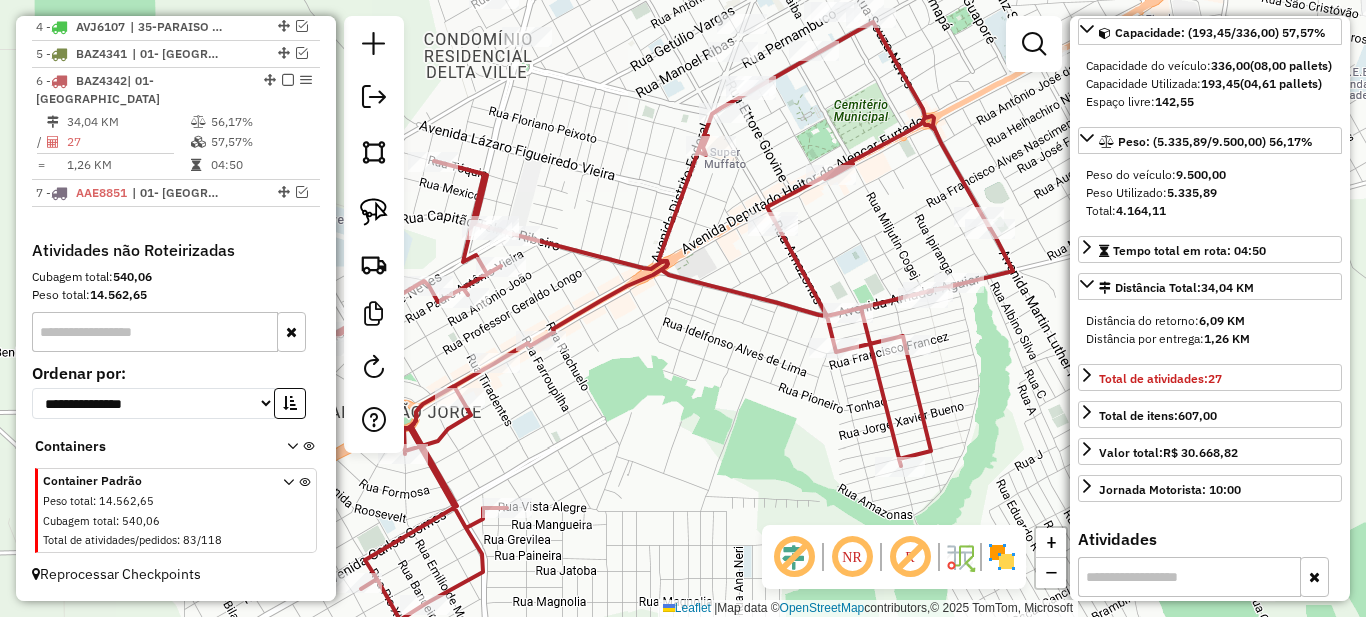 drag, startPoint x: 876, startPoint y: 242, endPoint x: 732, endPoint y: 196, distance: 151.16878 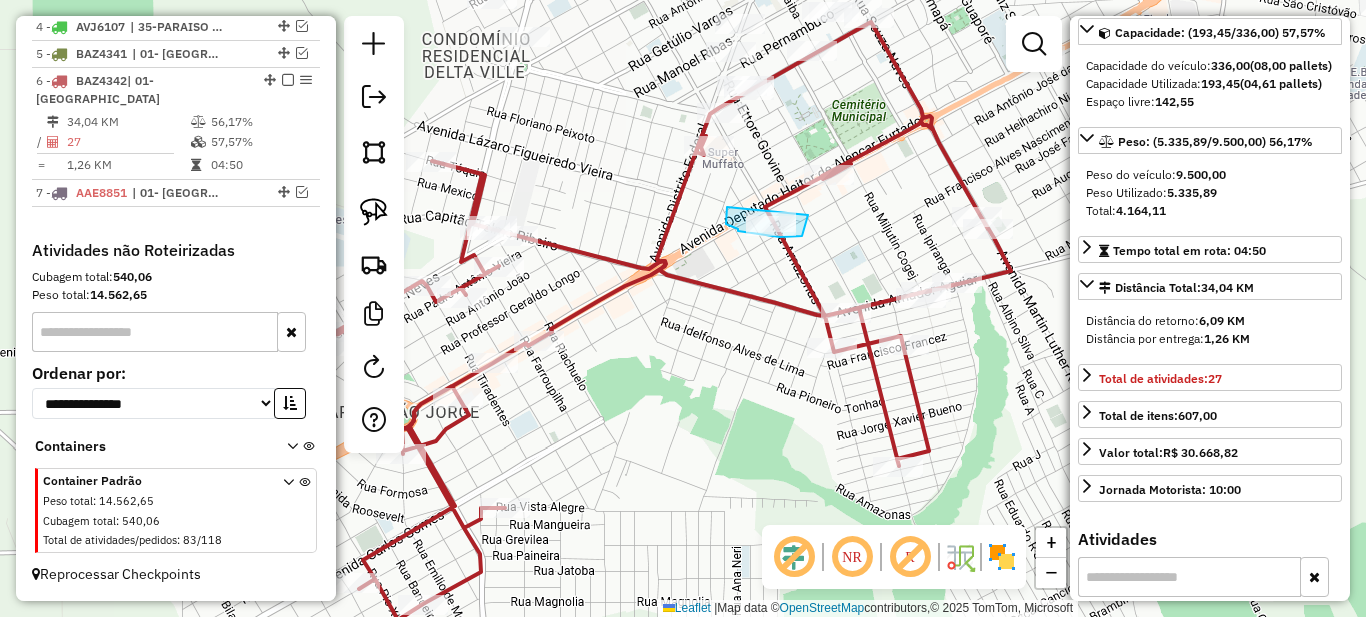 drag, startPoint x: 726, startPoint y: 224, endPoint x: 808, endPoint y: 215, distance: 82.492424 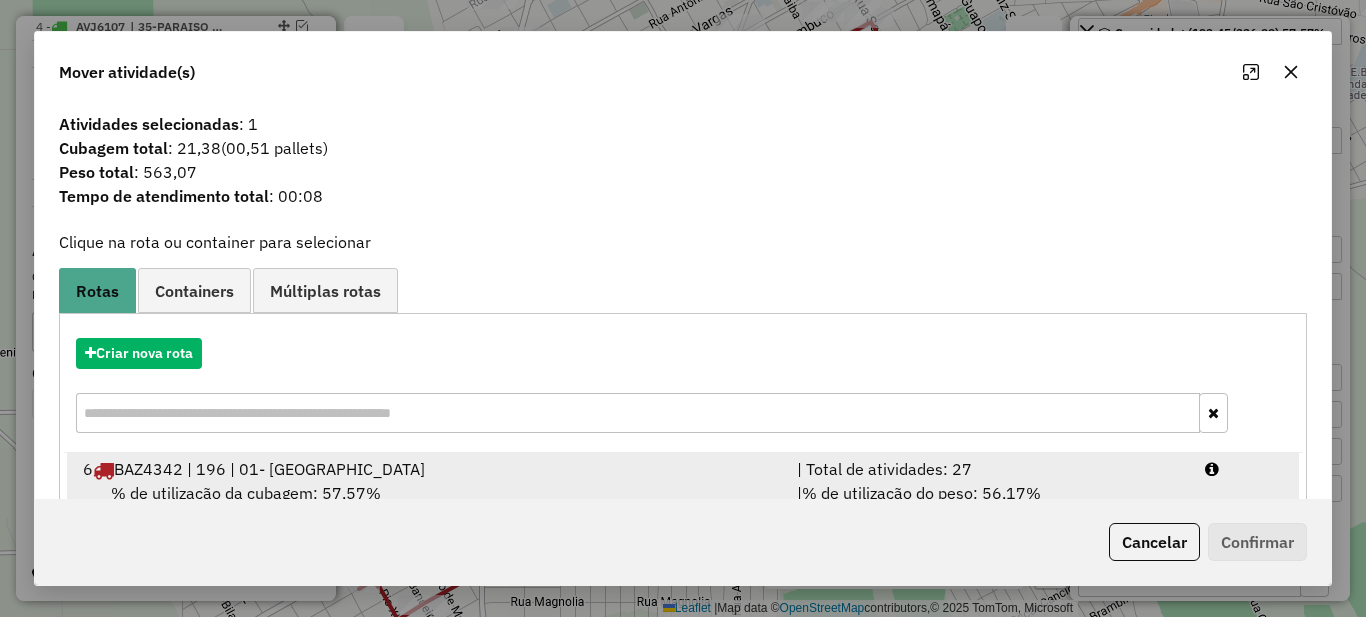 scroll, scrollTop: 70, scrollLeft: 0, axis: vertical 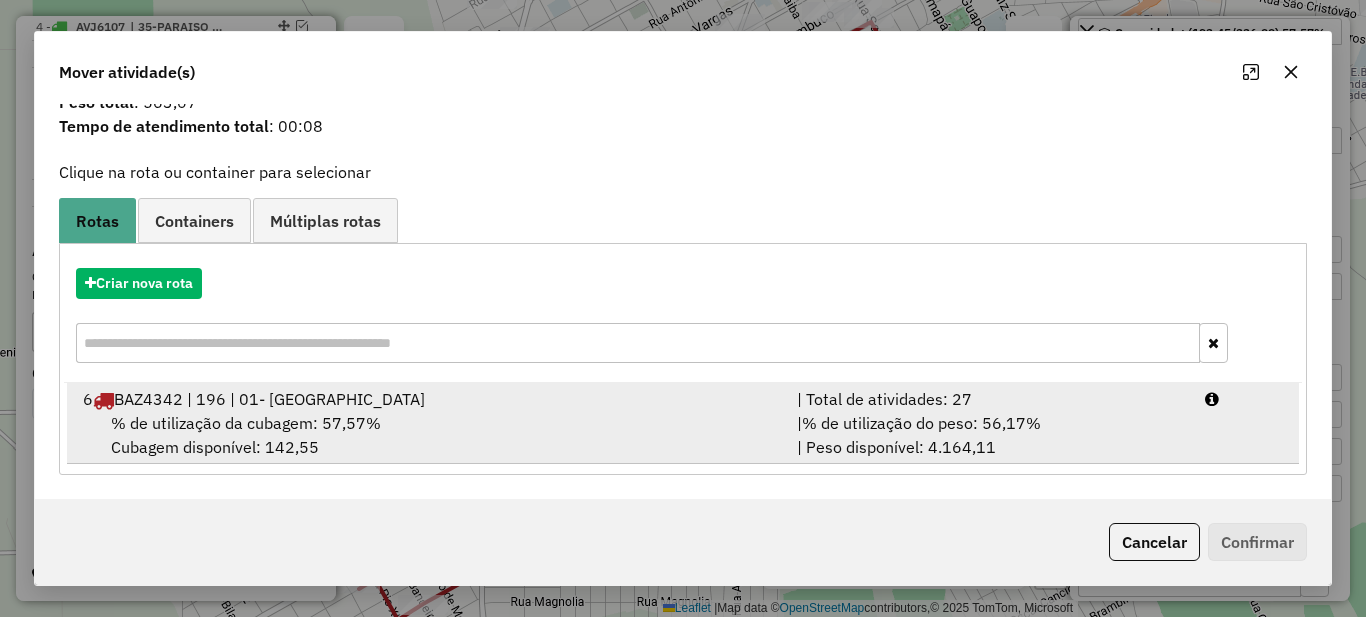 click on "|  % de utilização do peso: 56,17%  | Peso disponível: 4.164,11" at bounding box center [989, 435] 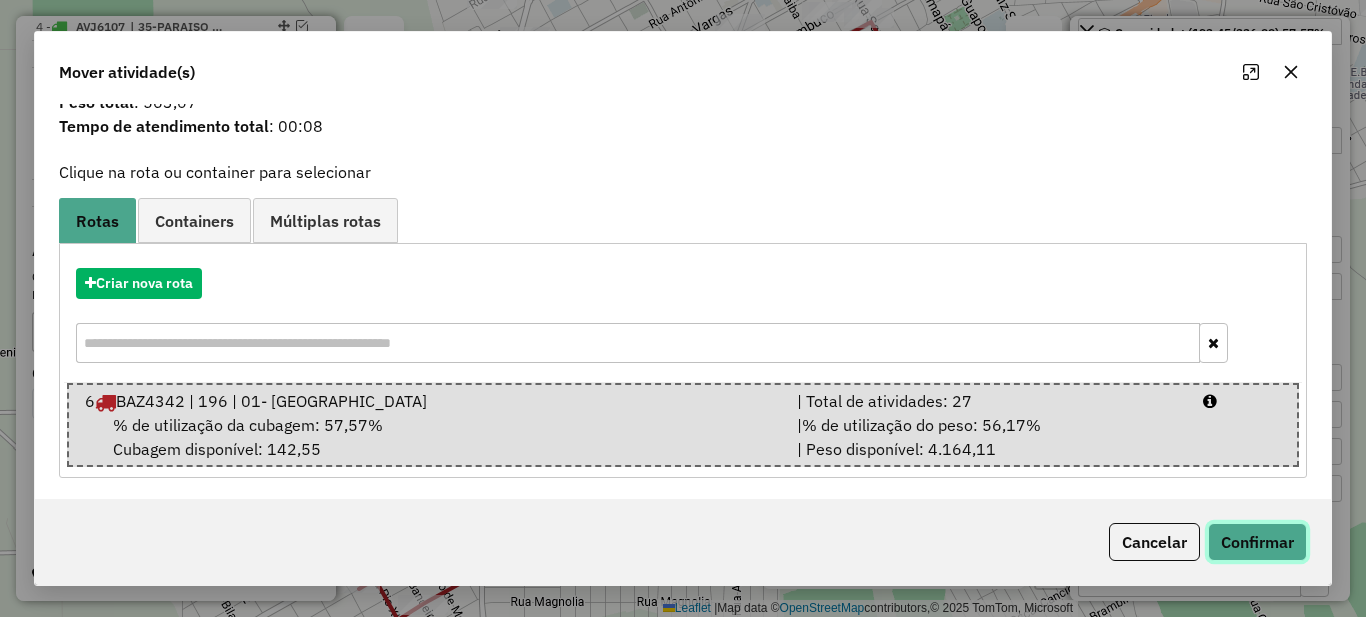 click on "Confirmar" 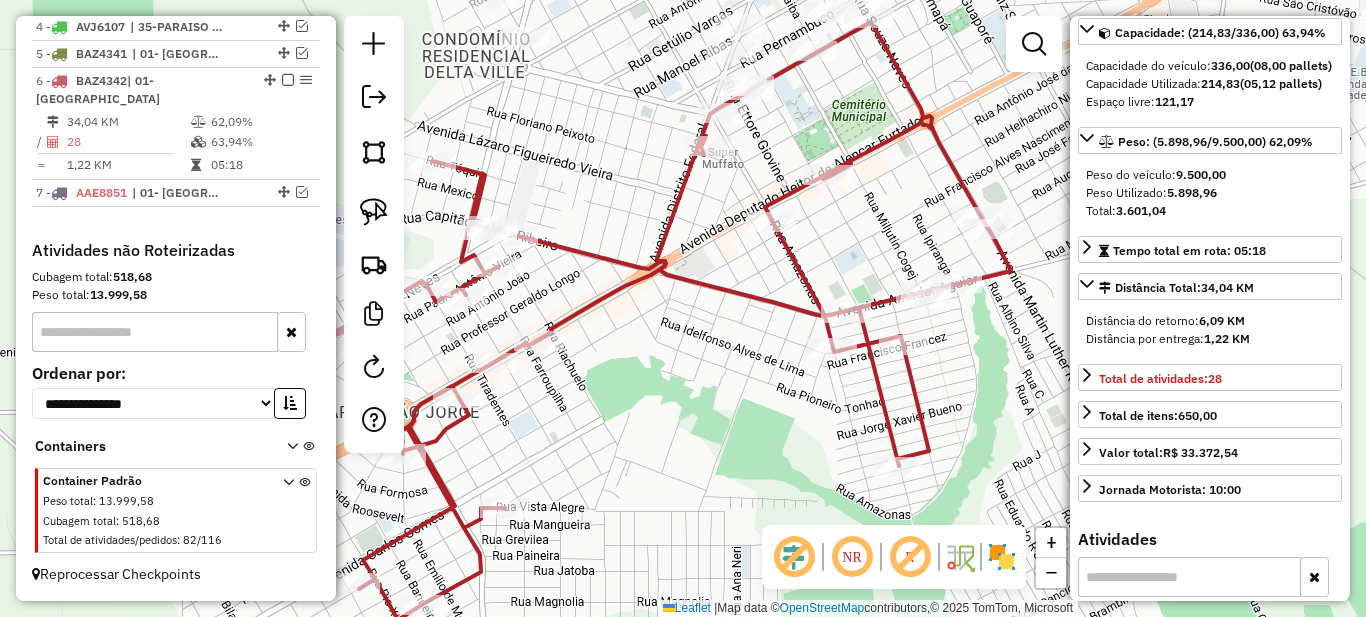 scroll, scrollTop: 0, scrollLeft: 0, axis: both 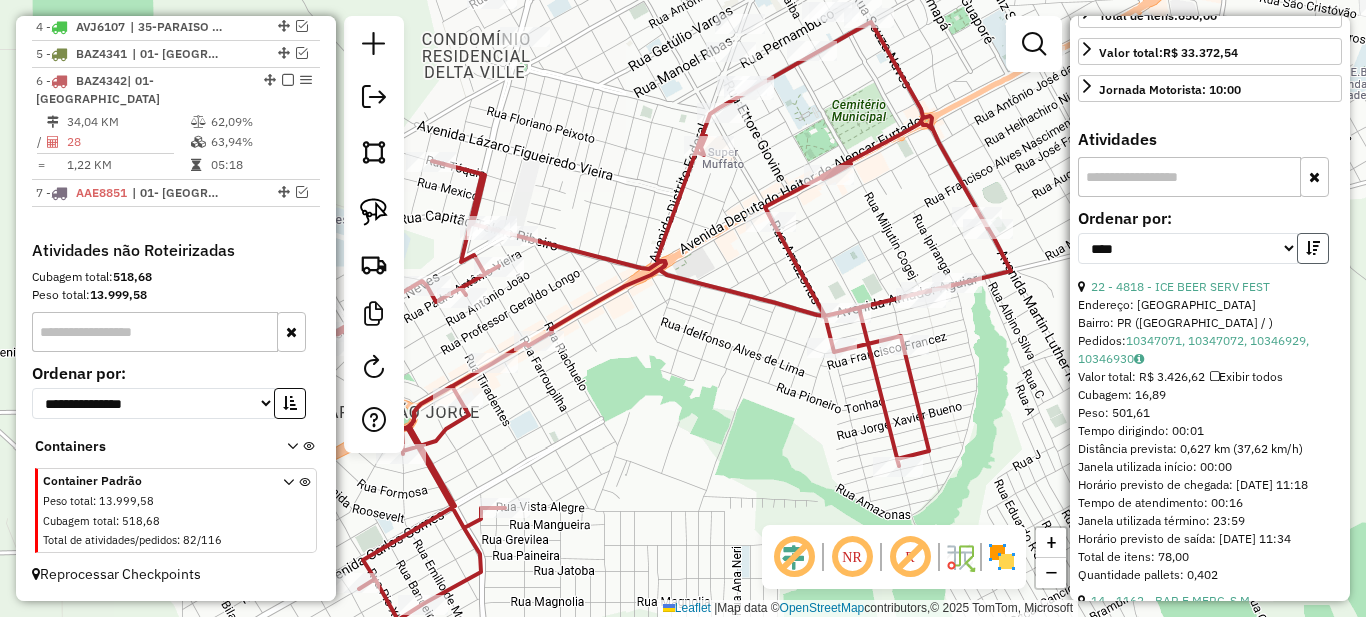click at bounding box center [1313, 248] 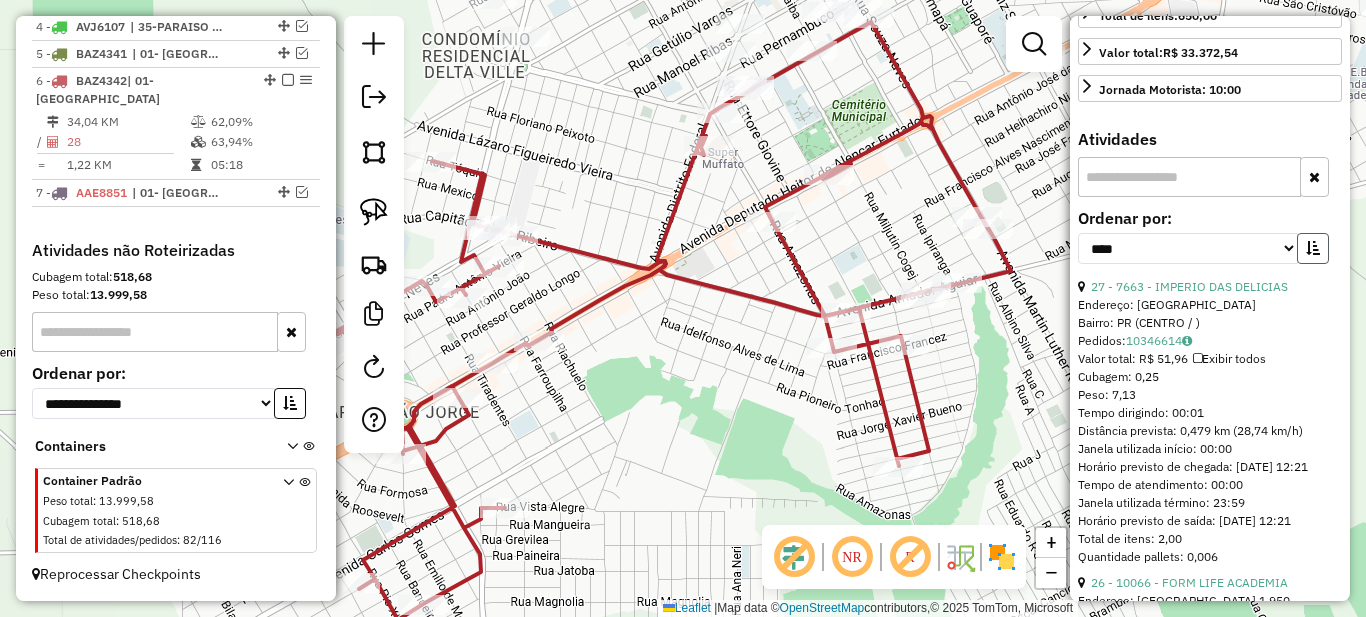 click at bounding box center [1313, 248] 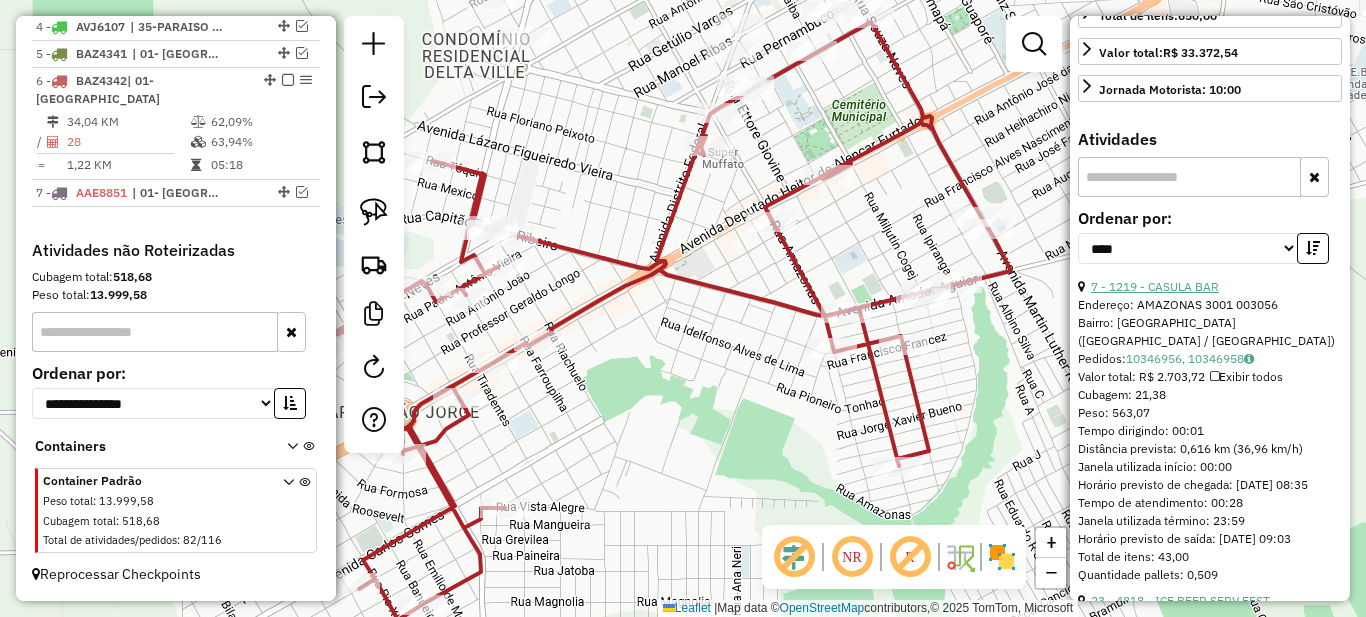 click on "7 - 1219 - CASULA BAR" at bounding box center (1155, 286) 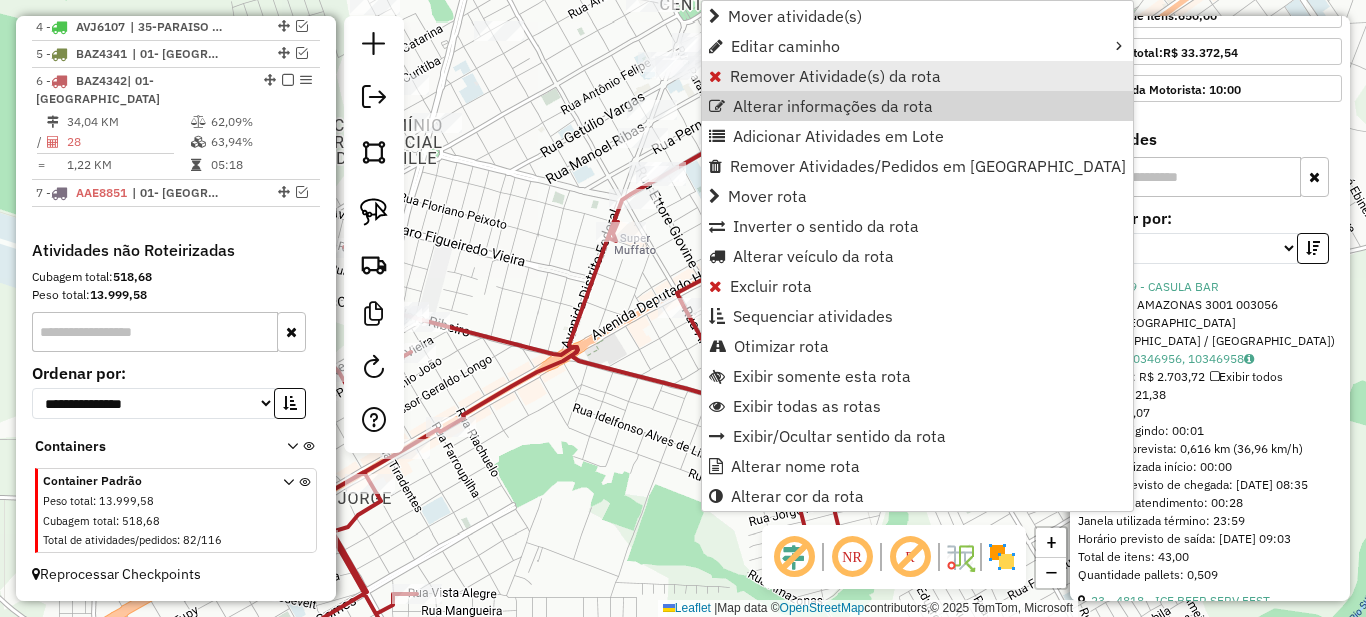click on "Remover Atividade(s) da rota" at bounding box center [835, 76] 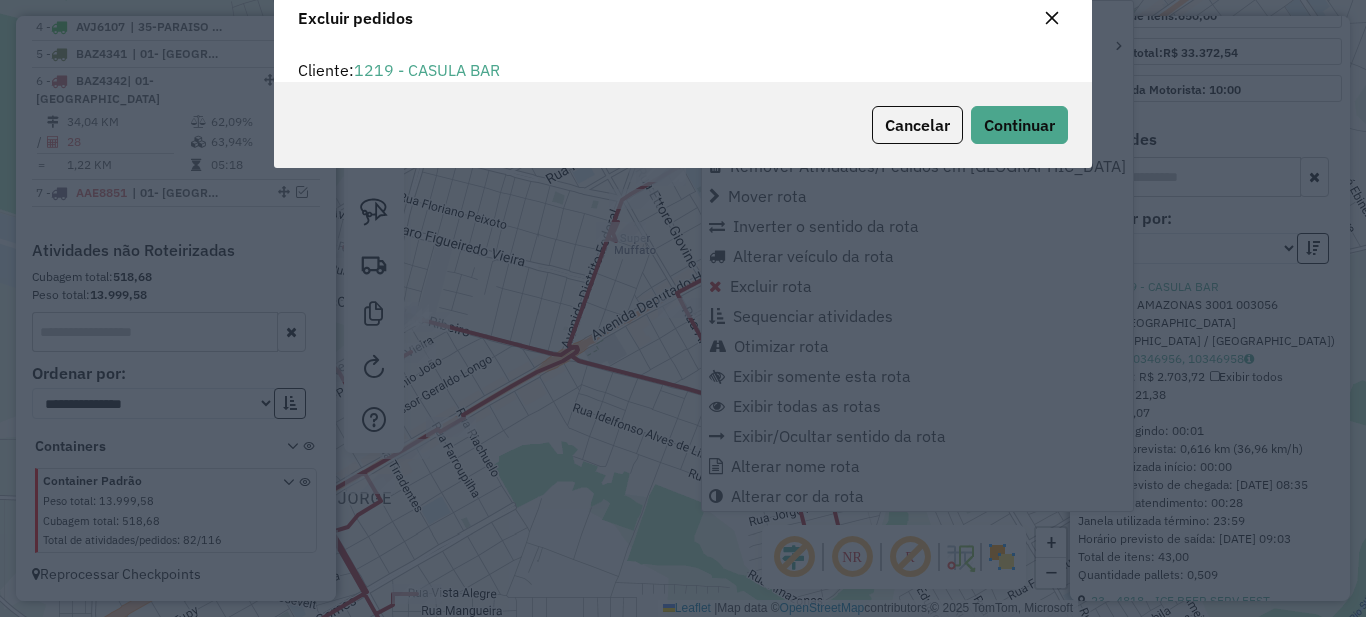 scroll, scrollTop: 12, scrollLeft: 6, axis: both 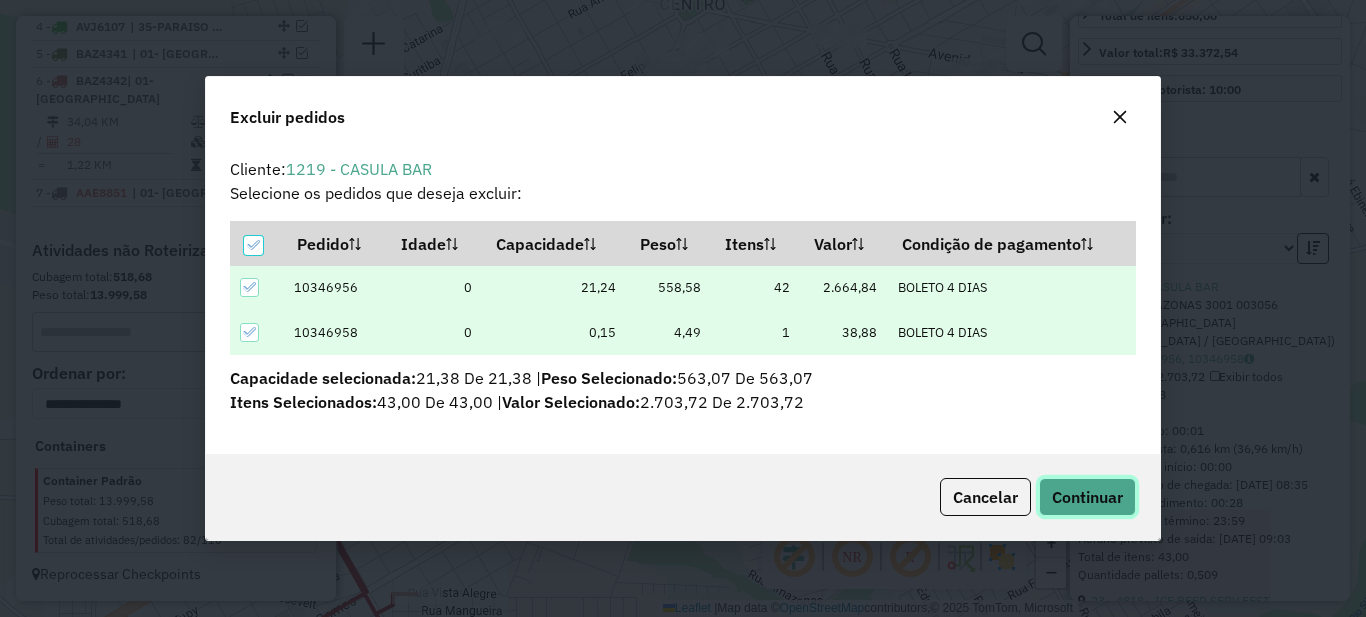 click on "Continuar" 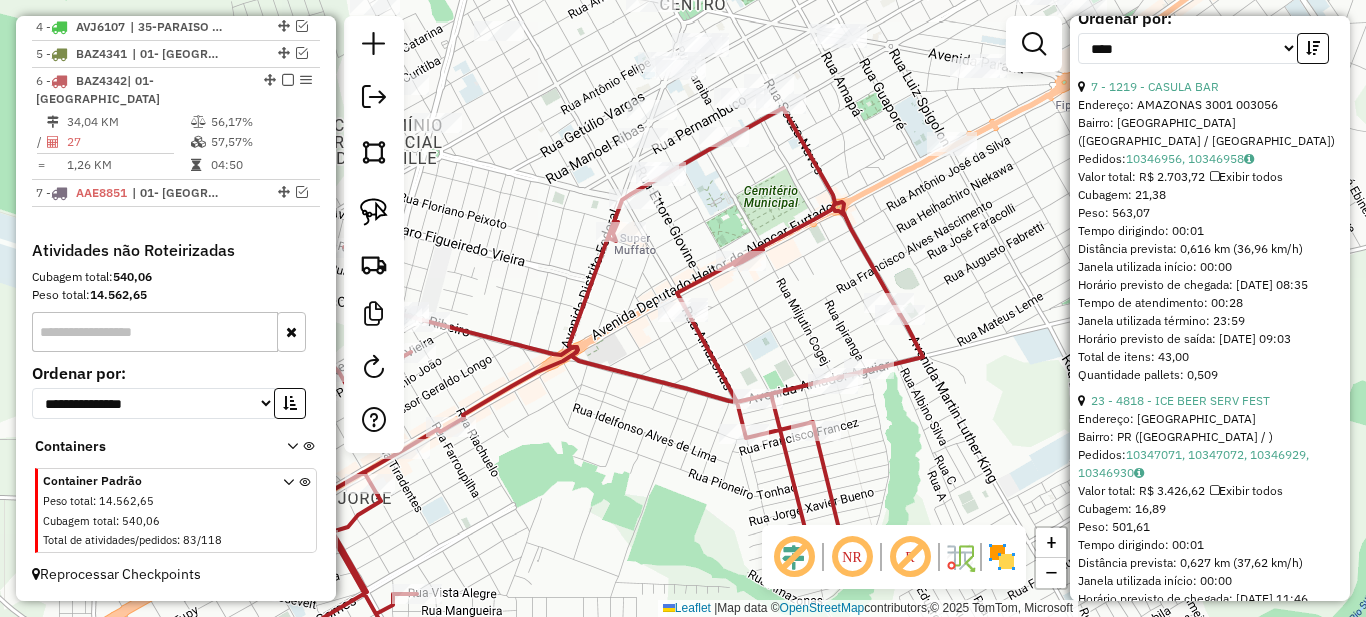 scroll, scrollTop: 900, scrollLeft: 0, axis: vertical 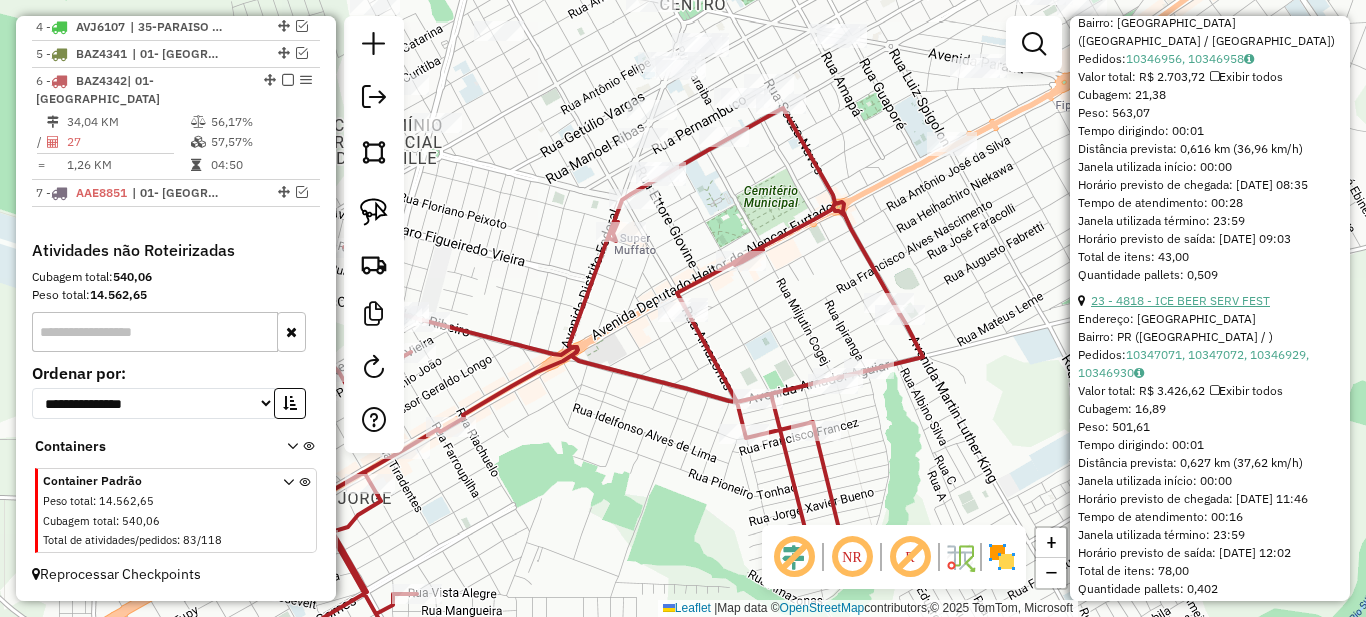 click on "23 - 4818 - ICE BEER SERV FEST" at bounding box center [1180, 300] 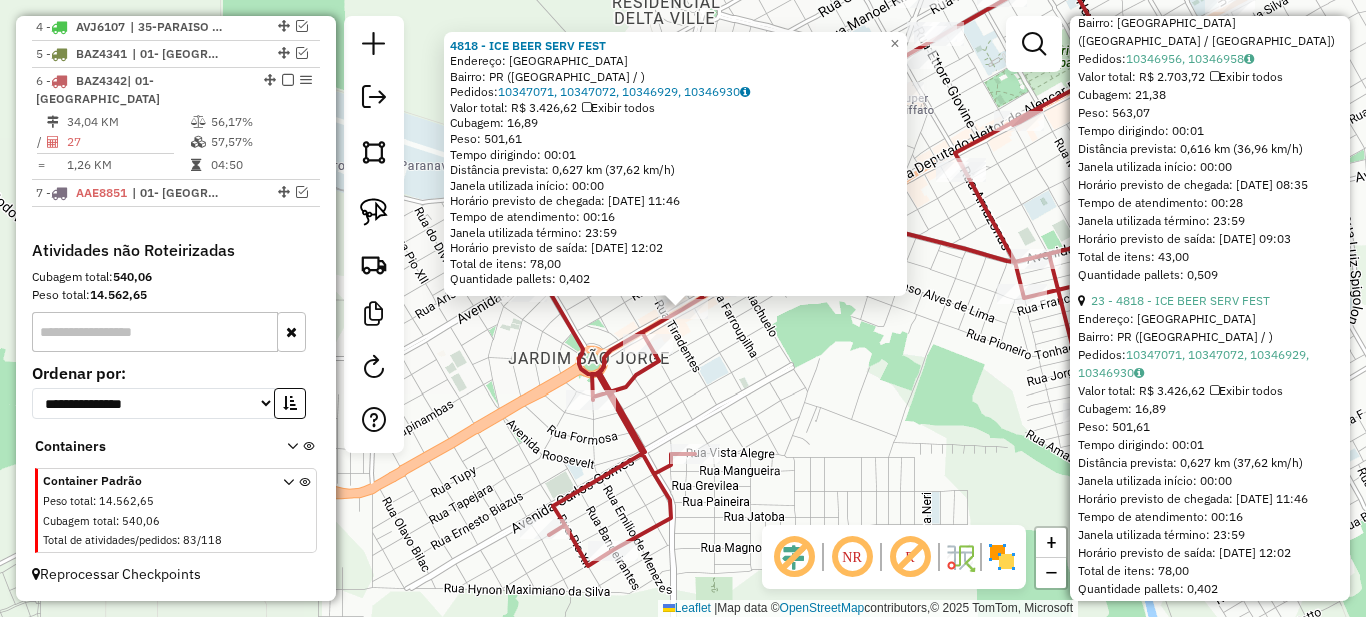 scroll, scrollTop: 1100, scrollLeft: 0, axis: vertical 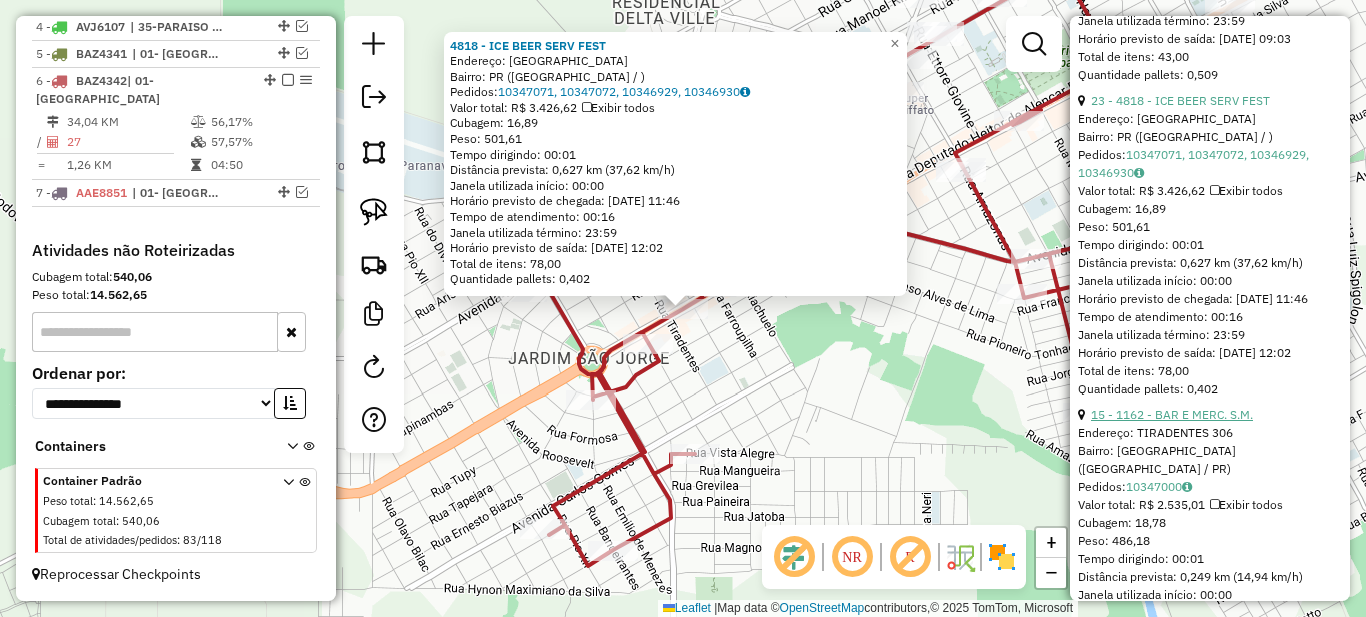 click on "15 - 1162 - BAR E MERC. S.M." at bounding box center [1172, 414] 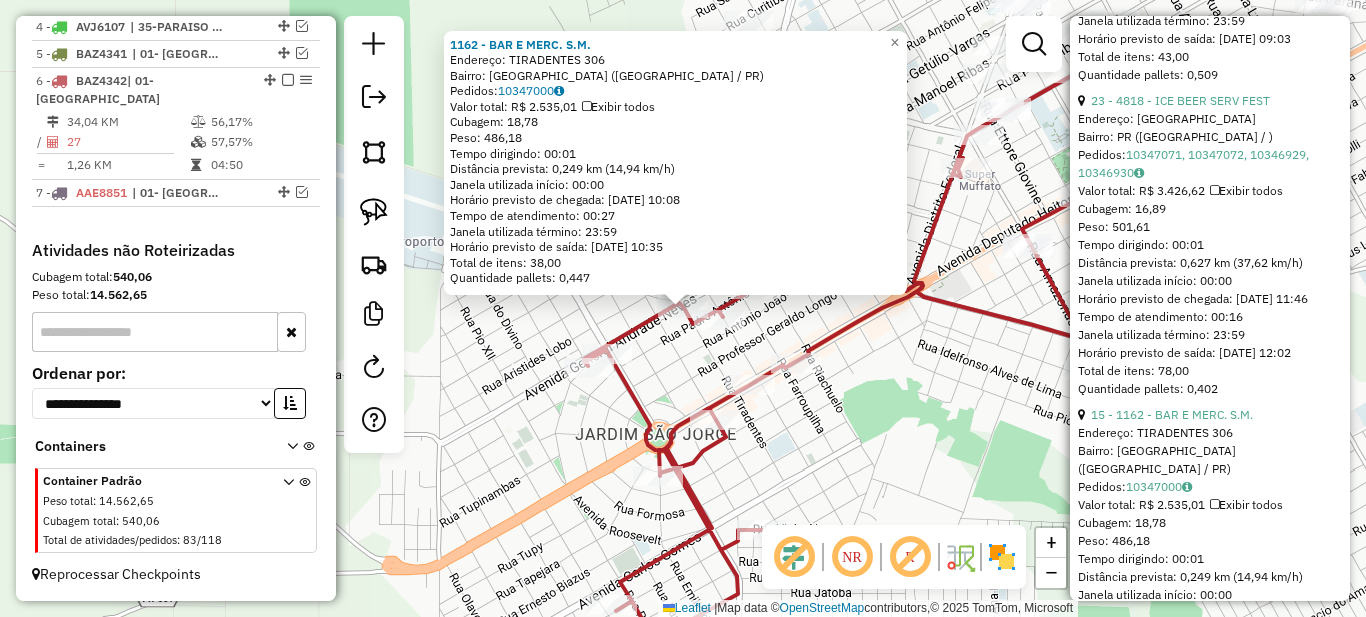 drag, startPoint x: 793, startPoint y: 333, endPoint x: 707, endPoint y: 391, distance: 103.73042 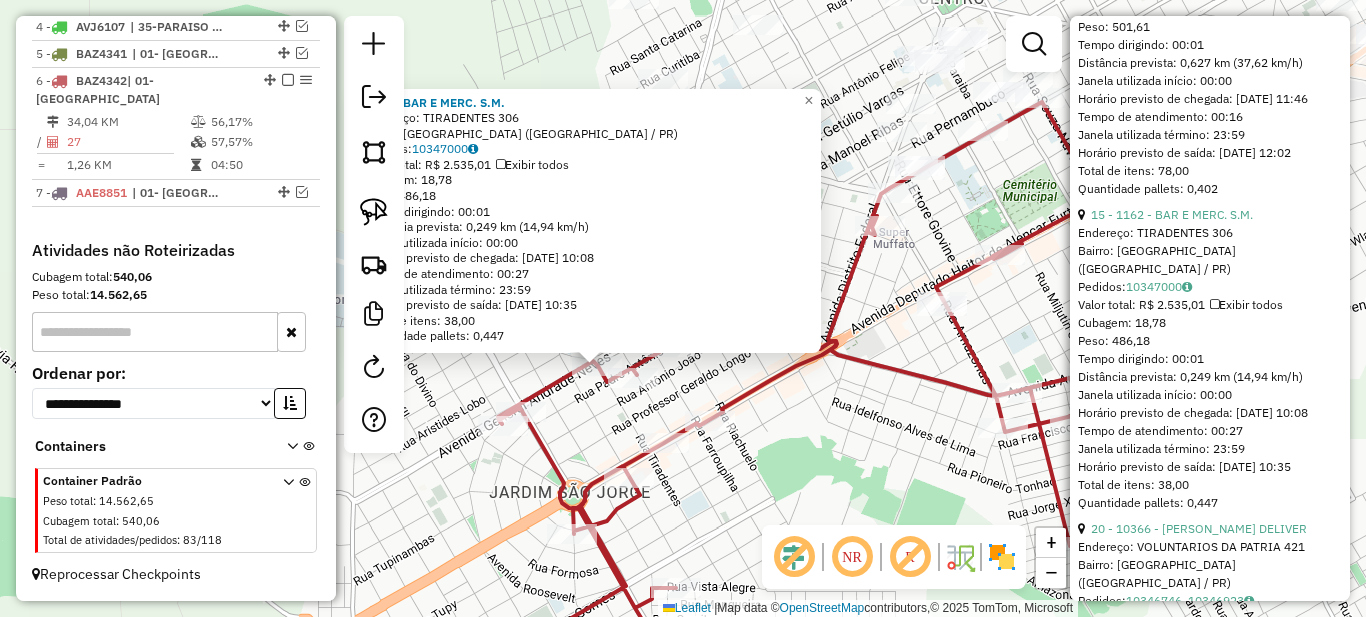 scroll, scrollTop: 1400, scrollLeft: 0, axis: vertical 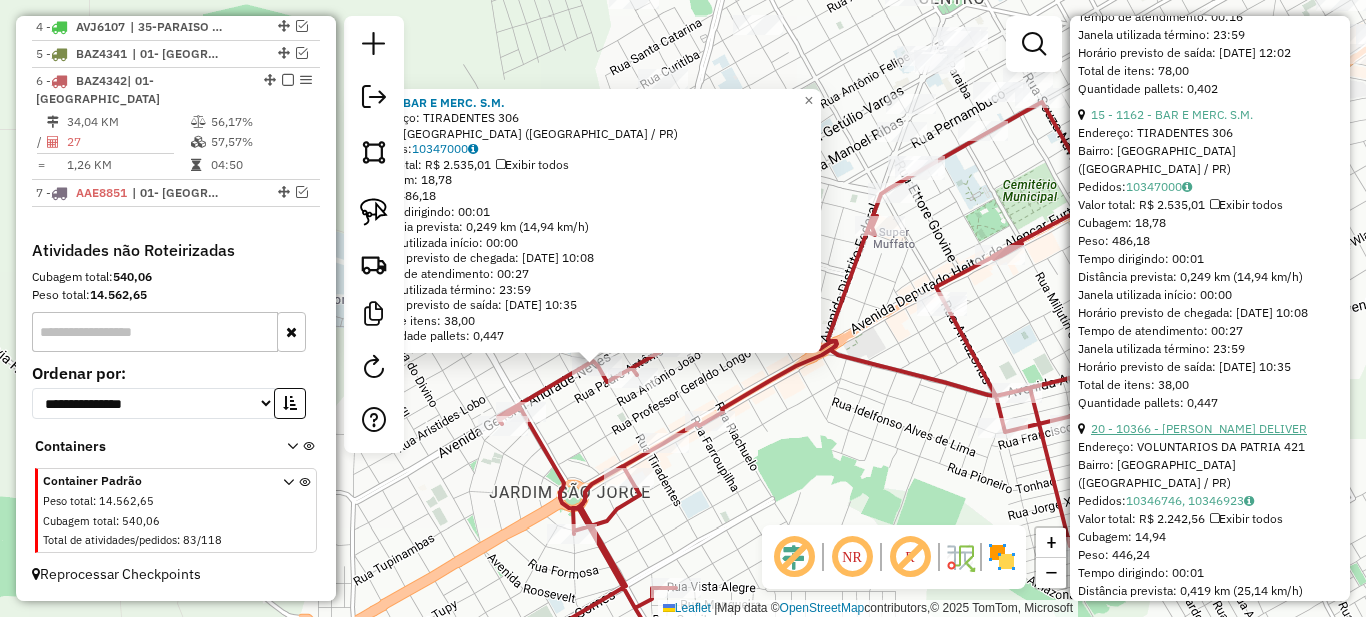 click on "20 - 10366 - [PERSON_NAME] DELIVER" at bounding box center (1199, 428) 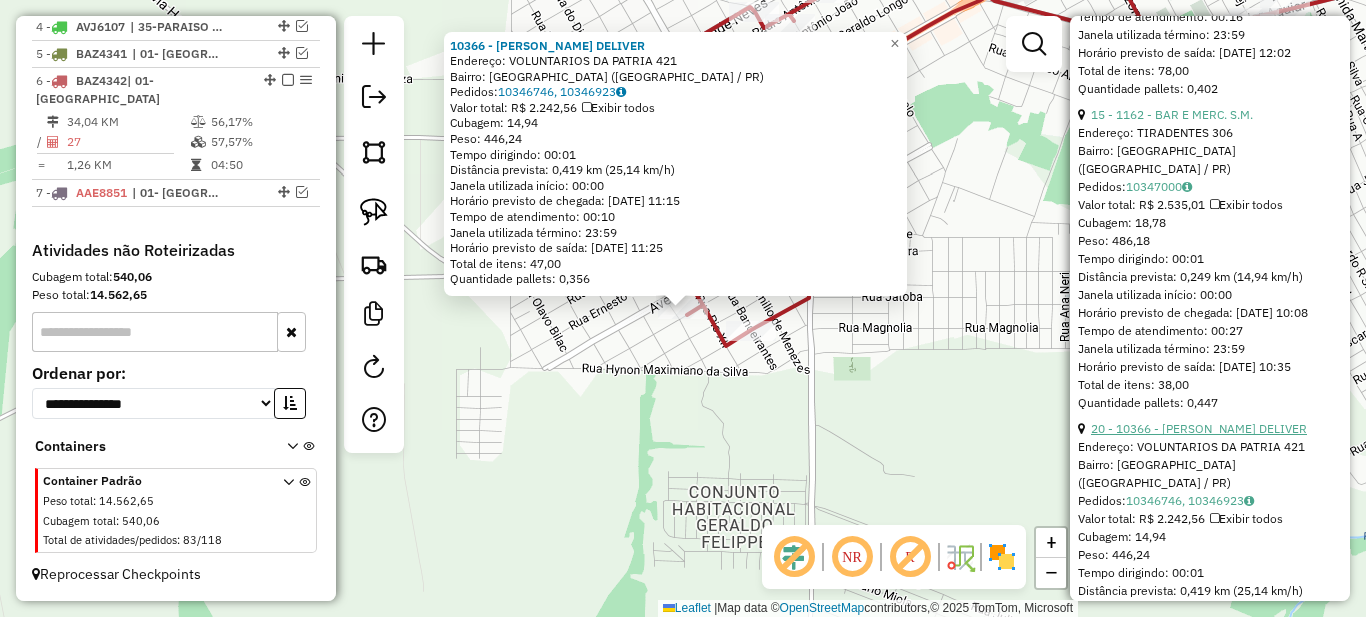 scroll, scrollTop: 1700, scrollLeft: 0, axis: vertical 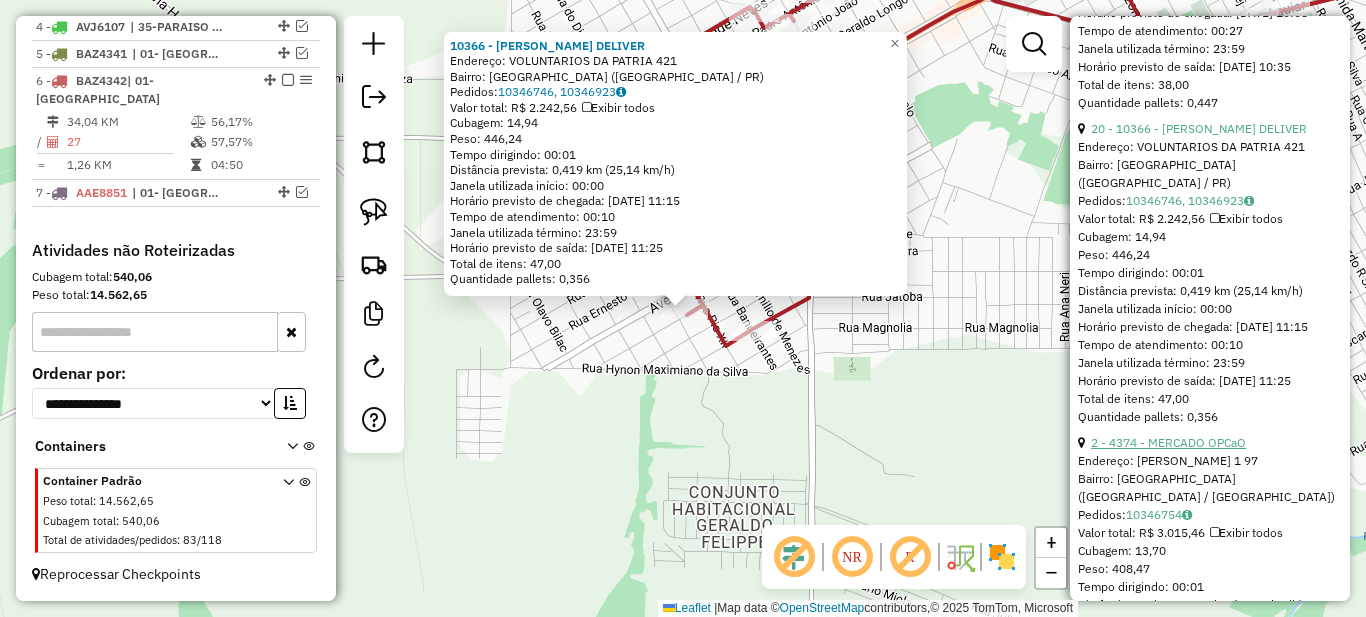 click on "2 - 4374 - MERCADO OPCaO" at bounding box center (1168, 442) 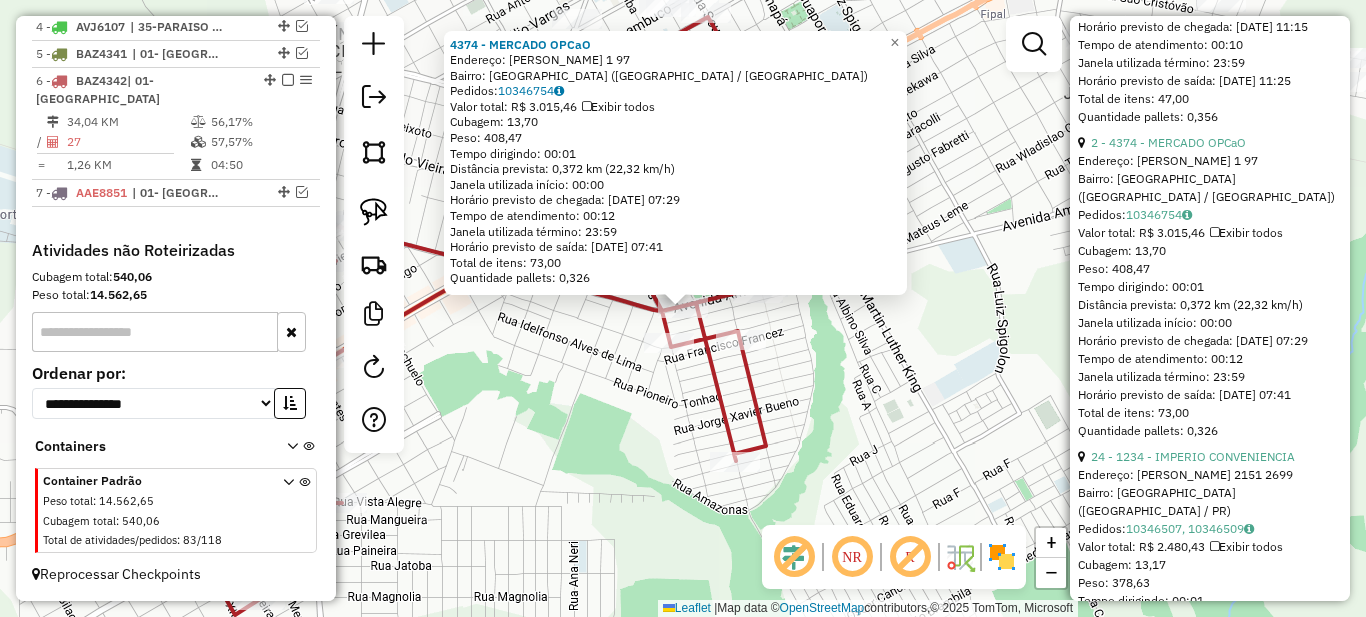 scroll, scrollTop: 2100, scrollLeft: 0, axis: vertical 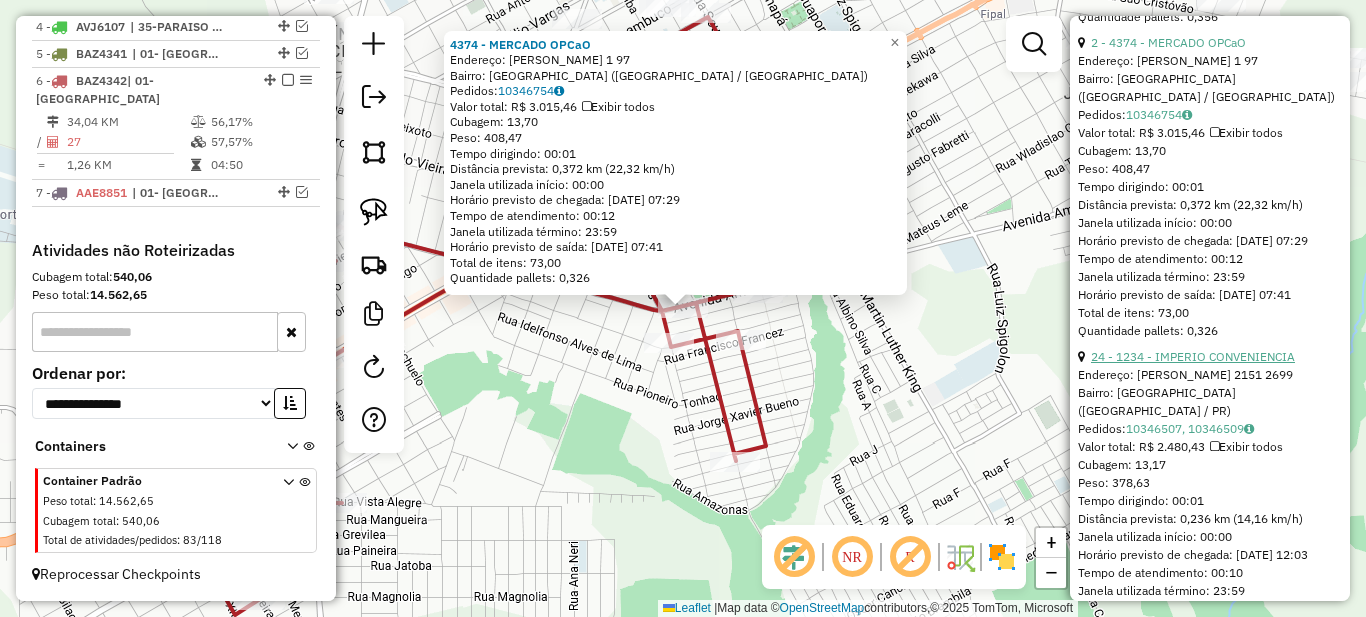 click on "24 - 1234 - IMPERIO CONVENIENCIA" at bounding box center [1193, 356] 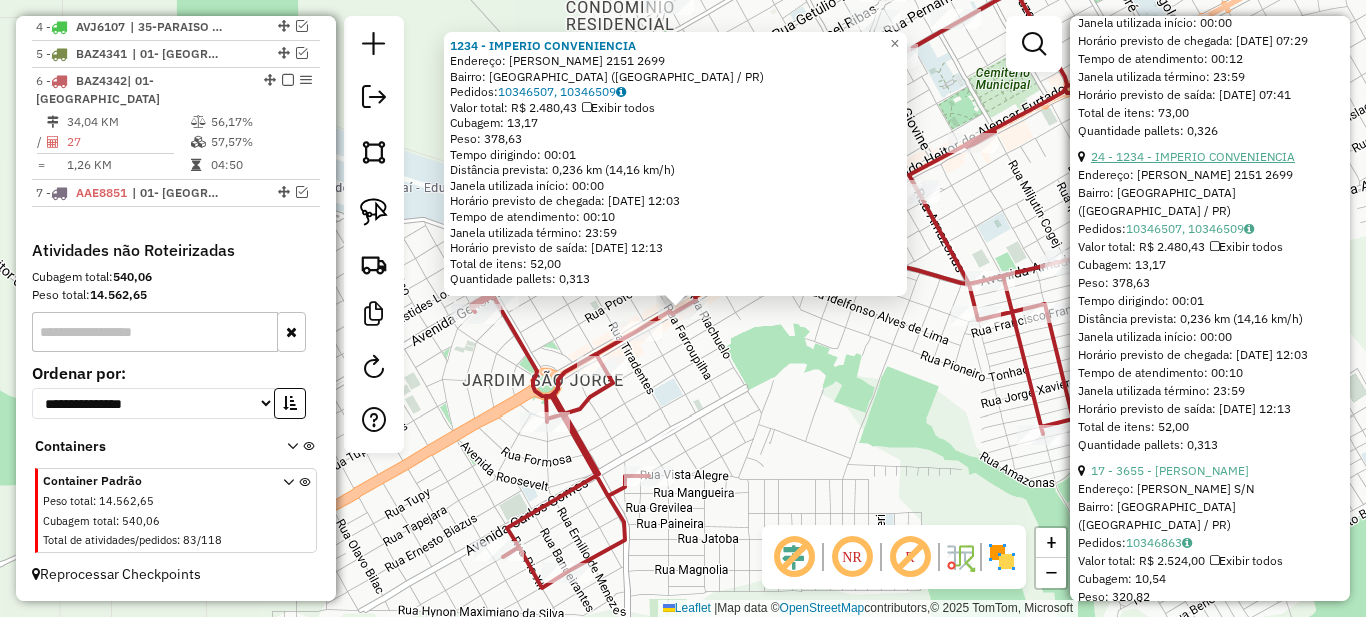 scroll, scrollTop: 2400, scrollLeft: 0, axis: vertical 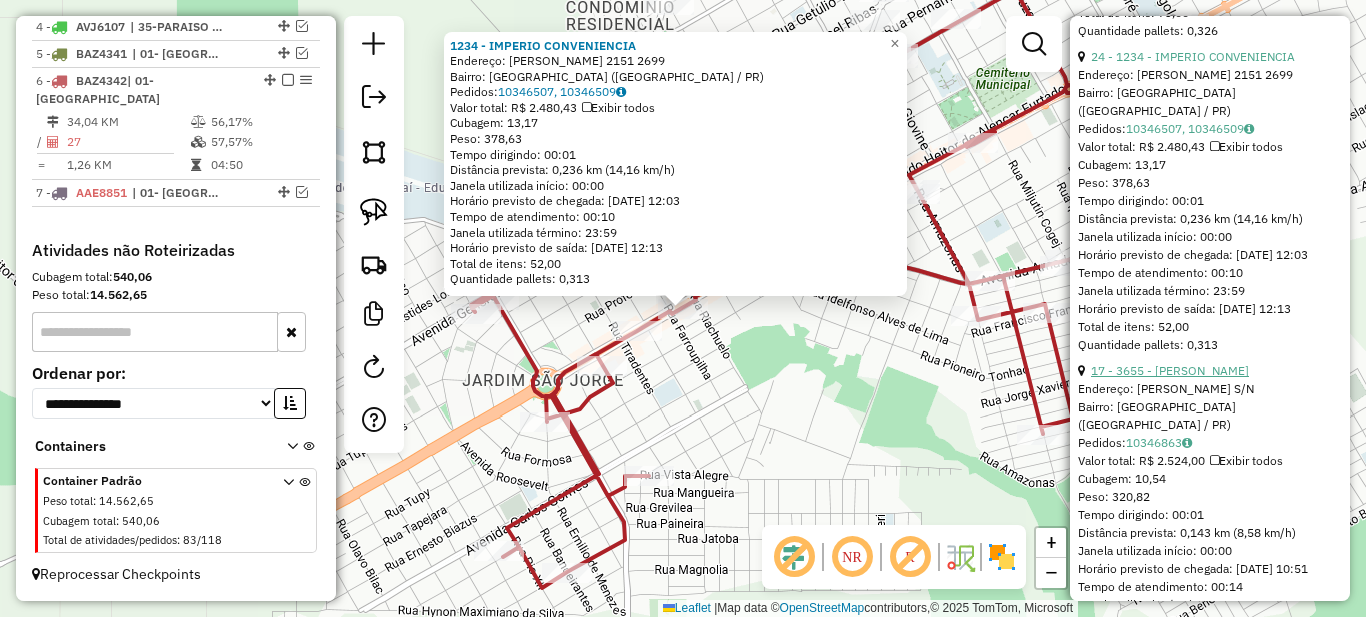 click on "17 - 3655 - [PERSON_NAME]" at bounding box center [1170, 370] 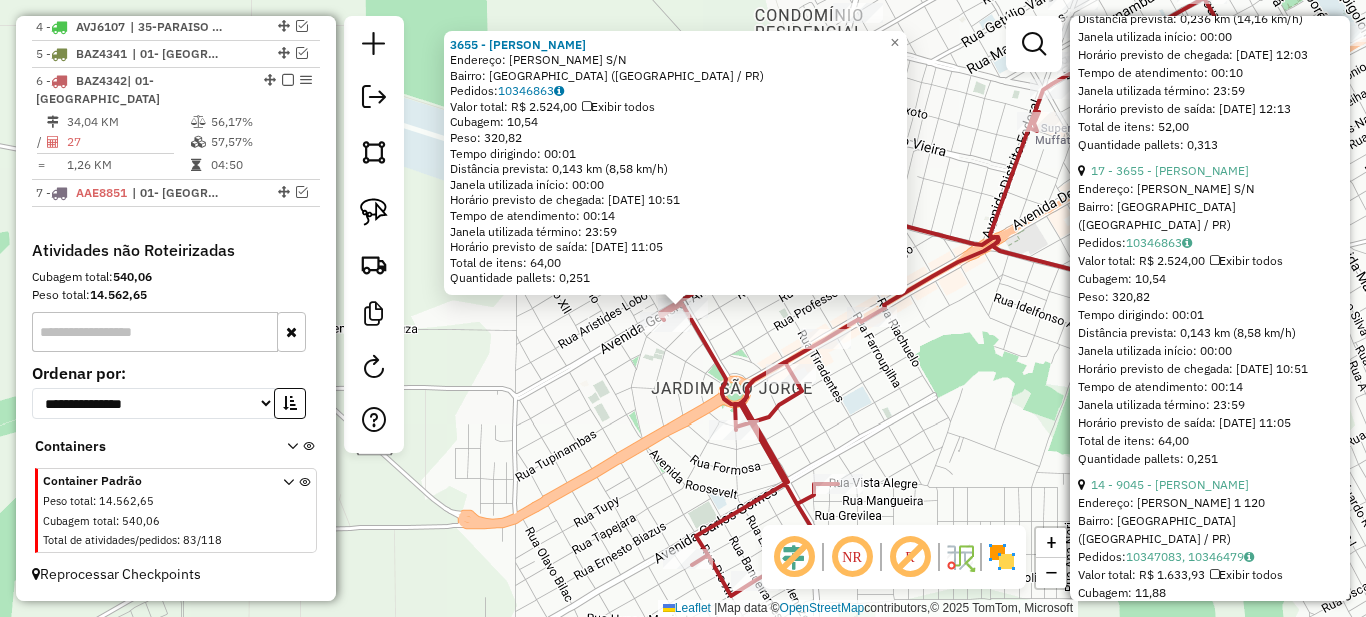 scroll, scrollTop: 2700, scrollLeft: 0, axis: vertical 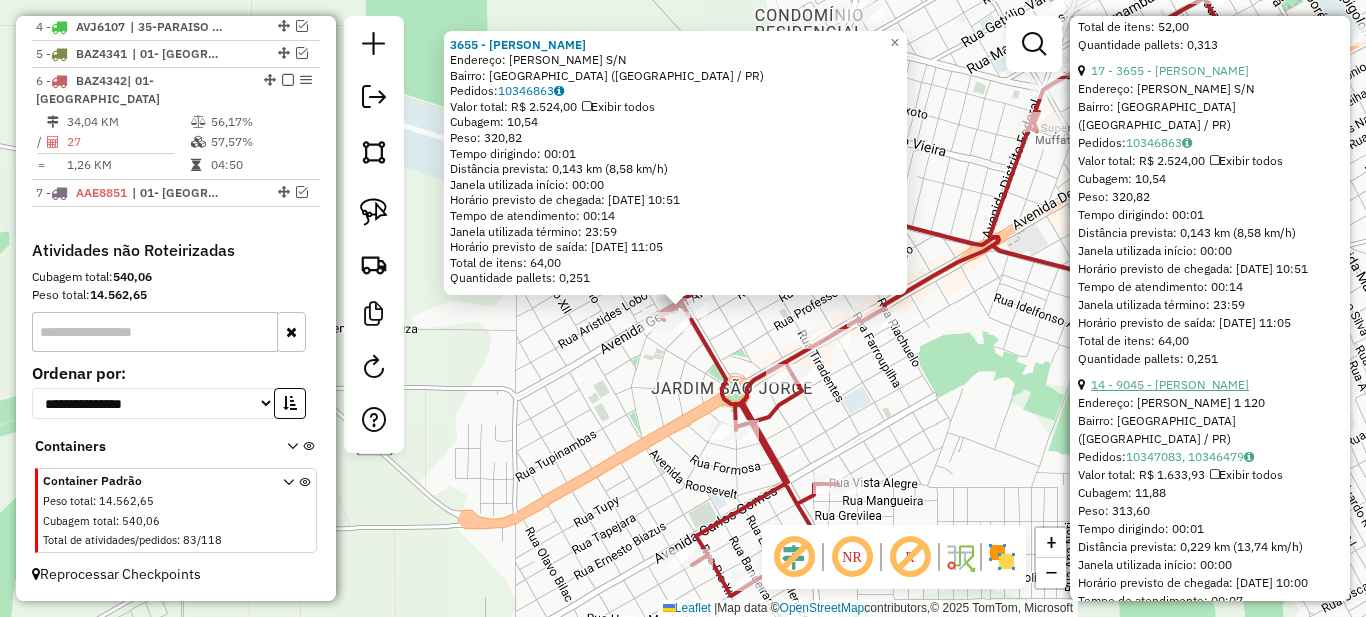 click on "14 - 9045 - [PERSON_NAME]" at bounding box center [1170, 384] 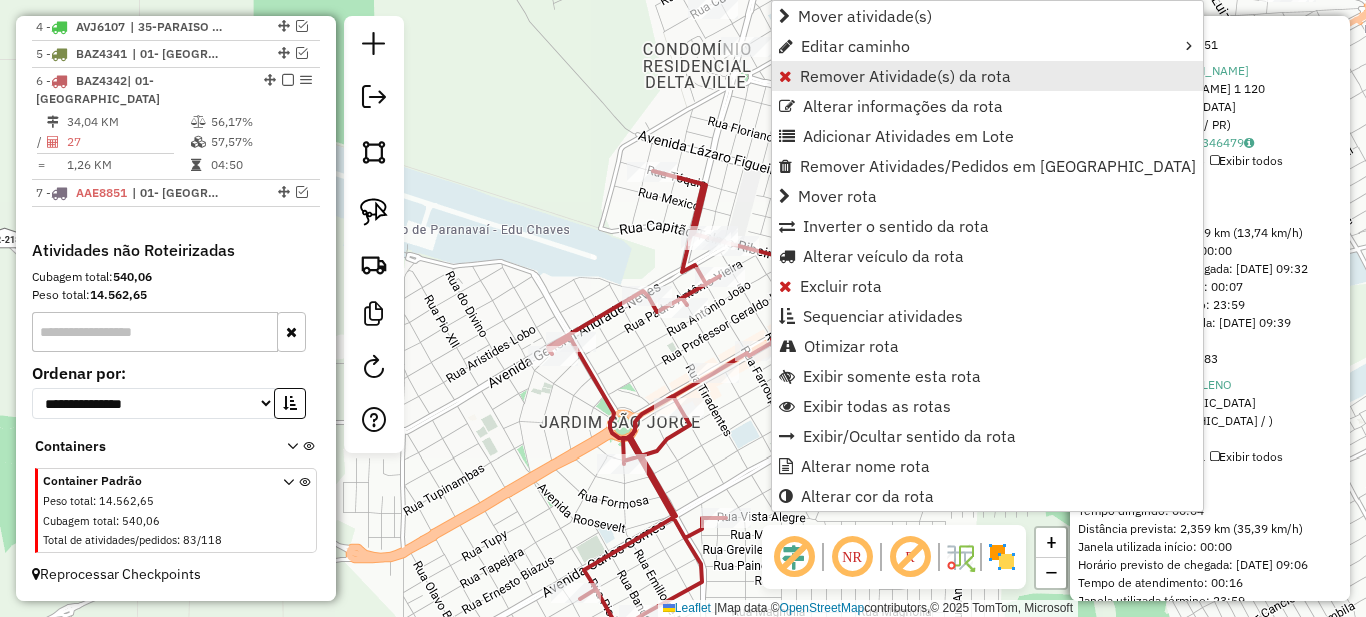 click on "Remover Atividade(s) da rota" at bounding box center [905, 76] 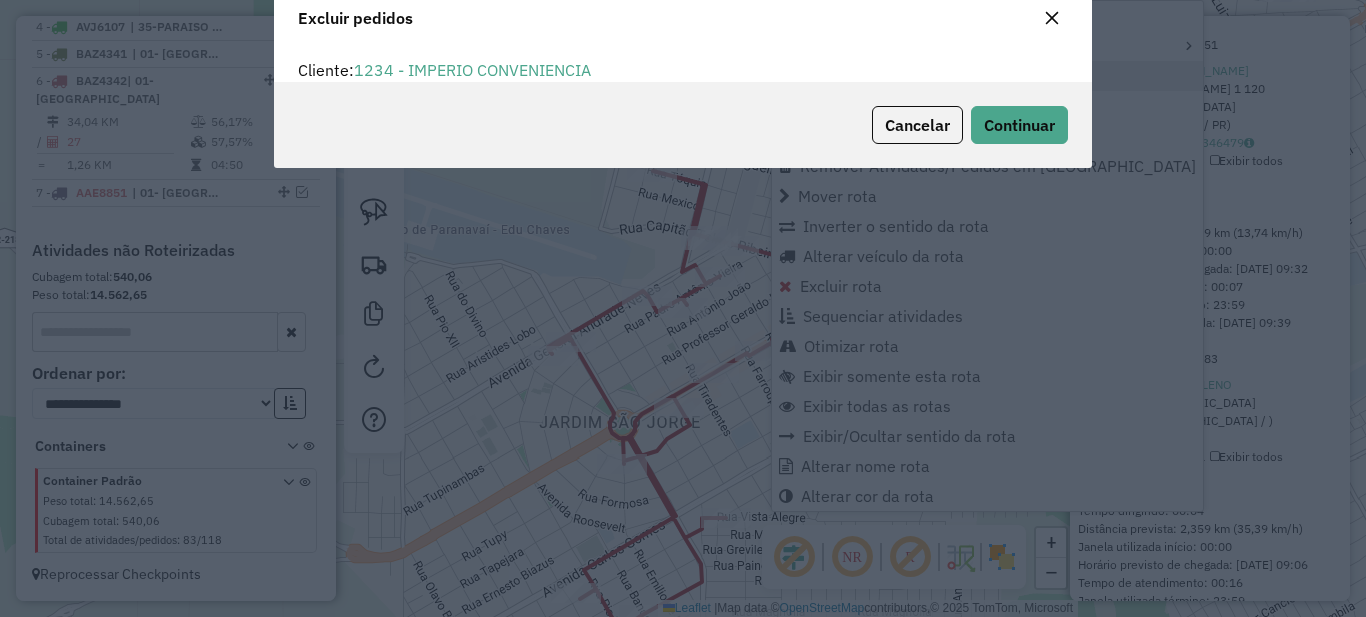 scroll, scrollTop: 12, scrollLeft: 6, axis: both 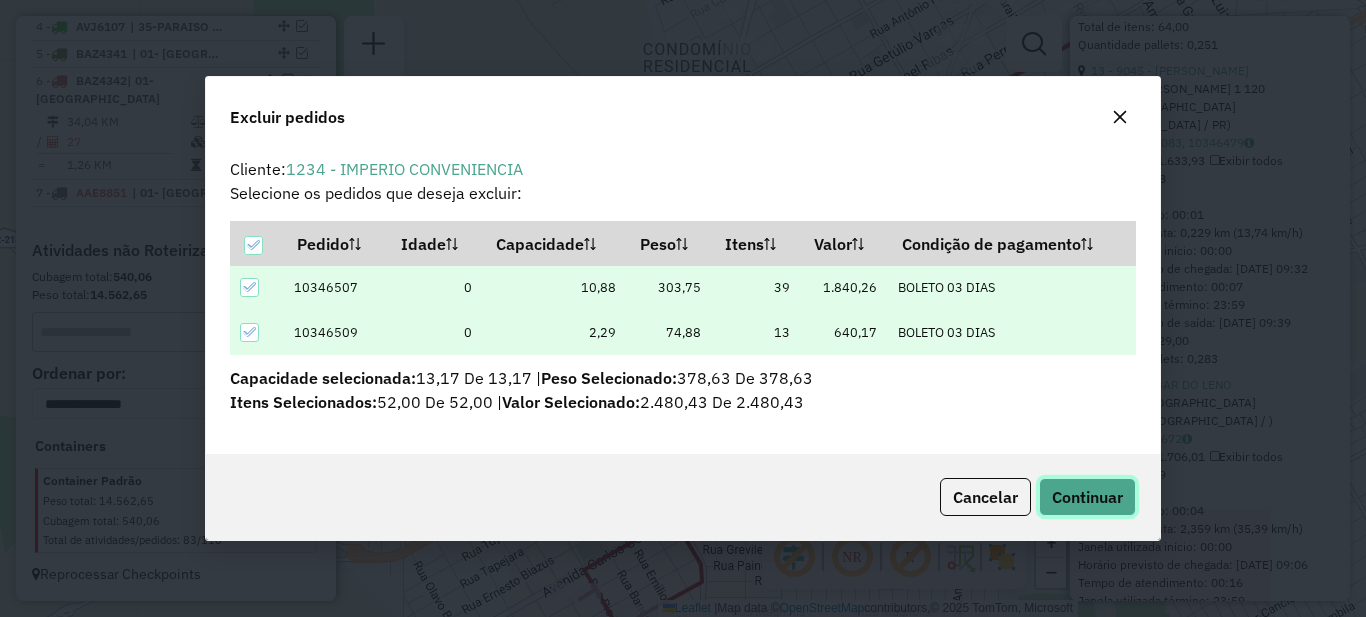 click on "Continuar" 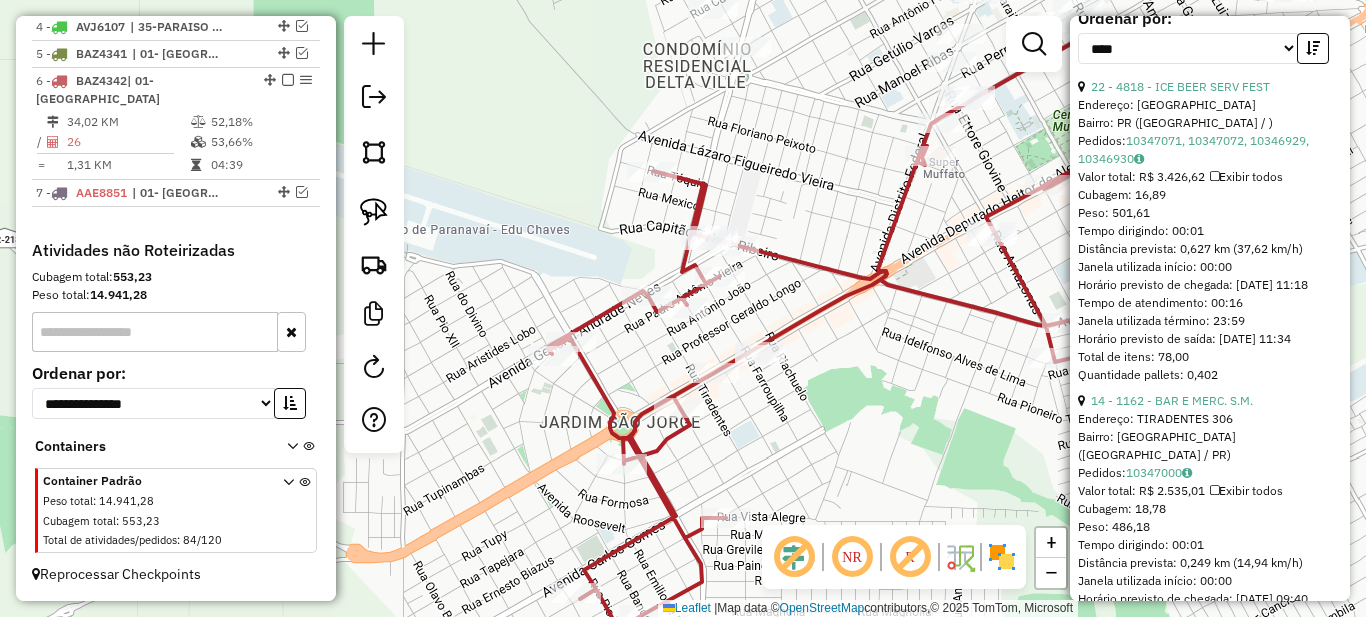 scroll, scrollTop: 0, scrollLeft: 0, axis: both 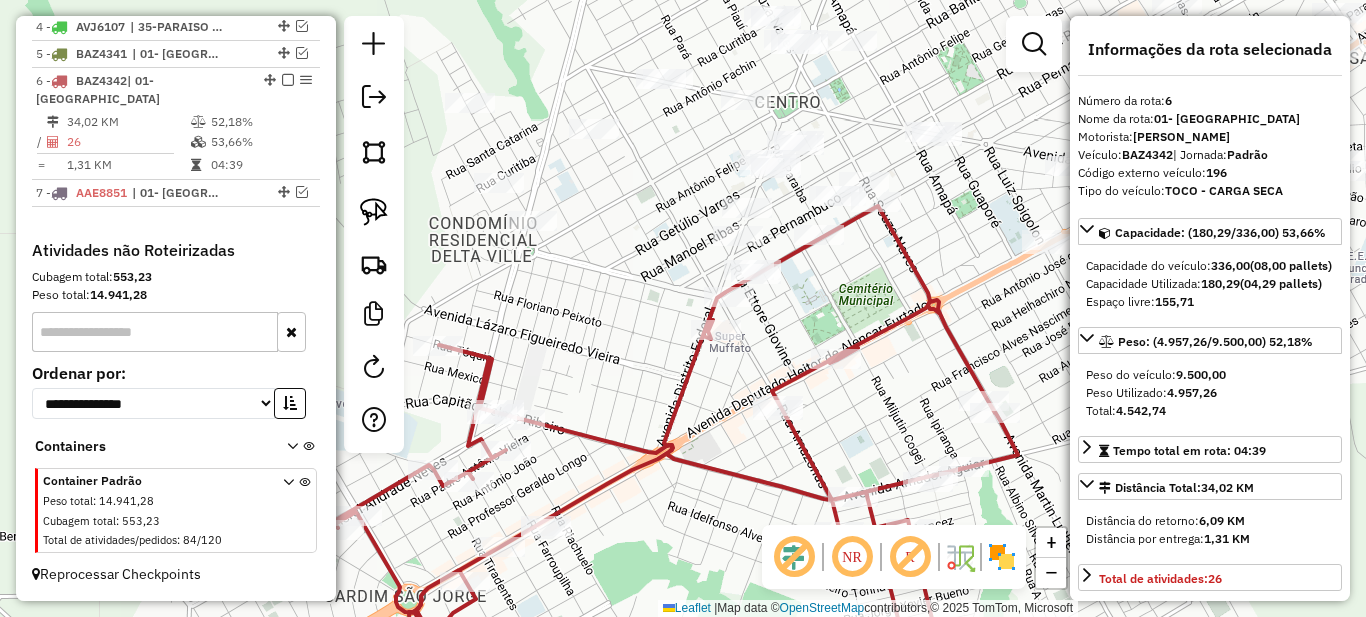 drag, startPoint x: 930, startPoint y: 233, endPoint x: 712, endPoint y: 429, distance: 293.15524 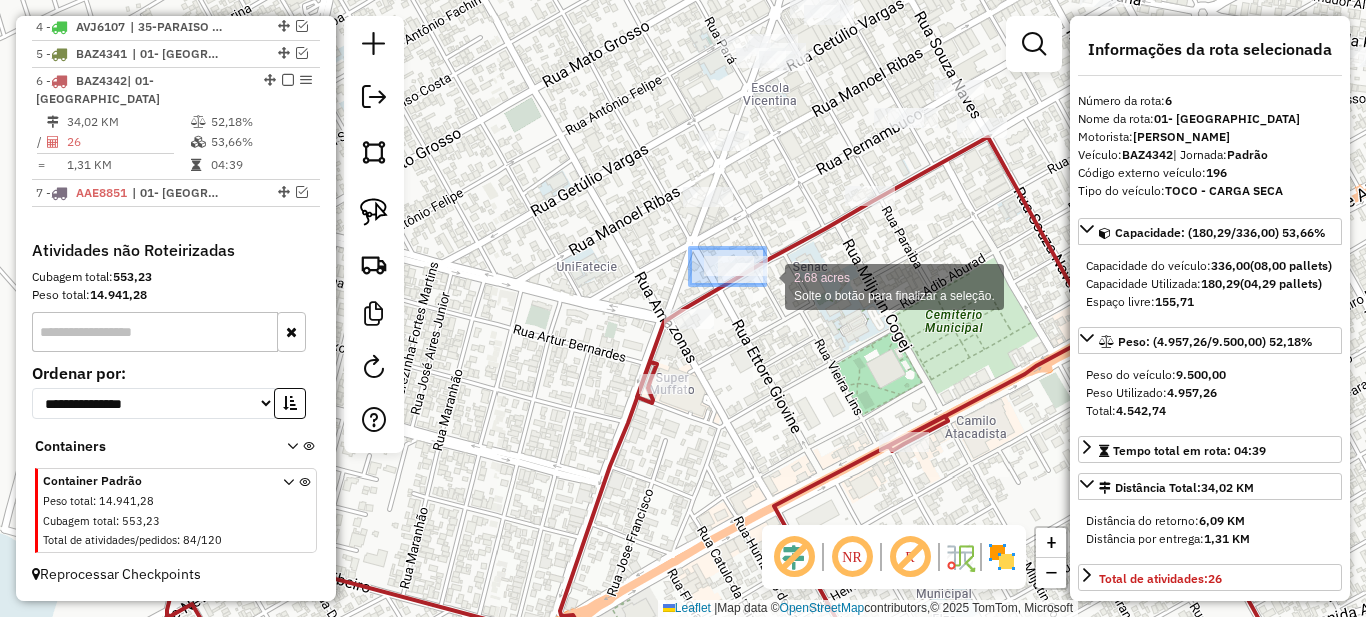 drag, startPoint x: 697, startPoint y: 250, endPoint x: 786, endPoint y: 302, distance: 103.077644 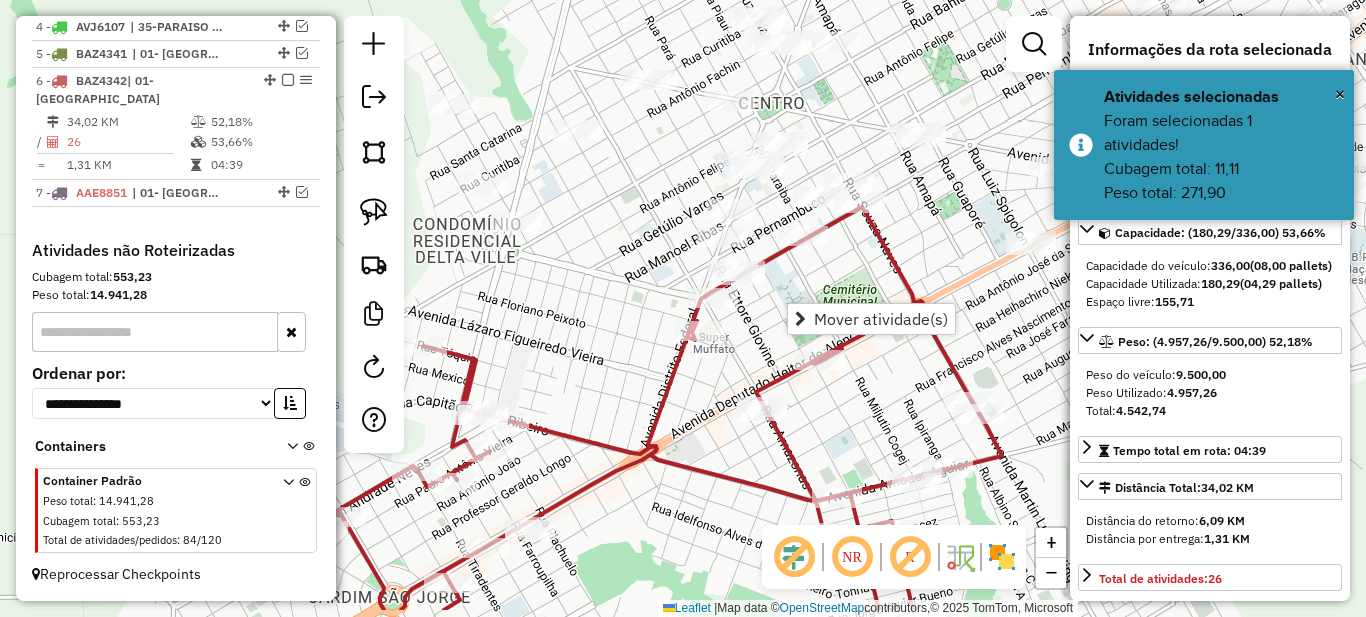 drag, startPoint x: 738, startPoint y: 451, endPoint x: 1084, endPoint y: 430, distance: 346.6367 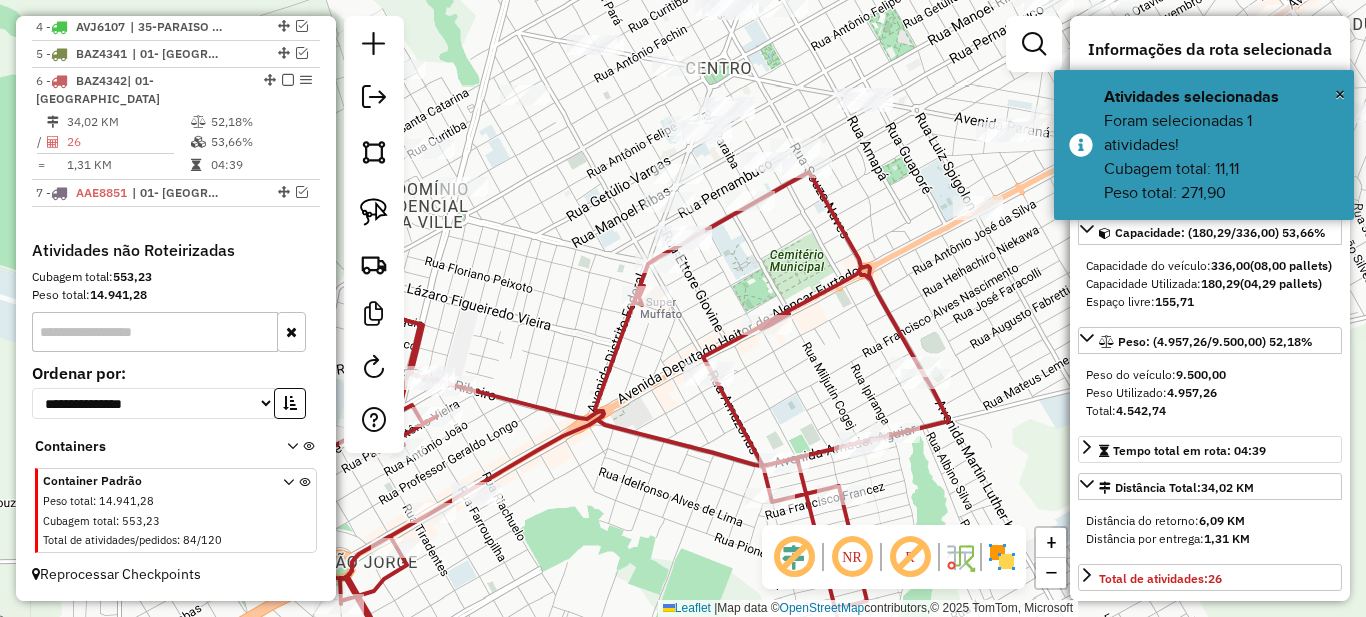 scroll, scrollTop: 300, scrollLeft: 0, axis: vertical 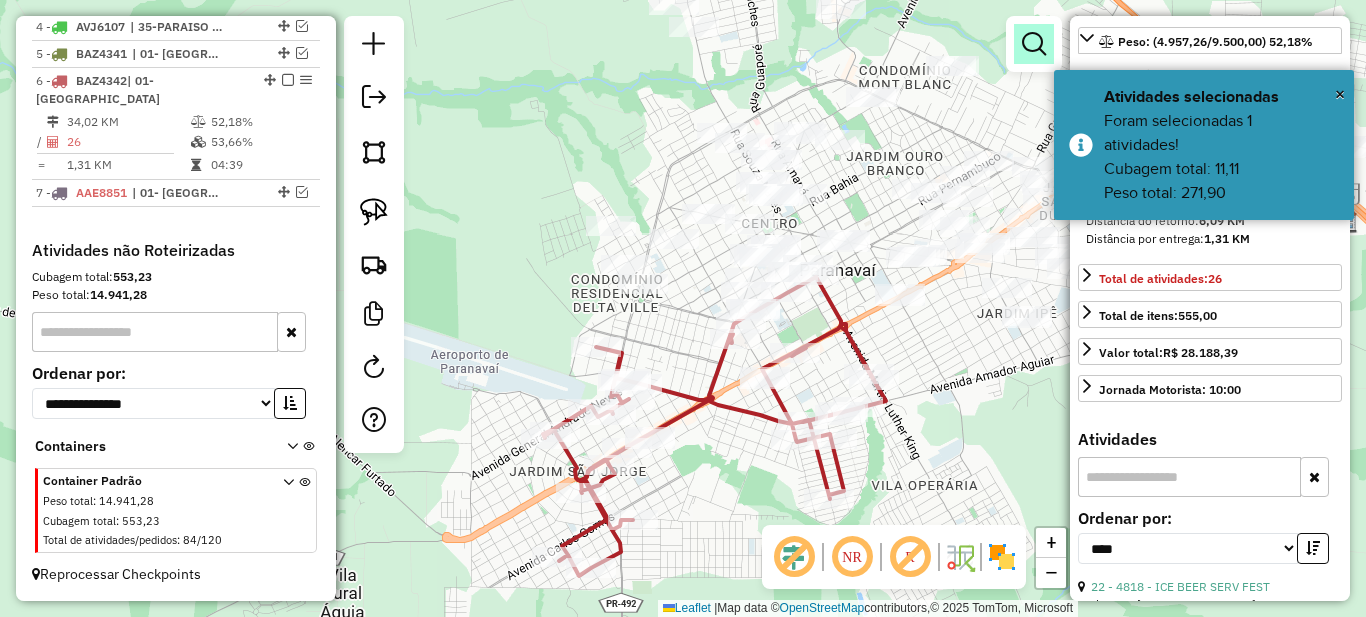 click at bounding box center [1034, 44] 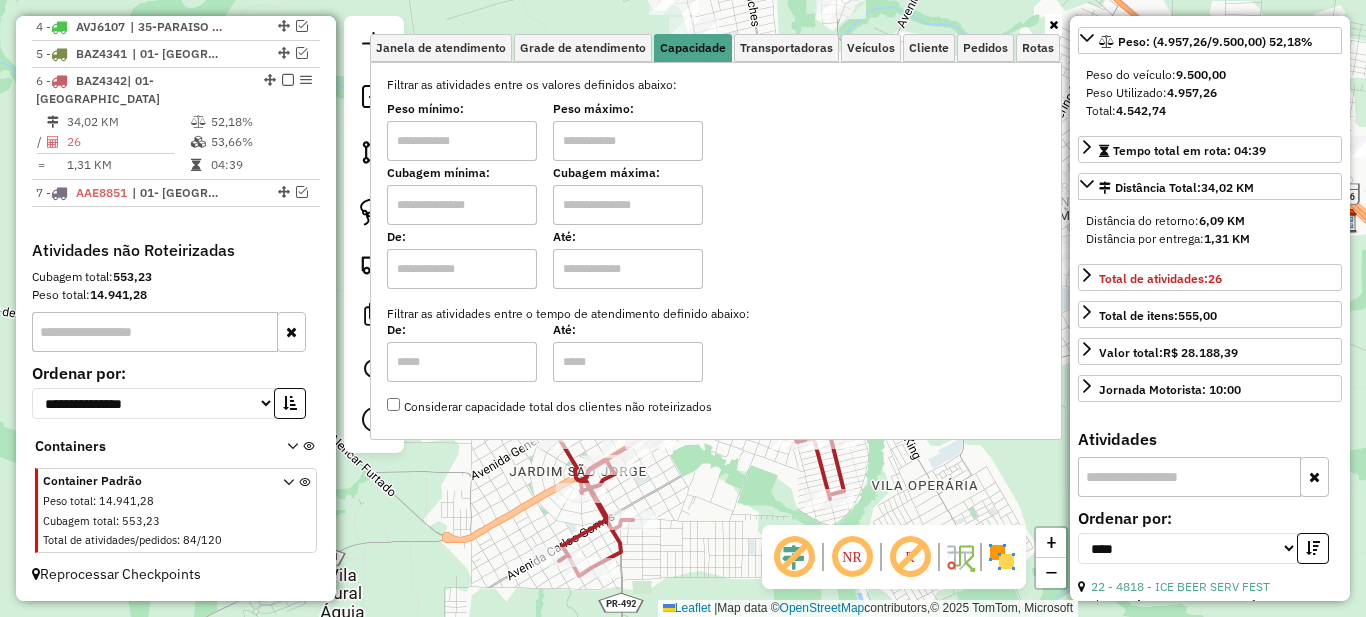 click at bounding box center (462, 141) 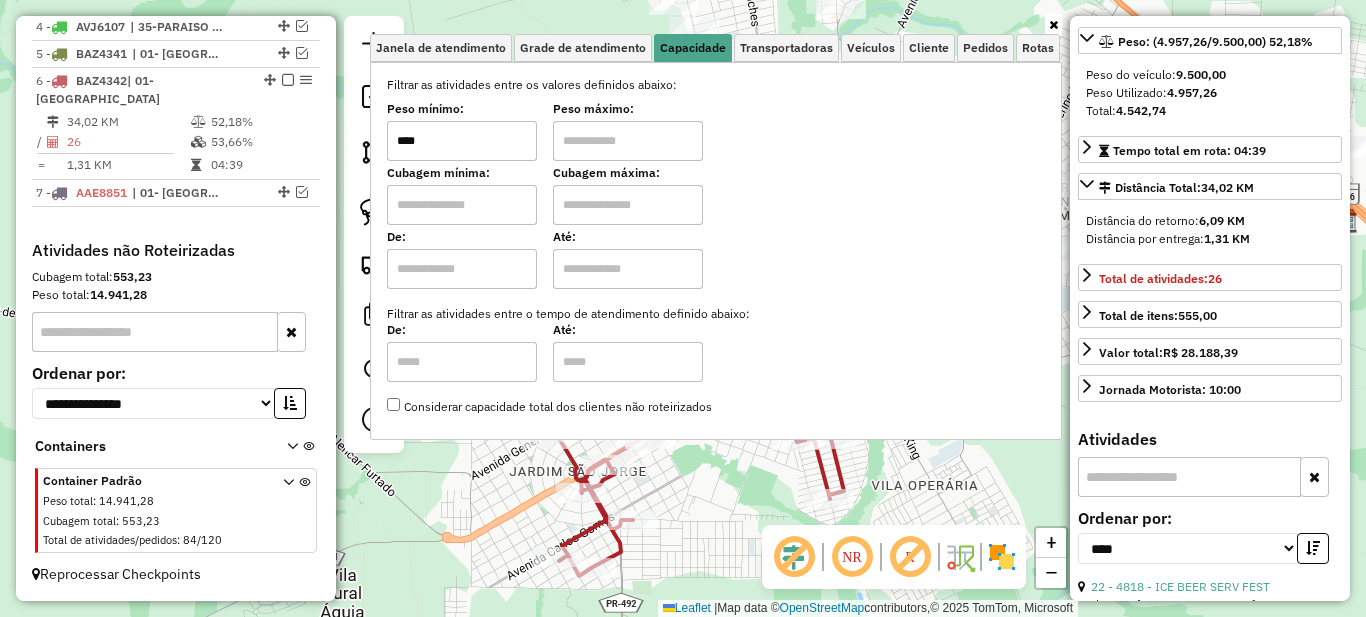 type on "****" 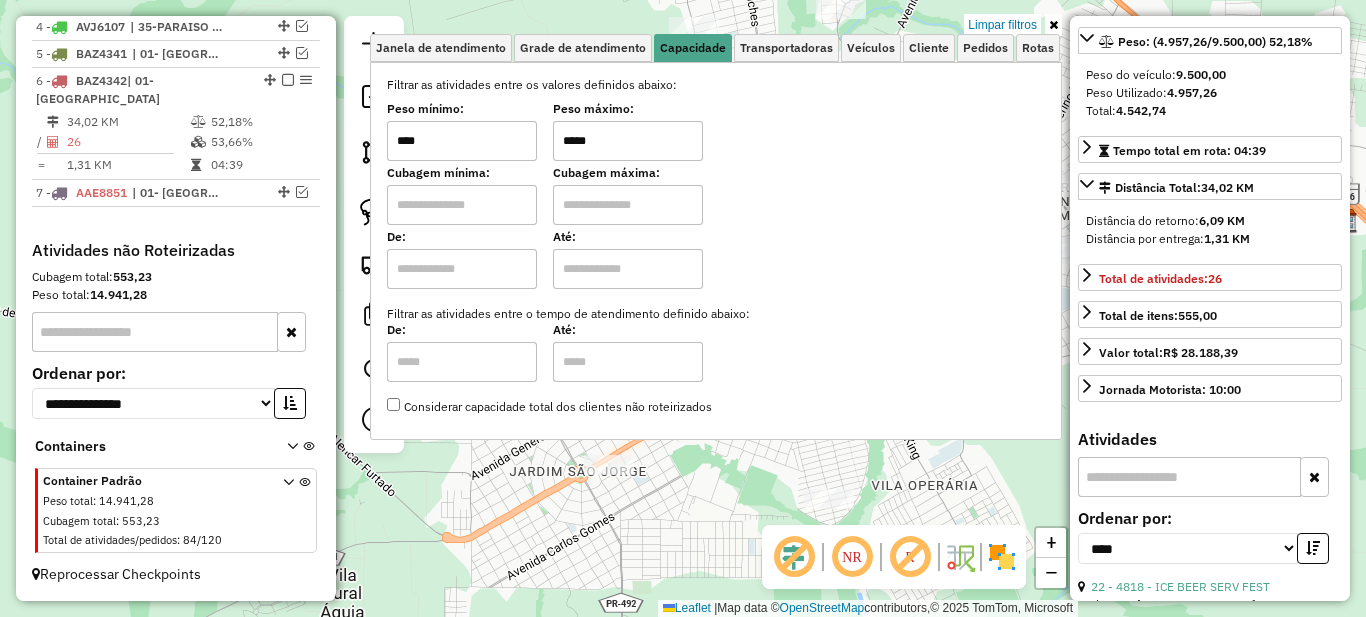 type on "*****" 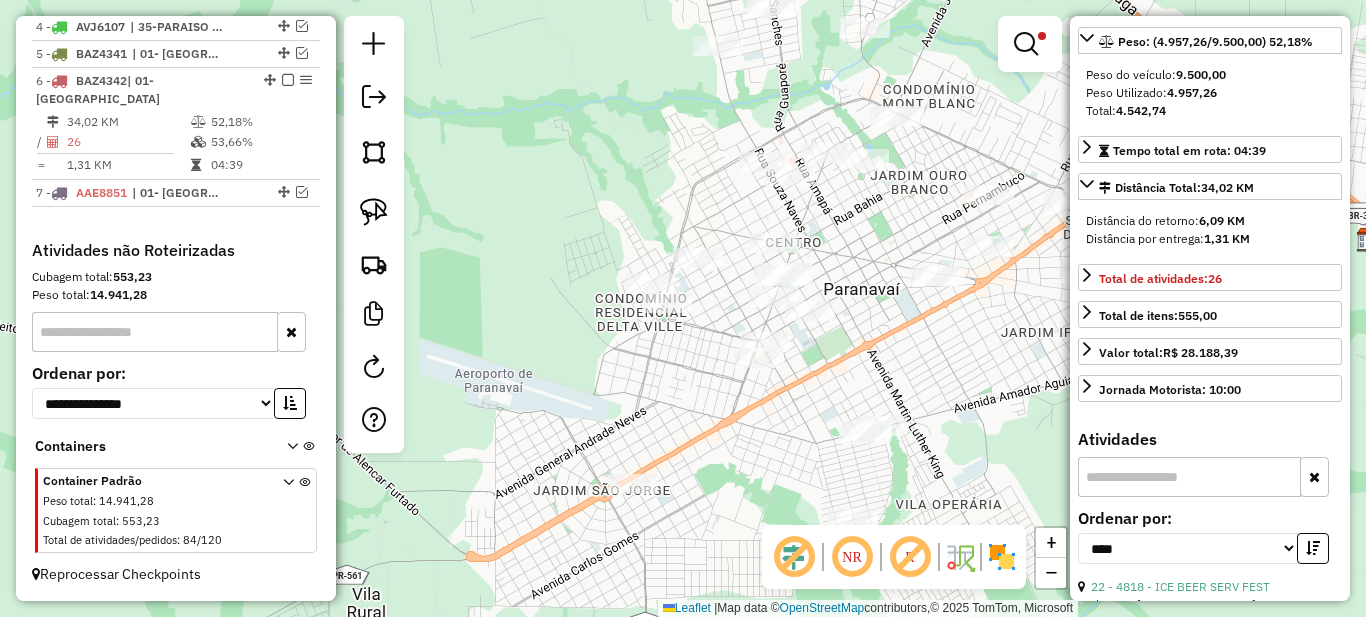 drag, startPoint x: 780, startPoint y: 374, endPoint x: 826, endPoint y: 409, distance: 57.801384 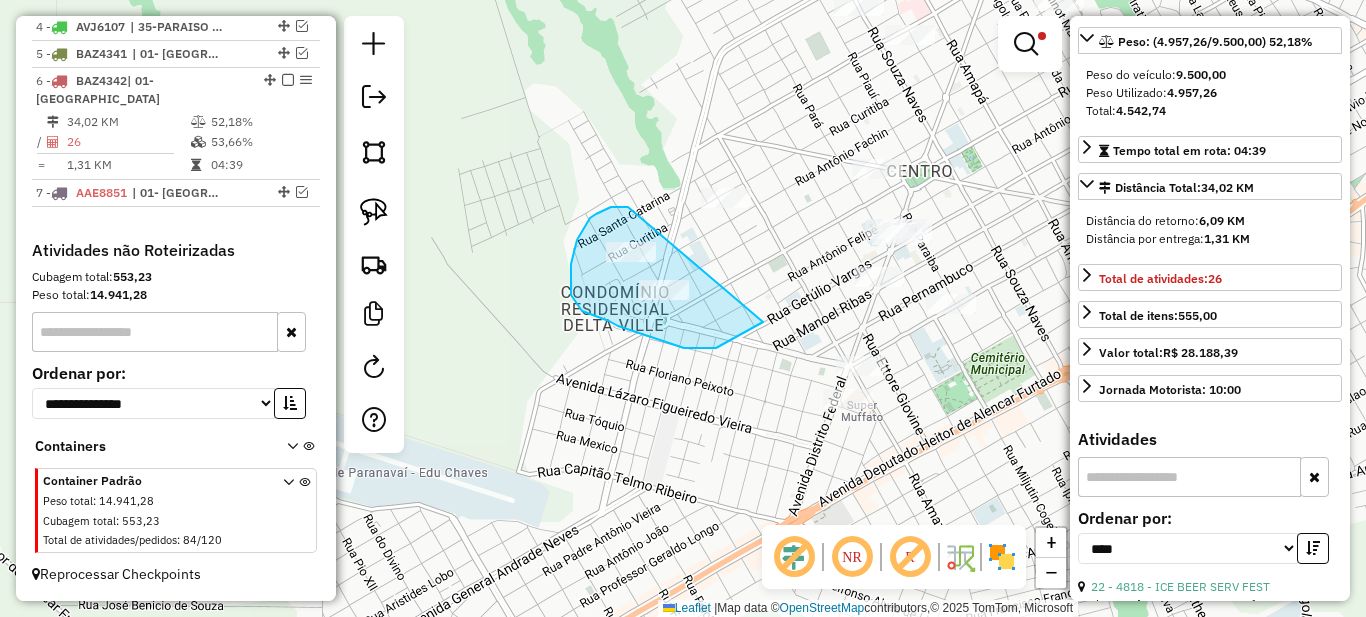 drag, startPoint x: 590, startPoint y: 218, endPoint x: 764, endPoint y: 320, distance: 201.69284 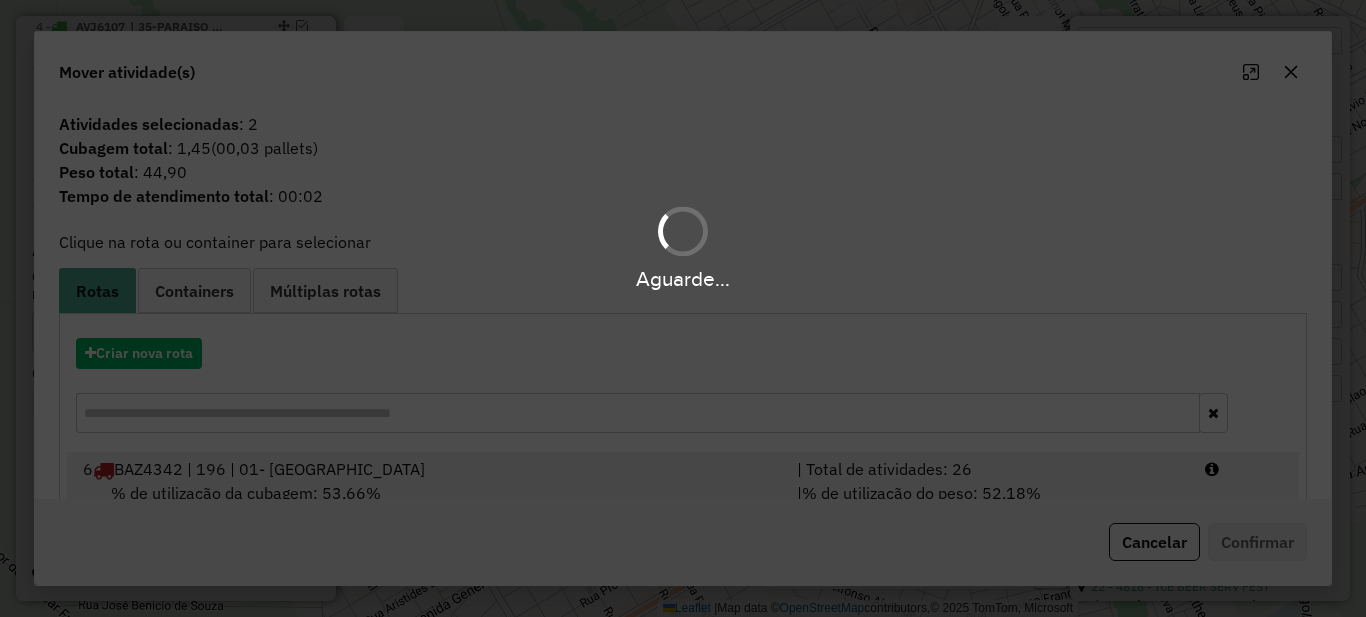 scroll, scrollTop: 70, scrollLeft: 0, axis: vertical 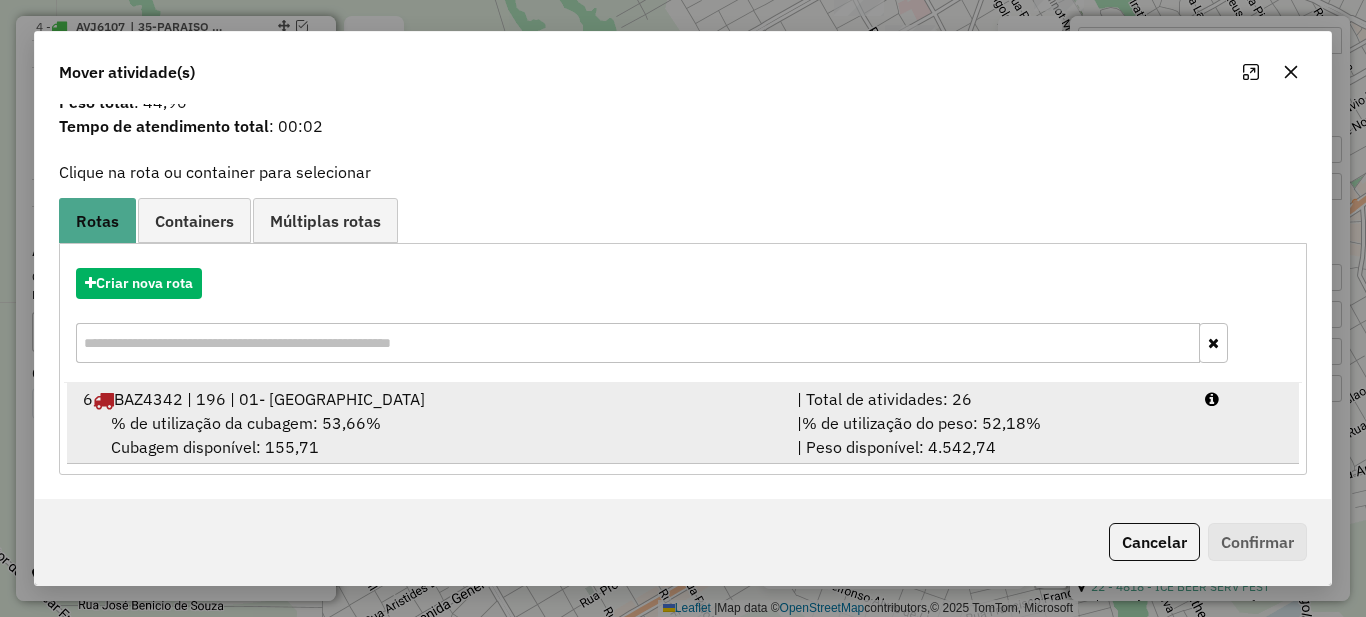 click on "% de utilização do peso: 52,18%" at bounding box center (921, 423) 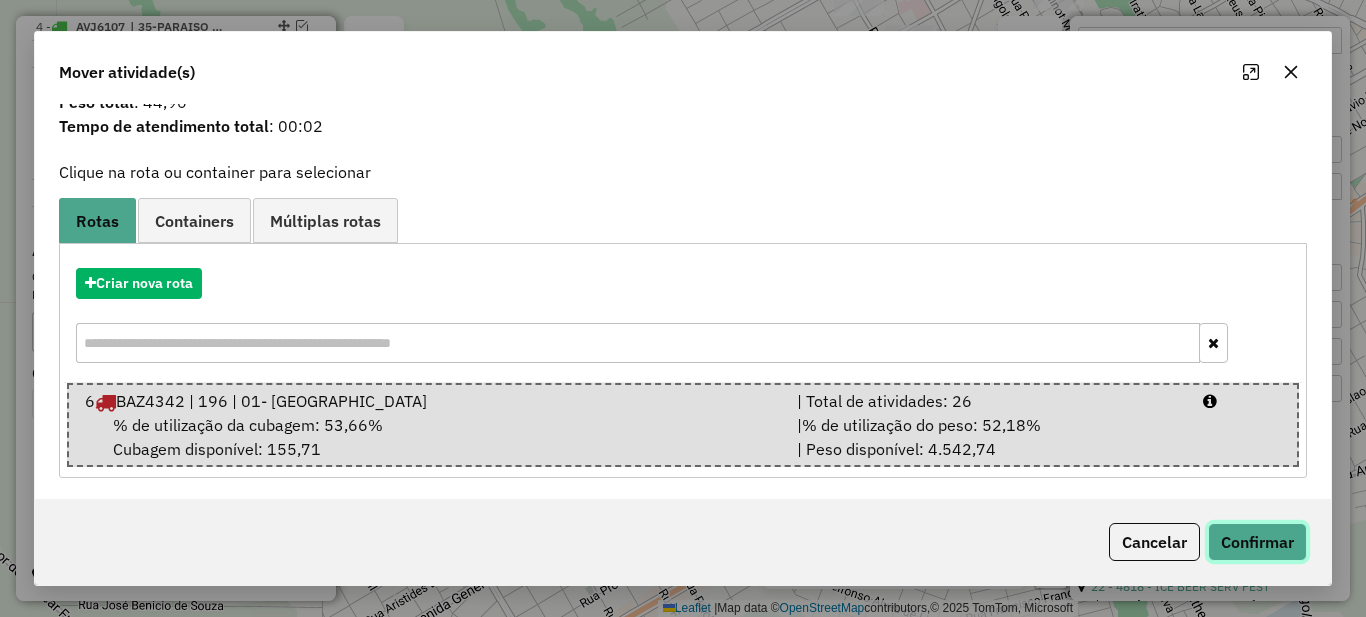 click on "Confirmar" 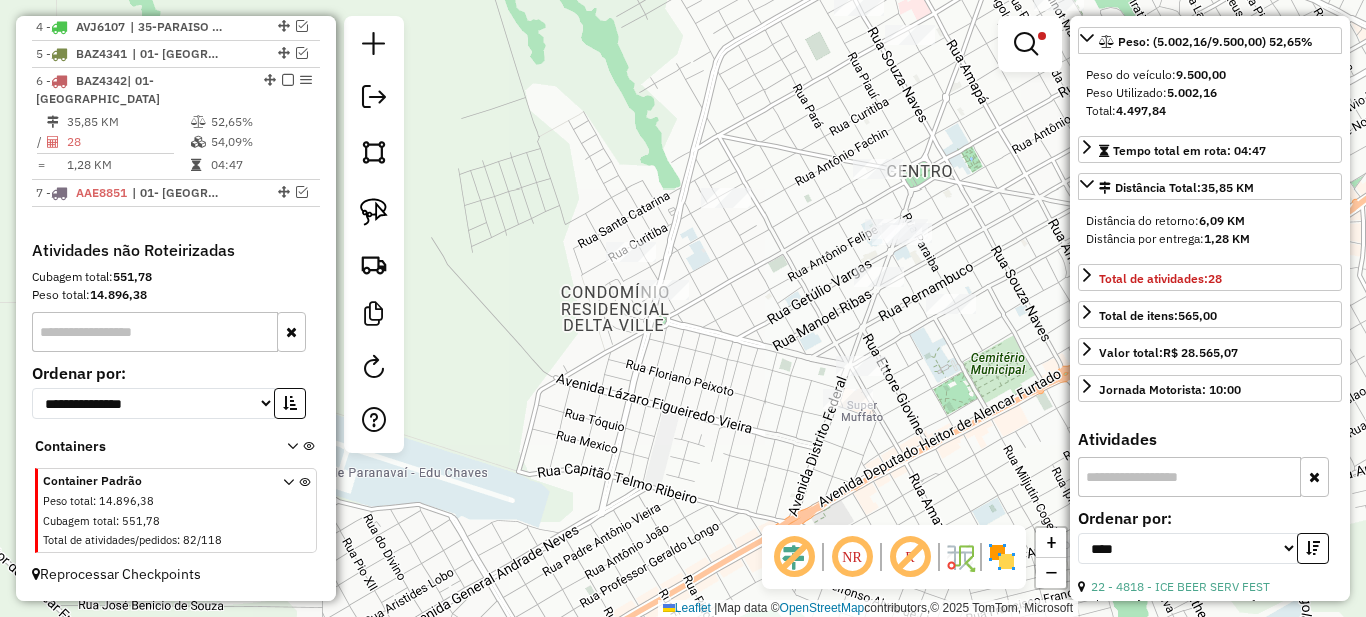scroll, scrollTop: 0, scrollLeft: 0, axis: both 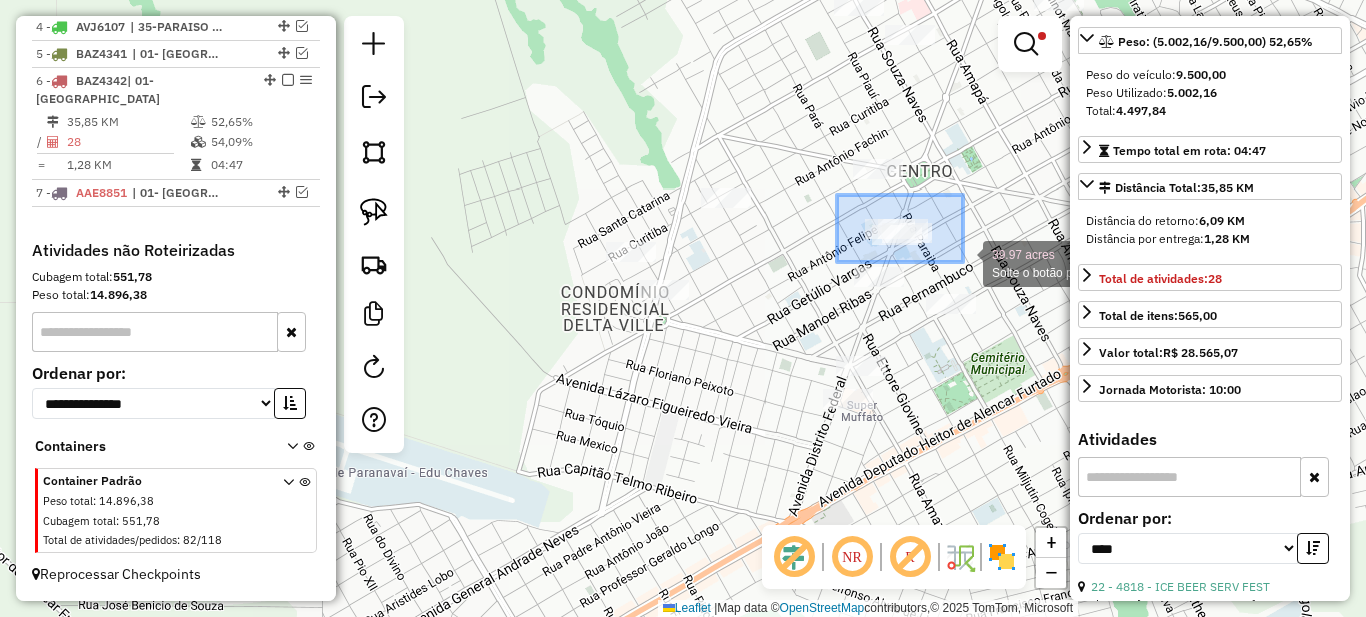 drag, startPoint x: 842, startPoint y: 217, endPoint x: 963, endPoint y: 262, distance: 129.09686 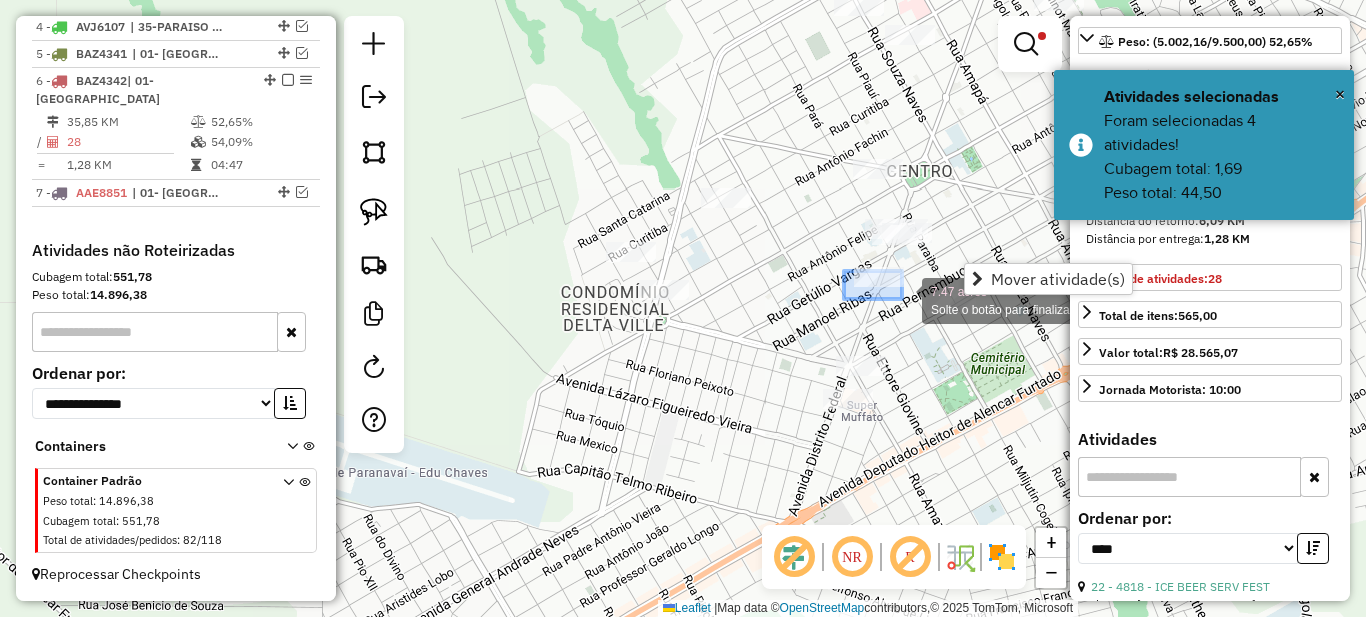drag, startPoint x: 844, startPoint y: 271, endPoint x: 901, endPoint y: 298, distance: 63.07139 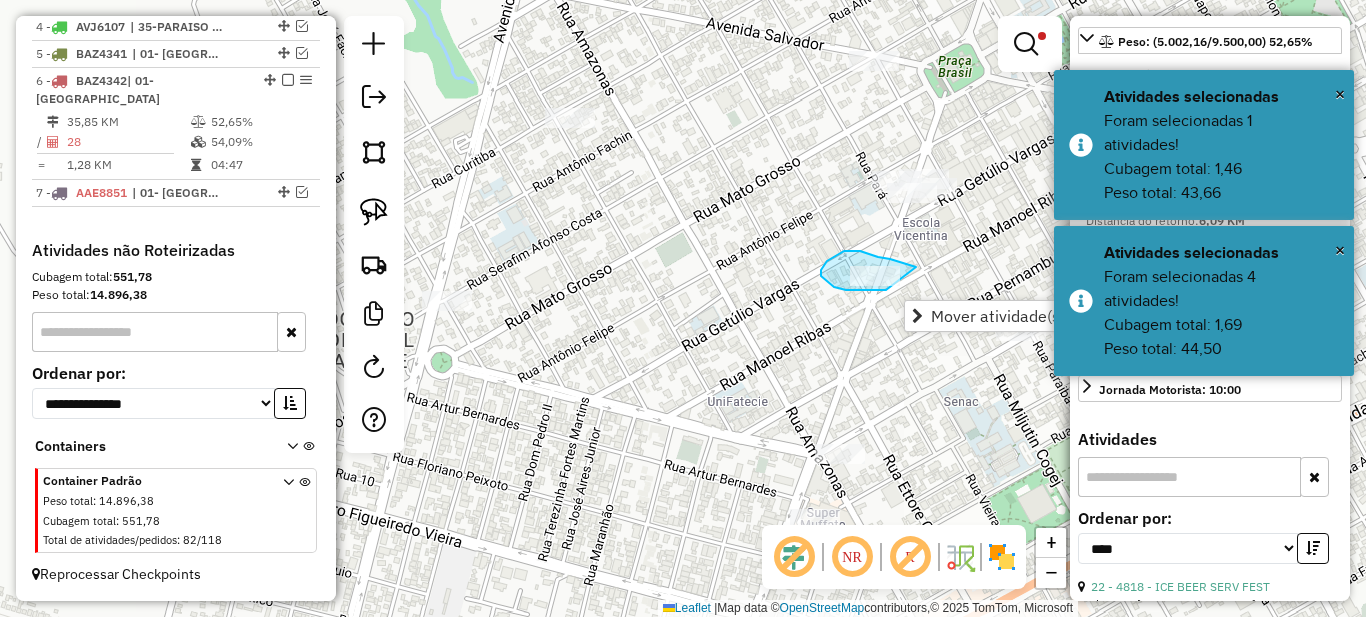 drag, startPoint x: 890, startPoint y: 259, endPoint x: 916, endPoint y: 267, distance: 27.202942 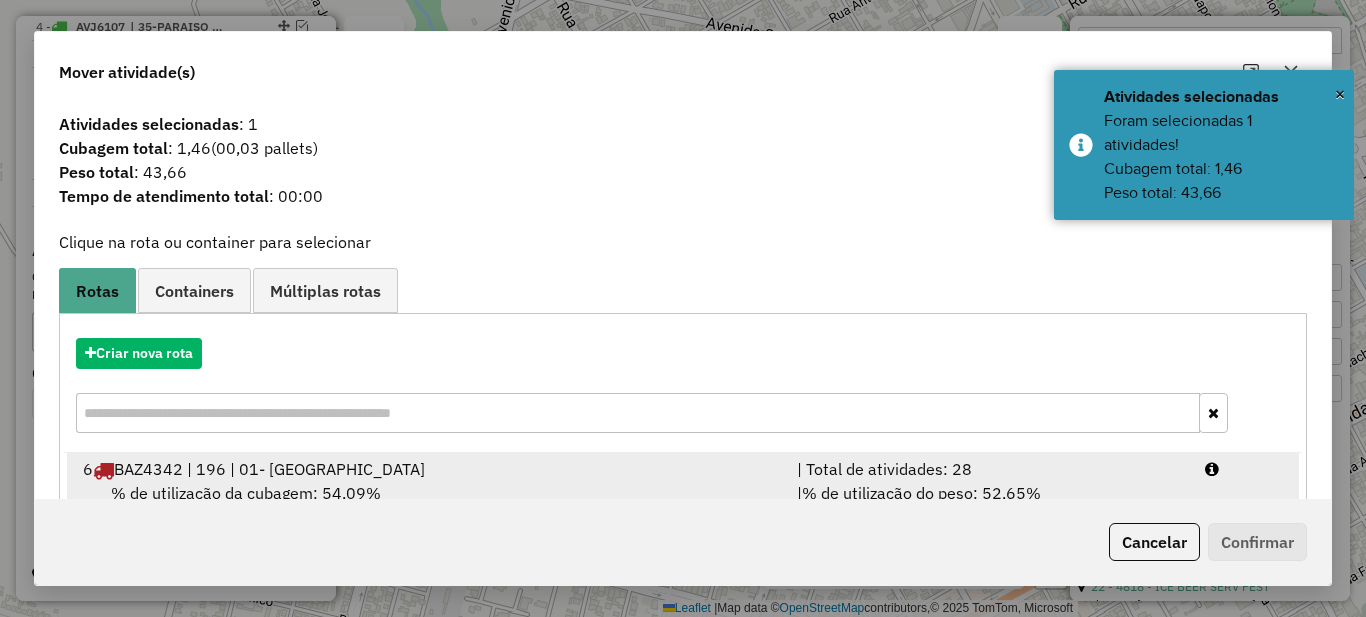 scroll, scrollTop: 70, scrollLeft: 0, axis: vertical 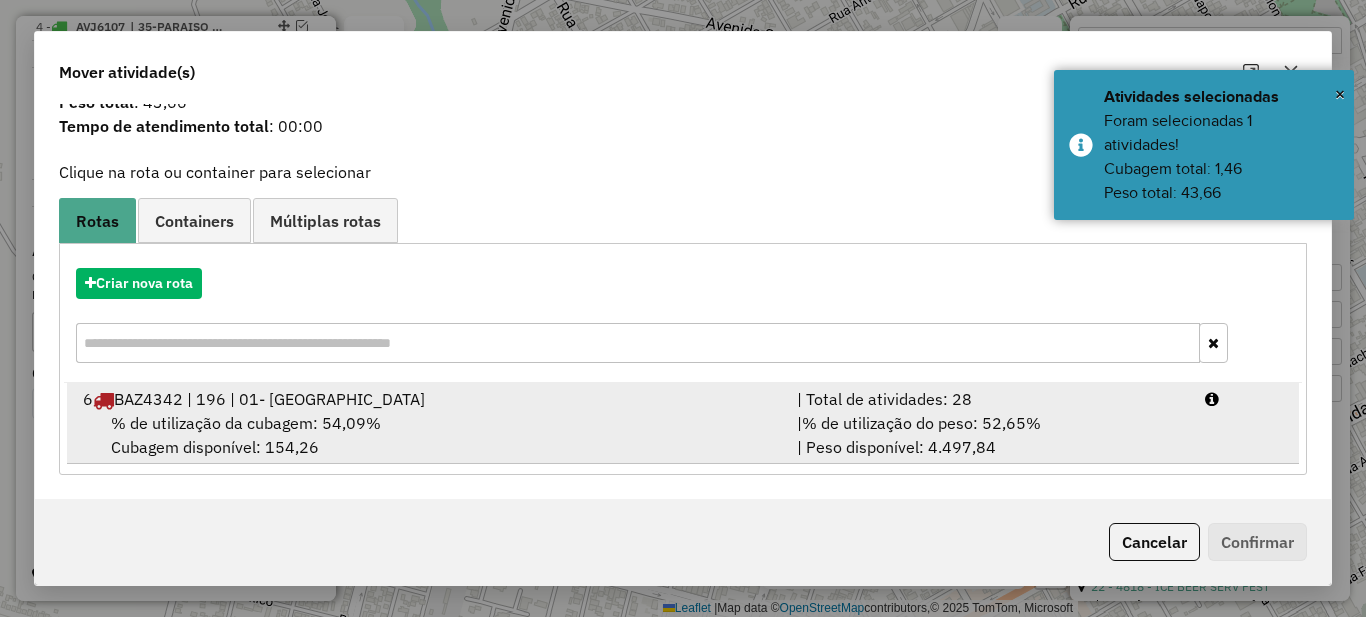 click on "% de utilização do peso: 52,65%" at bounding box center (921, 423) 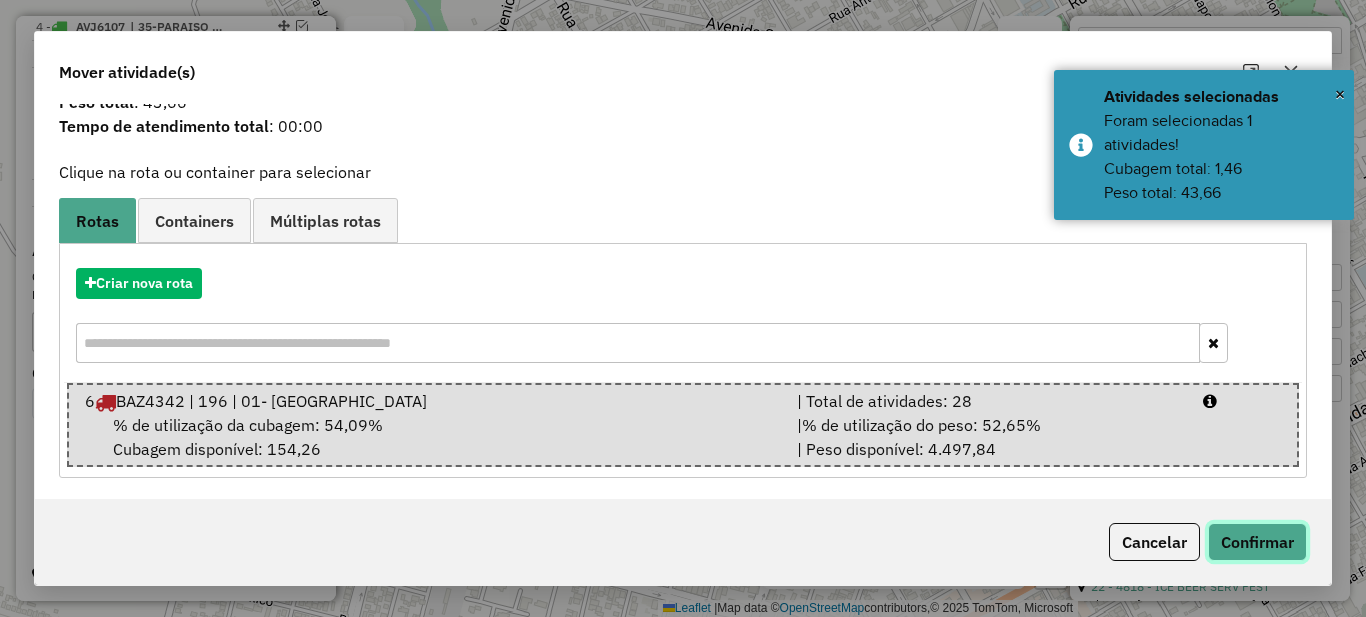 click on "Confirmar" 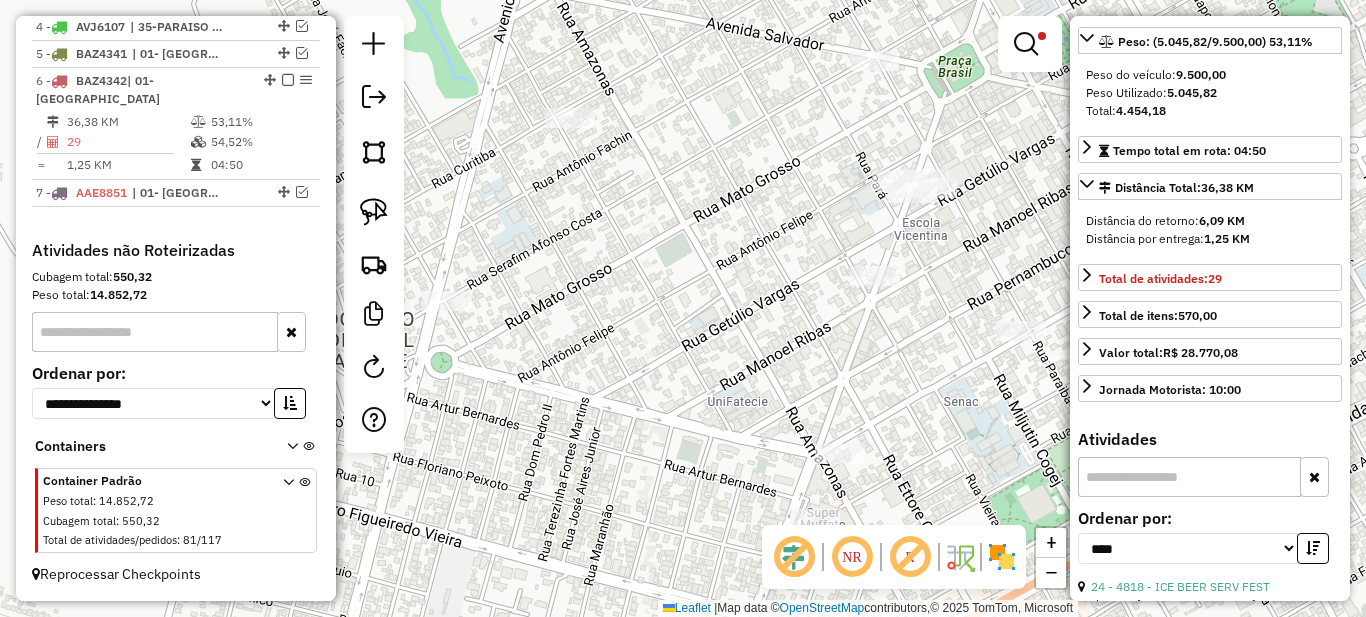 scroll, scrollTop: 0, scrollLeft: 0, axis: both 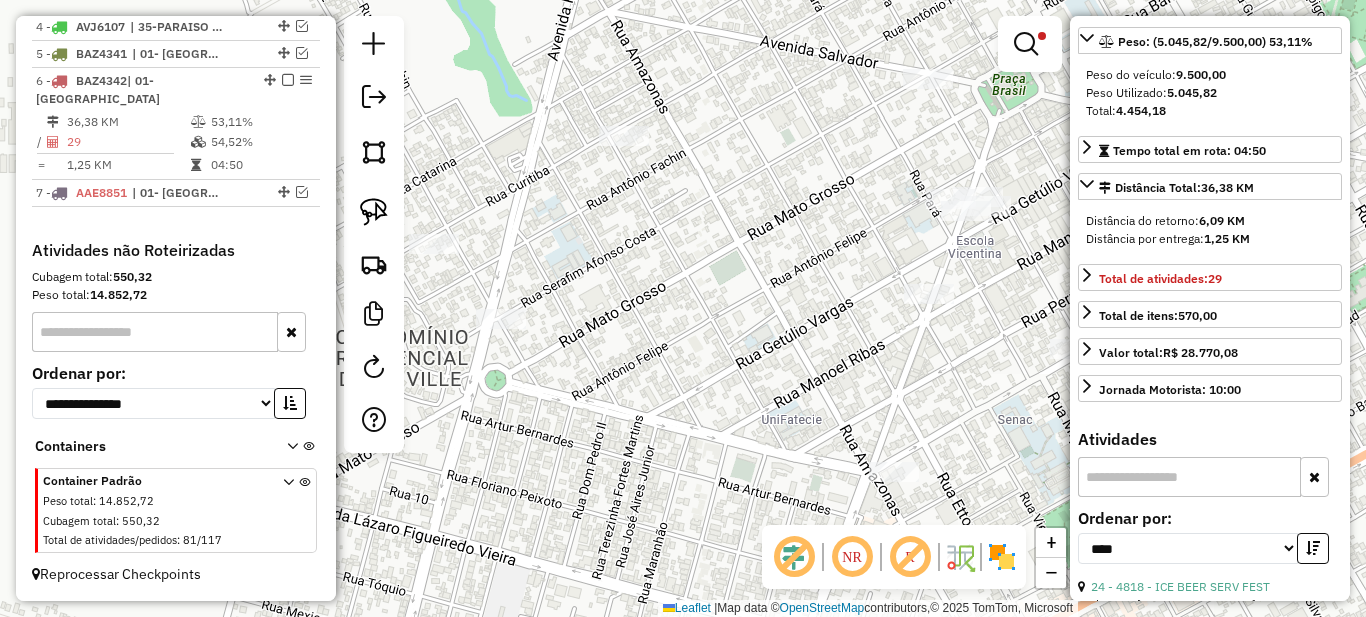 drag, startPoint x: 634, startPoint y: 290, endPoint x: 741, endPoint y: 315, distance: 109.88175 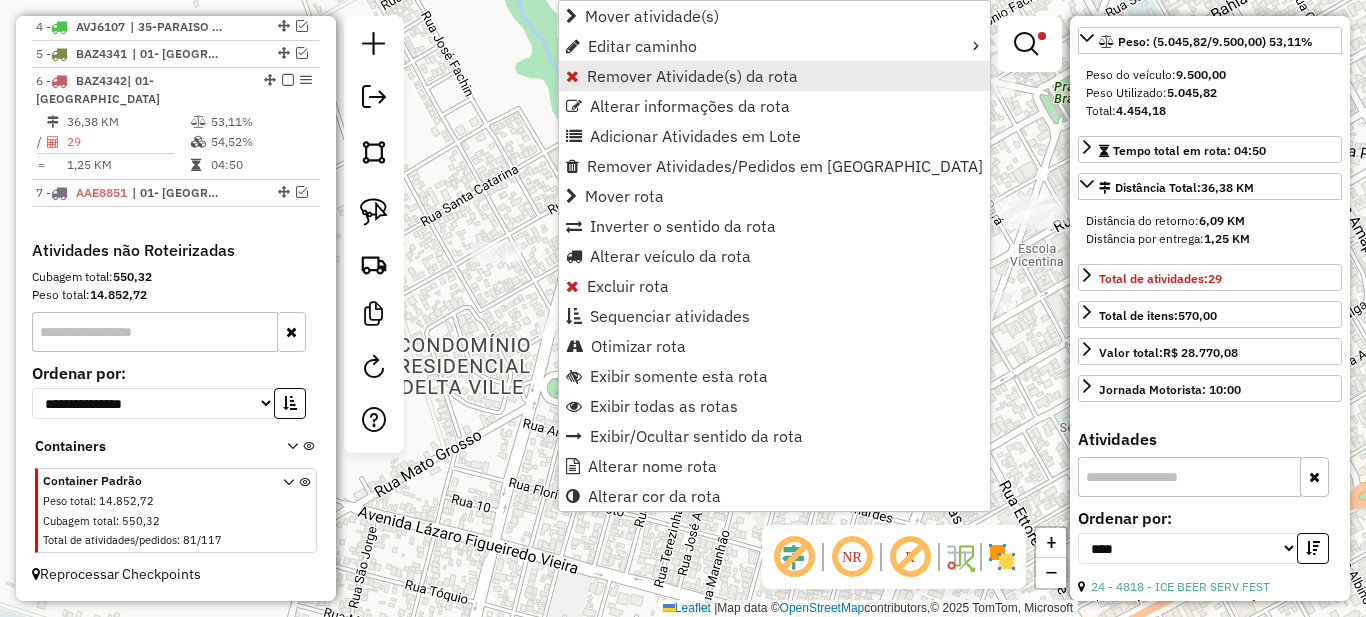 click on "Remover Atividade(s) da rota" at bounding box center [692, 76] 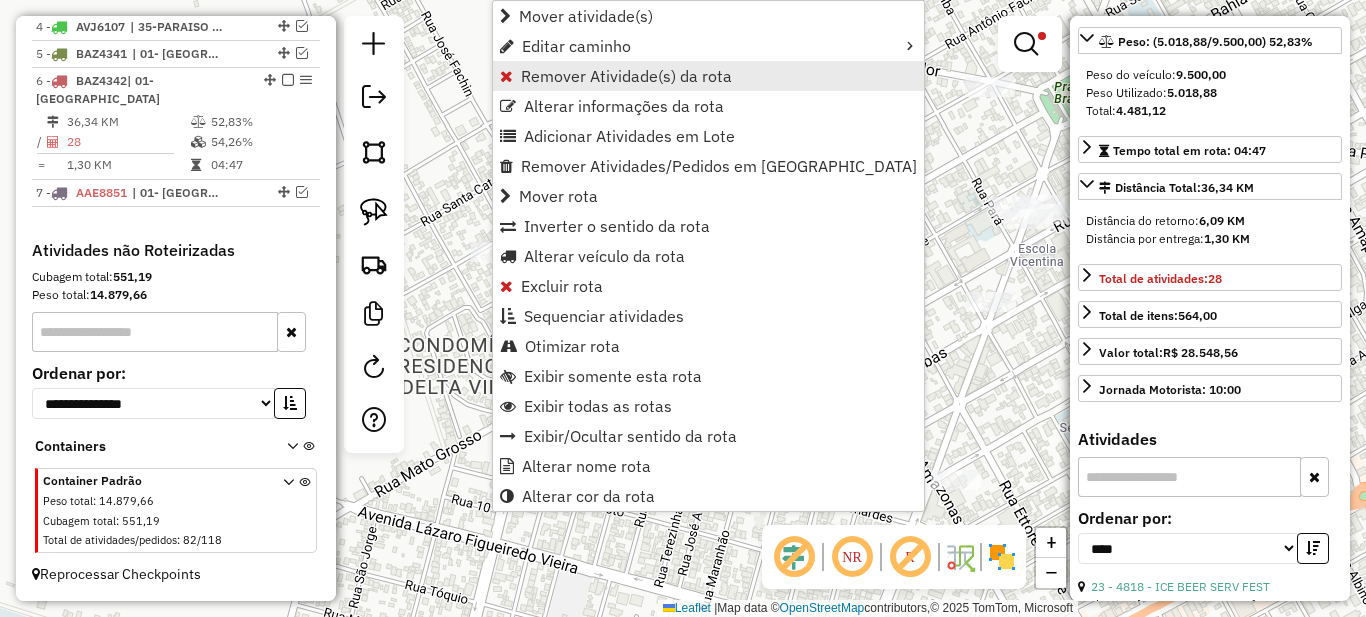 click on "Remover Atividade(s) da rota" at bounding box center (626, 76) 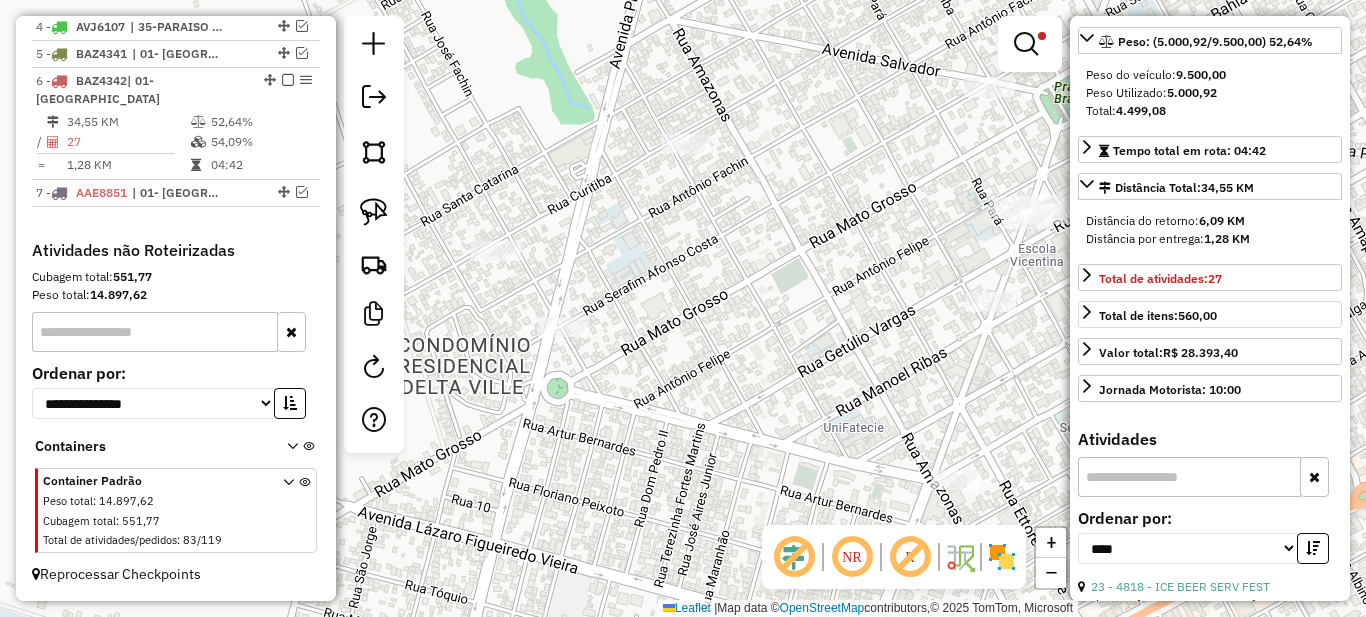 scroll, scrollTop: 0, scrollLeft: 0, axis: both 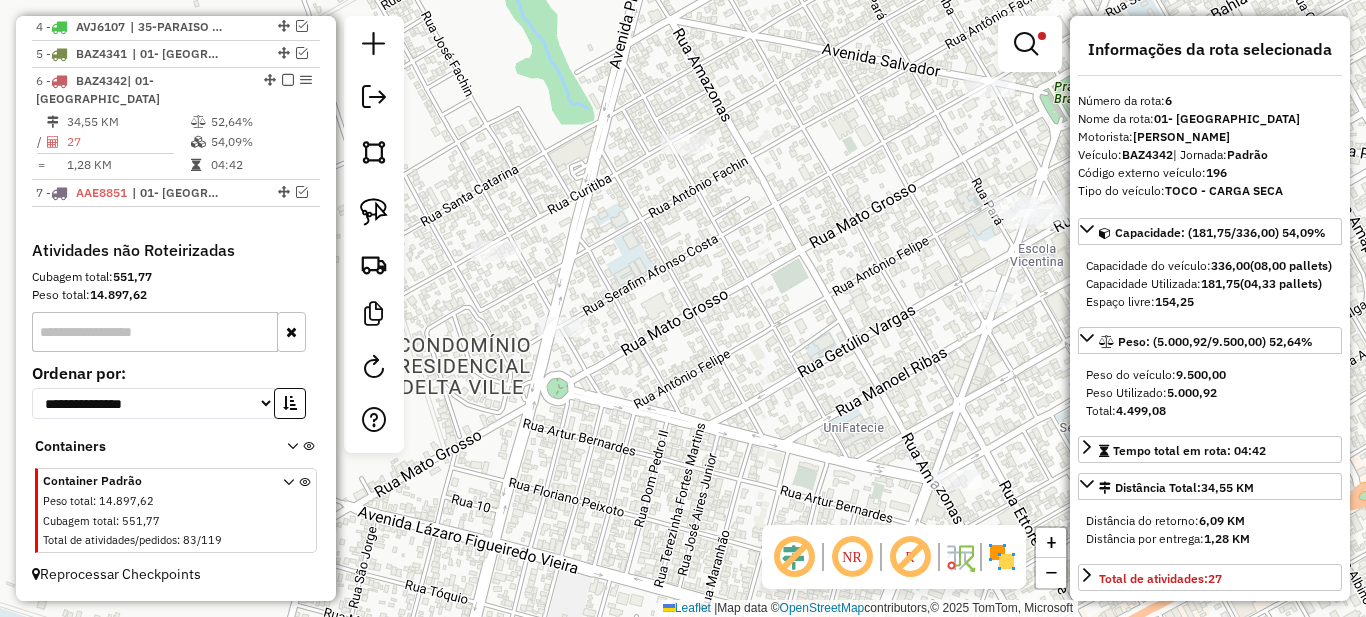 drag, startPoint x: 626, startPoint y: 330, endPoint x: 585, endPoint y: 344, distance: 43.32436 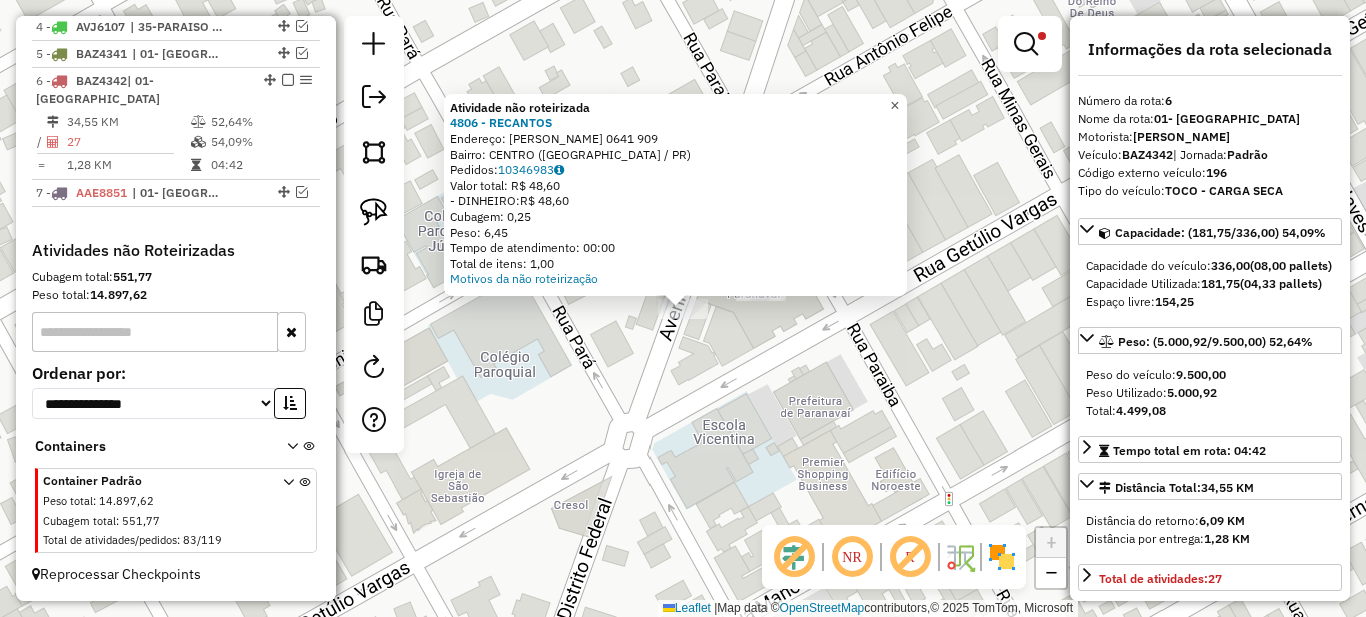 click on "×" 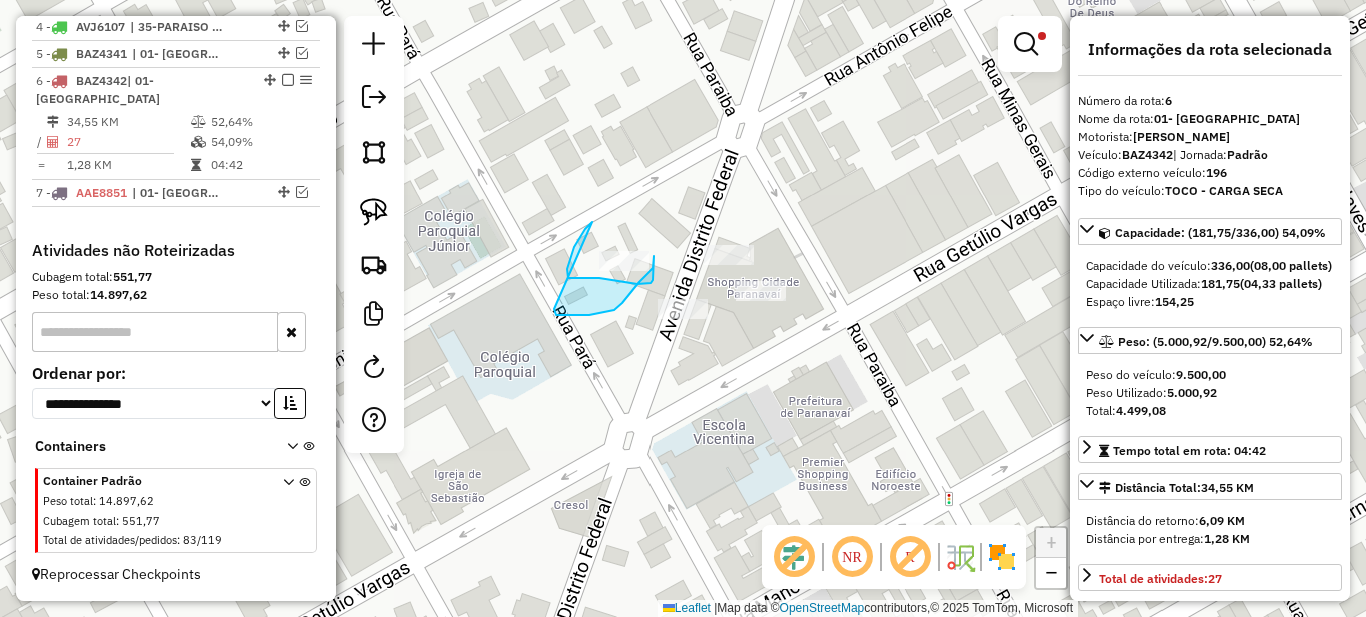 drag, startPoint x: 592, startPoint y: 222, endPoint x: 554, endPoint y: 309, distance: 94.93682 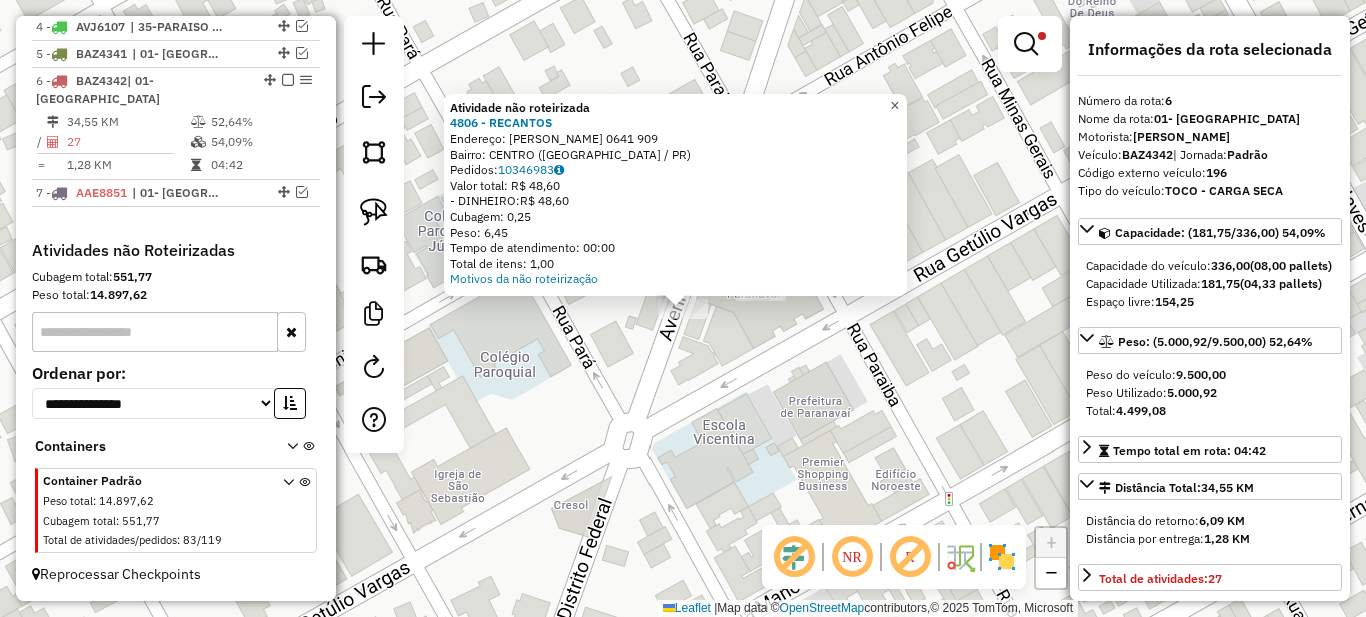 click on "×" 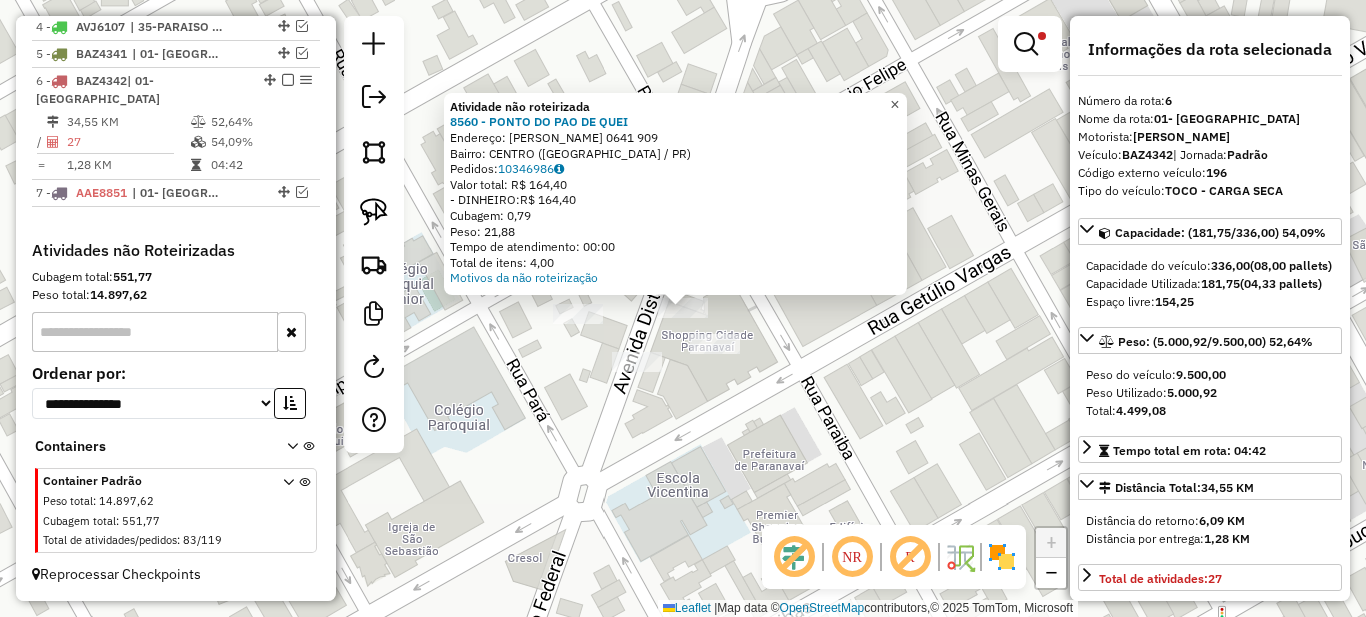 click on "×" 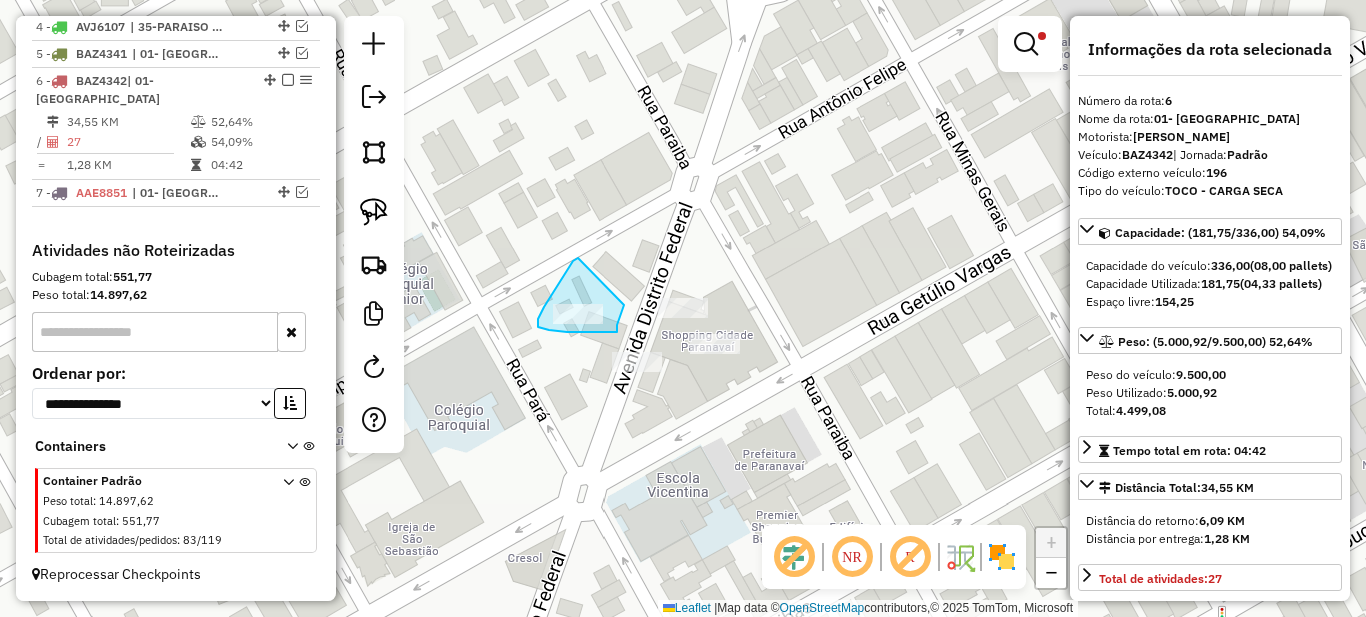 drag, startPoint x: 573, startPoint y: 261, endPoint x: 624, endPoint y: 304, distance: 66.70832 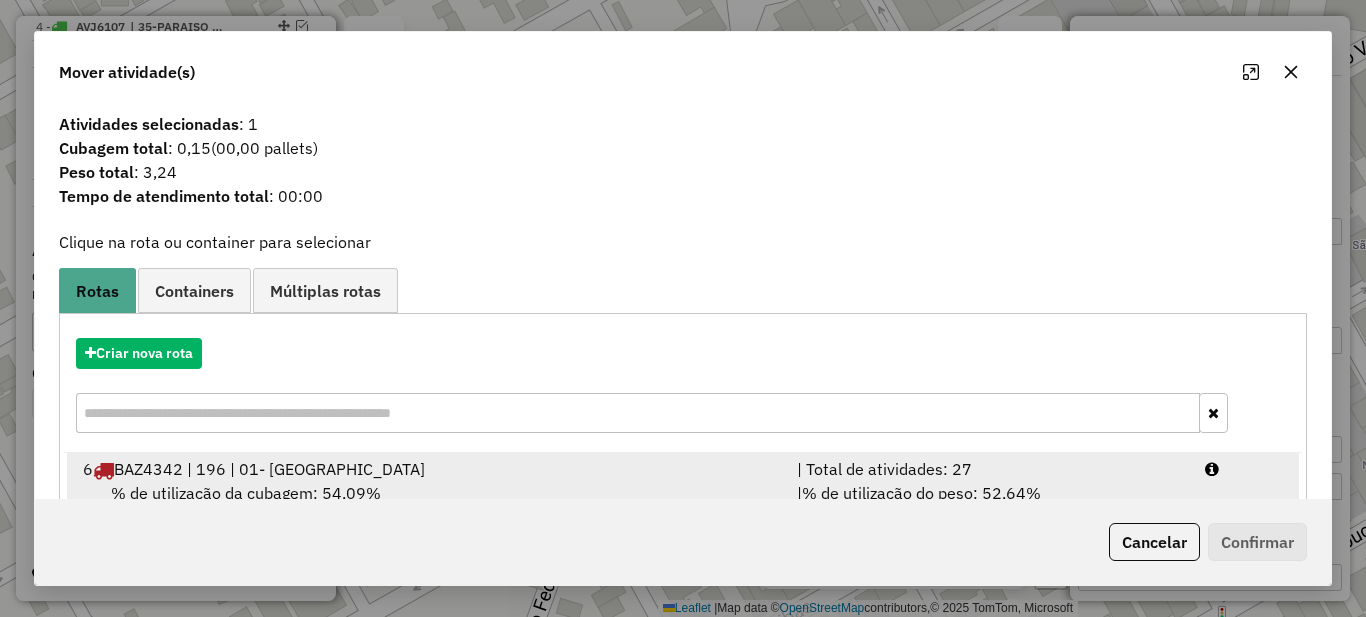 scroll, scrollTop: 70, scrollLeft: 0, axis: vertical 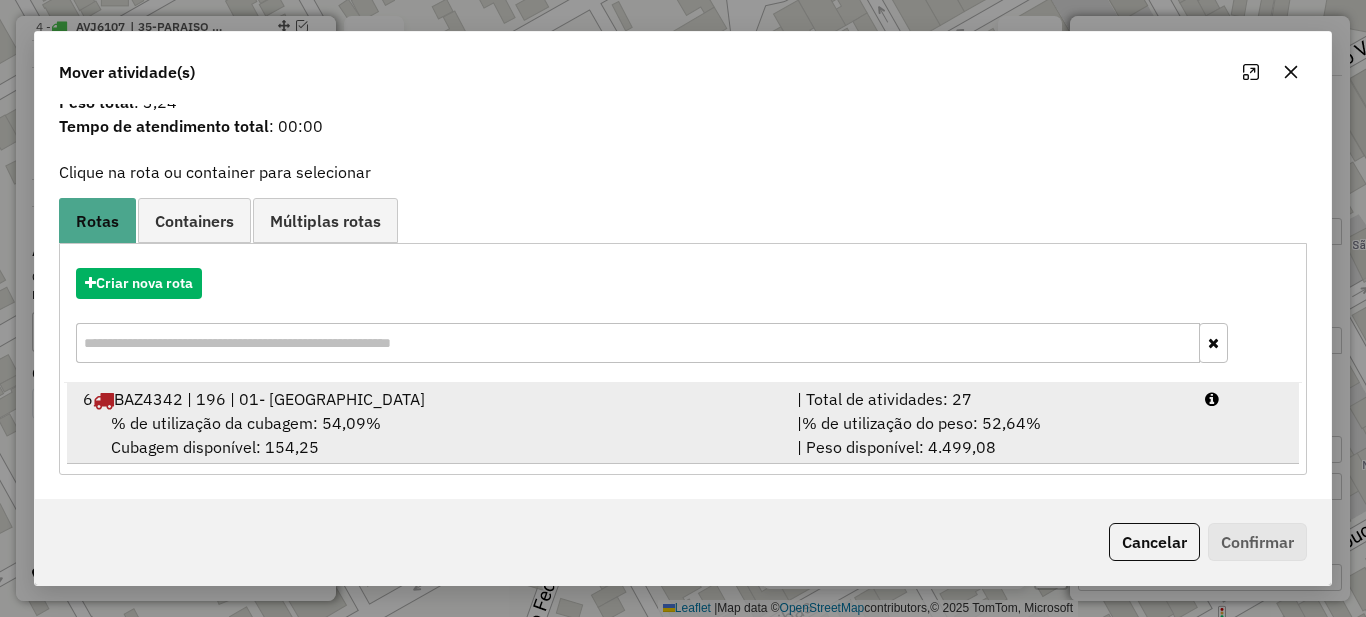 click on "% de utilização do peso: 52,64%" at bounding box center [921, 423] 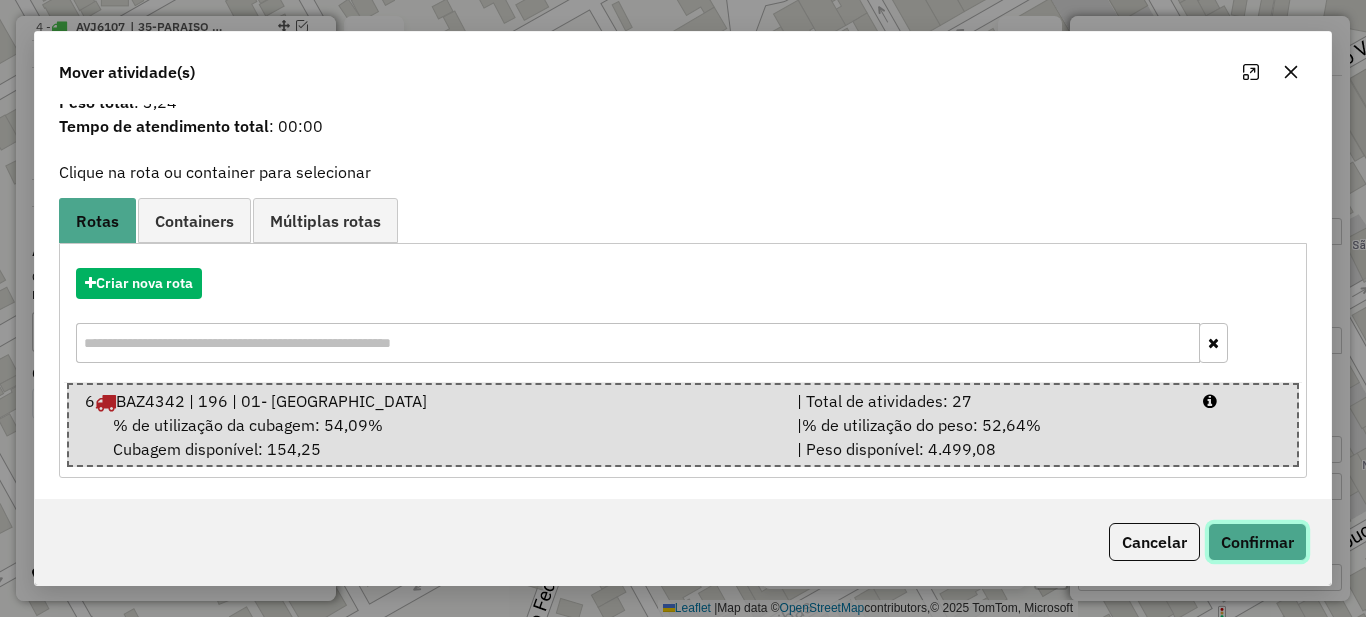 click on "Confirmar" 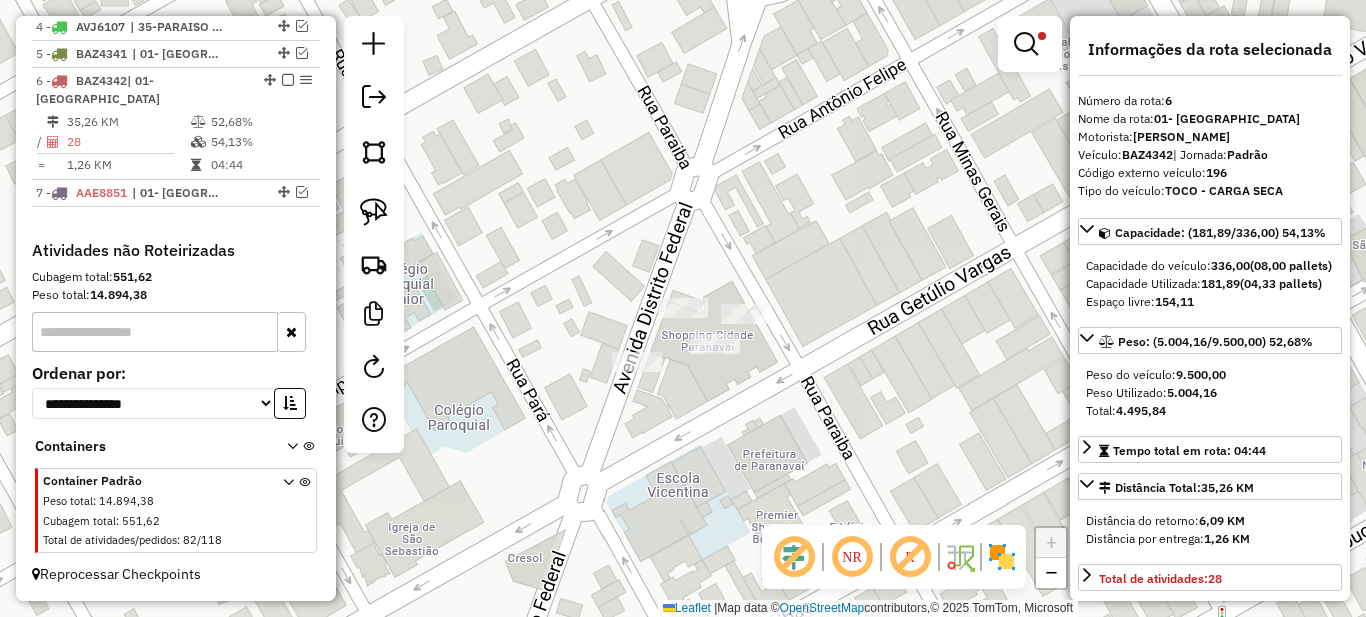 scroll, scrollTop: 0, scrollLeft: 0, axis: both 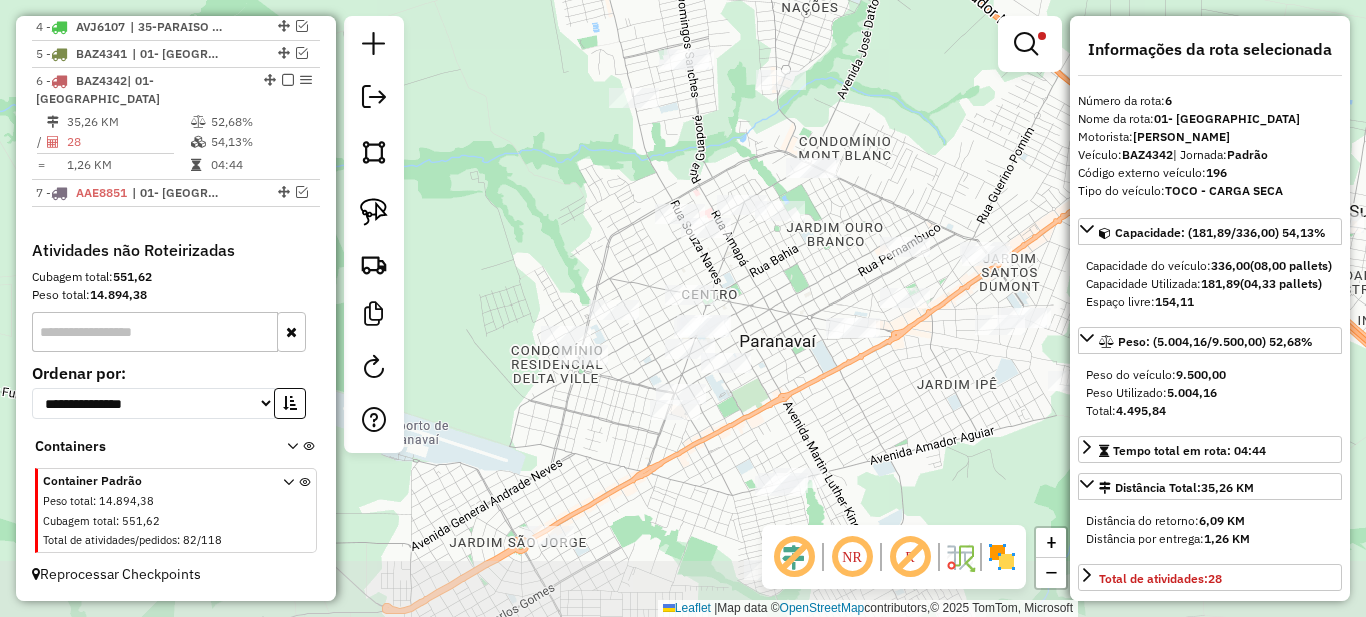 drag, startPoint x: 907, startPoint y: 460, endPoint x: 727, endPoint y: 371, distance: 200.8009 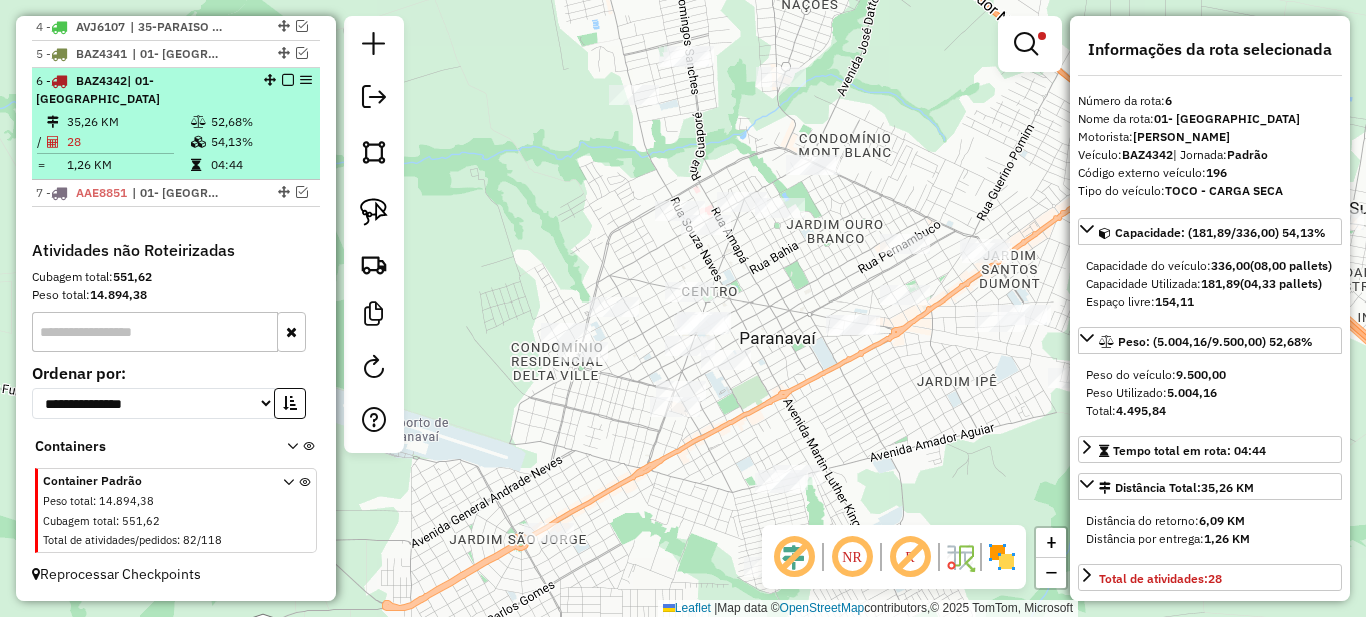 click at bounding box center [196, 165] 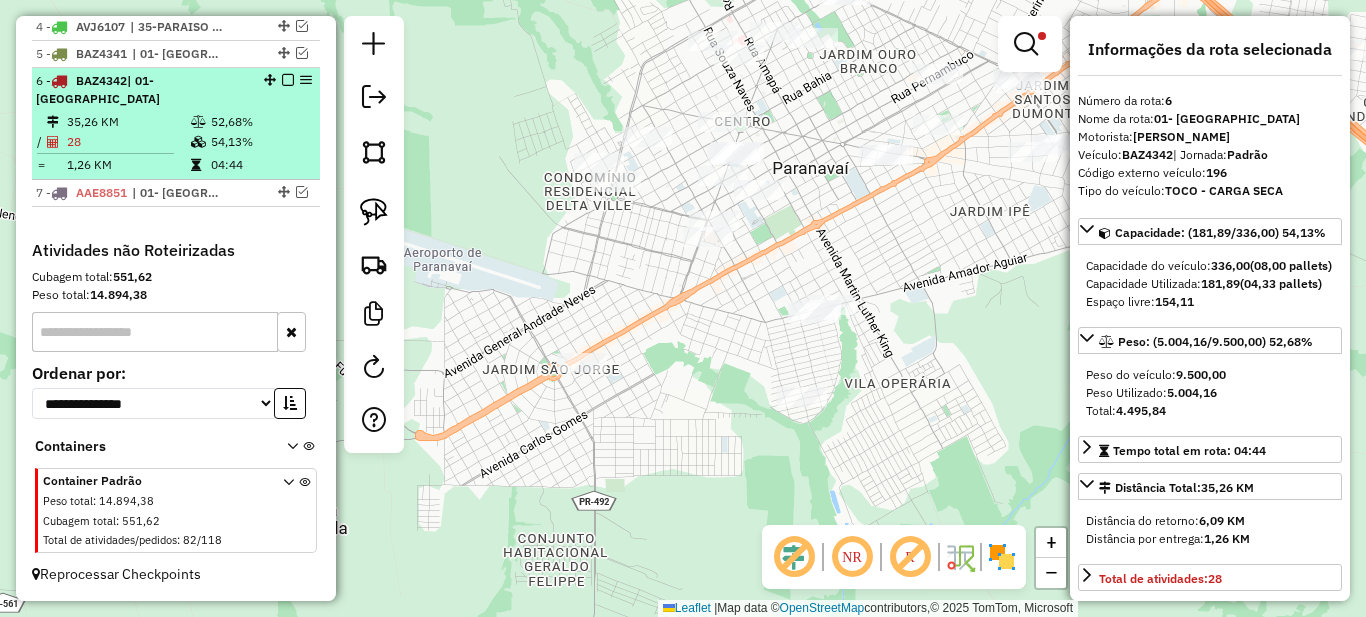 click at bounding box center (288, 80) 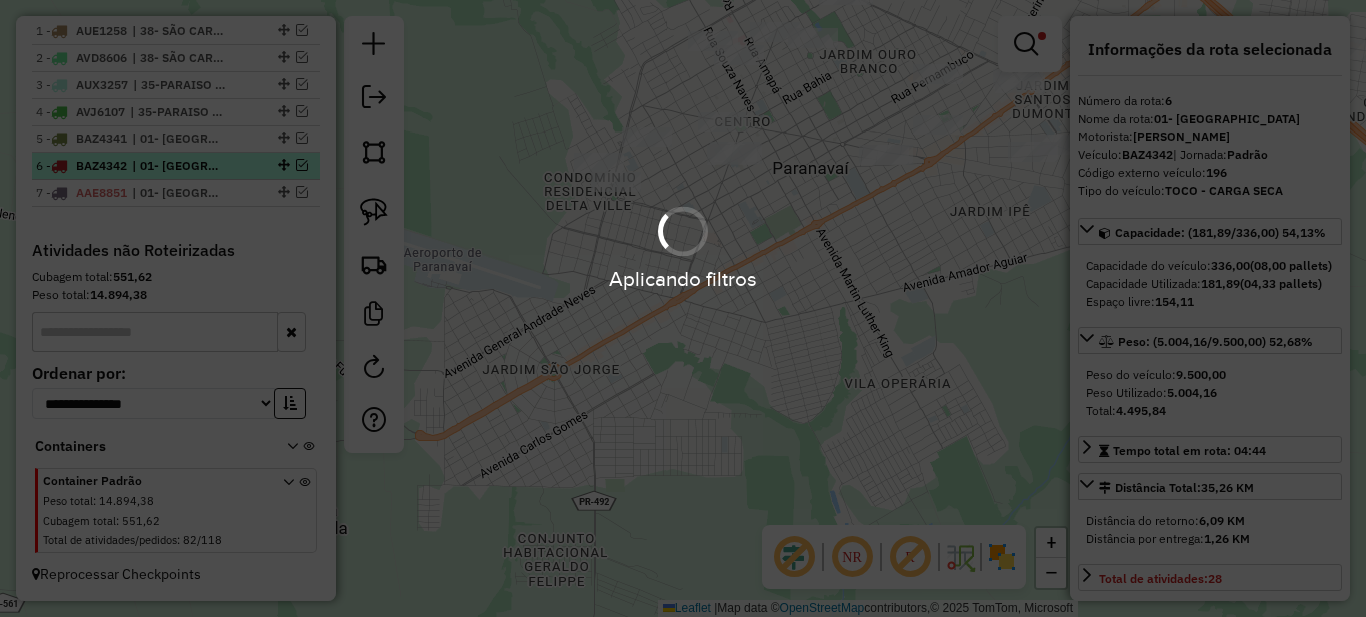 scroll, scrollTop: 797, scrollLeft: 0, axis: vertical 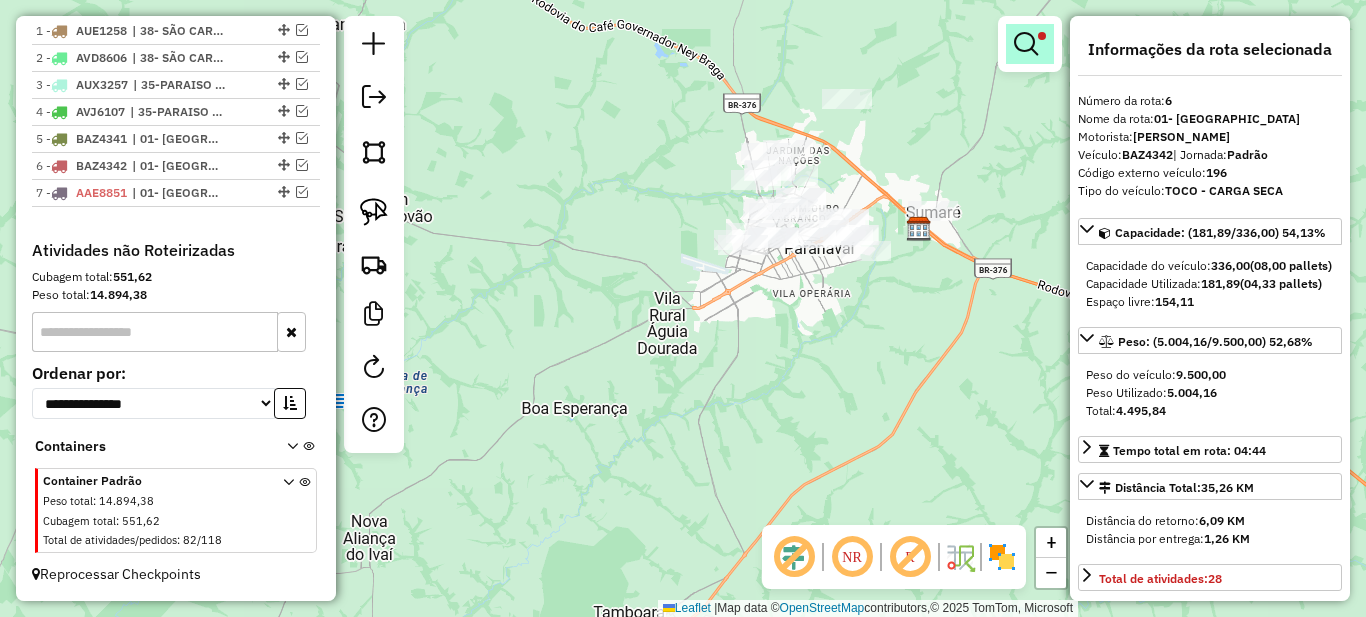 click at bounding box center [1026, 44] 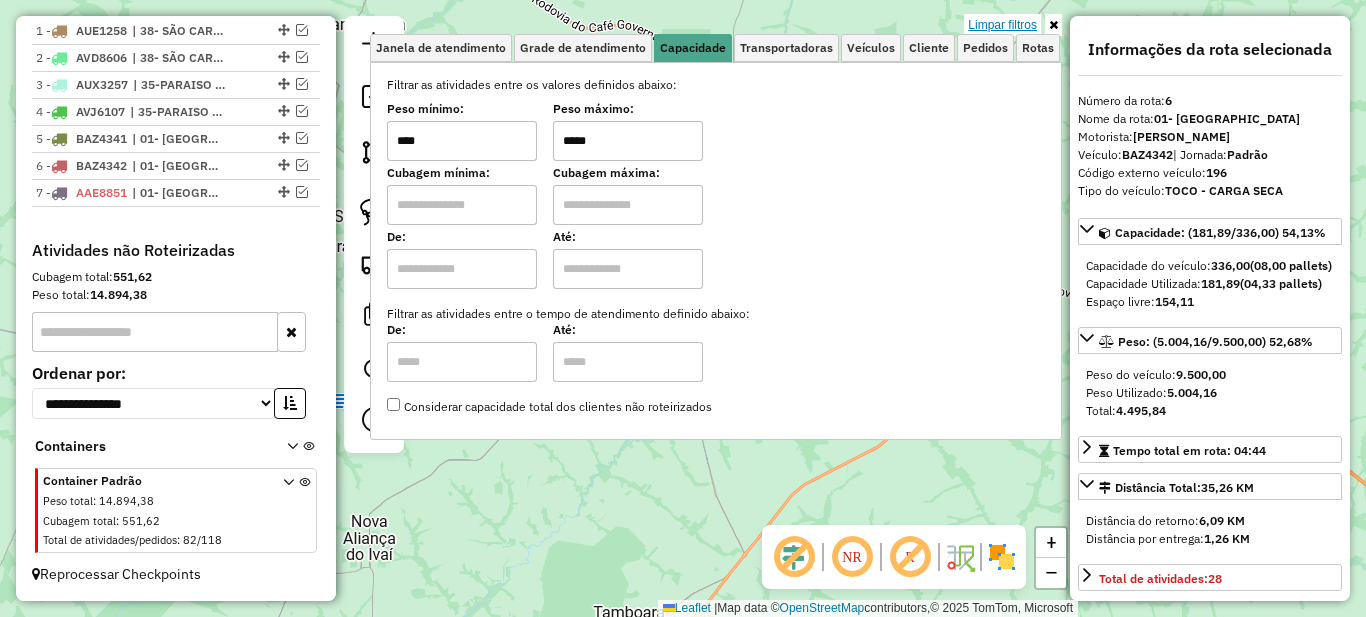 click on "Limpar filtros" at bounding box center (1002, 25) 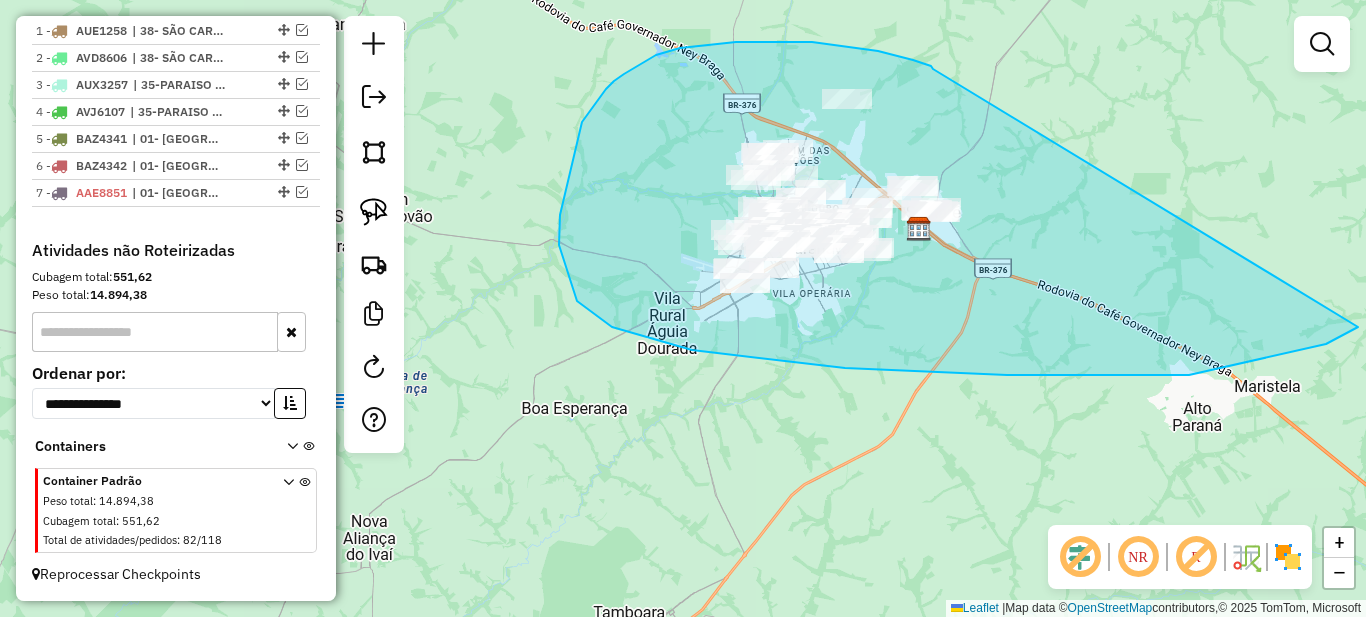 drag, startPoint x: 878, startPoint y: 51, endPoint x: 1379, endPoint y: 310, distance: 563.9876 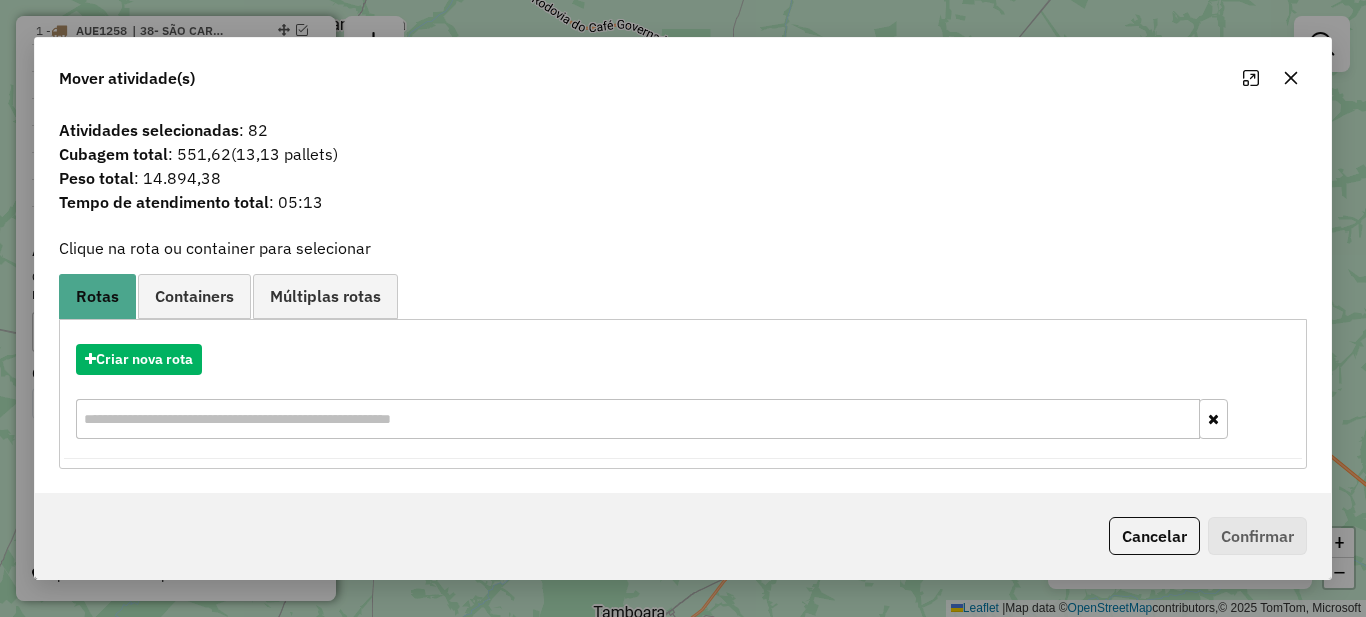 drag, startPoint x: 1300, startPoint y: 73, endPoint x: 1250, endPoint y: 121, distance: 69.31089 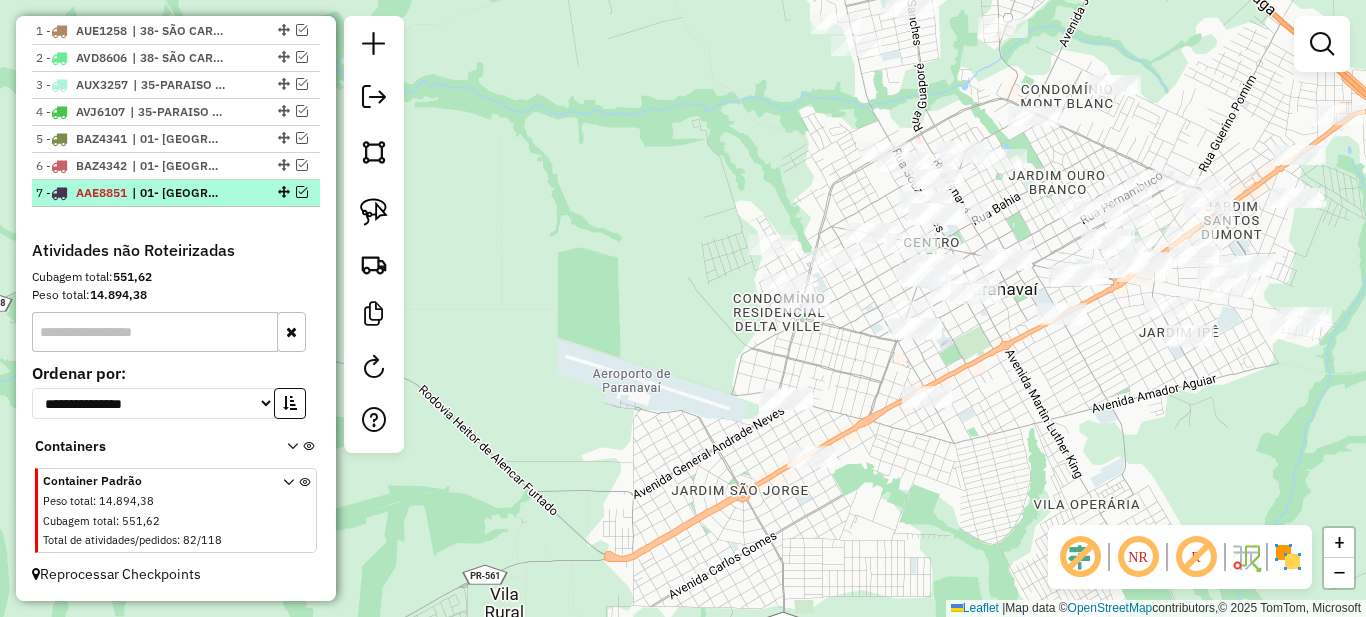click at bounding box center [282, 192] 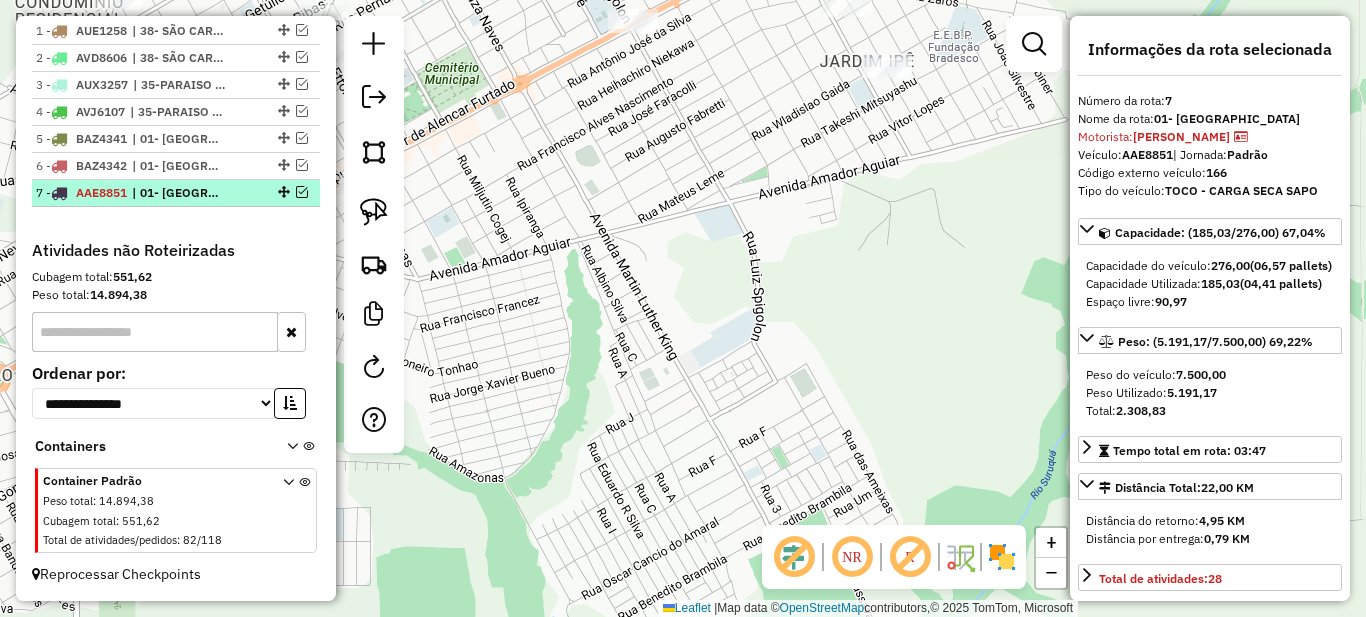 click at bounding box center [302, 192] 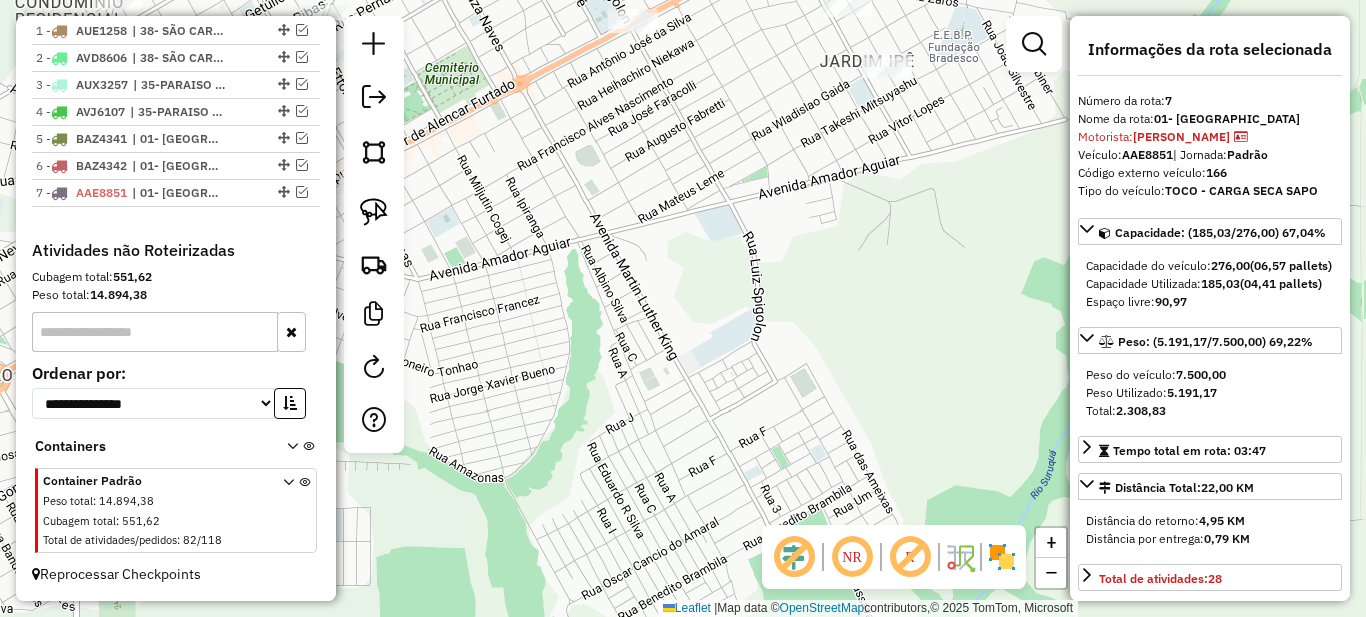 scroll, scrollTop: 864, scrollLeft: 0, axis: vertical 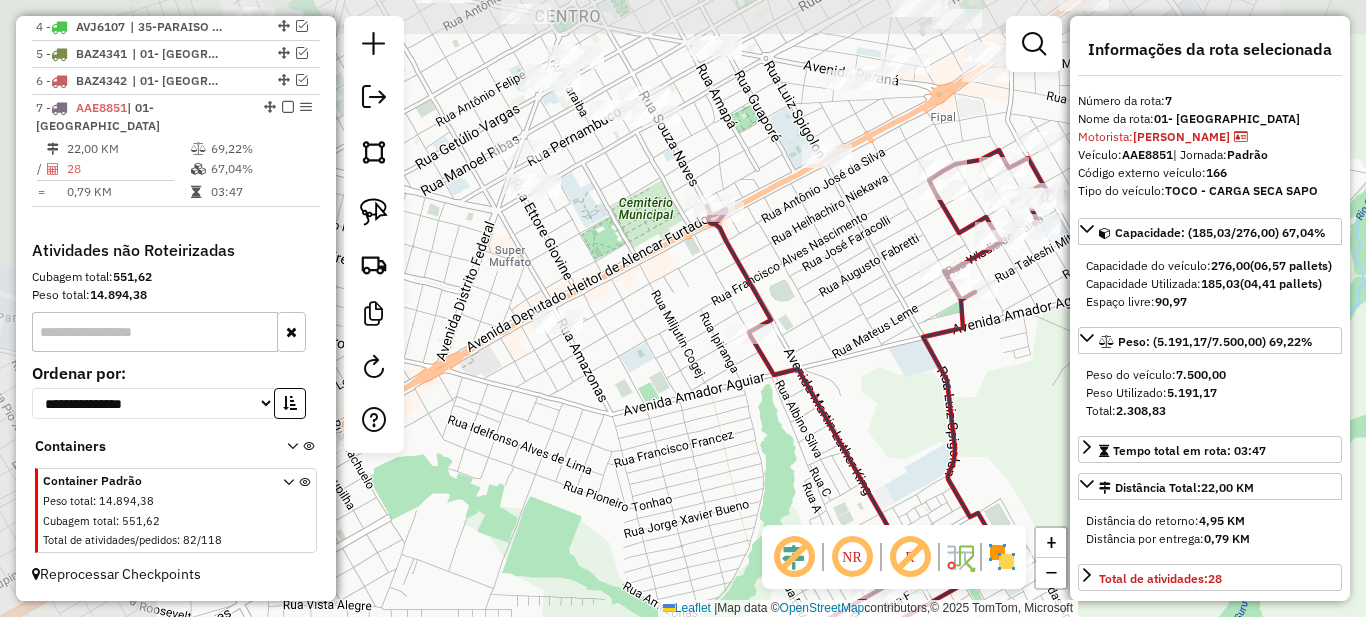 drag, startPoint x: 551, startPoint y: 283, endPoint x: 826, endPoint y: 460, distance: 327.03824 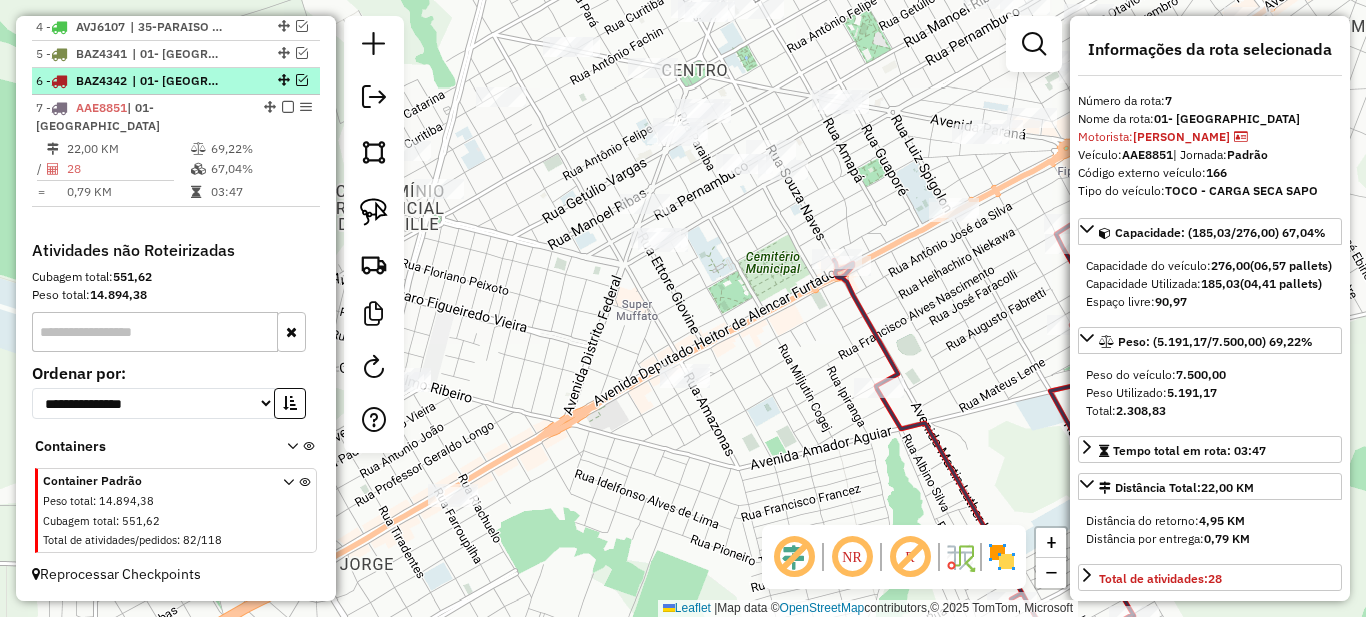 click on "| 01- [GEOGRAPHIC_DATA]" at bounding box center [178, 81] 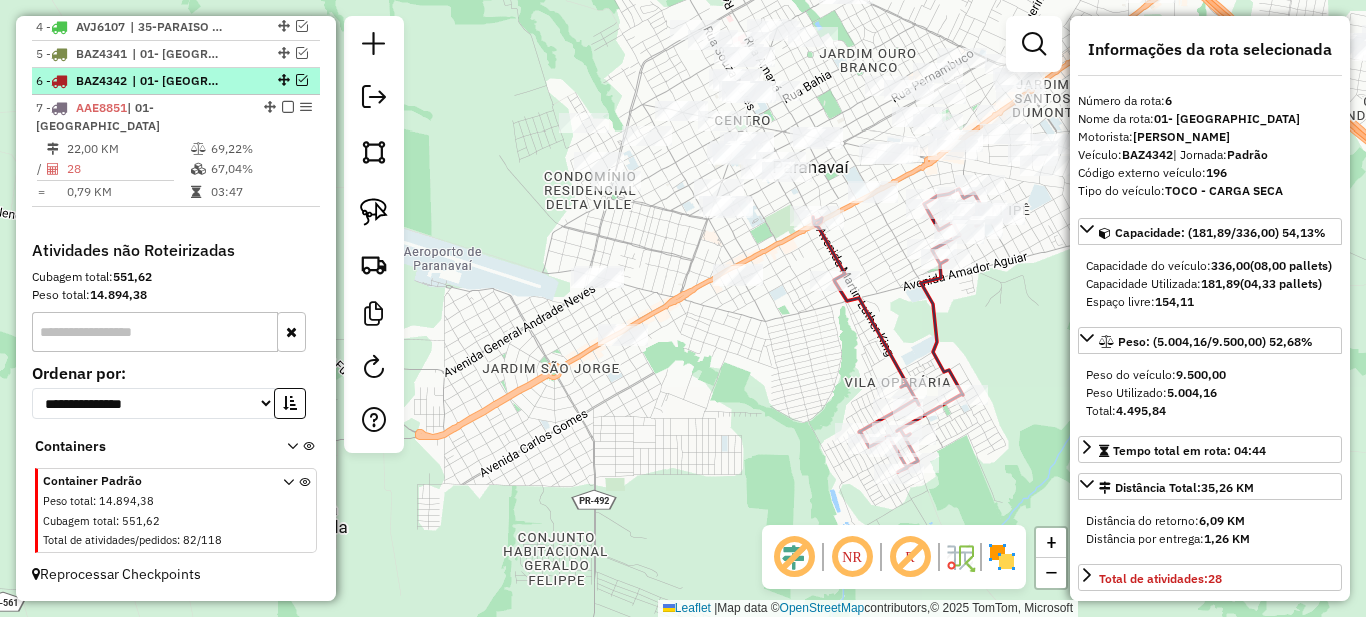 click at bounding box center [302, 80] 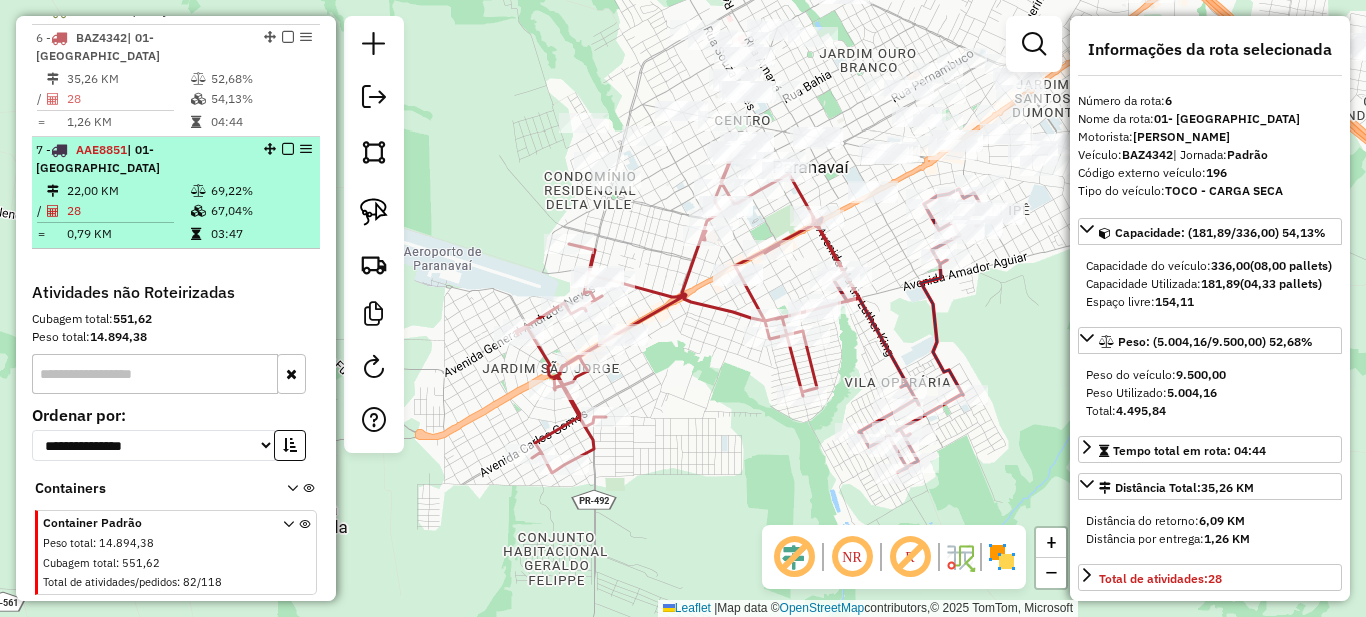 click at bounding box center [288, 149] 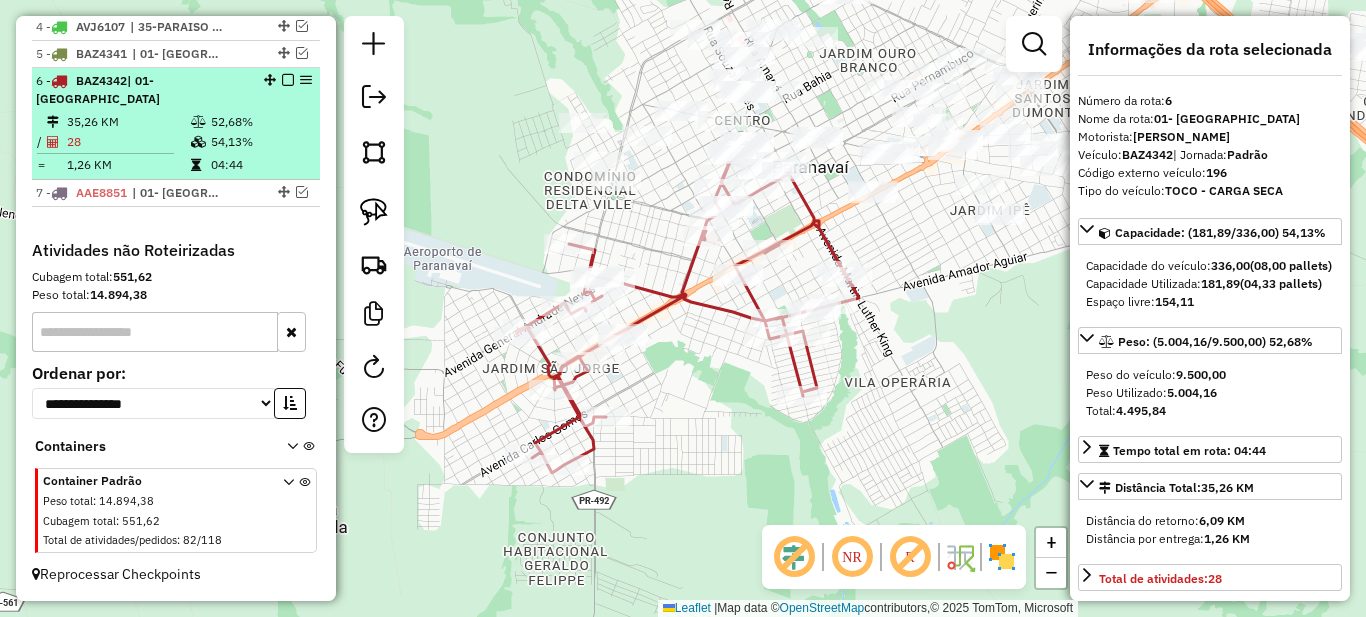 click on "52,68%" at bounding box center (260, 122) 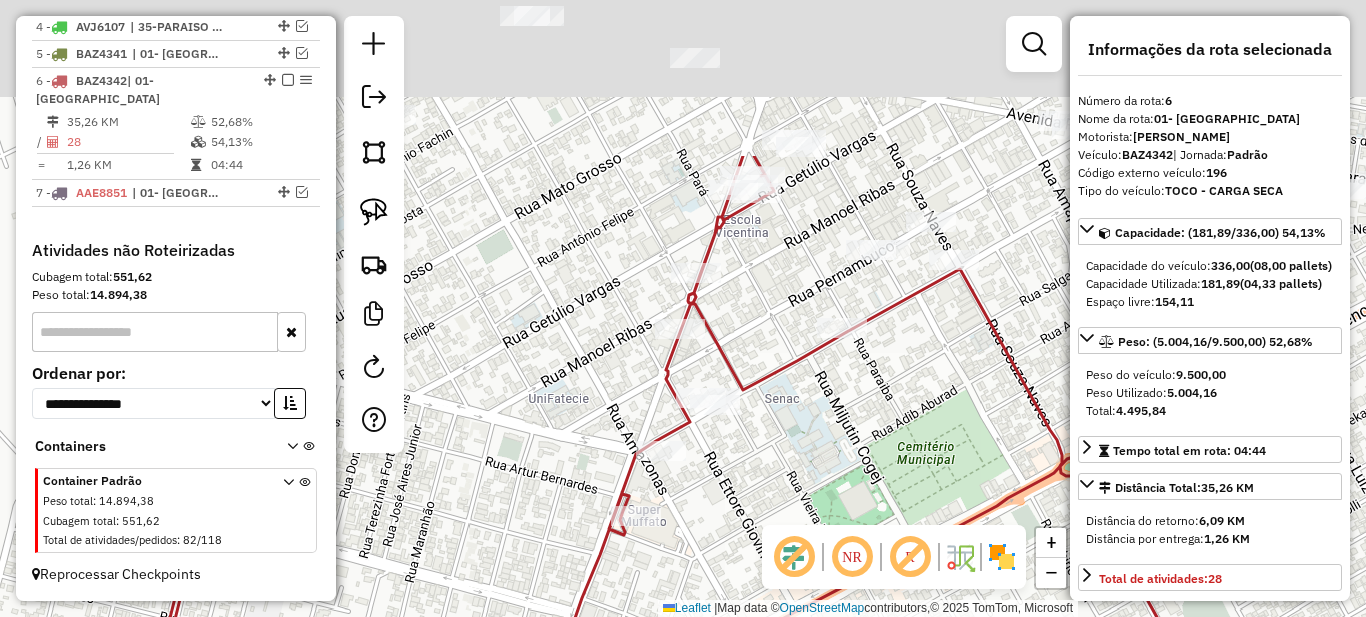 drag, startPoint x: 789, startPoint y: 84, endPoint x: 756, endPoint y: 306, distance: 224.4393 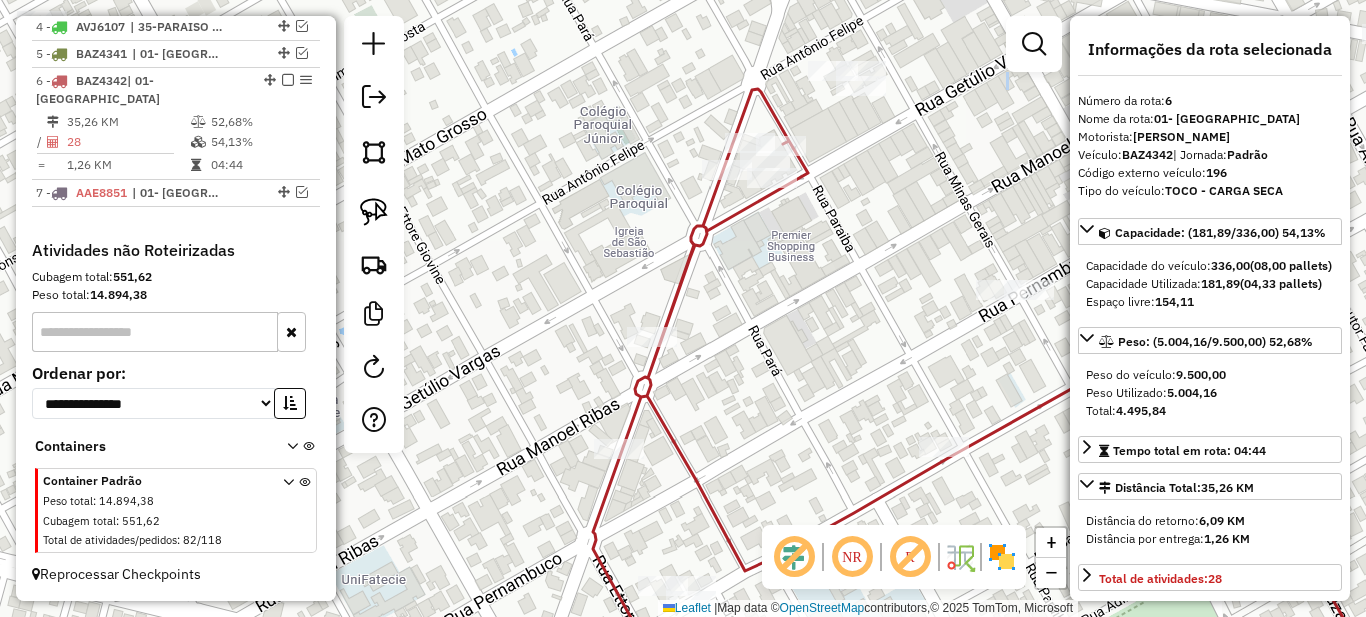 drag, startPoint x: 800, startPoint y: 203, endPoint x: 783, endPoint y: 349, distance: 146.98639 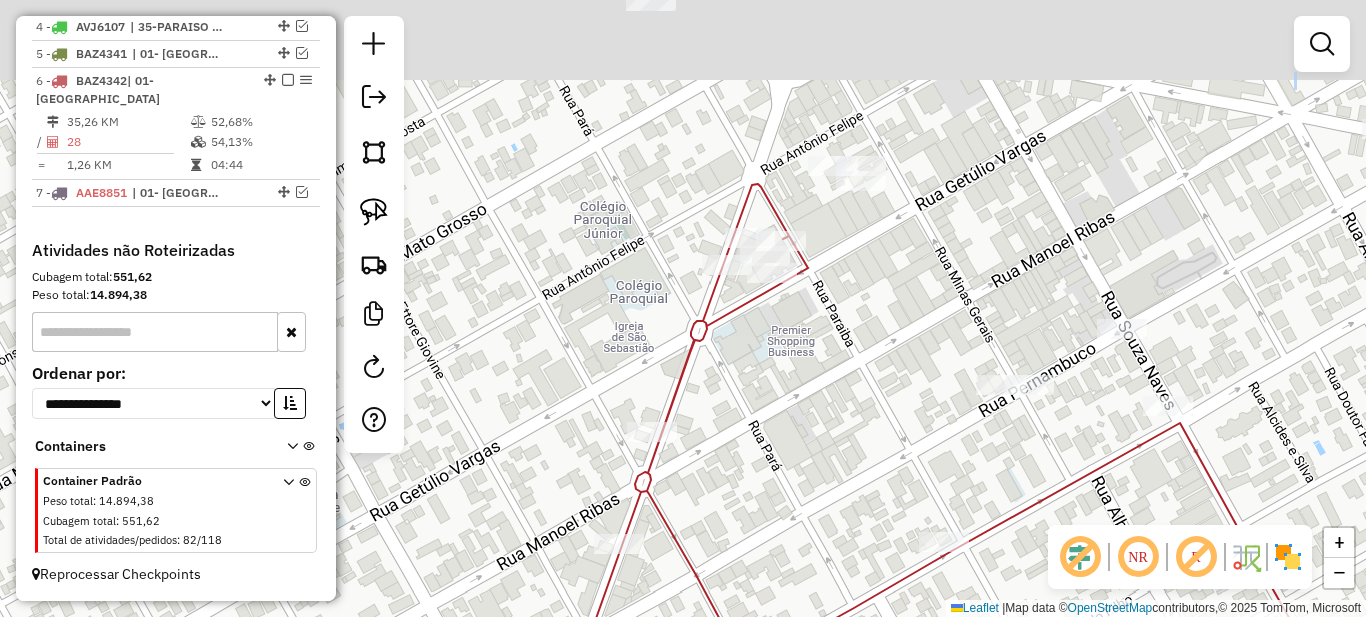 drag, startPoint x: 842, startPoint y: 211, endPoint x: 845, endPoint y: 337, distance: 126.035706 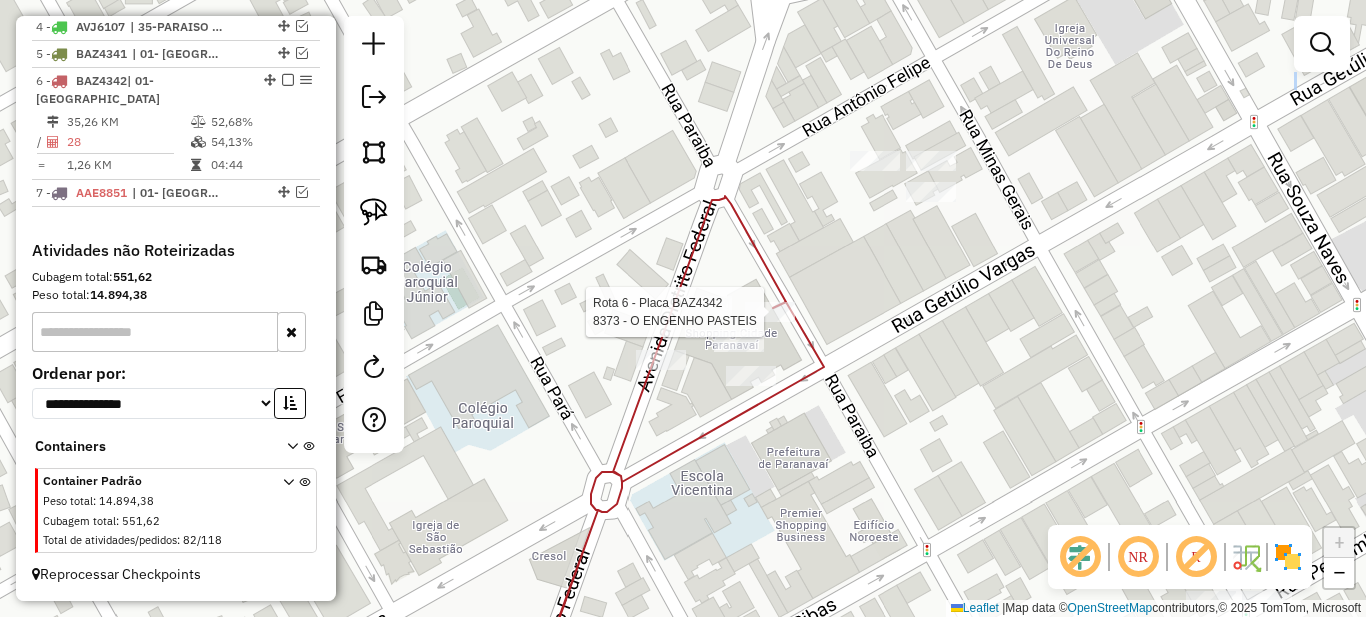 select on "*********" 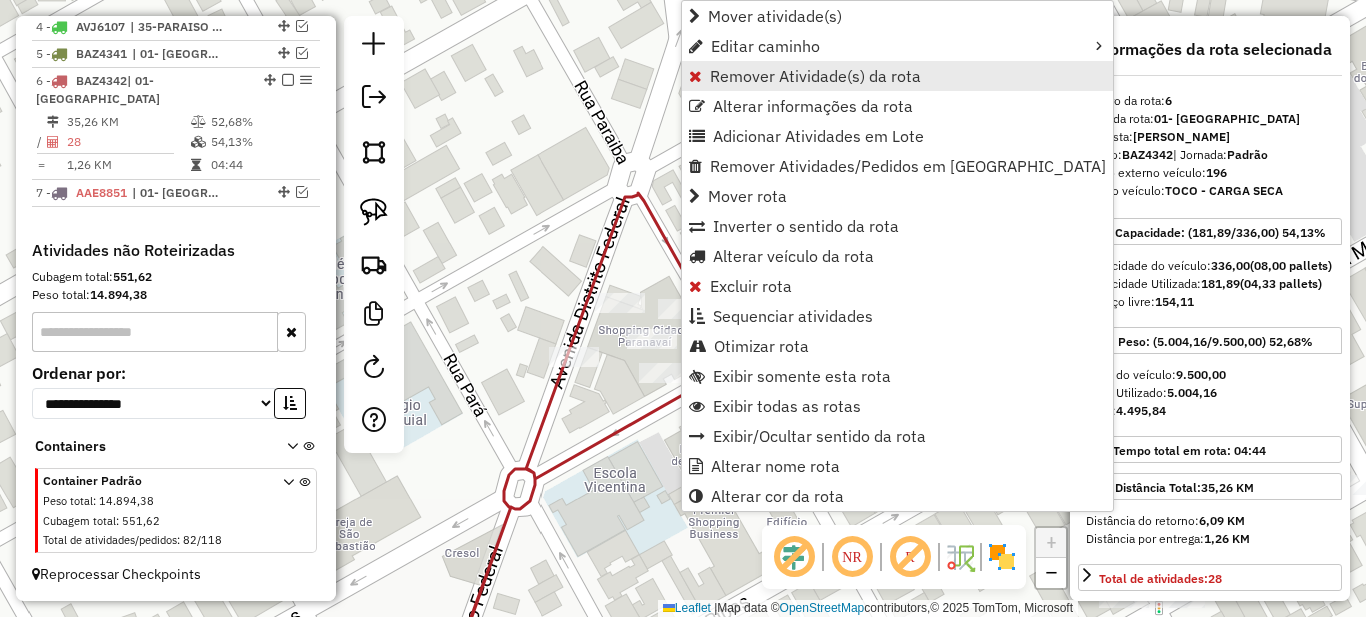 click on "Remover Atividade(s) da rota" at bounding box center (815, 76) 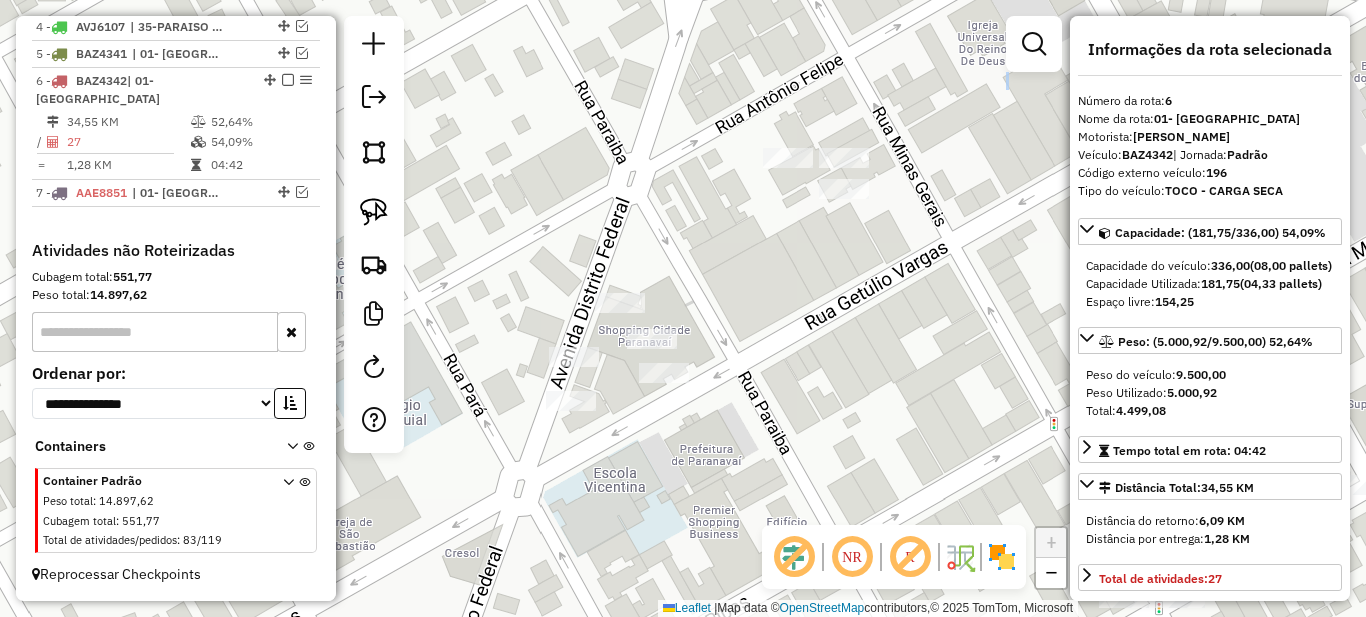 scroll, scrollTop: 200, scrollLeft: 0, axis: vertical 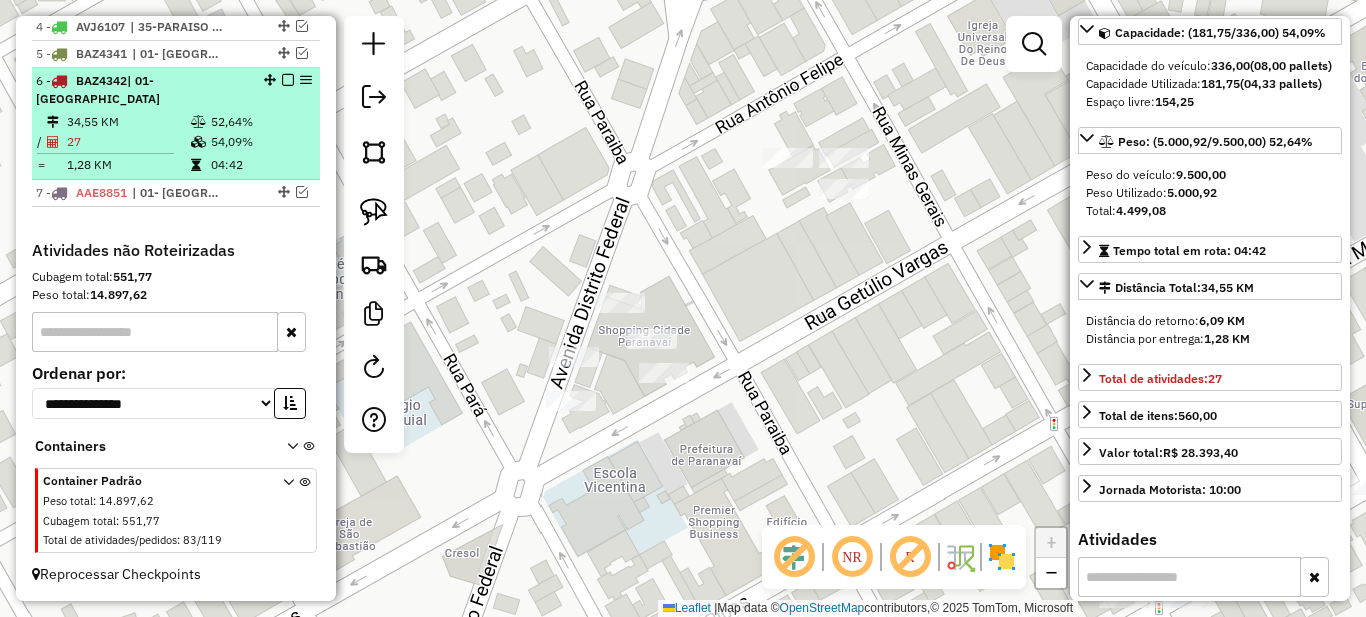 click at bounding box center [288, 80] 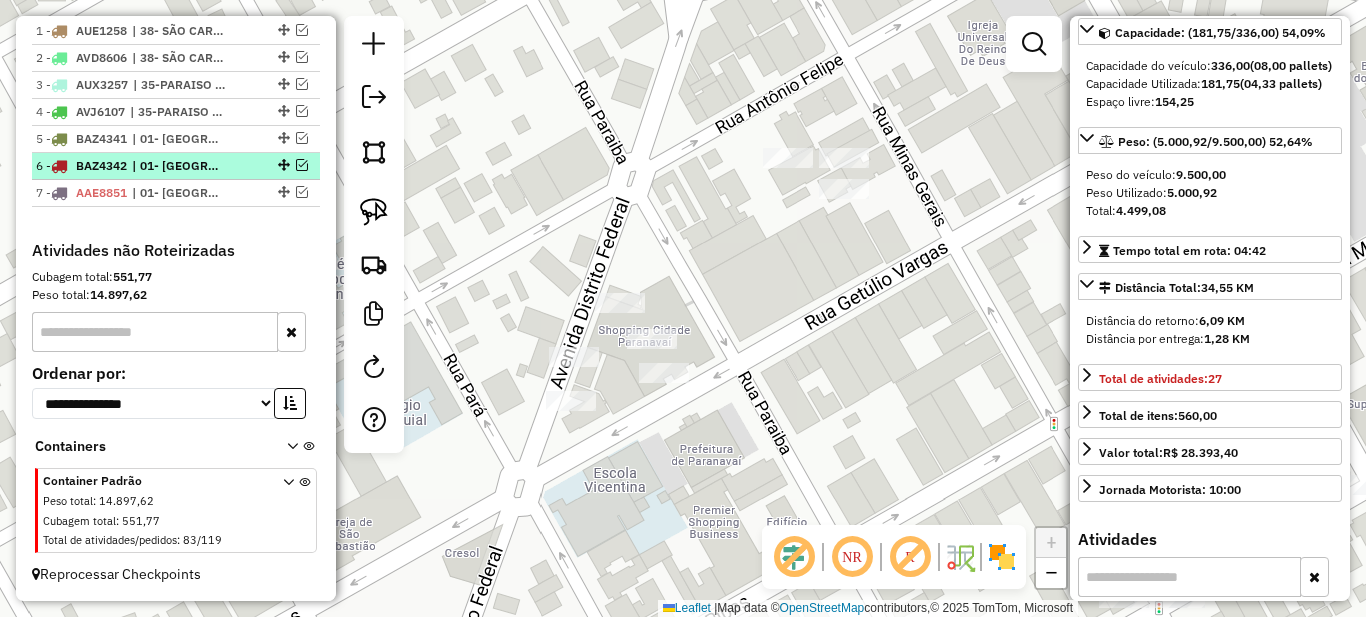 scroll, scrollTop: 797, scrollLeft: 0, axis: vertical 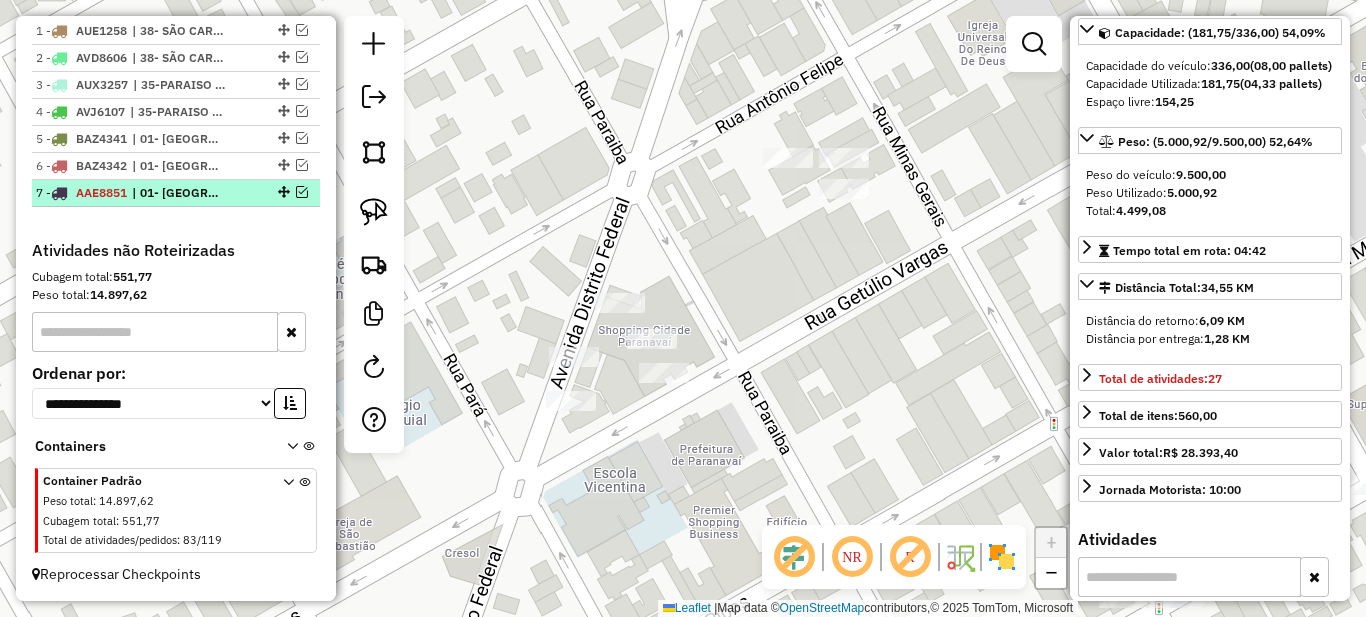 click on "| 01- [GEOGRAPHIC_DATA]" at bounding box center [178, 193] 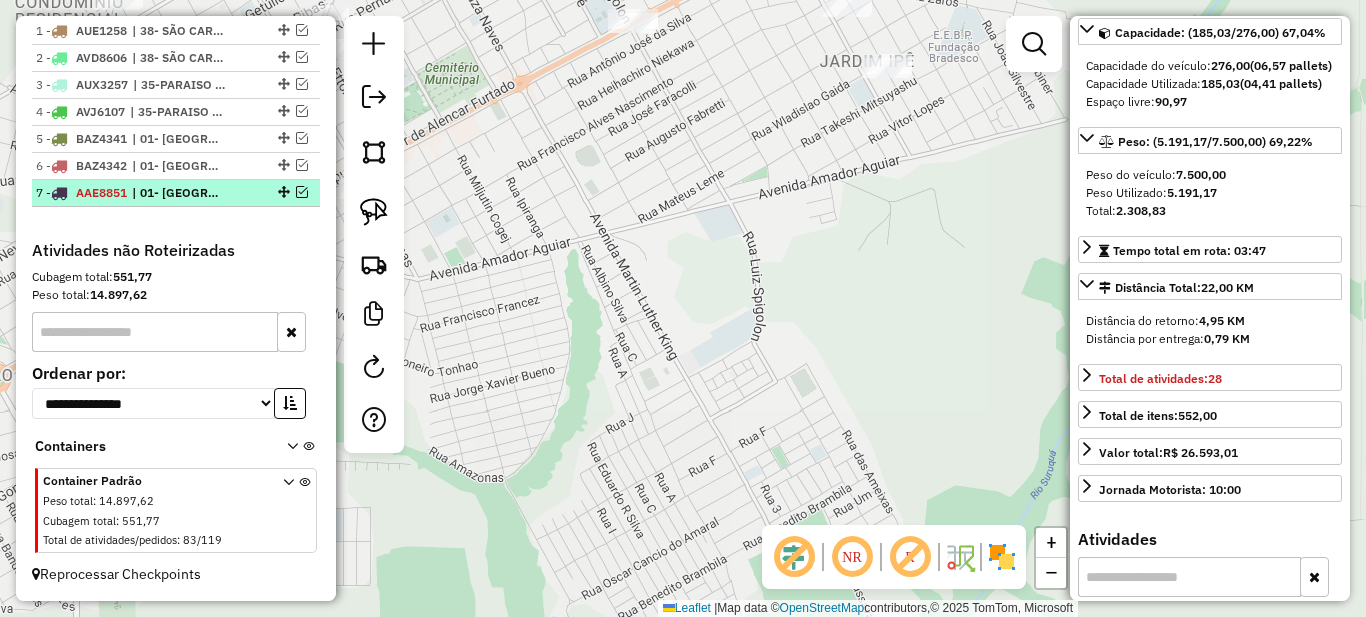 click at bounding box center (302, 192) 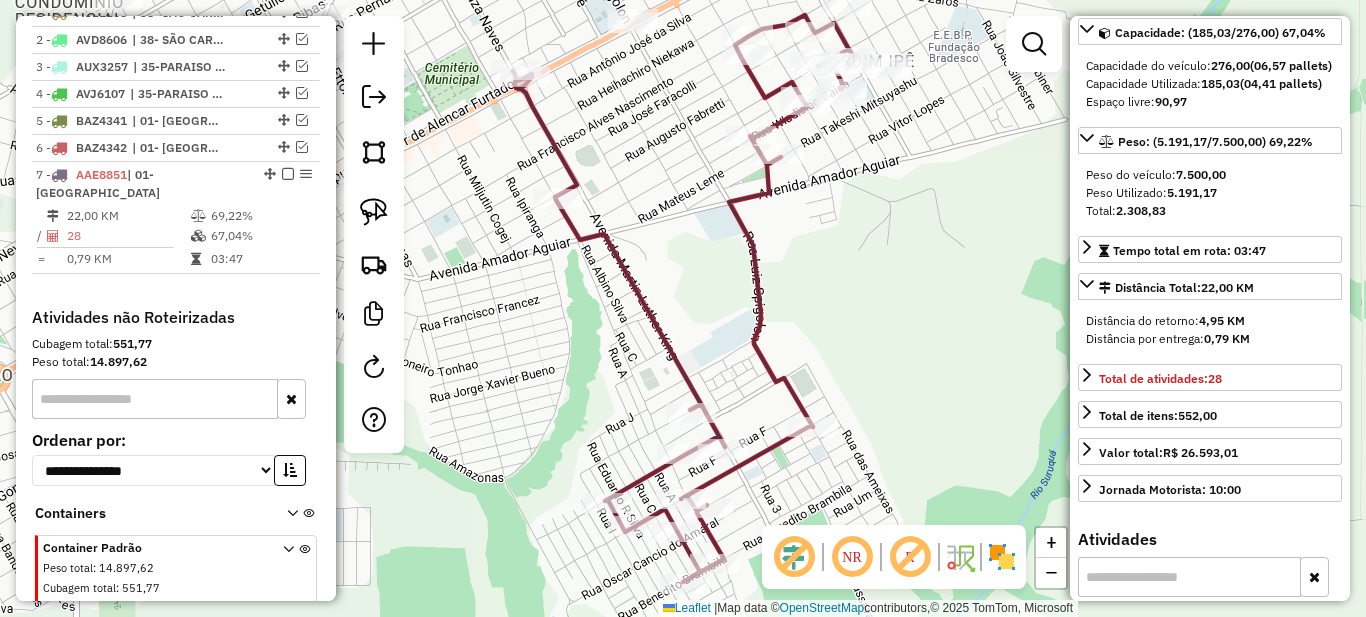 scroll, scrollTop: 864, scrollLeft: 0, axis: vertical 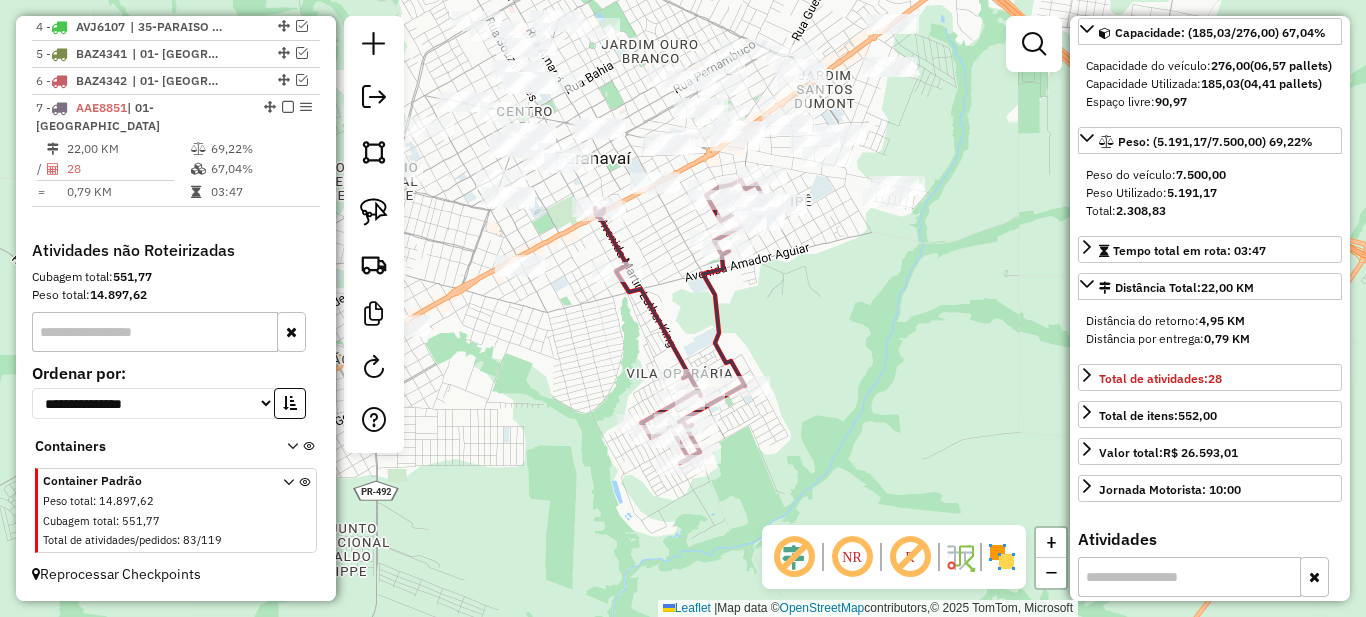 drag, startPoint x: 643, startPoint y: 229, endPoint x: 678, endPoint y: 382, distance: 156.95222 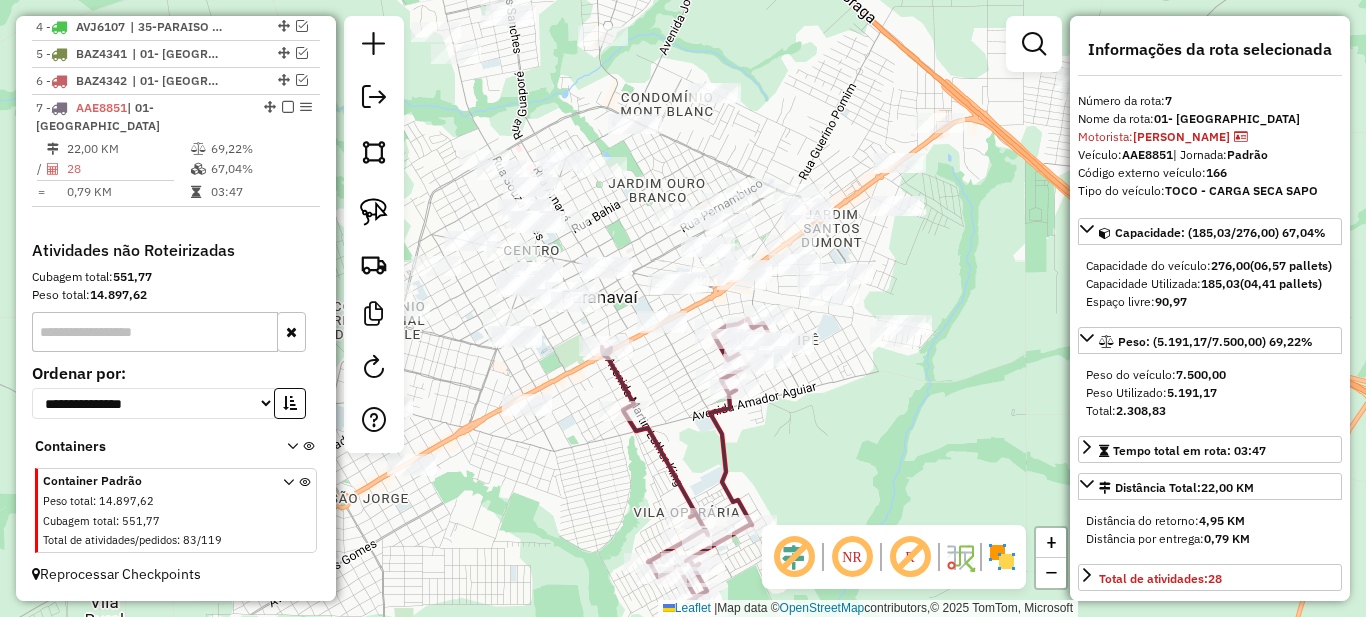 scroll, scrollTop: 200, scrollLeft: 0, axis: vertical 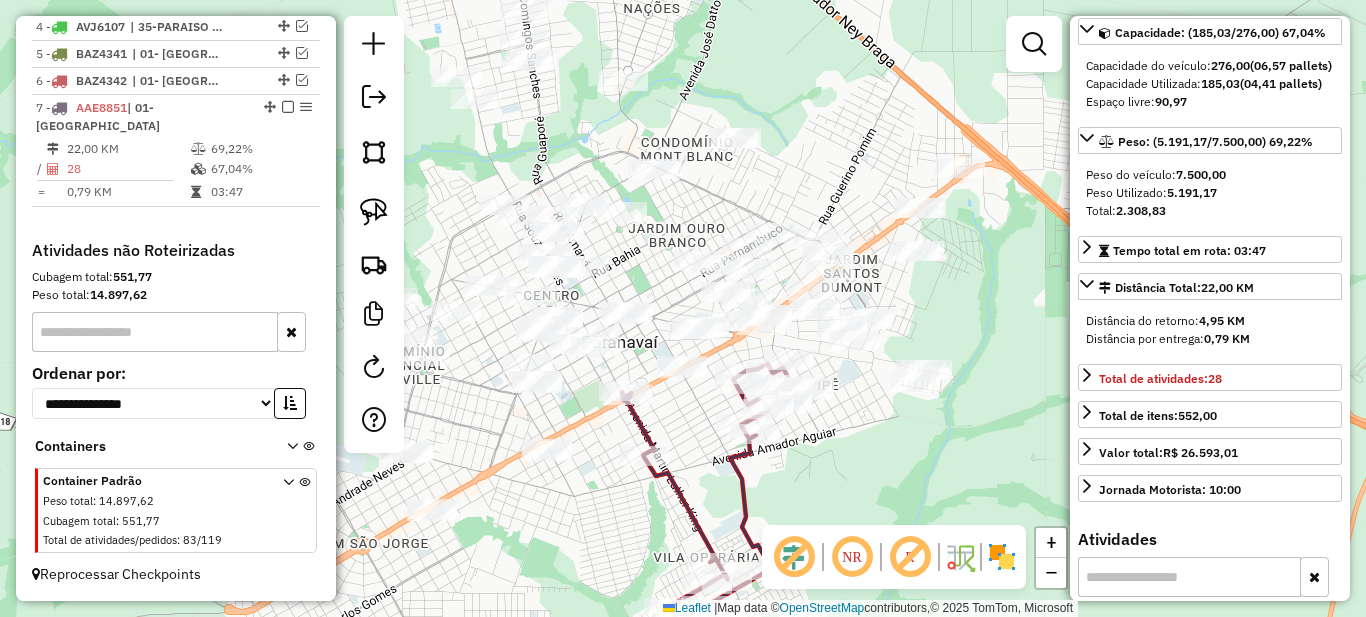 drag, startPoint x: 674, startPoint y: 402, endPoint x: 679, endPoint y: 436, distance: 34.36568 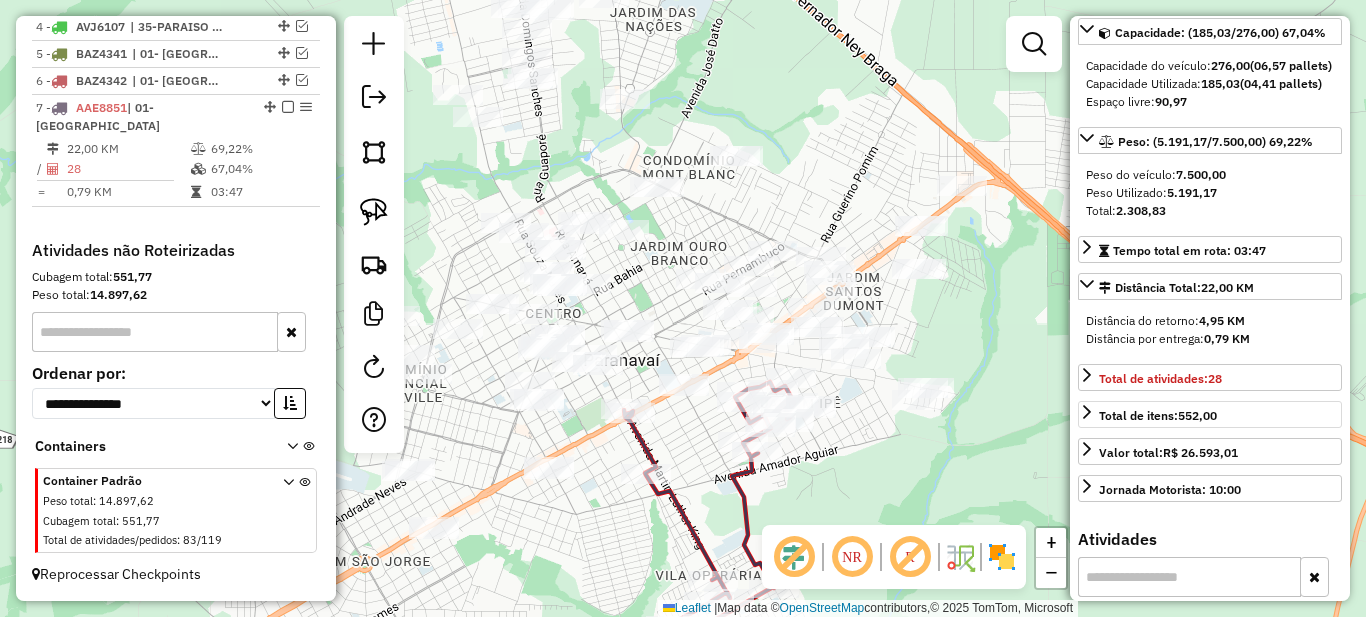 scroll, scrollTop: 0, scrollLeft: 0, axis: both 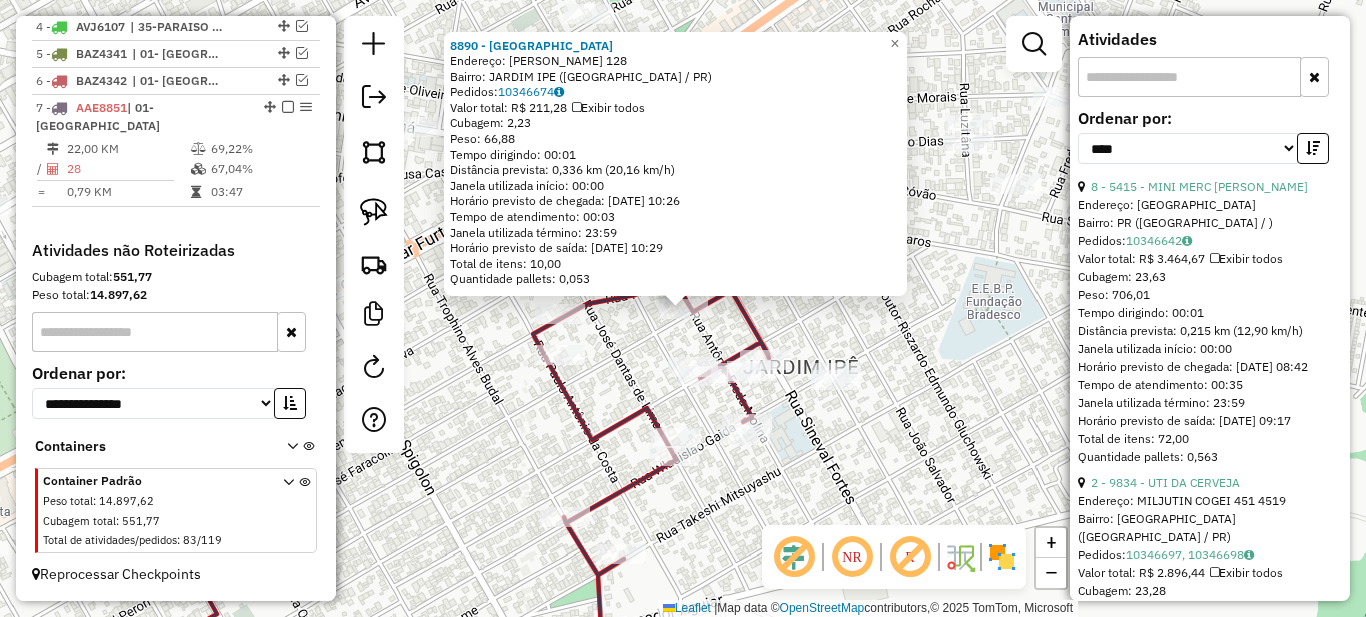 click on "Ordenar por:" at bounding box center [1210, 118] 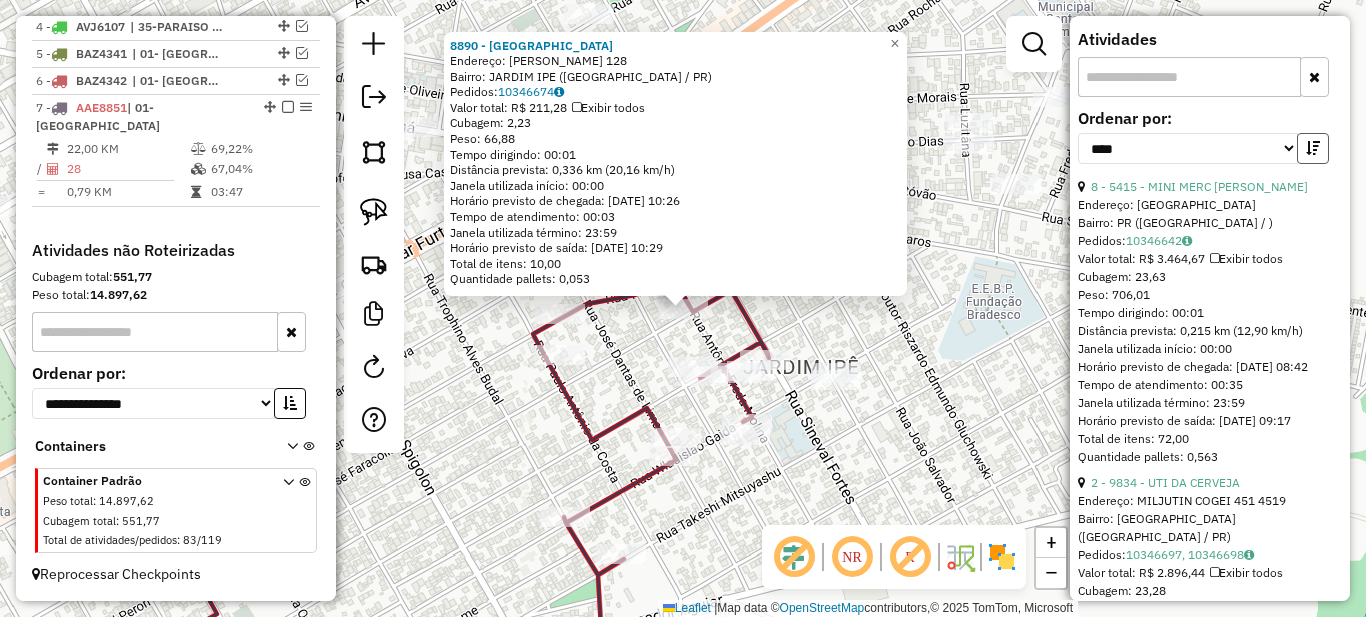 click at bounding box center (1313, 148) 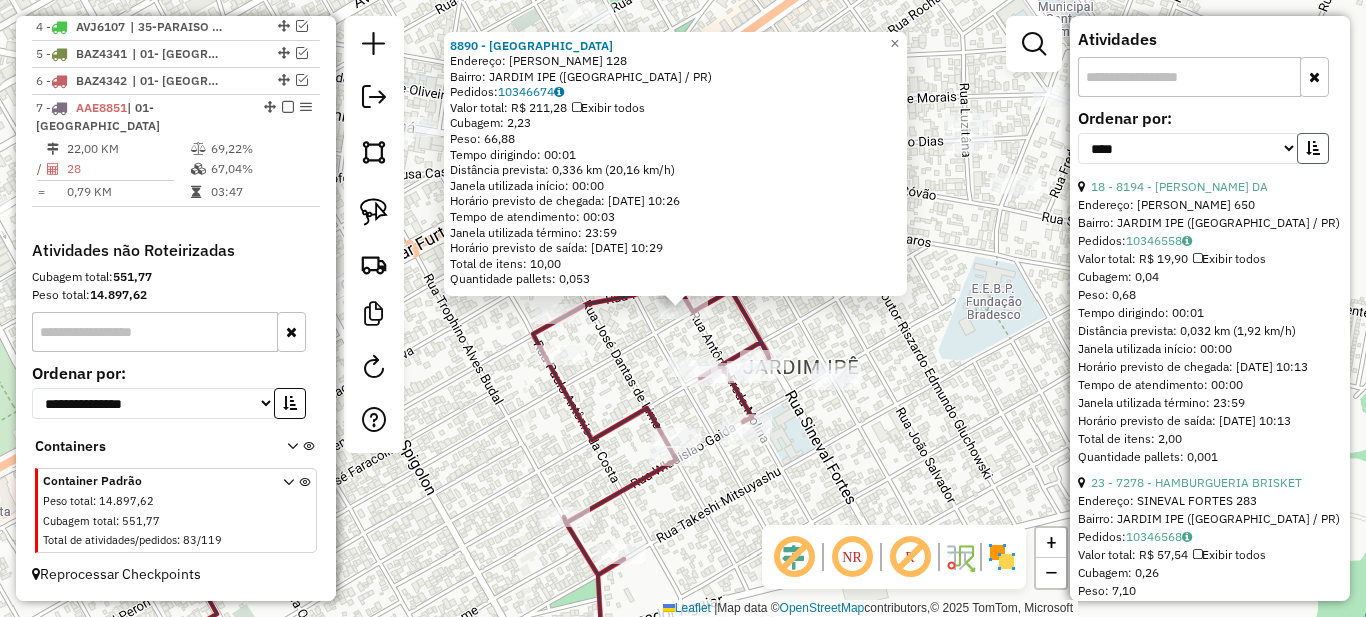 click at bounding box center [1313, 148] 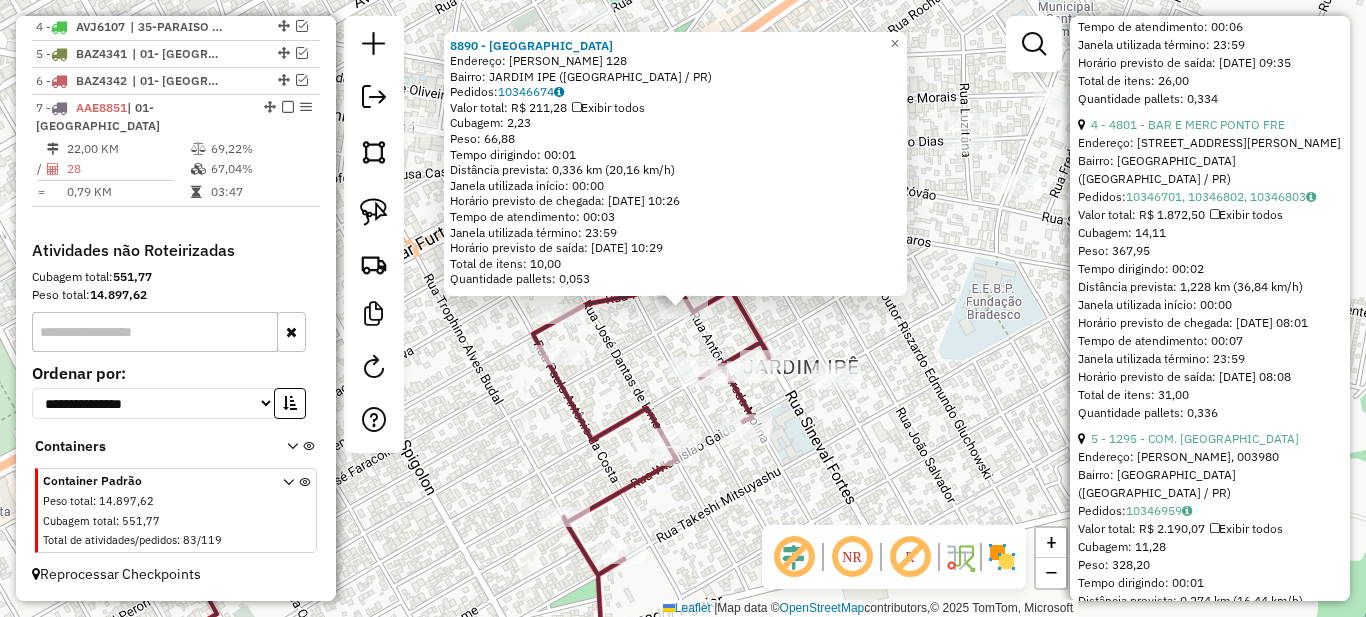 scroll, scrollTop: 2200, scrollLeft: 0, axis: vertical 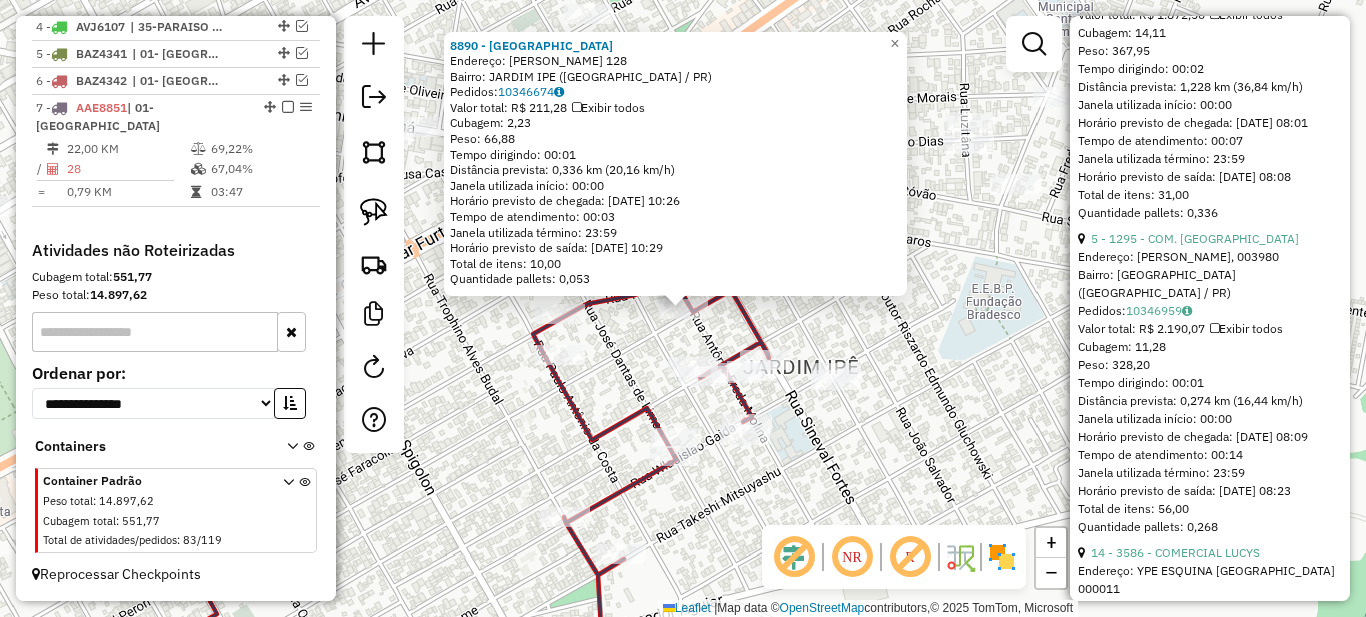 type 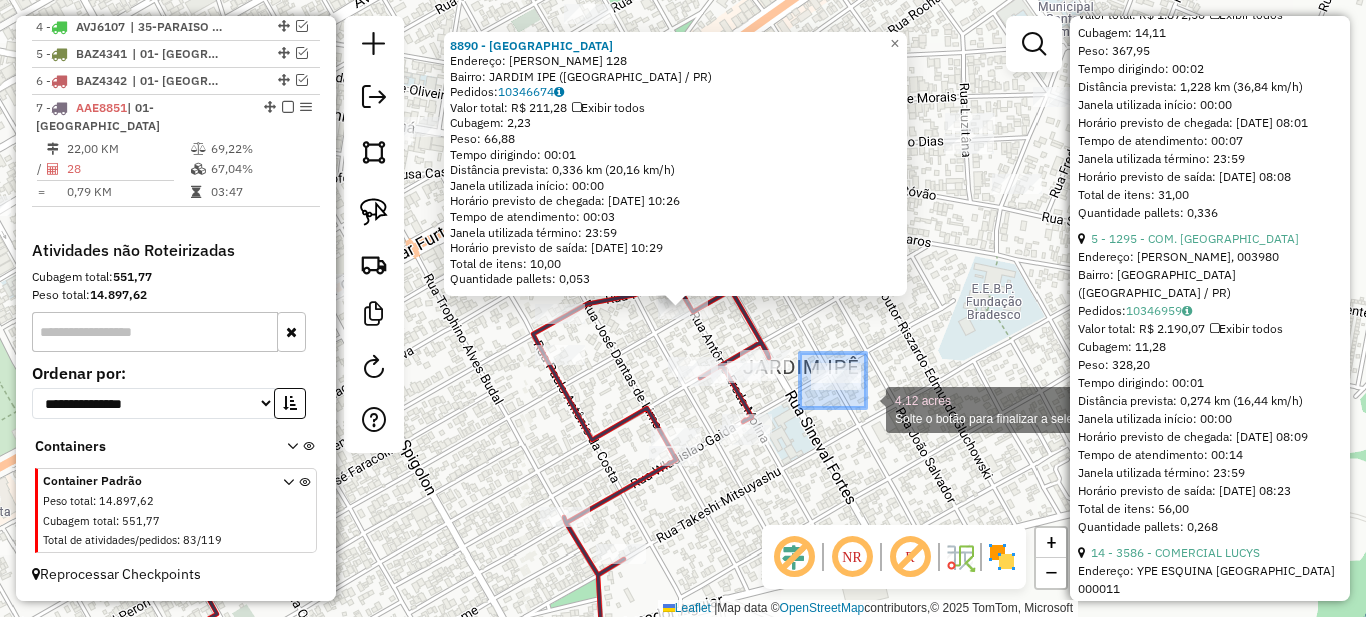 drag, startPoint x: 800, startPoint y: 353, endPoint x: 868, endPoint y: 409, distance: 88.09086 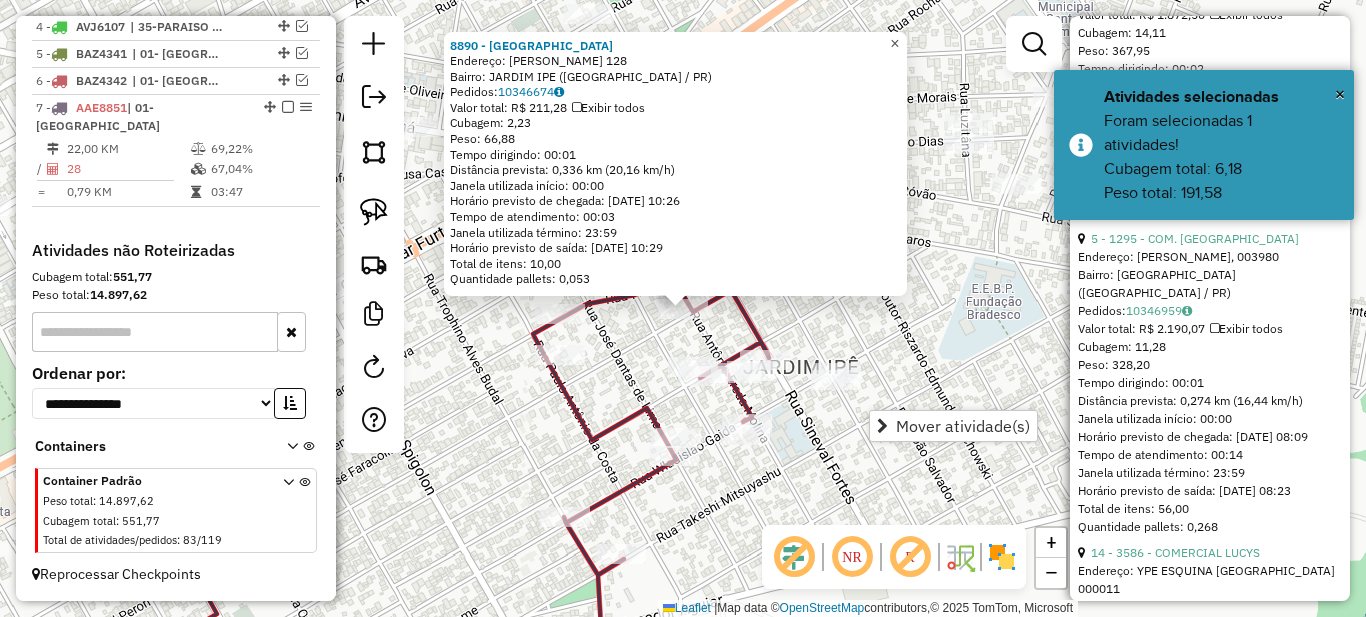 click on "×" 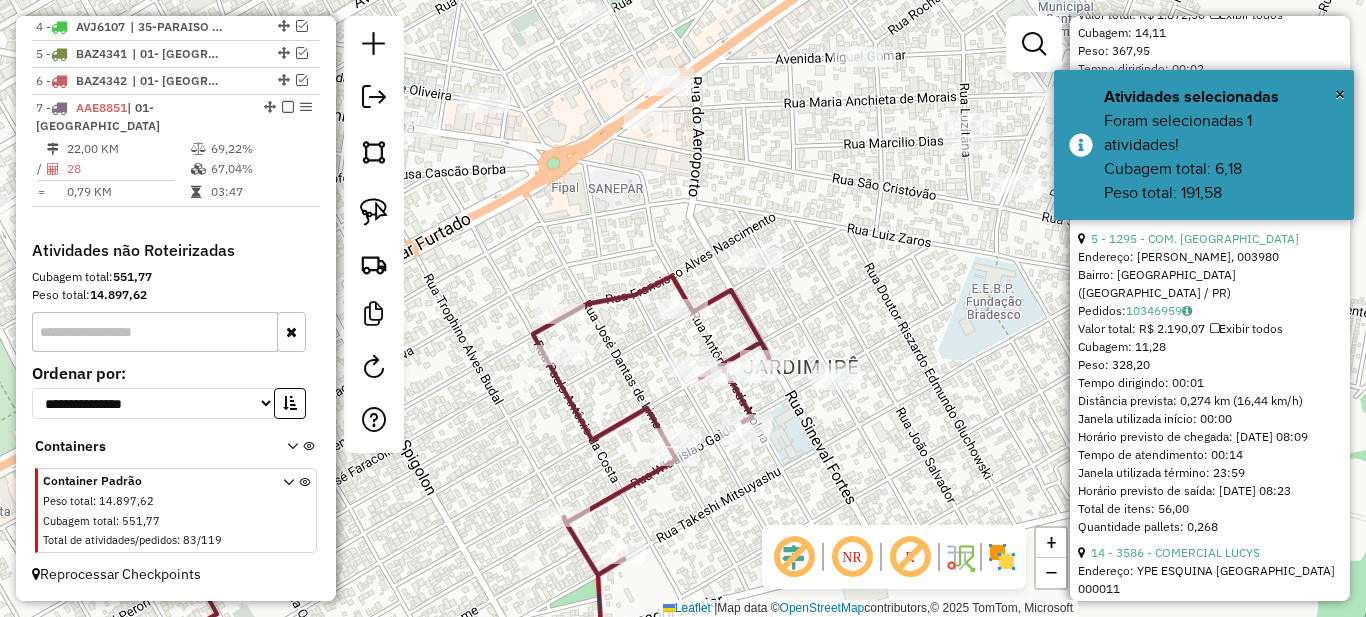 scroll, scrollTop: 2300, scrollLeft: 0, axis: vertical 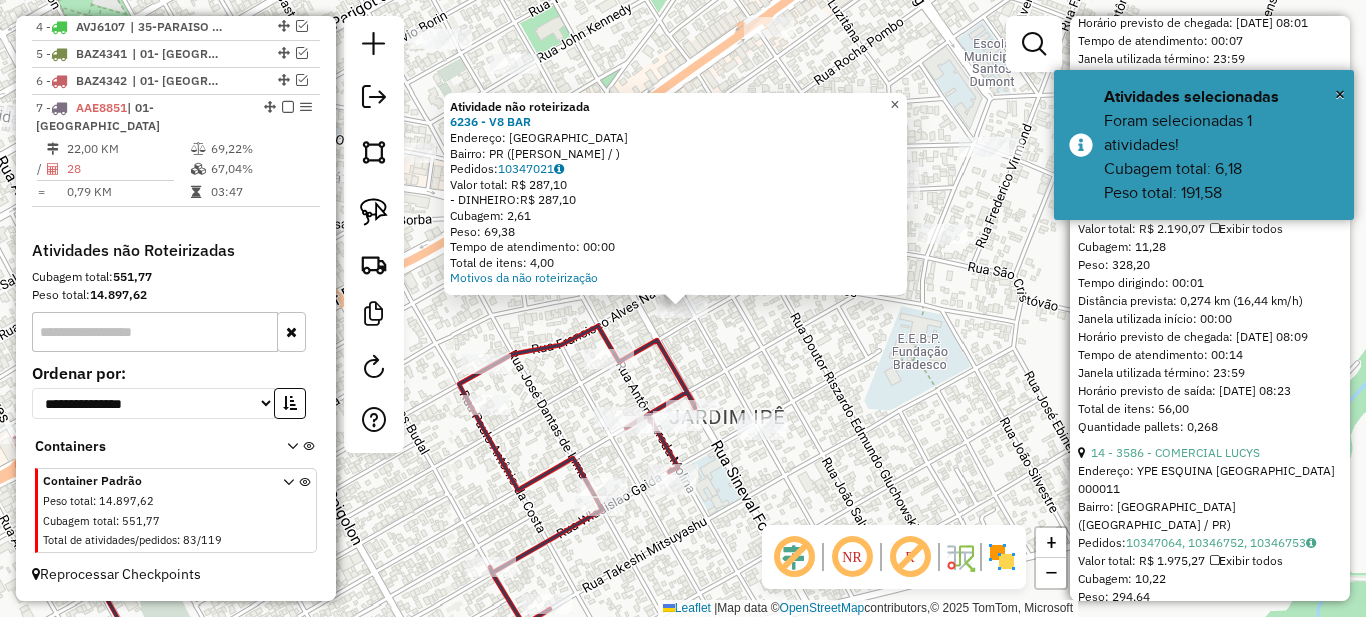 click on "×" 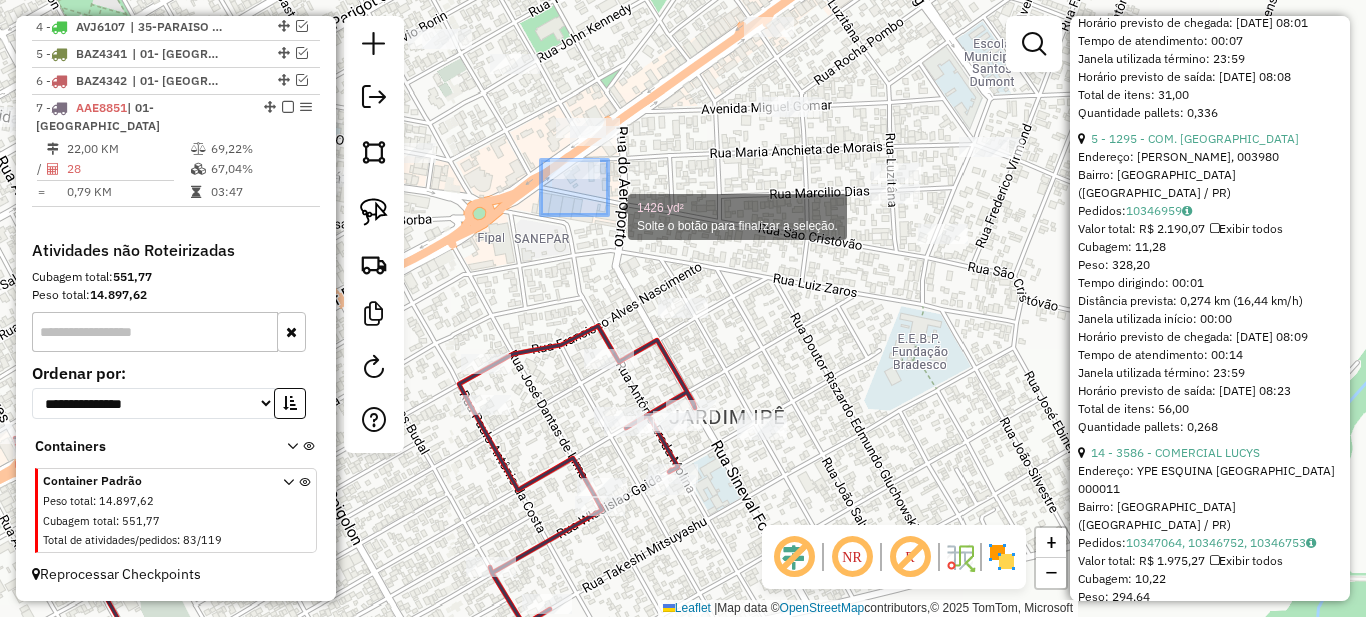 drag, startPoint x: 541, startPoint y: 160, endPoint x: 633, endPoint y: 235, distance: 118.69709 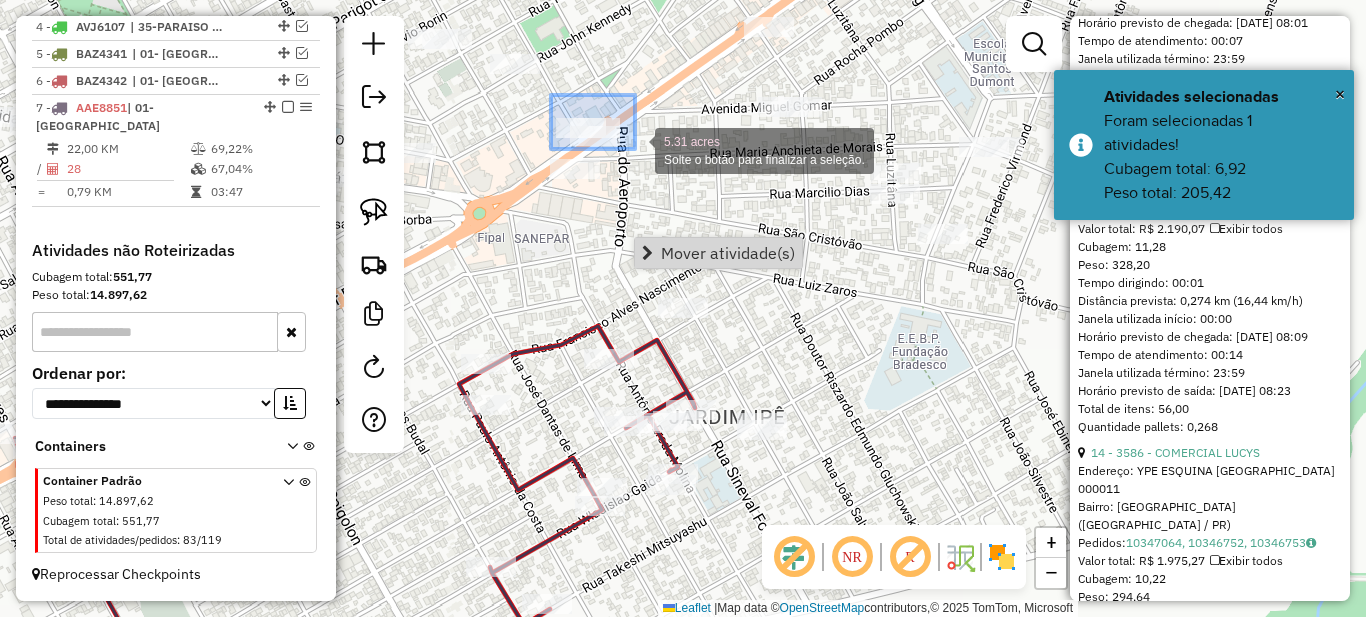drag, startPoint x: 554, startPoint y: 99, endPoint x: 635, endPoint y: 149, distance: 95.189285 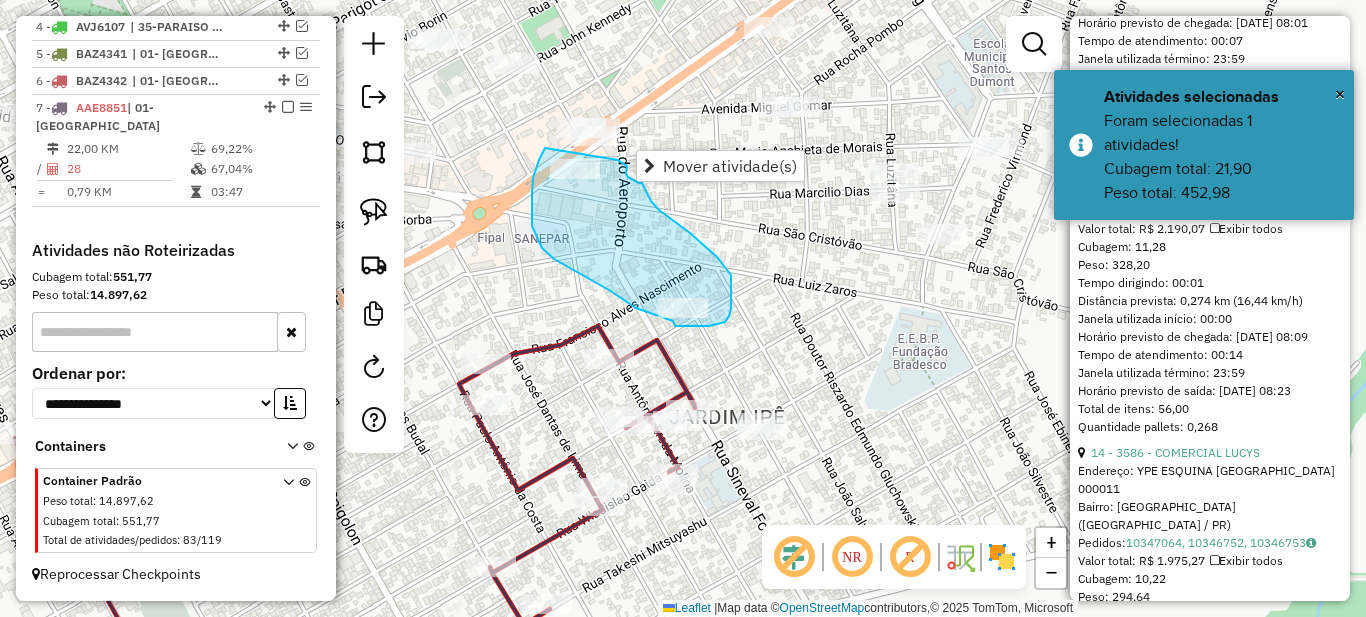 drag, startPoint x: 545, startPoint y: 148, endPoint x: 618, endPoint y: 160, distance: 73.97973 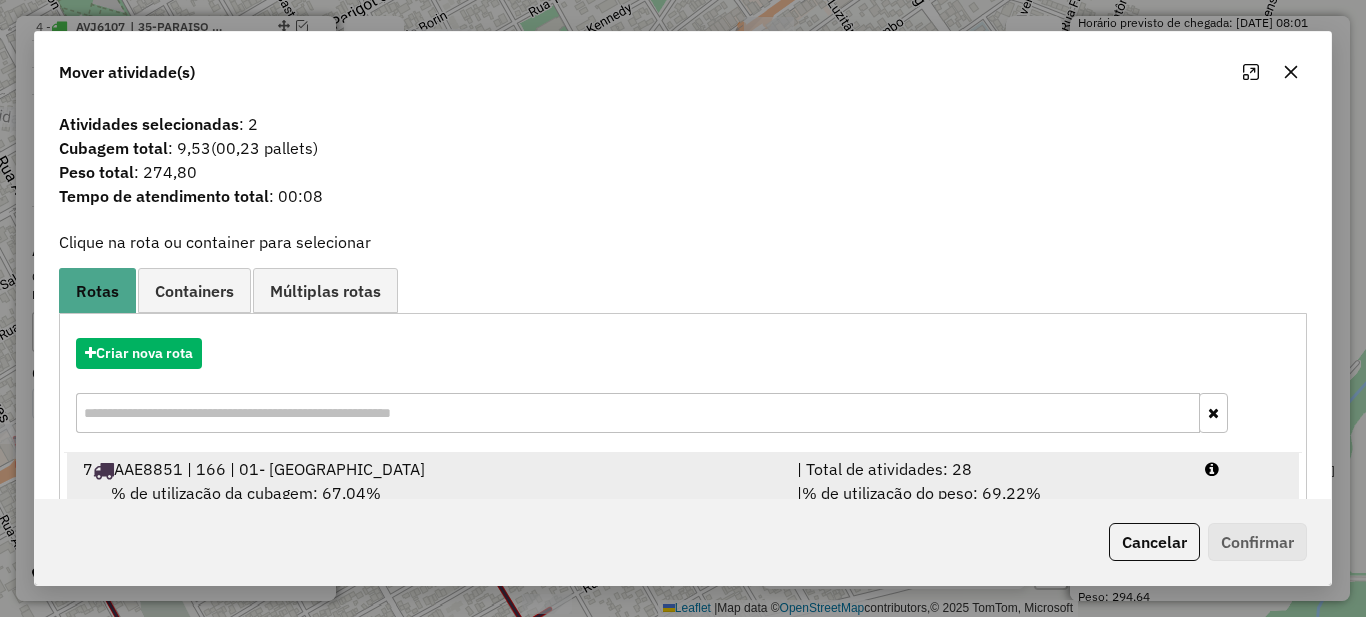 scroll, scrollTop: 70, scrollLeft: 0, axis: vertical 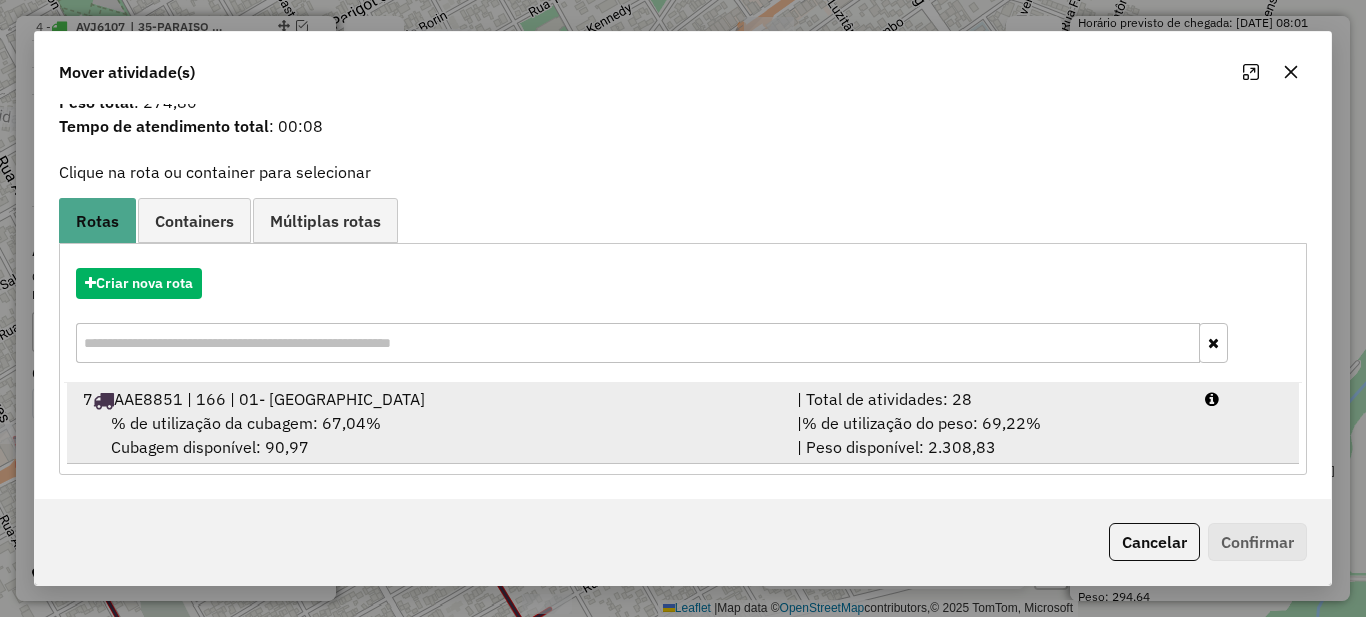 click on "|  % de utilização do peso: 69,22%  | Peso disponível: 2.308,83" at bounding box center (989, 435) 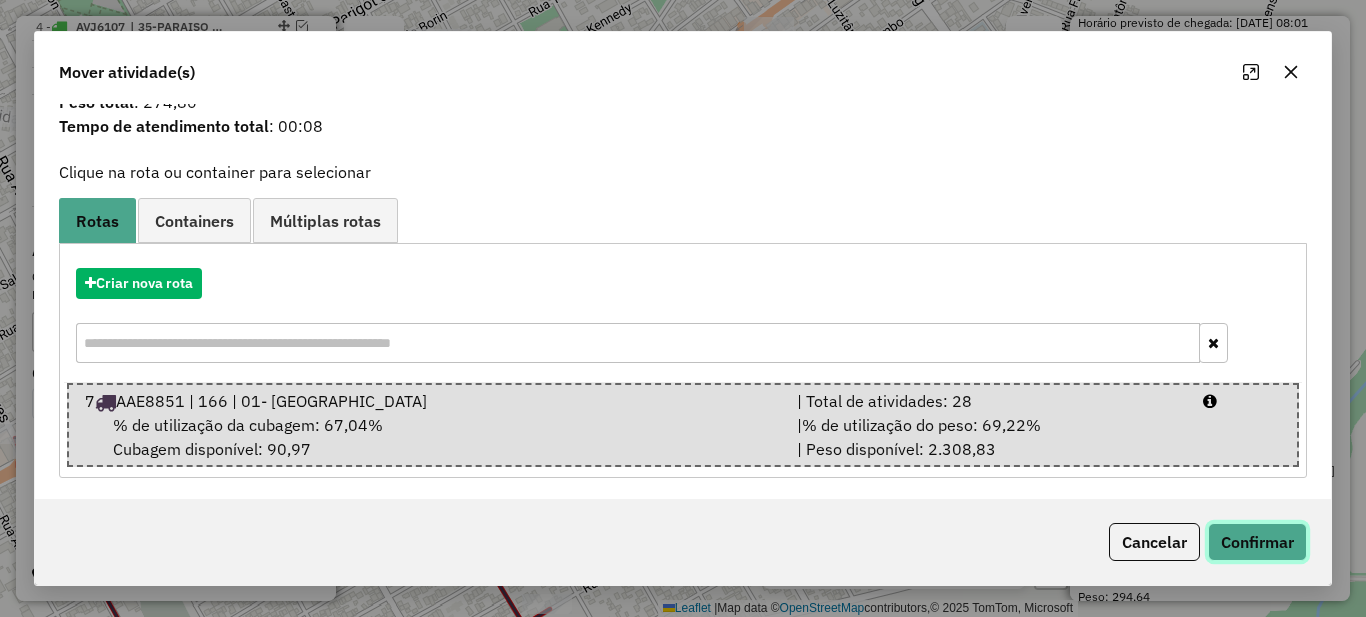 click on "Confirmar" 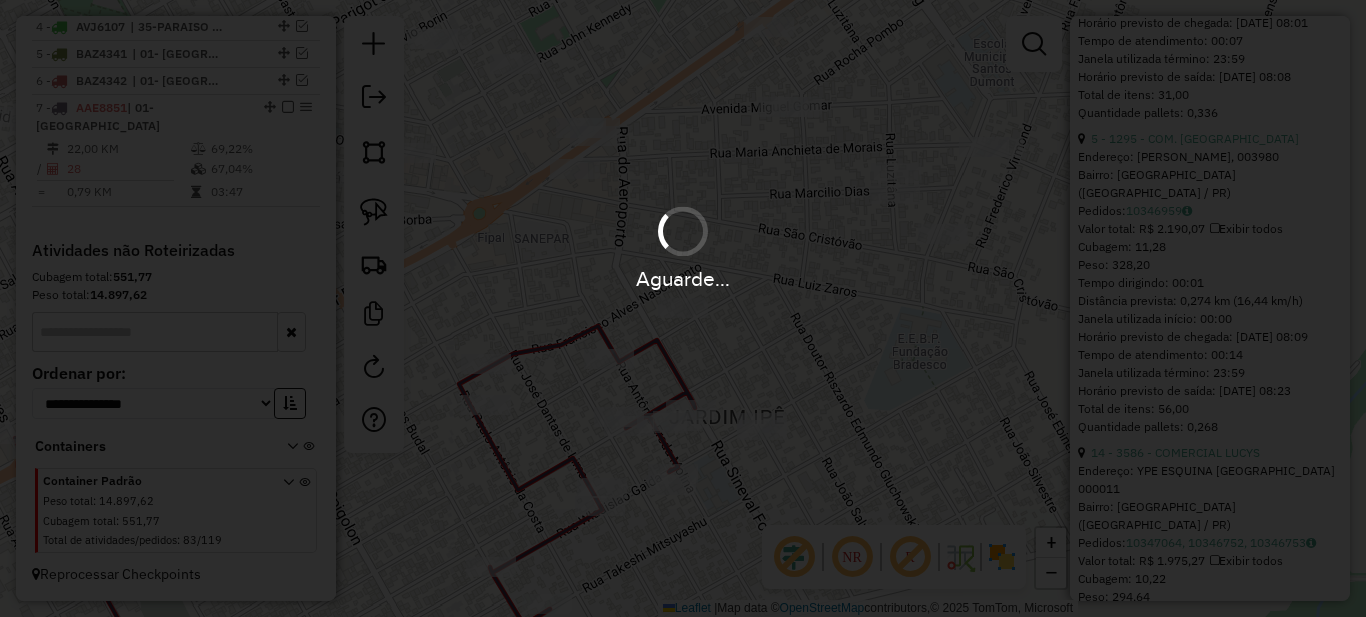 scroll, scrollTop: 0, scrollLeft: 0, axis: both 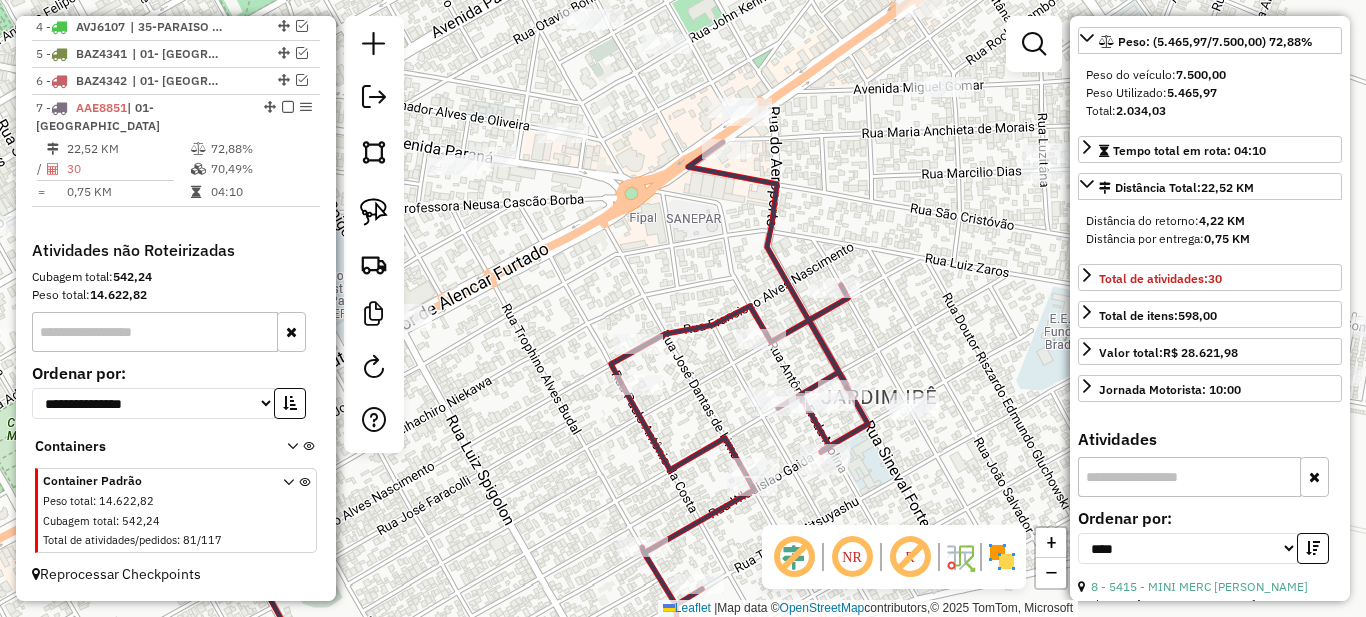 drag, startPoint x: 876, startPoint y: 321, endPoint x: 995, endPoint y: 300, distance: 120.83874 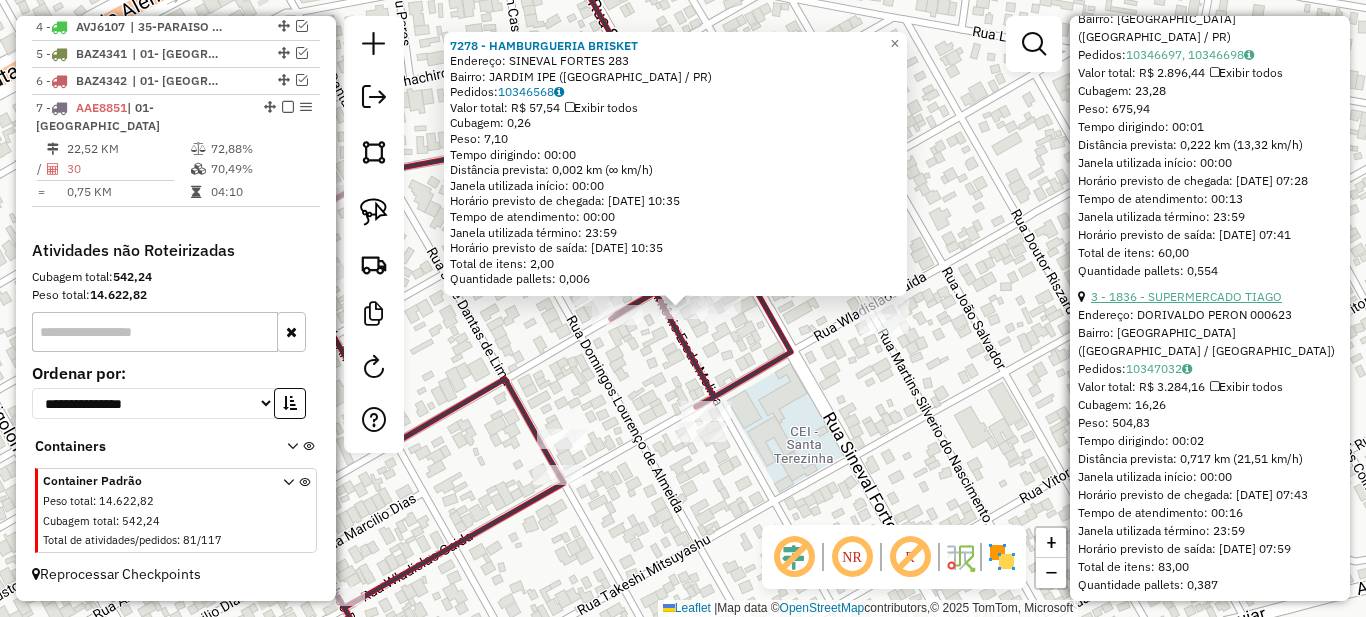scroll, scrollTop: 1600, scrollLeft: 0, axis: vertical 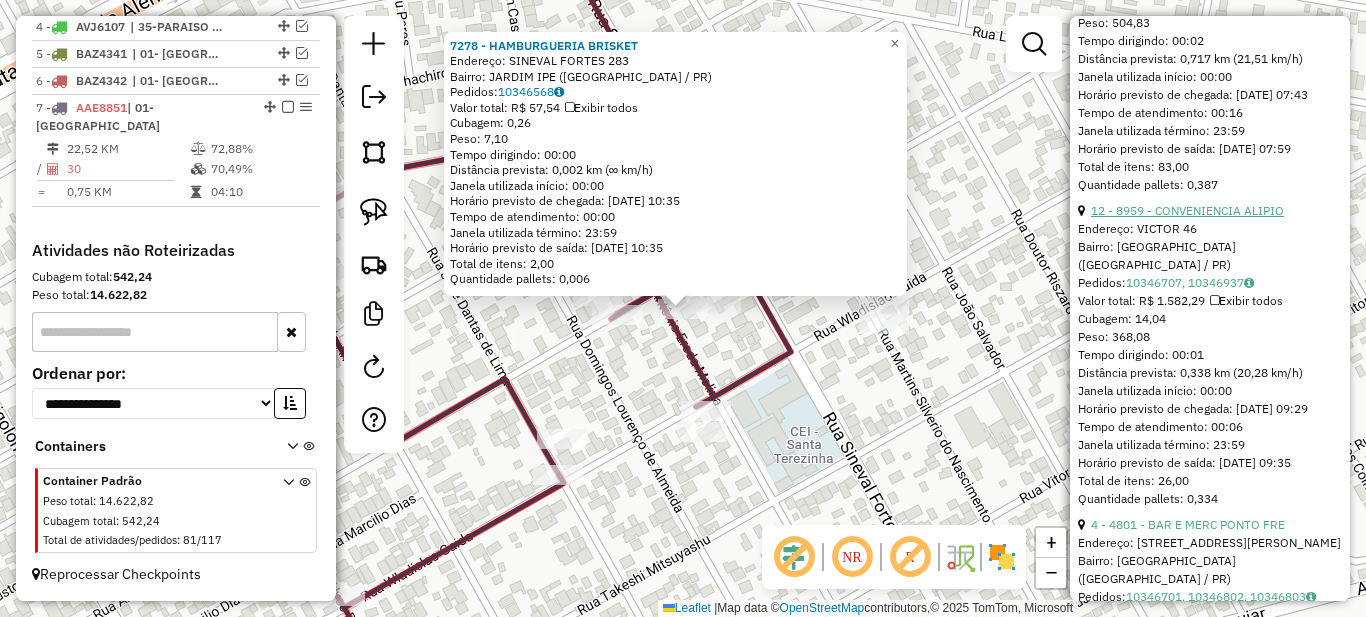 click on "12 - 8959 - CONVENIENCIA ALIPIO" at bounding box center (1187, 210) 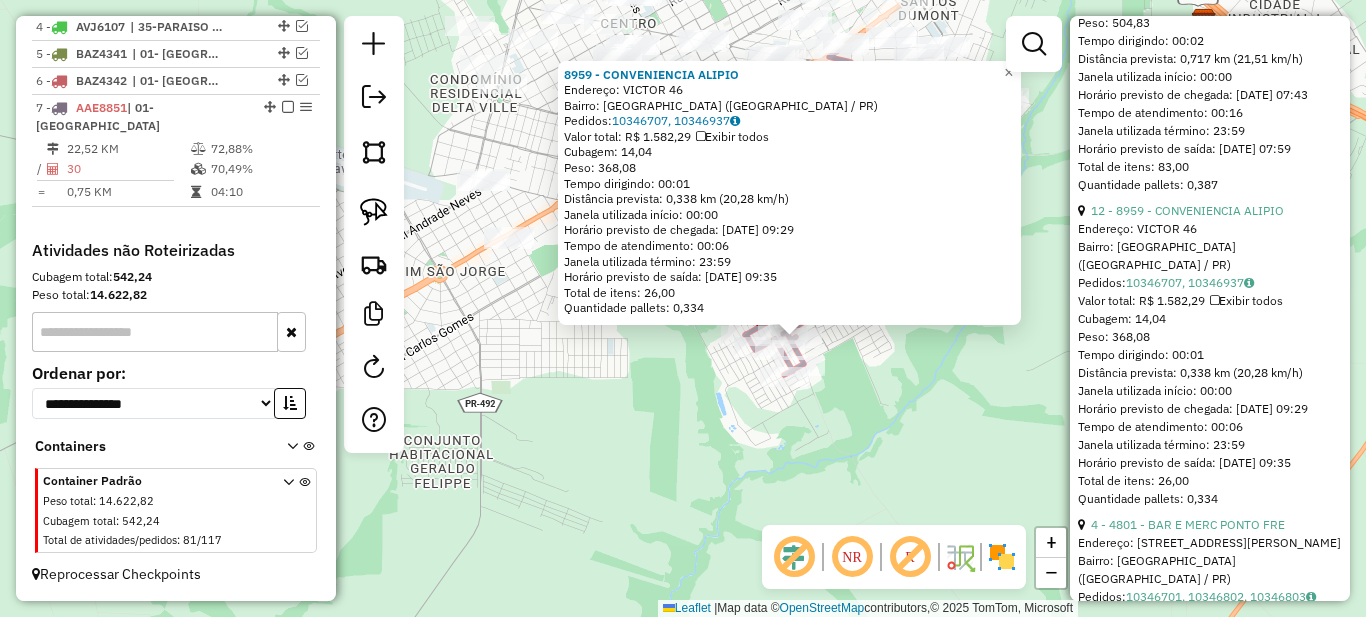 scroll, scrollTop: 1800, scrollLeft: 0, axis: vertical 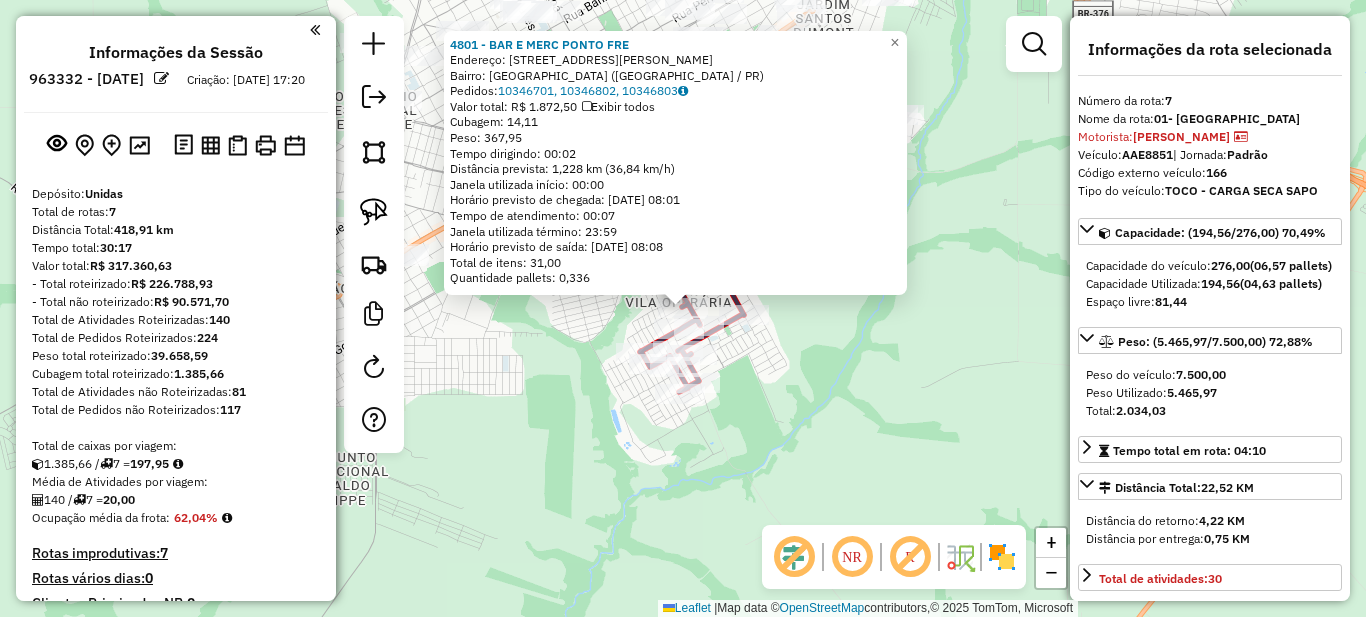 select on "*********" 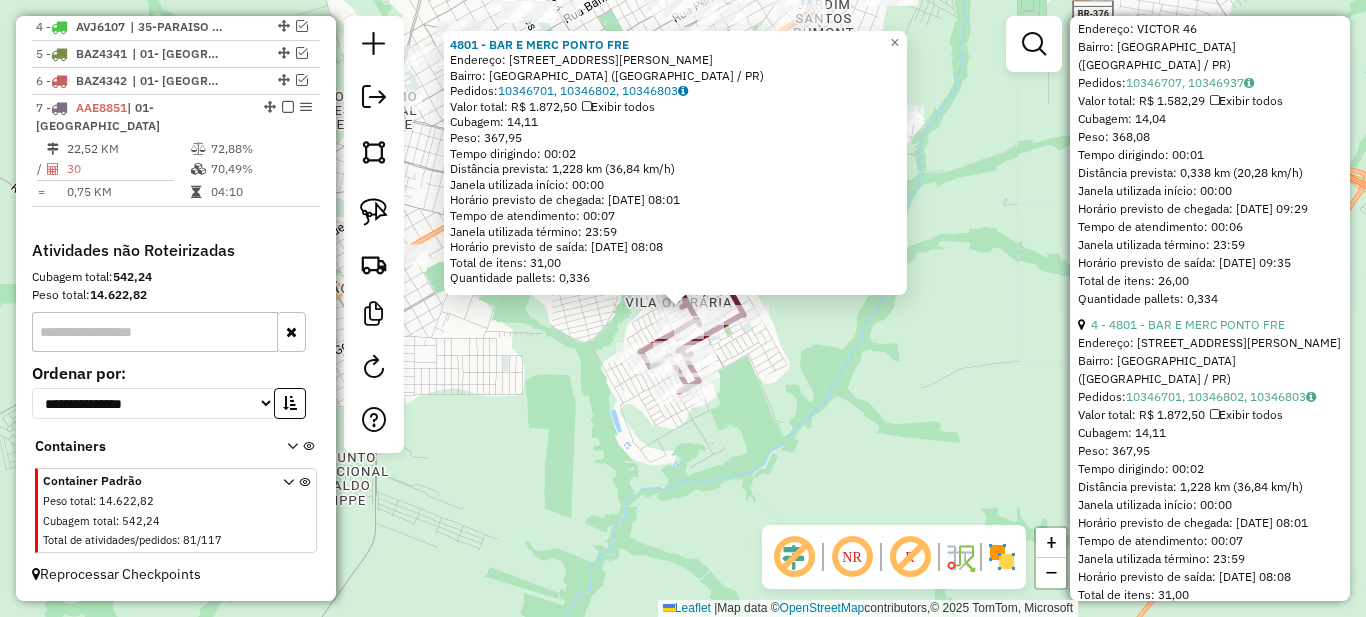 scroll, scrollTop: 2100, scrollLeft: 0, axis: vertical 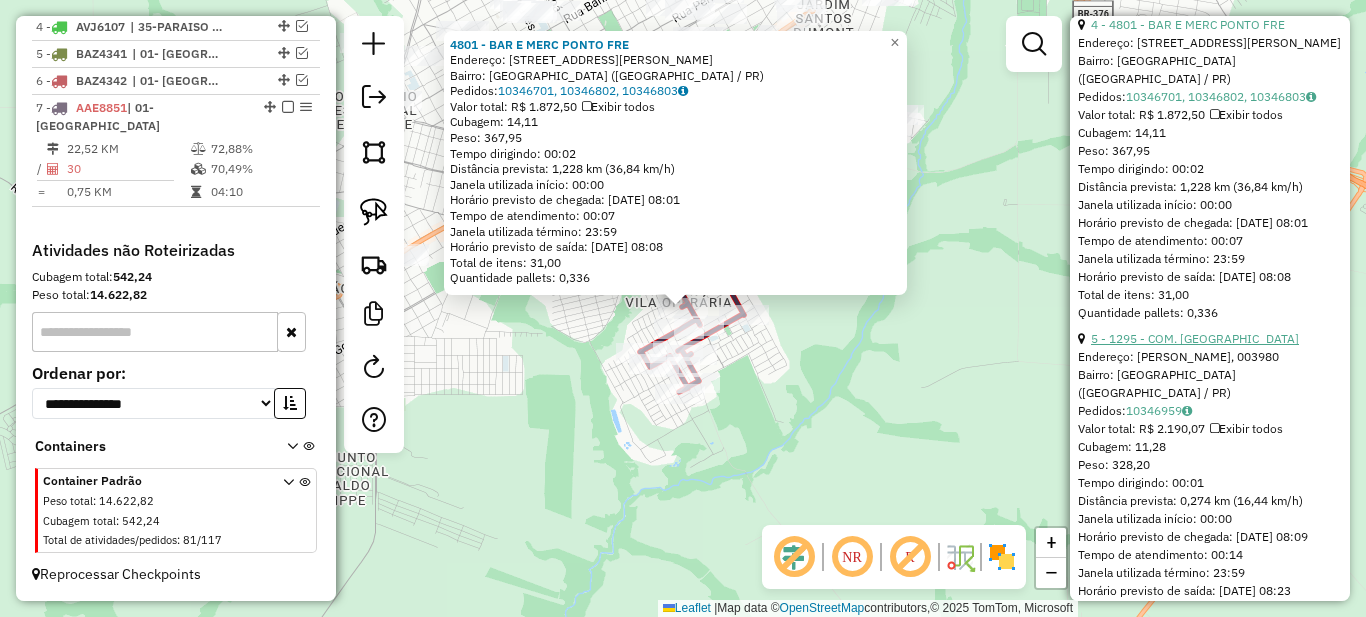 click on "5 - 1295 - COM. [GEOGRAPHIC_DATA]" at bounding box center [1195, 338] 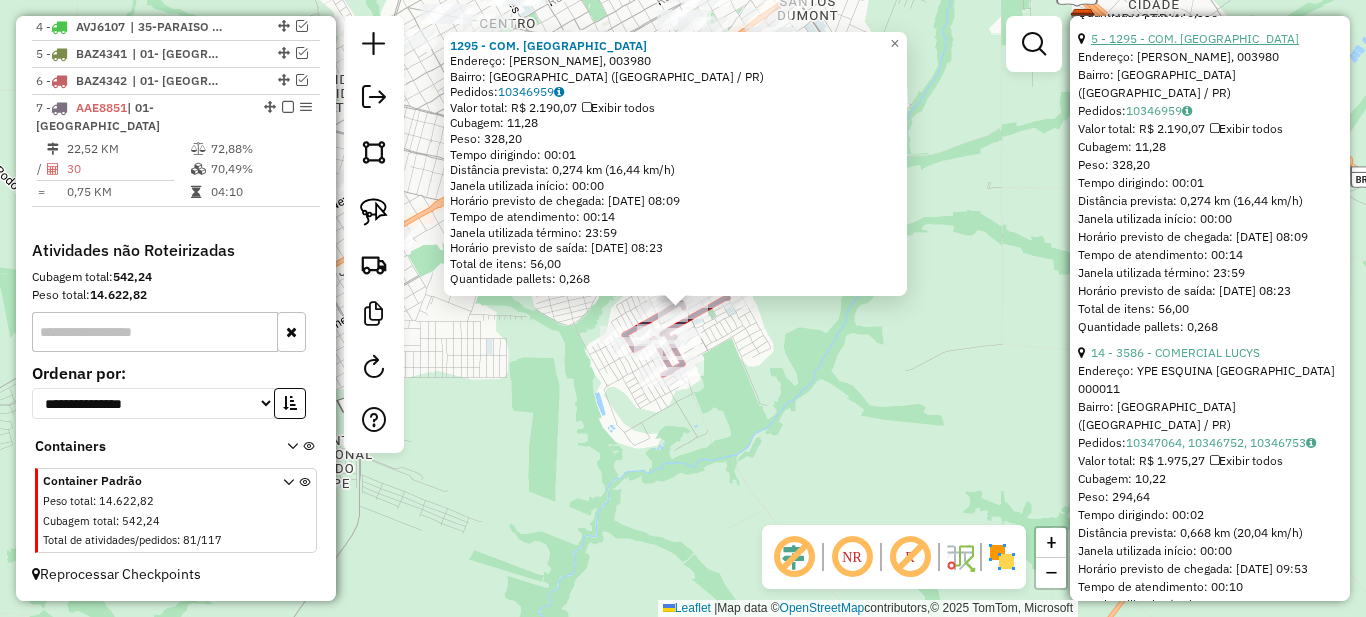 scroll, scrollTop: 2500, scrollLeft: 0, axis: vertical 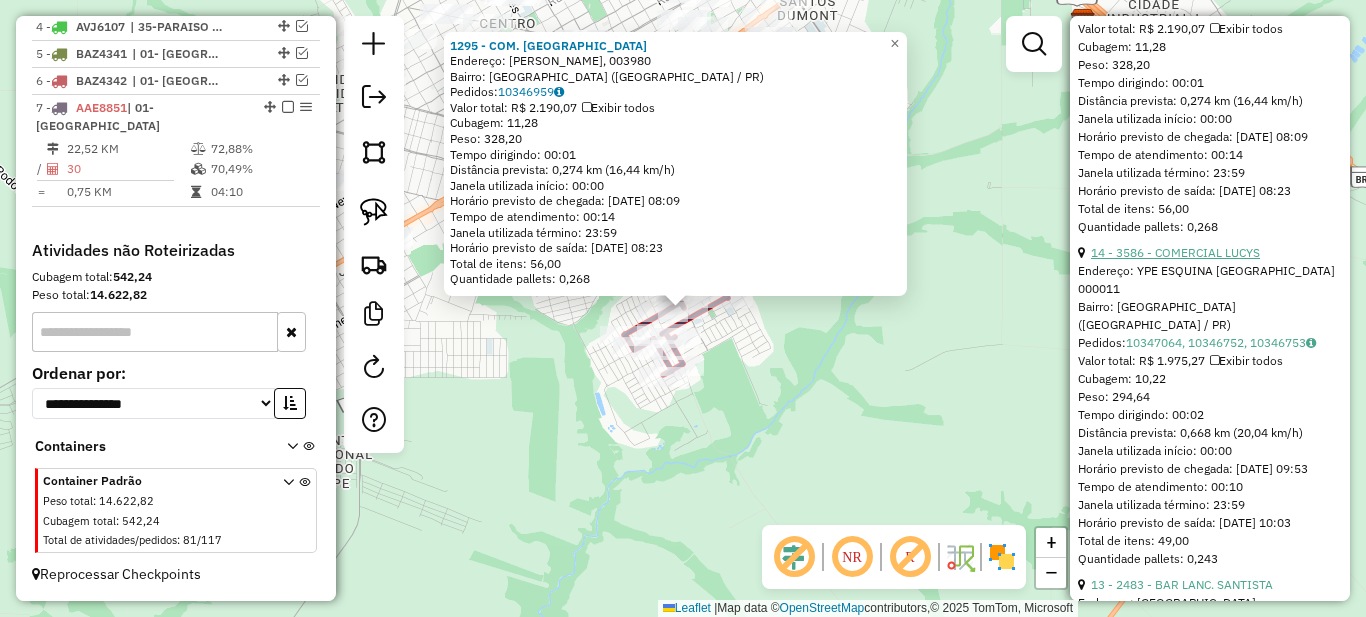 click on "14 - 3586 - COMERCIAL LUCYS" at bounding box center (1175, 252) 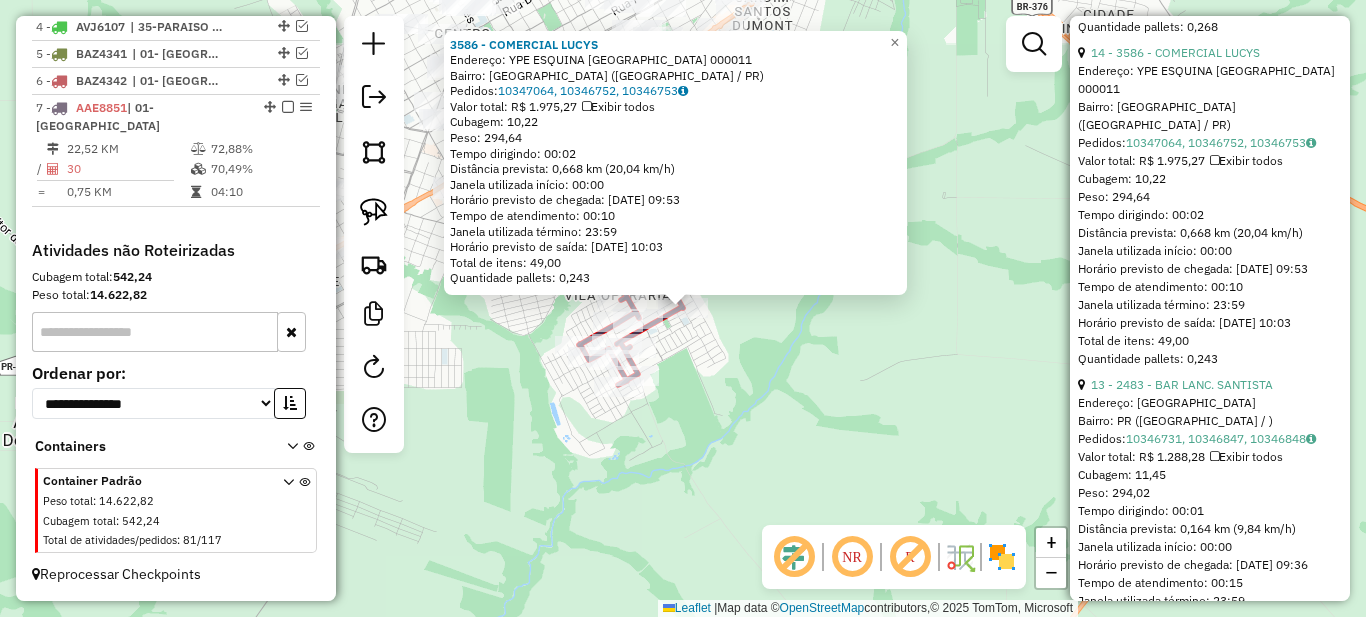 scroll, scrollTop: 2800, scrollLeft: 0, axis: vertical 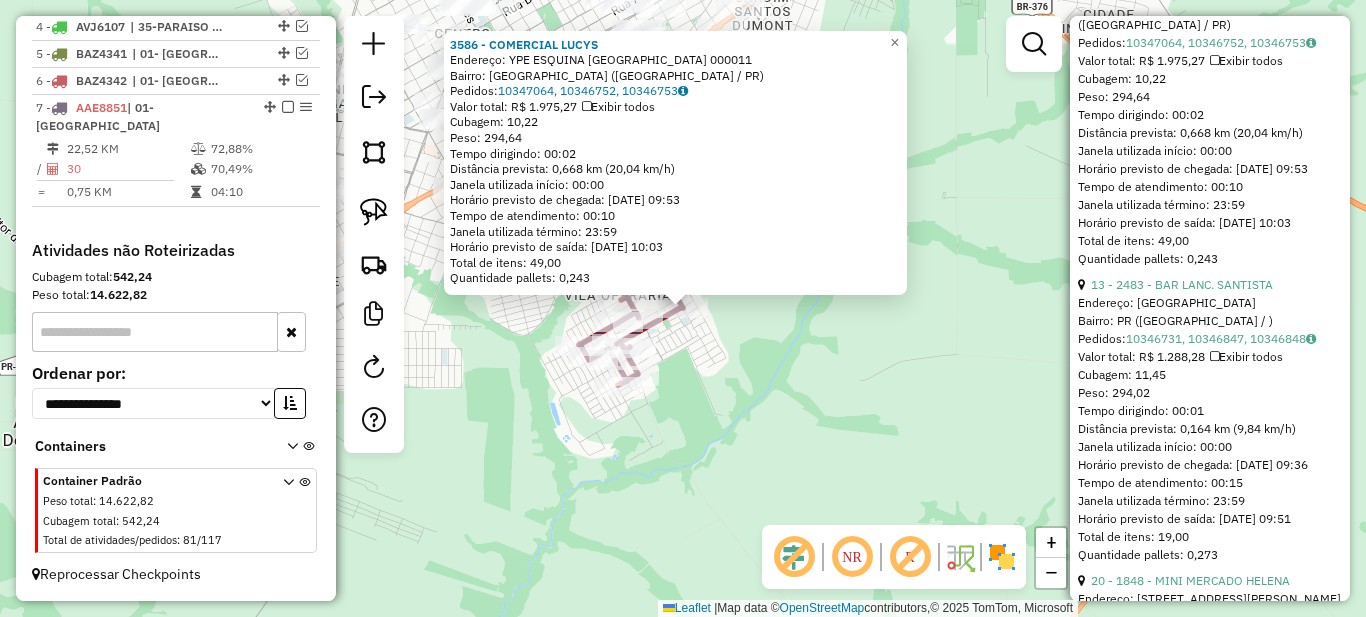 click on "8 - 5415 - MINI MERC GABRIELA  Endereço: PARANAVAI   Bairro: PR (VILA OPERARIA / )   Pedidos:  10346642   Valor total: R$ 3.464,67   Exibir todos   Cubagem: 23,63  Peso: 706,01  Tempo dirigindo: 00:01   Distância prevista: 0,215 km (12,90 km/h)   Janela utilizada início: 00:00   Horário previsto de chegada: 11/07/2025 08:42   Tempo de atendimento: 00:35   Janela utilizada término: 23:59   Horário previsto de saída: 11/07/2025 09:17   Total de itens: 72,00   Quantidade pallets: 0,563     2 - 9834 - UTI DA CERVEJA  Endereço:  MILJUTIN COGEI 451 4519   Bairro: JARDIM NOSSA SENHORA DE FATIMA (PARANAVAI / PR)   Pedidos:  10346697, 10346698   Valor total: R$ 2.896,44   Exibir todos   Cubagem: 23,28  Peso: 675,94  Tempo dirigindo: 00:01   Distância prevista: 0,222 km (13,32 km/h)   Janela utilizada início: 00:00   Horário previsto de chegada: 11/07/2025 07:28   Tempo de atendimento: 00:13   Janela utilizada término: 23:59   Horário previsto de saída: 11/07/2025 07:41   Total de itens: 60,00" at bounding box center (1210, 2644) 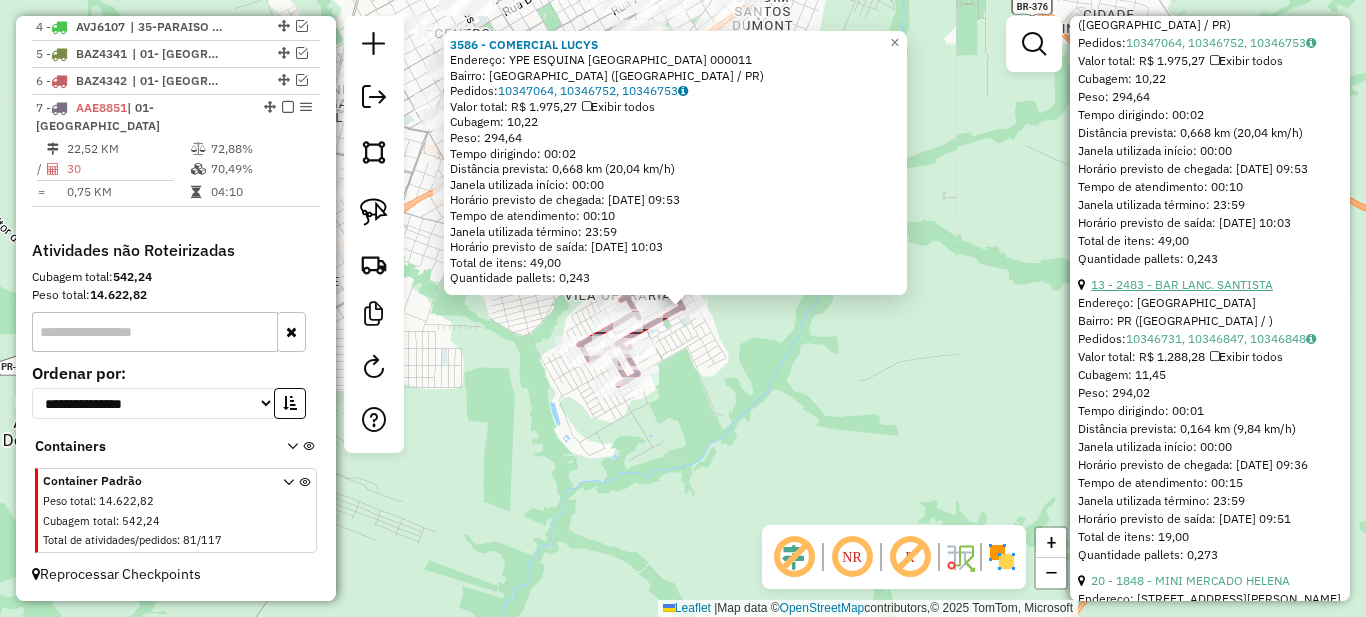 click on "13 - 2483 - BAR LANC. SANTISTA" at bounding box center (1182, 284) 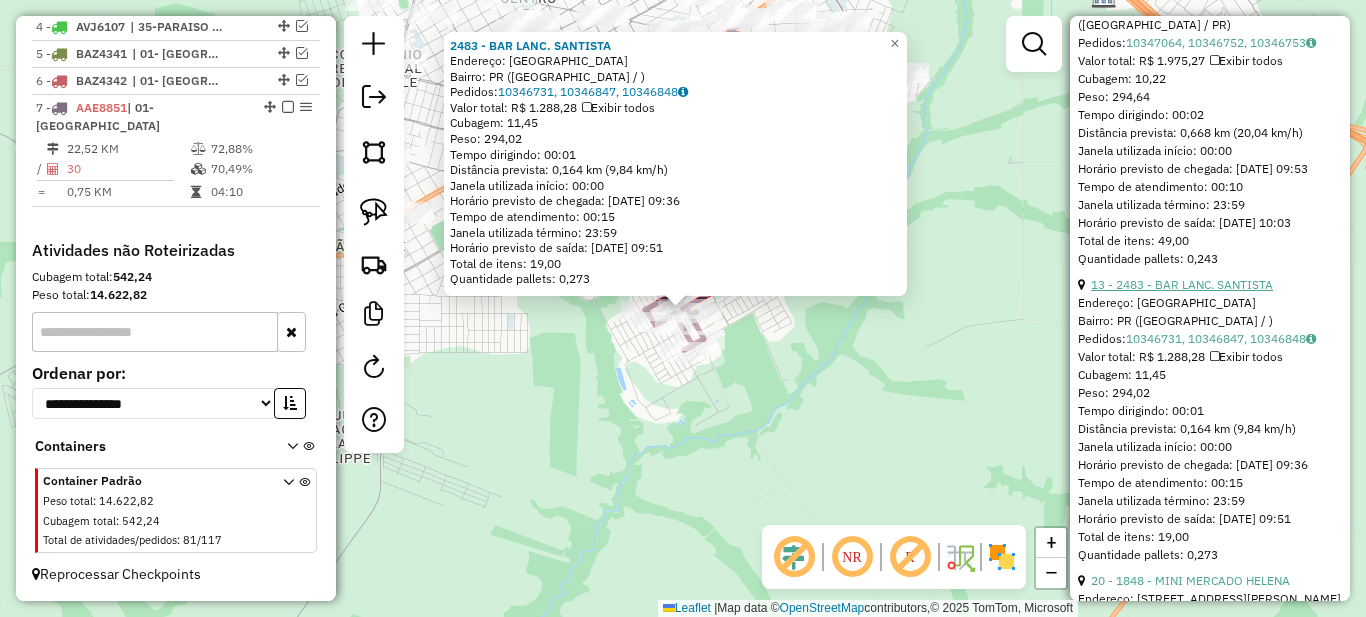 scroll, scrollTop: 3100, scrollLeft: 0, axis: vertical 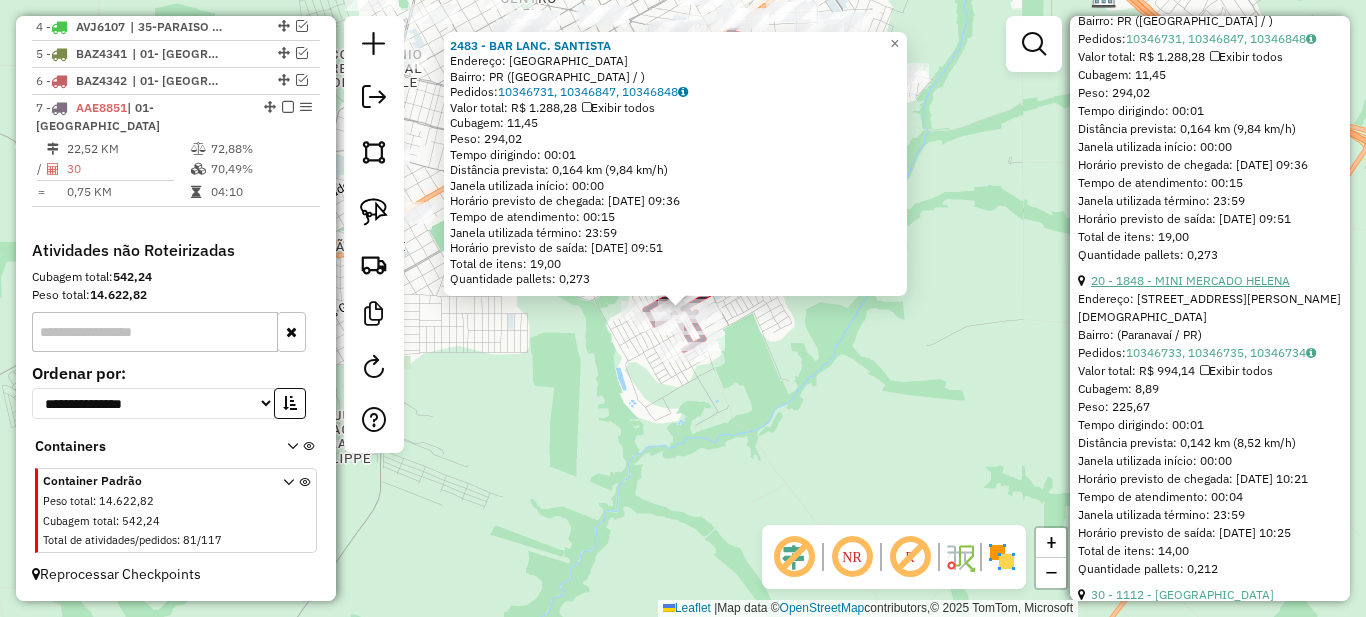 click on "20 - 1848 - MINI MERCADO HELENA" at bounding box center [1190, 280] 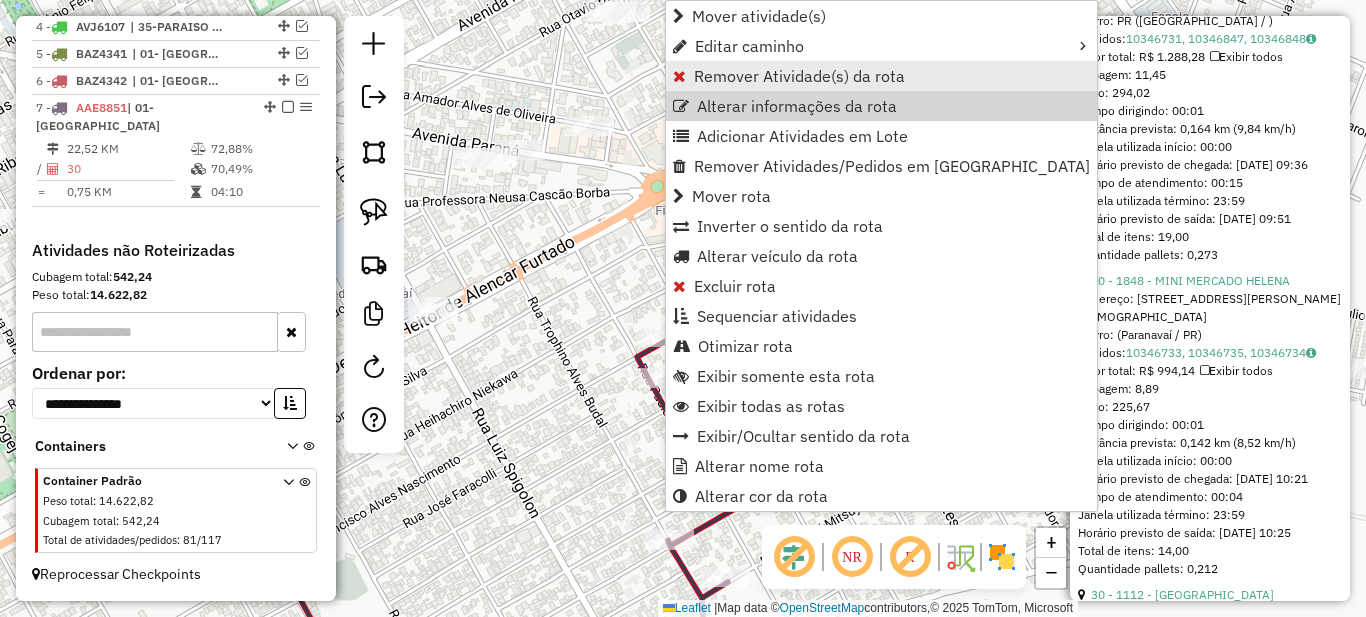 click on "Remover Atividade(s) da rota" at bounding box center [799, 76] 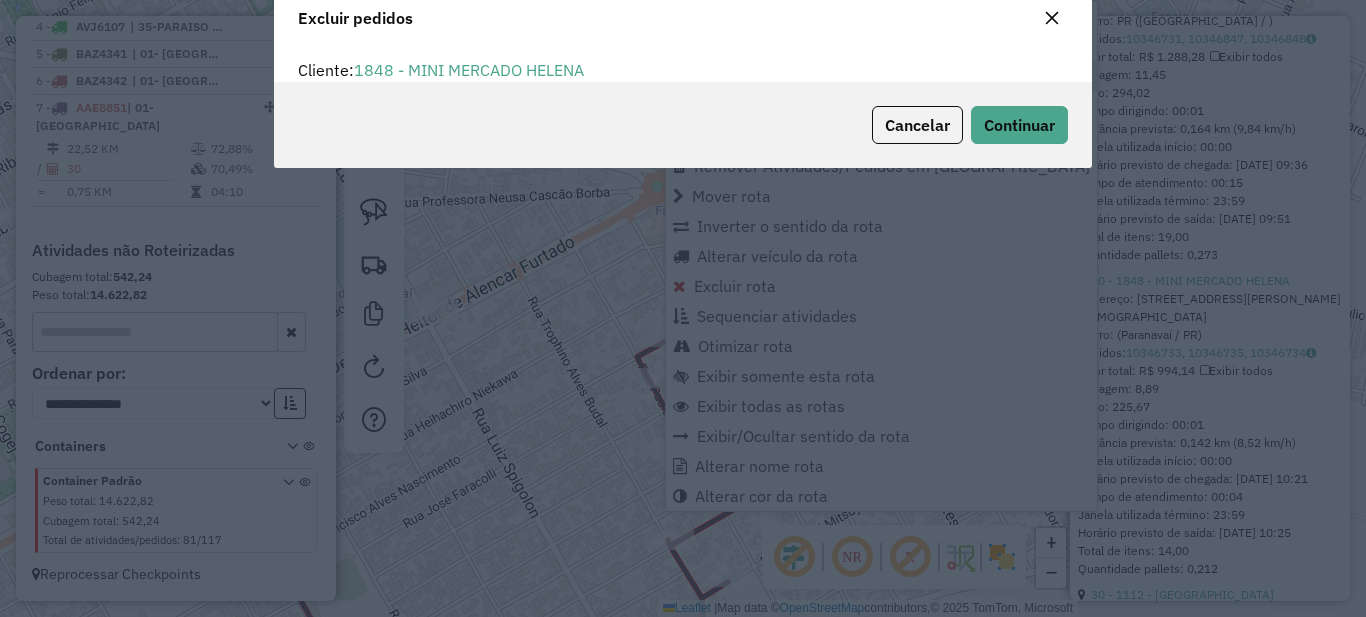 scroll, scrollTop: 12, scrollLeft: 6, axis: both 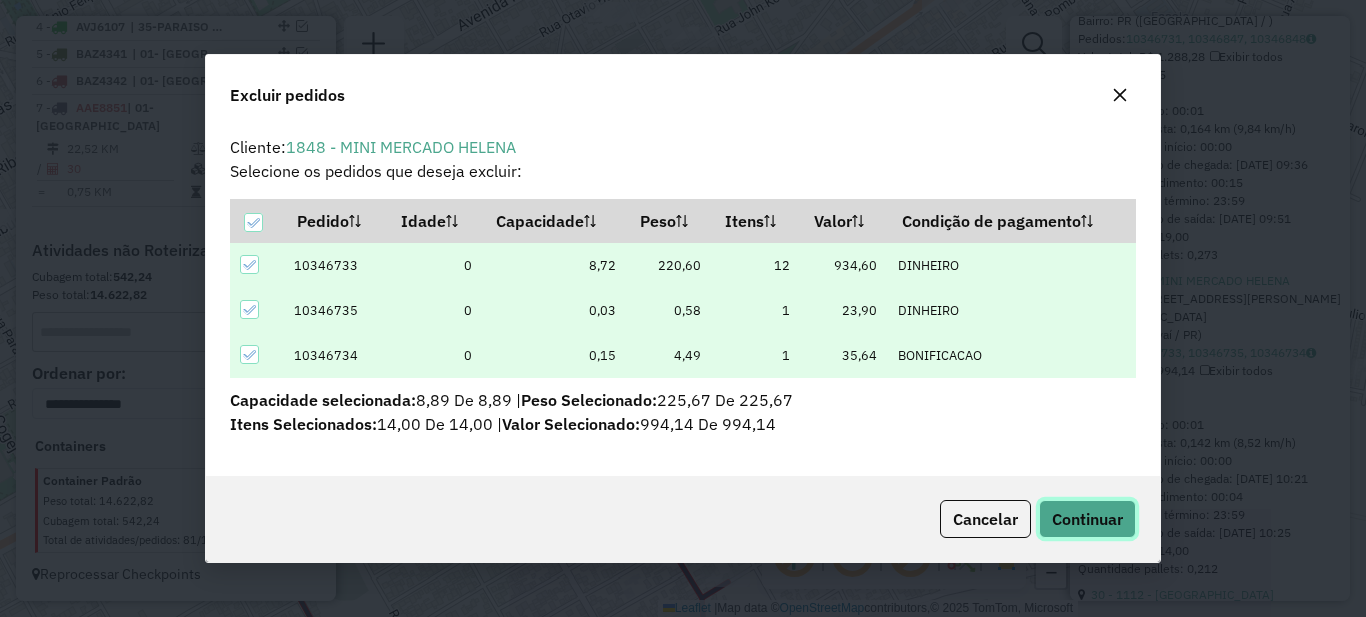 click on "Continuar" 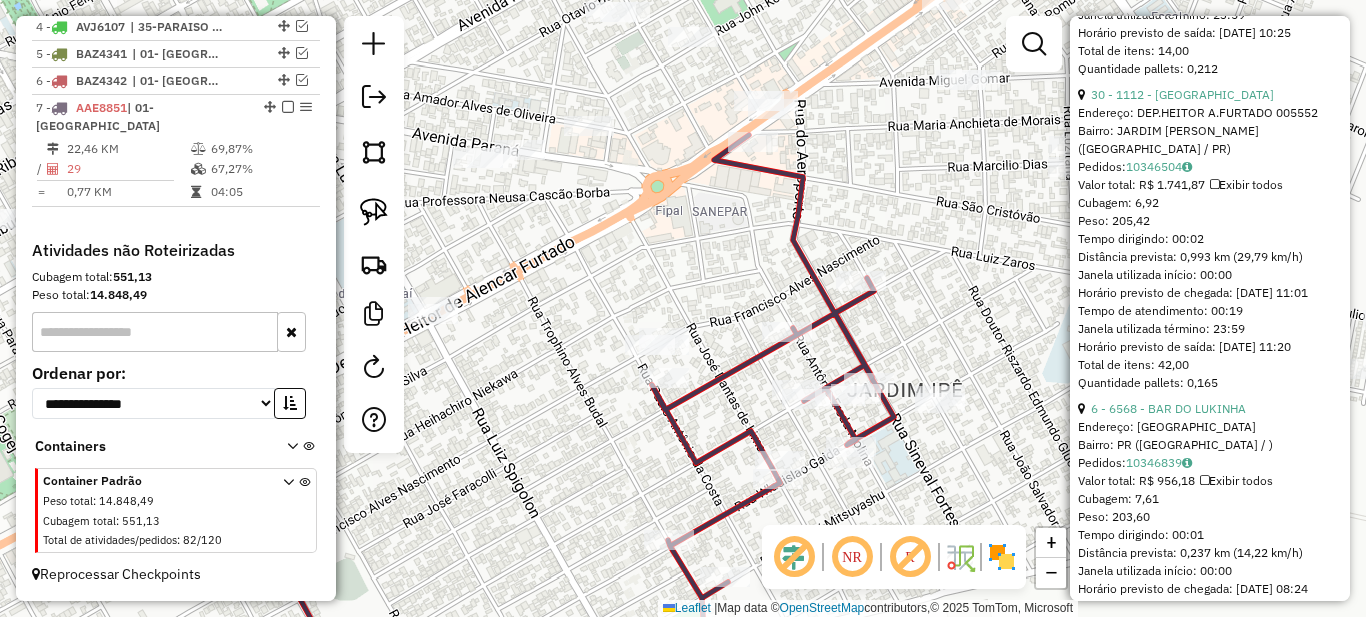 scroll, scrollTop: 3400, scrollLeft: 0, axis: vertical 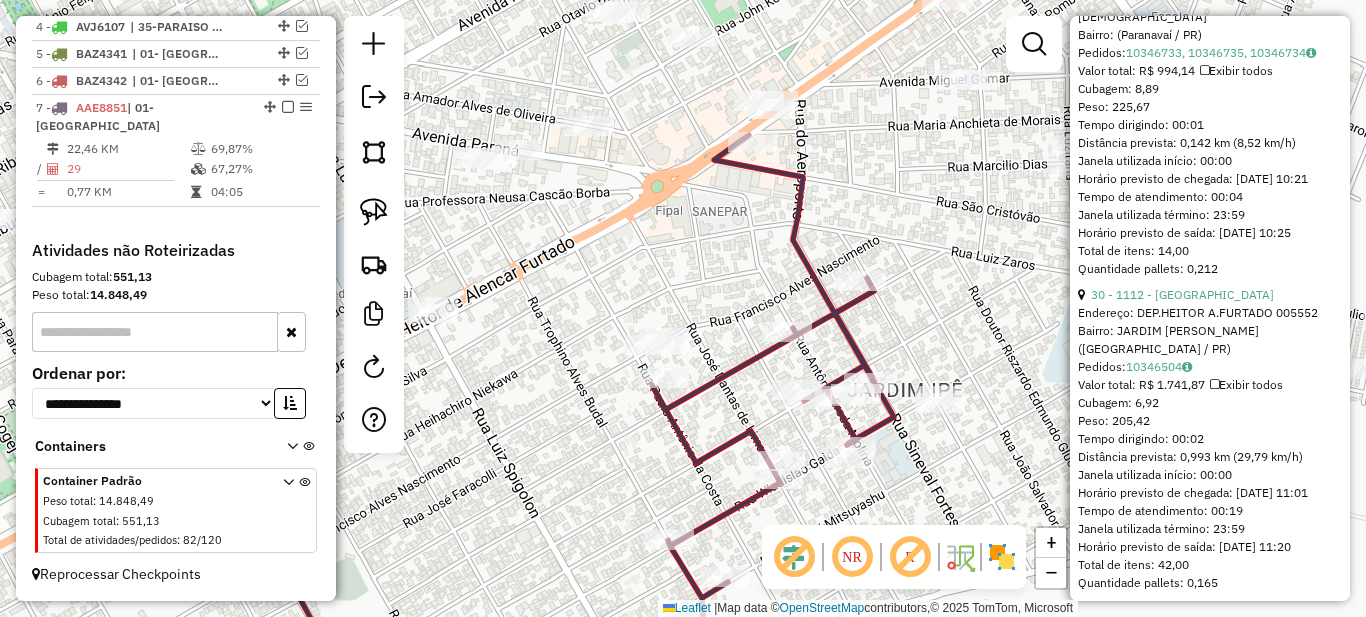 click on "20 - 1848 - MINI MERCADO HELENA" at bounding box center [1190, -20] 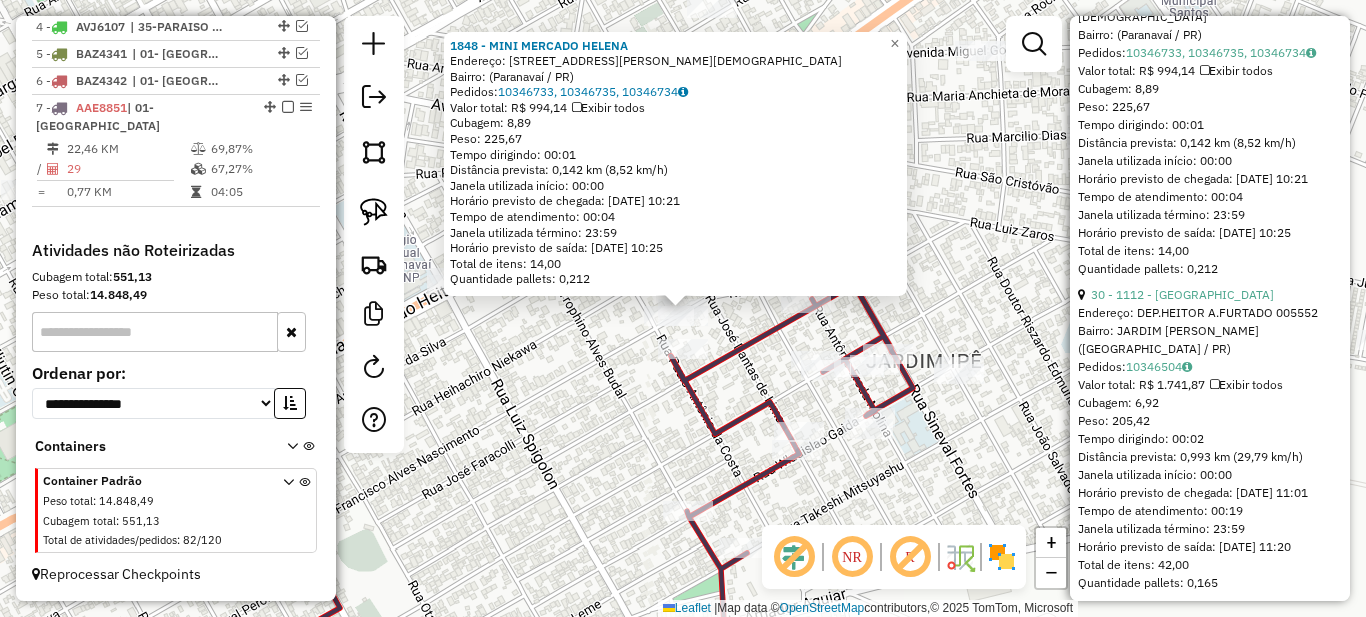 scroll, scrollTop: 3500, scrollLeft: 0, axis: vertical 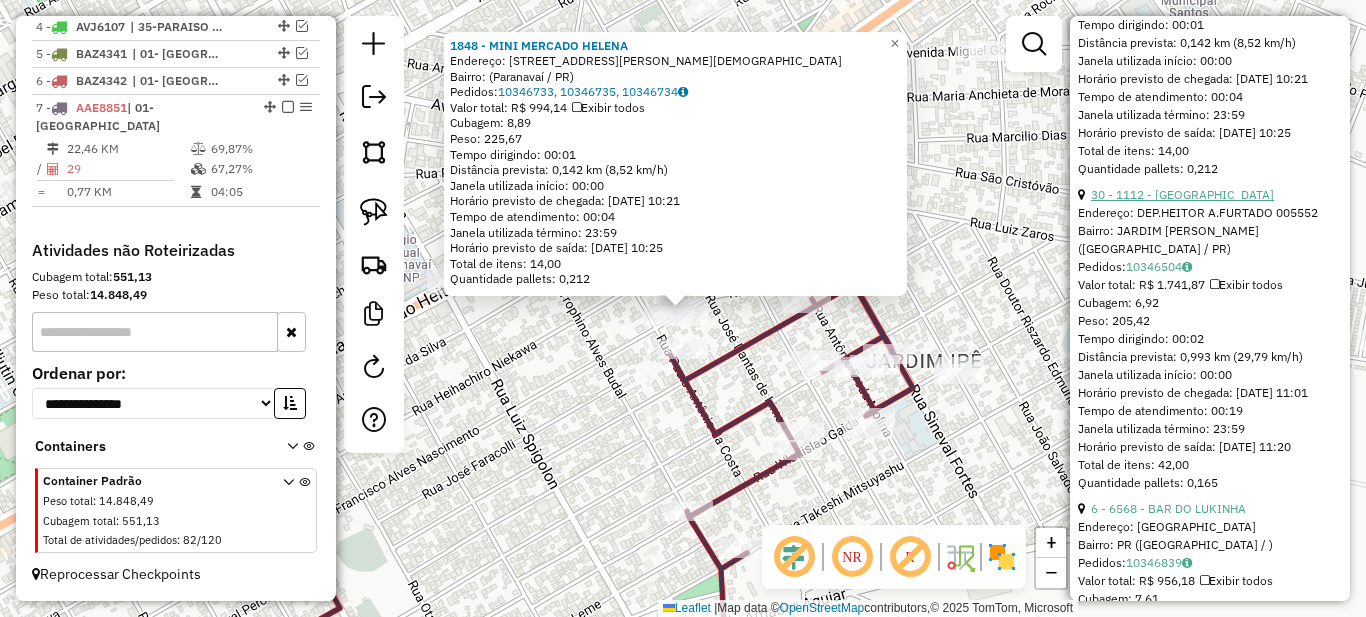click on "30 - 1112 - [GEOGRAPHIC_DATA]" at bounding box center (1182, 194) 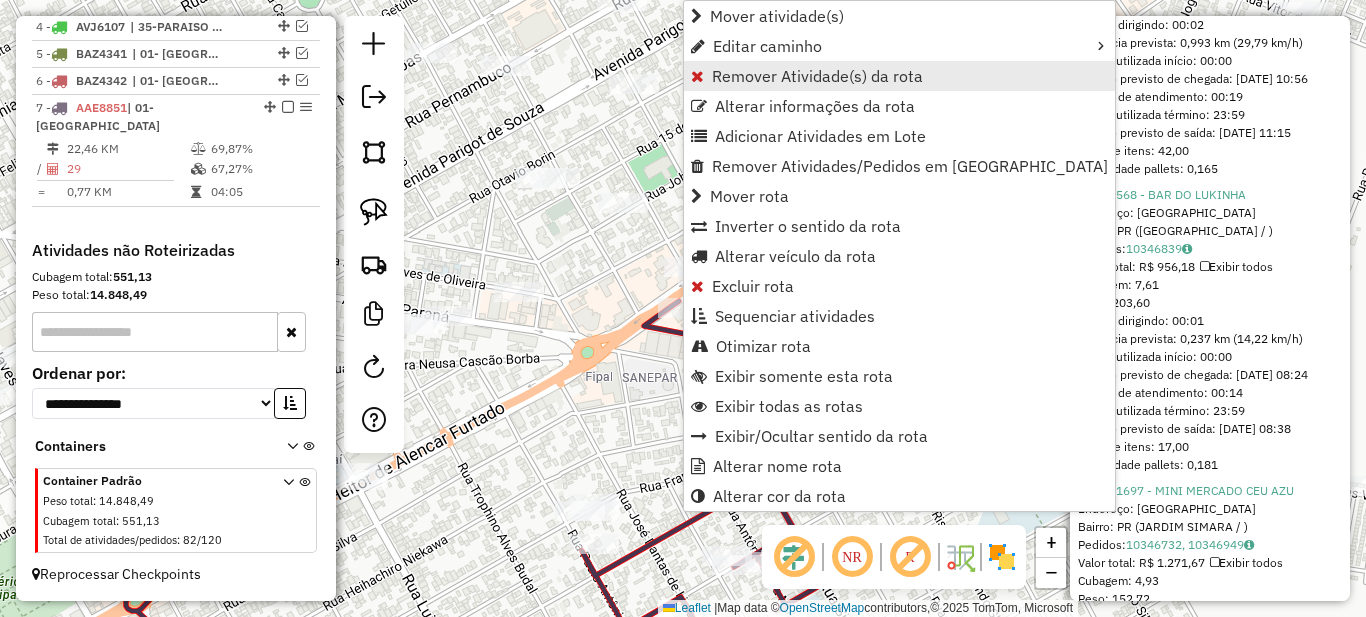 click on "Remover Atividade(s) da rota" at bounding box center (817, 76) 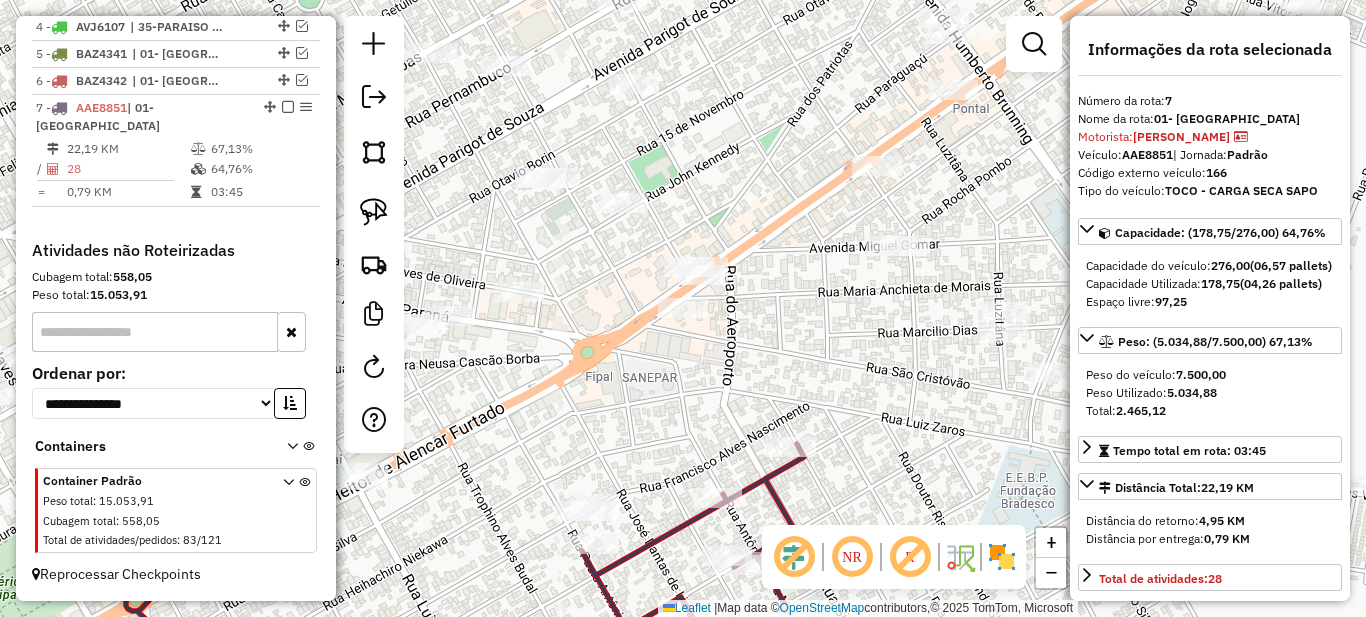 scroll, scrollTop: 100, scrollLeft: 0, axis: vertical 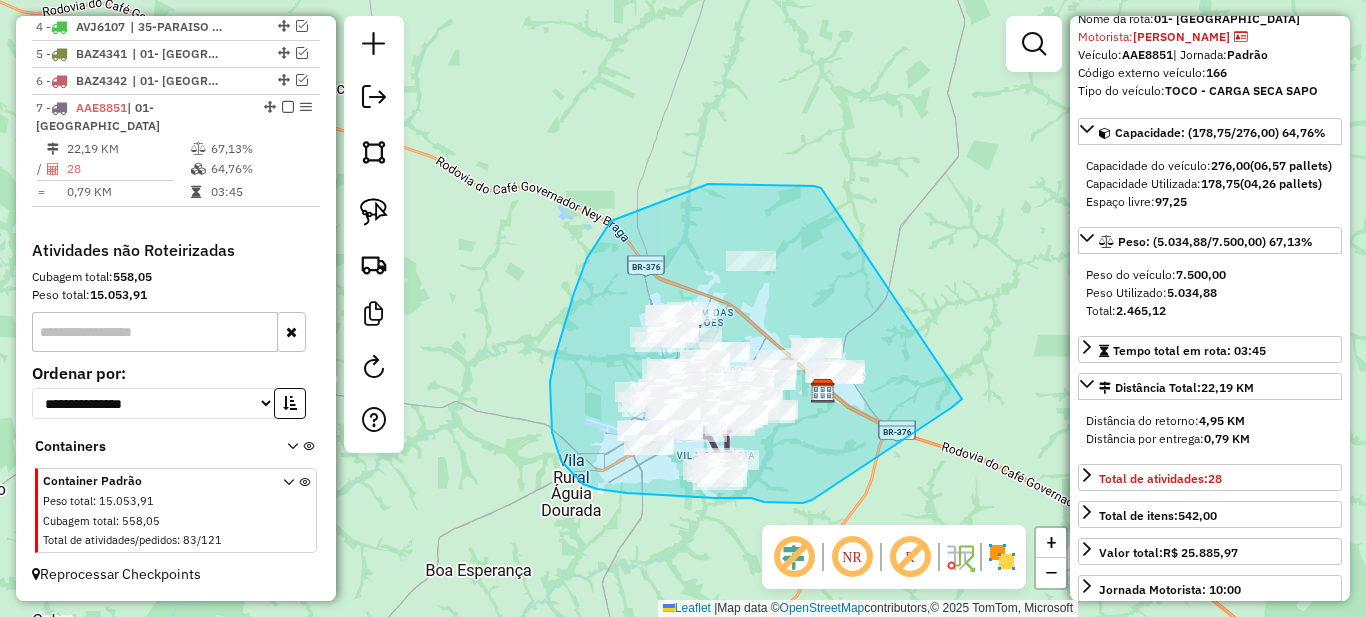drag, startPoint x: 821, startPoint y: 188, endPoint x: 962, endPoint y: 399, distance: 253.7755 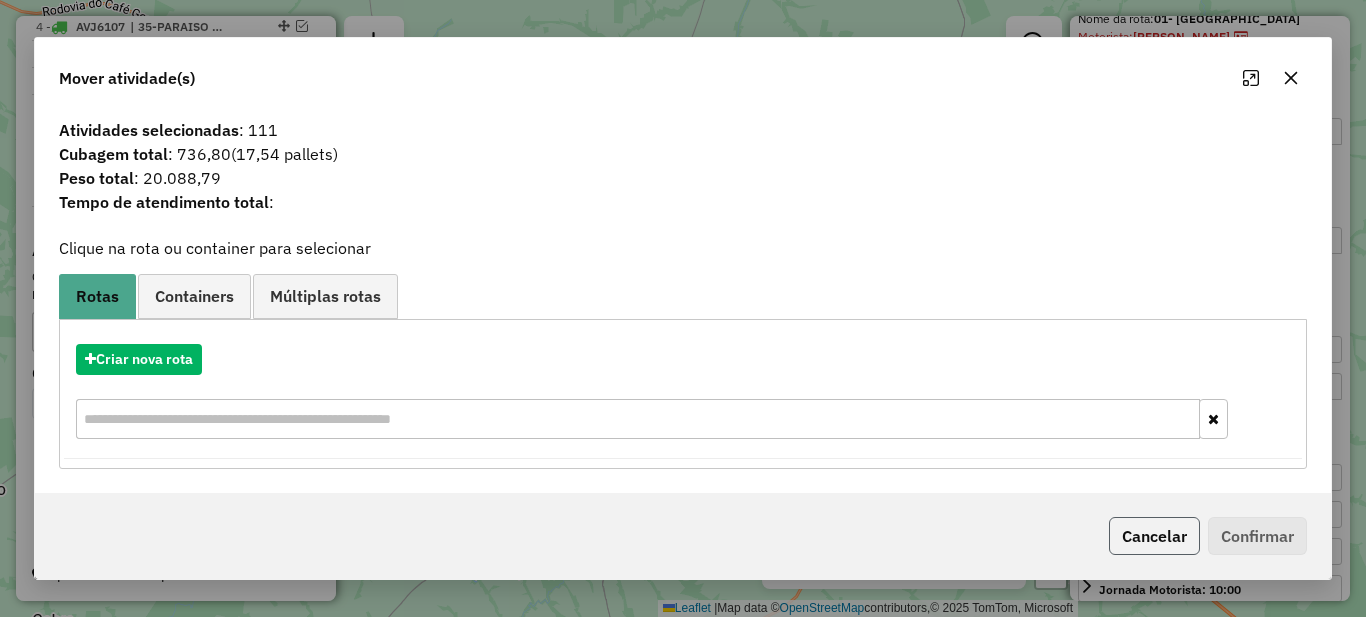 click on "Cancelar" 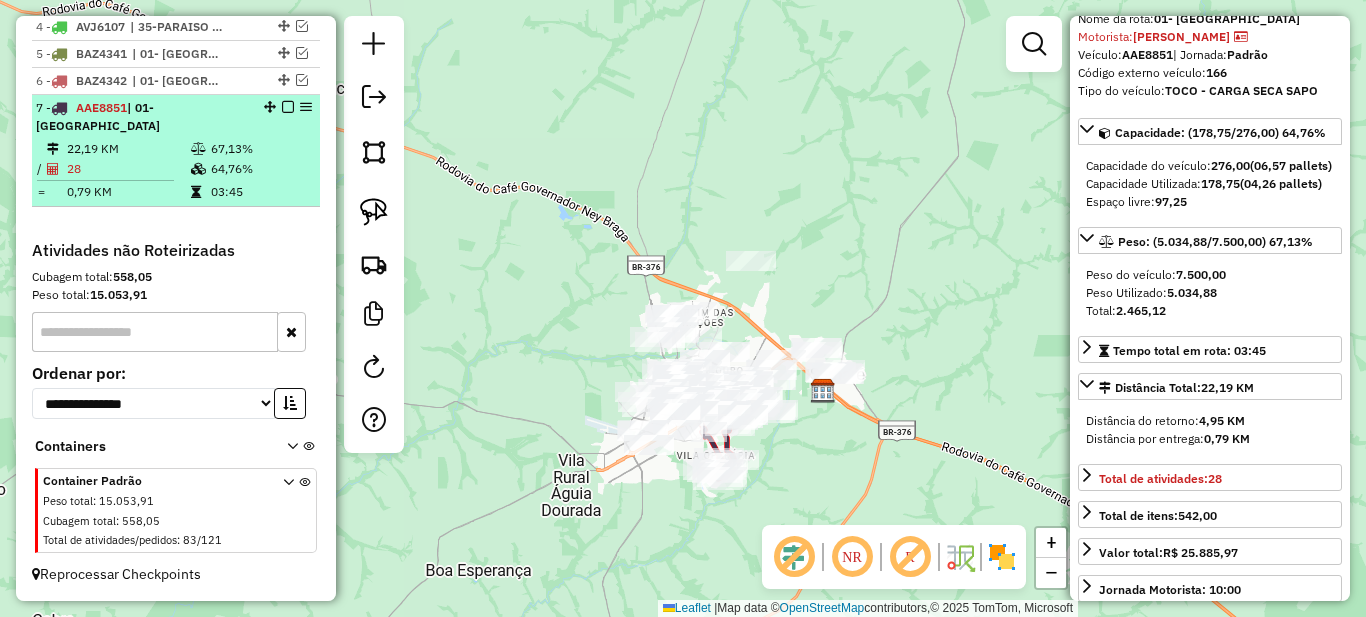 click on "67,13%" at bounding box center (260, 149) 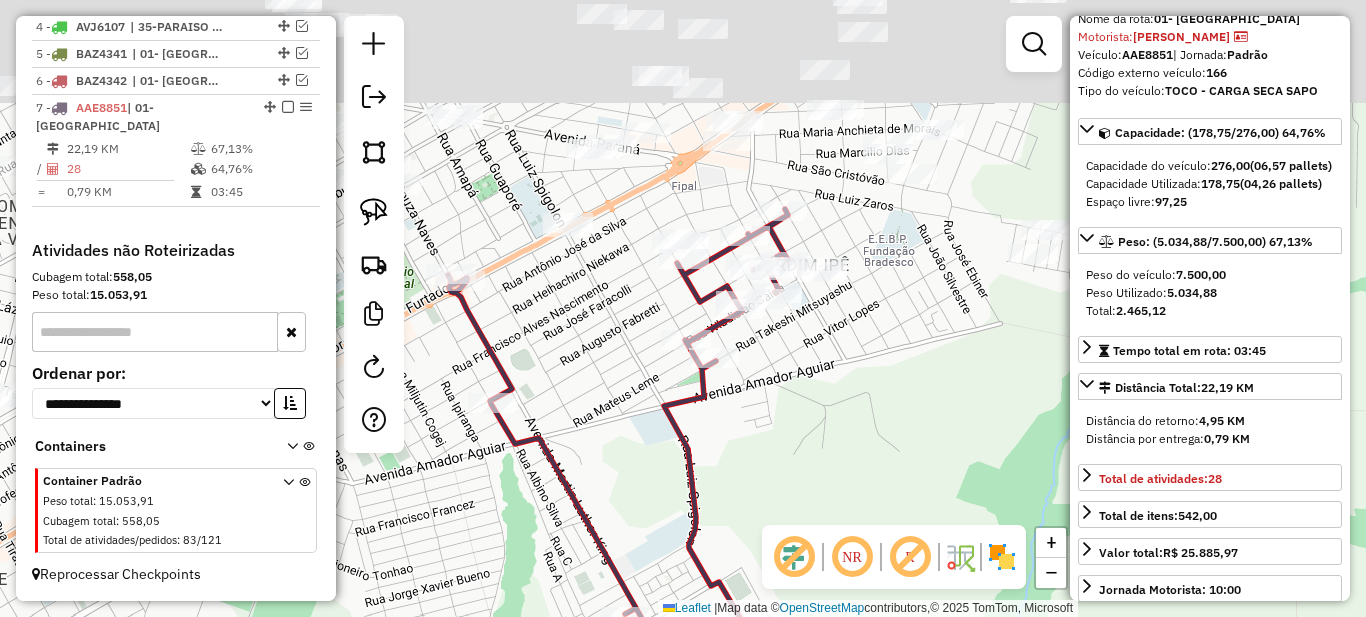 drag, startPoint x: 792, startPoint y: 363, endPoint x: 751, endPoint y: 501, distance: 143.9618 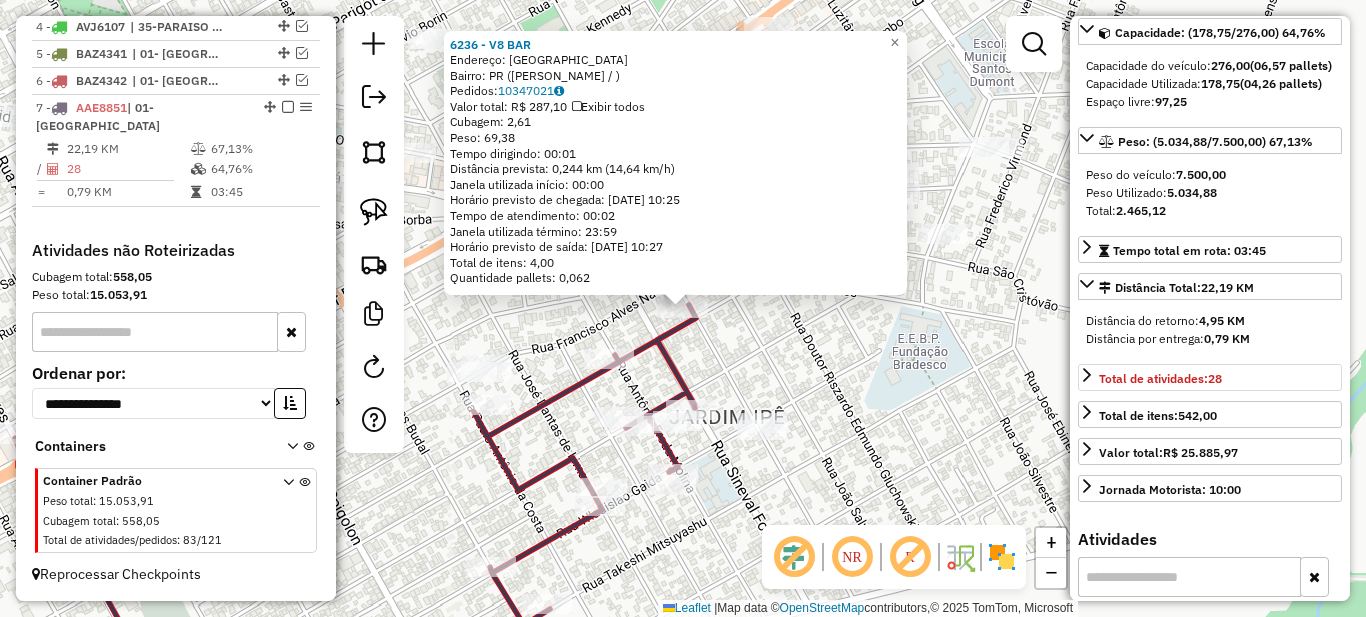 scroll, scrollTop: 400, scrollLeft: 0, axis: vertical 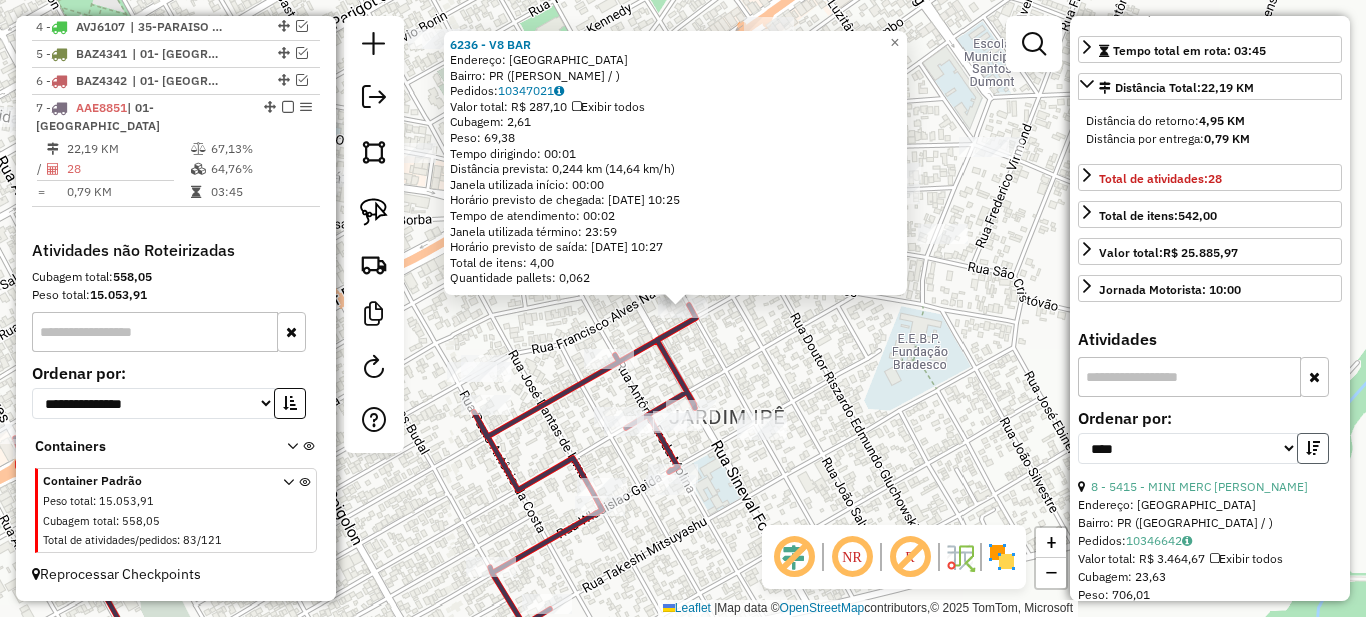click at bounding box center [1313, 448] 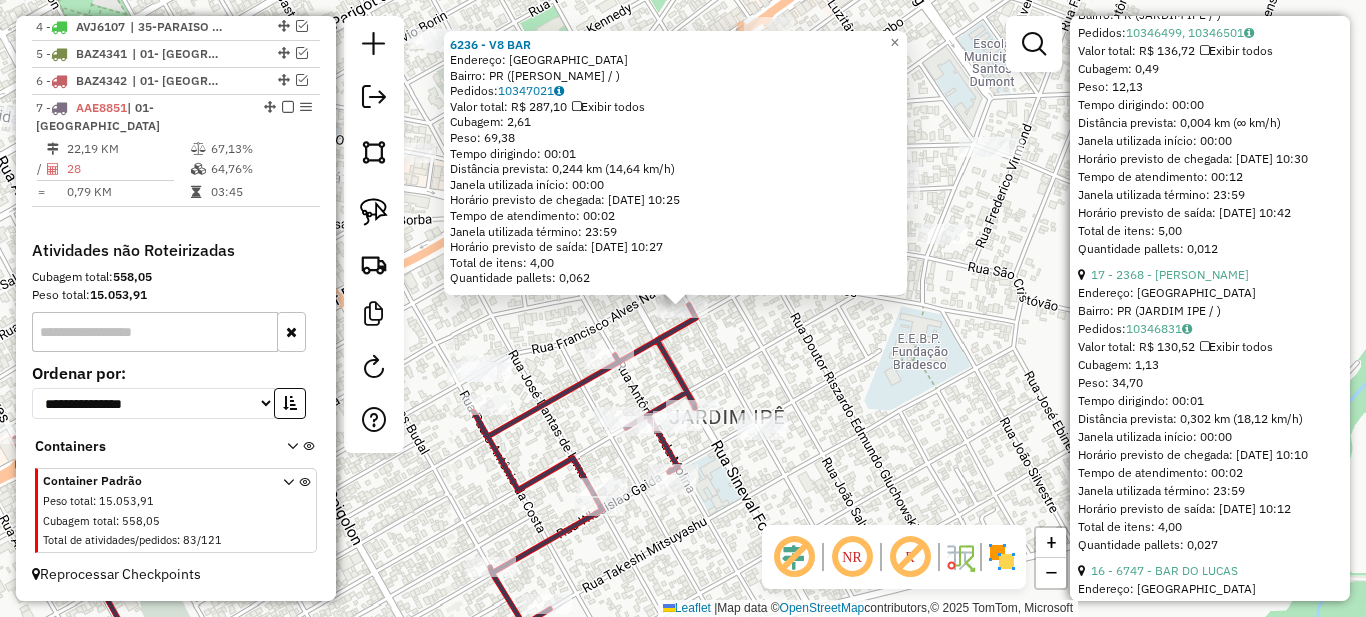 scroll, scrollTop: 1300, scrollLeft: 0, axis: vertical 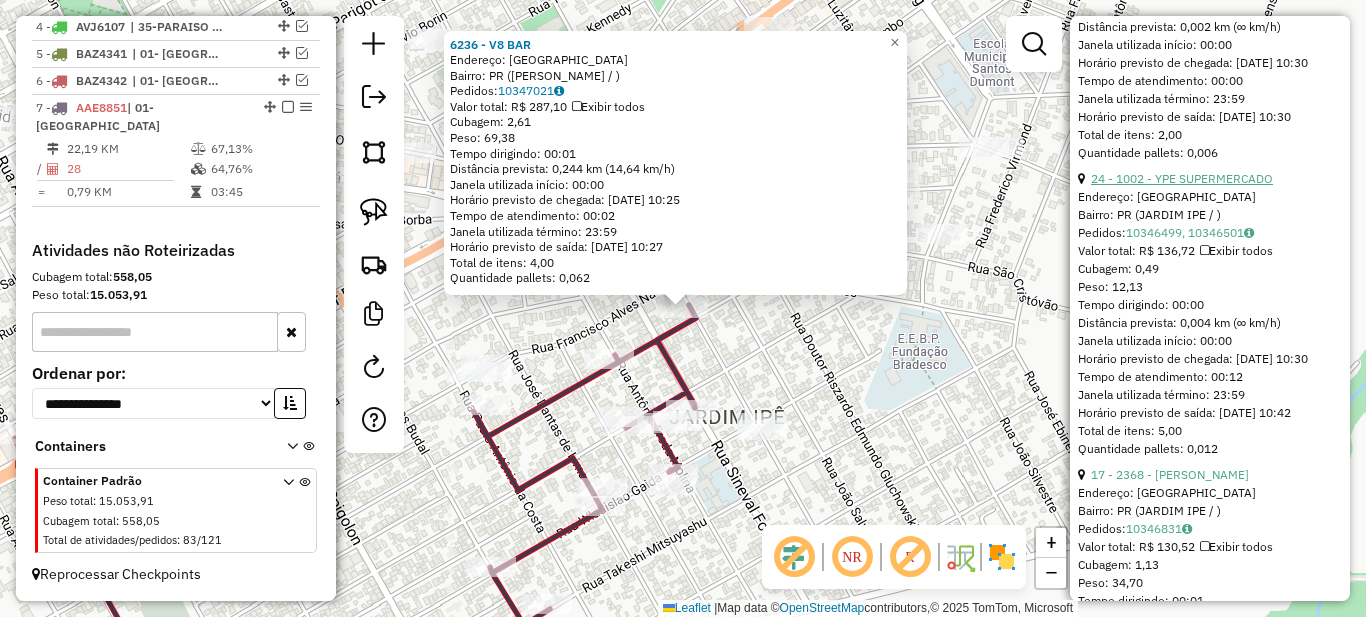 click on "24 - 1002 - YPE SUPERMERCADO" at bounding box center (1182, 178) 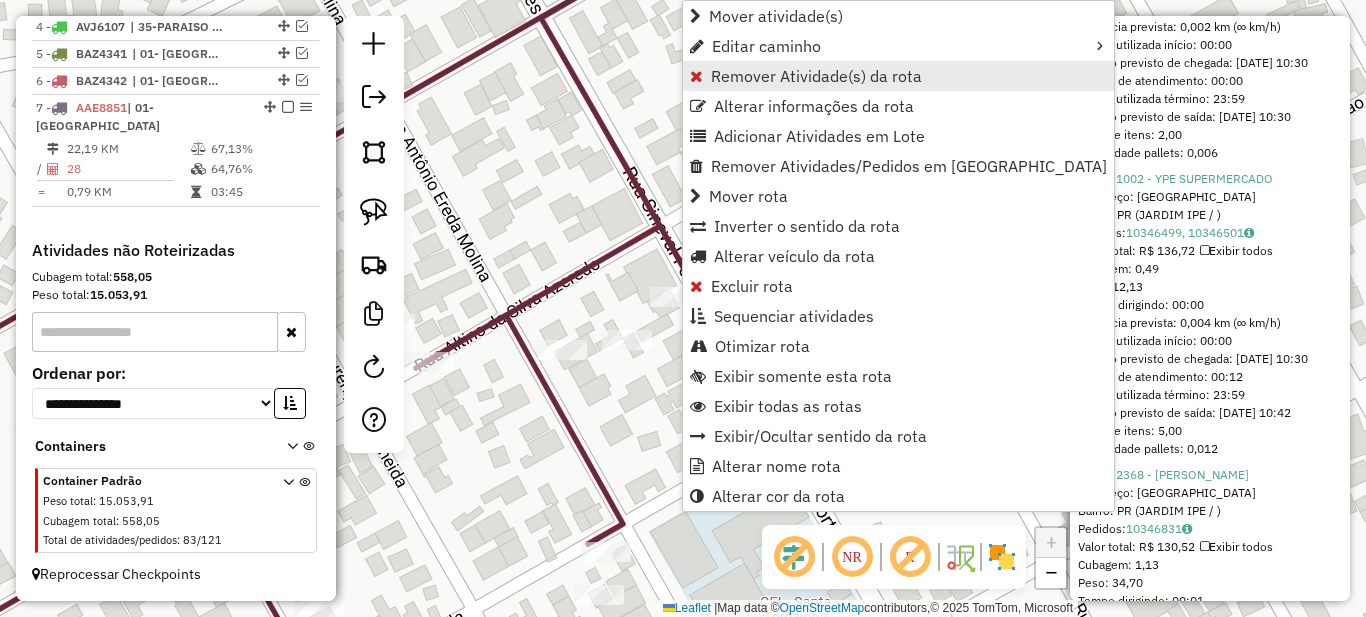 click on "Remover Atividade(s) da rota" at bounding box center (816, 76) 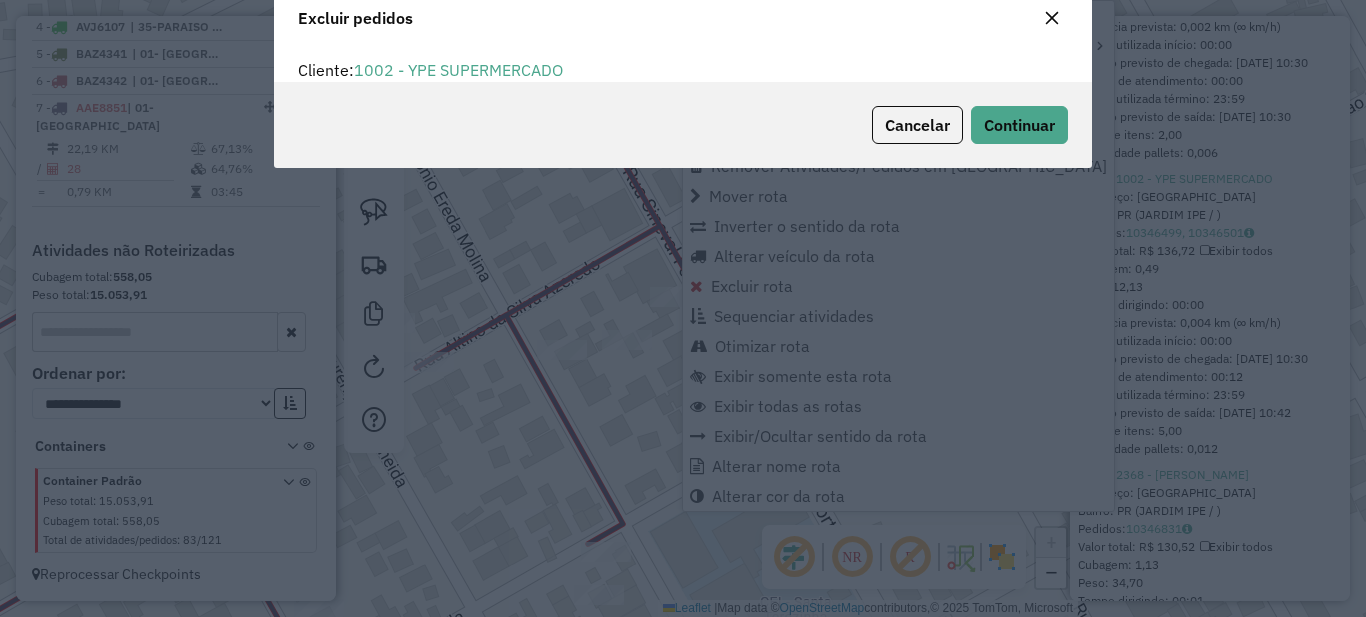 scroll, scrollTop: 0, scrollLeft: 0, axis: both 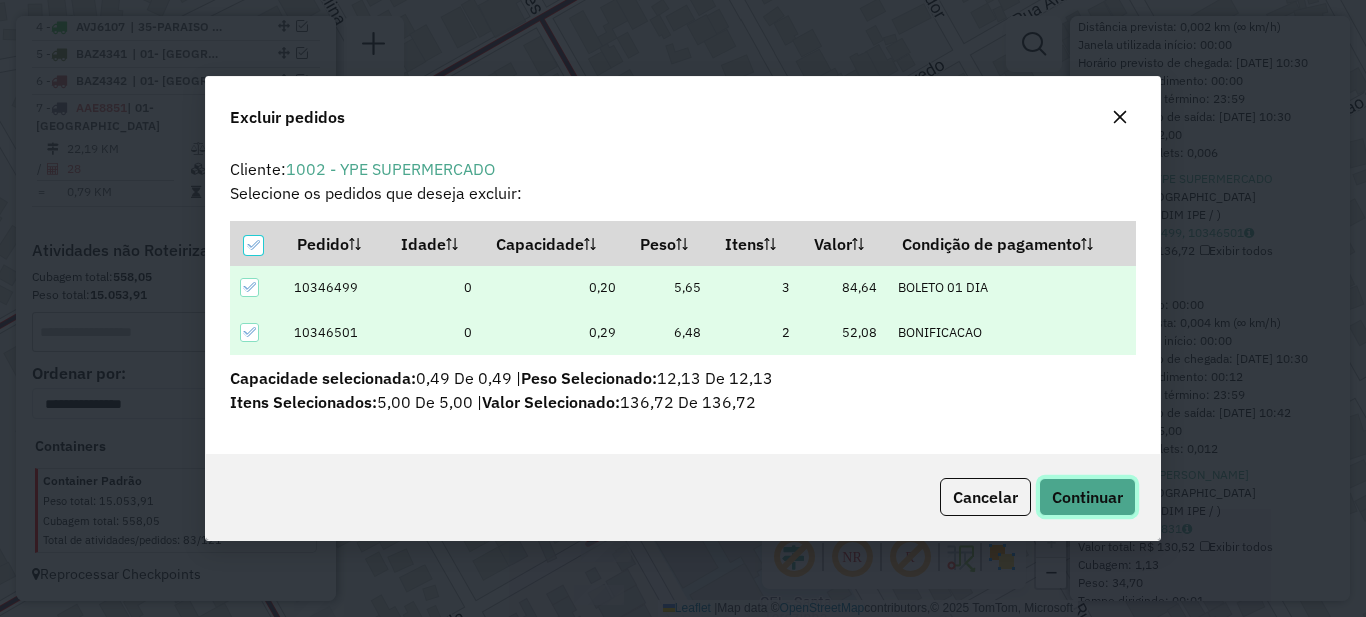 click on "Continuar" 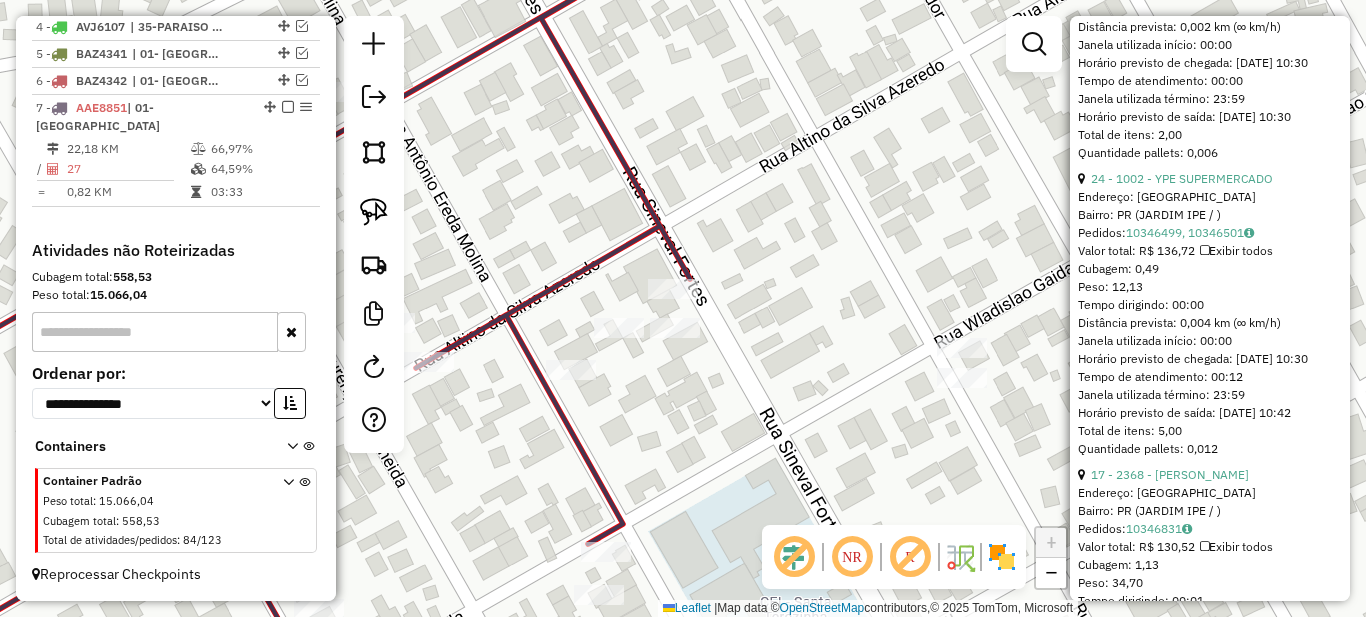 click at bounding box center [288, 107] 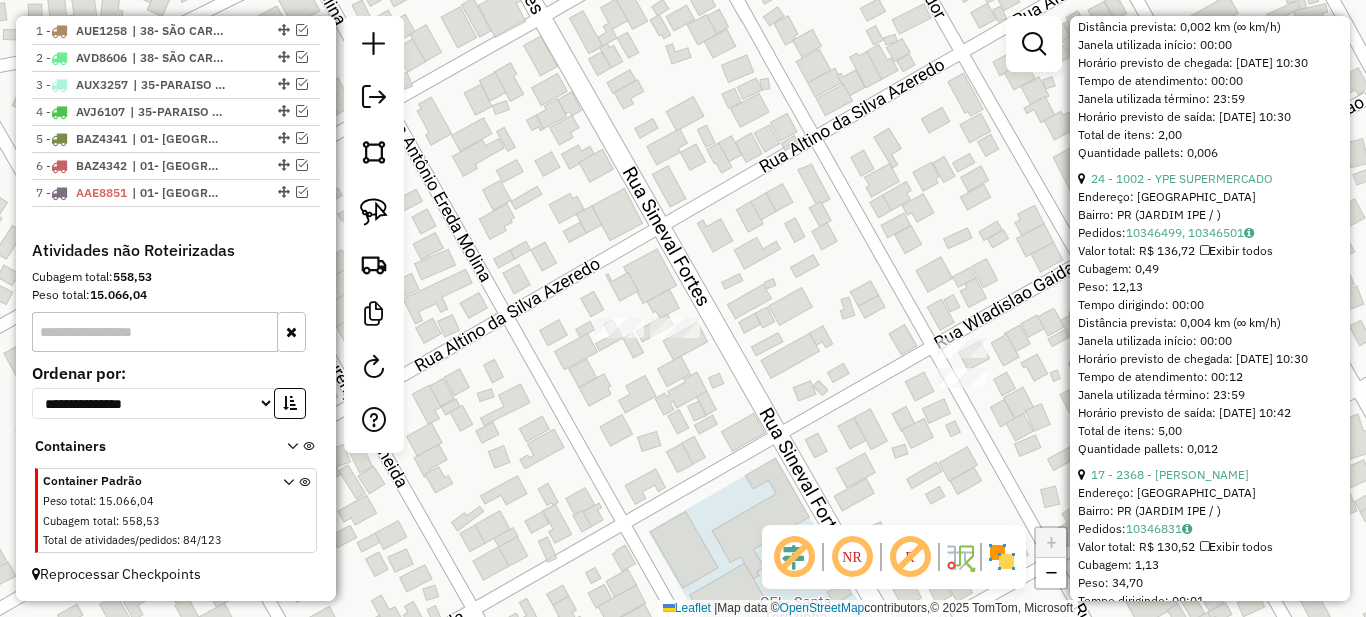 scroll, scrollTop: 797, scrollLeft: 0, axis: vertical 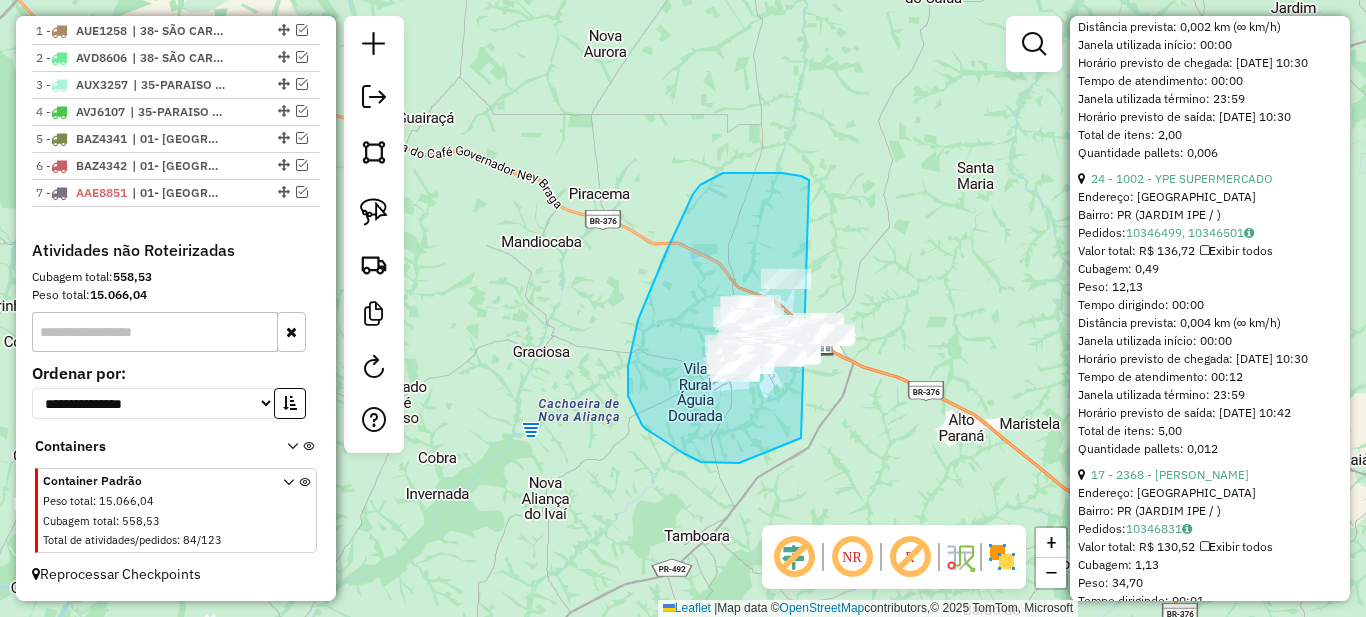drag, startPoint x: 693, startPoint y: 194, endPoint x: 1002, endPoint y: 301, distance: 327.00153 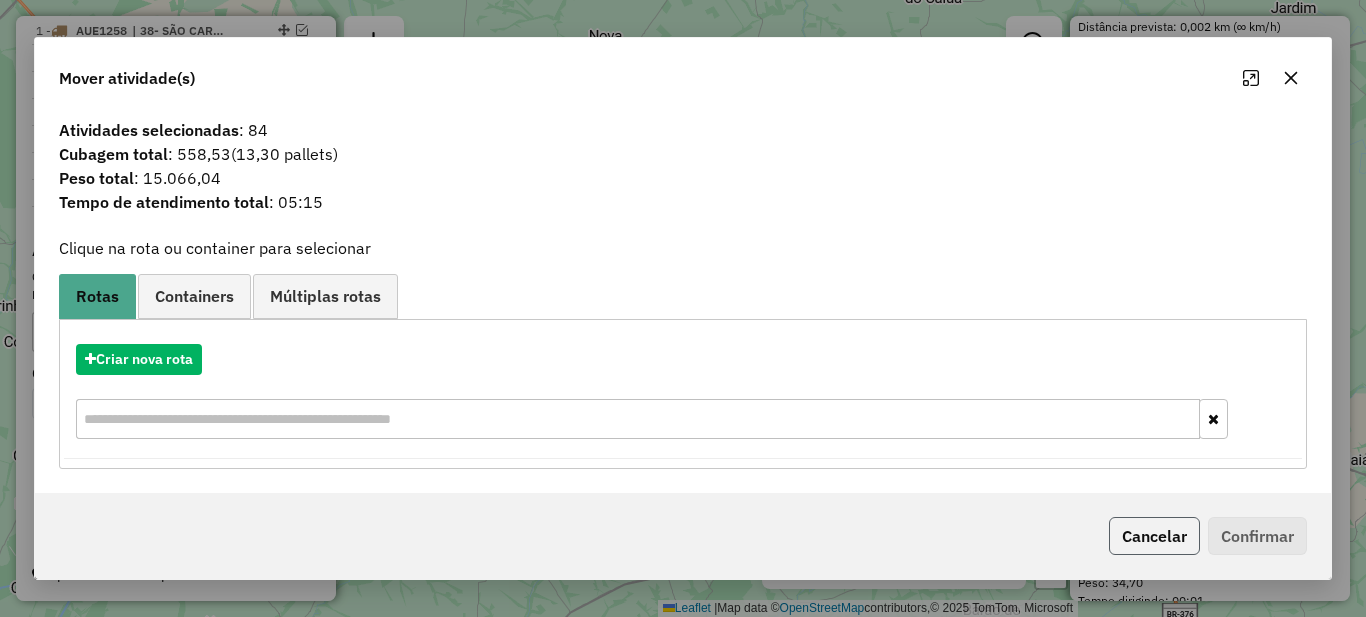 click on "Cancelar" 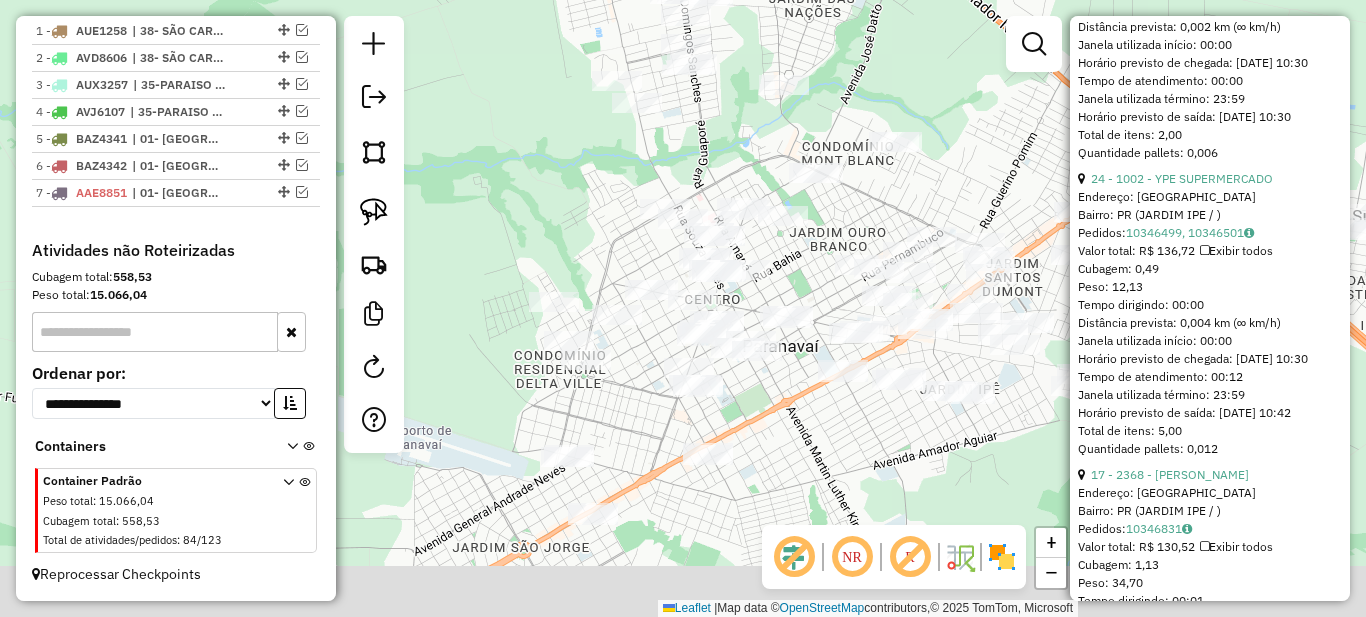 drag, startPoint x: 797, startPoint y: 292, endPoint x: 807, endPoint y: 187, distance: 105.47511 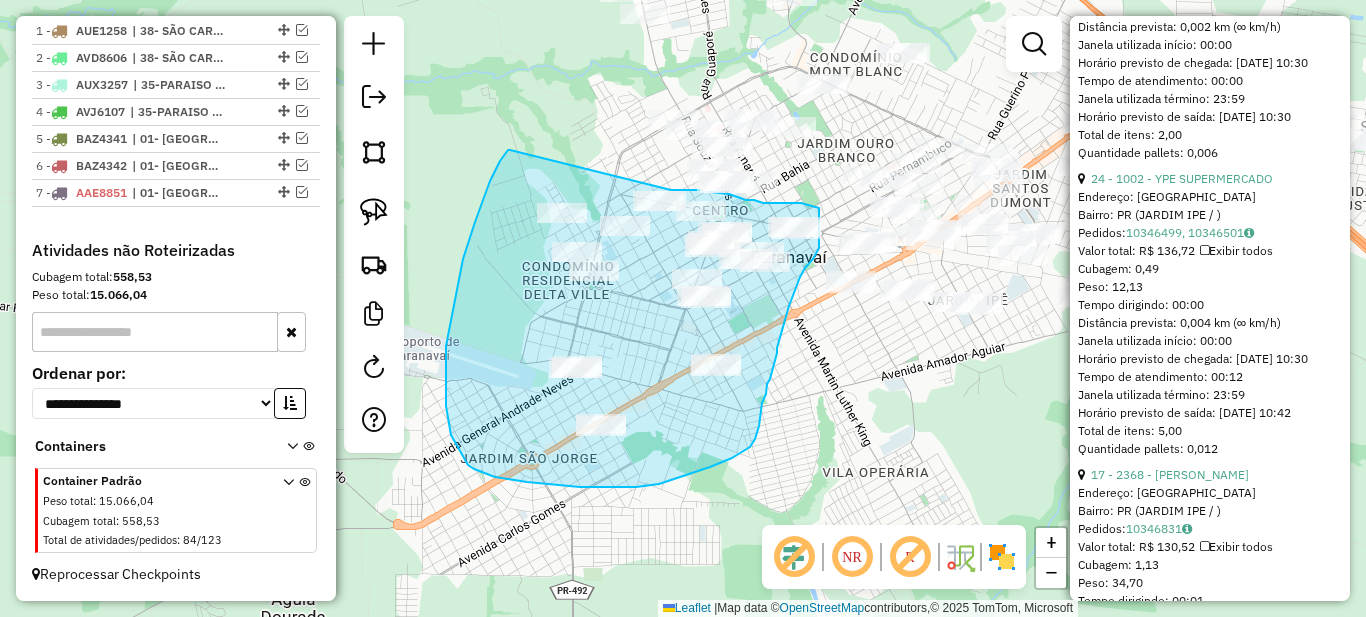 drag, startPoint x: 490, startPoint y: 181, endPoint x: 671, endPoint y: 190, distance: 181.22362 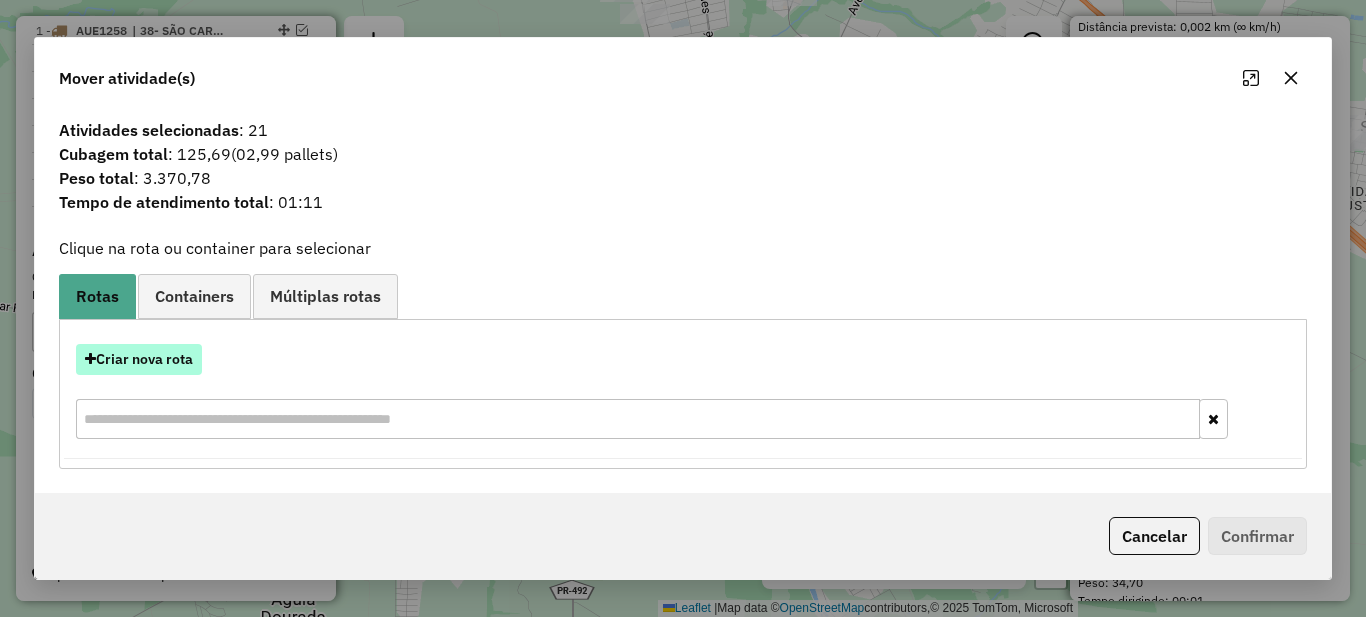 click on "Criar nova rota" at bounding box center [139, 359] 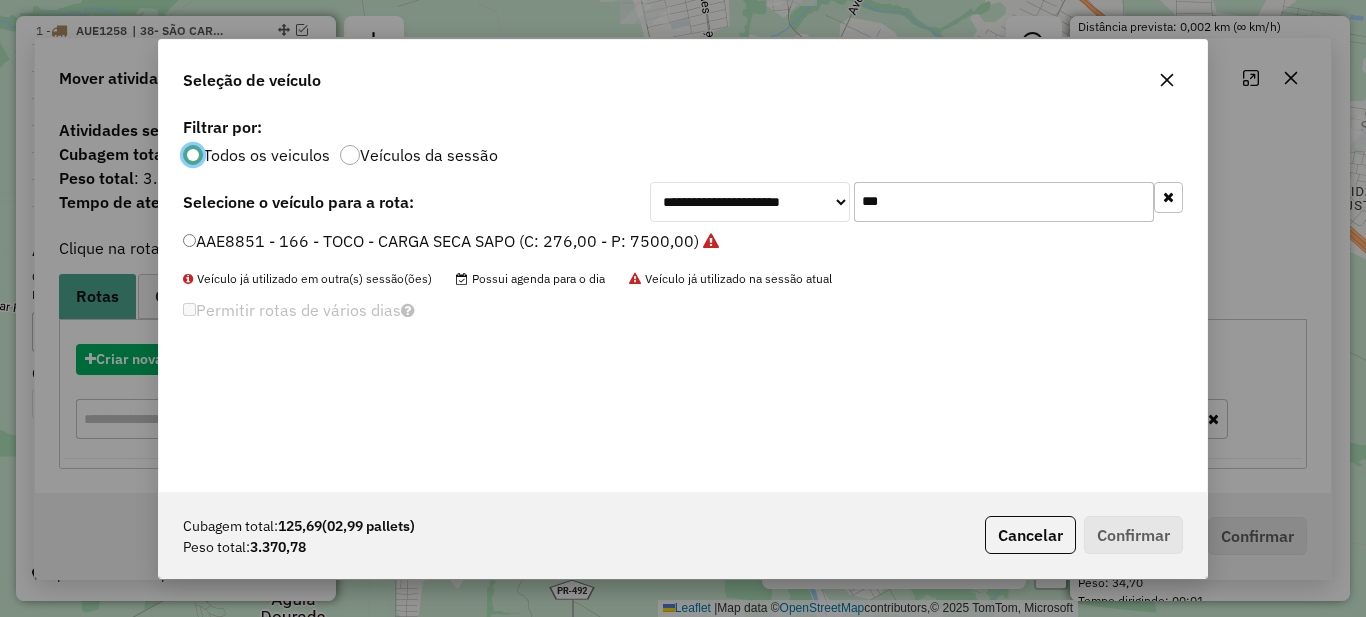 scroll, scrollTop: 11, scrollLeft: 6, axis: both 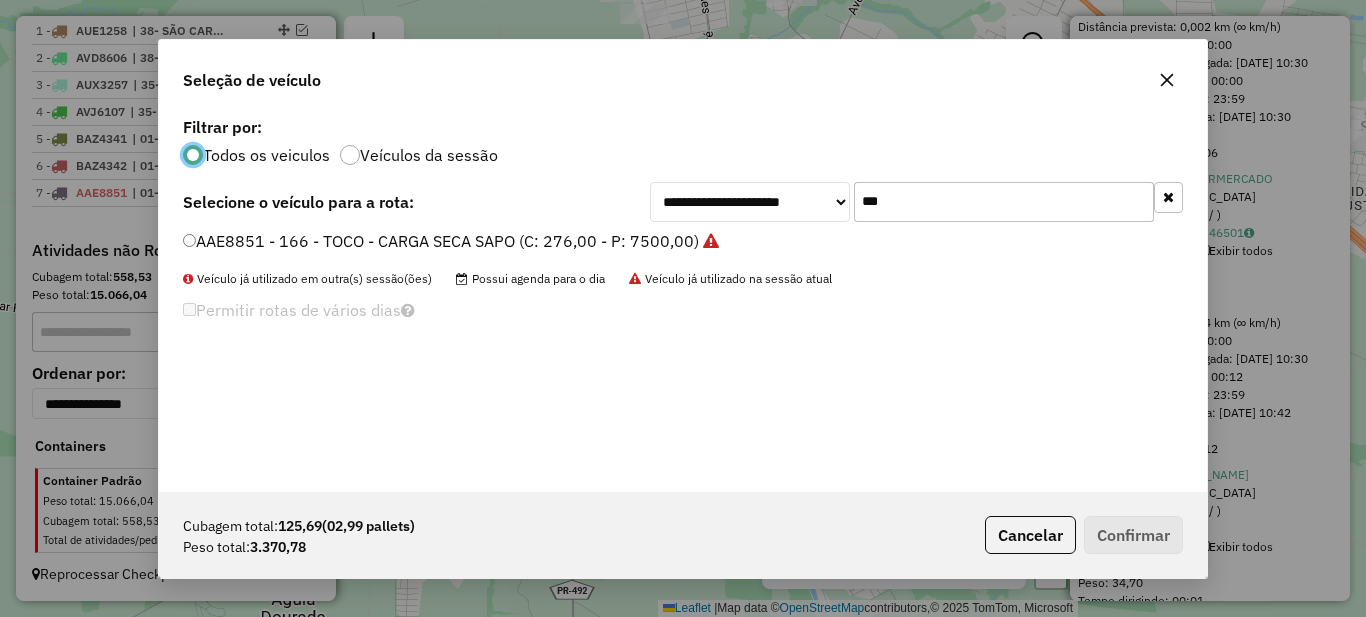 click on "***" 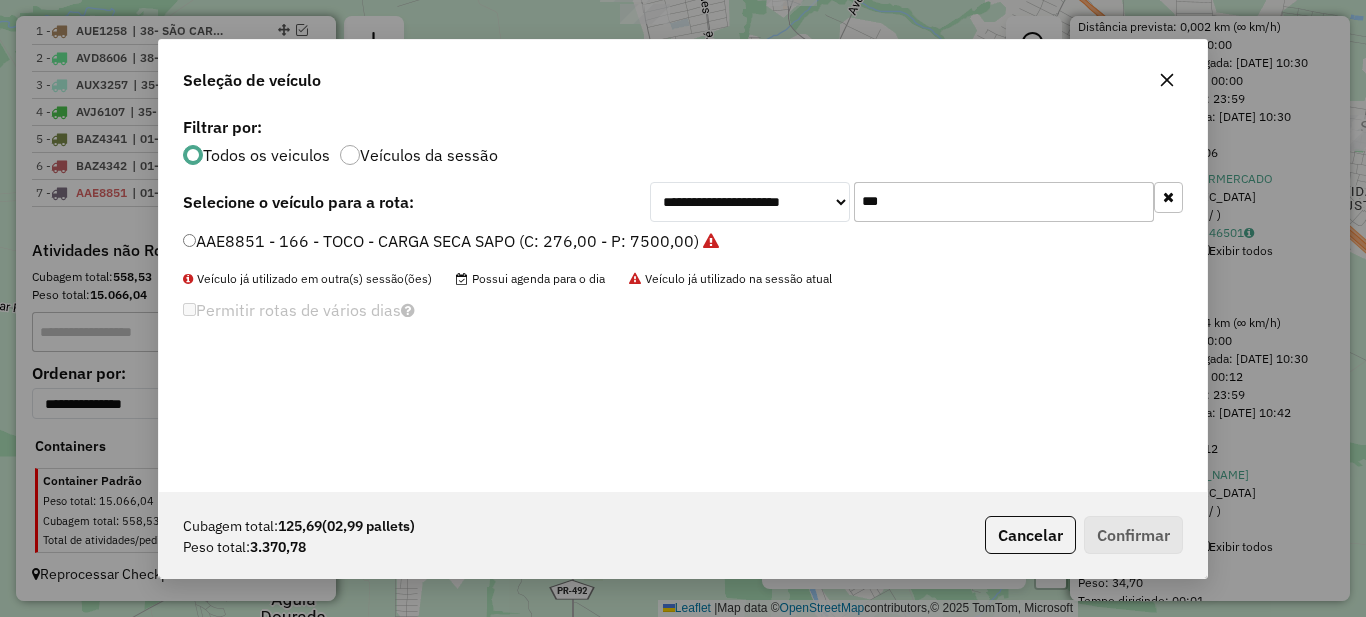 click on "***" 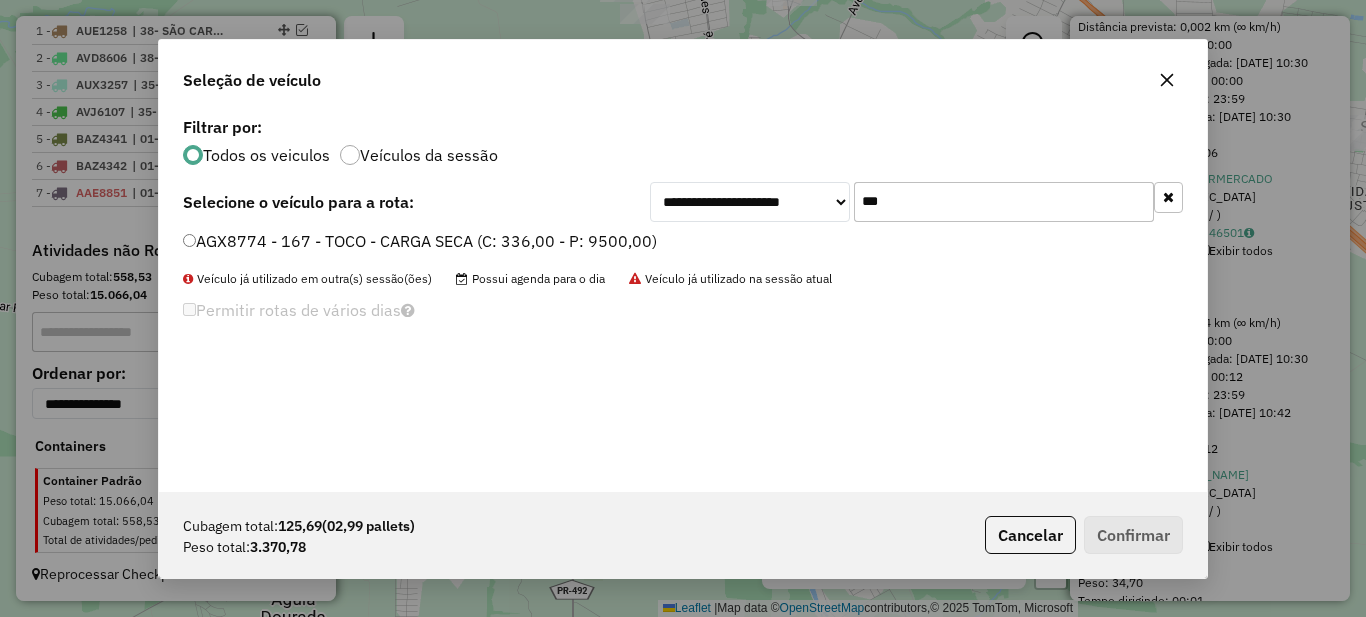 type on "***" 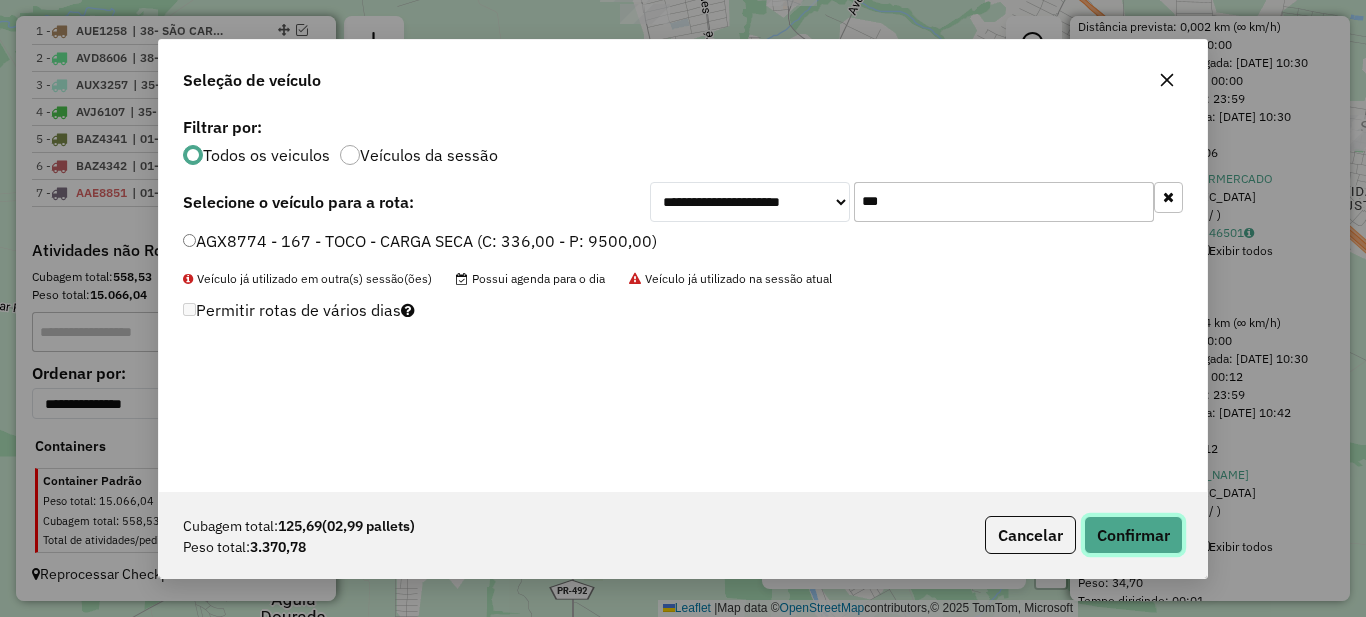 click on "Confirmar" 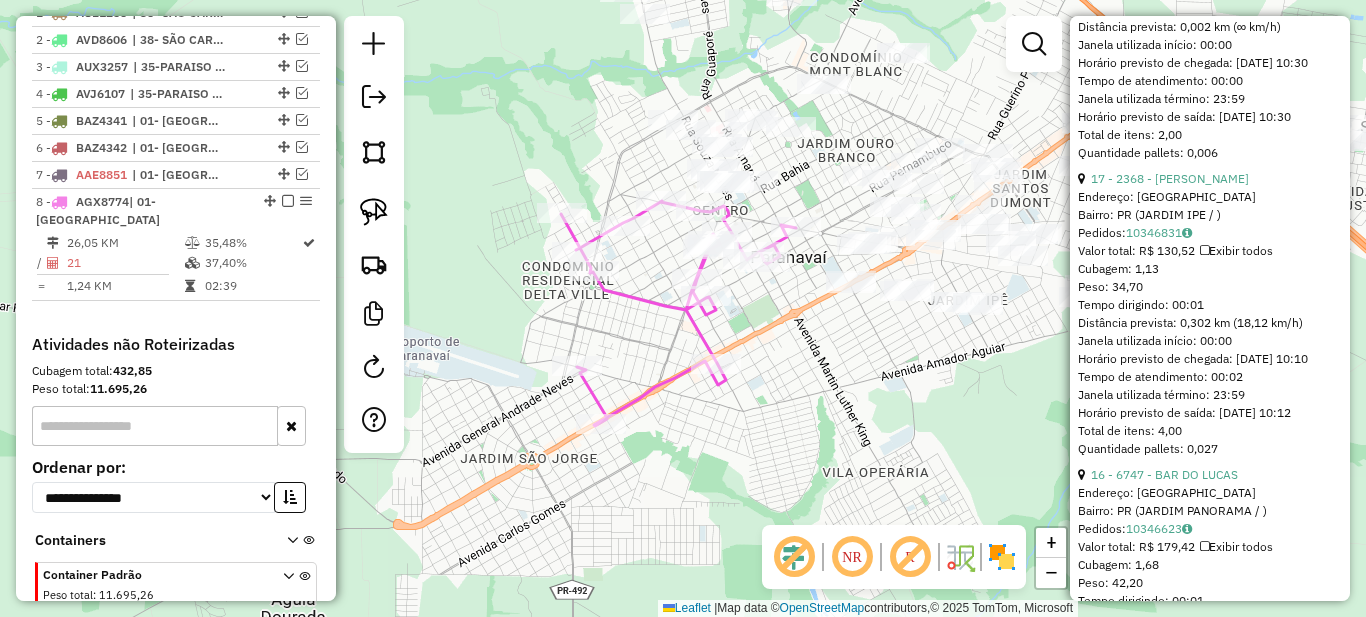 scroll, scrollTop: 891, scrollLeft: 0, axis: vertical 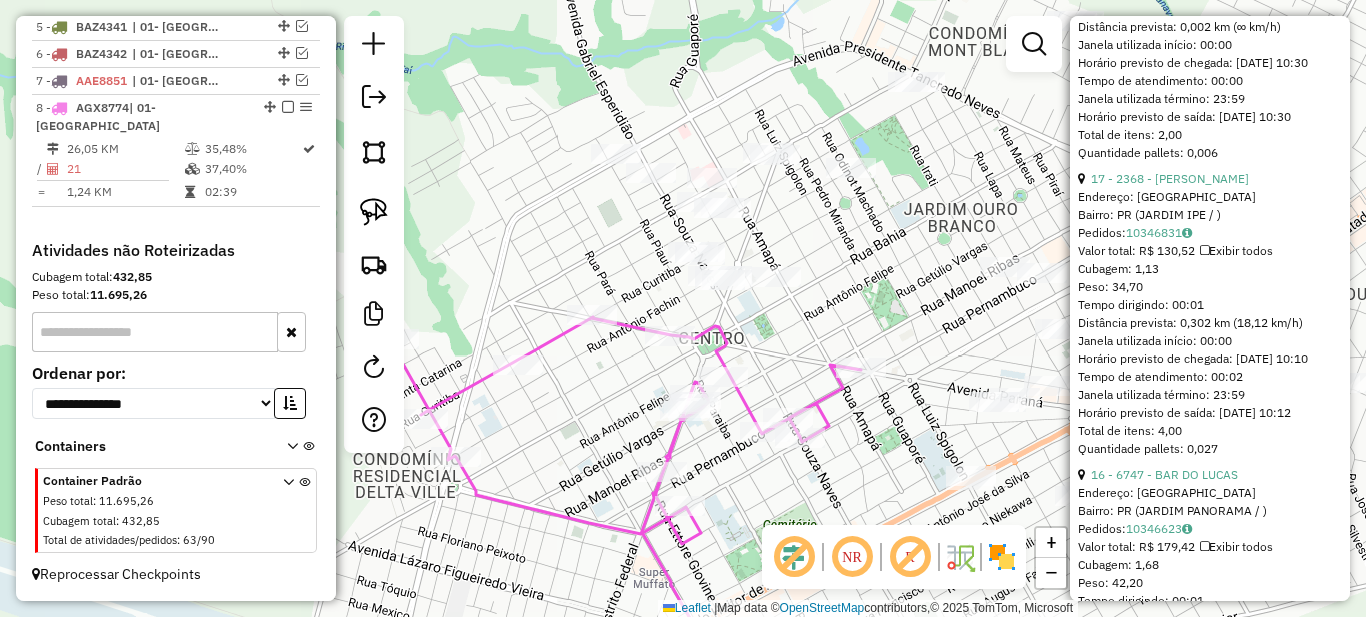 drag, startPoint x: 753, startPoint y: 238, endPoint x: 783, endPoint y: 365, distance: 130.49521 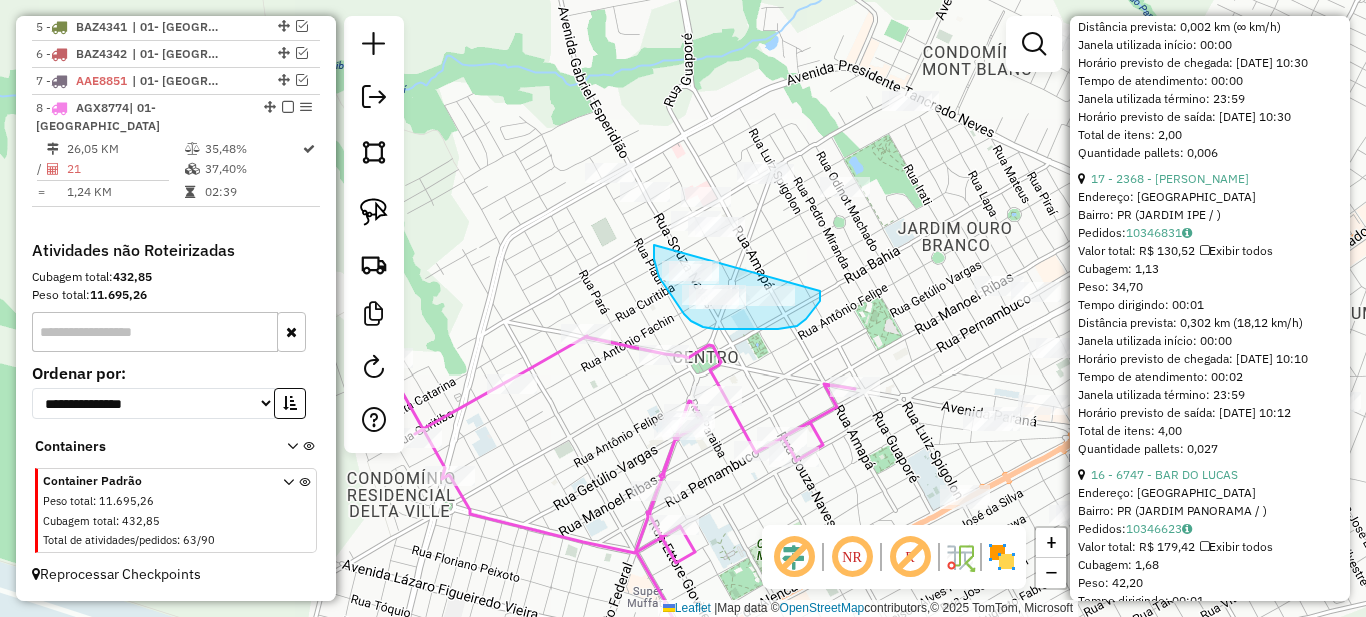 drag, startPoint x: 654, startPoint y: 245, endPoint x: 822, endPoint y: 278, distance: 171.2104 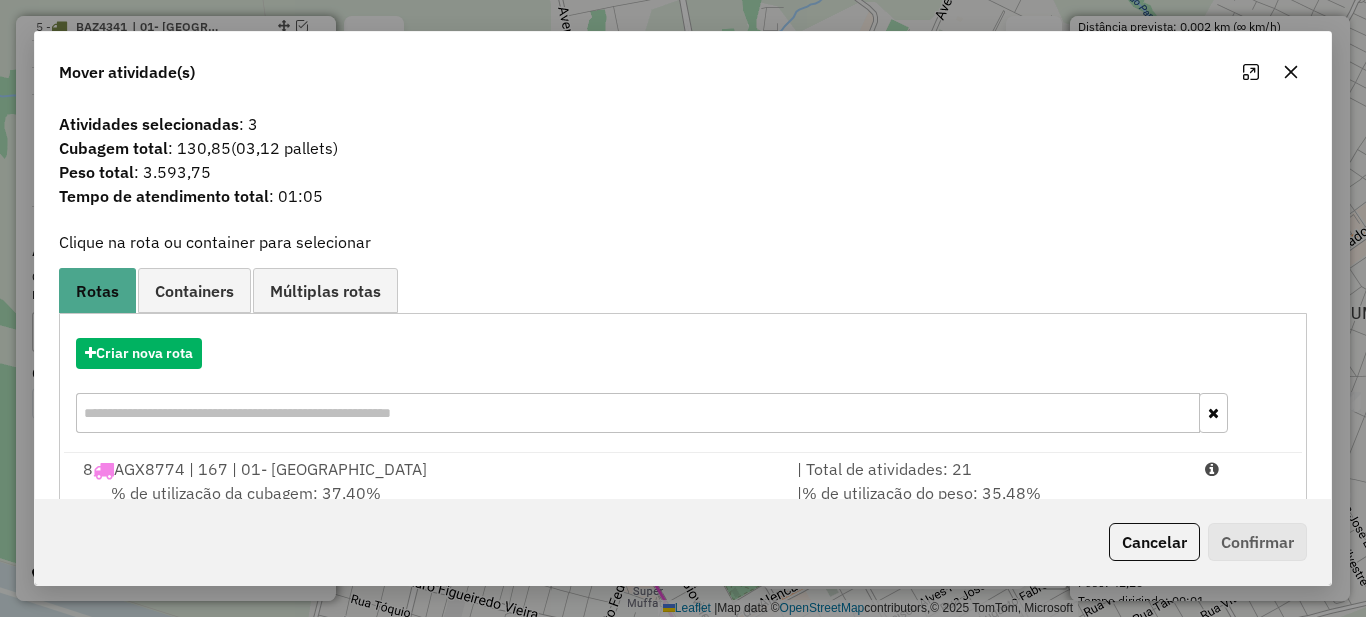 scroll, scrollTop: 70, scrollLeft: 0, axis: vertical 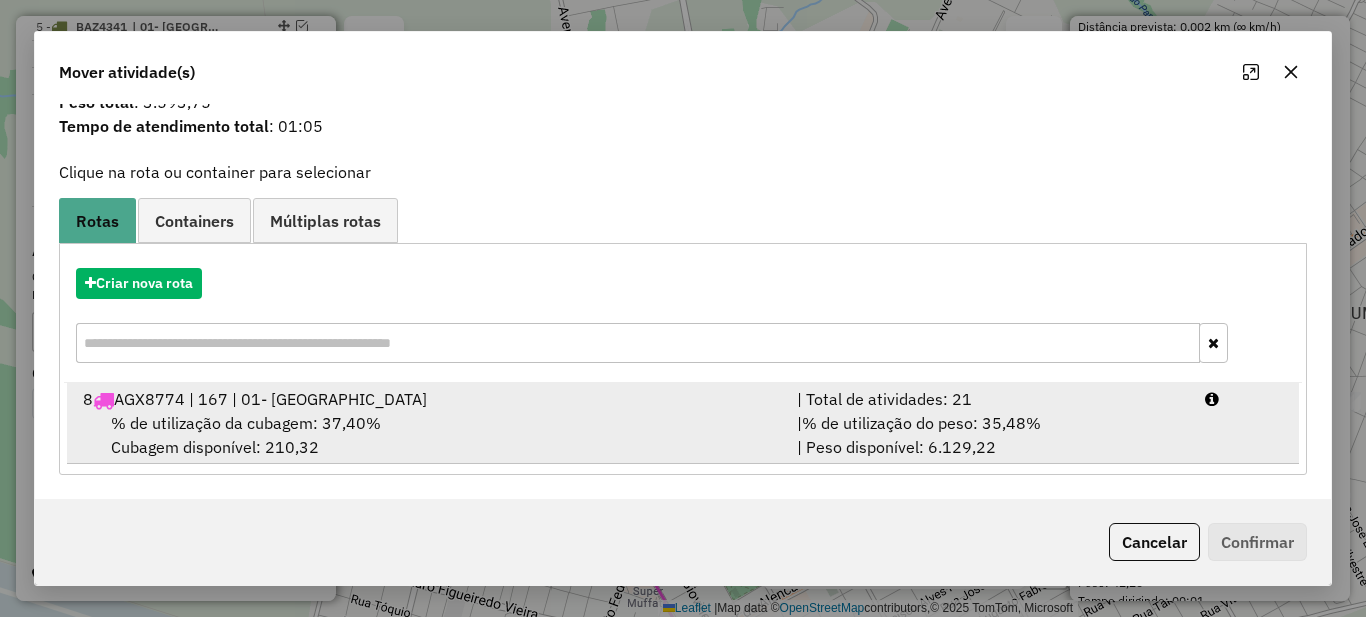 click on "| Total de atividades: 21" at bounding box center [989, 399] 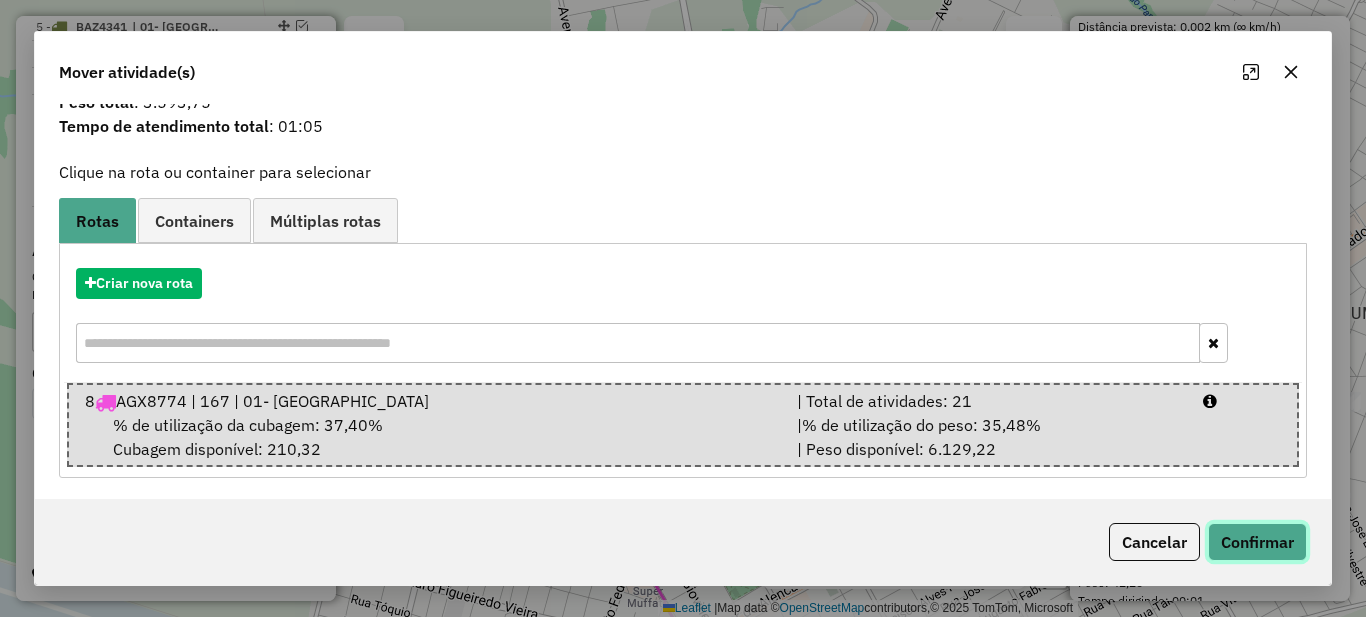 click on "Confirmar" 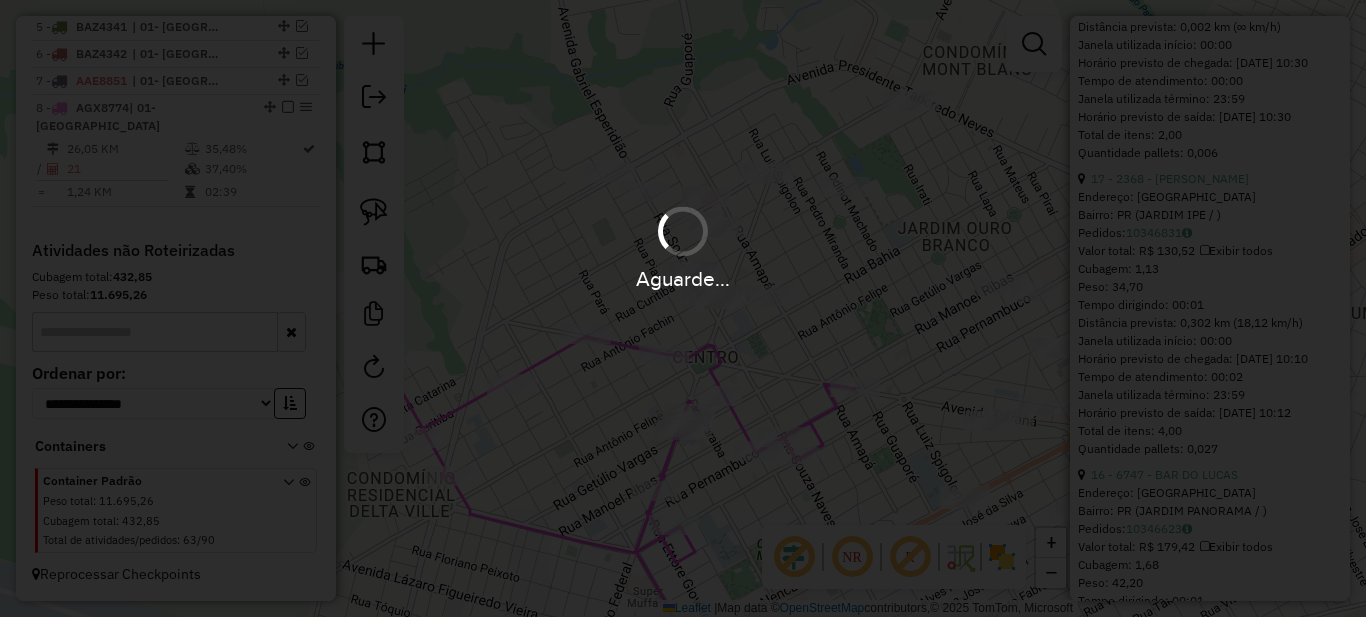 scroll, scrollTop: 0, scrollLeft: 0, axis: both 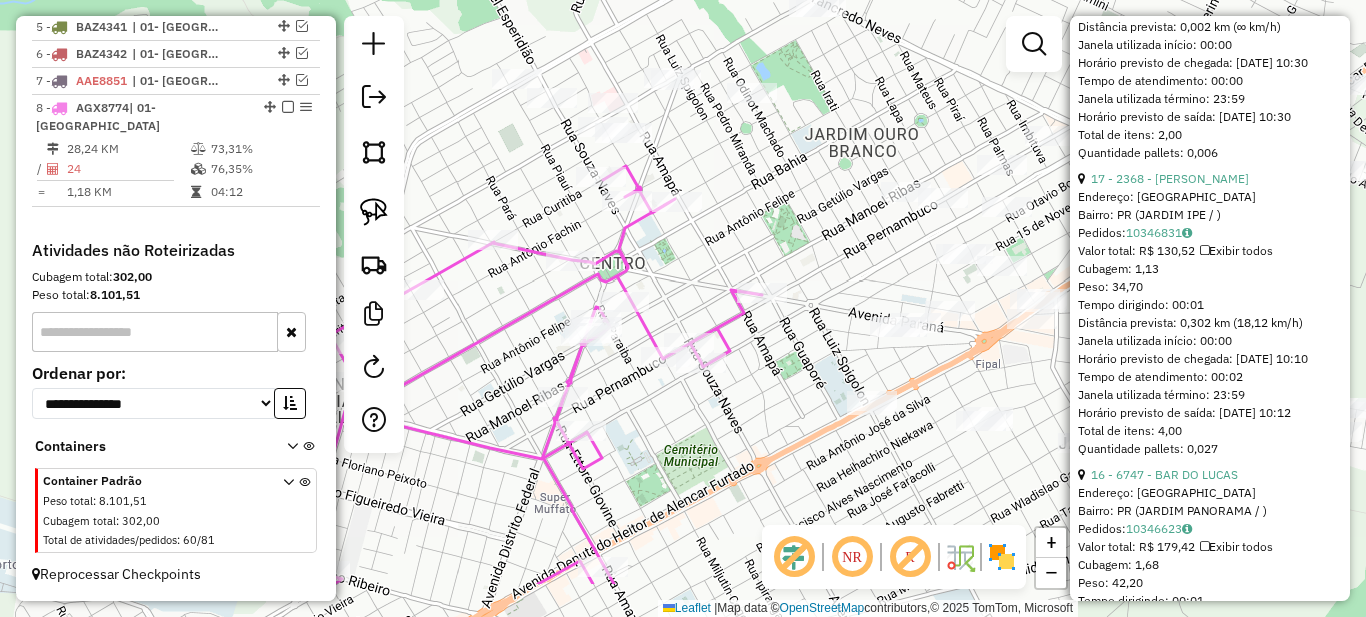drag, startPoint x: 954, startPoint y: 373, endPoint x: 803, endPoint y: 262, distance: 187.40865 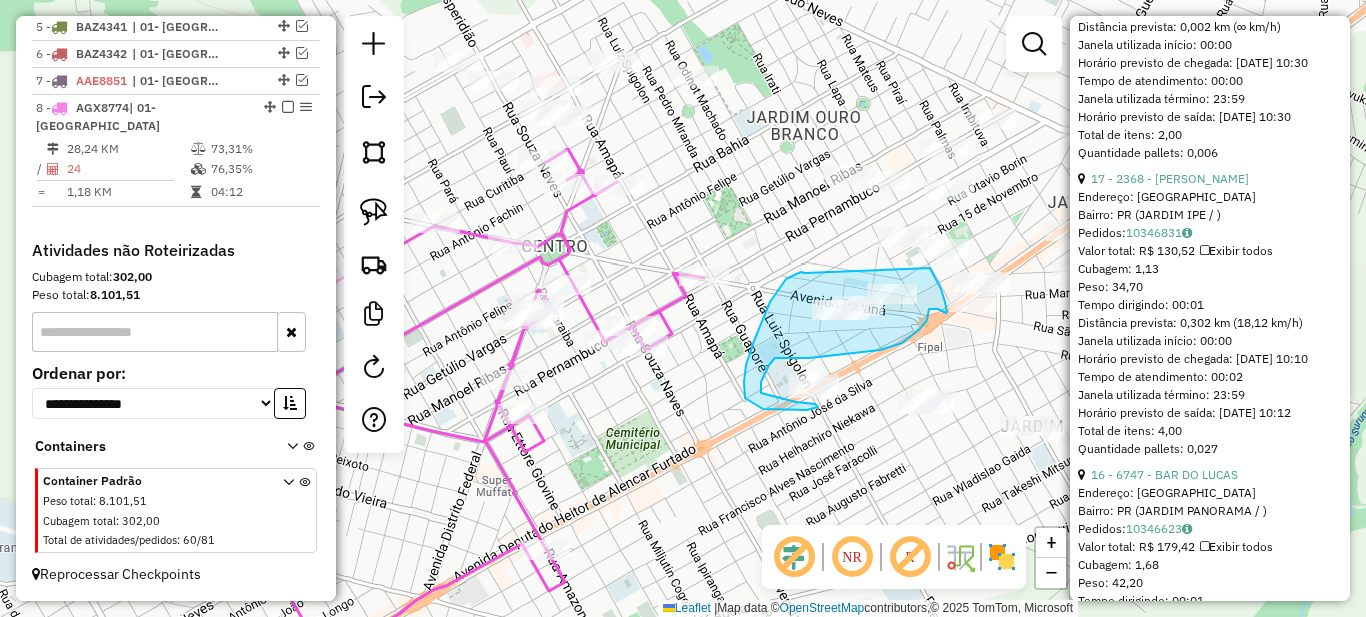 drag, startPoint x: 803, startPoint y: 272, endPoint x: 930, endPoint y: 268, distance: 127.06297 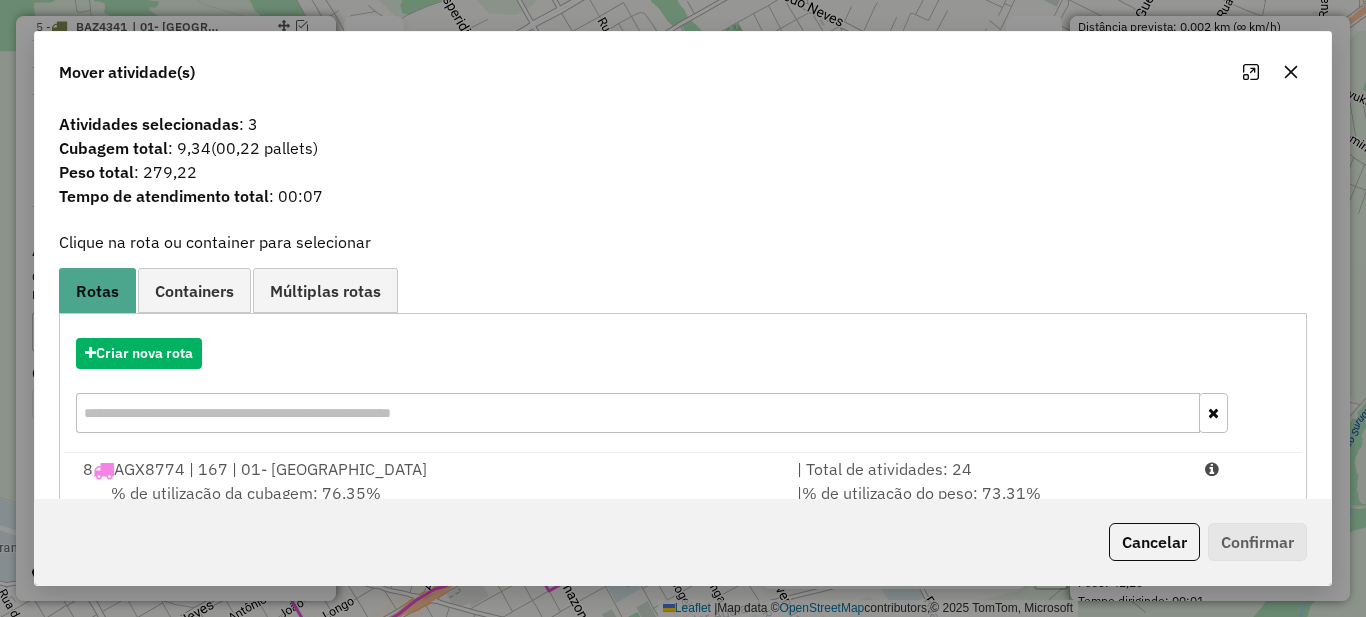 scroll, scrollTop: 70, scrollLeft: 0, axis: vertical 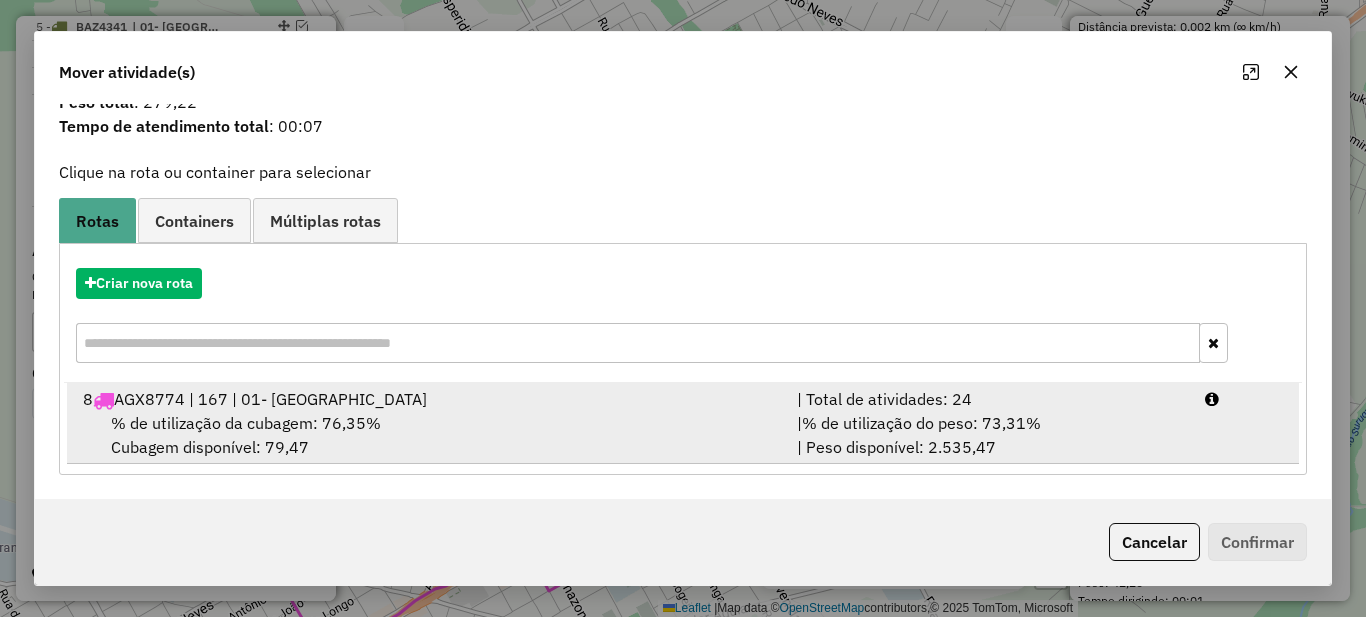 click on "% de utilização do peso: 73,31%" at bounding box center (921, 423) 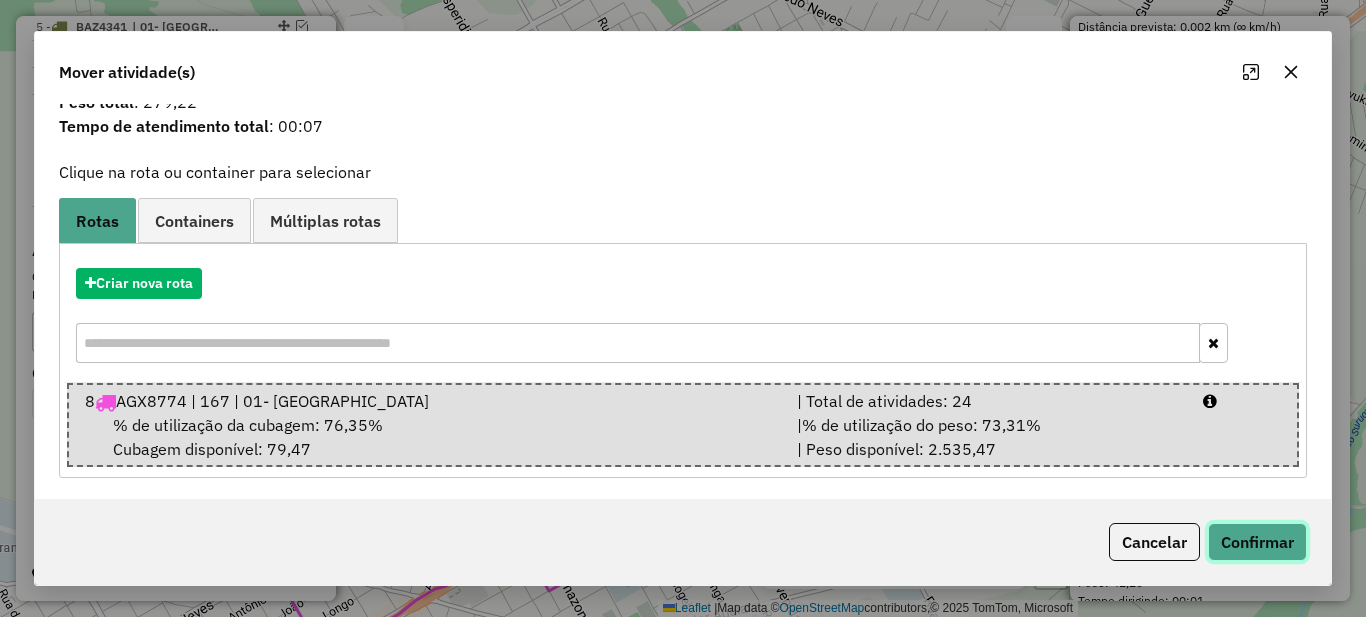 click on "Confirmar" 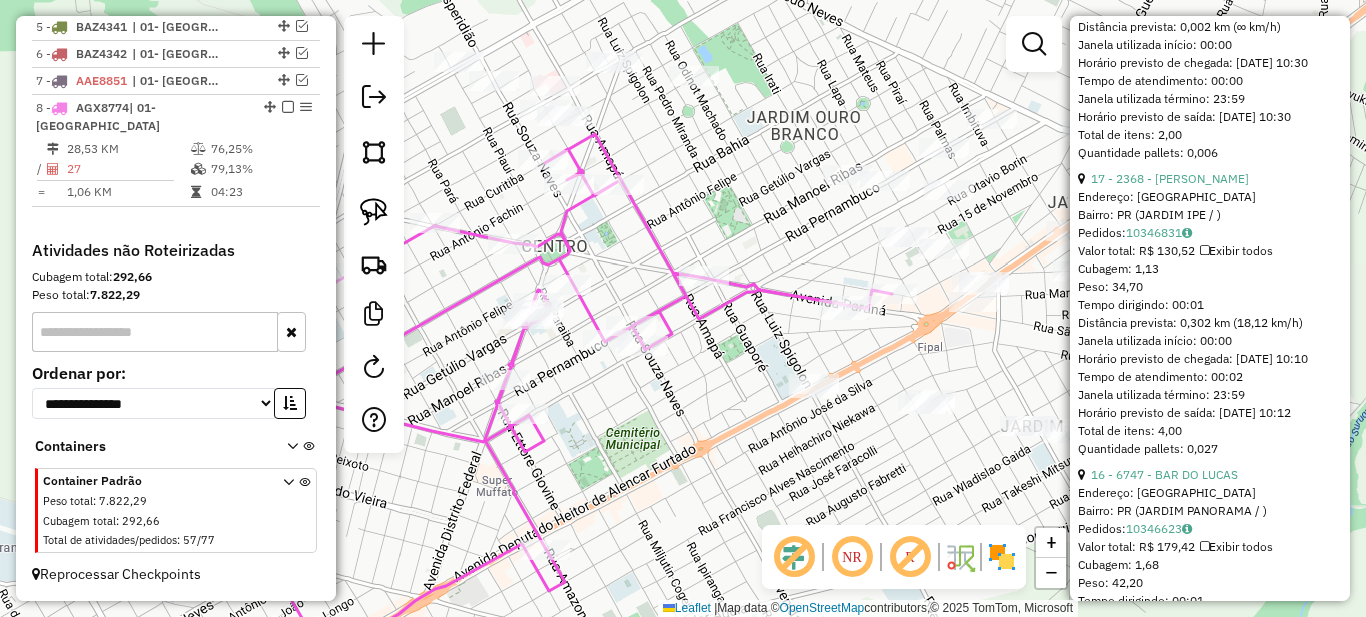 scroll, scrollTop: 0, scrollLeft: 0, axis: both 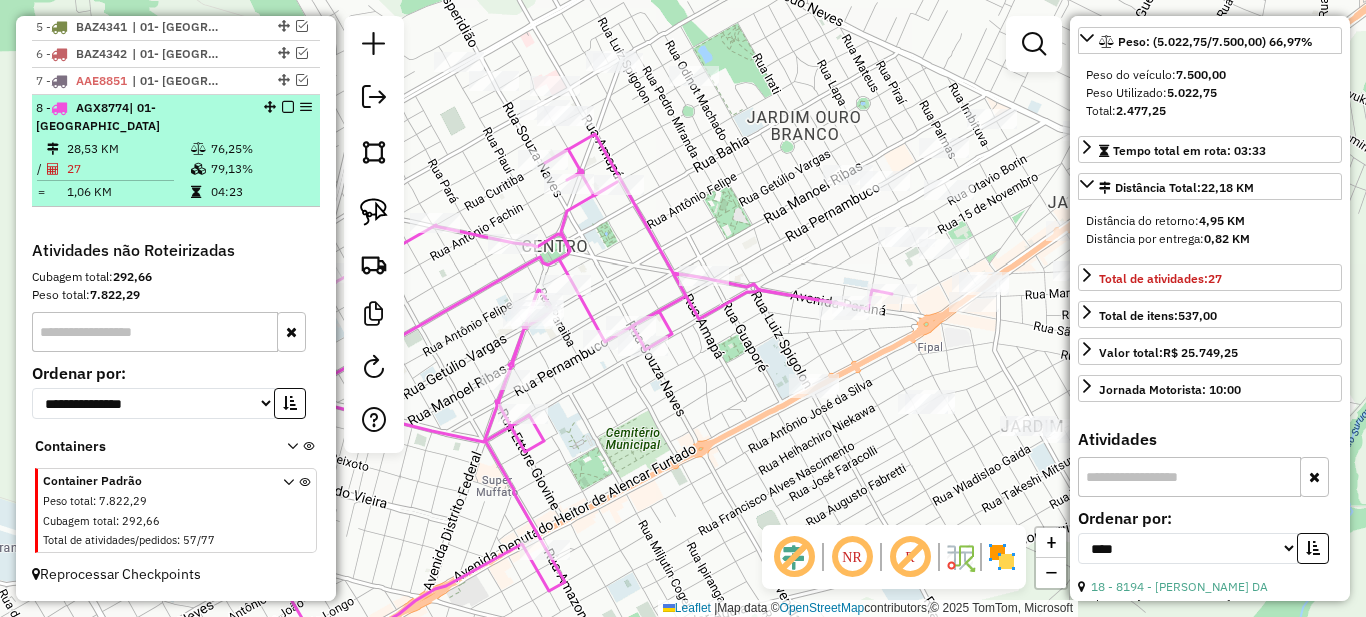 click on "79,13%" at bounding box center (260, 169) 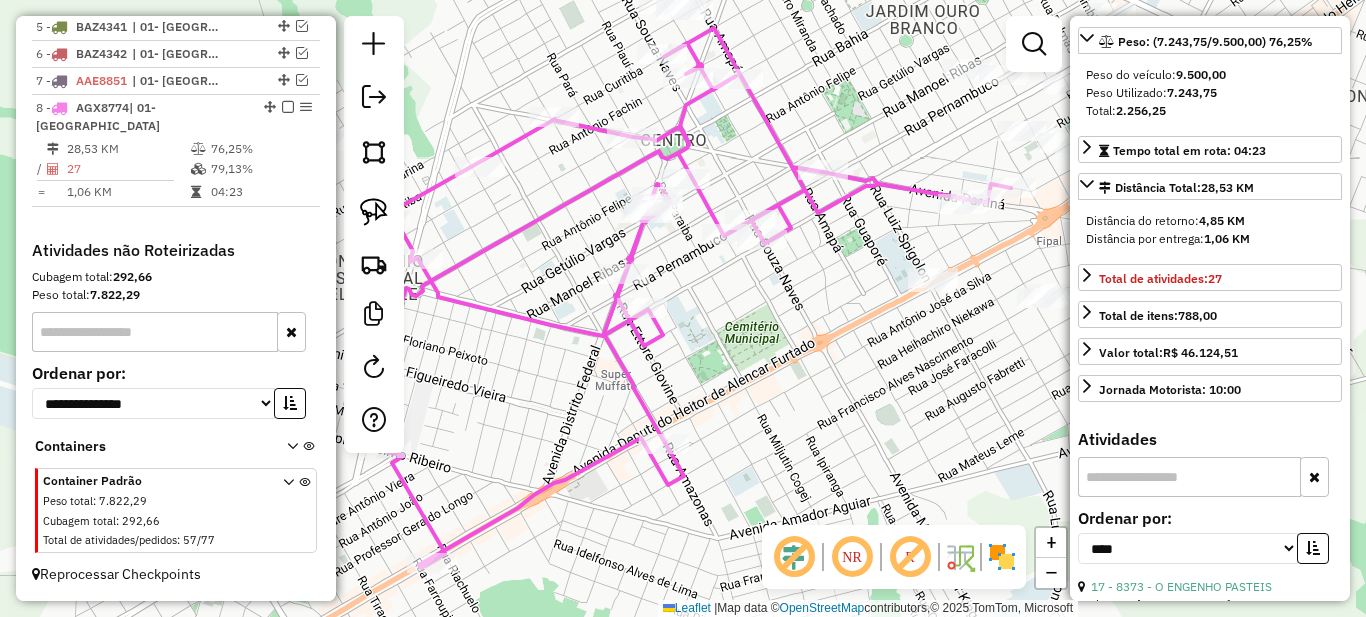 scroll, scrollTop: 0, scrollLeft: 0, axis: both 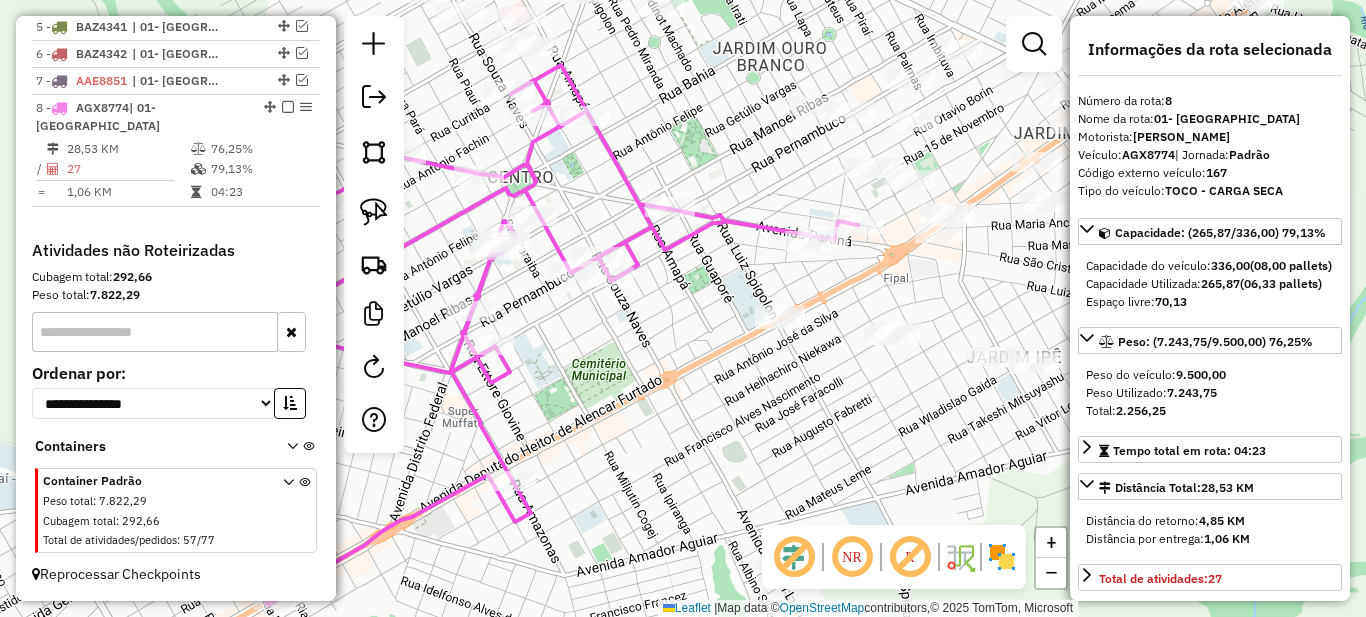 drag, startPoint x: 875, startPoint y: 246, endPoint x: 683, endPoint y: 322, distance: 206.49455 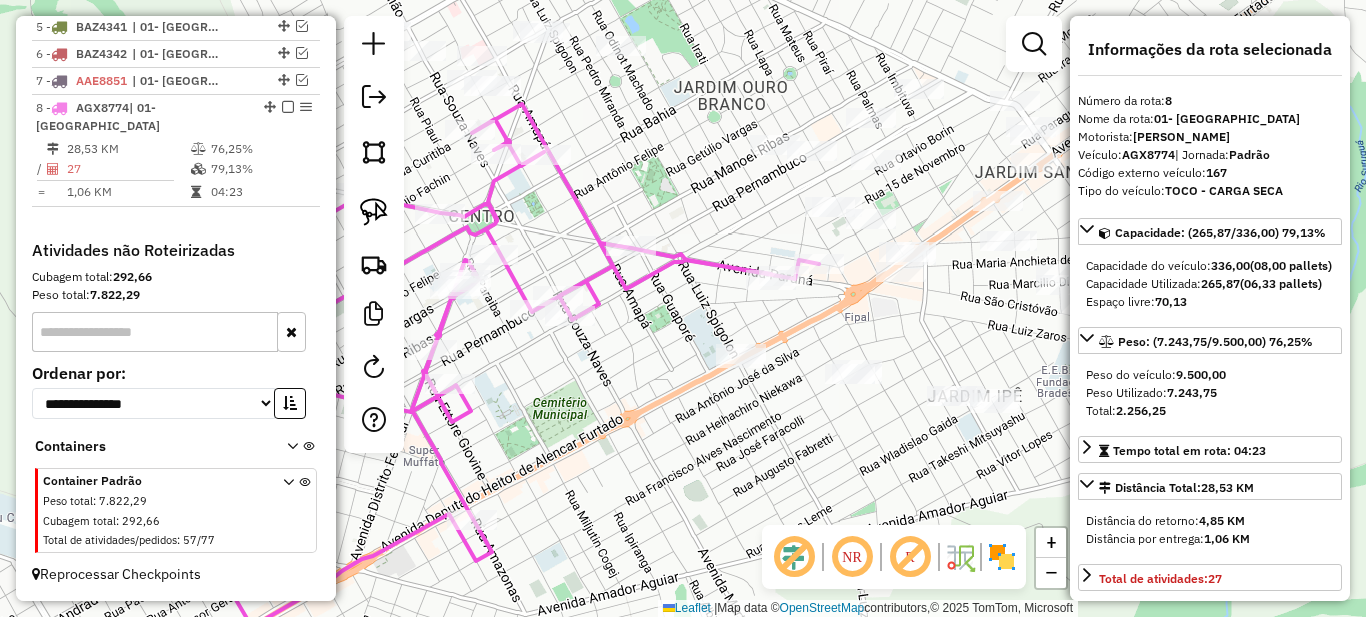 scroll, scrollTop: 200, scrollLeft: 0, axis: vertical 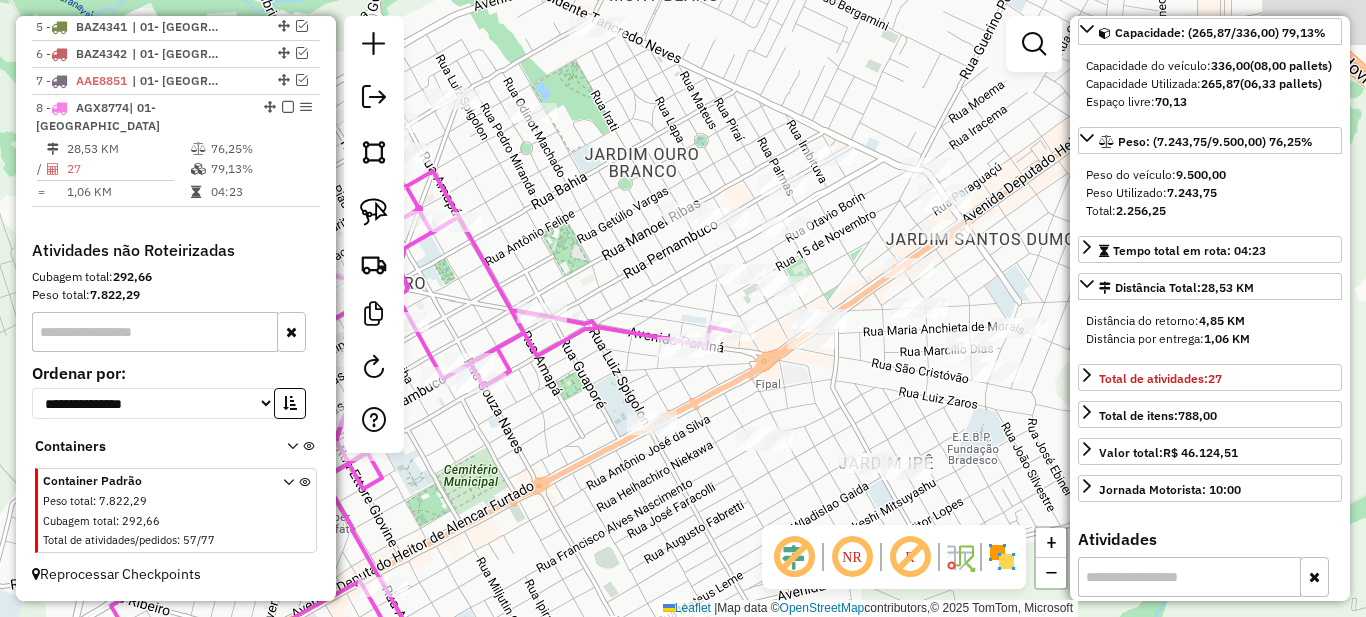 drag, startPoint x: 823, startPoint y: 312, endPoint x: 666, endPoint y: 408, distance: 184.02446 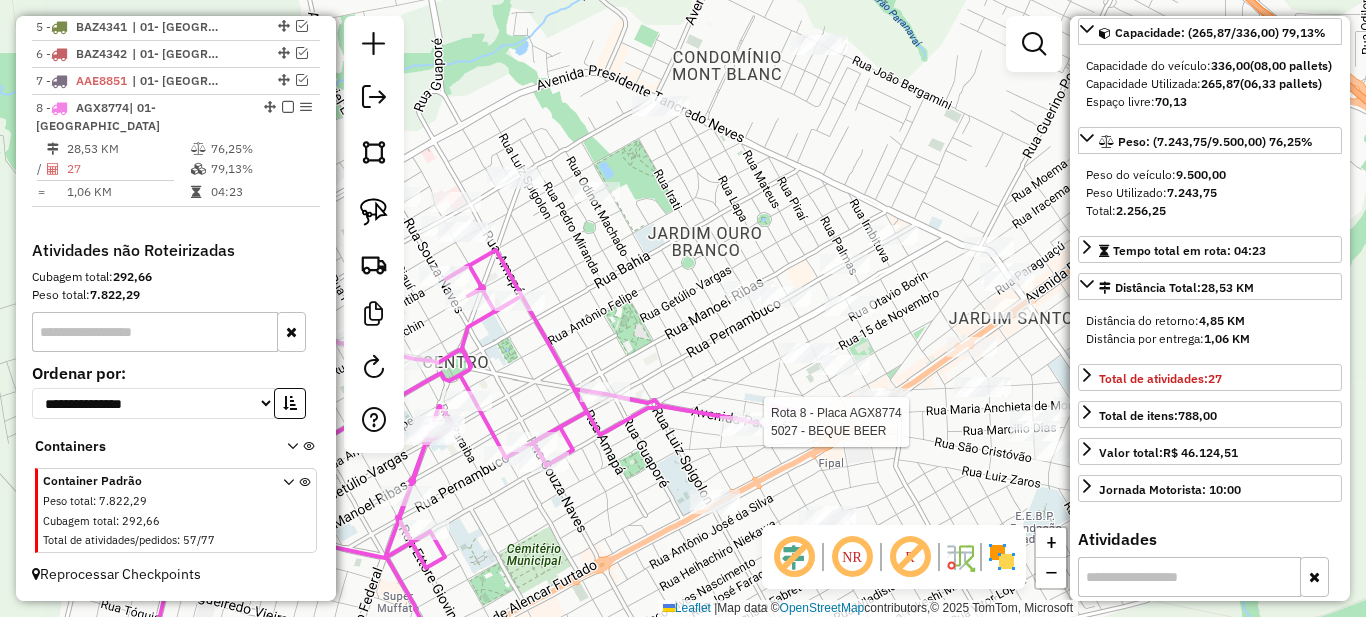 drag, startPoint x: 551, startPoint y: 281, endPoint x: 882, endPoint y: 356, distance: 339.39062 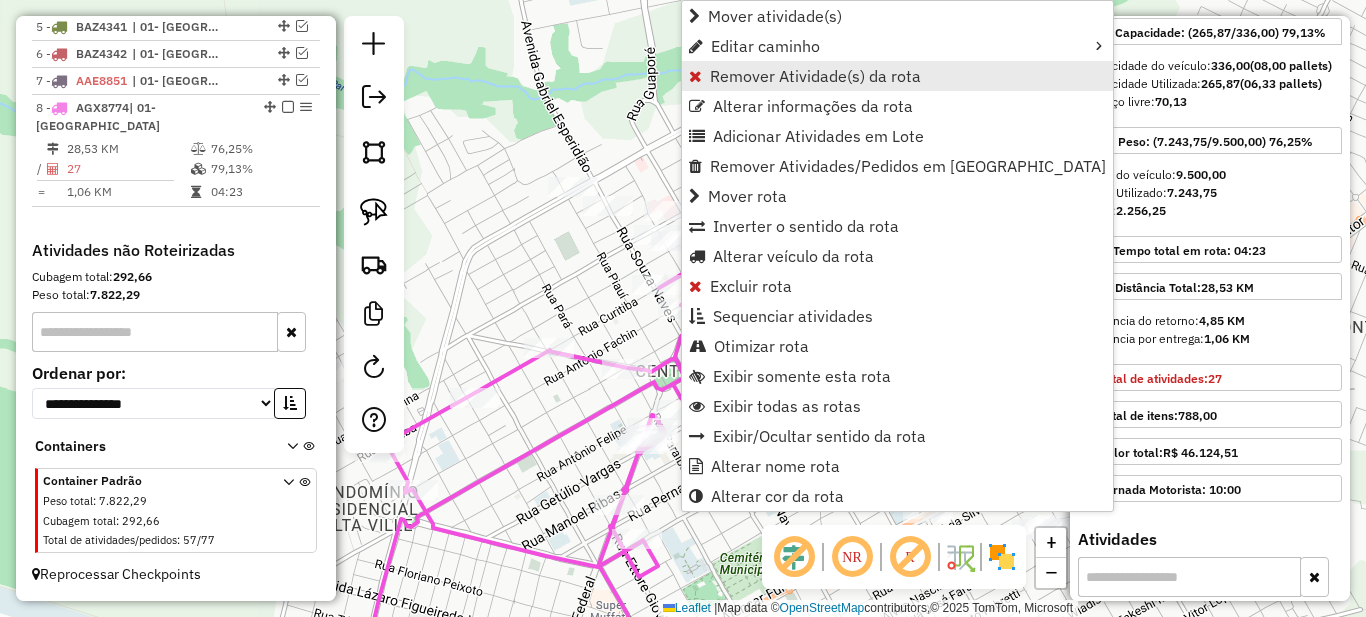click on "Remover Atividade(s) da rota" at bounding box center (815, 76) 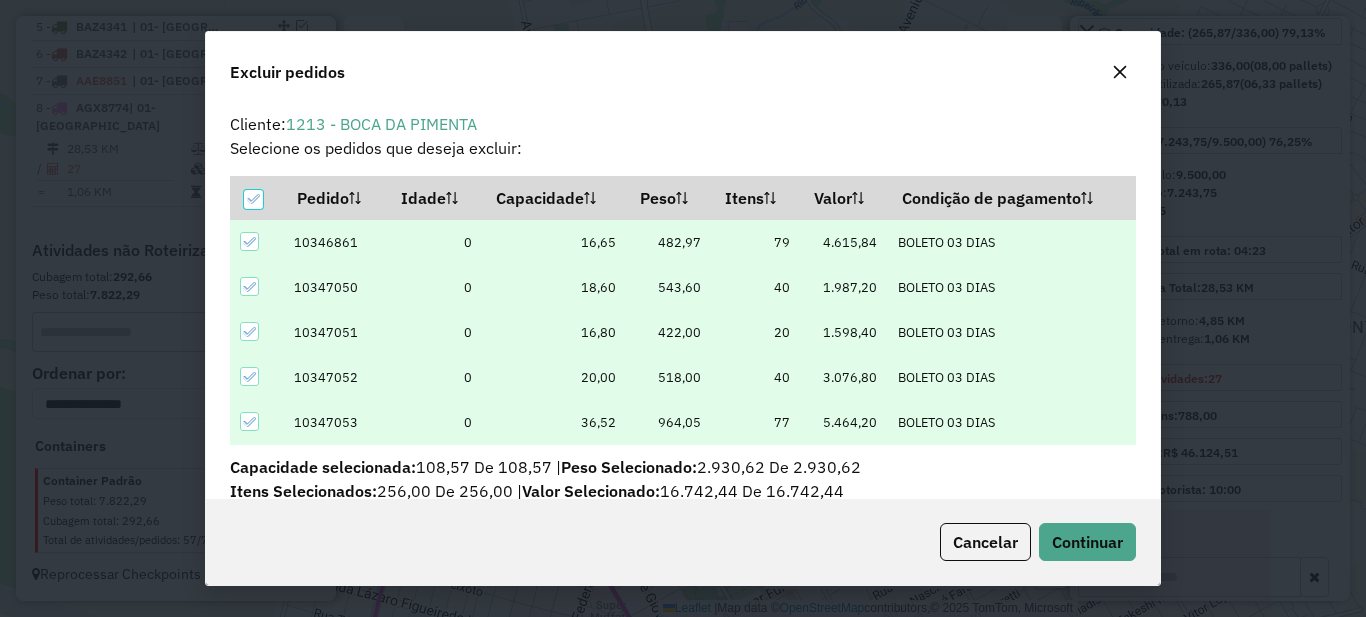 scroll, scrollTop: 44, scrollLeft: 0, axis: vertical 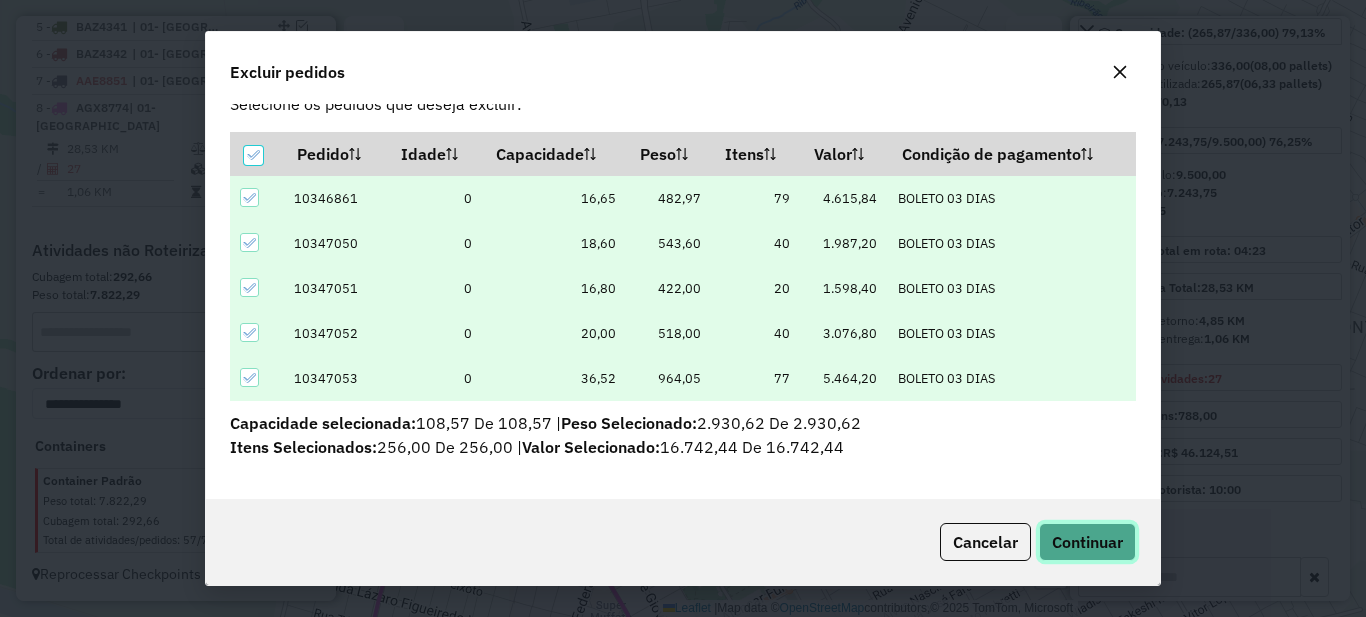click on "Continuar" 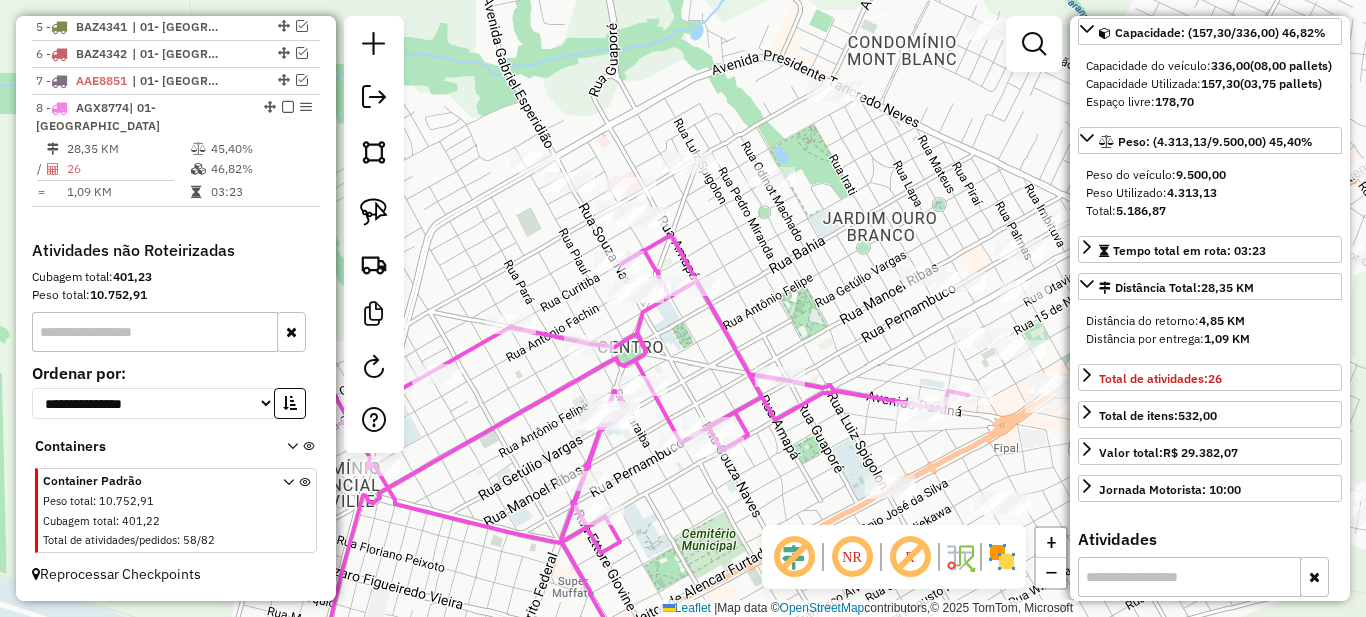 drag, startPoint x: 858, startPoint y: 362, endPoint x: 692, endPoint y: 276, distance: 186.95454 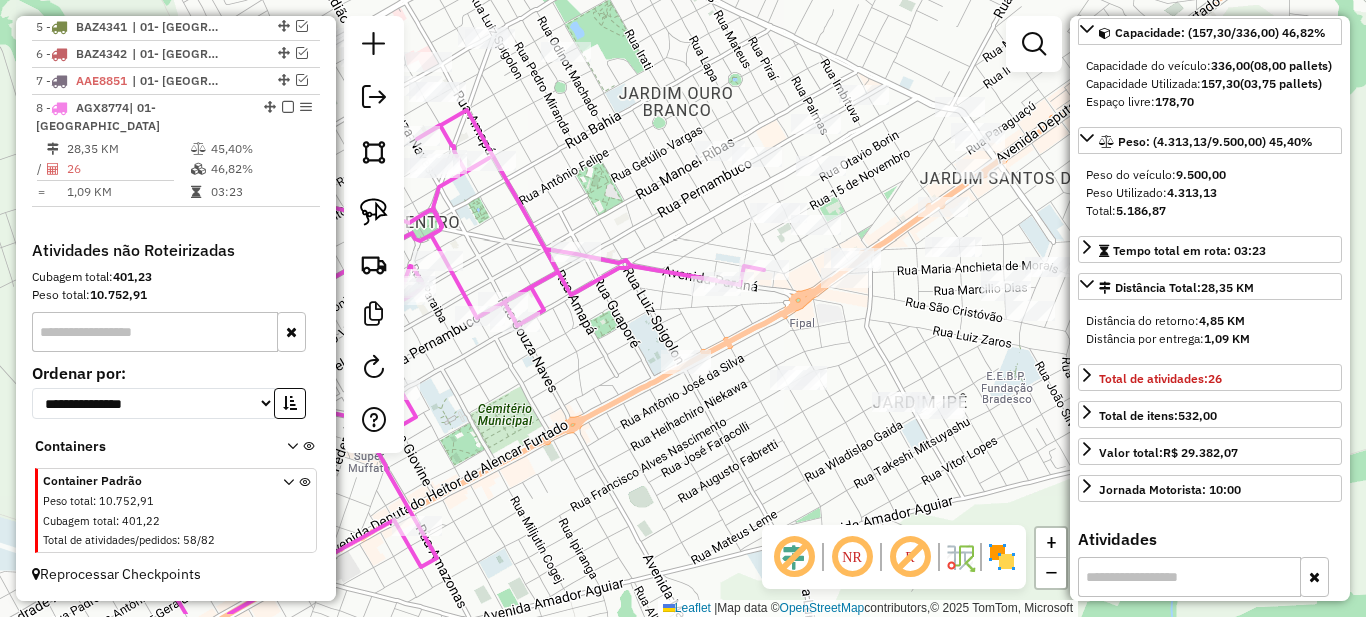 drag, startPoint x: 854, startPoint y: 382, endPoint x: 780, endPoint y: 327, distance: 92.20087 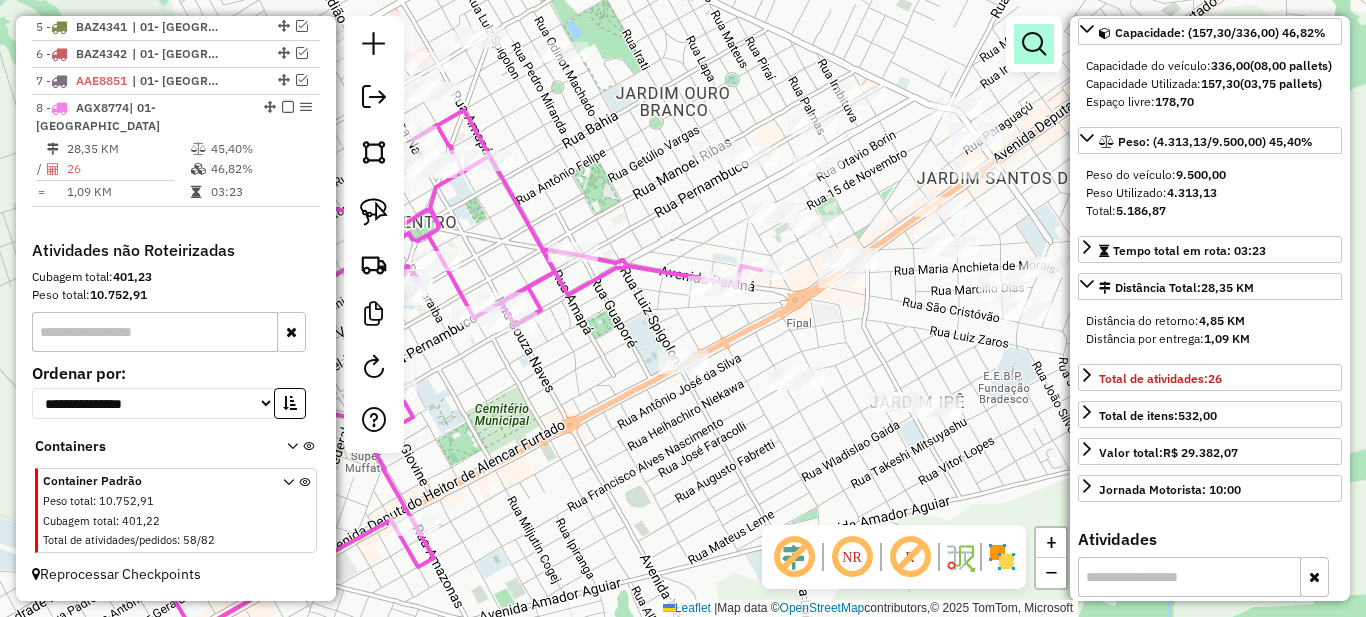 click at bounding box center [1034, 44] 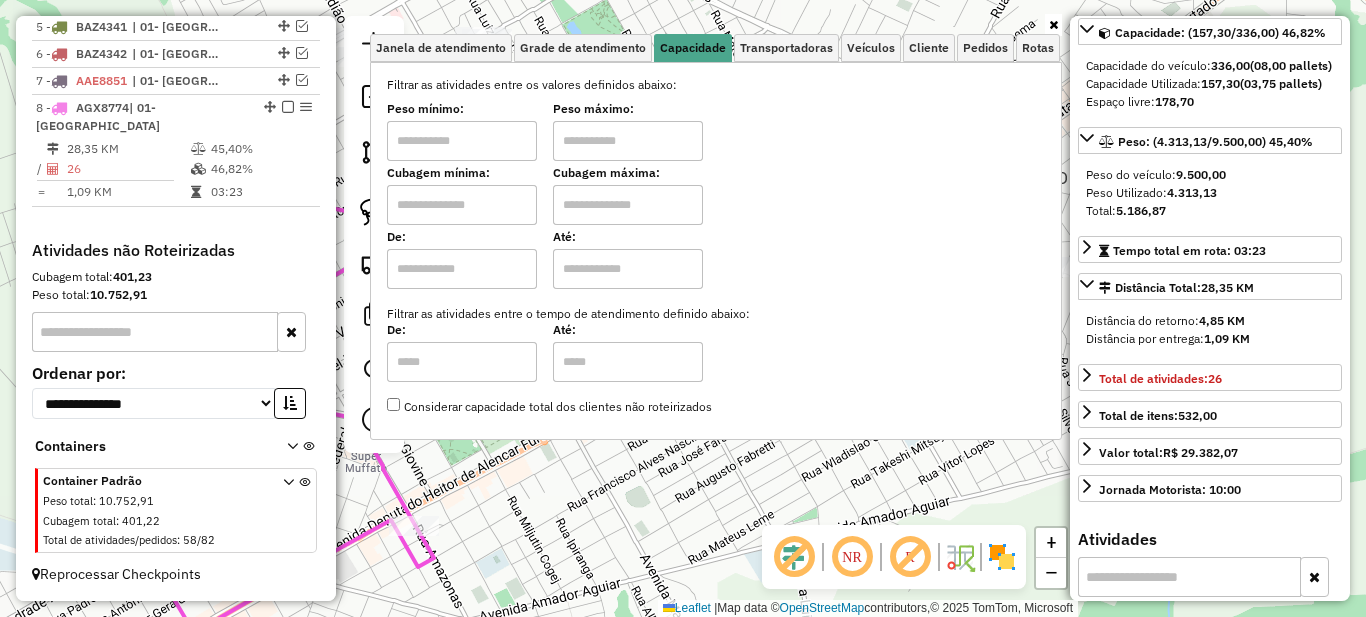click at bounding box center (462, 141) 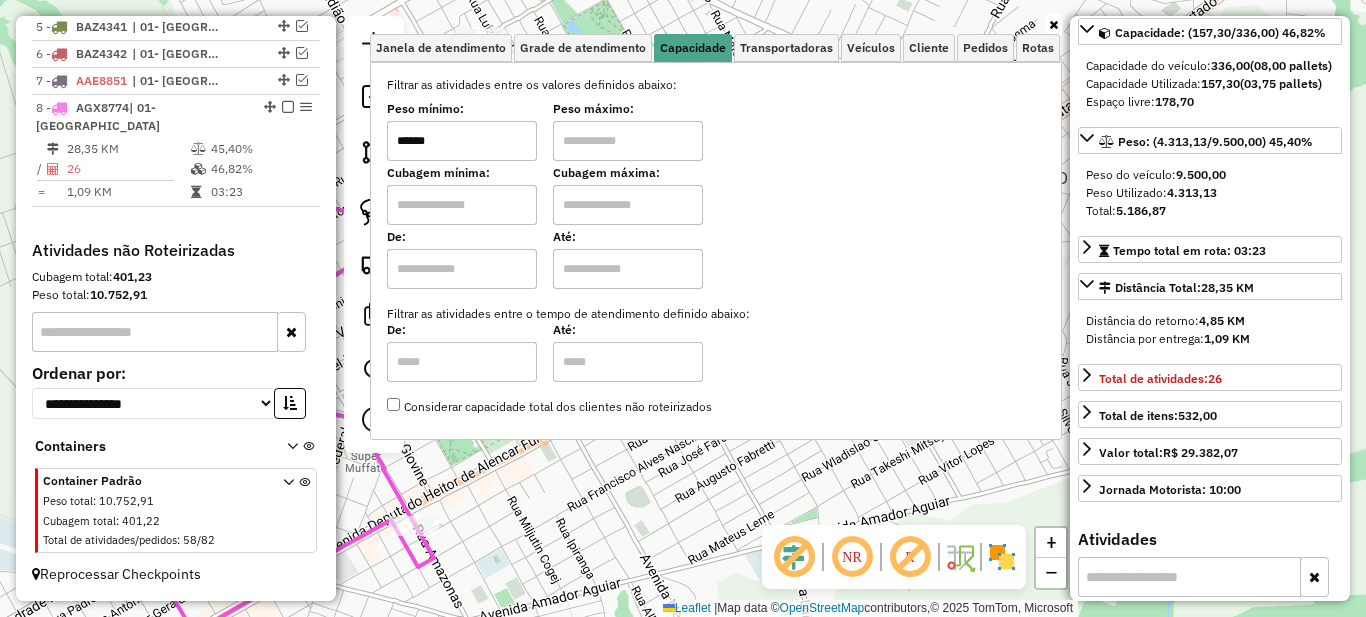 type on "******" 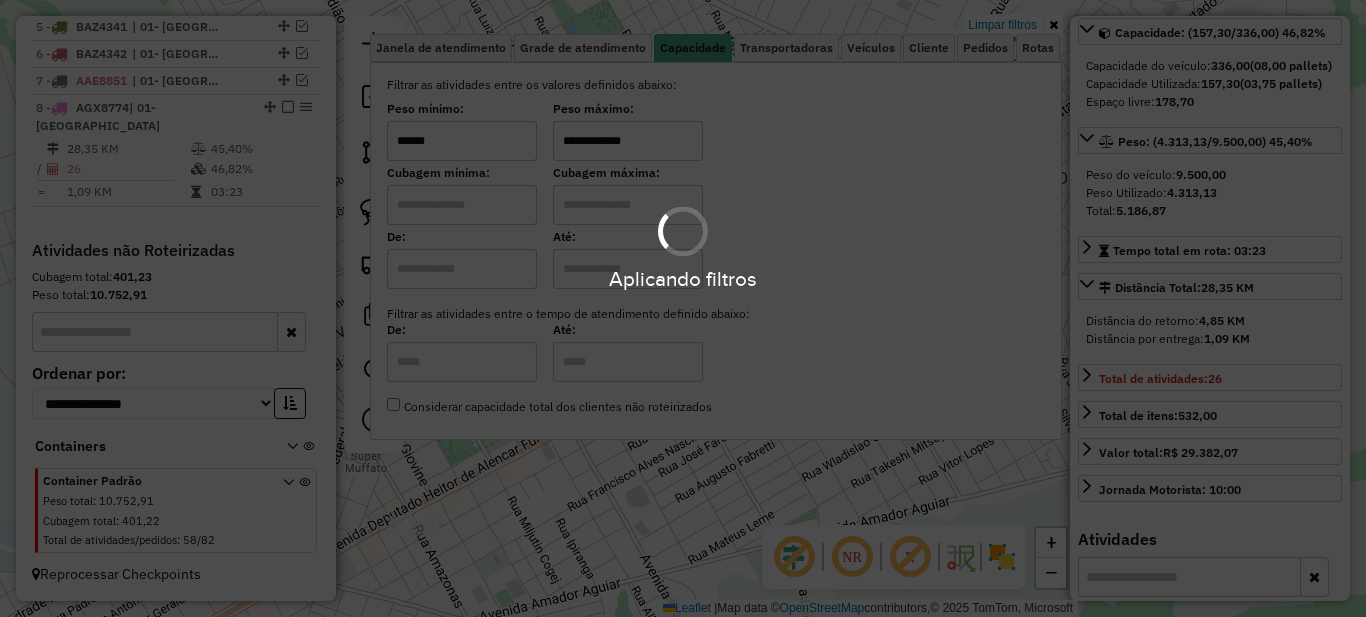 type on "**********" 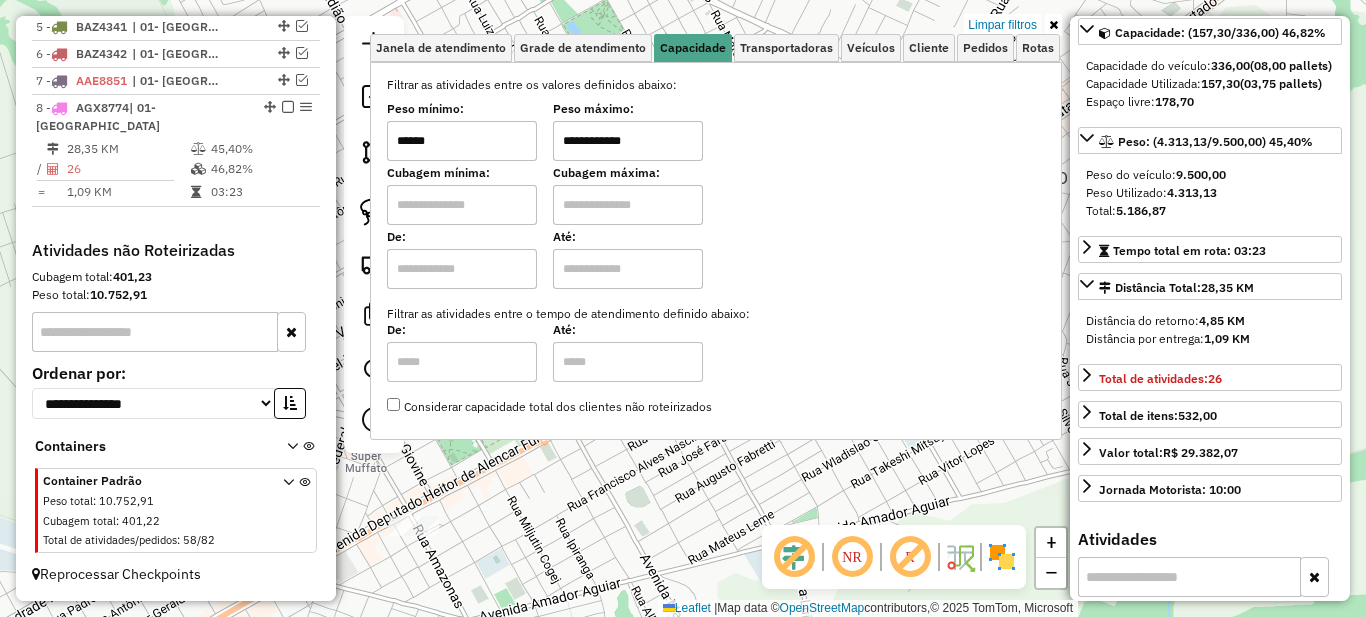 click at bounding box center (1053, 25) 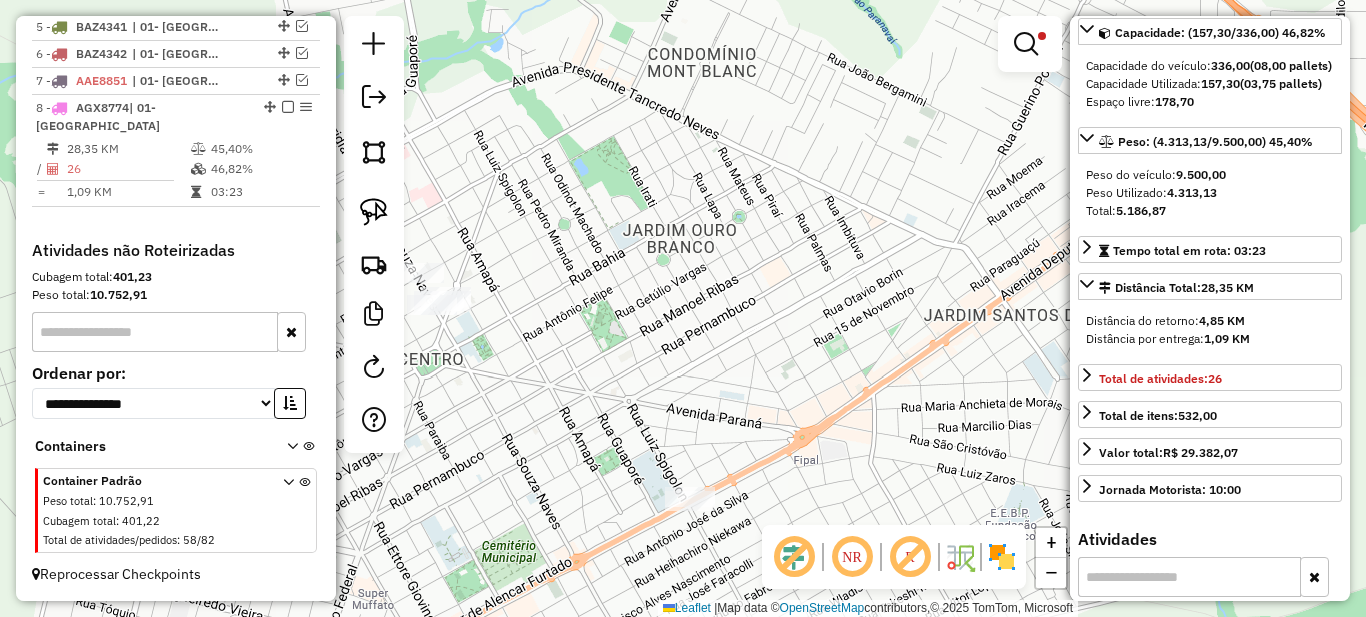 drag, startPoint x: 618, startPoint y: 301, endPoint x: 583, endPoint y: 476, distance: 178.46568 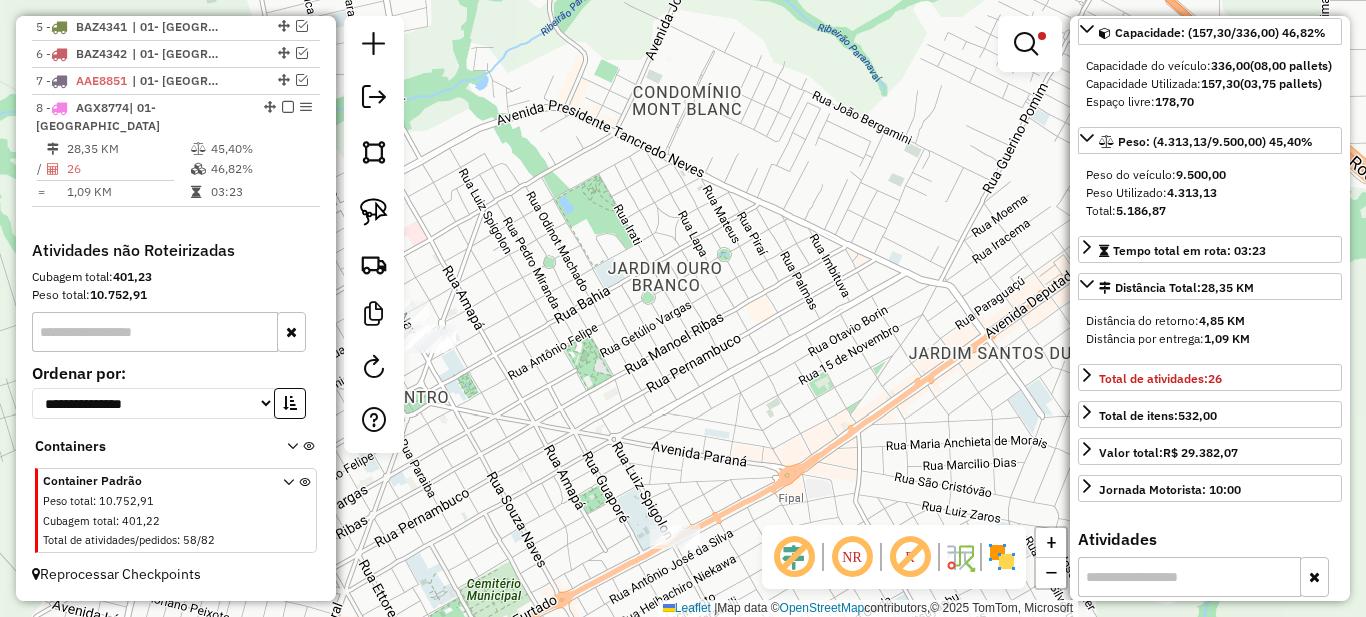 drag, startPoint x: 568, startPoint y: 424, endPoint x: 835, endPoint y: 404, distance: 267.74802 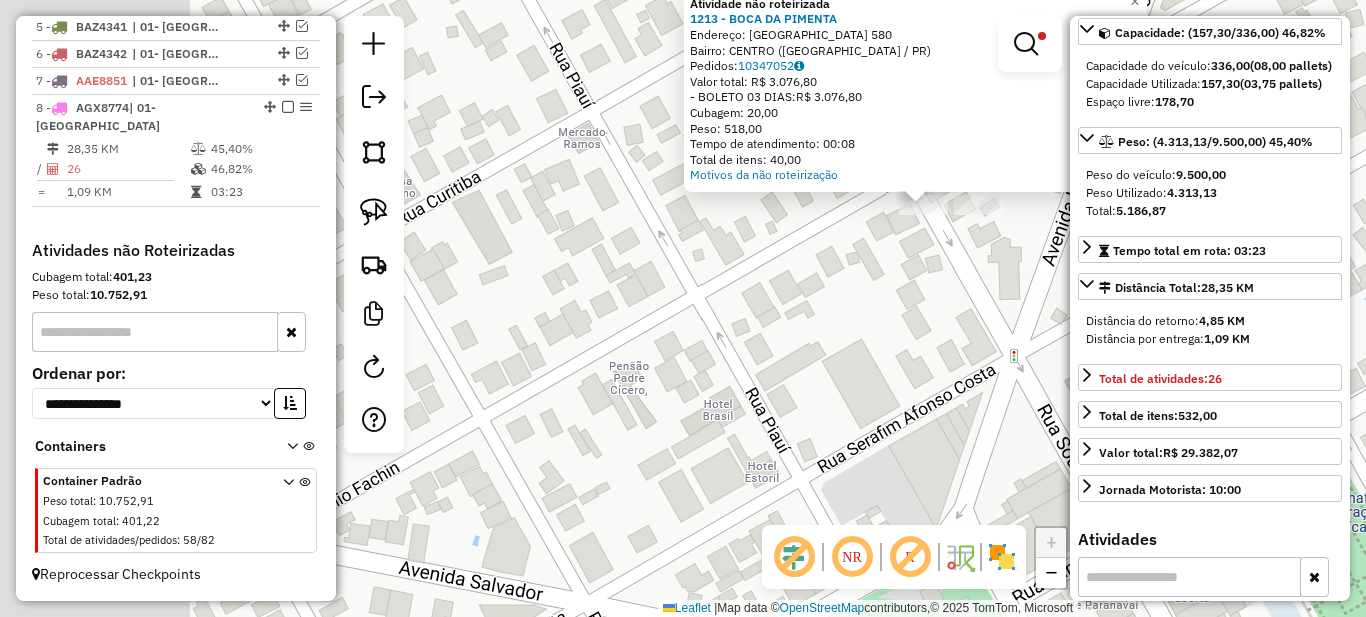 drag, startPoint x: 648, startPoint y: 362, endPoint x: 738, endPoint y: 240, distance: 151.60475 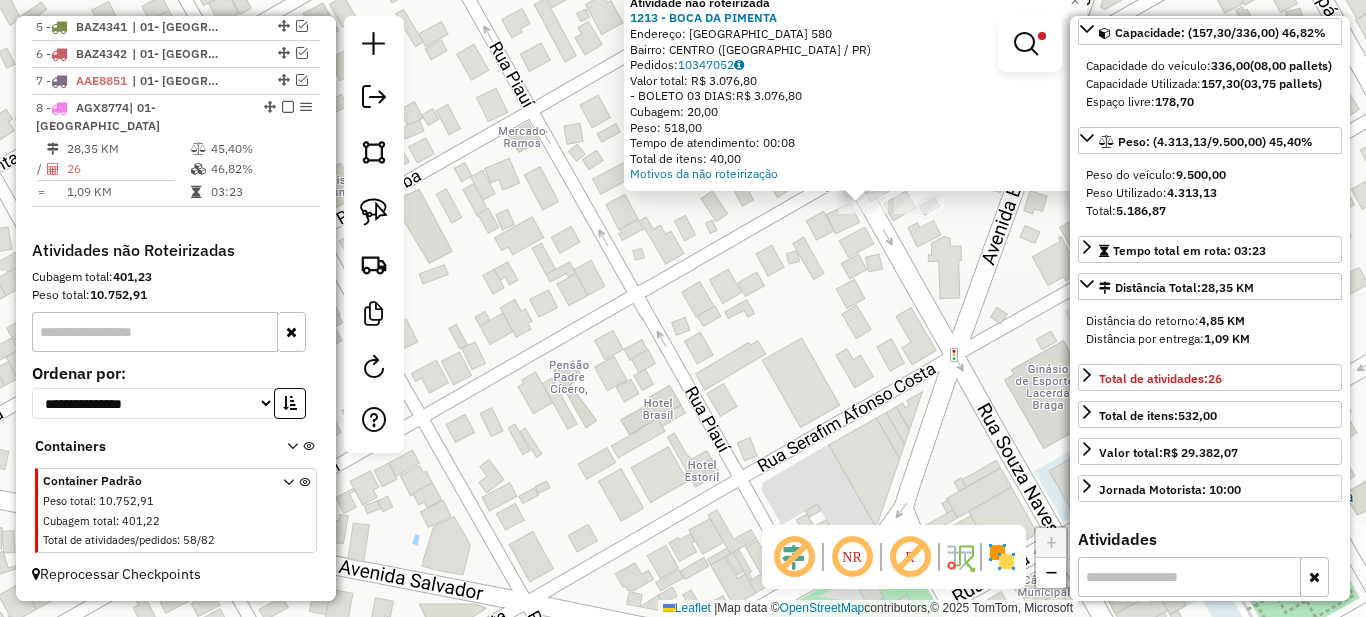 drag, startPoint x: 901, startPoint y: 283, endPoint x: 767, endPoint y: 377, distance: 163.68262 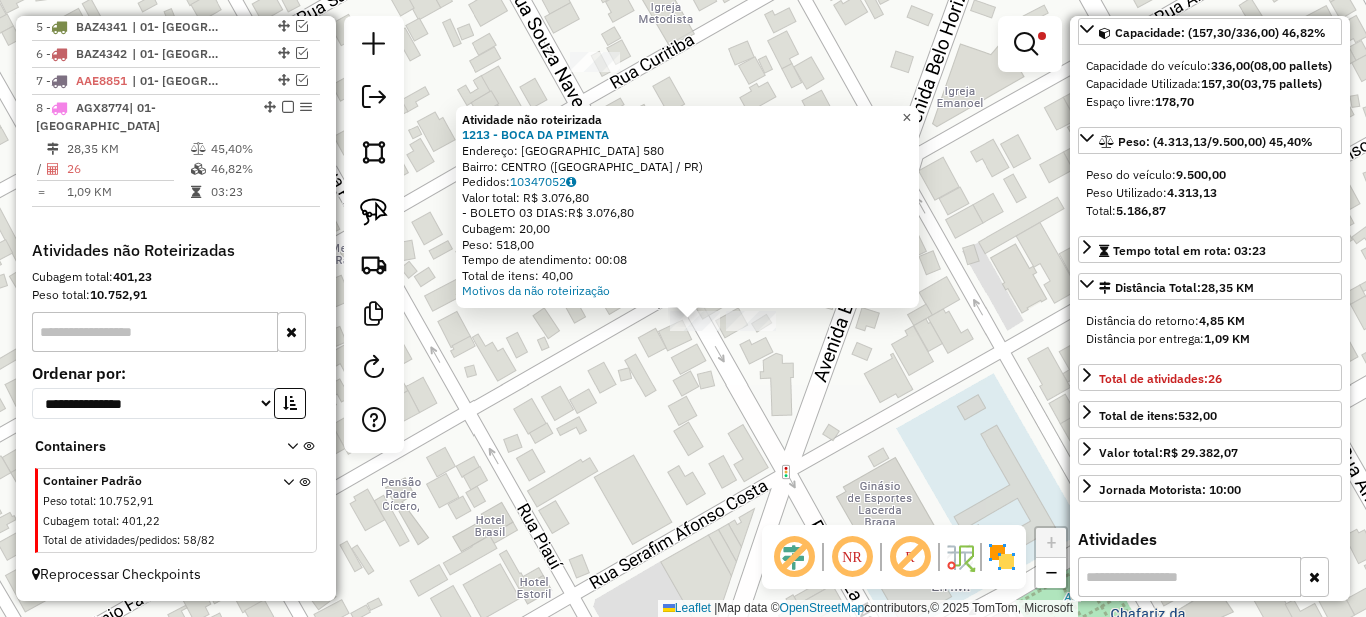 click on "×" 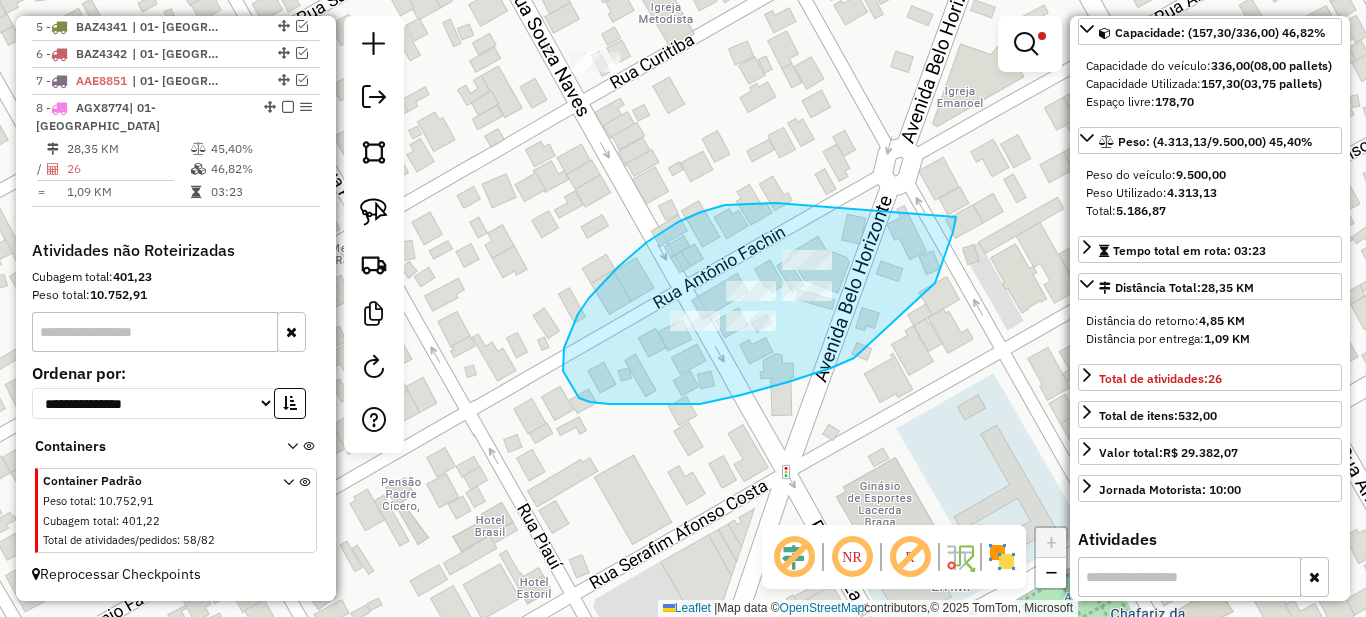 drag, startPoint x: 701, startPoint y: 212, endPoint x: 956, endPoint y: 217, distance: 255.04901 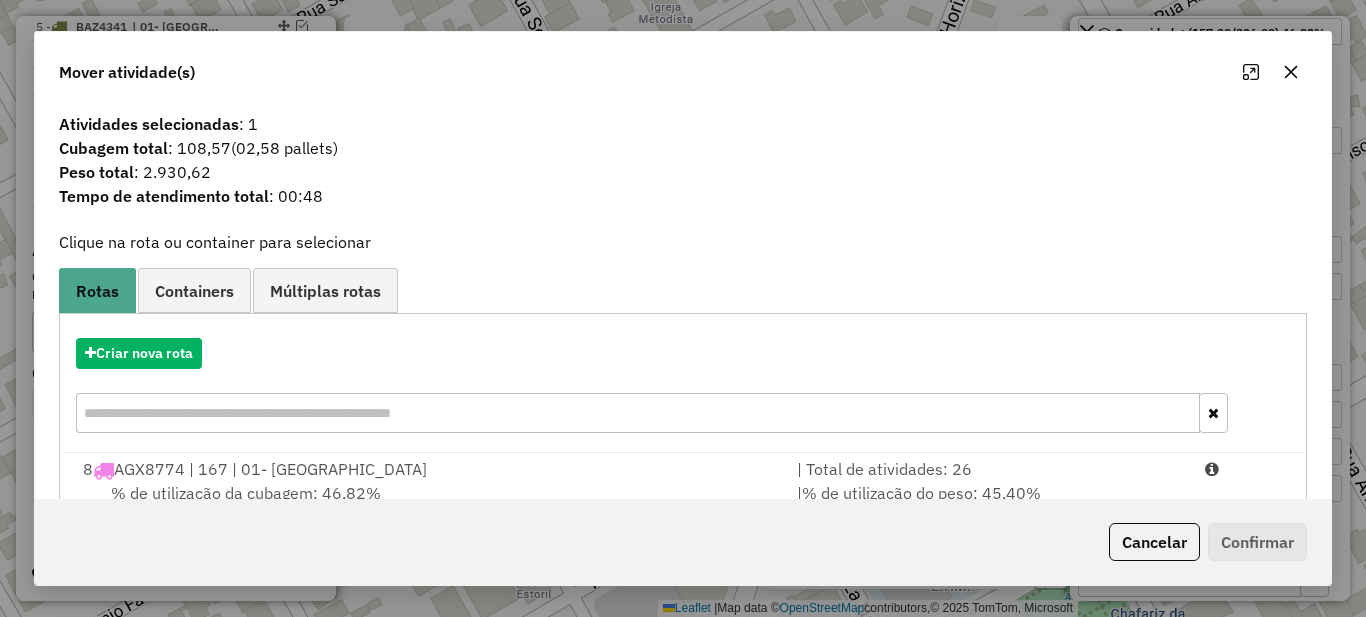 scroll, scrollTop: 70, scrollLeft: 0, axis: vertical 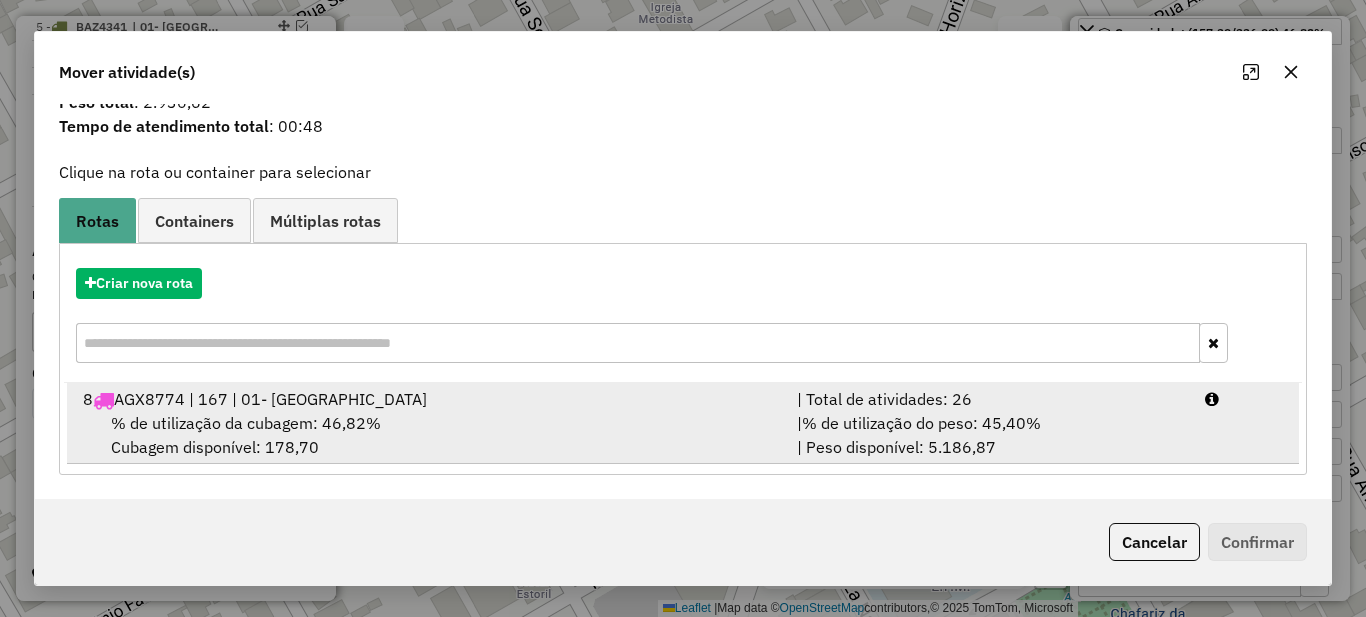 click on "|  % de utilização do peso: 45,40%  | Peso disponível: 5.186,87" at bounding box center (989, 435) 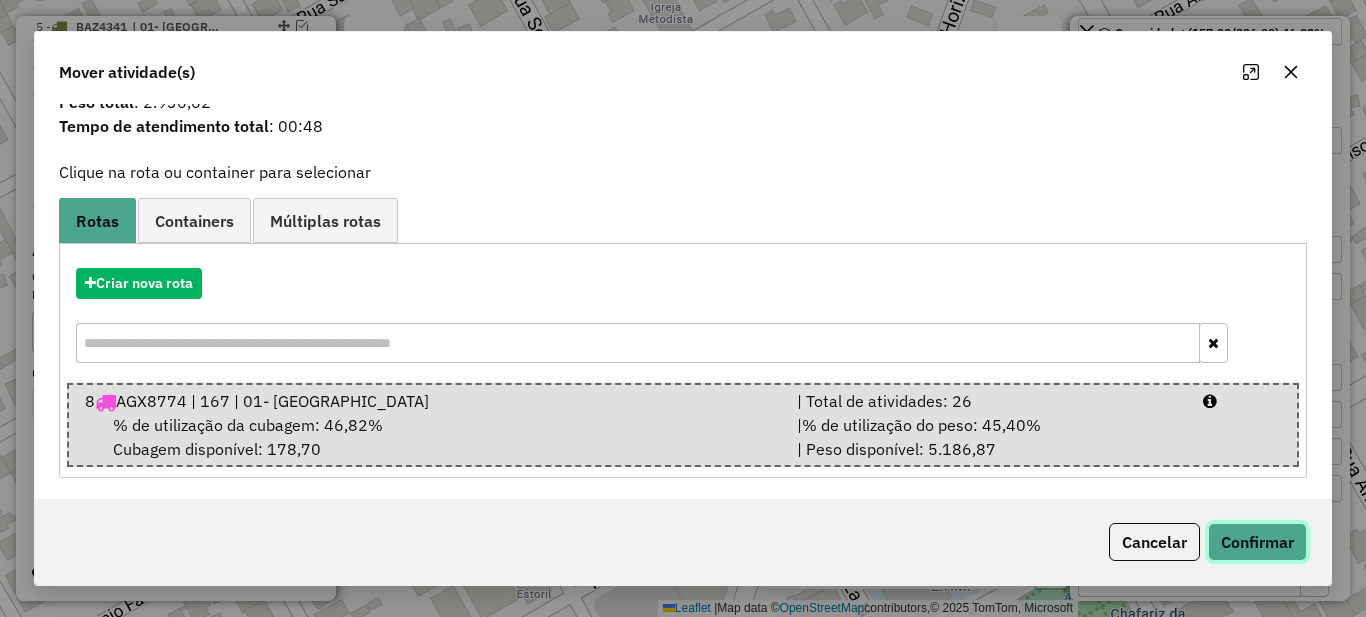 click on "Confirmar" 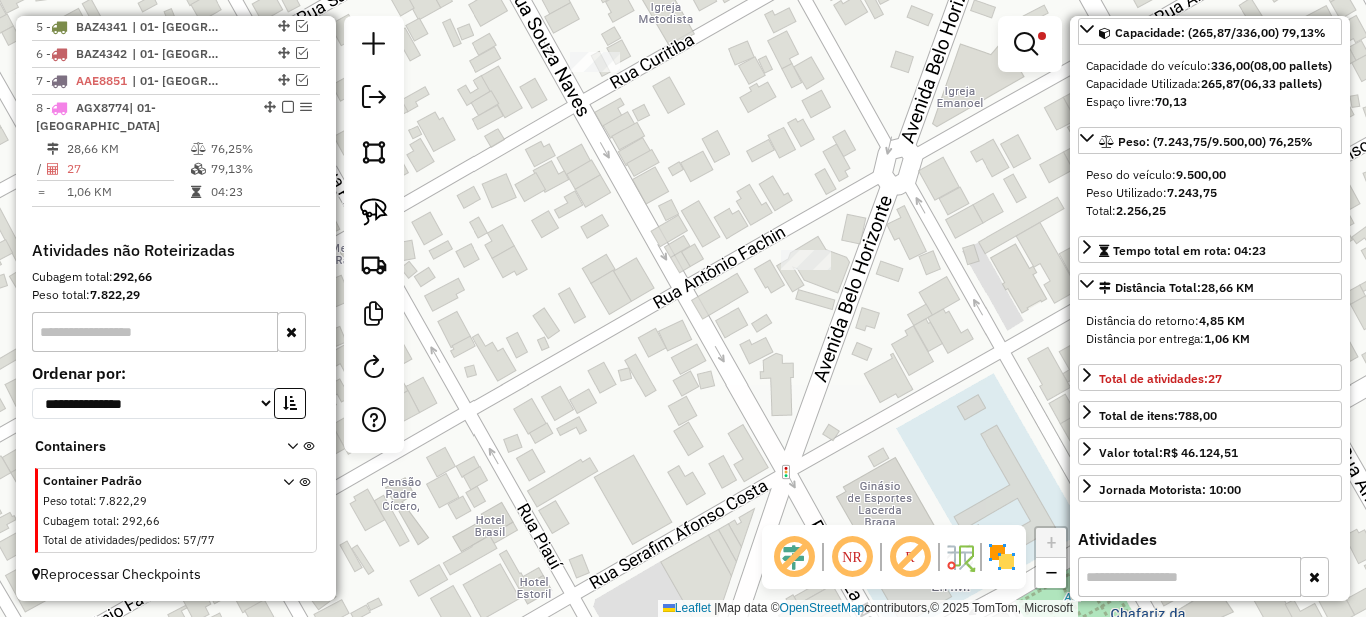 scroll, scrollTop: 0, scrollLeft: 0, axis: both 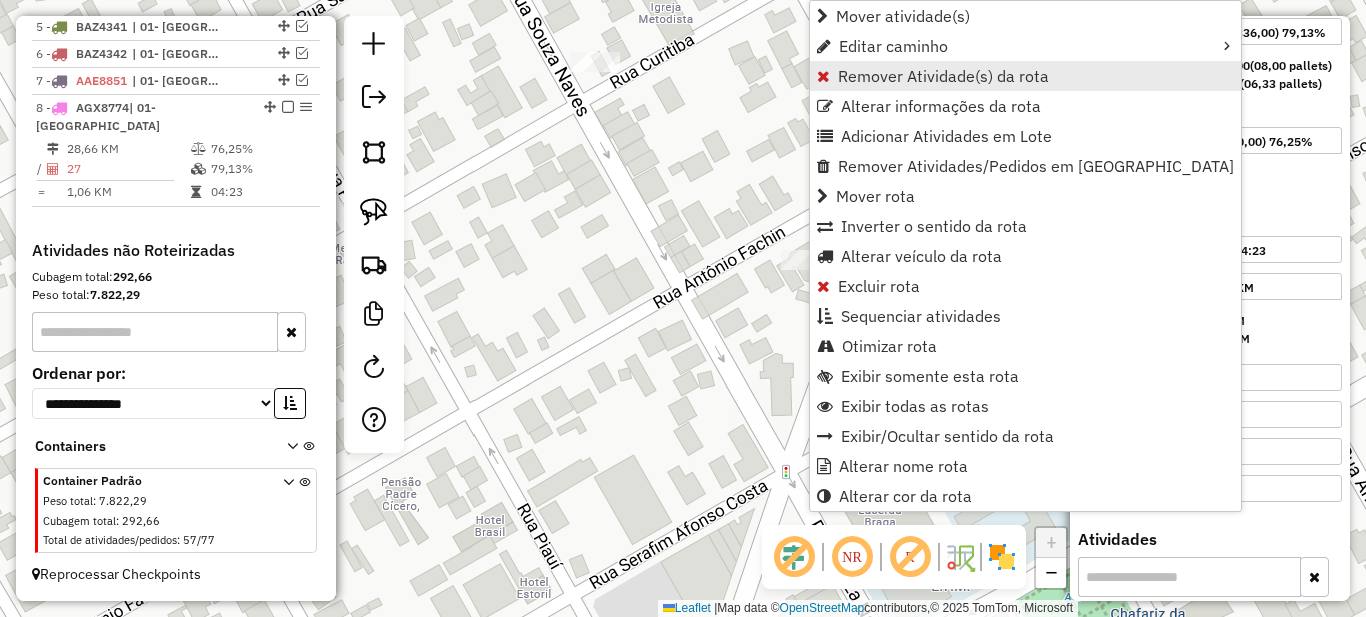 click on "Remover Atividade(s) da rota" at bounding box center [943, 76] 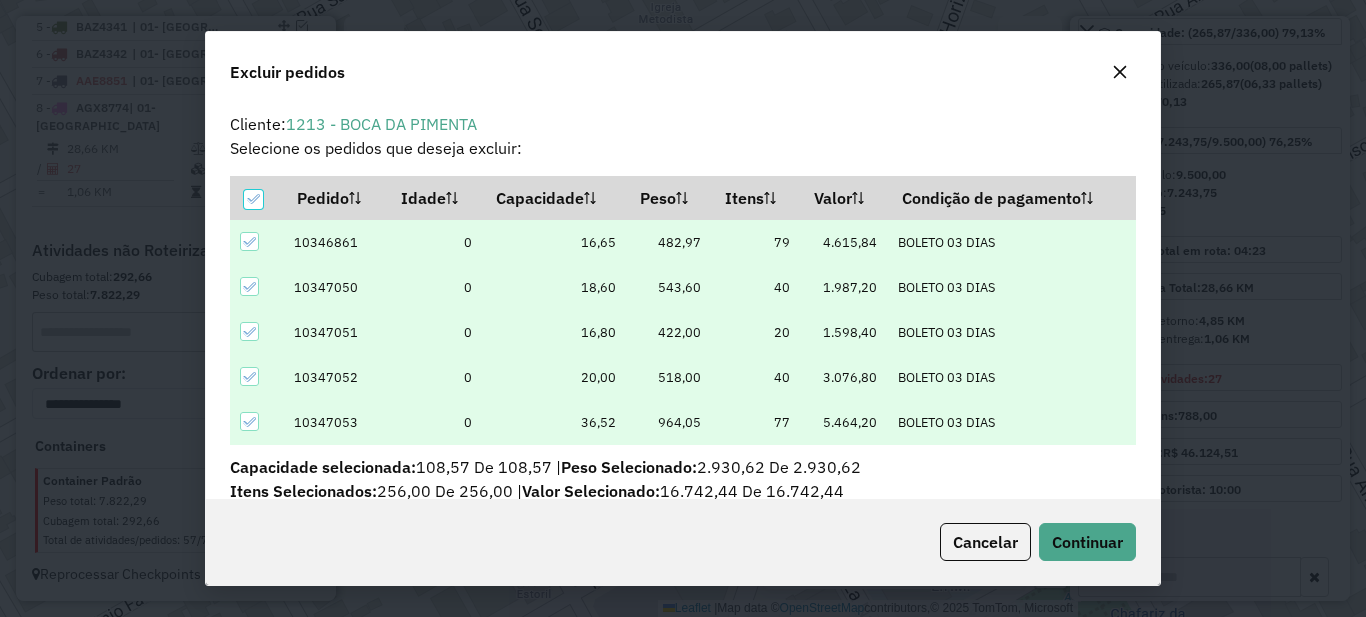 scroll, scrollTop: 44, scrollLeft: 0, axis: vertical 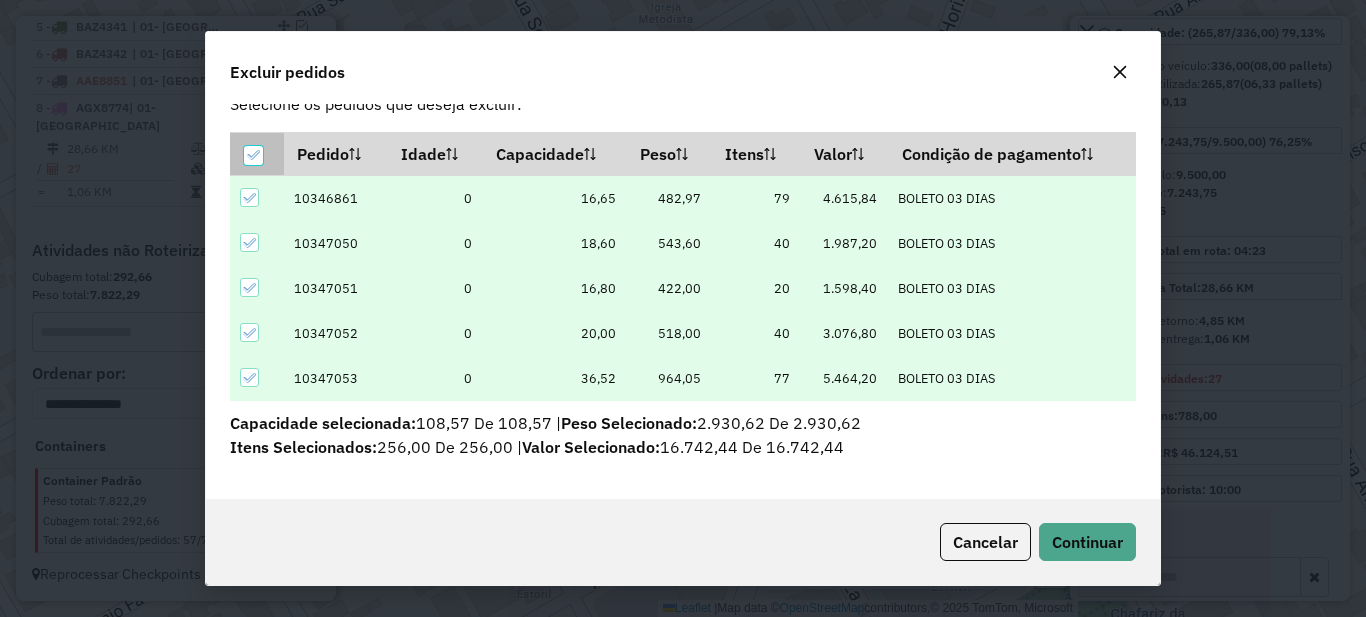click at bounding box center [253, 155] 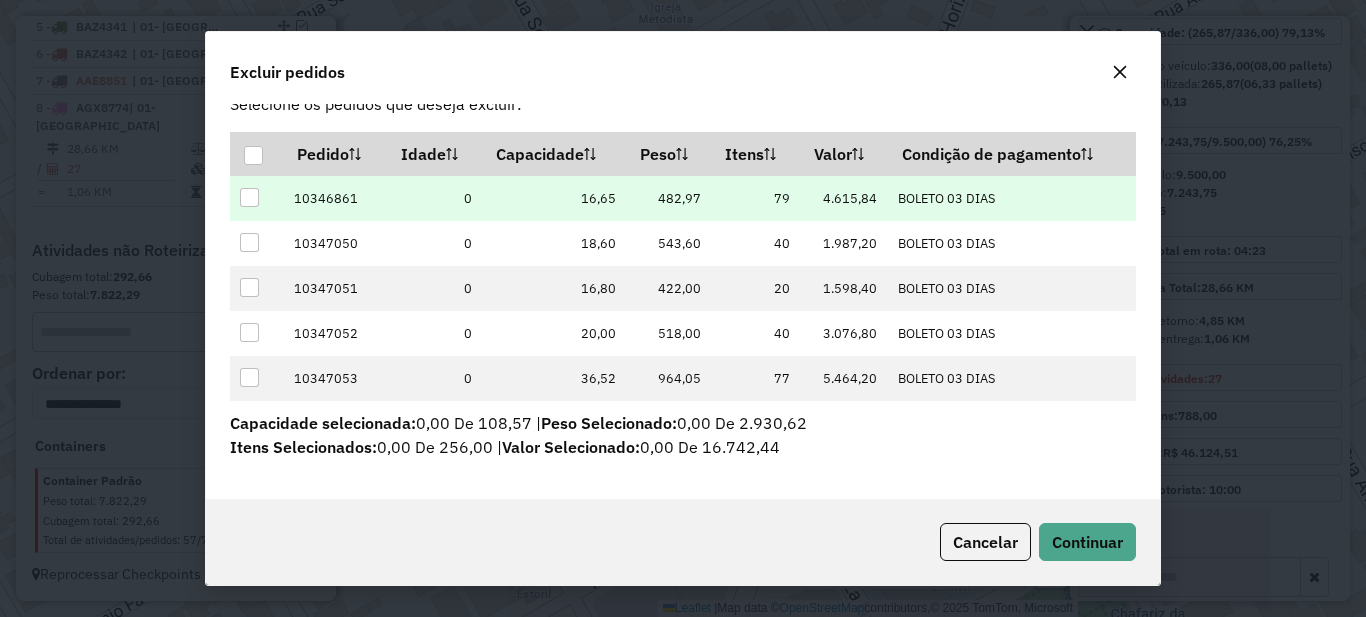 click at bounding box center [249, 197] 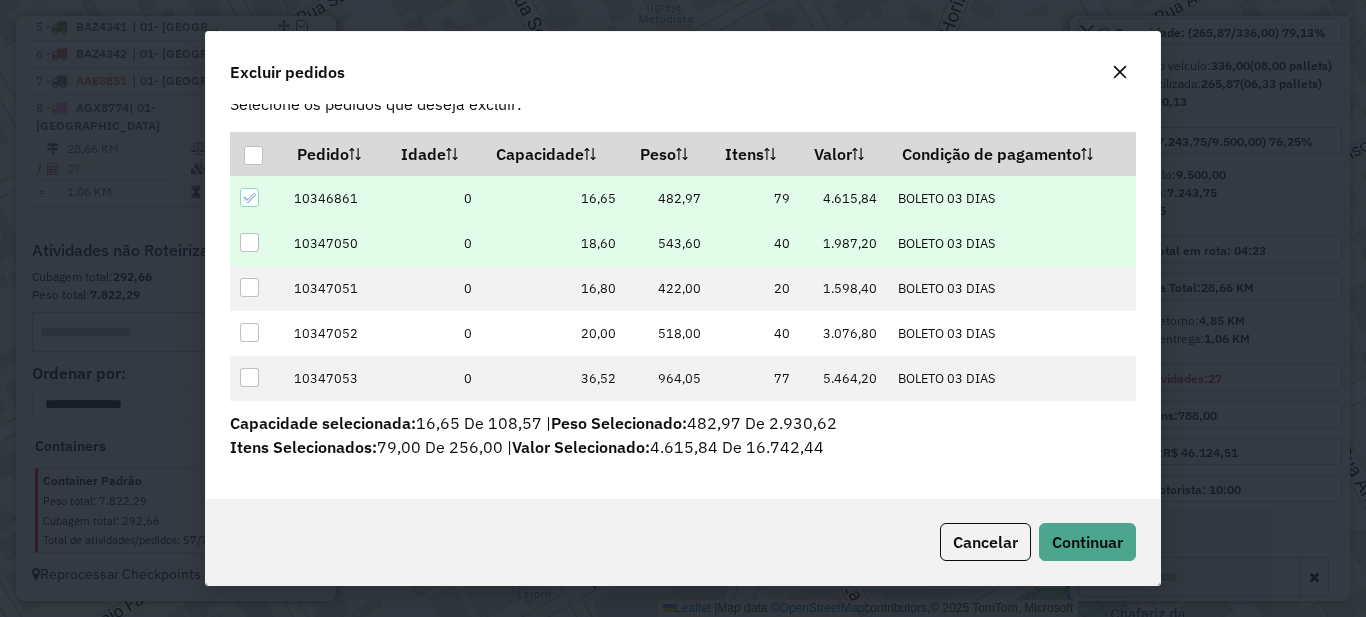 click at bounding box center [249, 242] 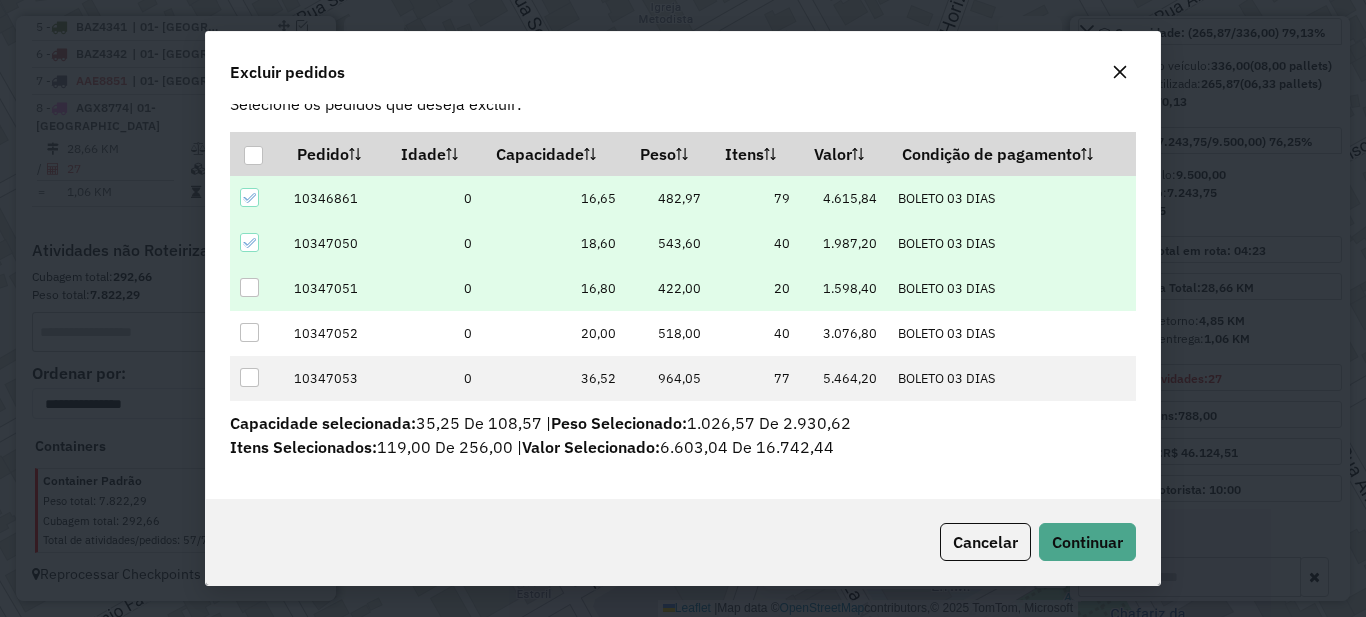 click at bounding box center (249, 287) 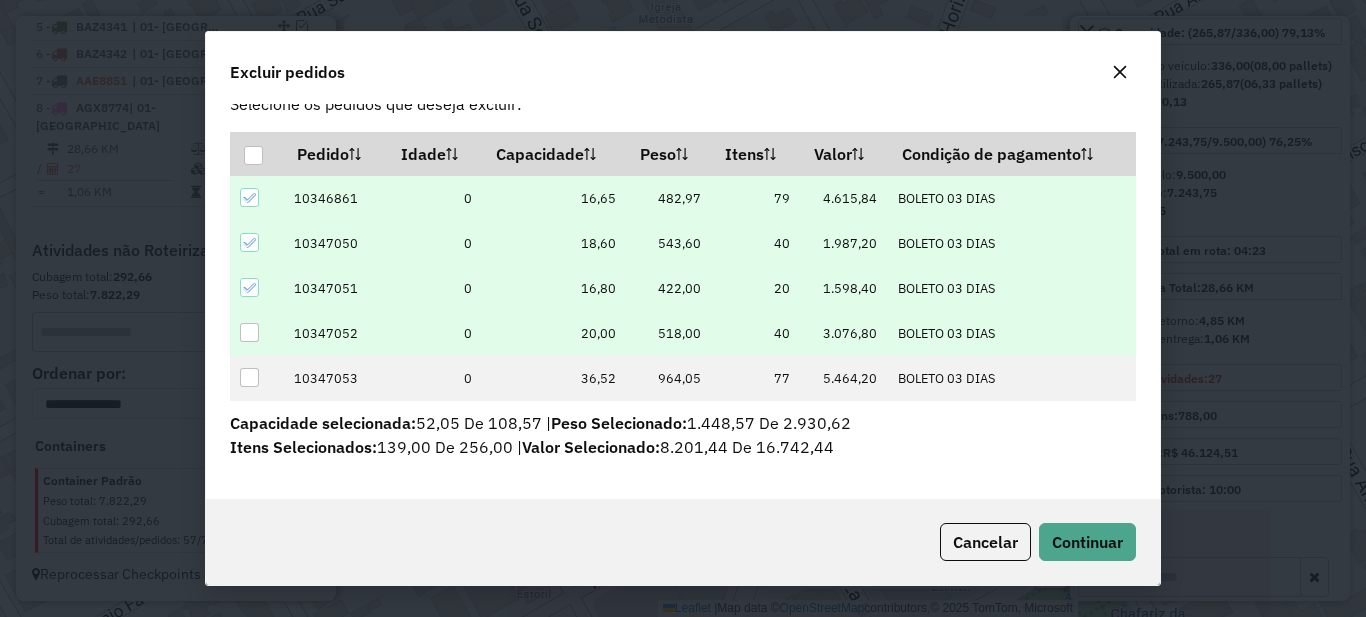click at bounding box center (249, 332) 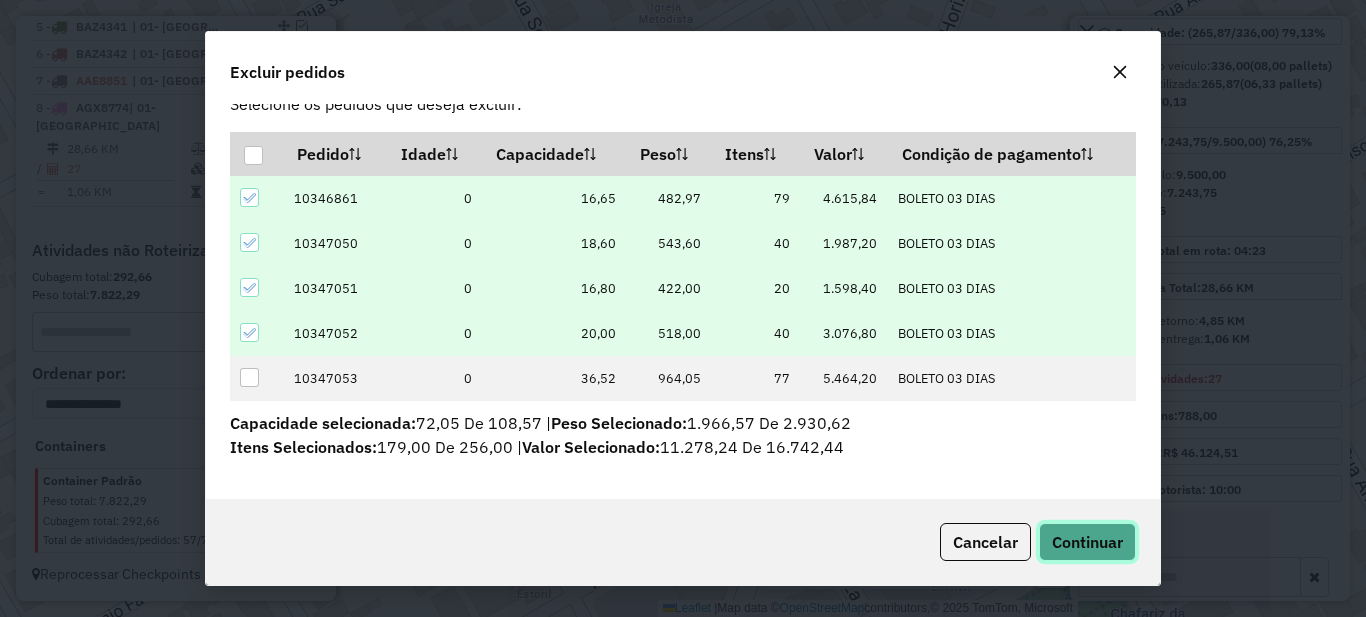 click on "Continuar" 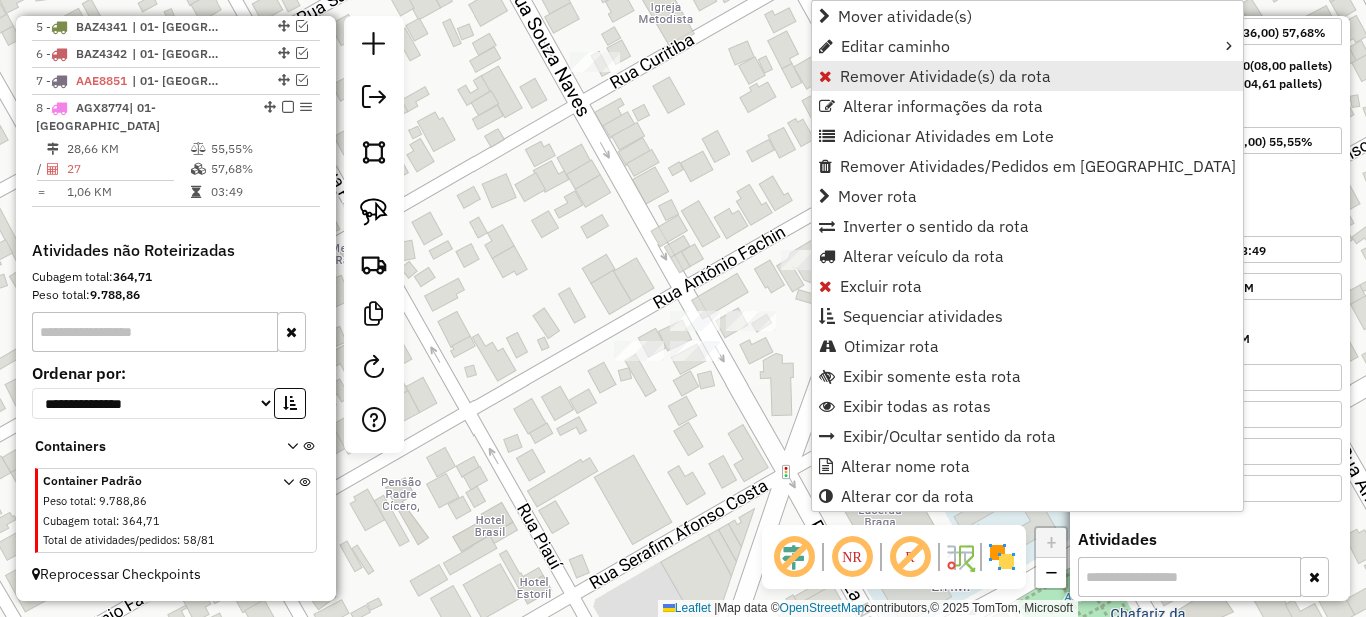 click on "Remover Atividade(s) da rota" at bounding box center (945, 76) 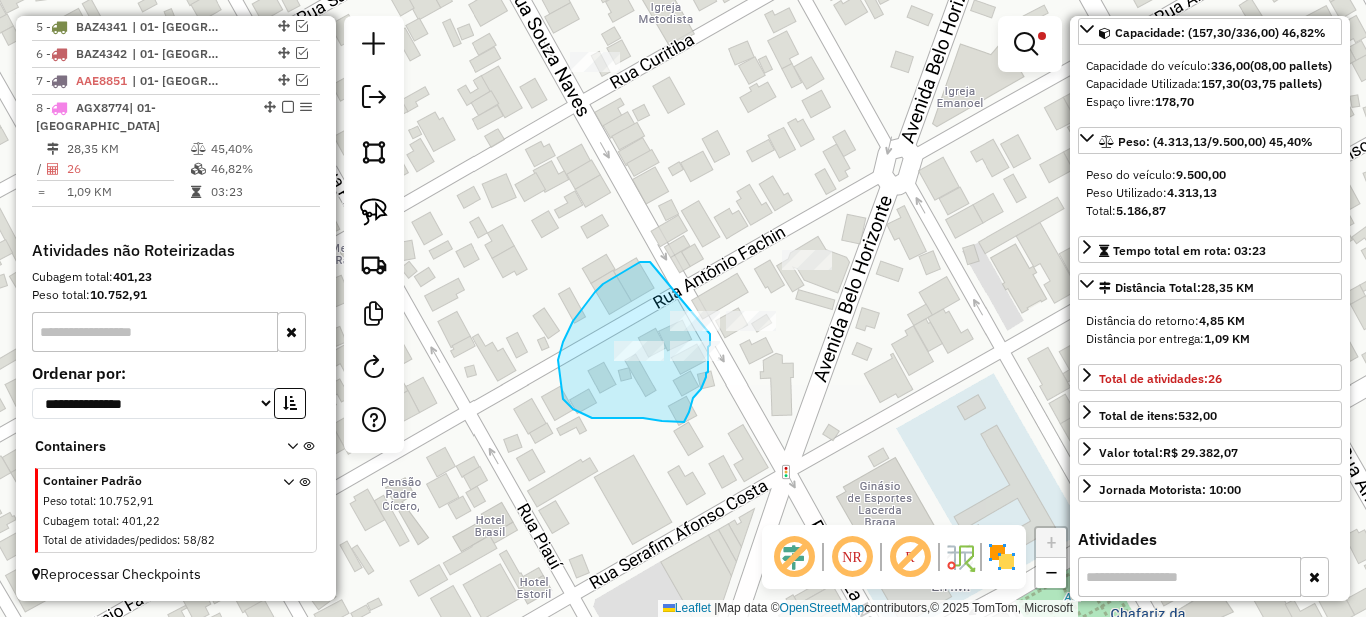 drag, startPoint x: 603, startPoint y: 284, endPoint x: 716, endPoint y: 284, distance: 113 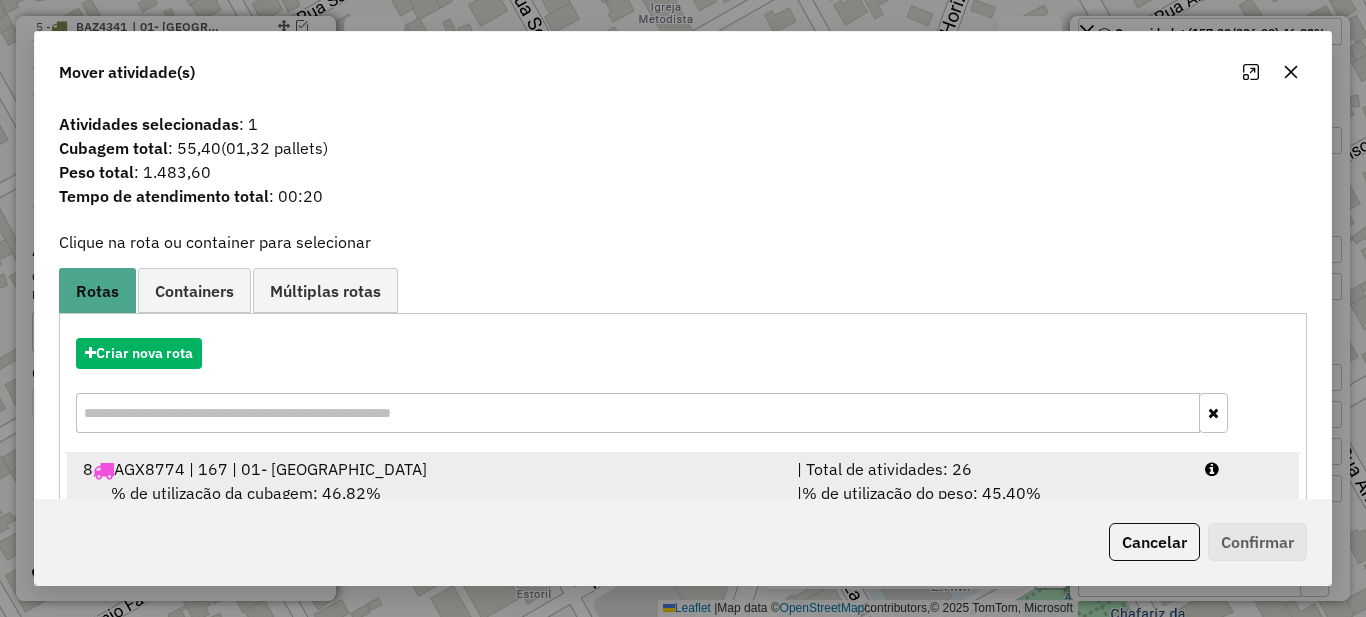 scroll, scrollTop: 70, scrollLeft: 0, axis: vertical 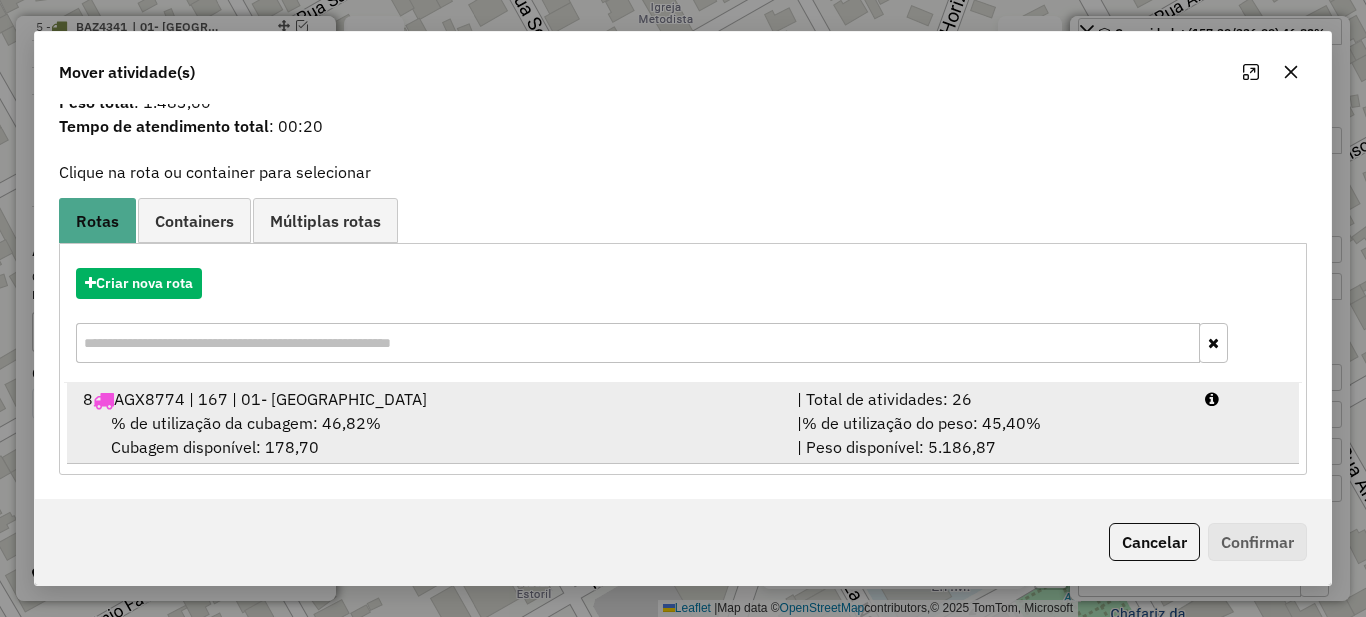 drag, startPoint x: 951, startPoint y: 417, endPoint x: 1048, endPoint y: 452, distance: 103.121284 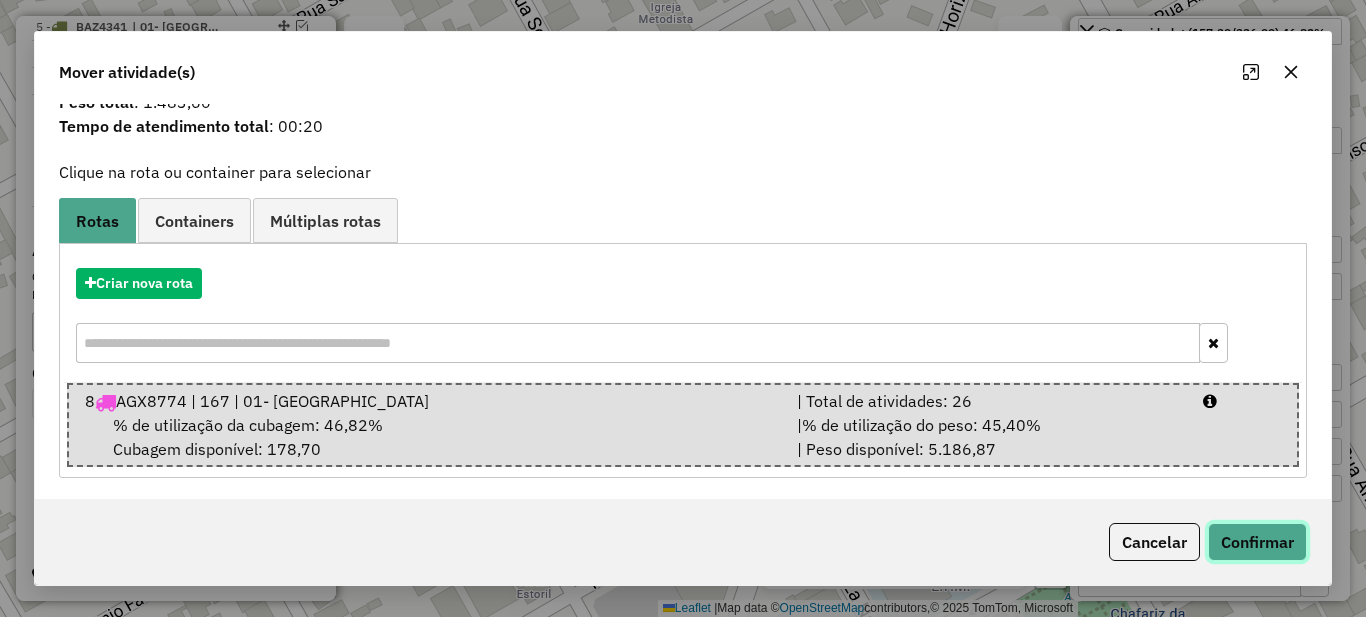 click on "Confirmar" 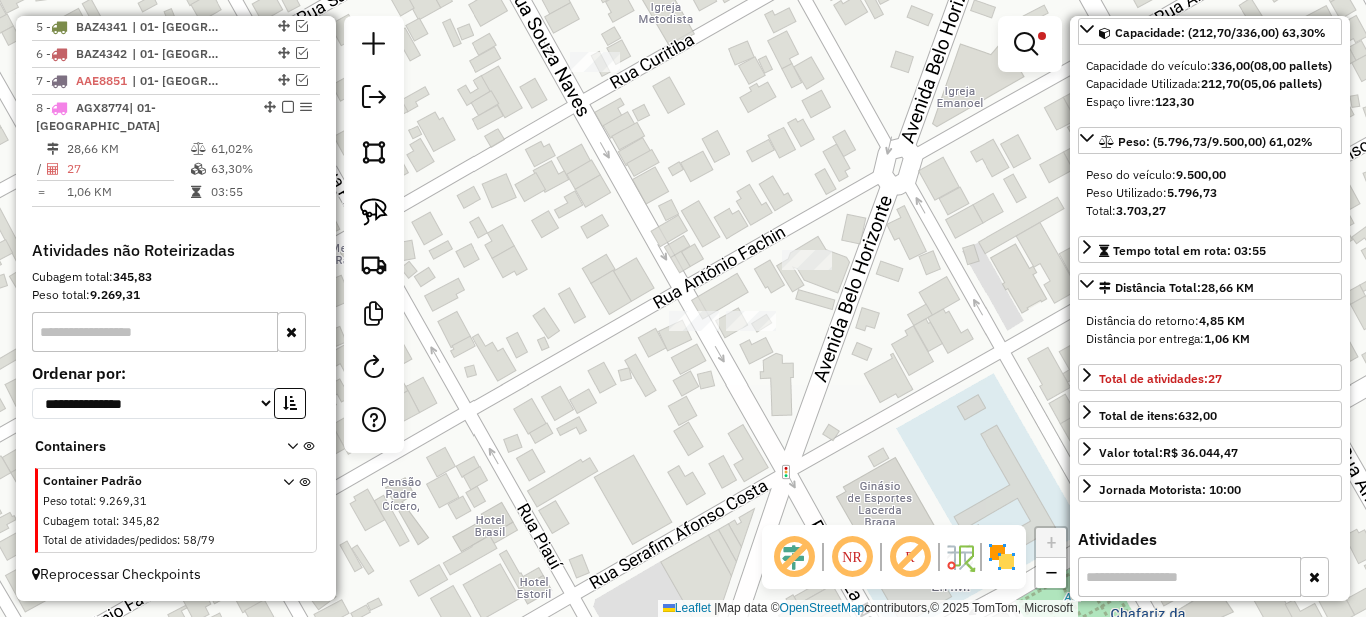 scroll, scrollTop: 0, scrollLeft: 0, axis: both 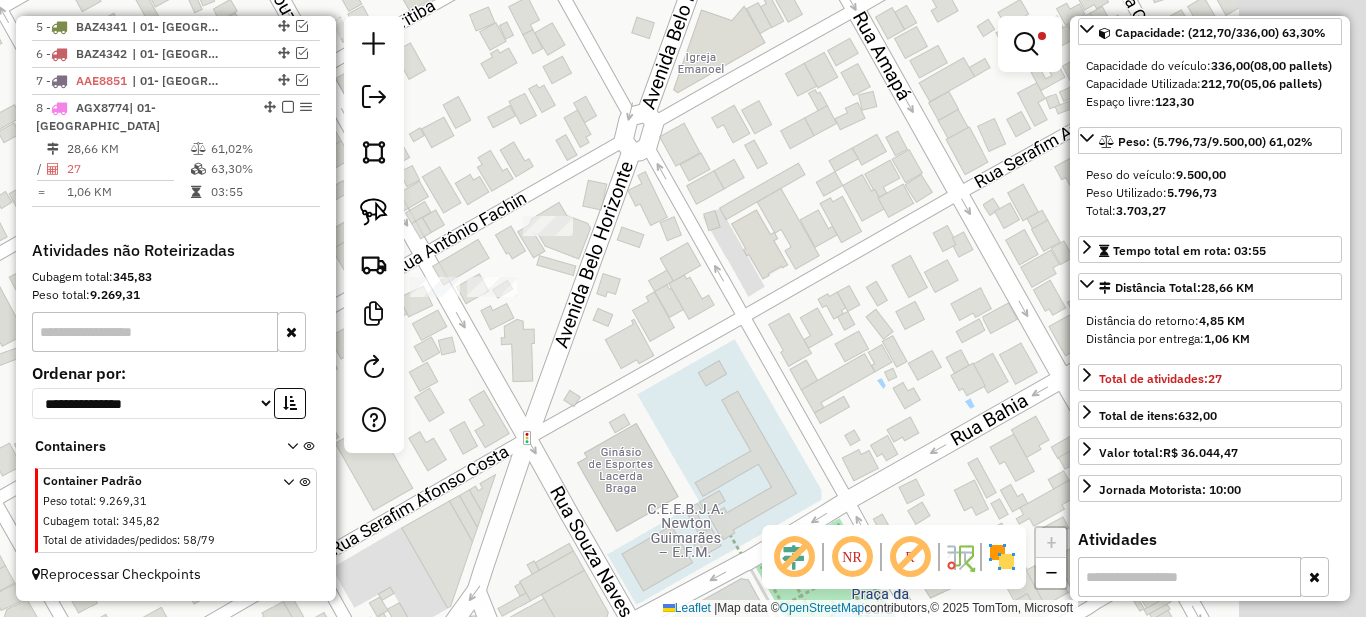 drag, startPoint x: 916, startPoint y: 392, endPoint x: 650, endPoint y: 357, distance: 268.29276 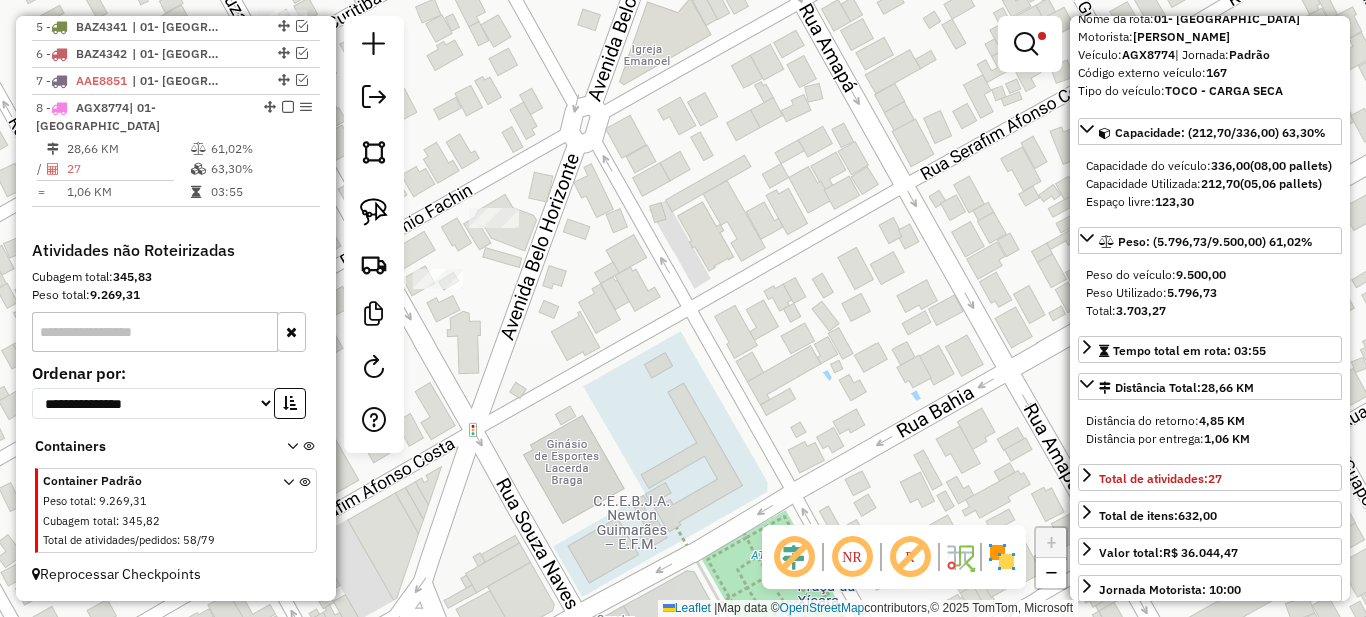 scroll, scrollTop: 0, scrollLeft: 0, axis: both 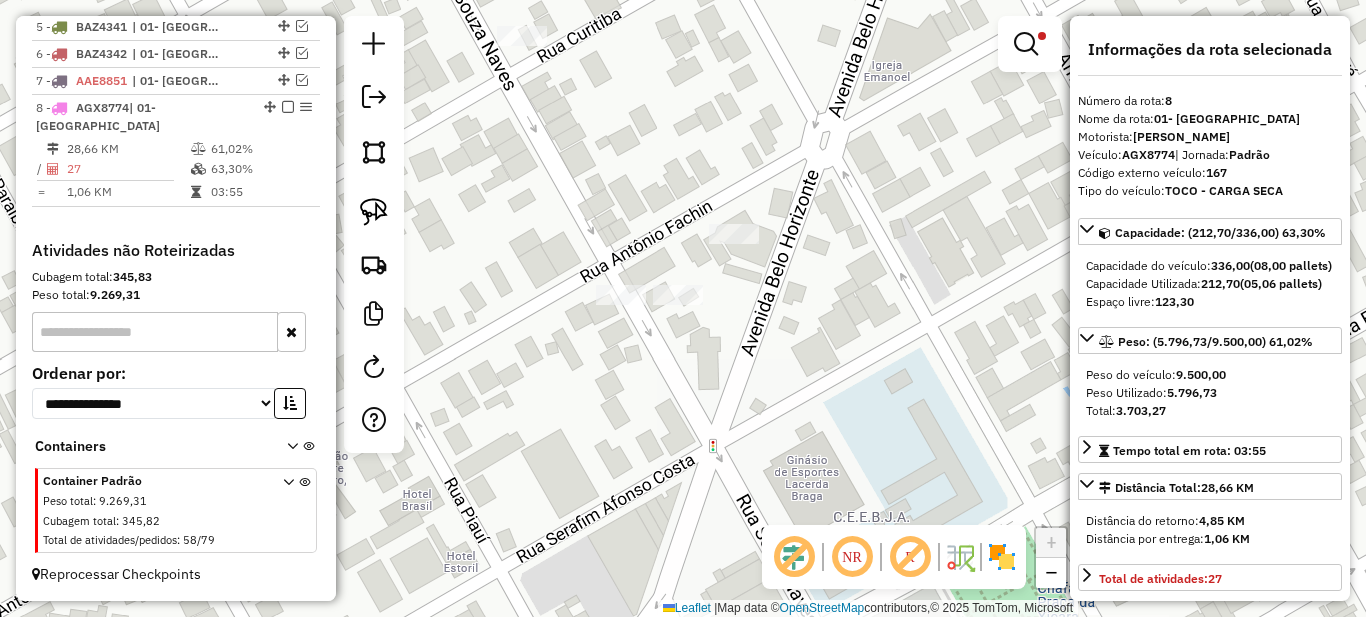 drag, startPoint x: 845, startPoint y: 325, endPoint x: 800, endPoint y: 311, distance: 47.127487 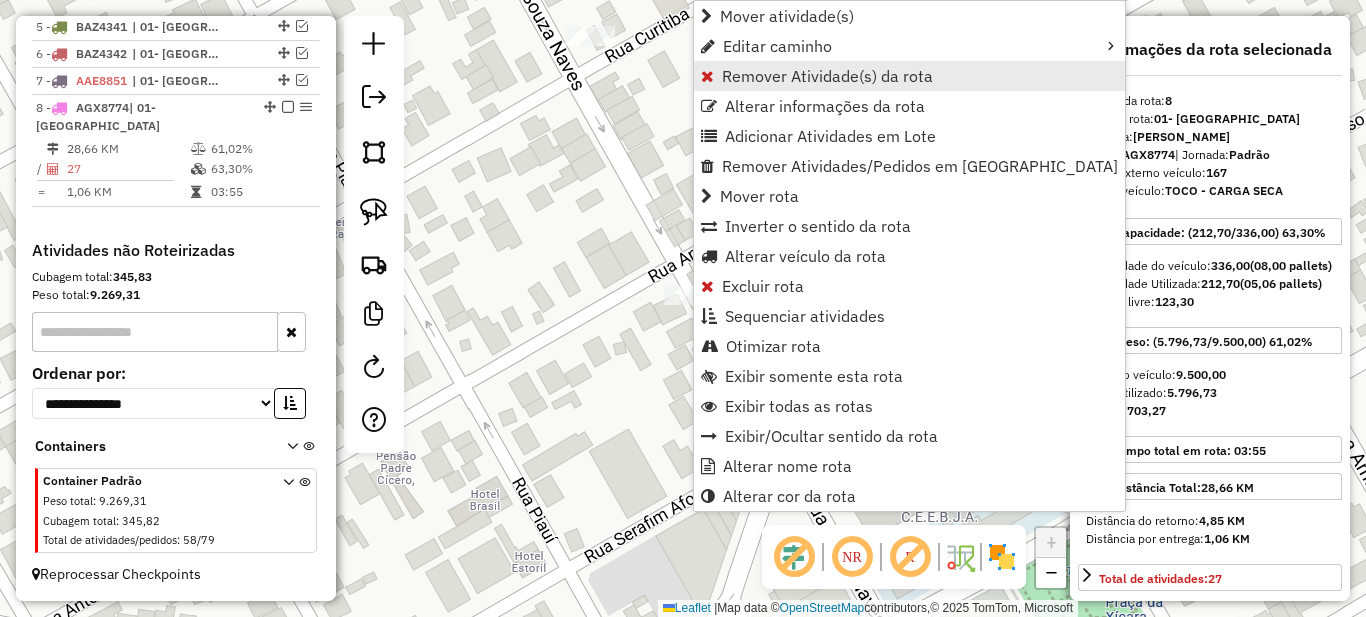 click on "Remover Atividade(s) da rota" at bounding box center [827, 76] 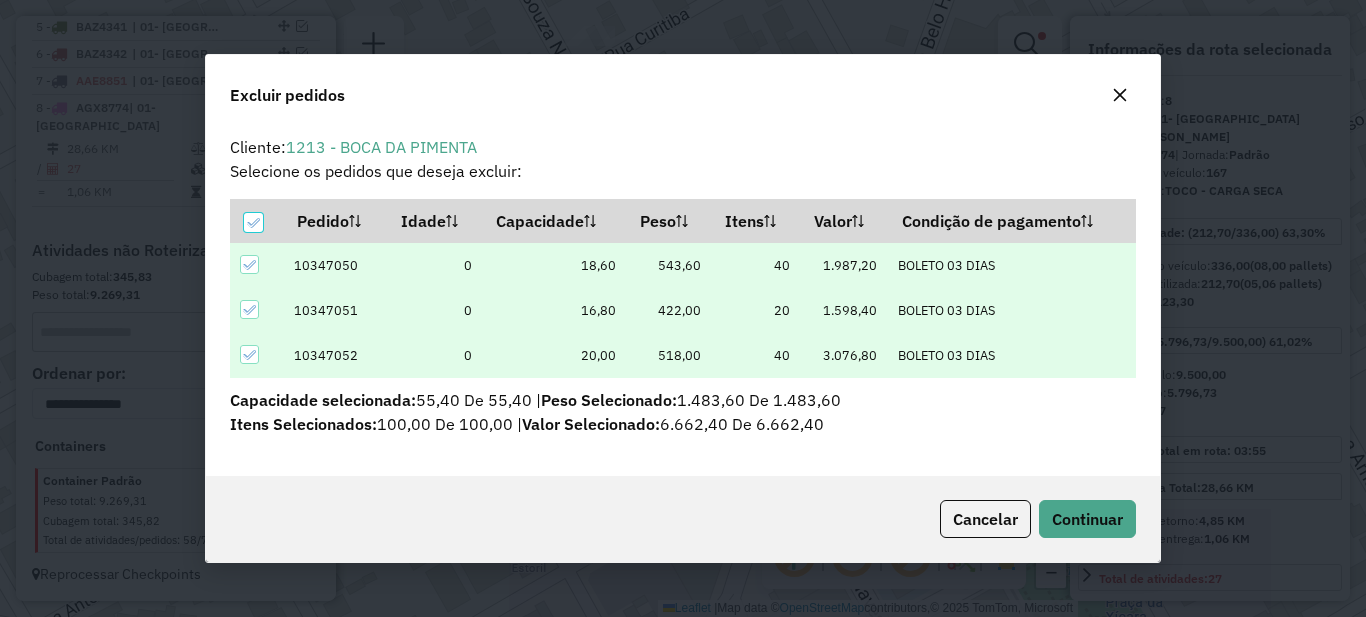 scroll, scrollTop: 12, scrollLeft: 6, axis: both 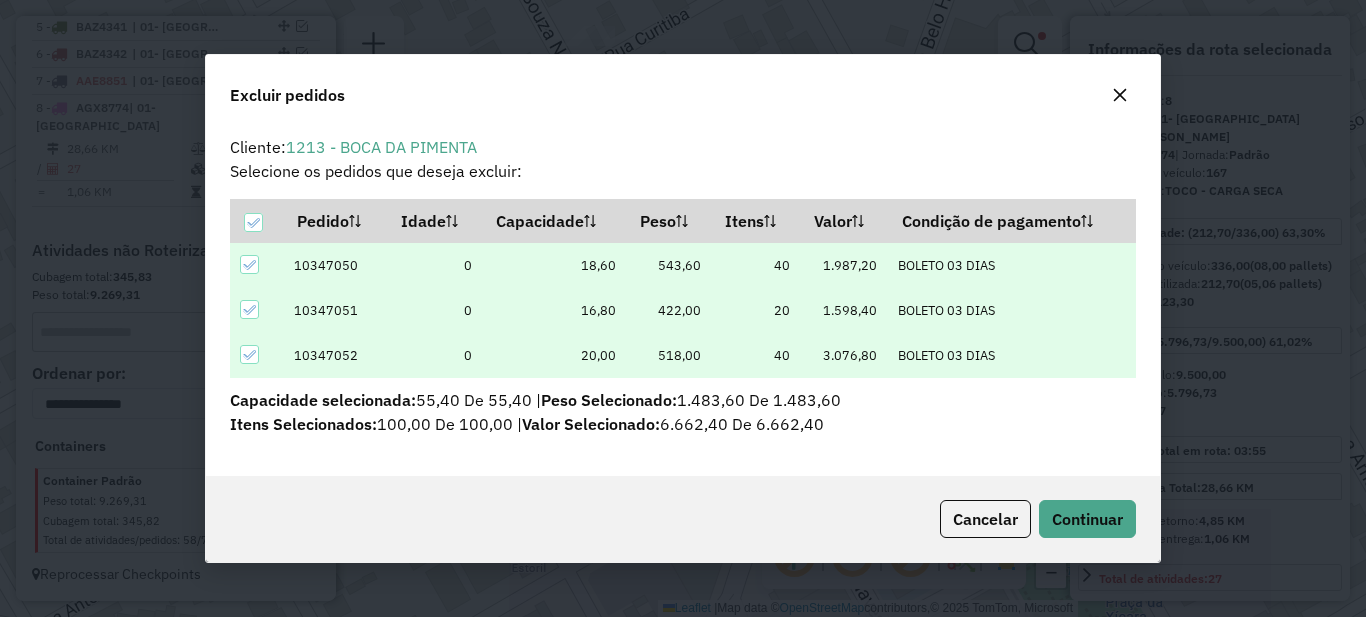 click 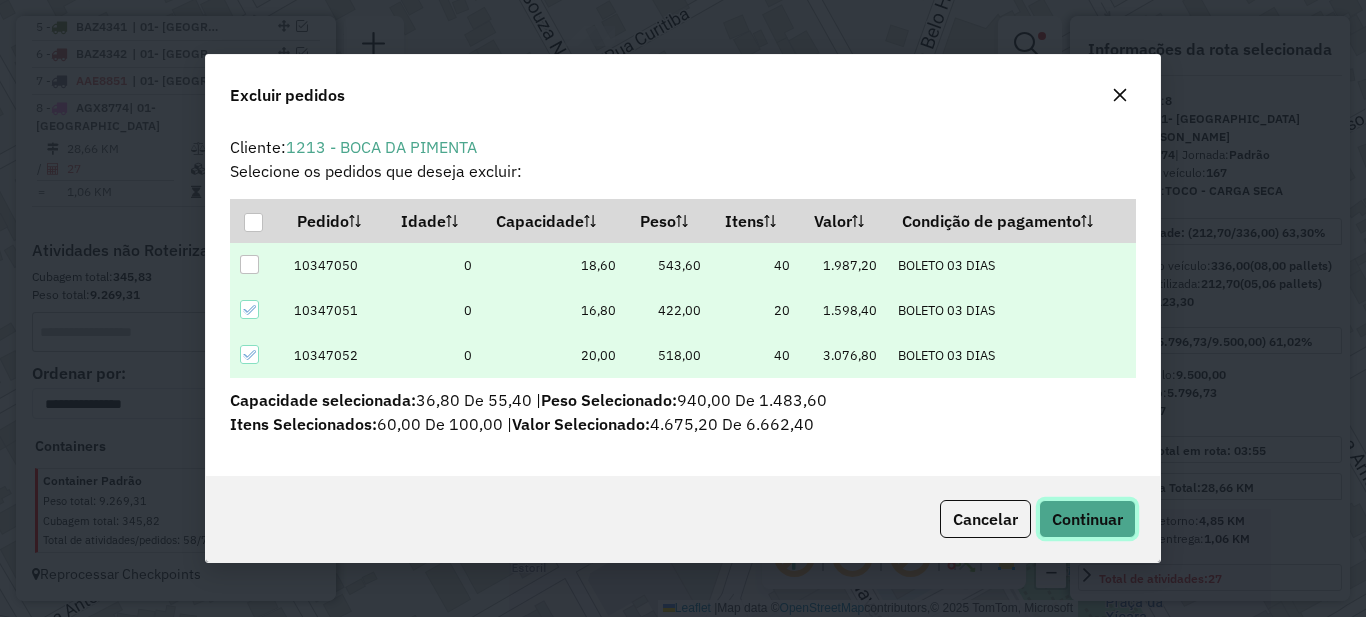 click on "Continuar" 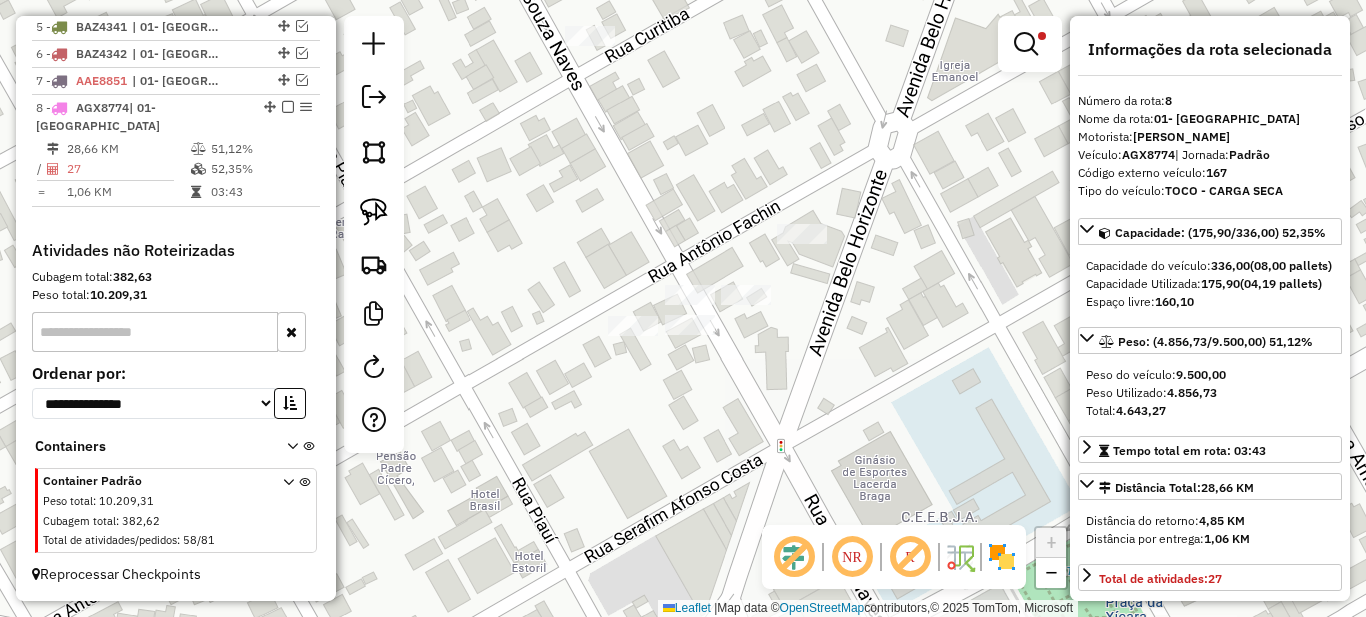 drag, startPoint x: 859, startPoint y: 390, endPoint x: 552, endPoint y: 284, distance: 324.78455 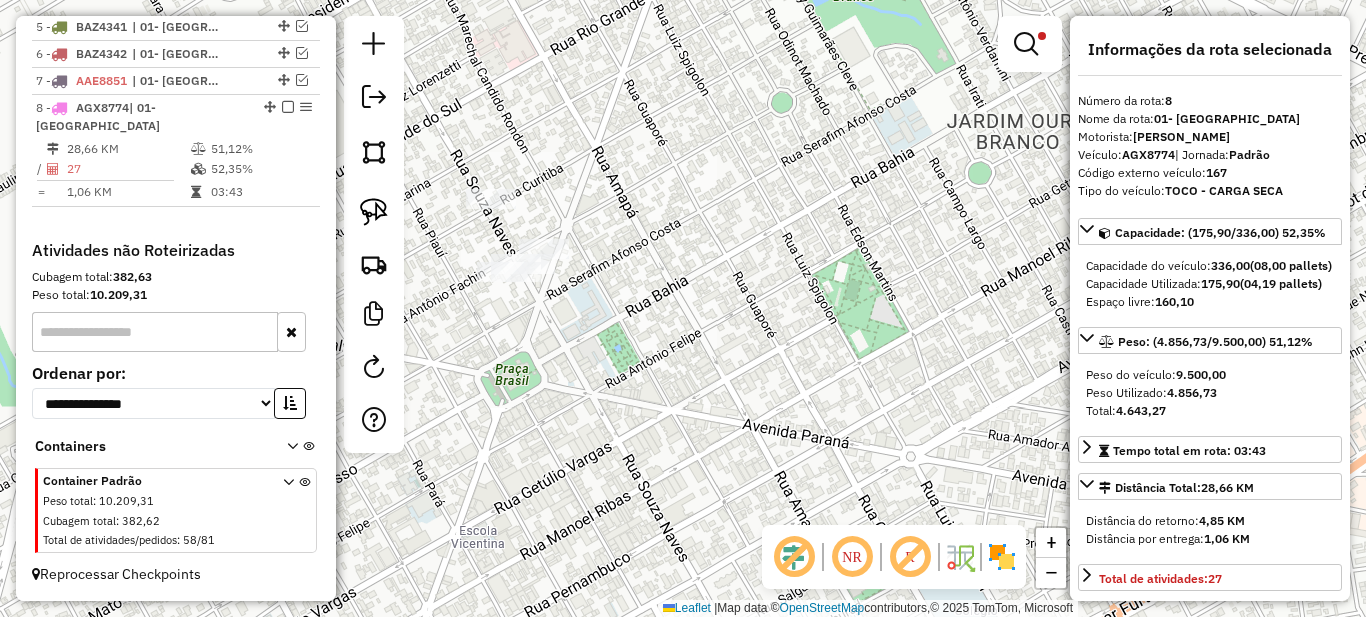 drag, startPoint x: 781, startPoint y: 303, endPoint x: 684, endPoint y: 317, distance: 98.005104 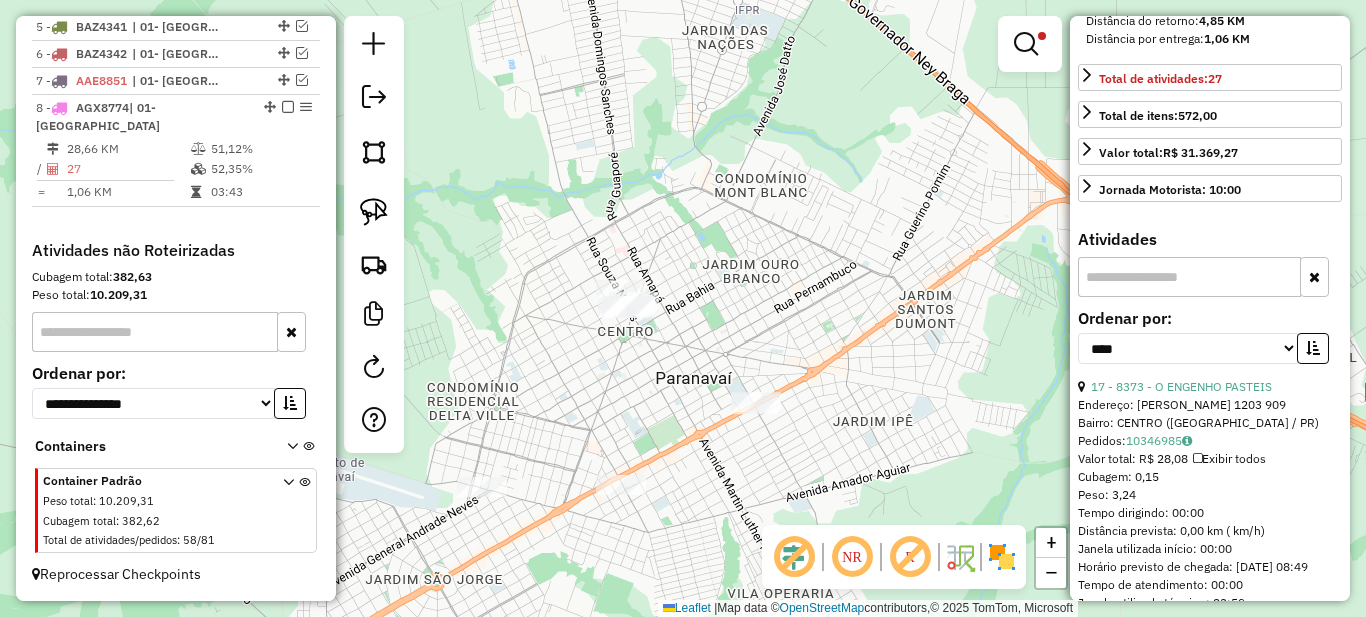 scroll, scrollTop: 600, scrollLeft: 0, axis: vertical 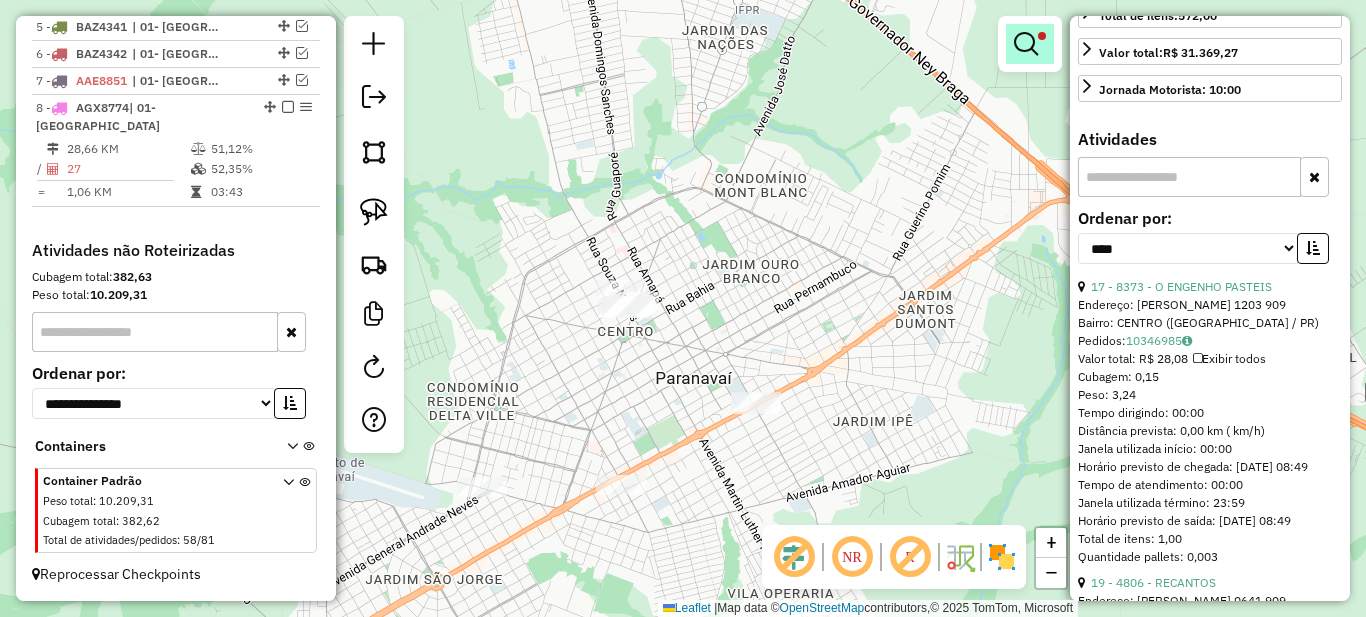 click at bounding box center [1026, 44] 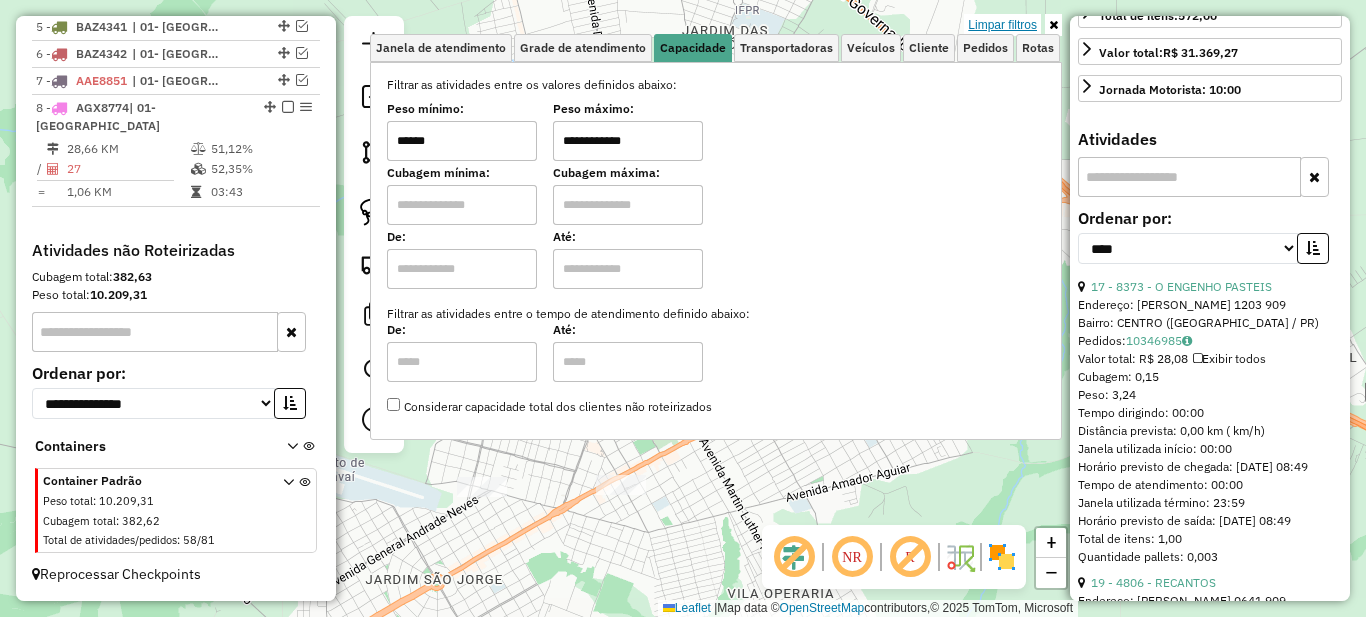 click on "Limpar filtros" at bounding box center [1002, 25] 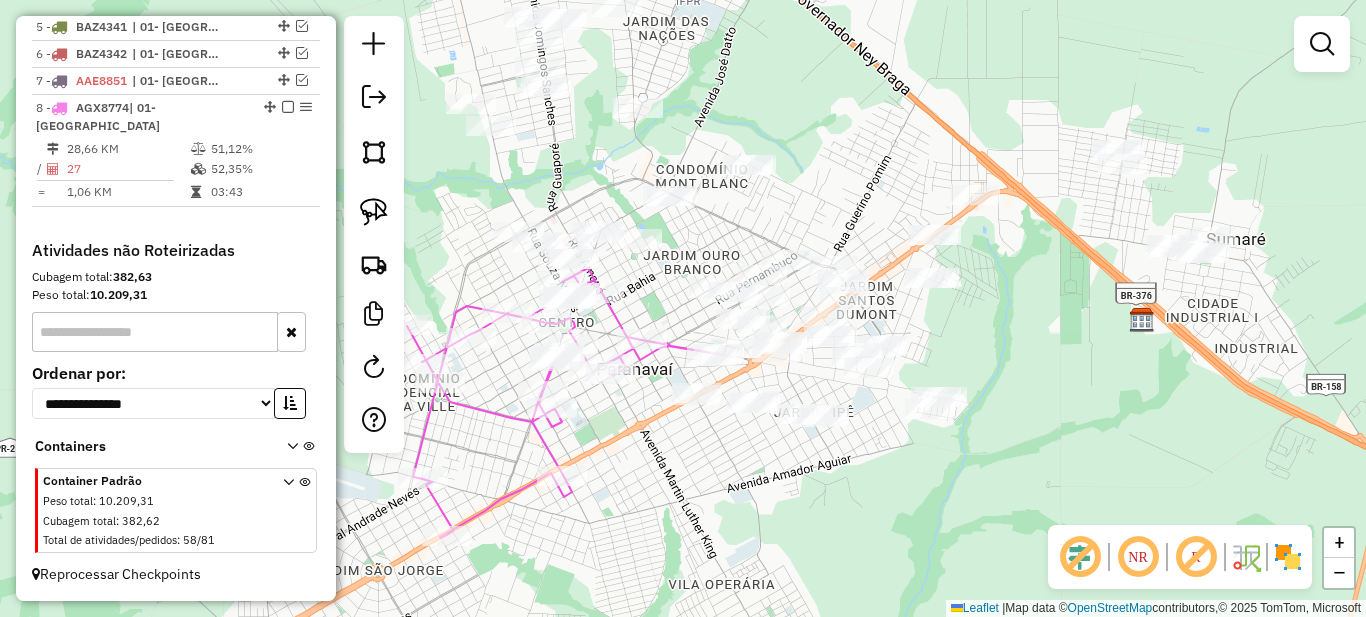 drag, startPoint x: 733, startPoint y: 326, endPoint x: 674, endPoint y: 317, distance: 59.682495 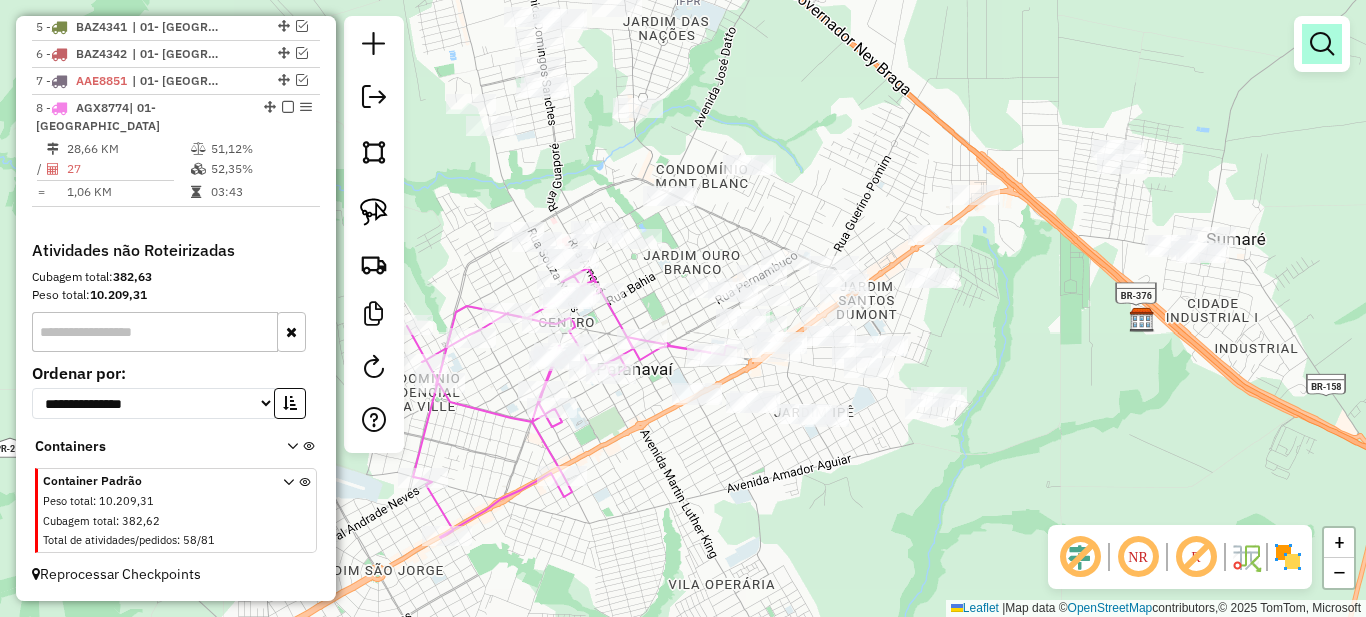 click at bounding box center (1322, 44) 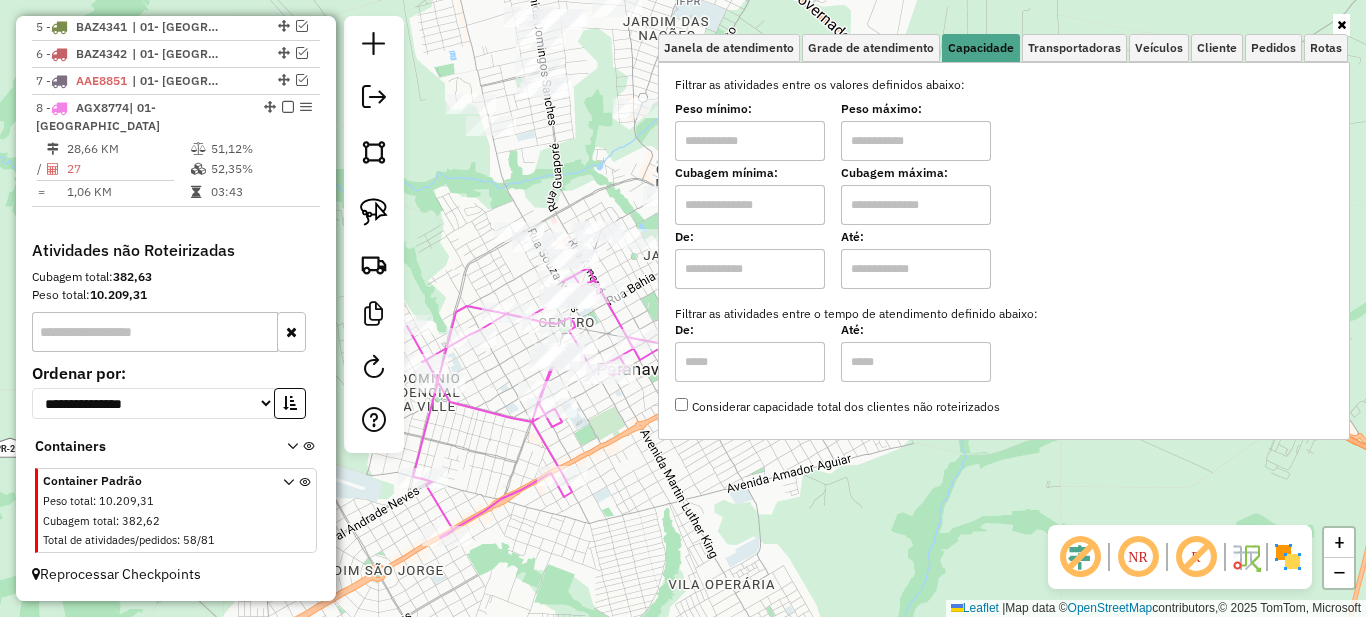 click at bounding box center (750, 141) 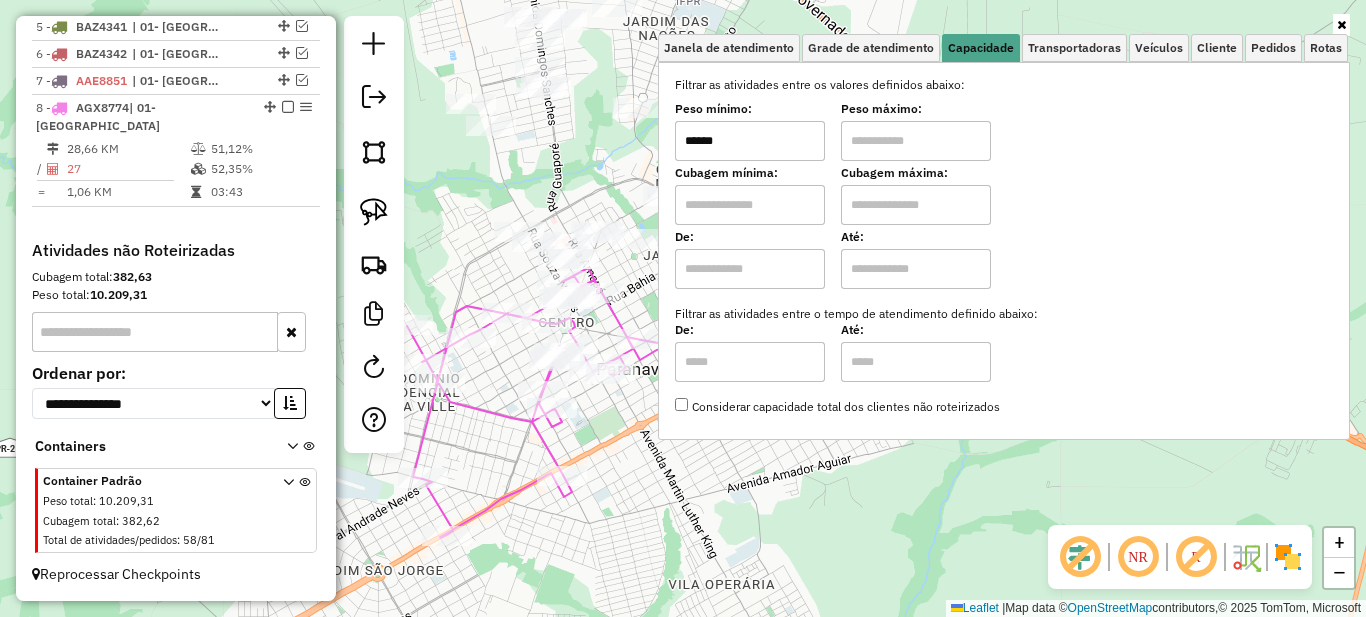 type on "******" 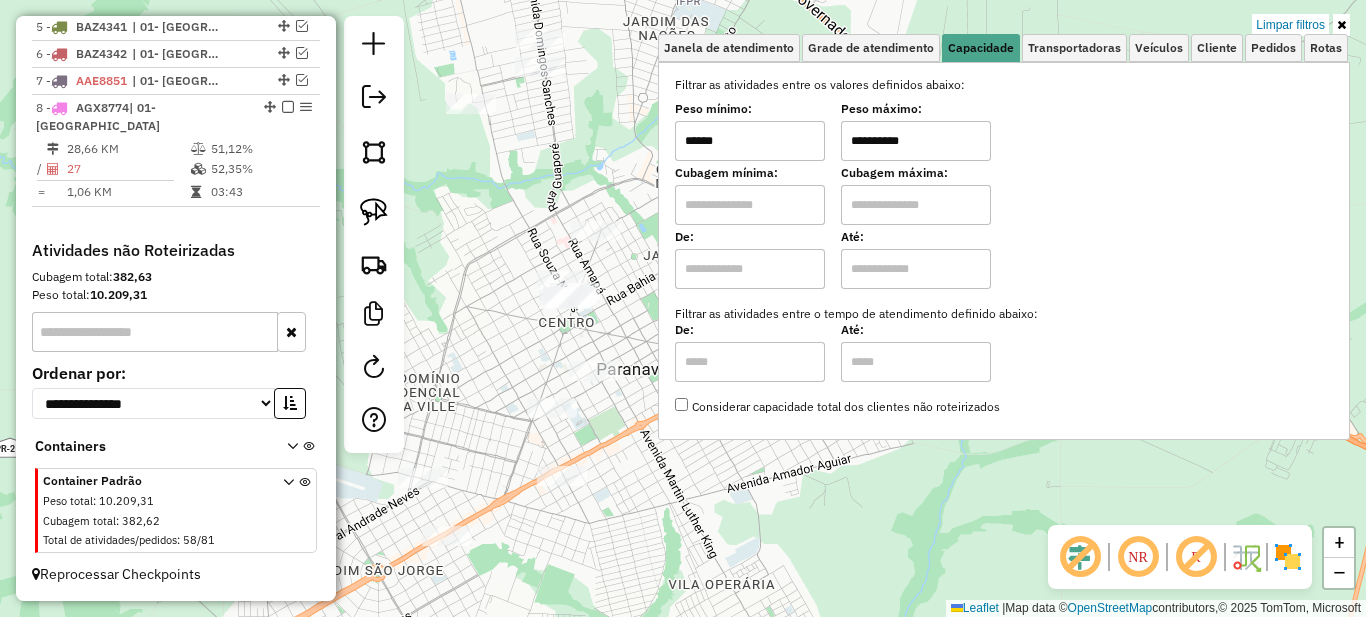 type on "**********" 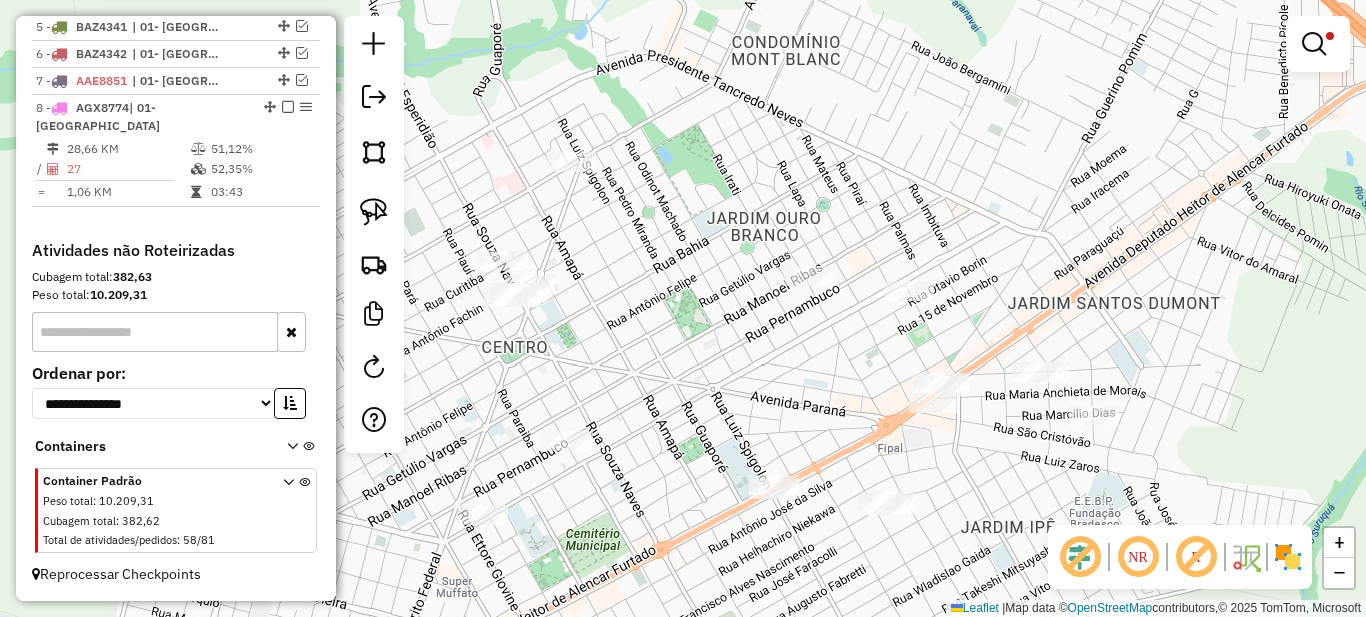 drag, startPoint x: 740, startPoint y: 340, endPoint x: 622, endPoint y: 310, distance: 121.75385 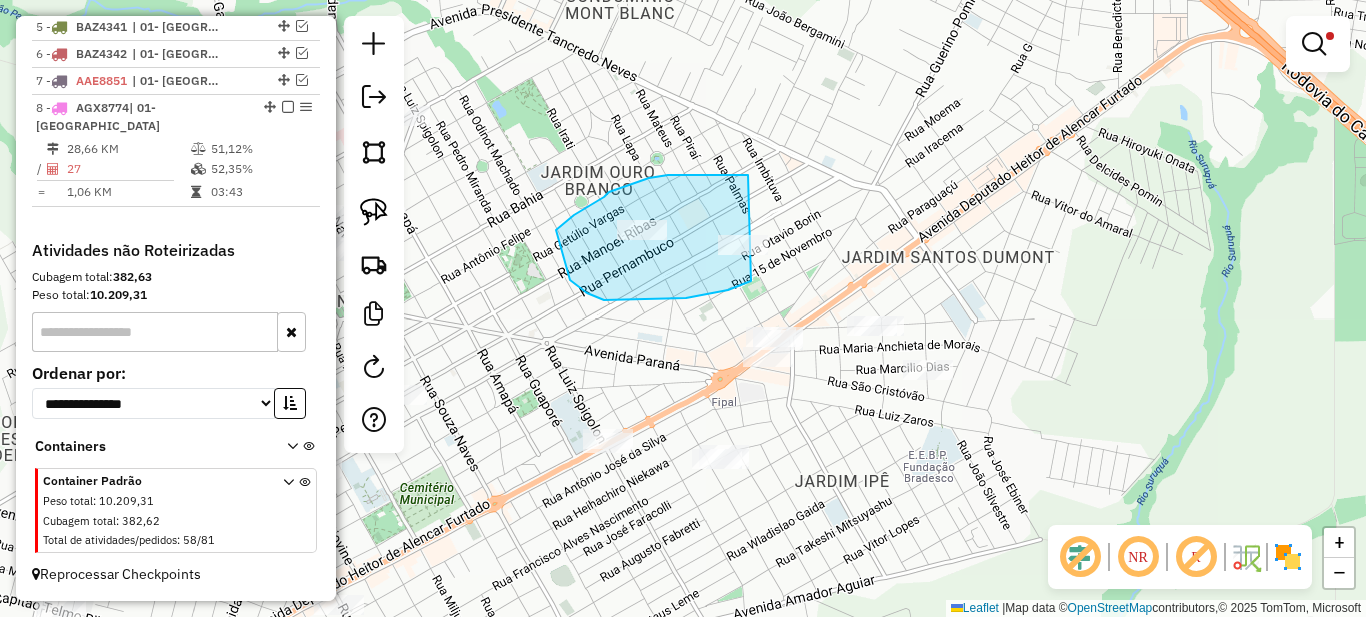 drag, startPoint x: 692, startPoint y: 175, endPoint x: 851, endPoint y: 246, distance: 174.13214 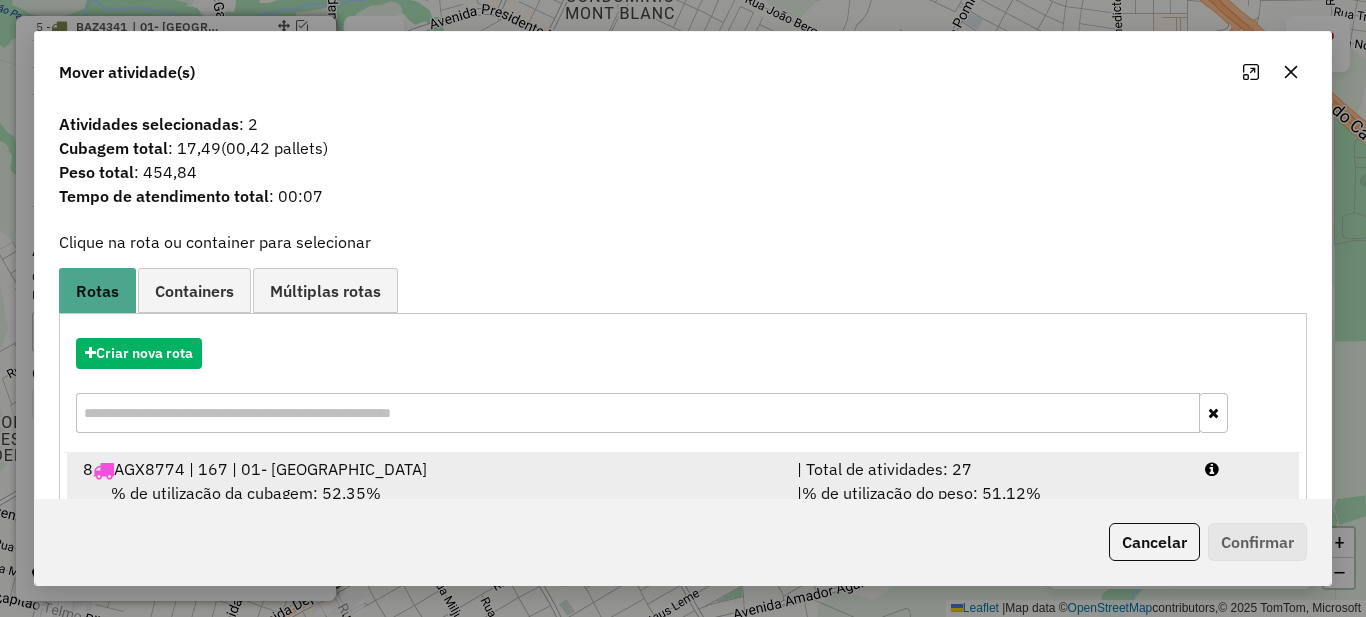 scroll, scrollTop: 70, scrollLeft: 0, axis: vertical 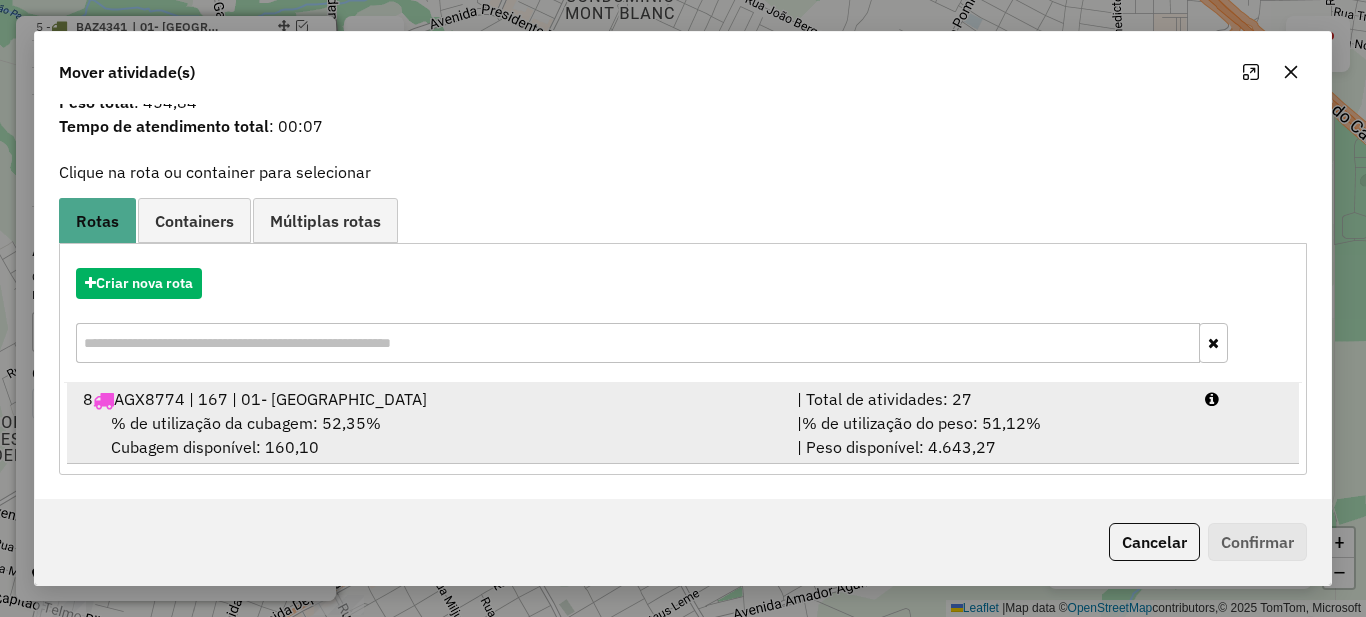 click on "|  % de utilização do peso: 51,12%  | Peso disponível: 4.643,27" at bounding box center (989, 435) 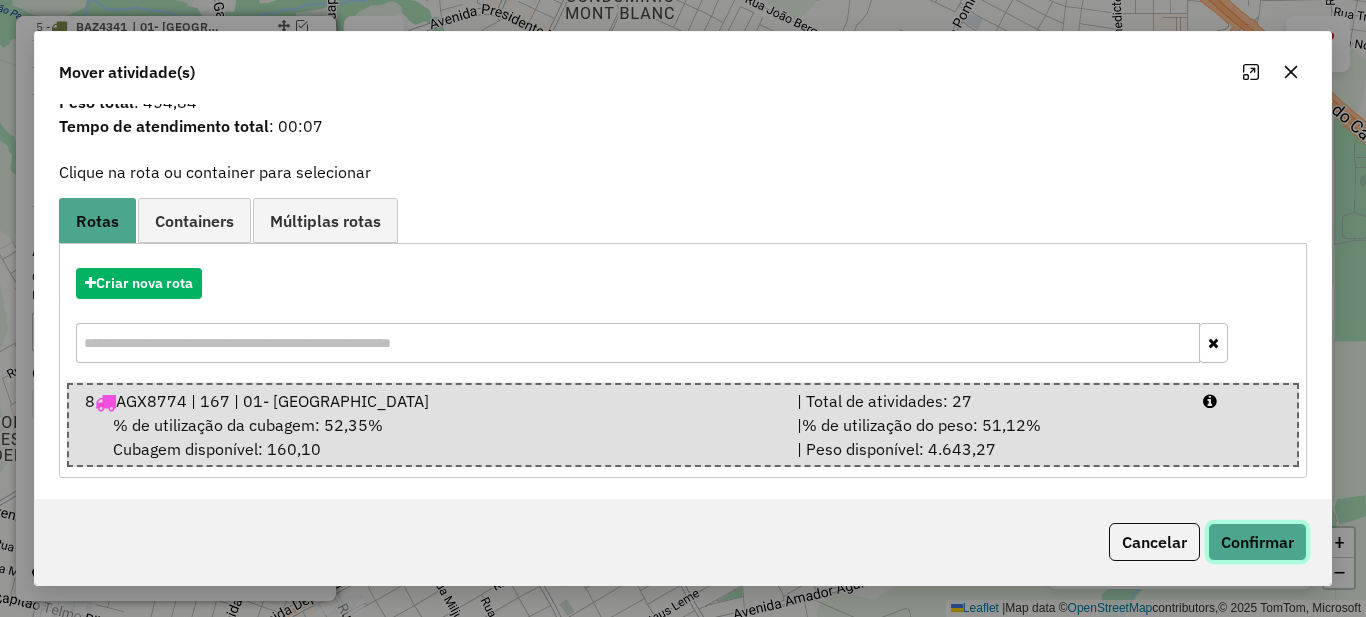 click on "Confirmar" 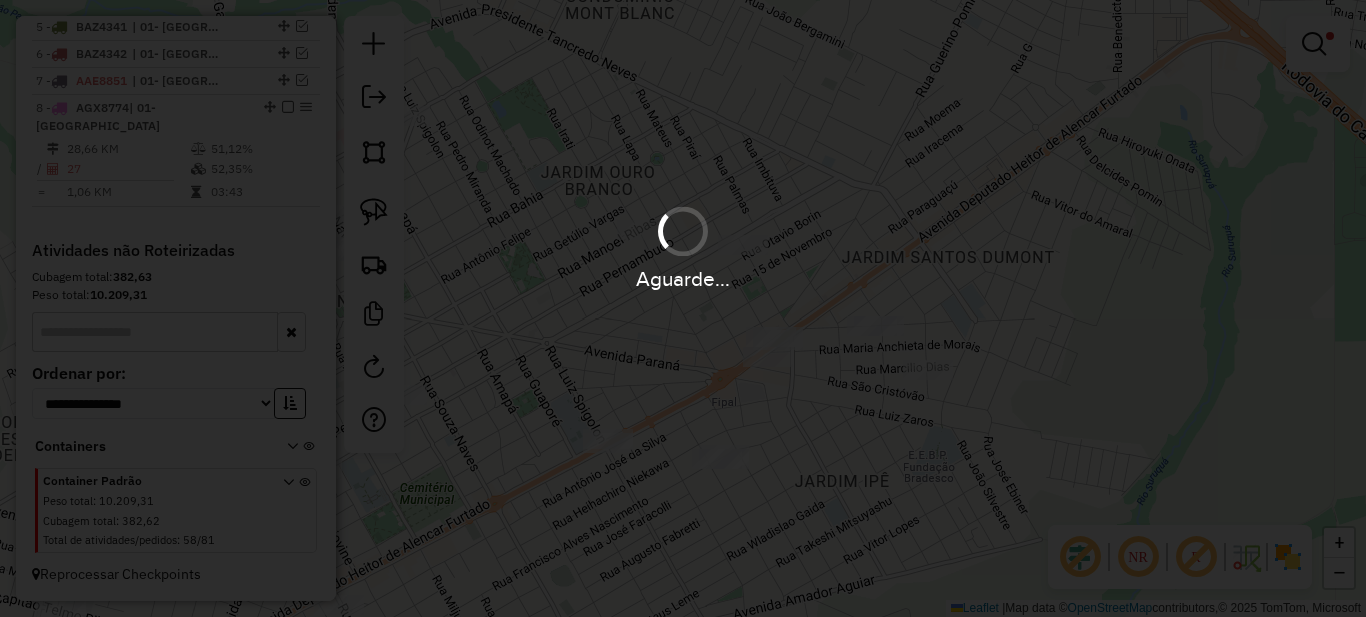 scroll, scrollTop: 0, scrollLeft: 0, axis: both 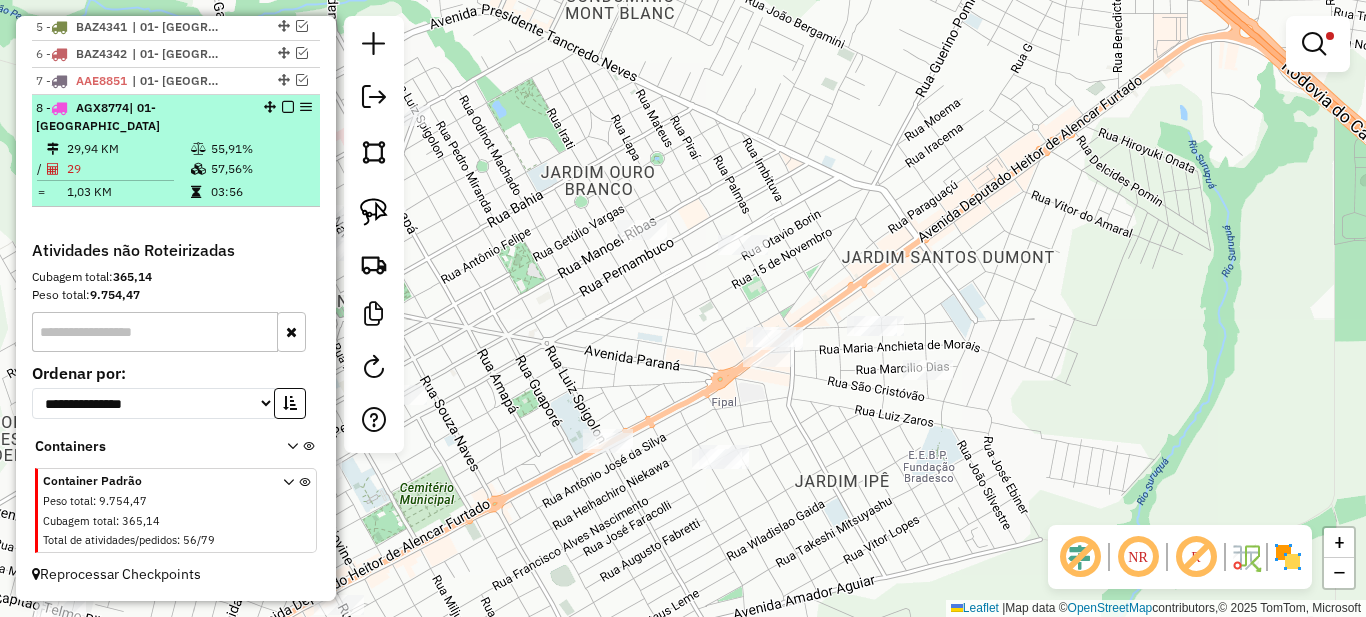 click on "29,94 KM" at bounding box center (128, 149) 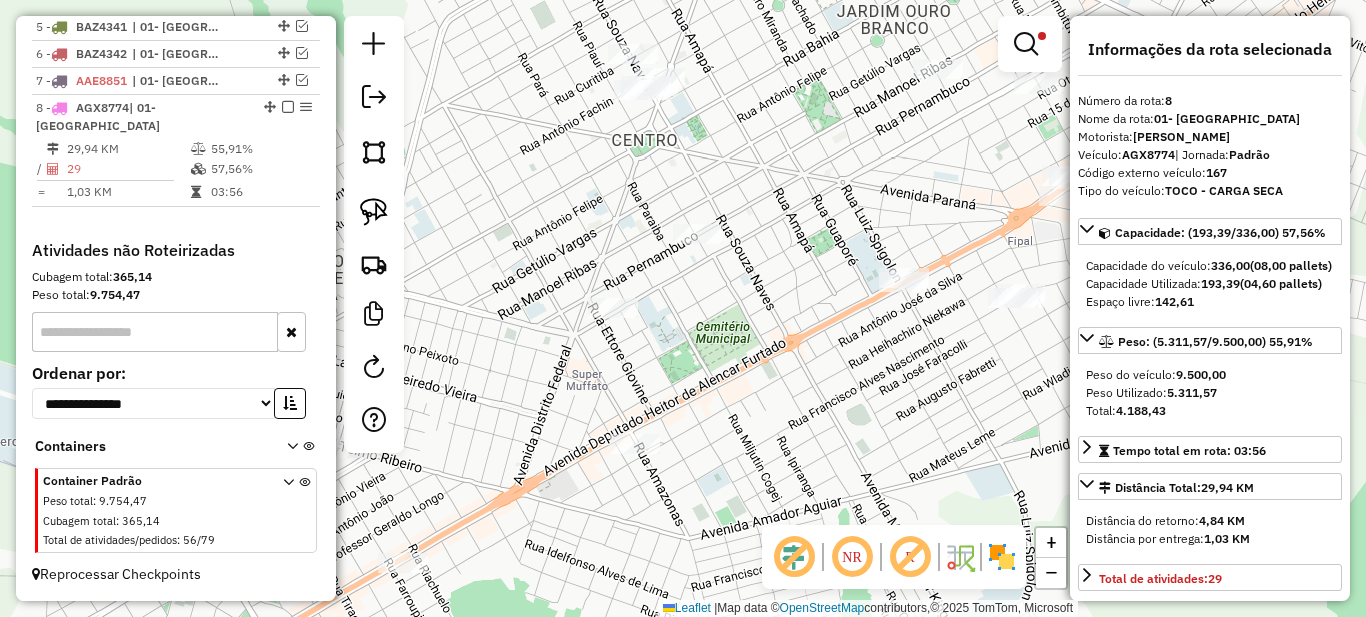 drag, startPoint x: 752, startPoint y: 125, endPoint x: 624, endPoint y: 268, distance: 191.91925 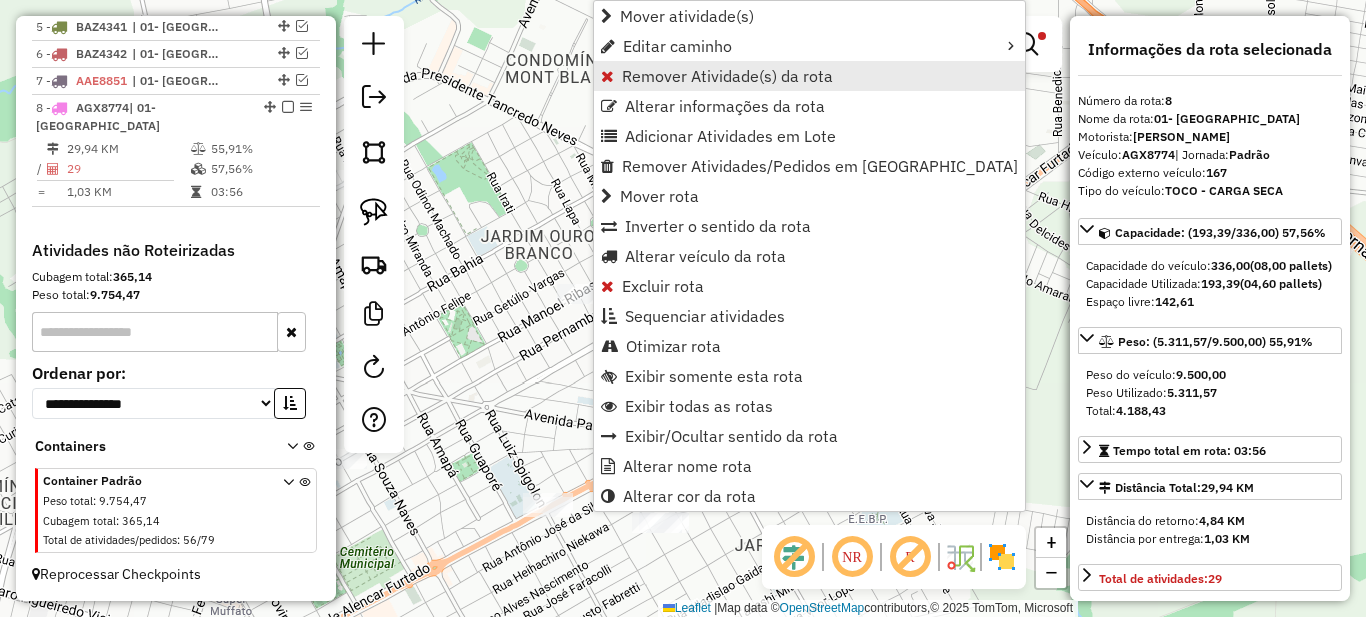 click on "Remover Atividade(s) da rota" at bounding box center (809, 76) 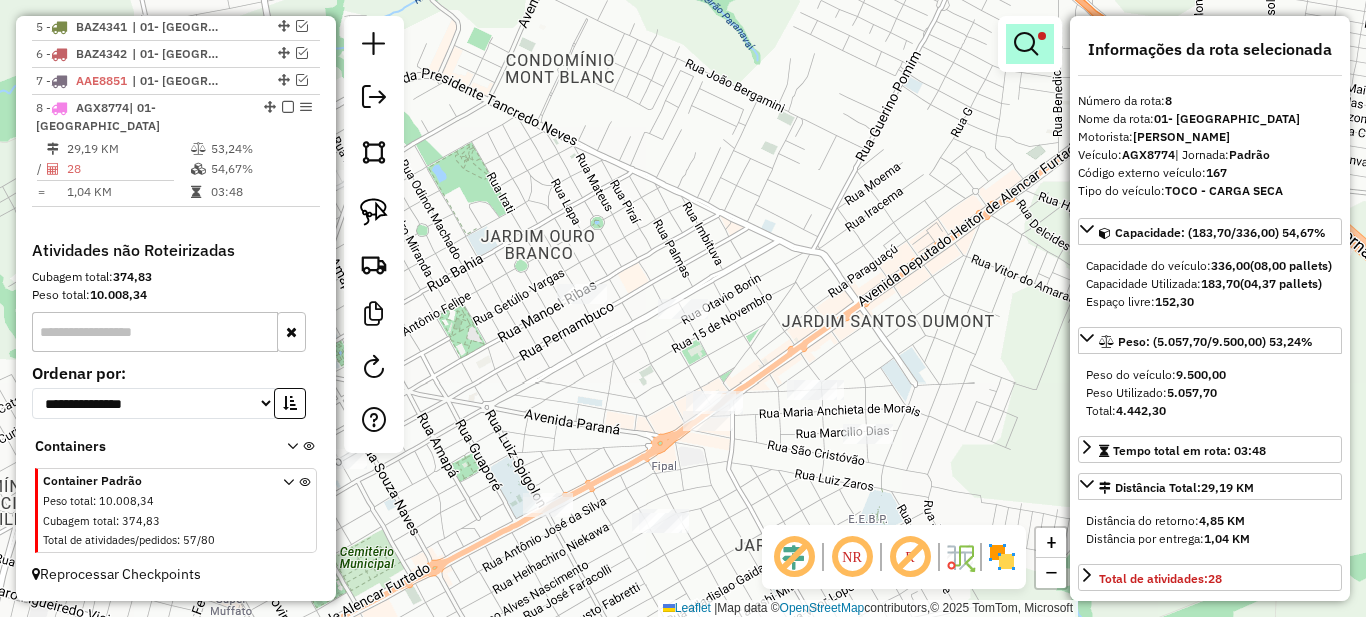 click at bounding box center [1026, 44] 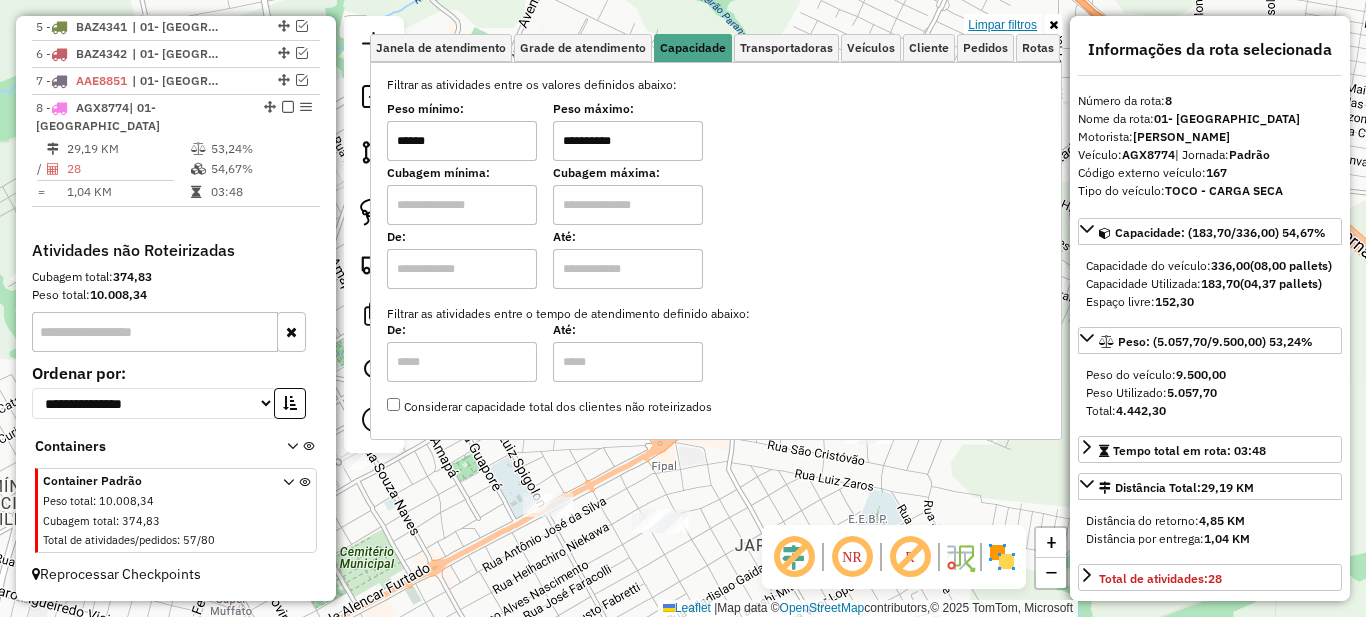 click on "Limpar filtros" at bounding box center (1002, 25) 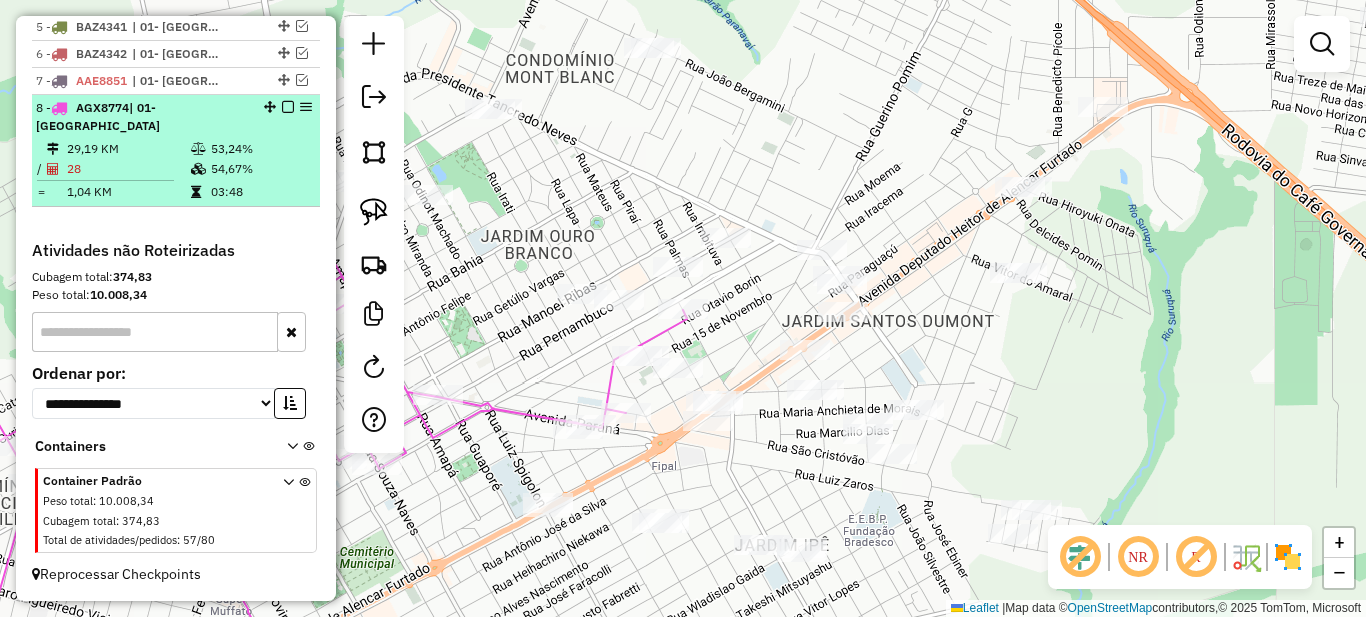 click on "54,67%" at bounding box center [260, 169] 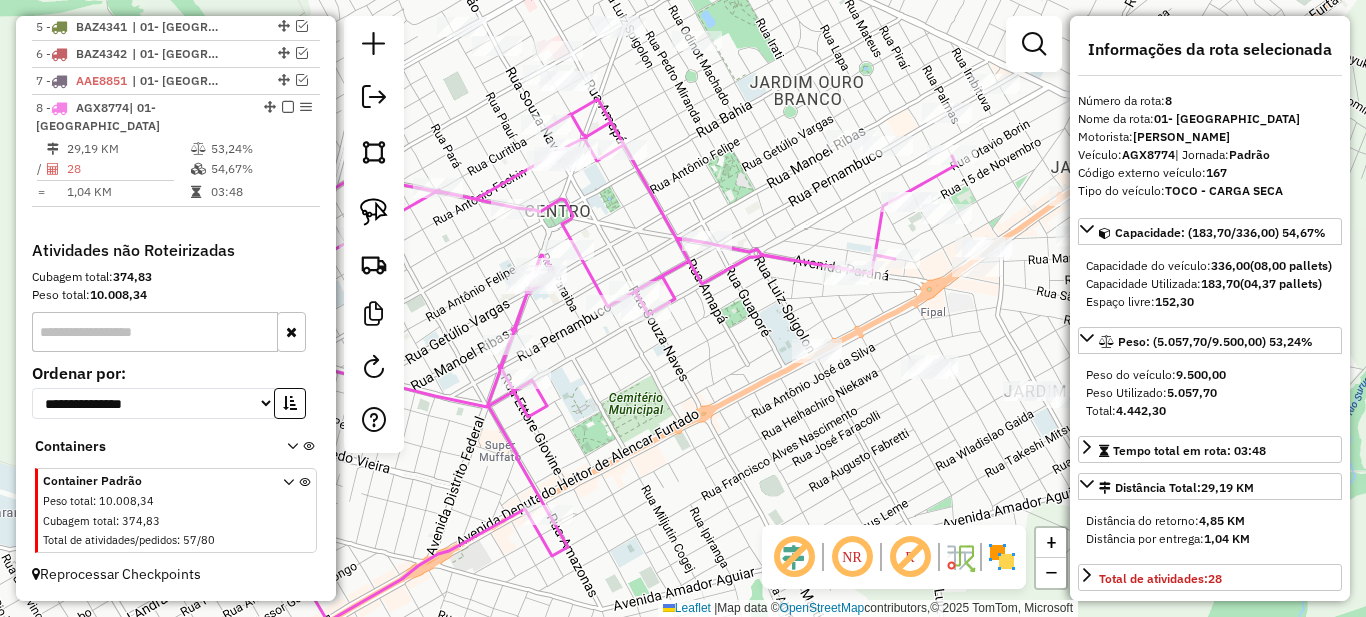 drag, startPoint x: 856, startPoint y: 115, endPoint x: 673, endPoint y: 230, distance: 216.13422 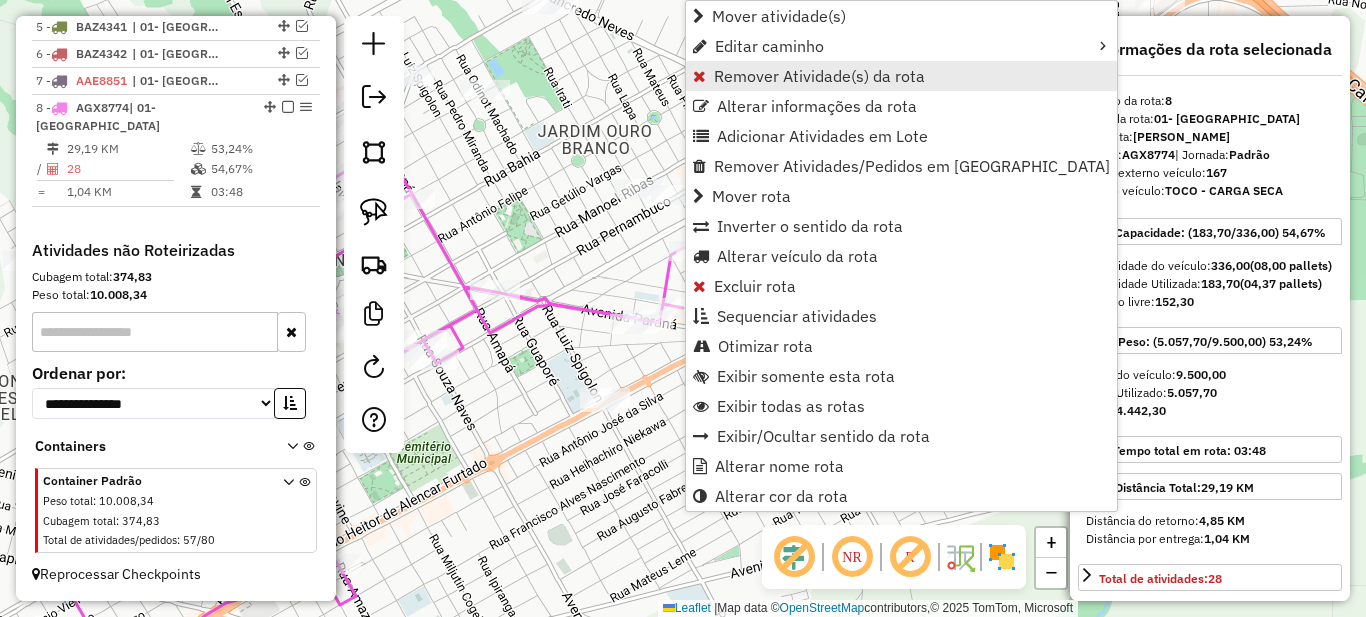 click on "Remover Atividade(s) da rota" at bounding box center (819, 76) 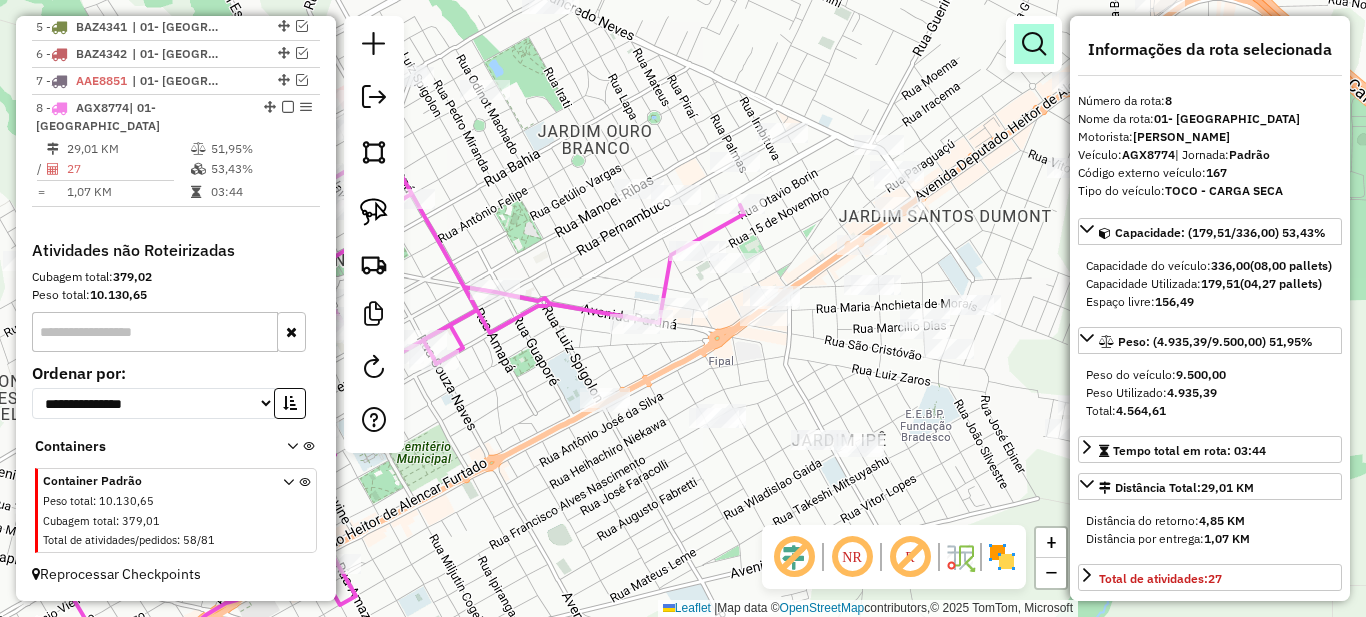 click at bounding box center [1034, 44] 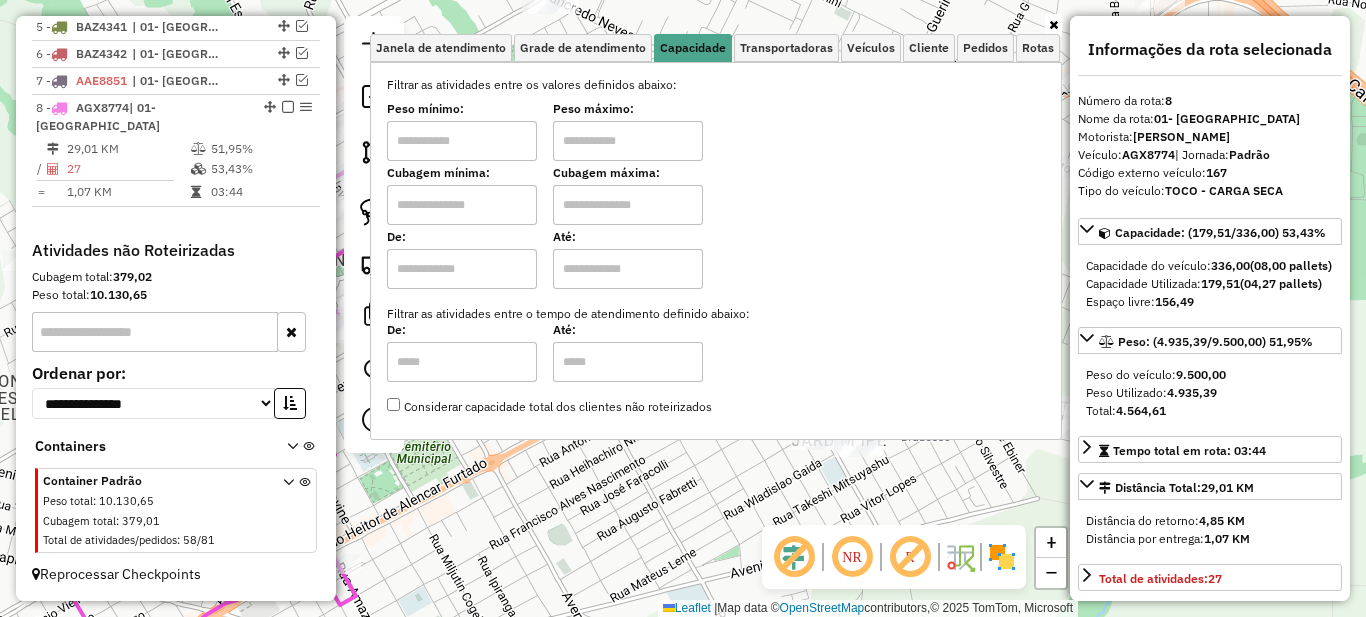 click on "Filtrar as atividades entre os valores definidos abaixo:  Peso mínimo:   Peso máximo:   Cubagem mínima:   Cubagem máxima:   De:   Até:  Filtrar as atividades entre o tempo de atendimento definido abaixo:  De:   Até:   Considerar capacidade total dos clientes não roteirizados" at bounding box center [716, 246] 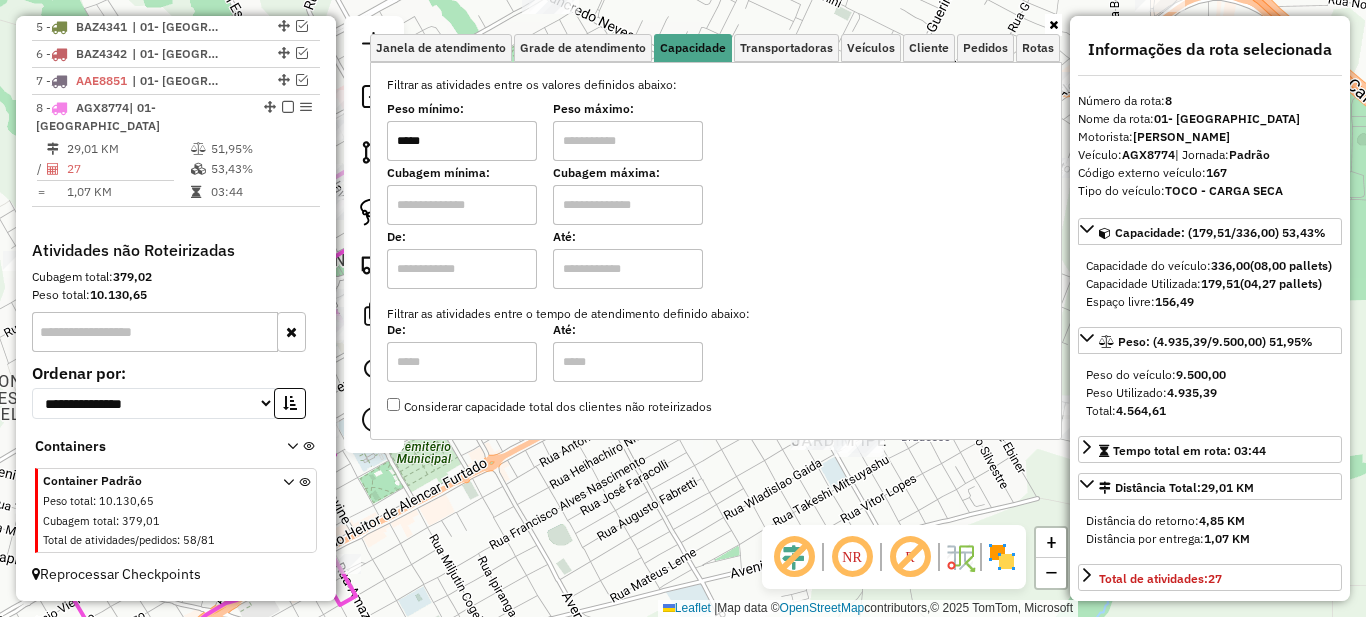 type on "*****" 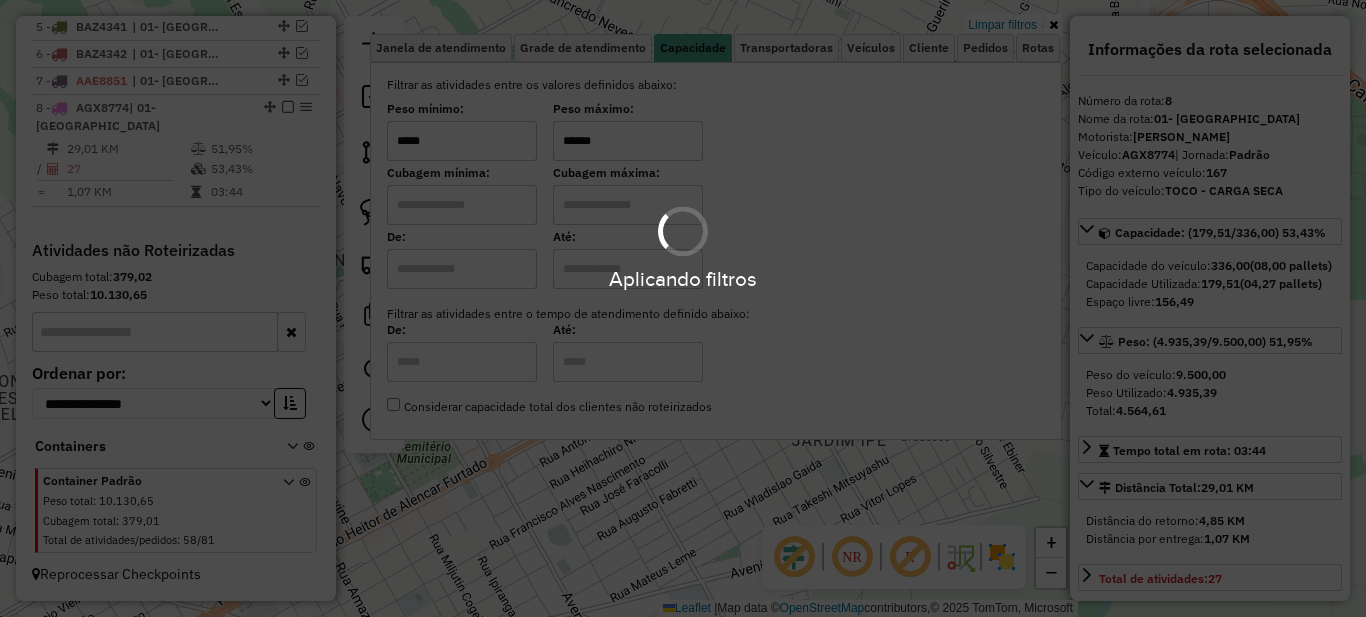type on "******" 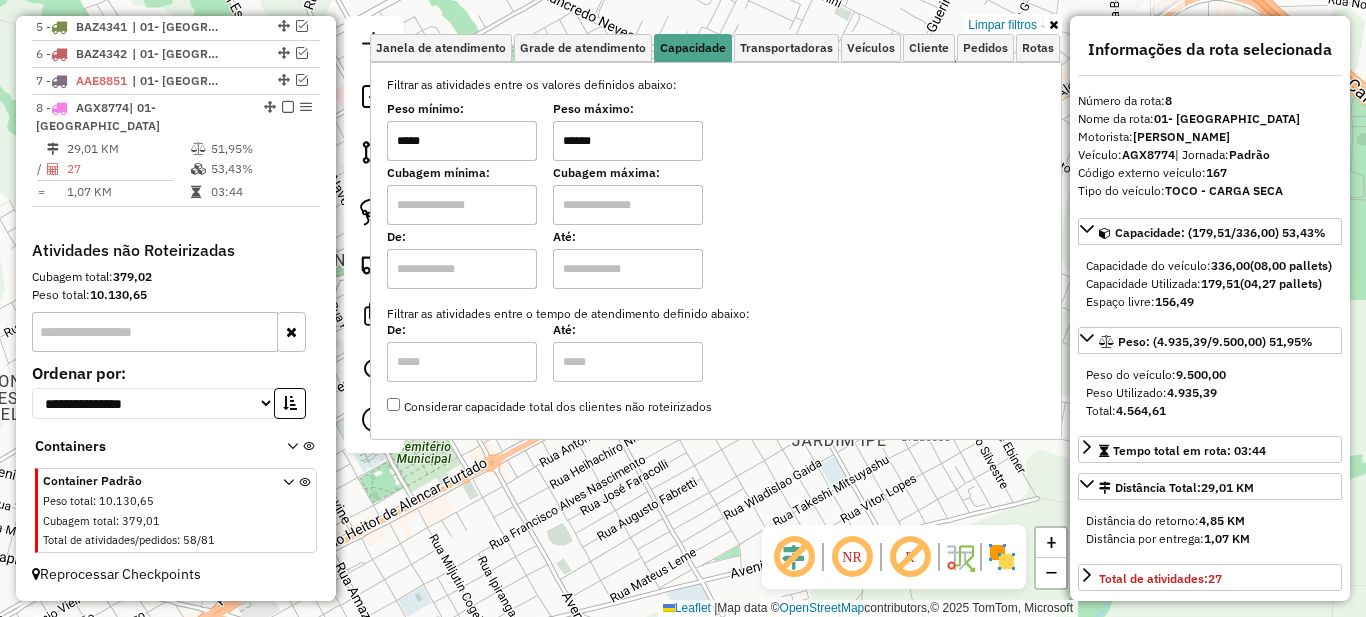 click at bounding box center (1053, 25) 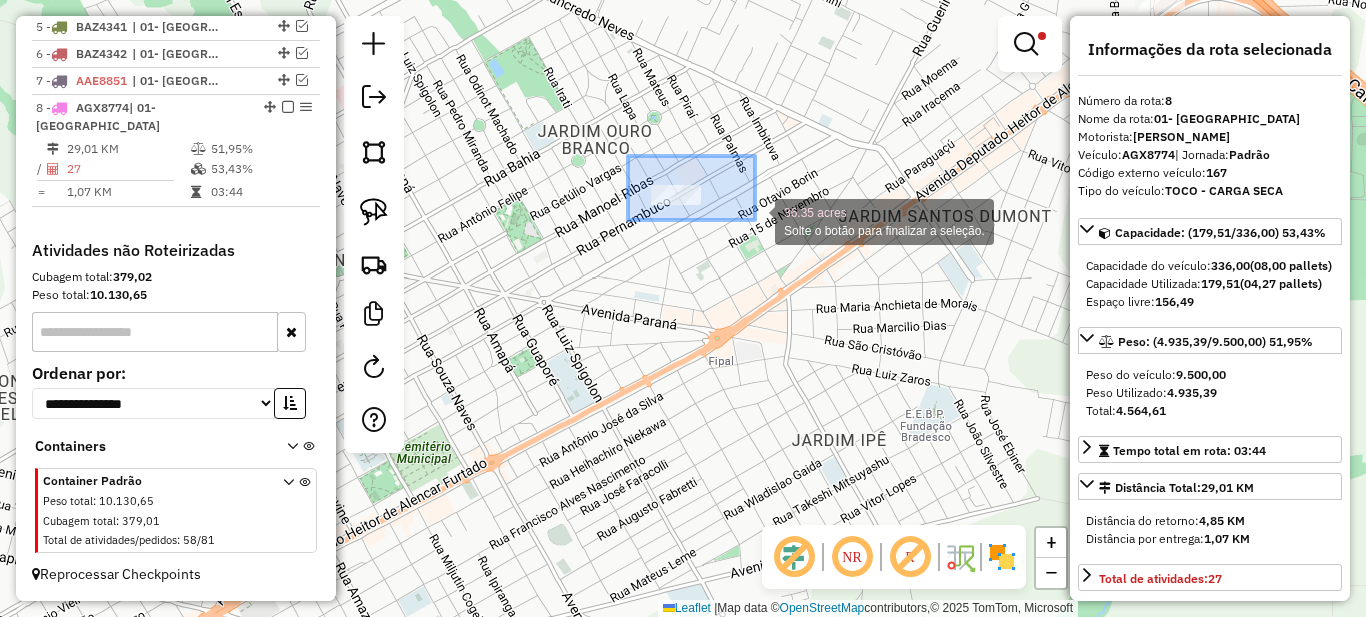 drag, startPoint x: 647, startPoint y: 190, endPoint x: 762, endPoint y: 222, distance: 119.36918 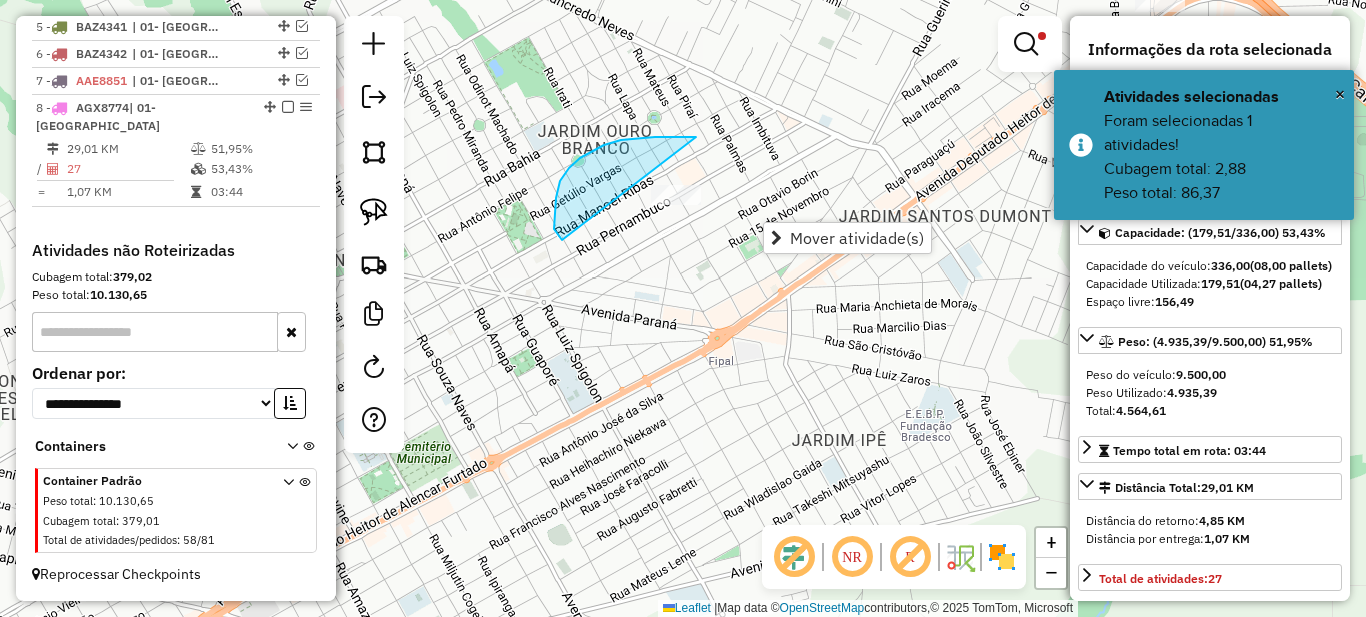drag, startPoint x: 621, startPoint y: 140, endPoint x: 742, endPoint y: 221, distance: 145.60907 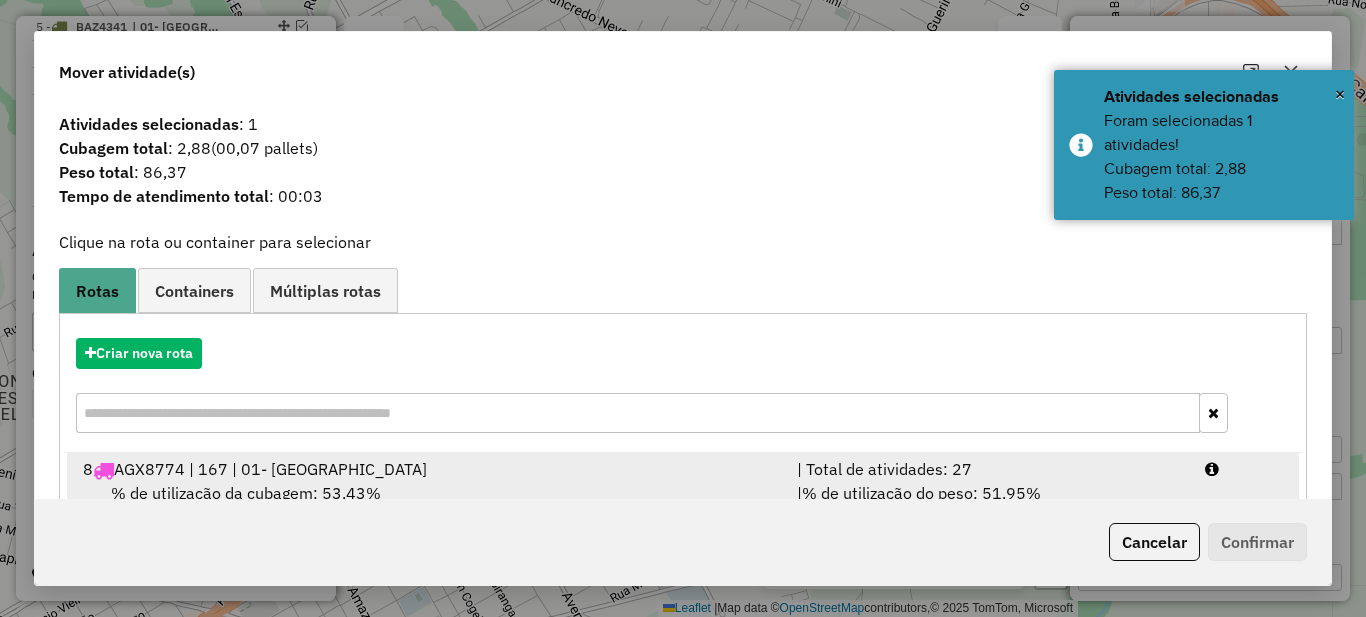 scroll, scrollTop: 70, scrollLeft: 0, axis: vertical 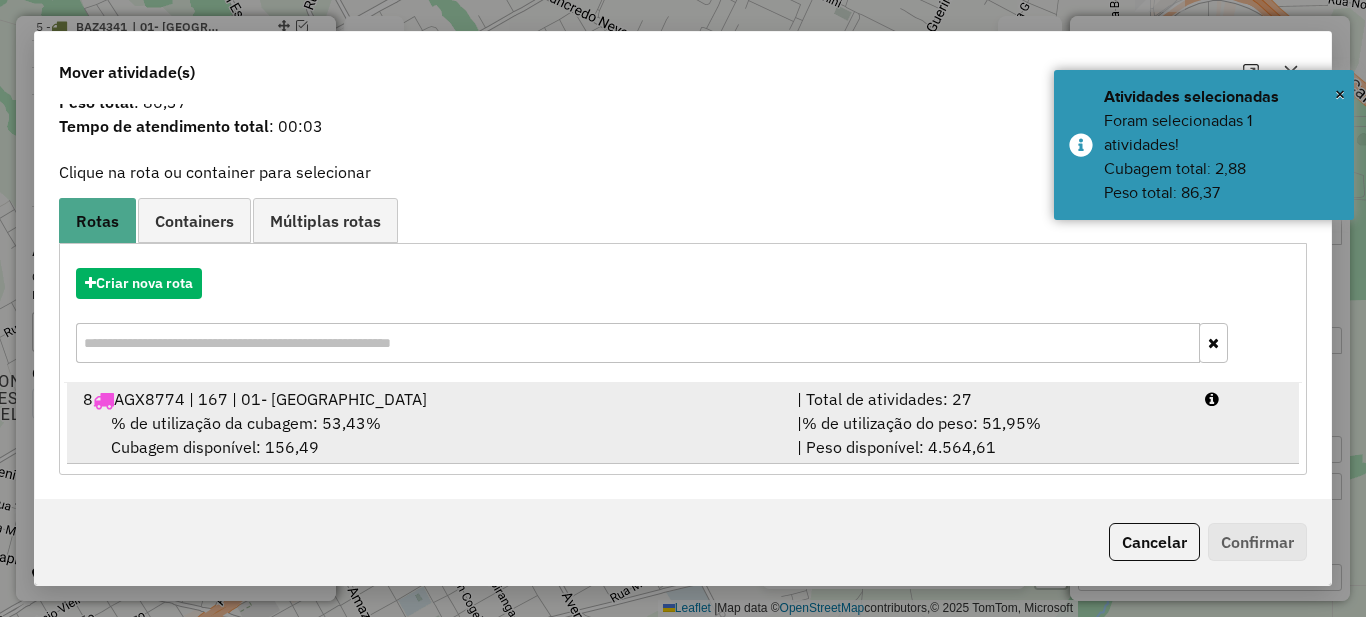 click on "% de utilização do peso: 51,95%" at bounding box center (921, 423) 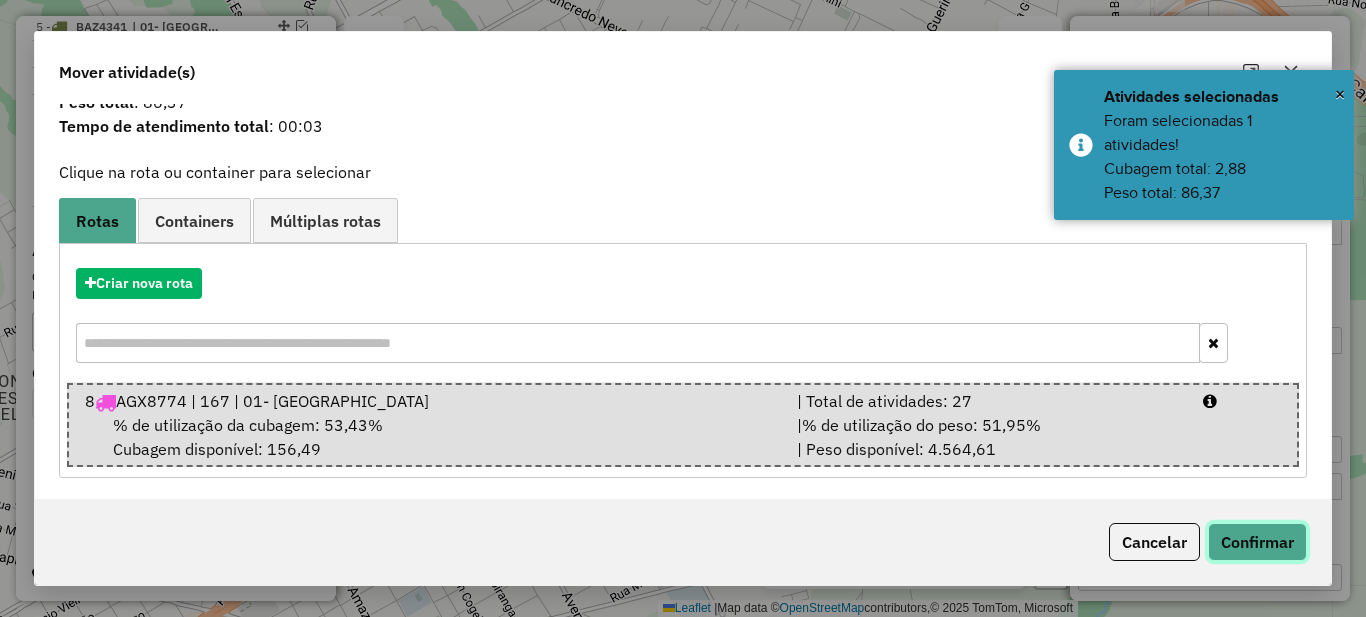 click on "Confirmar" 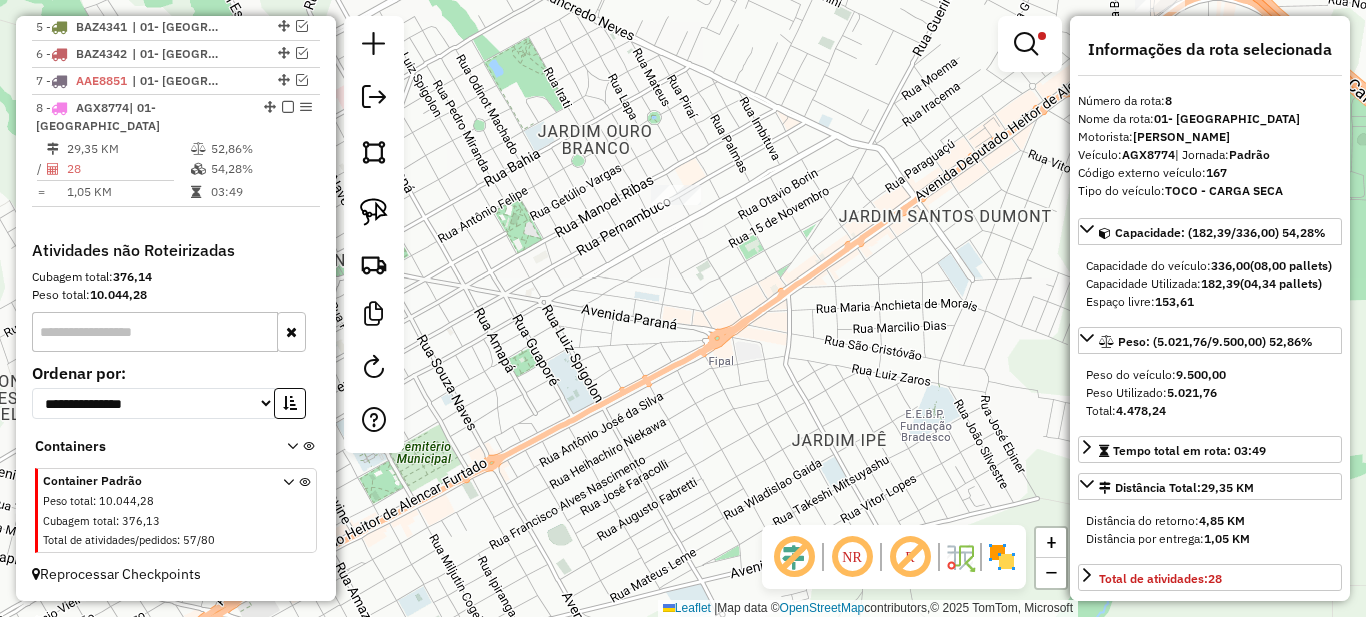 scroll, scrollTop: 0, scrollLeft: 0, axis: both 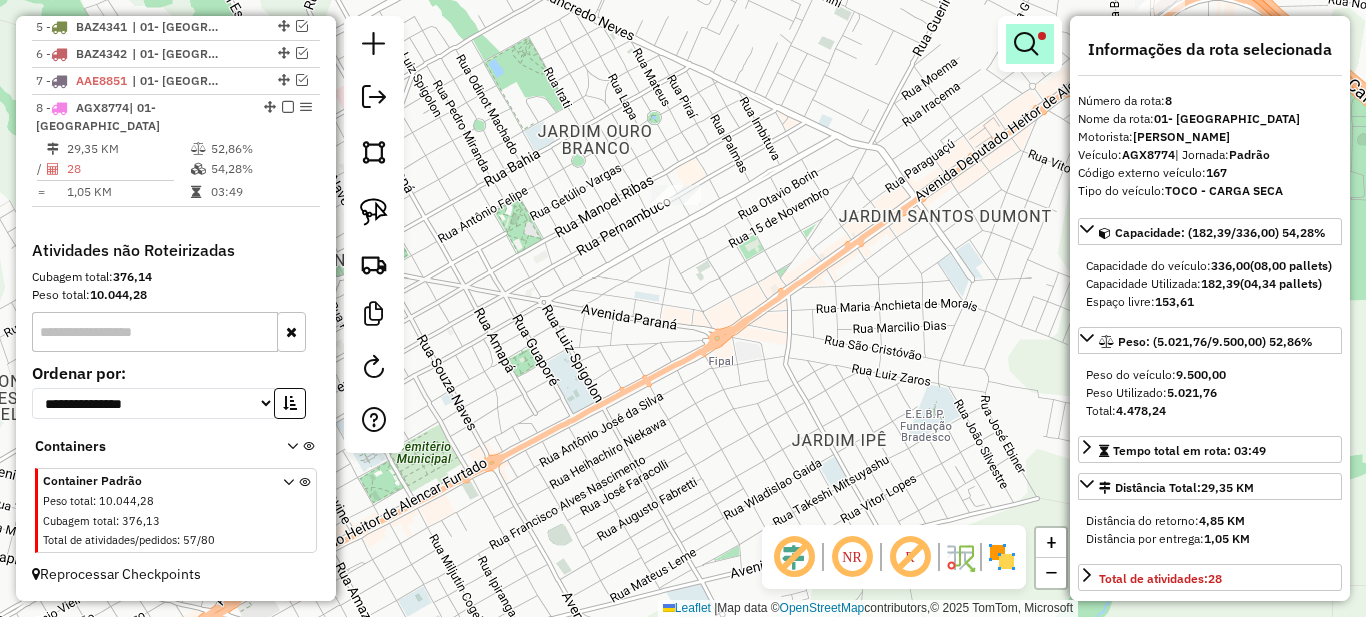 click at bounding box center [1026, 44] 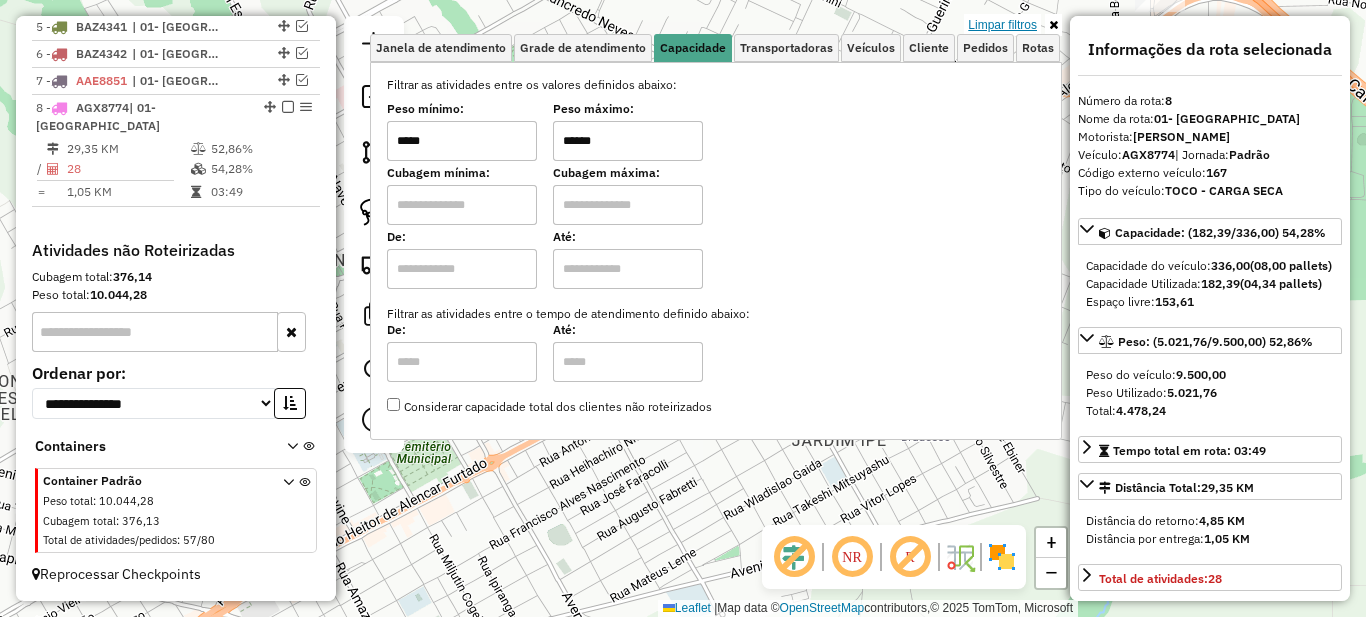 click on "Limpar filtros" at bounding box center [1002, 25] 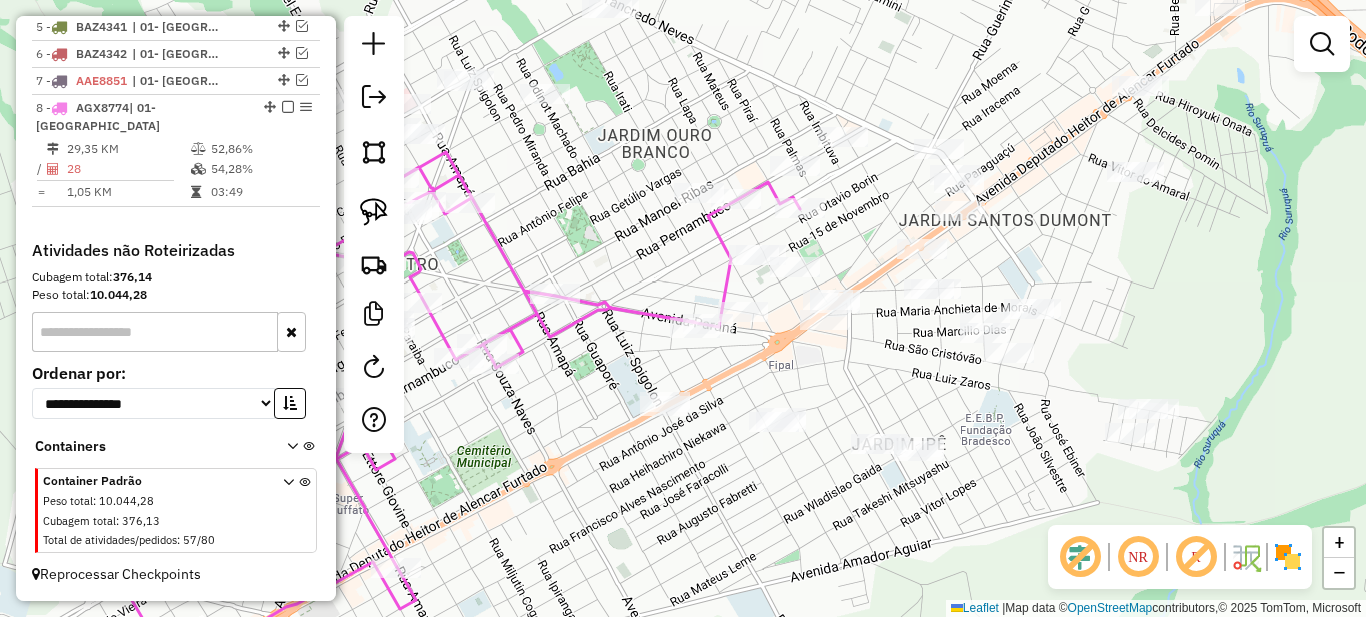 drag, startPoint x: 533, startPoint y: 178, endPoint x: 740, endPoint y: 167, distance: 207.29207 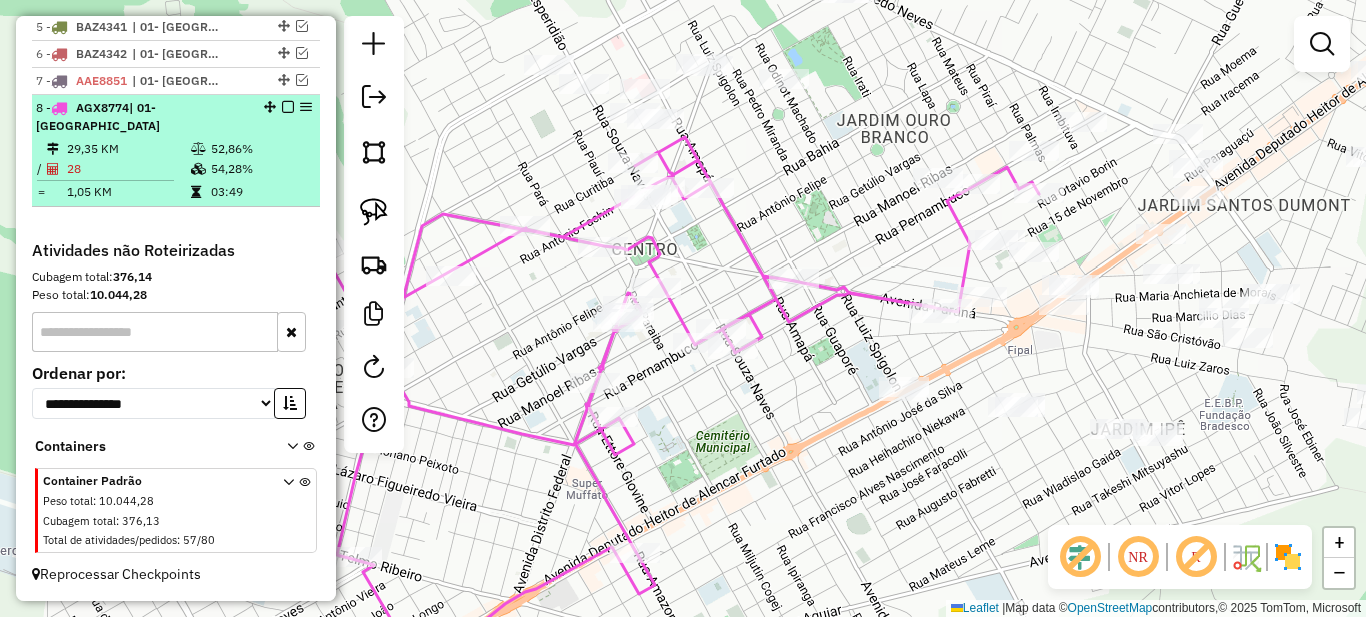 click at bounding box center [288, 107] 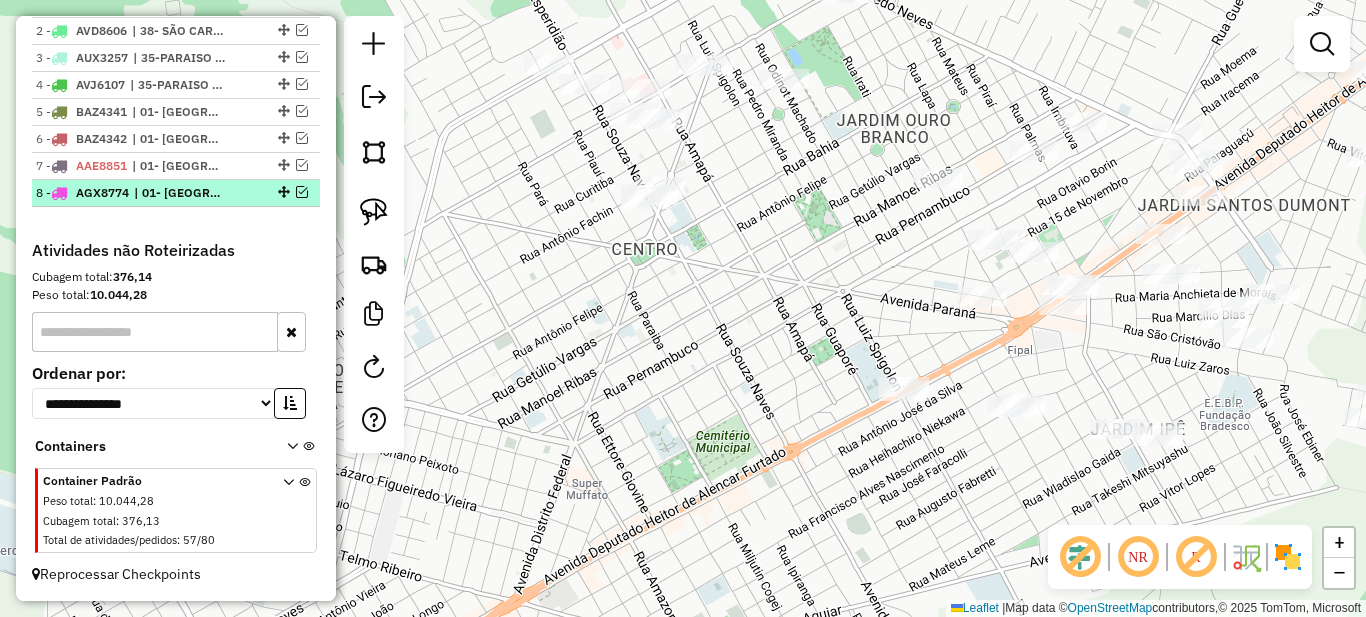 scroll, scrollTop: 824, scrollLeft: 0, axis: vertical 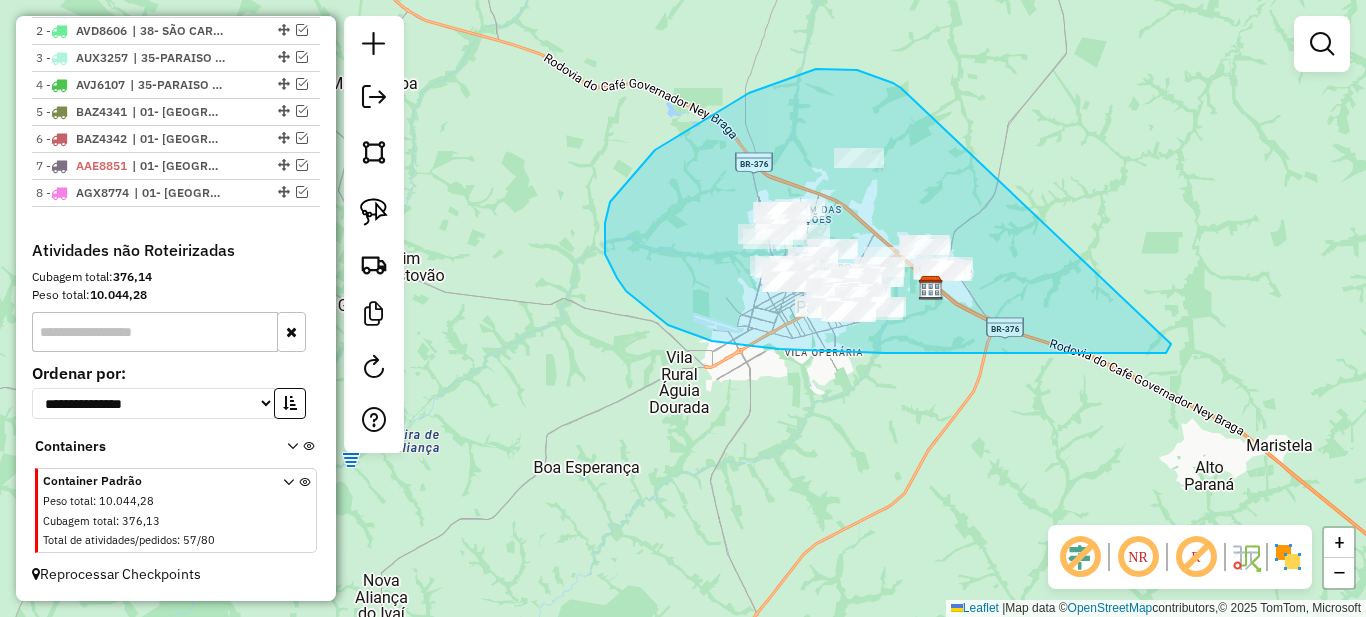 drag, startPoint x: 816, startPoint y: 69, endPoint x: 1171, endPoint y: 344, distance: 449.05457 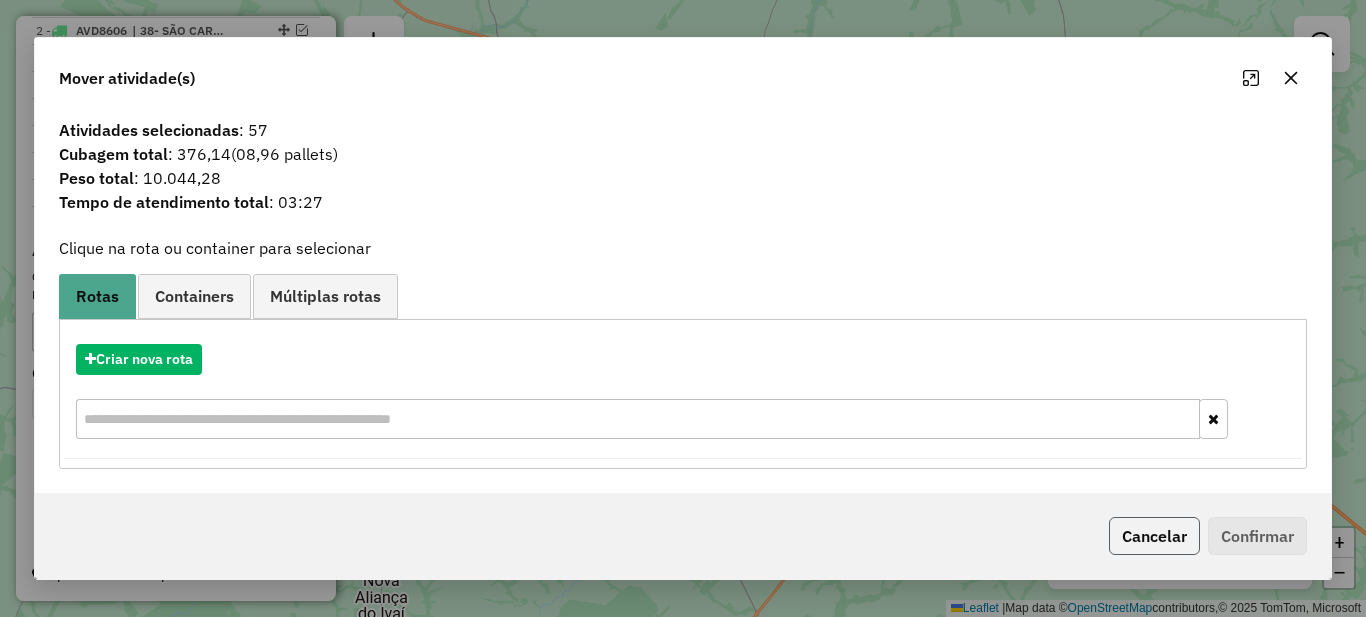 click on "Cancelar" 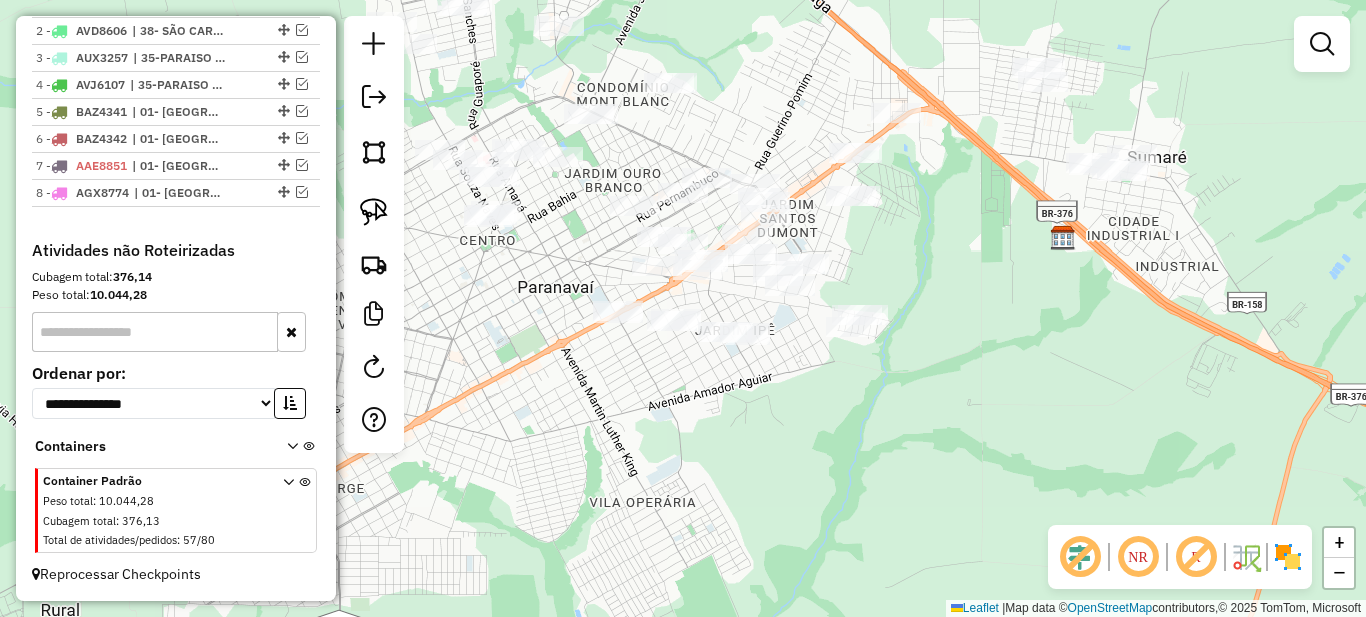 drag, startPoint x: 932, startPoint y: 275, endPoint x: 866, endPoint y: 294, distance: 68.68042 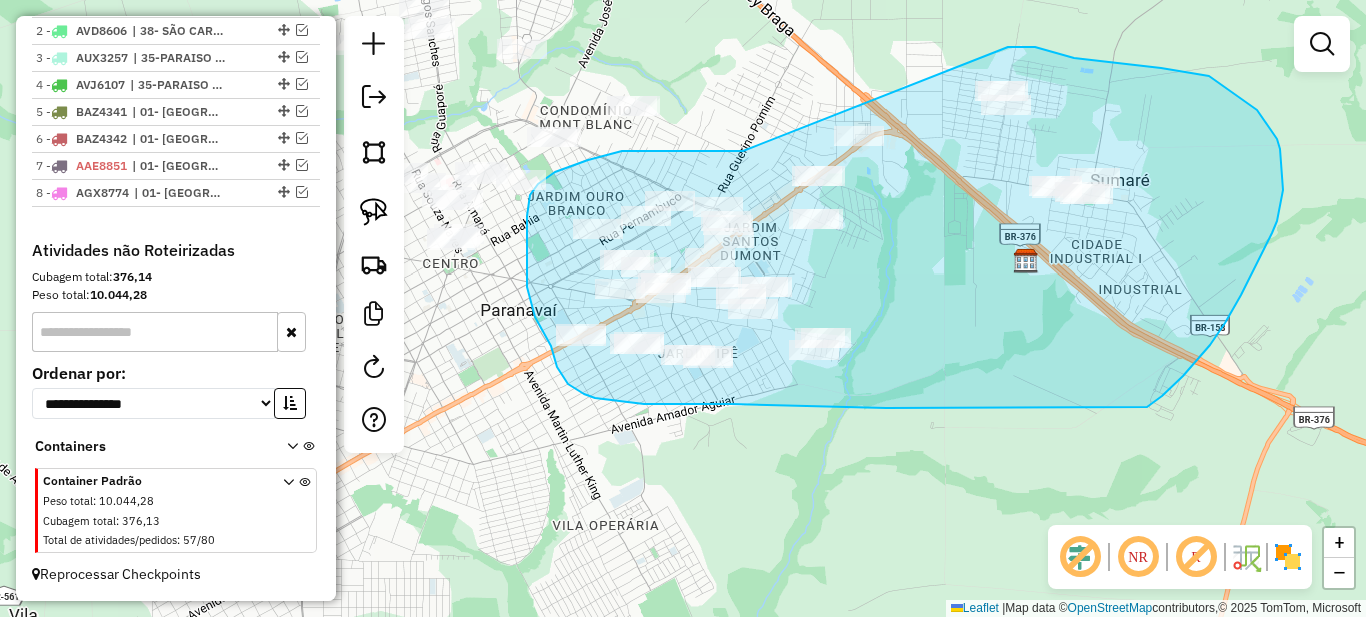 drag, startPoint x: 743, startPoint y: 151, endPoint x: 1007, endPoint y: 47, distance: 283.74637 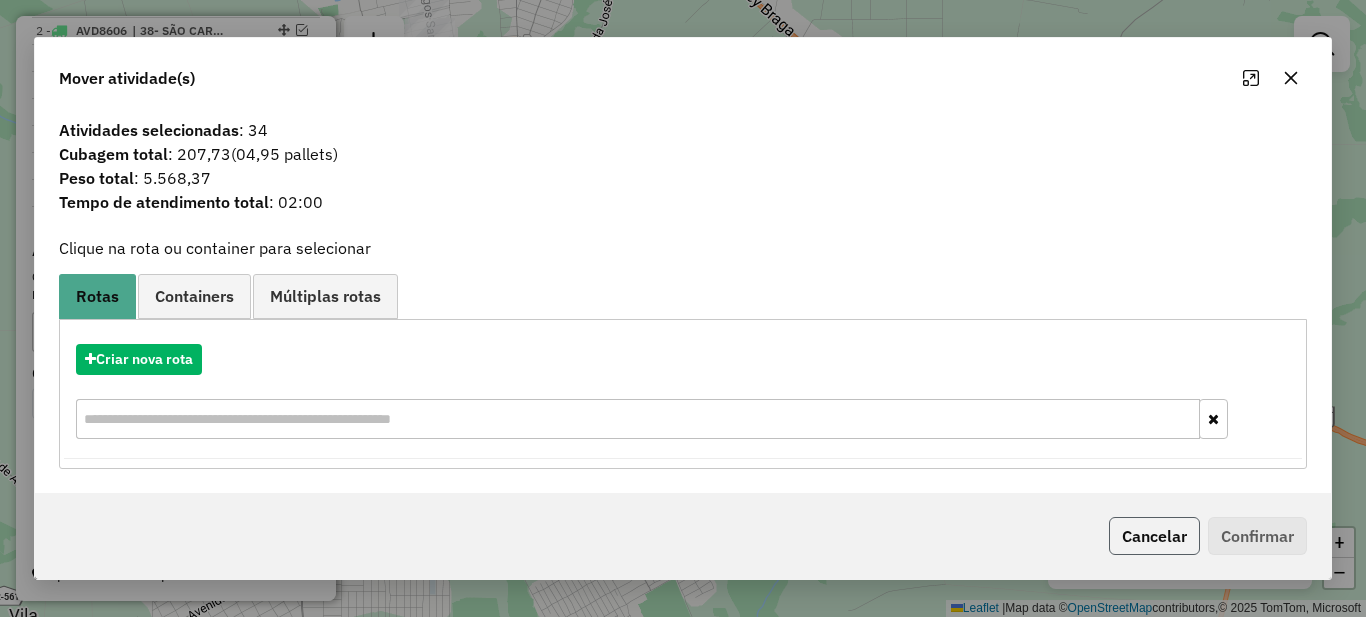 click on "Cancelar" 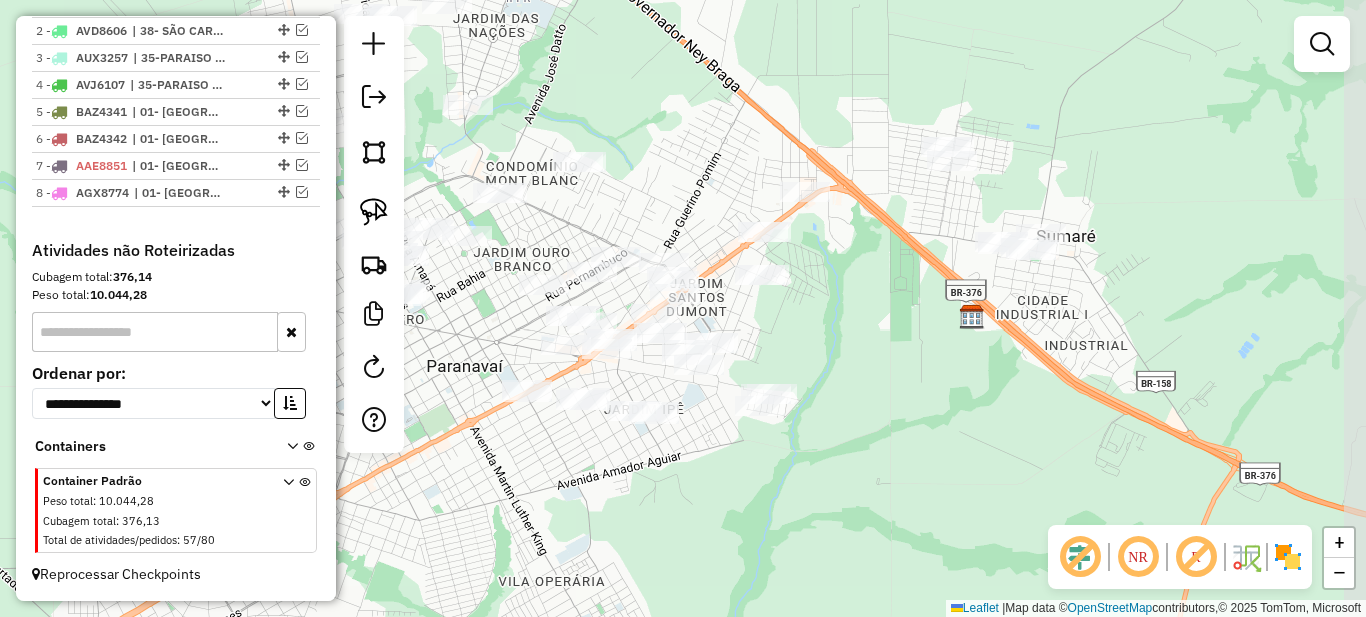 drag, startPoint x: 887, startPoint y: 299, endPoint x: 860, endPoint y: 356, distance: 63.07139 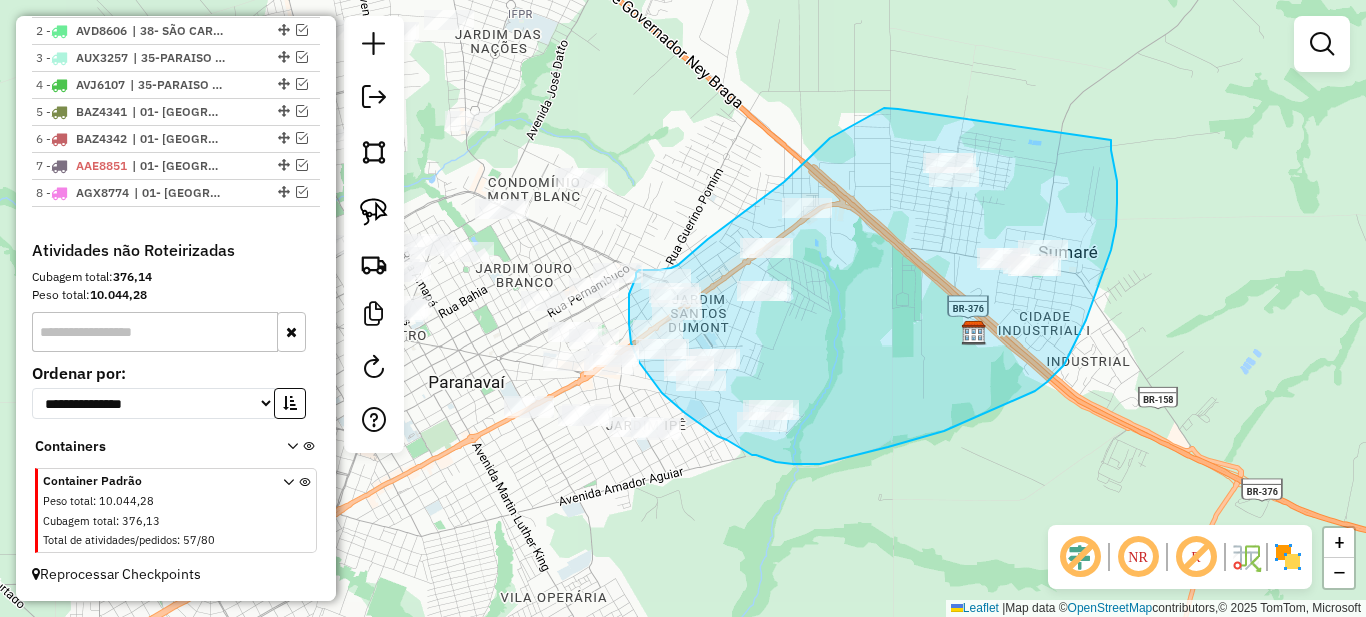 drag, startPoint x: 898, startPoint y: 109, endPoint x: 1111, endPoint y: 140, distance: 215.24405 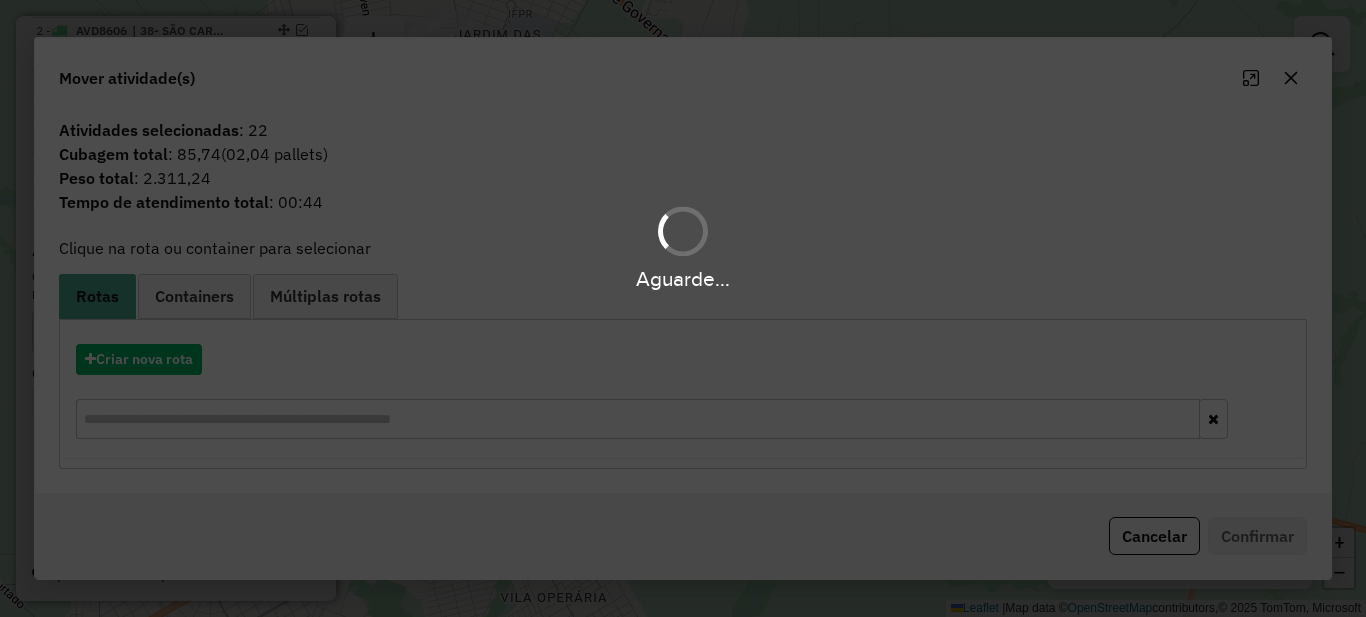 click on "Aguarde...  Pop-up bloqueado!  Seu navegador bloqueou automáticamente a abertura de uma nova janela.   Acesse as configurações e adicione o endereço do sistema a lista de permissão.   Fechar  Informações da Sessão 963332 - 11/07/2025     Criação: 10/07/2025 17:20   Depósito:  Unidas  Total de rotas:  8  Distância Total:  447,92 km  Tempo total:  33:29  Valor total:  R$ 317.360,63  - Total roteirizado:  R$ 256.541,29  - Total não roteirizado:  R$ 60.819,34  Total de Atividades Roteirizadas:  165  Total de Pedidos Roteirizados:  261  Peso total roteirizado:  44.237,13  Cubagem total roteirizado:  1.551,76  Total de Atividades não Roteirizadas:  57  Total de Pedidos não Roteirizados:  80 Total de caixas por viagem:  1.551,76 /   8 =  193,97 Média de Atividades por viagem:  165 /   8 =  20,63 Ocupação média da frota:  60,33%   Rotas improdutivas:  8  Rotas vários dias:  0  Clientes Priorizados NR:  0  Transportadoras  Rotas  Recargas: 0   Ver rotas   Ver veículos  Finalizar todas as rotas  :" at bounding box center [683, 308] 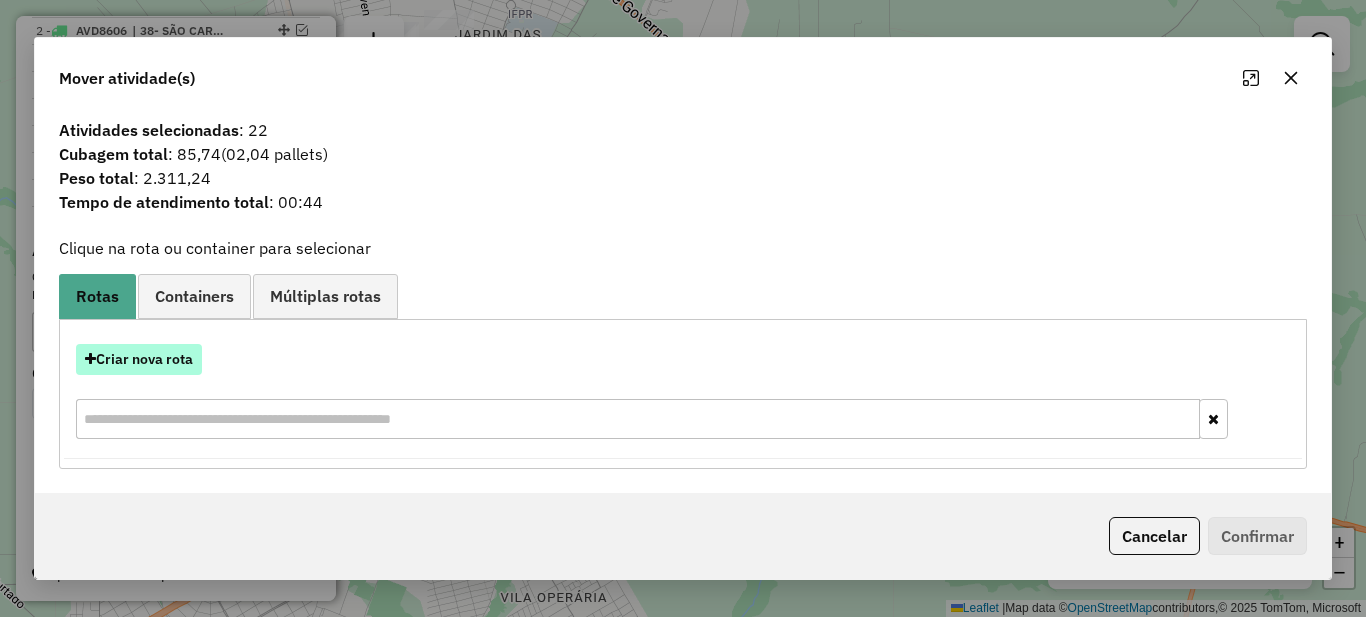 click on "Criar nova rota" at bounding box center [139, 359] 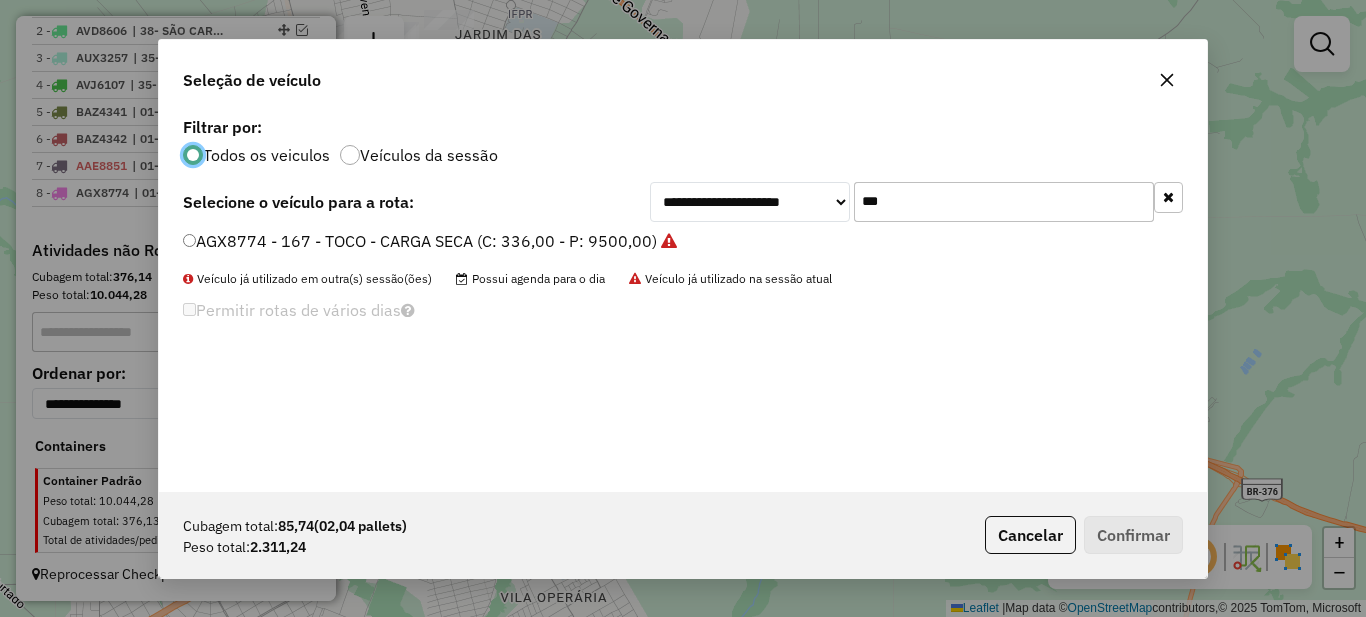 scroll, scrollTop: 11, scrollLeft: 6, axis: both 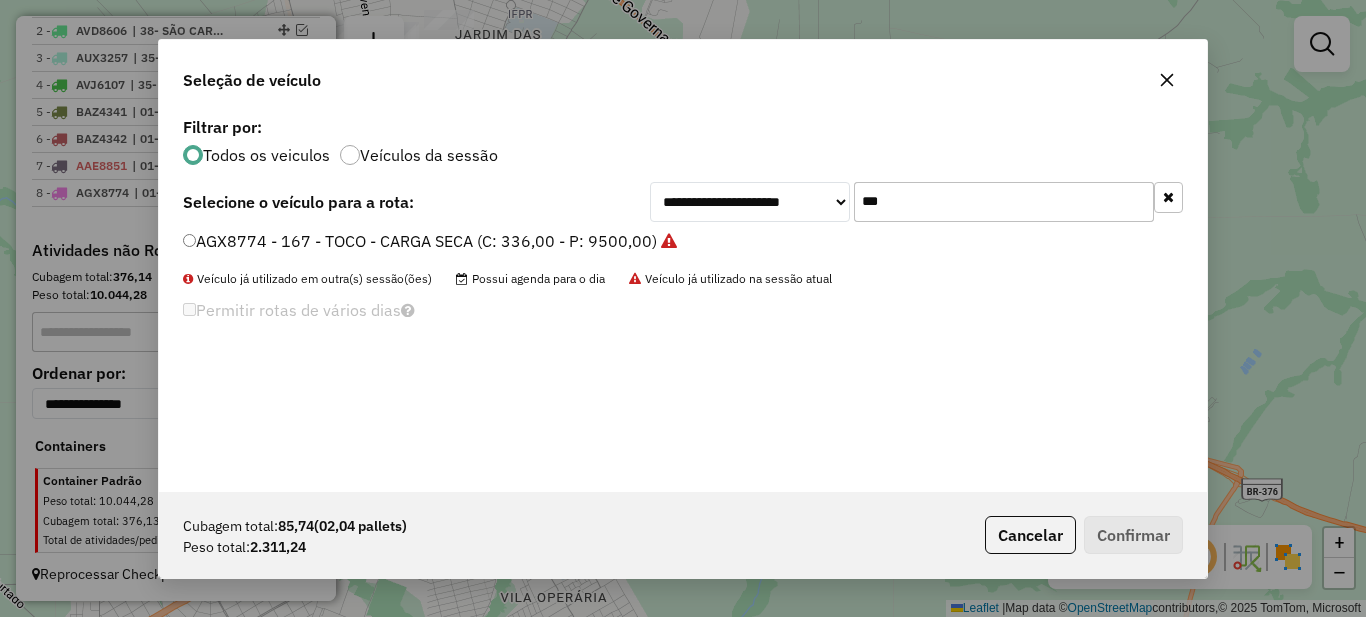 click on "***" 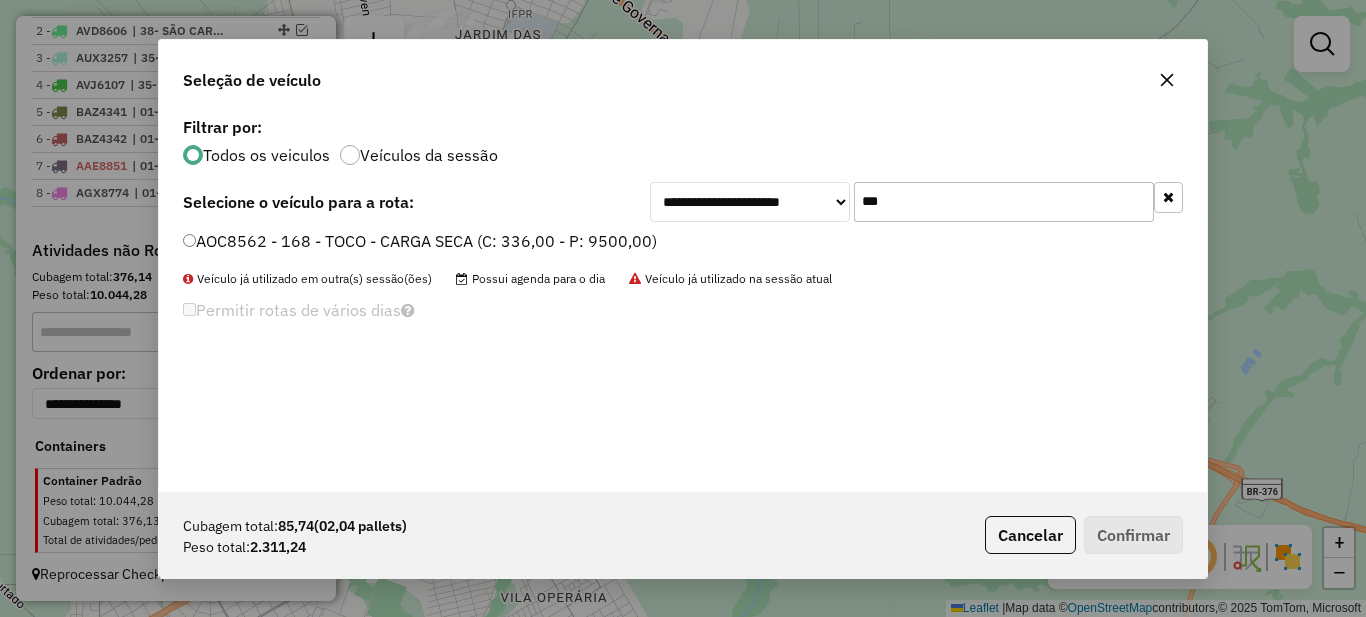 type on "***" 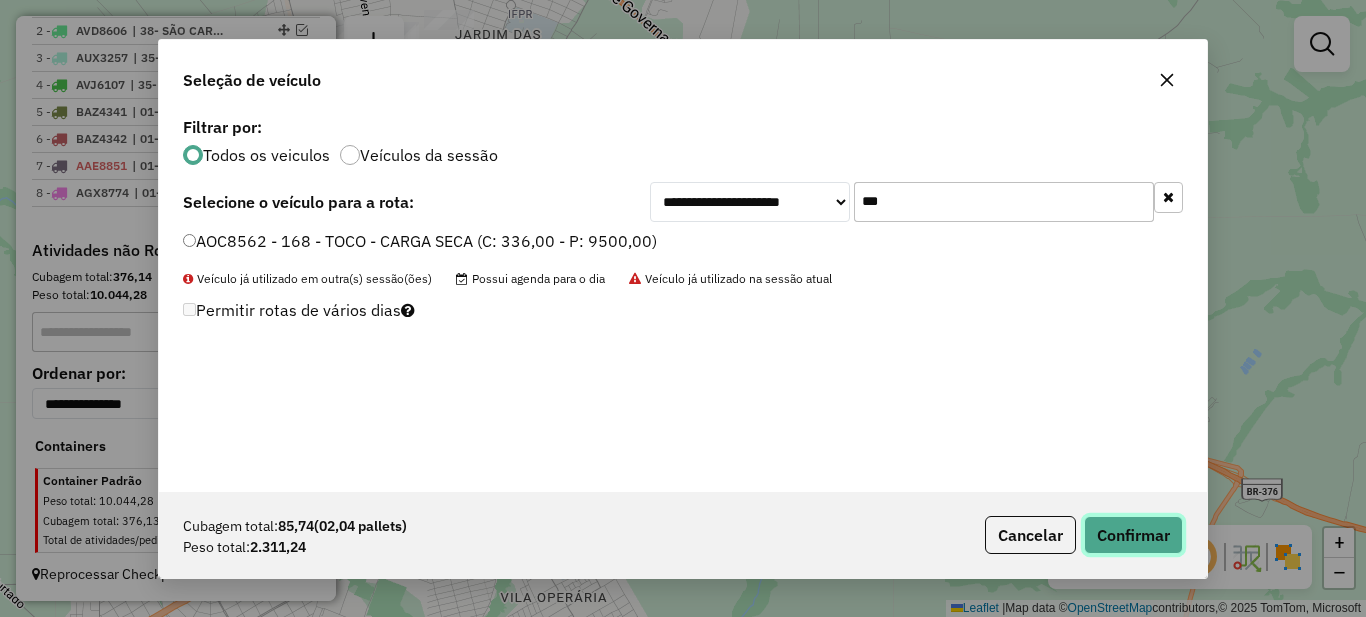 click on "Confirmar" 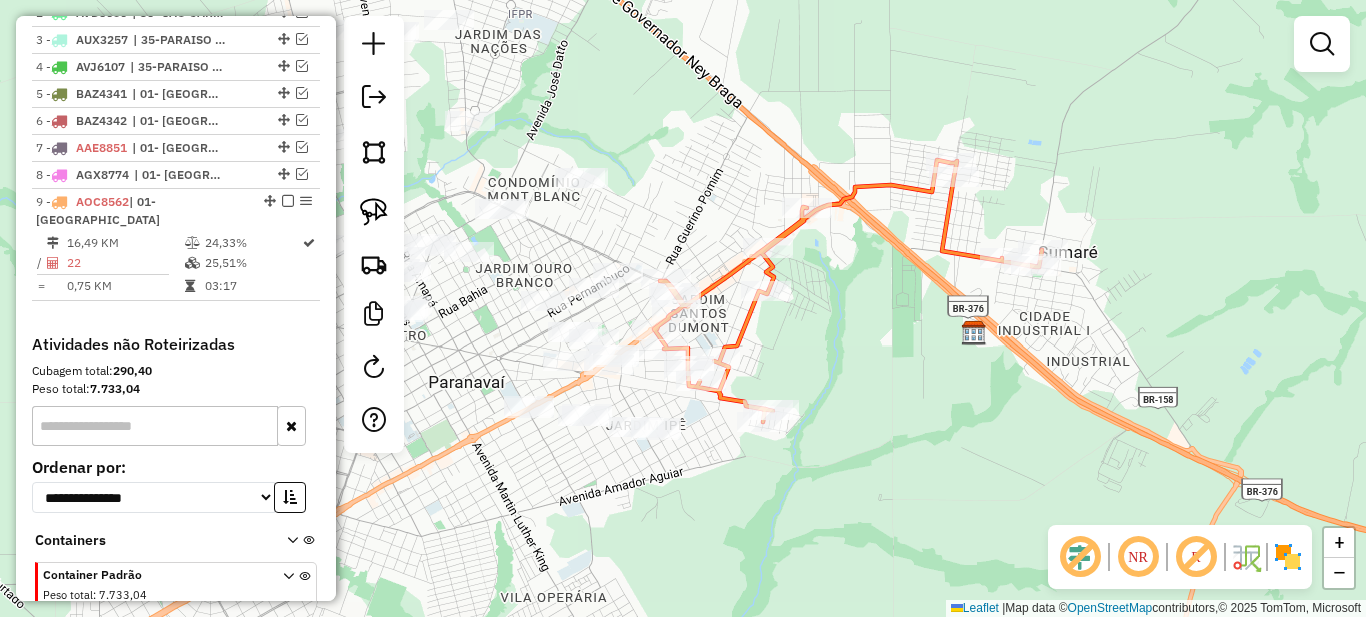 scroll, scrollTop: 907, scrollLeft: 0, axis: vertical 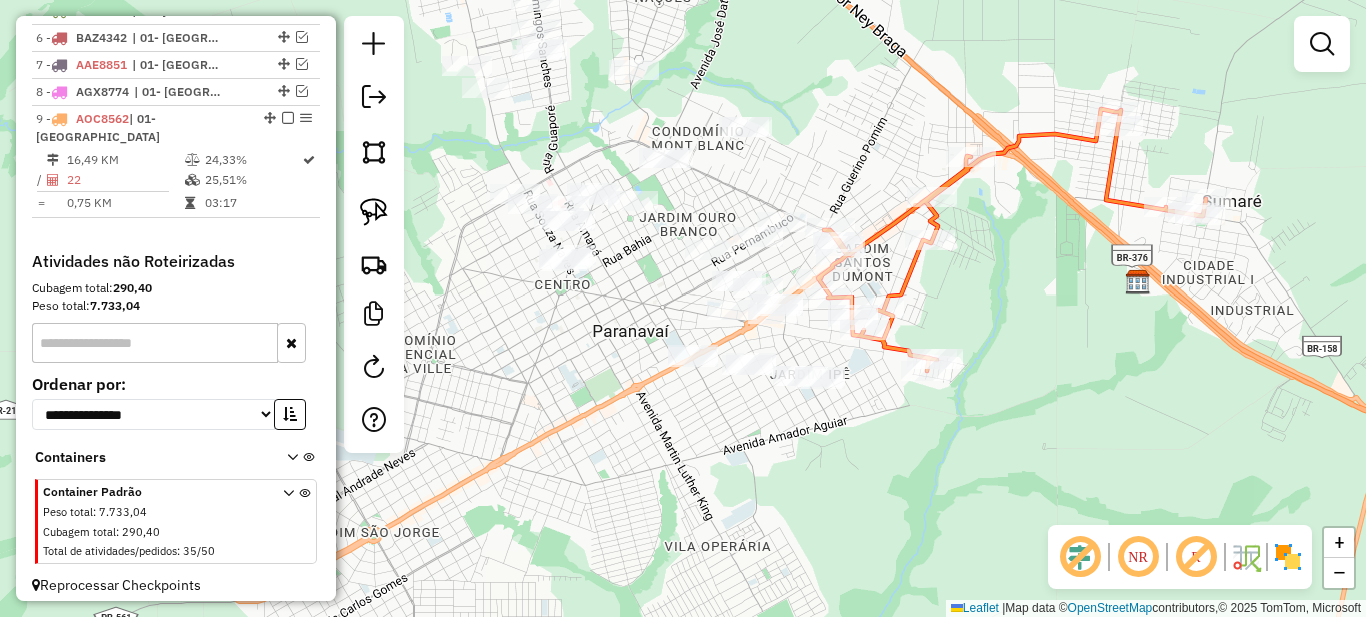 drag, startPoint x: 803, startPoint y: 441, endPoint x: 857, endPoint y: 423, distance: 56.920998 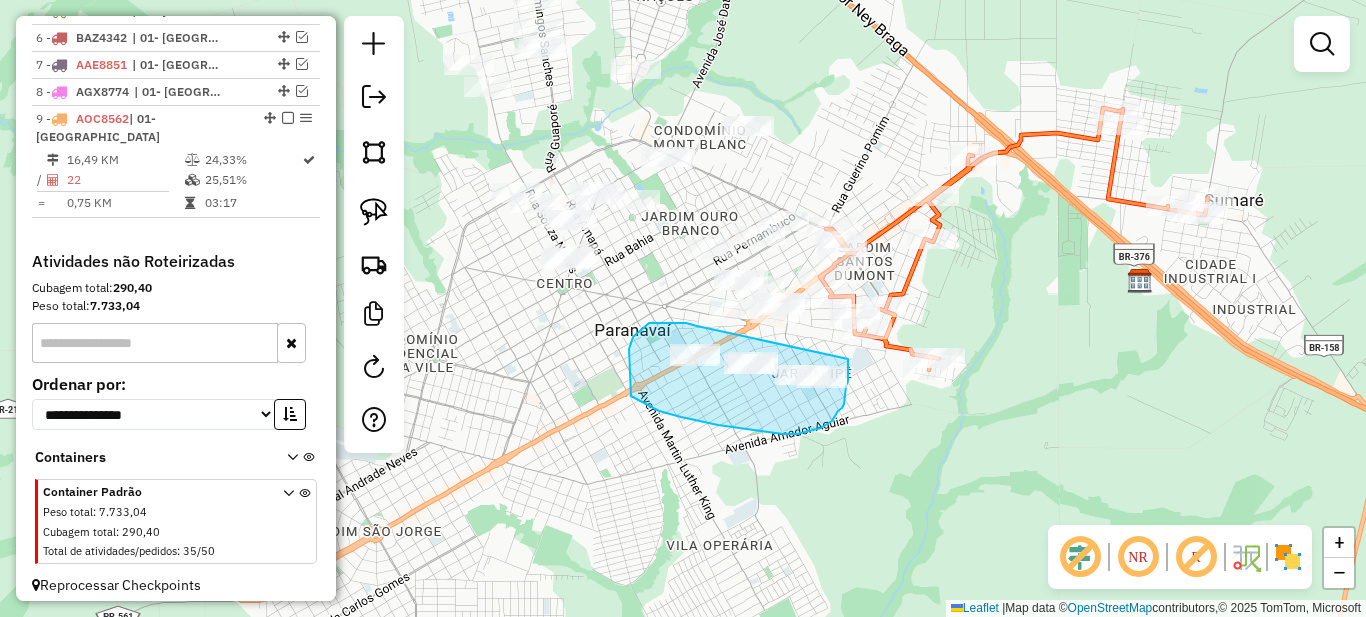 drag, startPoint x: 649, startPoint y: 323, endPoint x: 848, endPoint y: 359, distance: 202.23007 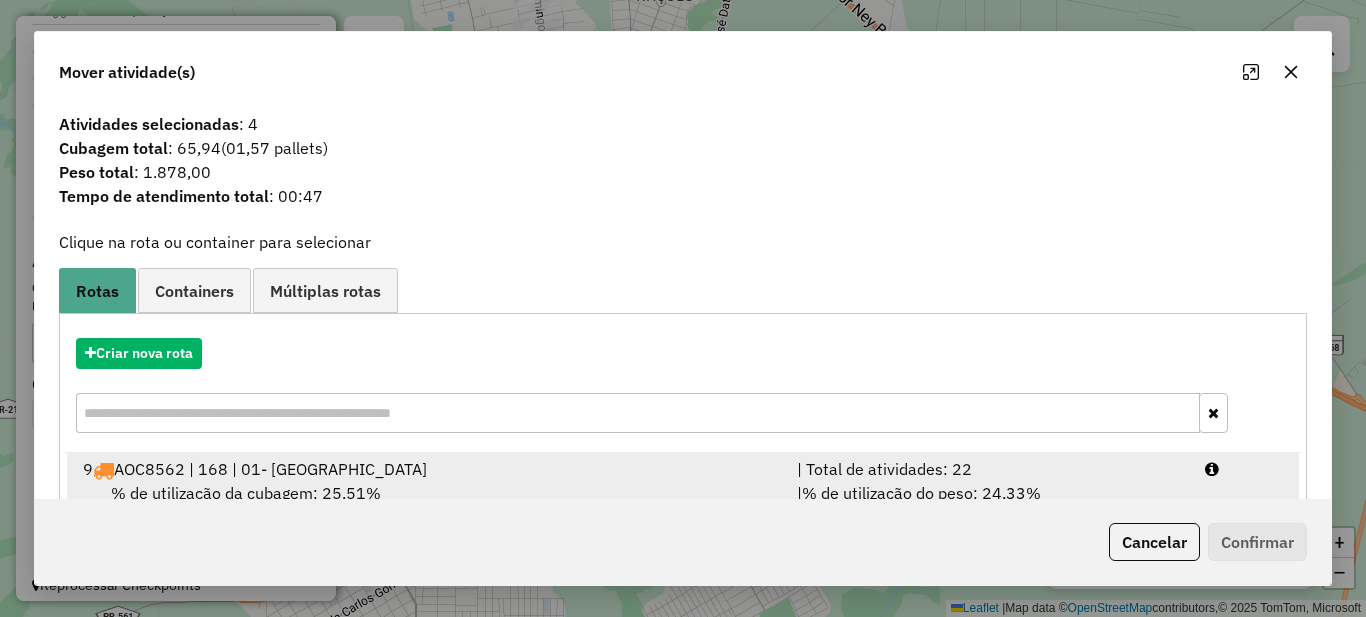 scroll, scrollTop: 70, scrollLeft: 0, axis: vertical 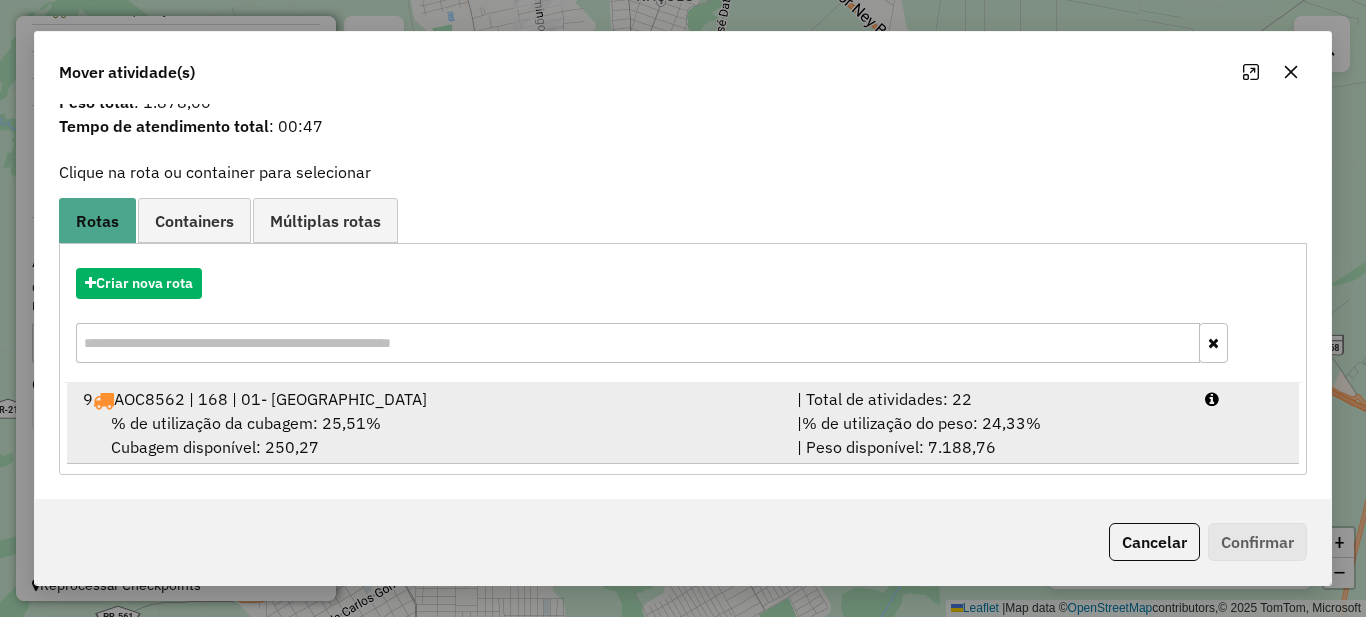 click on "|  % de utilização do peso: 24,33%  | Peso disponível: 7.188,76" at bounding box center [989, 435] 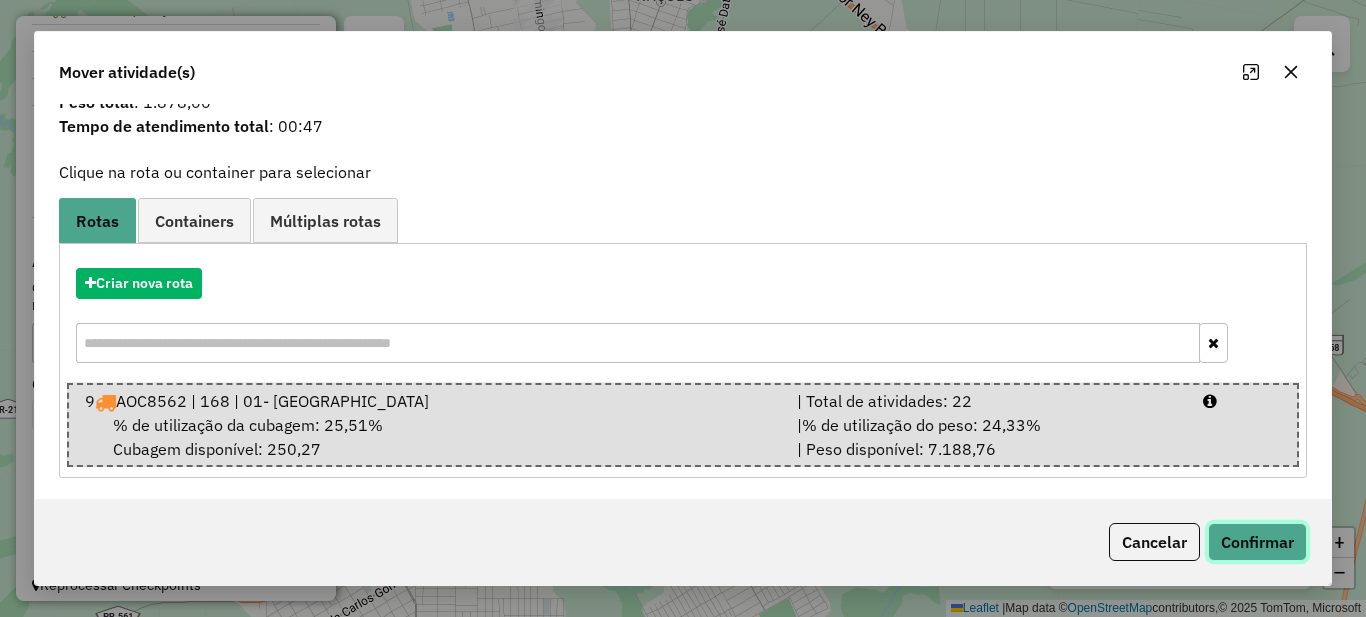 click on "Confirmar" 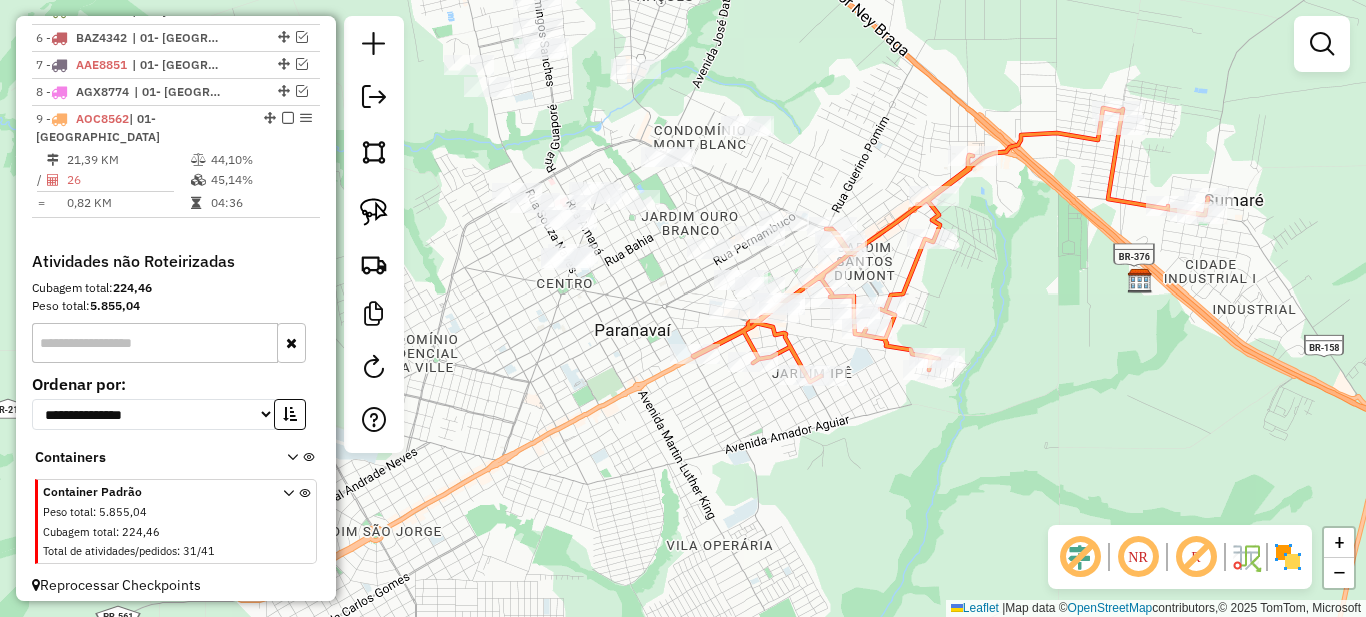 scroll, scrollTop: 0, scrollLeft: 0, axis: both 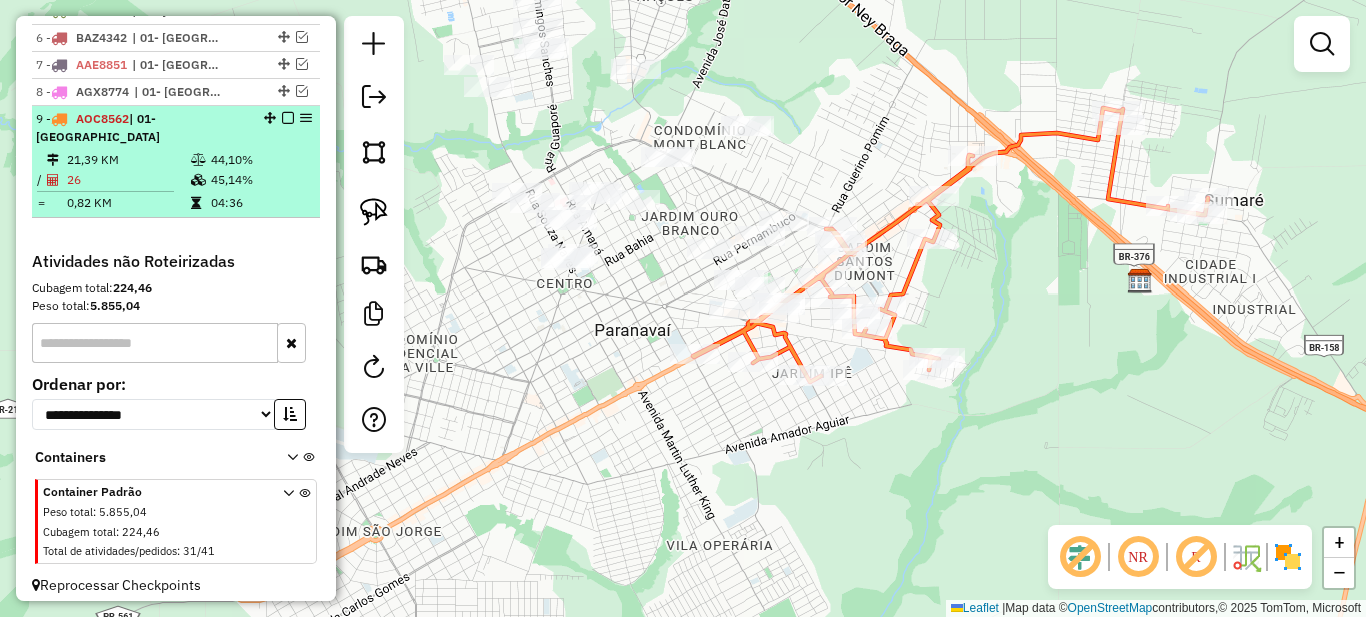 click on "45,14%" at bounding box center (260, 180) 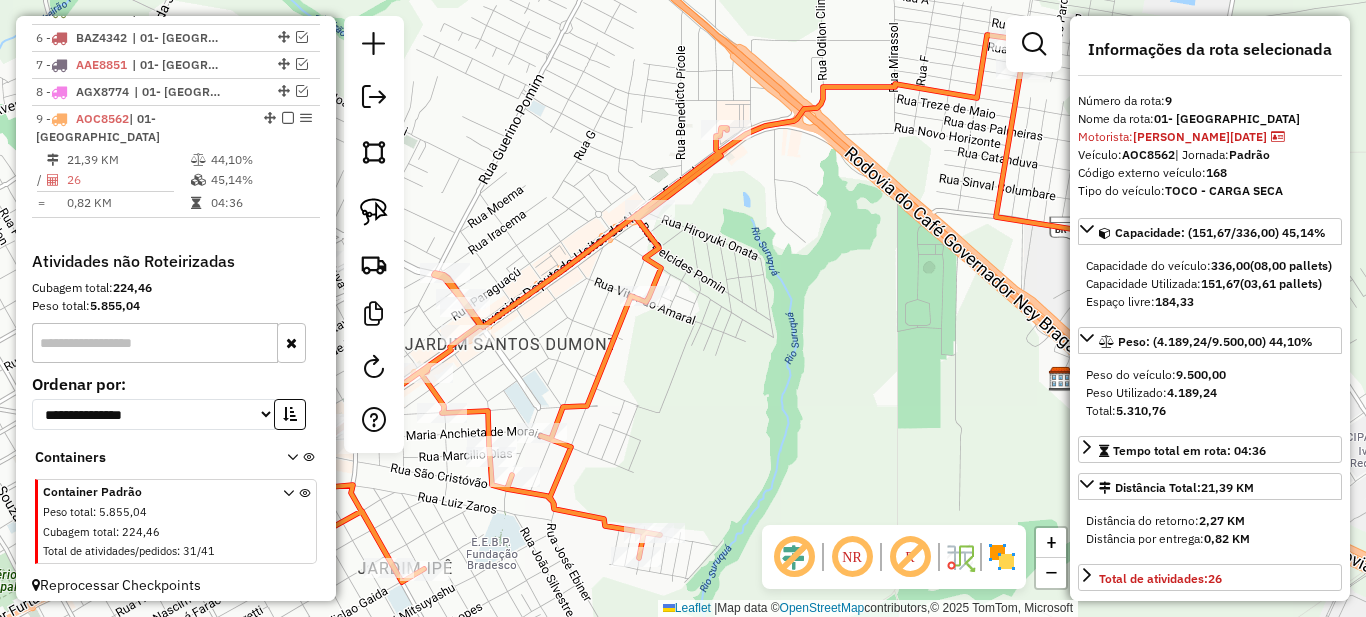 drag, startPoint x: 696, startPoint y: 415, endPoint x: 941, endPoint y: 223, distance: 311.27 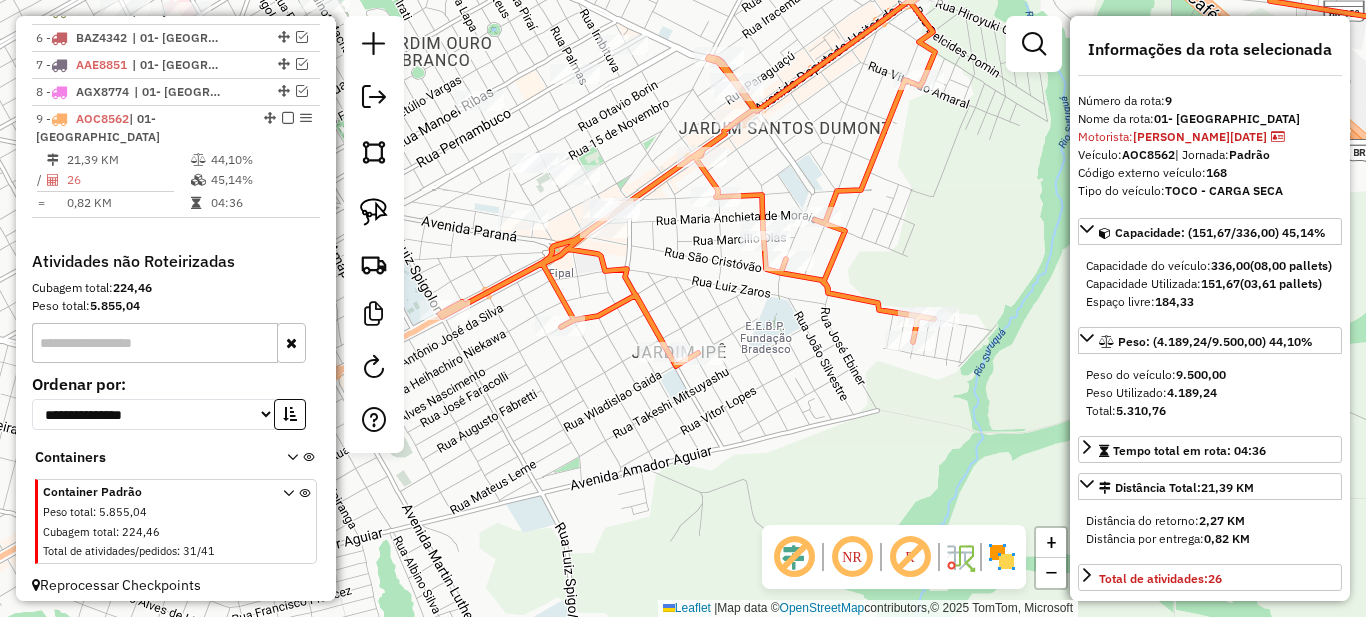 drag, startPoint x: 666, startPoint y: 266, endPoint x: 831, endPoint y: 360, distance: 189.89734 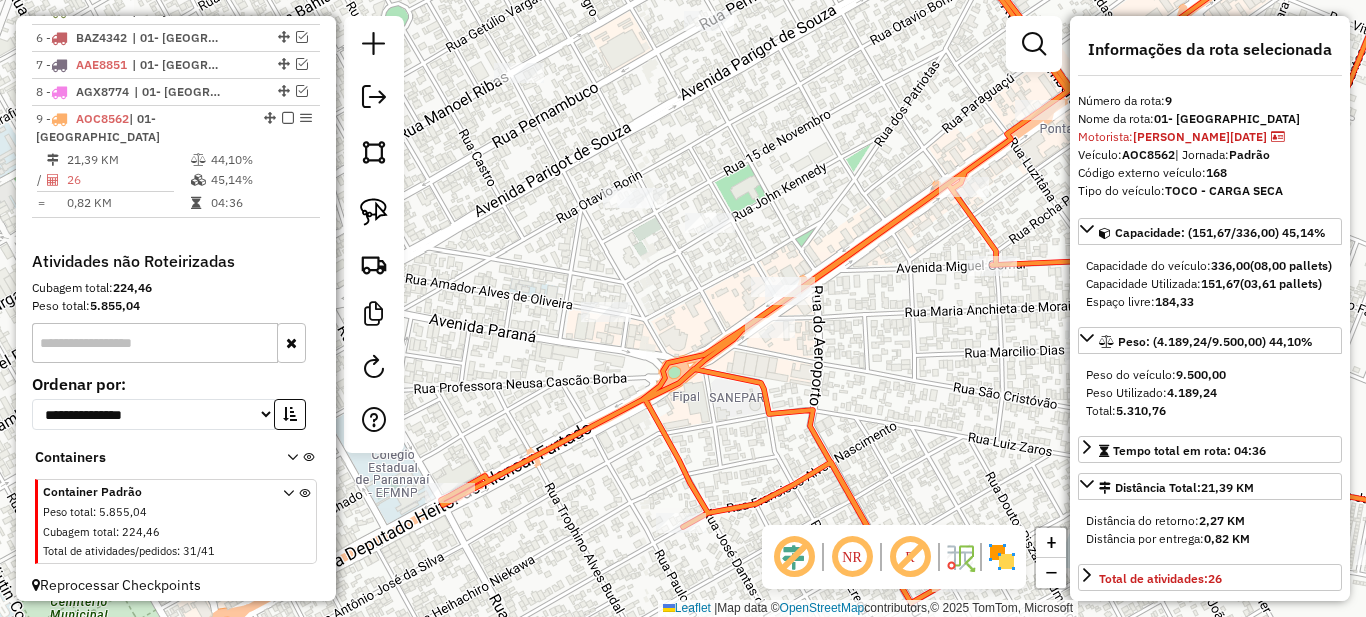 scroll, scrollTop: 200, scrollLeft: 0, axis: vertical 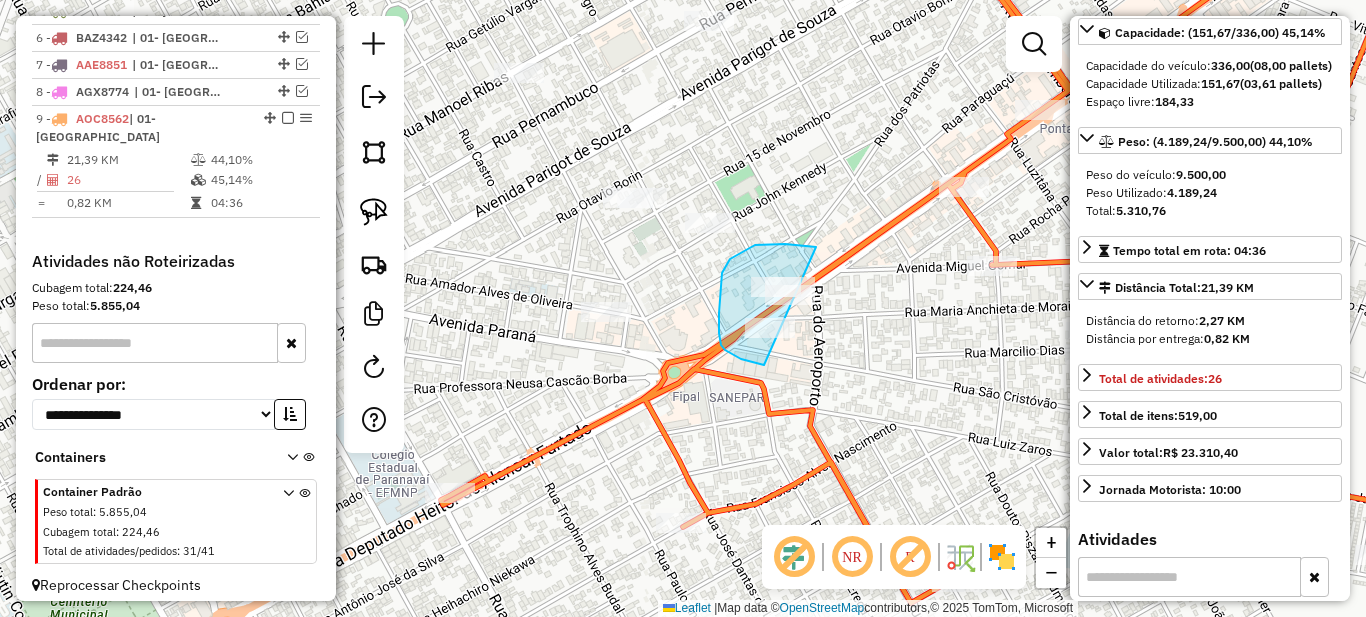 drag, startPoint x: 810, startPoint y: 247, endPoint x: 859, endPoint y: 298, distance: 70.724815 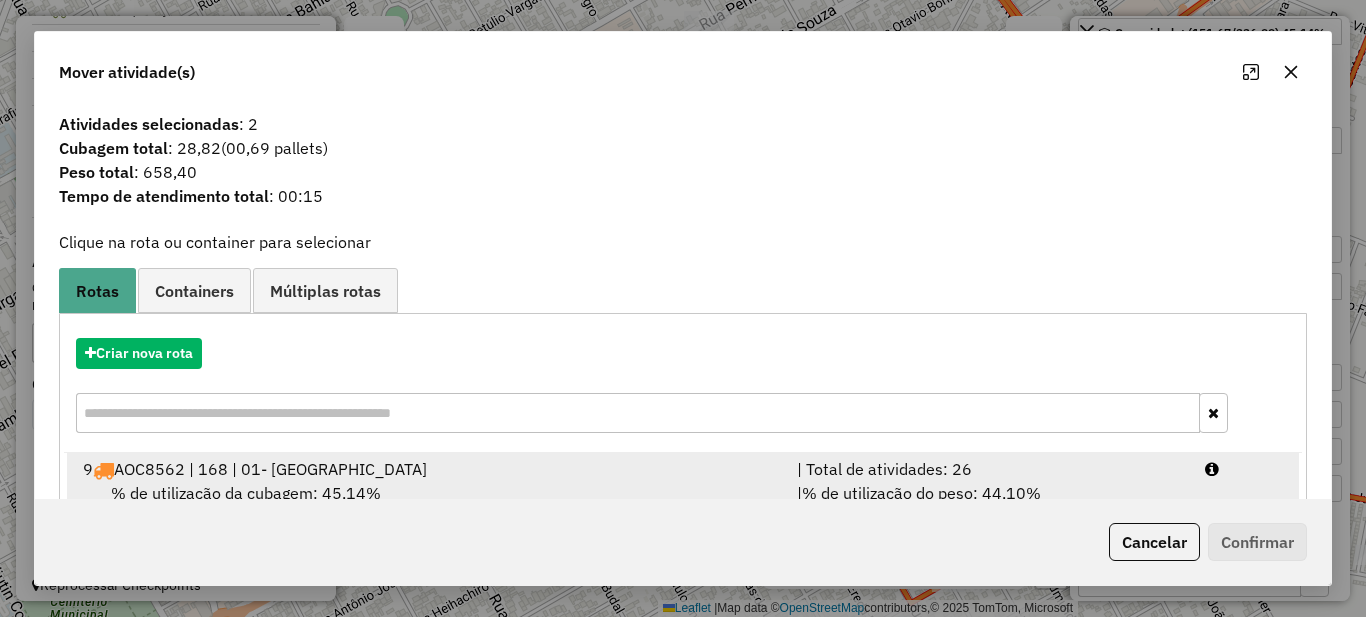 scroll, scrollTop: 70, scrollLeft: 0, axis: vertical 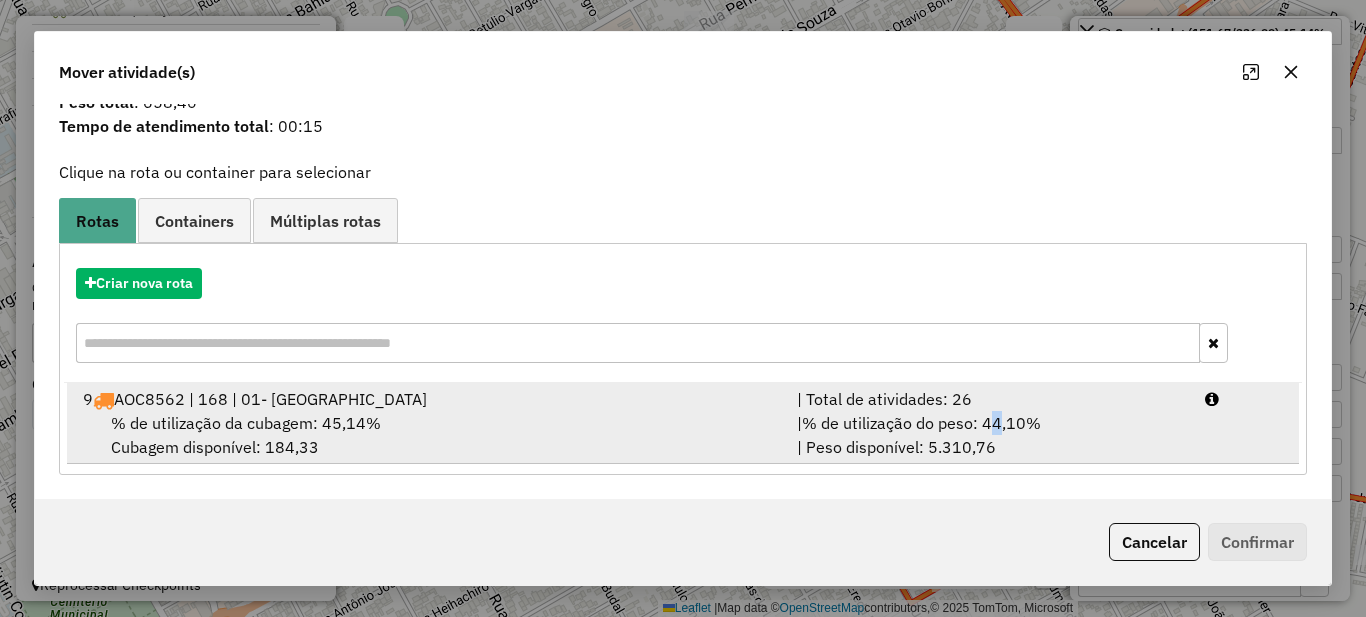 drag, startPoint x: 995, startPoint y: 415, endPoint x: 1074, endPoint y: 424, distance: 79.51101 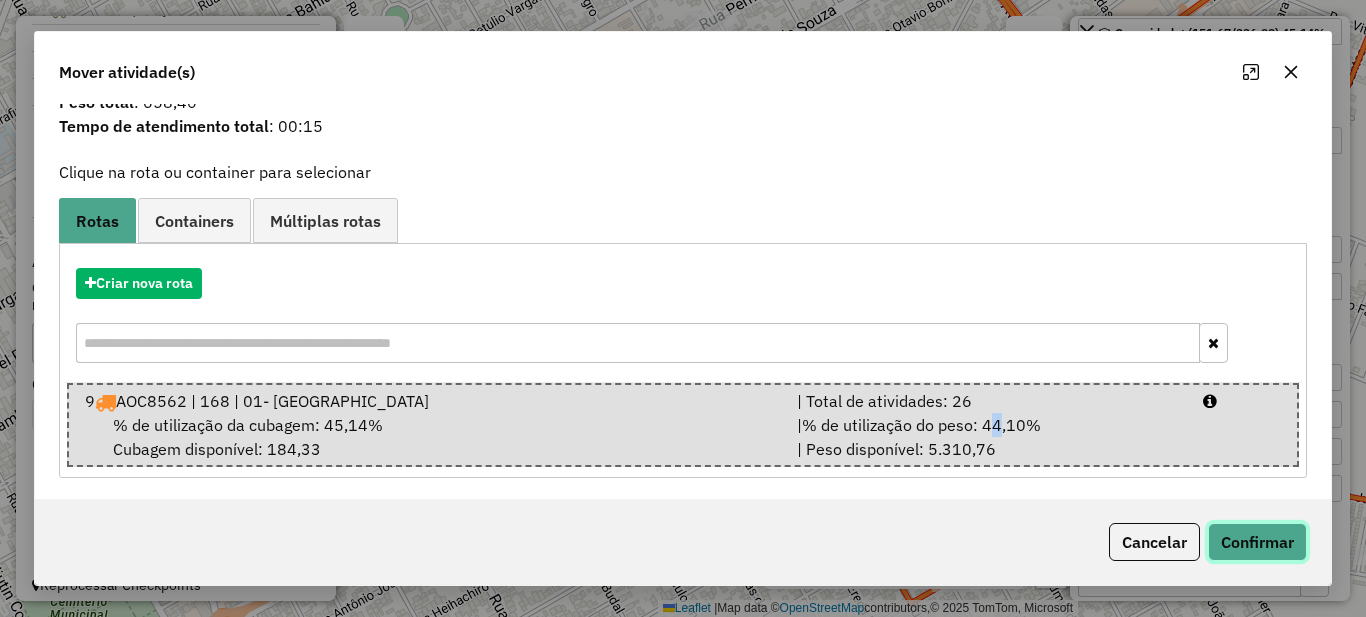 click on "Confirmar" 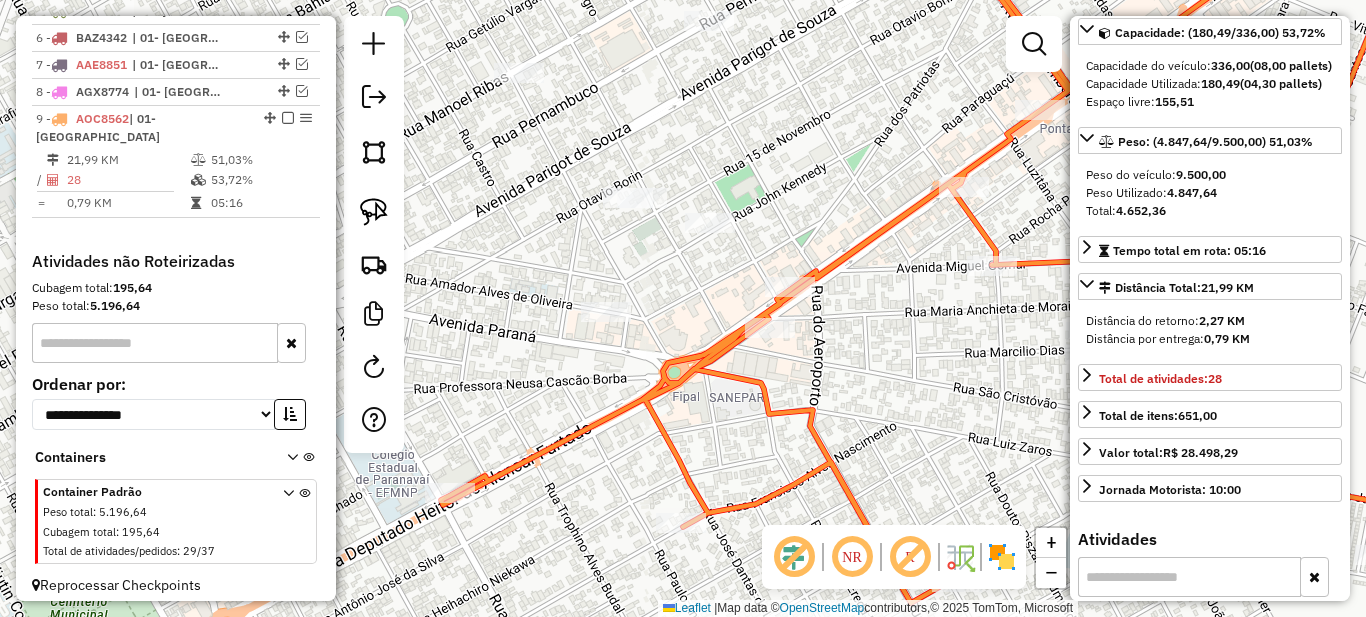 scroll, scrollTop: 0, scrollLeft: 0, axis: both 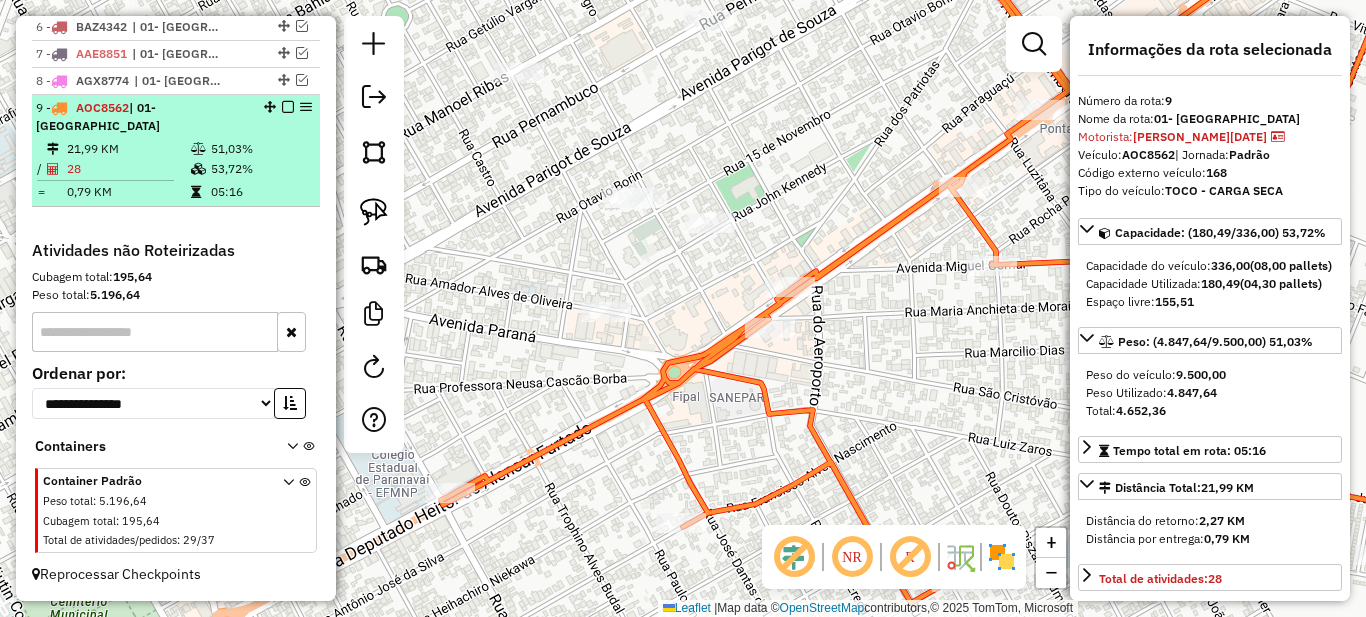 click on "51,03%" at bounding box center [260, 149] 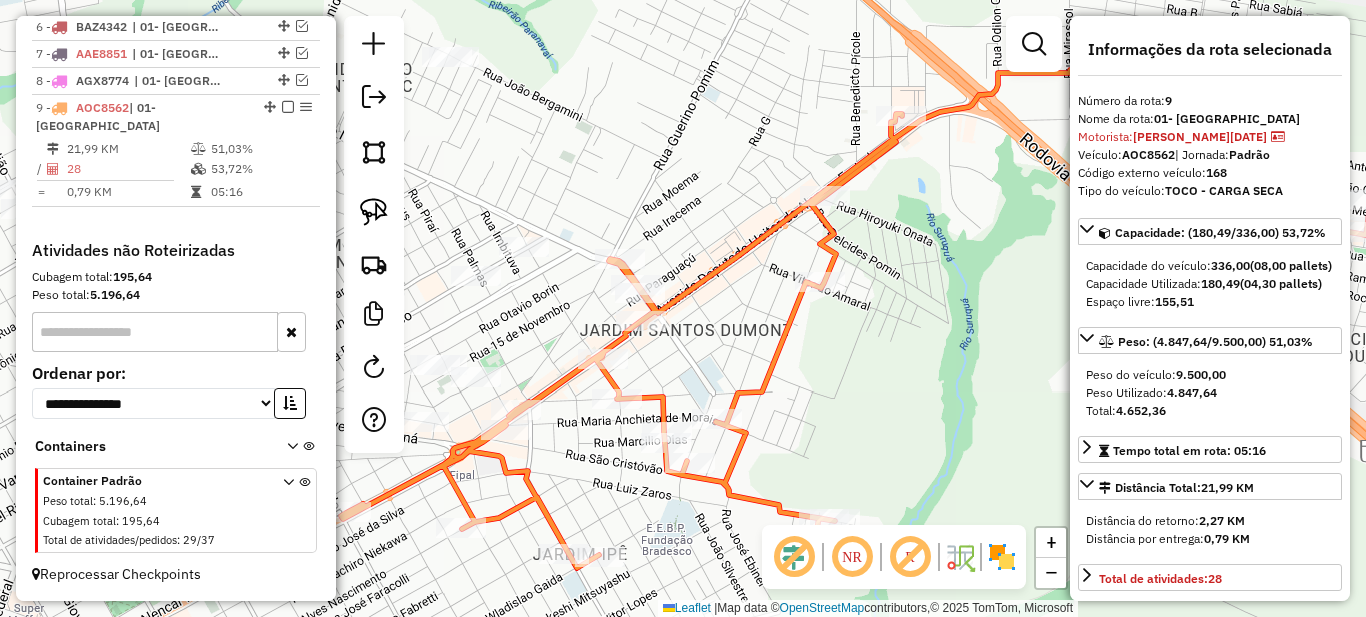 drag, startPoint x: 551, startPoint y: 343, endPoint x: 885, endPoint y: 324, distance: 334.53998 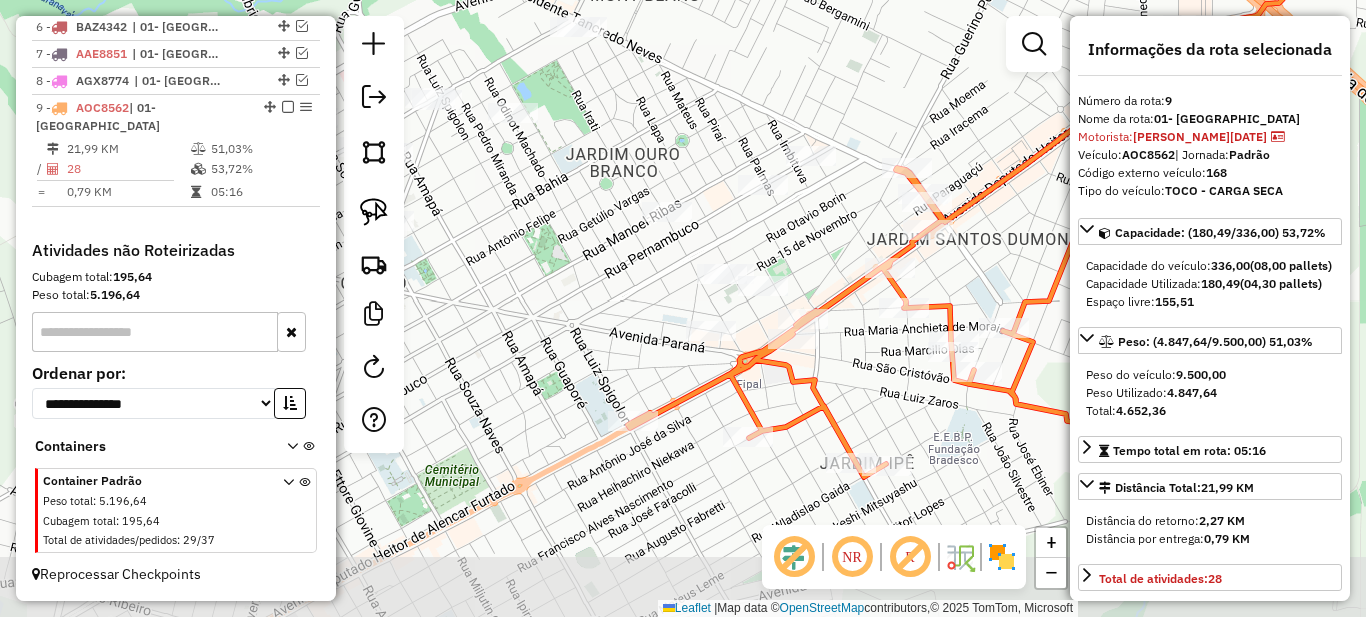 drag, startPoint x: 707, startPoint y: 325, endPoint x: 834, endPoint y: 236, distance: 155.08063 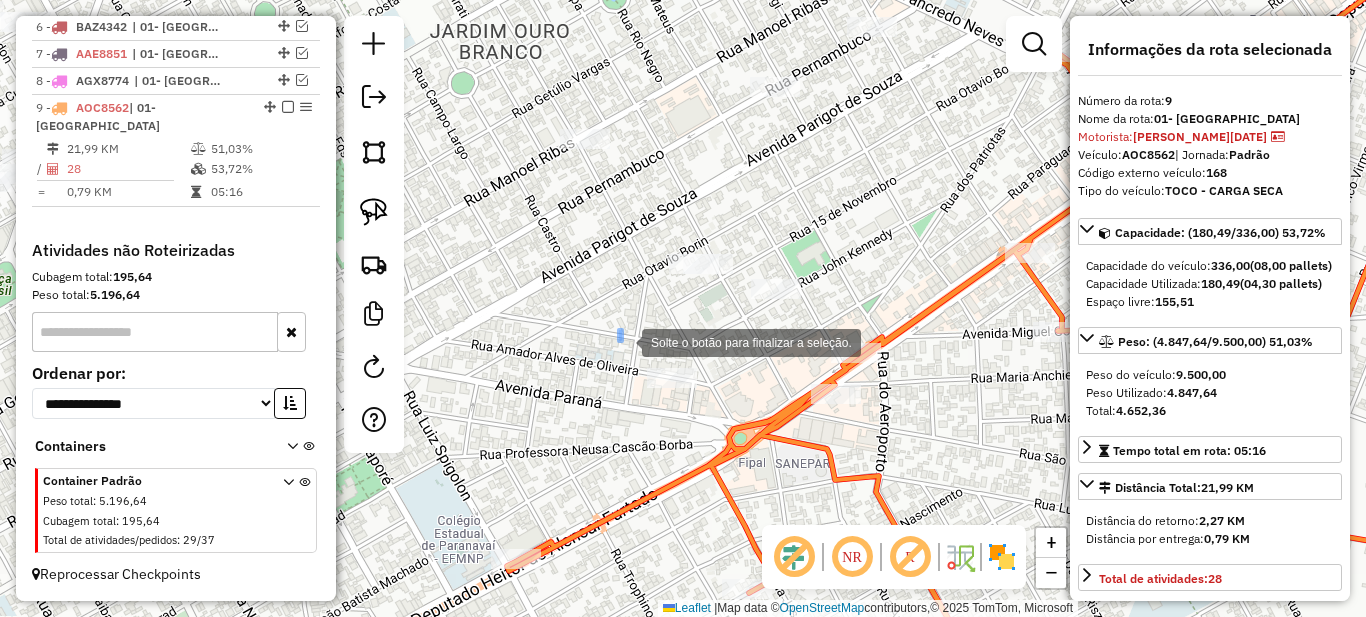 drag, startPoint x: 622, startPoint y: 341, endPoint x: 706, endPoint y: 422, distance: 116.6919 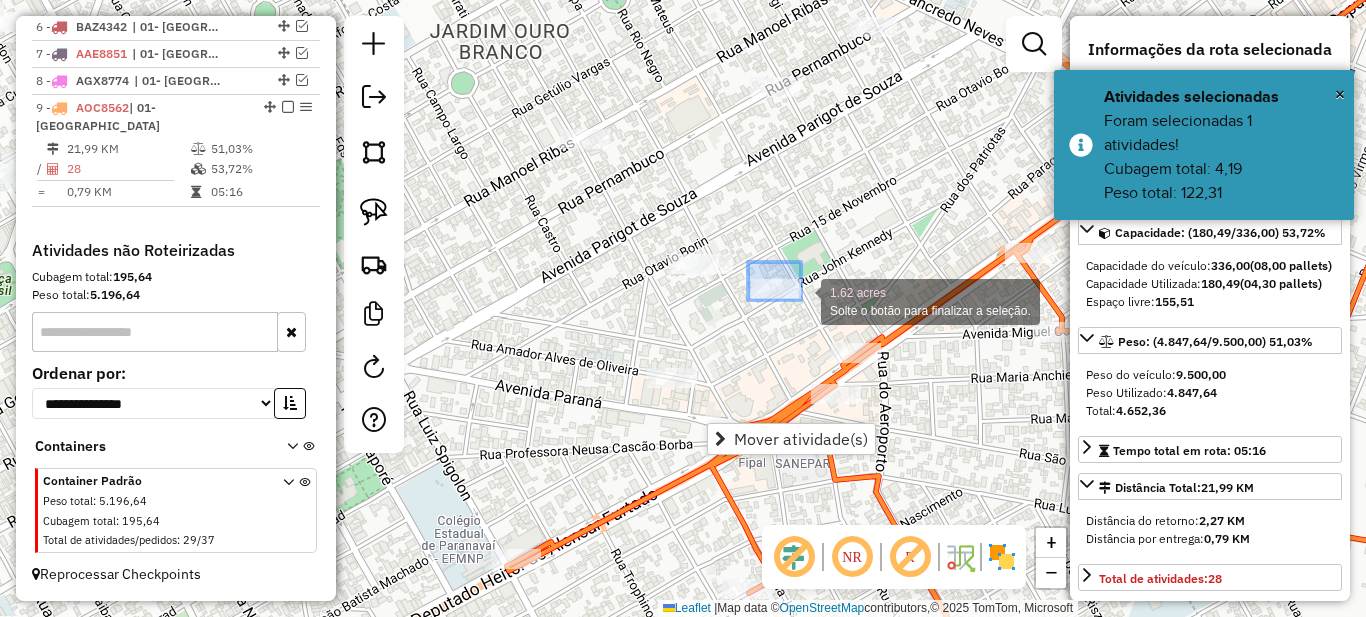 drag, startPoint x: 748, startPoint y: 263, endPoint x: 836, endPoint y: 316, distance: 102.7278 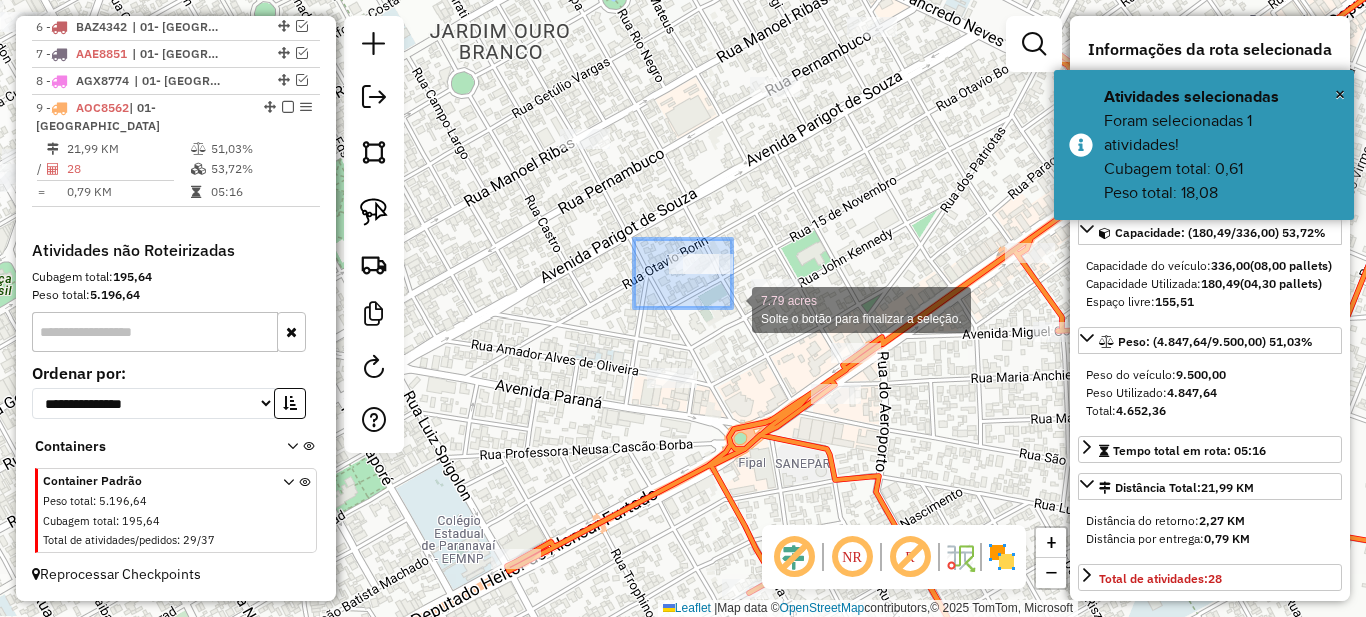 drag, startPoint x: 634, startPoint y: 239, endPoint x: 732, endPoint y: 308, distance: 119.85408 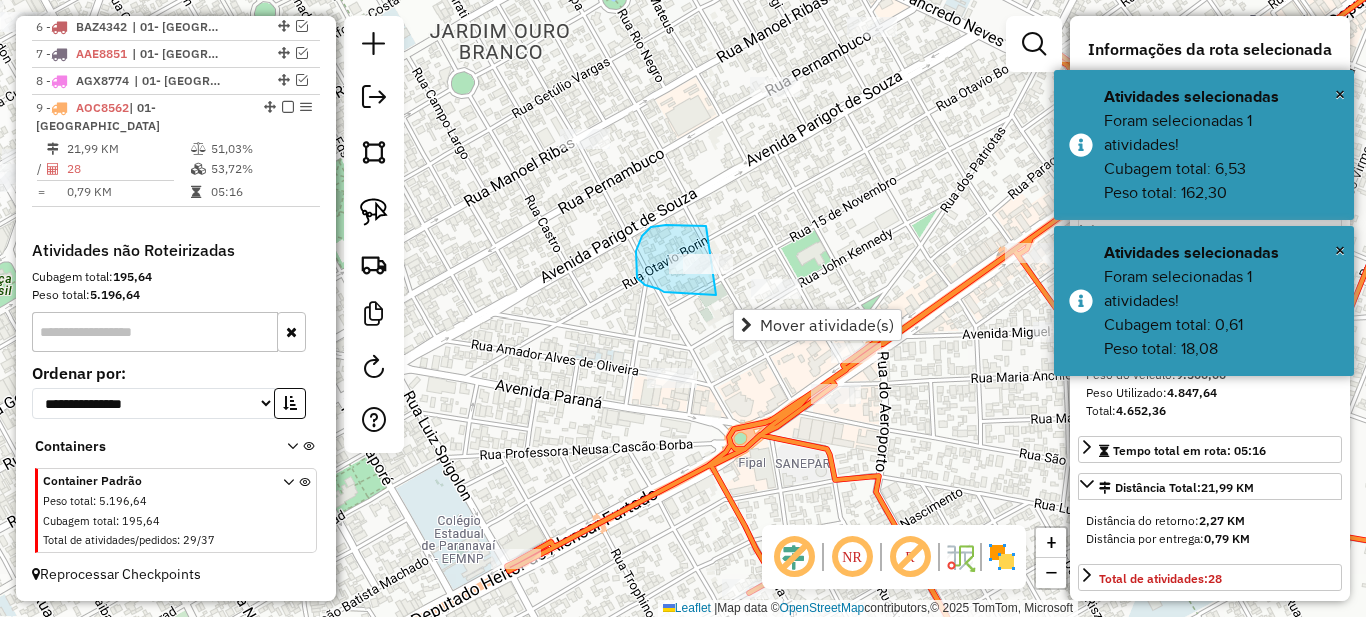 drag, startPoint x: 698, startPoint y: 225, endPoint x: 743, endPoint y: 264, distance: 59.548298 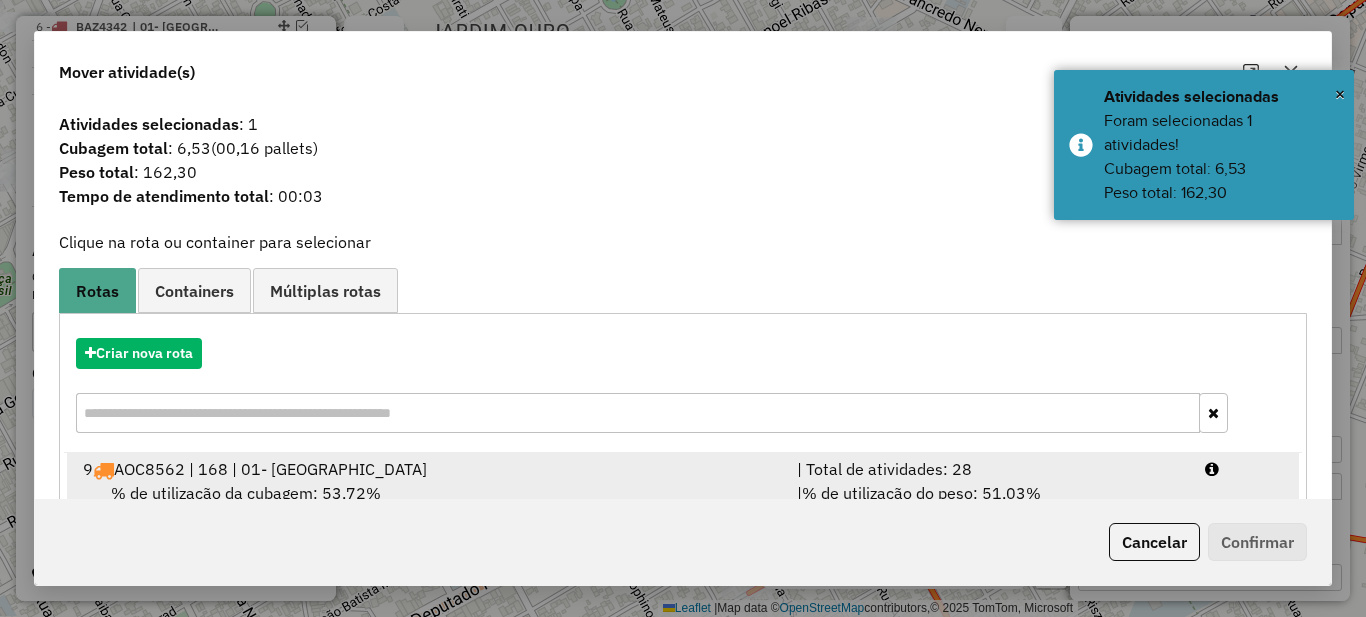 scroll, scrollTop: 70, scrollLeft: 0, axis: vertical 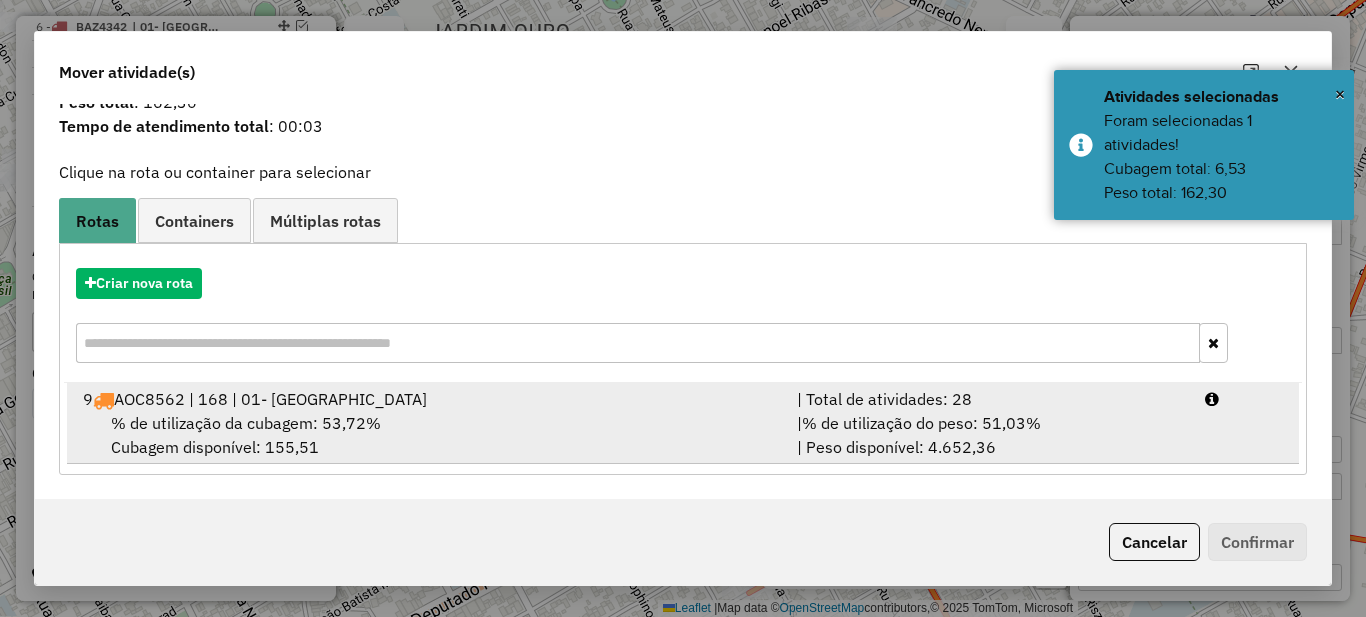click on "% de utilização do peso: 51,03%" at bounding box center (921, 423) 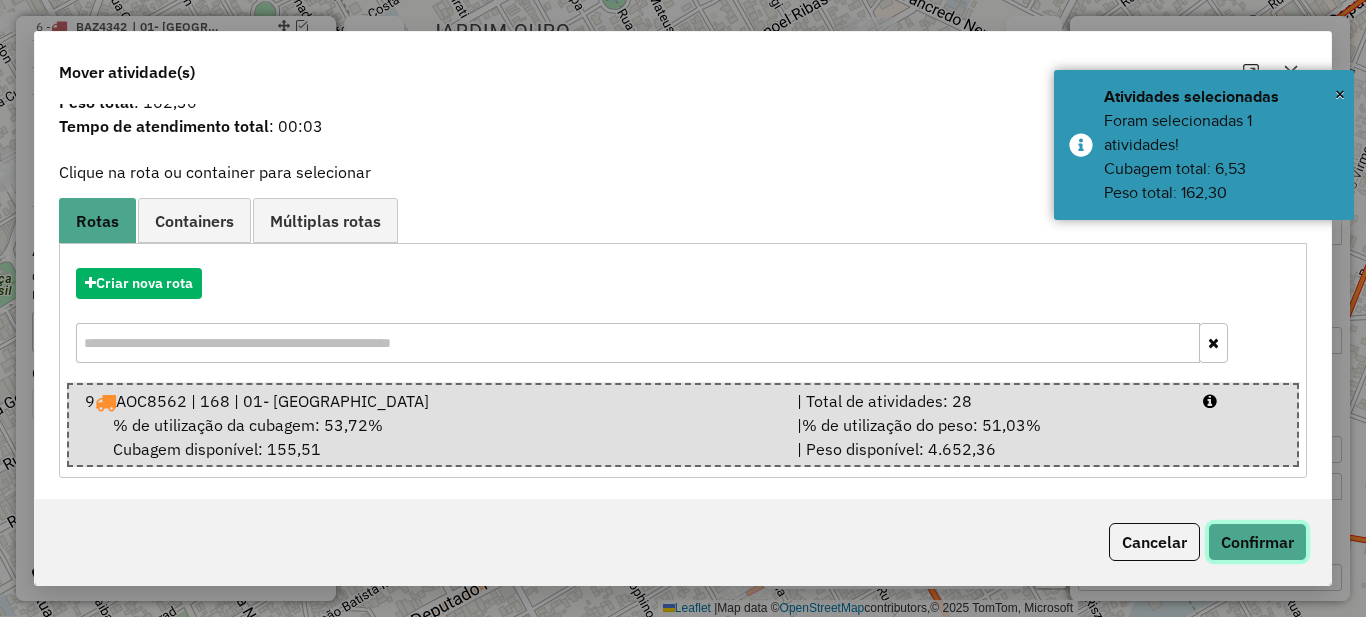 click on "Confirmar" 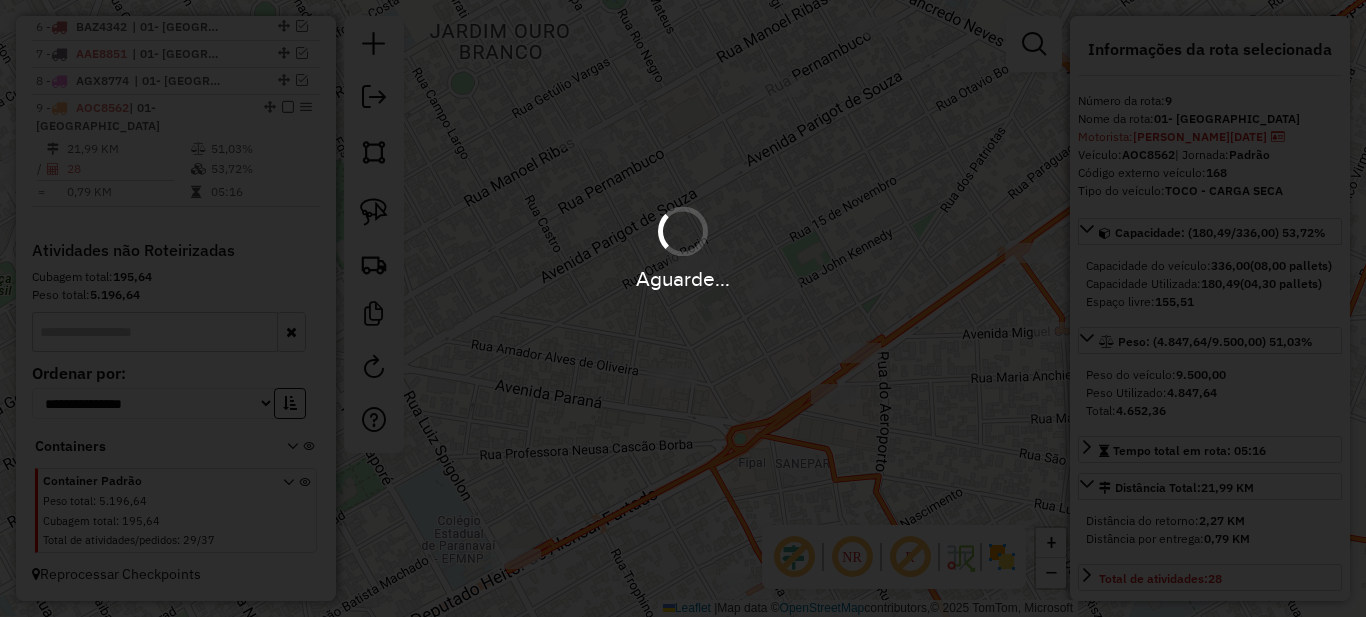 scroll, scrollTop: 0, scrollLeft: 0, axis: both 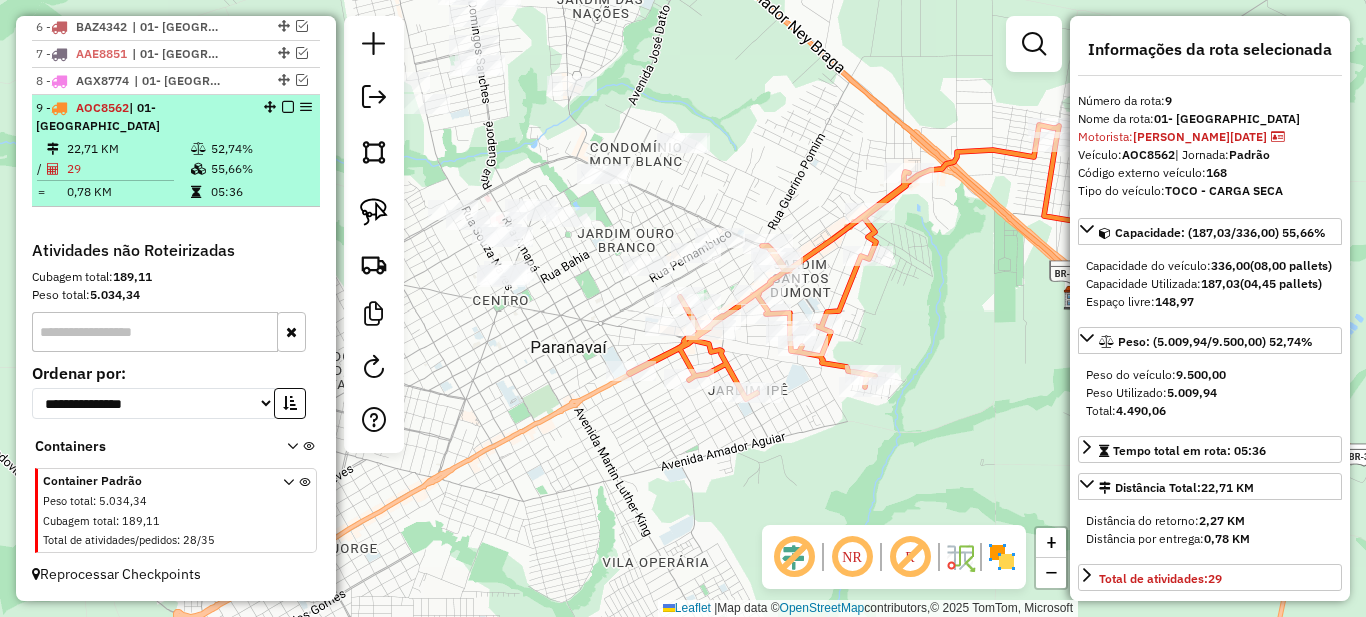 click at bounding box center [288, 107] 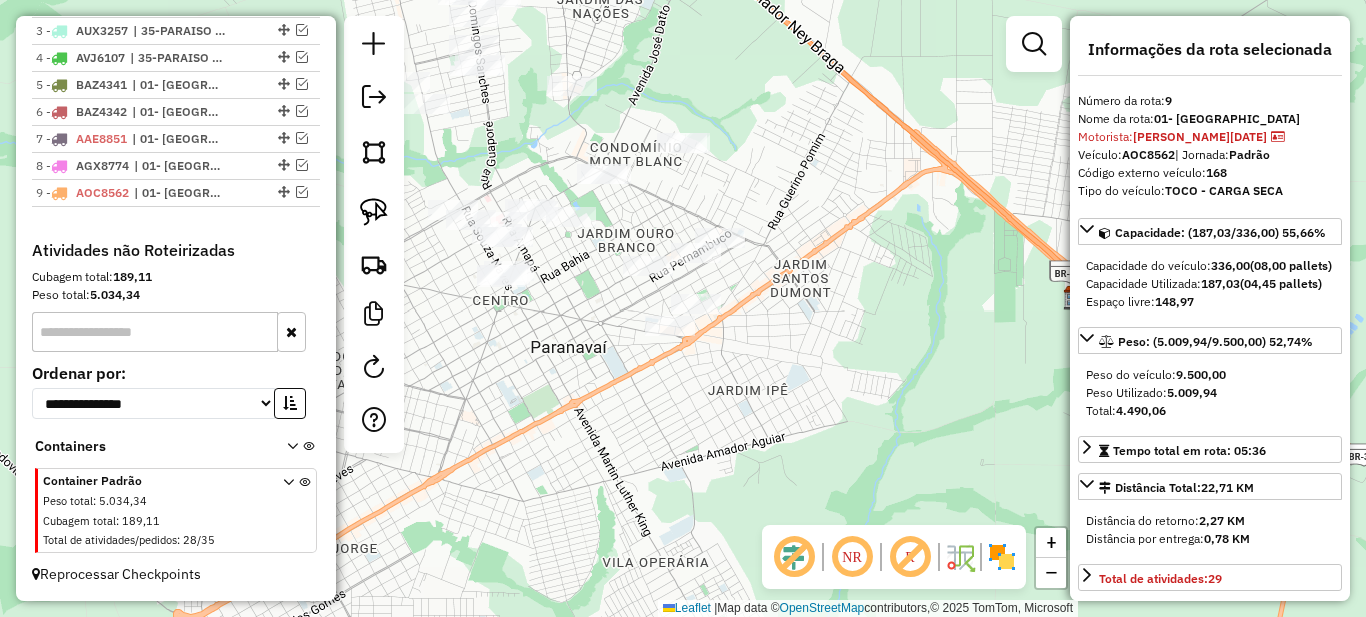 scroll, scrollTop: 851, scrollLeft: 0, axis: vertical 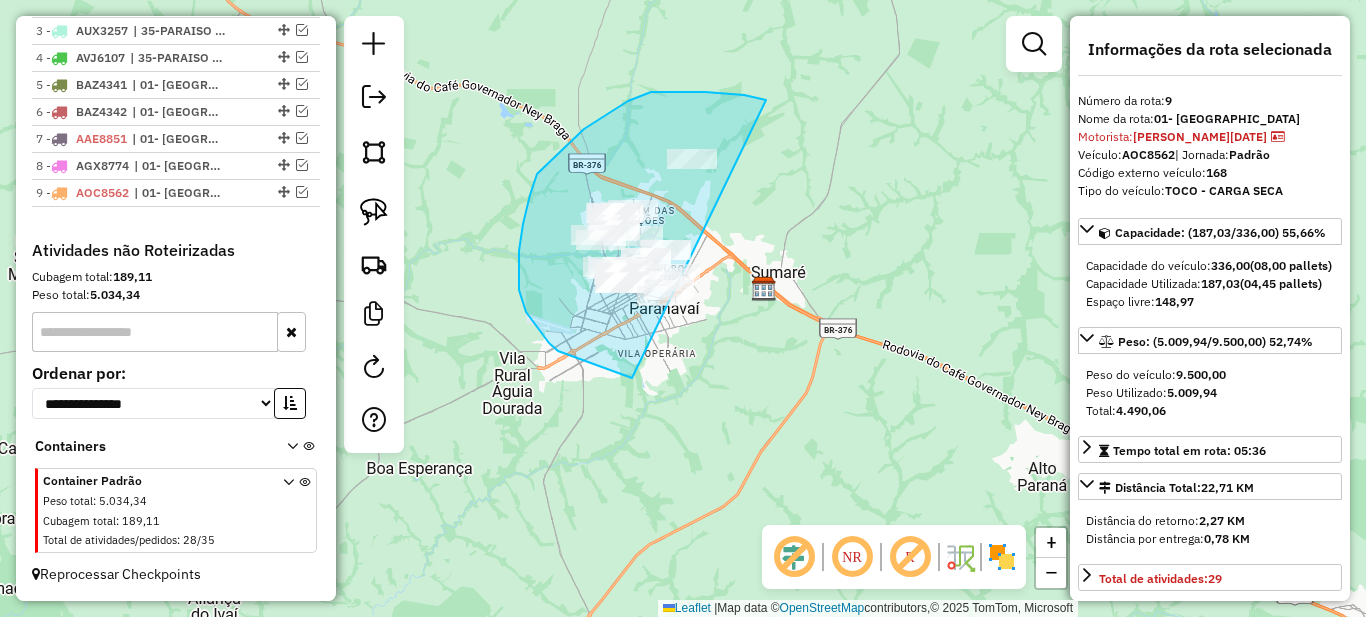 drag, startPoint x: 705, startPoint y: 92, endPoint x: 853, endPoint y: 365, distance: 310.53662 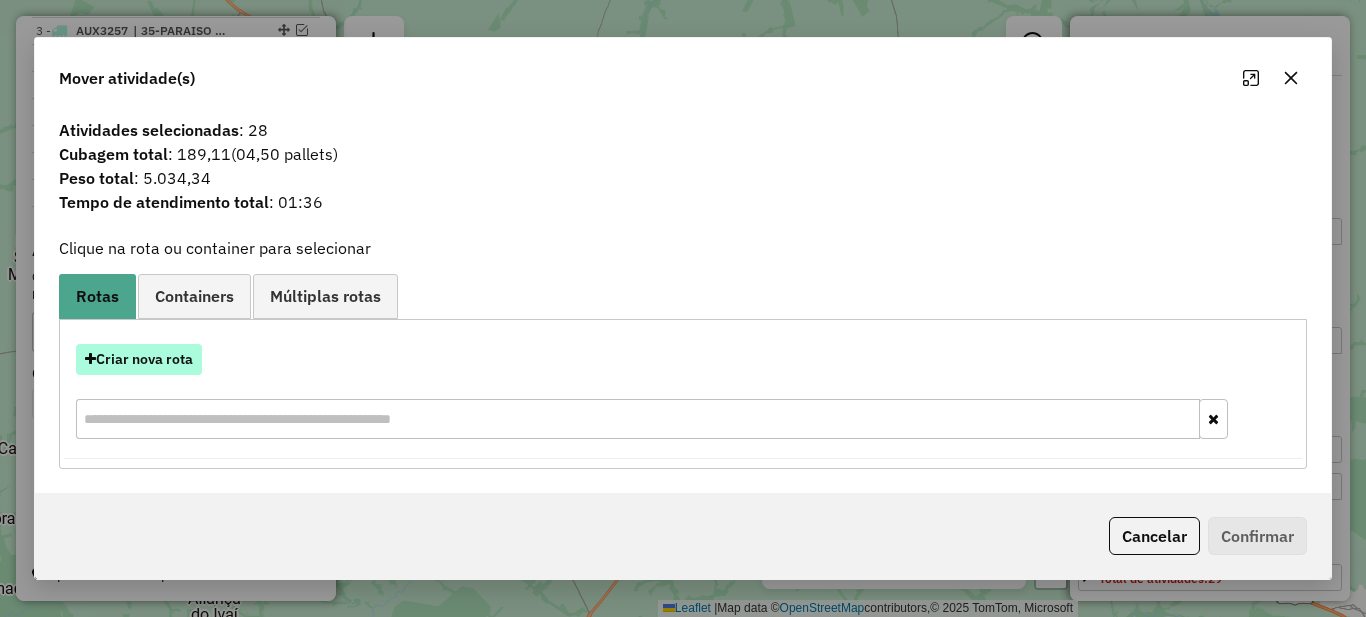 click on "Criar nova rota" at bounding box center (139, 359) 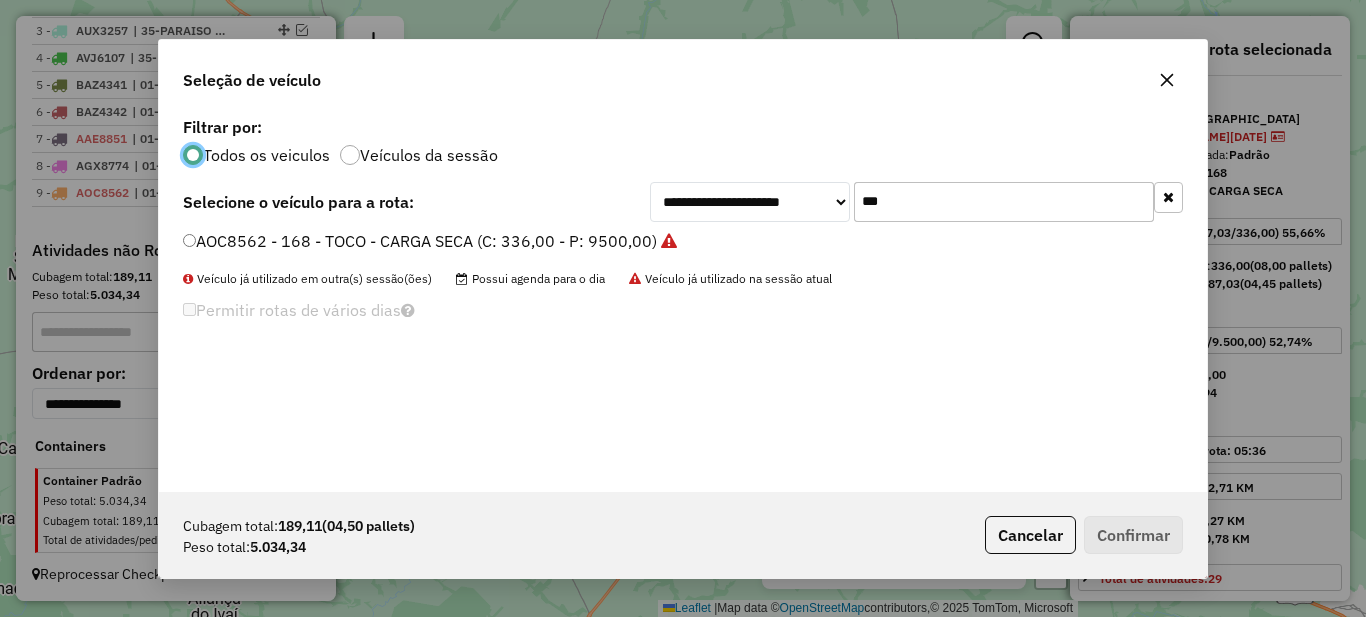 scroll, scrollTop: 11, scrollLeft: 6, axis: both 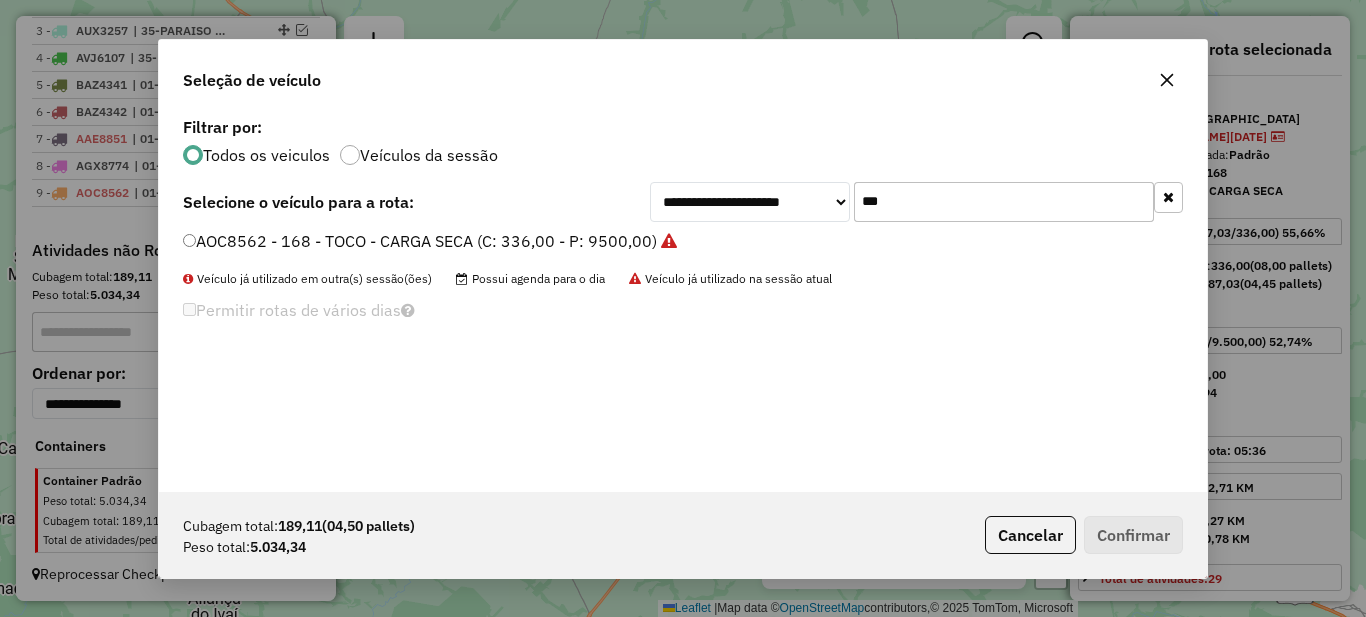 click on "***" 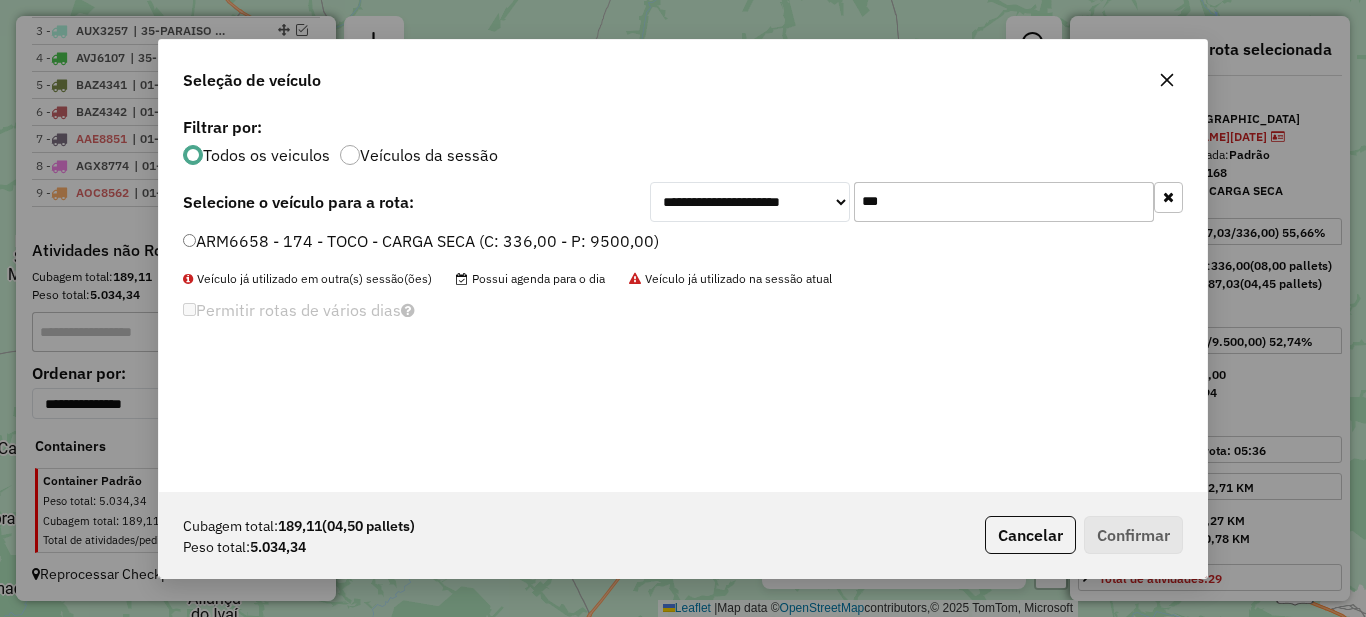 type on "***" 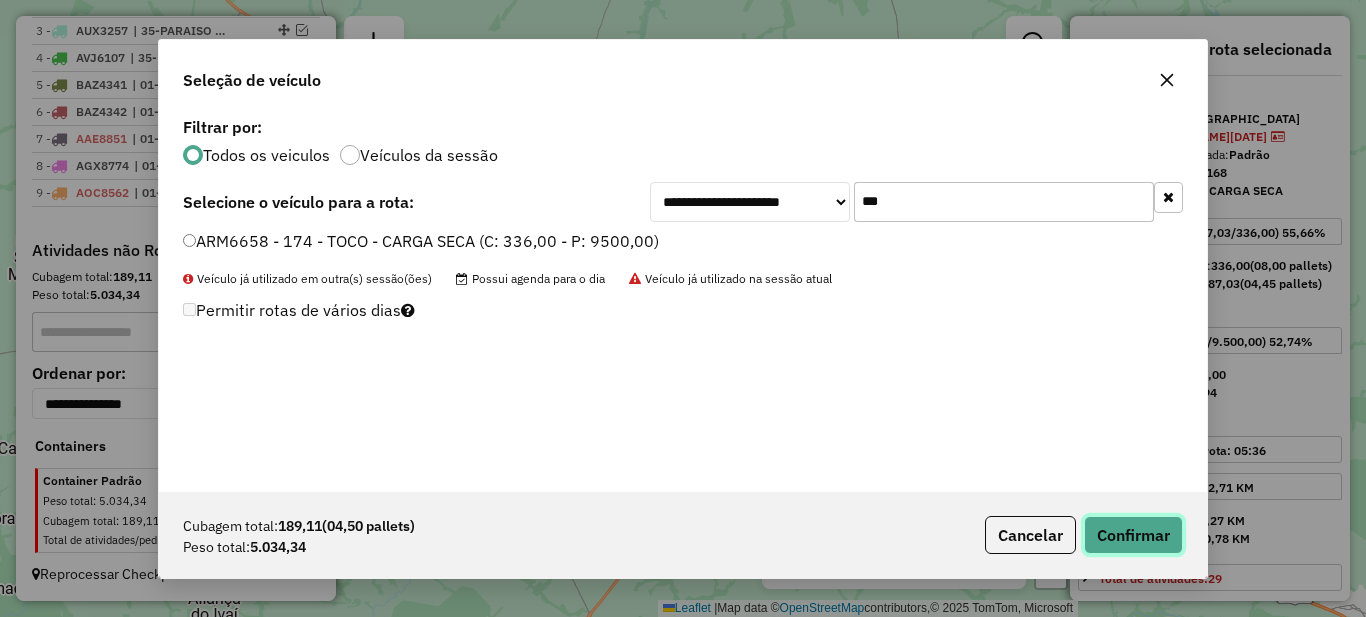click on "Confirmar" 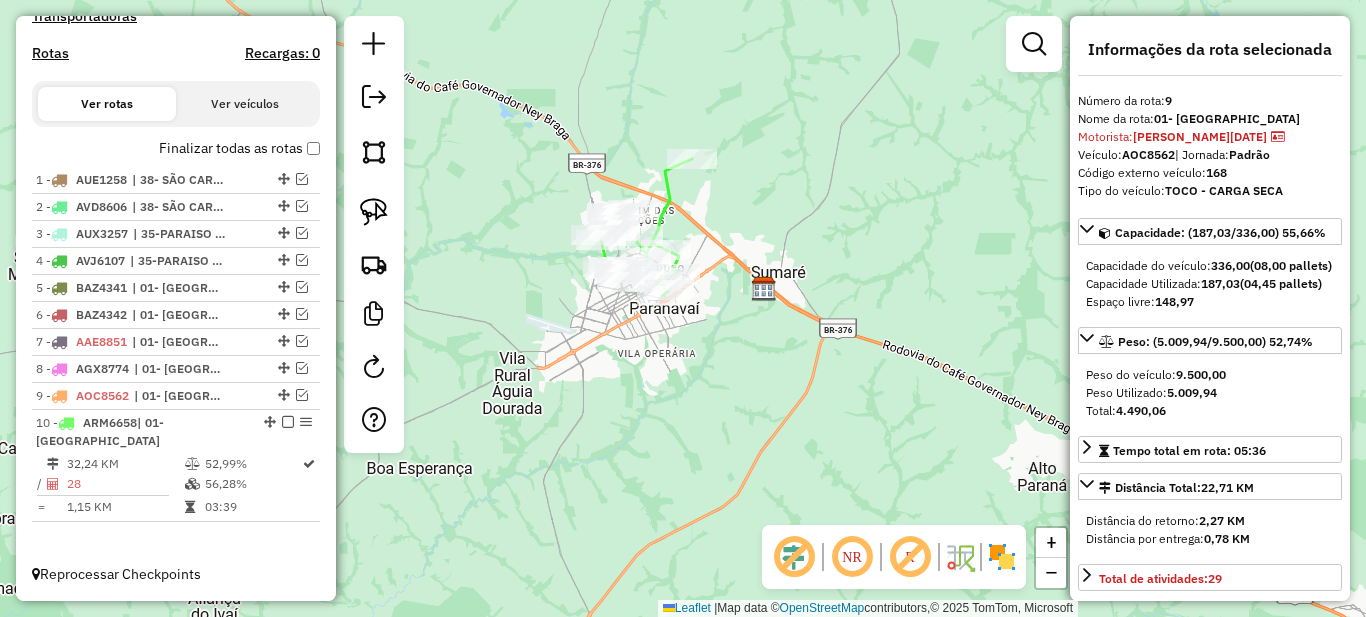 scroll, scrollTop: 630, scrollLeft: 0, axis: vertical 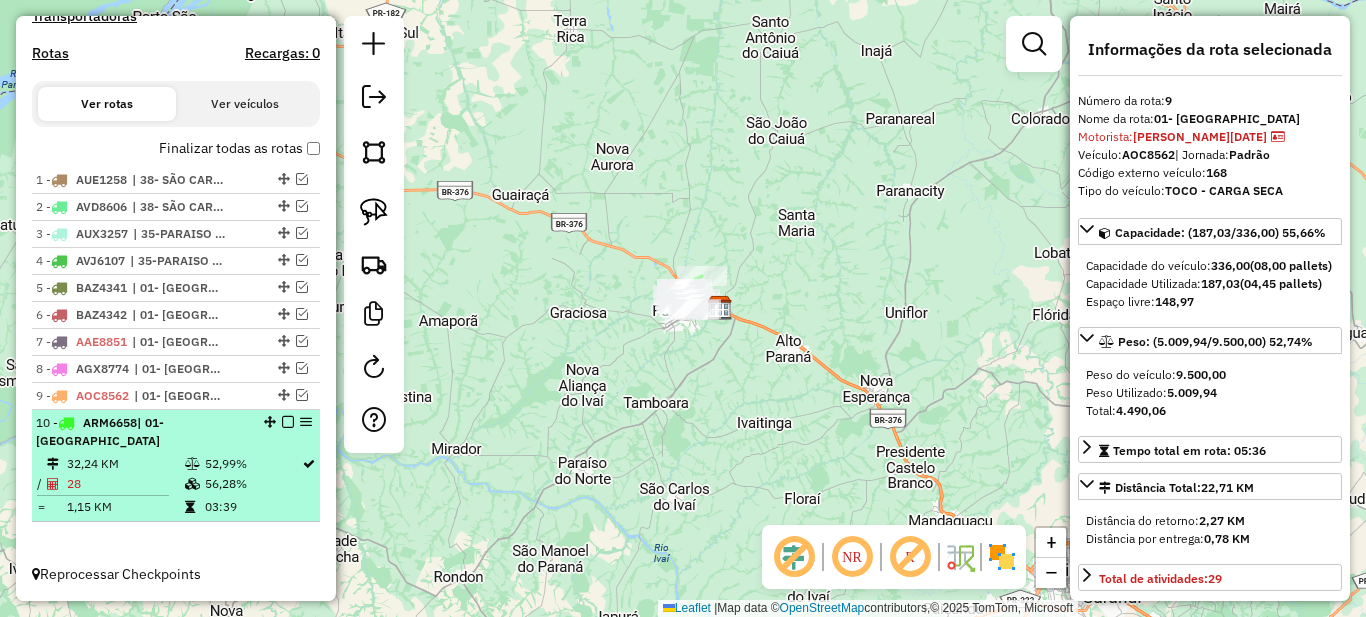 click at bounding box center [288, 422] 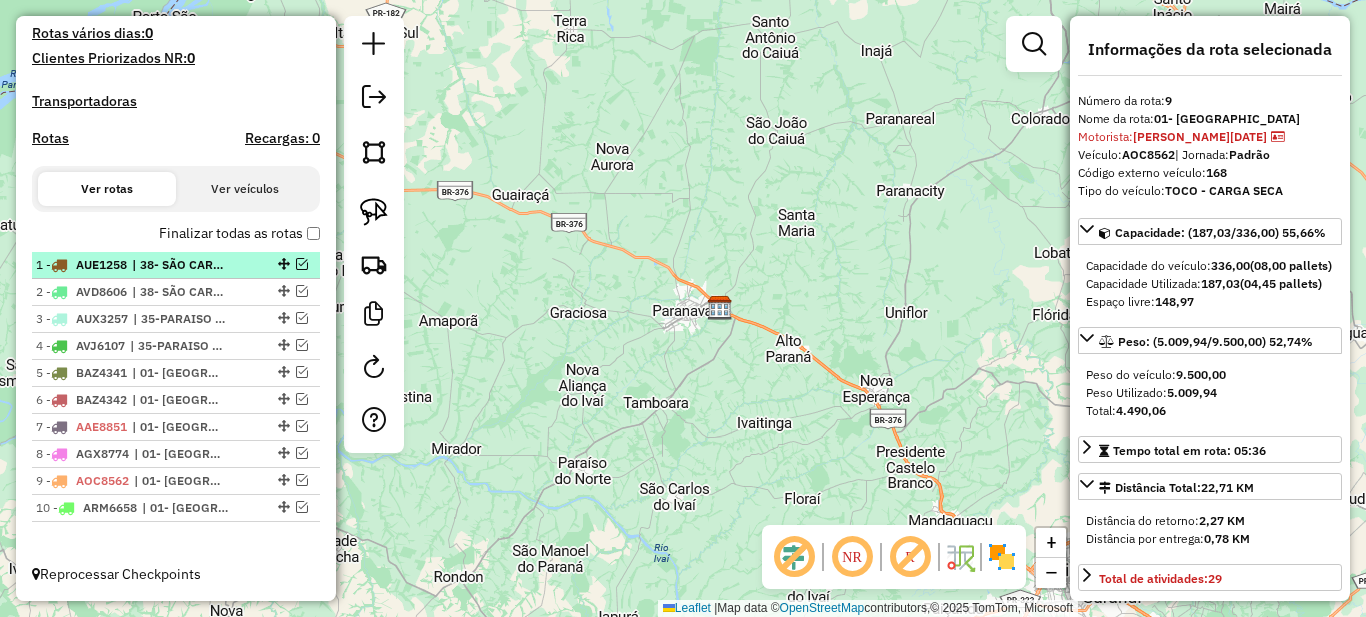 click on "| 38- SÃO CARLOS DO IVAI" at bounding box center (178, 265) 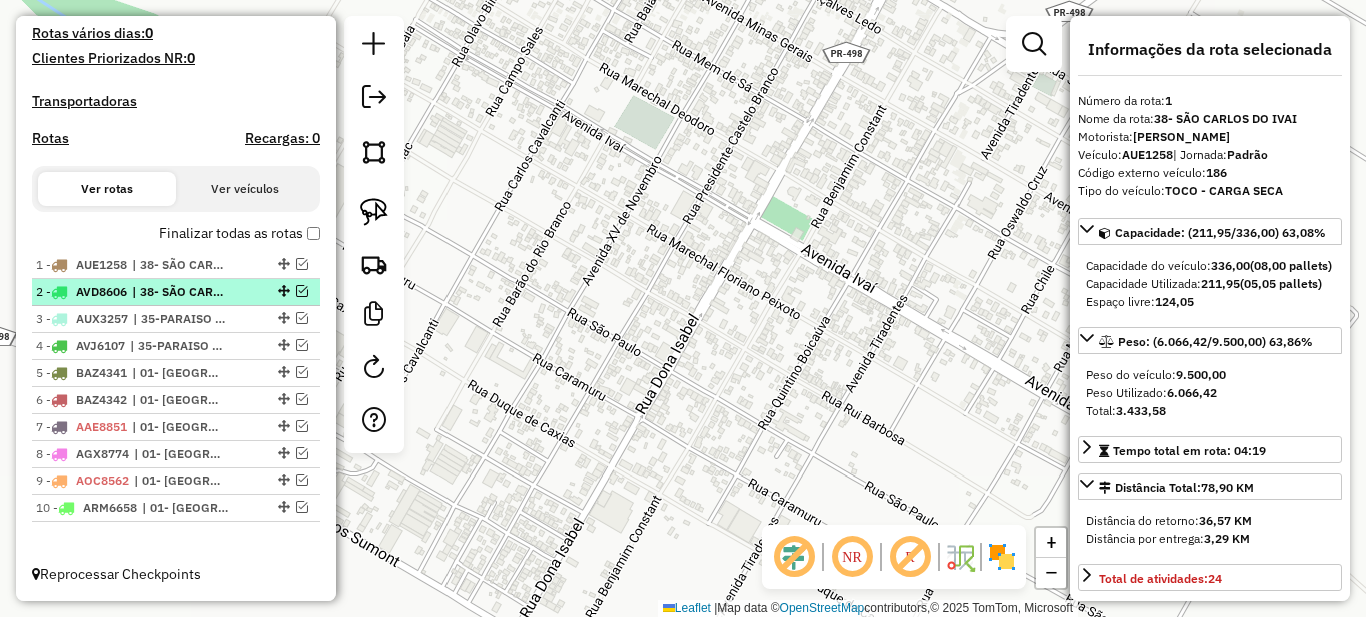 click on "| 38- SÃO CARLOS DO IVAI" at bounding box center [178, 292] 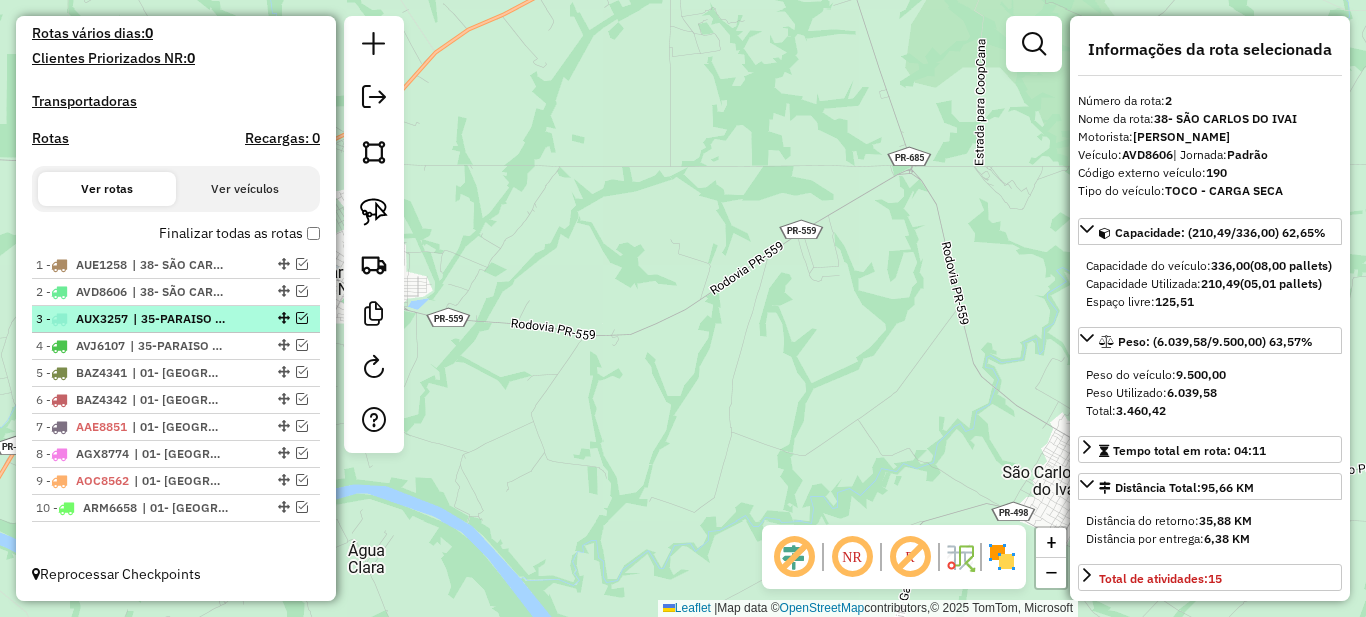 click on "| 35-PARAISO DO NORTE" at bounding box center (179, 319) 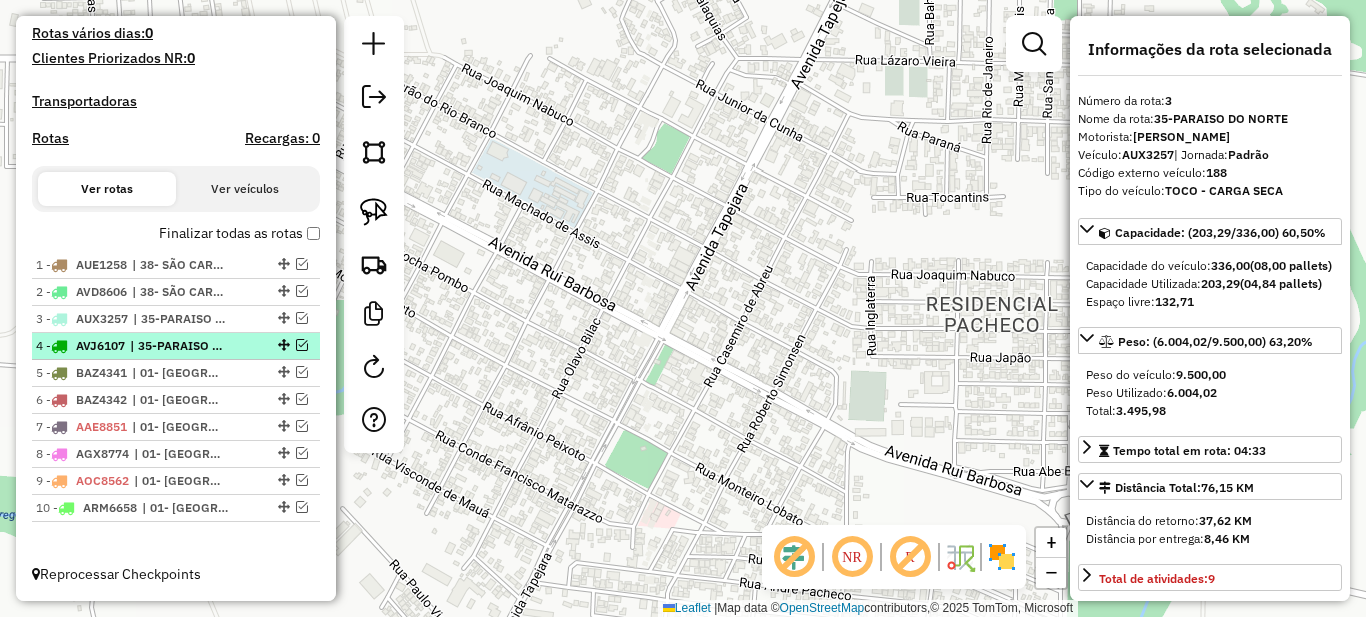 click on "| 35-PARAISO DO NORTE" at bounding box center [176, 346] 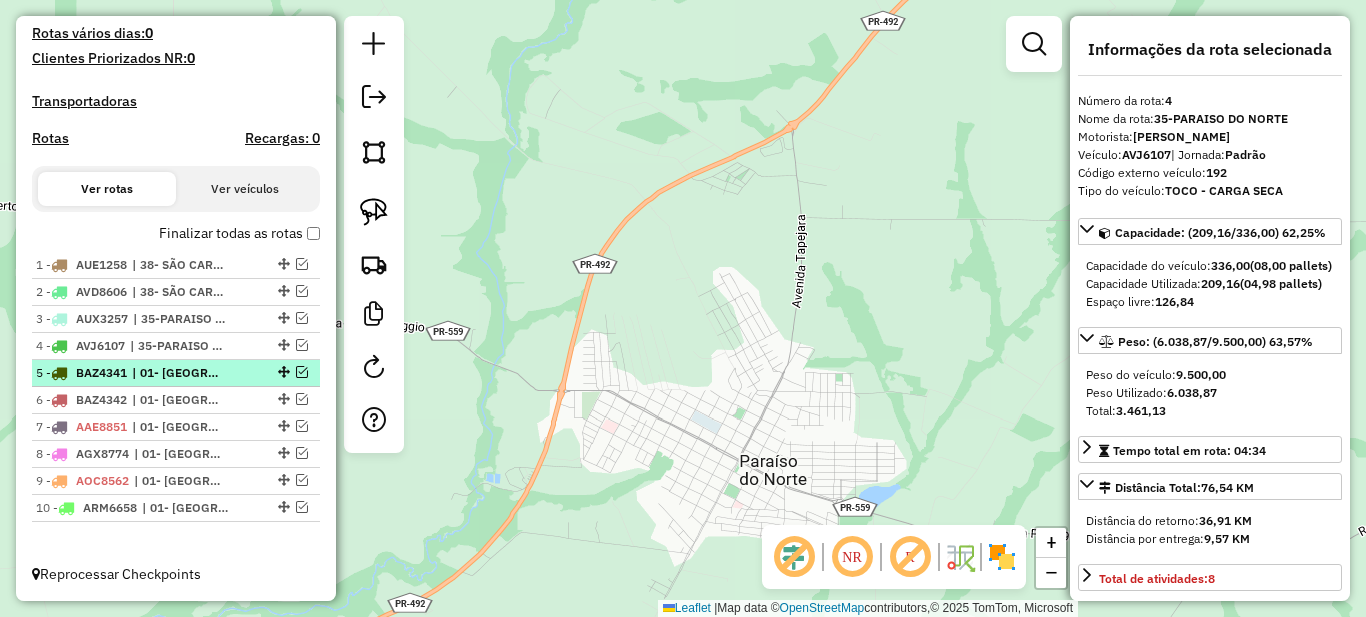 click on "| 01- [GEOGRAPHIC_DATA]" at bounding box center (178, 373) 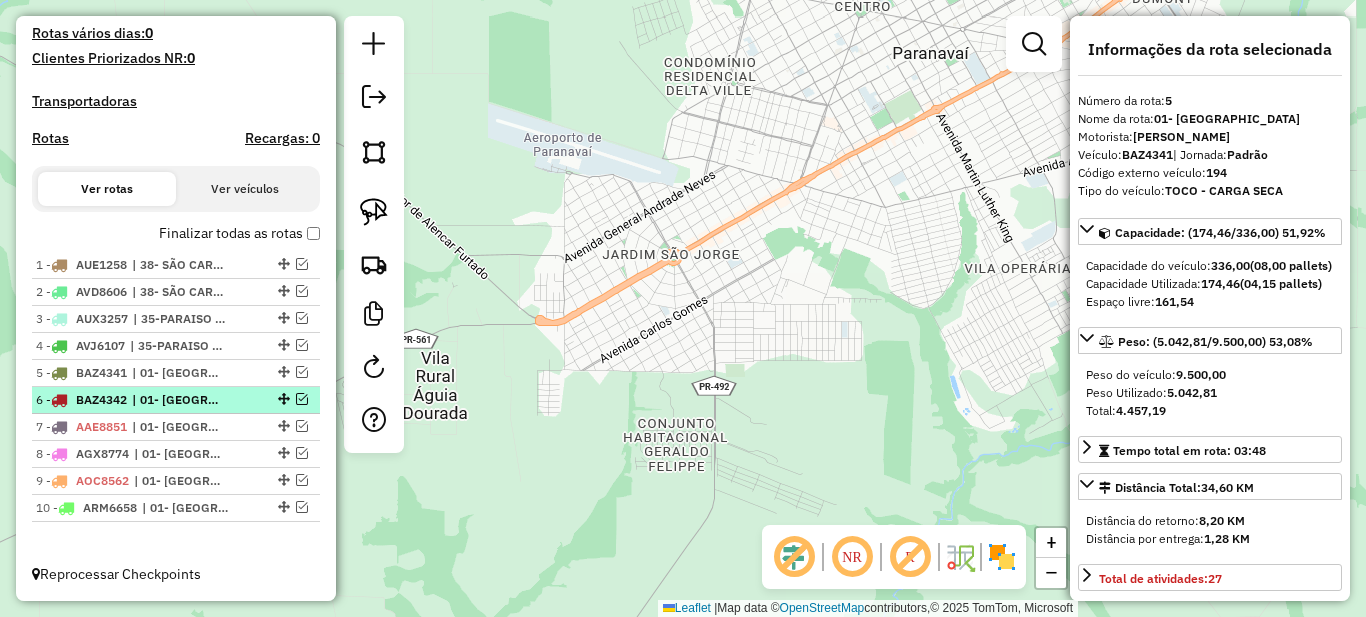 click on "| 01- [GEOGRAPHIC_DATA]" at bounding box center (178, 400) 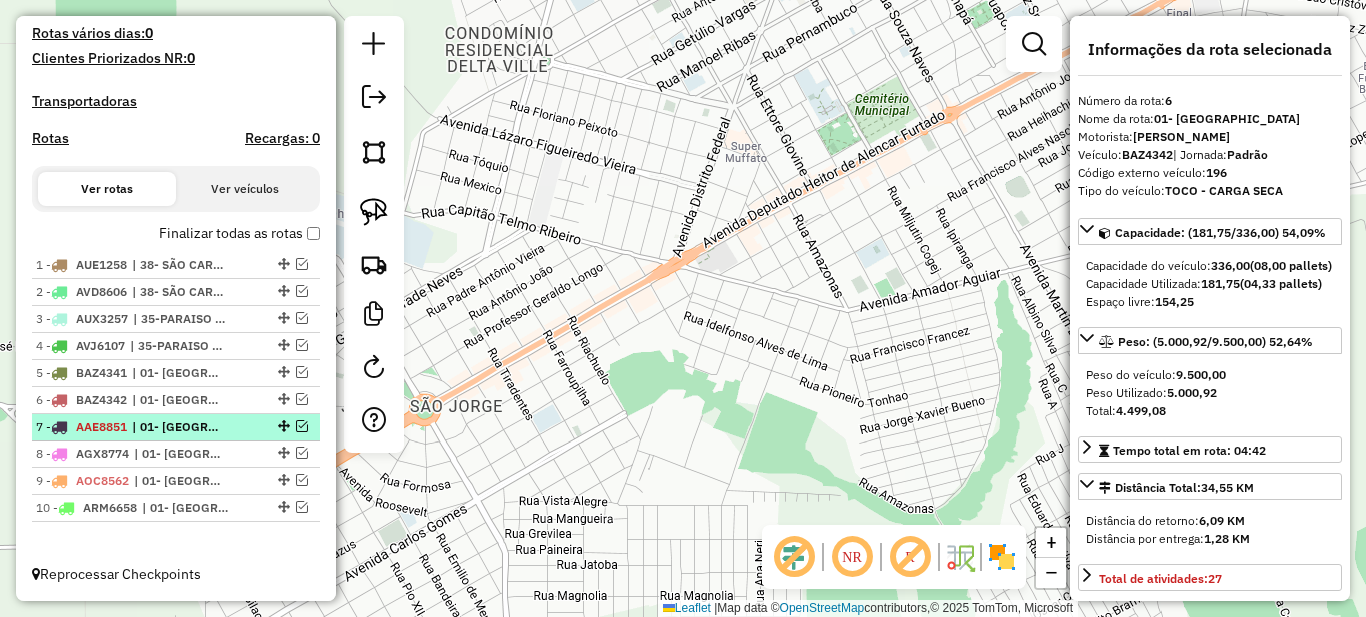 click on "| 01- [GEOGRAPHIC_DATA]" at bounding box center (178, 427) 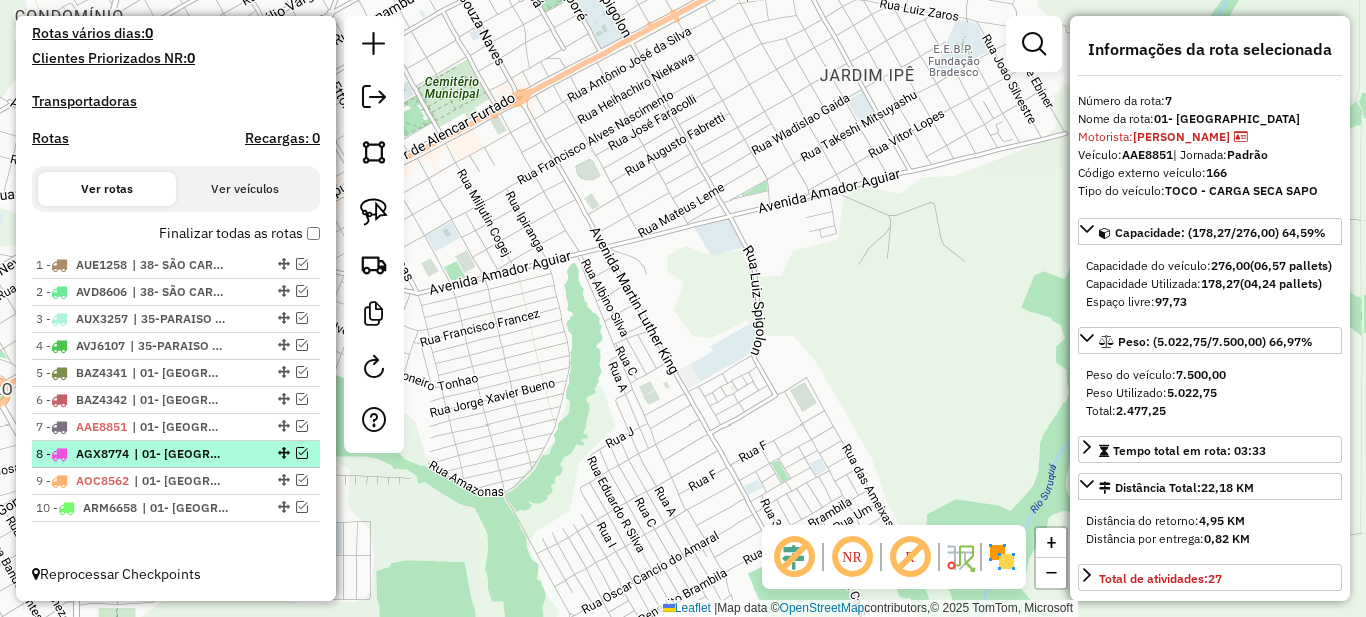 click on "| 01- [GEOGRAPHIC_DATA]" at bounding box center (180, 454) 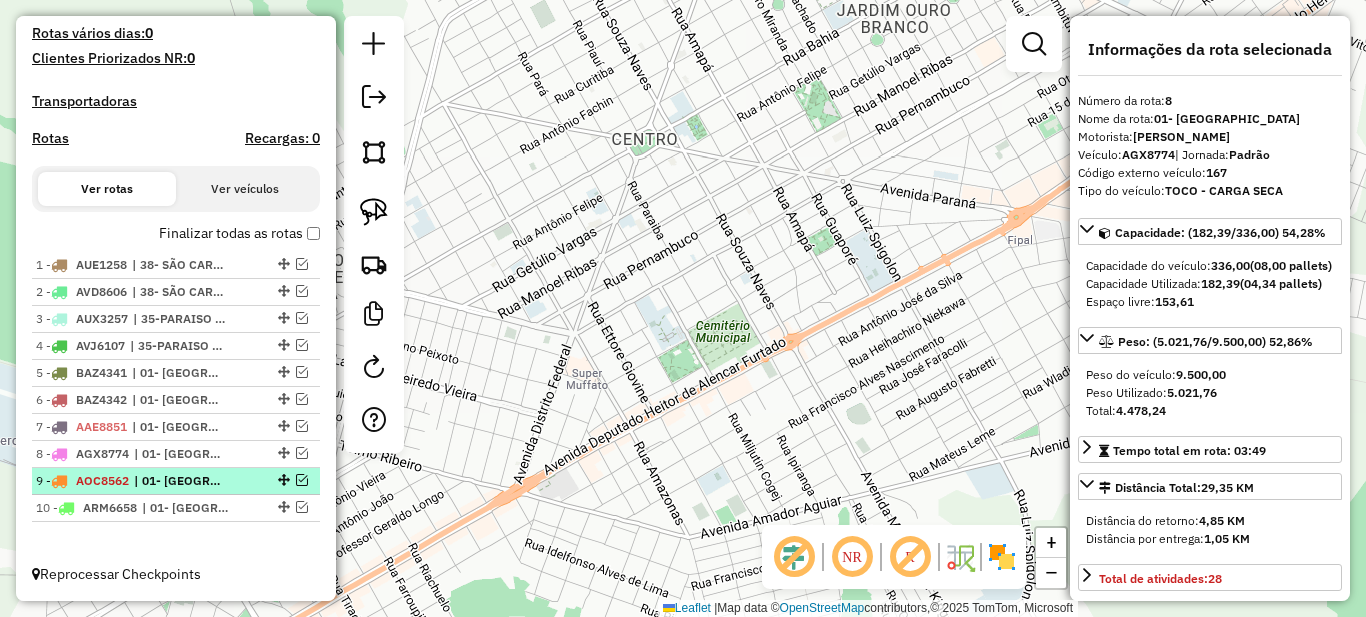 click on "| 01- [GEOGRAPHIC_DATA]" at bounding box center (180, 481) 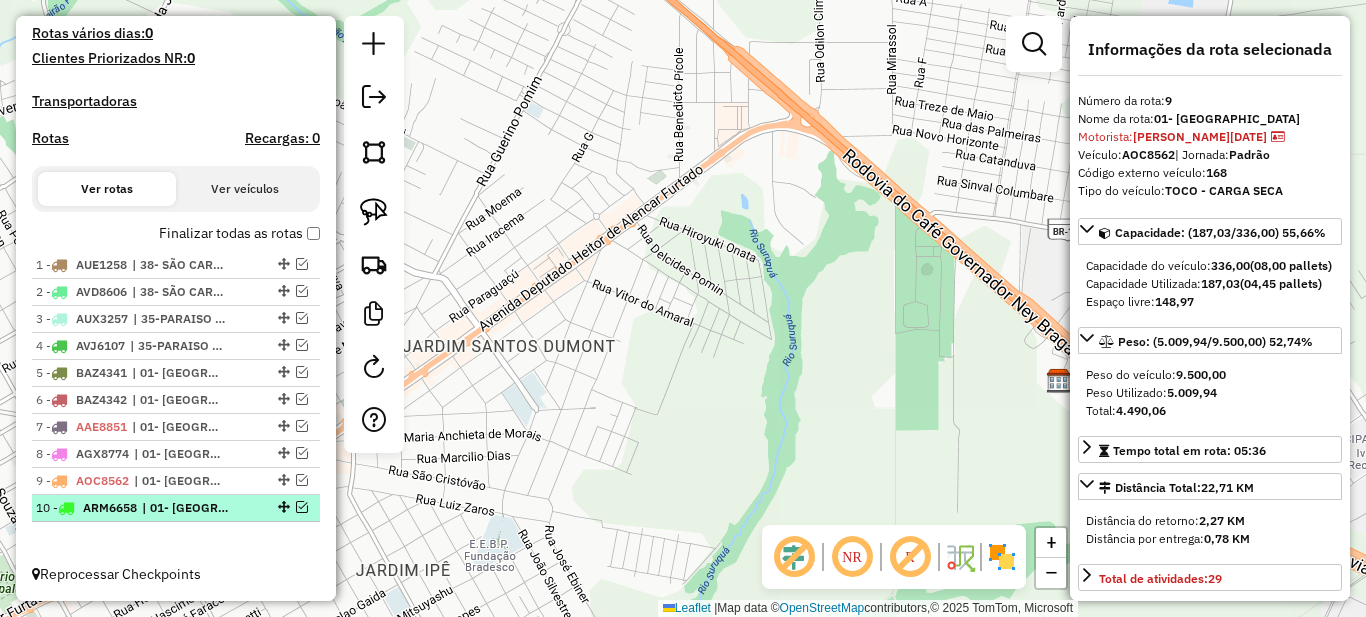 click on "| 01- [GEOGRAPHIC_DATA]" at bounding box center (188, 508) 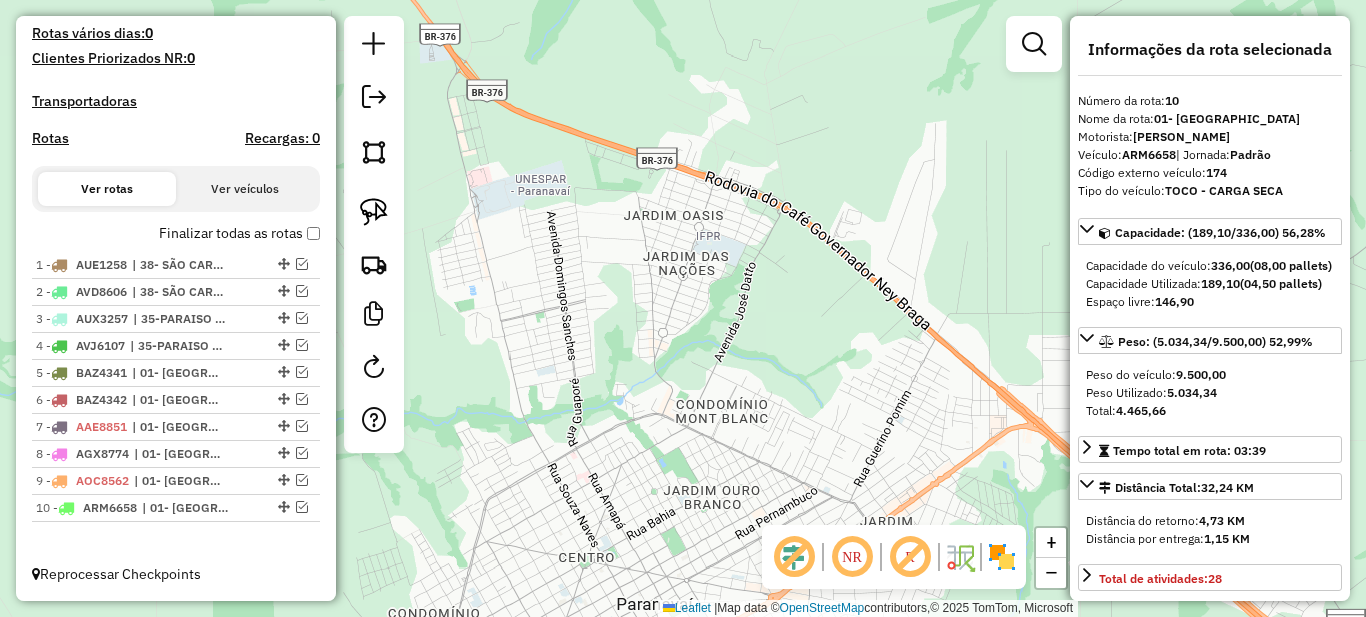 scroll, scrollTop: 0, scrollLeft: 0, axis: both 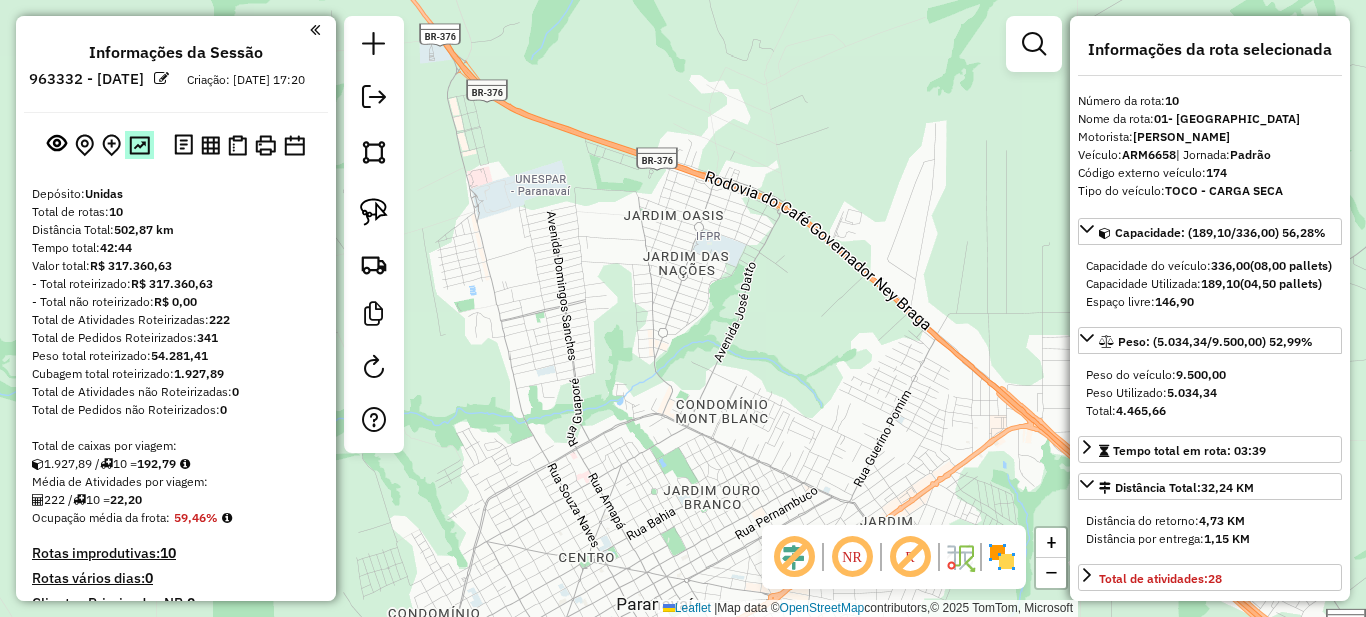 click at bounding box center [139, 145] 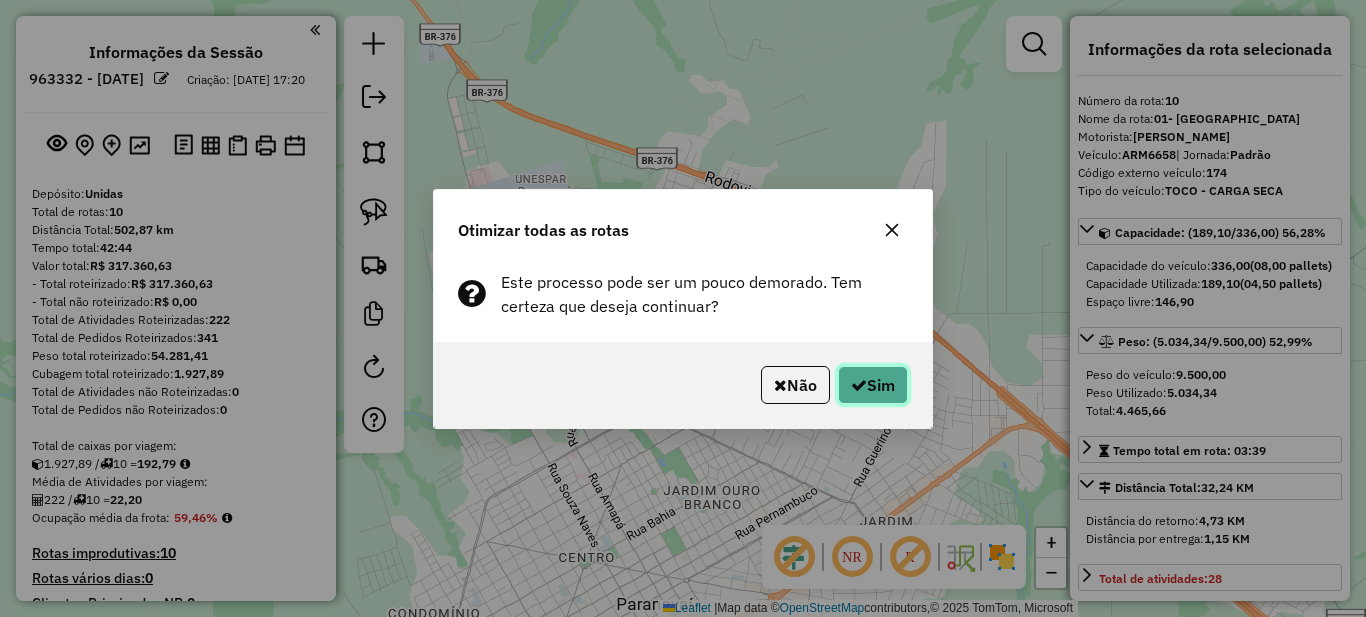 click on "Sim" 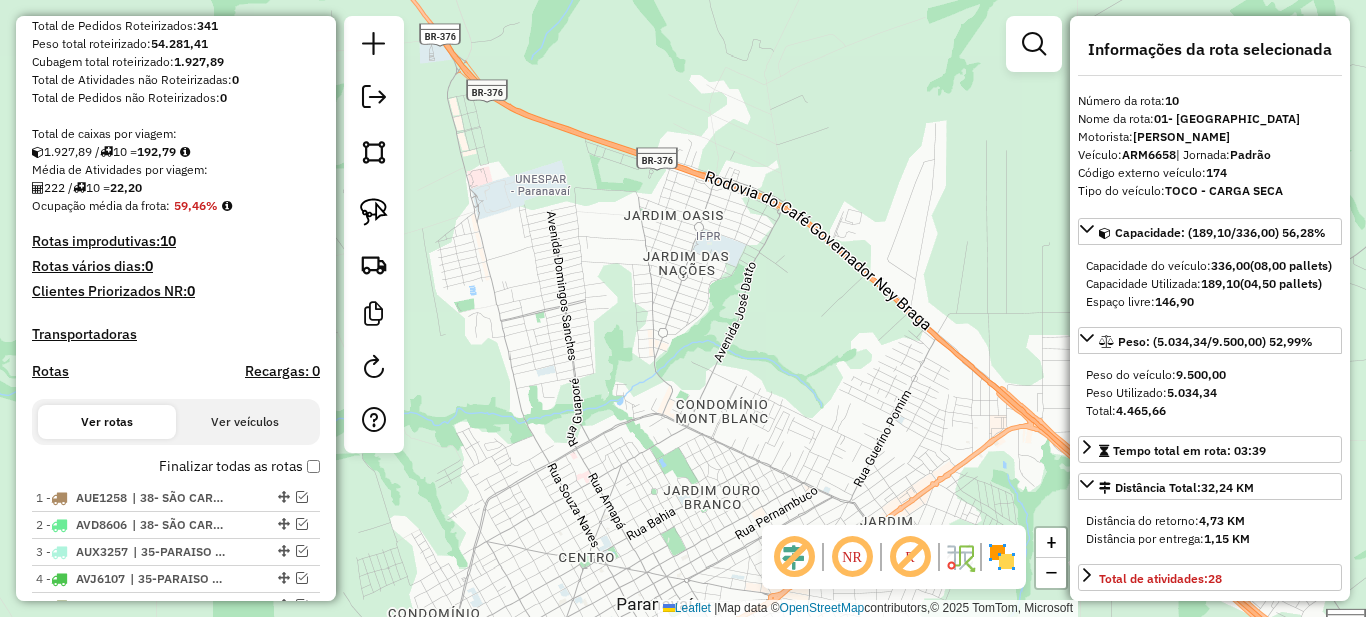 scroll, scrollTop: 563, scrollLeft: 0, axis: vertical 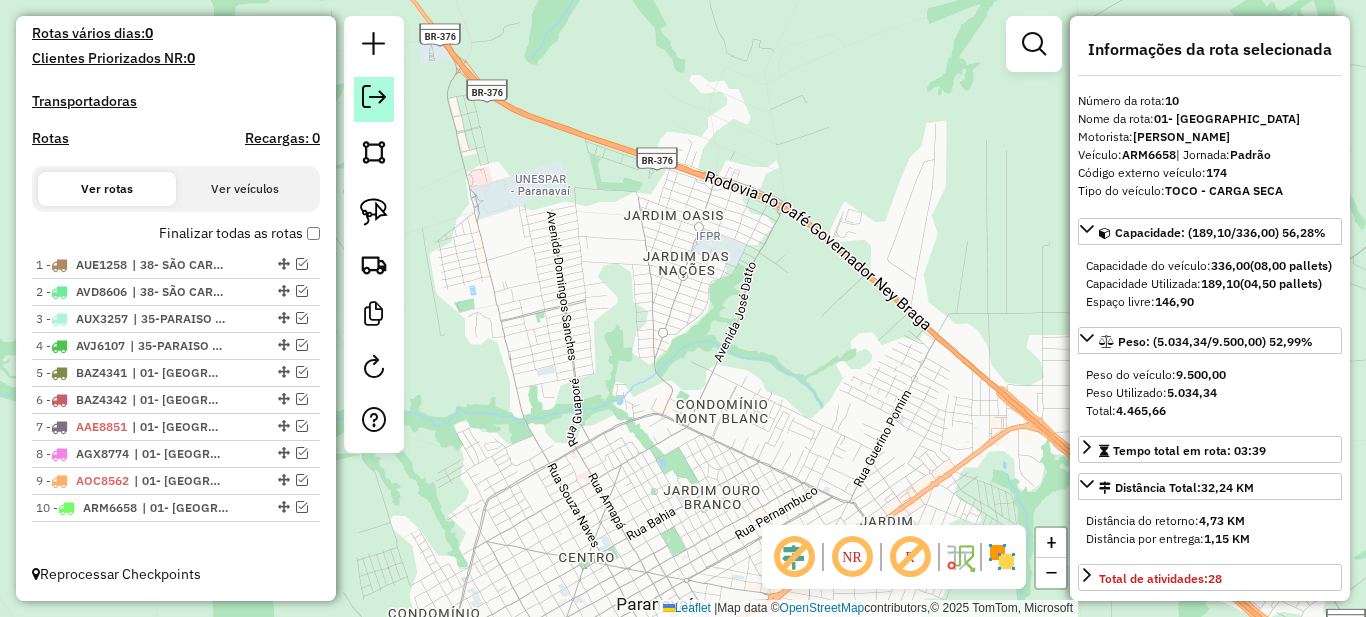 click 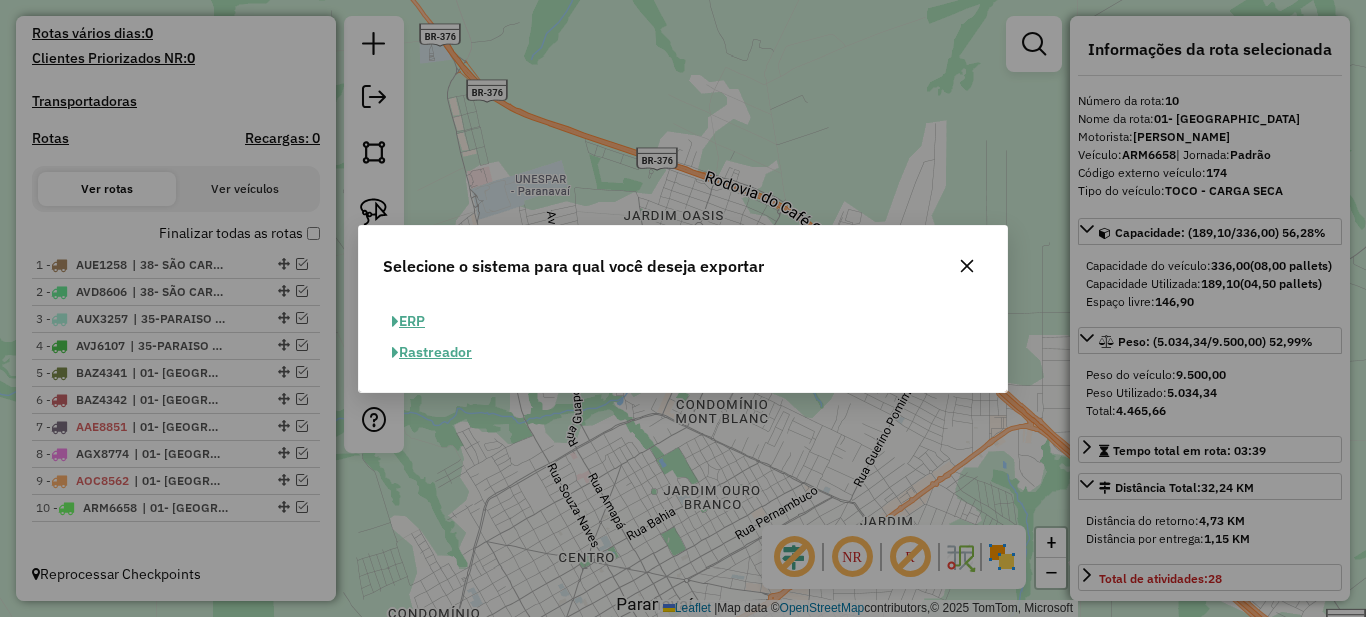 click on "ERP" 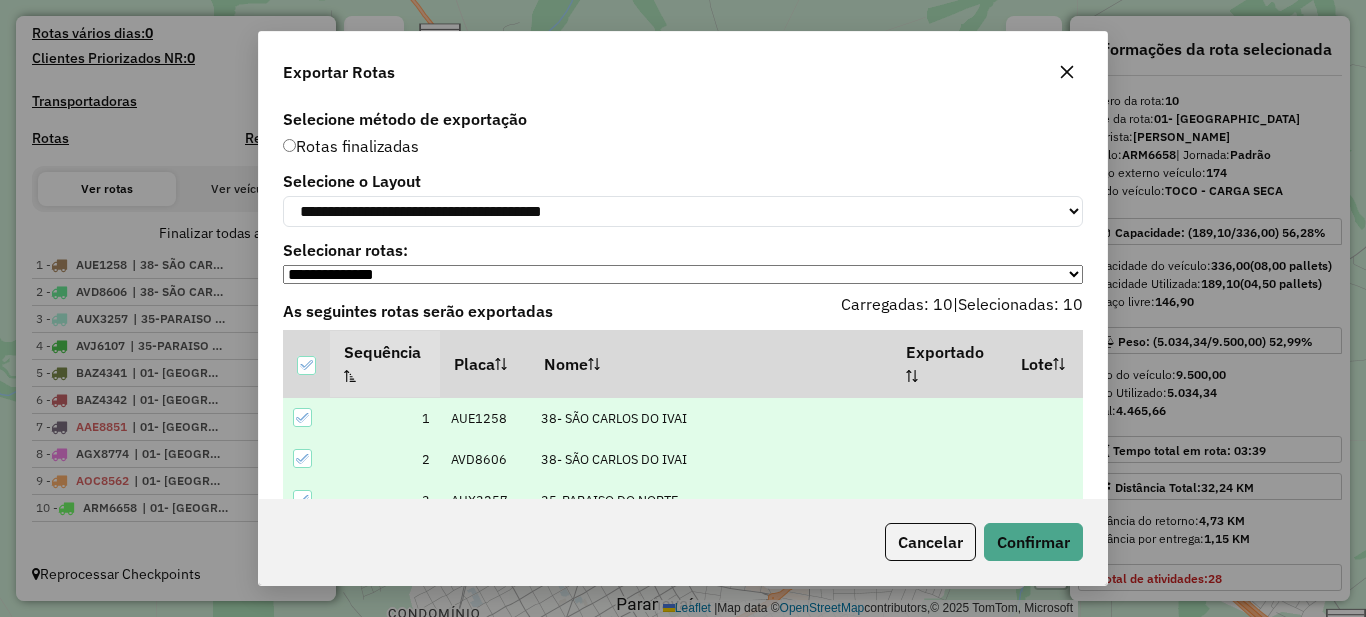 scroll, scrollTop: 308, scrollLeft: 0, axis: vertical 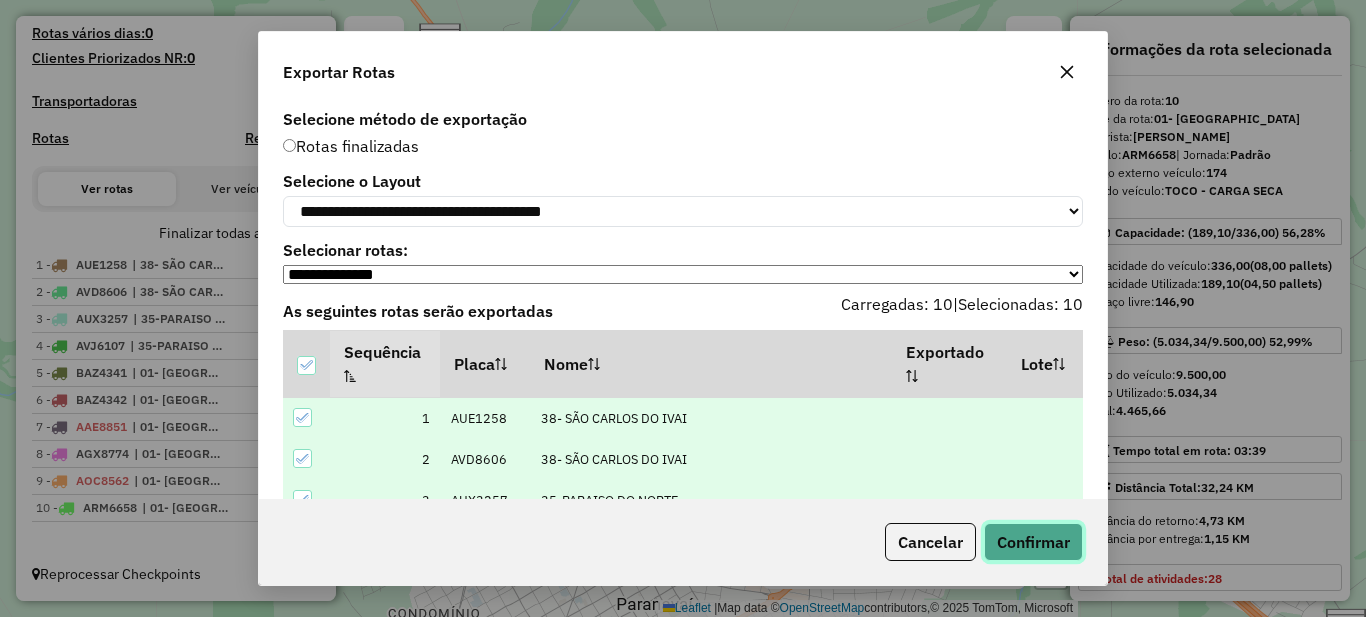 click on "Confirmar" 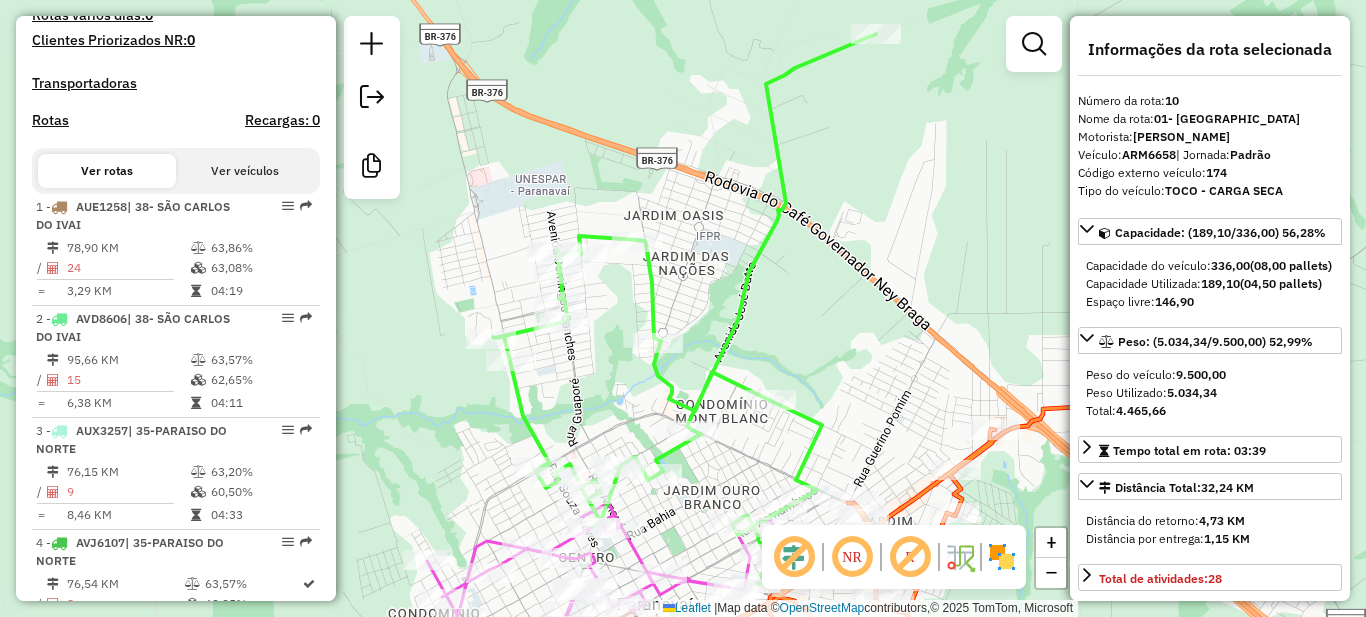 scroll, scrollTop: 1274, scrollLeft: 0, axis: vertical 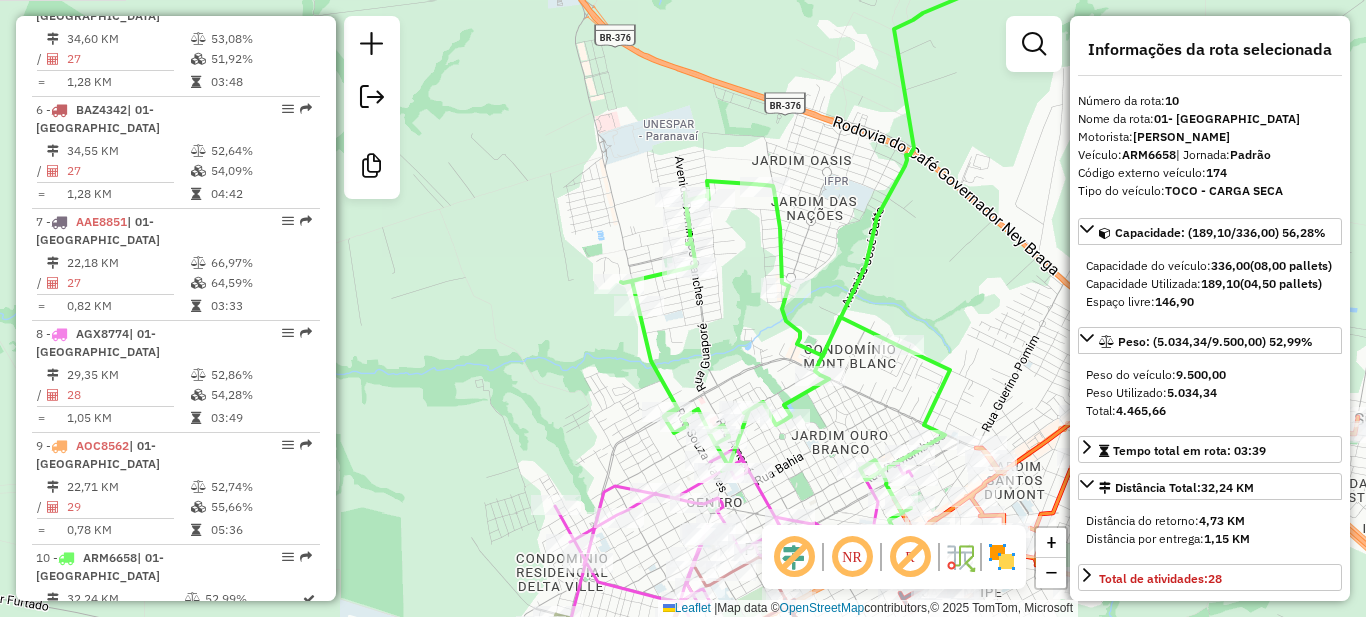 drag, startPoint x: 593, startPoint y: 410, endPoint x: 721, endPoint y: 357, distance: 138.5388 